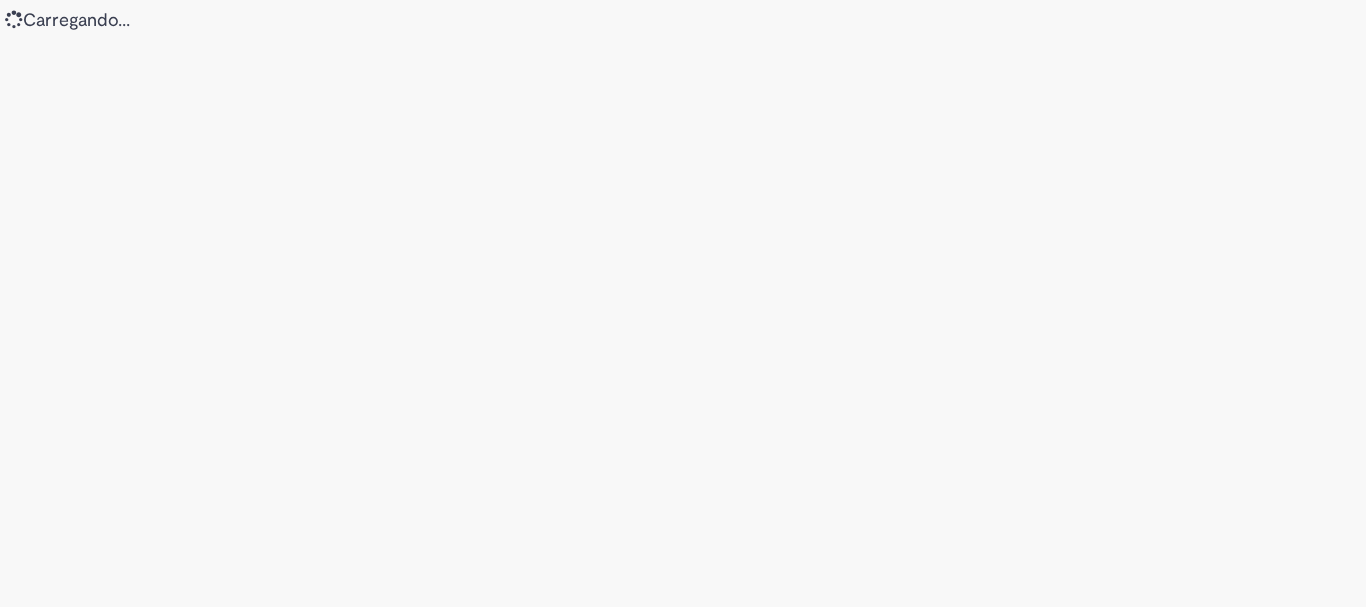 scroll, scrollTop: 0, scrollLeft: 0, axis: both 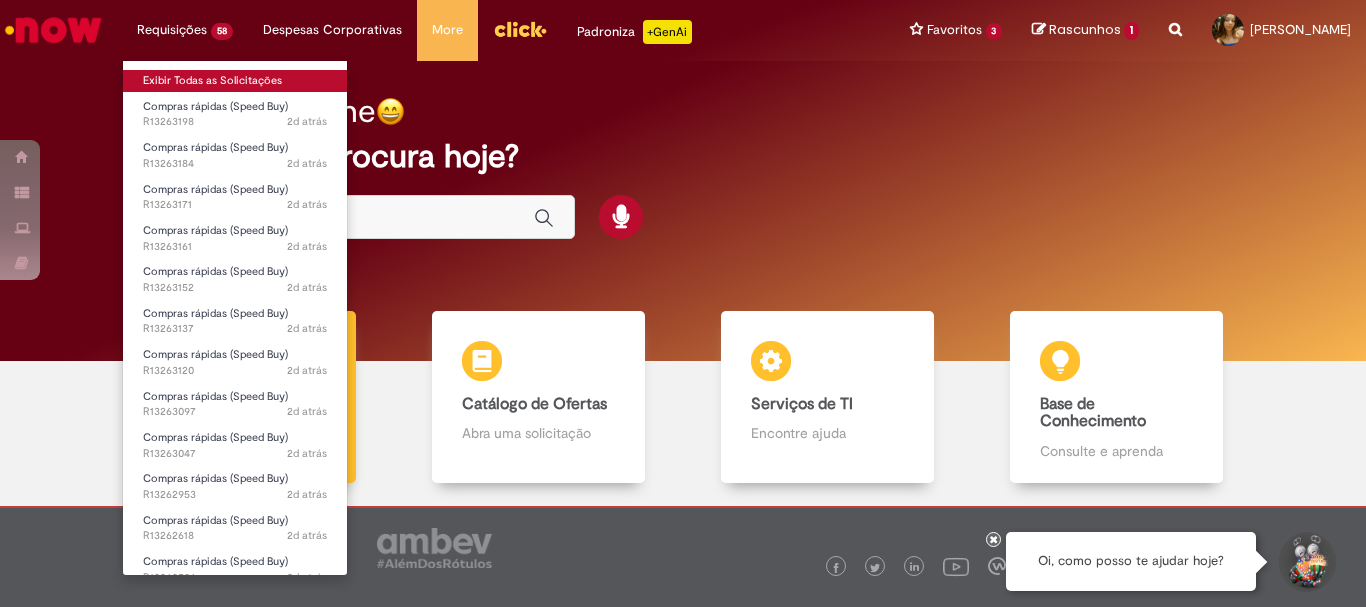 click on "Exibir Todas as Solicitações" at bounding box center [235, 81] 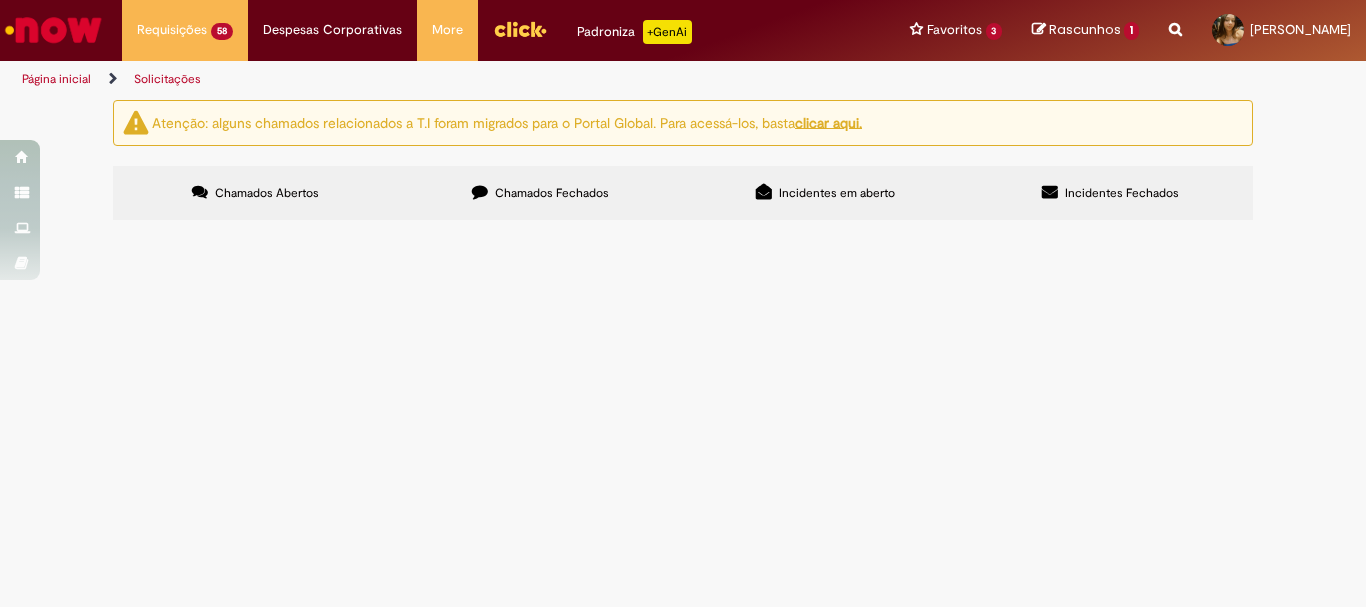 scroll, scrollTop: 561, scrollLeft: 0, axis: vertical 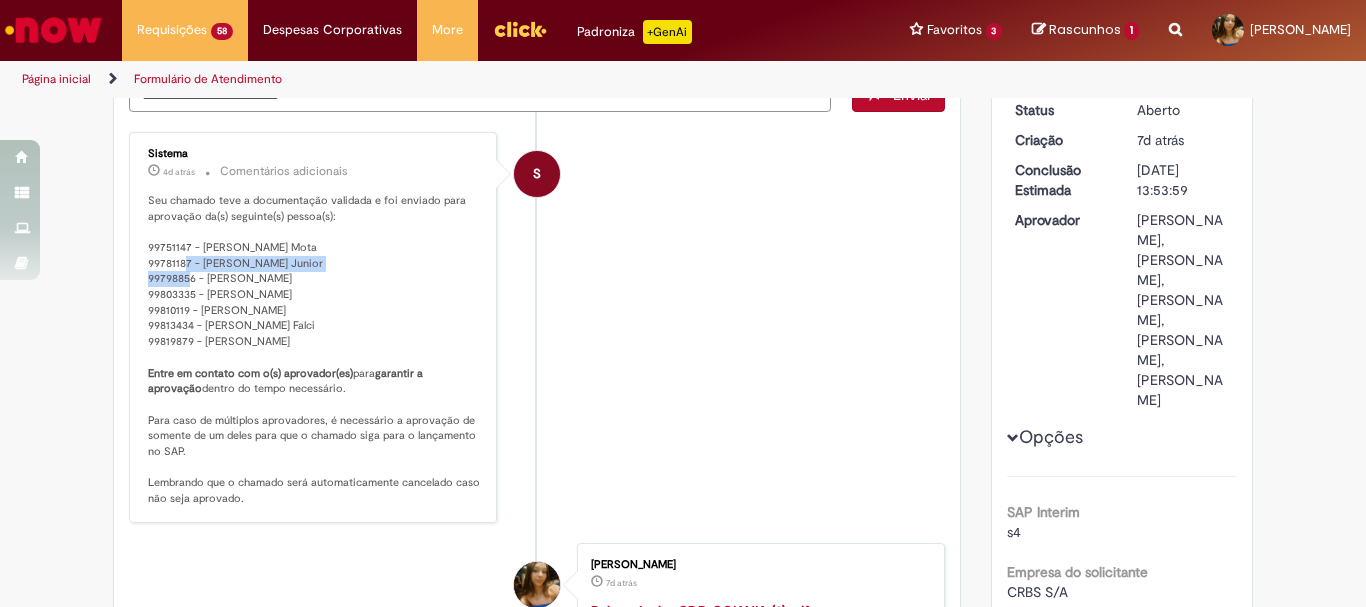 drag, startPoint x: 188, startPoint y: 260, endPoint x: 356, endPoint y: 257, distance: 168.02678 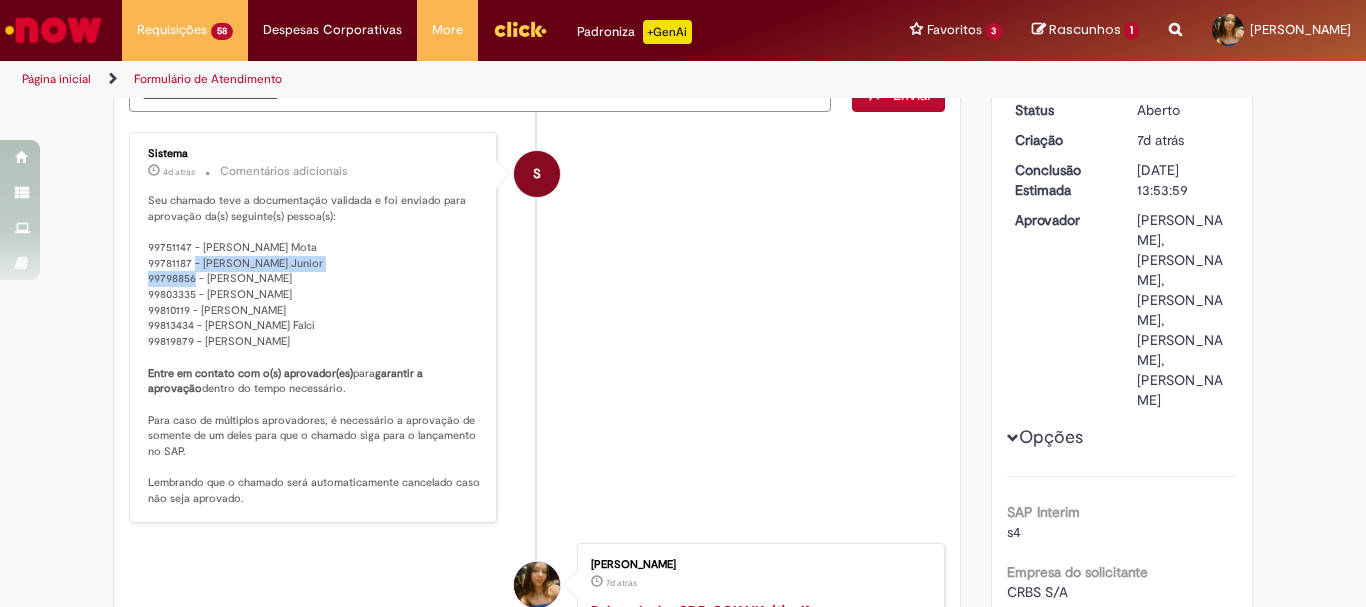 drag, startPoint x: 356, startPoint y: 257, endPoint x: 204, endPoint y: 266, distance: 152.26622 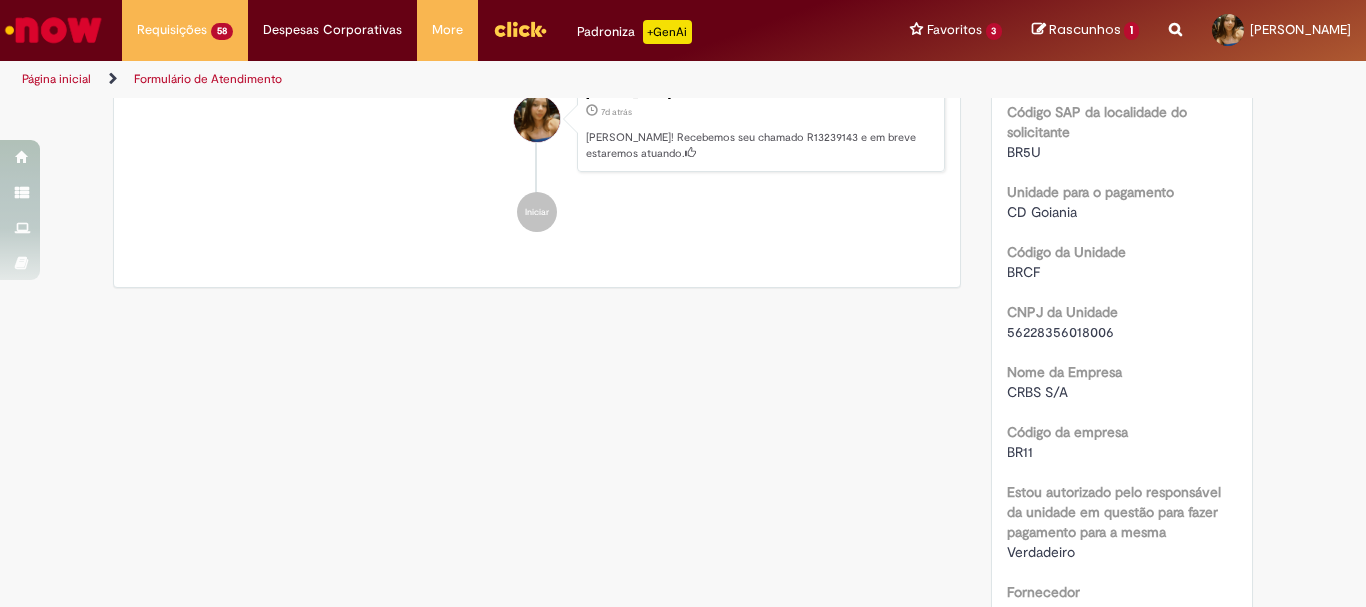 scroll, scrollTop: 1100, scrollLeft: 0, axis: vertical 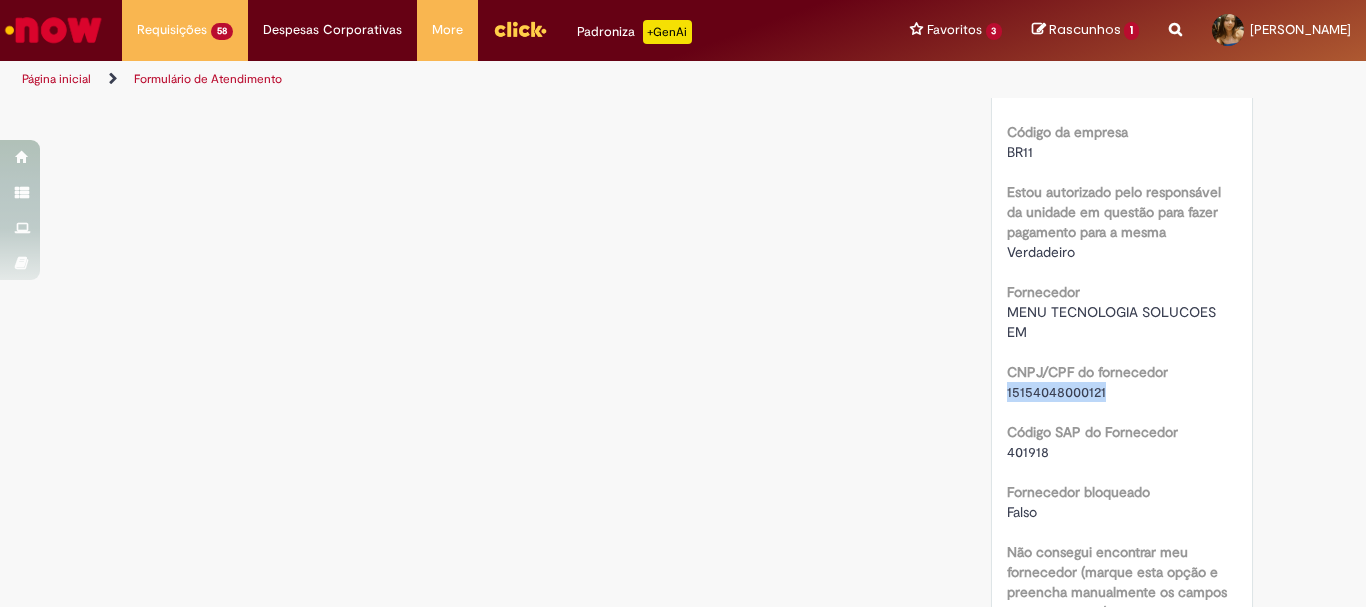 drag, startPoint x: 1143, startPoint y: 459, endPoint x: 914, endPoint y: 456, distance: 229.01965 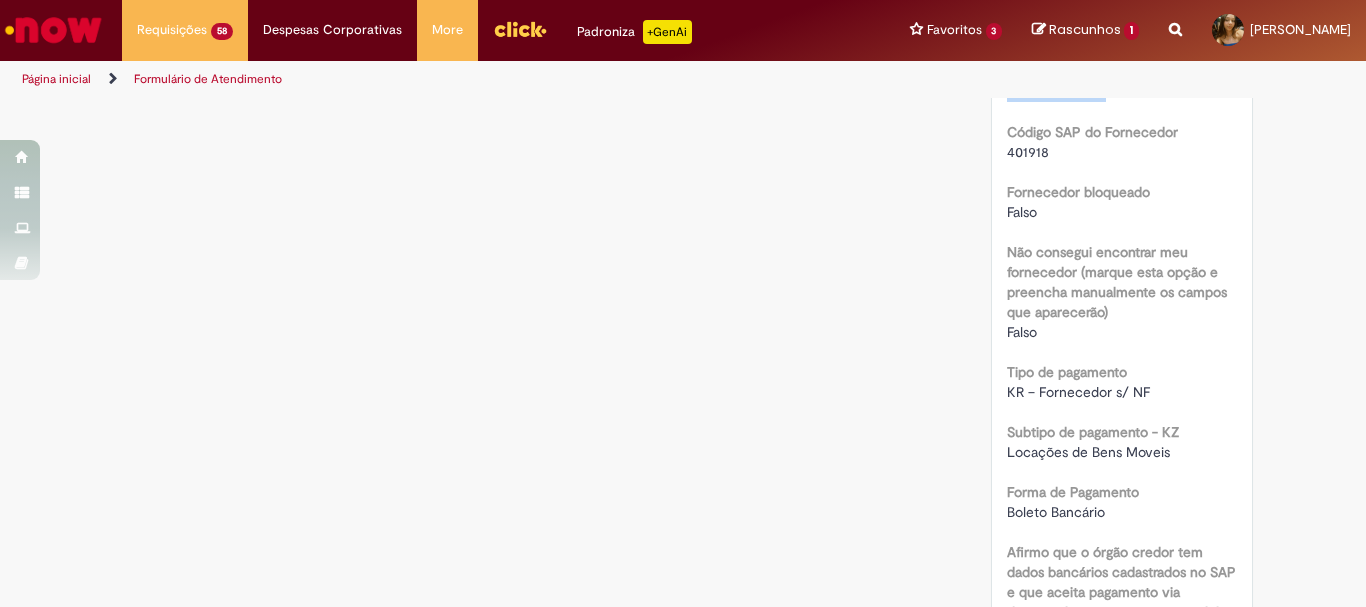 scroll, scrollTop: 1600, scrollLeft: 0, axis: vertical 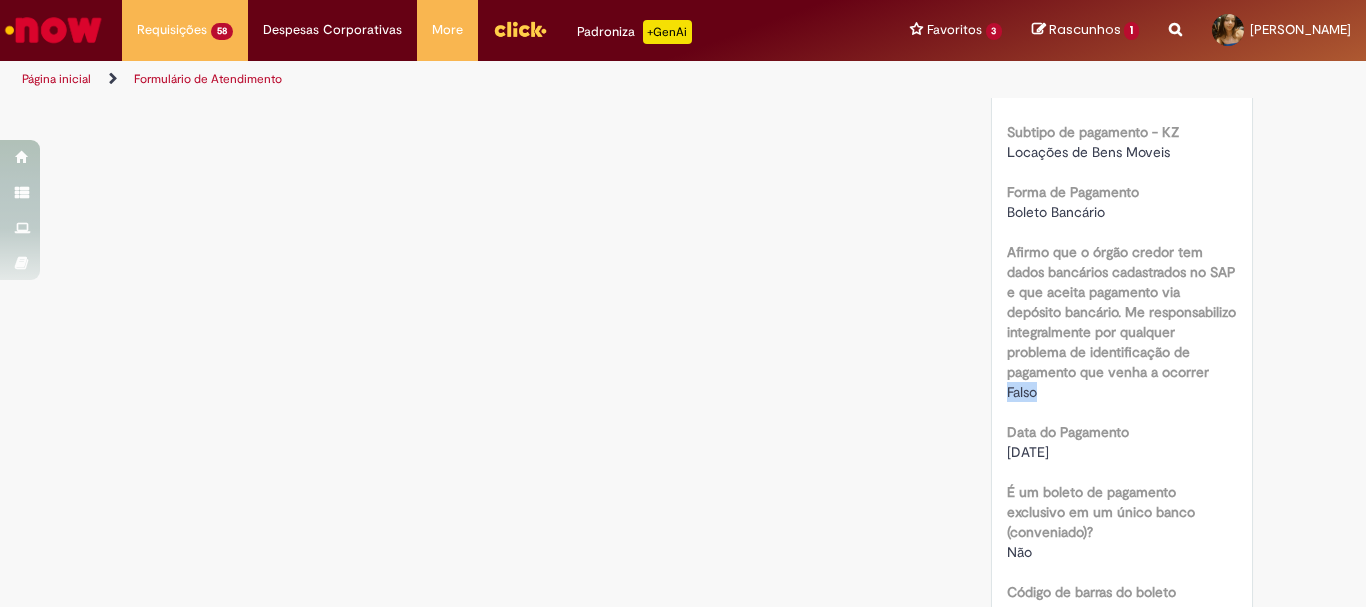 click on "Número
R13239143
Status
Aberto
Criação
7d atrás 7 dias atrás
Conclusão Estimada
15/07/2025 13:53:59
Aprovador
Cecilia Menegol, Fernanda Gabriela De Oliveira Benedito, Giovana Costa Falci, Jessica de Campos de Souza, Marcos Antonio Carneiro Junior
Opções
SAP Interim
s4
Empresa do solicitante
CRBS S/A
Código SAP da empresa do solicitante
BR11
Código SAP da localidade do solicitante
BR5U
Unidade para o pagamento
CD Goiania
Código da Unidade
BRCF
CNPJ da Unidade
56228356018006
Nome da Empresa" at bounding box center [1122, -37] 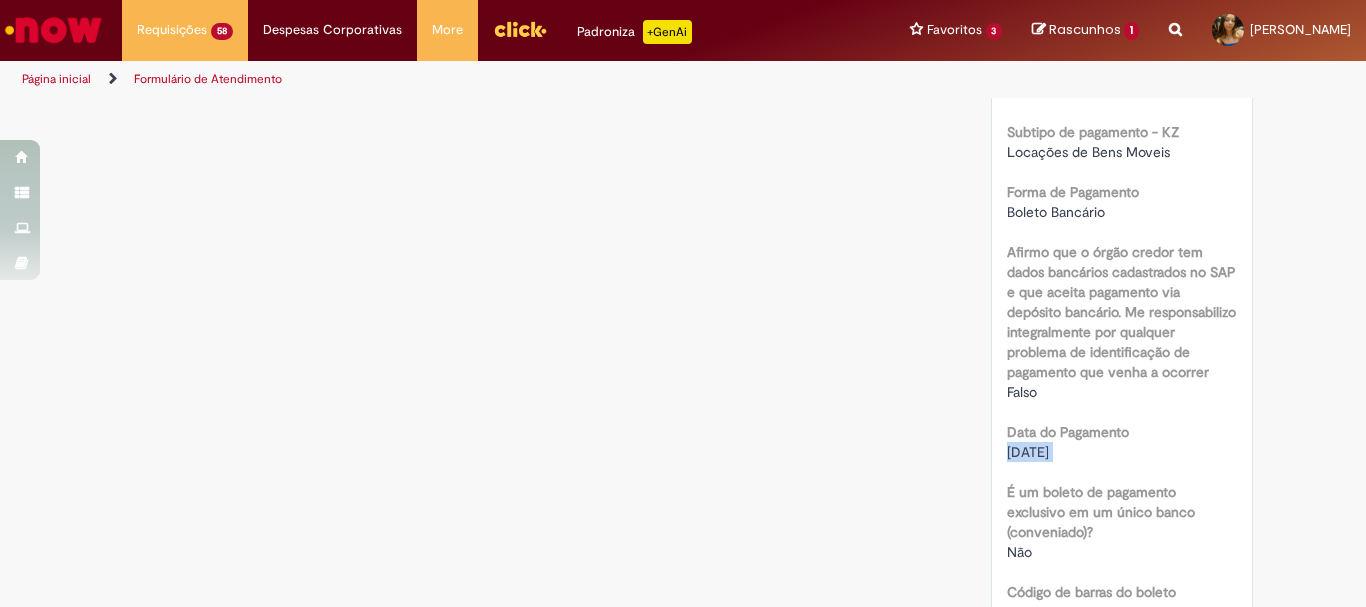 drag, startPoint x: 1071, startPoint y: 526, endPoint x: 988, endPoint y: 508, distance: 84.92938 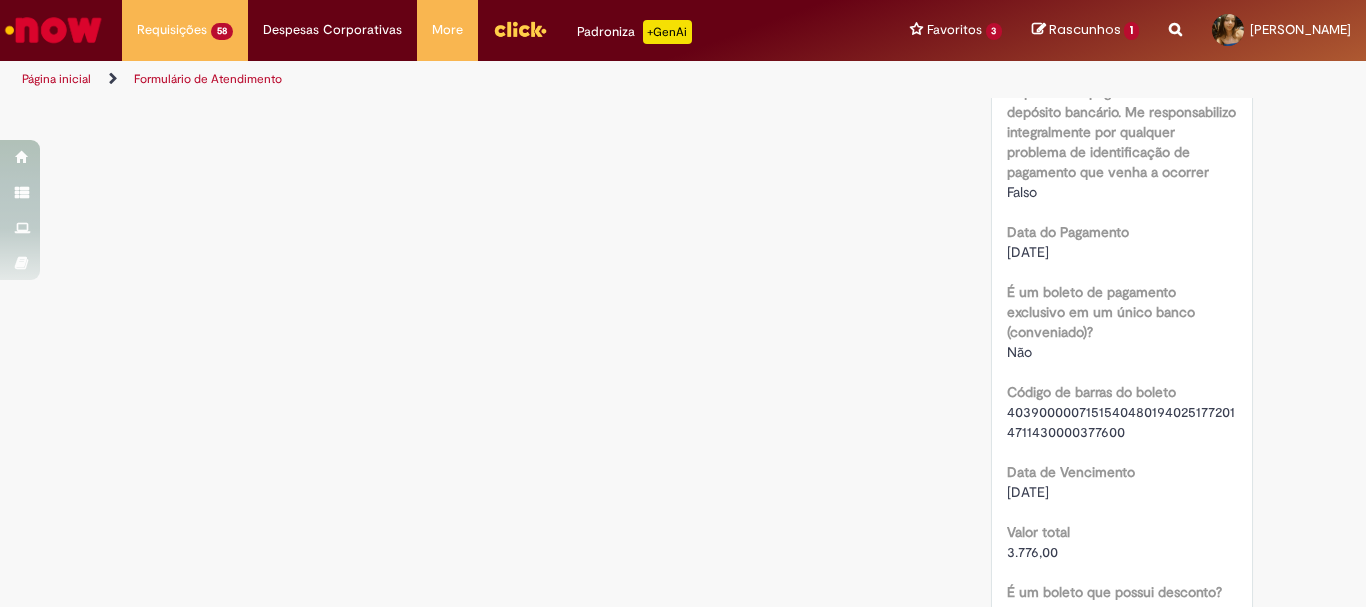 scroll, scrollTop: 2000, scrollLeft: 0, axis: vertical 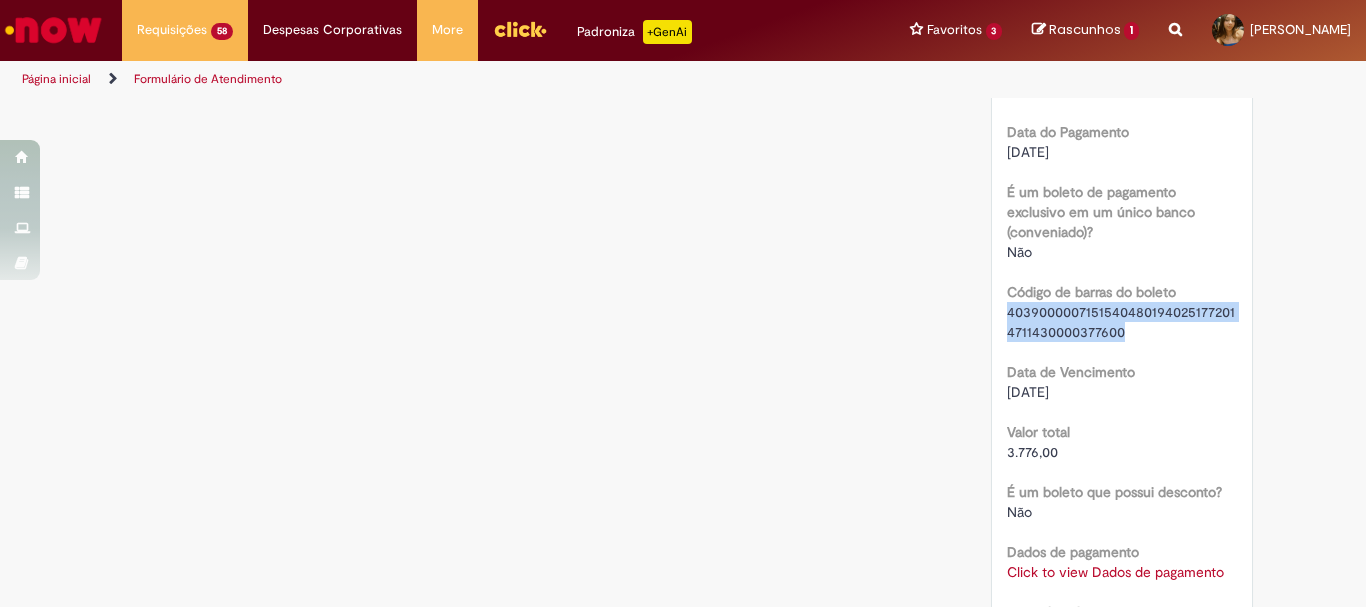 drag, startPoint x: 997, startPoint y: 350, endPoint x: 1127, endPoint y: 378, distance: 132.9812 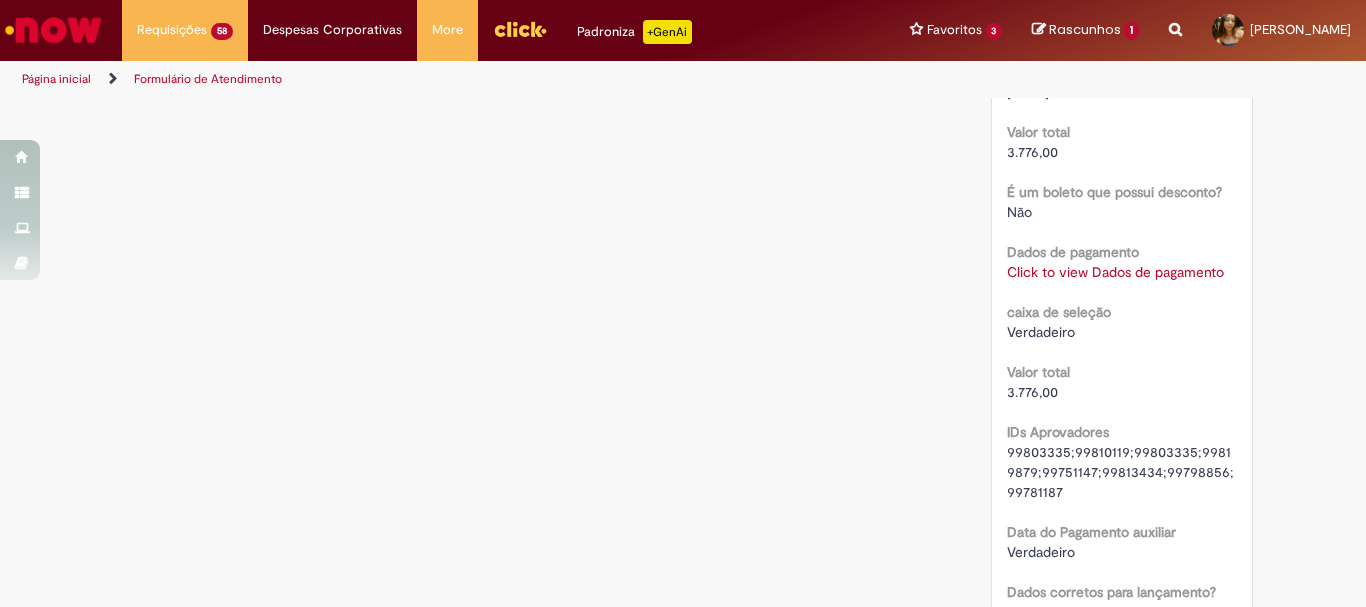 scroll, scrollTop: 2400, scrollLeft: 0, axis: vertical 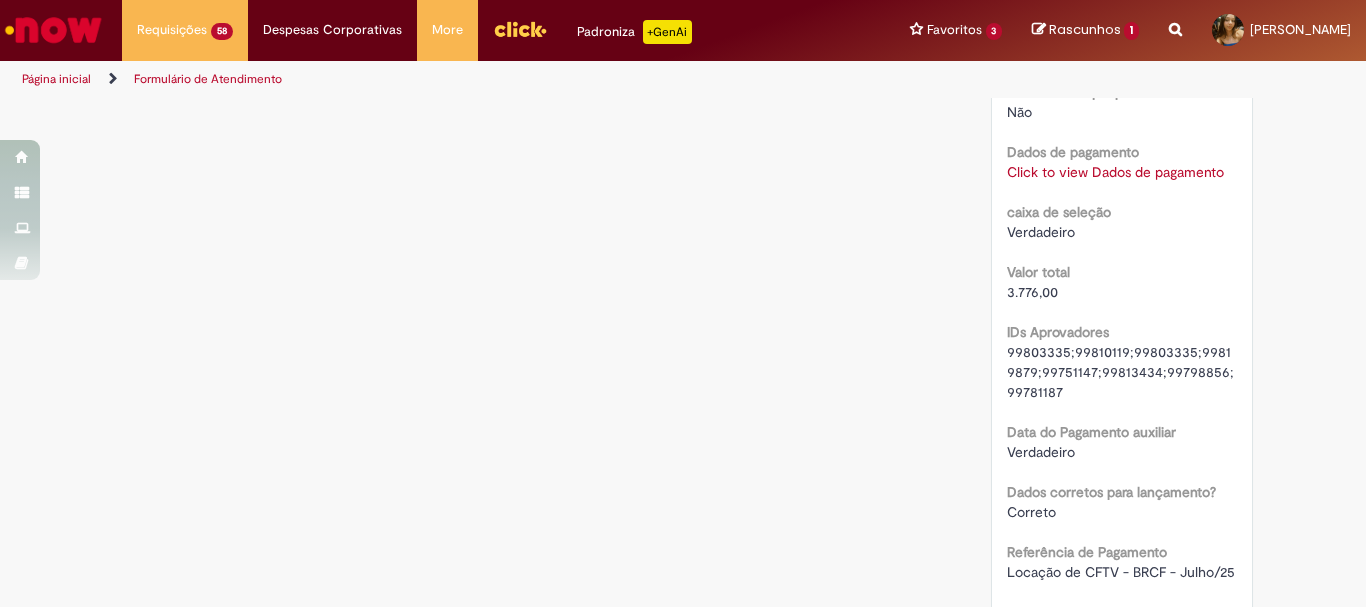 click on "Click to view Dados de pagamento" at bounding box center (1115, 172) 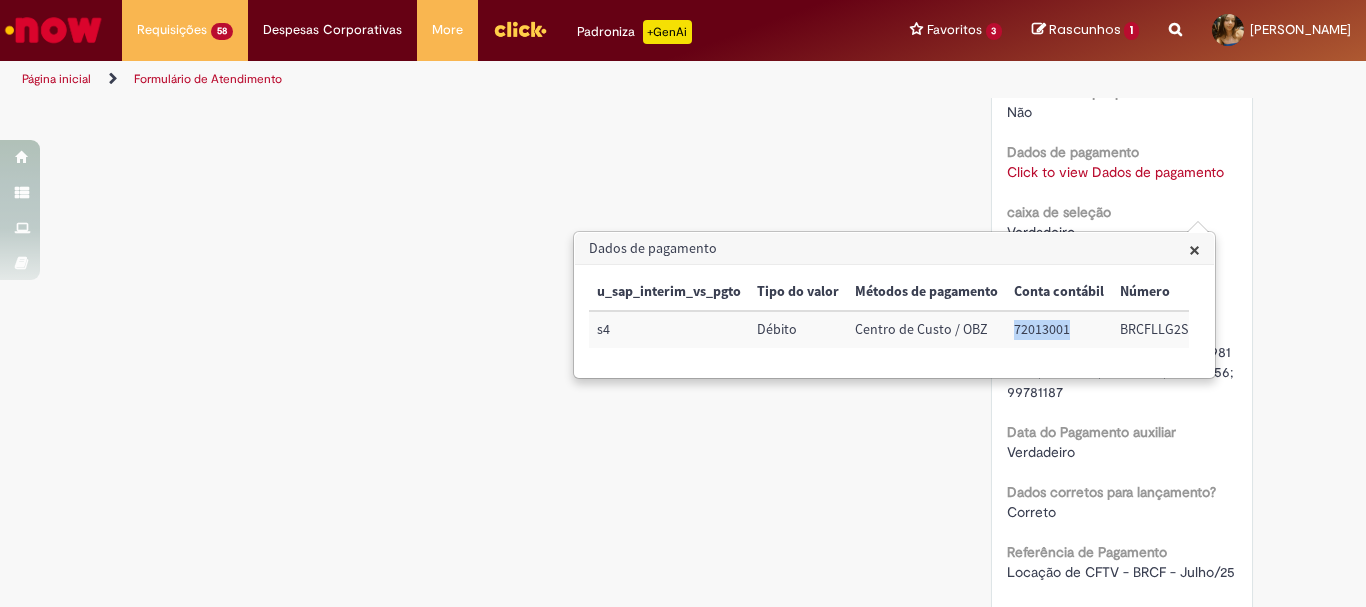 drag, startPoint x: 1072, startPoint y: 332, endPoint x: 1014, endPoint y: 328, distance: 58.137768 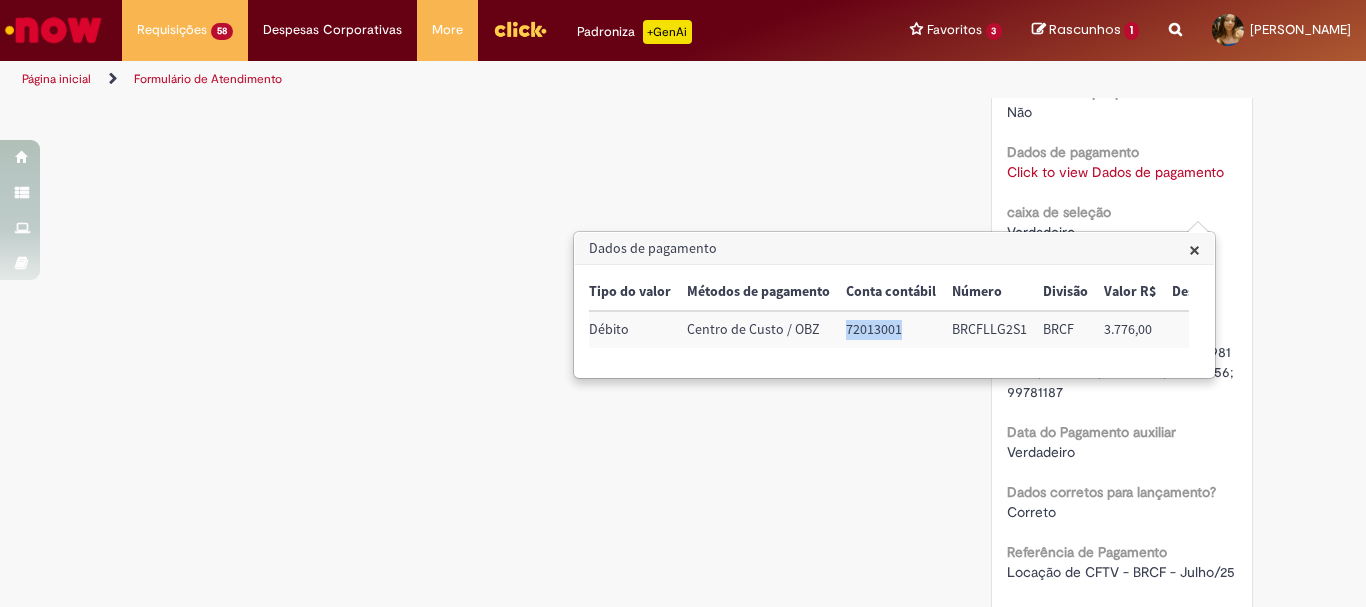 scroll, scrollTop: 0, scrollLeft: 217, axis: horizontal 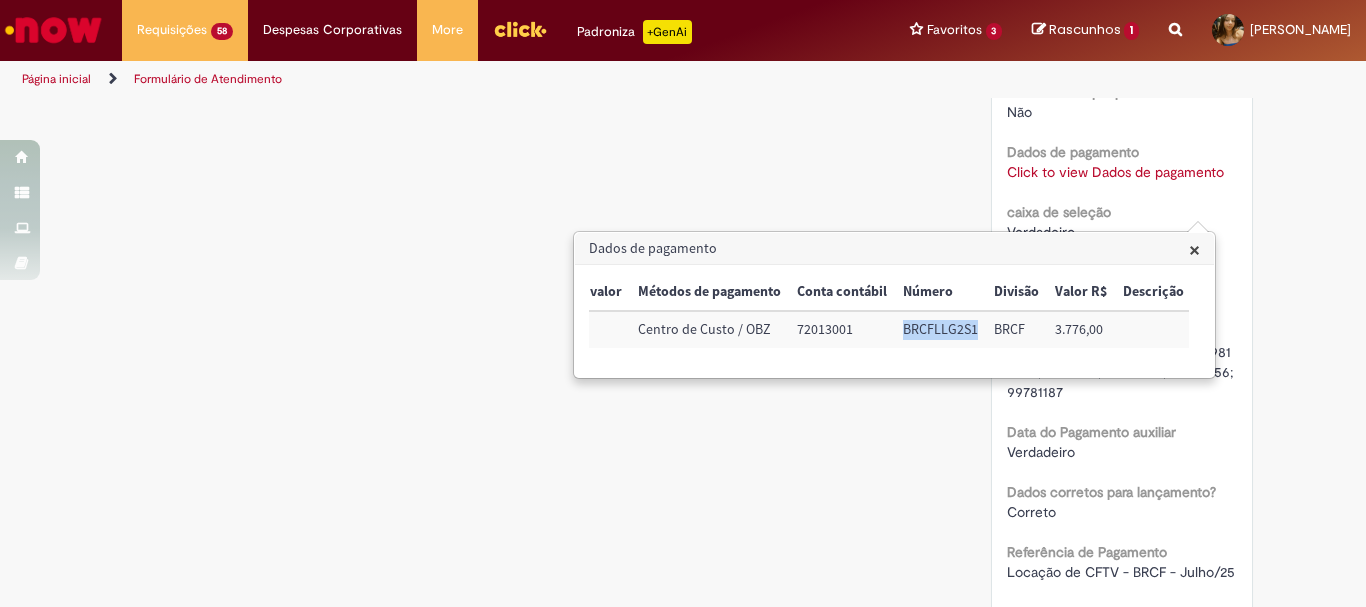 drag, startPoint x: 977, startPoint y: 332, endPoint x: 904, endPoint y: 332, distance: 73 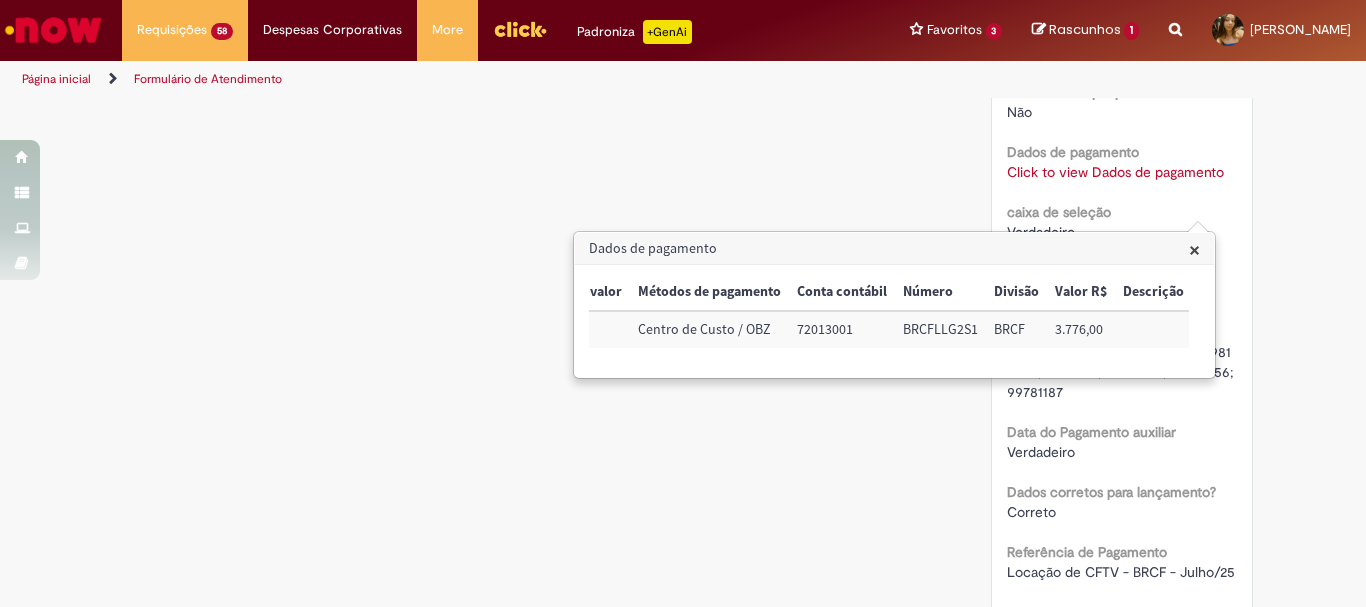 click on "Verificar Código de Barras
Aguardando Aprovação
Aguardando atendimento
Em andamento
Validação
Concluído
Solicitação de numerário
Enviar
S
Sistema
4d atrás 4 dias atrás     Comentários adicionais
Seu chamado teve a documentação validada e foi enviado para aprovação da(s) seguinte(s) pessoa(s): Entre em contato com o(s) aprovador(es)  para  garantir a aprovação  dentro do tempo necessário." at bounding box center (683, -710) 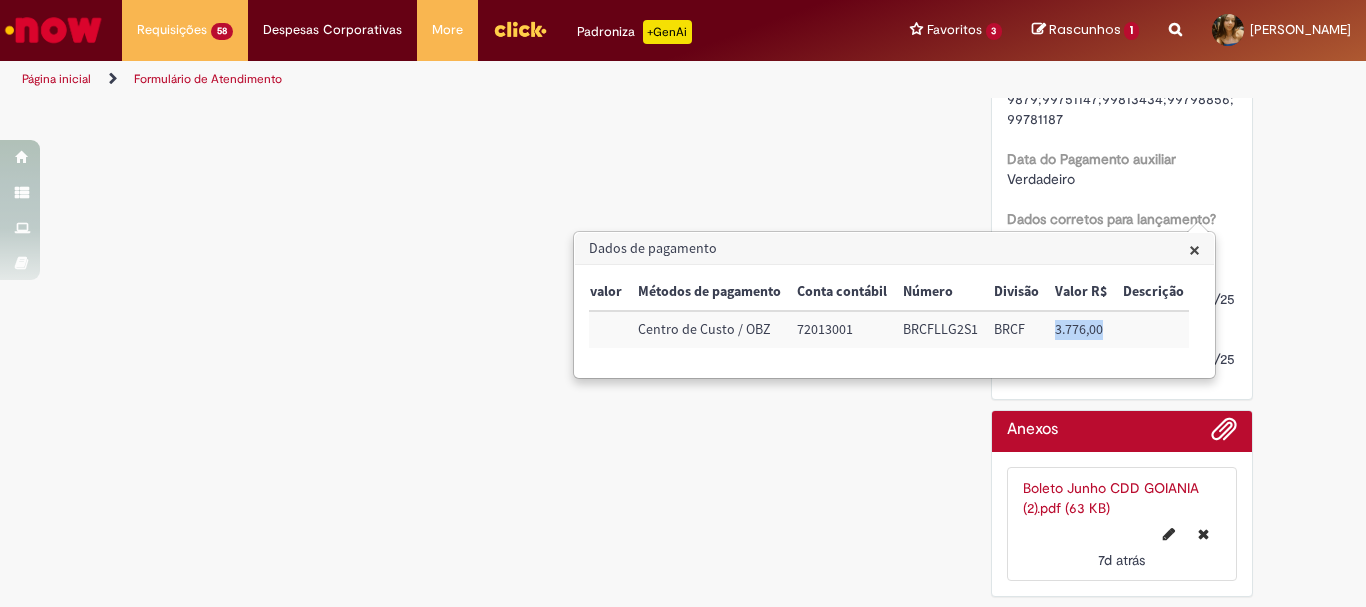 drag, startPoint x: 1107, startPoint y: 329, endPoint x: 1044, endPoint y: 330, distance: 63.007935 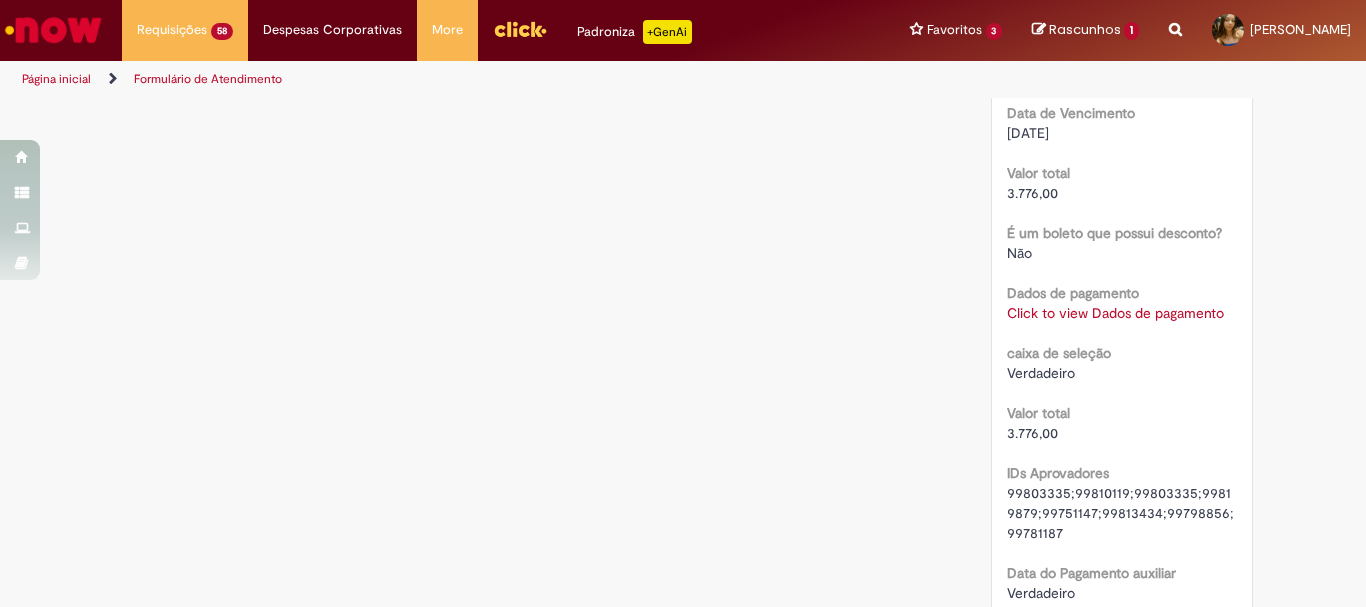 scroll, scrollTop: 2559, scrollLeft: 0, axis: vertical 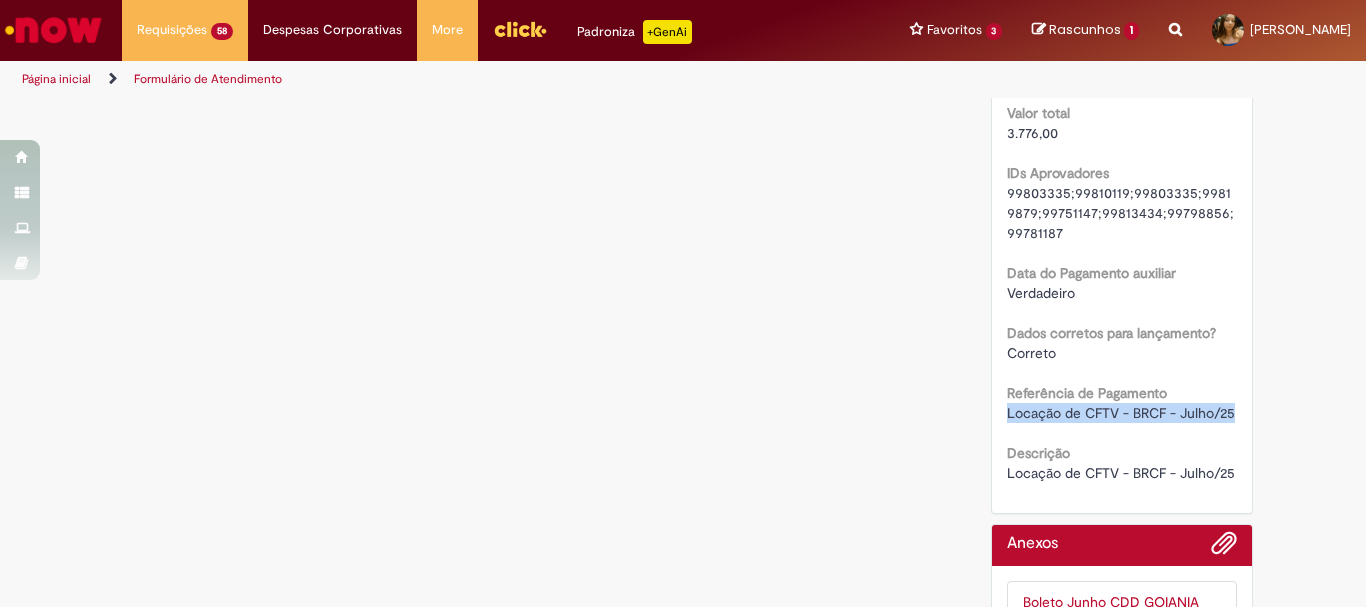 drag, startPoint x: 1001, startPoint y: 453, endPoint x: 1234, endPoint y: 452, distance: 233.00215 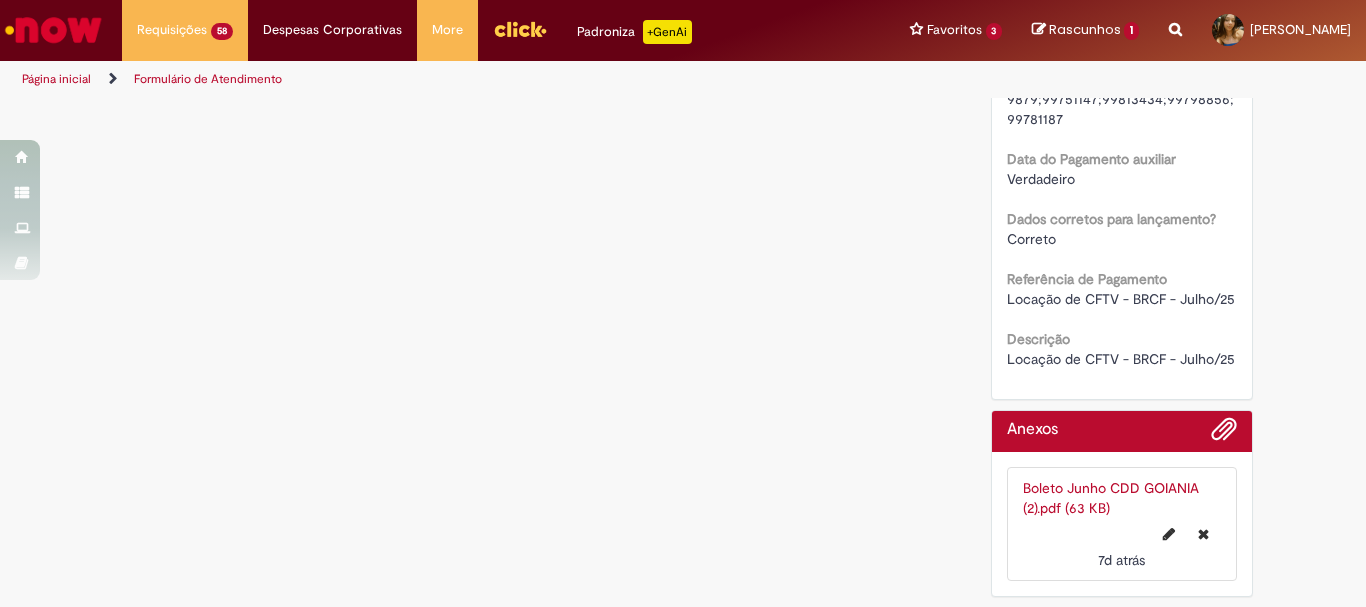 click on "Verificar Código de Barras
Aguardando Aprovação
Aguardando atendimento
Em andamento
Validação
Concluído
Solicitação de numerário
Enviar
S
Sistema
4d atrás 4 dias atrás     Comentários adicionais
Seu chamado teve a documentação validada e foi enviado para aprovação da(s) seguinte(s) pessoa(s): Entre em contato com o(s) aprovador(es)  para  garantir a aprovação  dentro do tempo necessário." at bounding box center [683, -983] 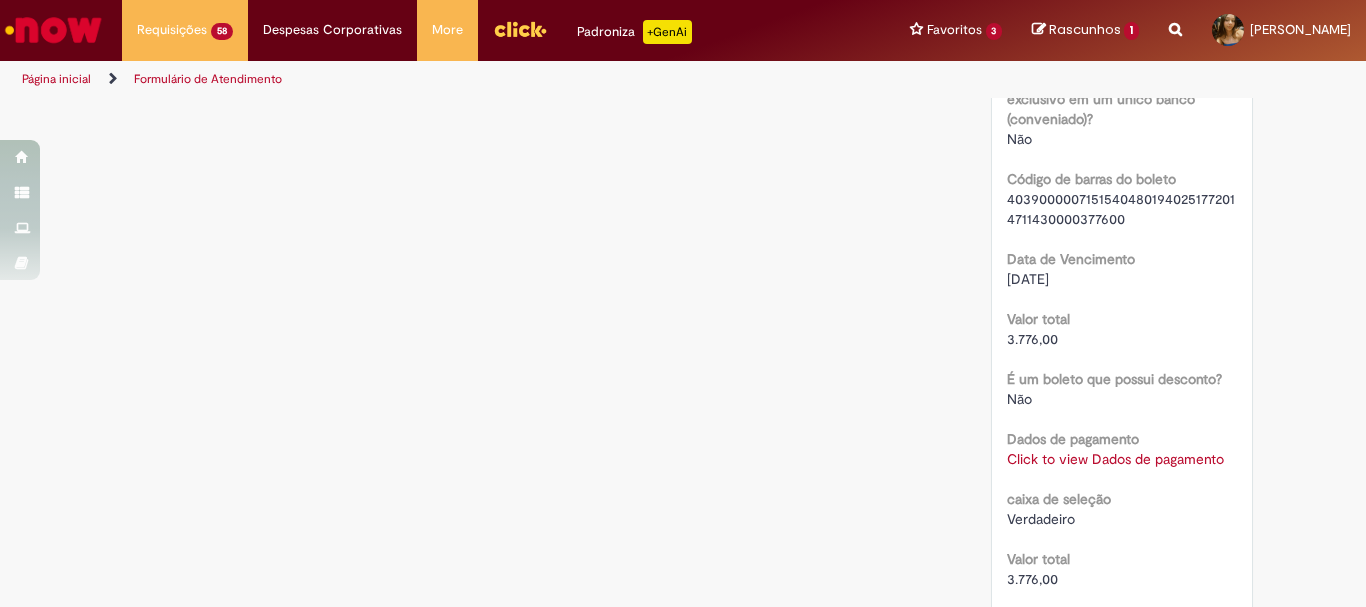 scroll, scrollTop: 2013, scrollLeft: 0, axis: vertical 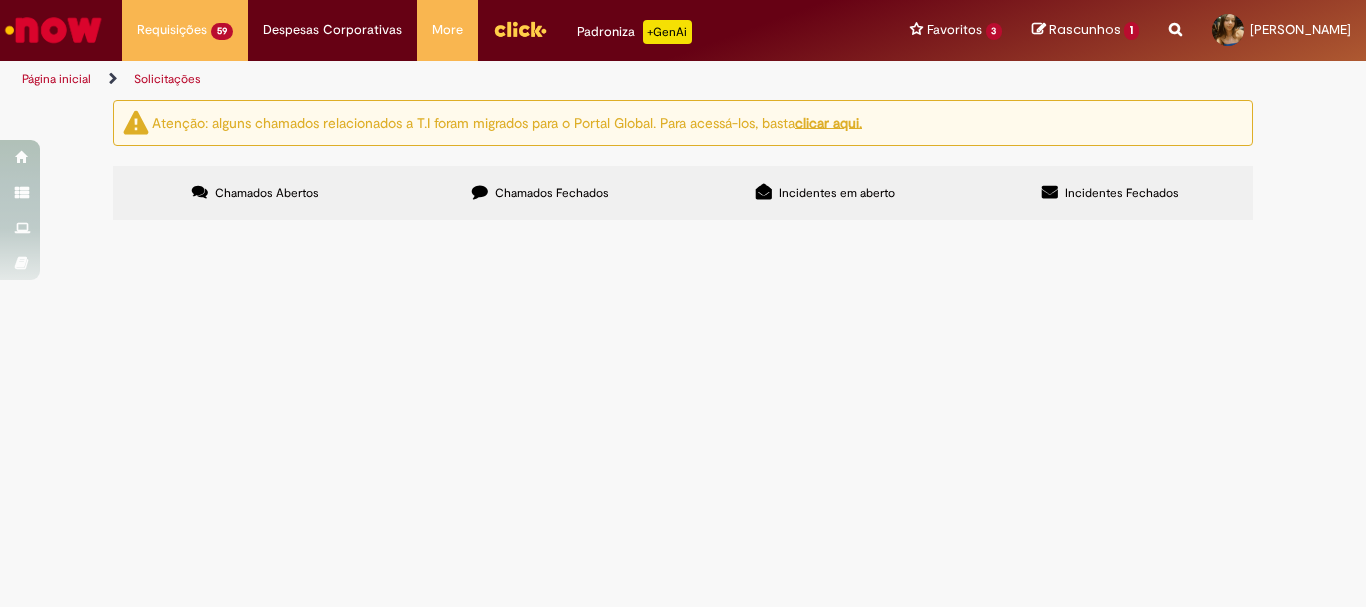 click on "3" at bounding box center (0, 0) 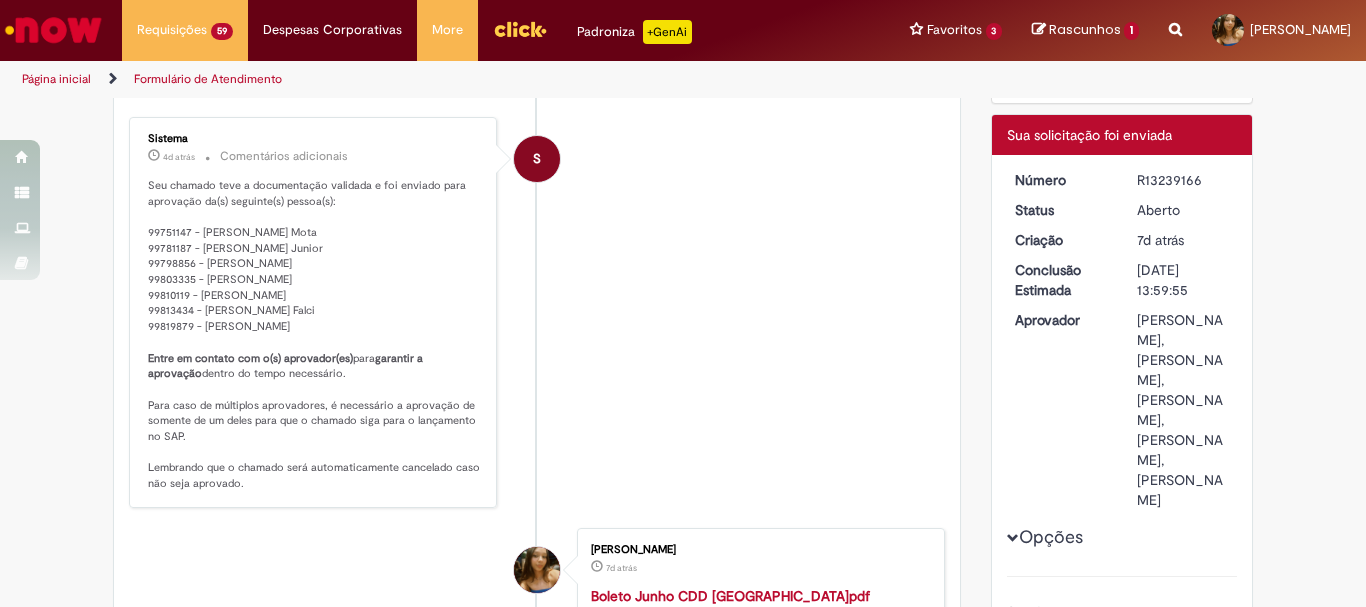 scroll, scrollTop: 0, scrollLeft: 0, axis: both 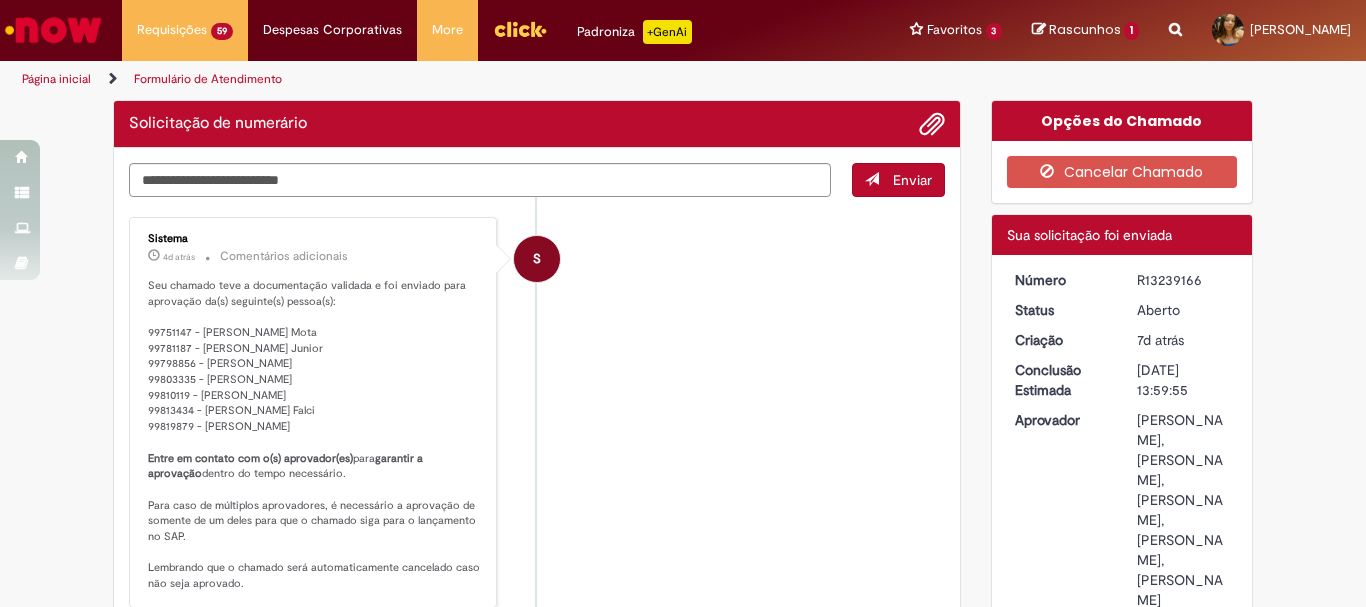 click on "4d atrás 4 dias atrás     Comentários adicionais" at bounding box center (314, 256) 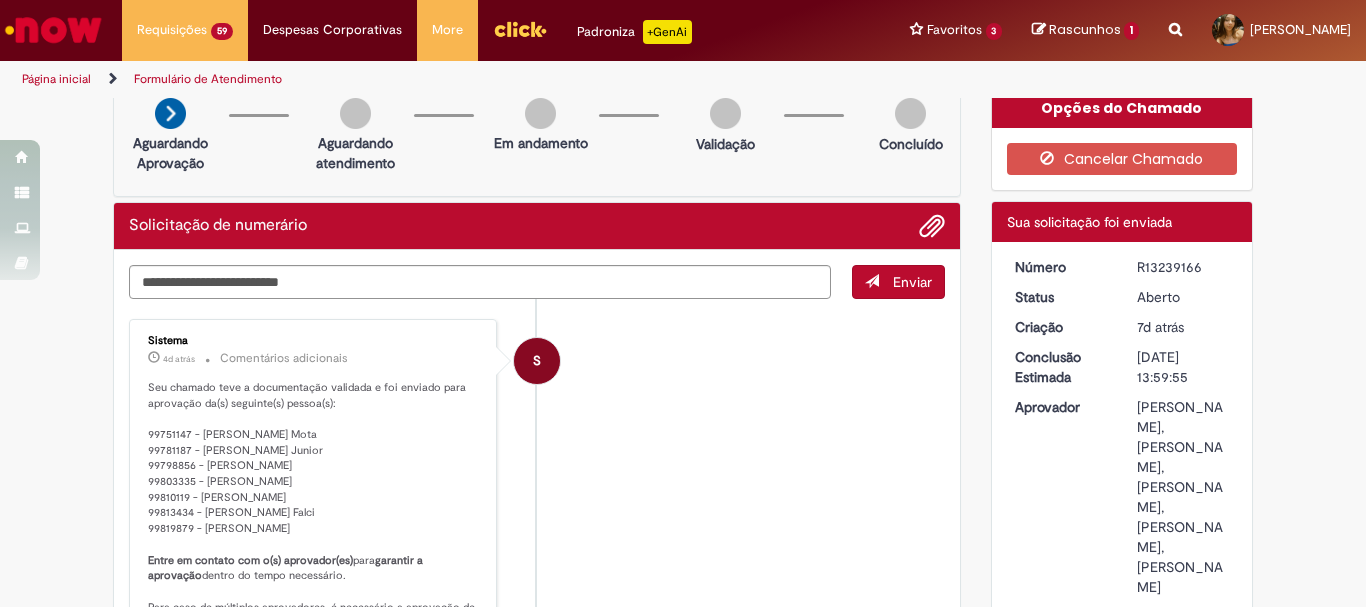 scroll, scrollTop: 0, scrollLeft: 0, axis: both 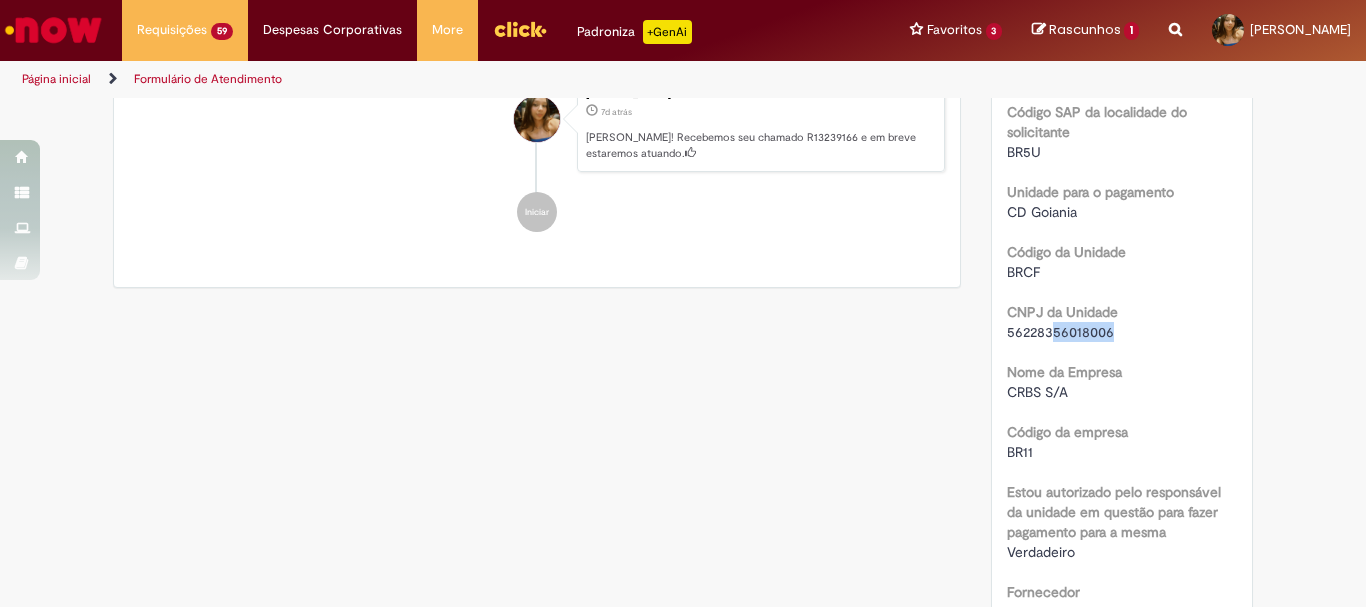drag, startPoint x: 1118, startPoint y: 393, endPoint x: 1041, endPoint y: 391, distance: 77.02597 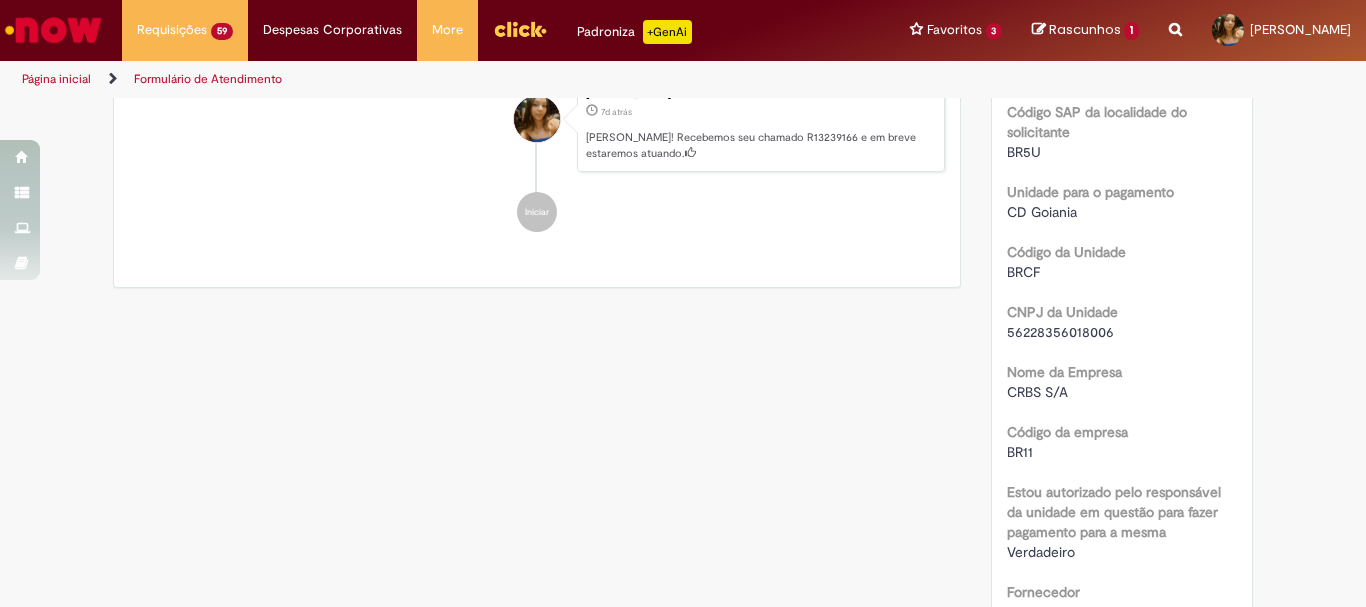 scroll, scrollTop: 1200, scrollLeft: 0, axis: vertical 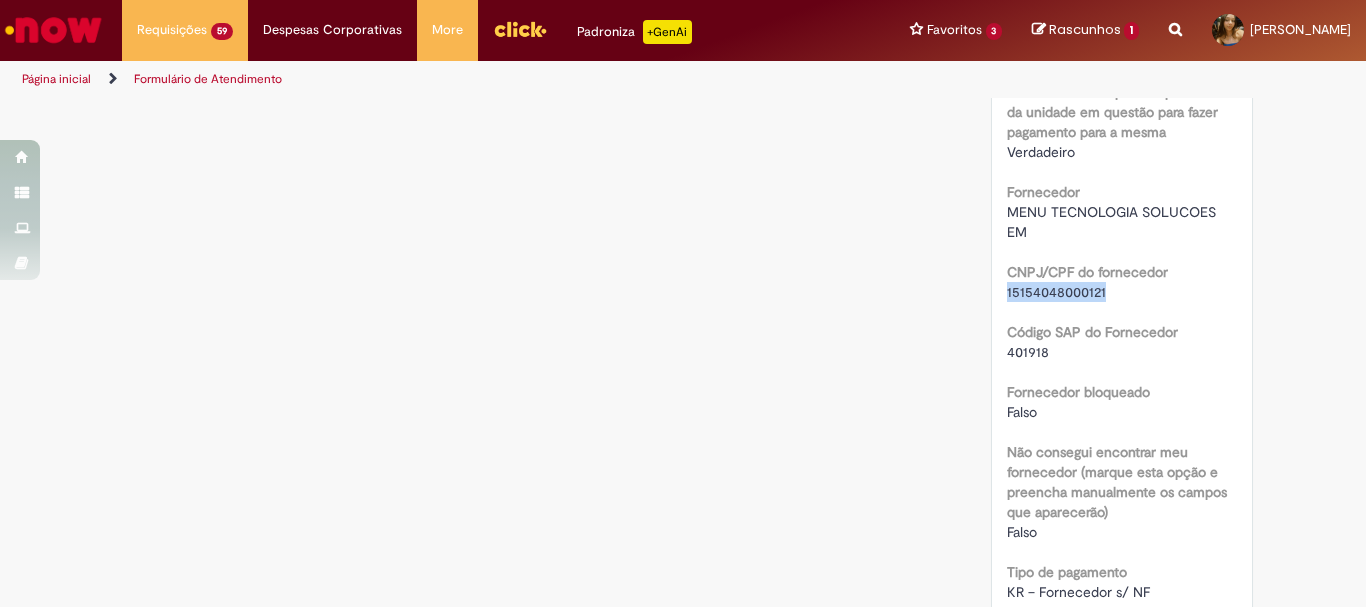drag, startPoint x: 1120, startPoint y: 351, endPoint x: 992, endPoint y: 349, distance: 128.01562 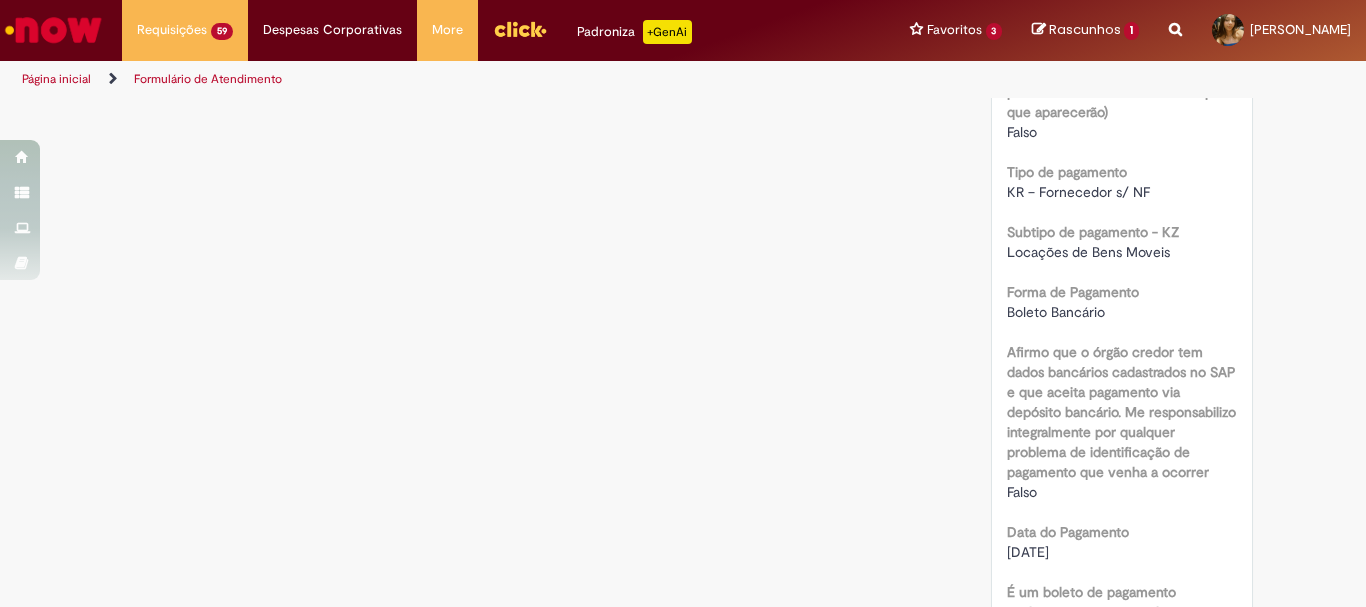 scroll, scrollTop: 1900, scrollLeft: 0, axis: vertical 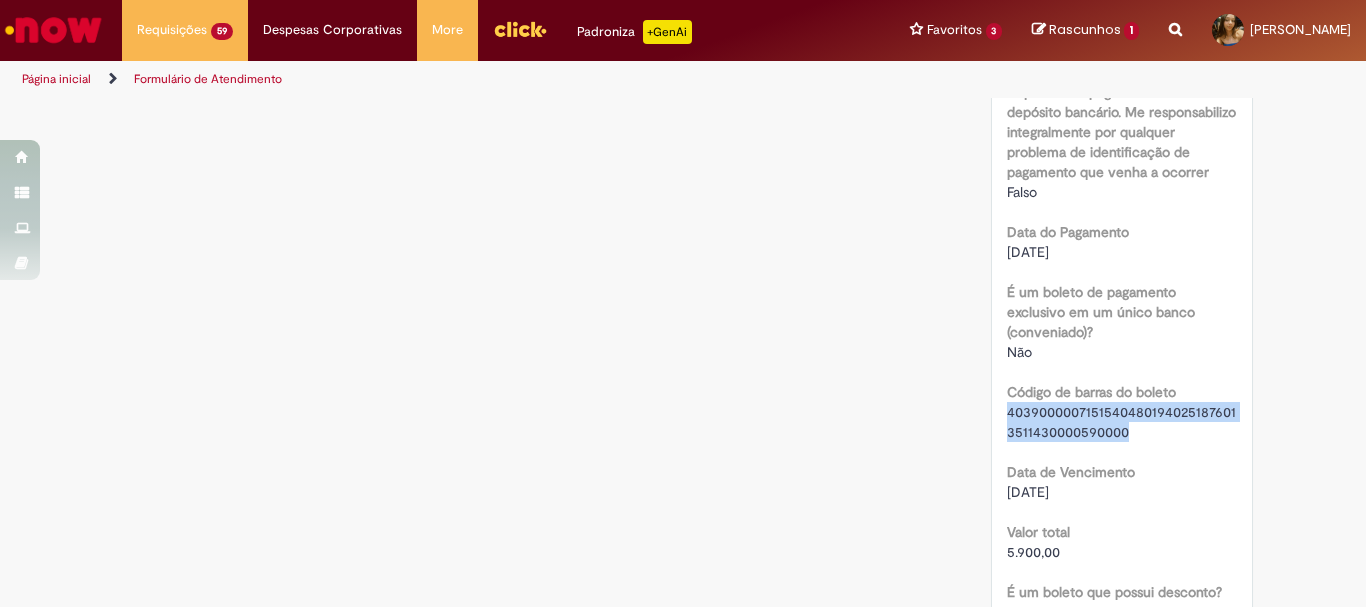 drag, startPoint x: 1137, startPoint y: 477, endPoint x: 958, endPoint y: 458, distance: 180.00555 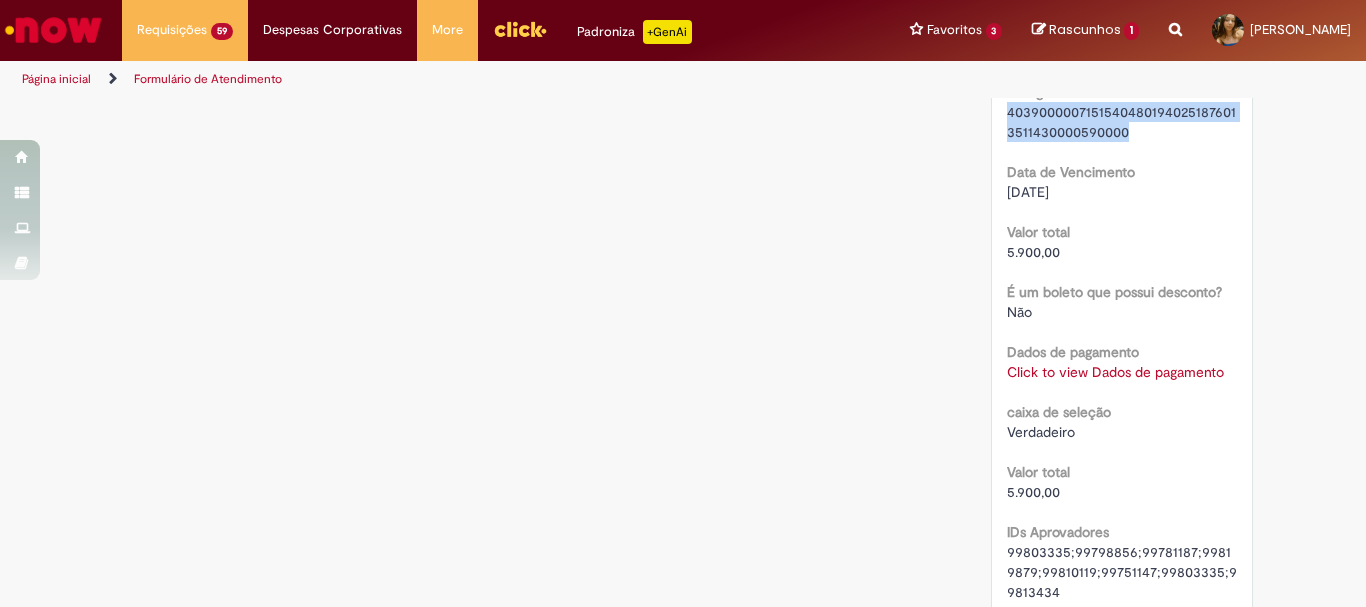 scroll, scrollTop: 2300, scrollLeft: 0, axis: vertical 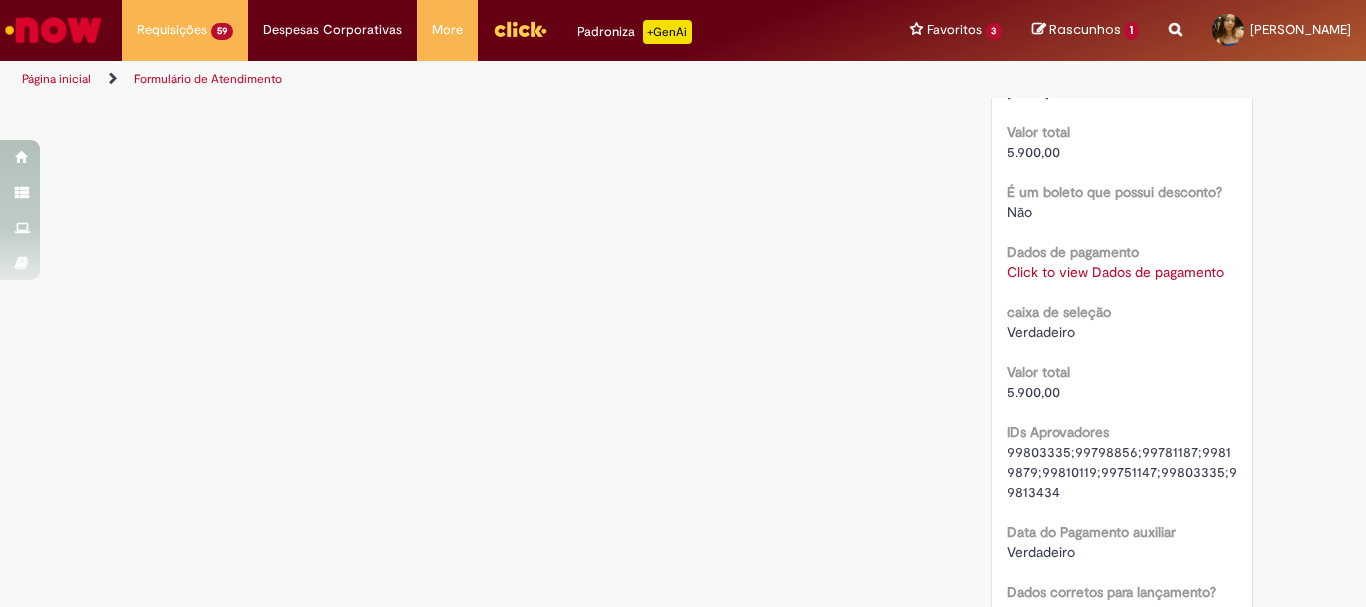 click on "Click to view Dados de pagamento" at bounding box center (1115, 272) 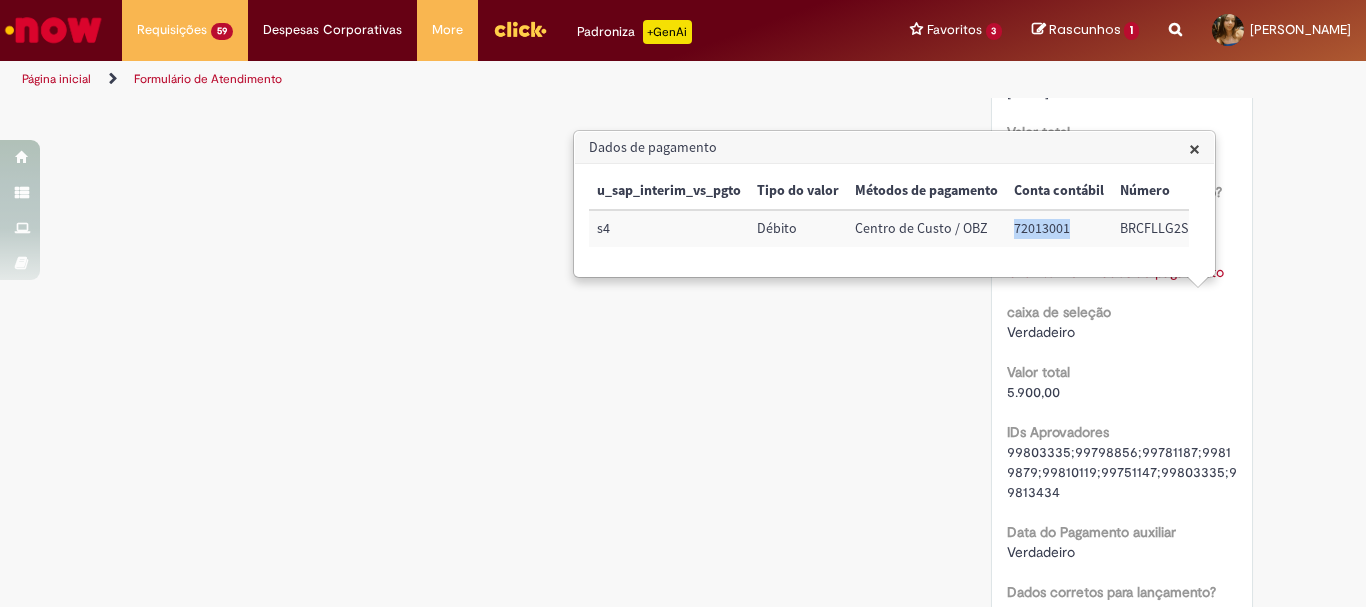 drag, startPoint x: 1083, startPoint y: 230, endPoint x: 1015, endPoint y: 233, distance: 68.06615 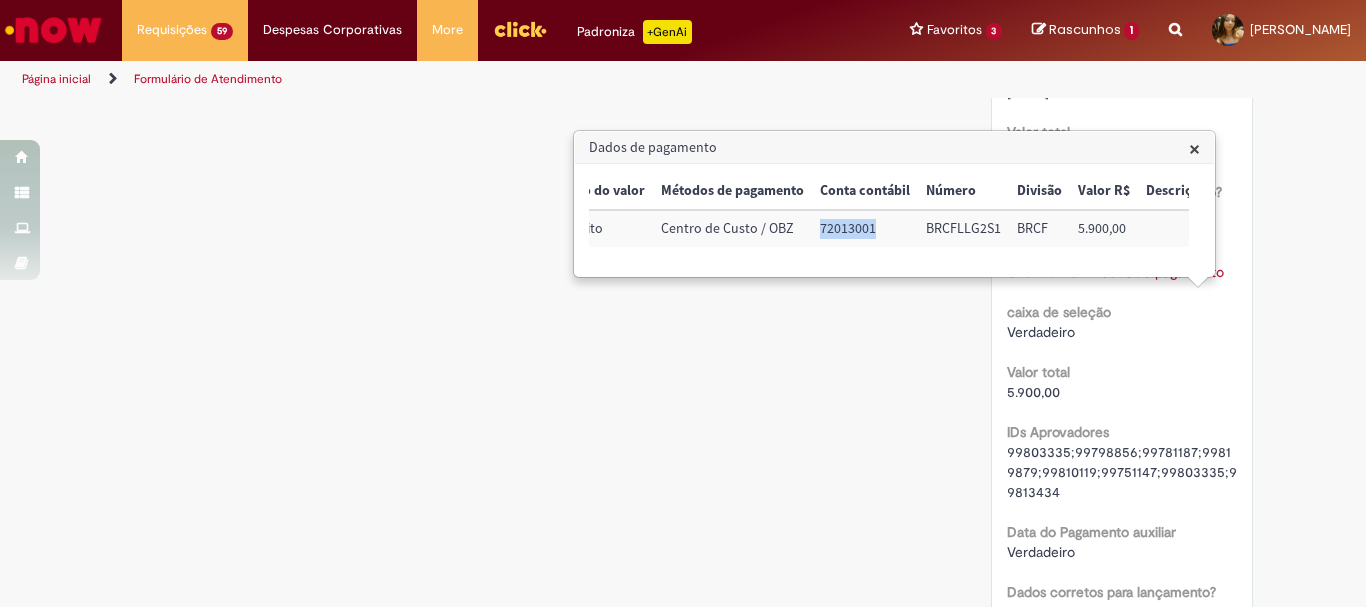 scroll, scrollTop: 0, scrollLeft: 217, axis: horizontal 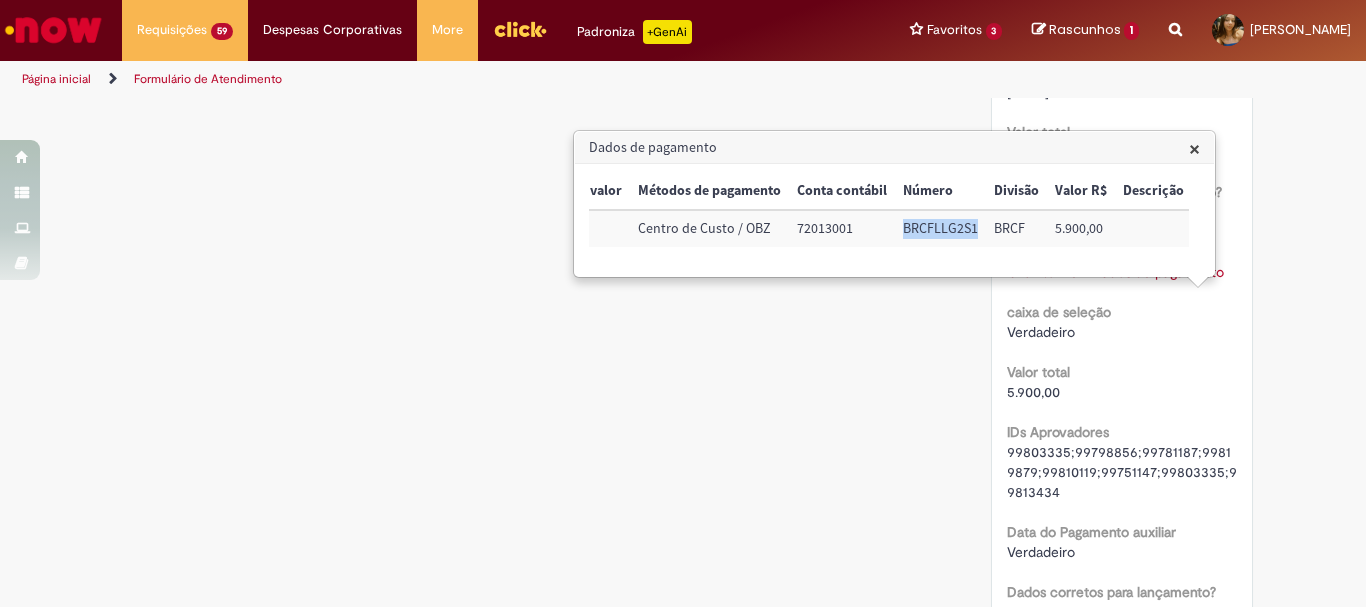 drag, startPoint x: 977, startPoint y: 226, endPoint x: 905, endPoint y: 227, distance: 72.00694 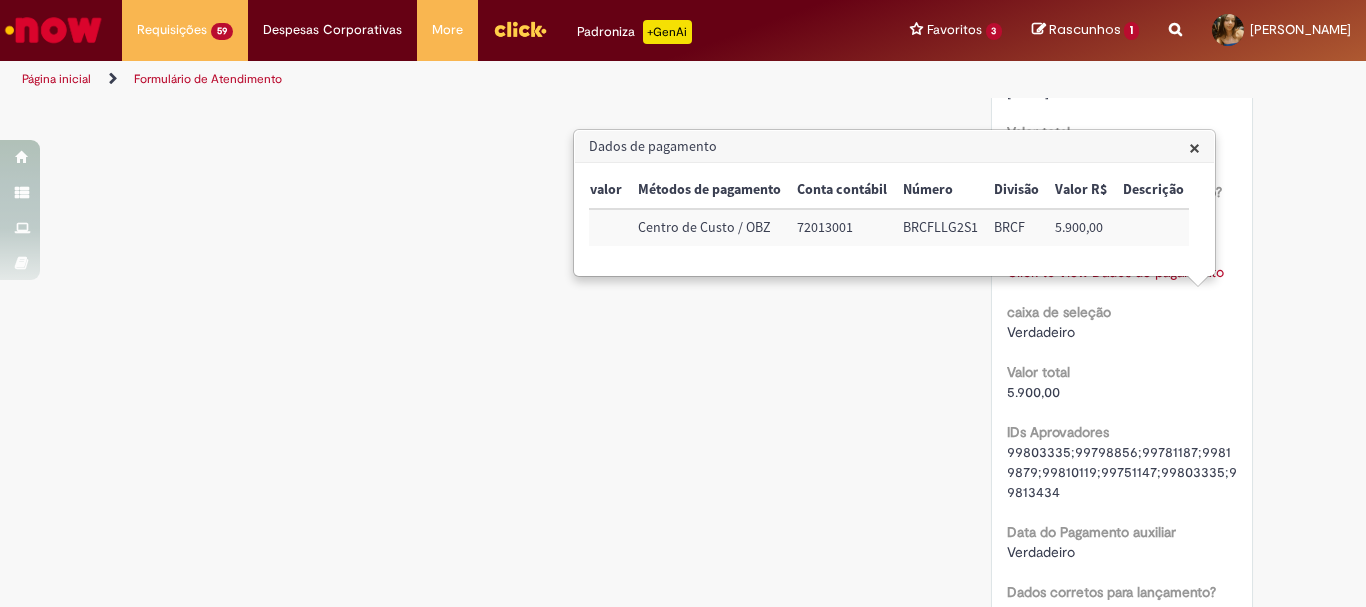 drag, startPoint x: 1113, startPoint y: 230, endPoint x: 1054, endPoint y: 228, distance: 59.03389 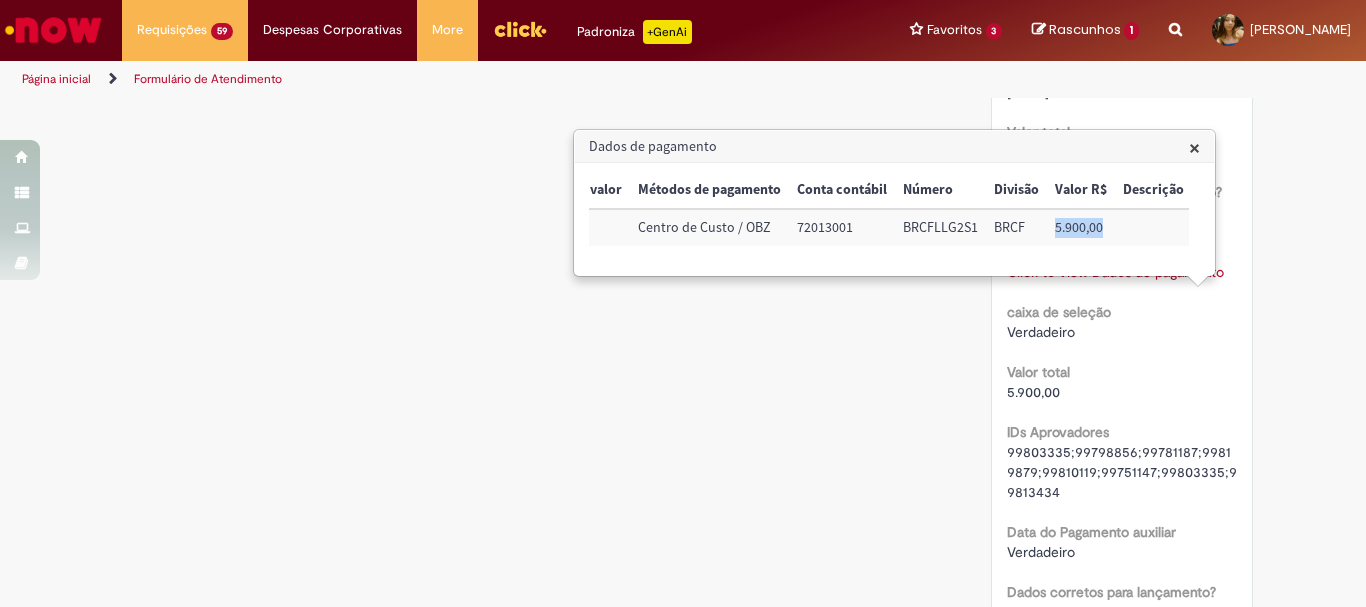 drag, startPoint x: 1054, startPoint y: 228, endPoint x: 1102, endPoint y: 226, distance: 48.04165 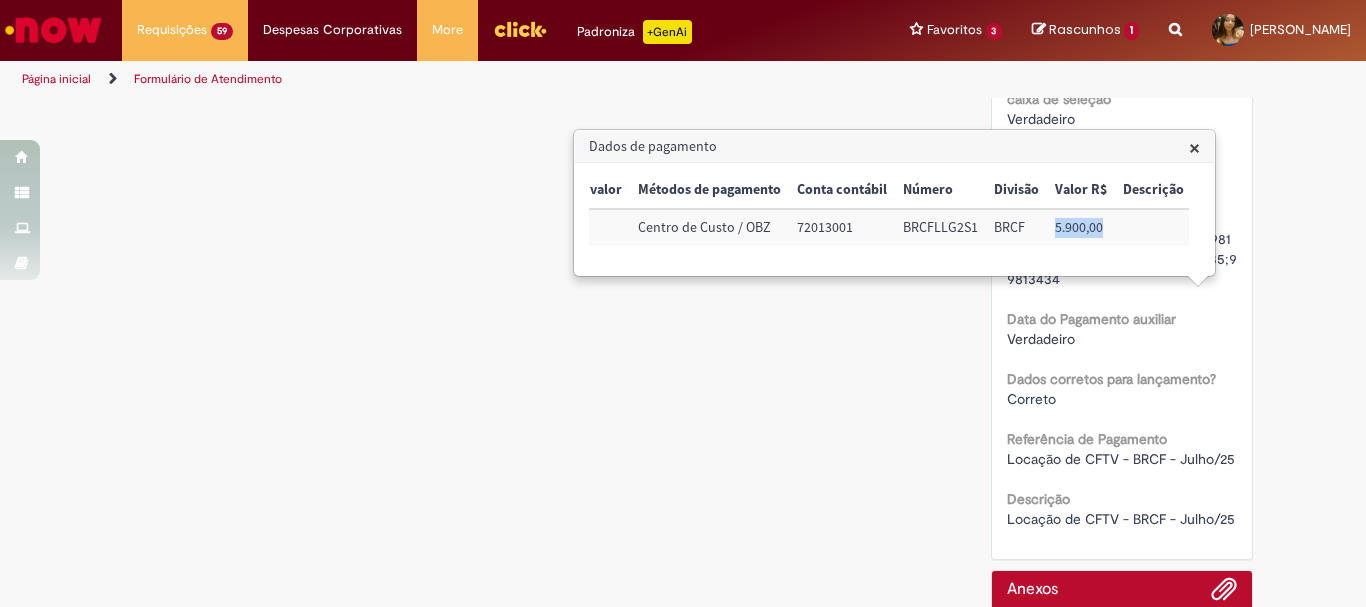 scroll, scrollTop: 2713, scrollLeft: 0, axis: vertical 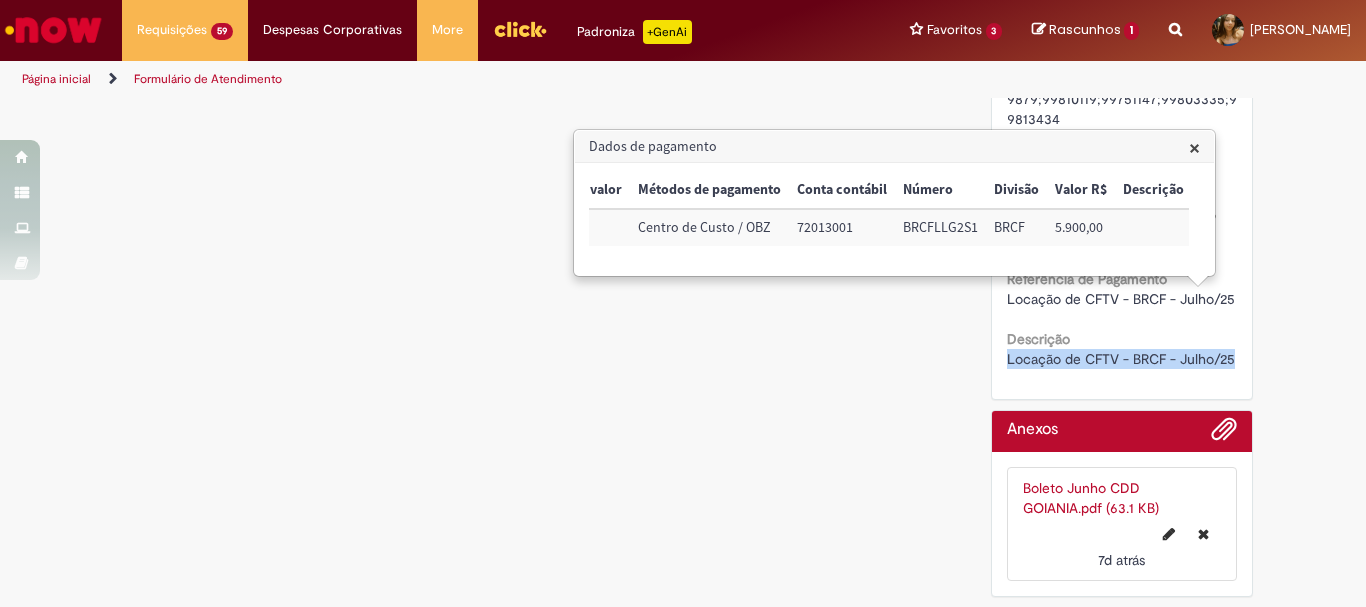 drag, startPoint x: 999, startPoint y: 353, endPoint x: 1241, endPoint y: 362, distance: 242.1673 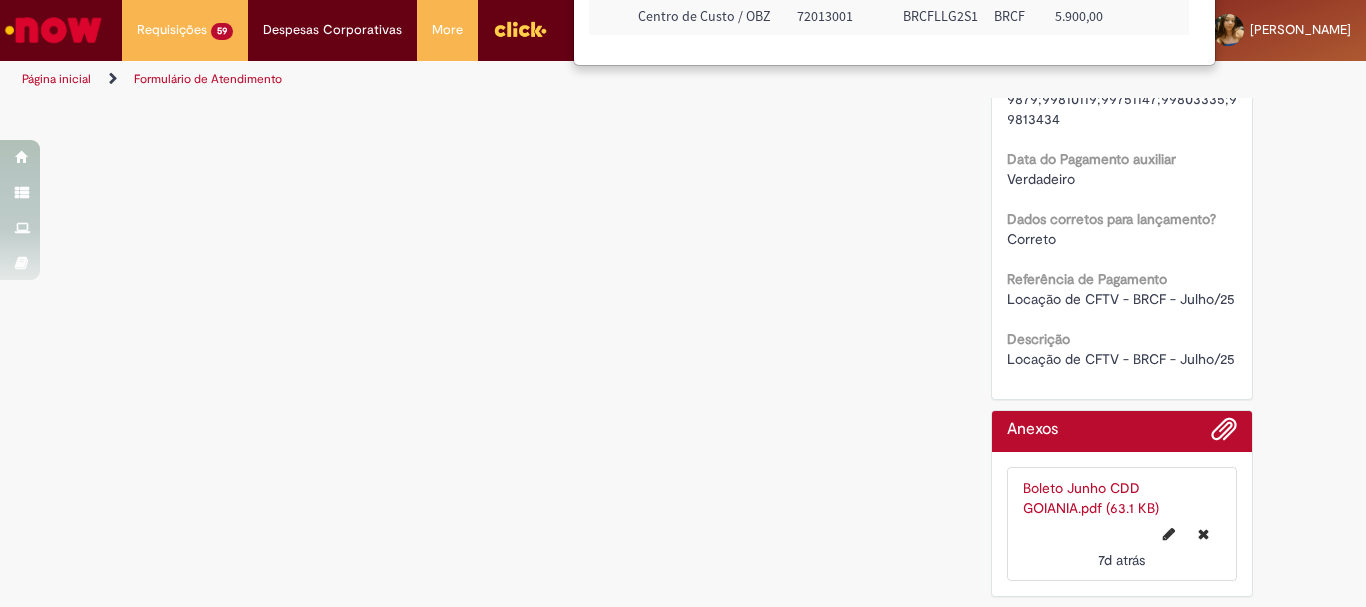 click on "Boleto Junho CDD GOIANIA.pdf (63.1 KB) 7d atrás 7 dias atrás" at bounding box center [1122, 524] 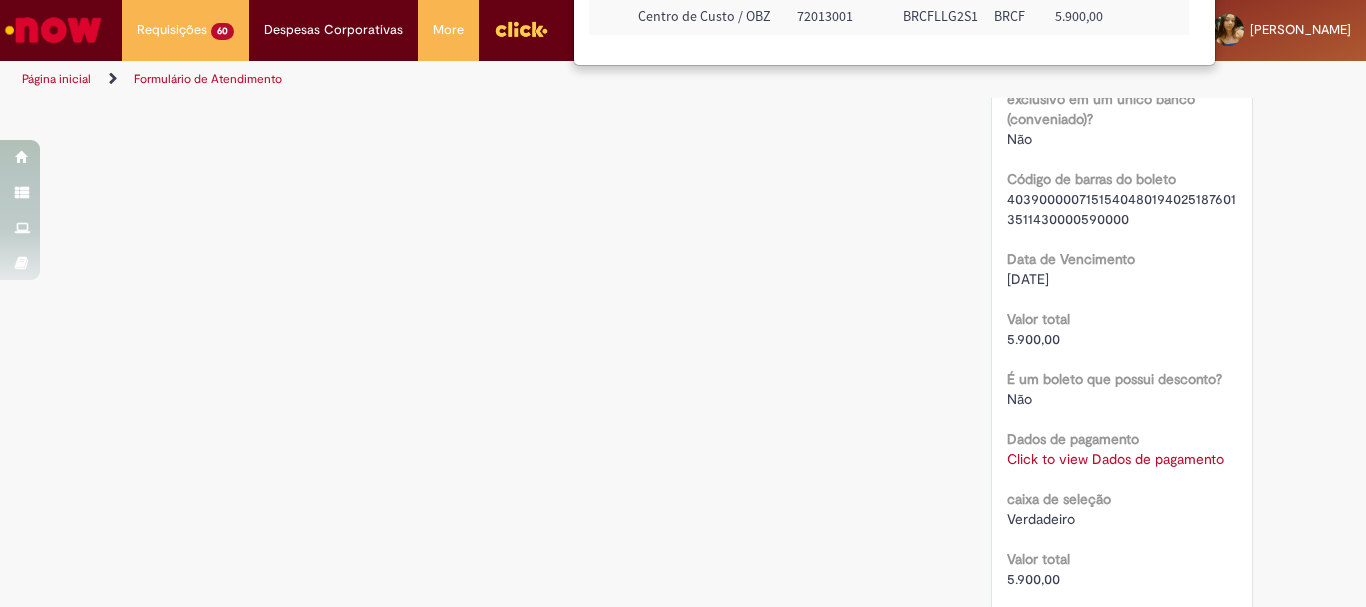 scroll, scrollTop: 1613, scrollLeft: 0, axis: vertical 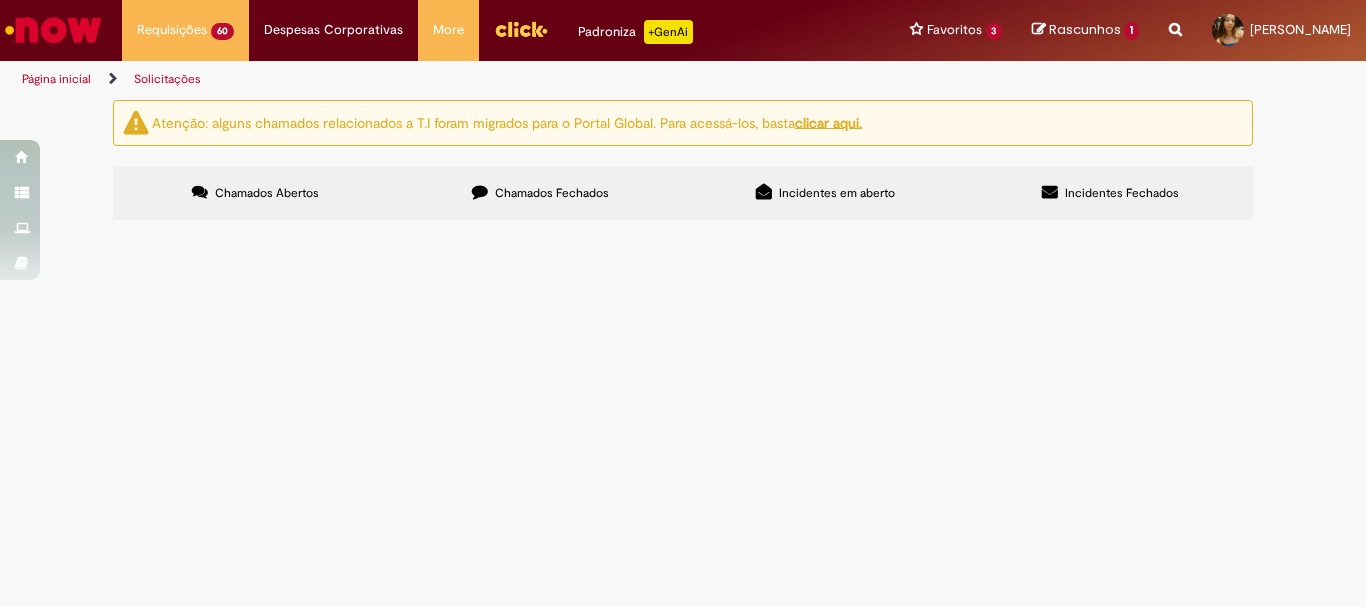 click on "2" at bounding box center [0, 0] 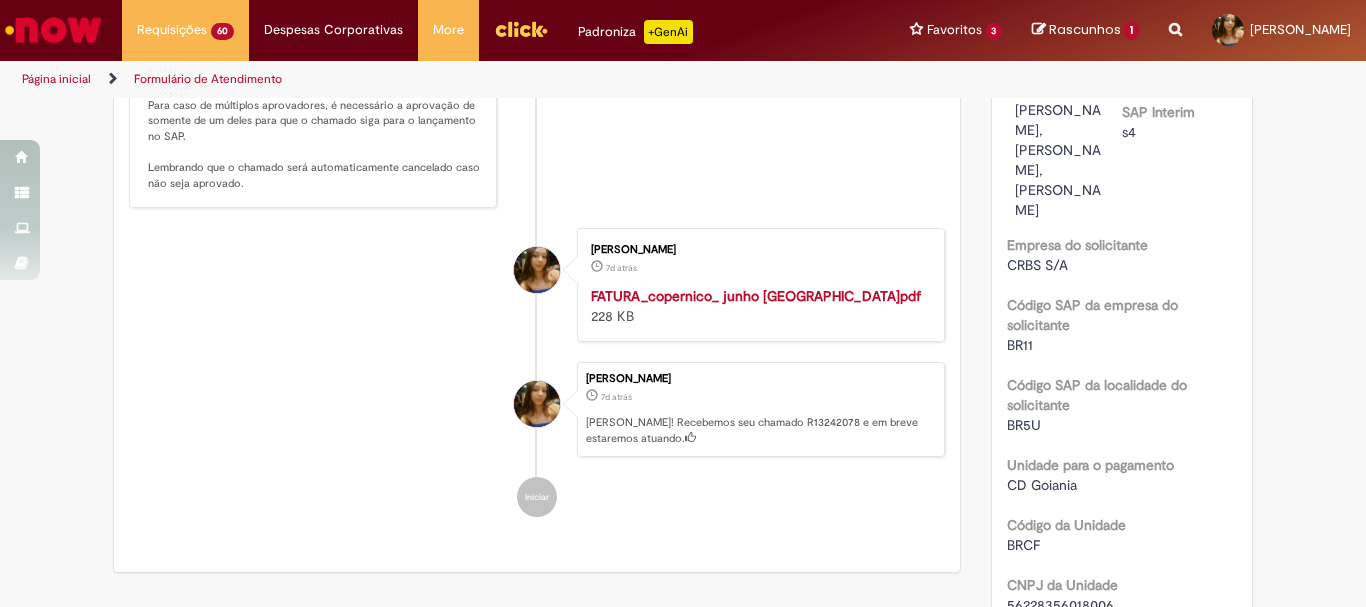 scroll, scrollTop: 0, scrollLeft: 0, axis: both 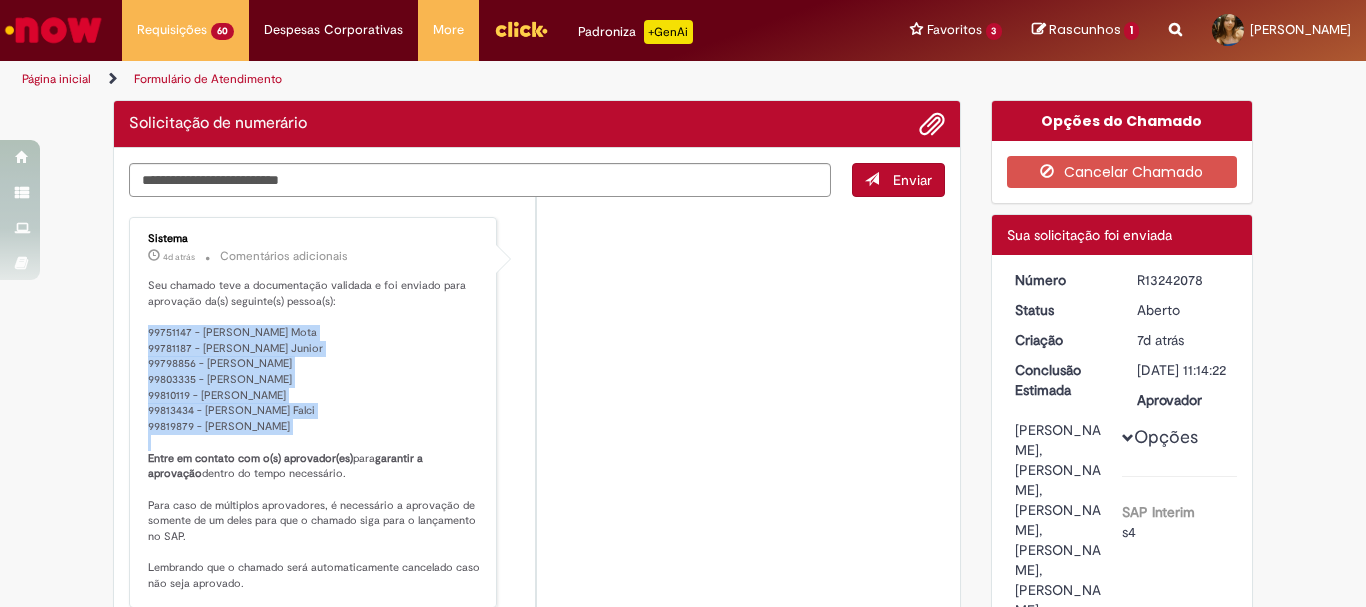 click on "Seu chamado teve a documentação validada e foi enviado para aprovação da(s) seguinte(s) pessoa(s): 99751147 - Talita Lobo Mota
99781187 - Marcos Antonio Carneiro Junior
99798856 - Cecilia Menegol
99803335 - Michele Ellert Aline Schwerz
99810119 - Jessica de Campos de Souza
99813434 - Giovana Costa Falci
99819879 - Fernanda Gabriela De Oliveira Benedito
Entre em contato com o(s) aprovador(es)  para  garantir a aprovação  dentro do tempo necessário. Para caso de múltiplos aprovadores, é necessário a aprovação de somente de um deles para que o chamado siga para o lançamento no SAP. Lembrando que o chamado será automaticamente cancelado caso não seja aprovado." at bounding box center [314, 435] 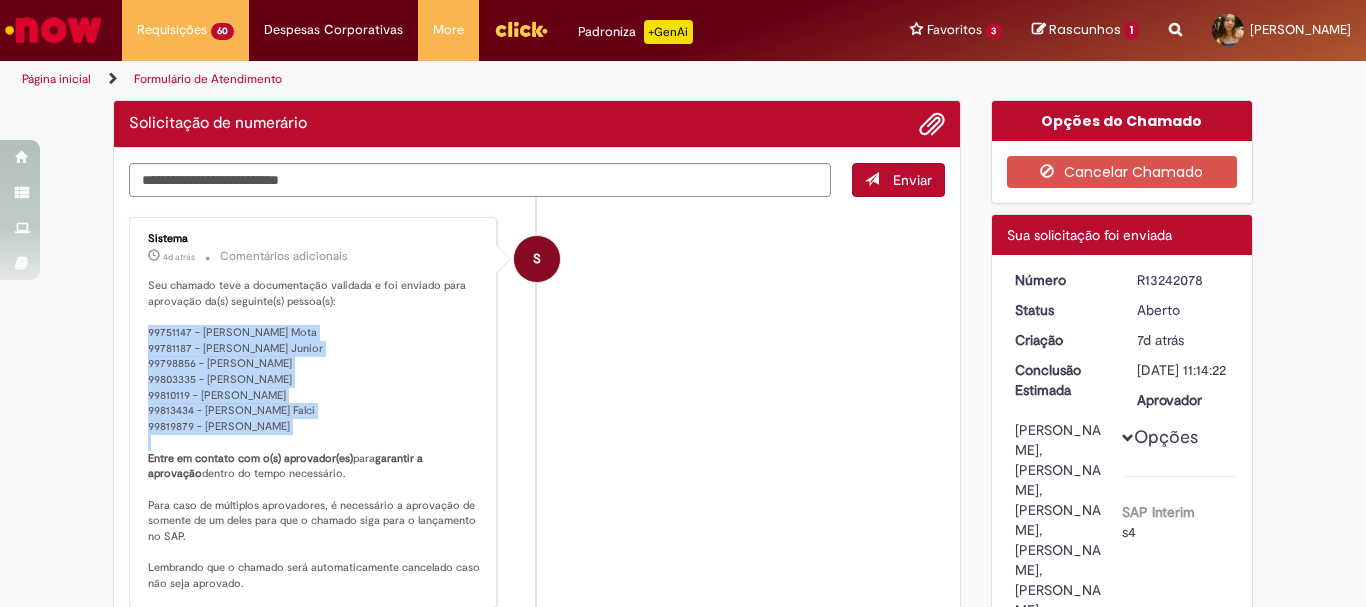 click on "Seu chamado teve a documentação validada e foi enviado para aprovação da(s) seguinte(s) pessoa(s): 99751147 - Talita Lobo Mota
99781187 - Marcos Antonio Carneiro Junior
99798856 - Cecilia Menegol
99803335 - Michele Ellert Aline Schwerz
99810119 - Jessica de Campos de Souza
99813434 - Giovana Costa Falci
99819879 - Fernanda Gabriela De Oliveira Benedito
Entre em contato com o(s) aprovador(es)  para  garantir a aprovação  dentro do tempo necessário. Para caso de múltiplos aprovadores, é necessário a aprovação de somente de um deles para que o chamado siga para o lançamento no SAP. Lembrando que o chamado será automaticamente cancelado caso não seja aprovado." at bounding box center [314, 435] 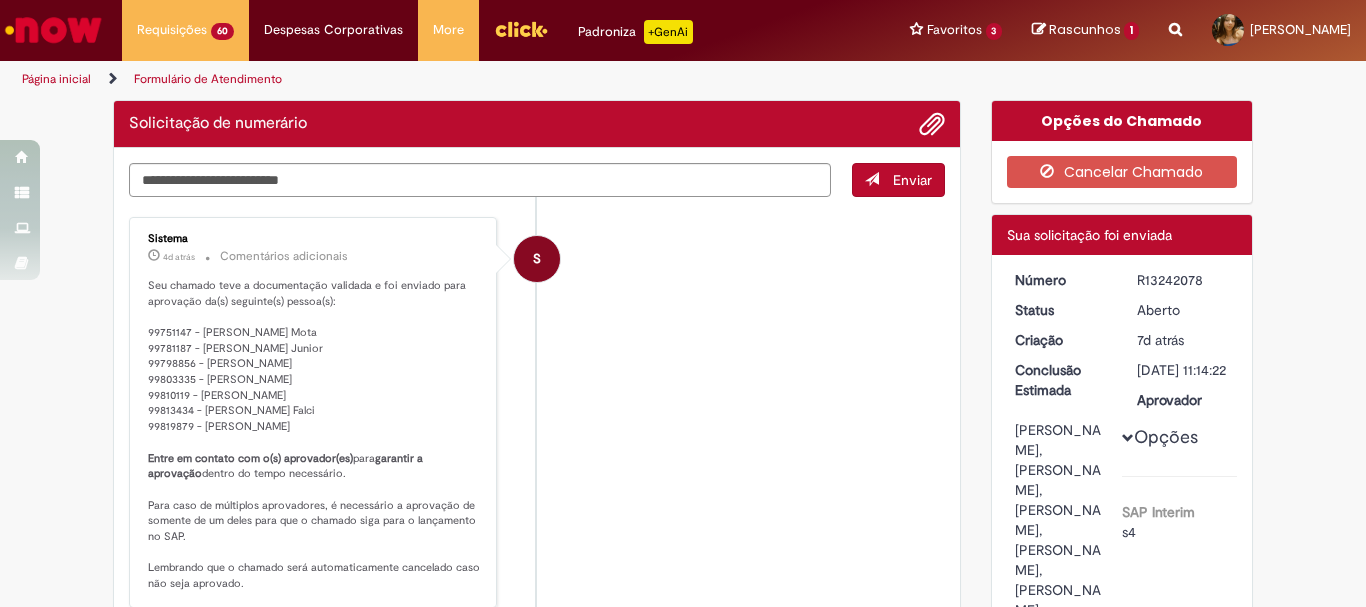 click on "Seu chamado teve a documentação validada e foi enviado para aprovação da(s) seguinte(s) pessoa(s): 99751147 - Talita Lobo Mota
99781187 - Marcos Antonio Carneiro Junior
99798856 - Cecilia Menegol
99803335 - Michele Ellert Aline Schwerz
99810119 - Jessica de Campos de Souza
99813434 - Giovana Costa Falci
99819879 - Fernanda Gabriela De Oliveira Benedito
Entre em contato com o(s) aprovador(es)  para  garantir a aprovação  dentro do tempo necessário. Para caso de múltiplos aprovadores, é necessário a aprovação de somente de um deles para que o chamado siga para o lançamento no SAP. Lembrando que o chamado será automaticamente cancelado caso não seja aprovado." at bounding box center (314, 435) 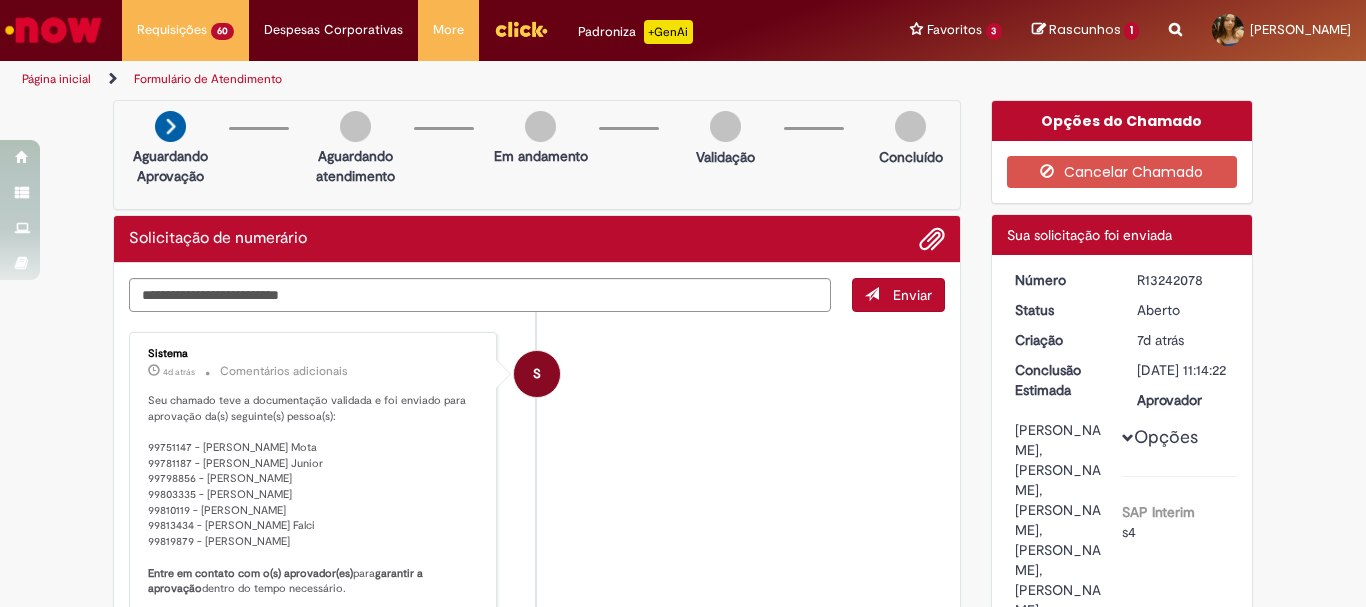 scroll, scrollTop: 200, scrollLeft: 0, axis: vertical 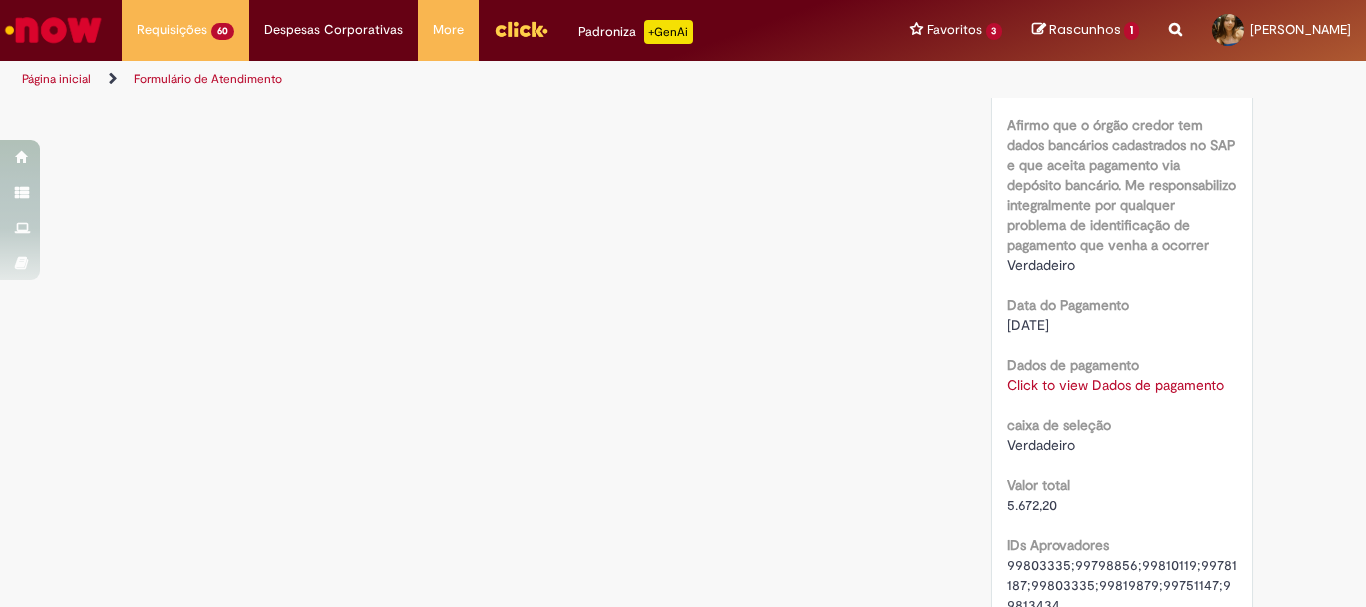 drag, startPoint x: 1132, startPoint y: 269, endPoint x: 994, endPoint y: 276, distance: 138.17743 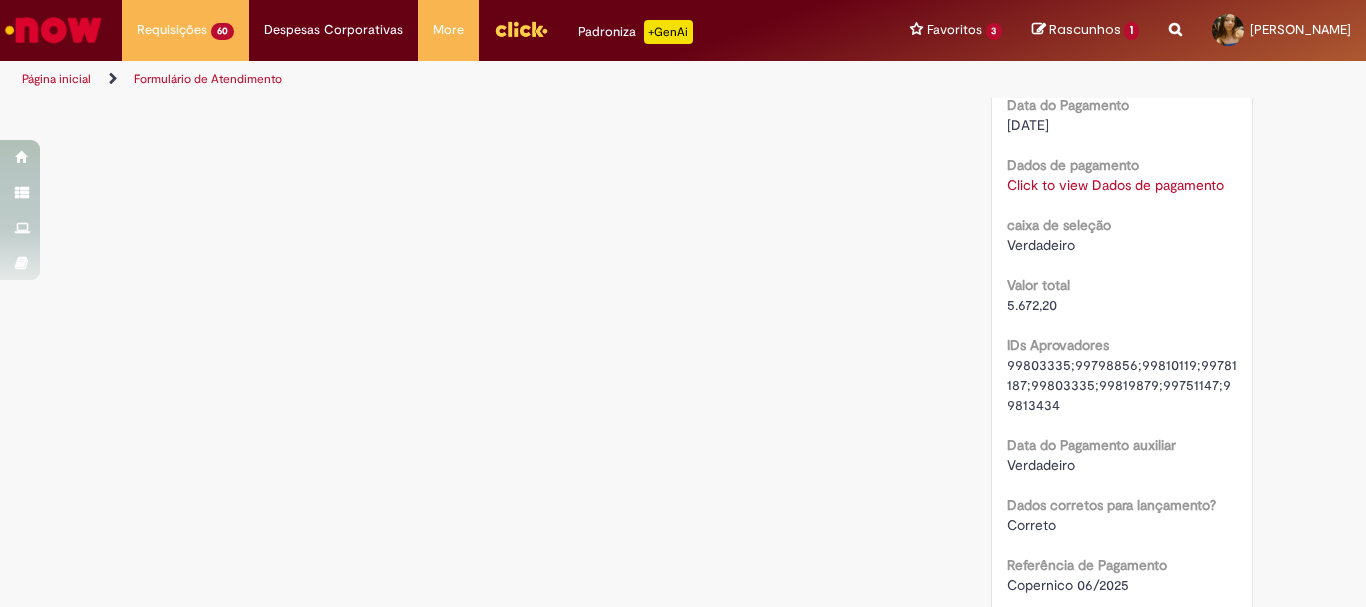 scroll, scrollTop: 1500, scrollLeft: 0, axis: vertical 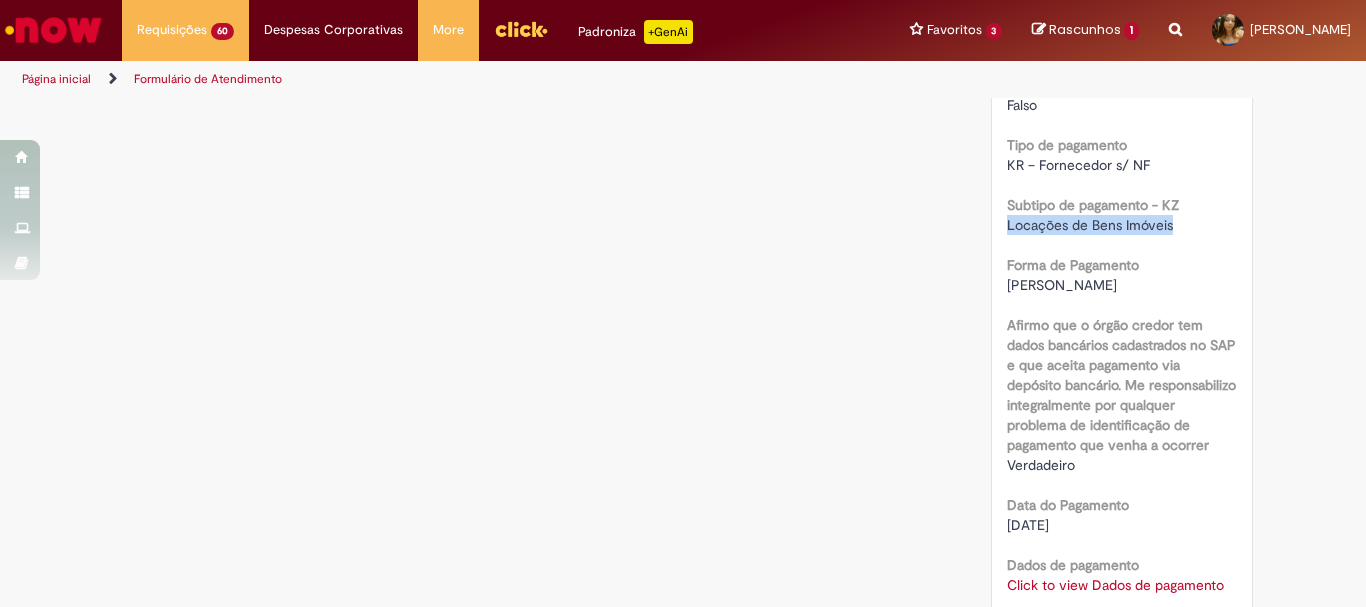 drag, startPoint x: 1166, startPoint y: 418, endPoint x: 994, endPoint y: 403, distance: 172.65283 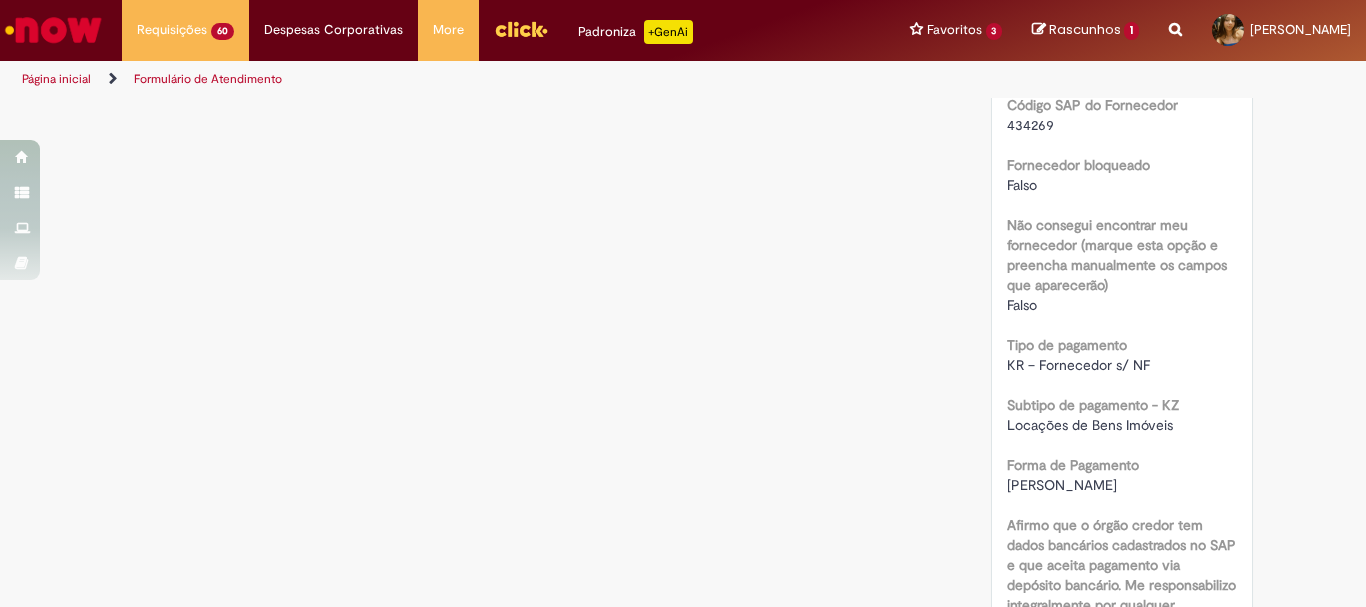 scroll, scrollTop: 1200, scrollLeft: 0, axis: vertical 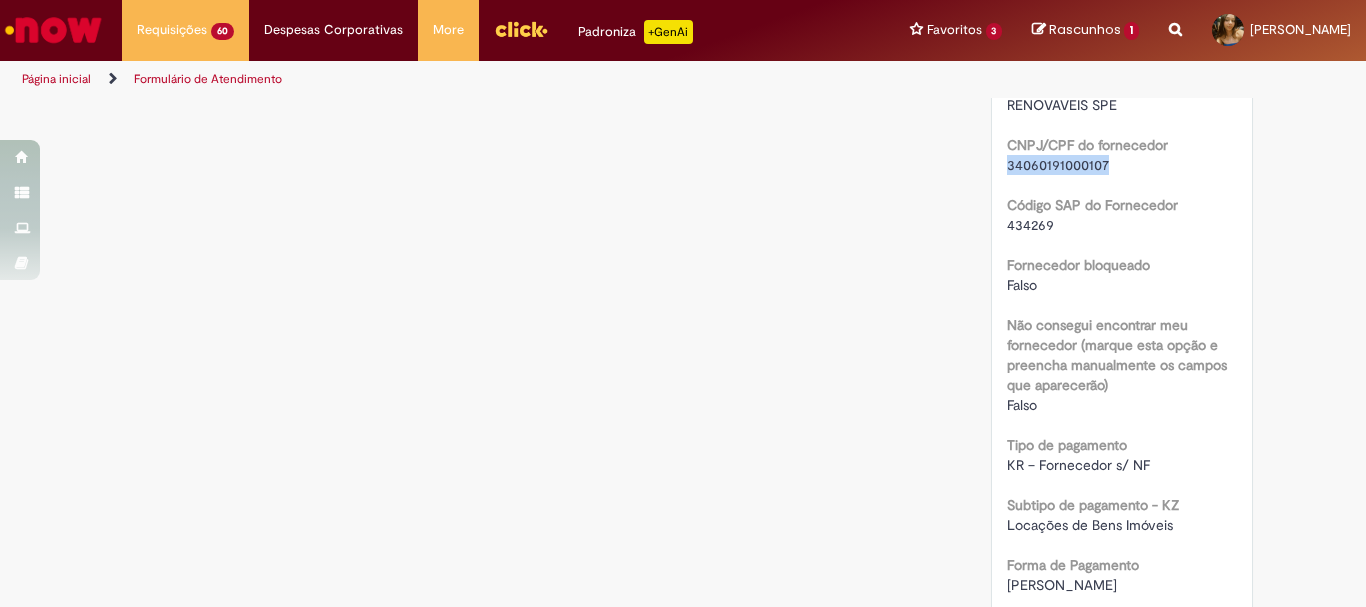 drag, startPoint x: 1108, startPoint y: 353, endPoint x: 988, endPoint y: 346, distance: 120.203995 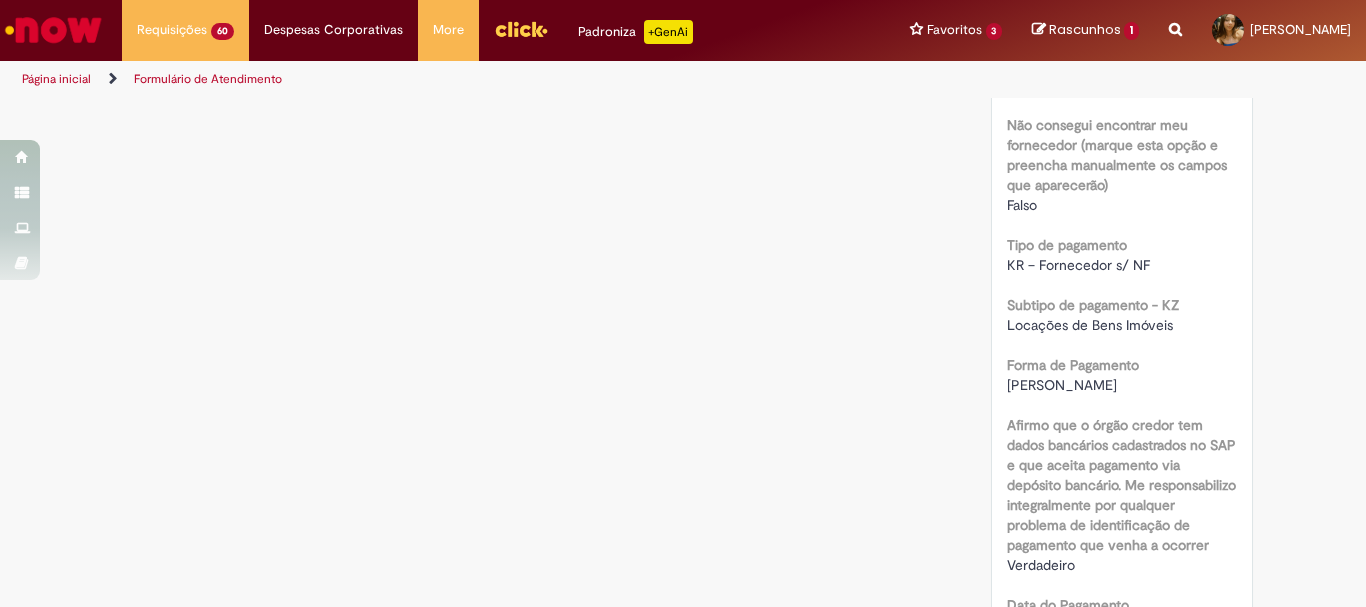 scroll, scrollTop: 1500, scrollLeft: 0, axis: vertical 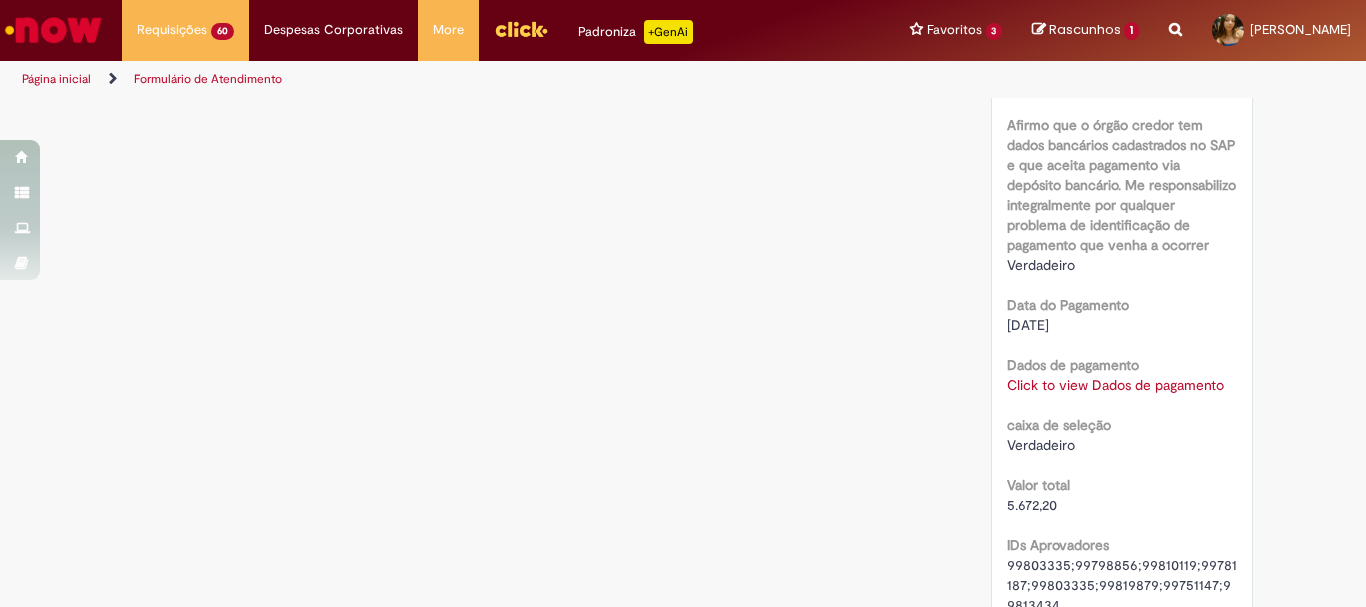 drag, startPoint x: 1083, startPoint y: 516, endPoint x: 978, endPoint y: 517, distance: 105.00476 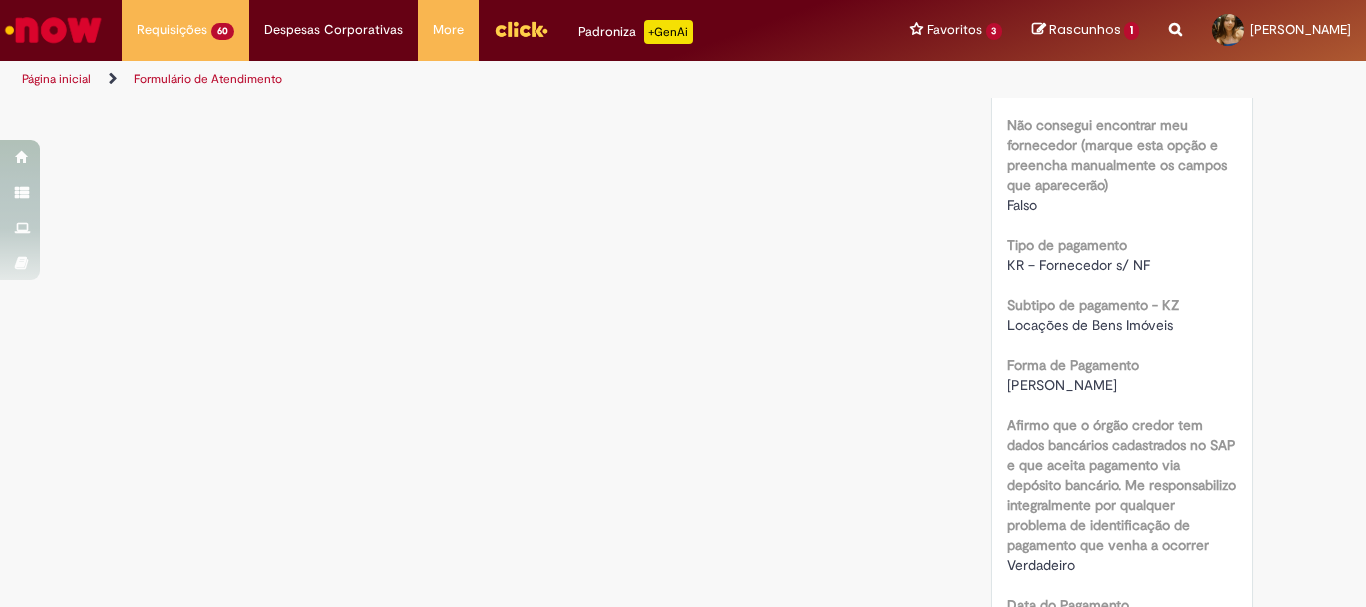 scroll, scrollTop: 1500, scrollLeft: 0, axis: vertical 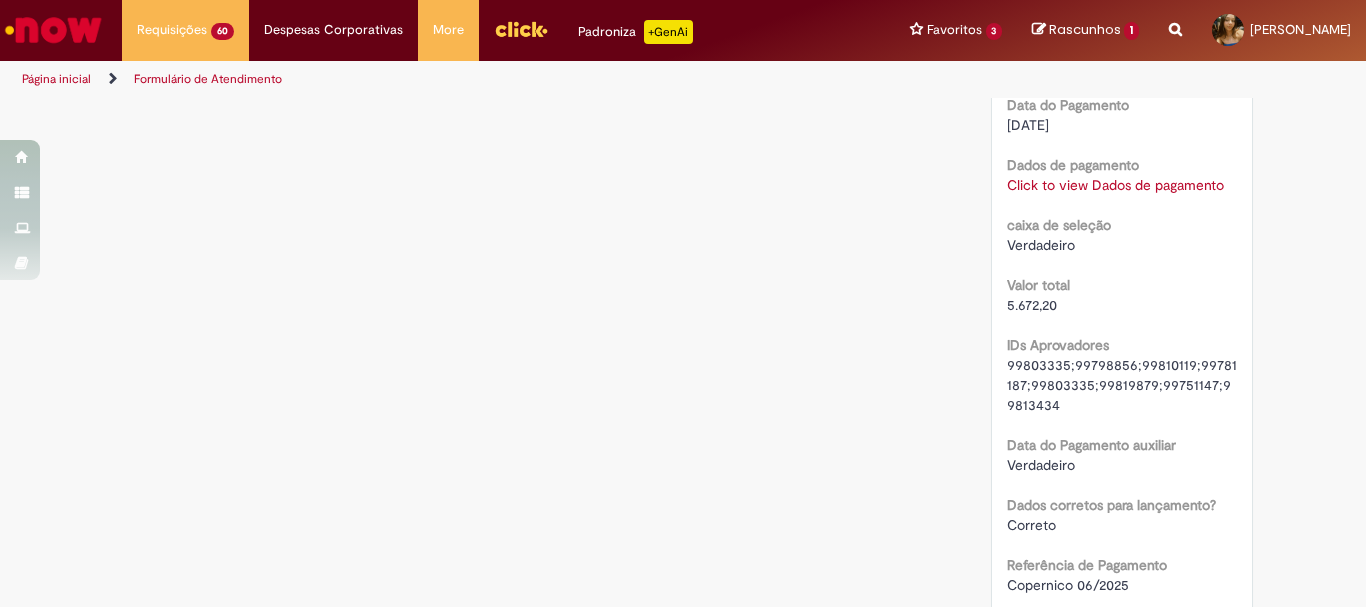 drag, startPoint x: 1070, startPoint y: 319, endPoint x: 981, endPoint y: 318, distance: 89.005615 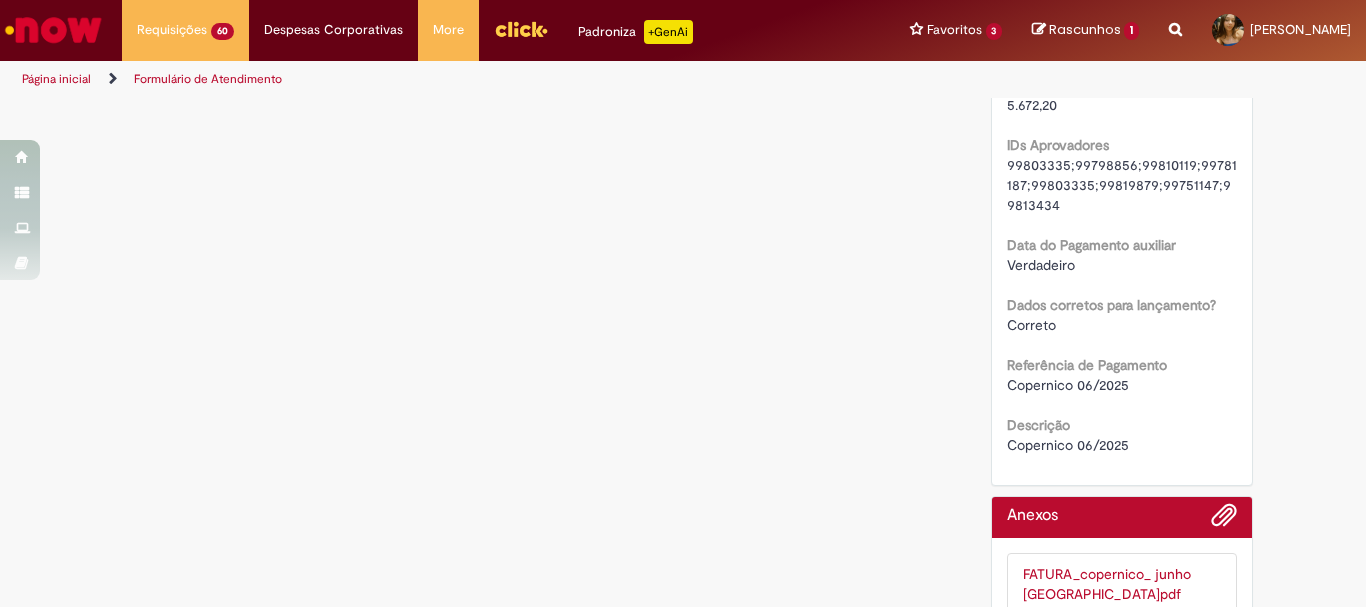 click on "Click to view Dados de pagamento" at bounding box center [1115, -15] 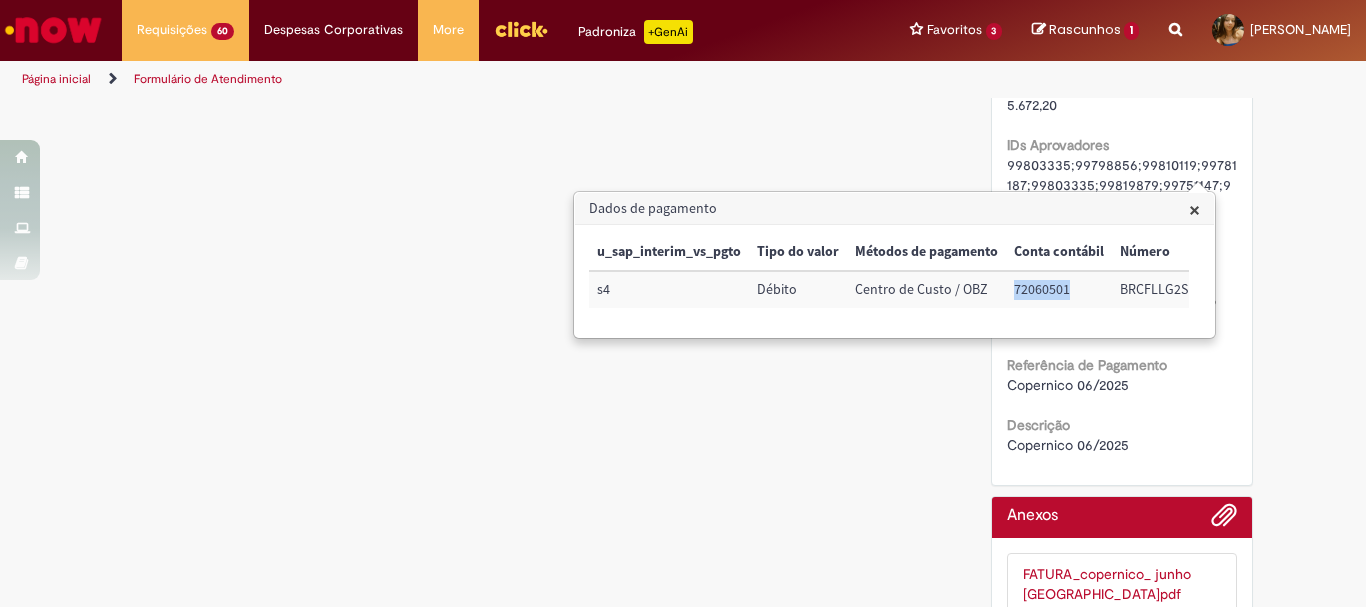 drag, startPoint x: 1068, startPoint y: 294, endPoint x: 1012, endPoint y: 296, distance: 56.0357 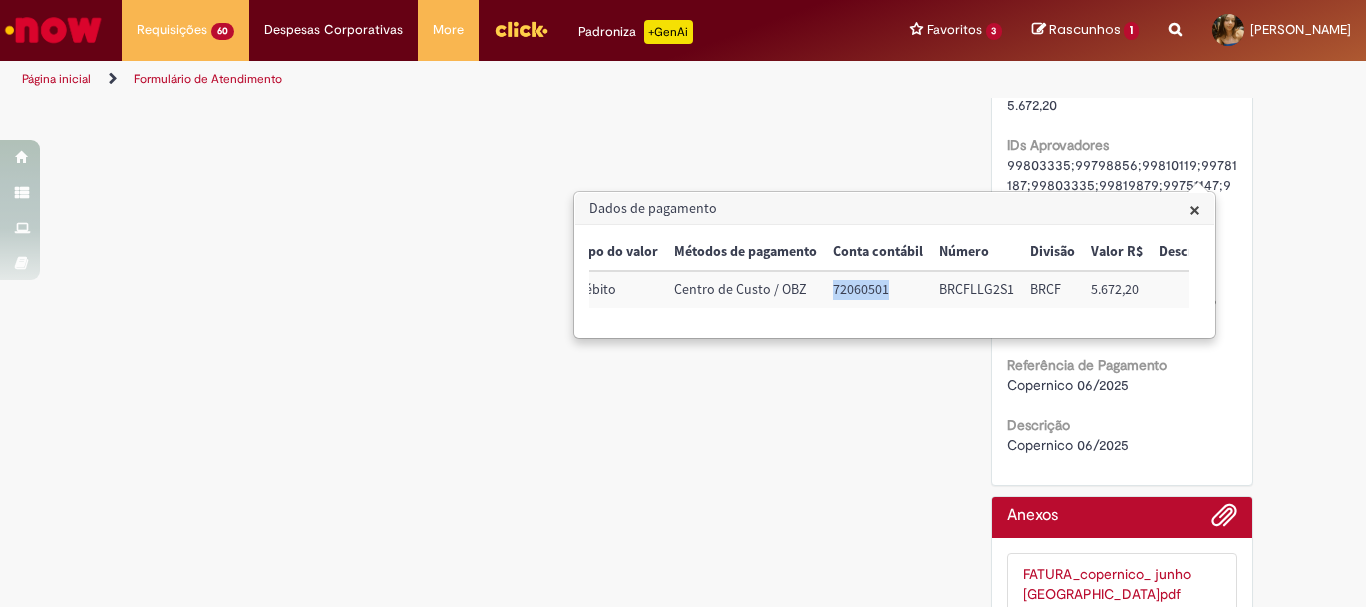 scroll, scrollTop: 0, scrollLeft: 184, axis: horizontal 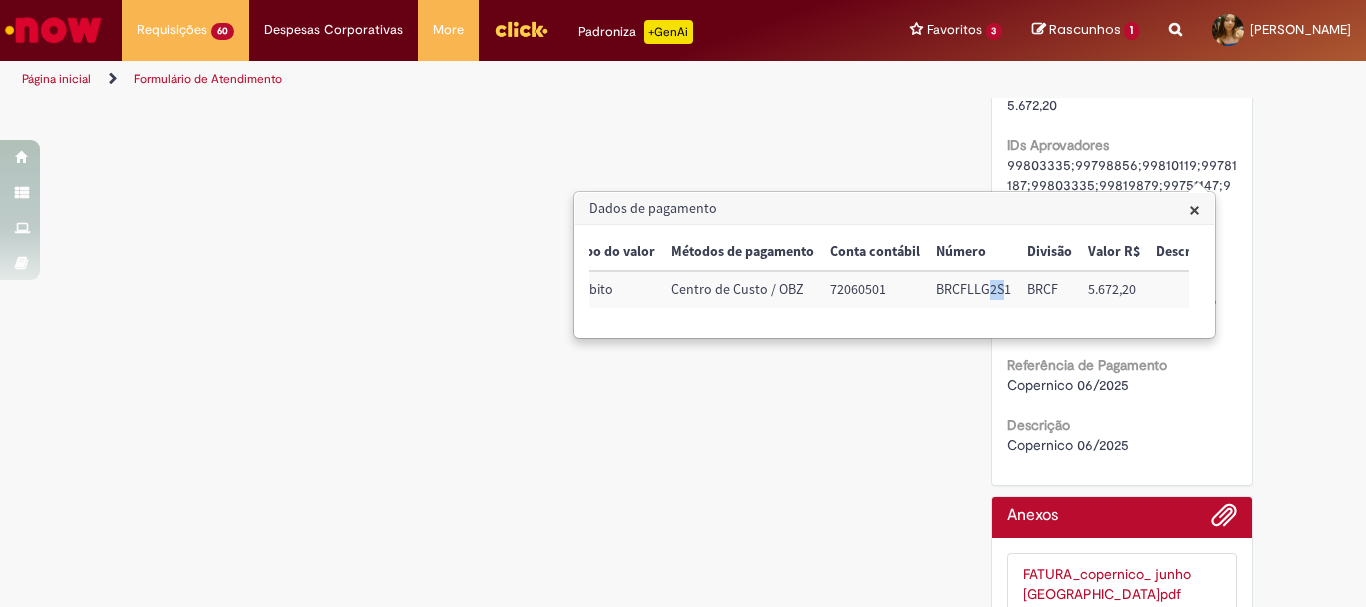 drag, startPoint x: 1007, startPoint y: 298, endPoint x: 992, endPoint y: 297, distance: 15.033297 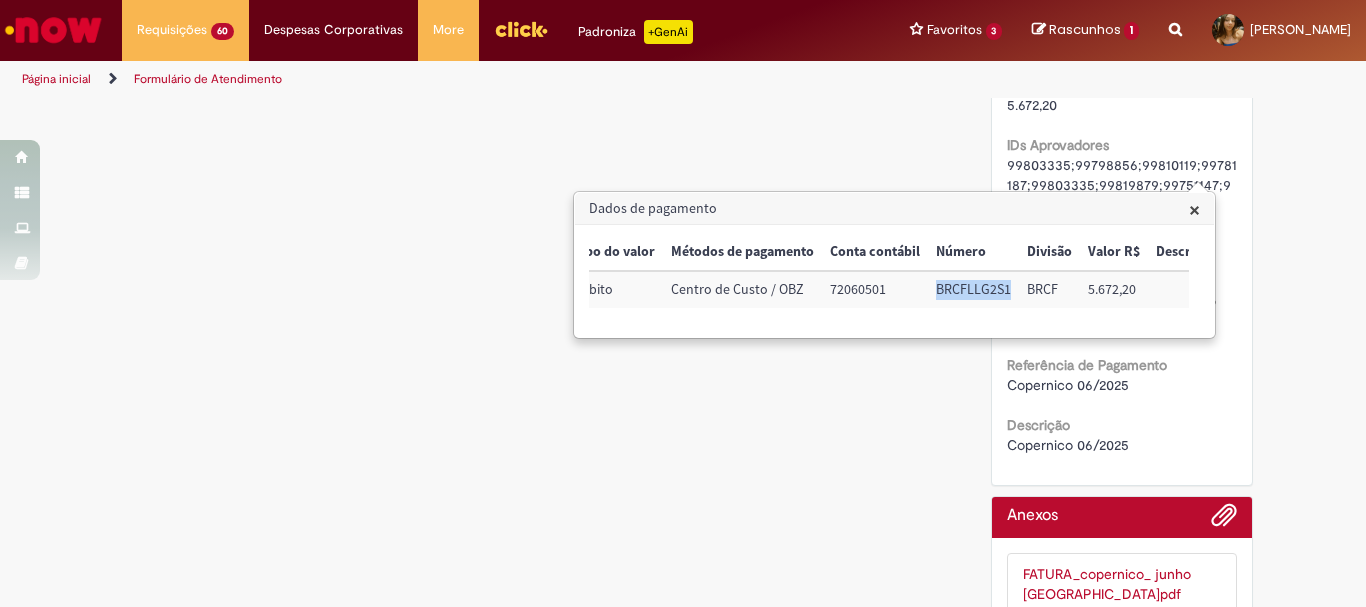 drag, startPoint x: 1008, startPoint y: 288, endPoint x: 924, endPoint y: 288, distance: 84 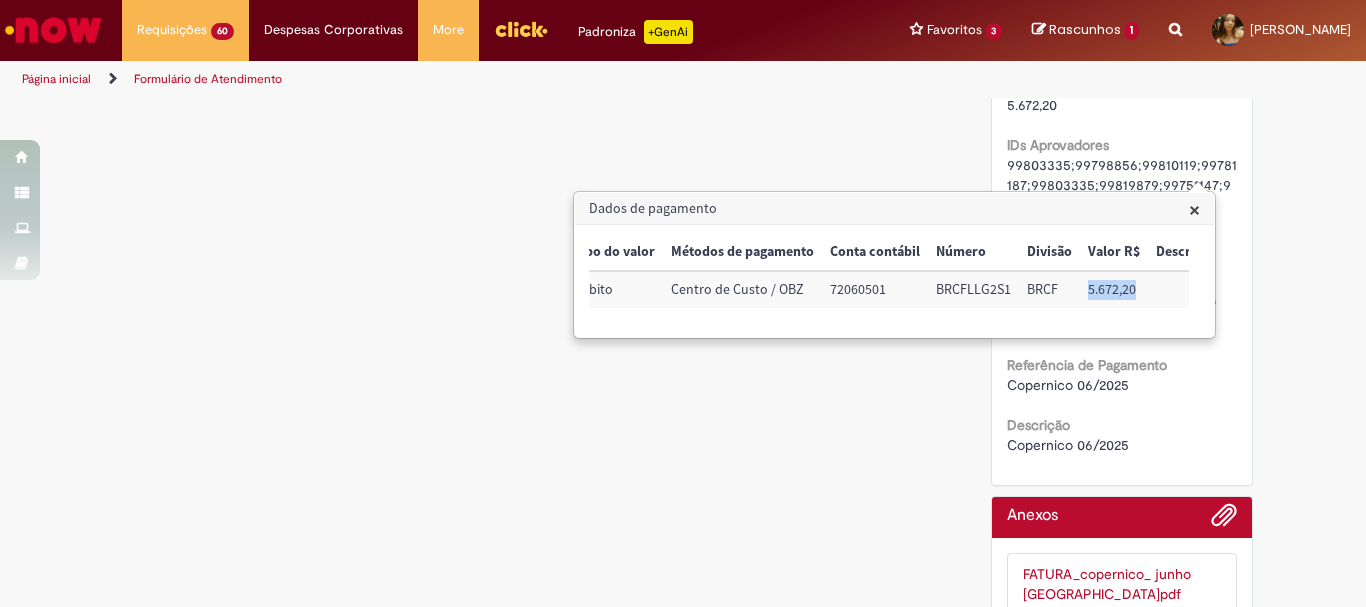 drag, startPoint x: 1139, startPoint y: 296, endPoint x: 1091, endPoint y: 296, distance: 48 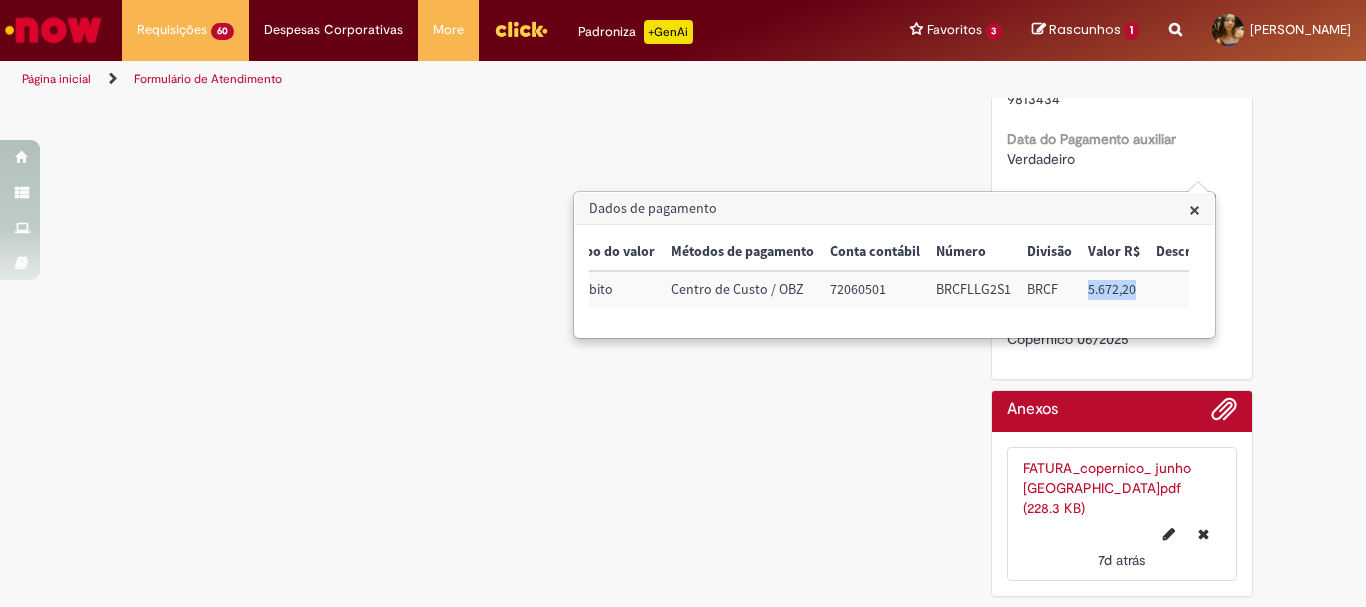 scroll, scrollTop: 2173, scrollLeft: 0, axis: vertical 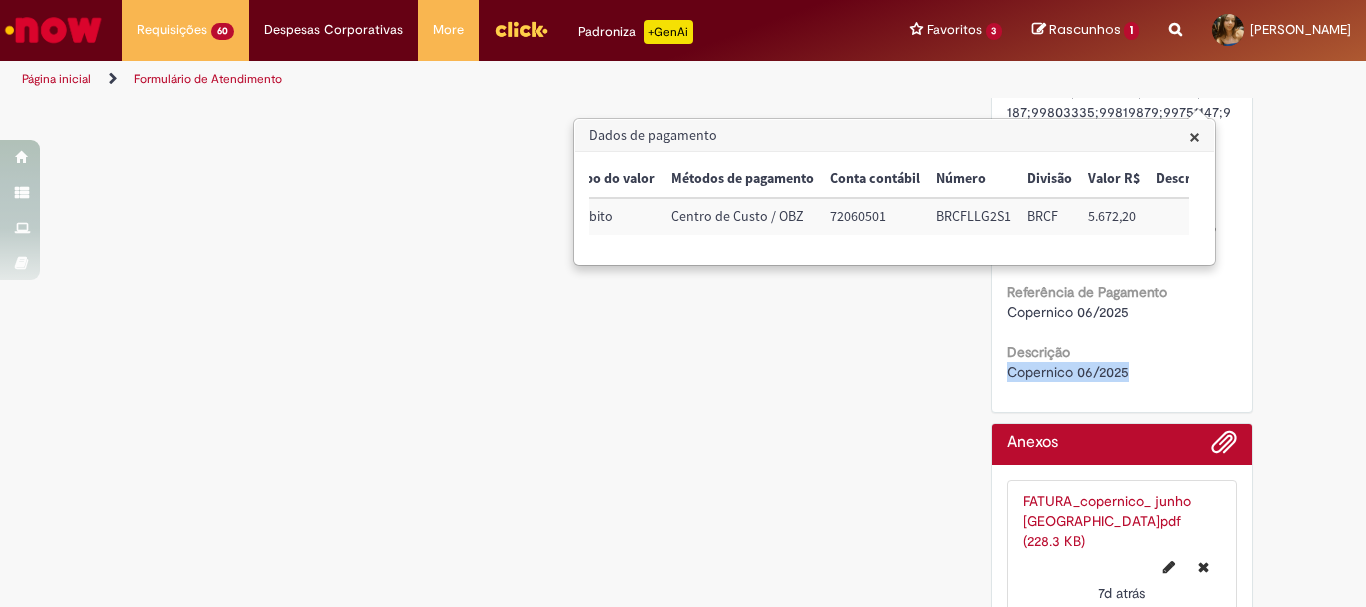 drag, startPoint x: 1121, startPoint y: 565, endPoint x: 996, endPoint y: 560, distance: 125.09996 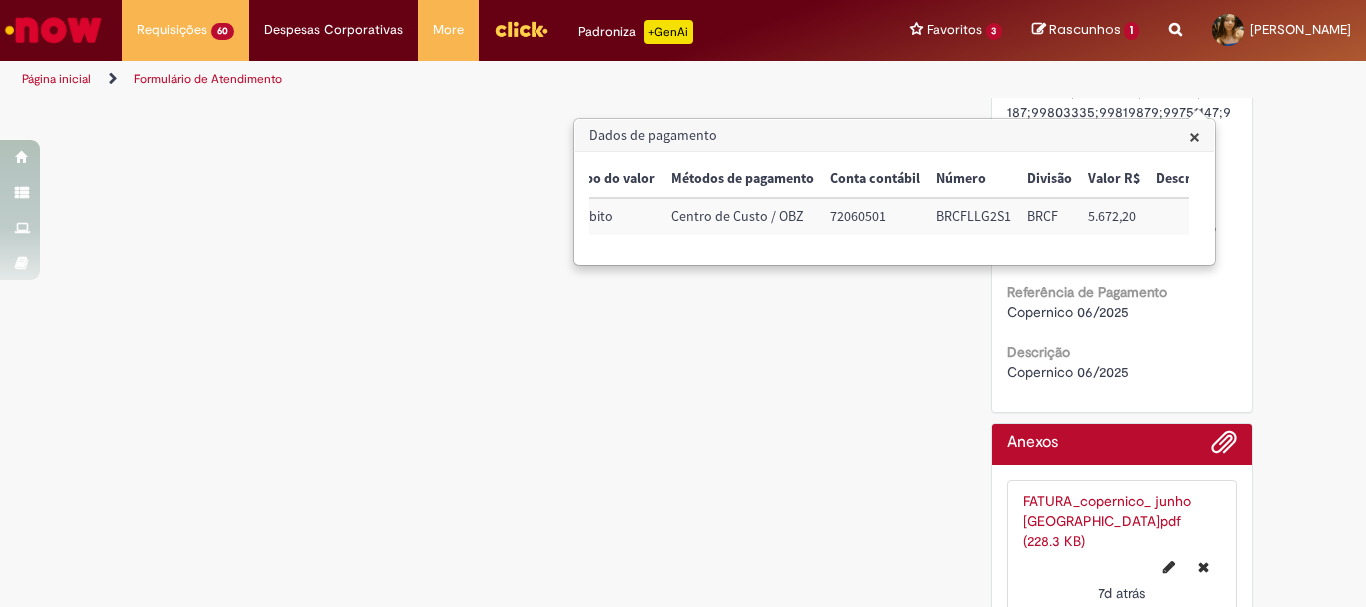 click on "Dados de pagamento" at bounding box center [894, 136] 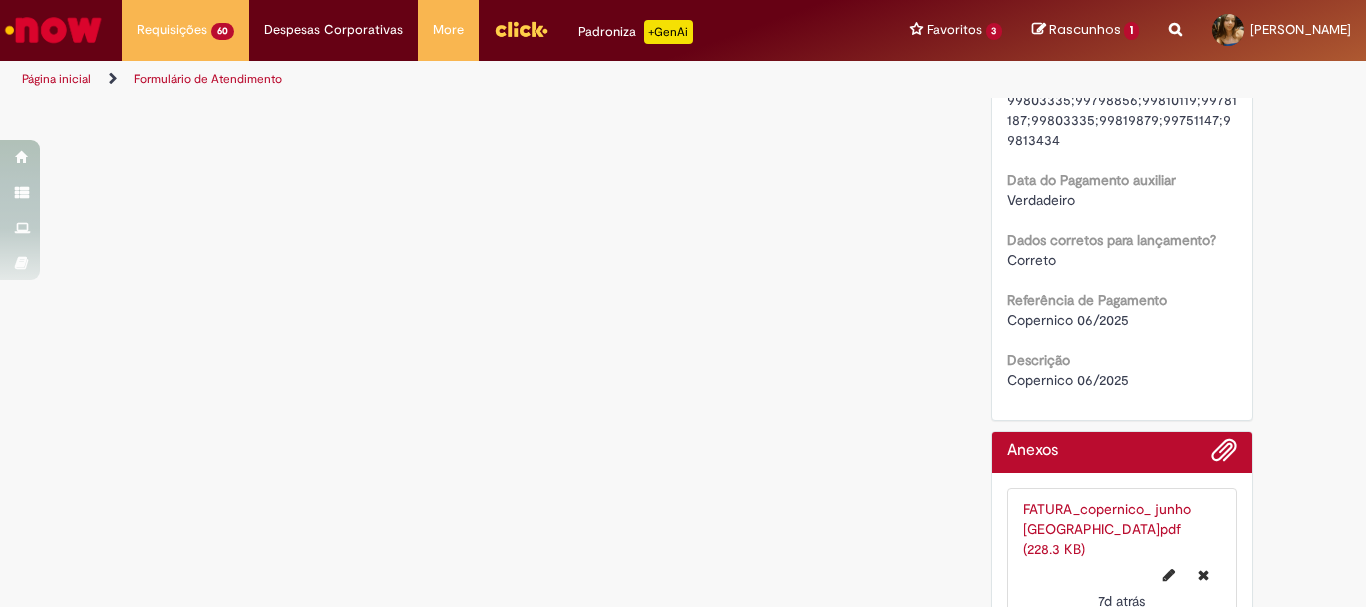 scroll, scrollTop: 2373, scrollLeft: 0, axis: vertical 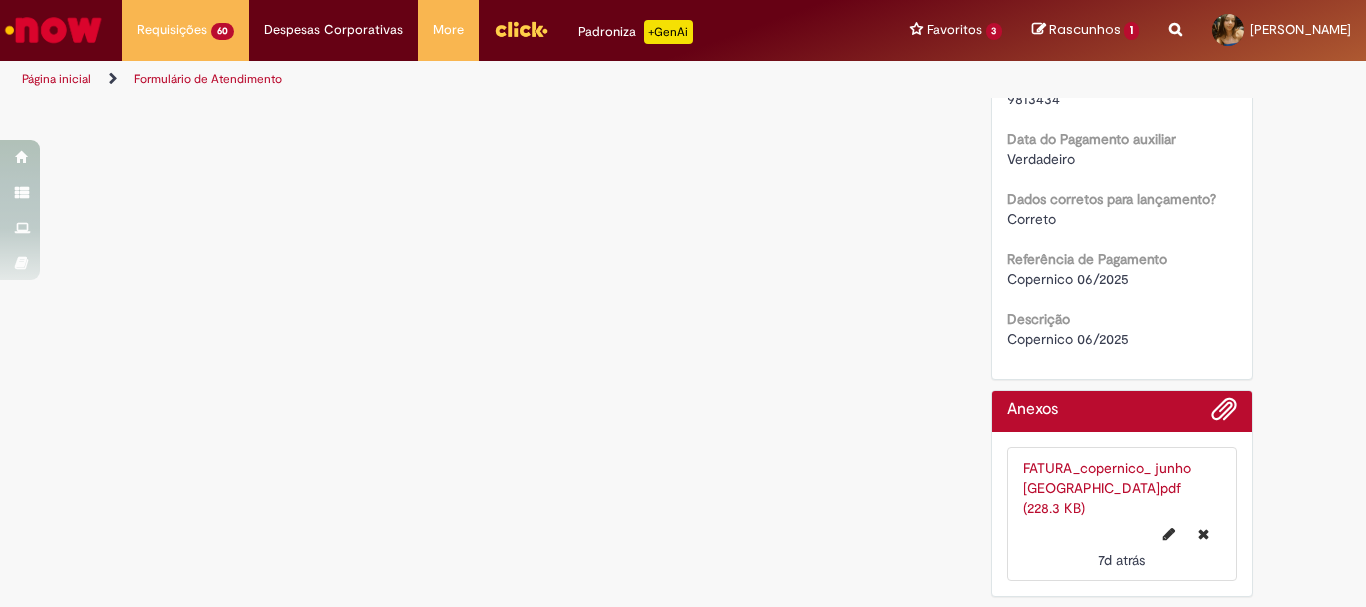 click on "FATURA_copernico_ junho GOIANIA.pdf (228.3 KB)" at bounding box center [1122, 488] 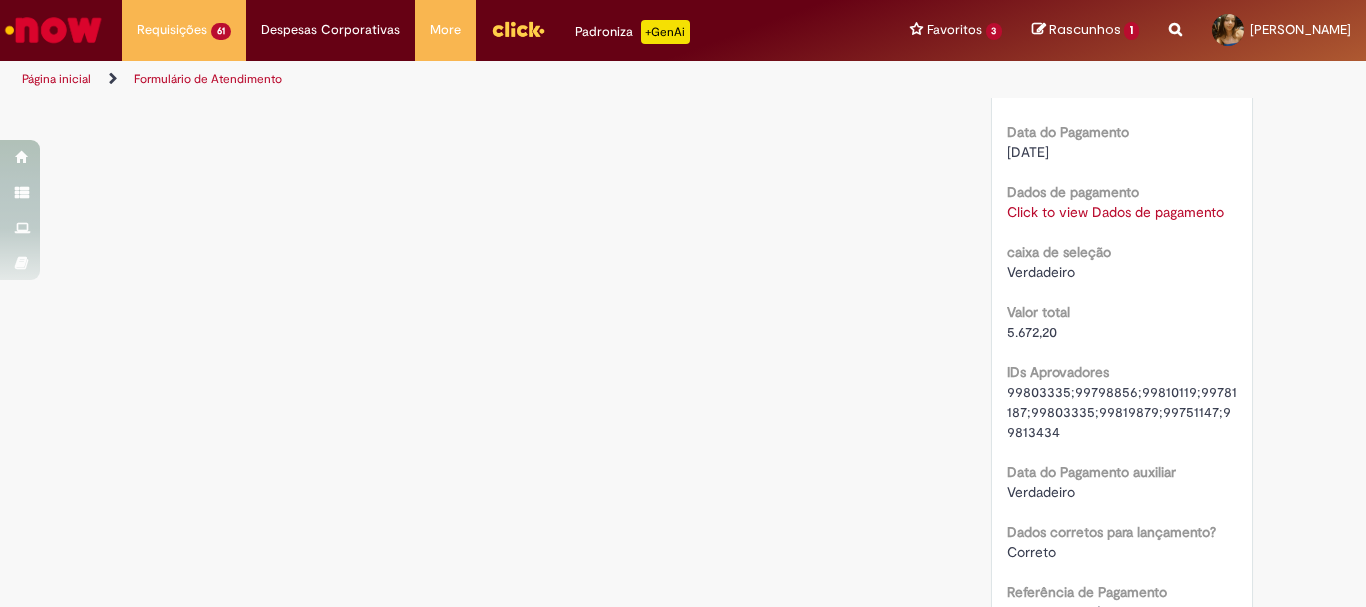 scroll, scrollTop: 1373, scrollLeft: 0, axis: vertical 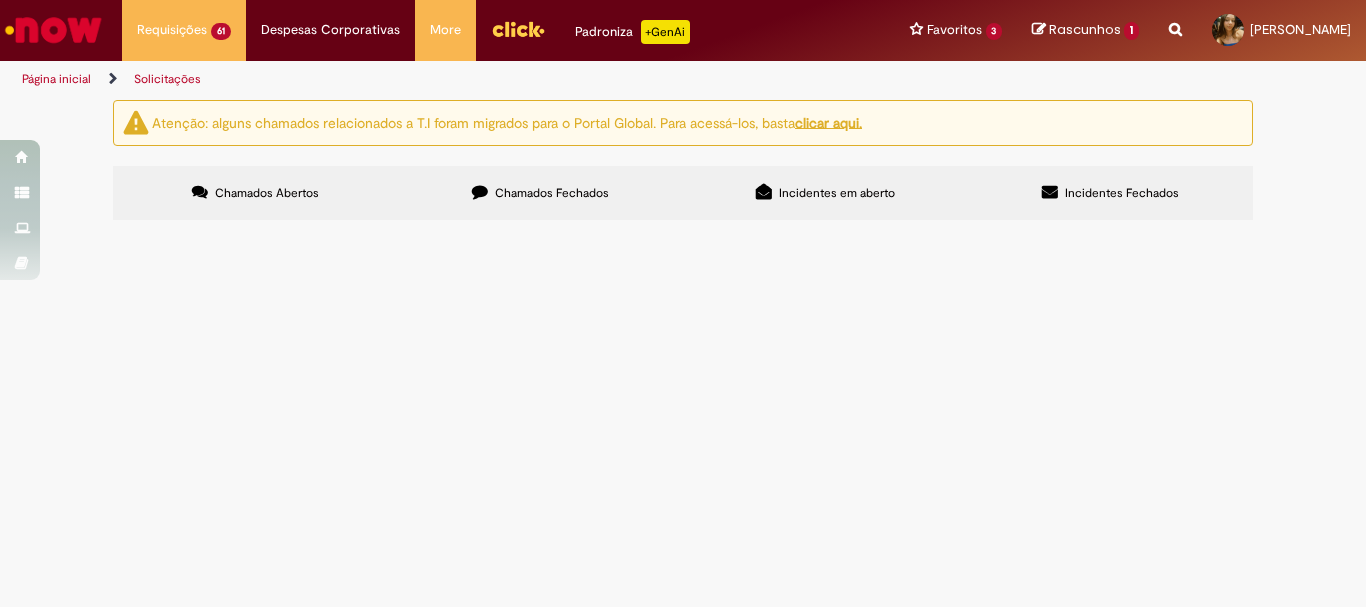 click on "2" at bounding box center (0, 0) 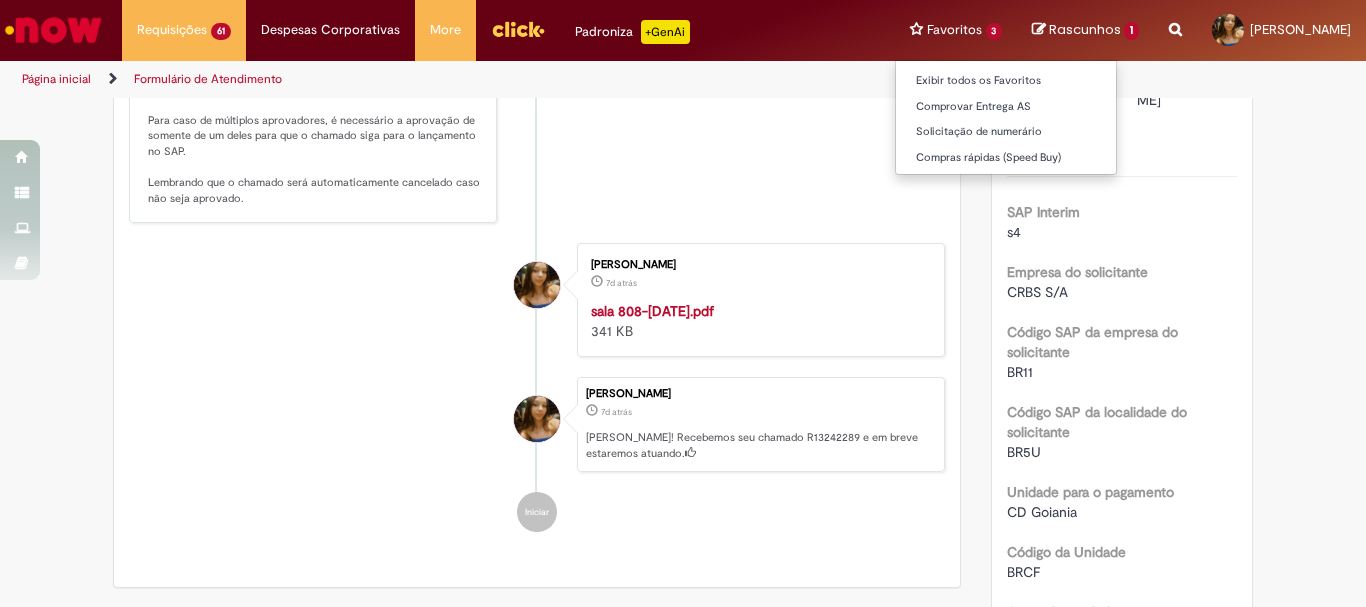 scroll, scrollTop: 0, scrollLeft: 0, axis: both 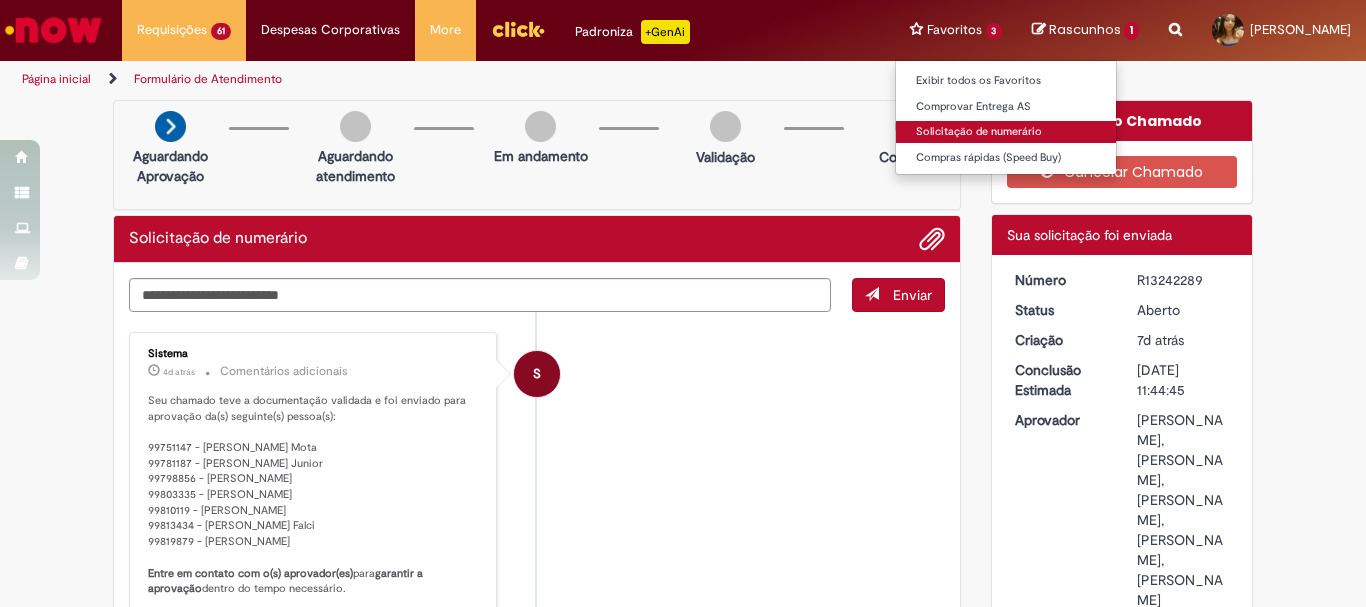 click on "Solicitação de numerário" at bounding box center [1006, 132] 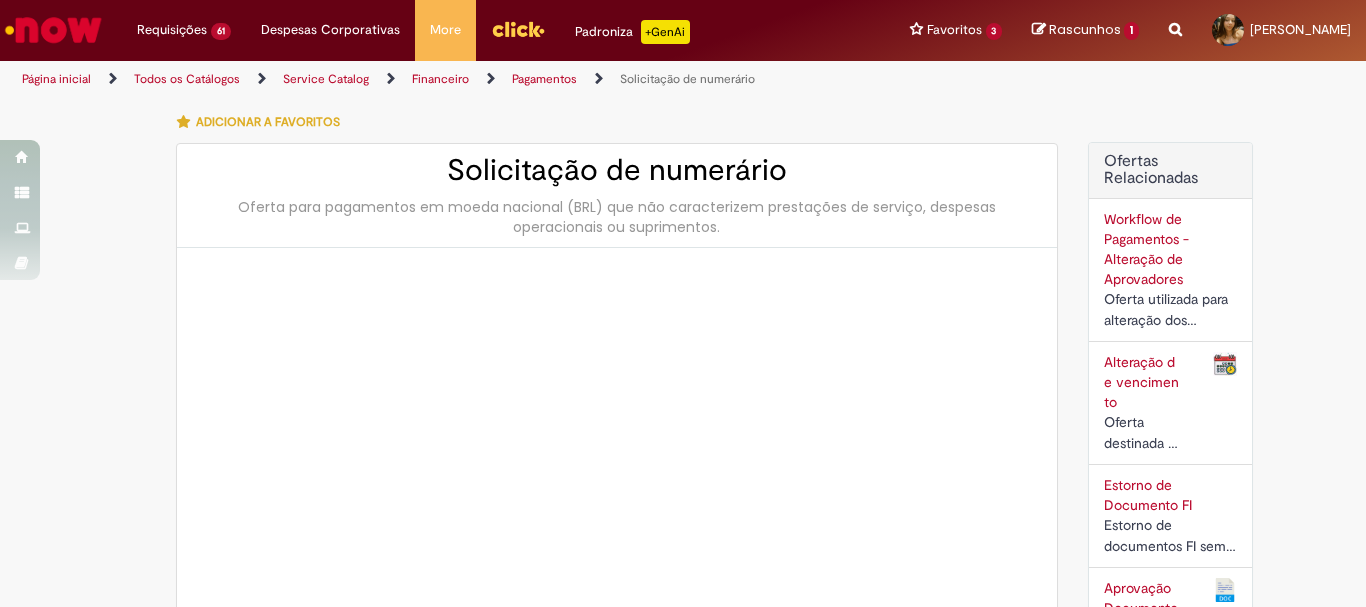 type on "********" 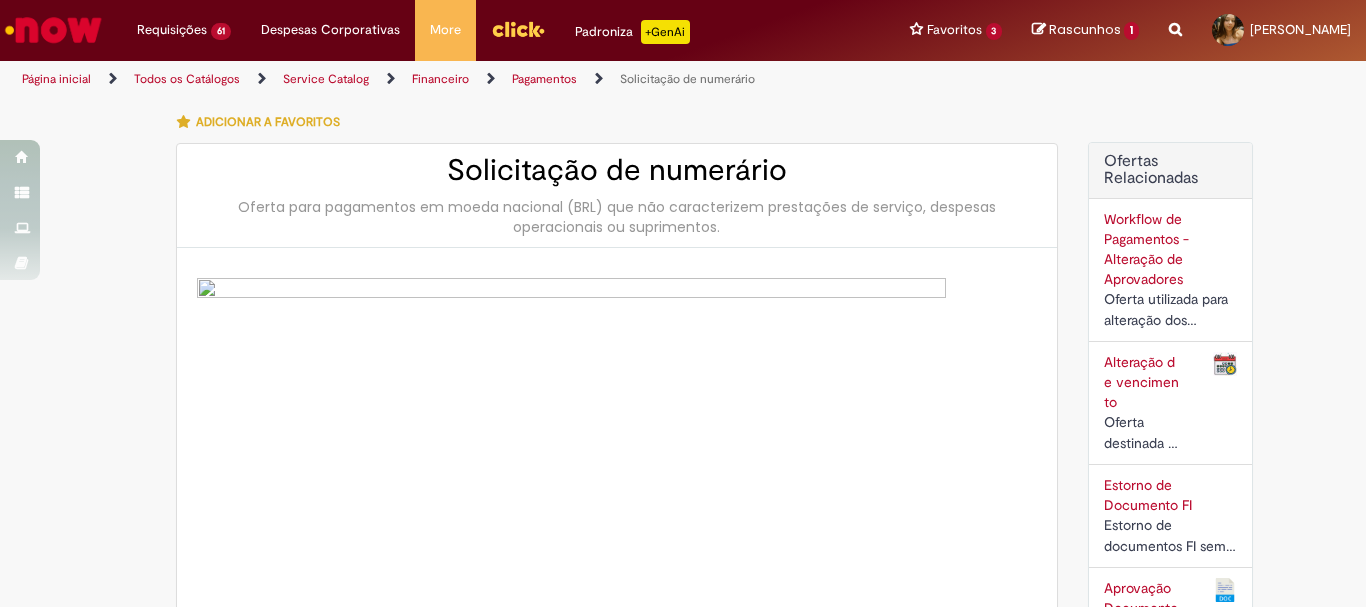 type on "**********" 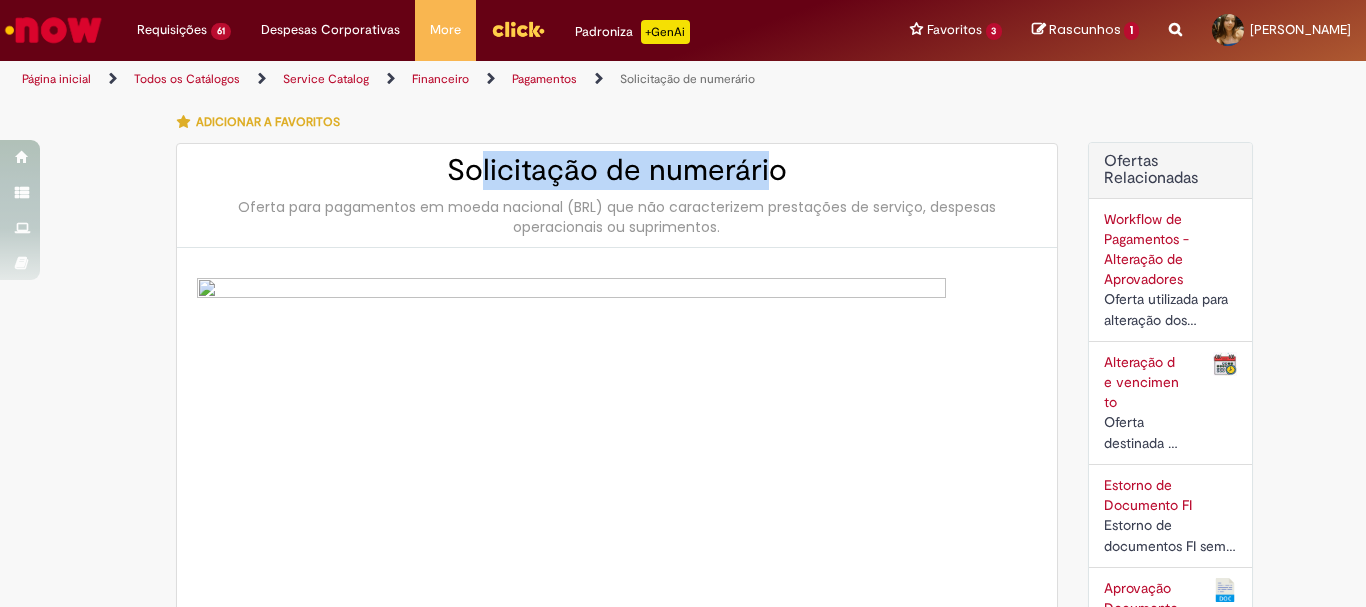 drag, startPoint x: 473, startPoint y: 179, endPoint x: 767, endPoint y: 177, distance: 294.0068 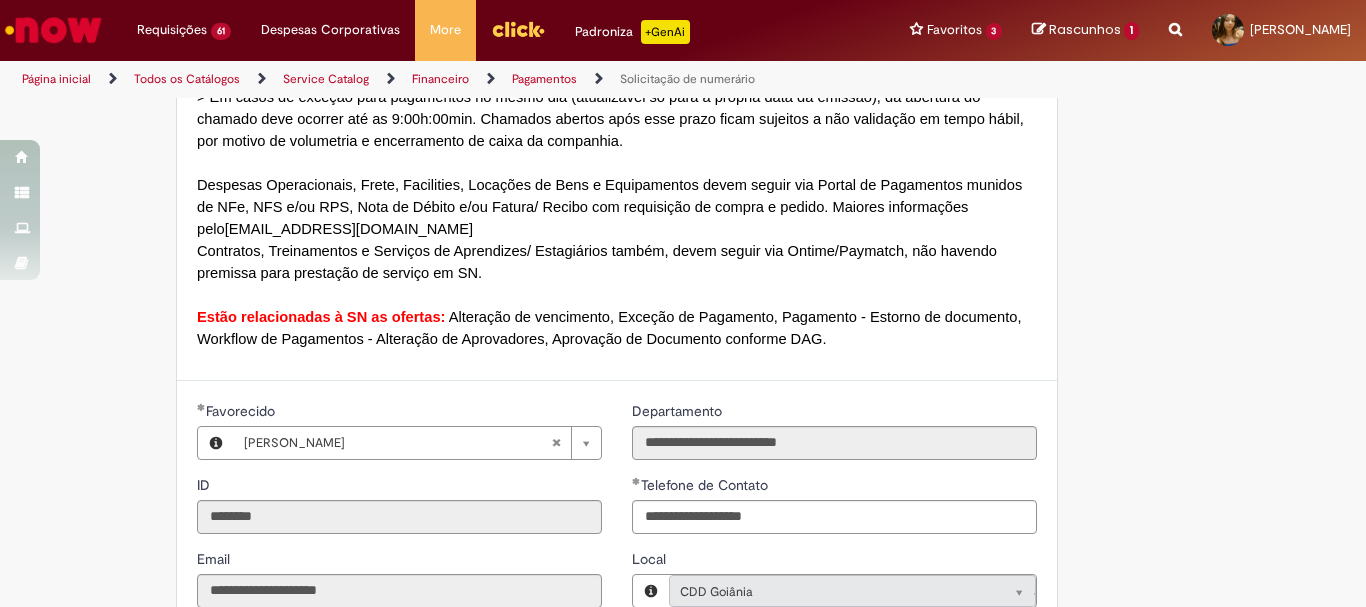 scroll, scrollTop: 1900, scrollLeft: 0, axis: vertical 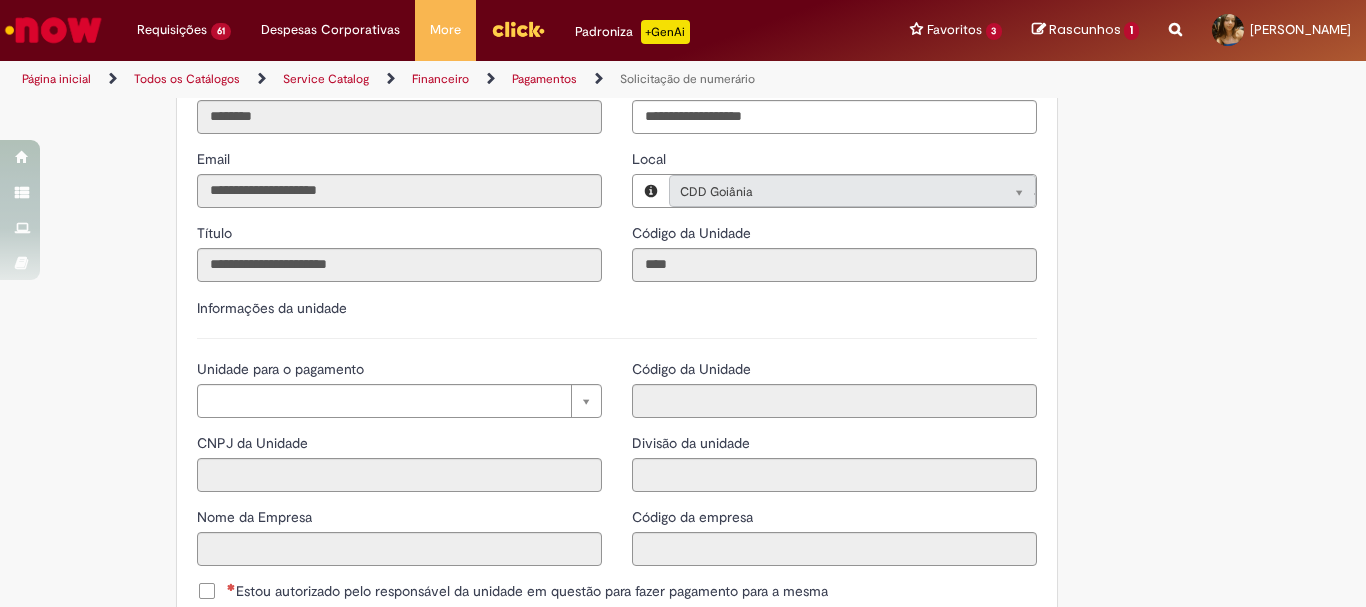 click on "Unidade para o pagamento          Pesquisar usando lista                 Unidade para o pagamento                     CNPJ da Unidade Nome da Empresa" at bounding box center (399, 470) 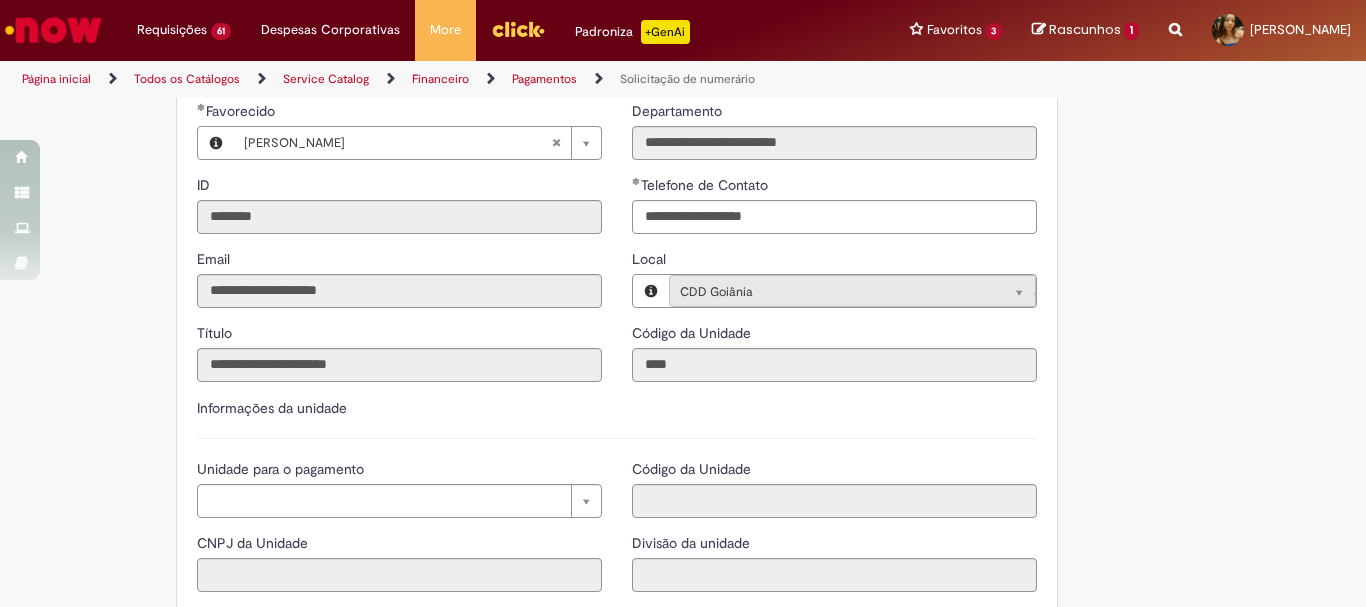 type 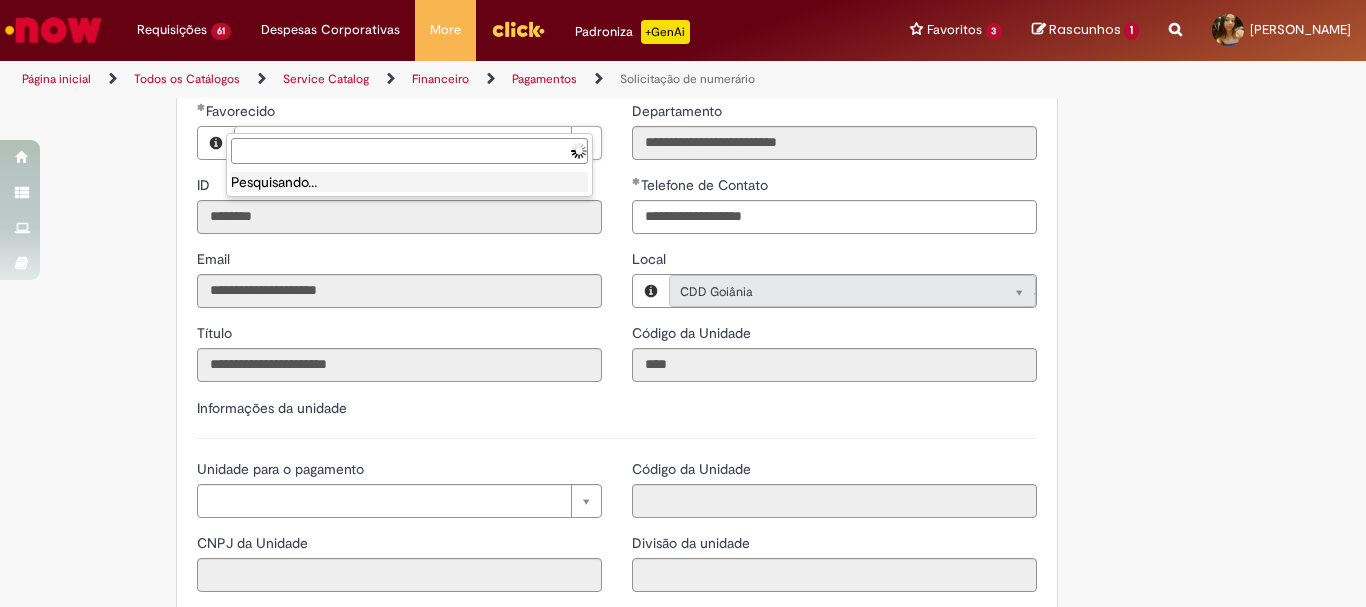 type on "**********" 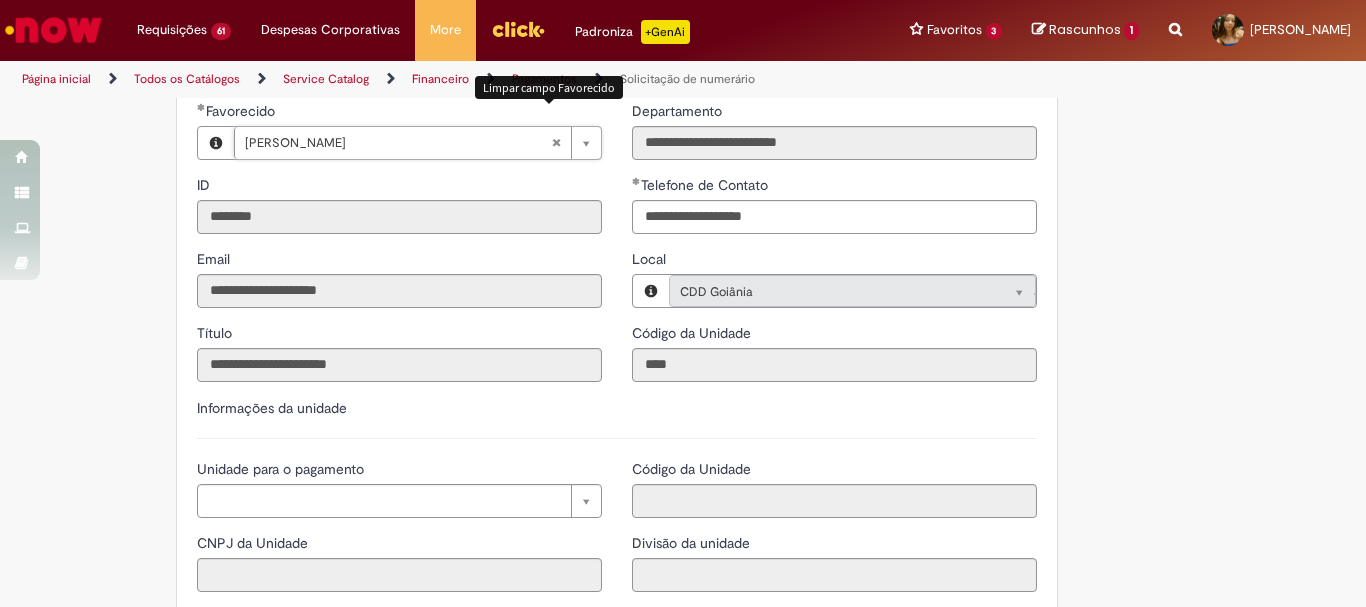 scroll, scrollTop: 0, scrollLeft: 174, axis: horizontal 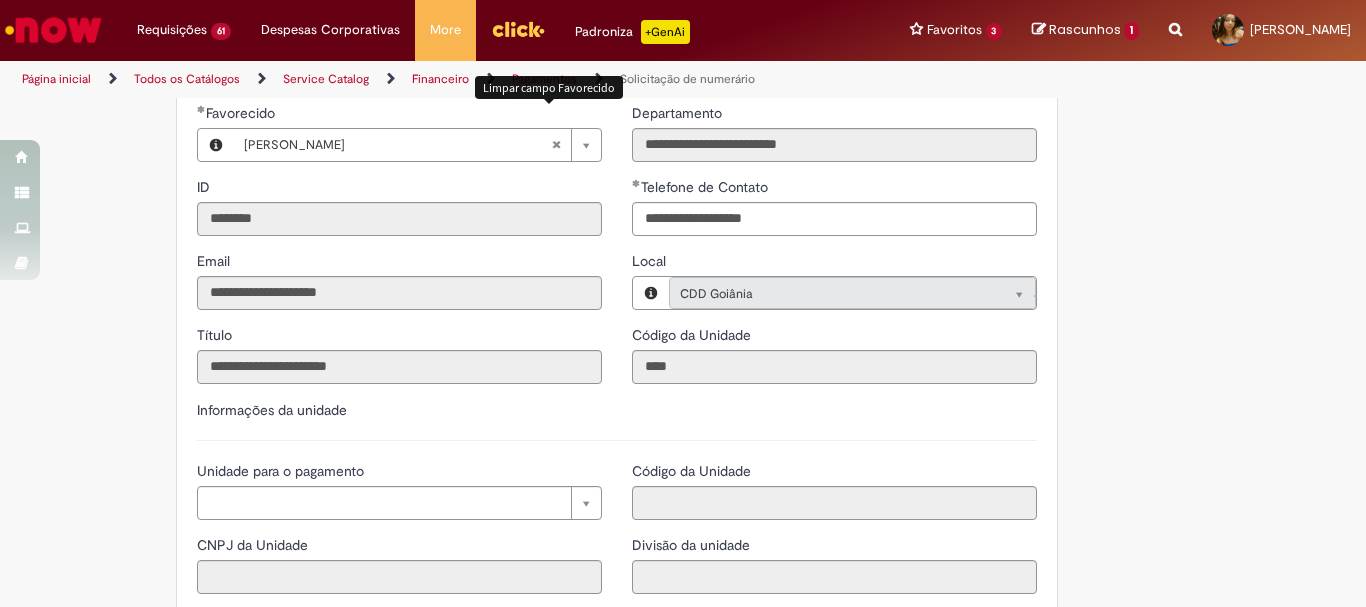 click at bounding box center (556, 145) 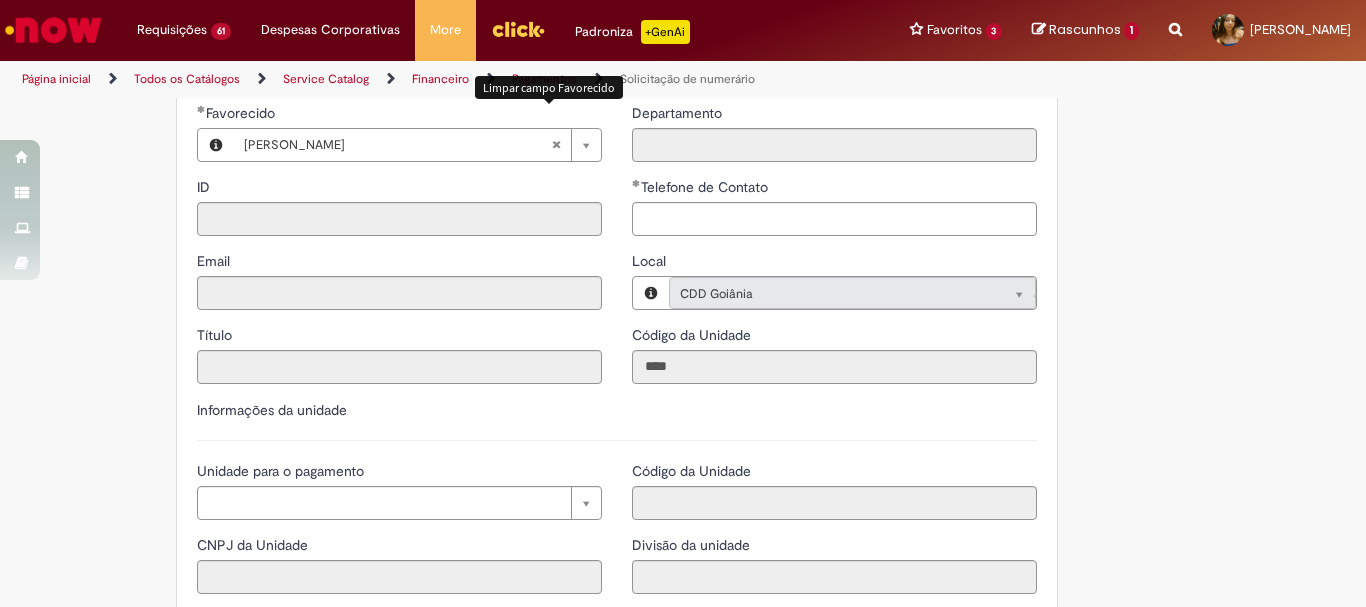 type 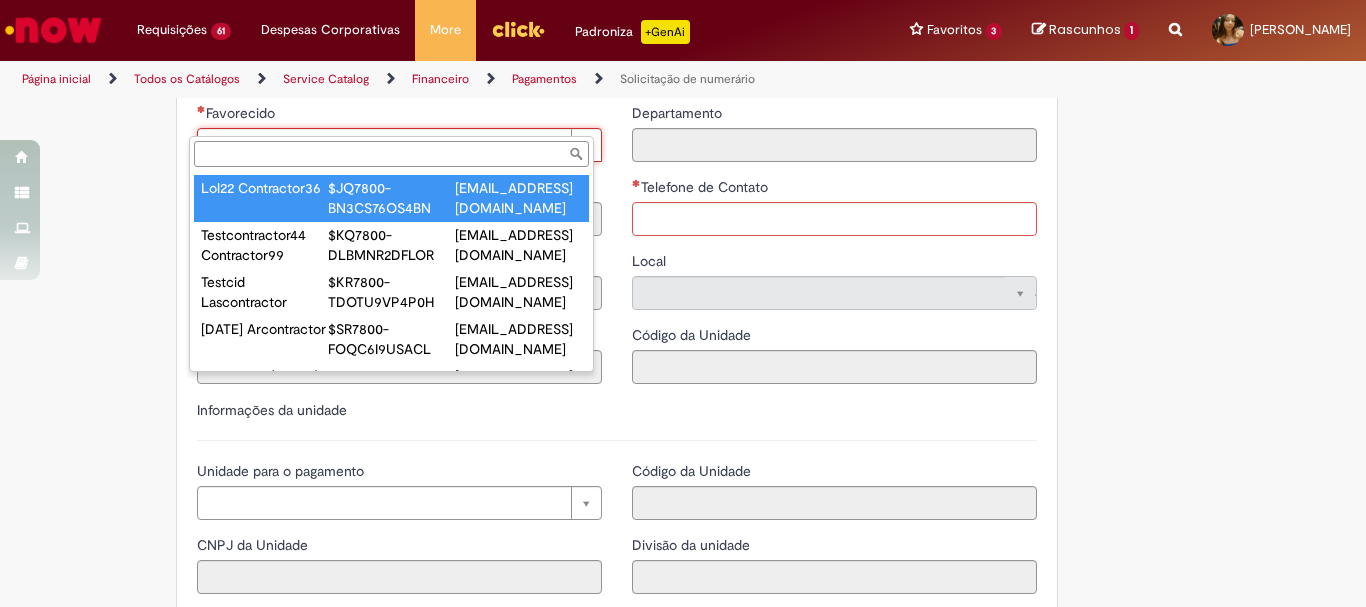 paste on "**********" 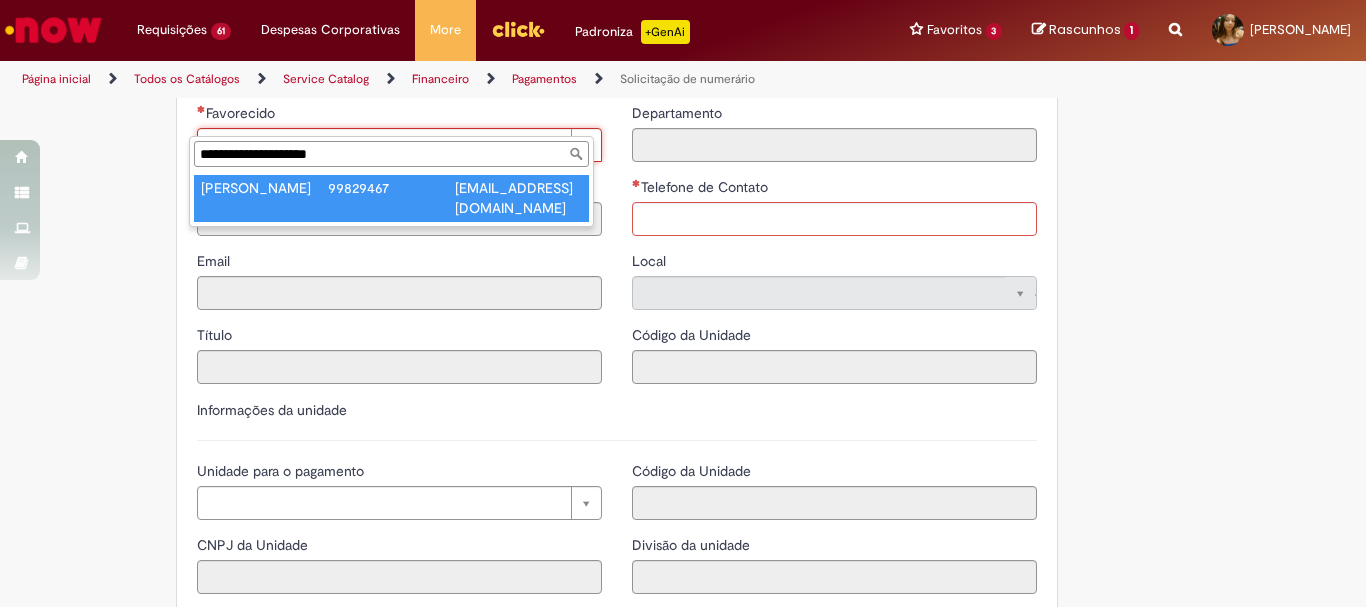 type on "**********" 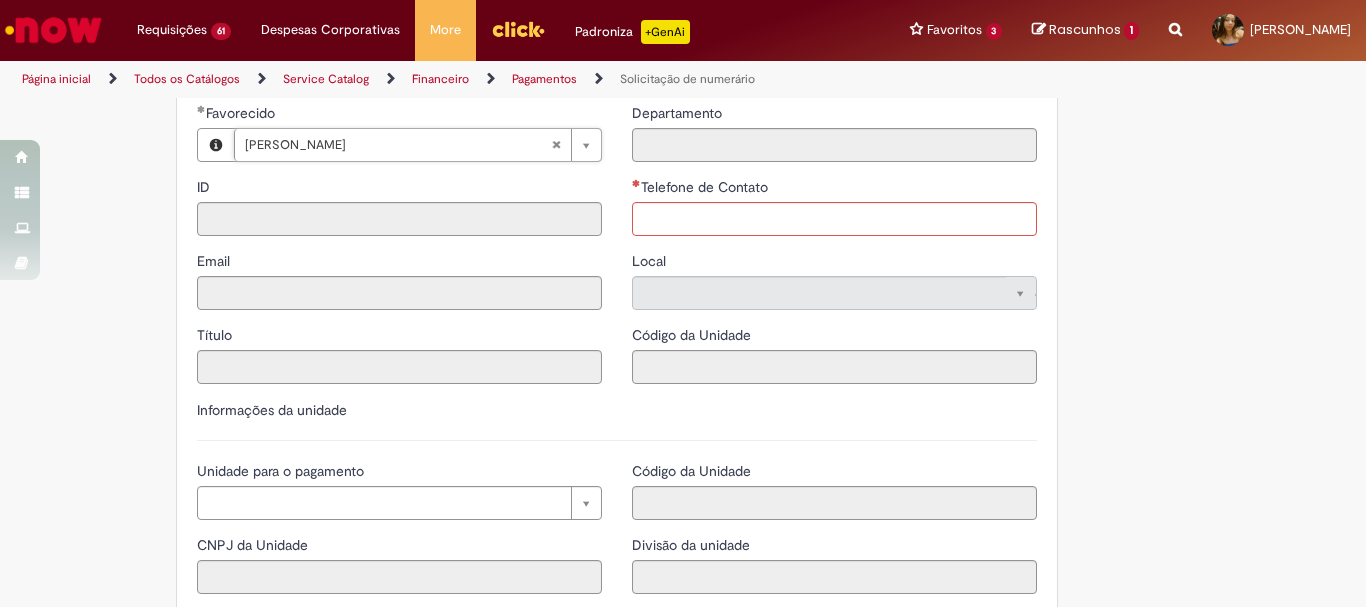 type on "********" 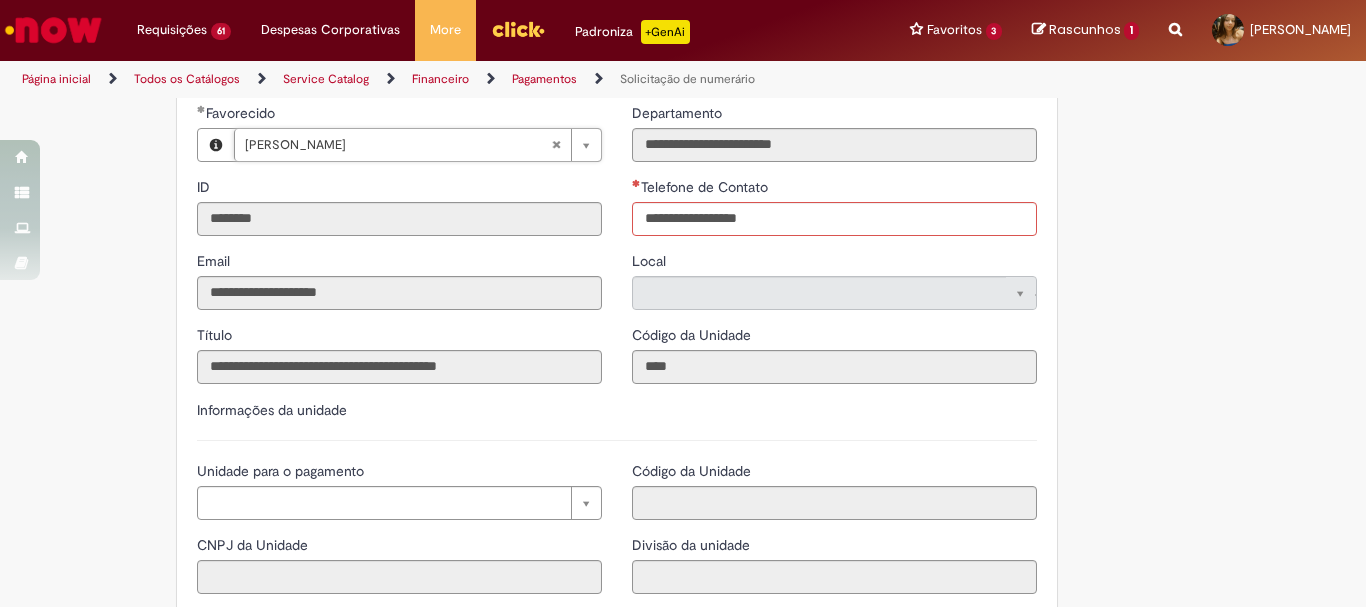 scroll, scrollTop: 1797, scrollLeft: 0, axis: vertical 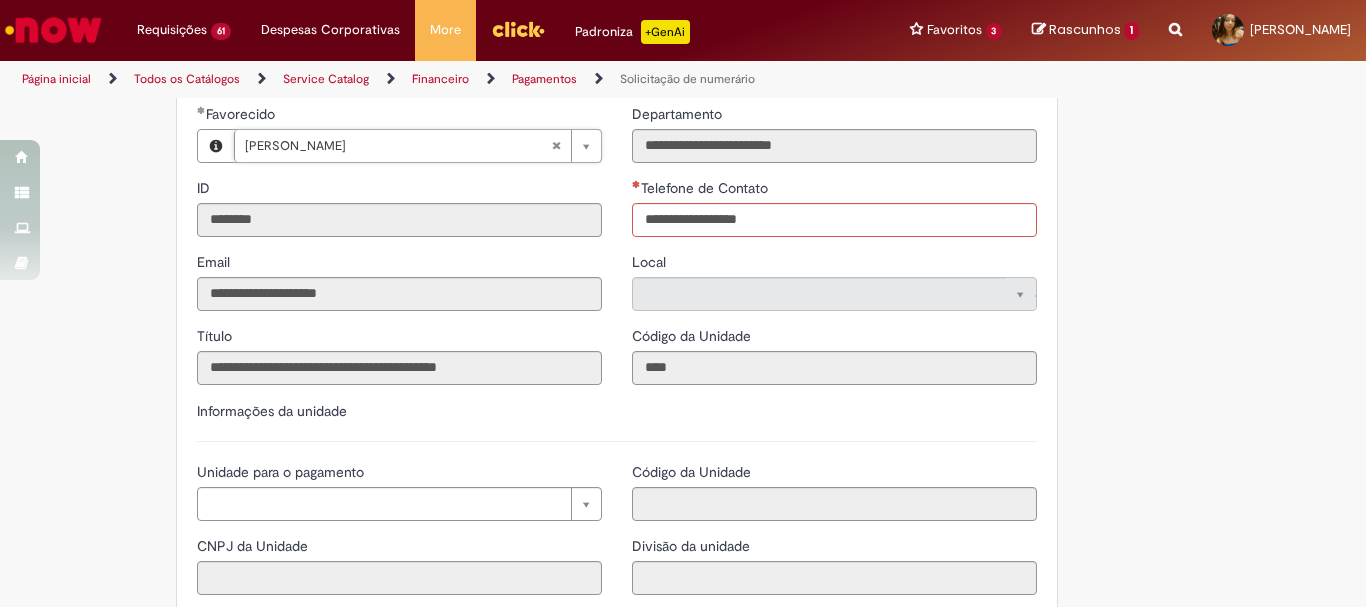 type on "**********" 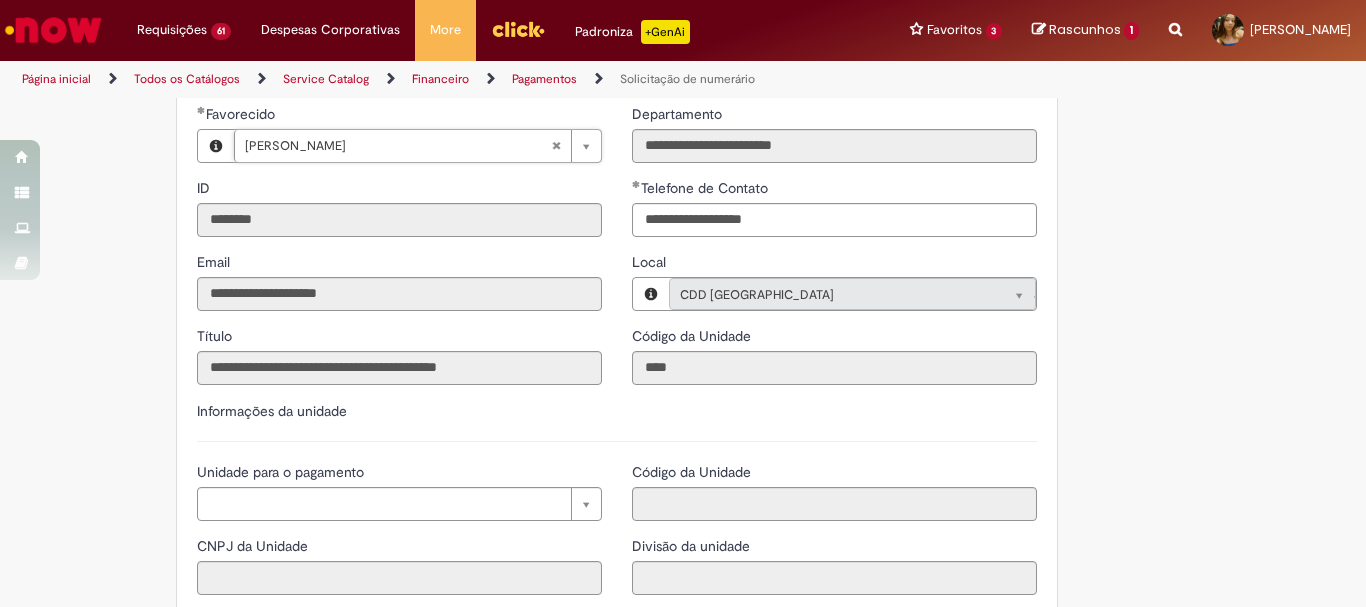 type on "**********" 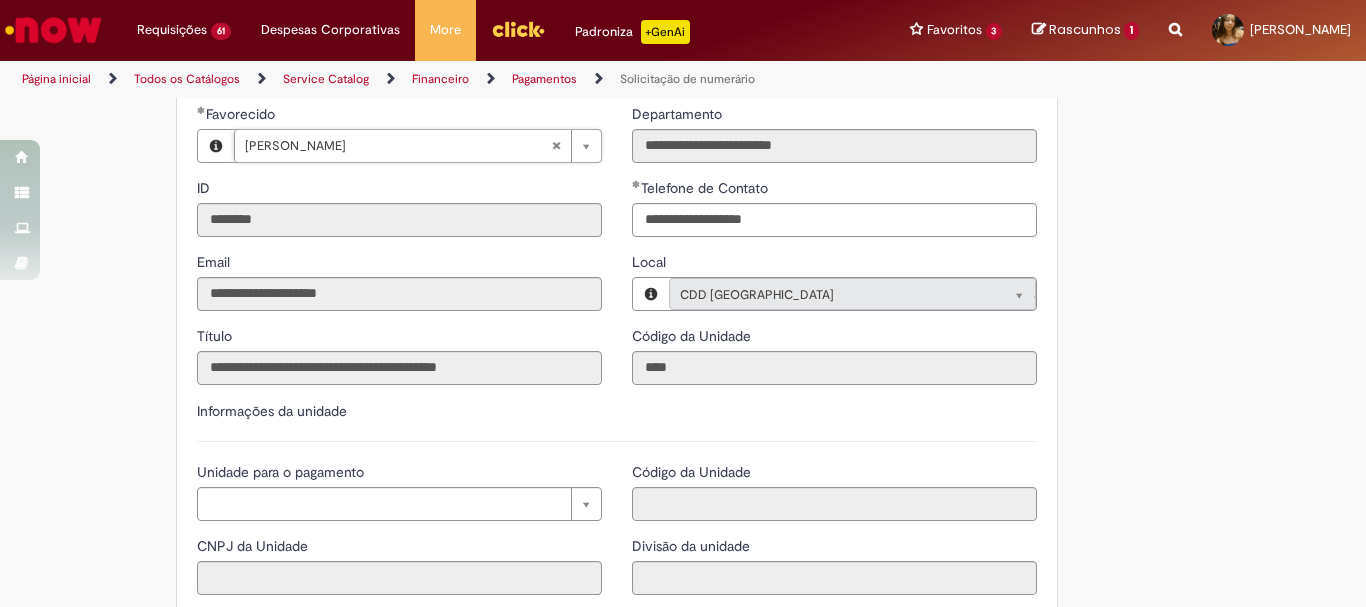 scroll, scrollTop: 1997, scrollLeft: 0, axis: vertical 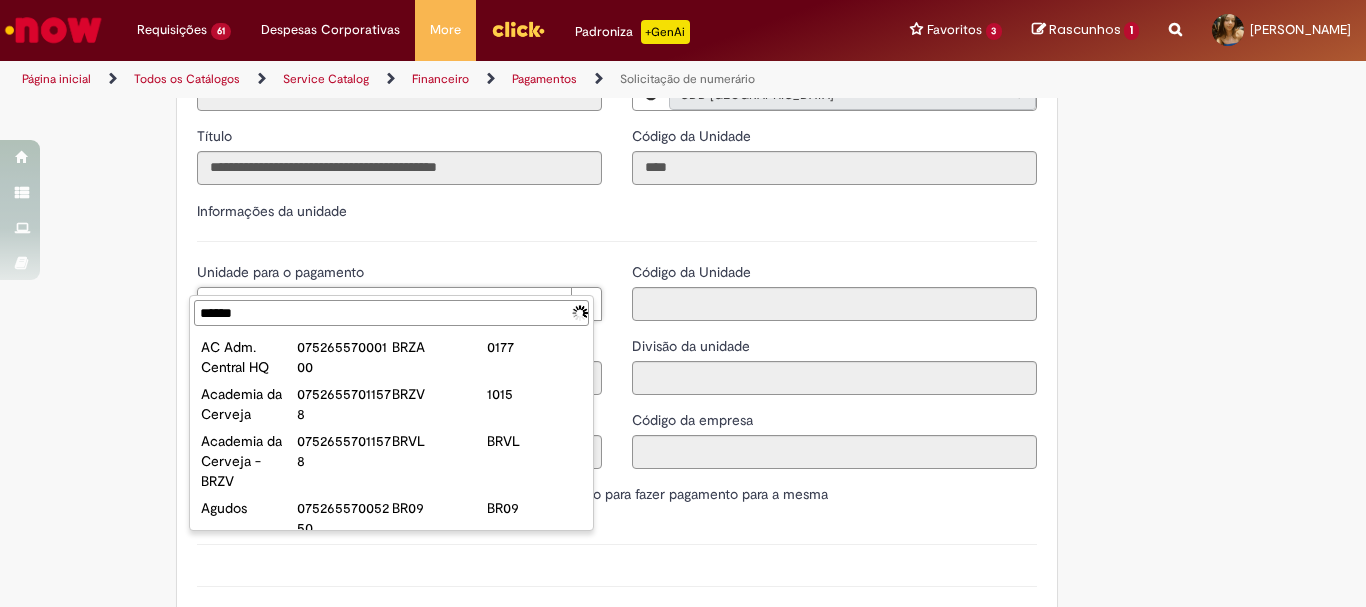 type on "*******" 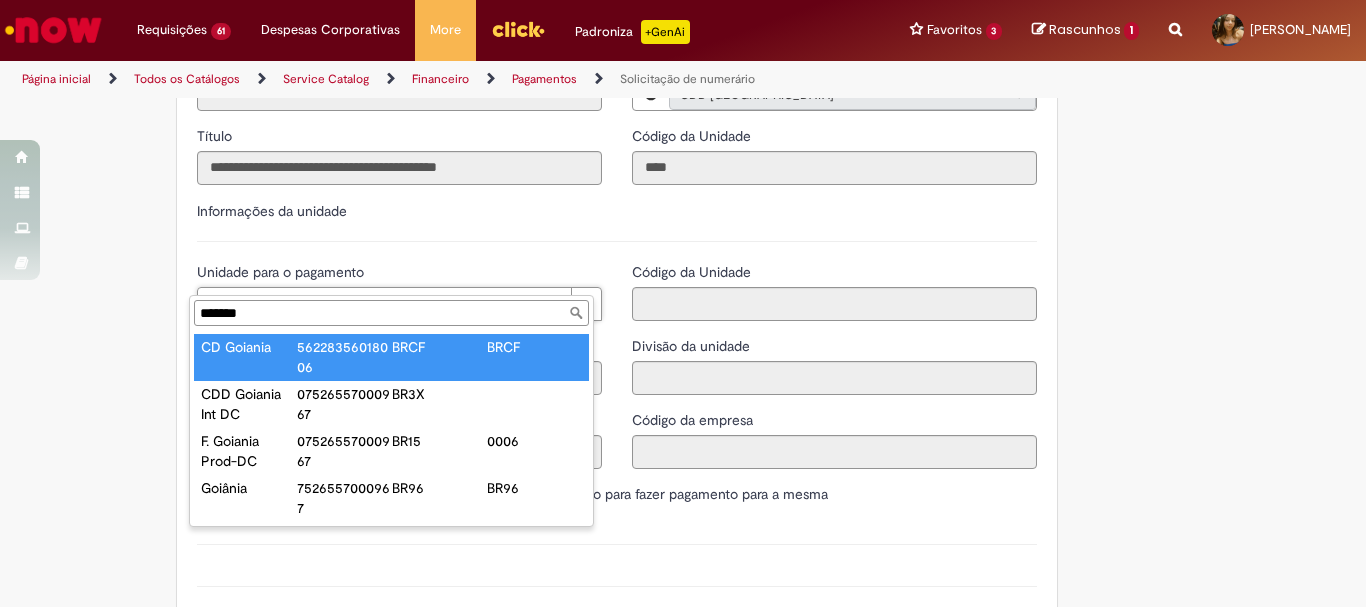 type on "**********" 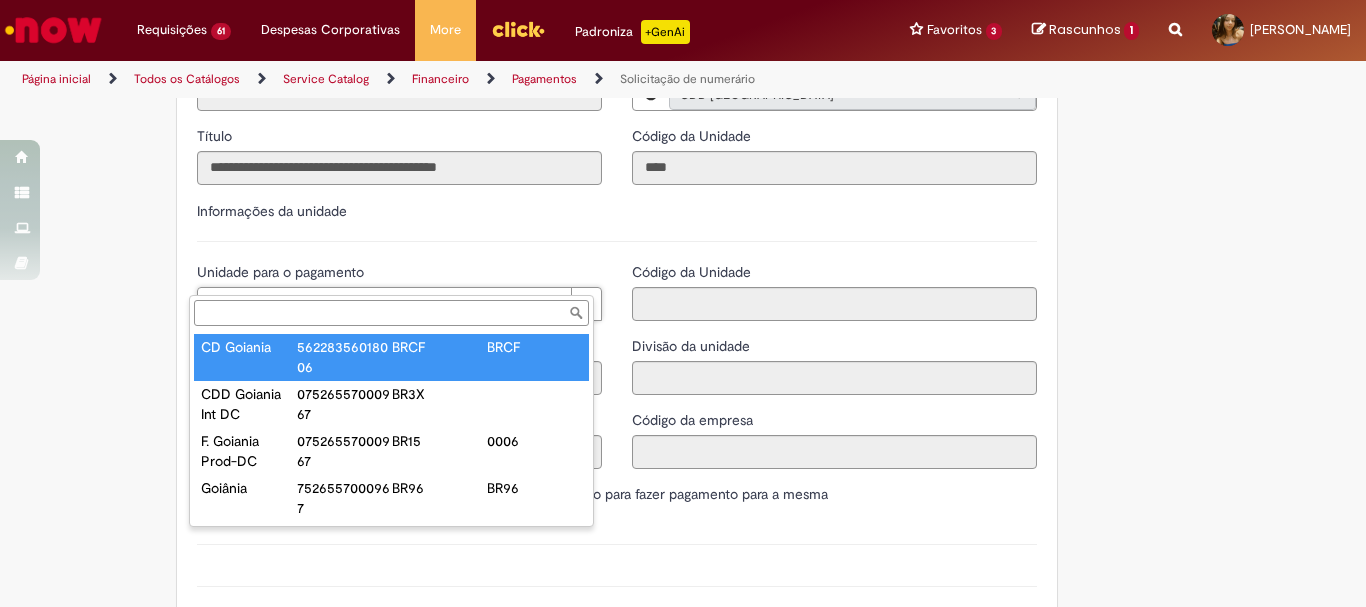 type on "**********" 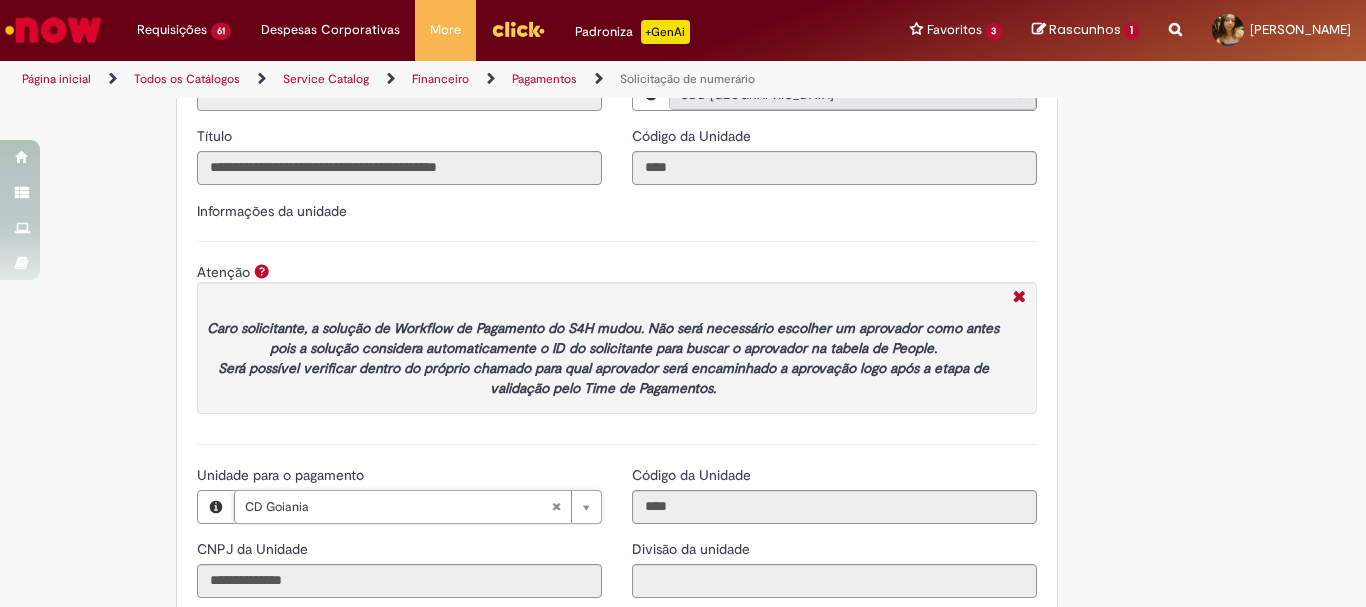 scroll, scrollTop: 2397, scrollLeft: 0, axis: vertical 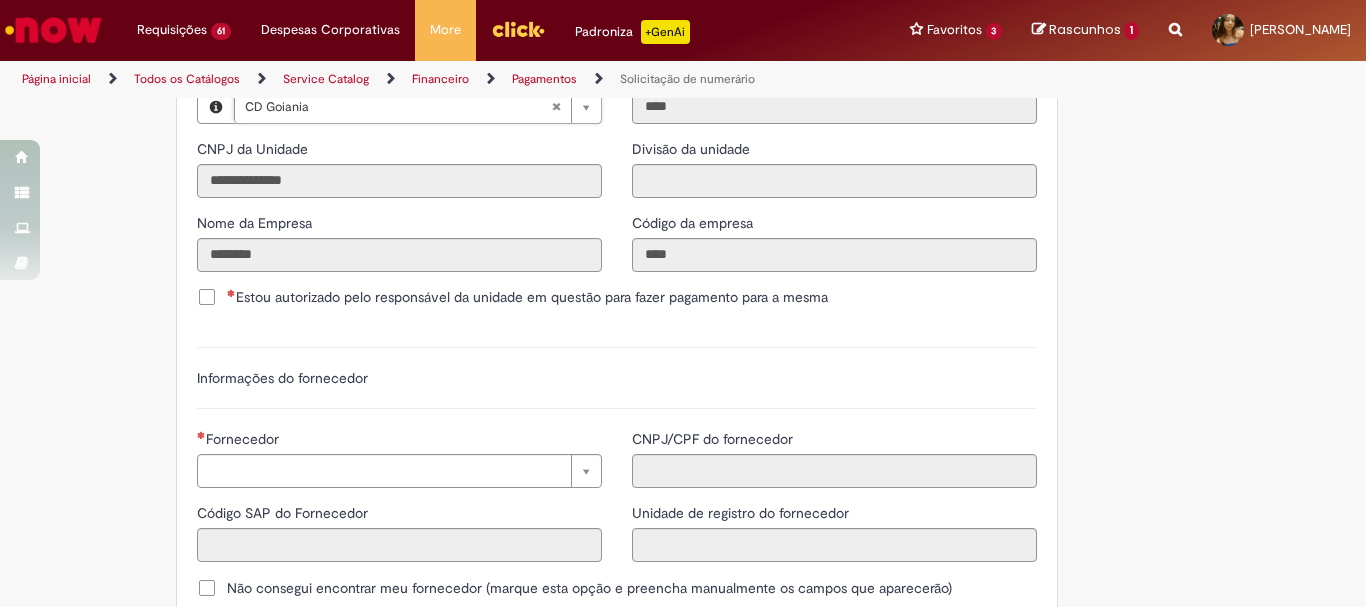 click on "Estou autorizado pelo responsável da unidade em questão para fazer pagamento para a mesma" at bounding box center [527, 297] 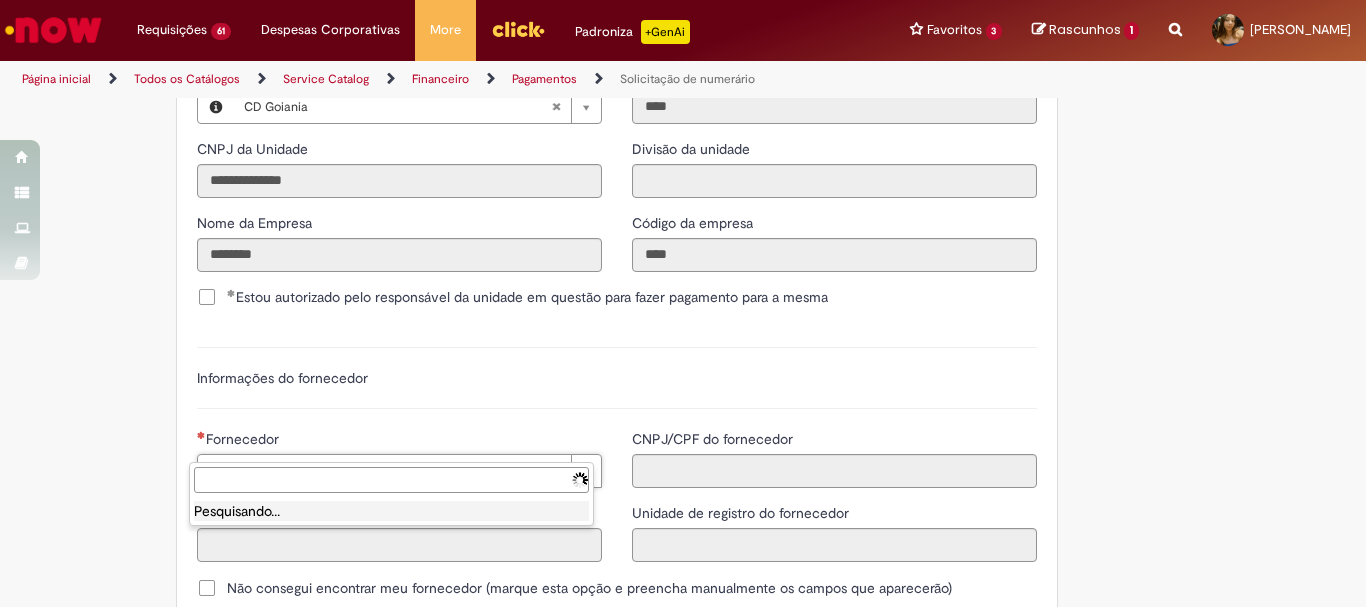 type on "**********" 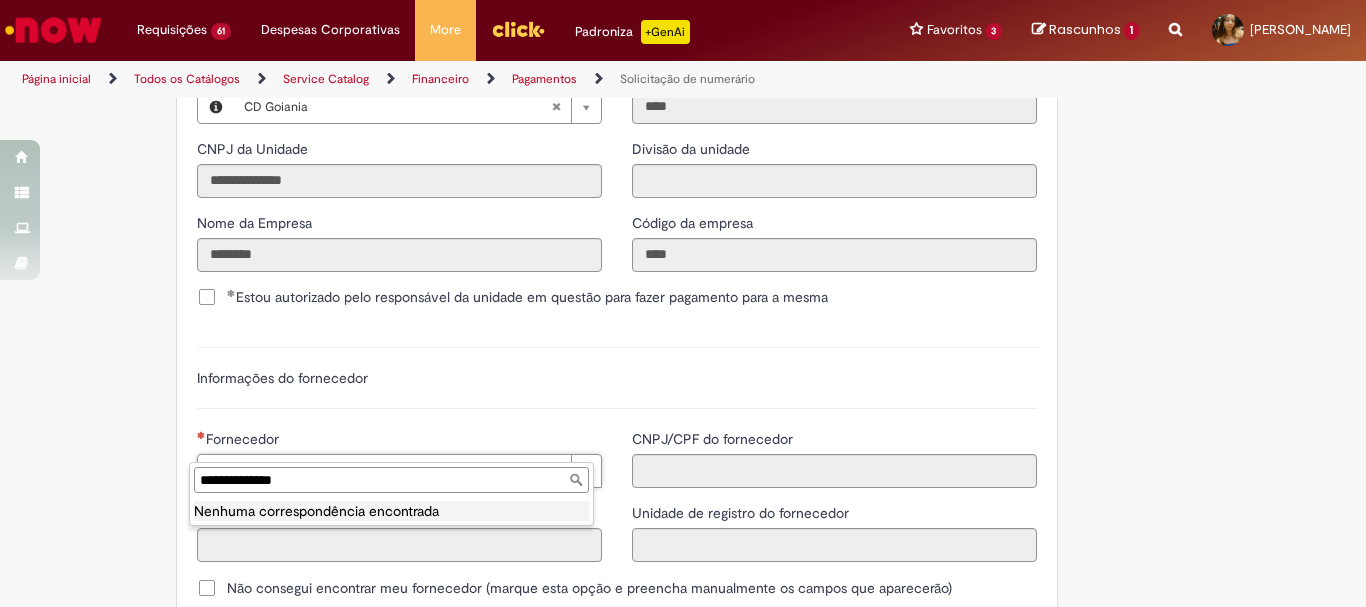 drag, startPoint x: 332, startPoint y: 479, endPoint x: 133, endPoint y: 478, distance: 199.00252 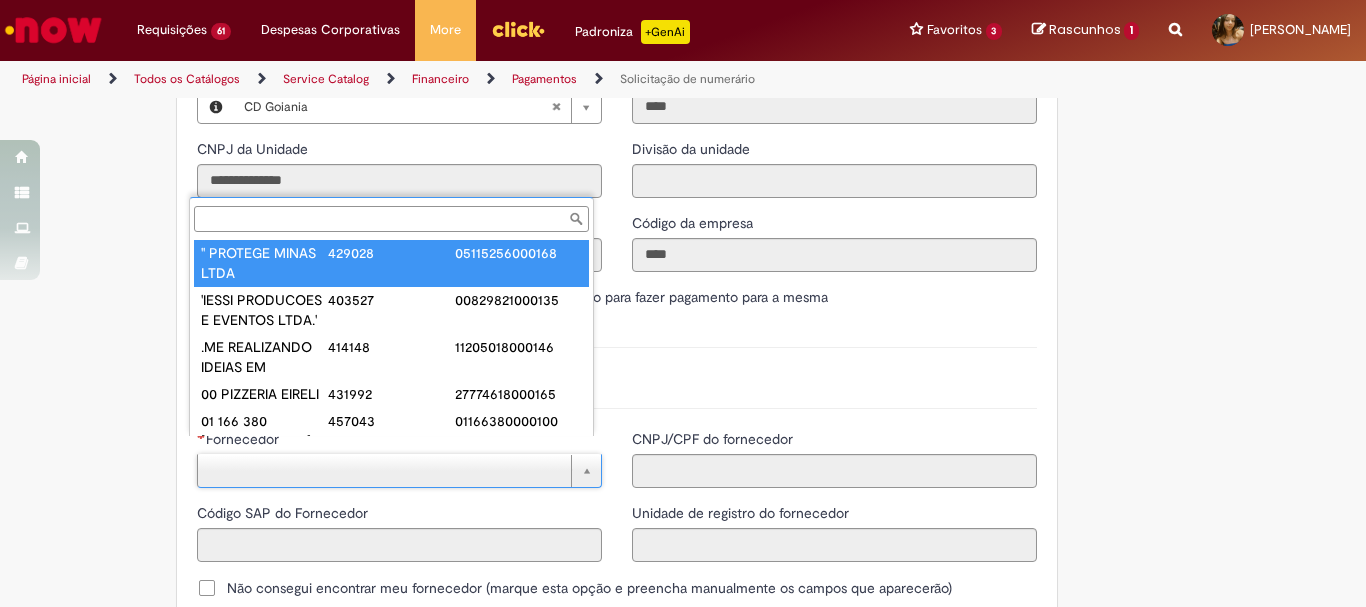 paste on "**********" 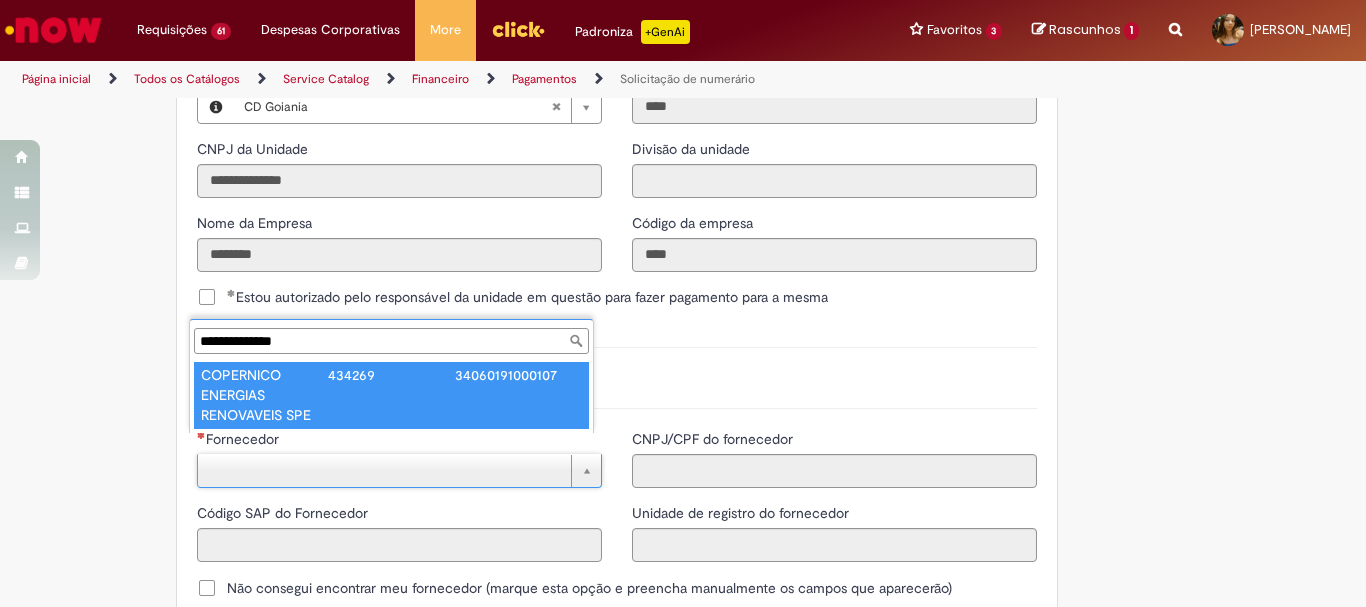 type on "**********" 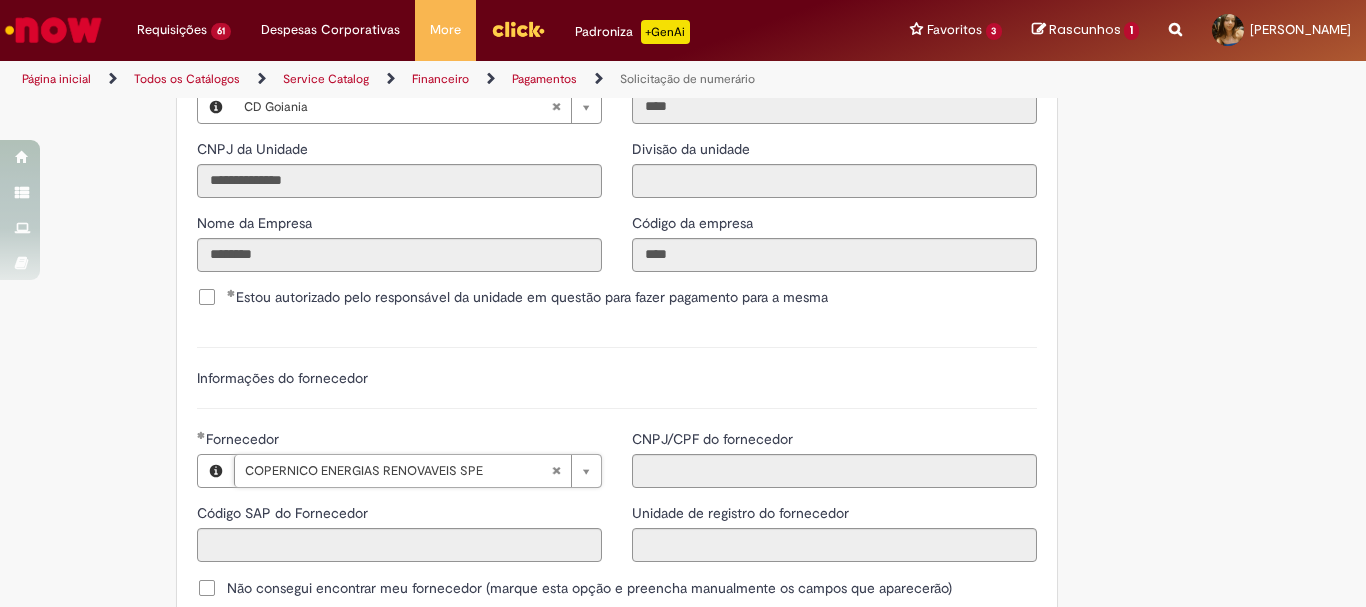 type on "******" 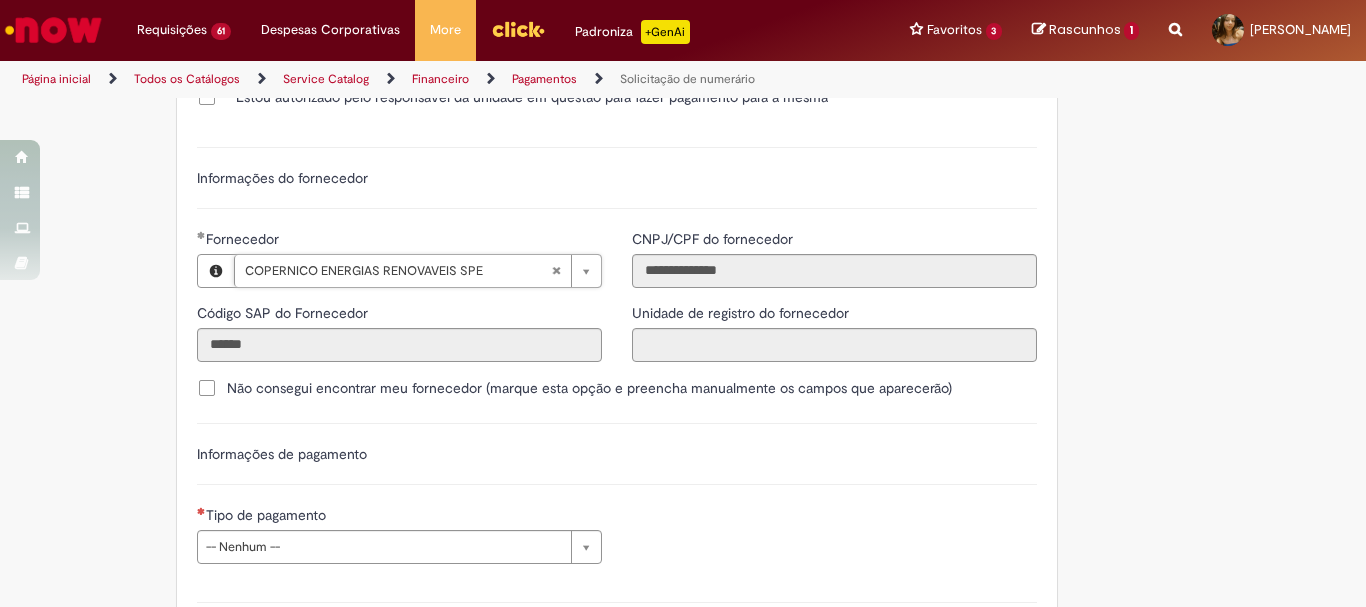 scroll, scrollTop: 2797, scrollLeft: 0, axis: vertical 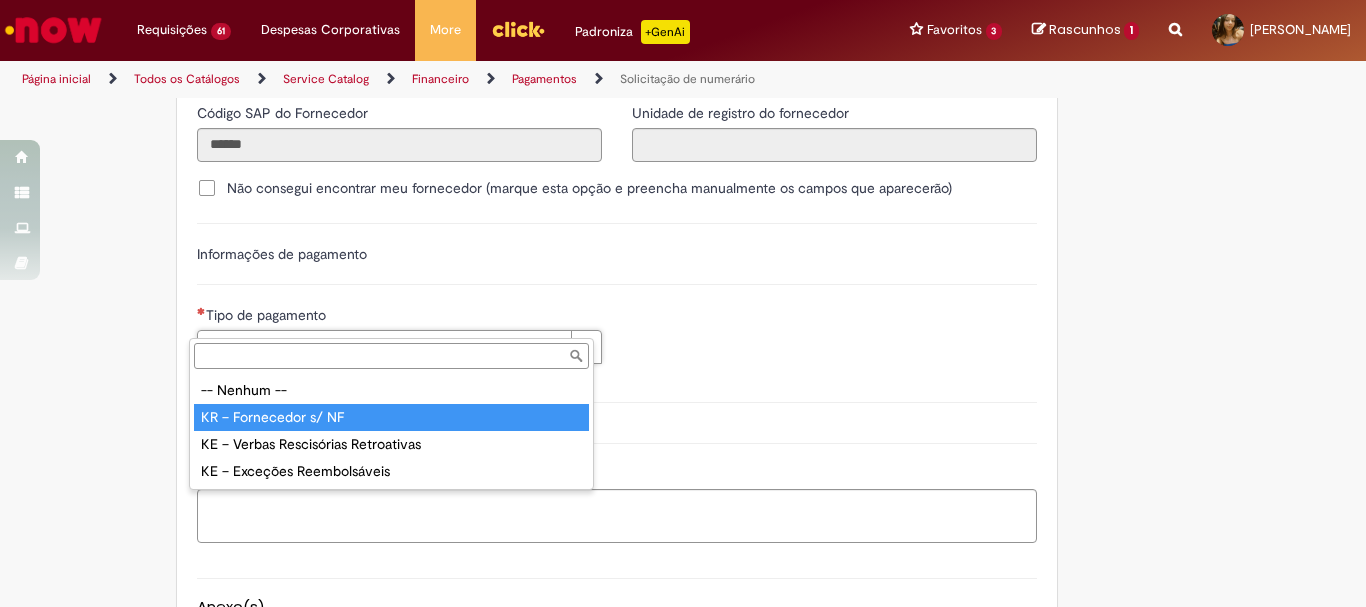 type on "**********" 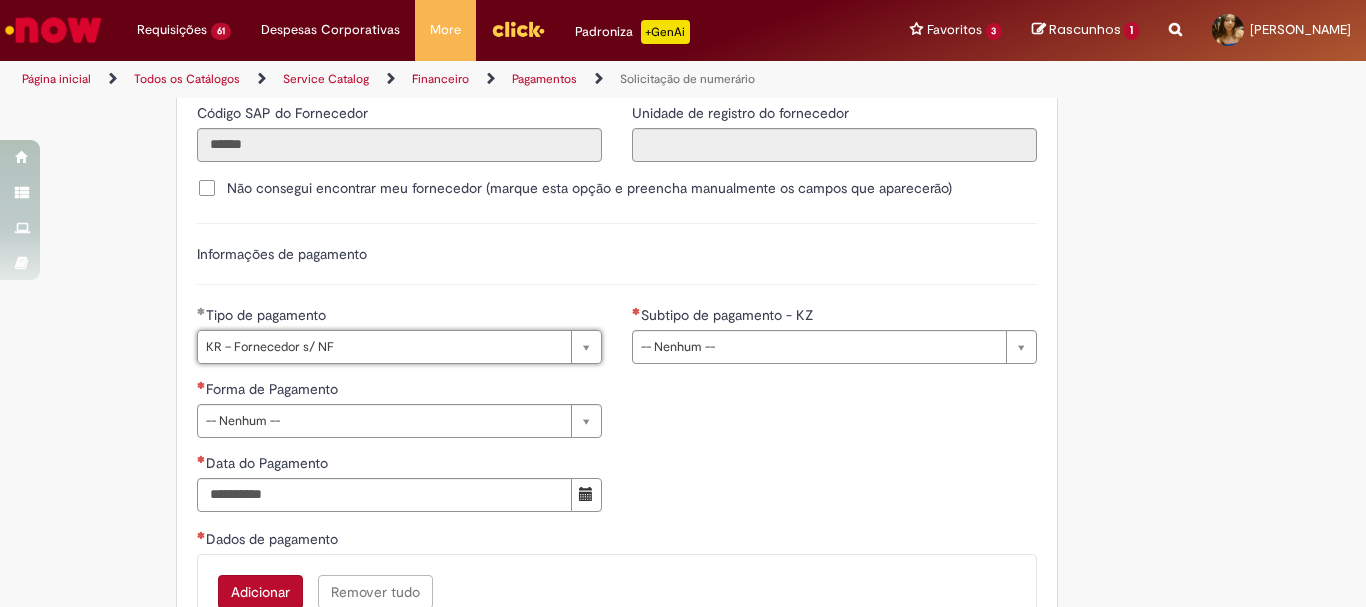 scroll, scrollTop: 2897, scrollLeft: 0, axis: vertical 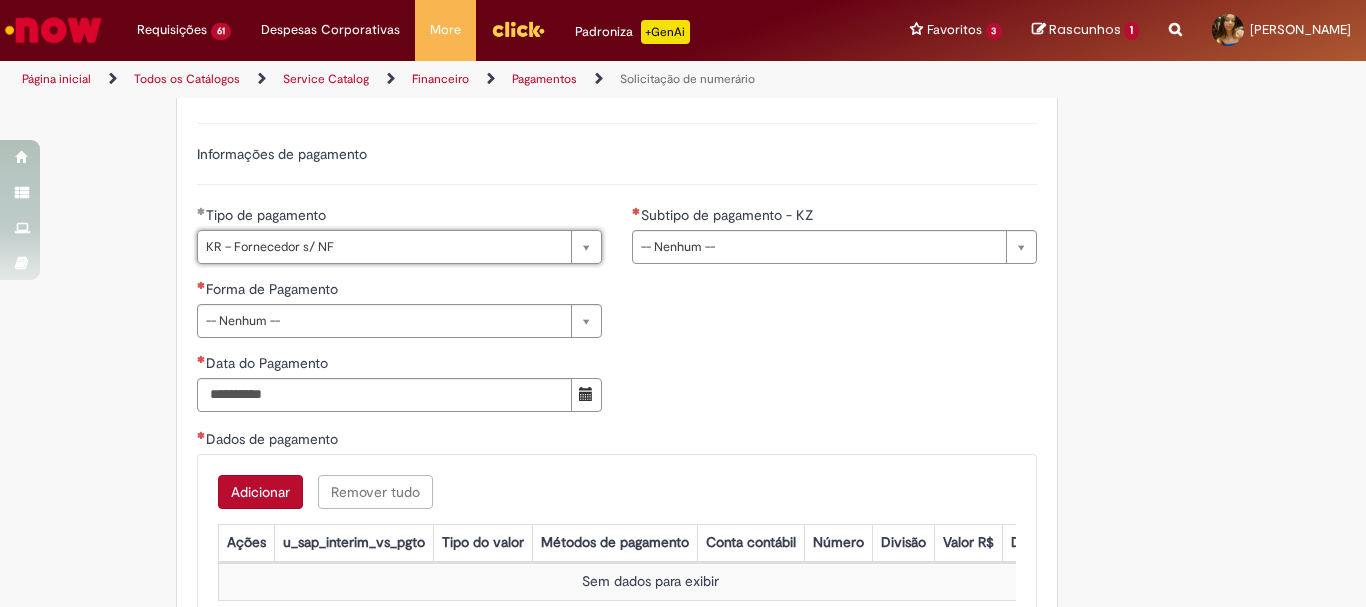 click on "**********" at bounding box center (834, 242) 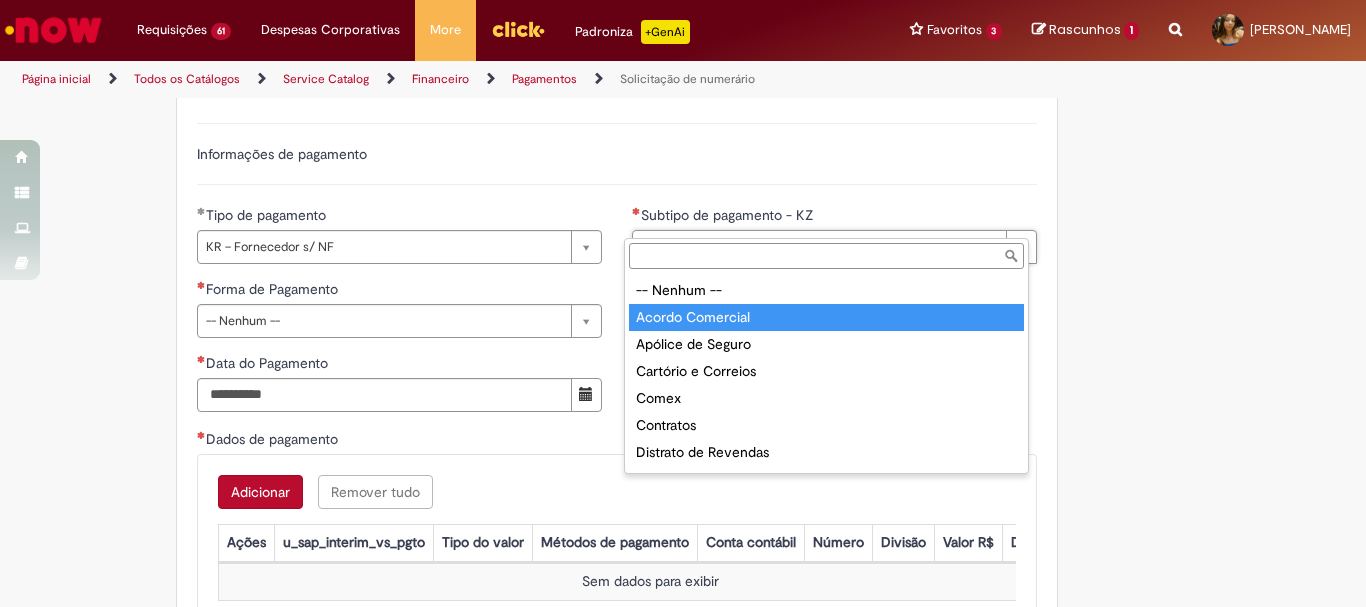 scroll, scrollTop: 200, scrollLeft: 0, axis: vertical 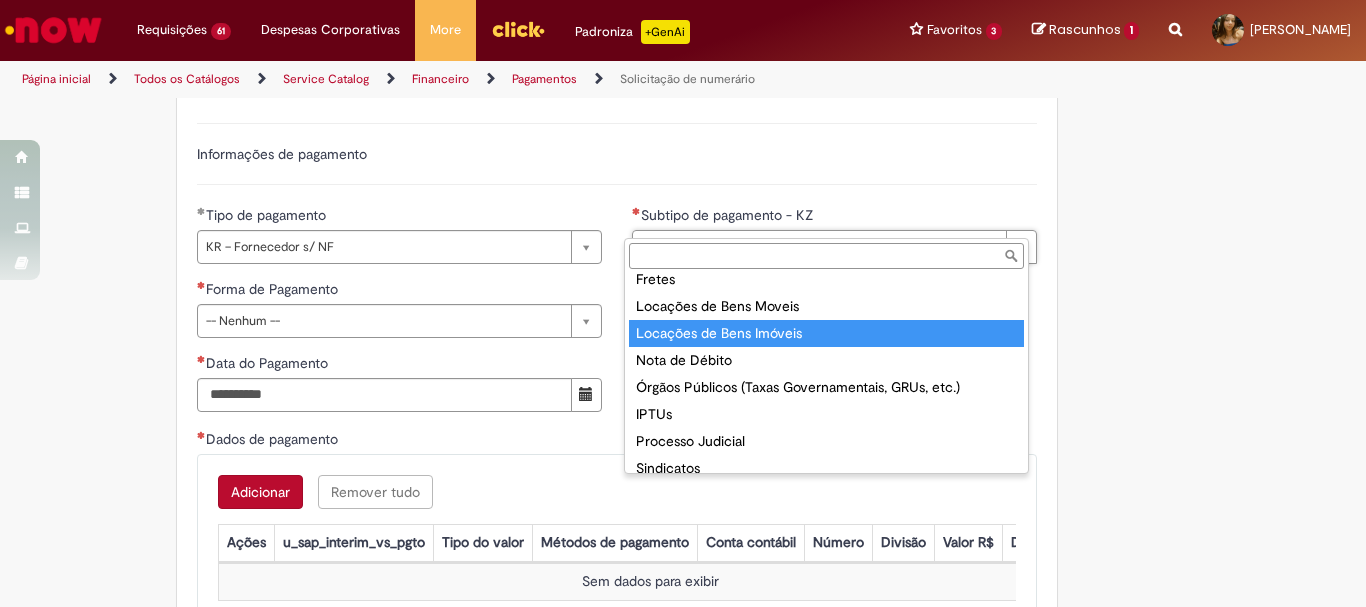 type on "**********" 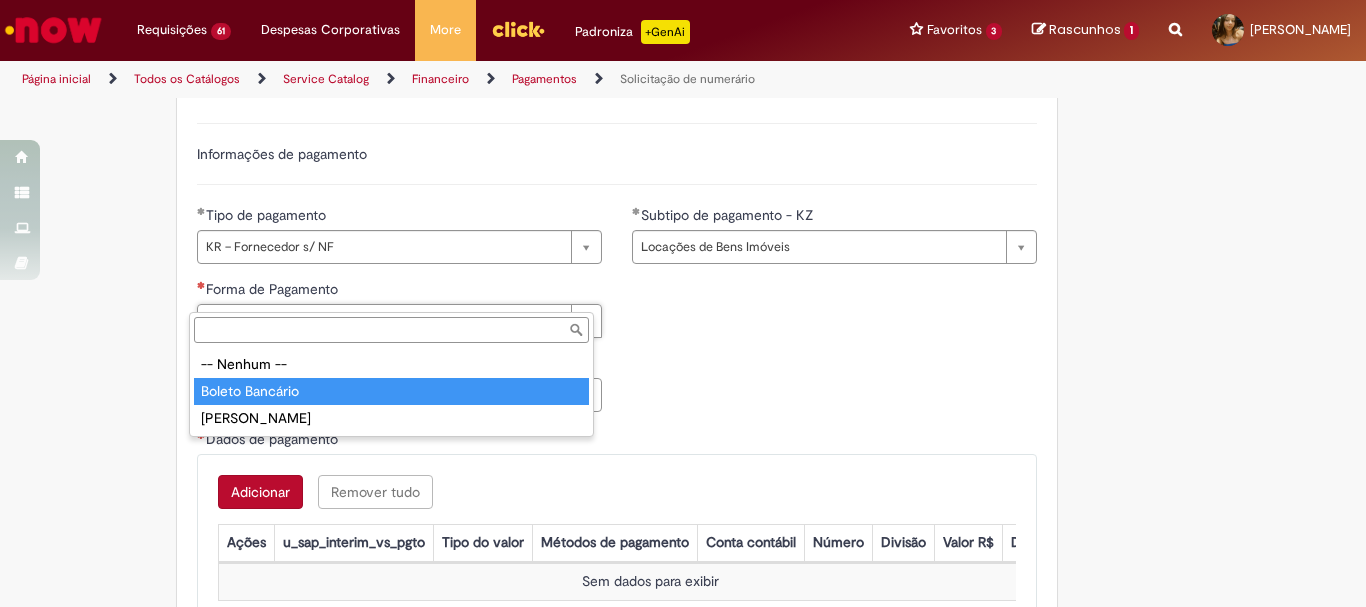 type on "**********" 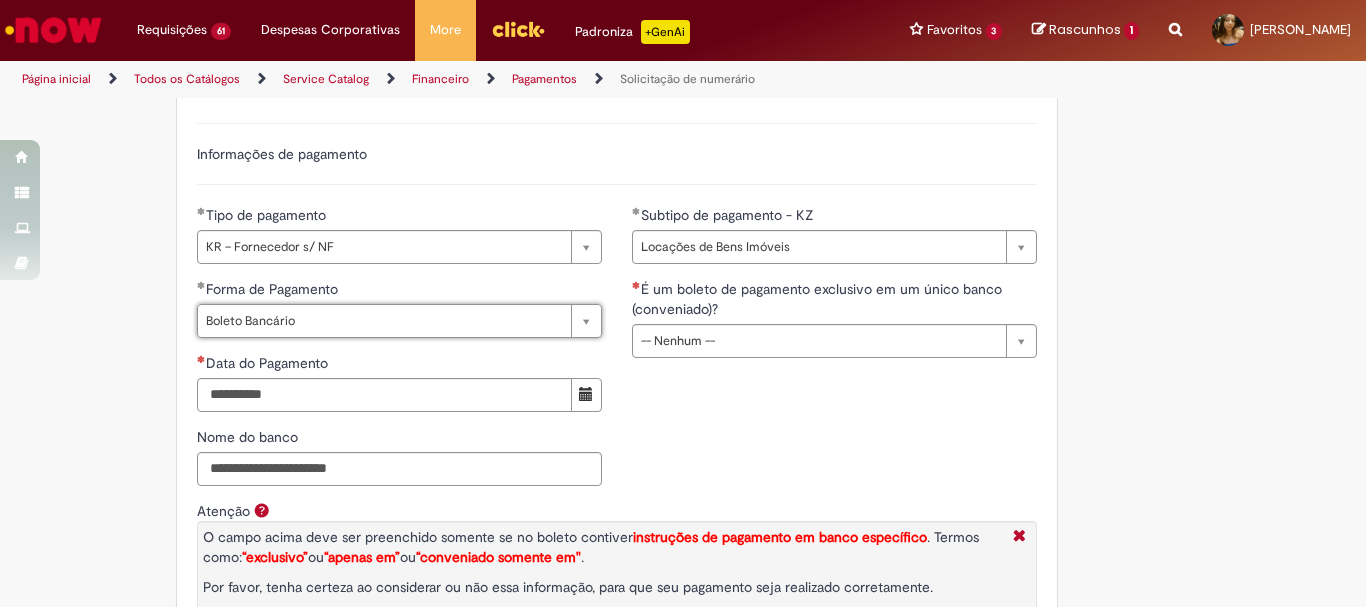 click on "É um boleto de pagamento exclusivo em um único banco (conveniado)?" at bounding box center (834, 301) 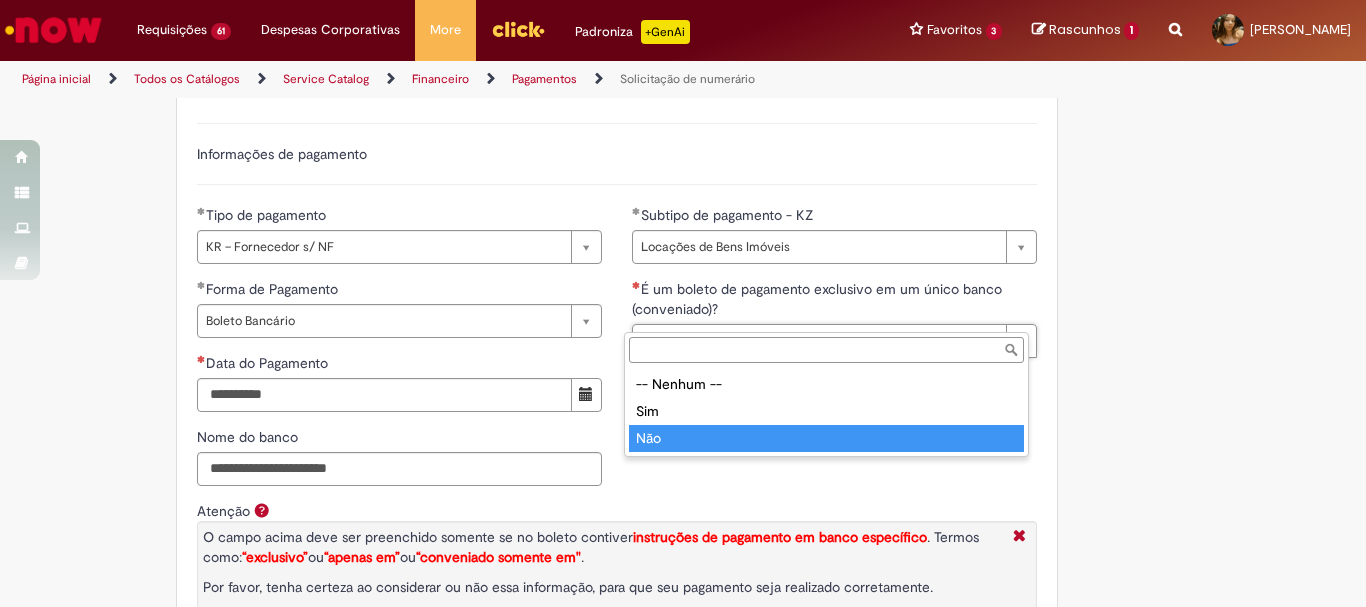 type on "***" 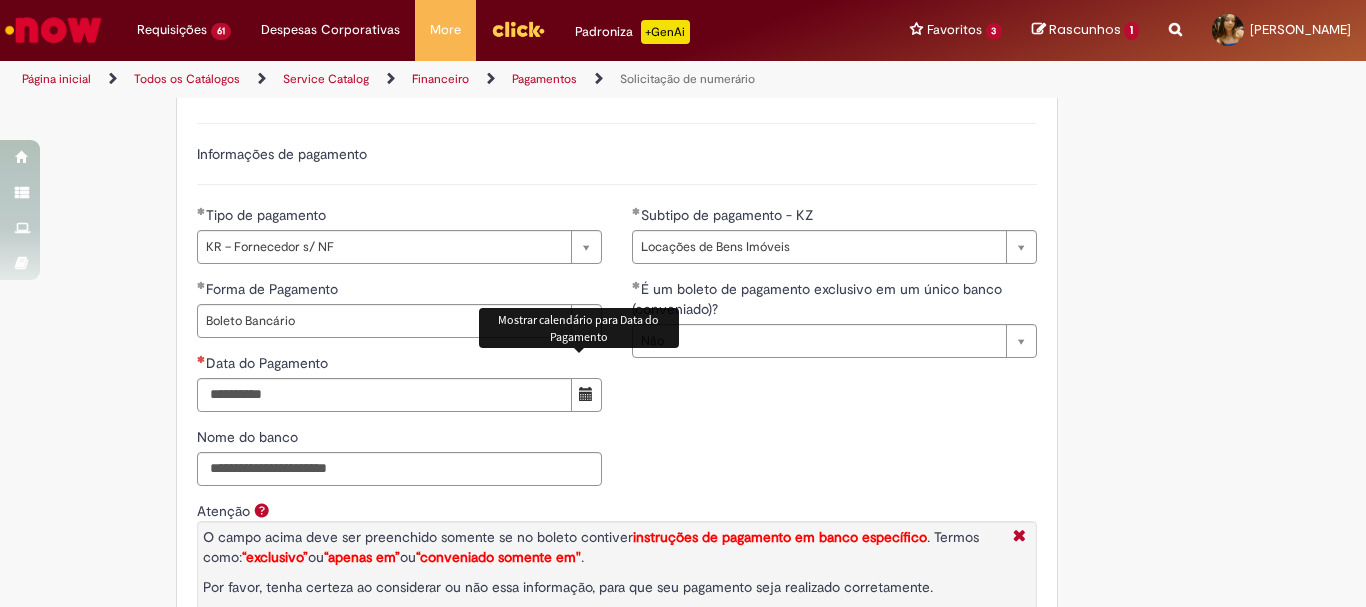 click at bounding box center (586, 394) 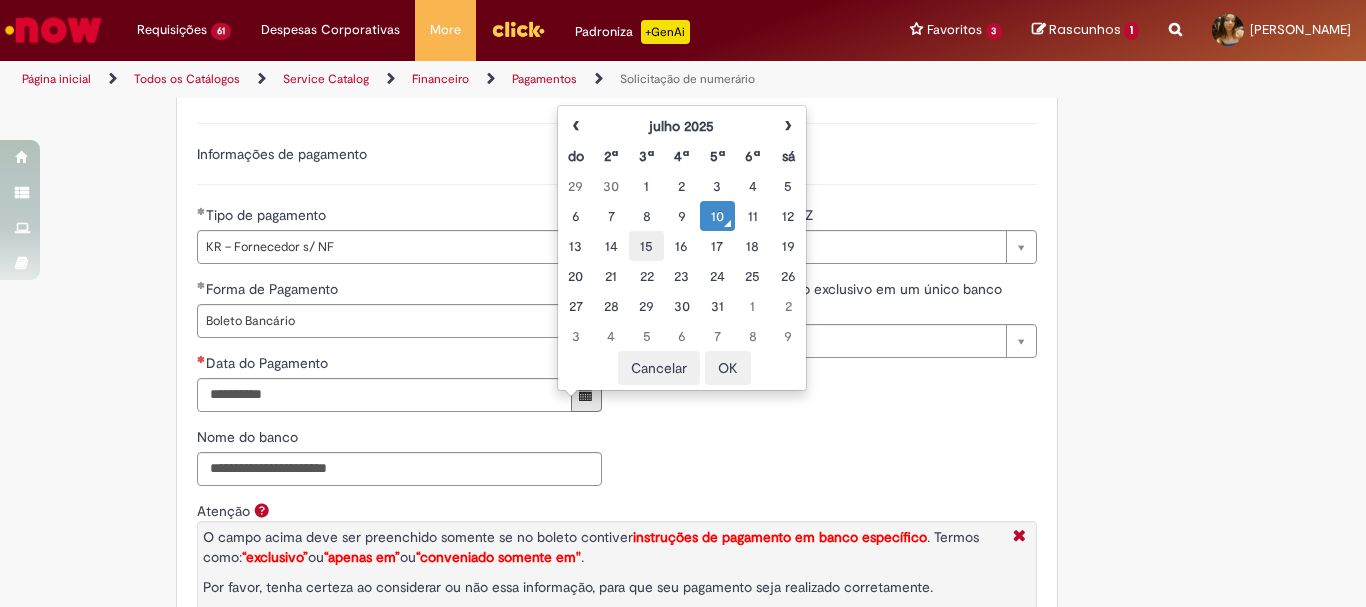 click on "15" at bounding box center [646, 246] 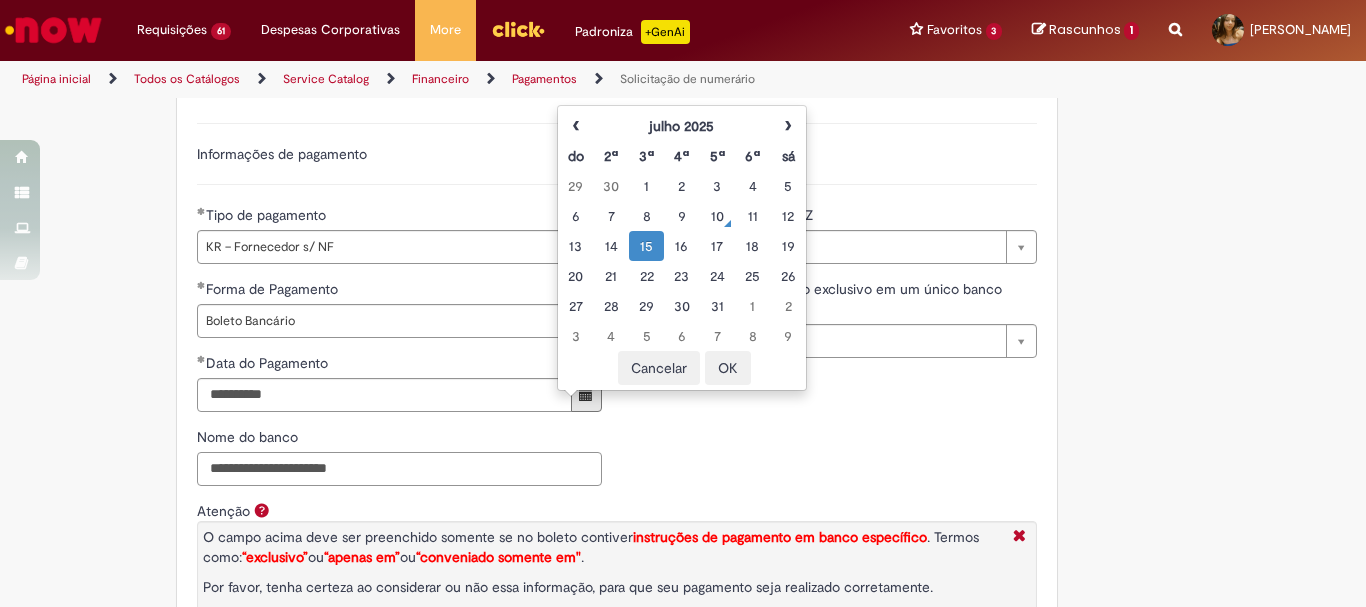 click on "Nome do banco" at bounding box center [399, 469] 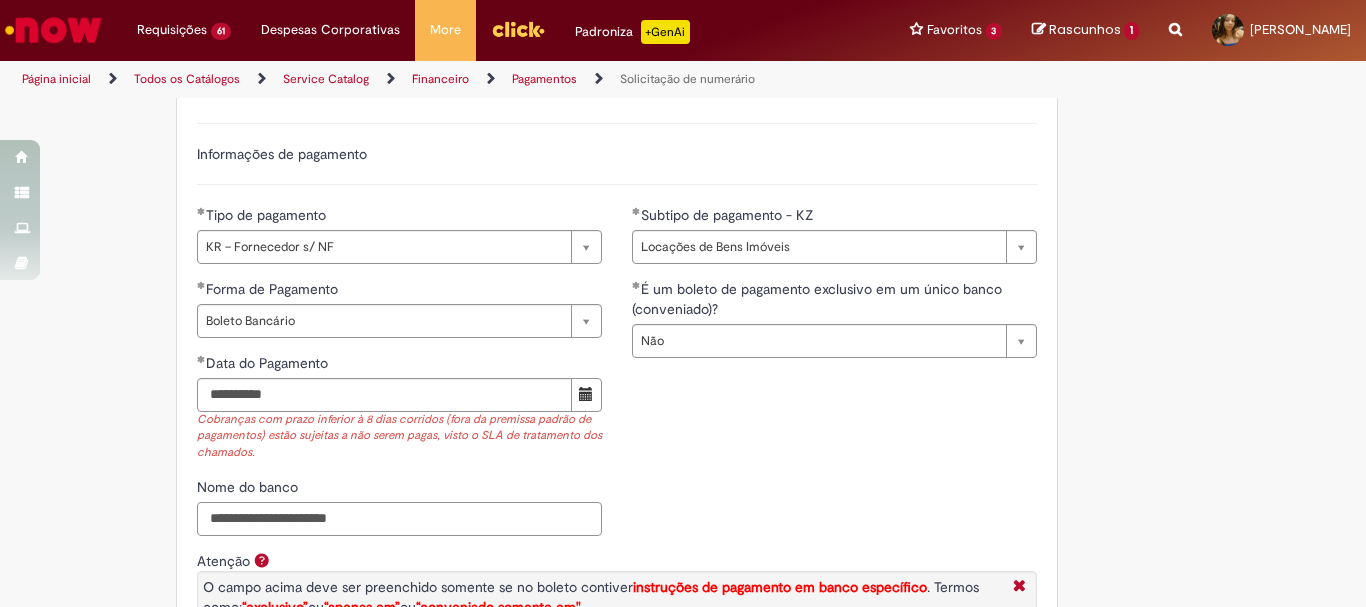 scroll, scrollTop: 3097, scrollLeft: 0, axis: vertical 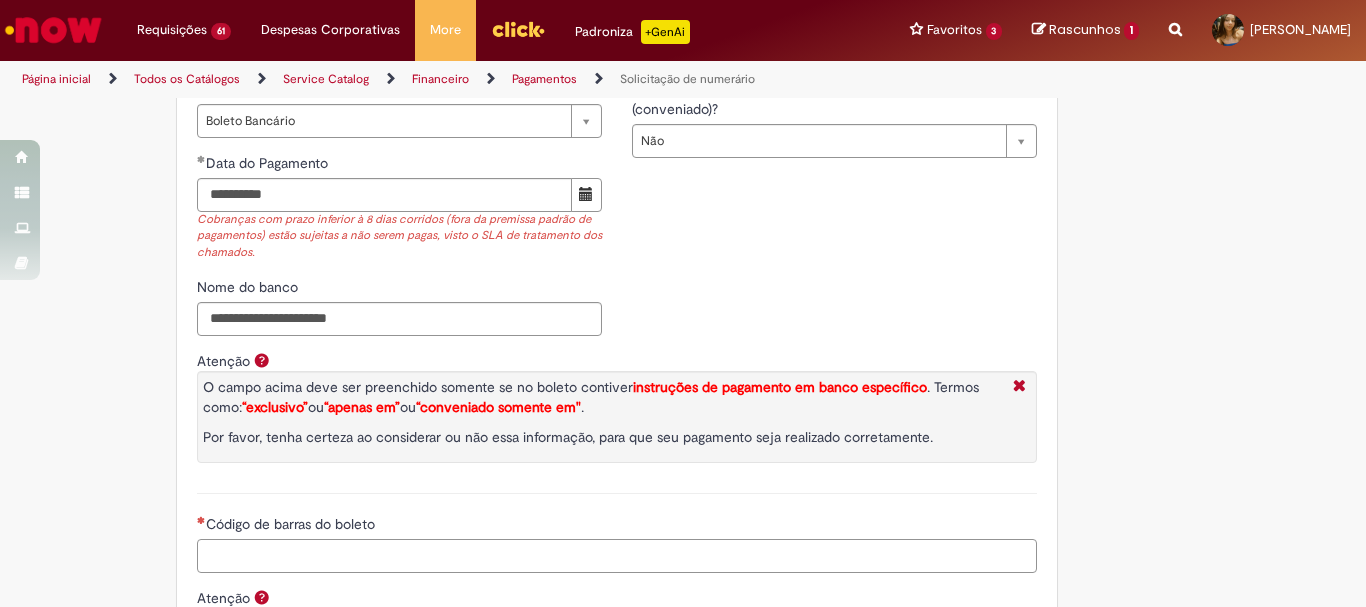 click on "Código de barras do boleto" at bounding box center (617, 556) 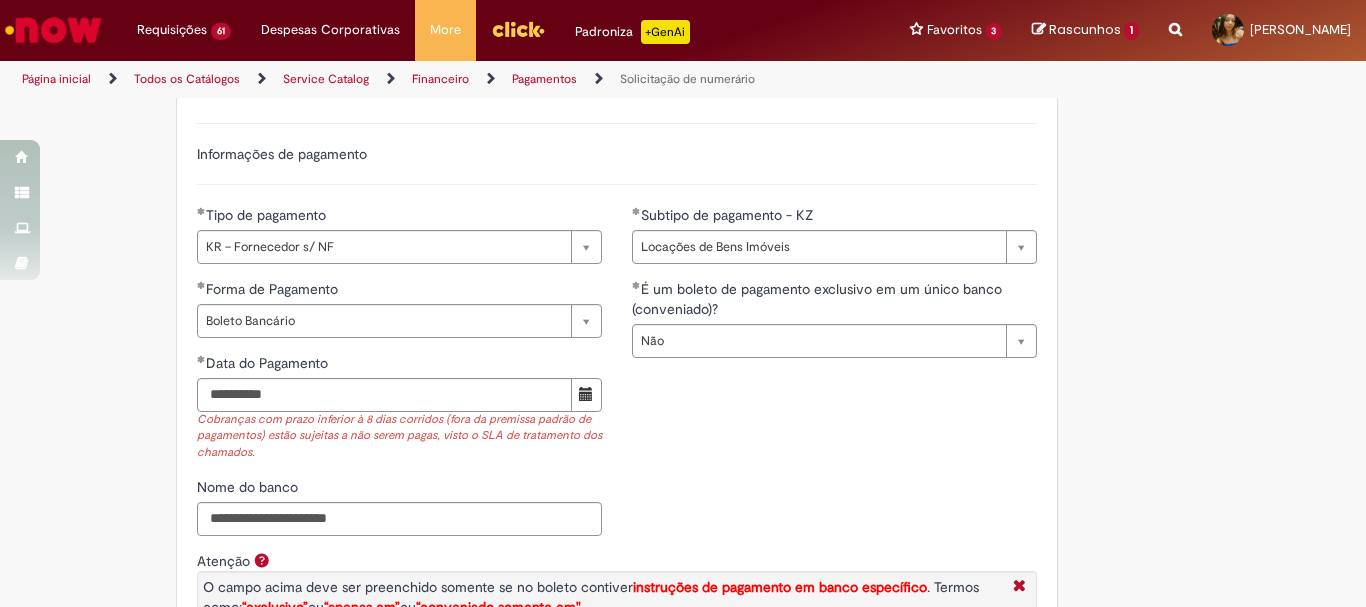 scroll, scrollTop: 3197, scrollLeft: 0, axis: vertical 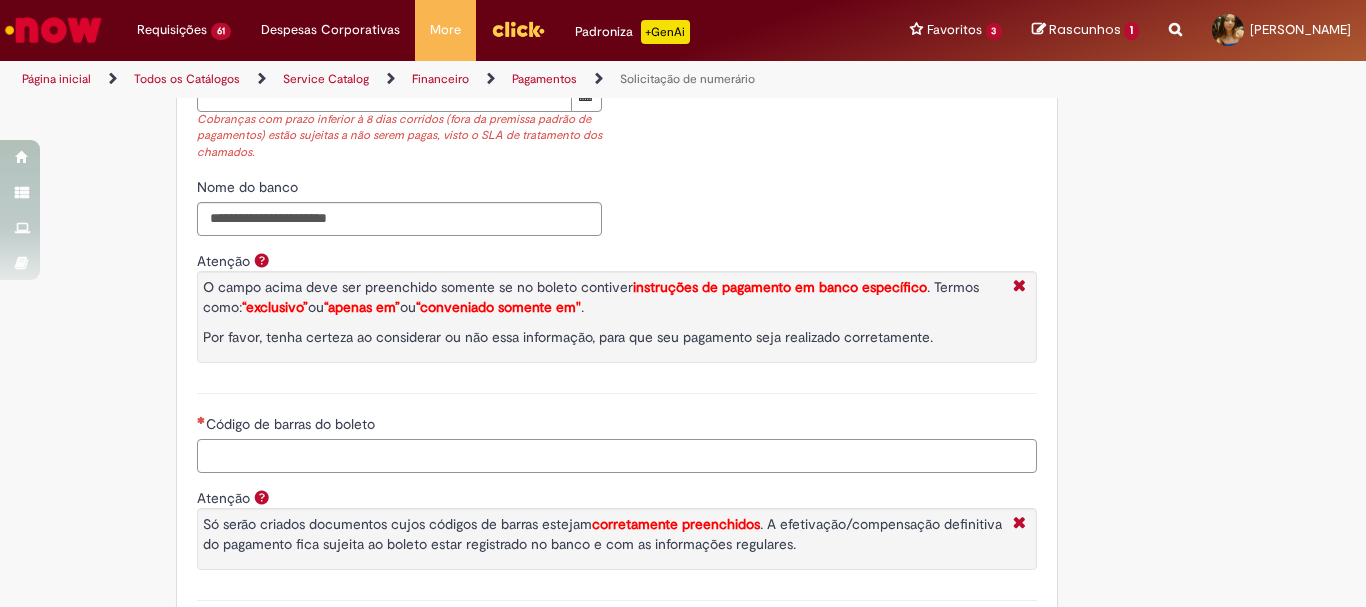 paste on "**********" 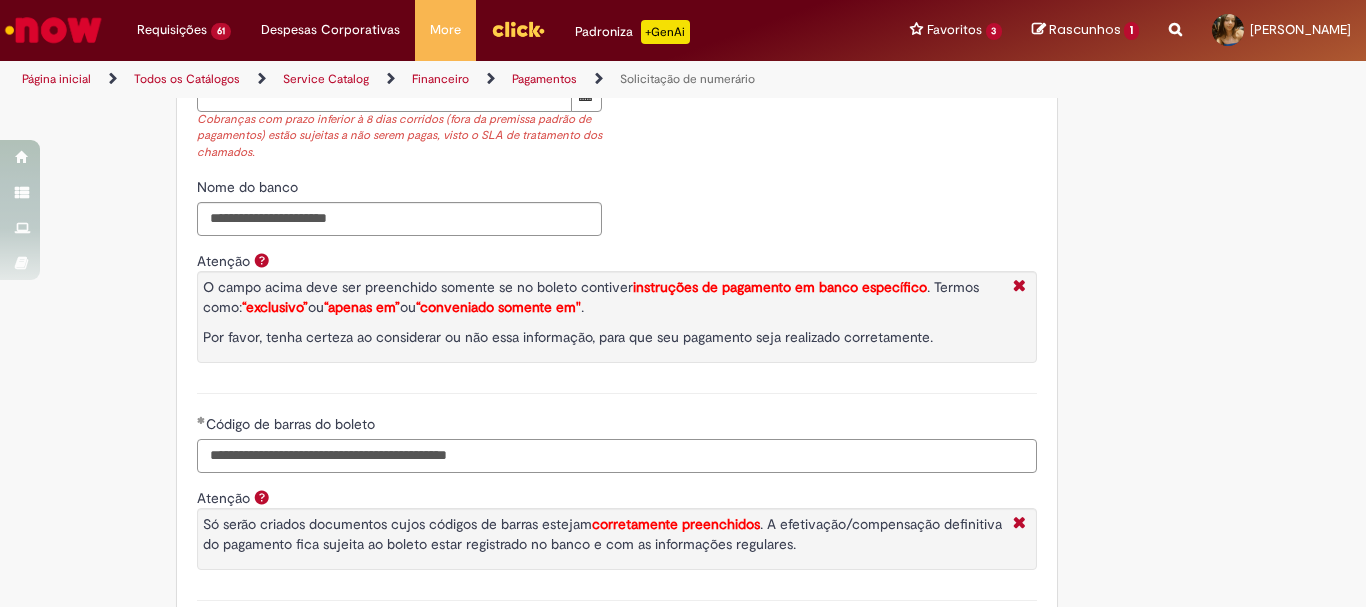 type on "**********" 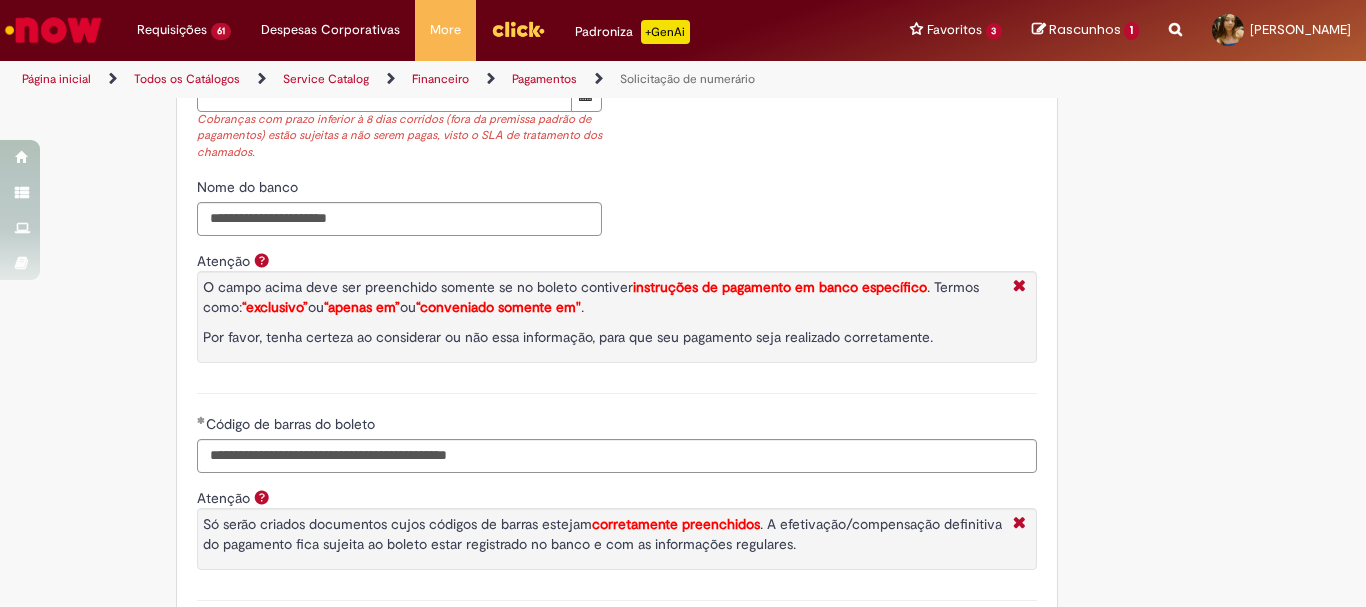 type on "******" 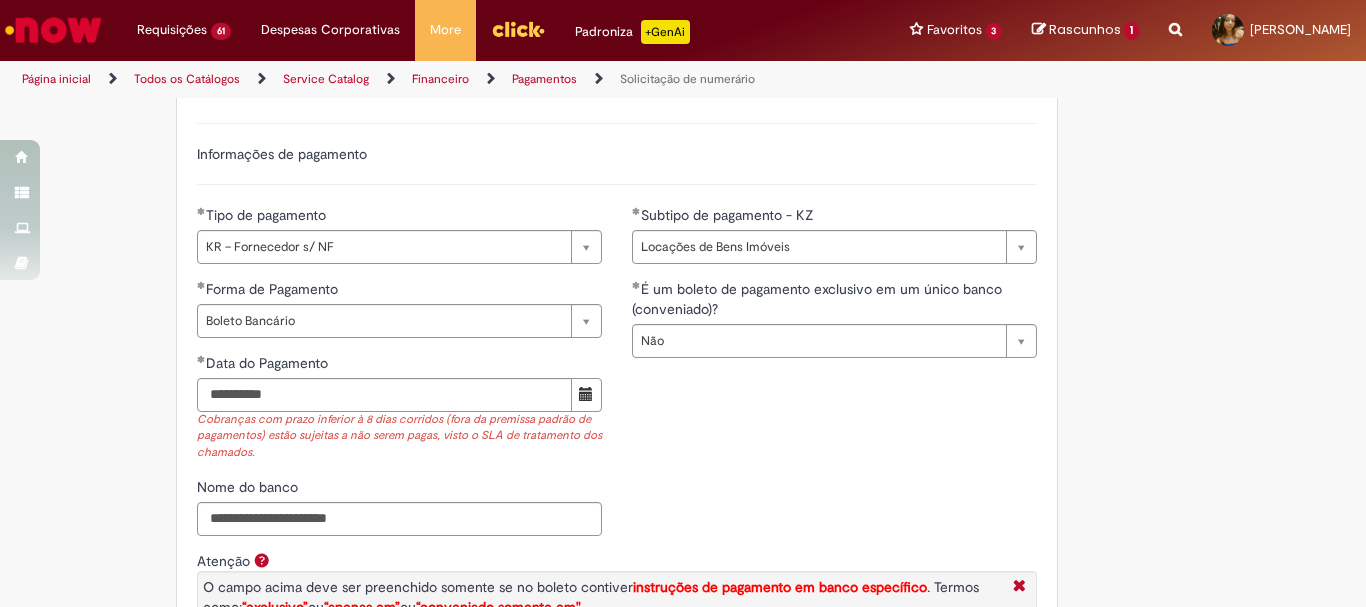 scroll, scrollTop: 2597, scrollLeft: 0, axis: vertical 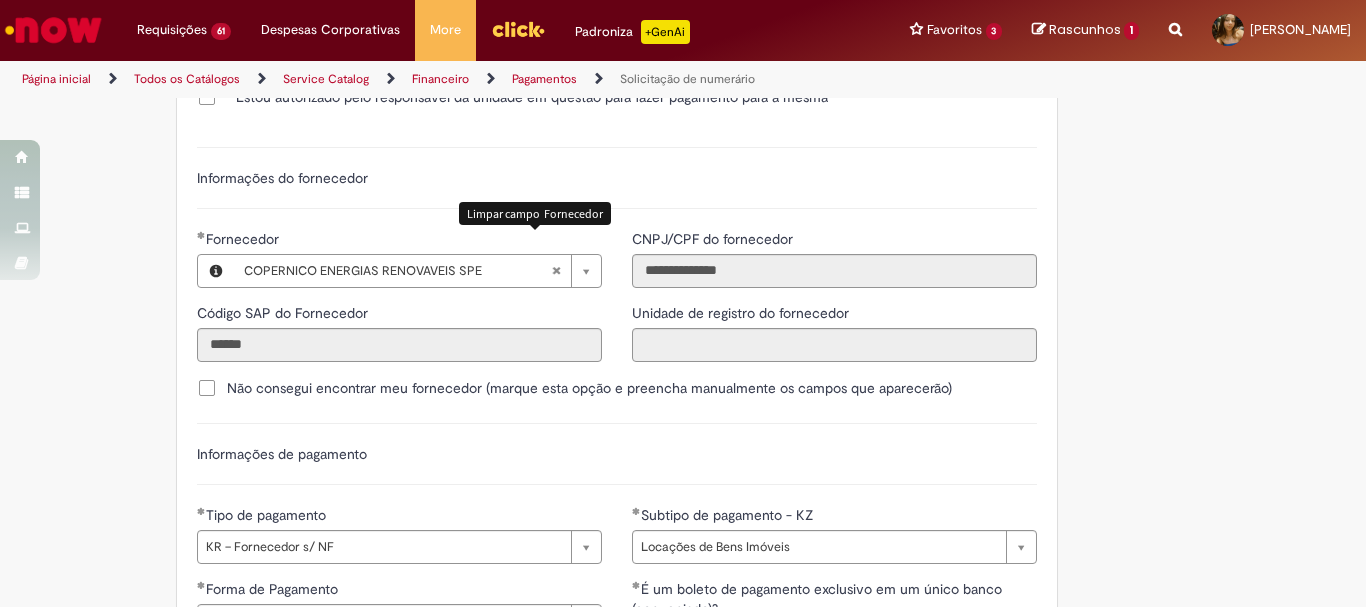click at bounding box center [556, 271] 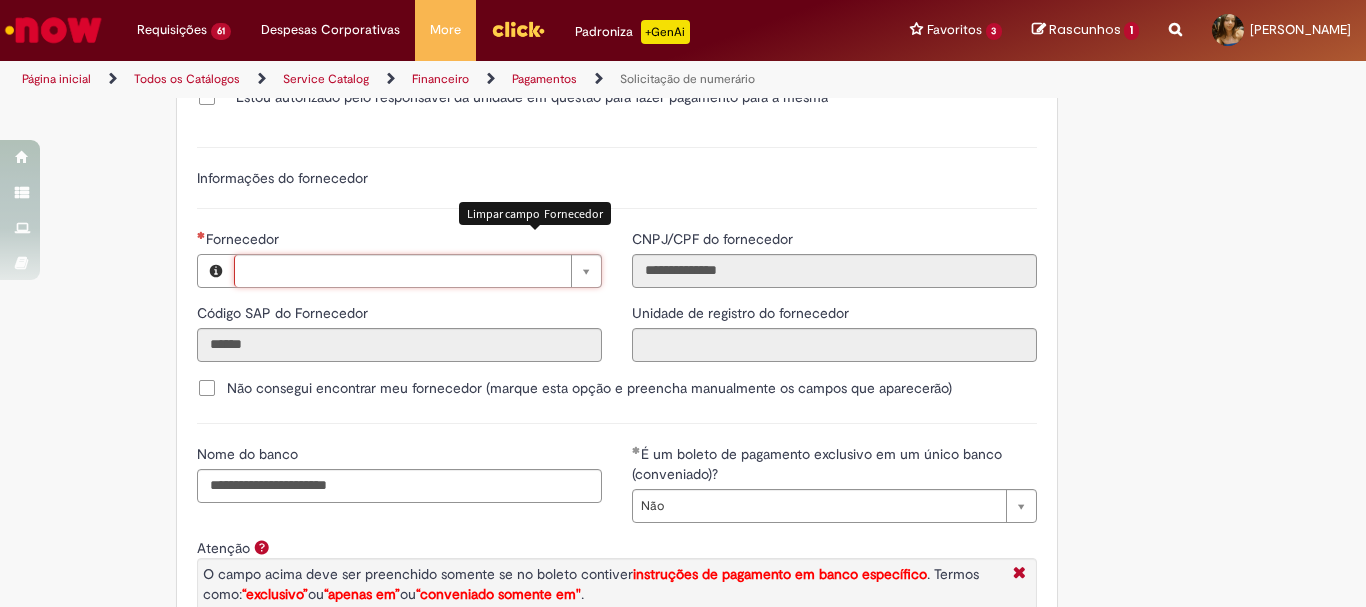 scroll, scrollTop: 0, scrollLeft: 0, axis: both 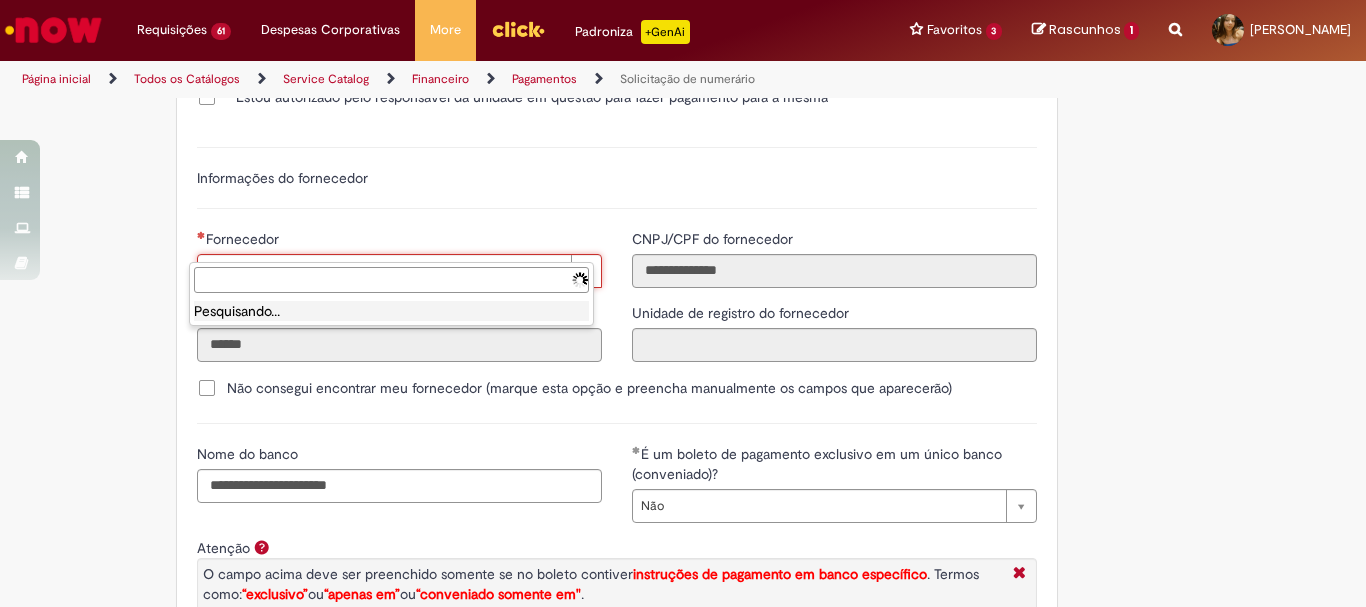 type on "**********" 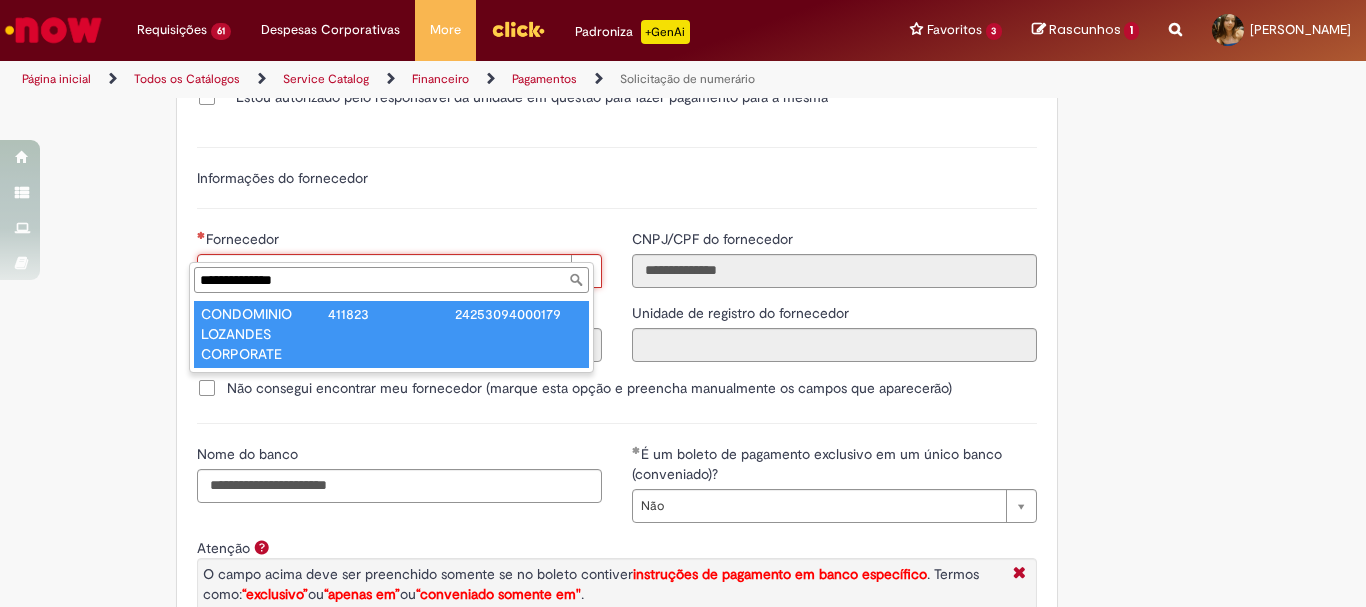 type on "**********" 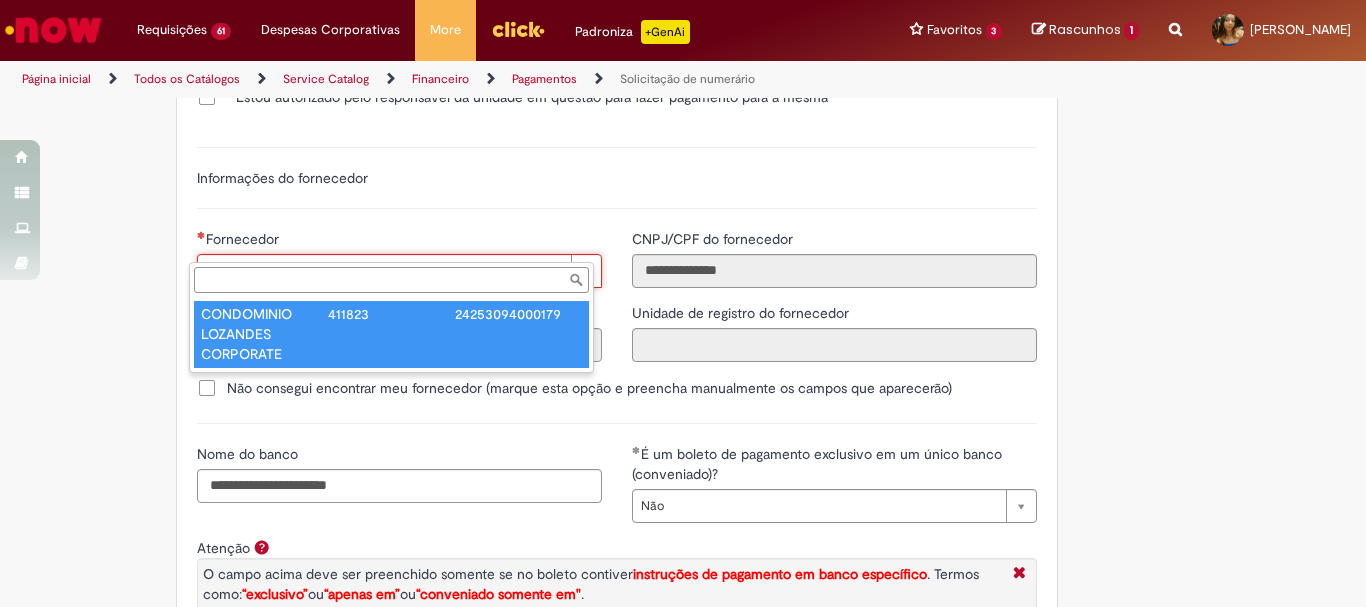 type on "******" 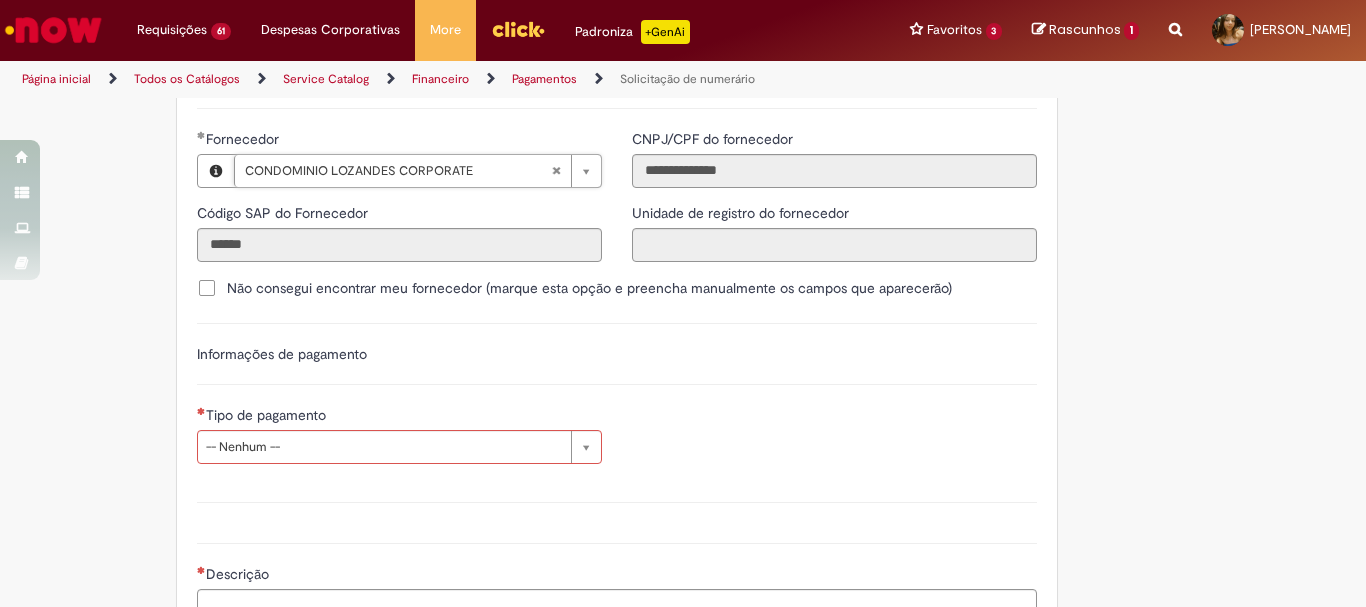 scroll, scrollTop: 2797, scrollLeft: 0, axis: vertical 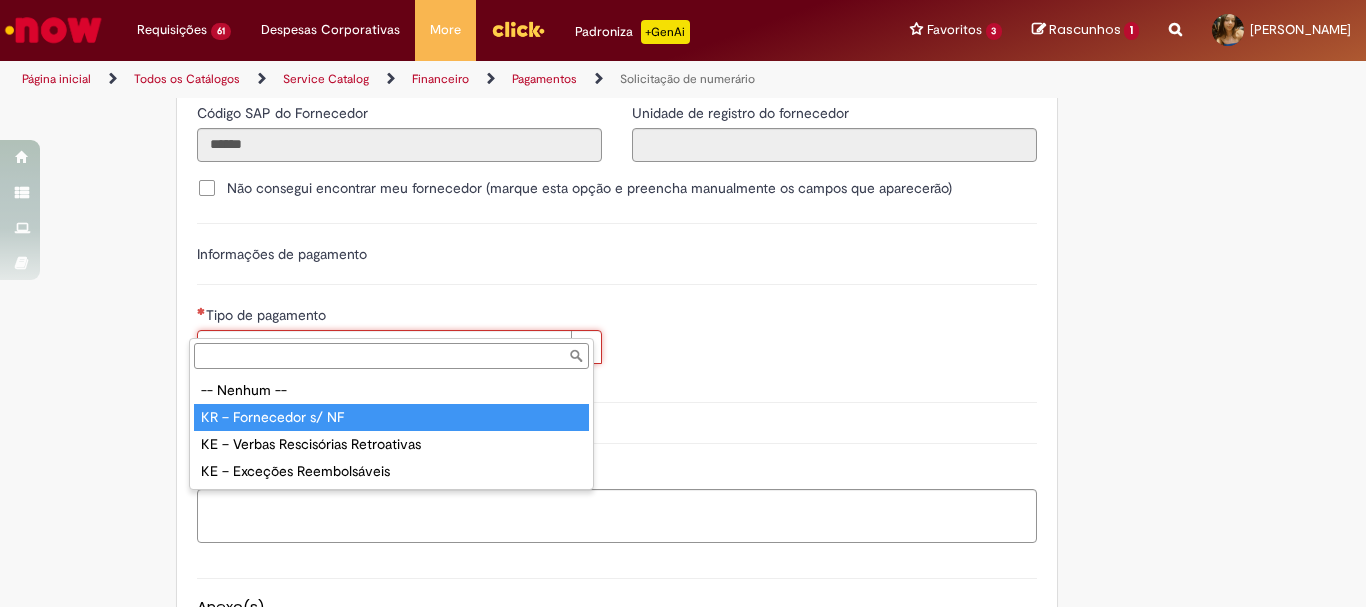 type on "**********" 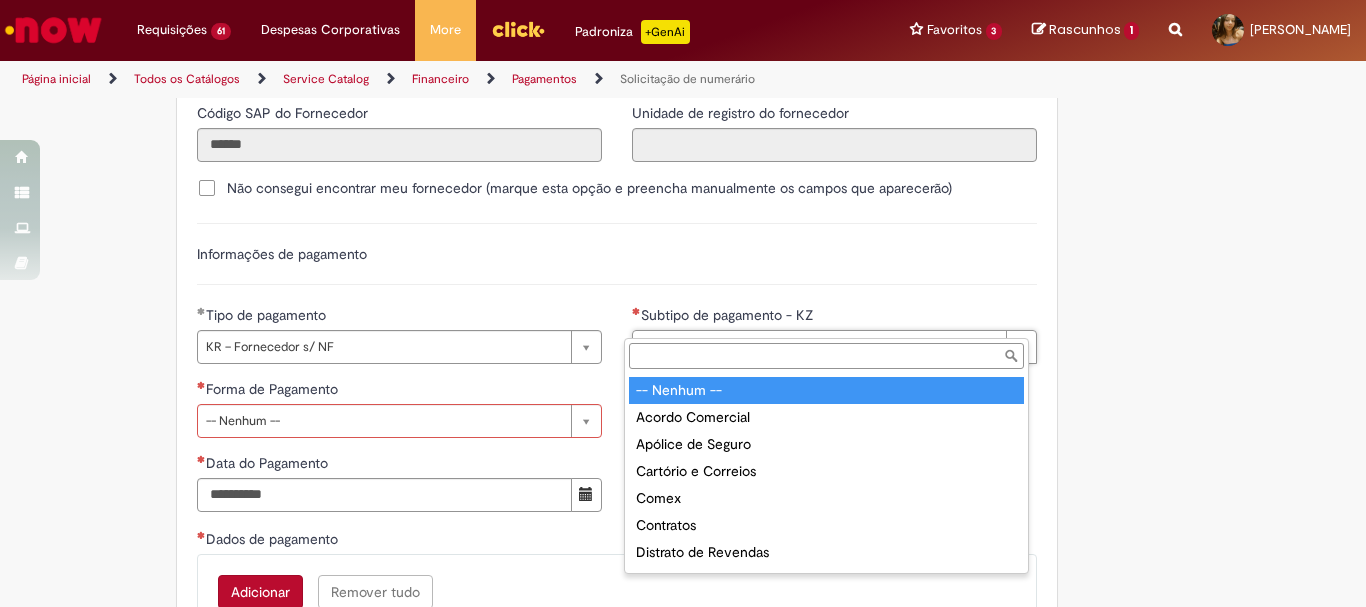 scroll, scrollTop: 0, scrollLeft: 0, axis: both 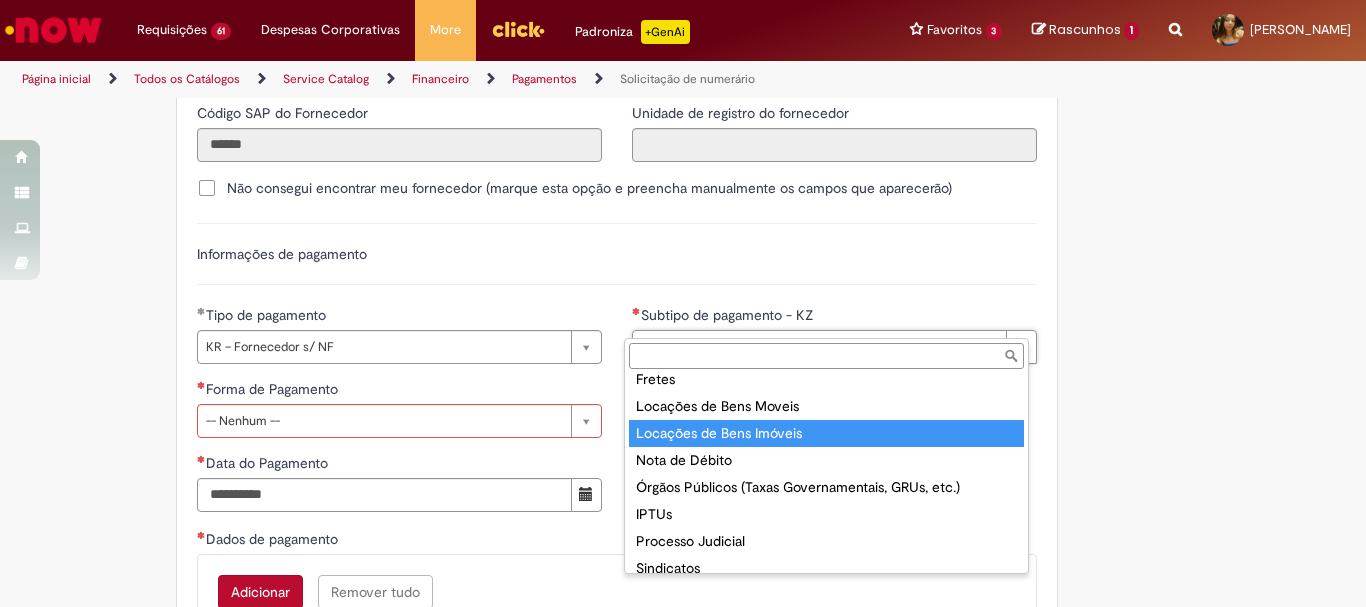 type on "**********" 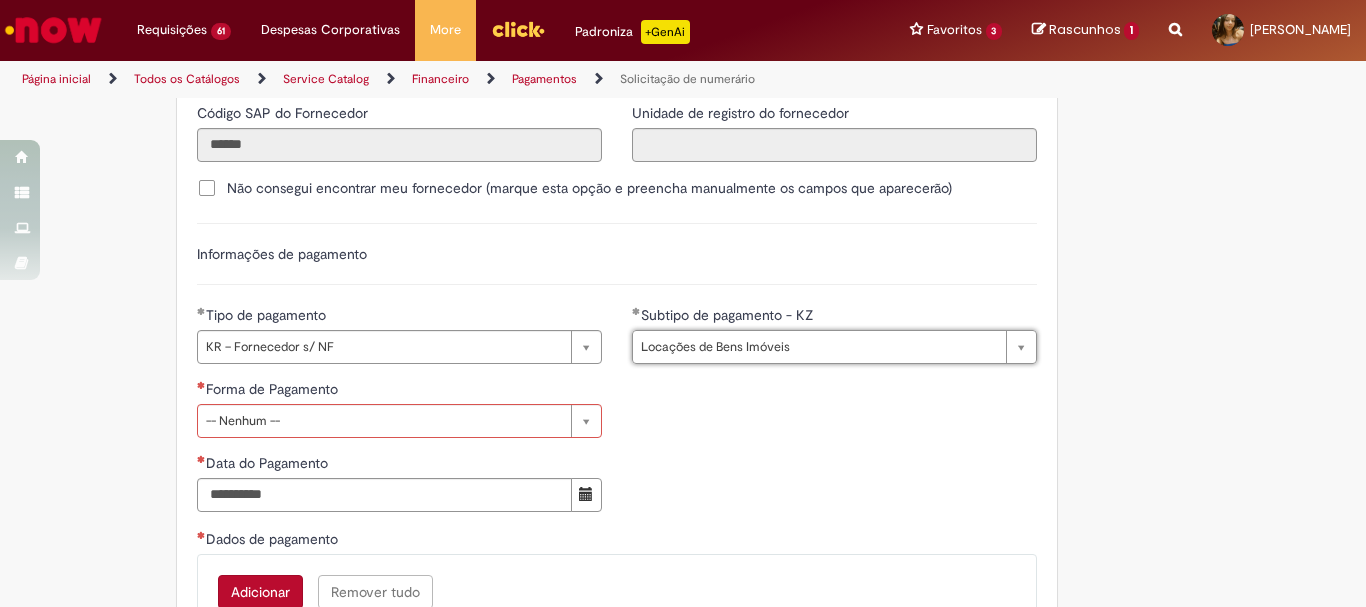 click on "Forma de Pagamento" at bounding box center [399, 391] 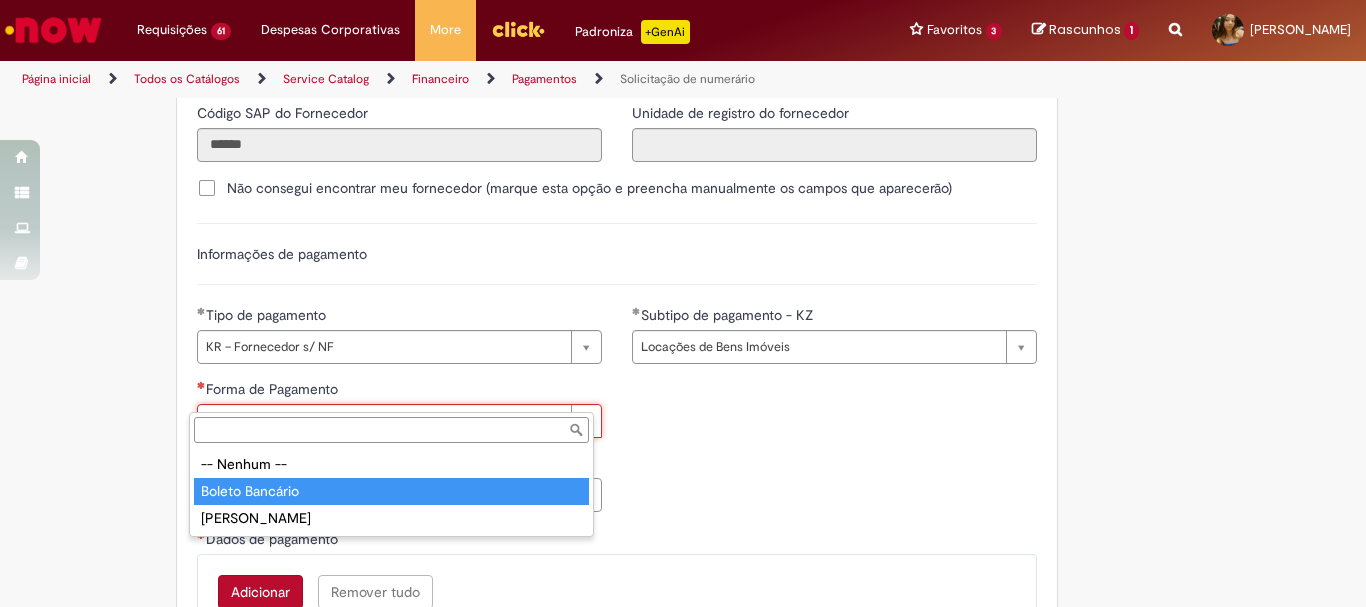 type on "**********" 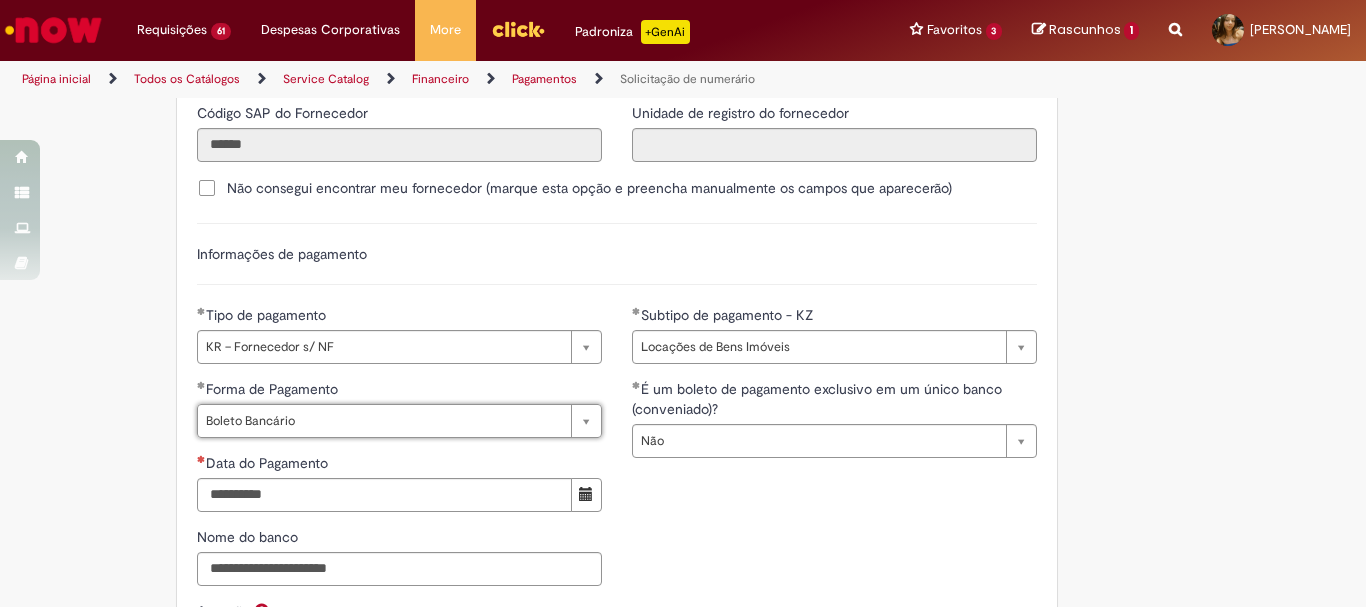 scroll, scrollTop: 0, scrollLeft: 82, axis: horizontal 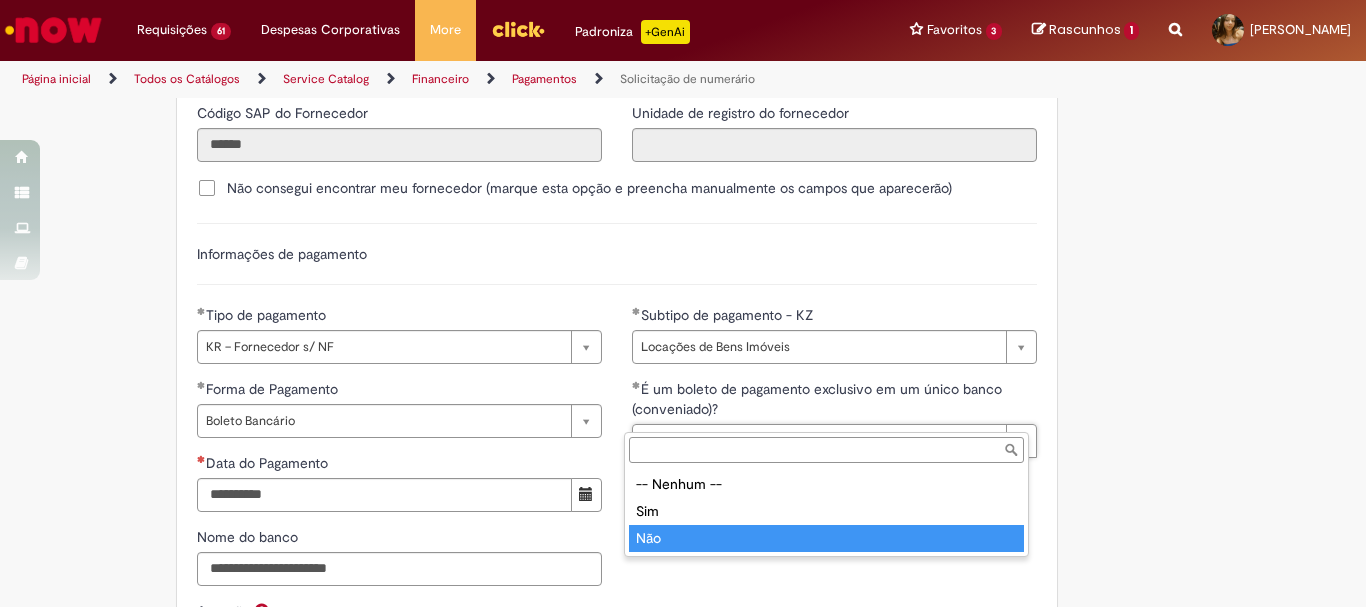 type on "***" 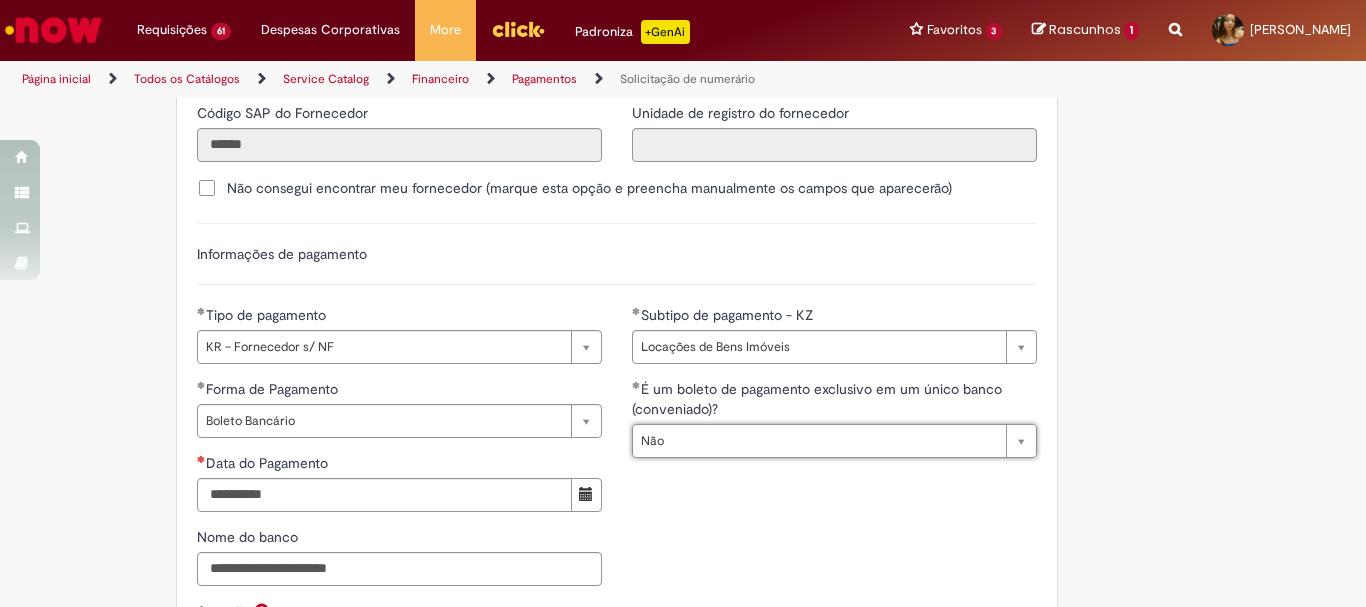 scroll, scrollTop: 0, scrollLeft: 24, axis: horizontal 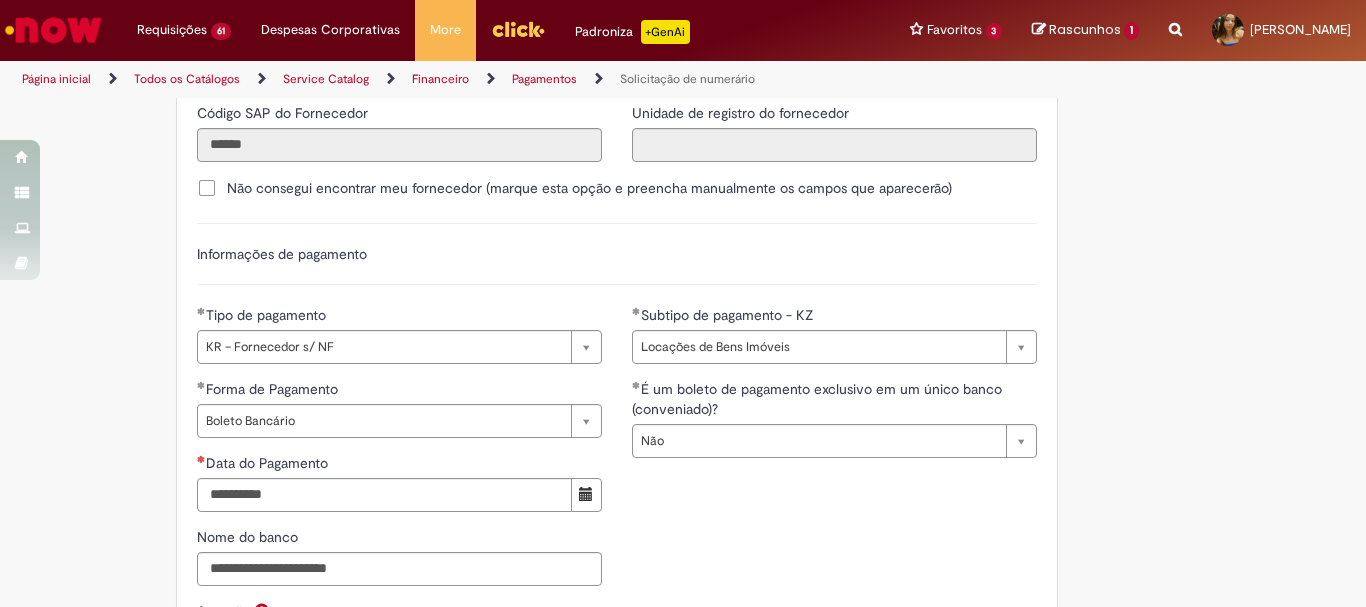 click on "**********" at bounding box center [399, 490] 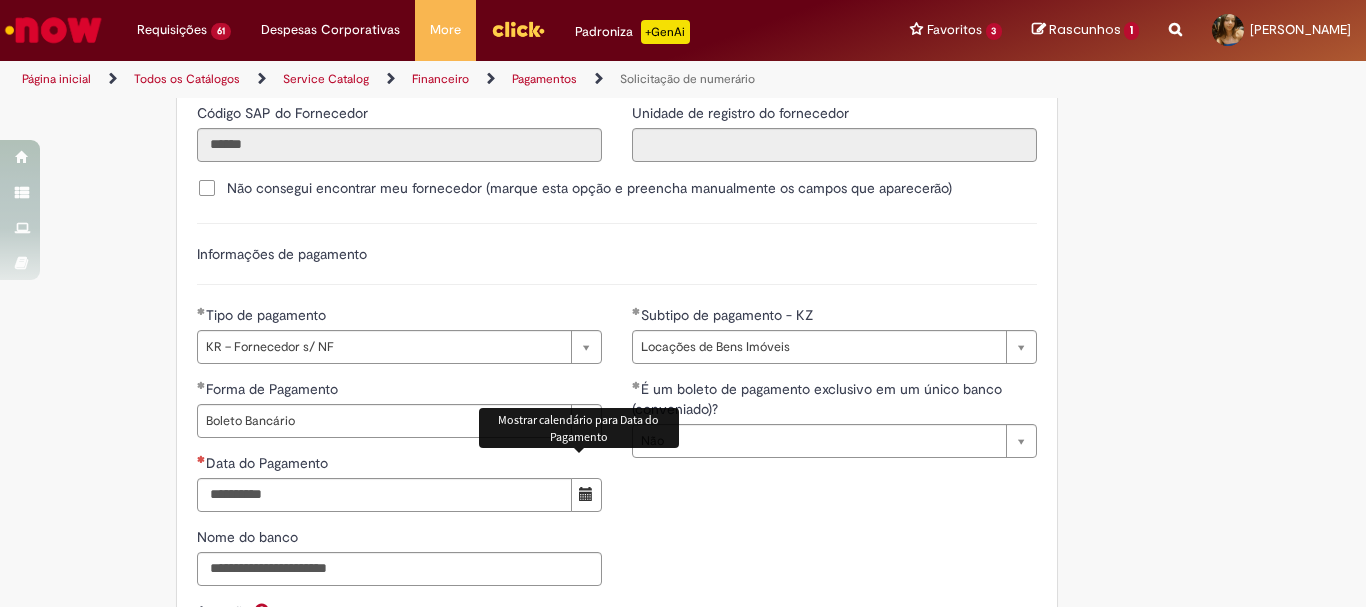 click at bounding box center [586, 494] 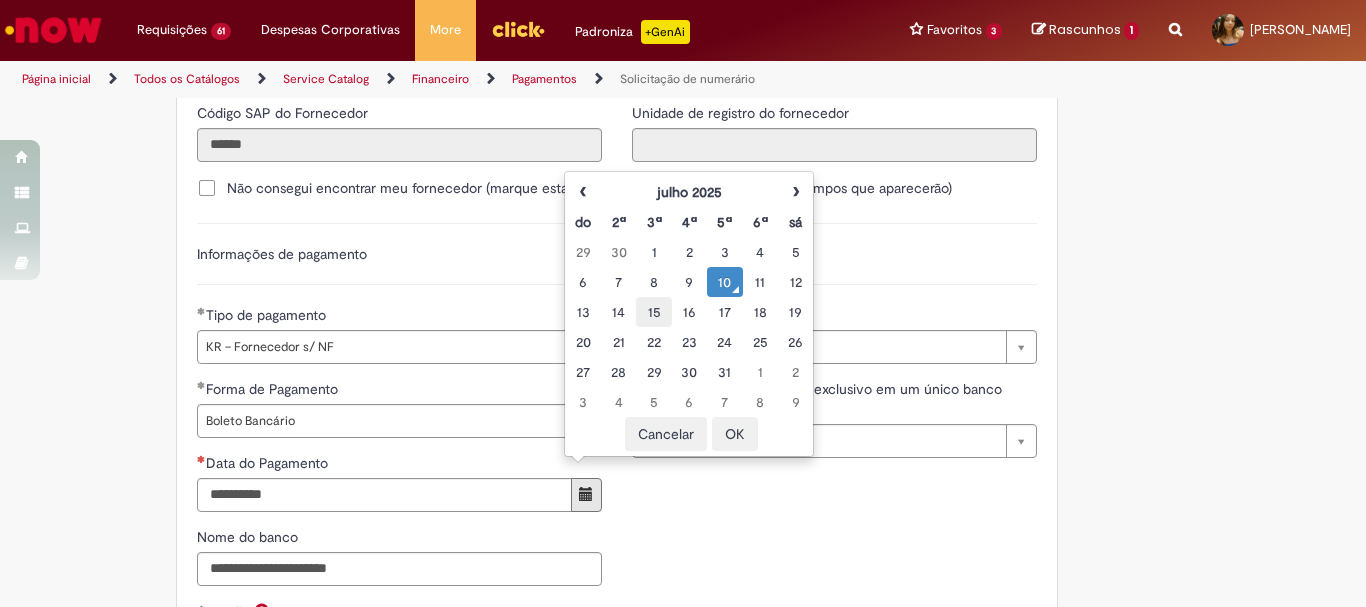 click on "15" at bounding box center [653, 312] 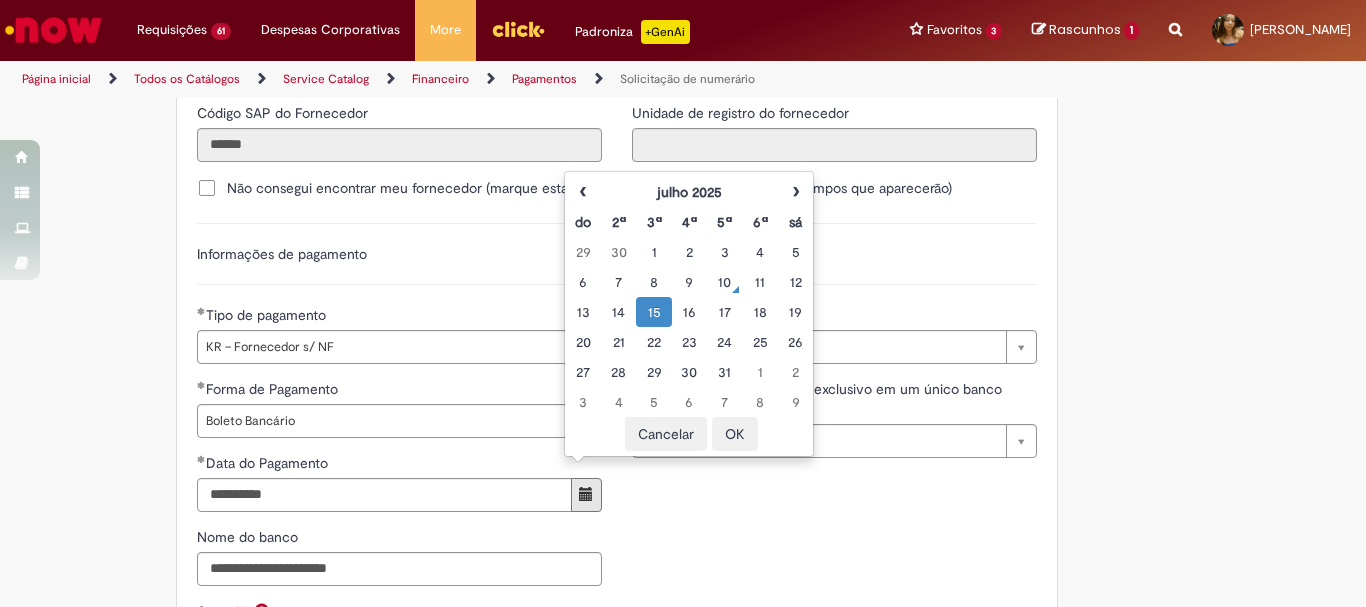 click on "OK" at bounding box center (735, 434) 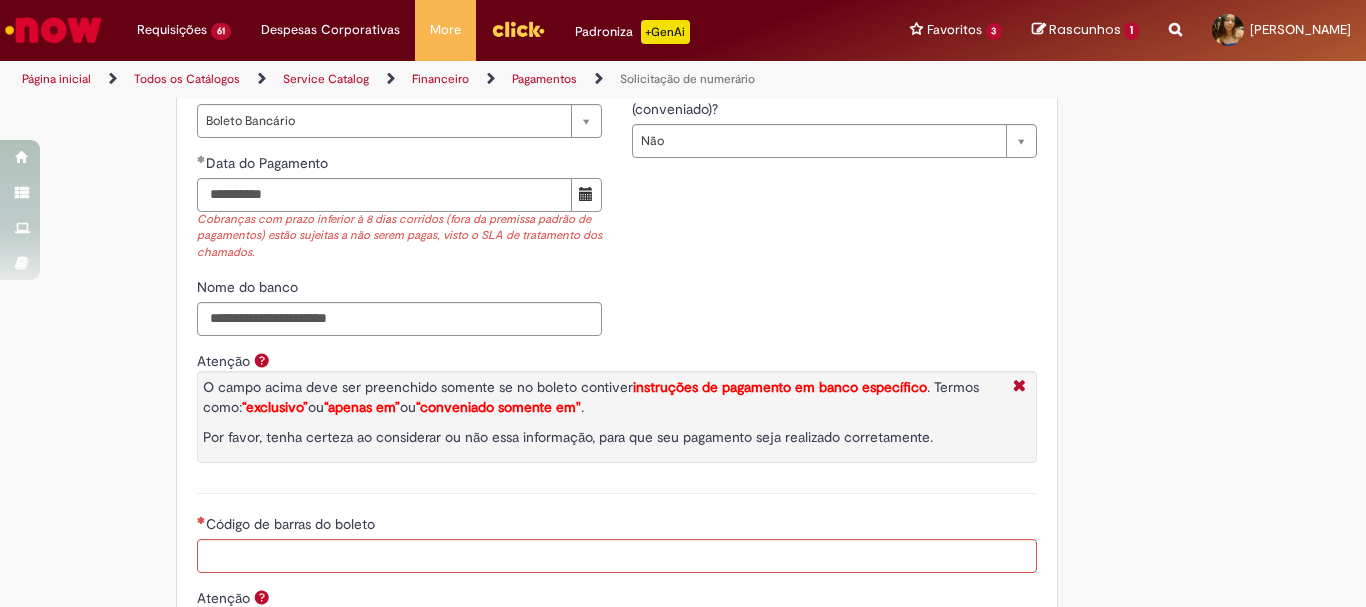 scroll, scrollTop: 3297, scrollLeft: 0, axis: vertical 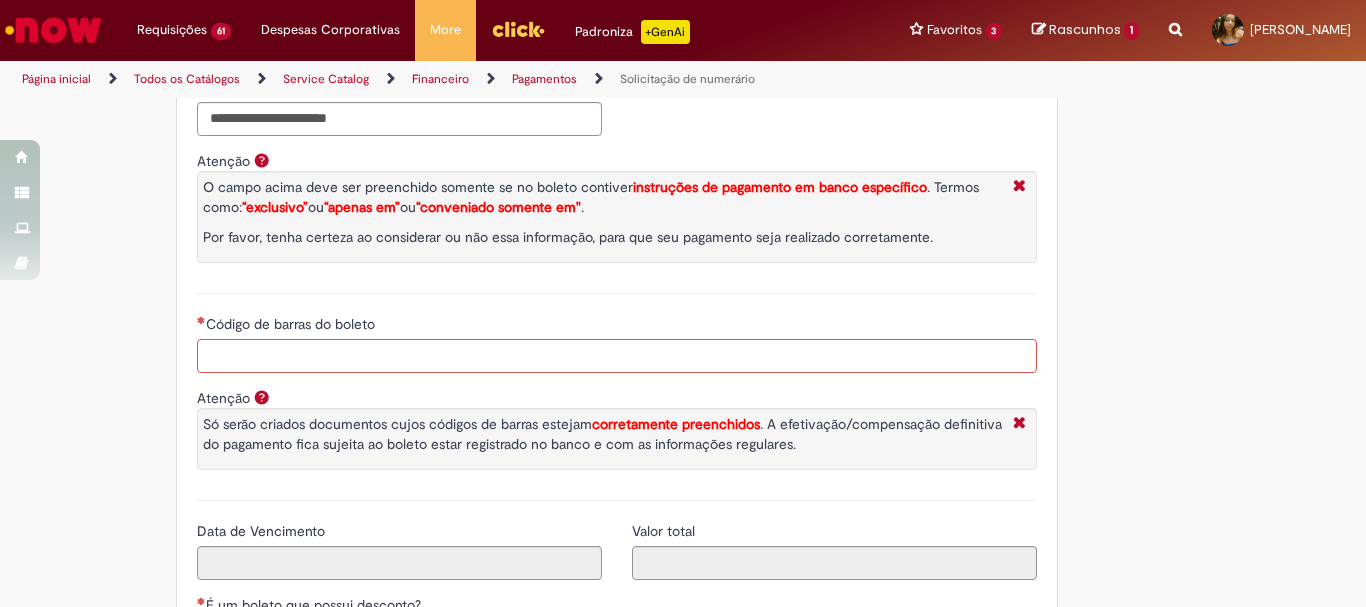 click on "Código de barras do boleto" at bounding box center (617, 356) 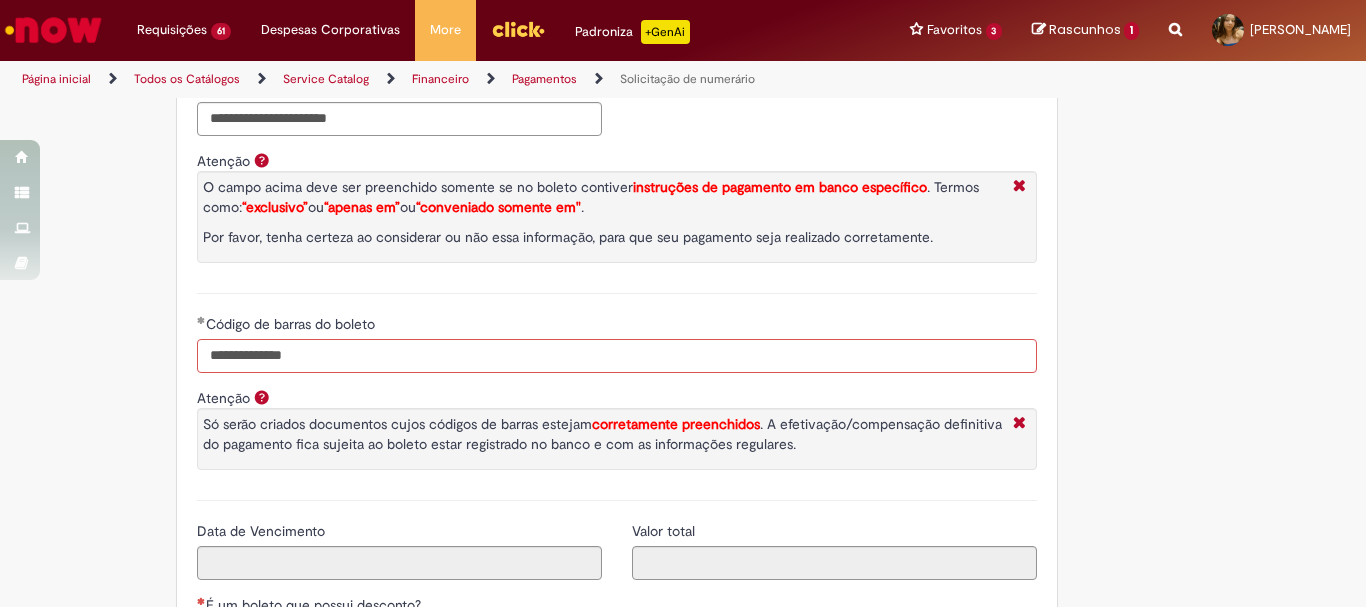 drag, startPoint x: 132, startPoint y: 328, endPoint x: 87, endPoint y: 301, distance: 52.478565 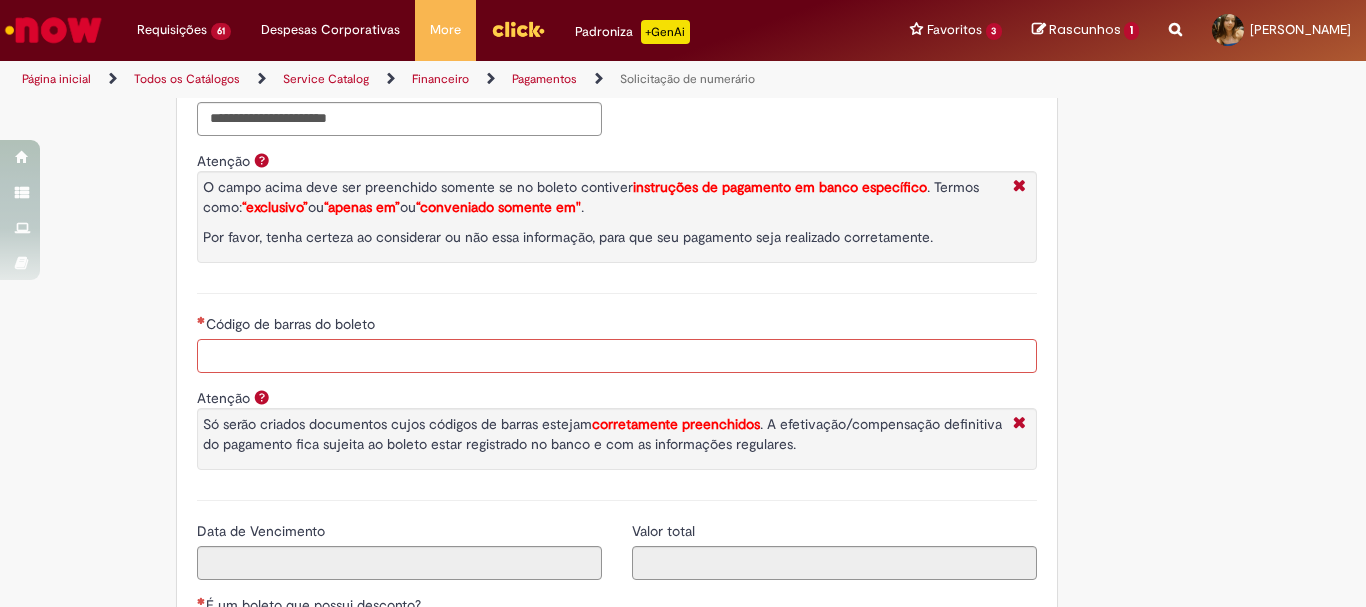 paste on "**********" 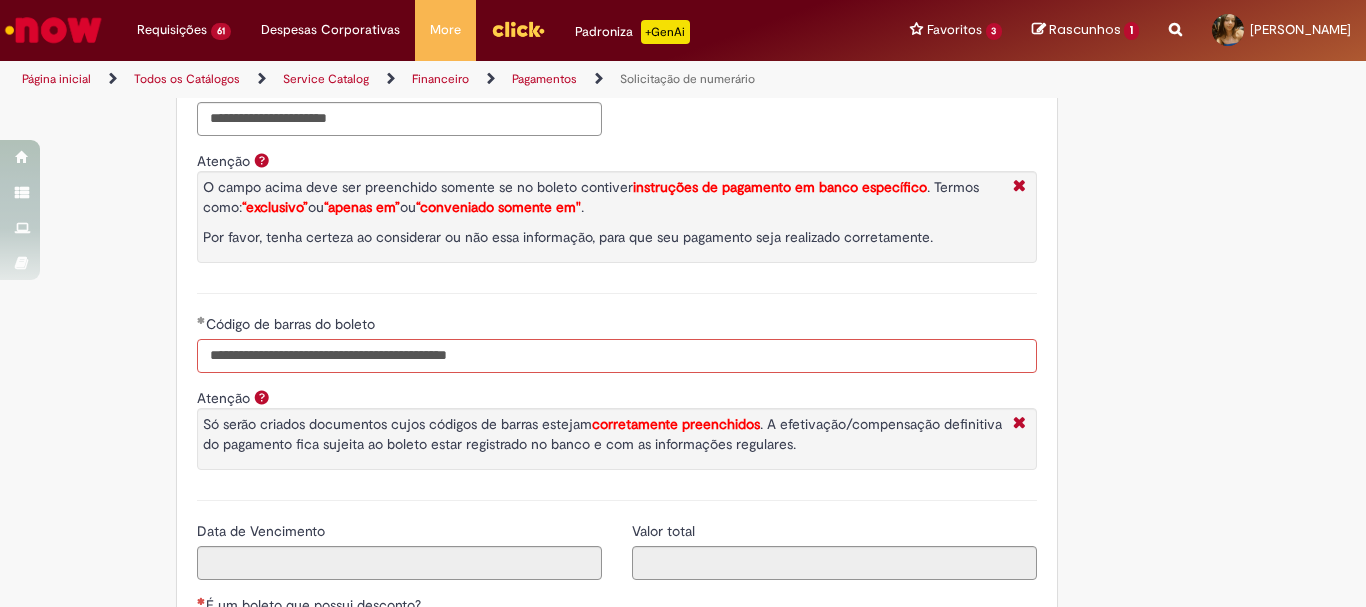 type on "**********" 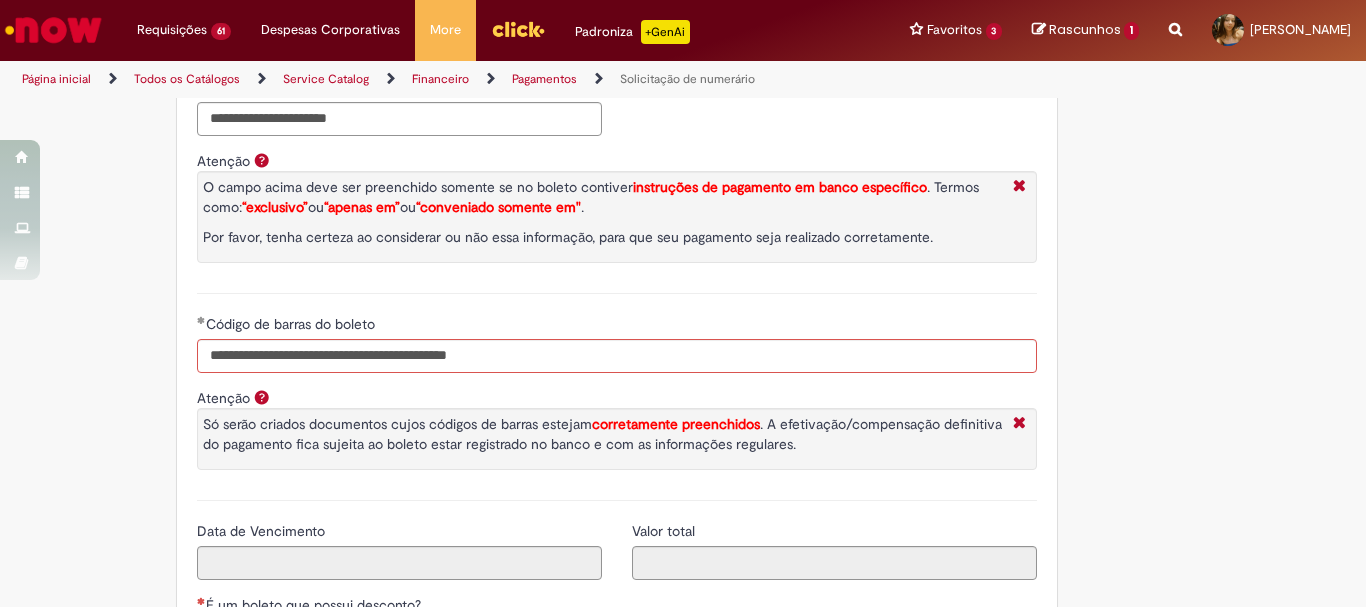 type on "******" 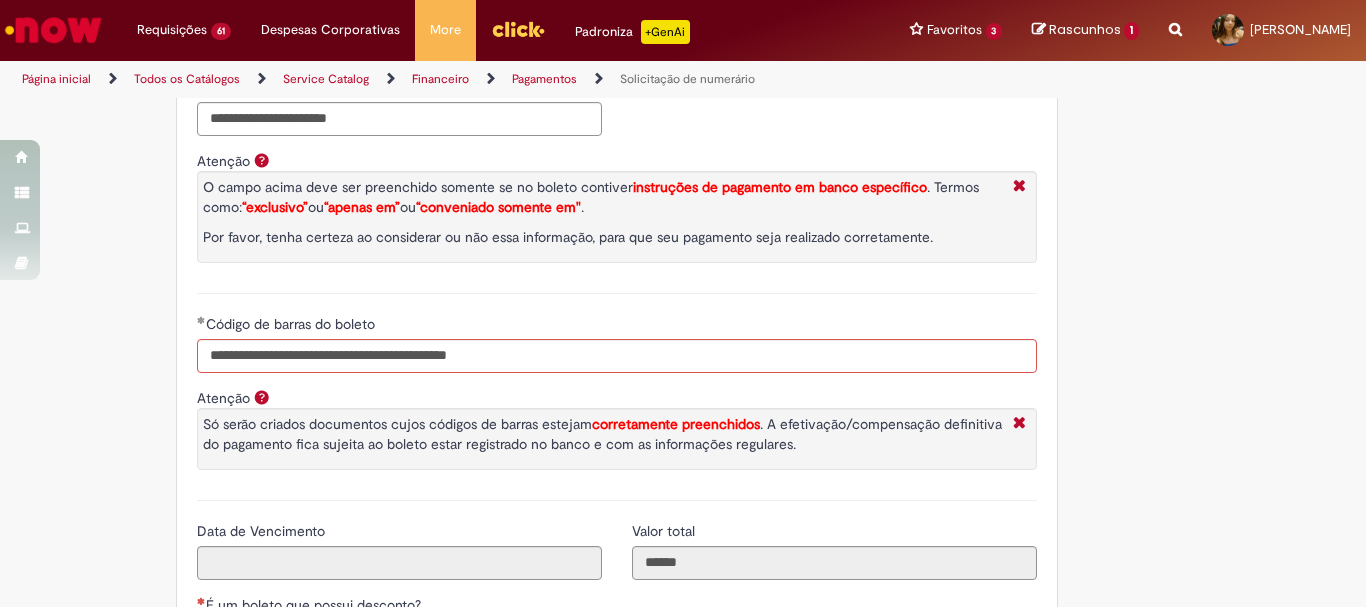 click on "Adicionar a Favoritos
Solicitação de numerário
Oferta para pagamentos em moeda nacional (BRL) que não caracterizem prestações de serviço, despesas operacionais ou suprimentos.
Orientações:
* SNS abertas de  Unidades tombadas  para o S4 Hana em nome de terceiros sem ID próprio Ambev (99....)  não poderão  ser atendidas por  limitação sistêmica.
*Após aprovação do chamado nossa automação roda nos horários:   >  9h, 10h, 13h, 15h, 18h.
* Para que a solicitação prossiga a etapa de Validação é necessário que o campo  "Favorecido"  tenha inserido um par interno (ID próprio Ambev) para que o Workday consiga ler a hierarquia de aprovação dele no SAP Hana.
Nesse sentido, ofertas abertas que tenham terceiros como Favorecidos  não poderão cumprir fluxo.
* A interface do sistema lê exclusivamente  as informações inseridas na solicitação" at bounding box center (585, -795) 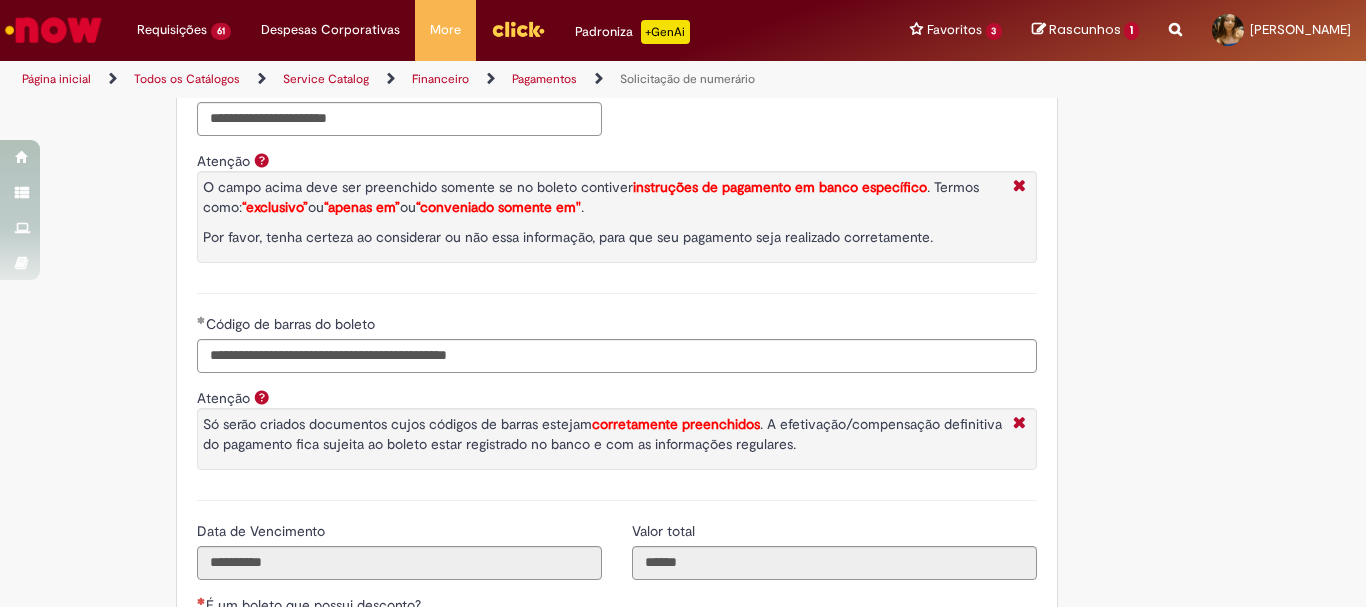 scroll, scrollTop: 3597, scrollLeft: 0, axis: vertical 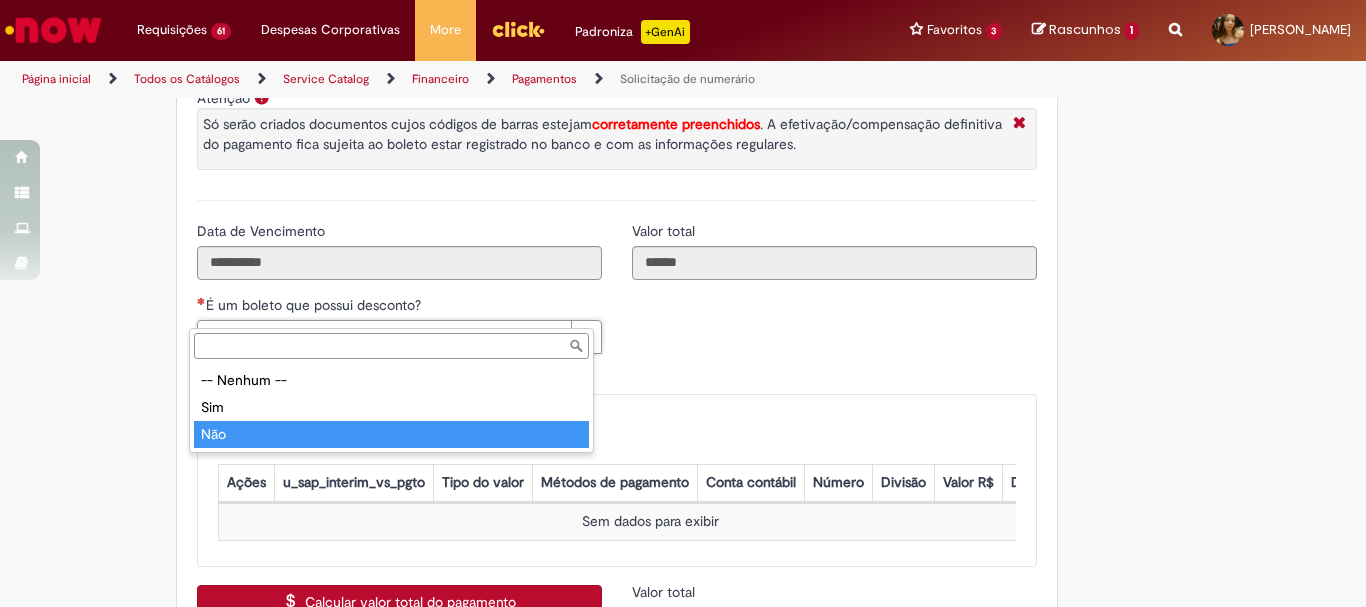 type on "***" 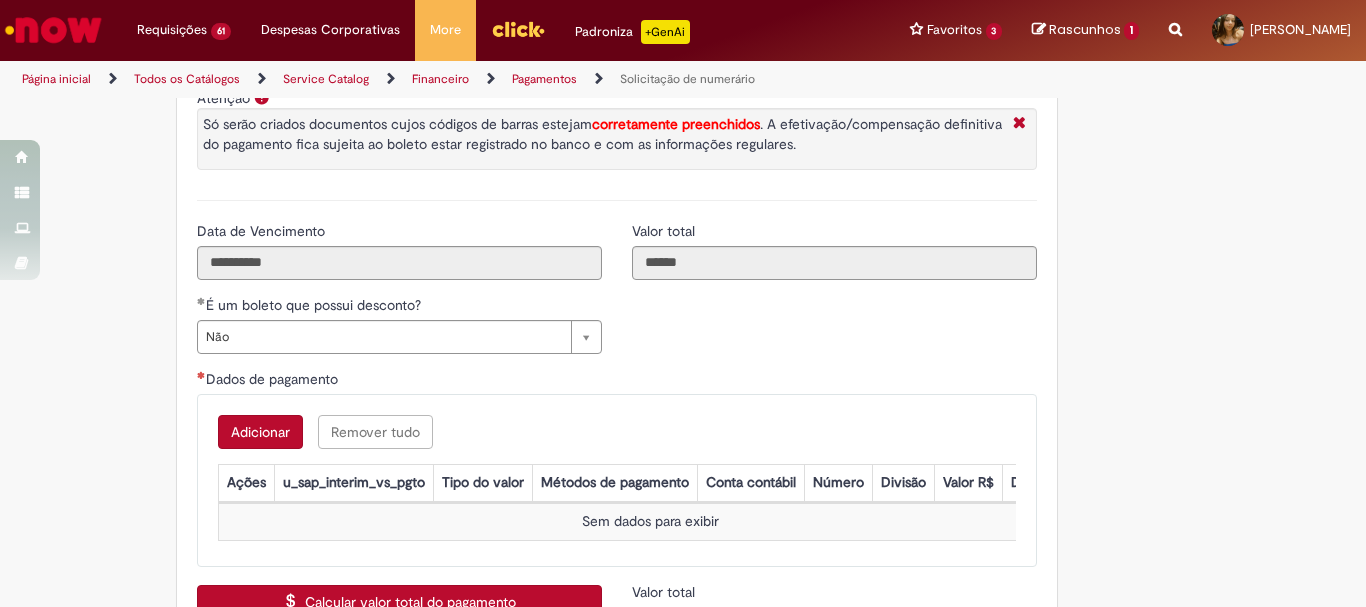 click on "**********" at bounding box center [617, 295] 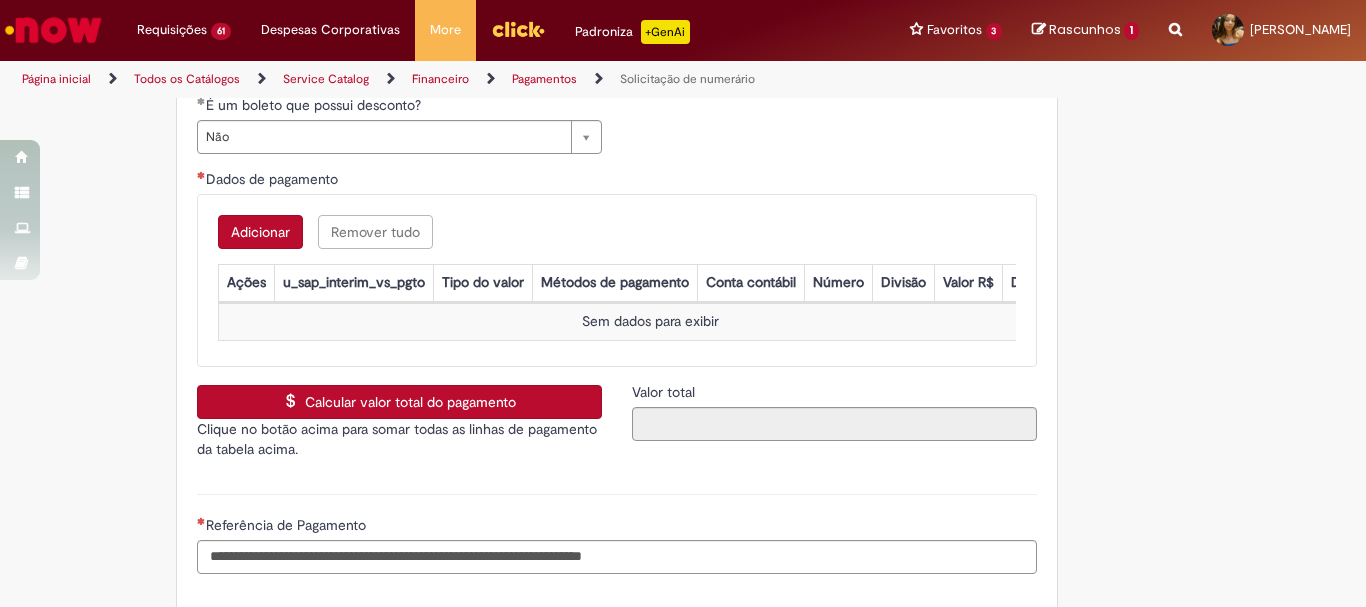 click on "Adicionar" at bounding box center [260, 232] 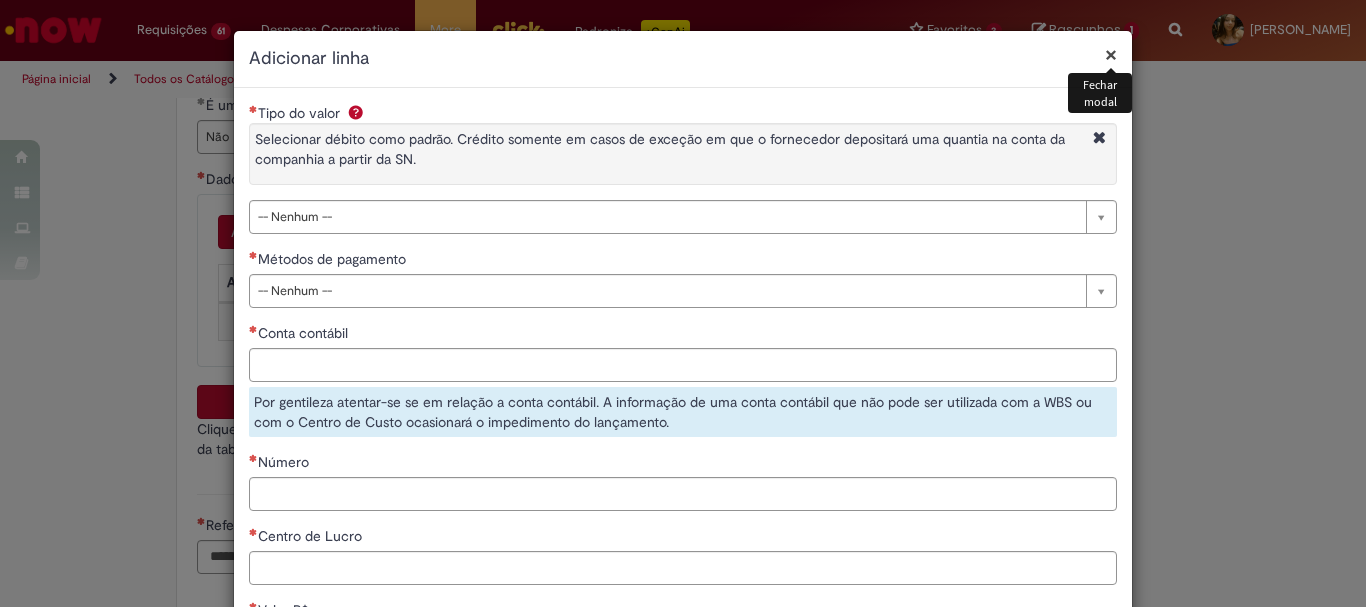 click on "Por gentileza atentar-se se em relação a conta contábil. A informação de uma conta contábil que não pode ser utilizada com a WBS ou com o Centro de Custo ocasionará o impedimento do lançamento." at bounding box center (683, 412) 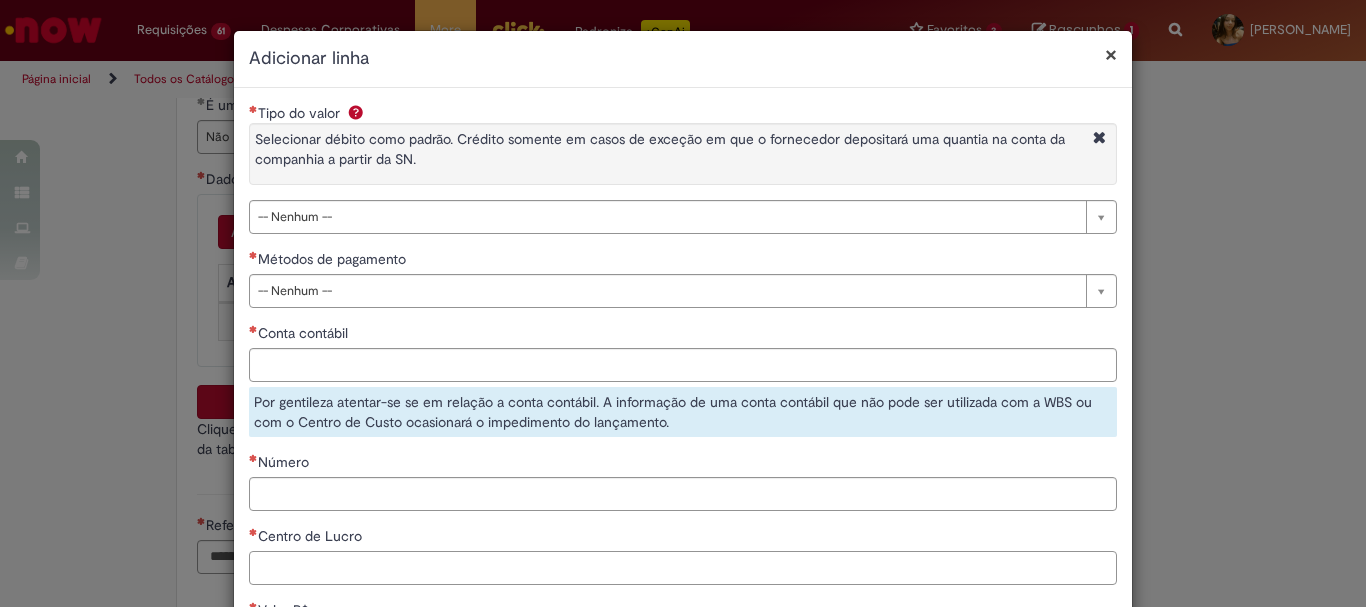 click on "Centro de Lucro" at bounding box center [683, 568] 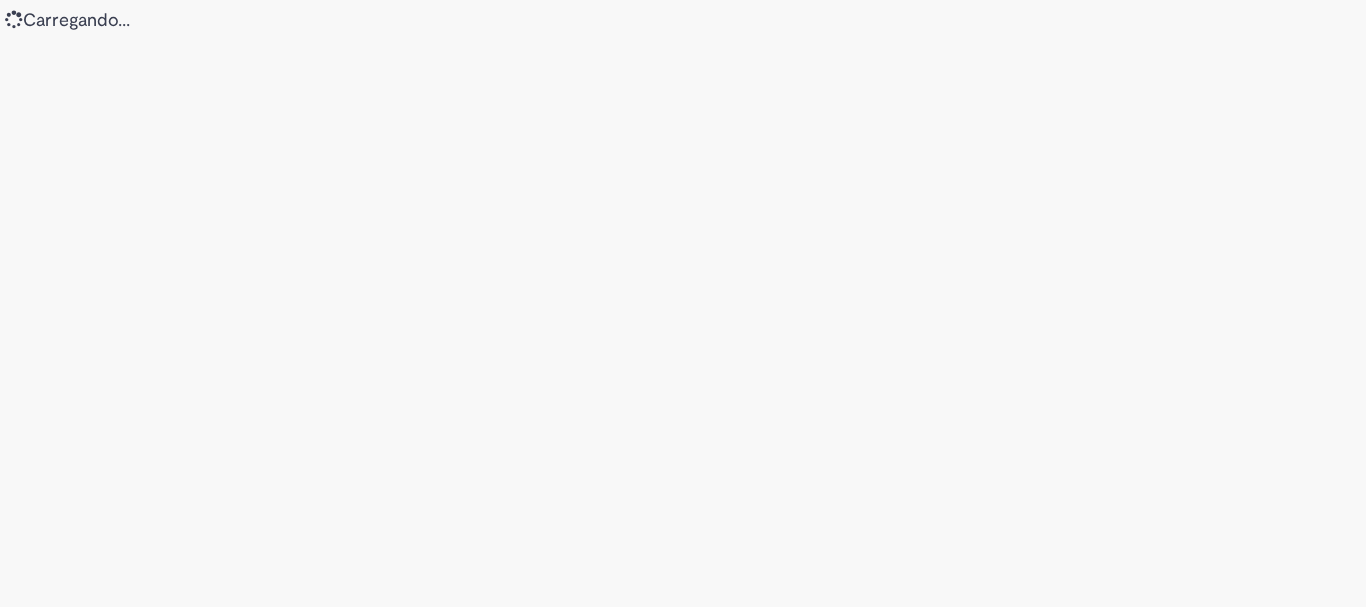 scroll, scrollTop: 0, scrollLeft: 0, axis: both 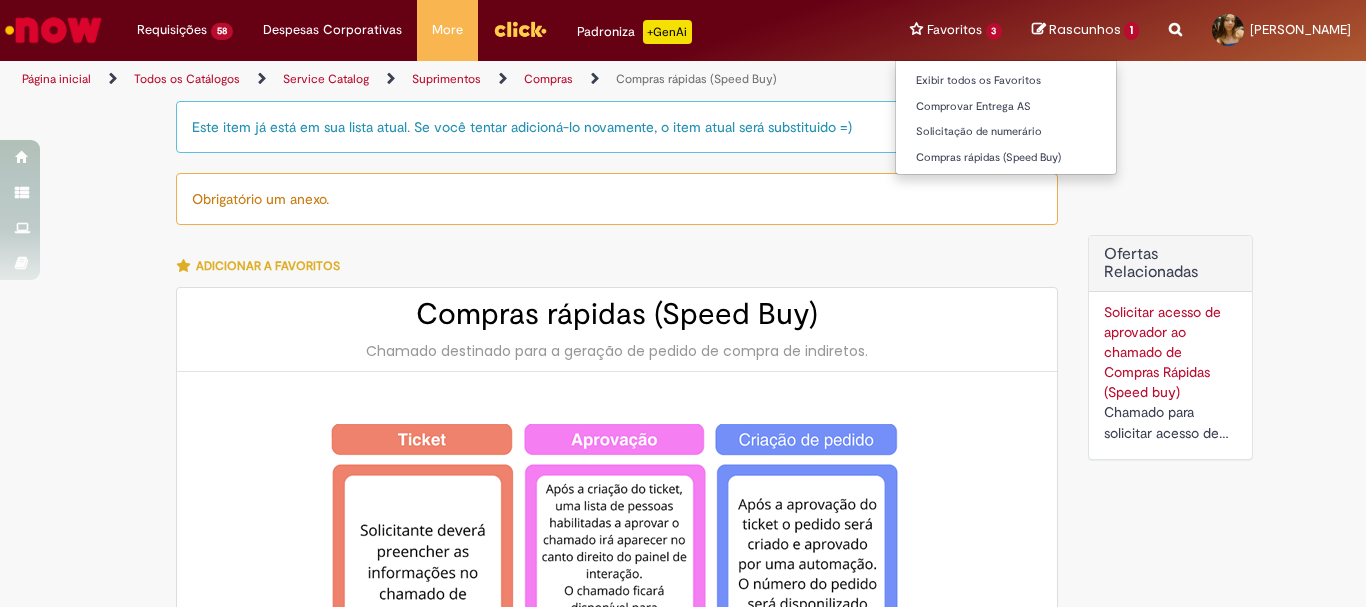 type on "********" 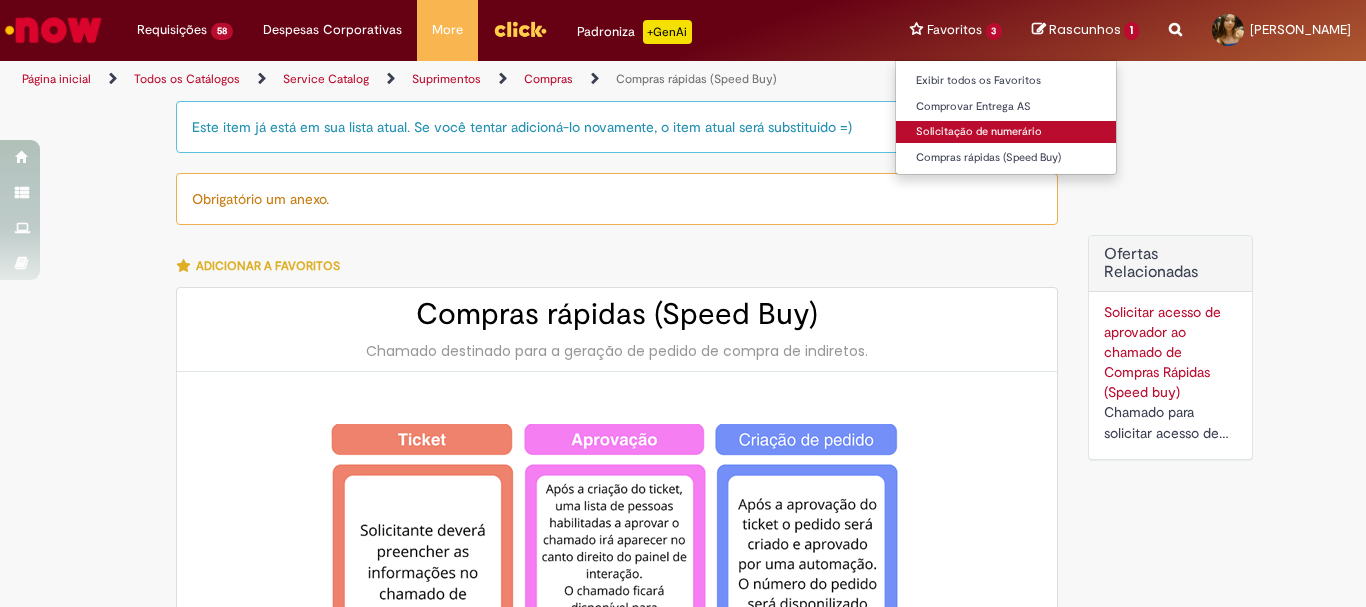 click on "Solicitação de numerário" at bounding box center [1006, 132] 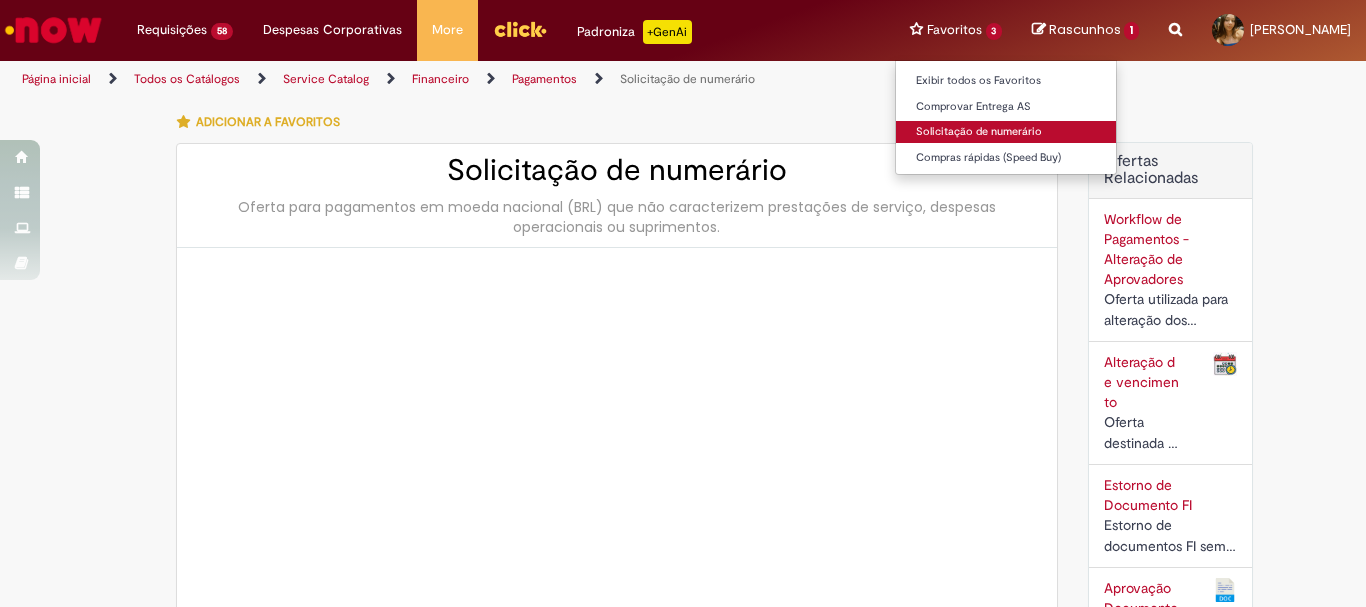 type on "********" 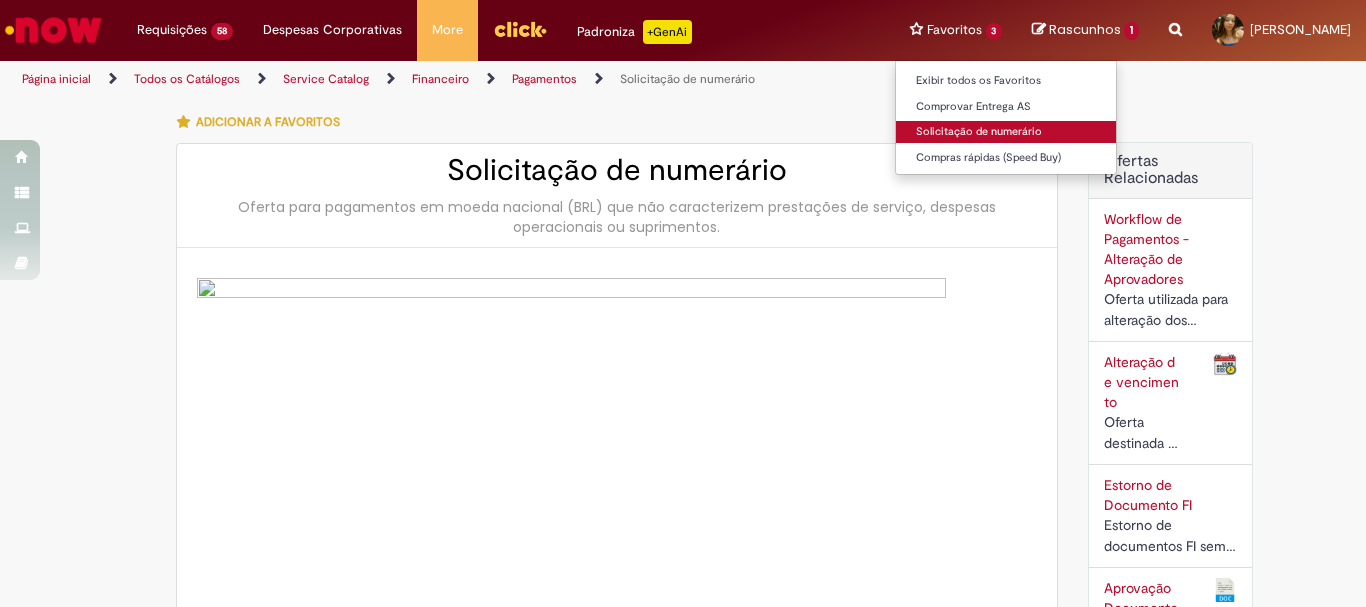 type on "**********" 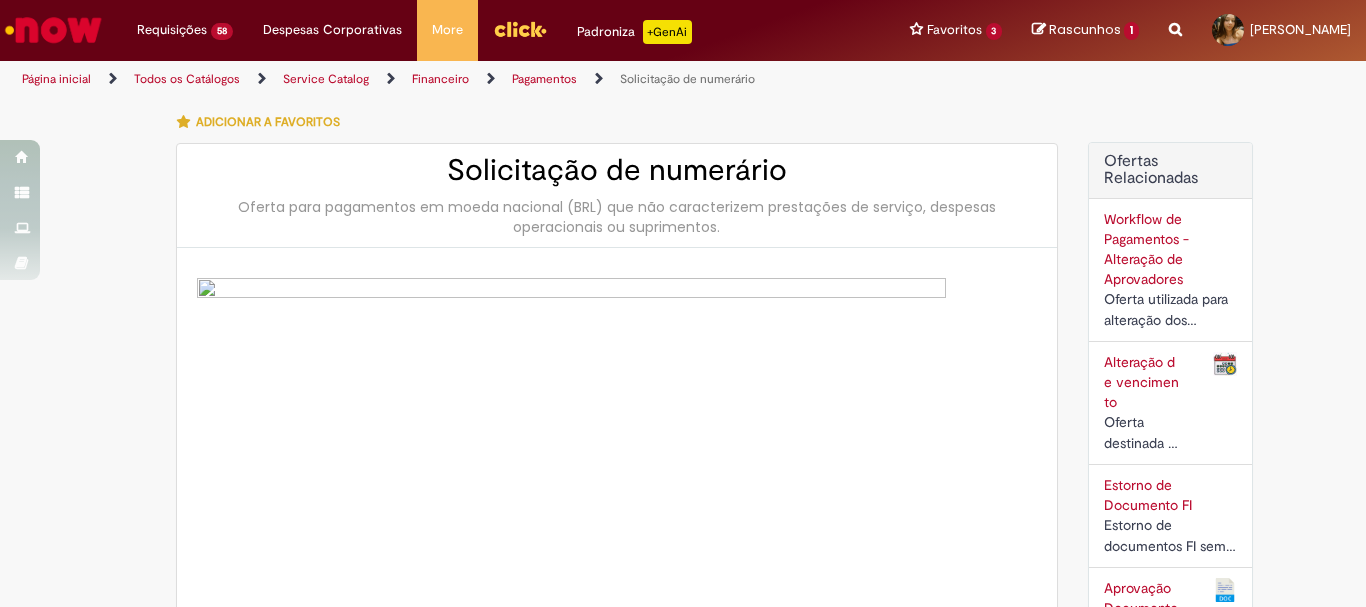 type on "**********" 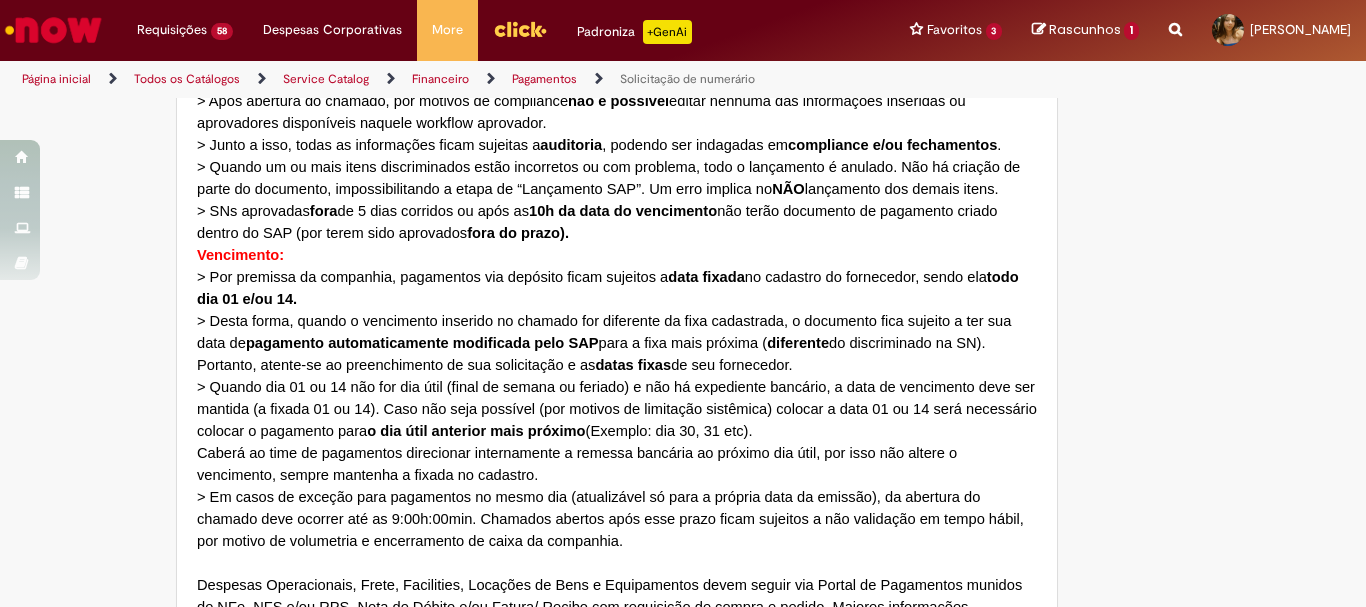 scroll, scrollTop: 1700, scrollLeft: 0, axis: vertical 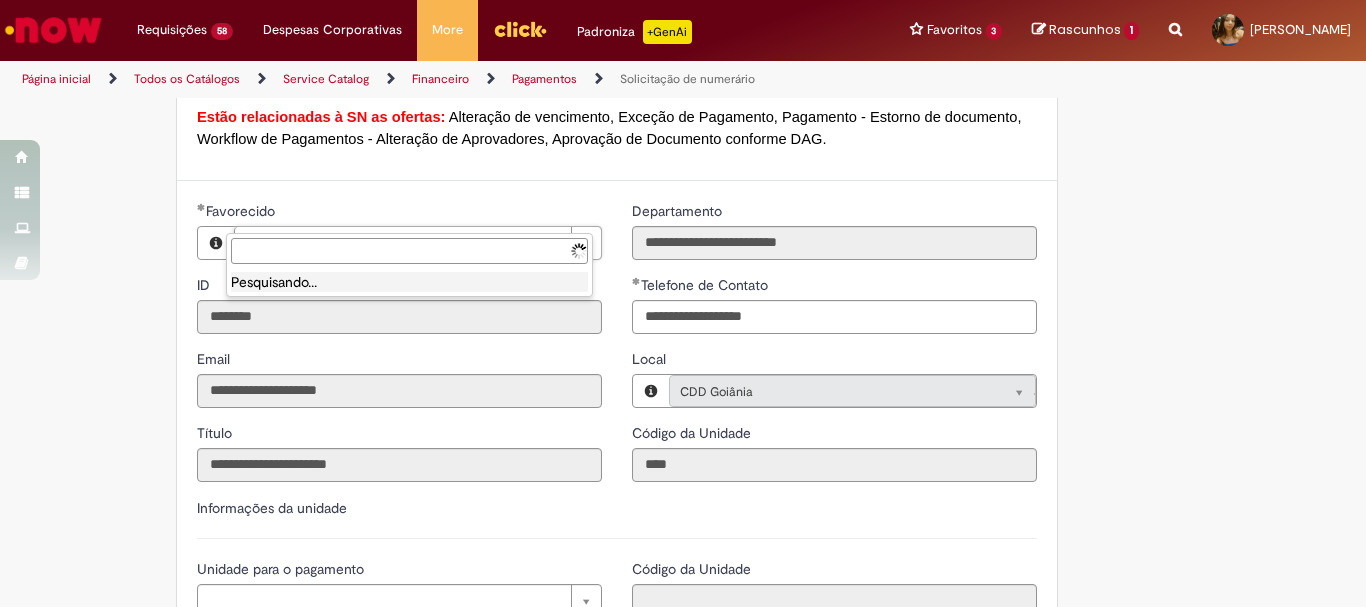type 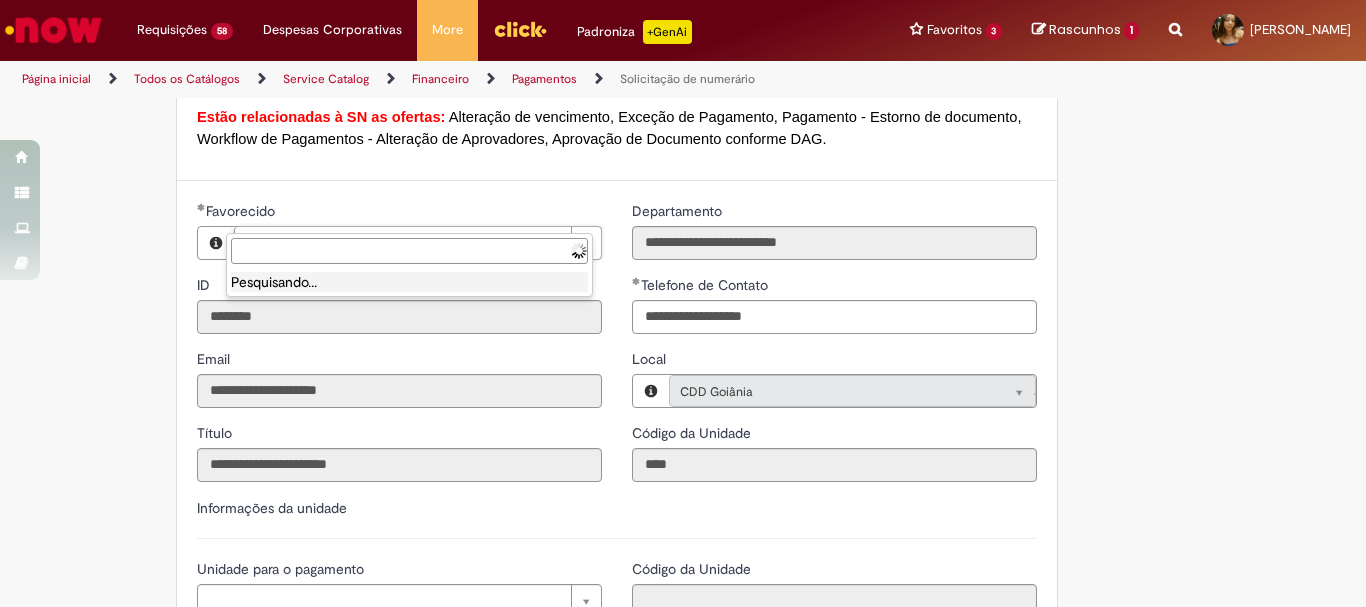 type 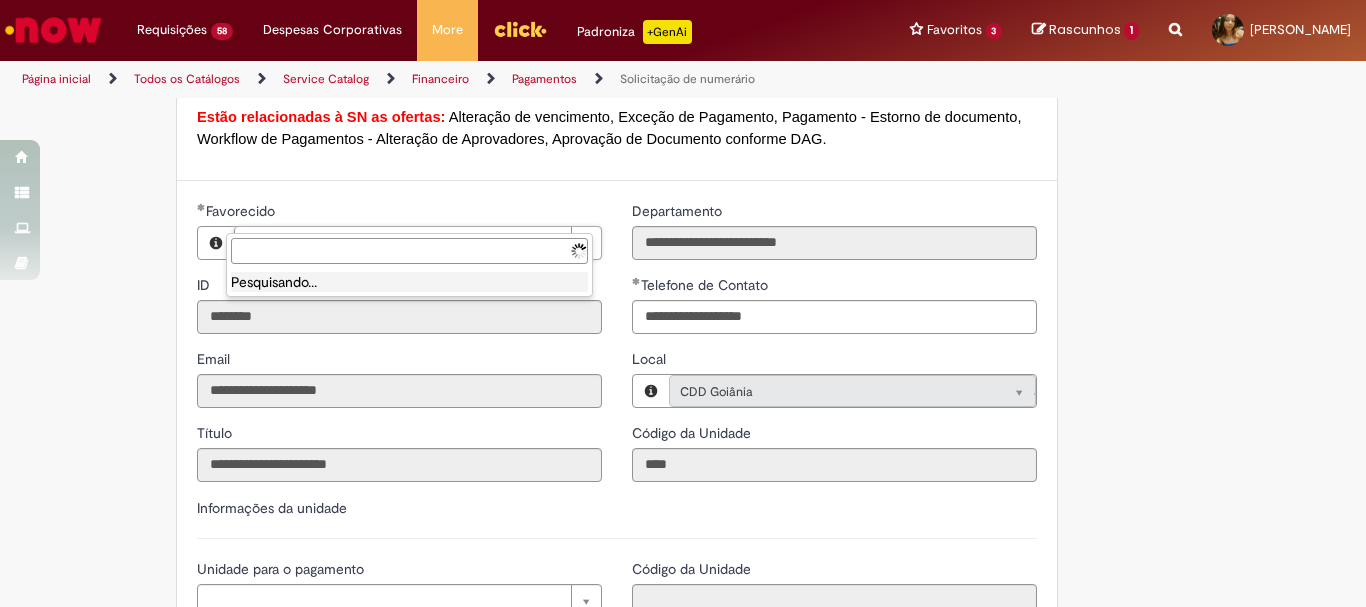 type on "**********" 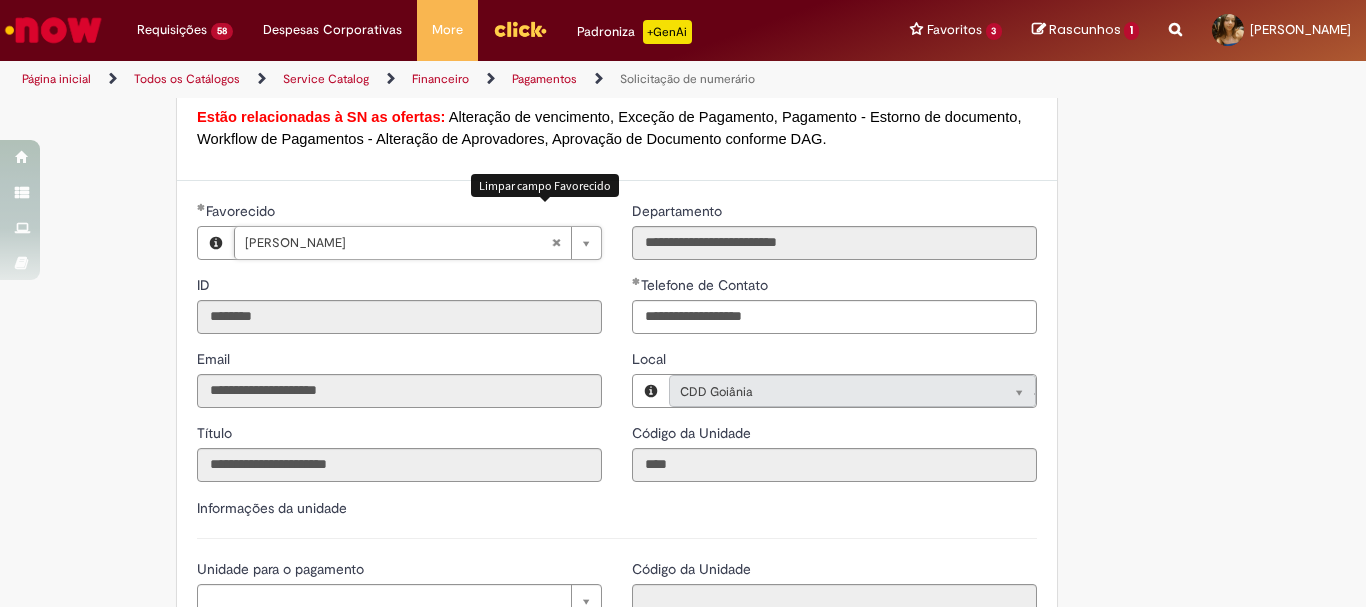 scroll, scrollTop: 0, scrollLeft: 174, axis: horizontal 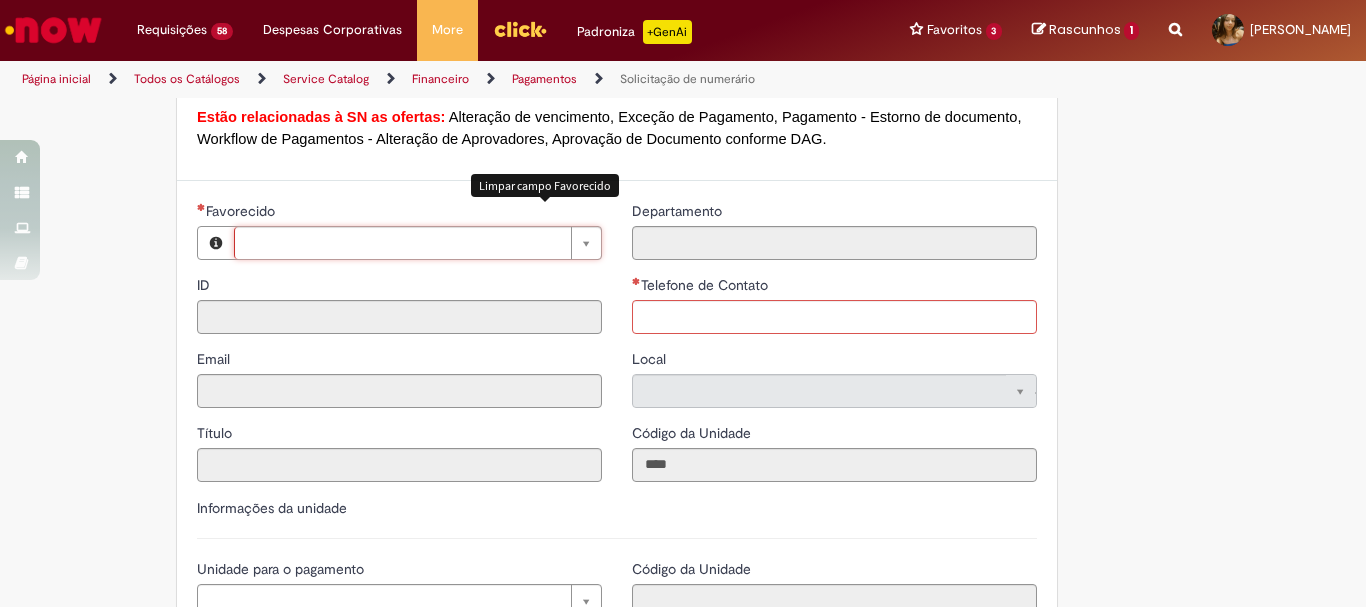 type 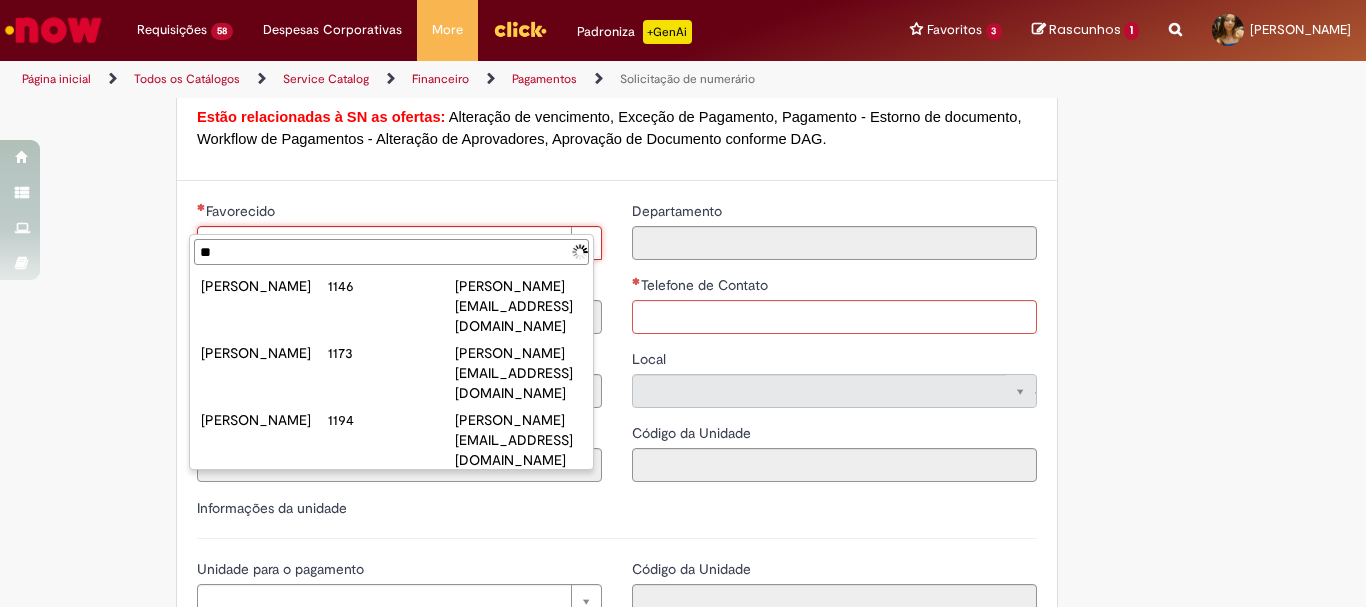 type on "*" 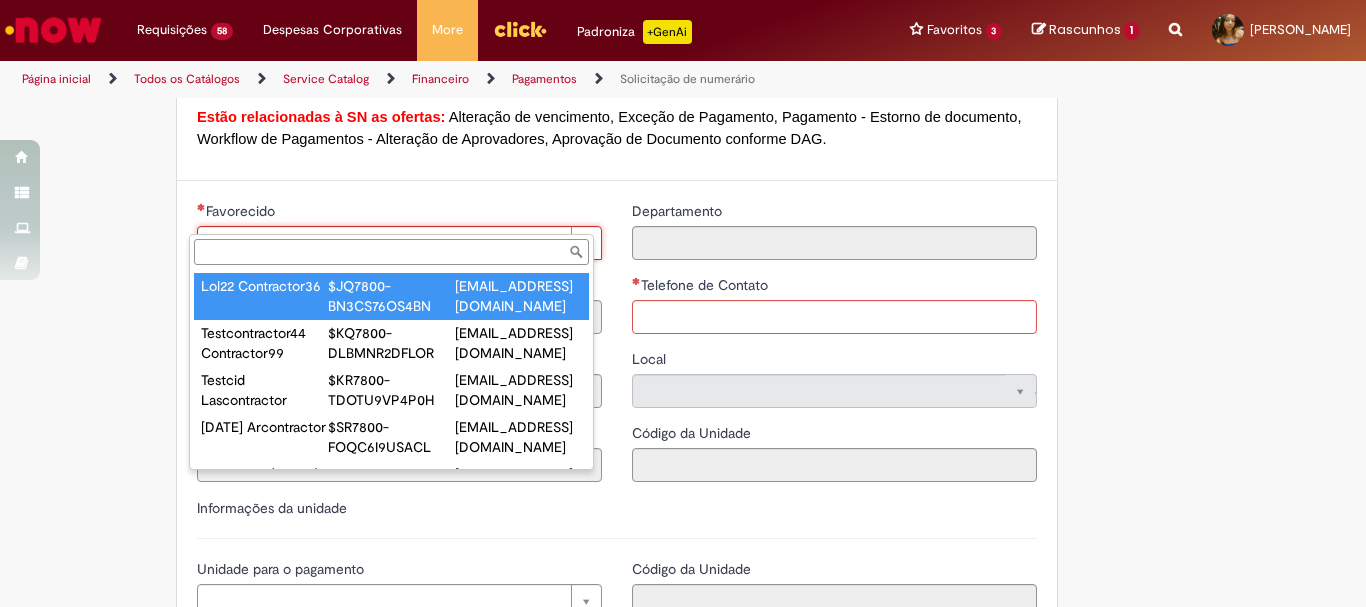 paste on "**********" 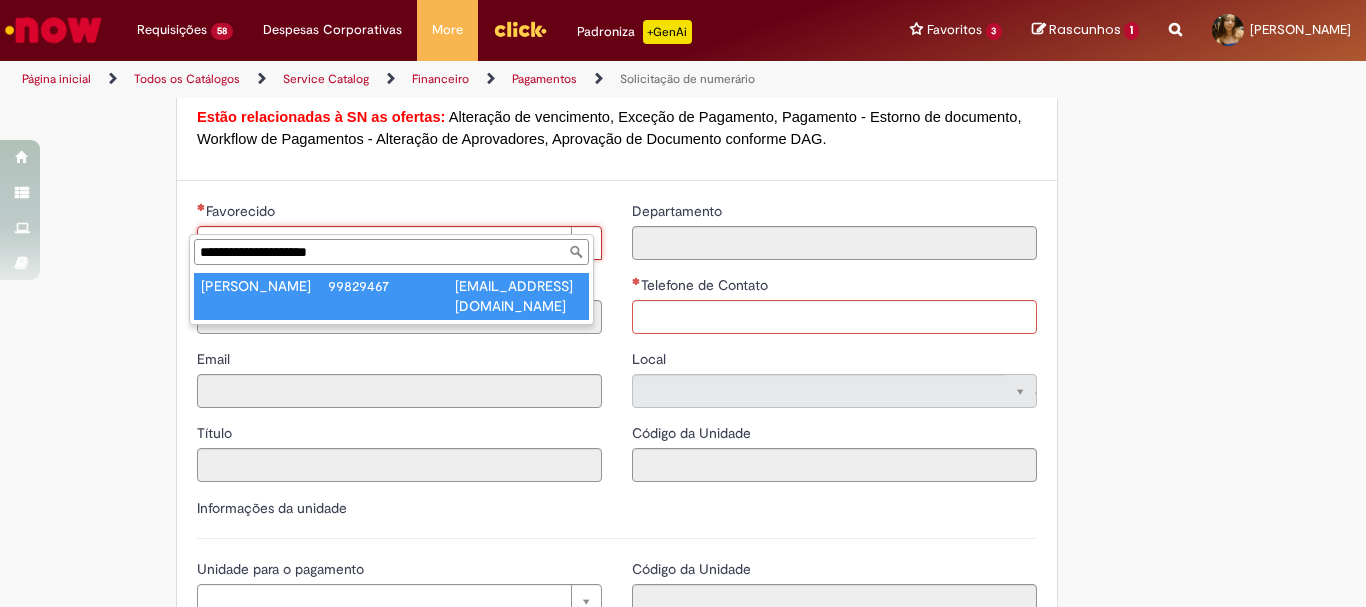 type on "**********" 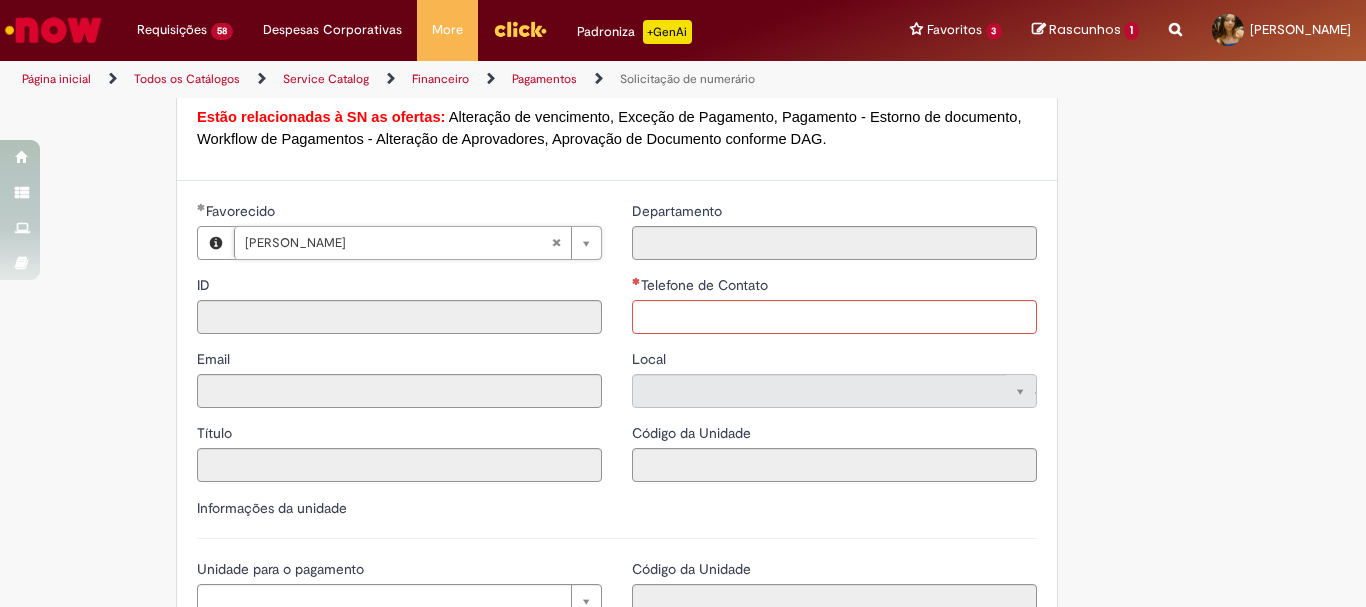 type on "********" 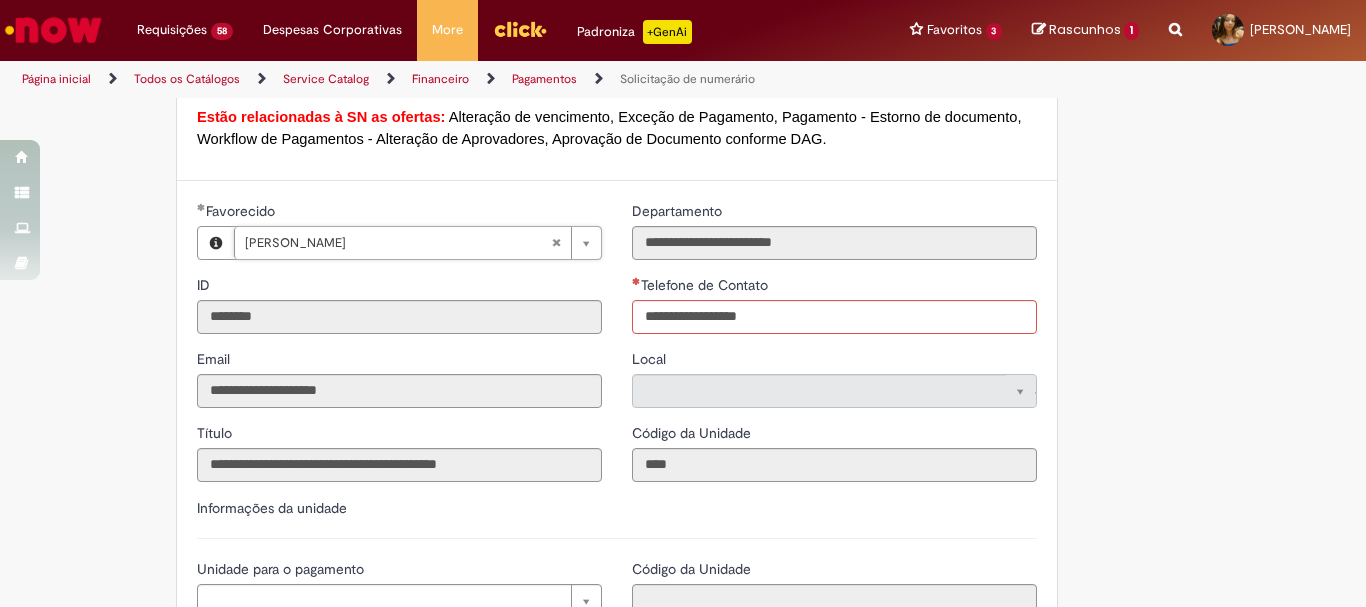 type on "**********" 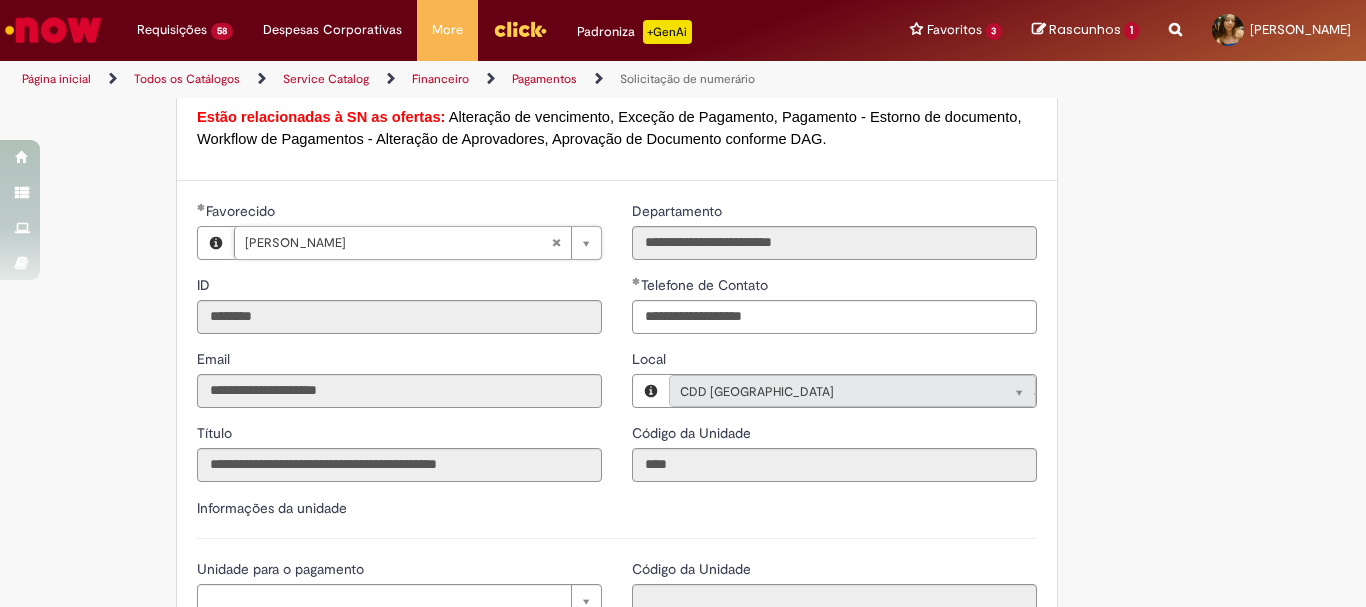 scroll, scrollTop: 1900, scrollLeft: 0, axis: vertical 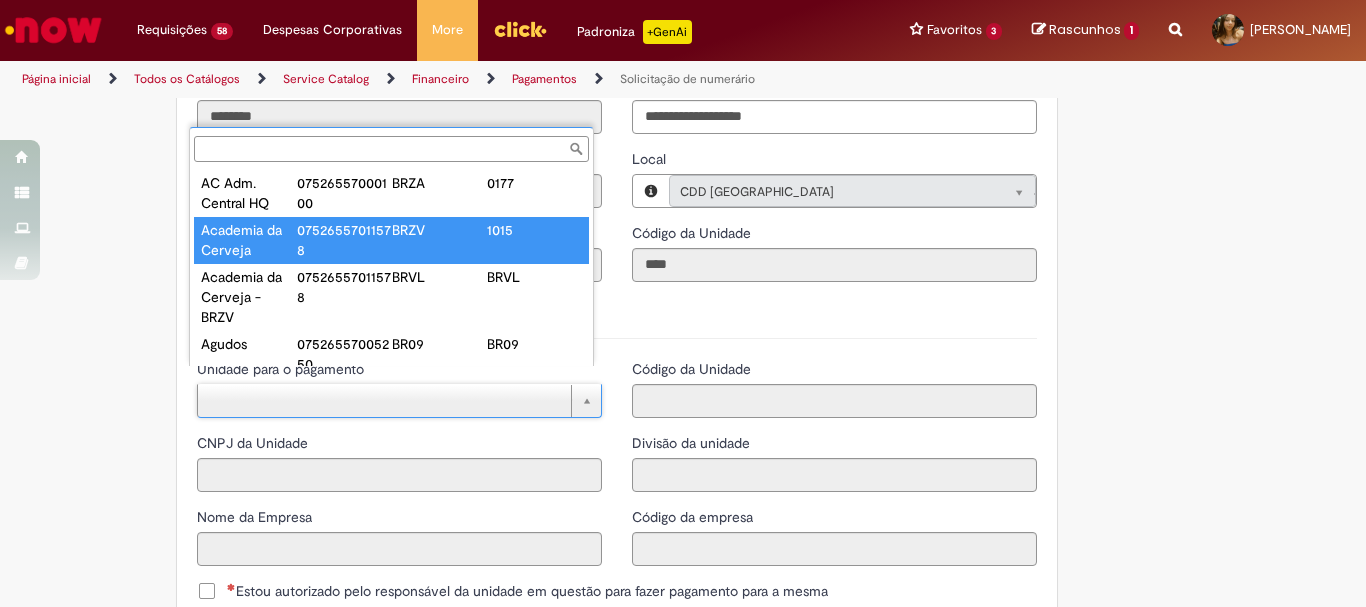 click on "Unidade para o pagamento" at bounding box center (391, 149) 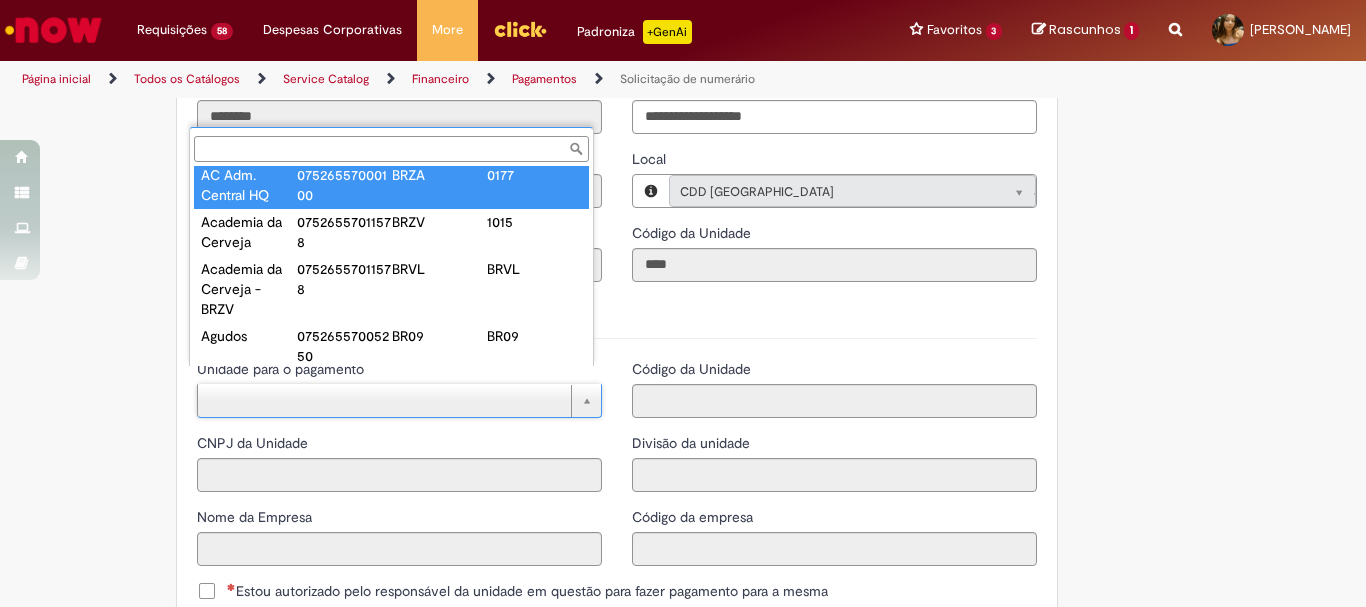 scroll, scrollTop: 0, scrollLeft: 0, axis: both 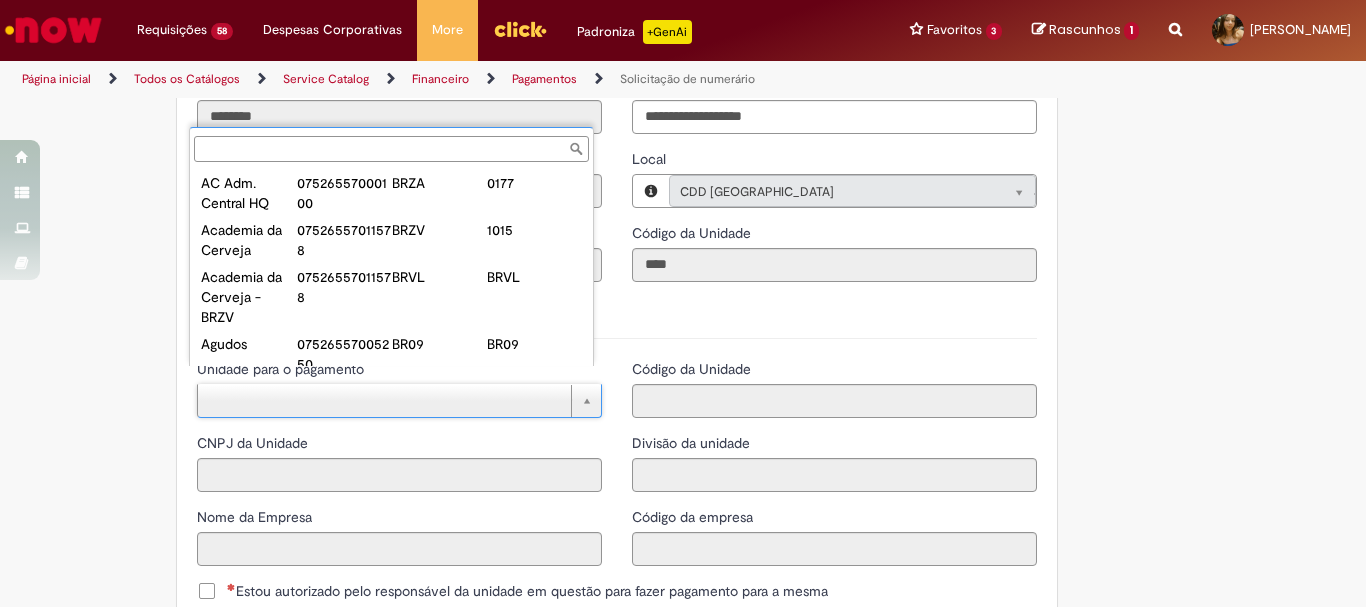 click on "Unidade para o pagamento" at bounding box center [391, 149] 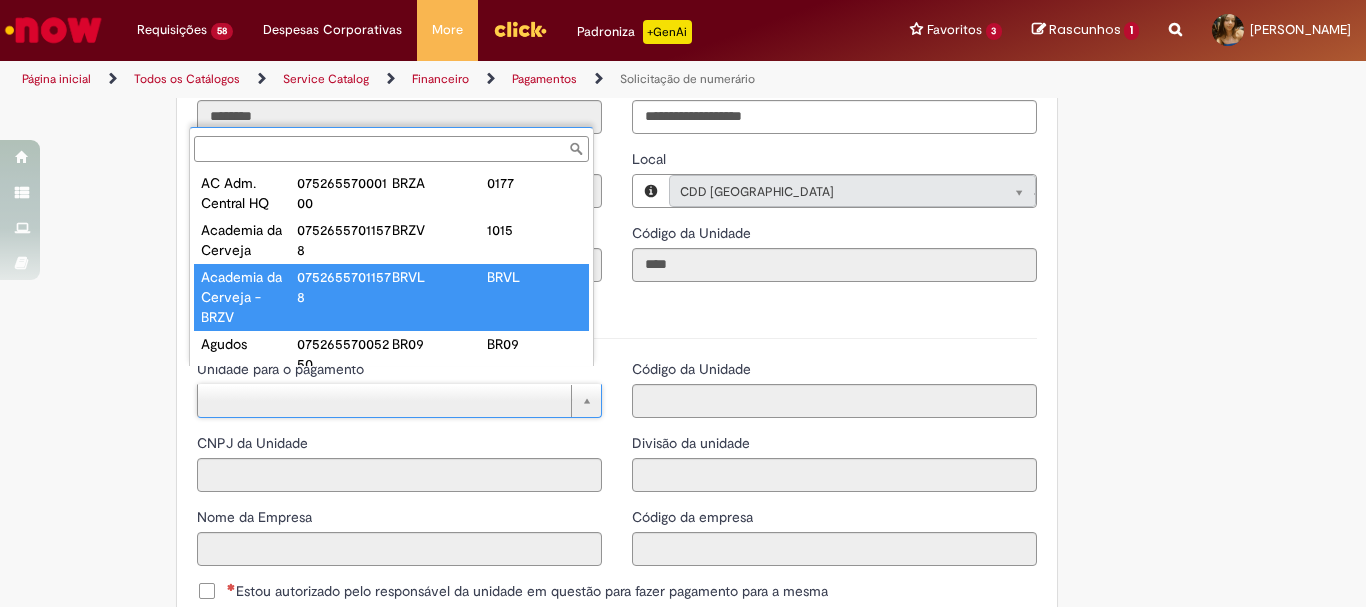 scroll, scrollTop: 8, scrollLeft: 0, axis: vertical 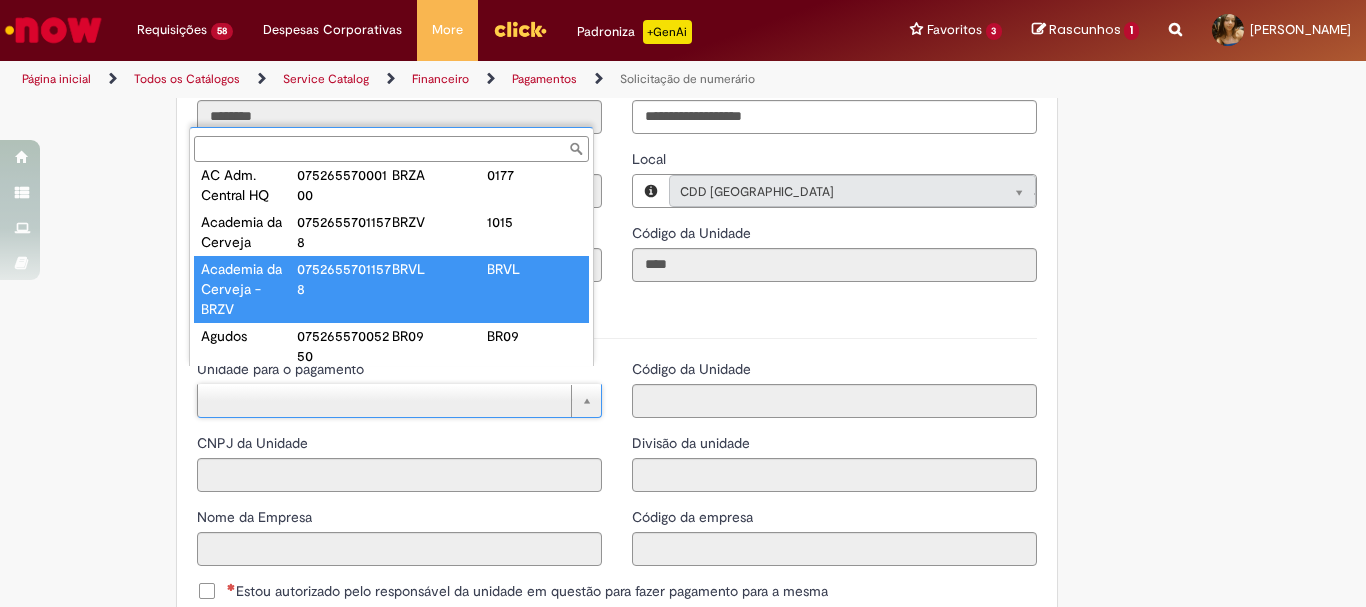 paste on "**********" 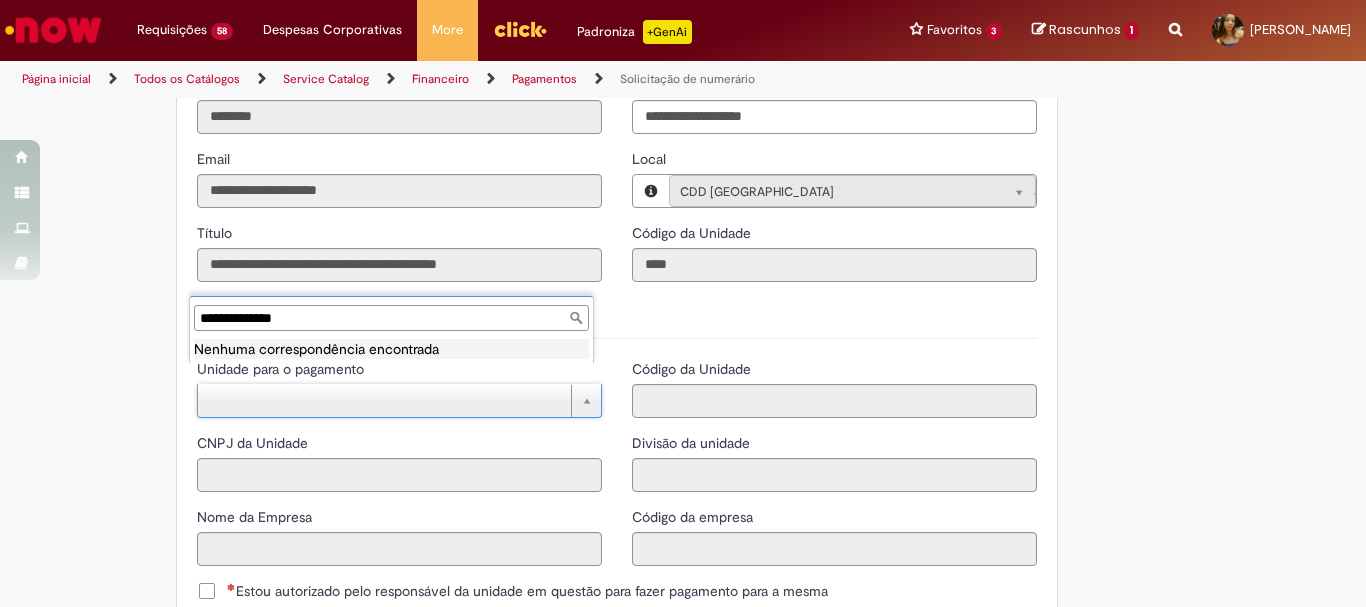 scroll, scrollTop: 0, scrollLeft: 0, axis: both 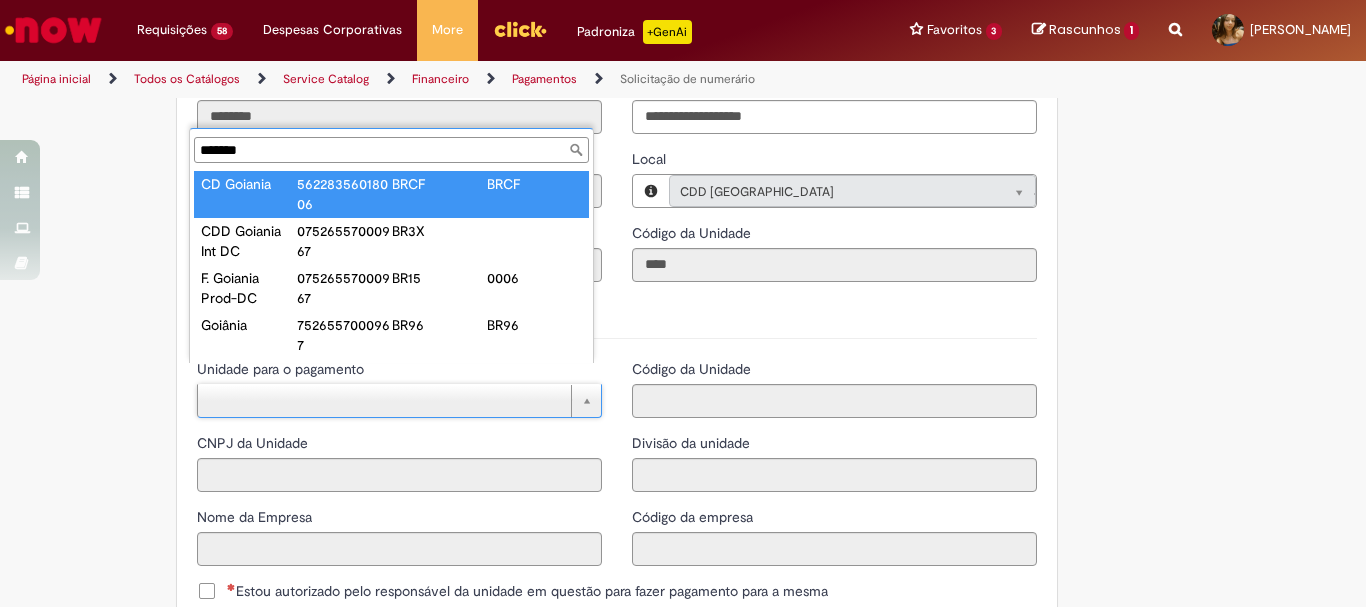 type on "*******" 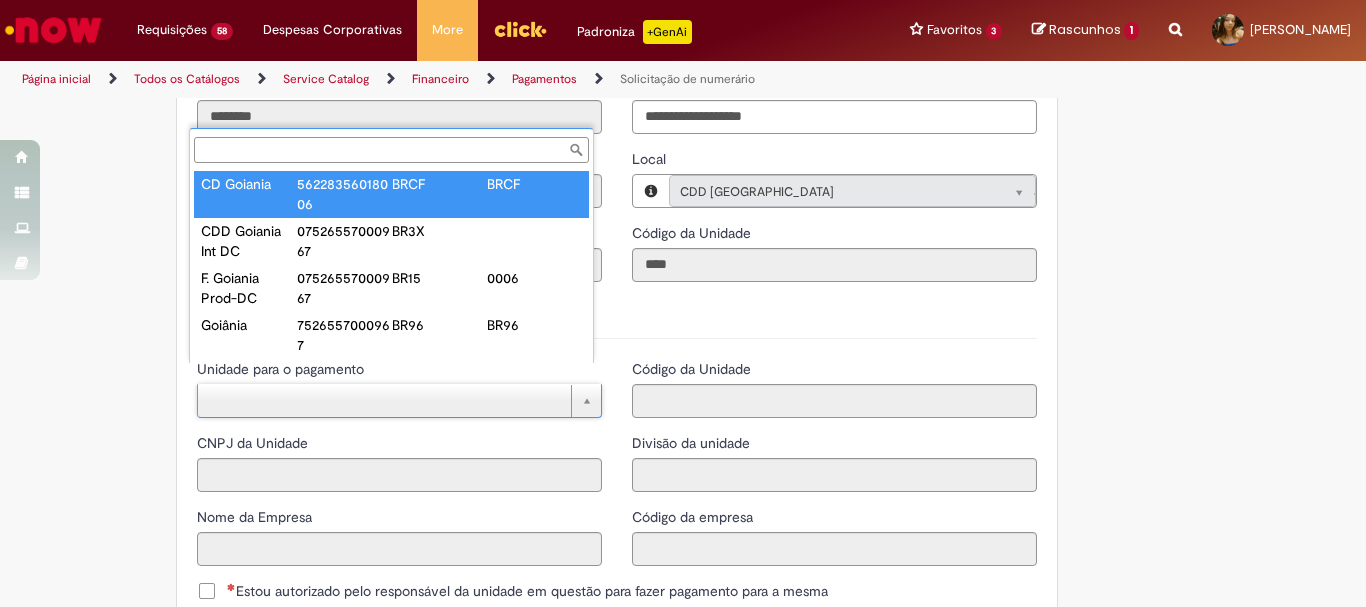 type on "**********" 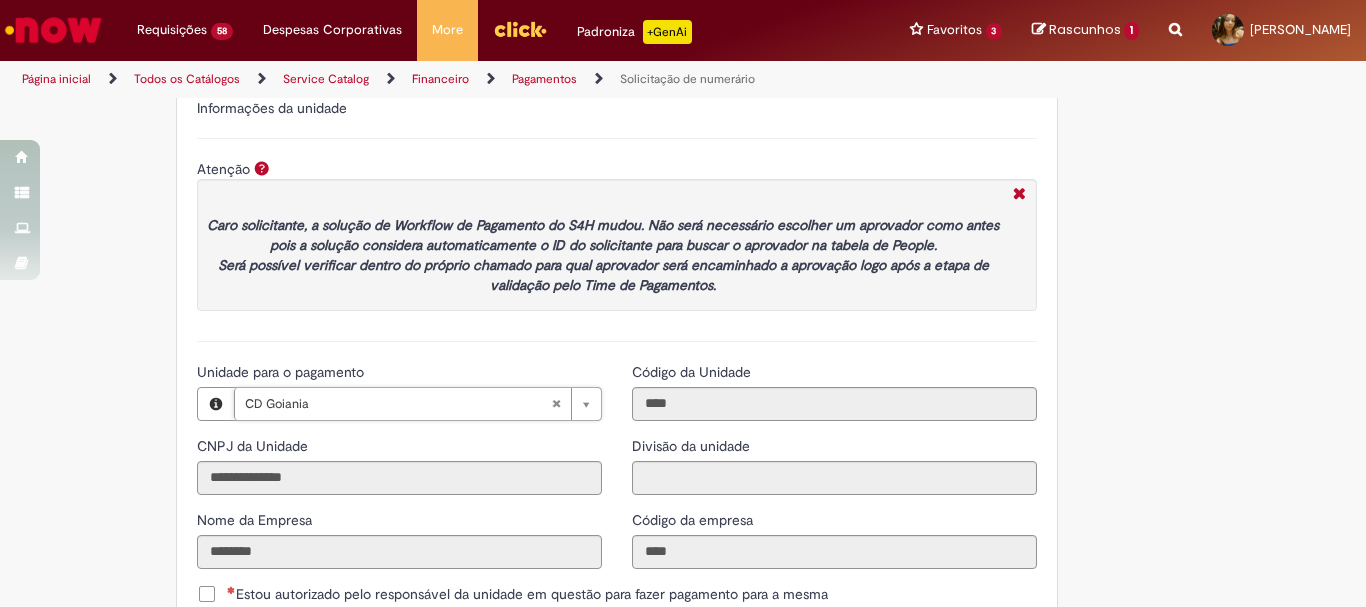 scroll, scrollTop: 2300, scrollLeft: 0, axis: vertical 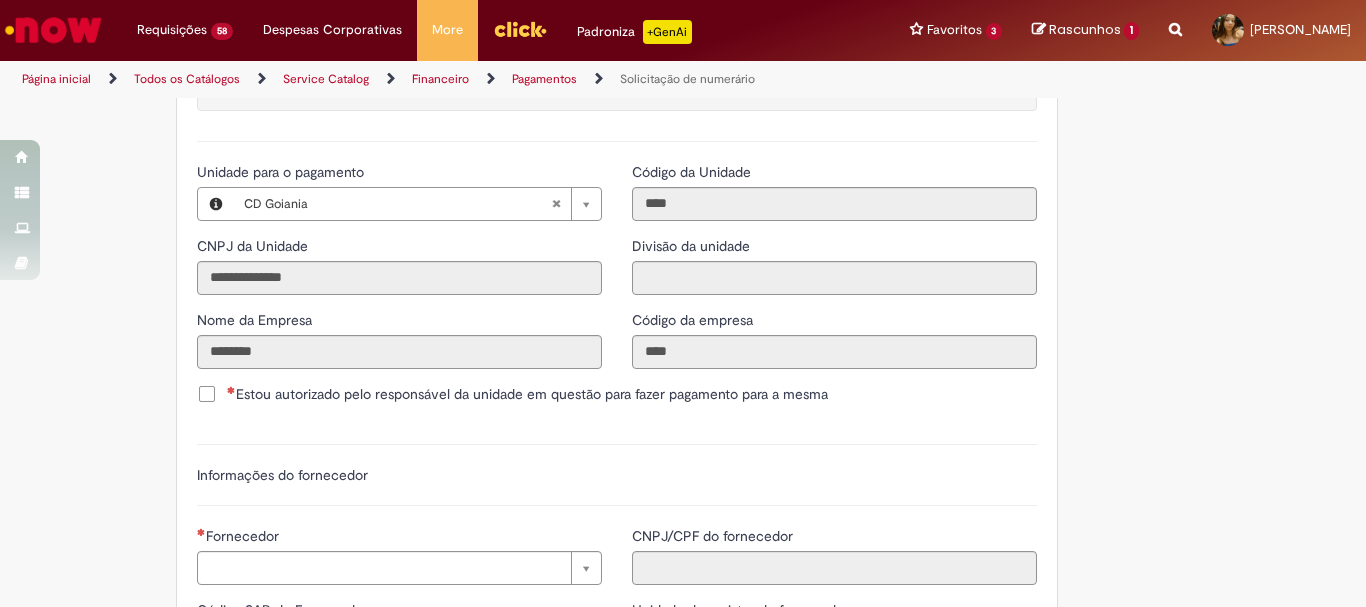 click on "Estou autorizado pelo responsável da unidade em questão para fazer pagamento para a mesma" at bounding box center (527, 394) 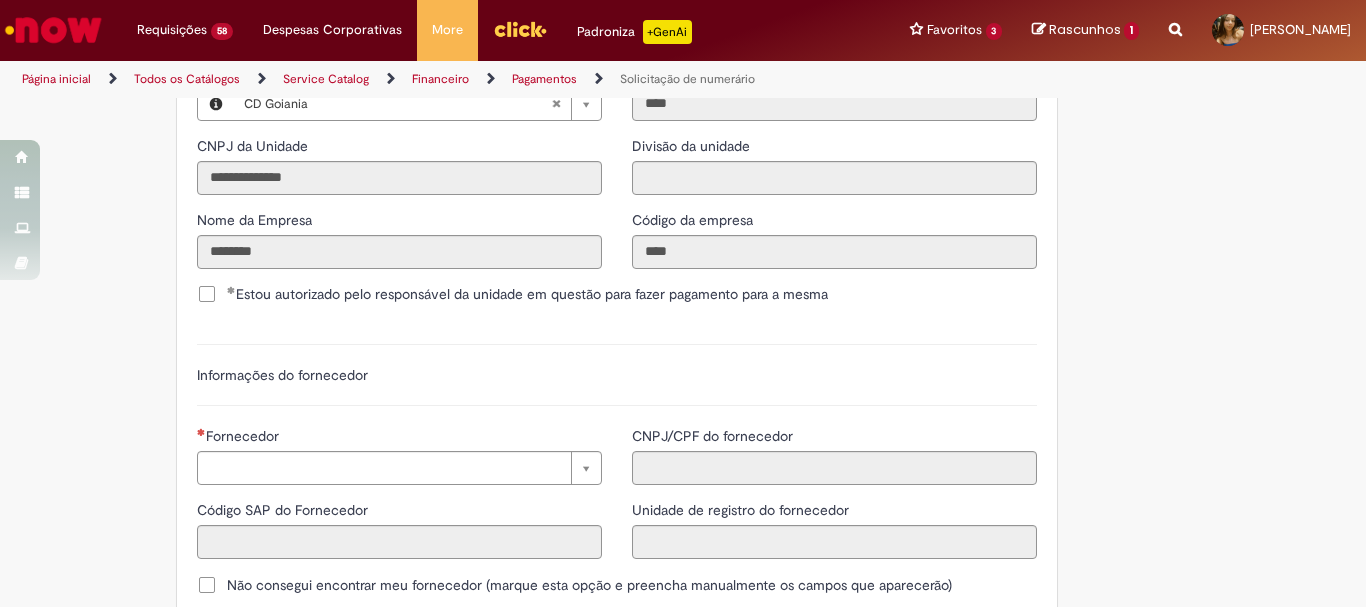 scroll, scrollTop: 2500, scrollLeft: 0, axis: vertical 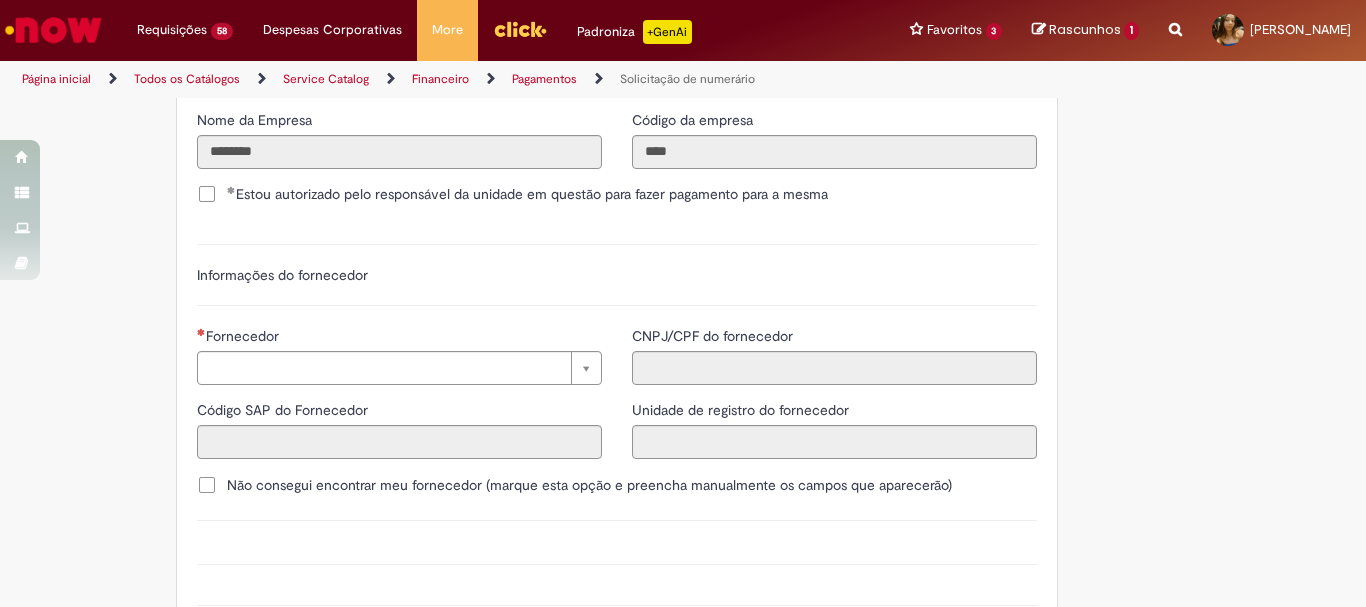 click on "Fornecedor                      Pesquisar usando lista                  Fornecedor                                 Código SAP do Fornecedor" at bounding box center [399, 400] 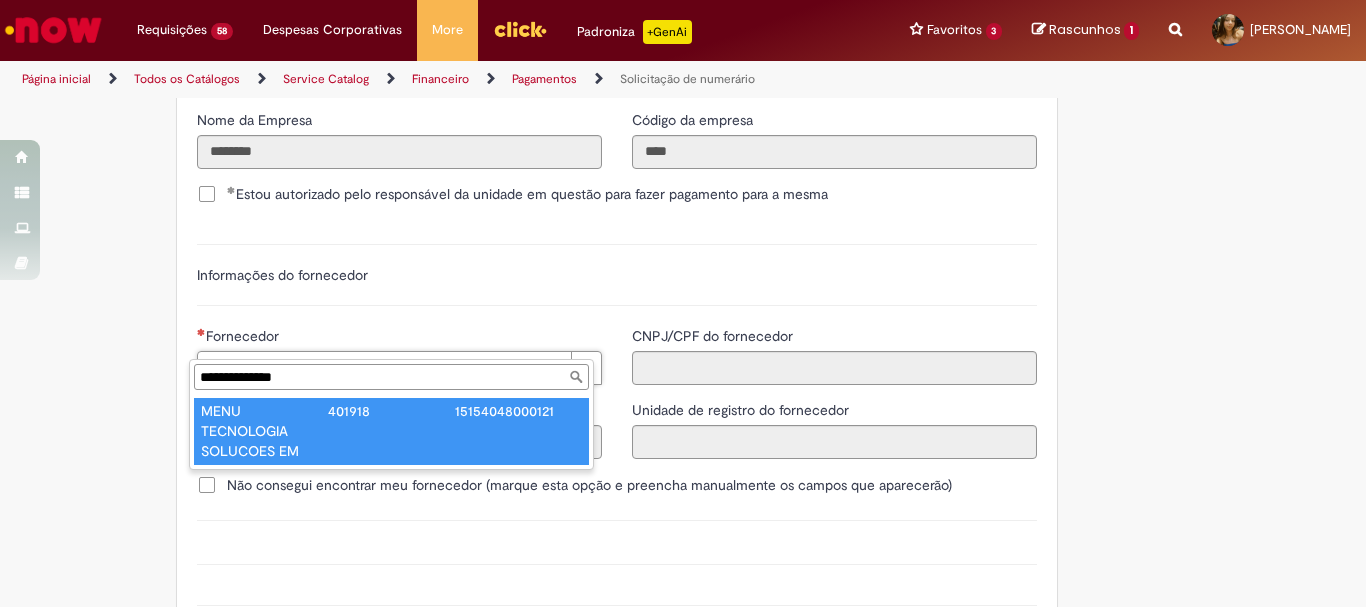 type on "**********" 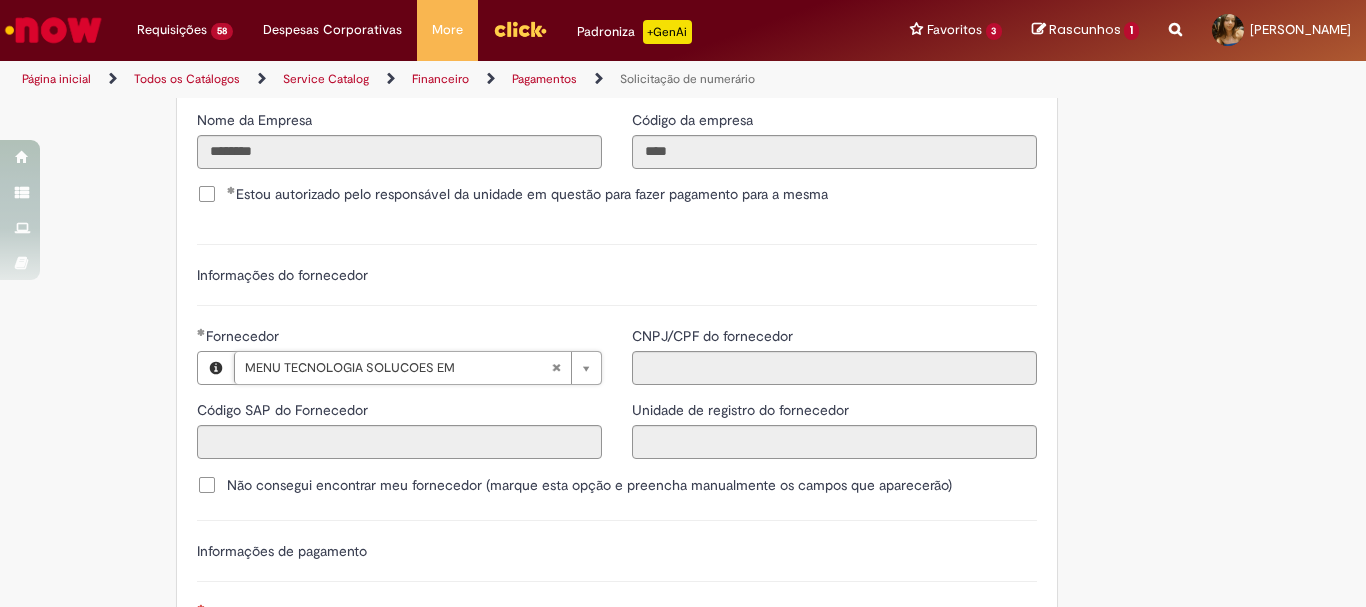 type on "******" 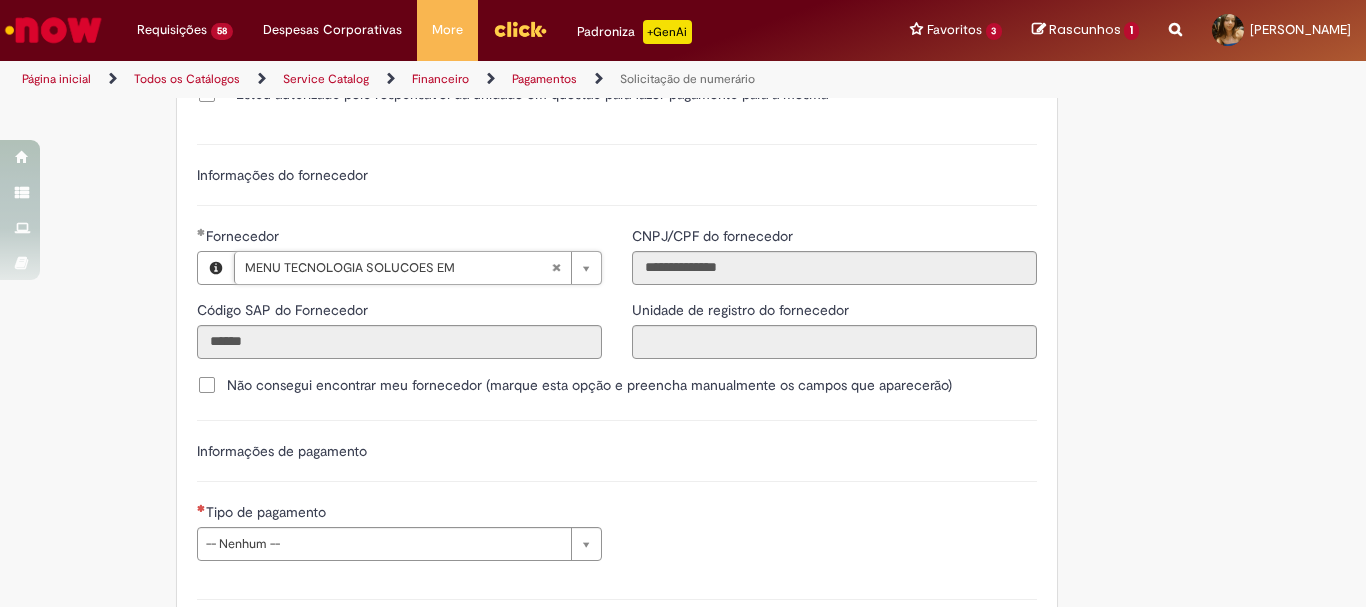 scroll, scrollTop: 2800, scrollLeft: 0, axis: vertical 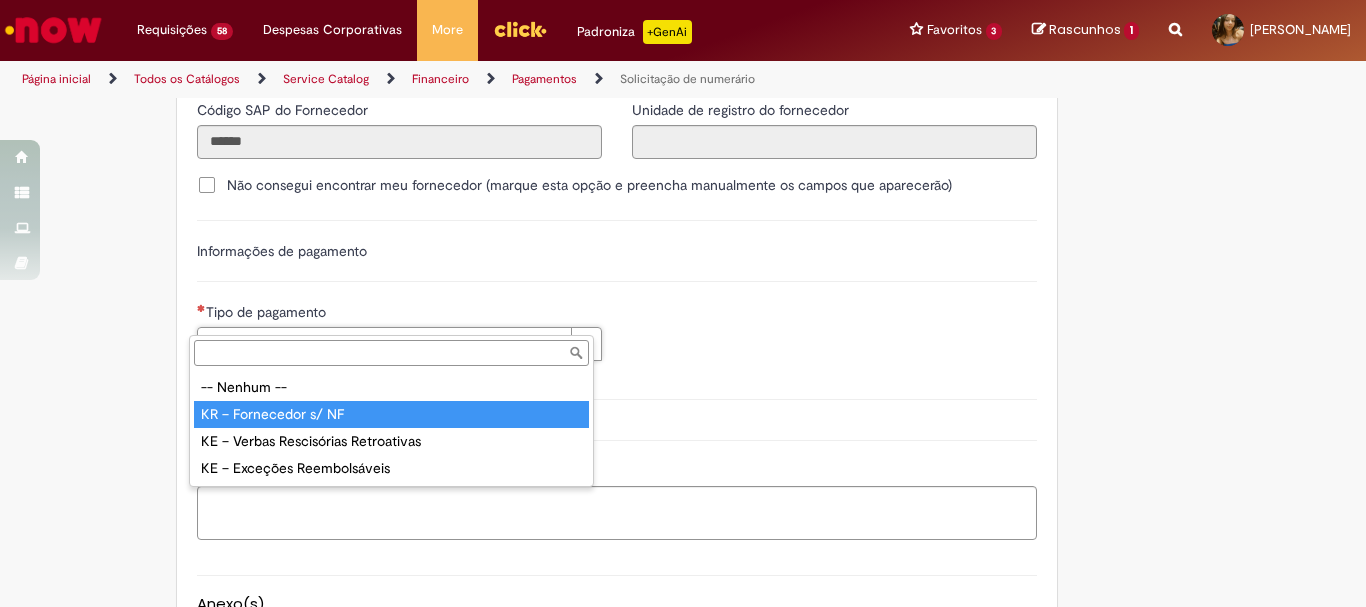 type on "**********" 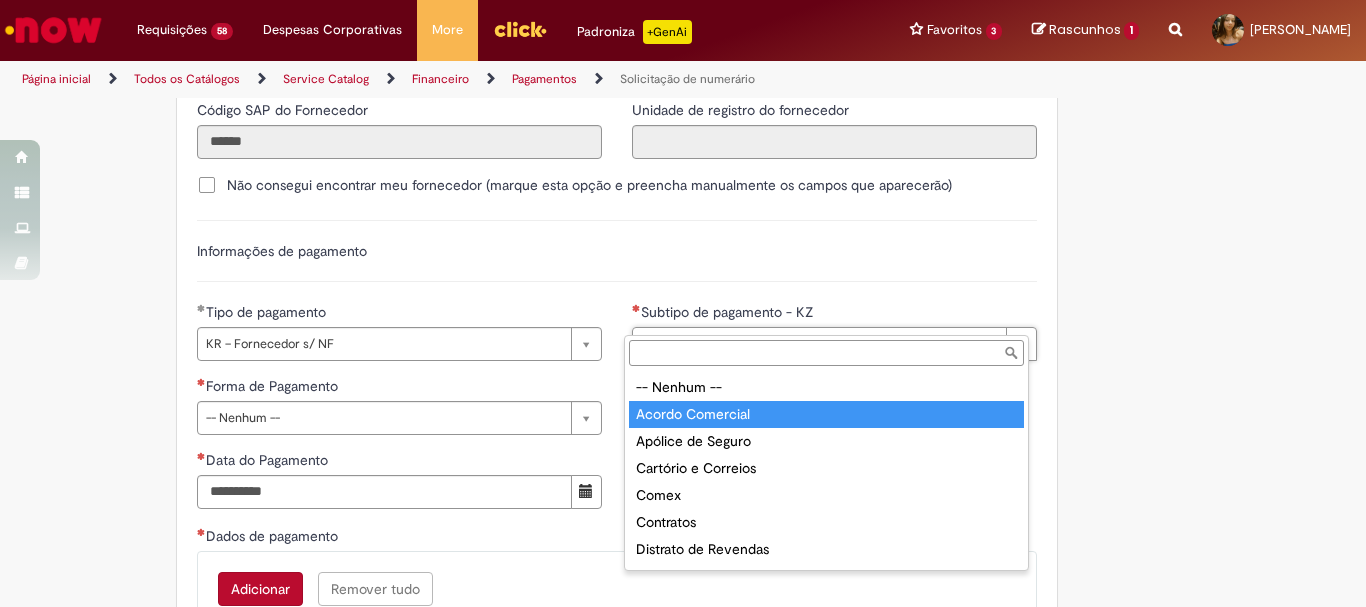 scroll, scrollTop: 200, scrollLeft: 0, axis: vertical 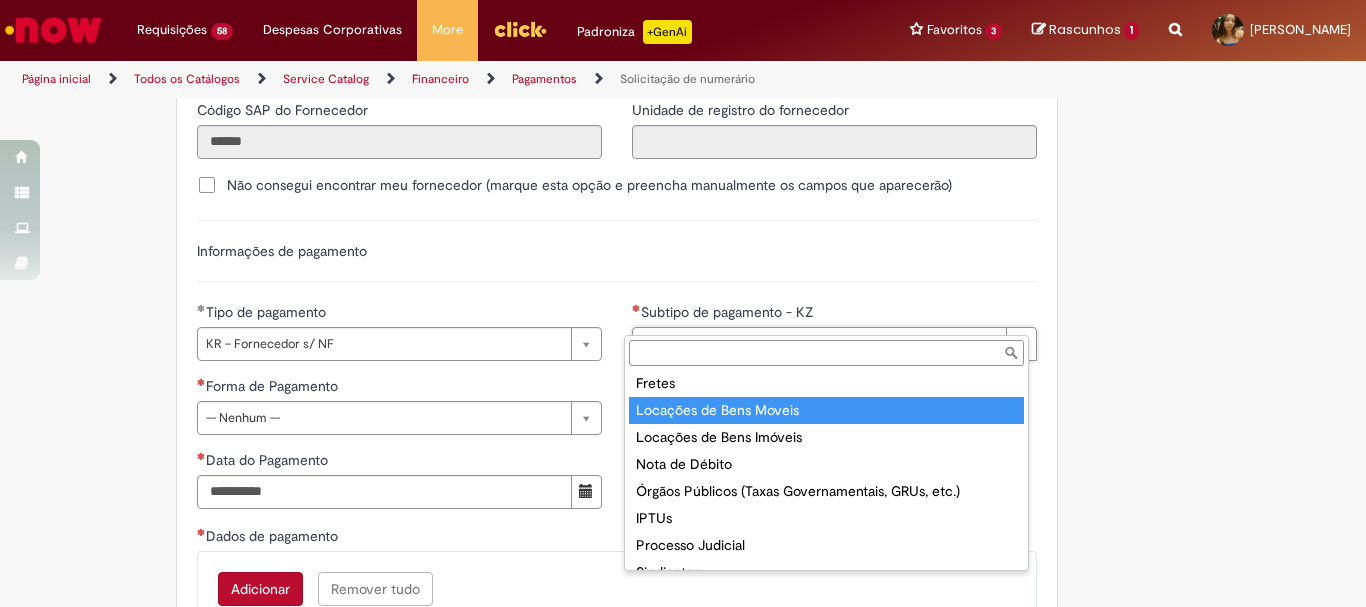 type on "**********" 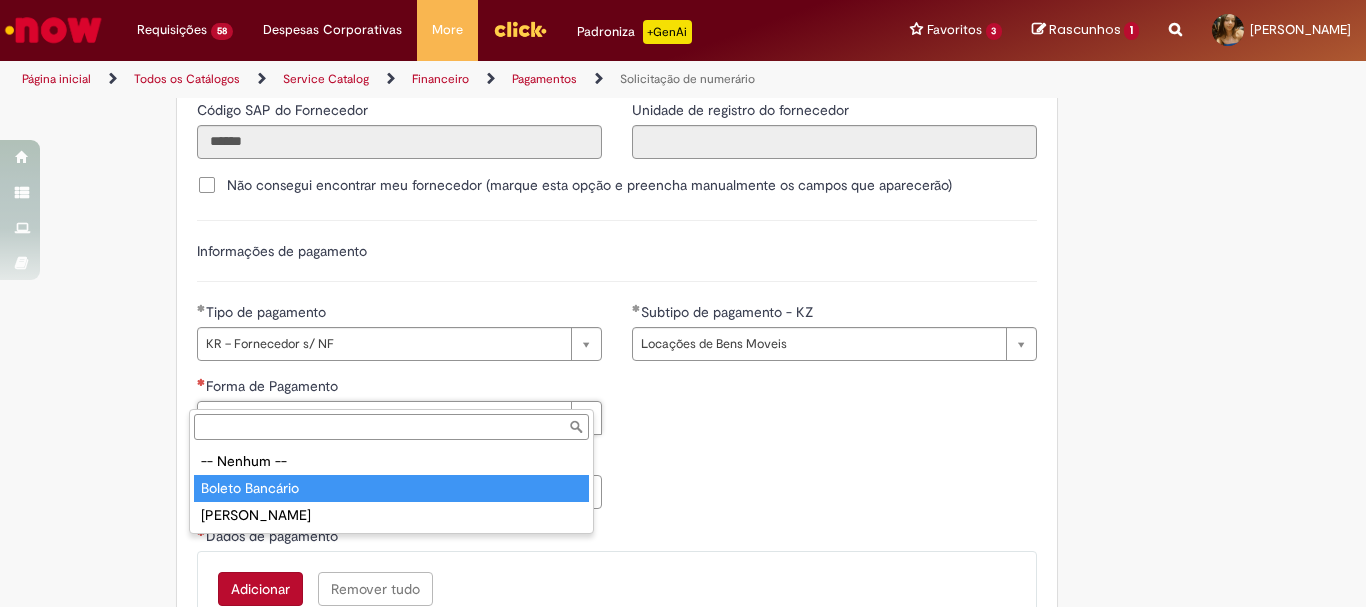type on "**********" 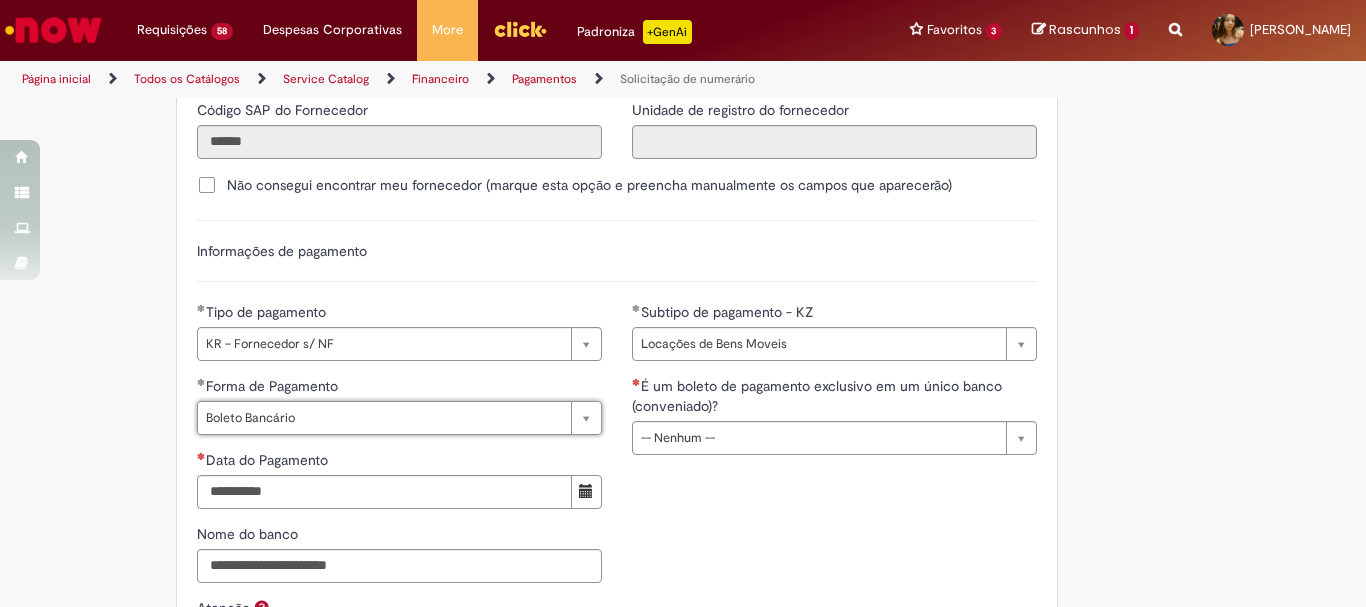 scroll, scrollTop: 2900, scrollLeft: 0, axis: vertical 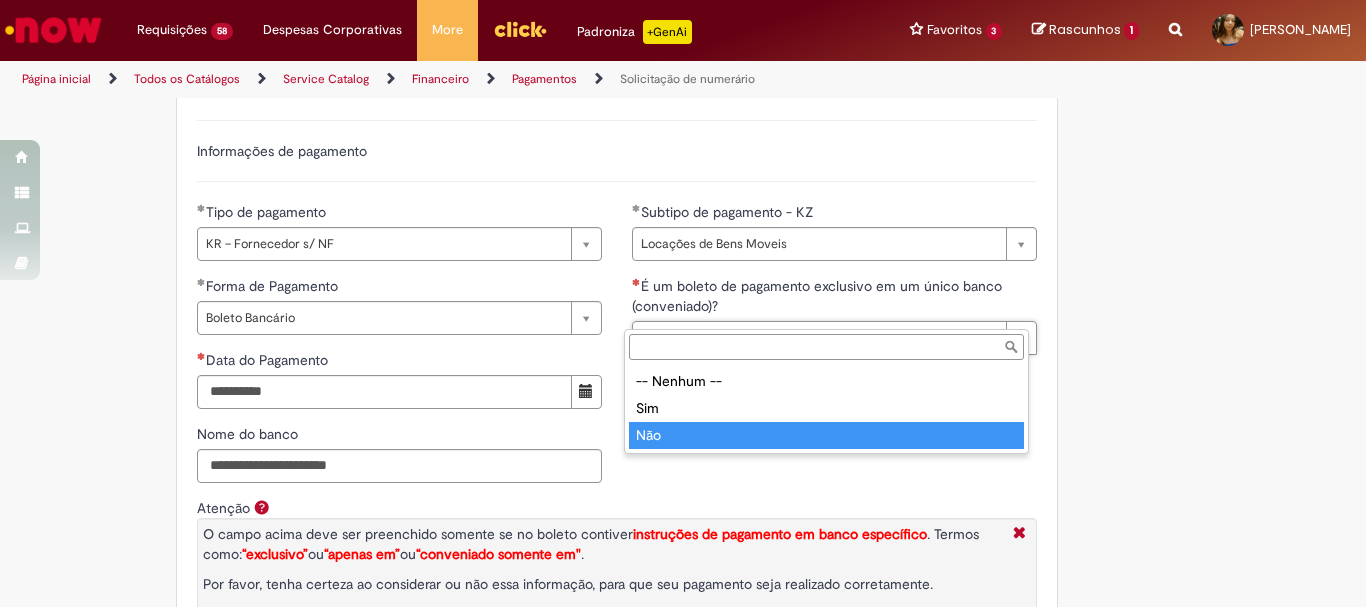 type on "***" 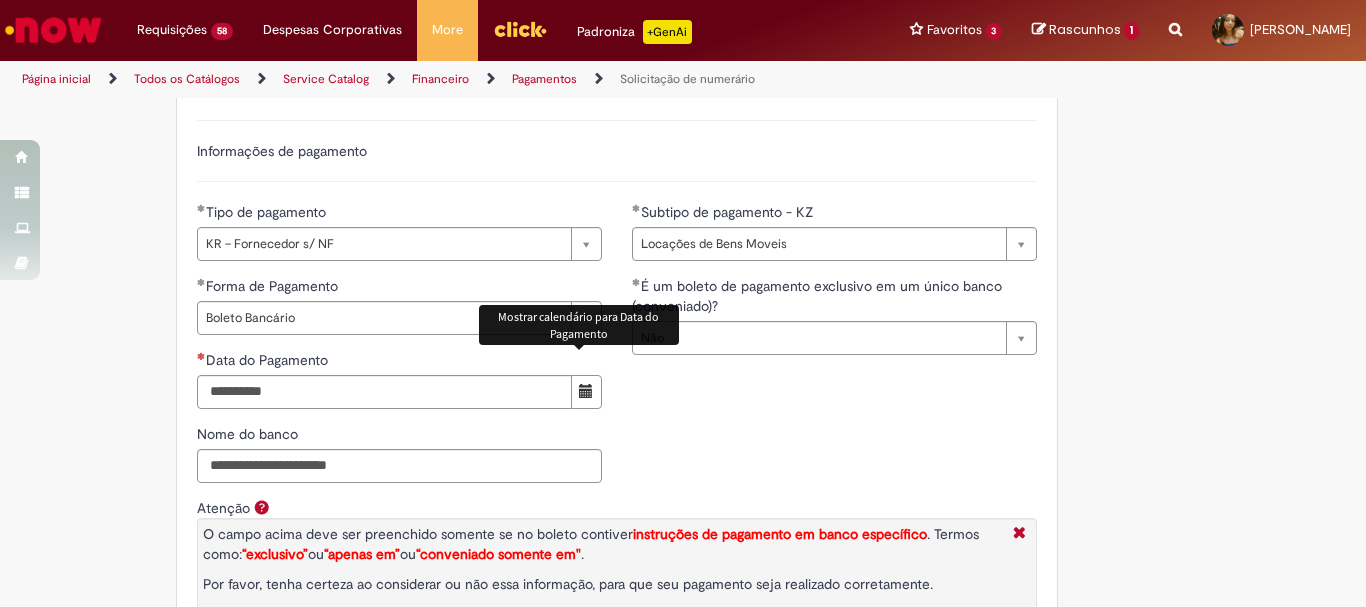 click at bounding box center [586, 391] 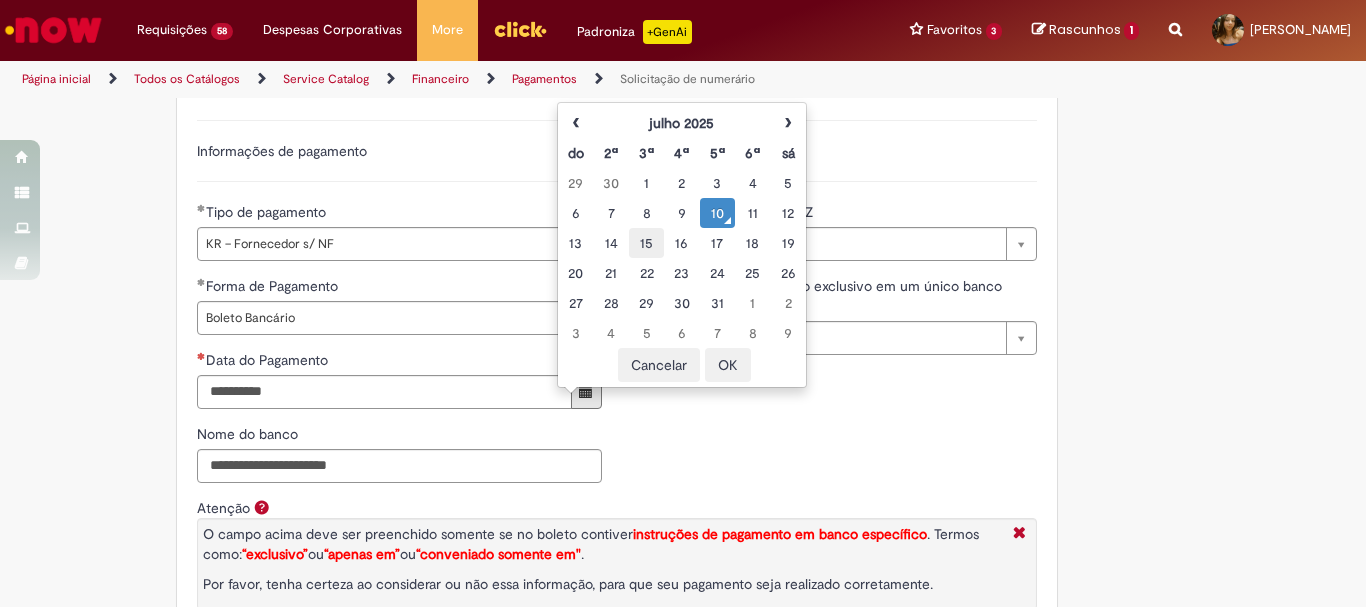 click on "15" at bounding box center [646, 243] 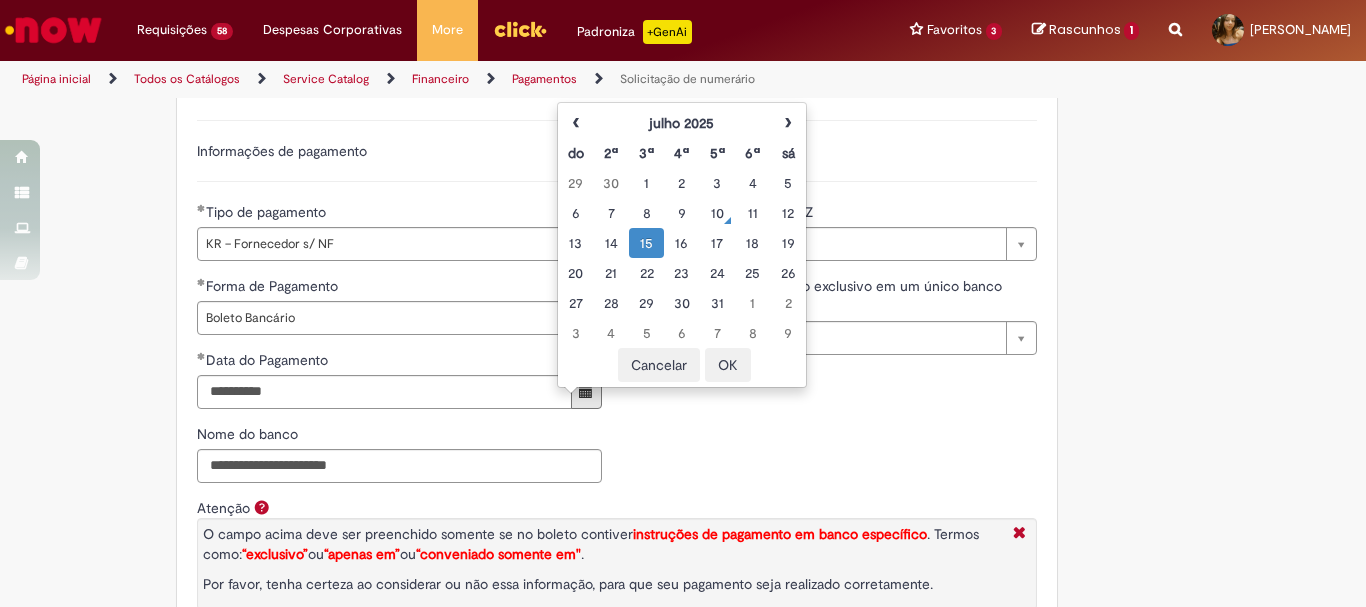 click on "OK" at bounding box center [728, 365] 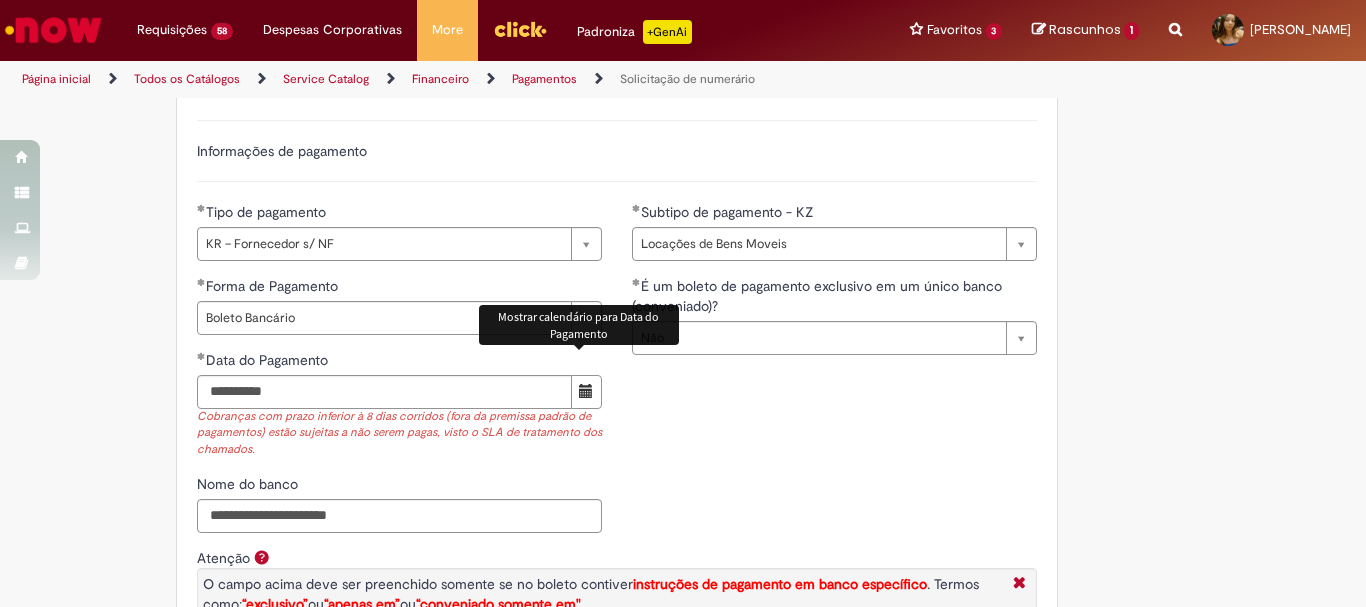 scroll, scrollTop: 3100, scrollLeft: 0, axis: vertical 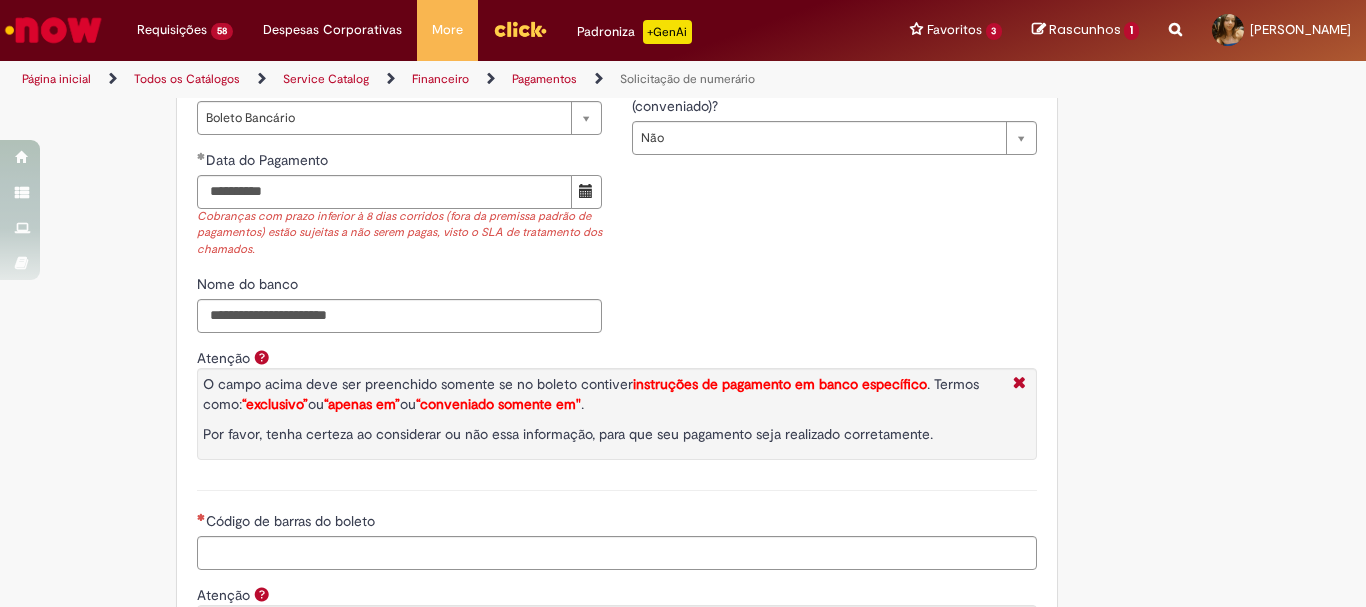 click on "**********" at bounding box center (617, 212) 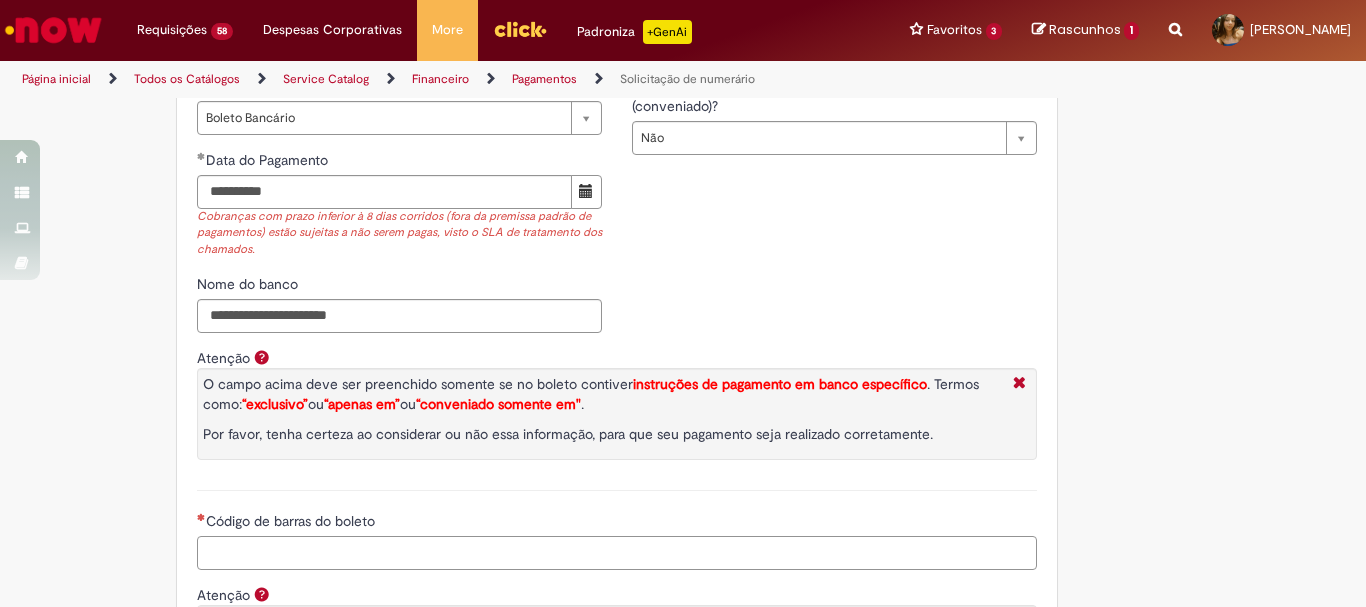 click on "Código de barras do boleto" at bounding box center [617, 553] 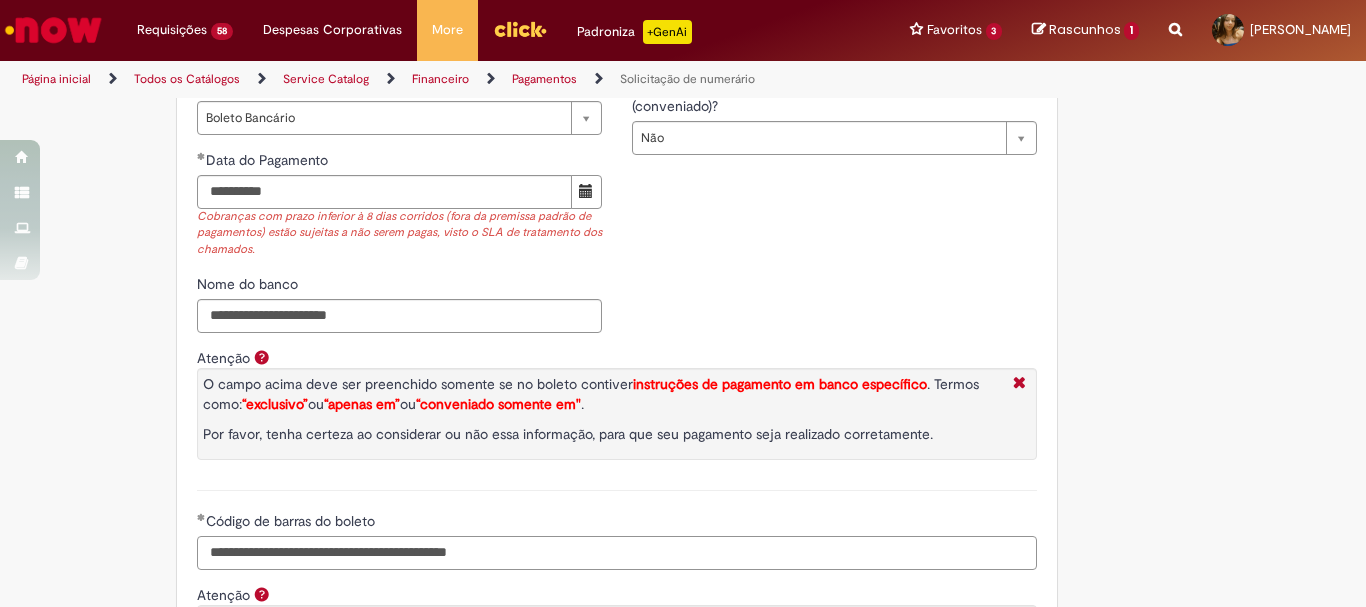 scroll, scrollTop: 3400, scrollLeft: 0, axis: vertical 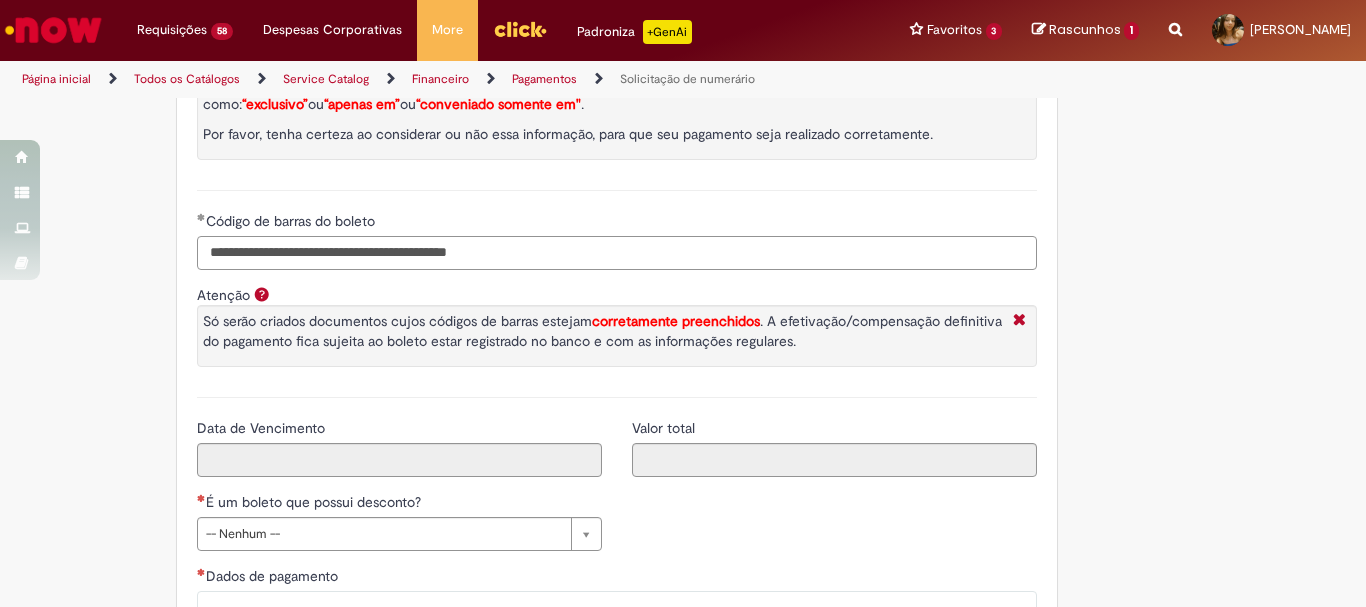 type on "**********" 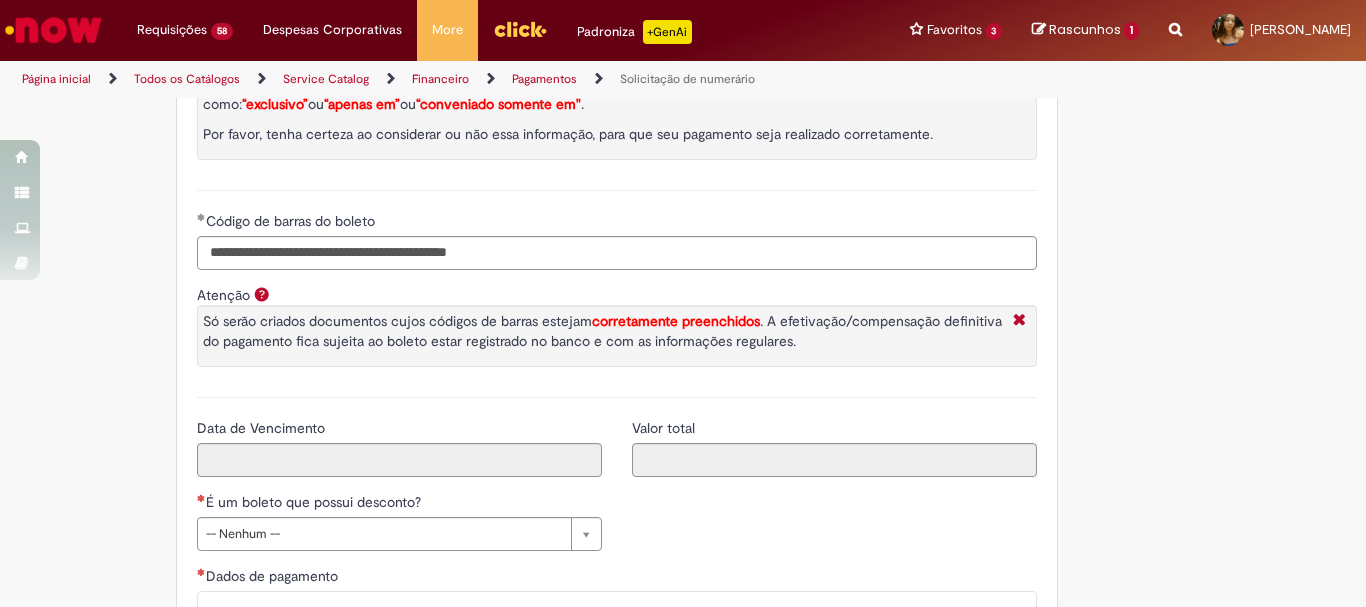 type on "********" 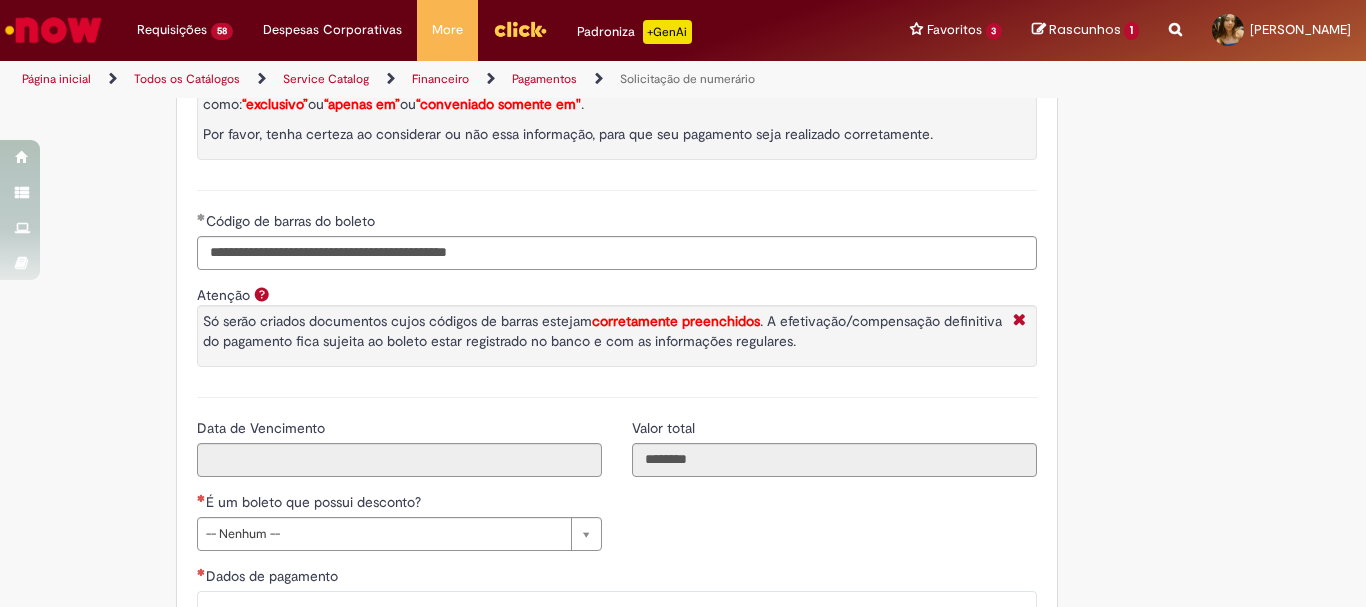 click on "Só serão criados documentos cujos códigos de barras estejam  corretamente preenchidos . A efetivação/compensação definitiva do pagamento fica sujeita ao boleto estar registrado no banco e com as informações regulares." at bounding box center [602, 336] 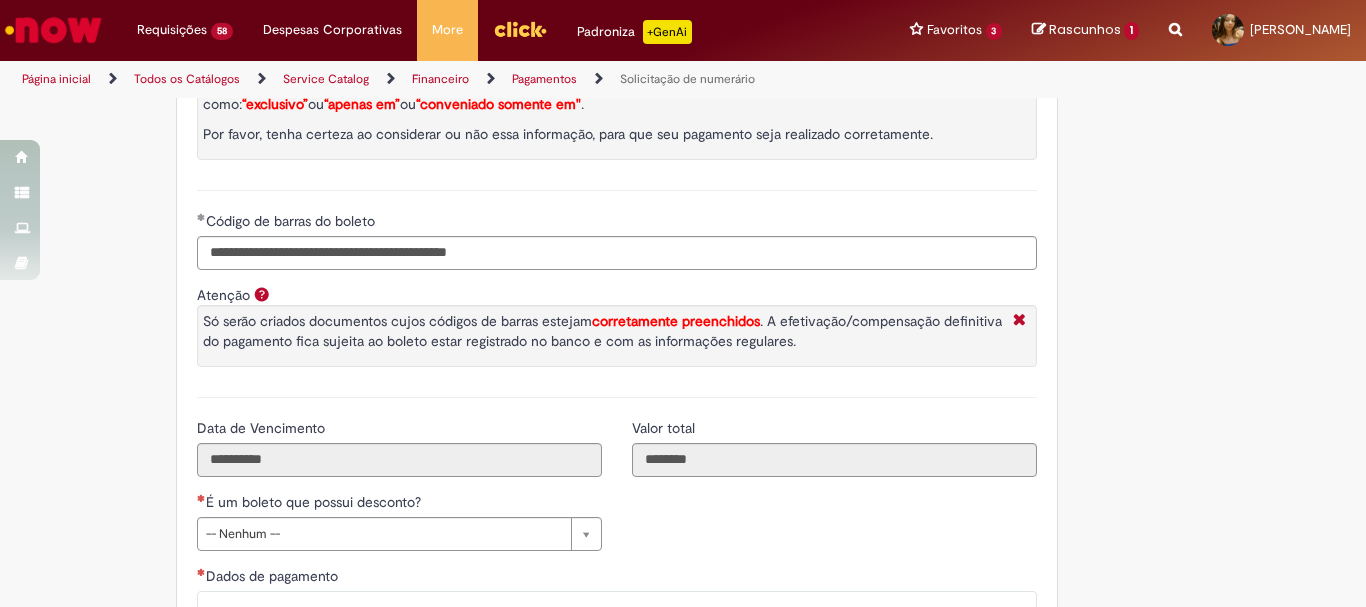 scroll, scrollTop: 3600, scrollLeft: 0, axis: vertical 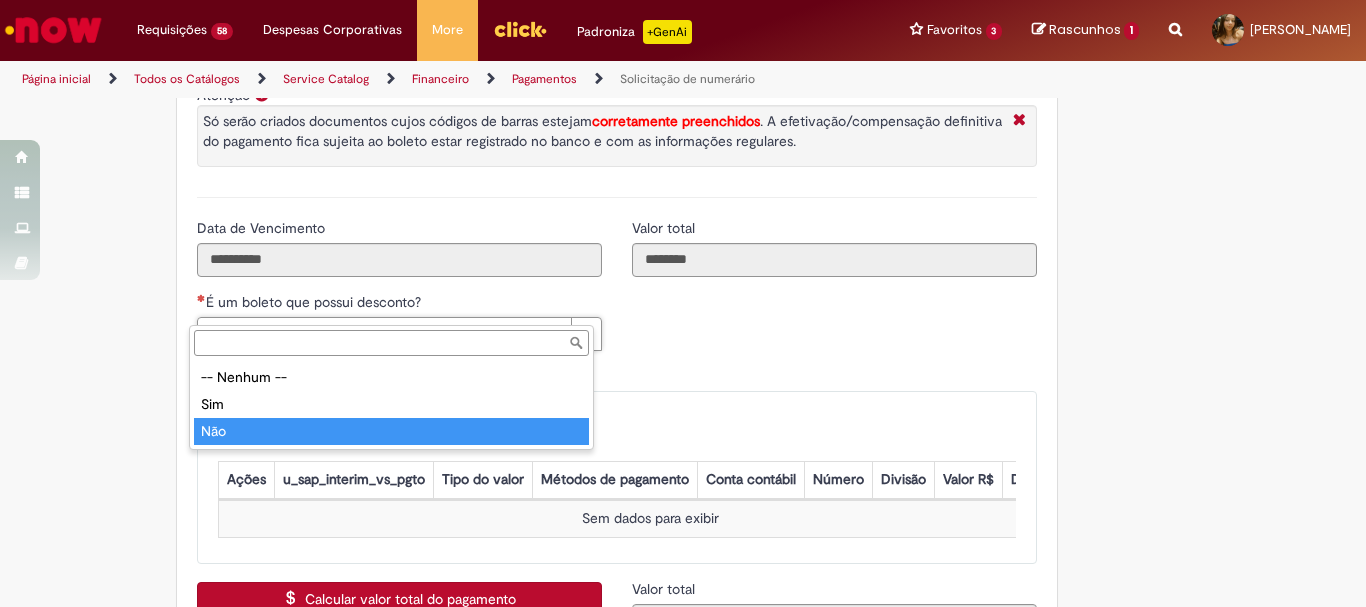 type on "***" 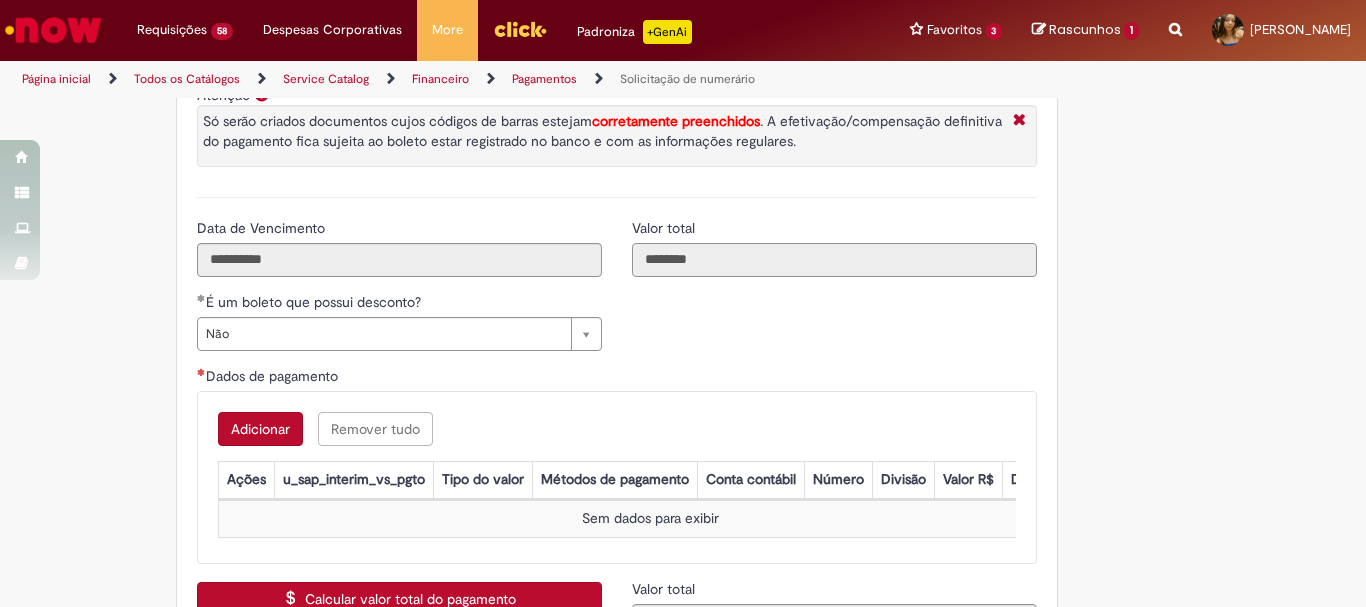 drag, startPoint x: 705, startPoint y: 241, endPoint x: 629, endPoint y: 248, distance: 76.321686 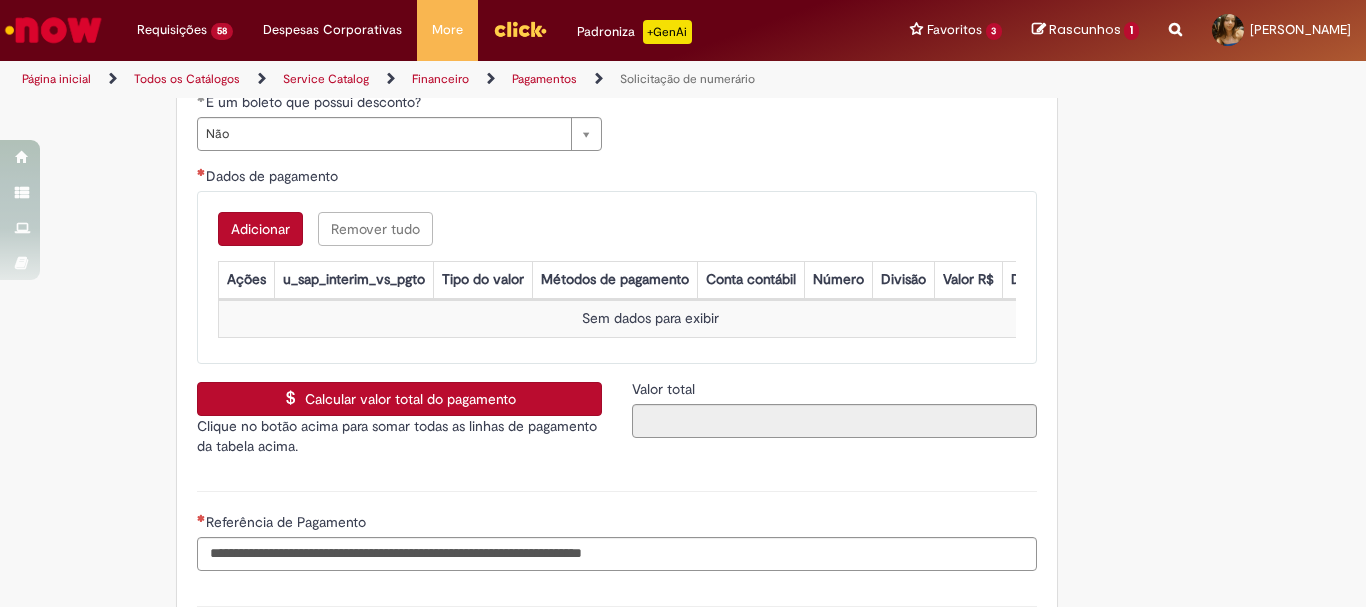 click on "Adicionar" at bounding box center (260, 229) 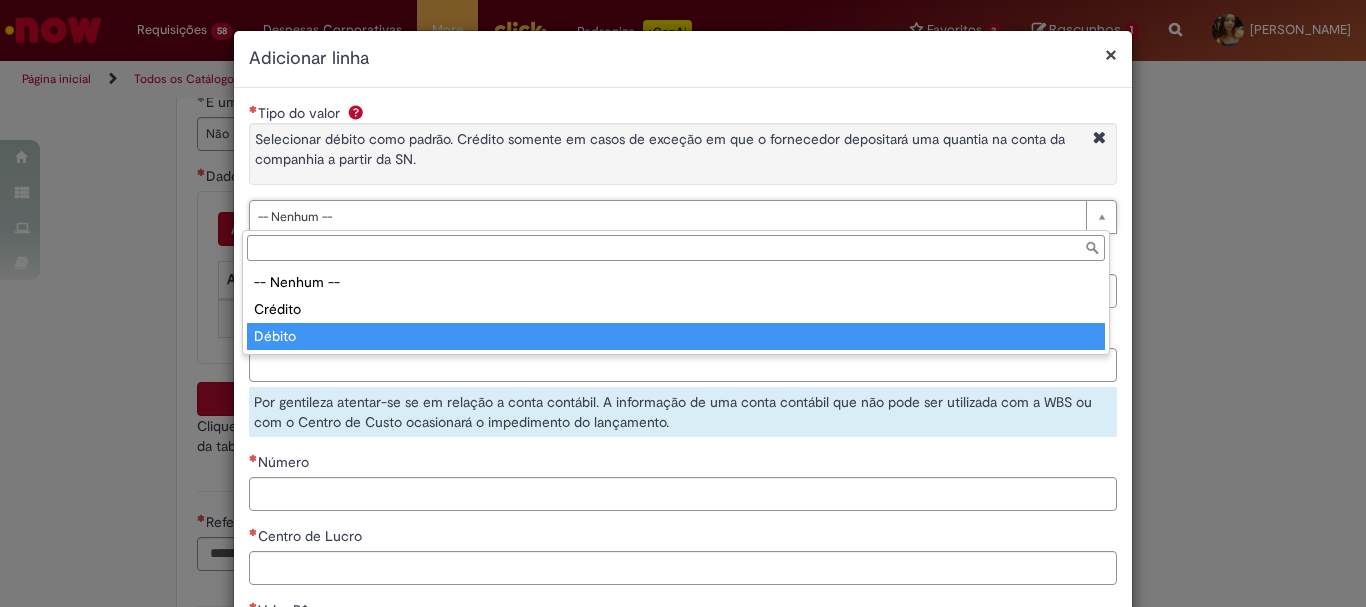 type on "******" 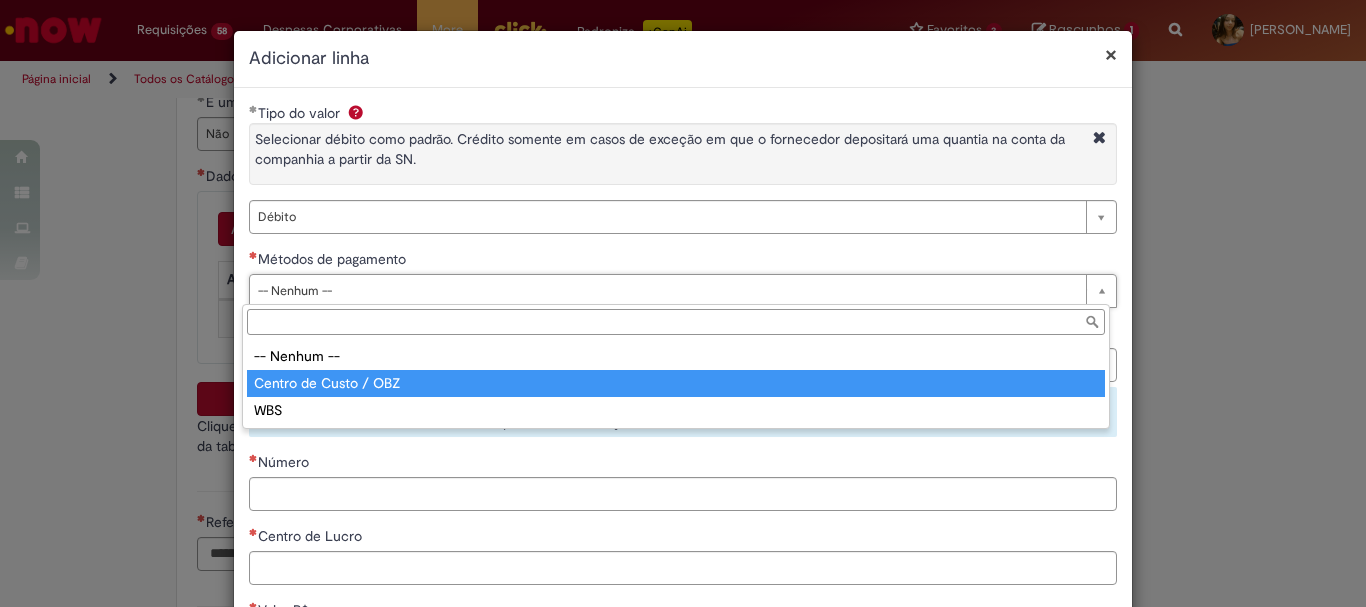 type on "**********" 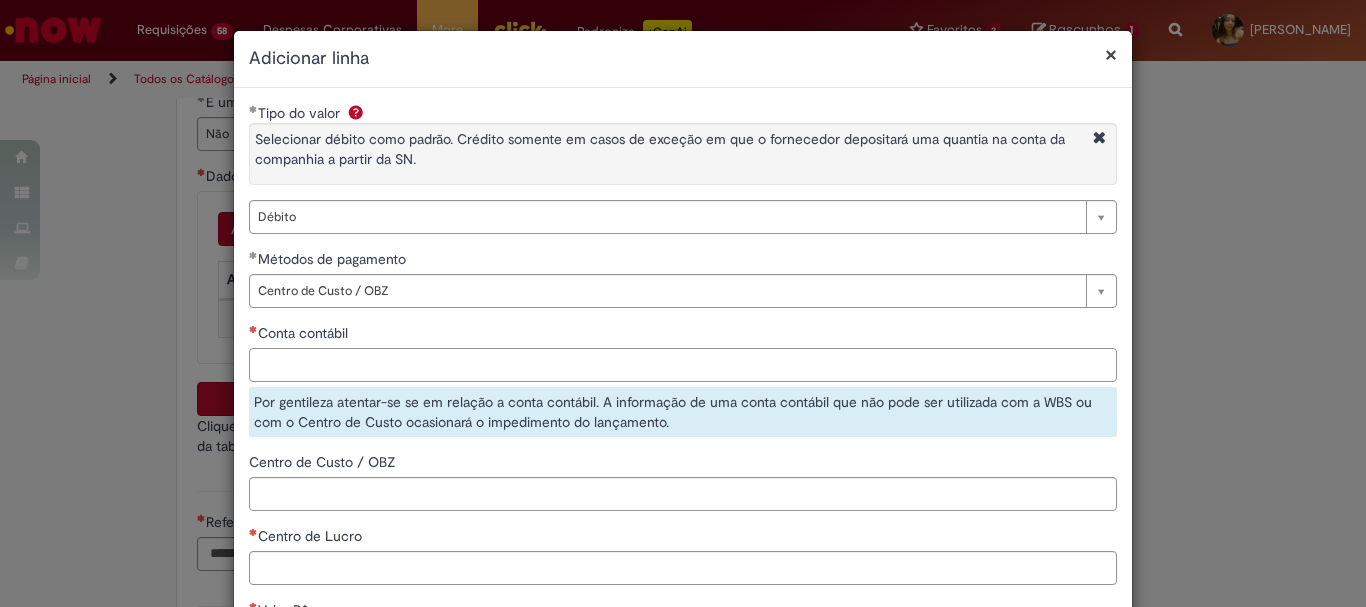 click on "Conta contábil" at bounding box center [683, 365] 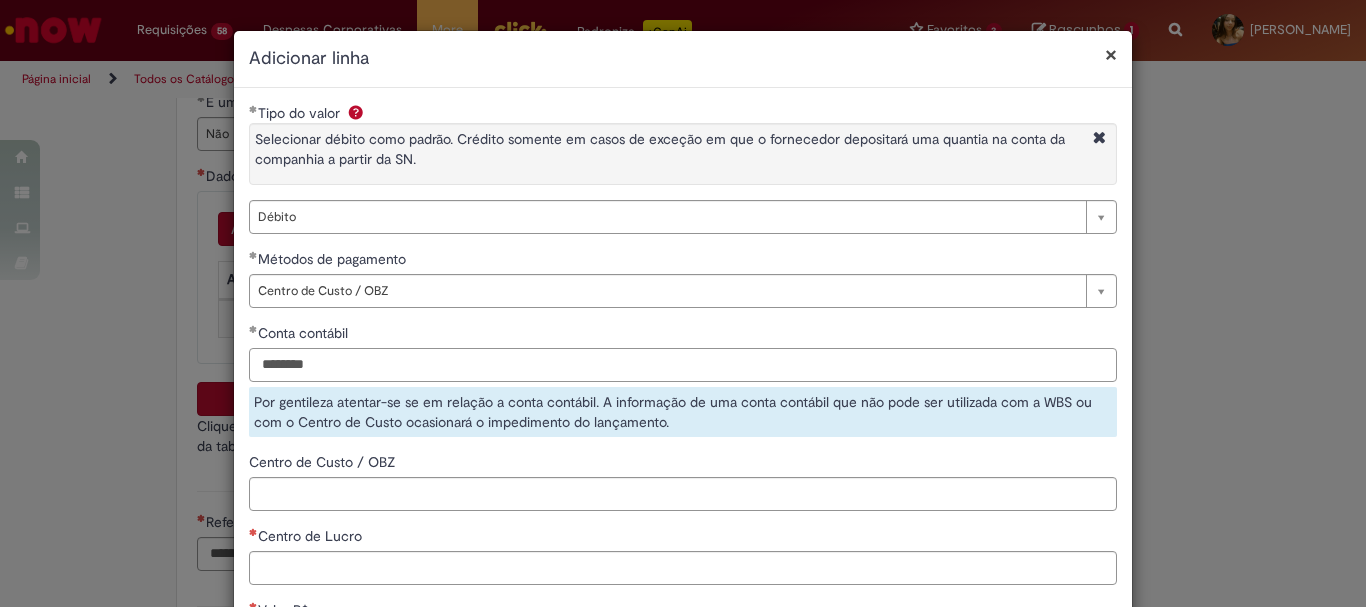 scroll, scrollTop: 100, scrollLeft: 0, axis: vertical 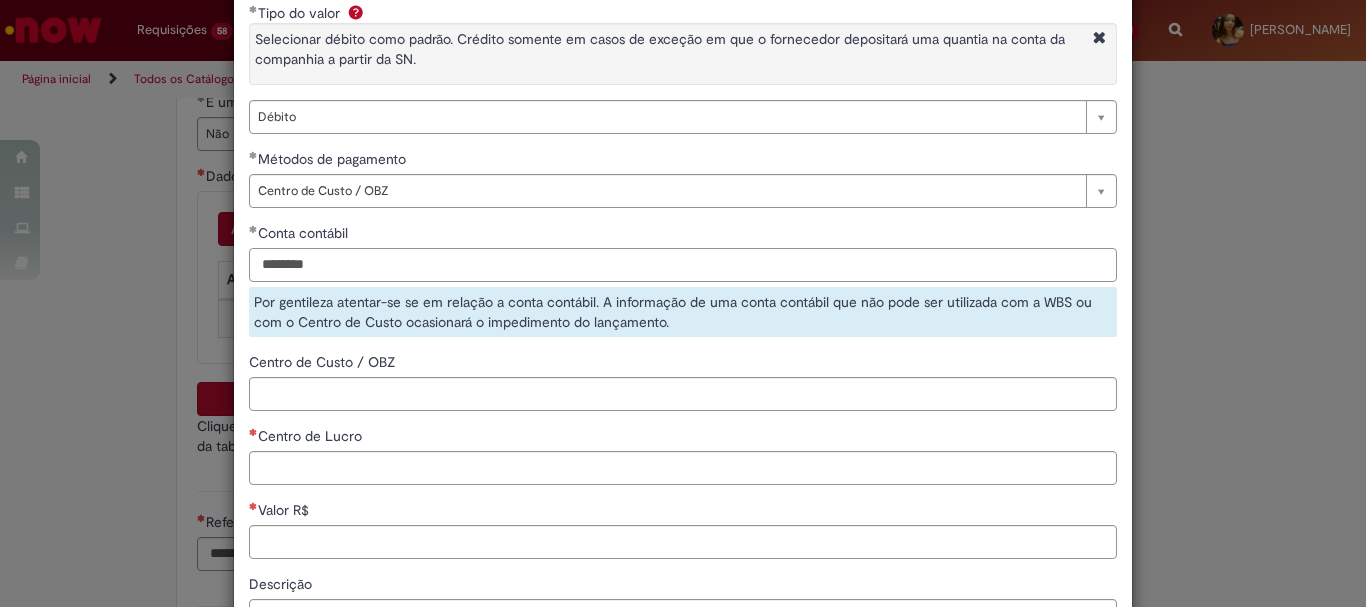 type on "********" 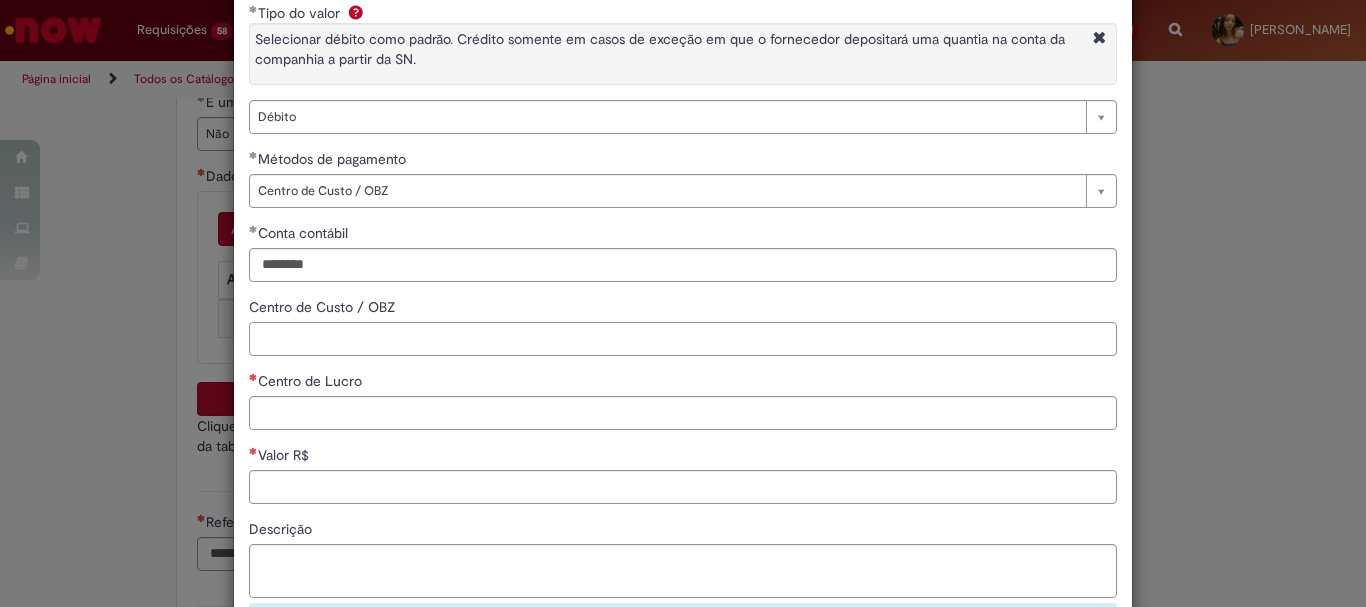 click on "**********" at bounding box center (683, 345) 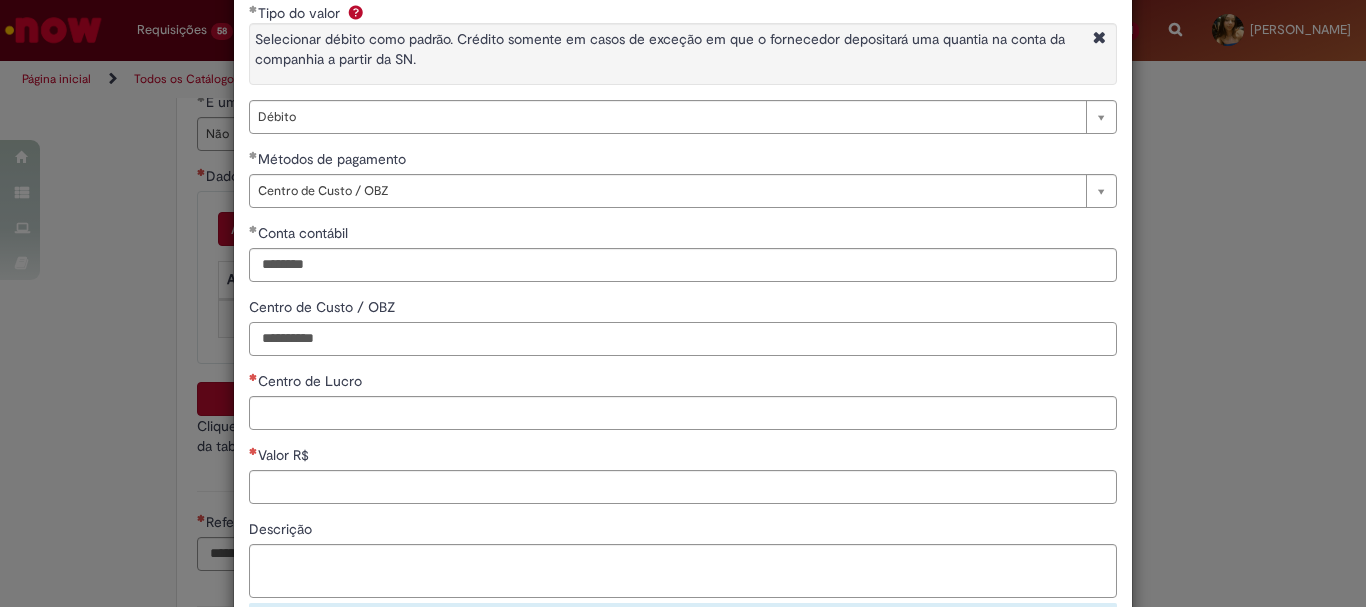 type on "**********" 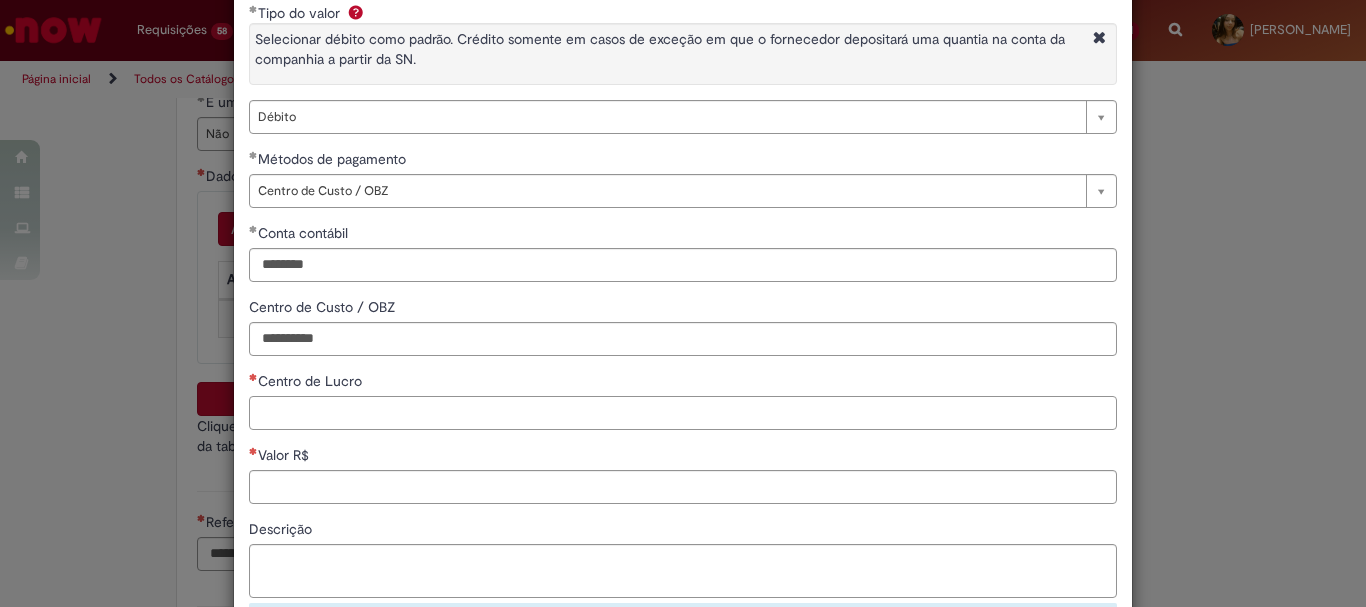 click on "Centro de Lucro" at bounding box center (683, 413) 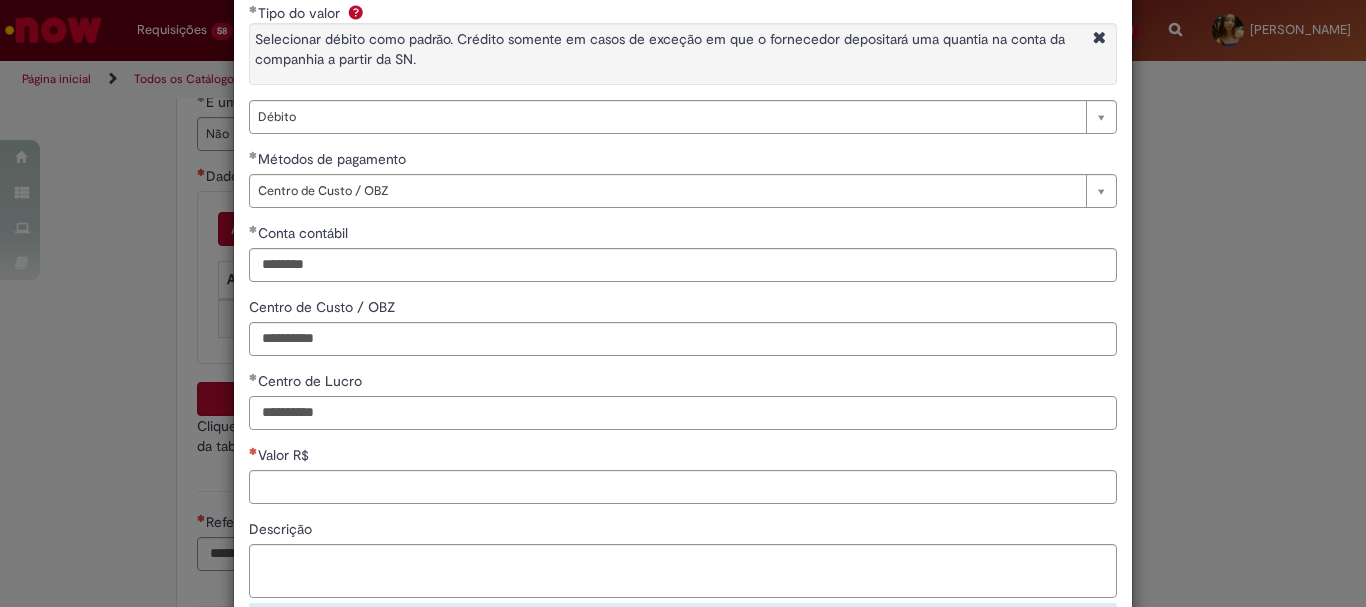 drag, startPoint x: 341, startPoint y: 416, endPoint x: 289, endPoint y: 410, distance: 52.34501 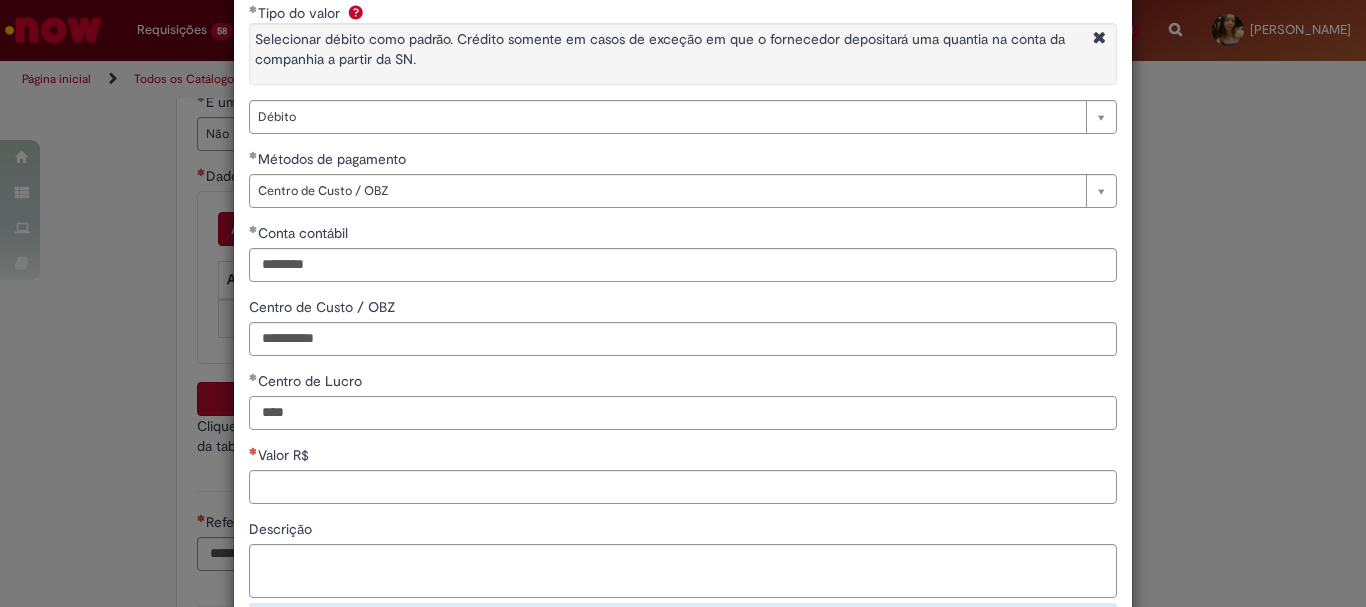 scroll, scrollTop: 200, scrollLeft: 0, axis: vertical 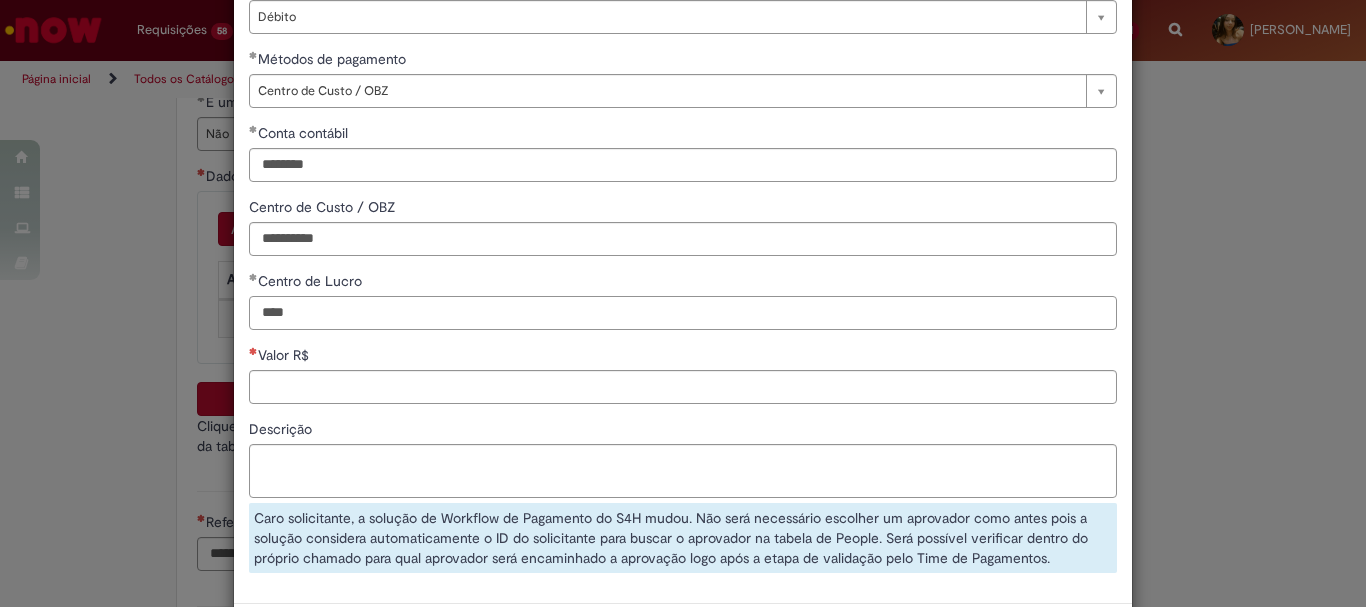 type on "****" 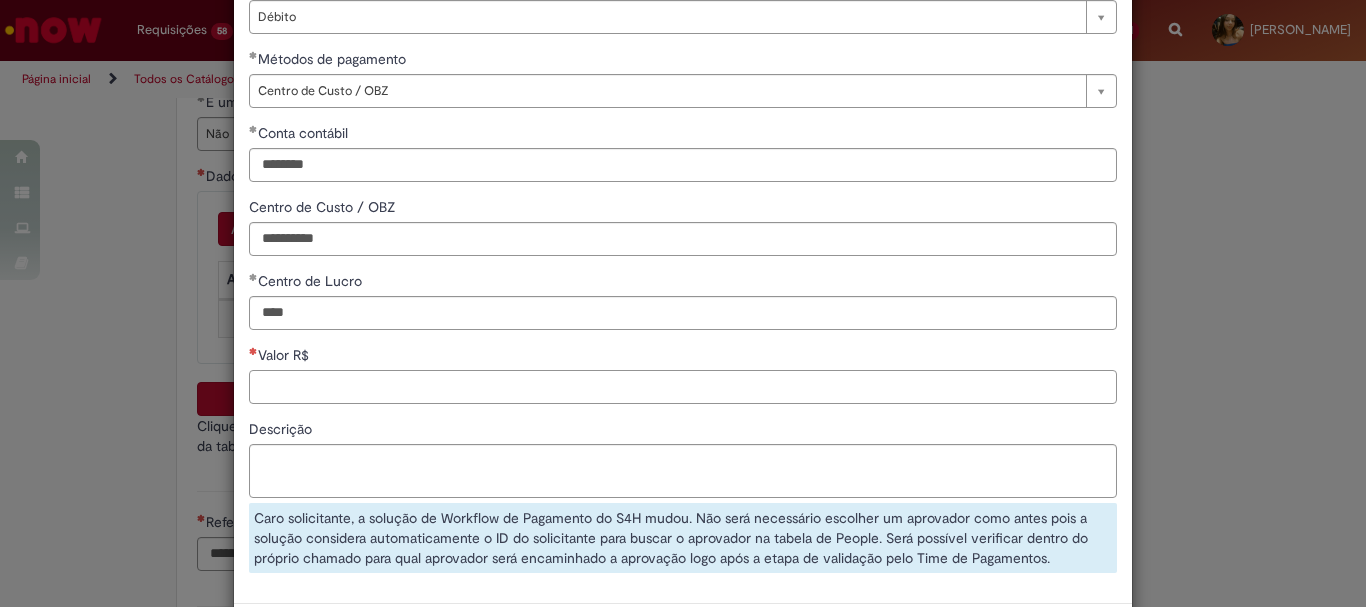 click on "Valor R$" at bounding box center [683, 387] 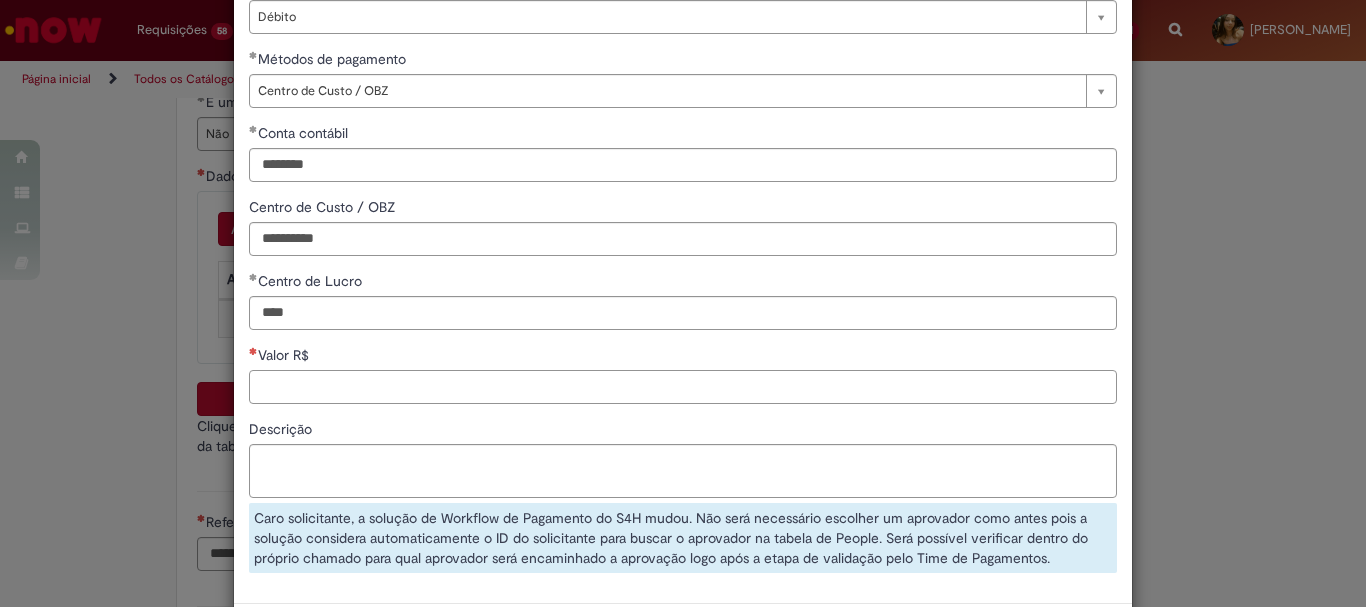 paste on "********" 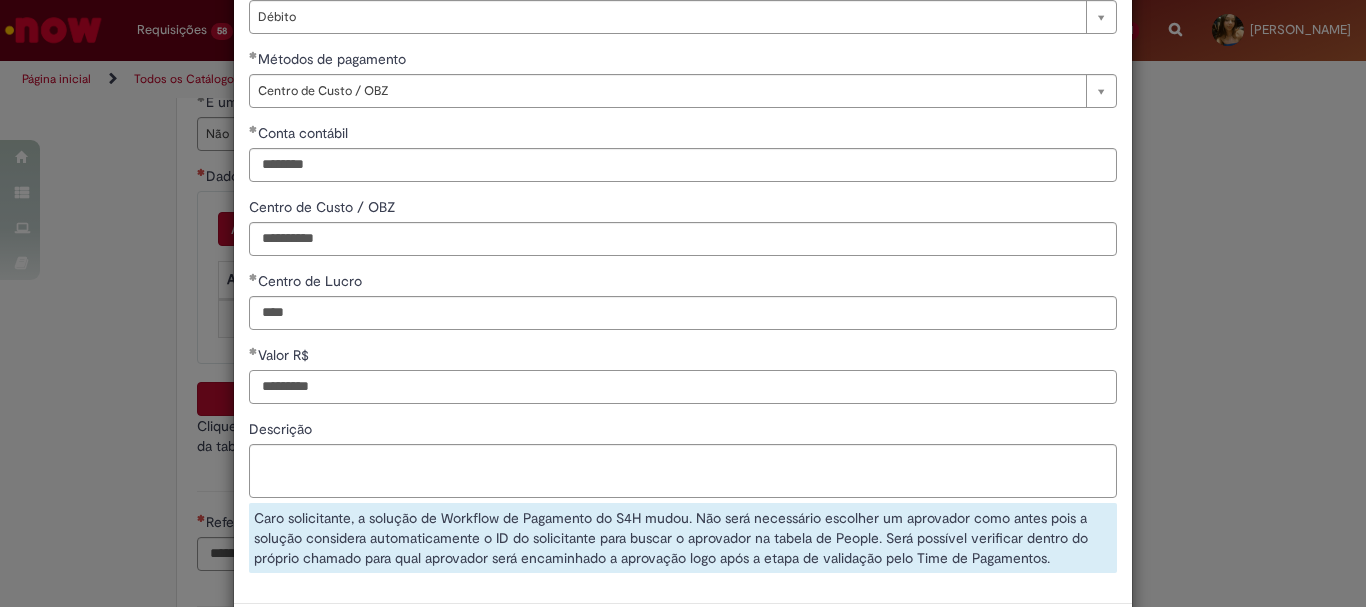click on "********" at bounding box center (683, 387) 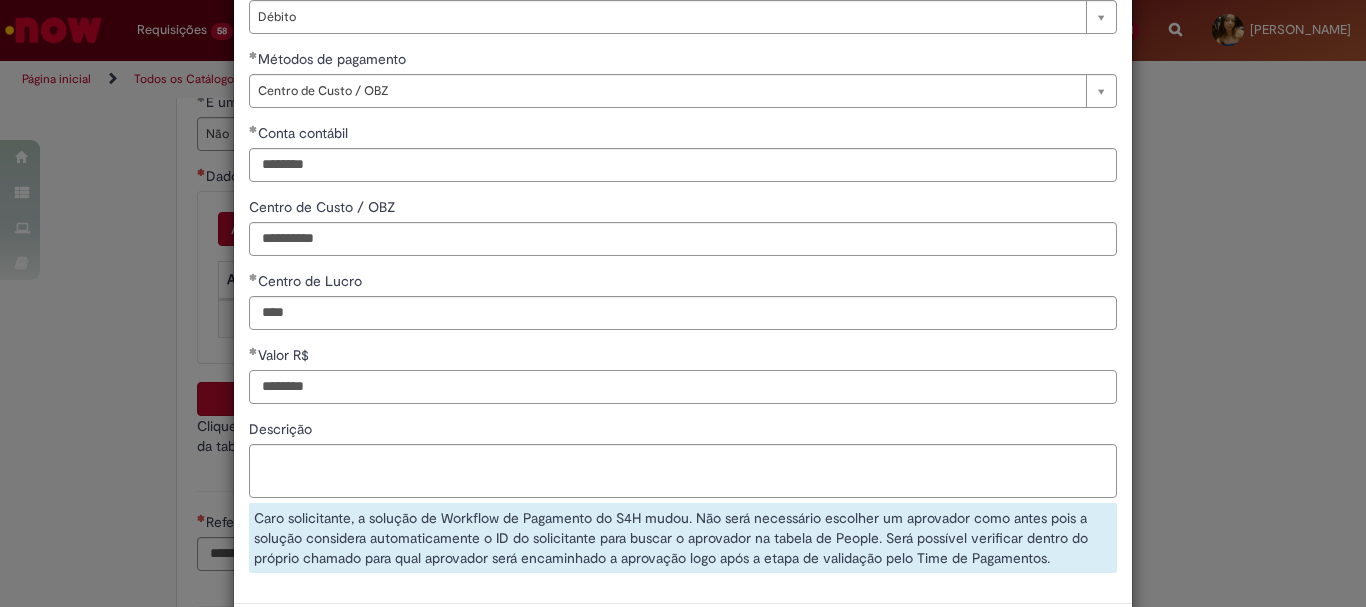 type on "********" 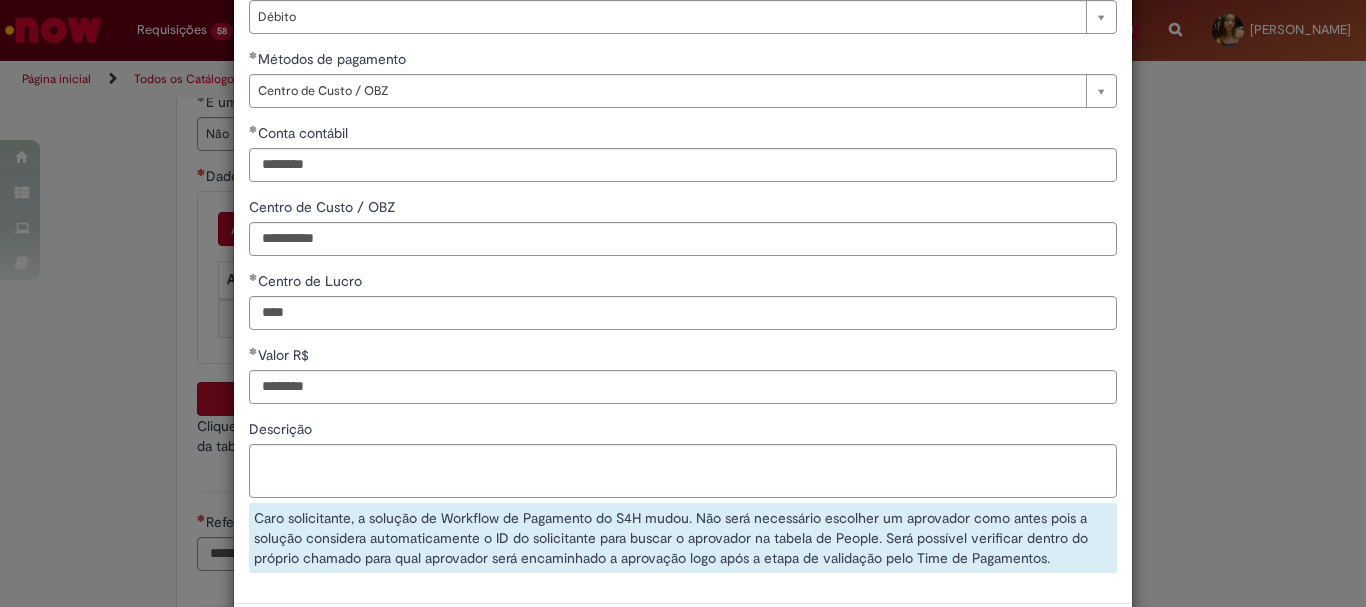 click on "Descrição" at bounding box center (683, 431) 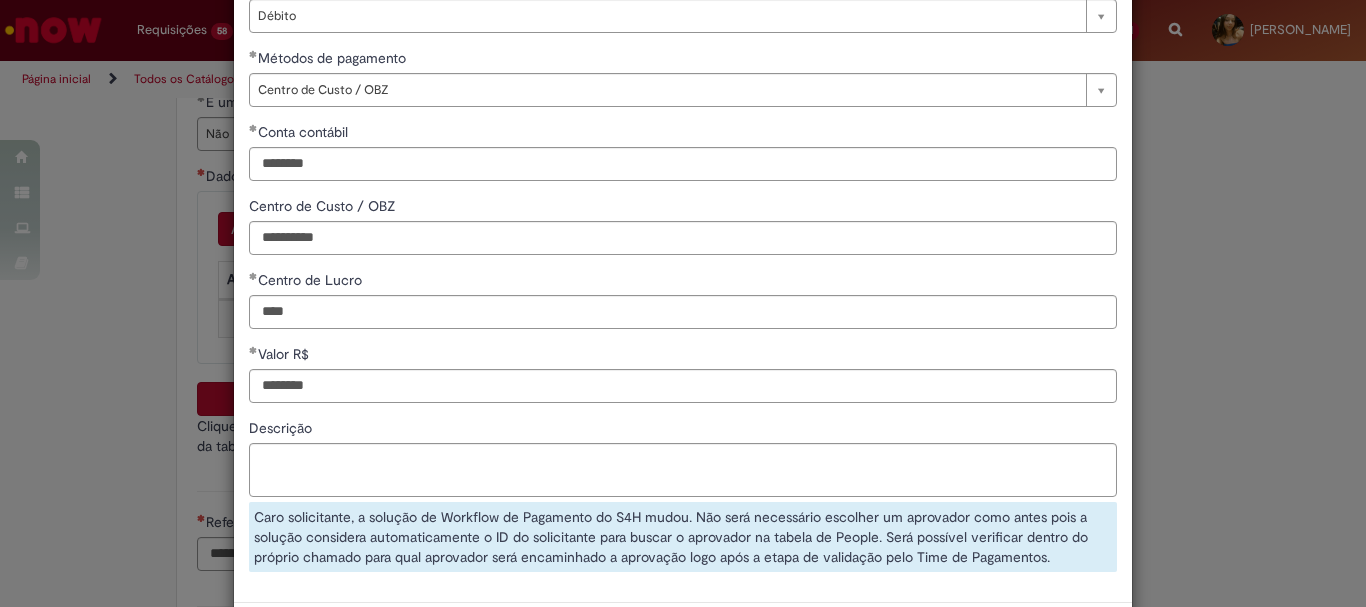 scroll, scrollTop: 294, scrollLeft: 0, axis: vertical 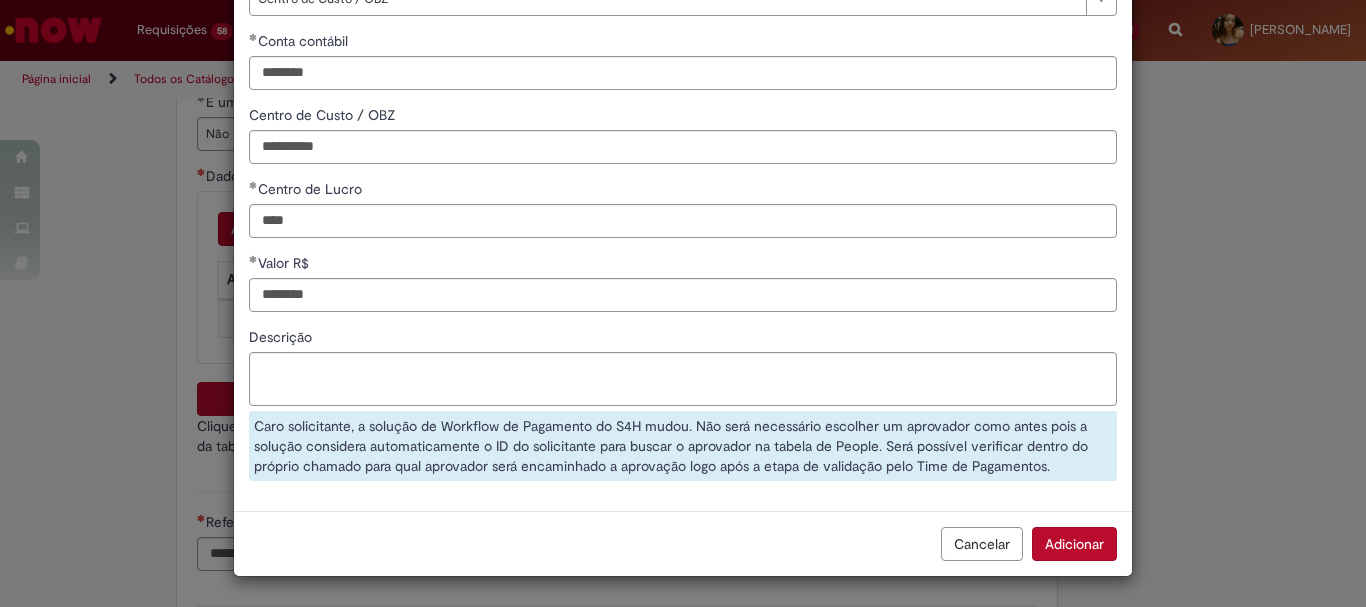 click on "Adicionar" at bounding box center (1074, 544) 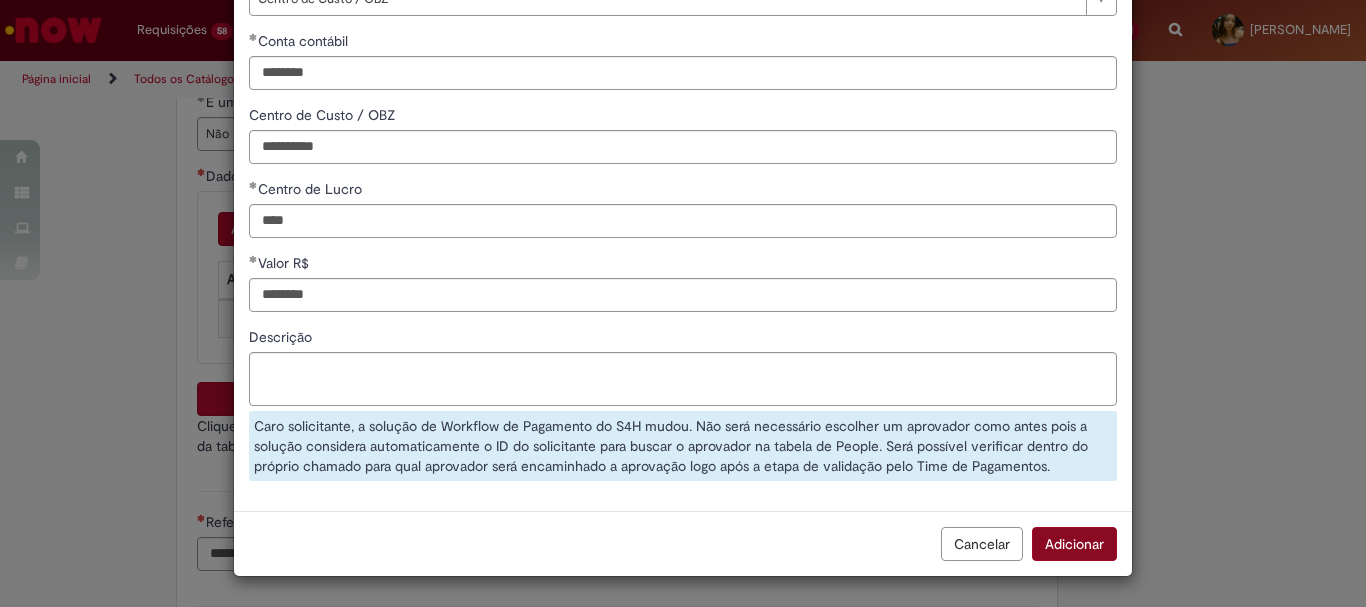 scroll, scrollTop: 292, scrollLeft: 0, axis: vertical 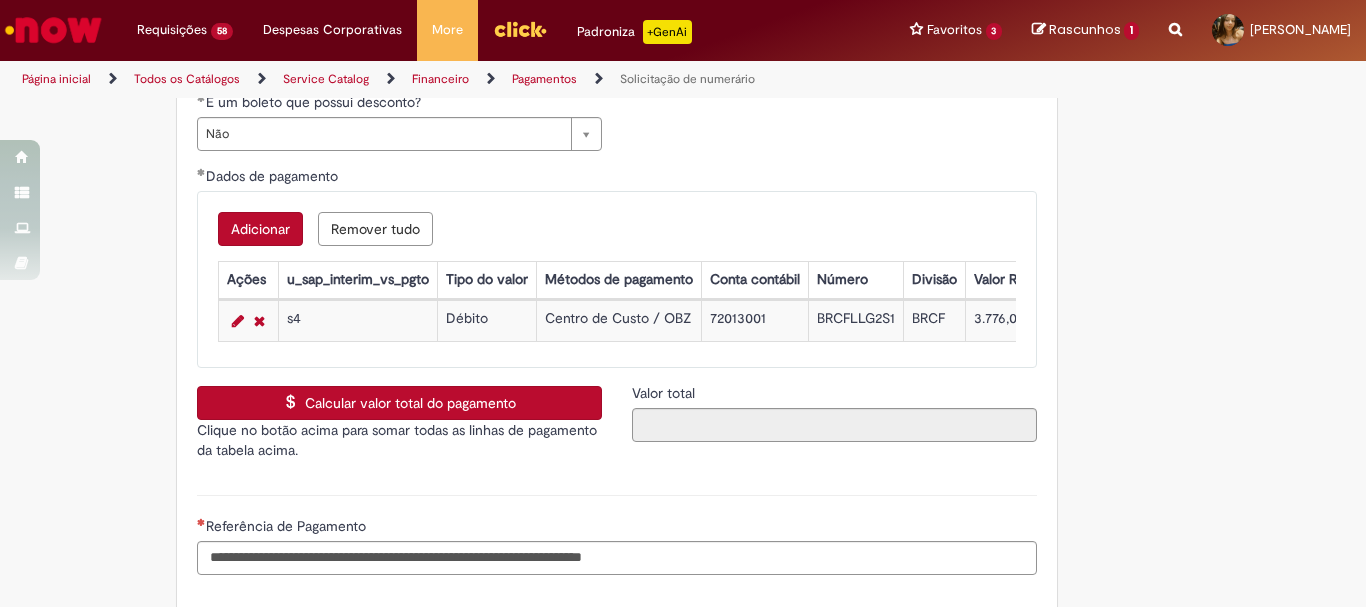 click on "Calcular valor total do pagamento" at bounding box center [399, 403] 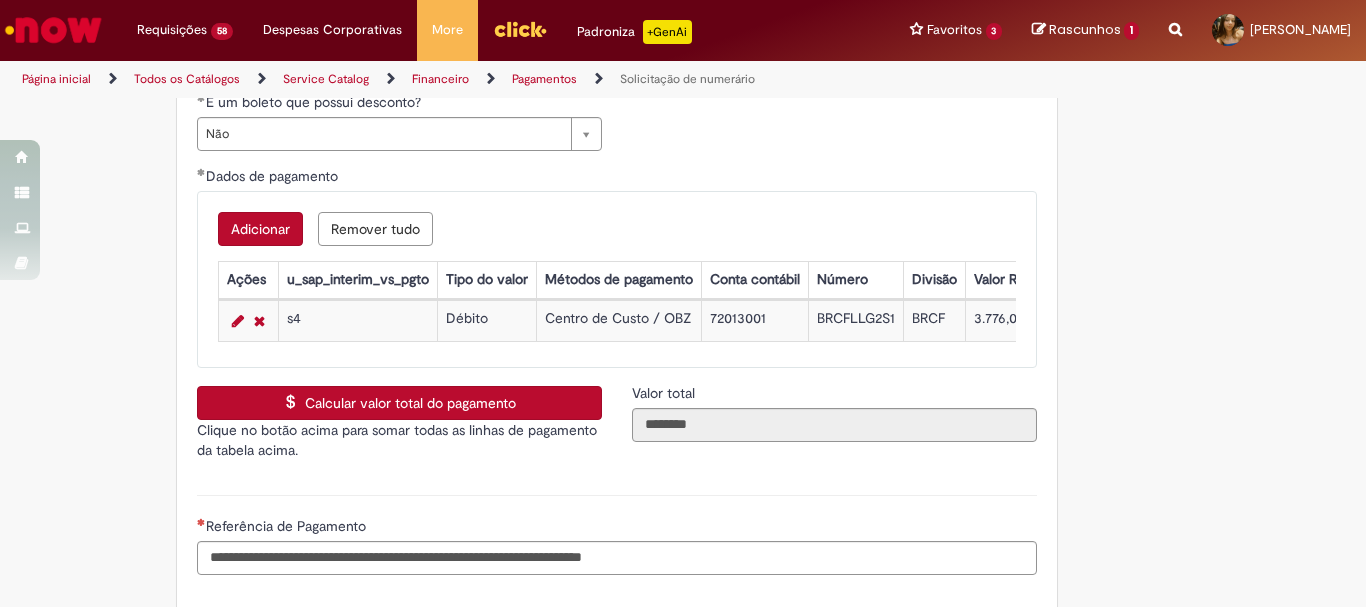 scroll, scrollTop: 4000, scrollLeft: 0, axis: vertical 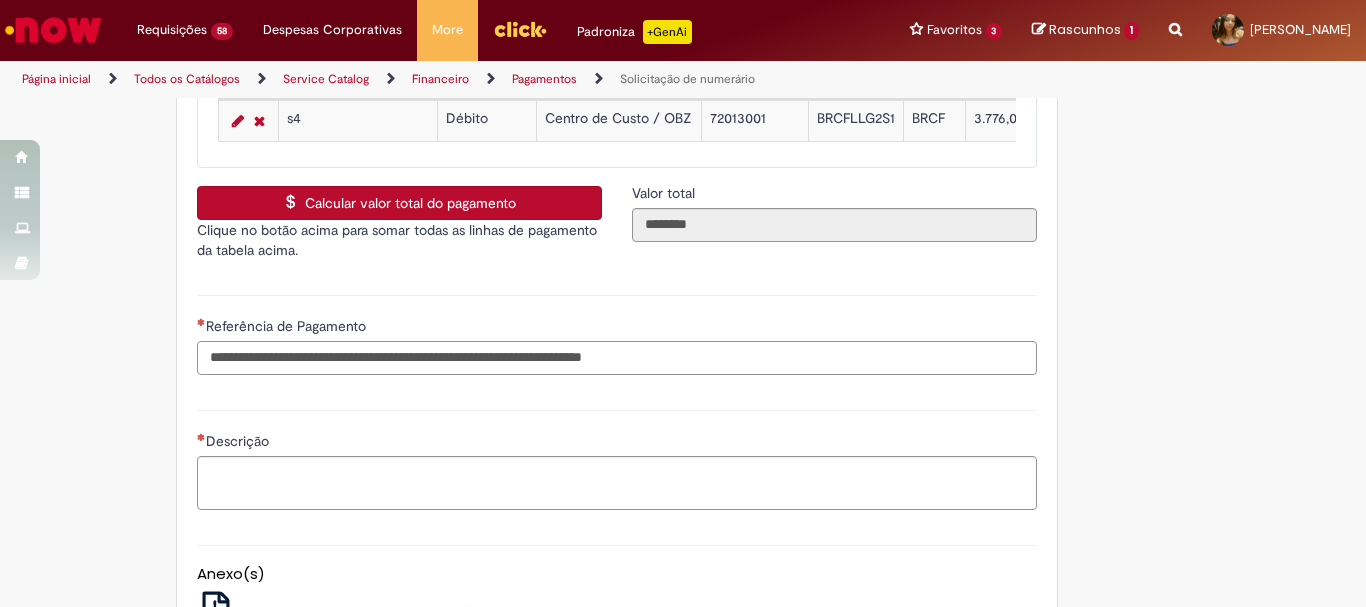 click on "Referência de Pagamento" at bounding box center (617, 358) 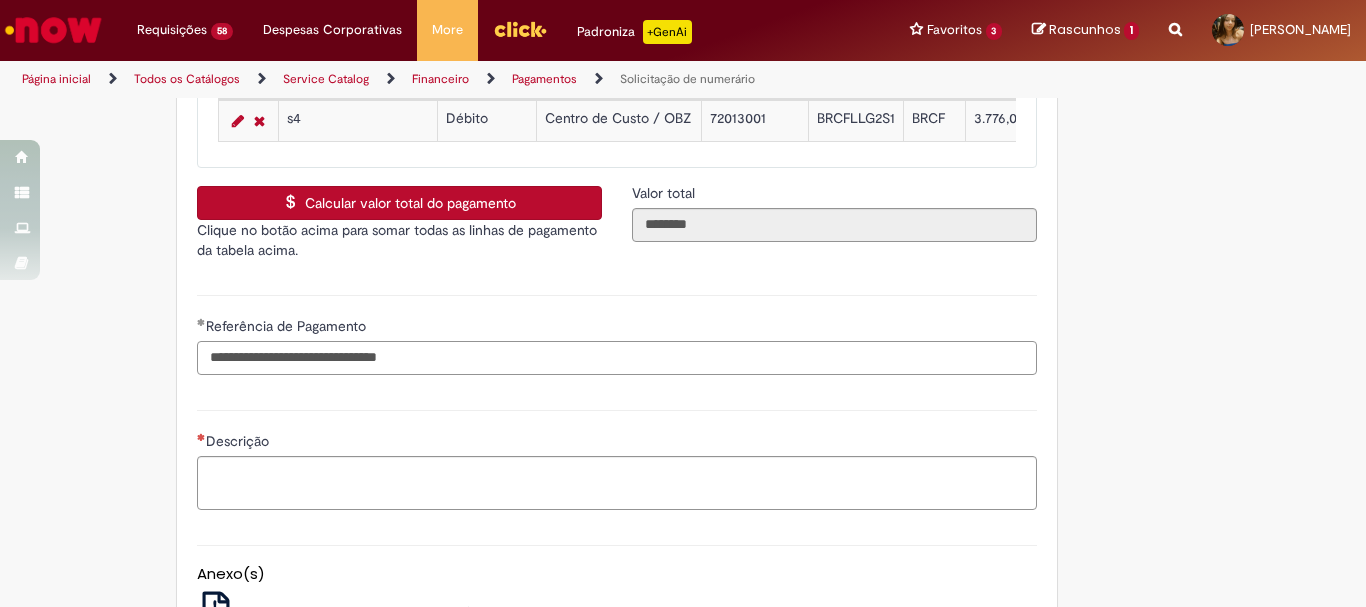 scroll, scrollTop: 4200, scrollLeft: 0, axis: vertical 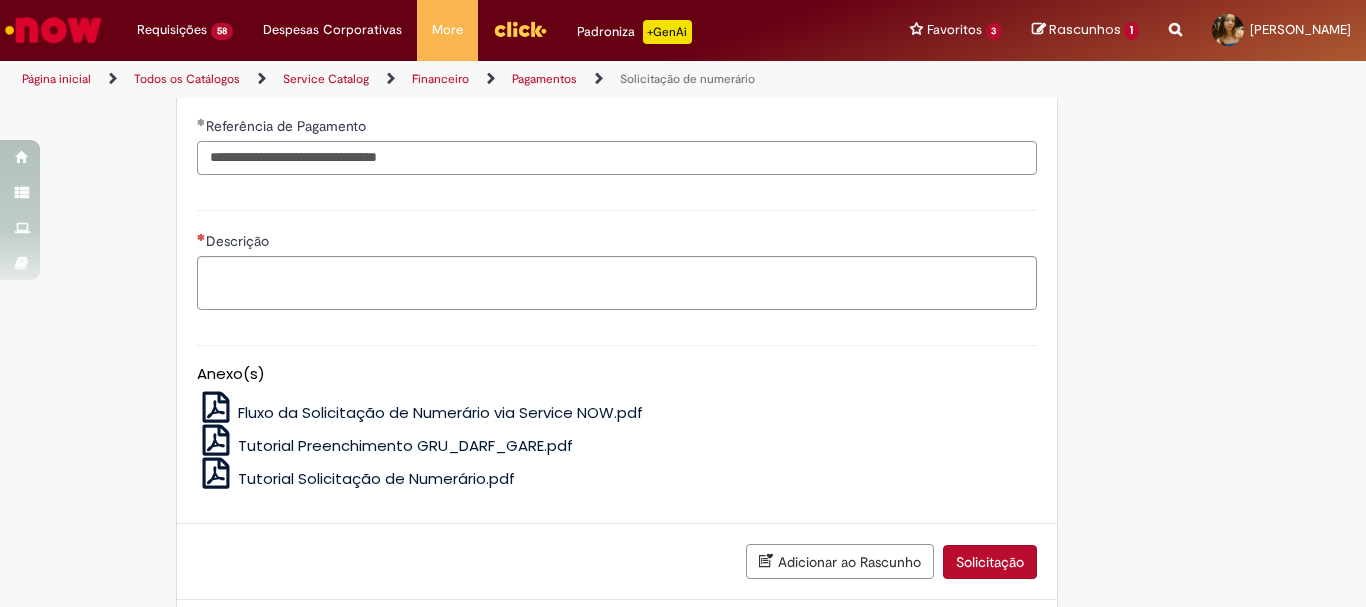 type on "**********" 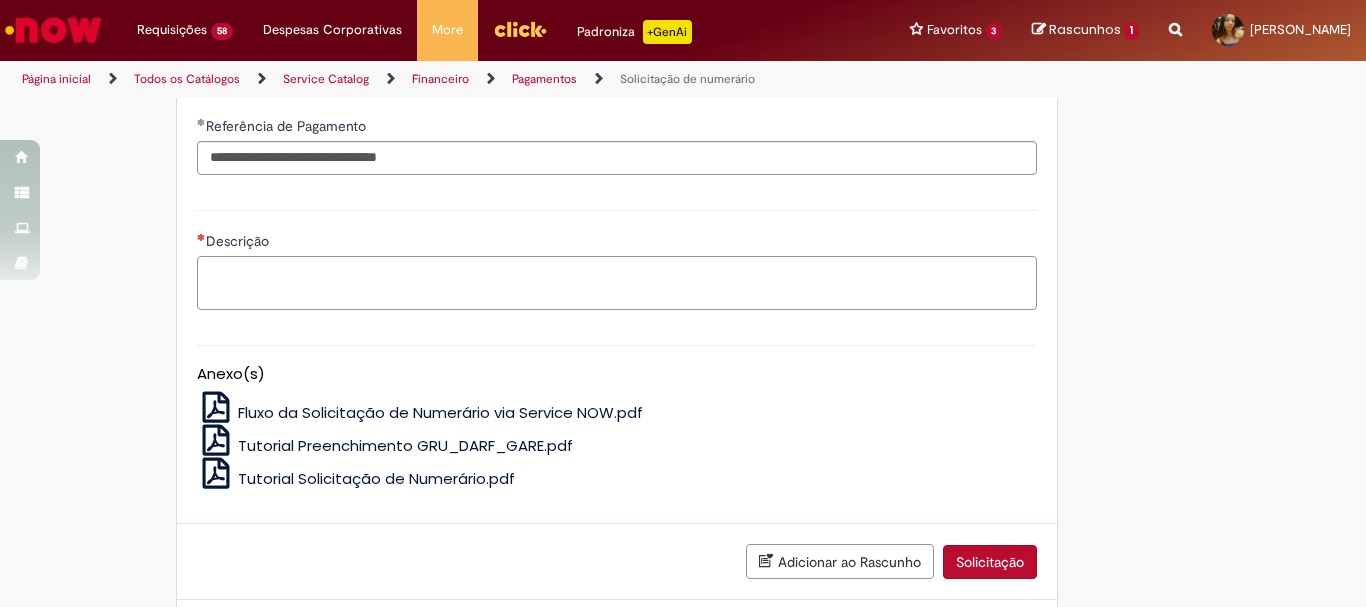 click on "Descrição" at bounding box center [617, 283] 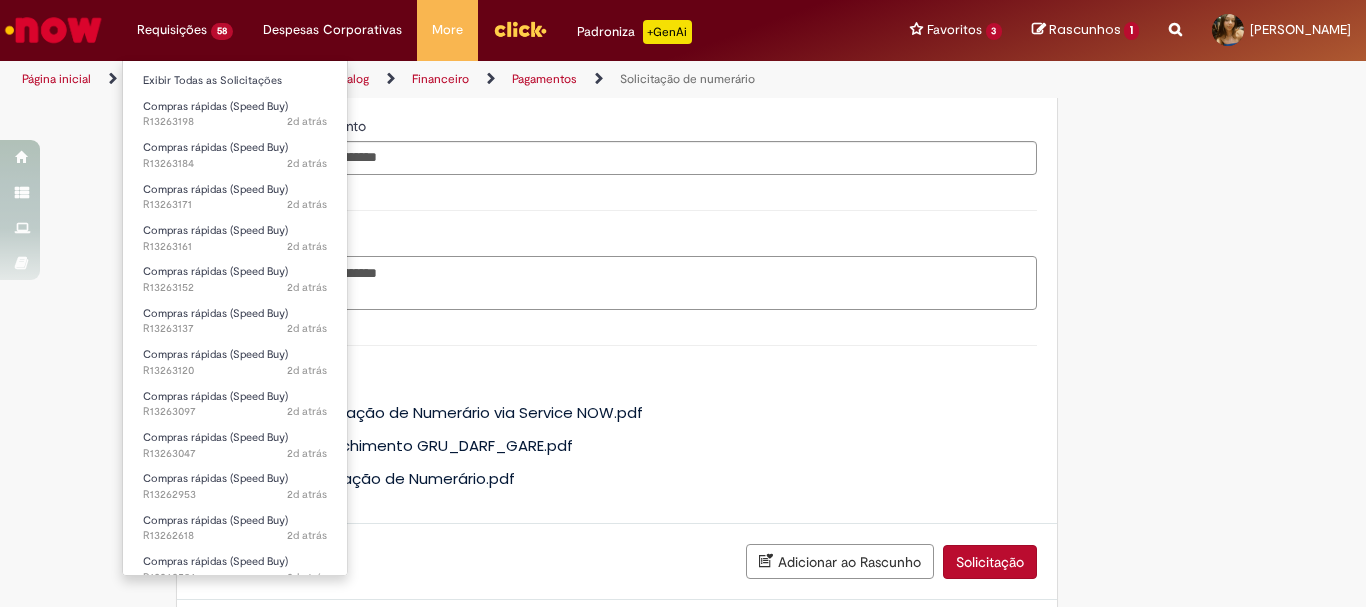 scroll, scrollTop: 4295, scrollLeft: 0, axis: vertical 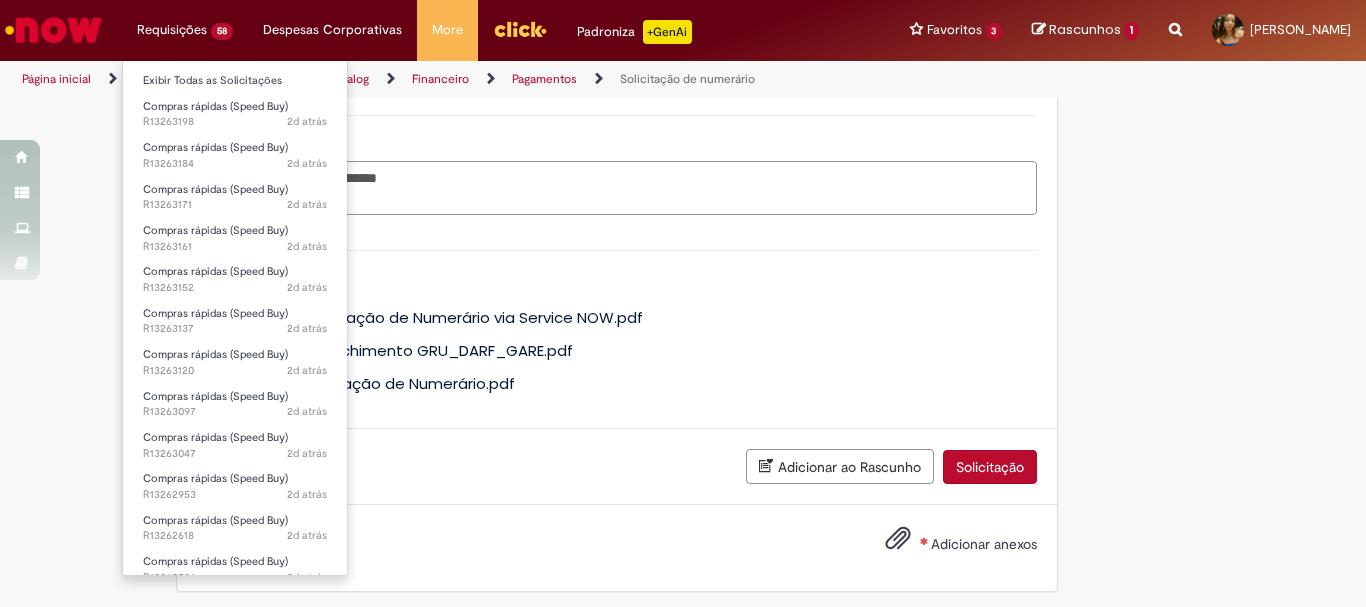 type on "**********" 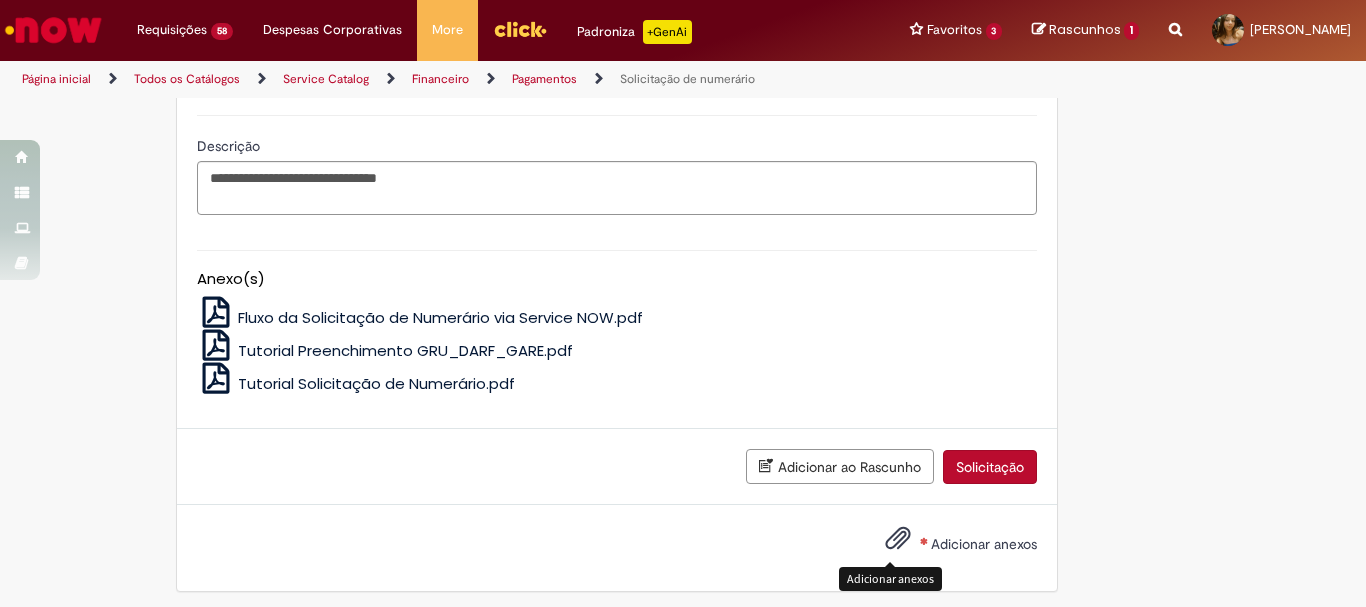 click at bounding box center [898, 539] 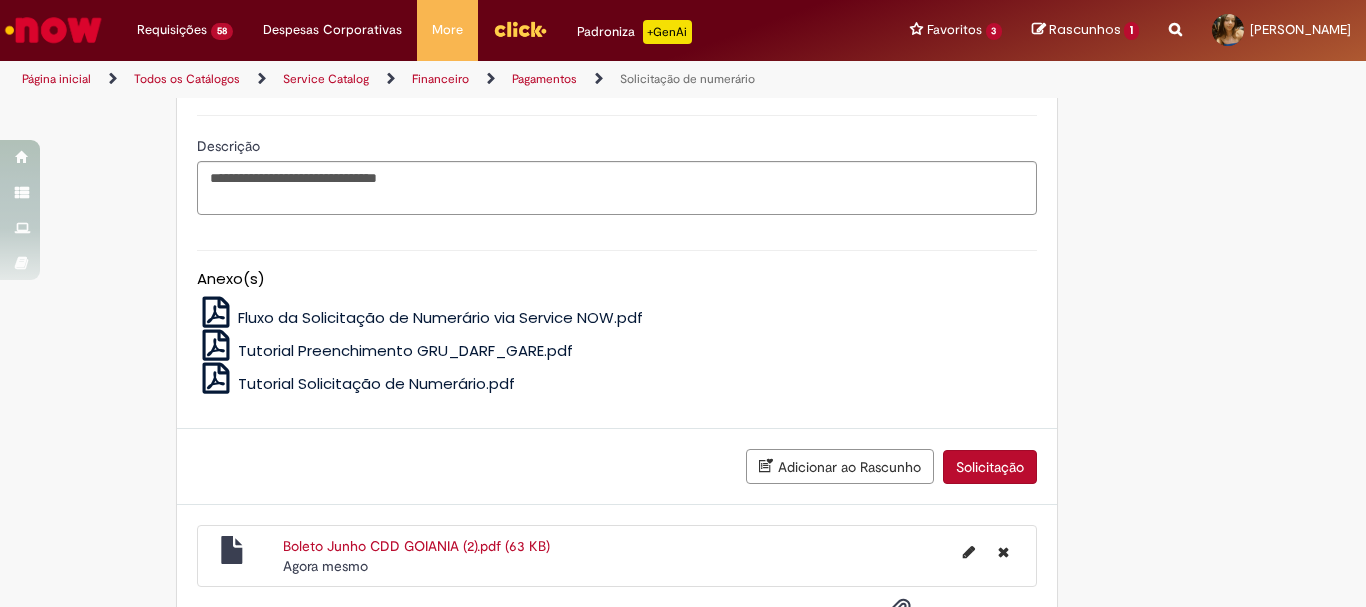 scroll, scrollTop: 4367, scrollLeft: 0, axis: vertical 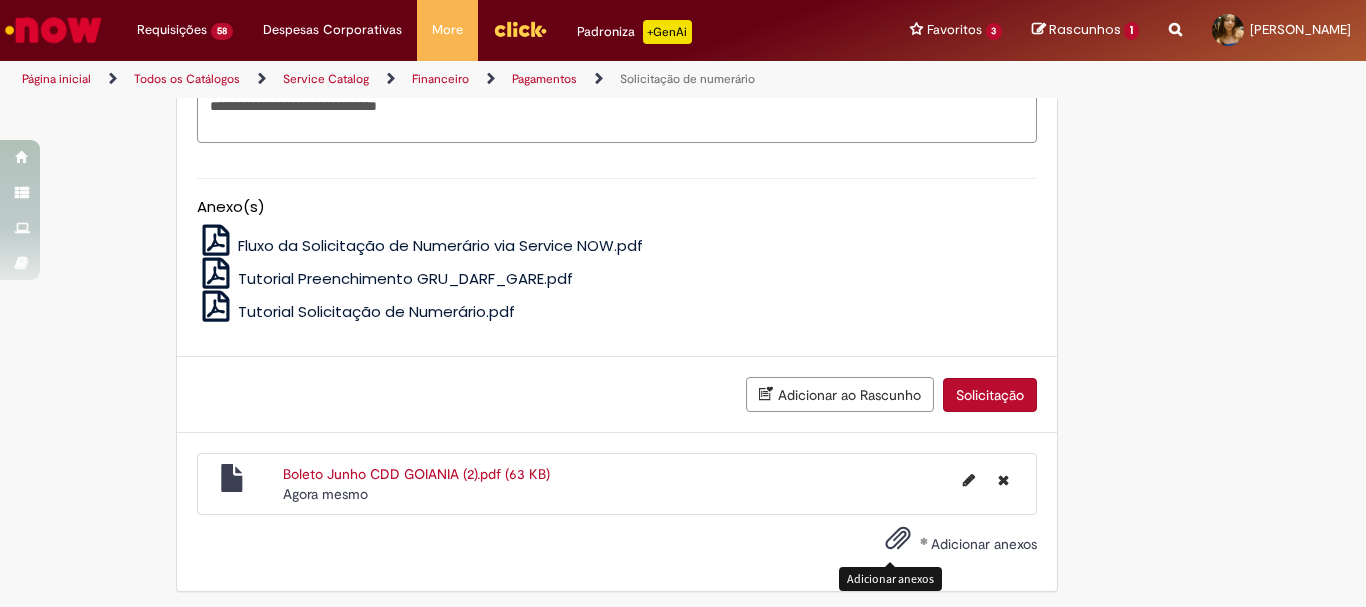click on "Solicitação" at bounding box center [990, 395] 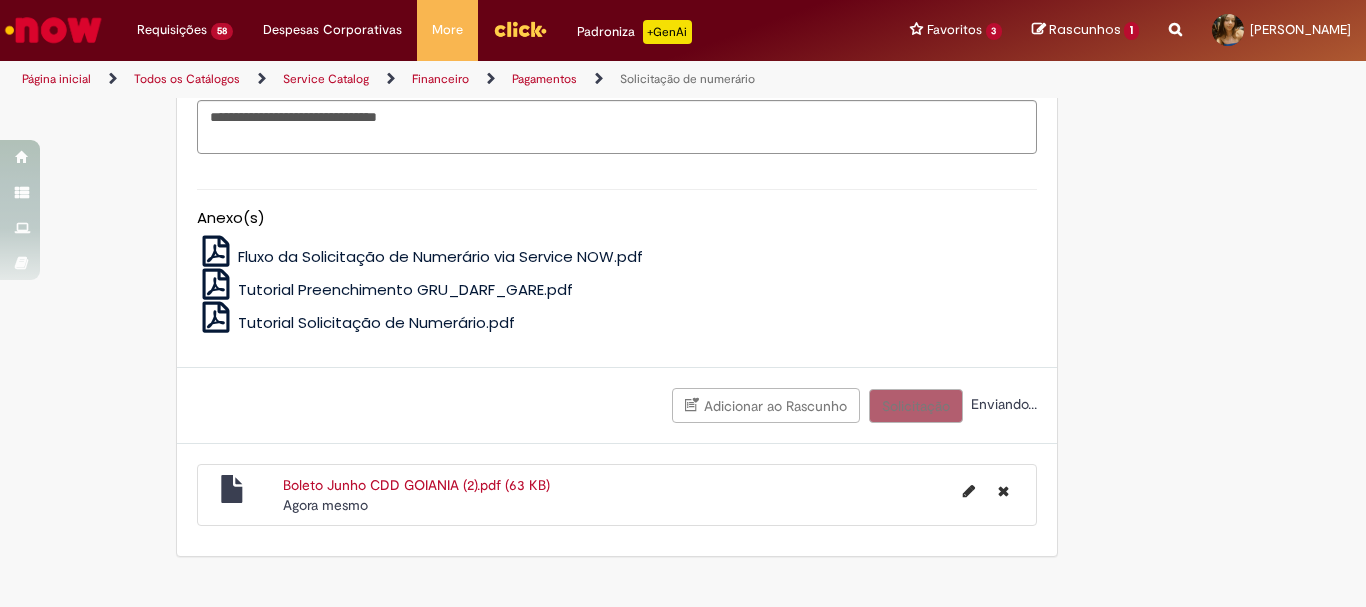 scroll, scrollTop: 4322, scrollLeft: 0, axis: vertical 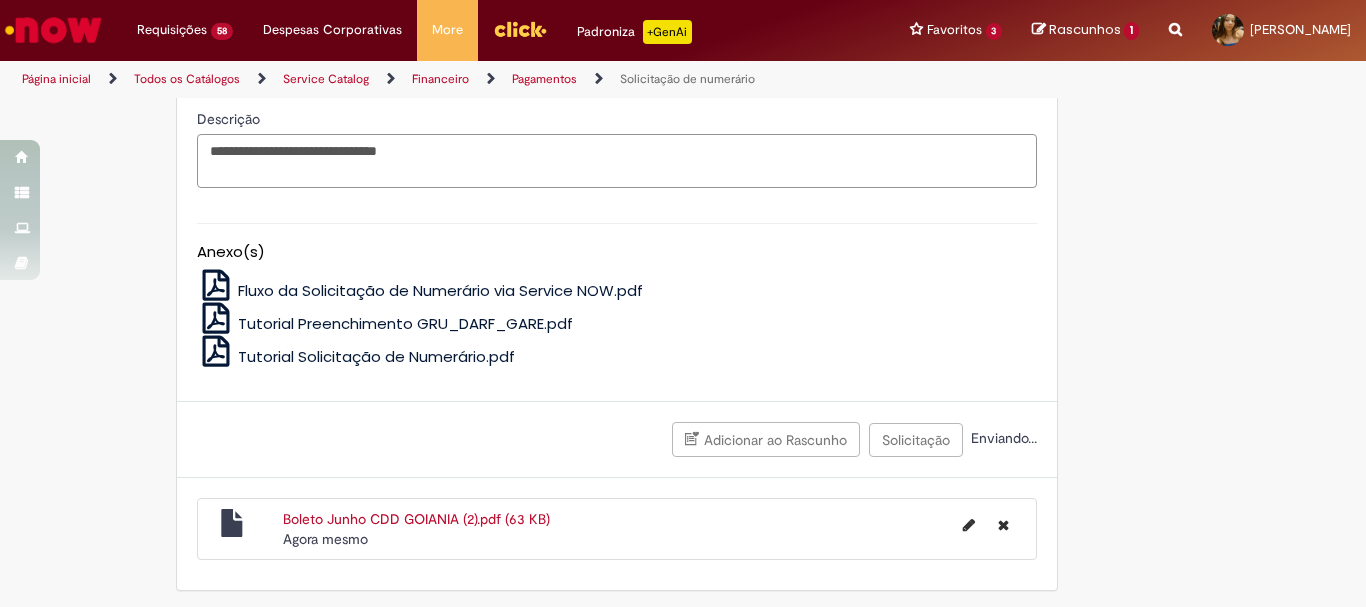 click on "**********" at bounding box center [617, 161] 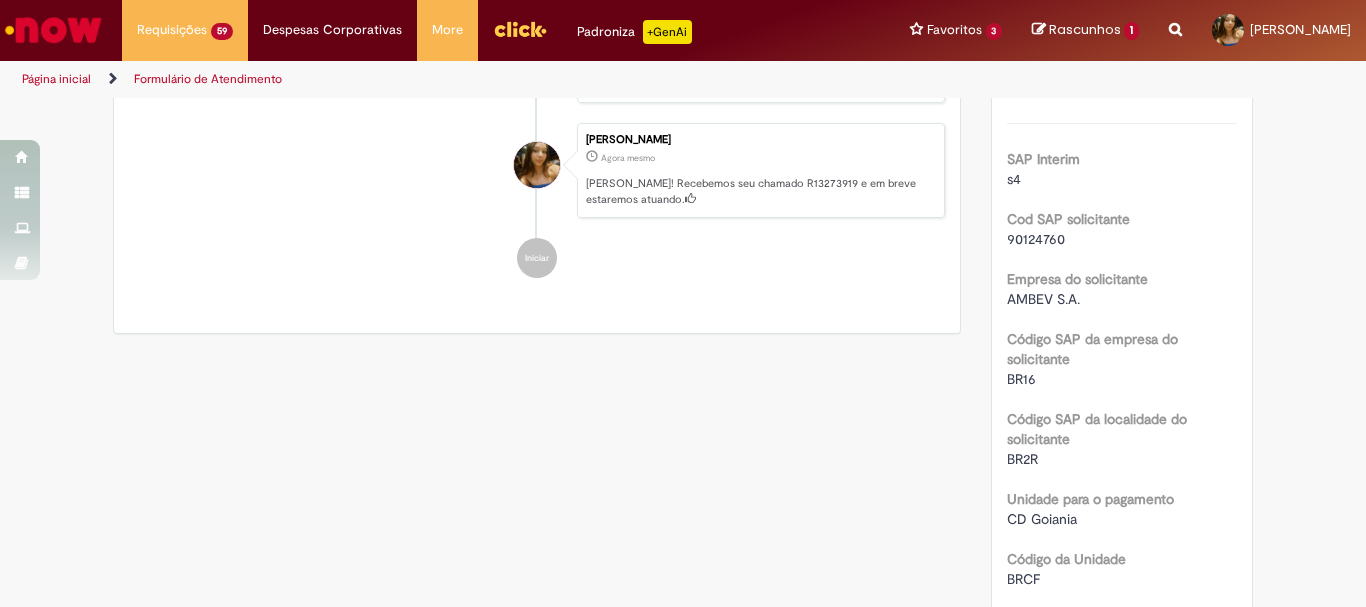 scroll, scrollTop: 0, scrollLeft: 0, axis: both 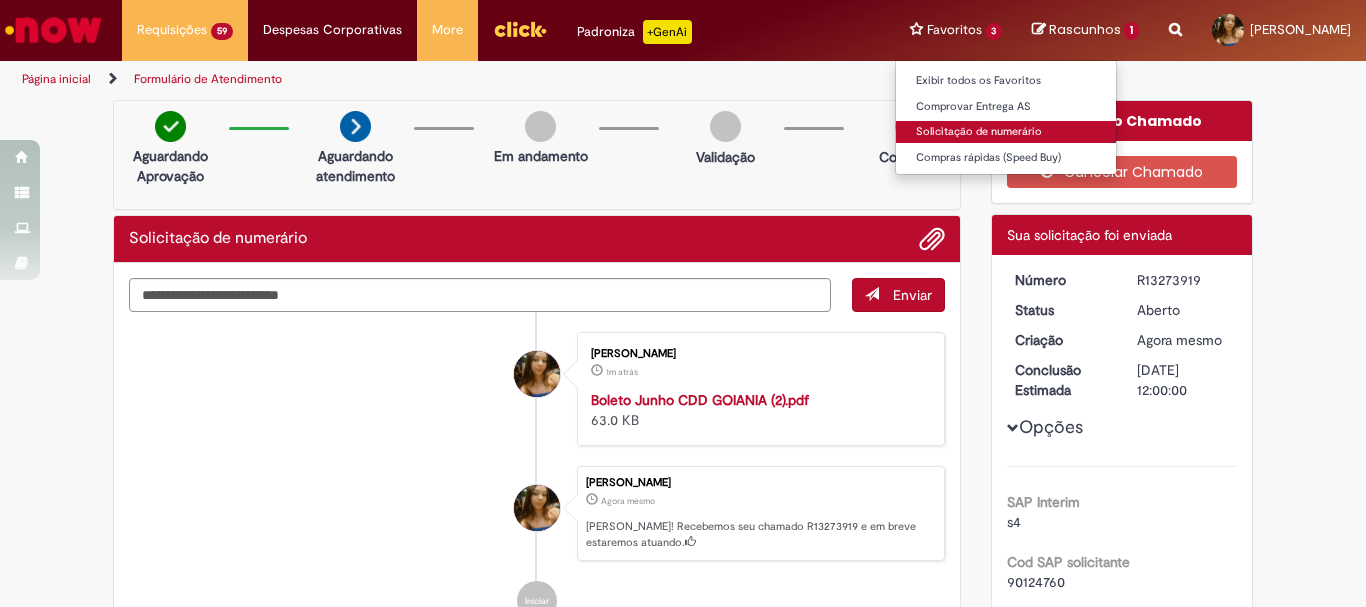 click on "Solicitação de numerário" at bounding box center (1006, 132) 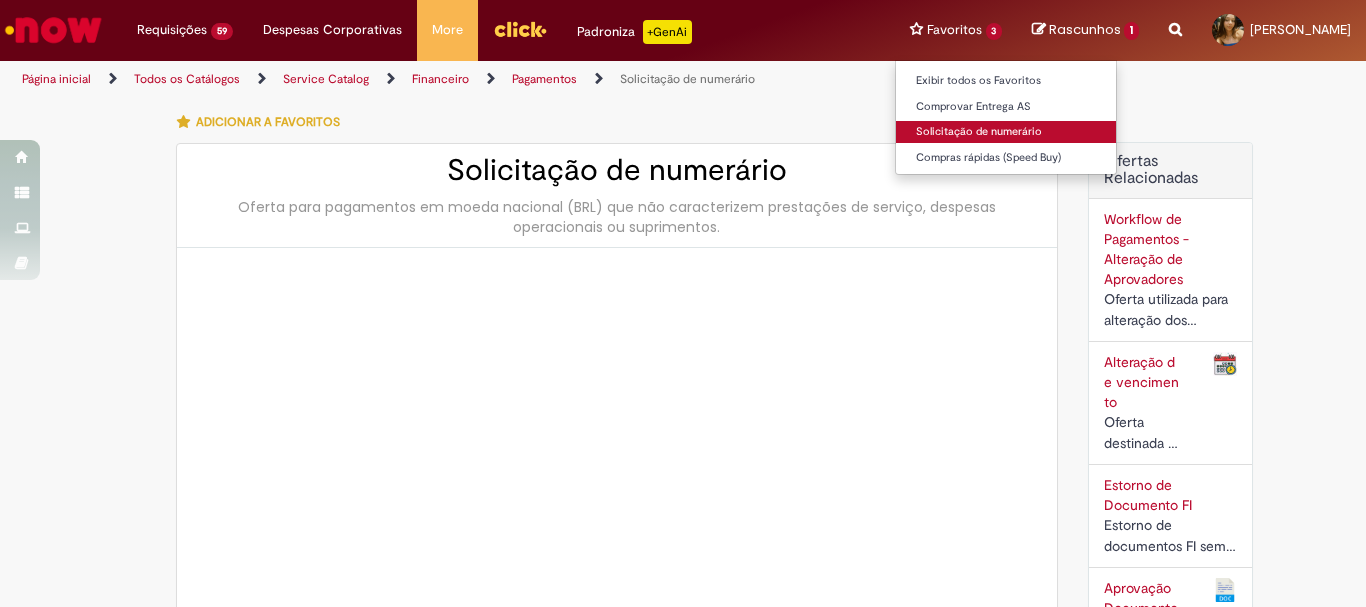 type on "********" 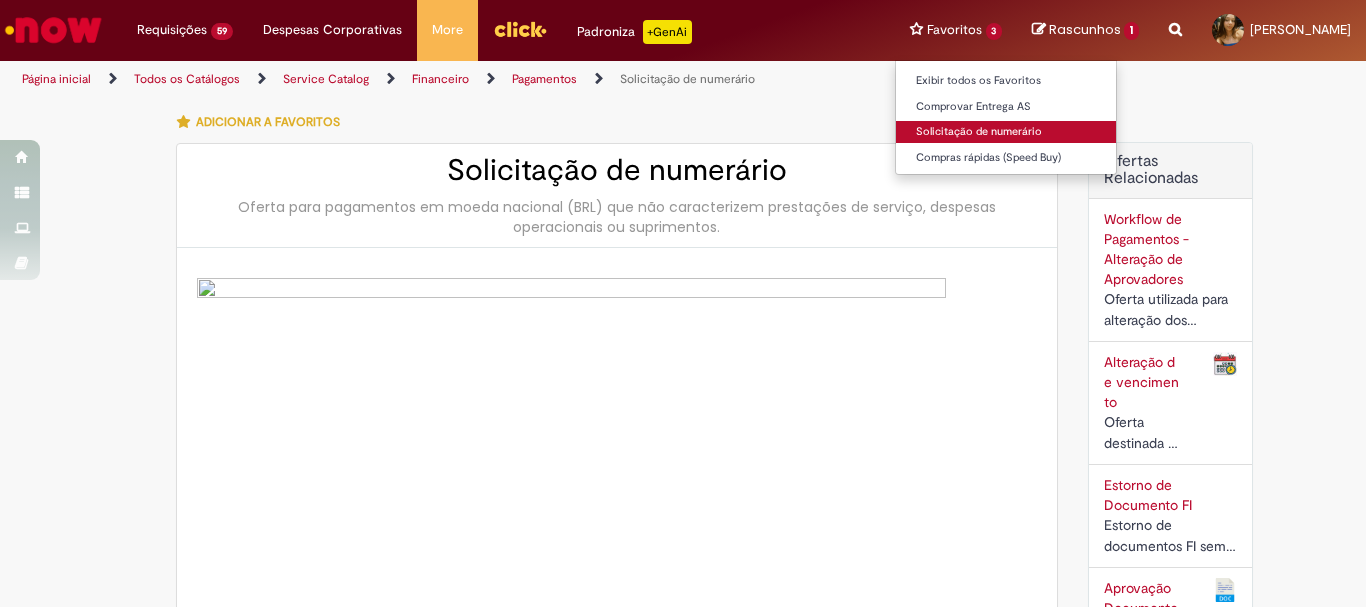 type on "**********" 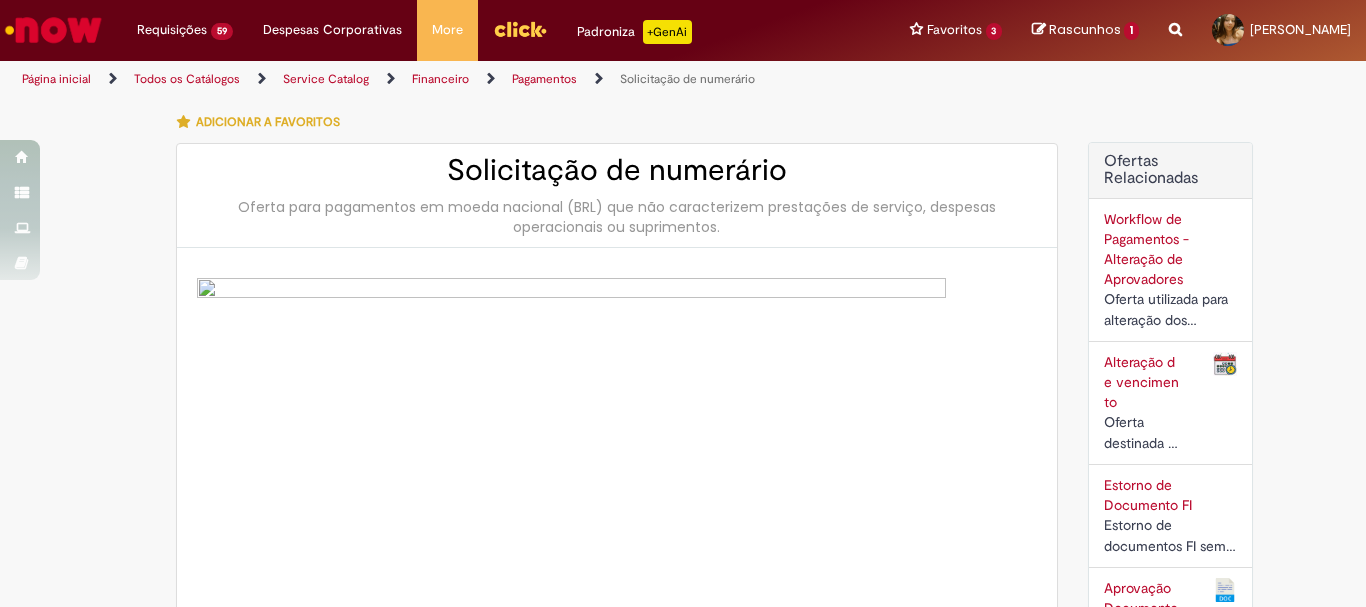 type on "**********" 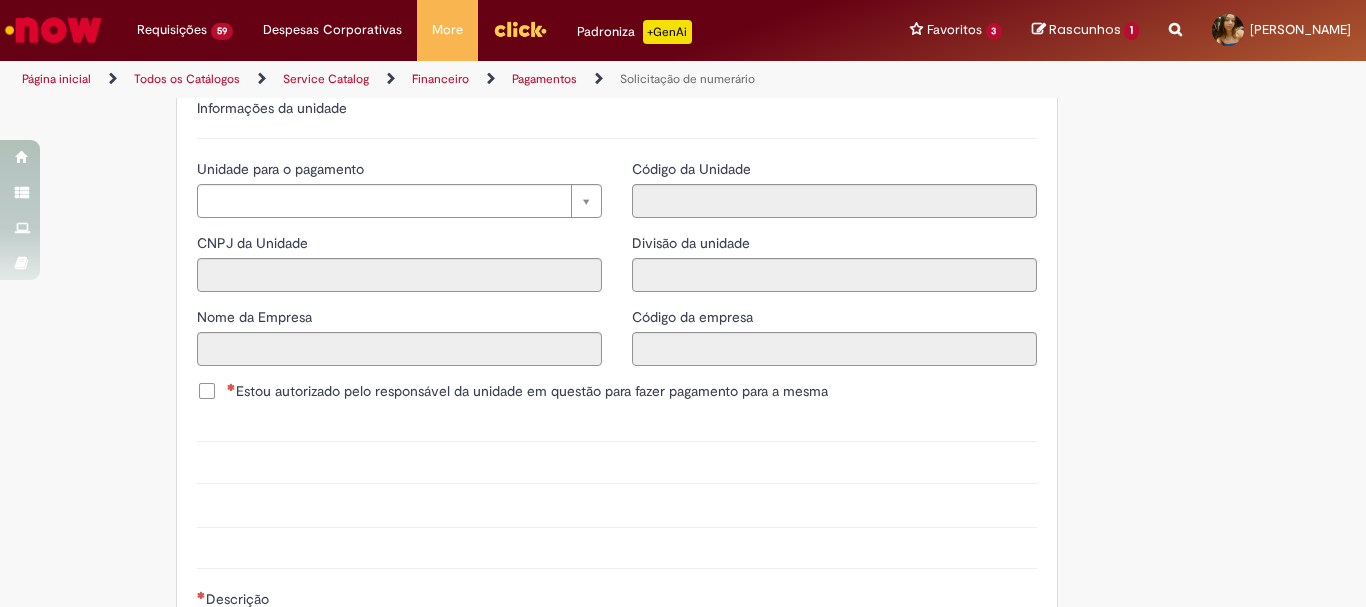 scroll, scrollTop: 1800, scrollLeft: 0, axis: vertical 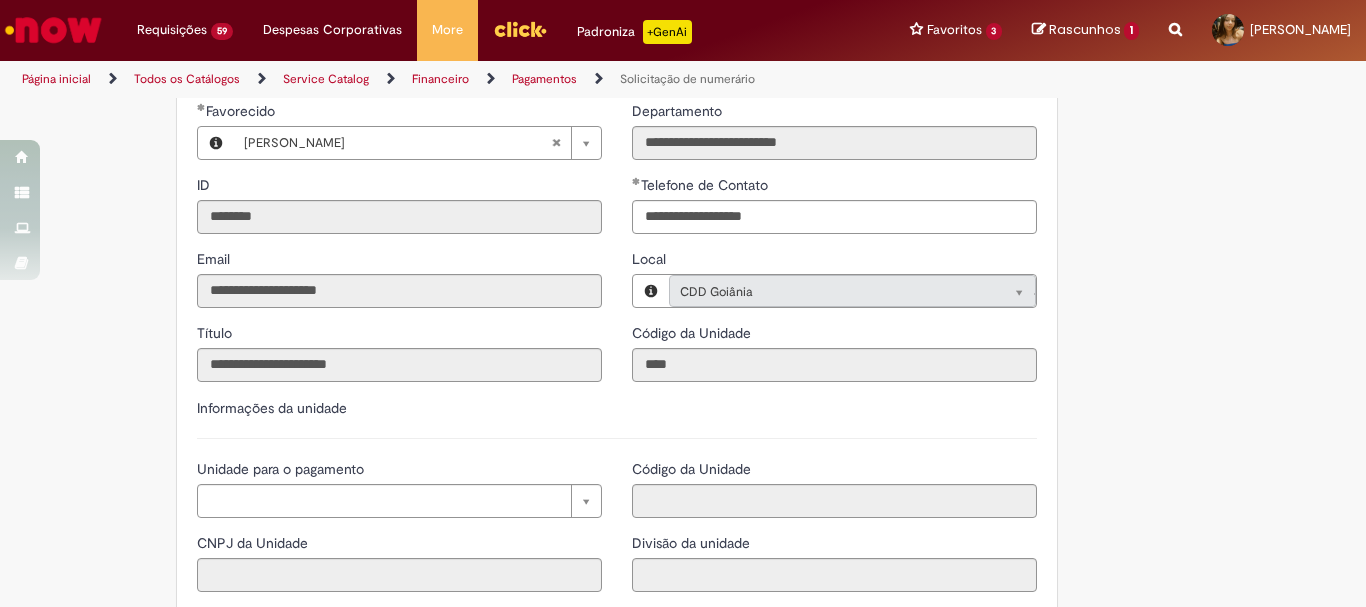 type 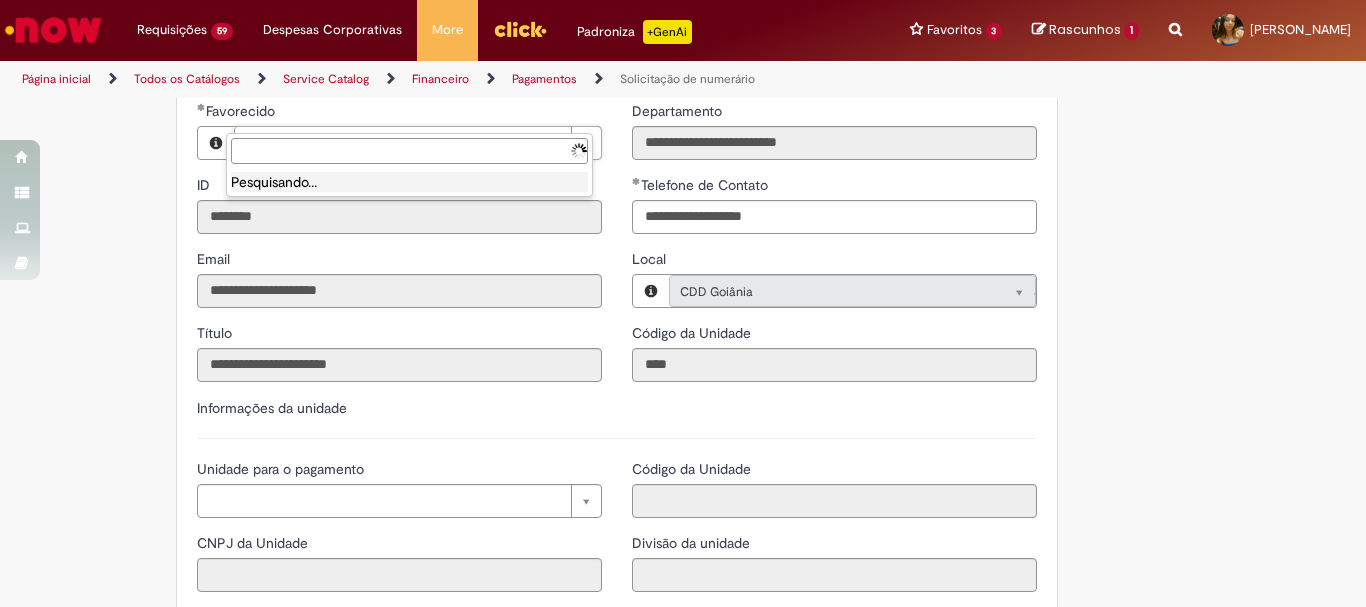 type on "**********" 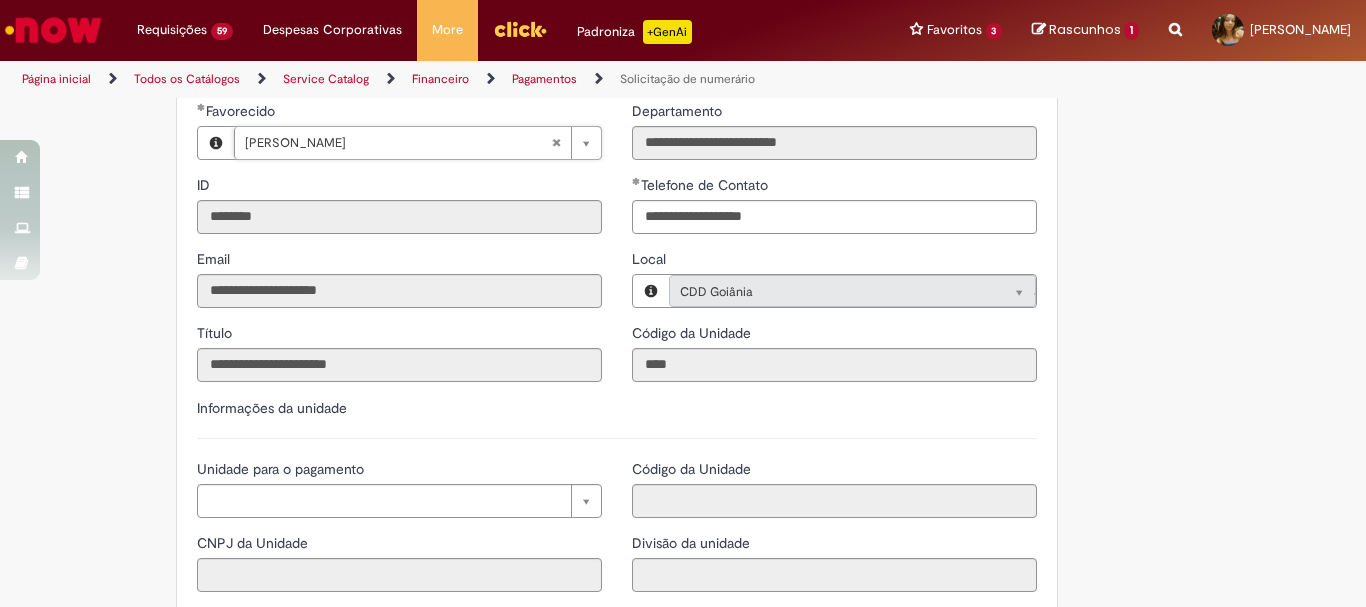 scroll, scrollTop: 0, scrollLeft: 174, axis: horizontal 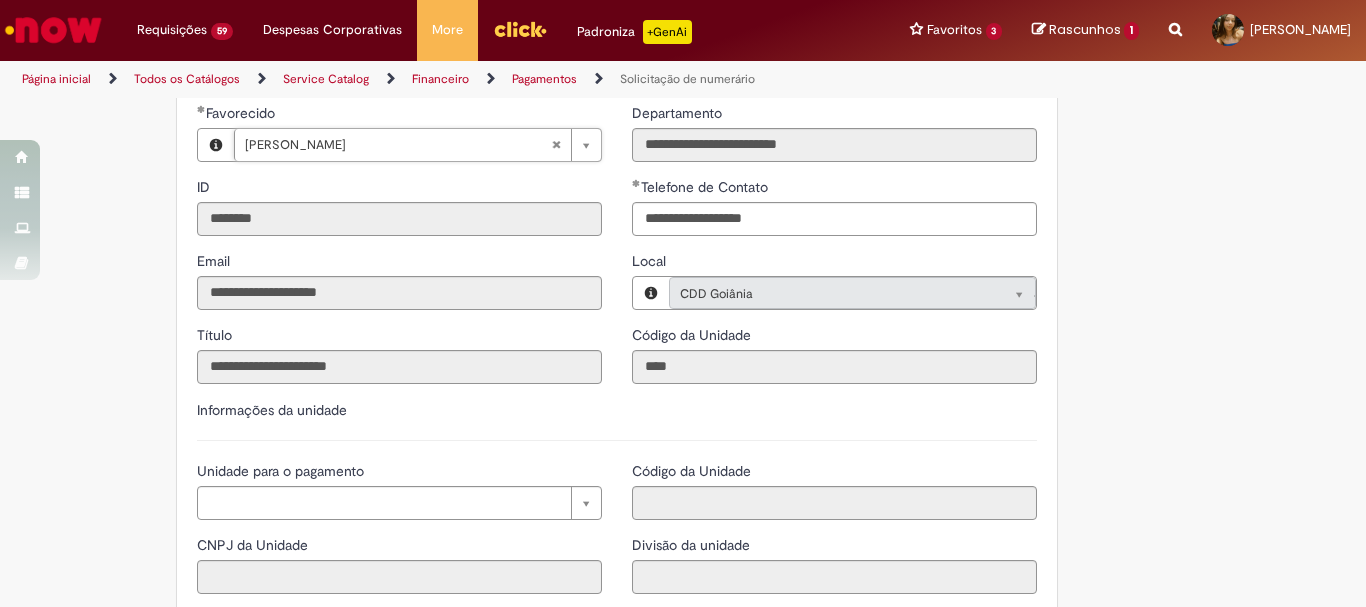 drag, startPoint x: 462, startPoint y: 121, endPoint x: 282, endPoint y: 114, distance: 180.13606 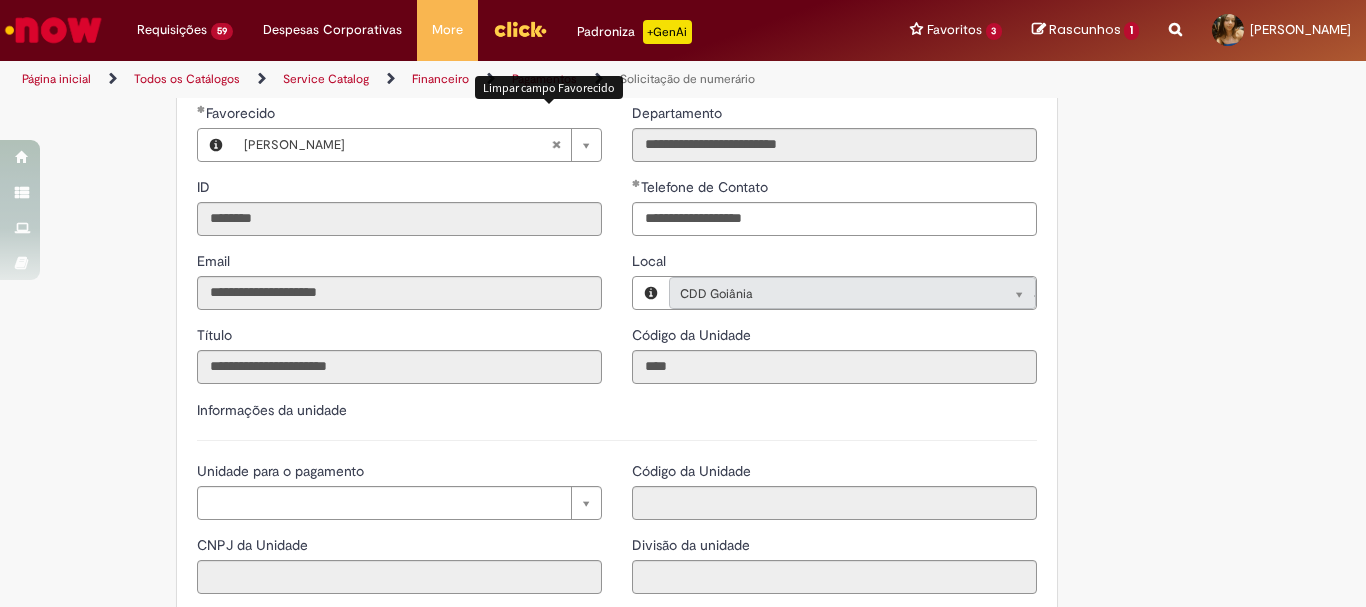 click at bounding box center (556, 145) 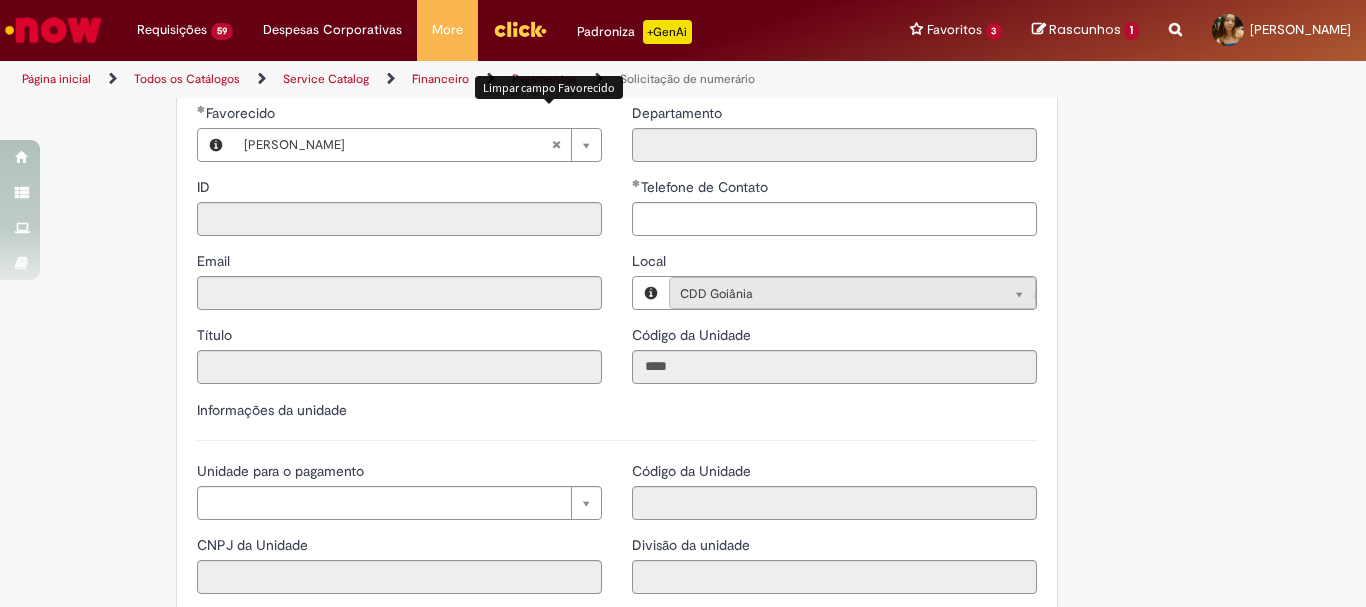 type 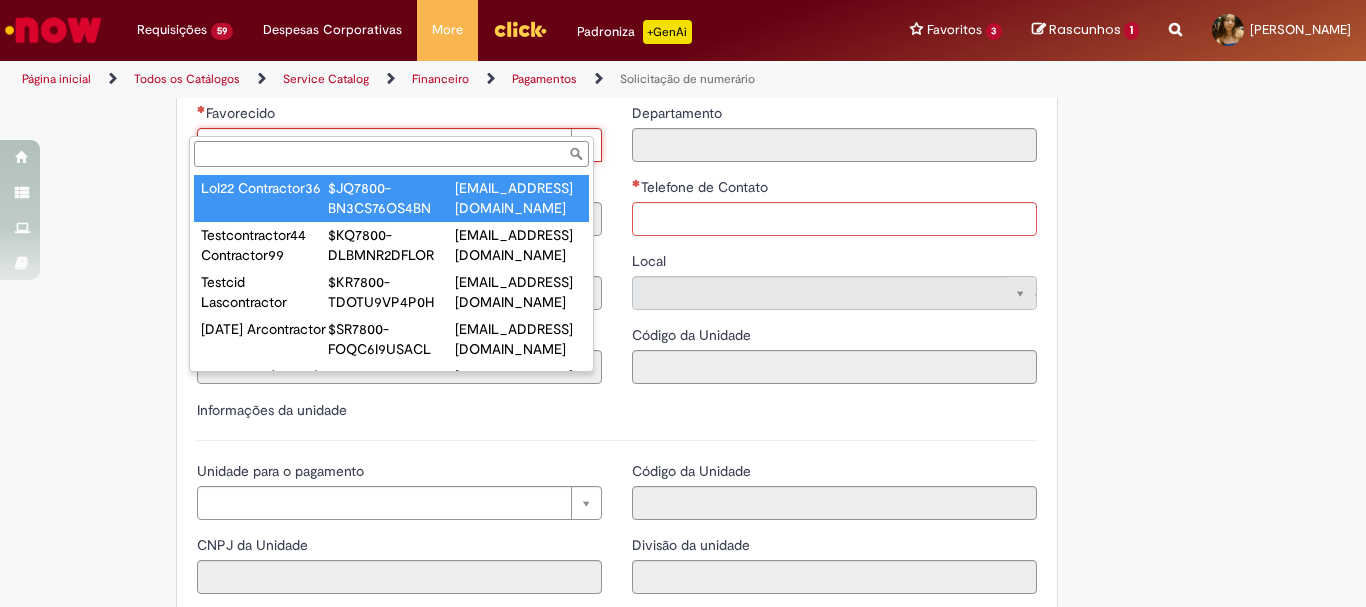 paste on "**********" 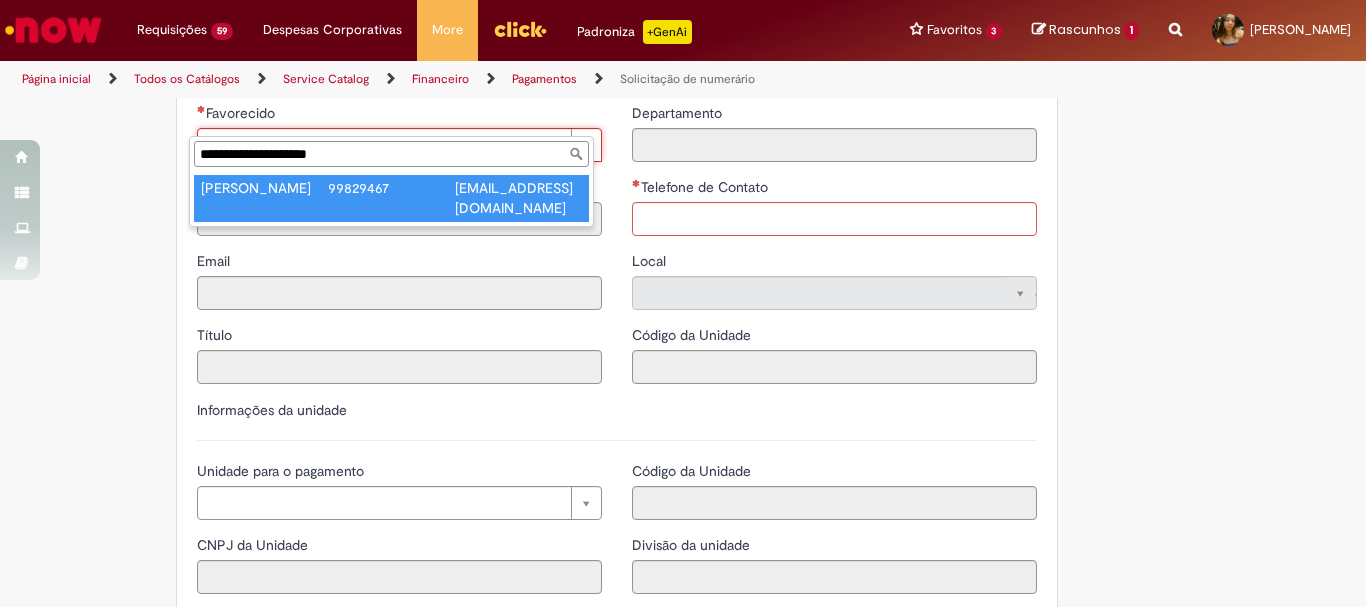 type on "**********" 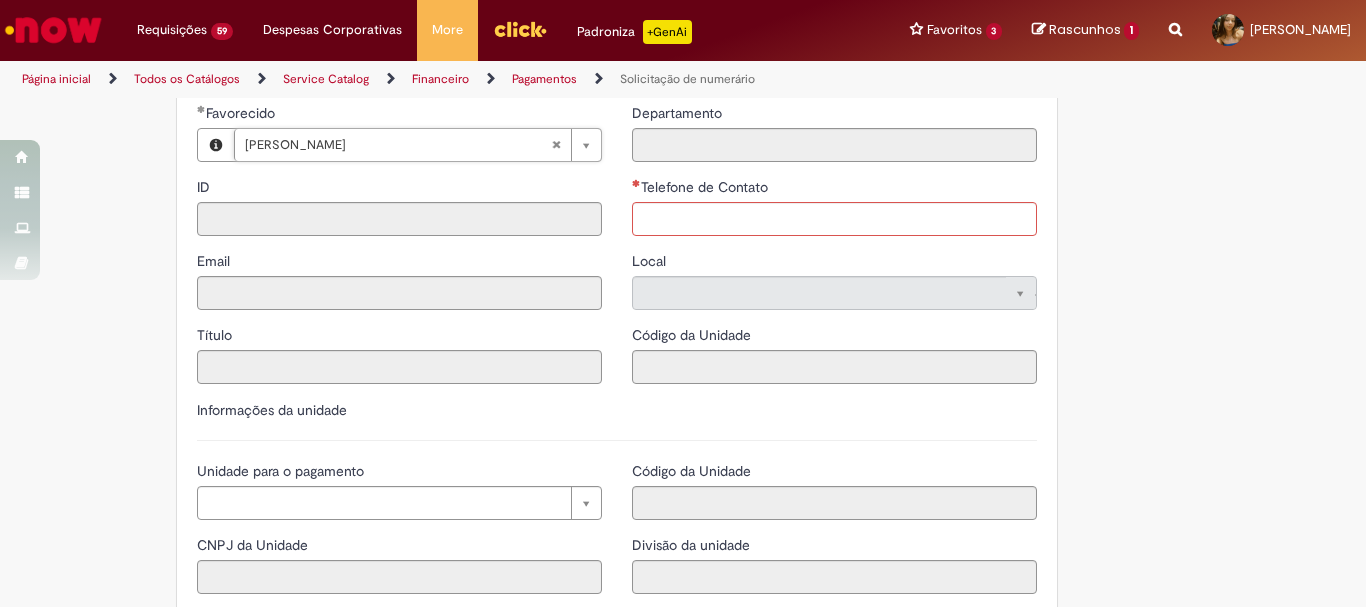 type on "********" 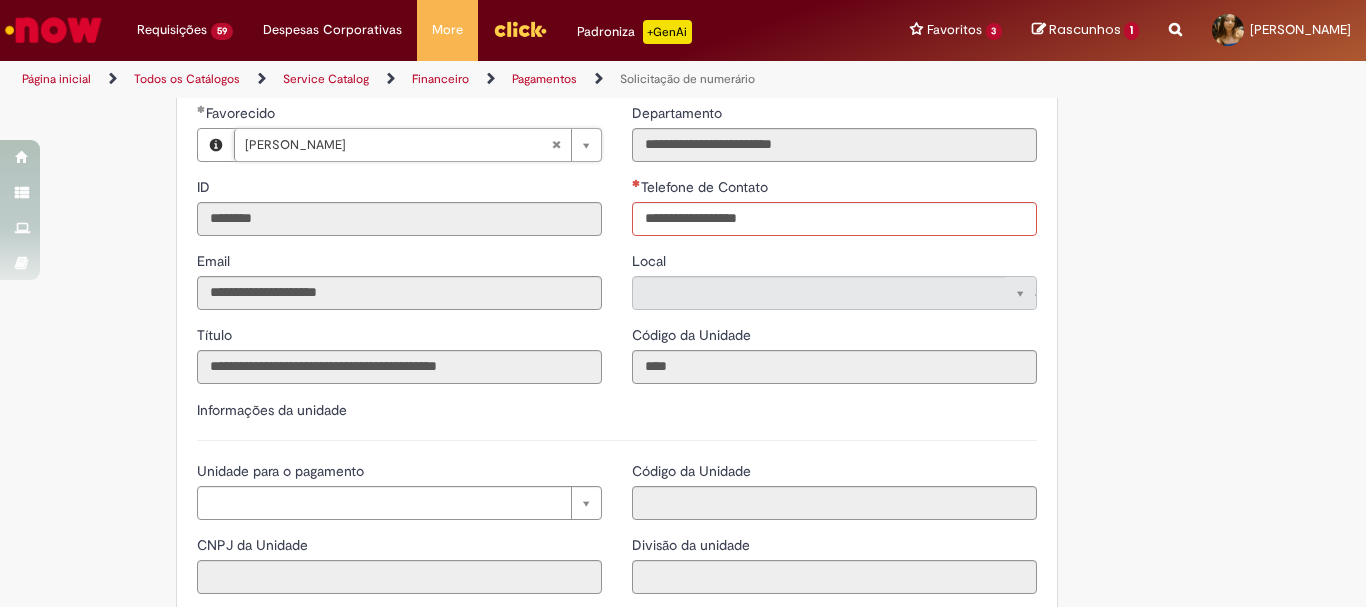 scroll, scrollTop: 1797, scrollLeft: 0, axis: vertical 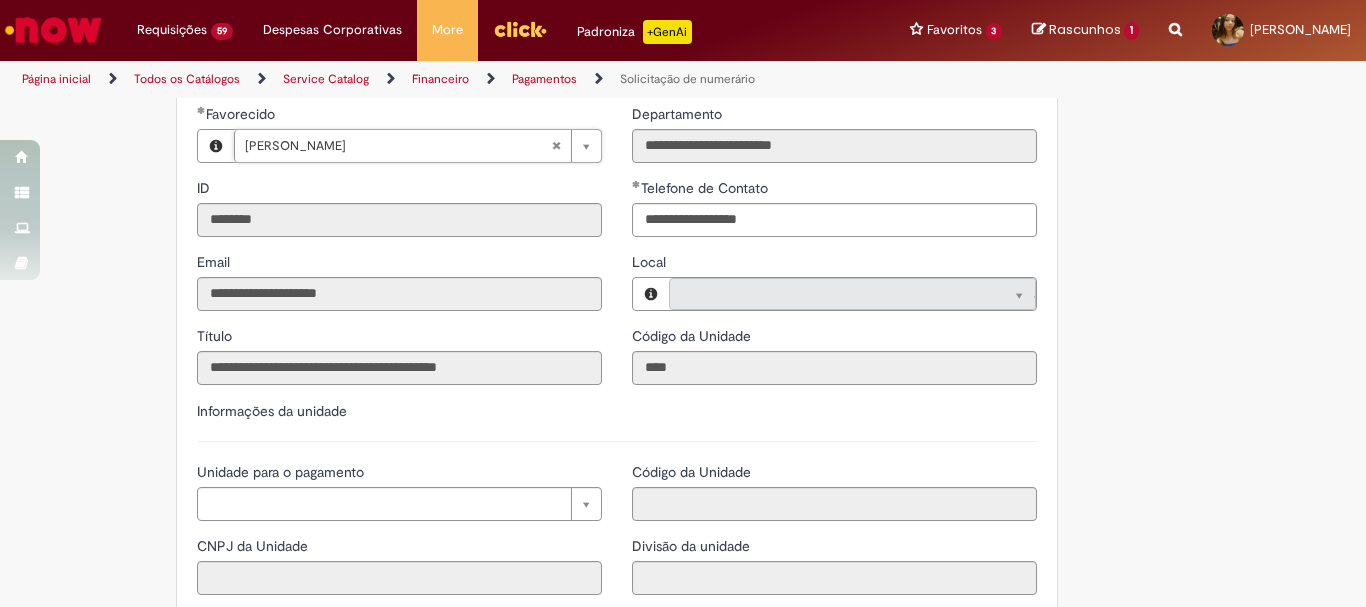 type on "**********" 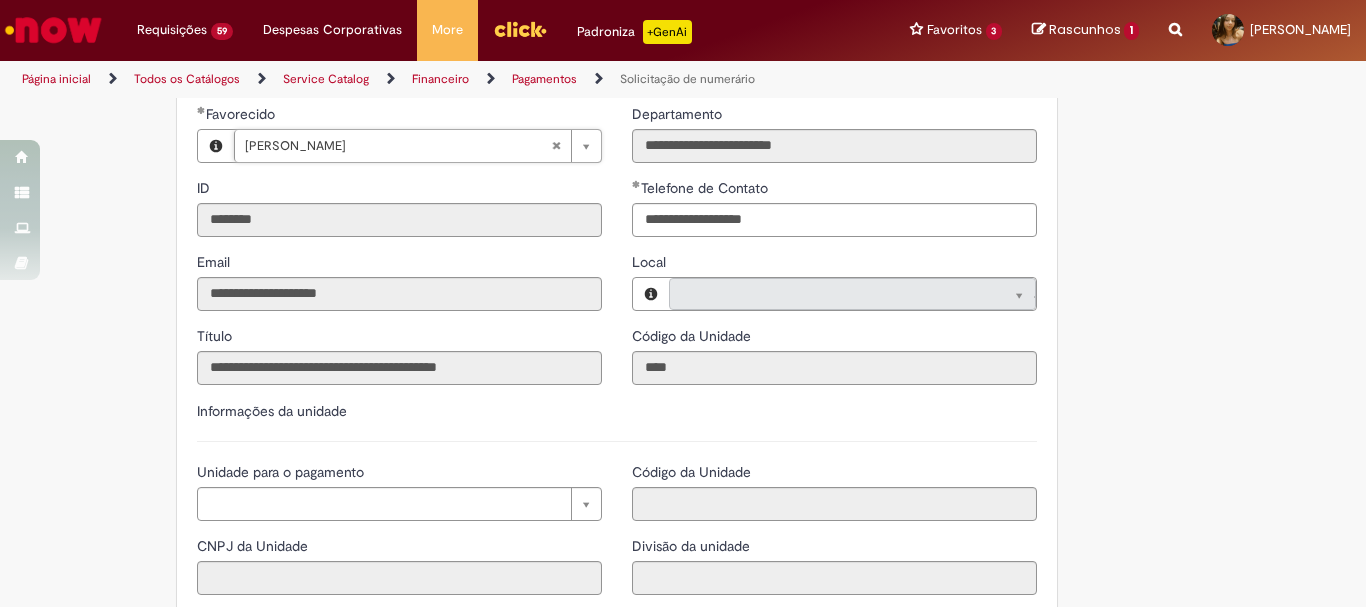 type on "**********" 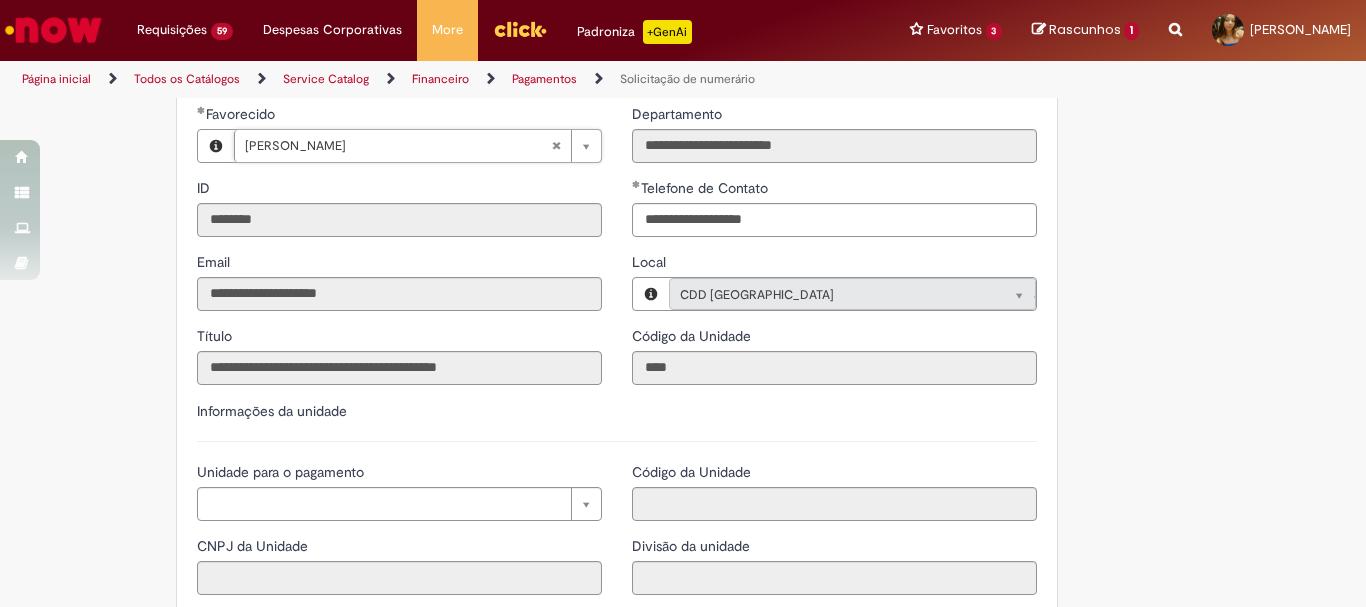 scroll, scrollTop: 1997, scrollLeft: 0, axis: vertical 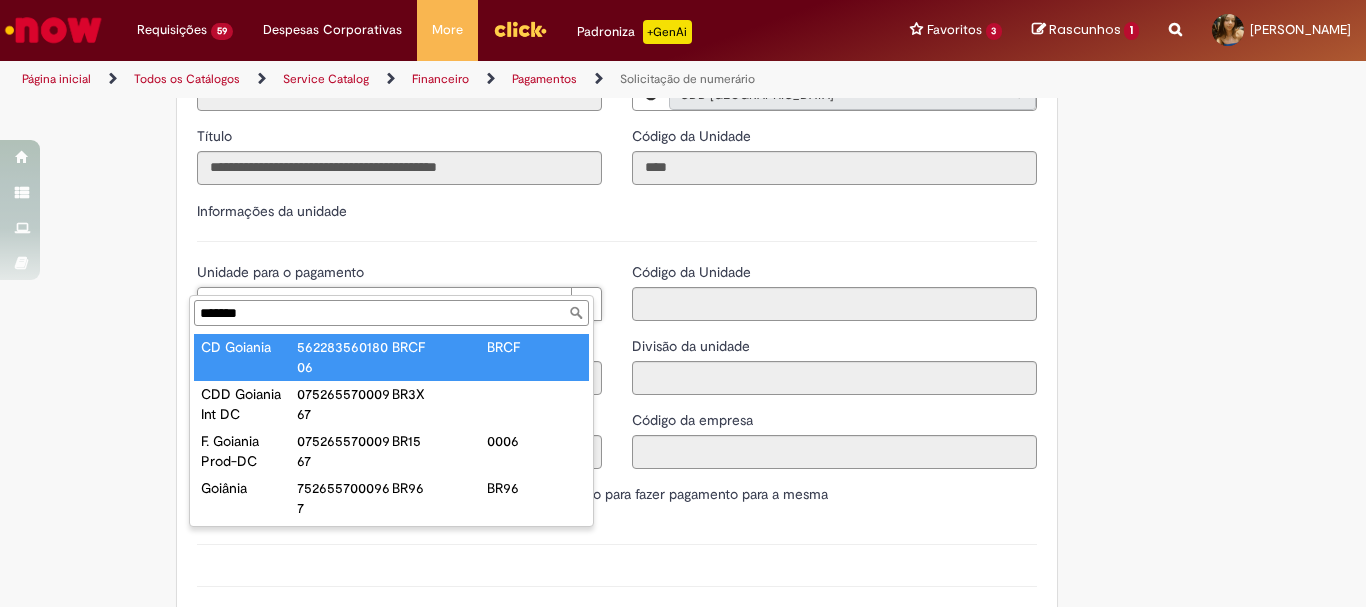 type on "*******" 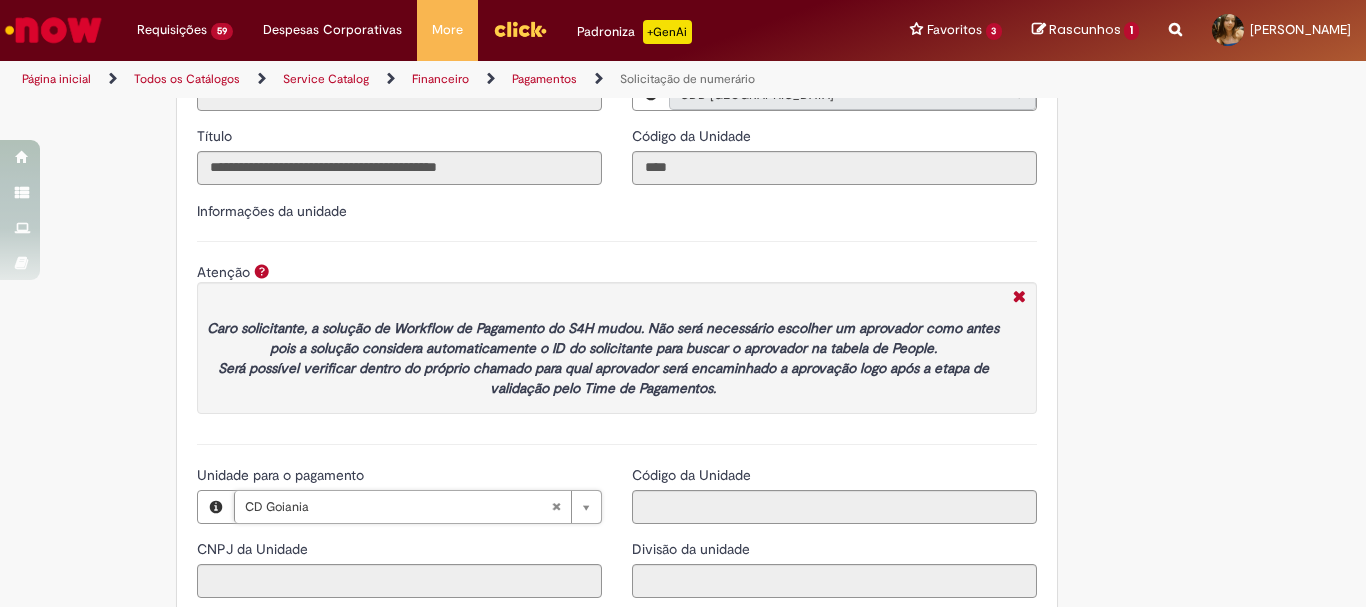 type on "**********" 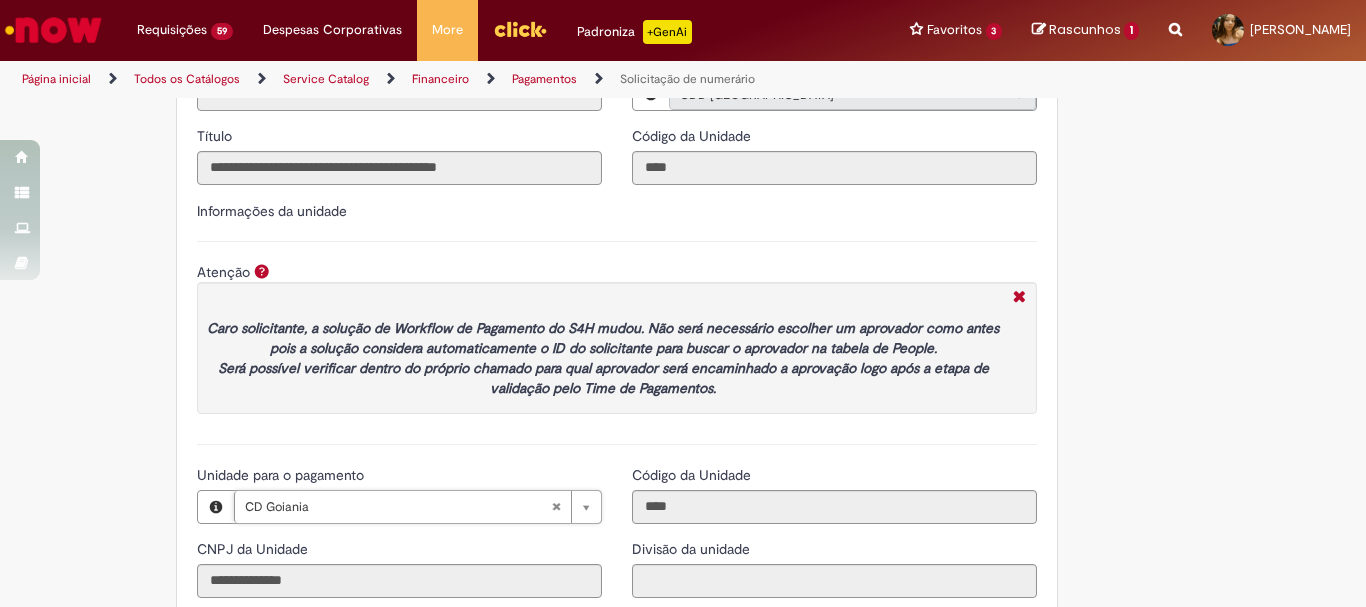 scroll, scrollTop: 2297, scrollLeft: 0, axis: vertical 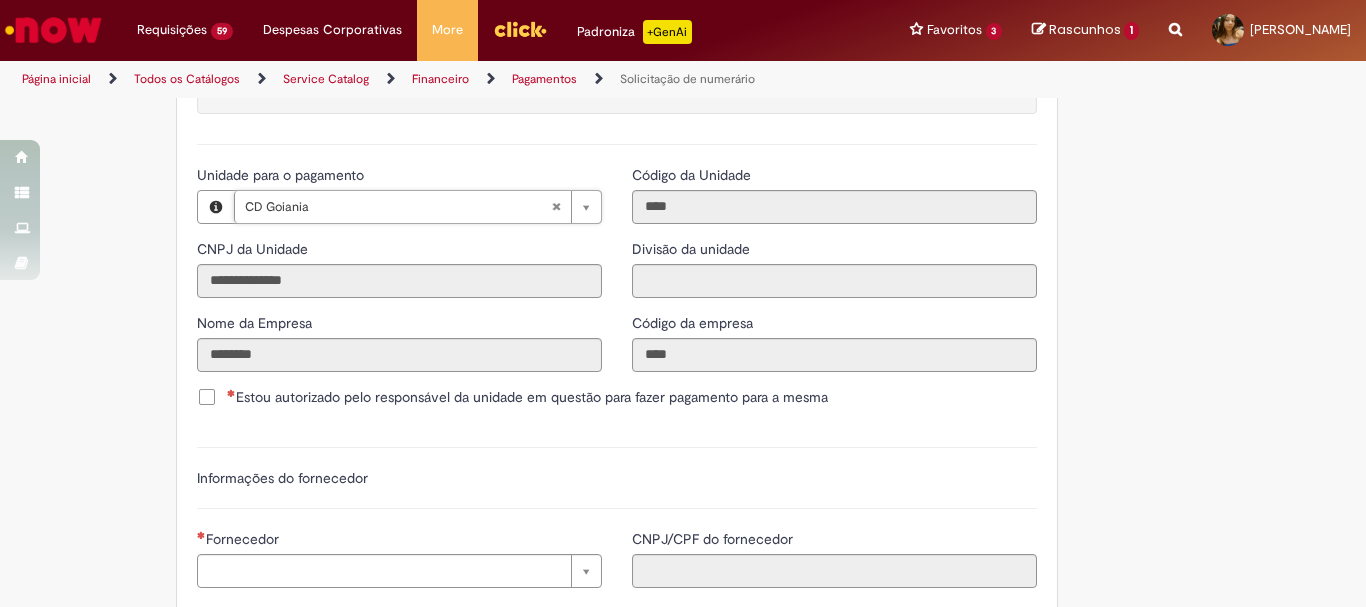 click on "Estou autorizado pelo responsável da unidade em questão para fazer pagamento para a mesma" at bounding box center [617, 399] 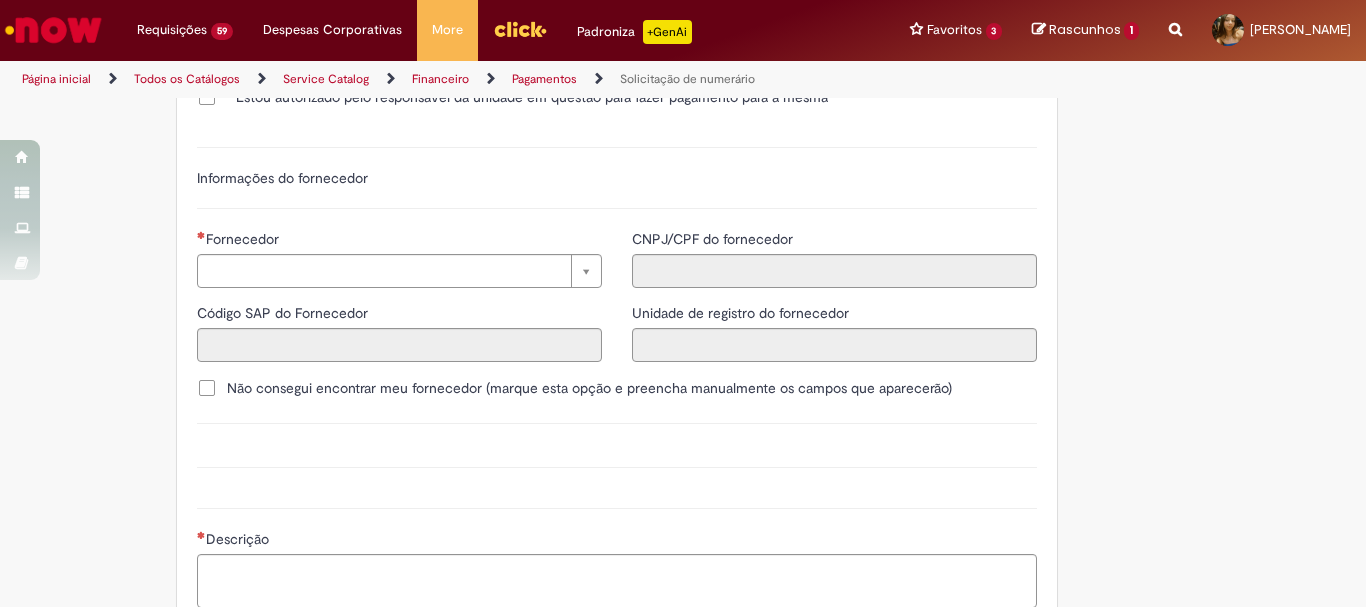 scroll, scrollTop: 2397, scrollLeft: 0, axis: vertical 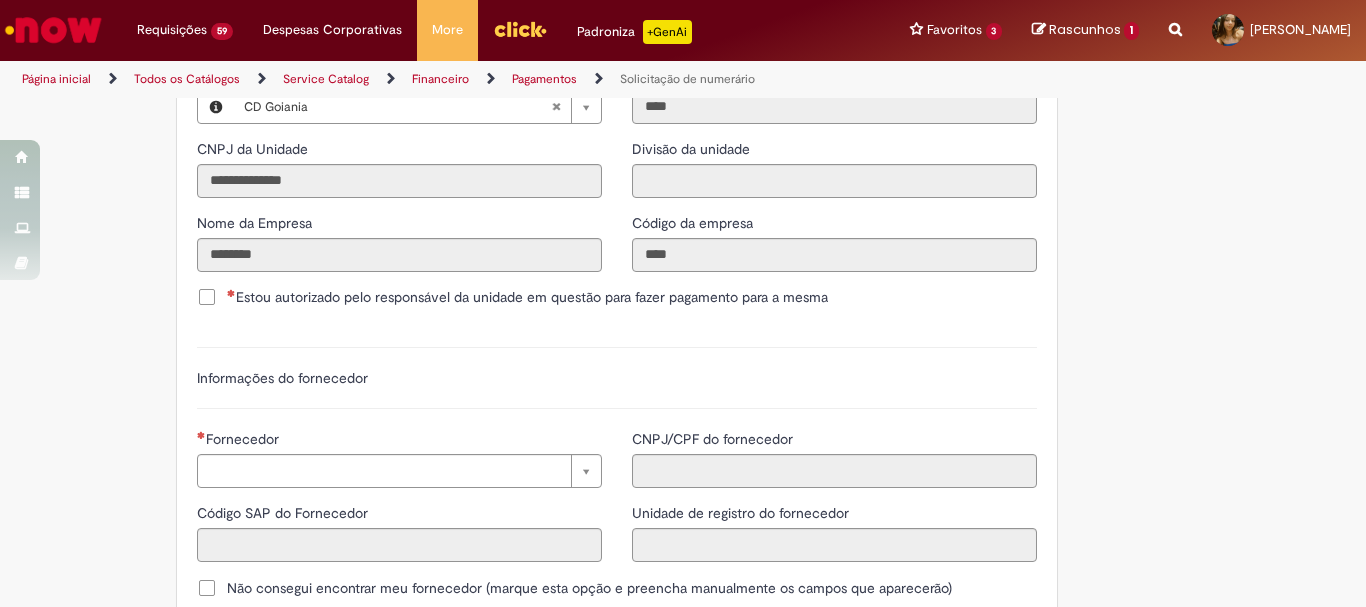 click on "Estou autorizado pelo responsável da unidade em questão para fazer pagamento para a mesma" at bounding box center [527, 297] 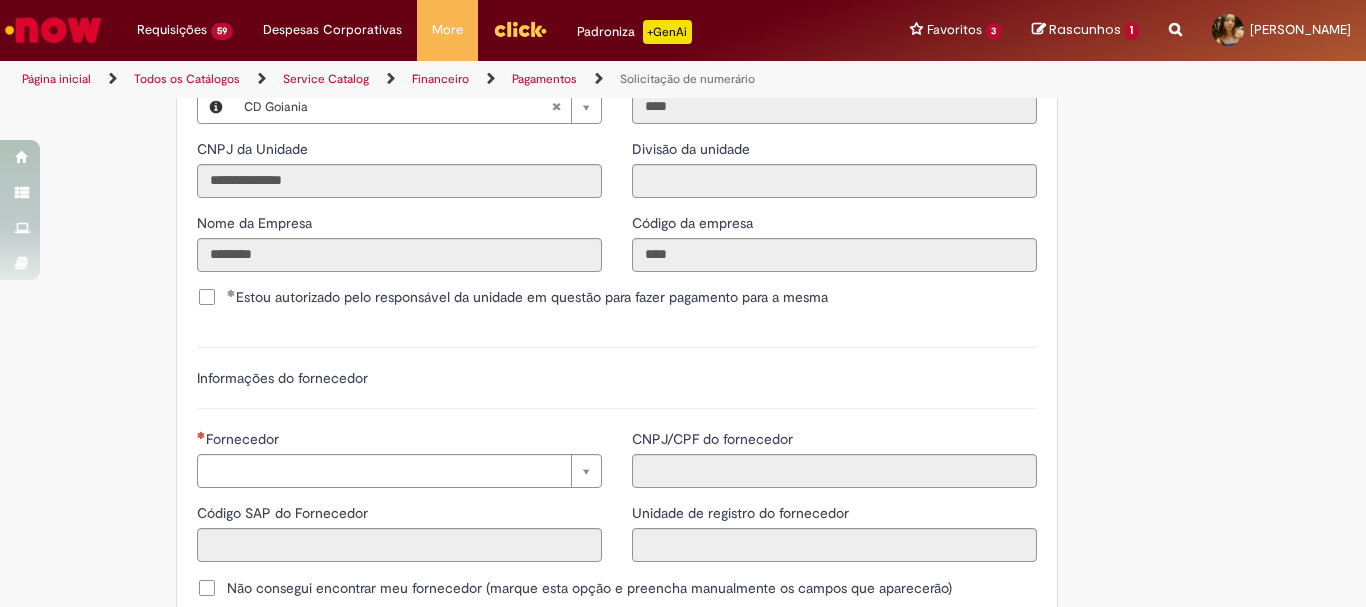 scroll, scrollTop: 2497, scrollLeft: 0, axis: vertical 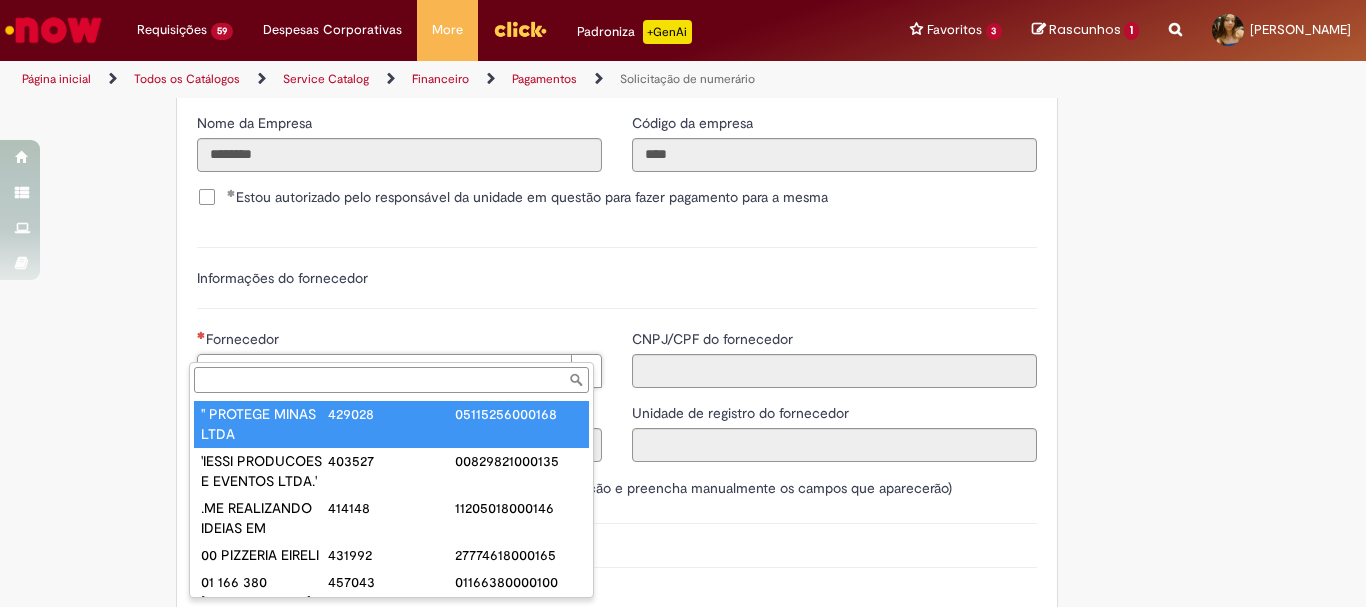 type on "*" 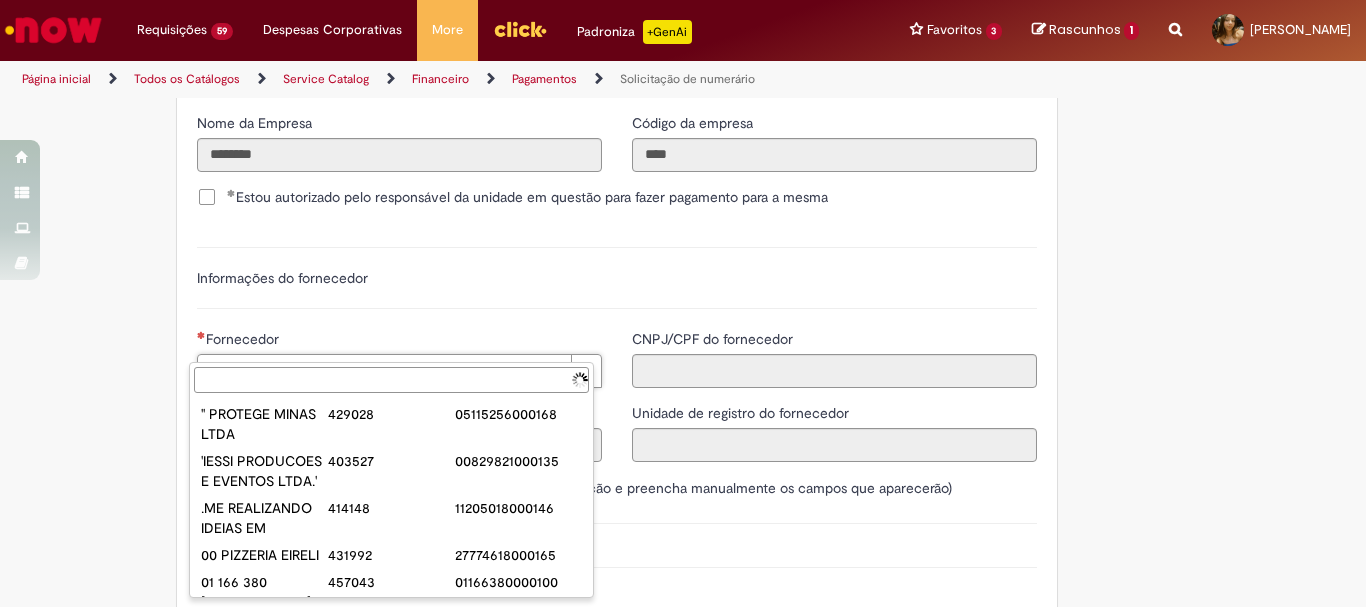 paste on "**********" 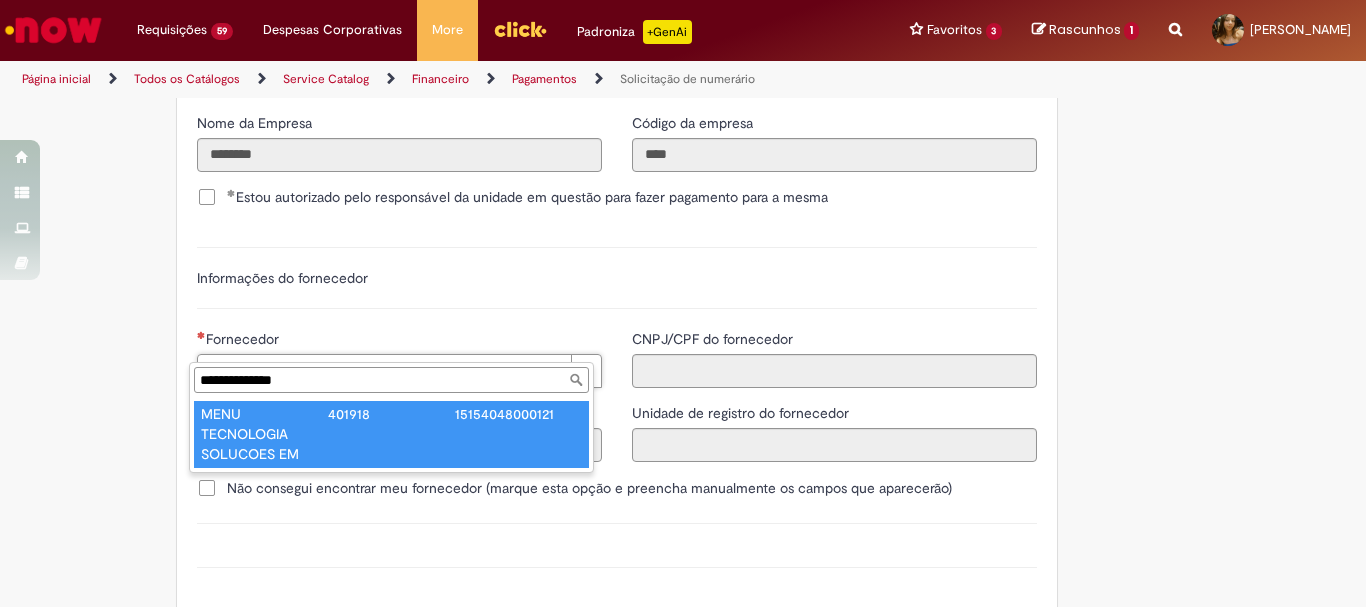 type on "**********" 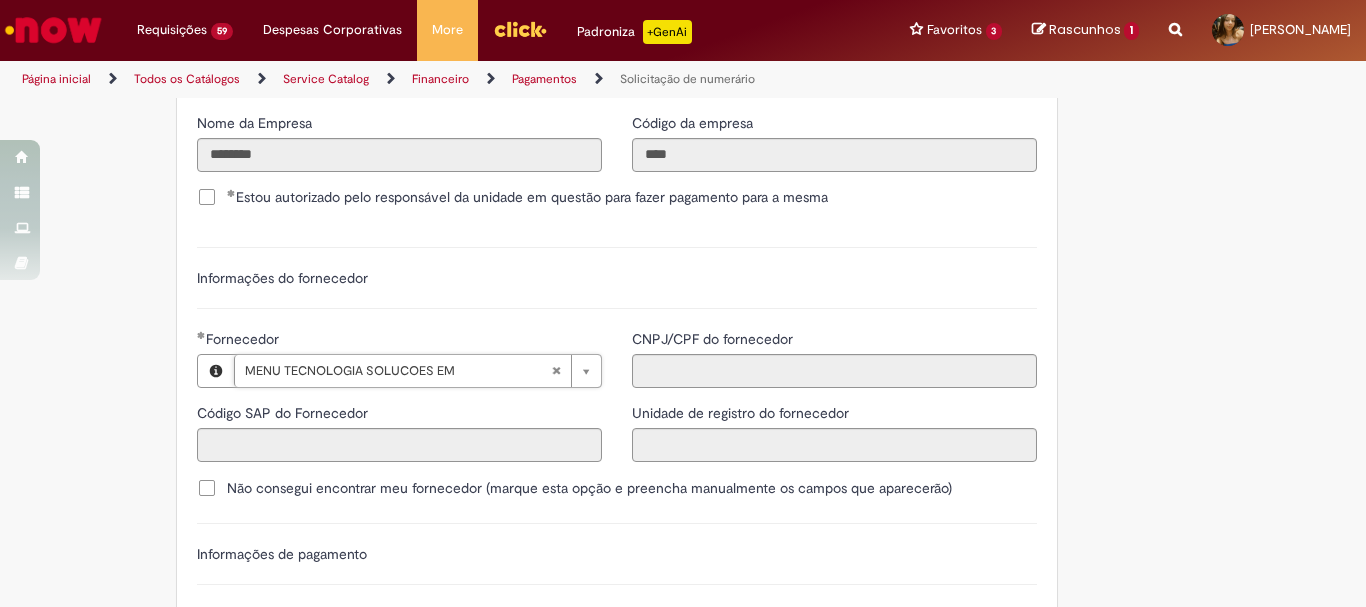 type on "******" 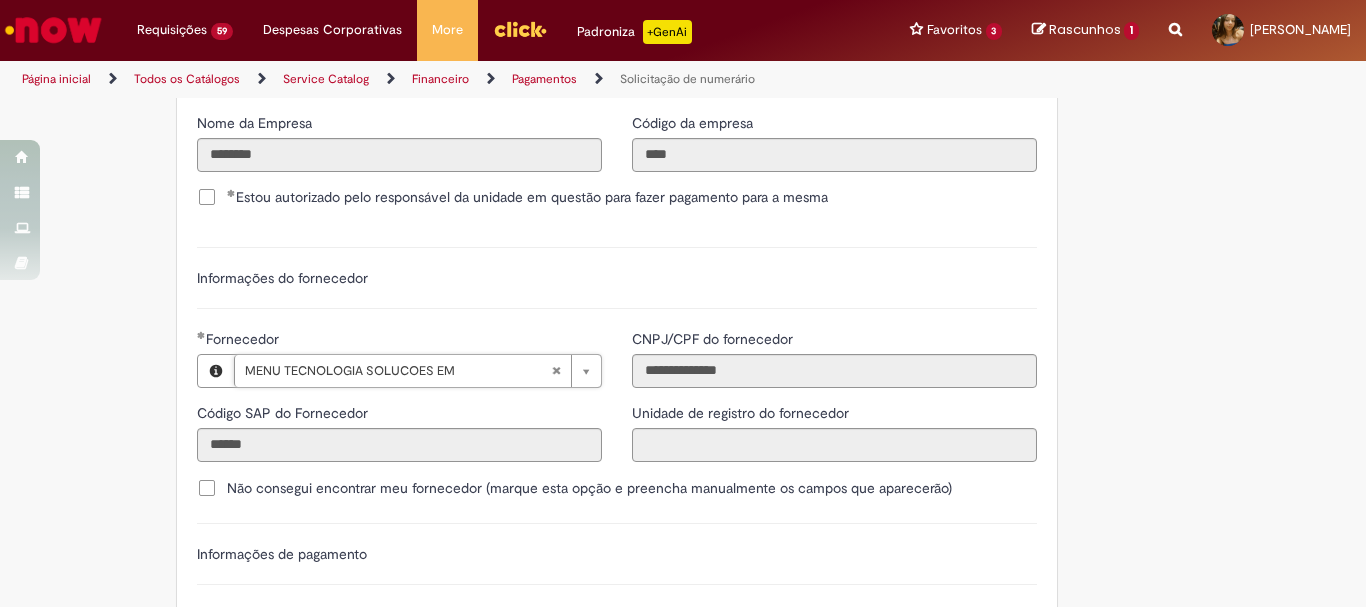 scroll, scrollTop: 2697, scrollLeft: 0, axis: vertical 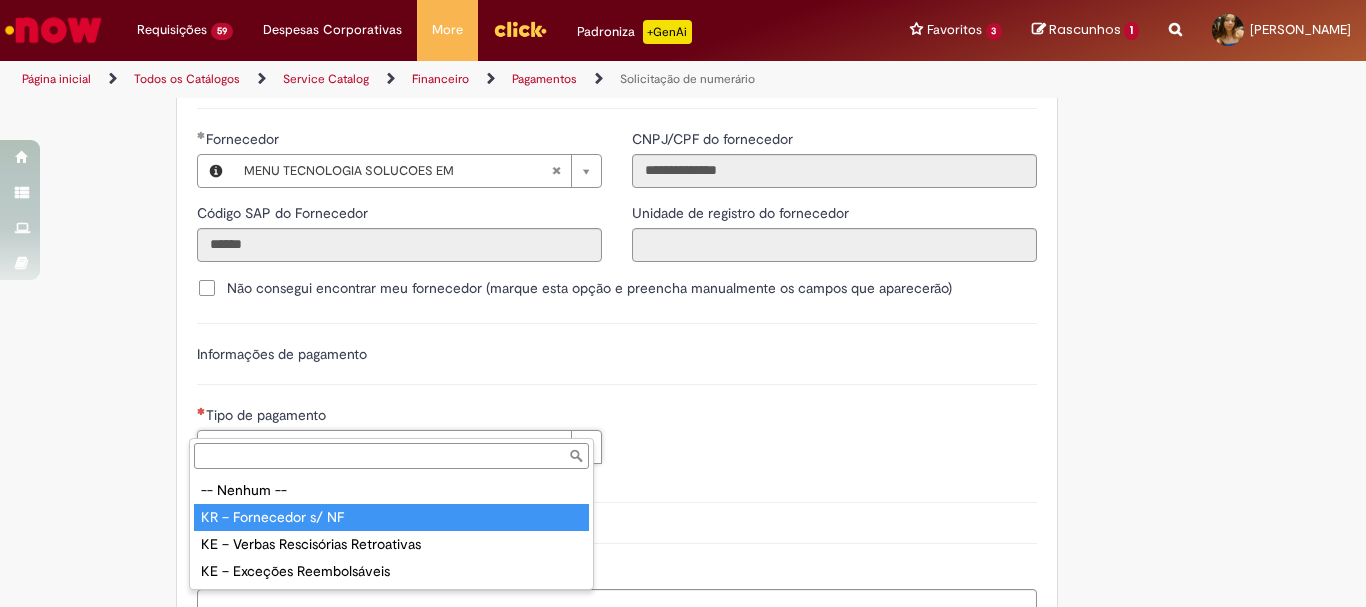 type on "**********" 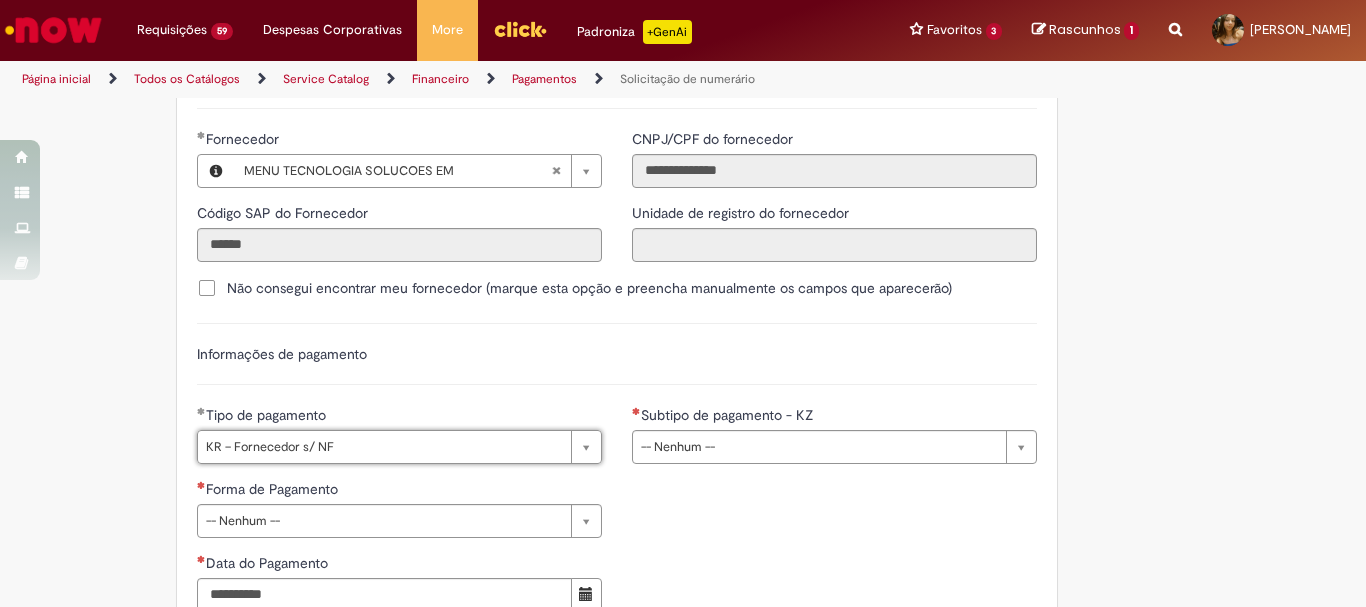 scroll, scrollTop: 2797, scrollLeft: 0, axis: vertical 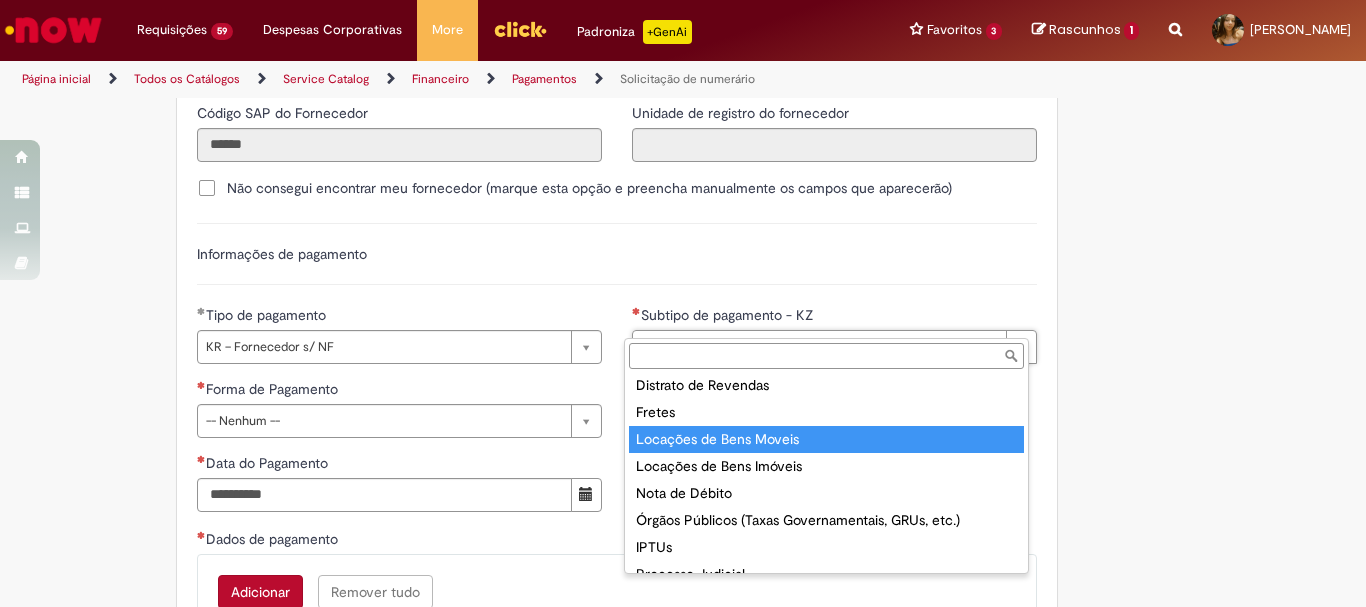 type on "**********" 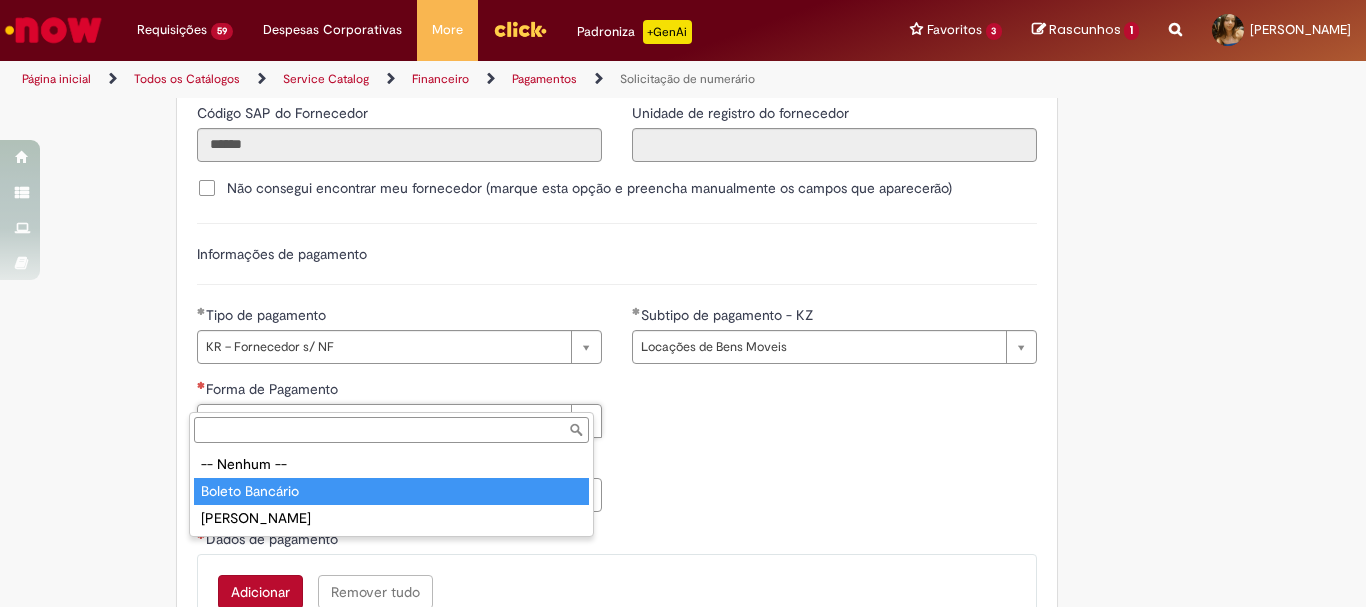 type on "**********" 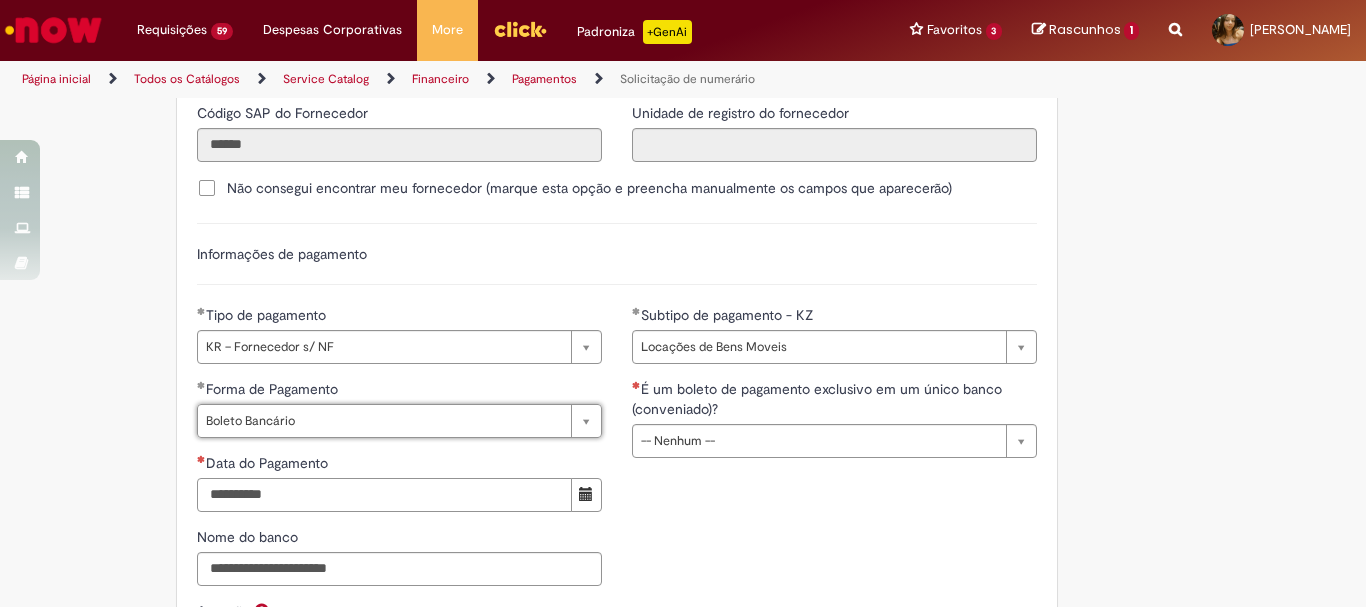 click on "Data do Pagamento" at bounding box center [384, 495] 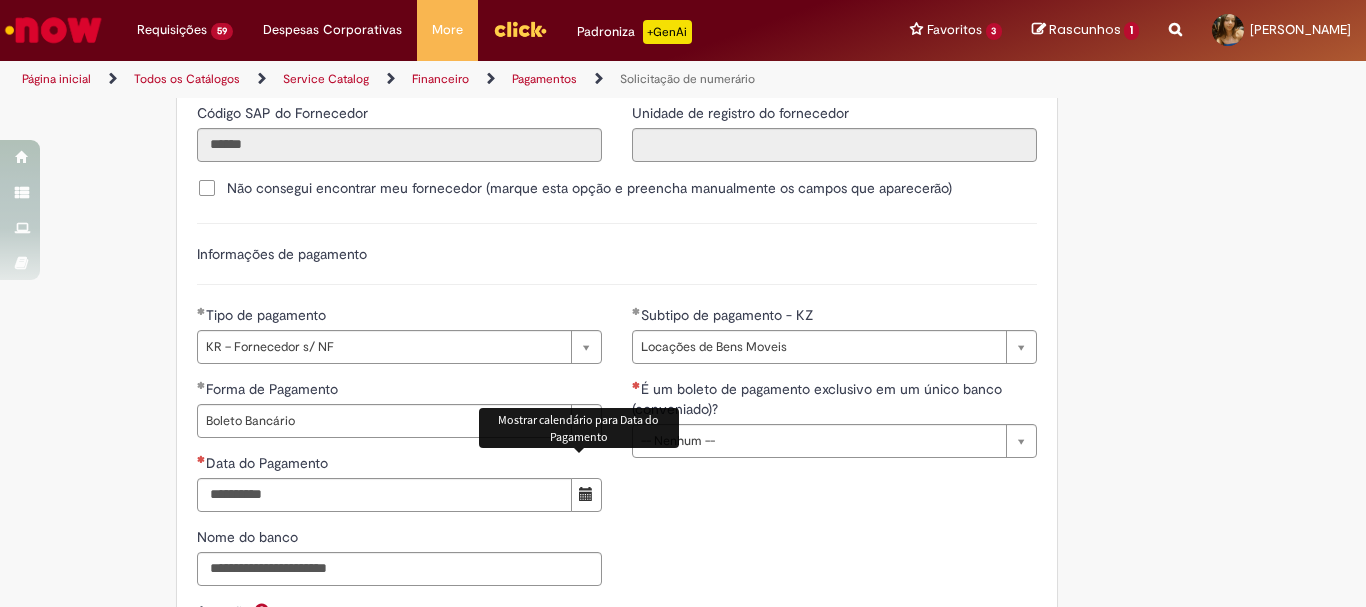 click at bounding box center (586, 494) 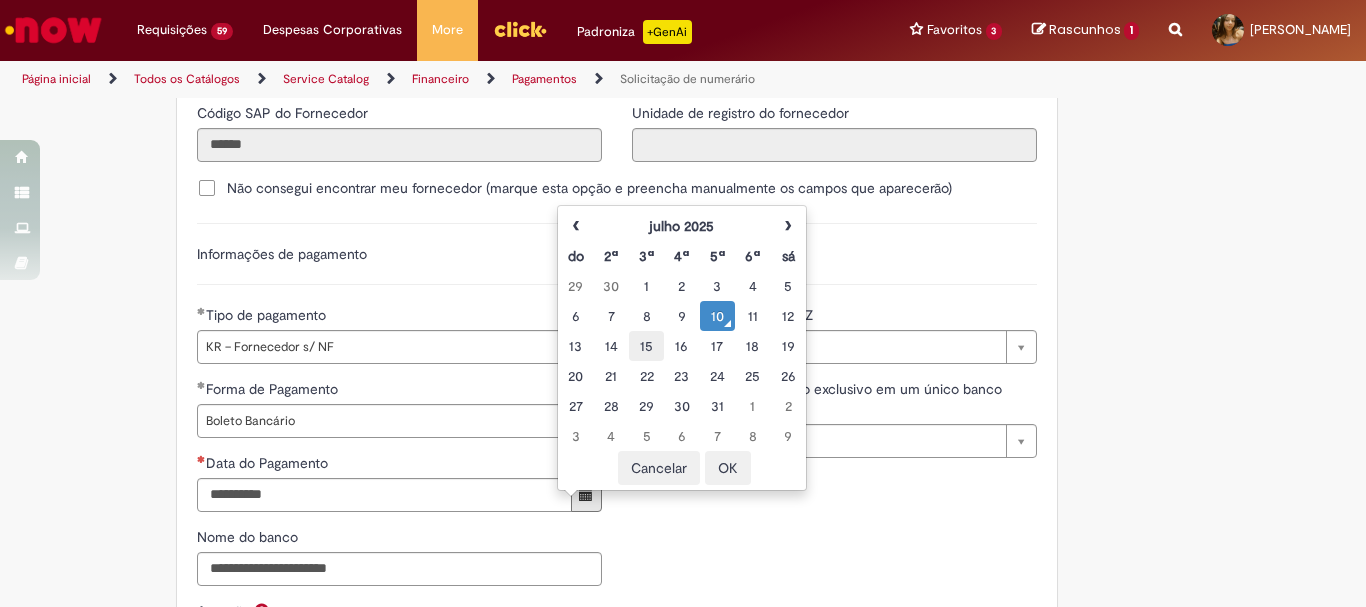 click on "15" at bounding box center [646, 346] 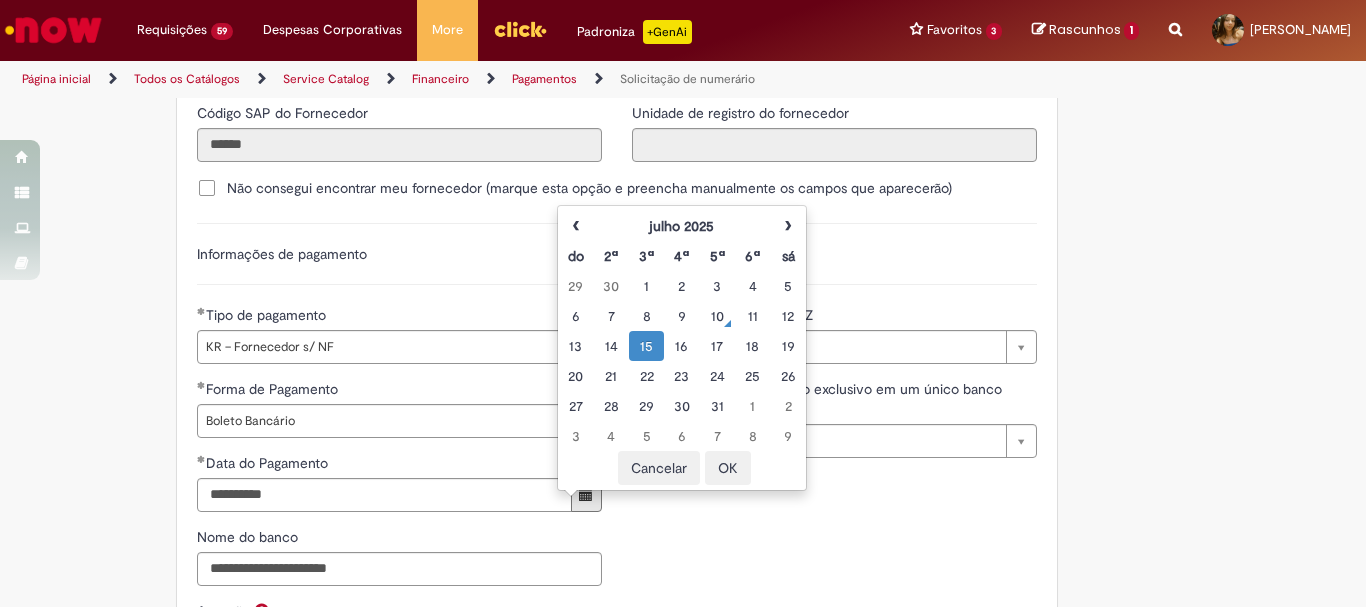 click on "OK" at bounding box center [728, 468] 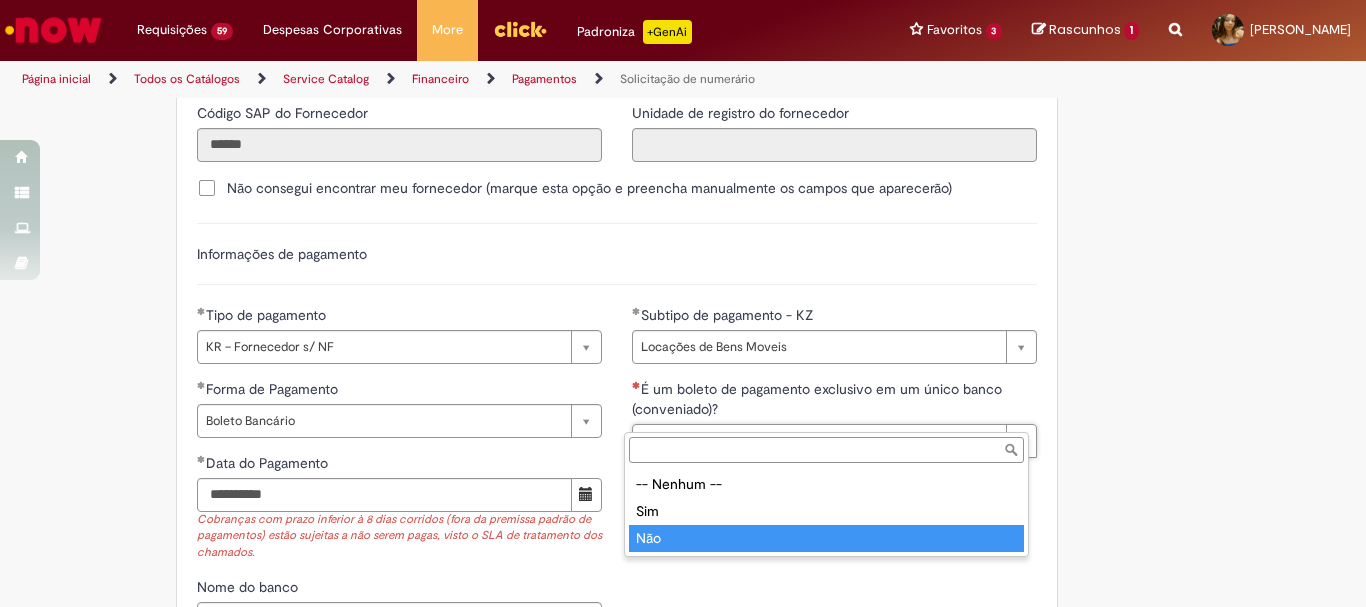 type on "***" 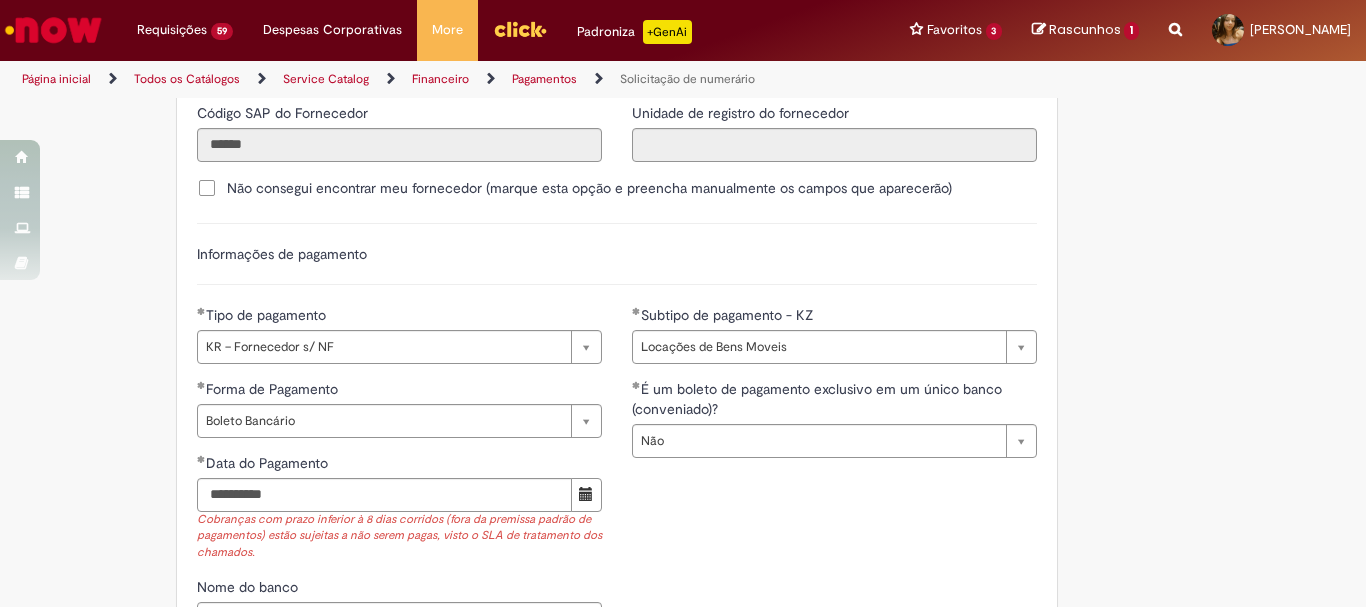 click on "**********" at bounding box center [617, 515] 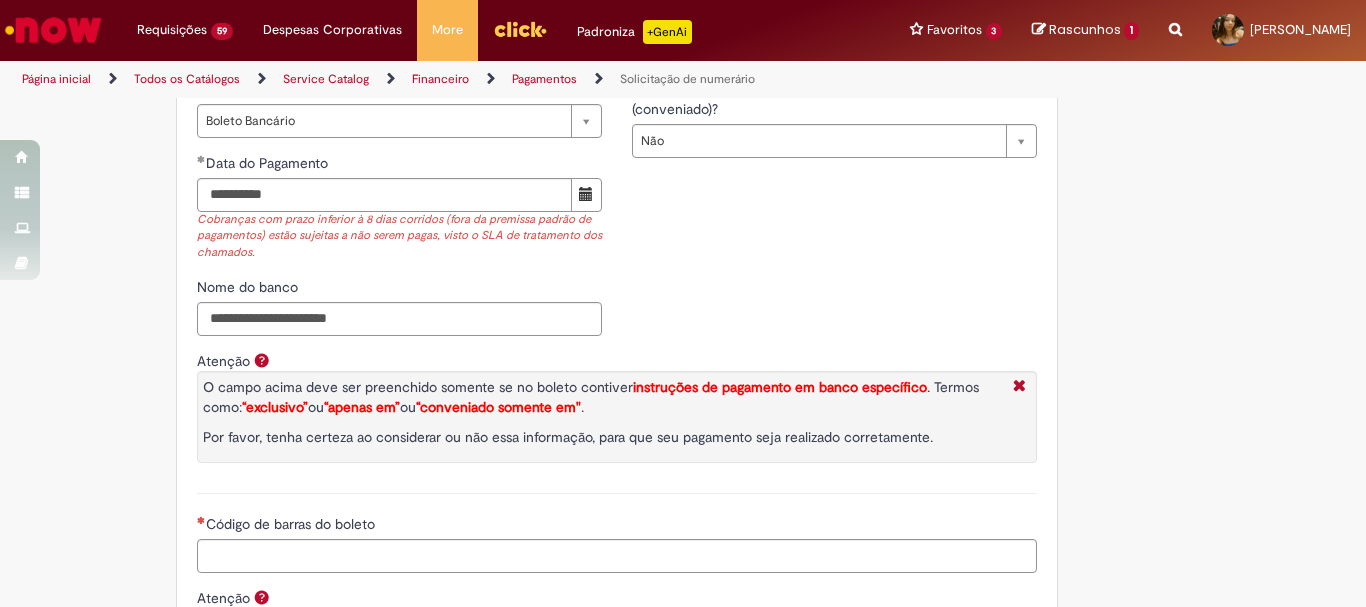 scroll, scrollTop: 3197, scrollLeft: 0, axis: vertical 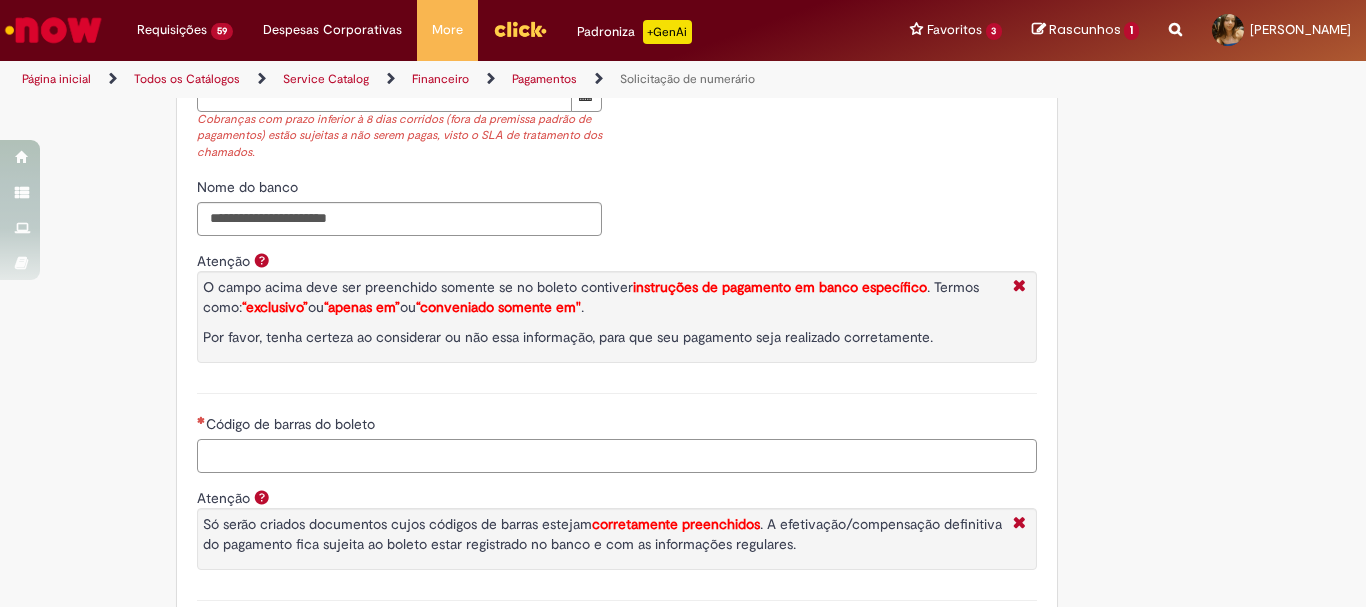 click on "Código de barras do boleto" at bounding box center [617, 456] 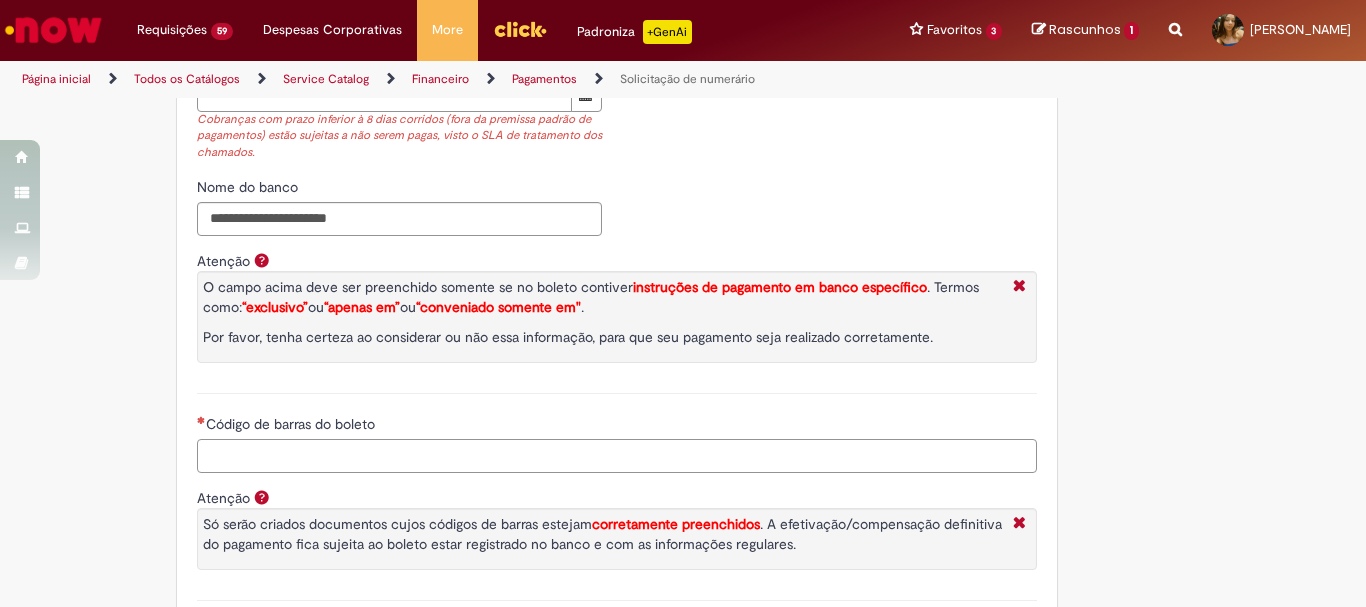paste on "**********" 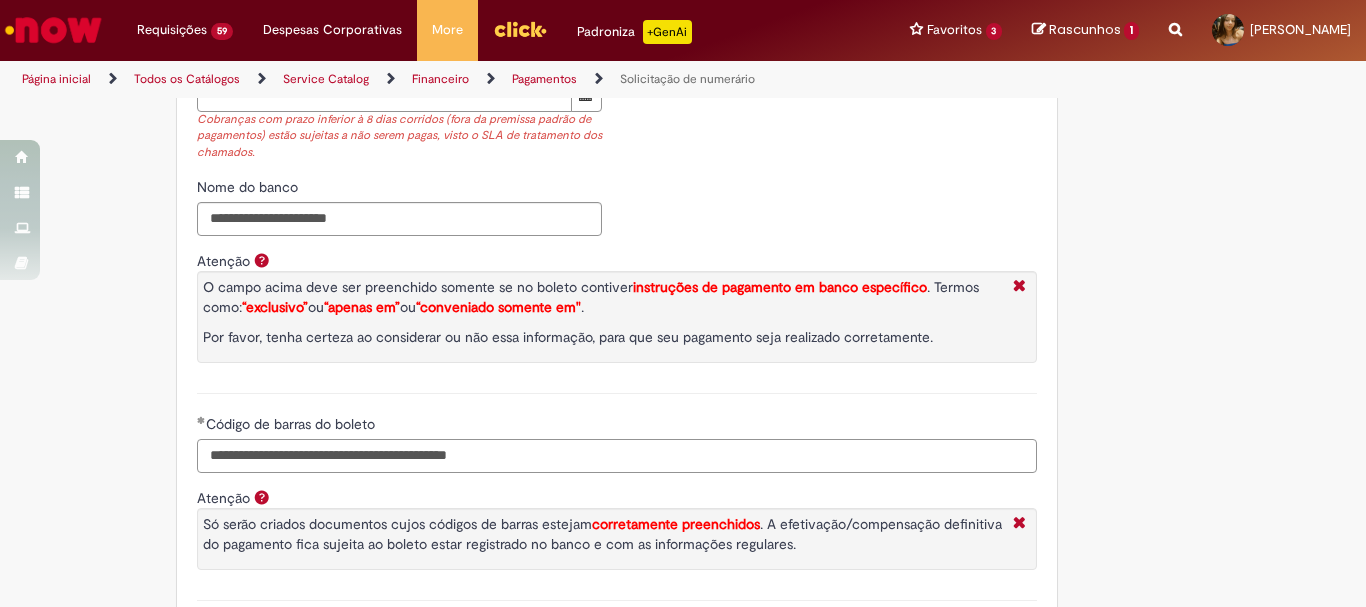 scroll, scrollTop: 3397, scrollLeft: 0, axis: vertical 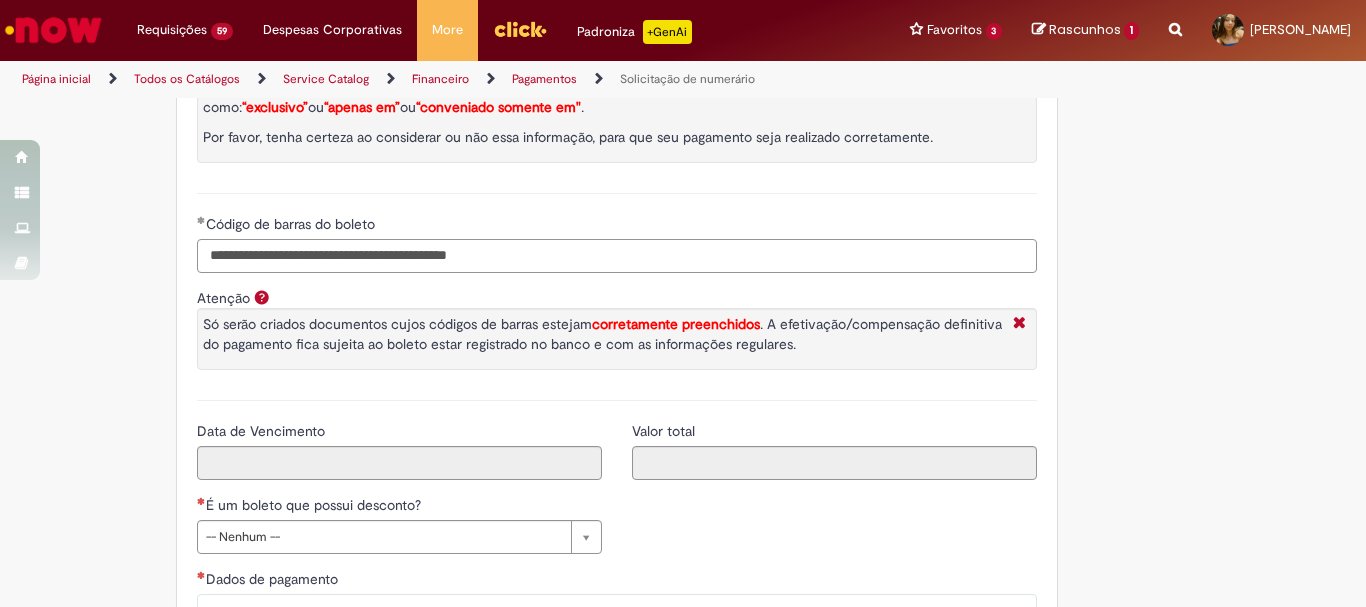 type on "**********" 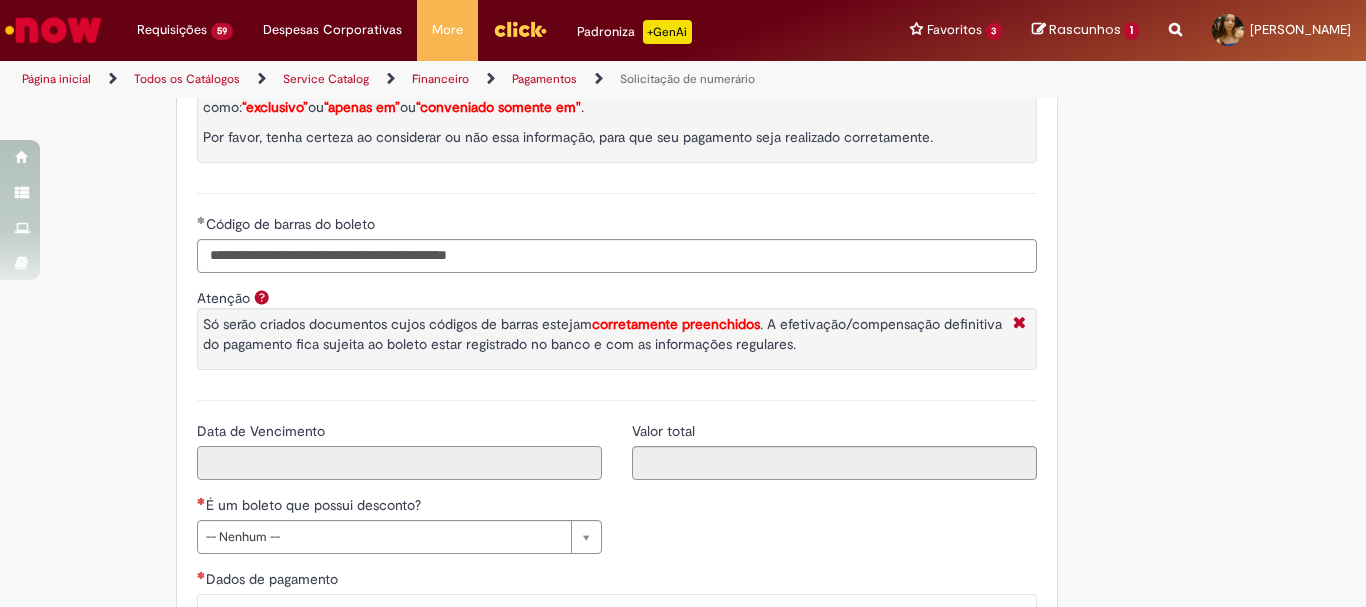 type on "********" 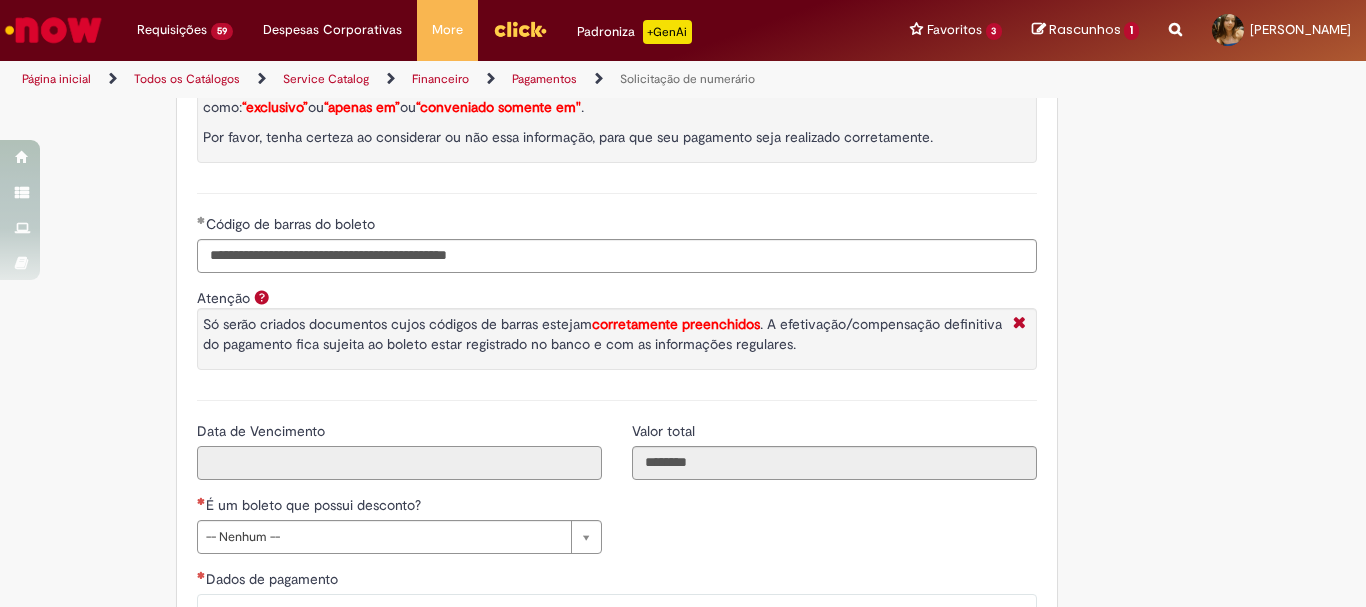 click on "Data de Vencimento" at bounding box center [399, 463] 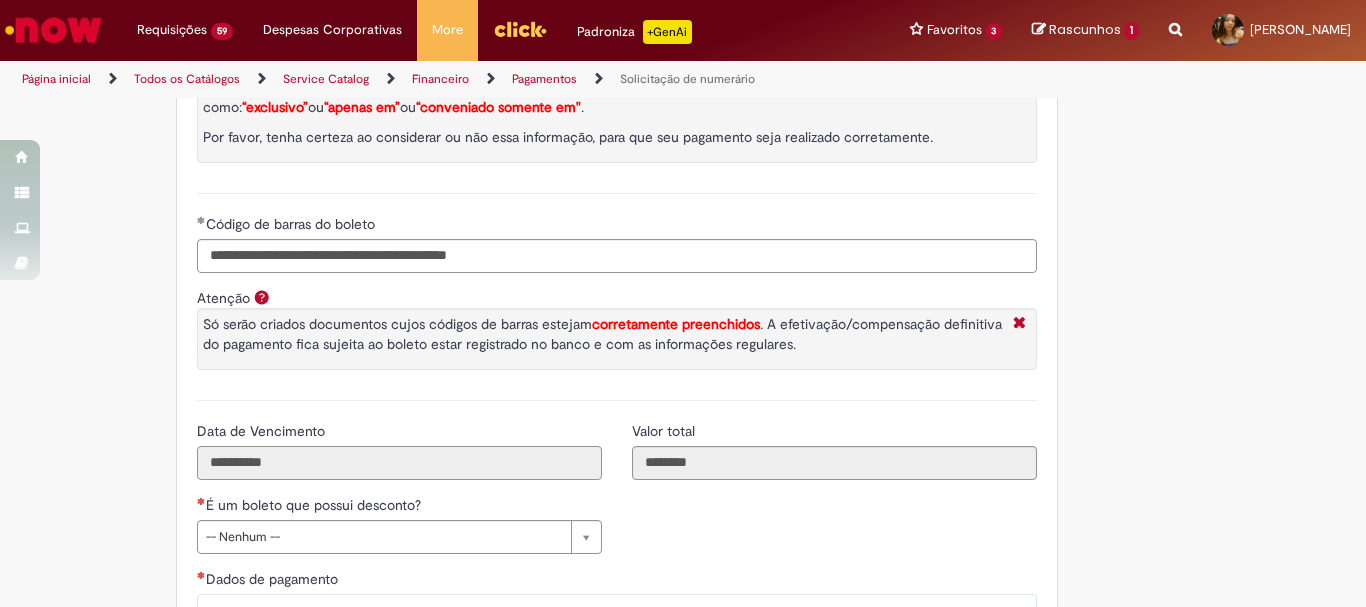 scroll, scrollTop: 3597, scrollLeft: 0, axis: vertical 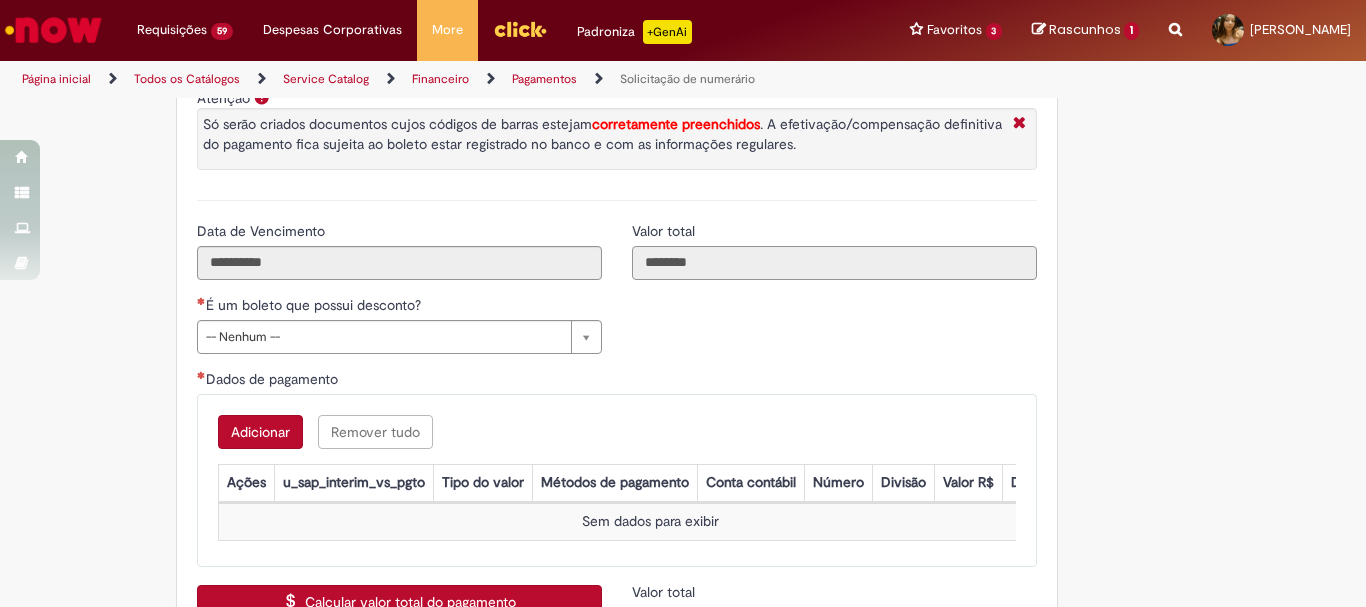 drag, startPoint x: 736, startPoint y: 252, endPoint x: 627, endPoint y: 237, distance: 110.02727 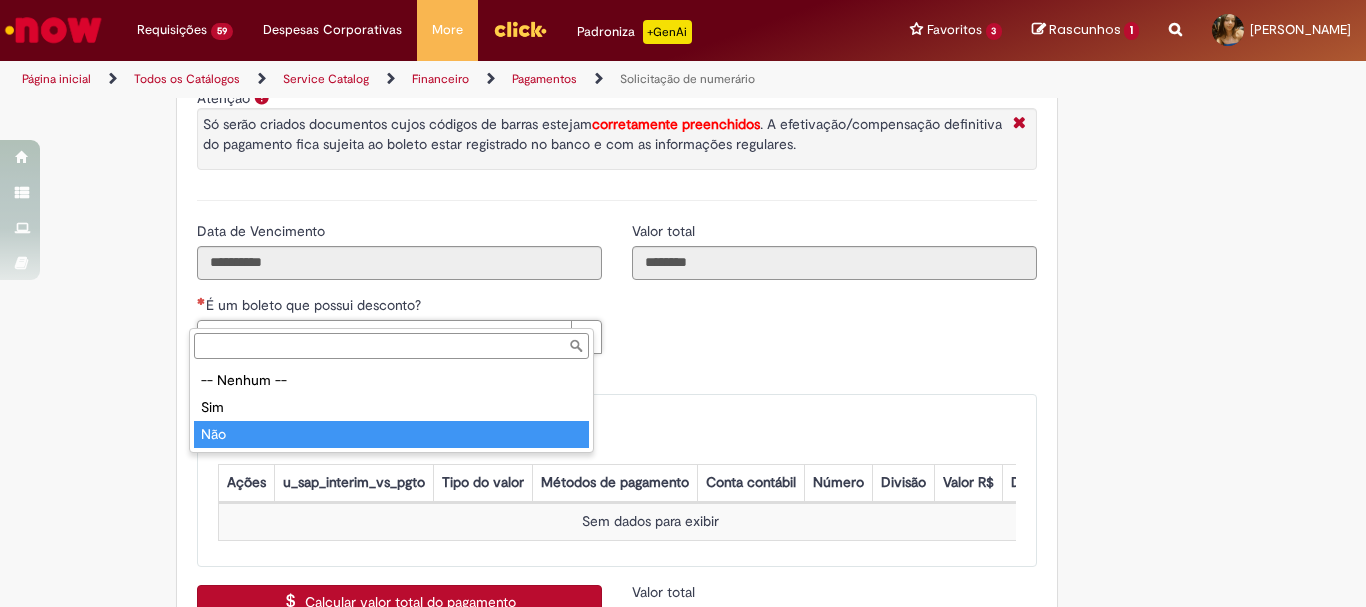 type on "***" 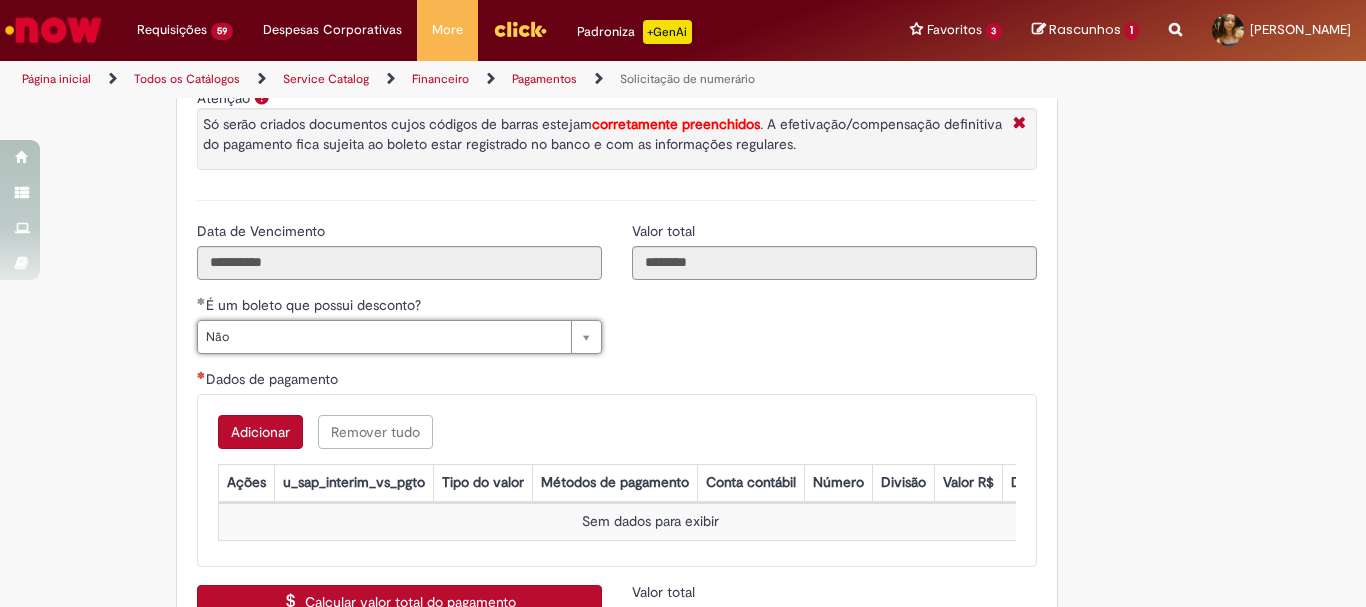 scroll, scrollTop: 3697, scrollLeft: 0, axis: vertical 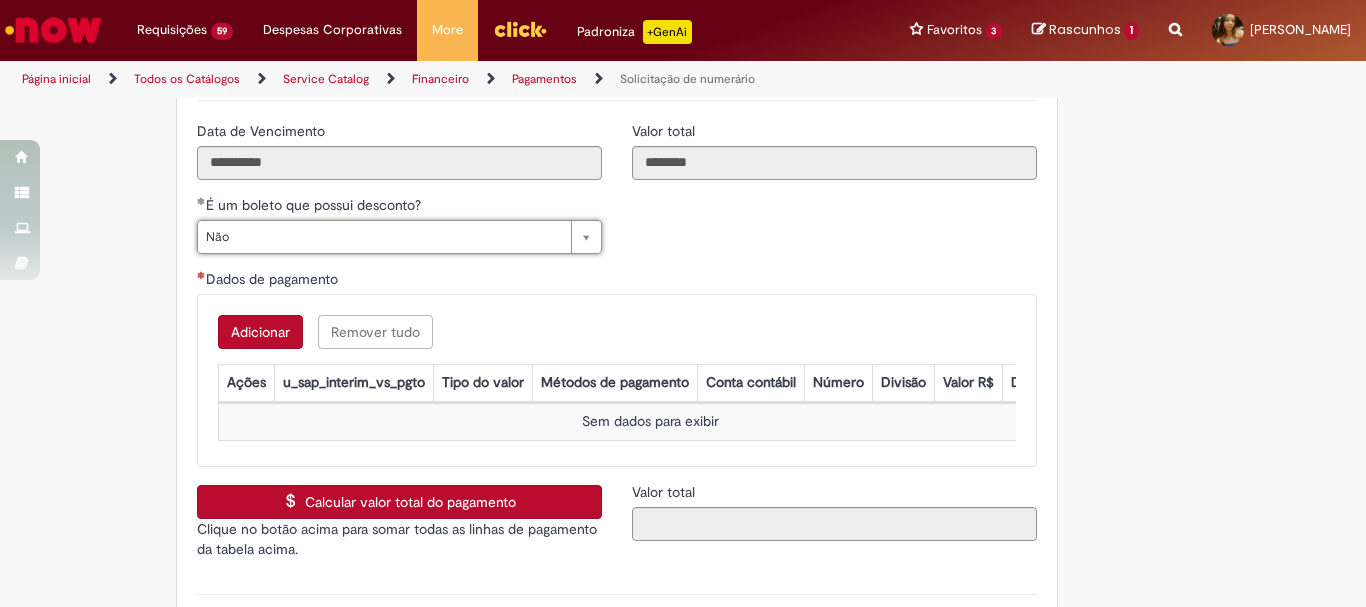 click on "Adicionar" at bounding box center (260, 332) 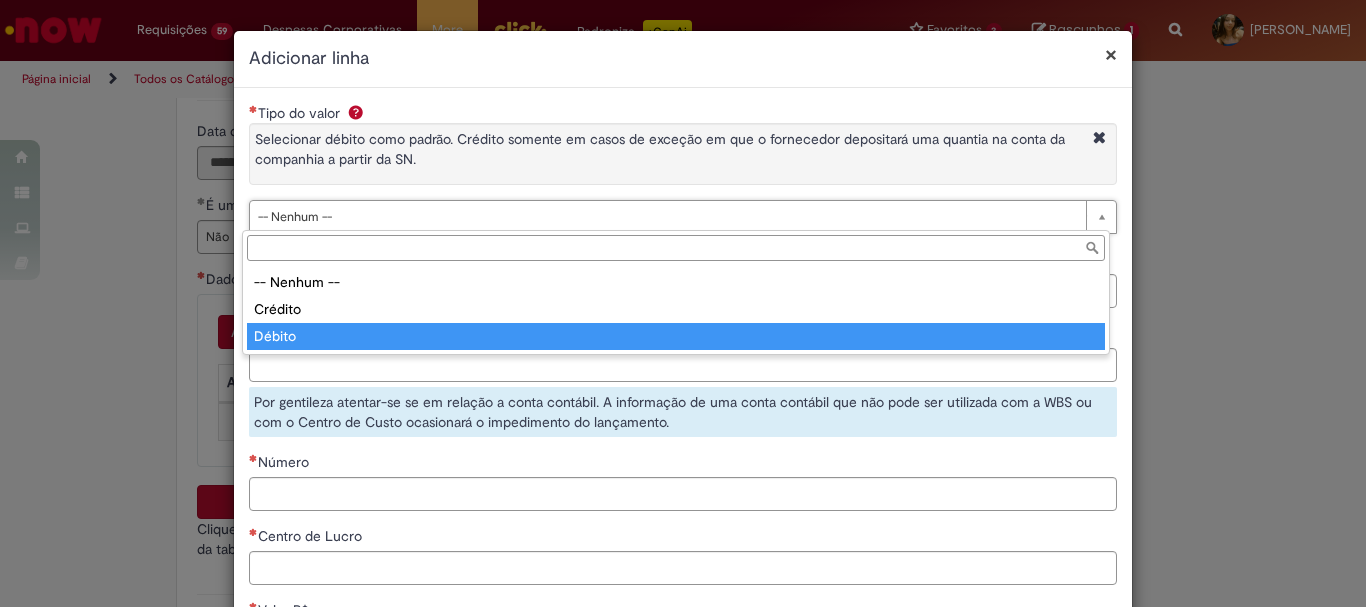 type on "******" 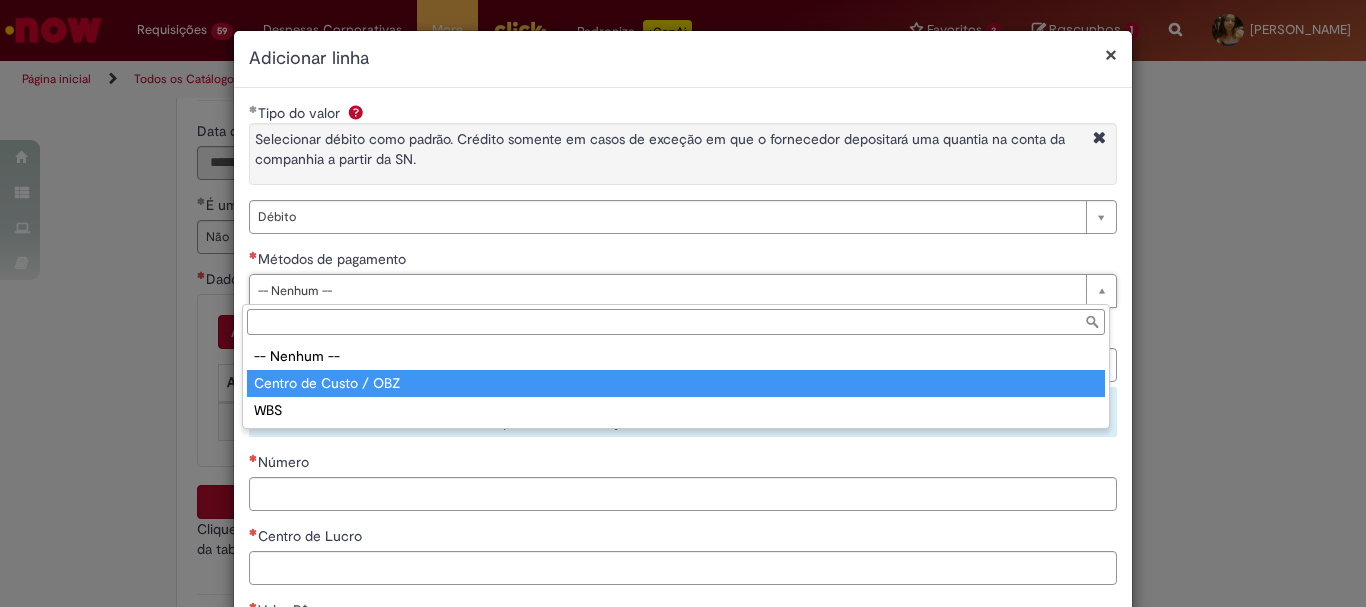 type on "**********" 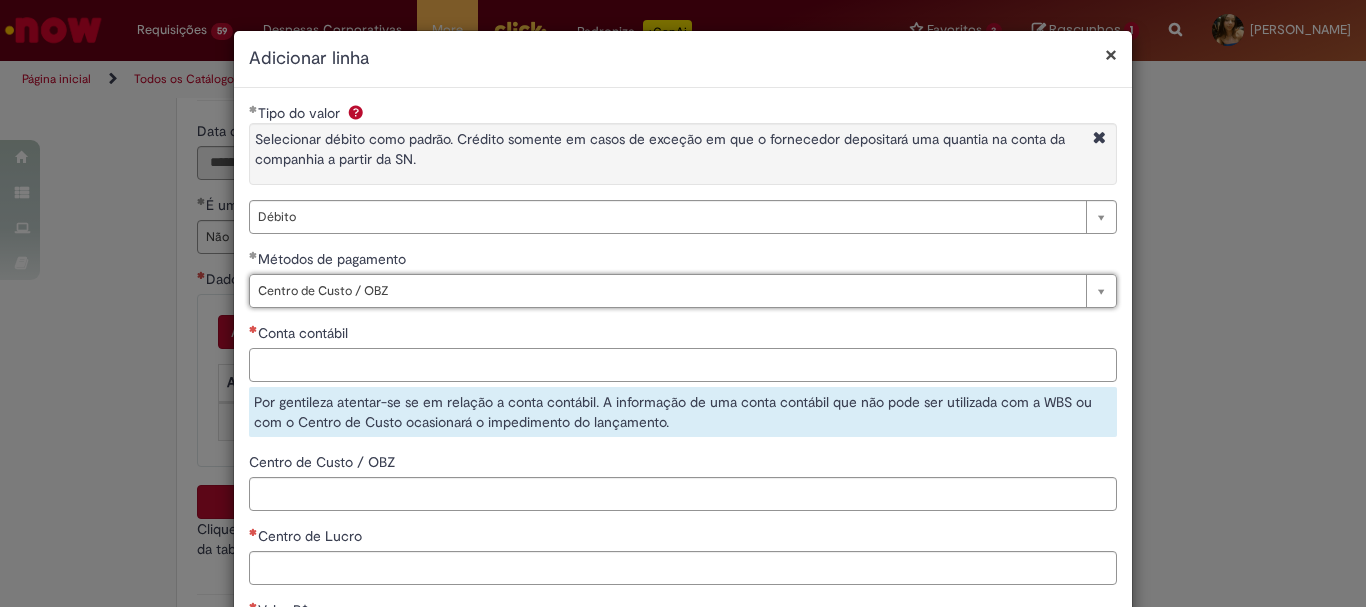 click on "Conta contábil" at bounding box center (683, 365) 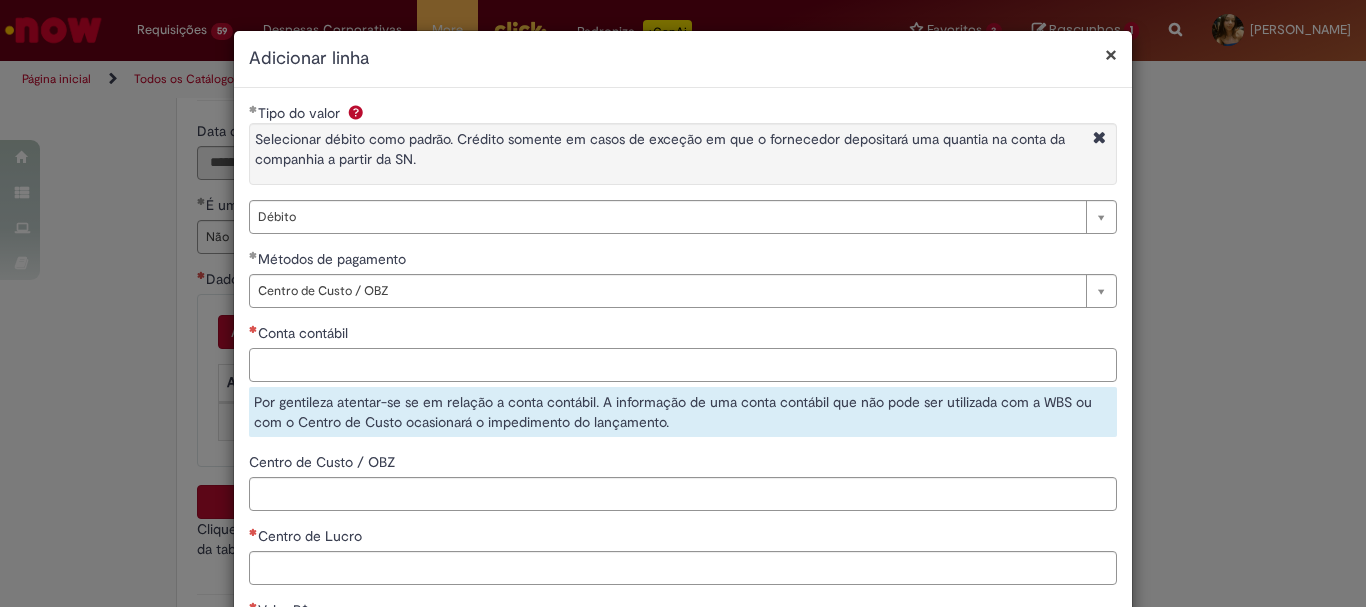paste on "********" 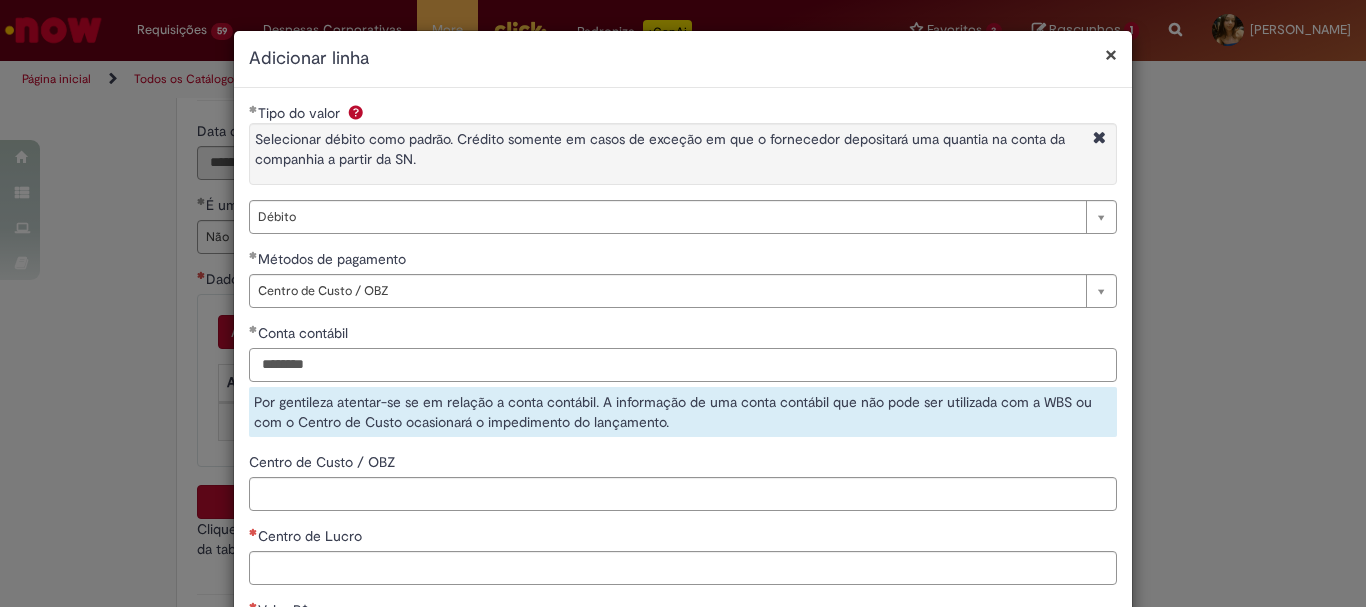 scroll, scrollTop: 200, scrollLeft: 0, axis: vertical 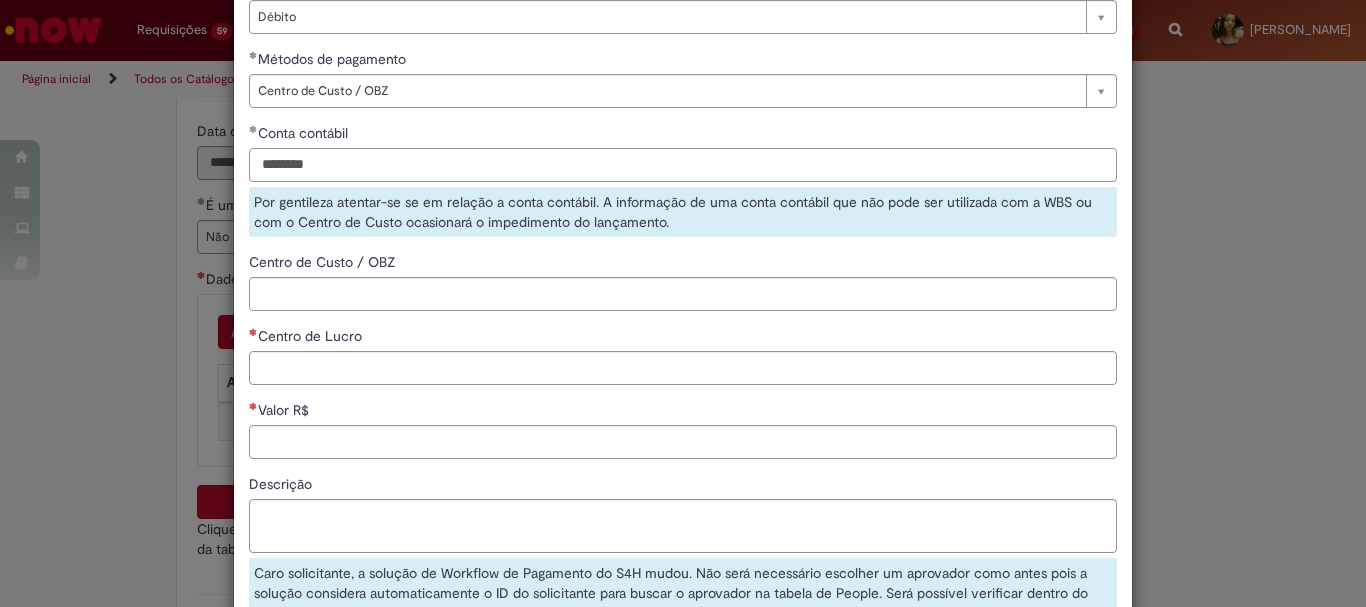type on "********" 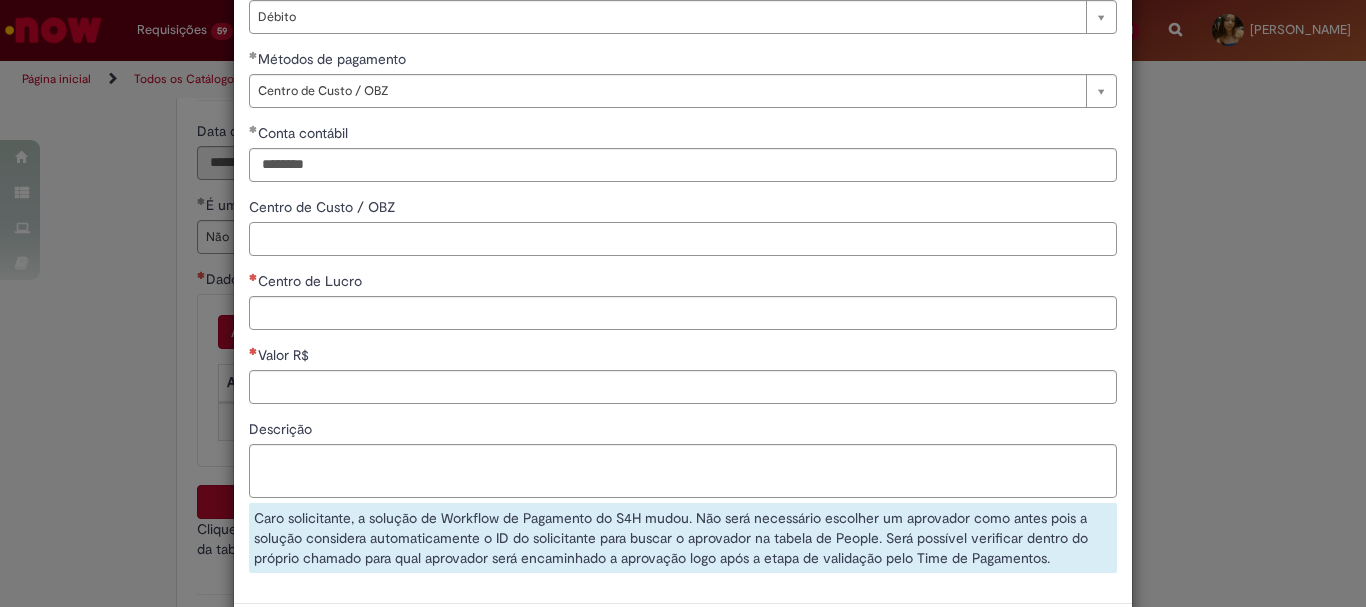 click on "**********" at bounding box center (683, 245) 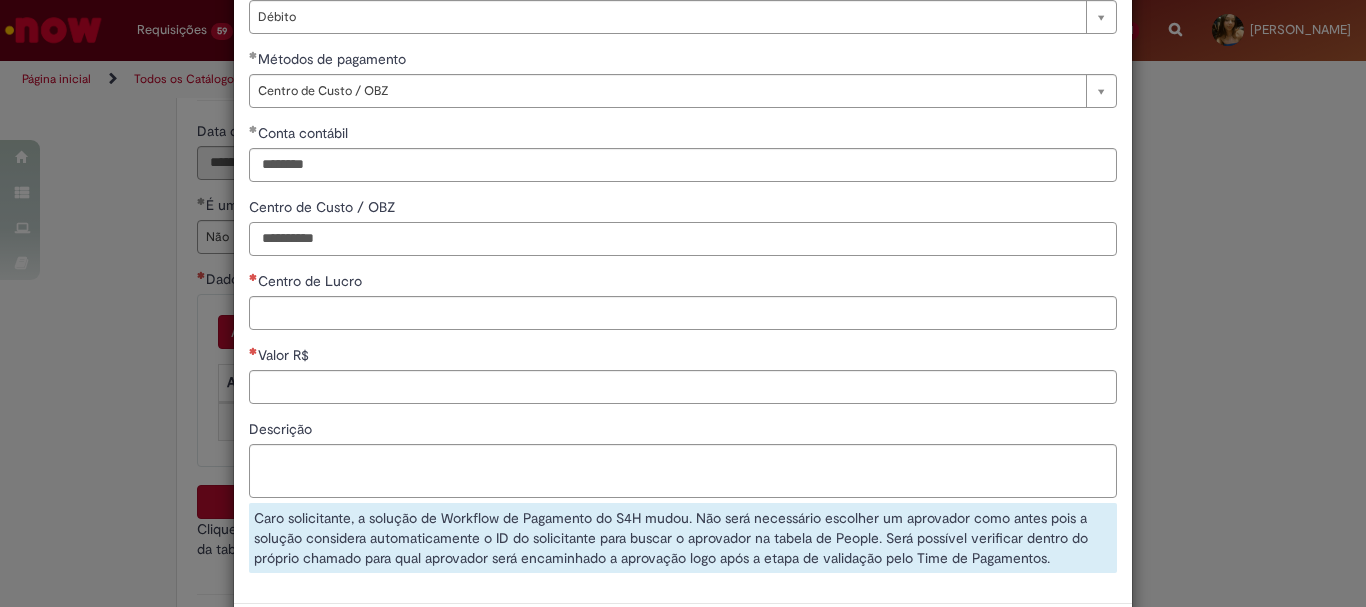 type on "**********" 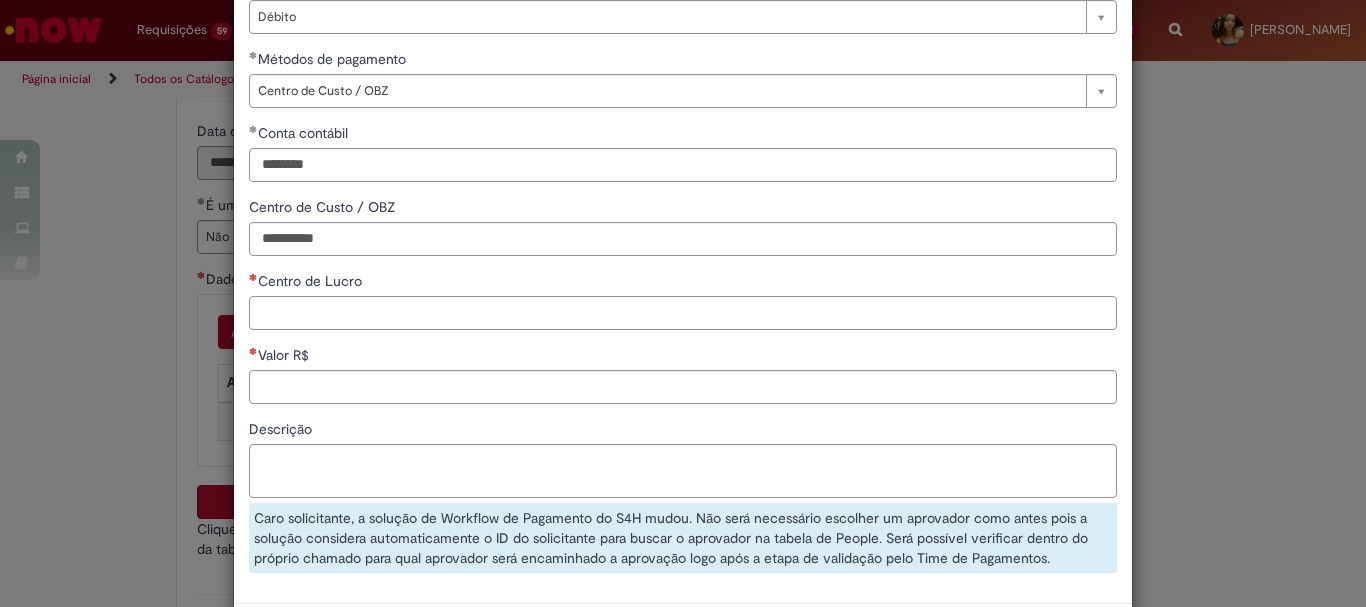 click on "Centro de Lucro" at bounding box center [683, 313] 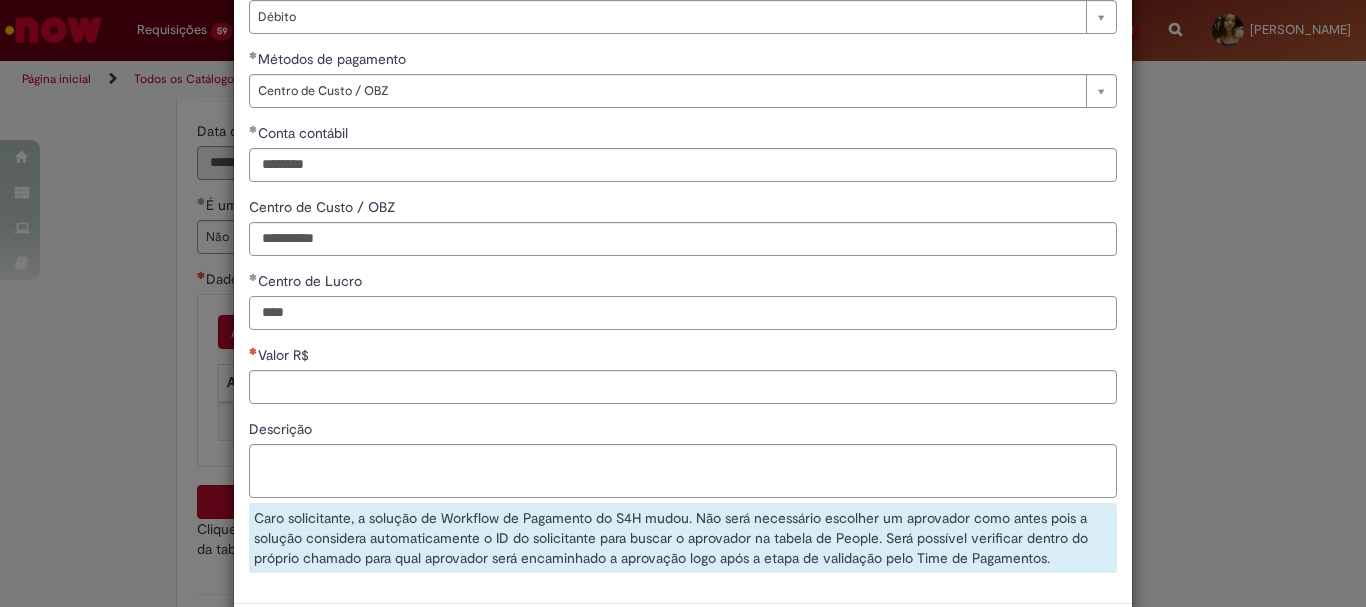 drag, startPoint x: 380, startPoint y: 311, endPoint x: 289, endPoint y: 318, distance: 91.26884 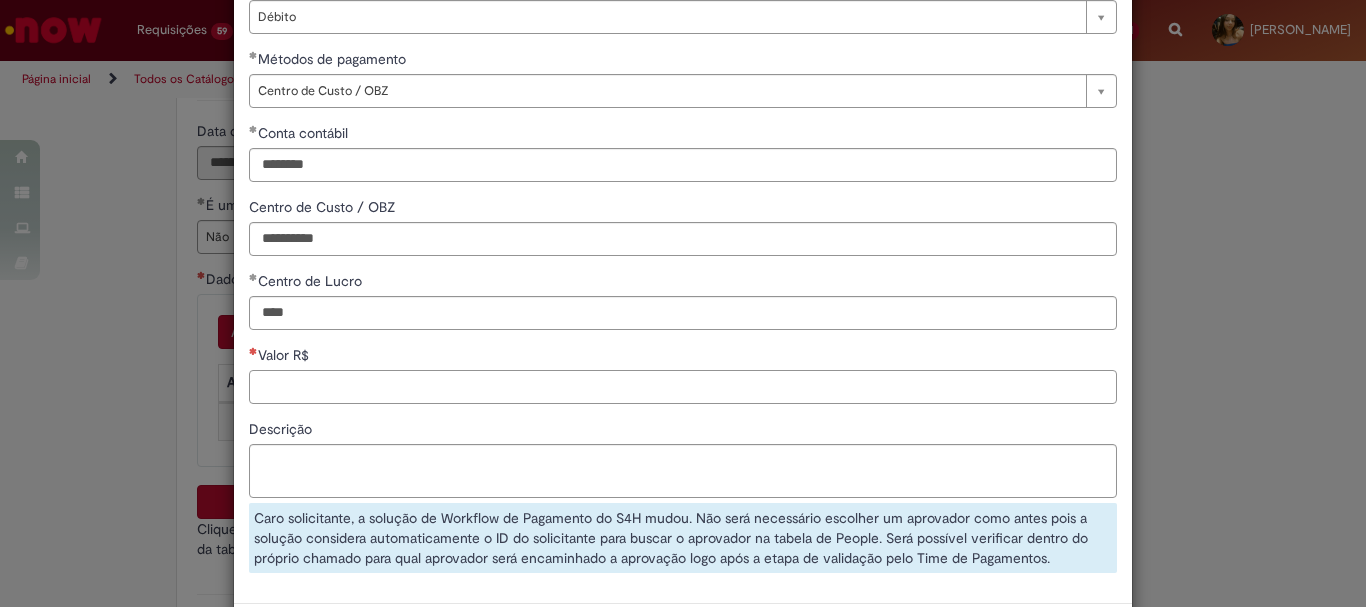 click on "Valor R$" at bounding box center [683, 387] 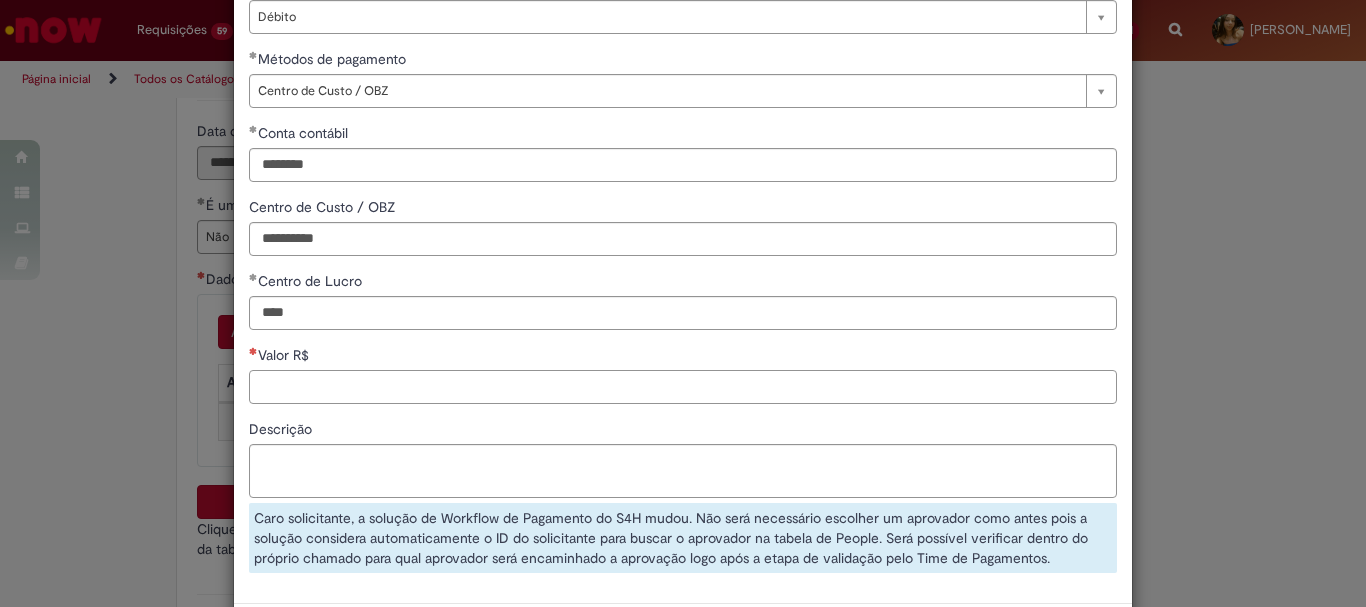 paste on "********" 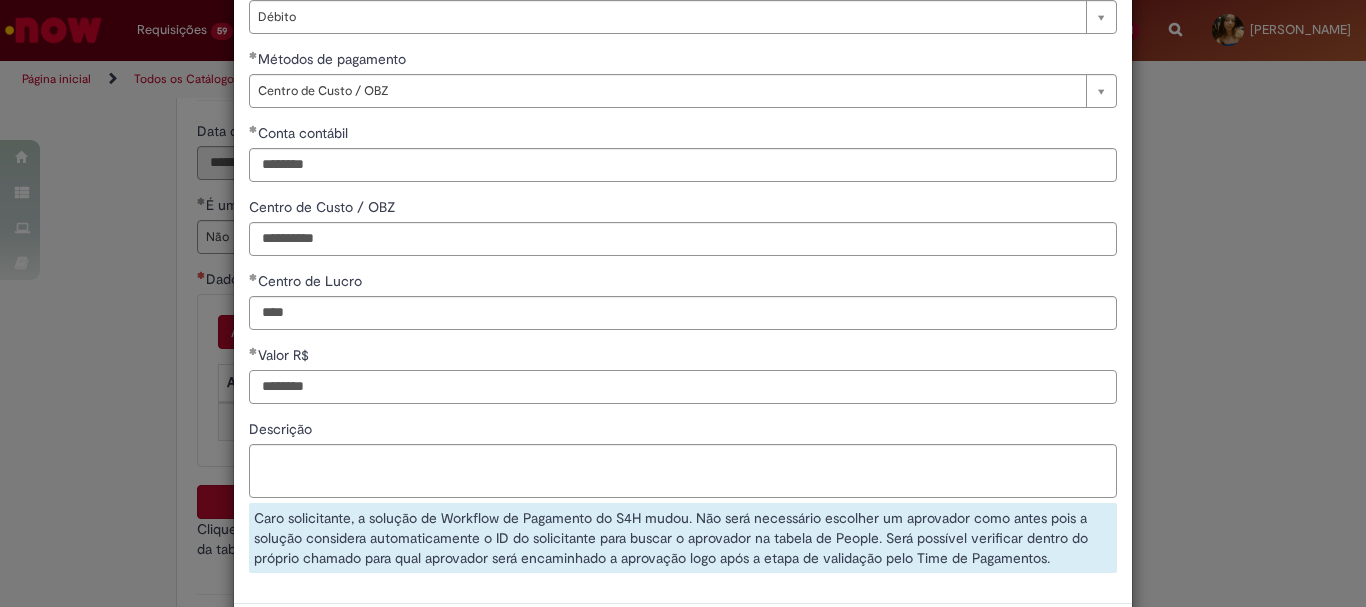 type on "********" 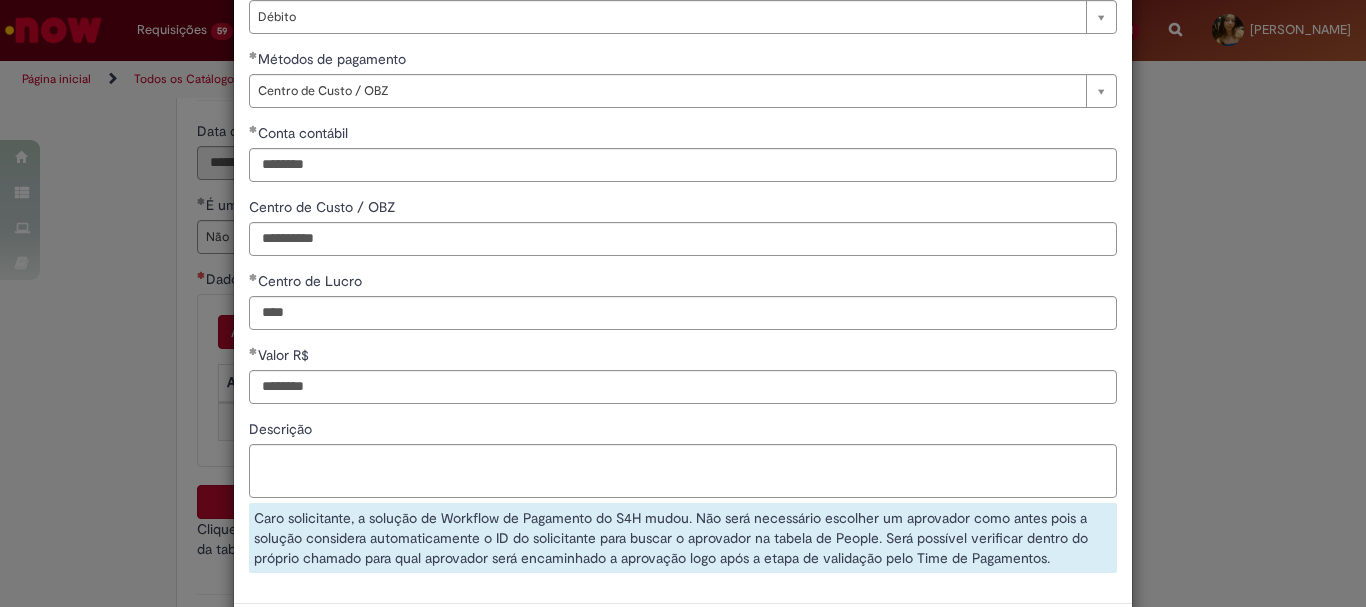 click on "Descrição" at bounding box center (683, 431) 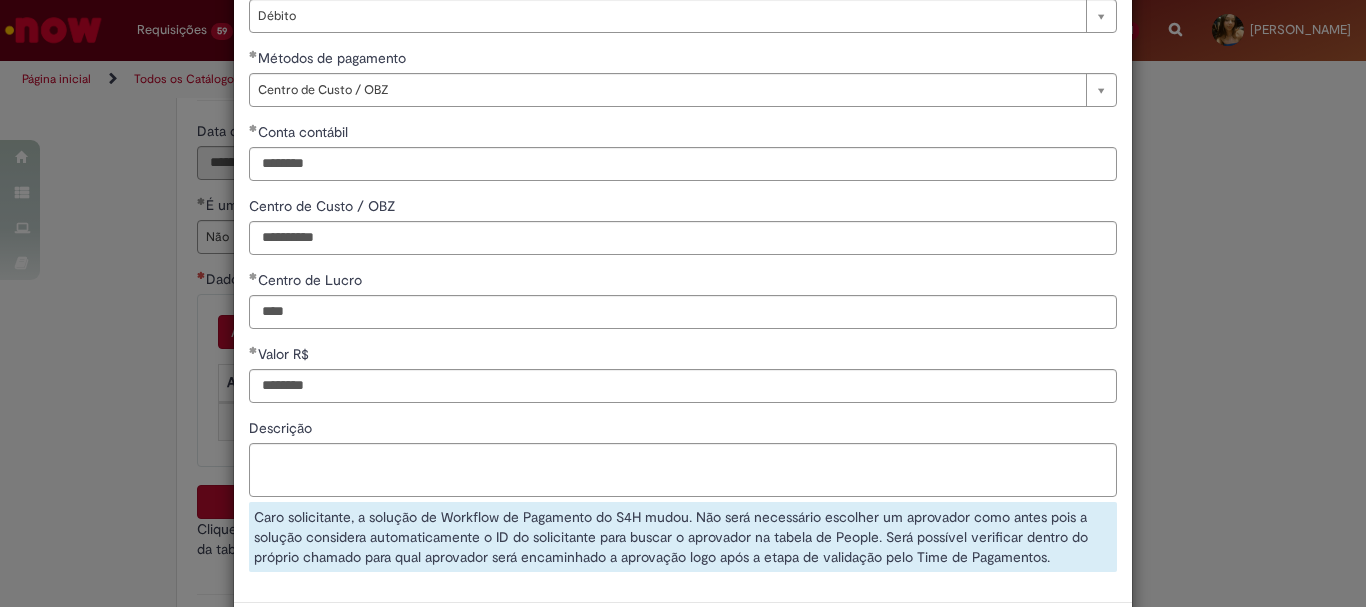 scroll, scrollTop: 294, scrollLeft: 0, axis: vertical 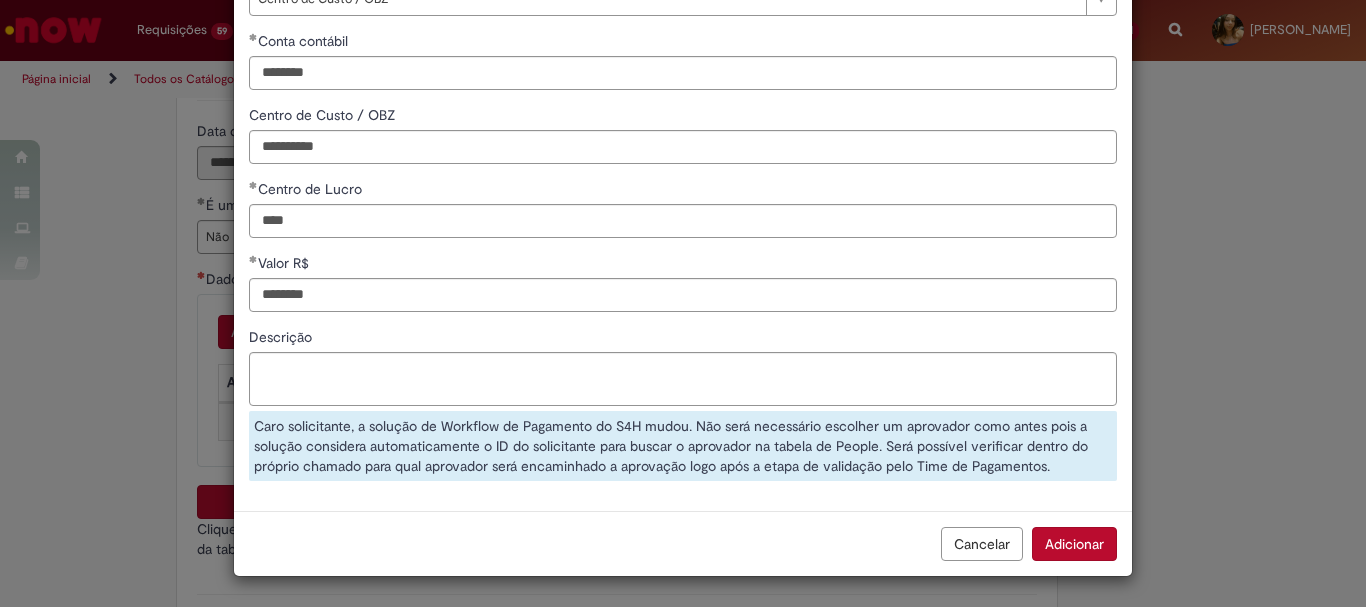 click on "Adicionar" at bounding box center [1074, 544] 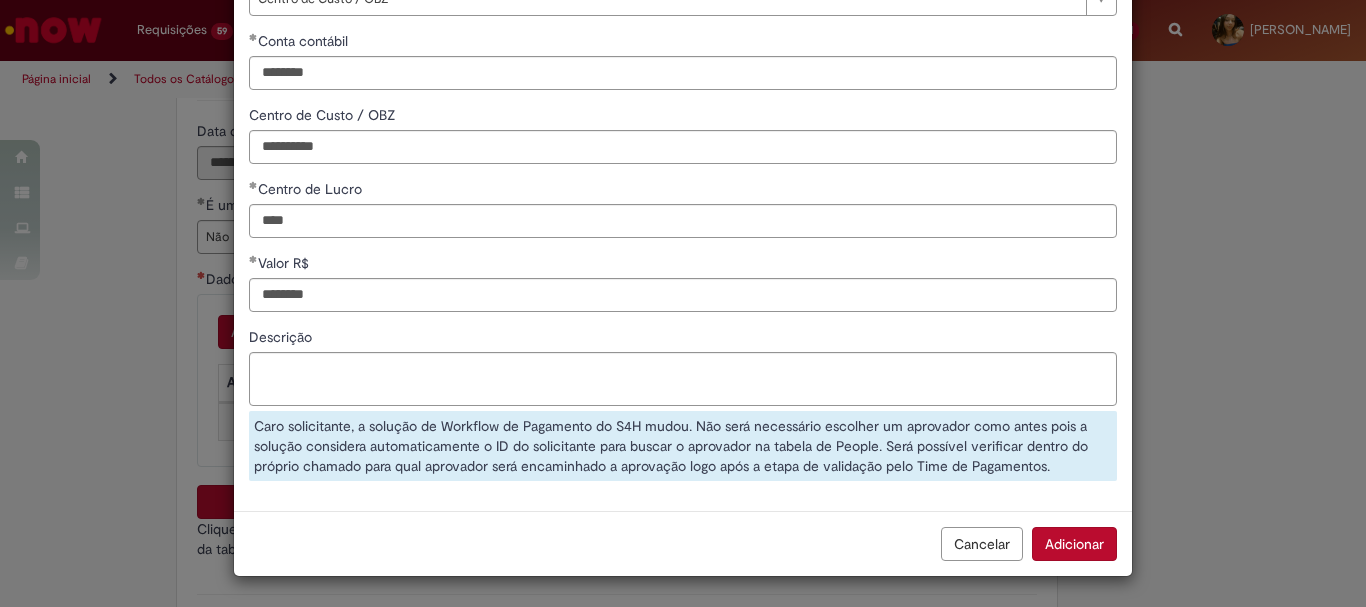 scroll, scrollTop: 292, scrollLeft: 0, axis: vertical 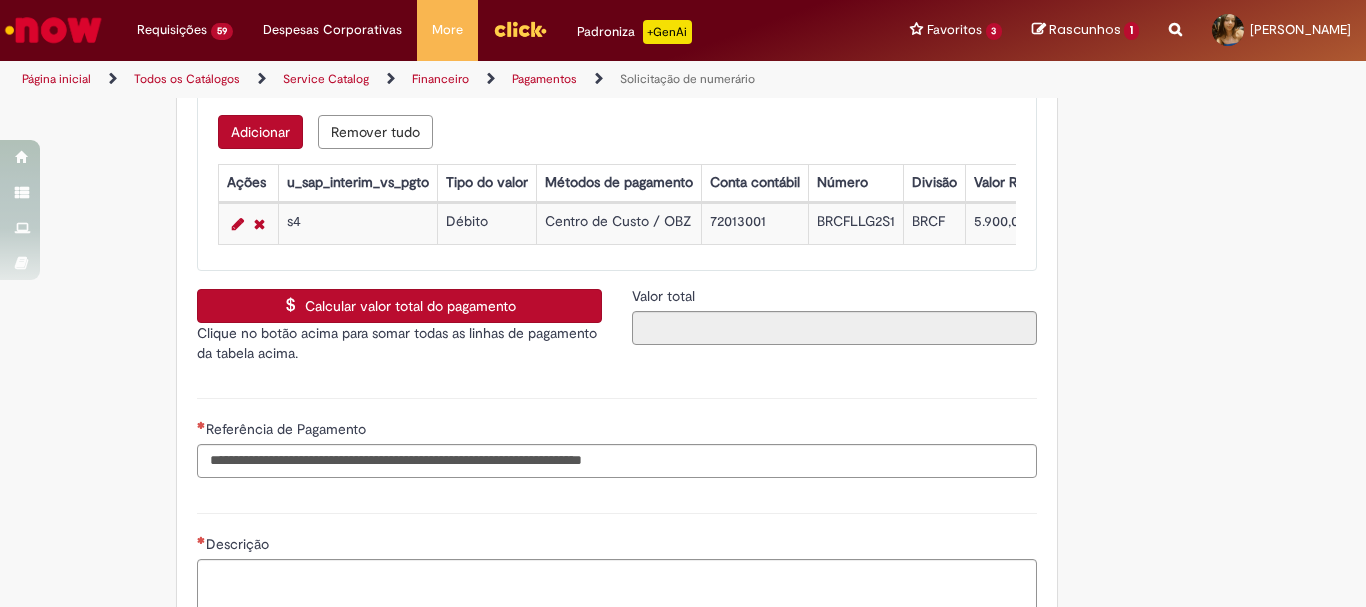 click on "Calcular valor total do pagamento" at bounding box center [399, 306] 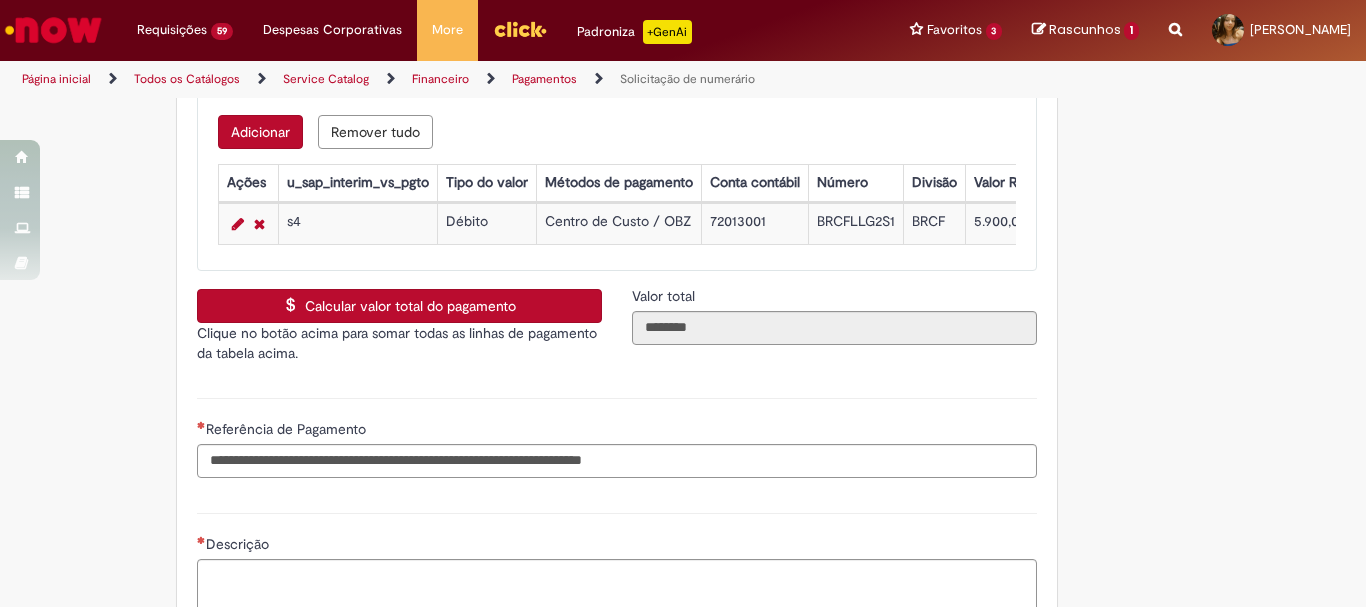 click on "**********" at bounding box center (617, 435) 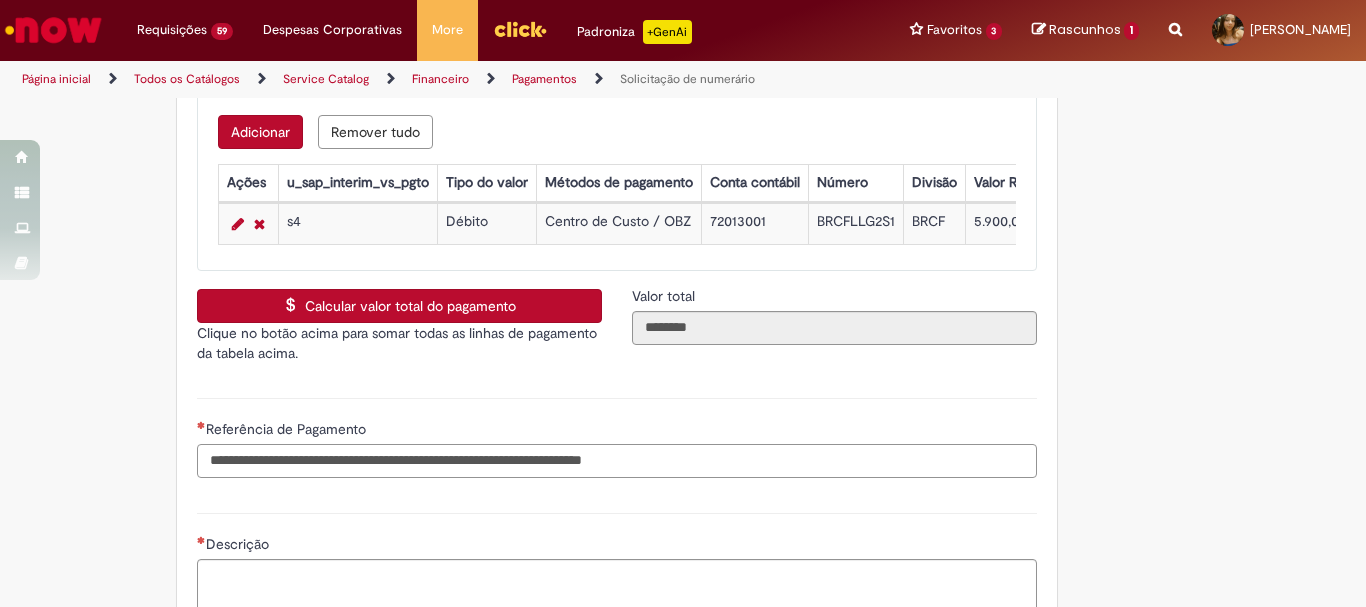 click on "Referência de Pagamento" at bounding box center [617, 461] 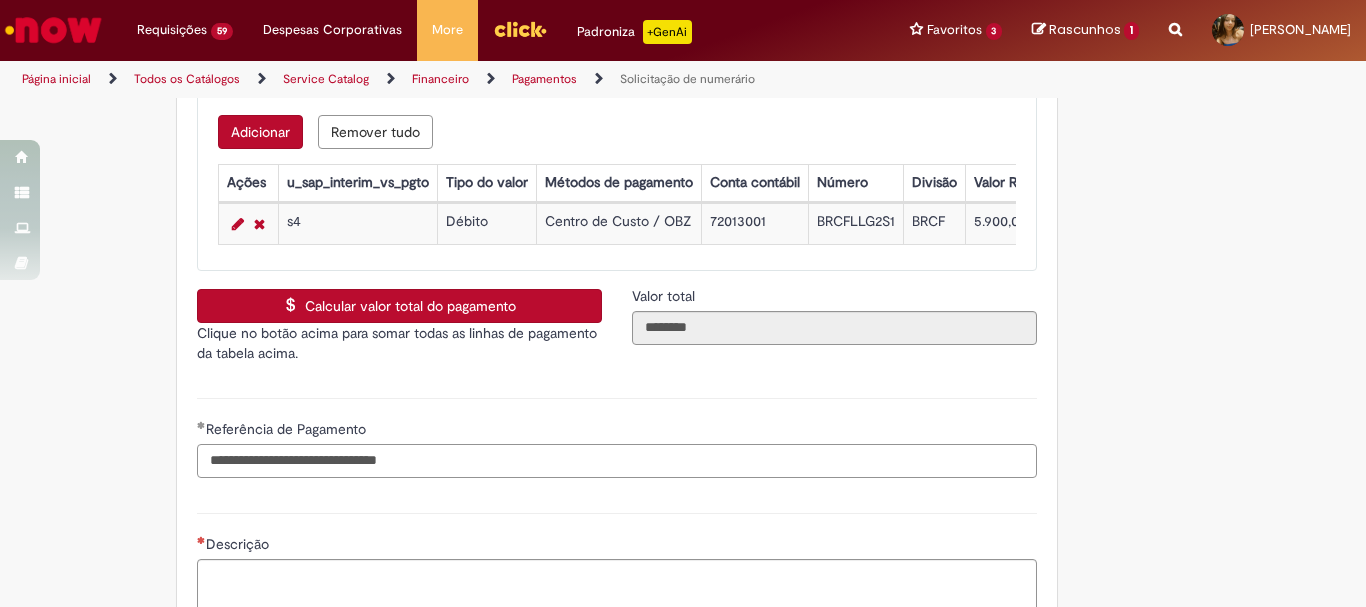 scroll, scrollTop: 4097, scrollLeft: 0, axis: vertical 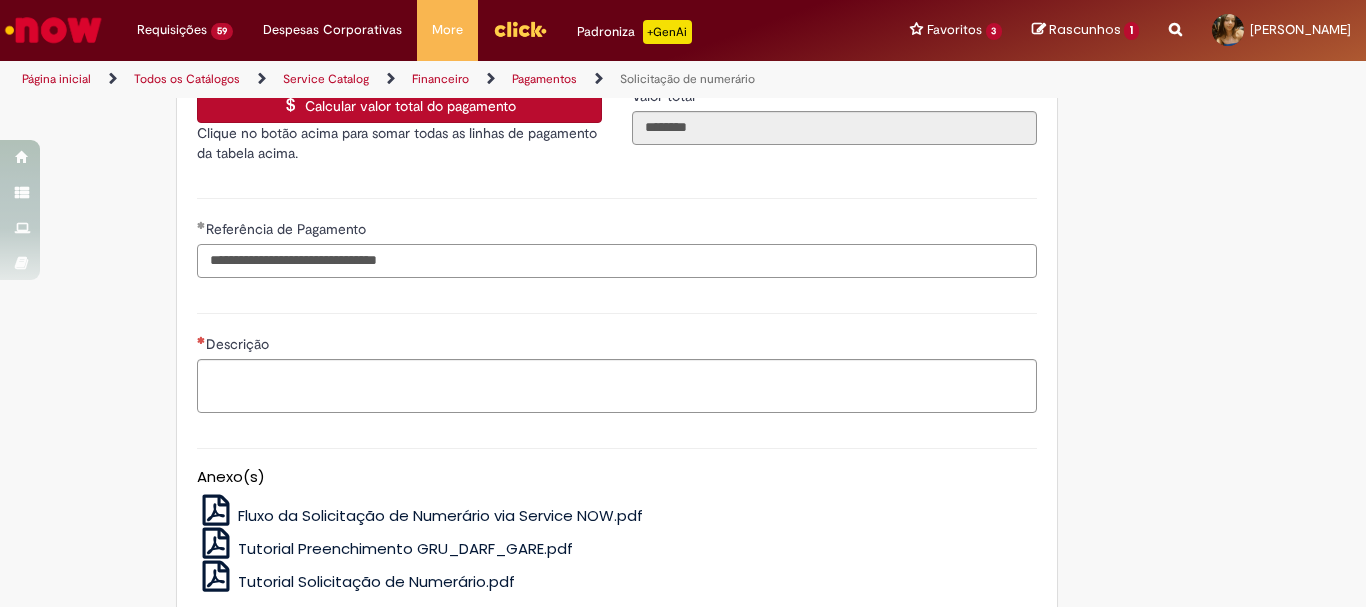 type on "**********" 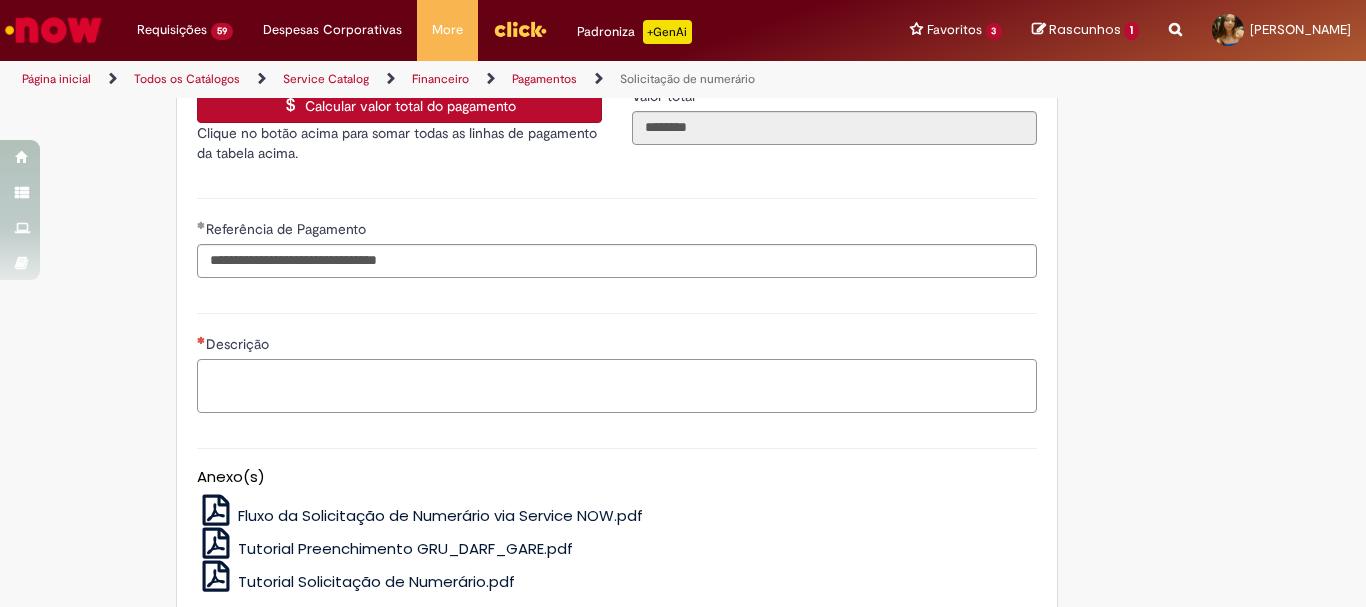 click on "Descrição" at bounding box center [617, 386] 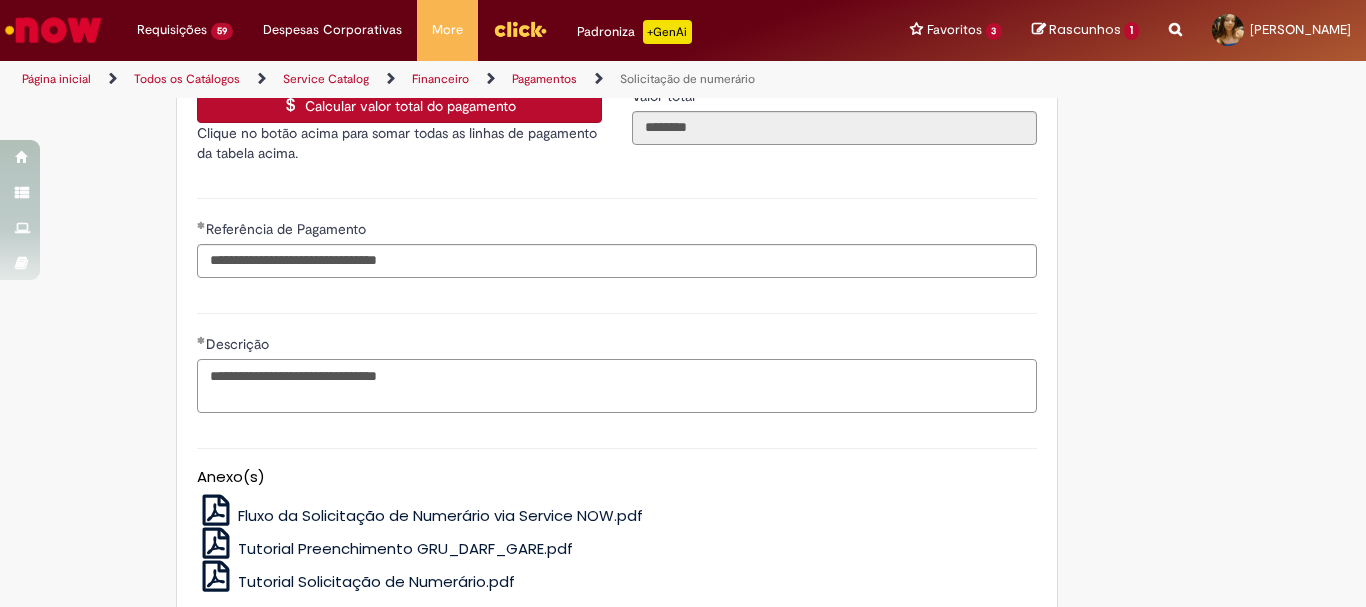 scroll, scrollTop: 4295, scrollLeft: 0, axis: vertical 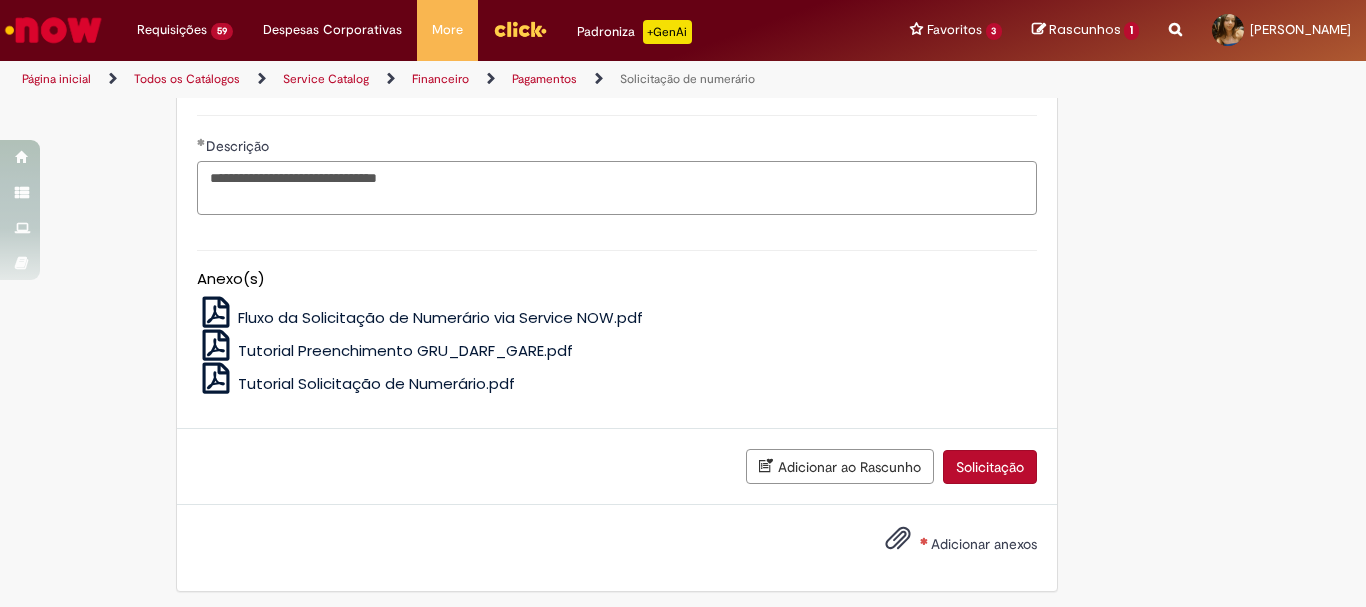 type on "**********" 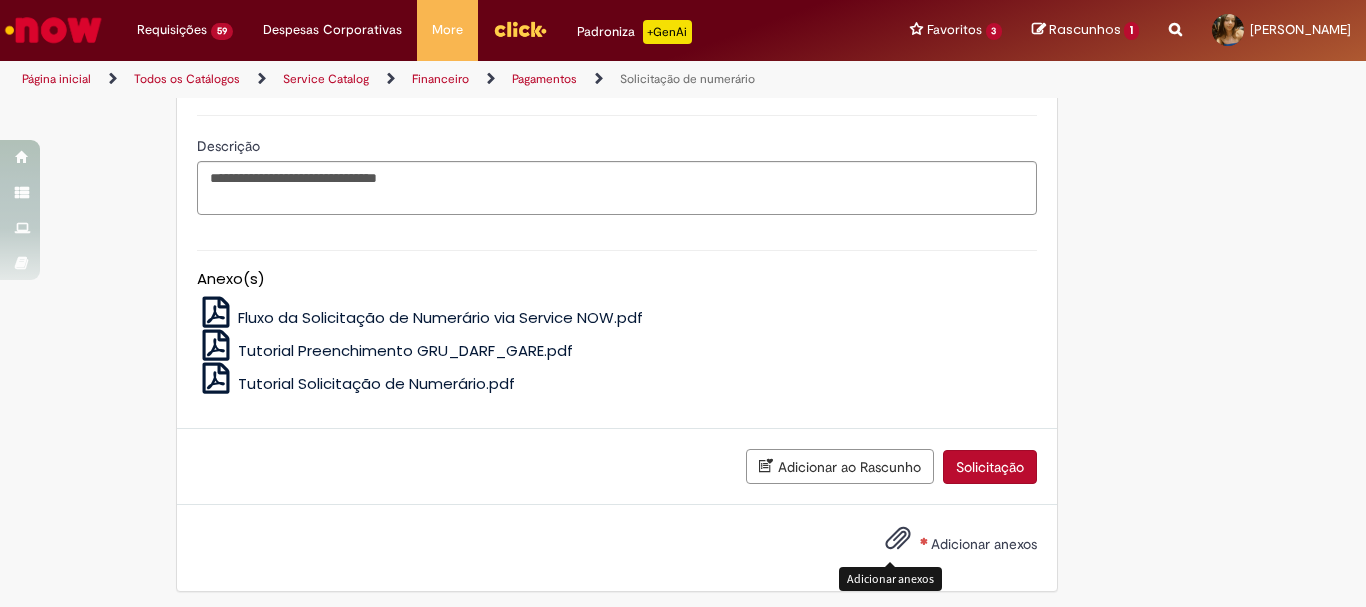 click at bounding box center (898, 539) 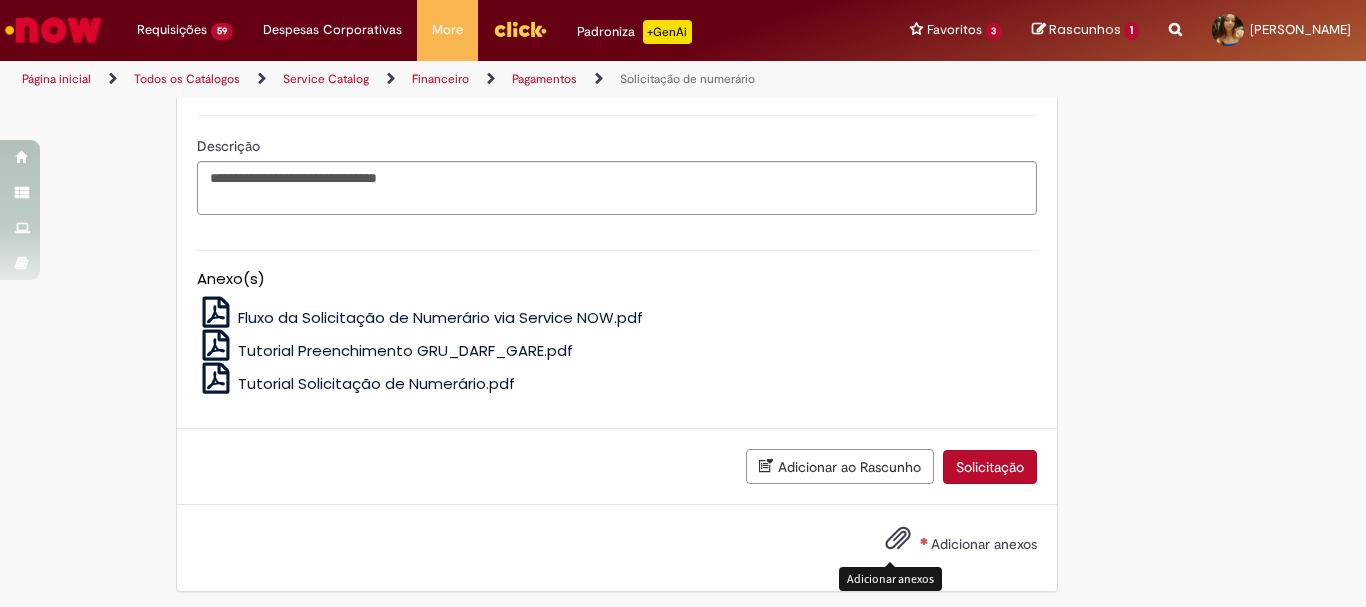 click on "Adicionar anexos" at bounding box center (898, 543) 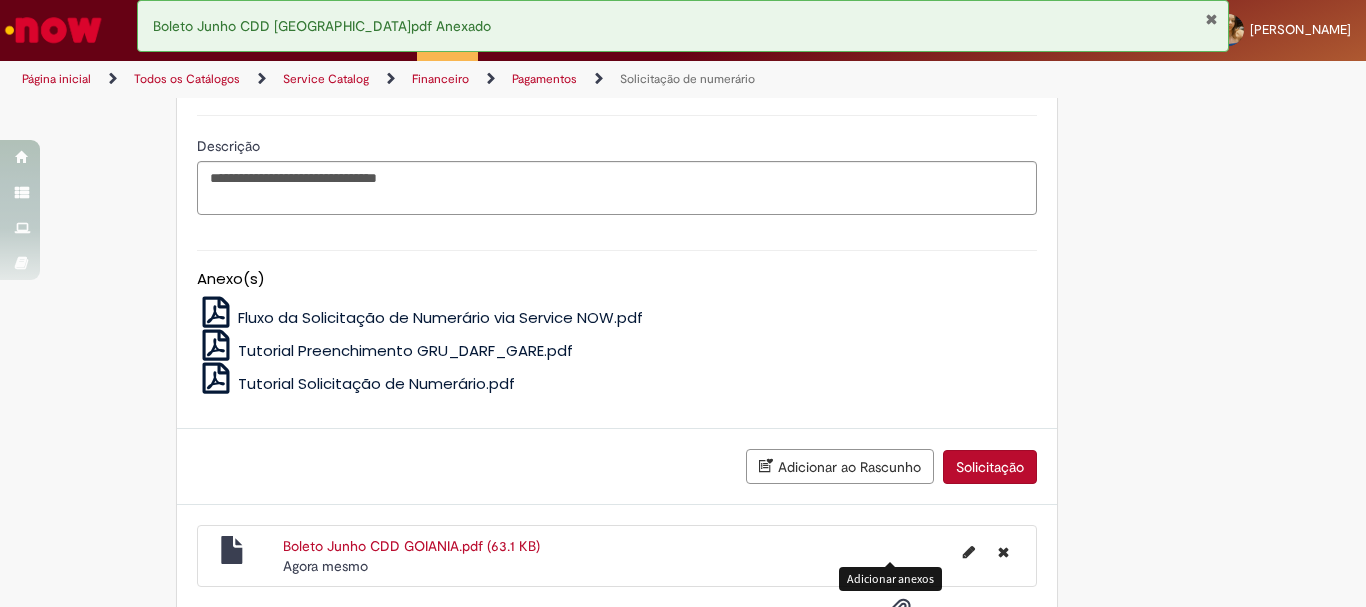scroll, scrollTop: 4367, scrollLeft: 0, axis: vertical 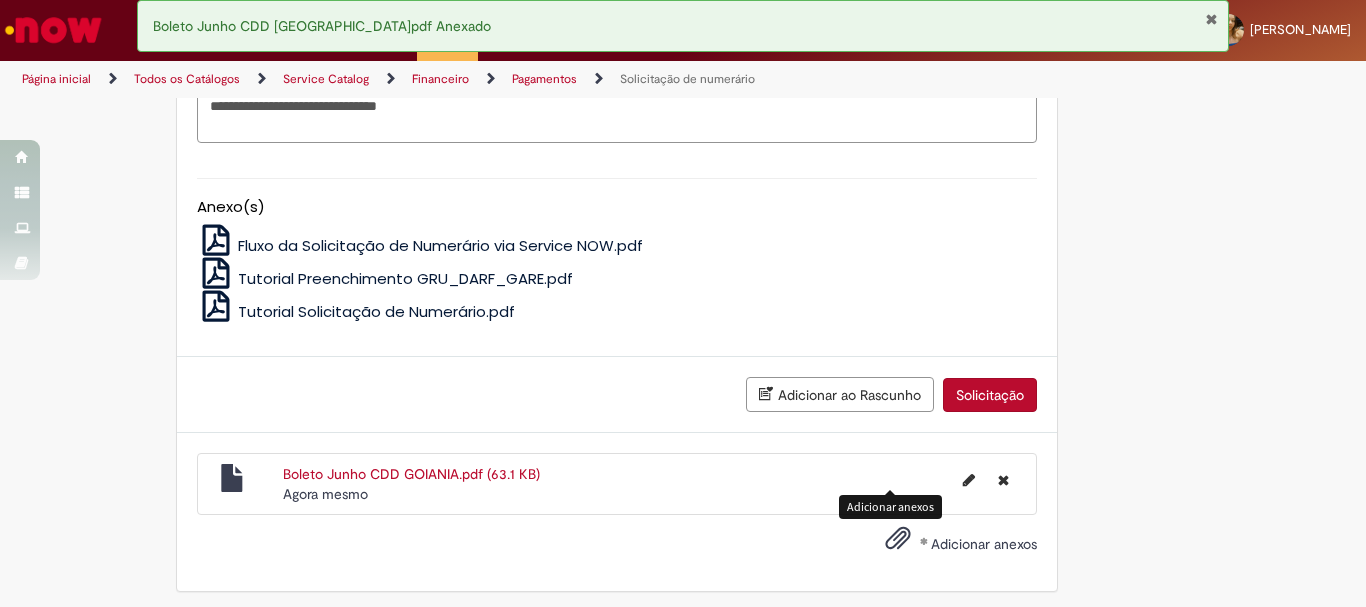 click at bounding box center [1211, 19] 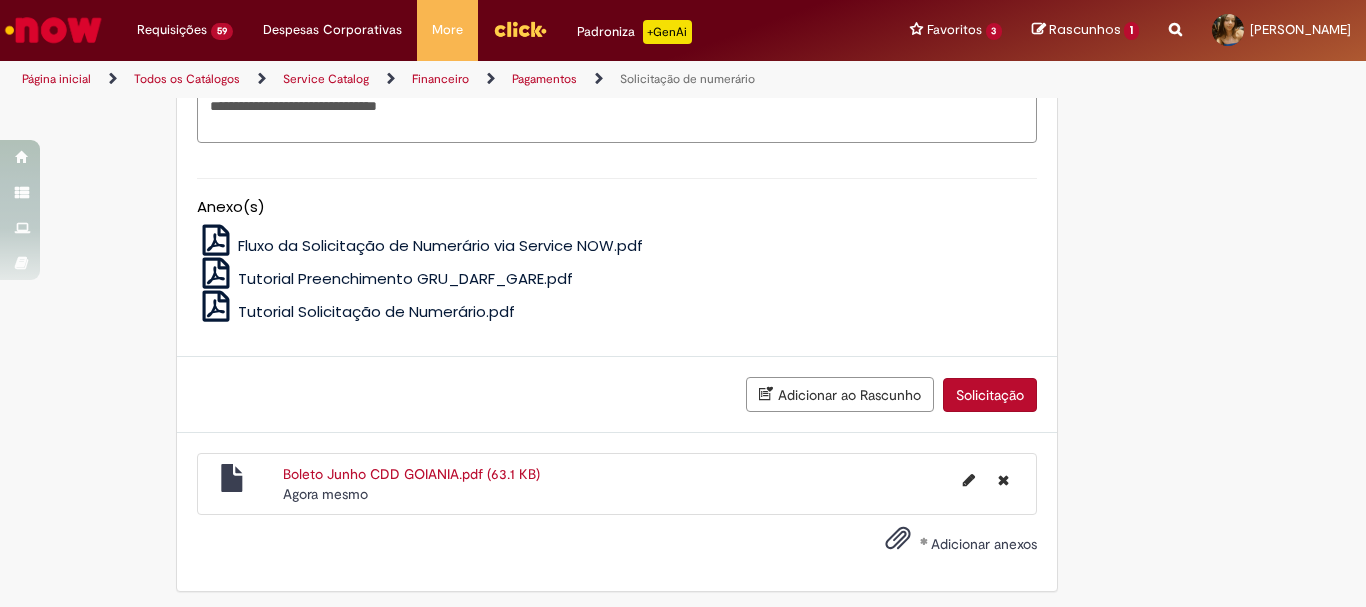 click on "Solicitação" at bounding box center (990, 395) 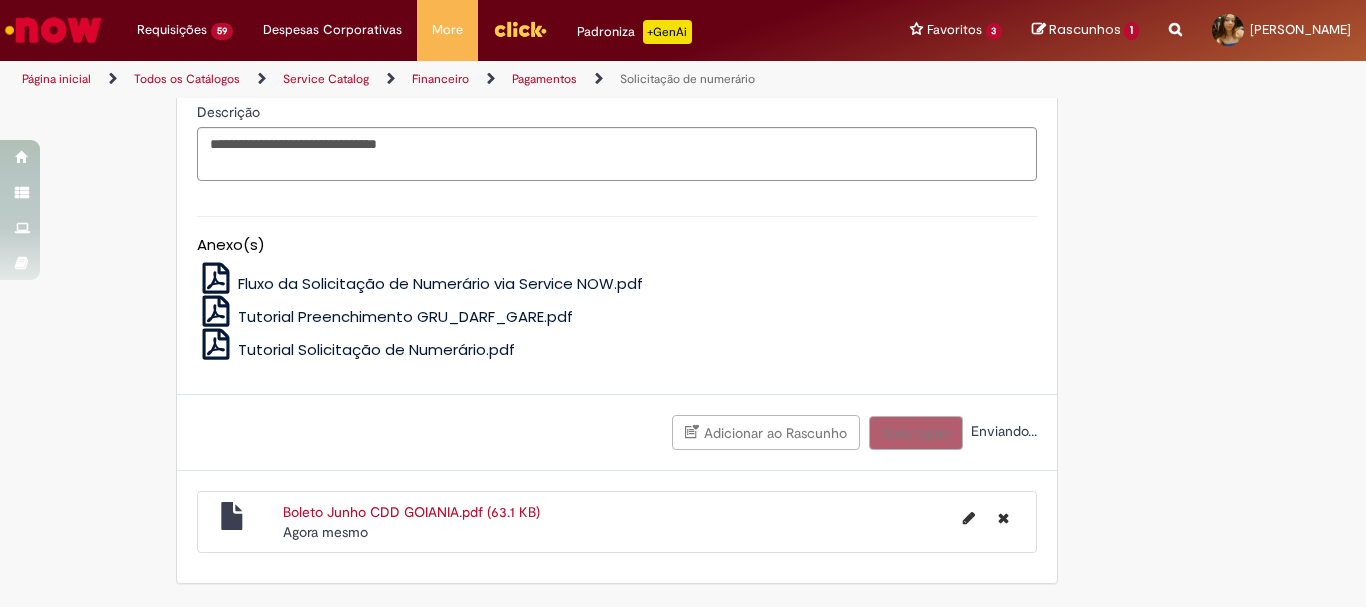 scroll, scrollTop: 4322, scrollLeft: 0, axis: vertical 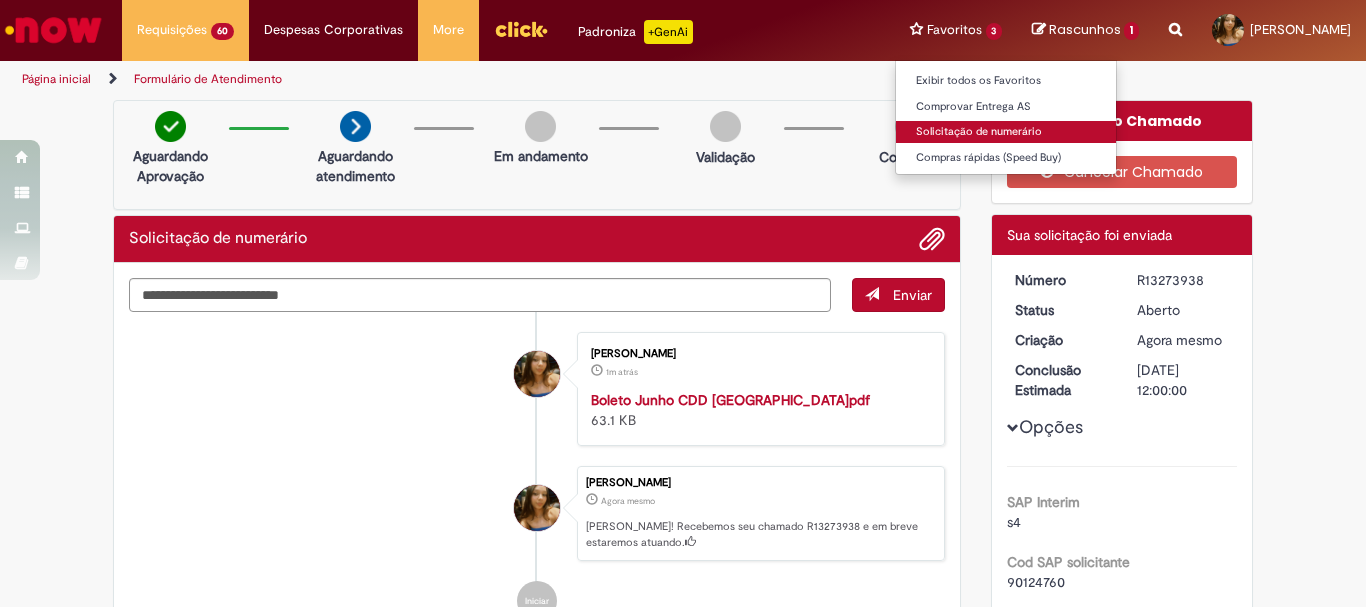 click on "Solicitação de numerário" at bounding box center (1006, 132) 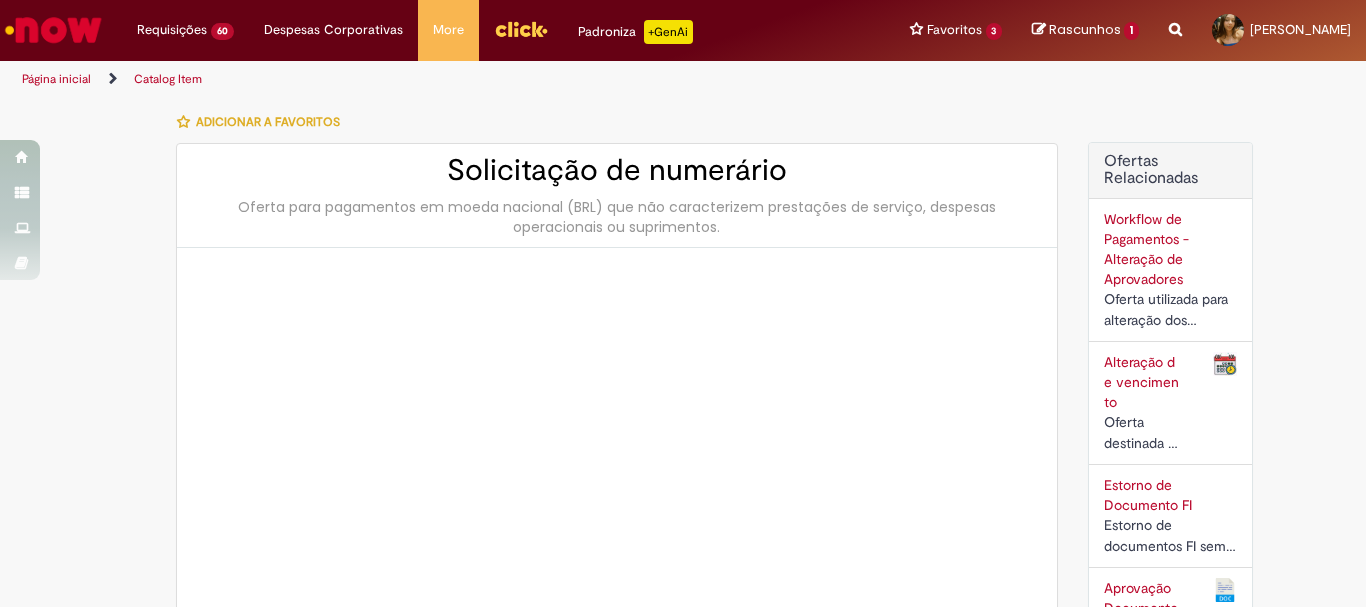 type on "********" 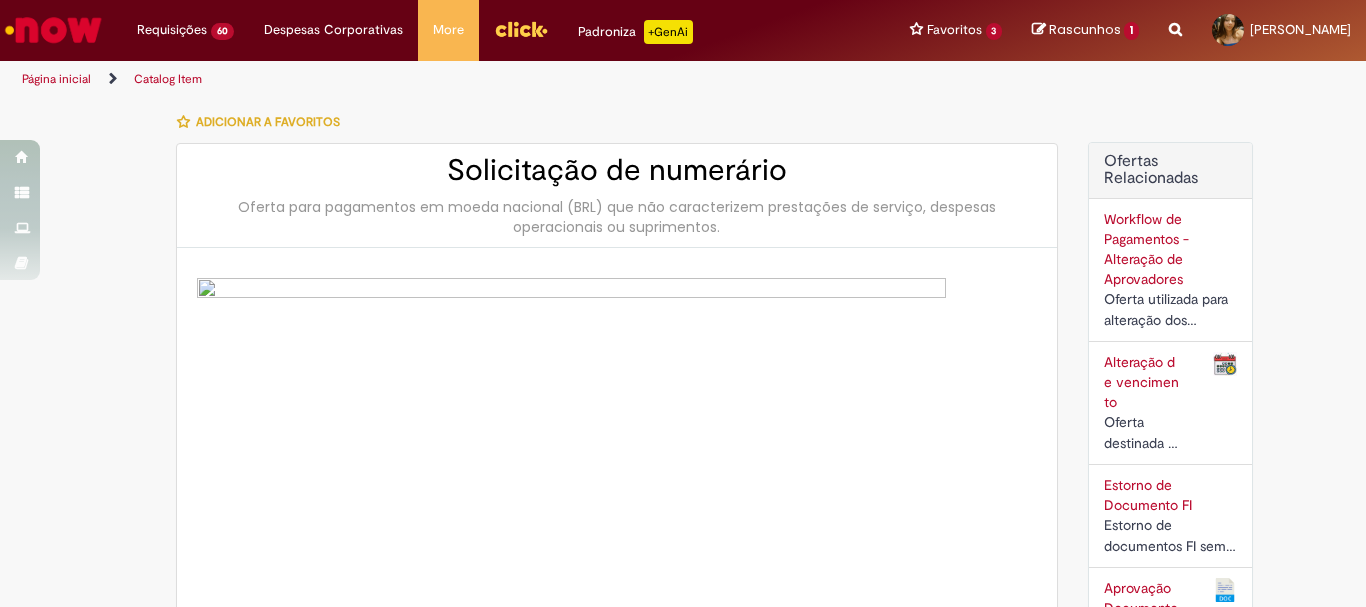 type on "**********" 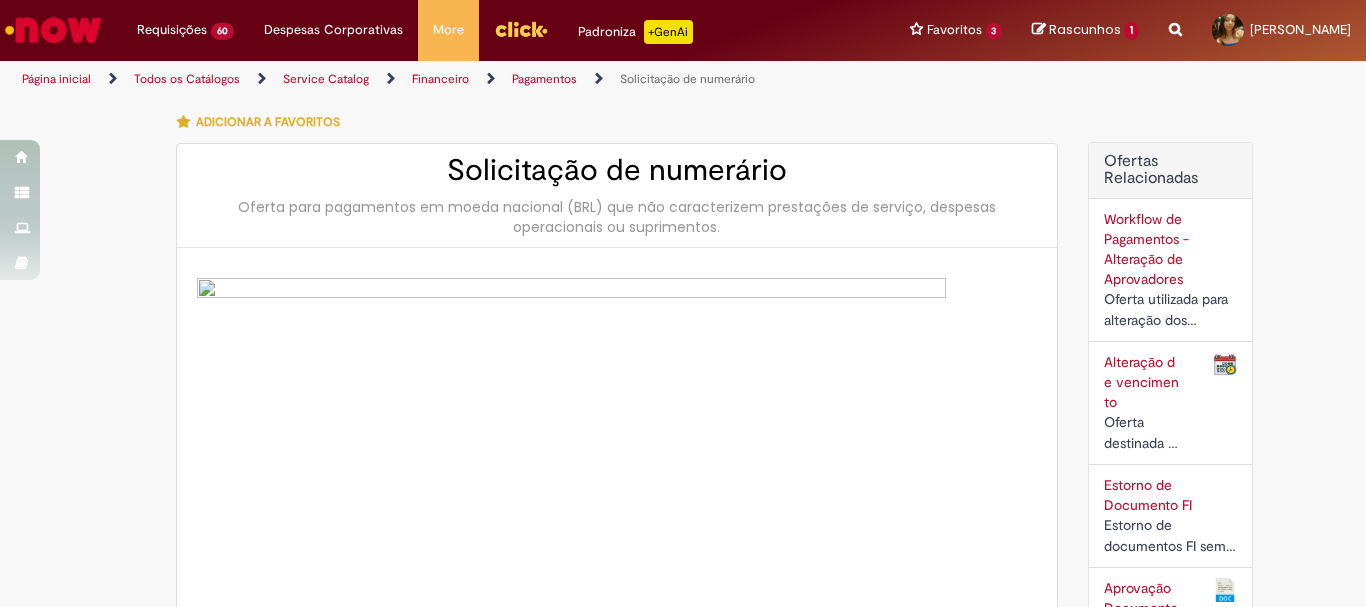 type on "**********" 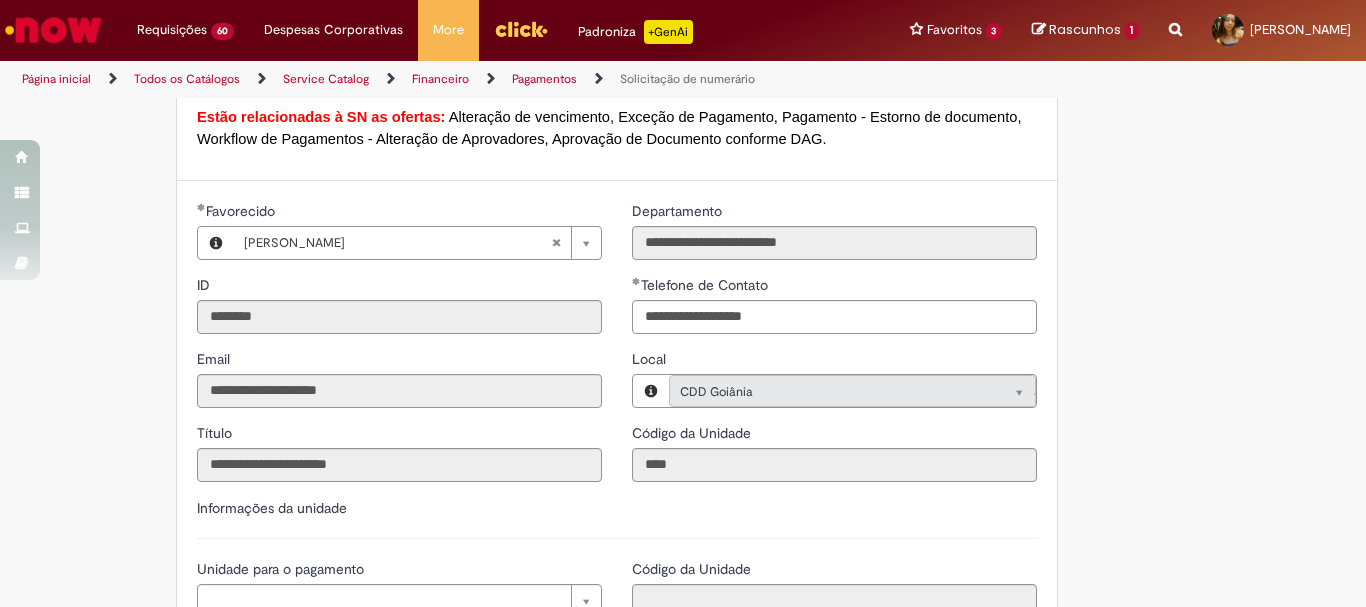scroll, scrollTop: 1900, scrollLeft: 0, axis: vertical 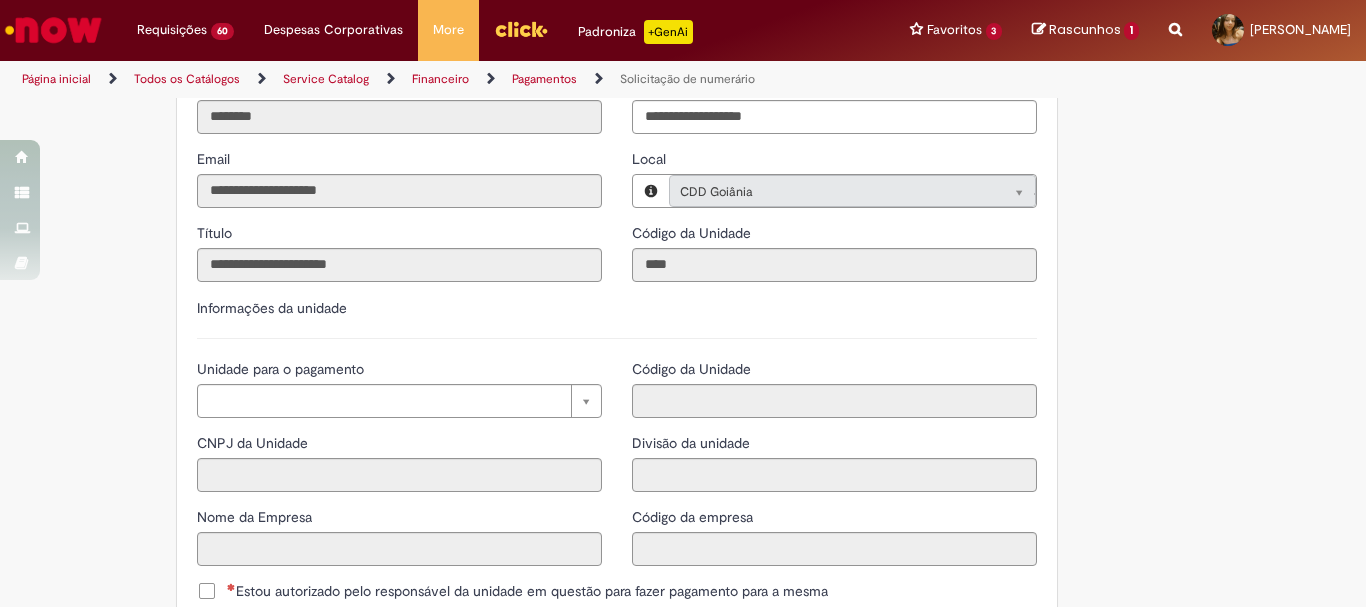 click on "Unidade para o pagamento          Pesquisar usando lista                 Unidade para o pagamento                     CNPJ da Unidade Nome da Empresa" at bounding box center (399, 470) 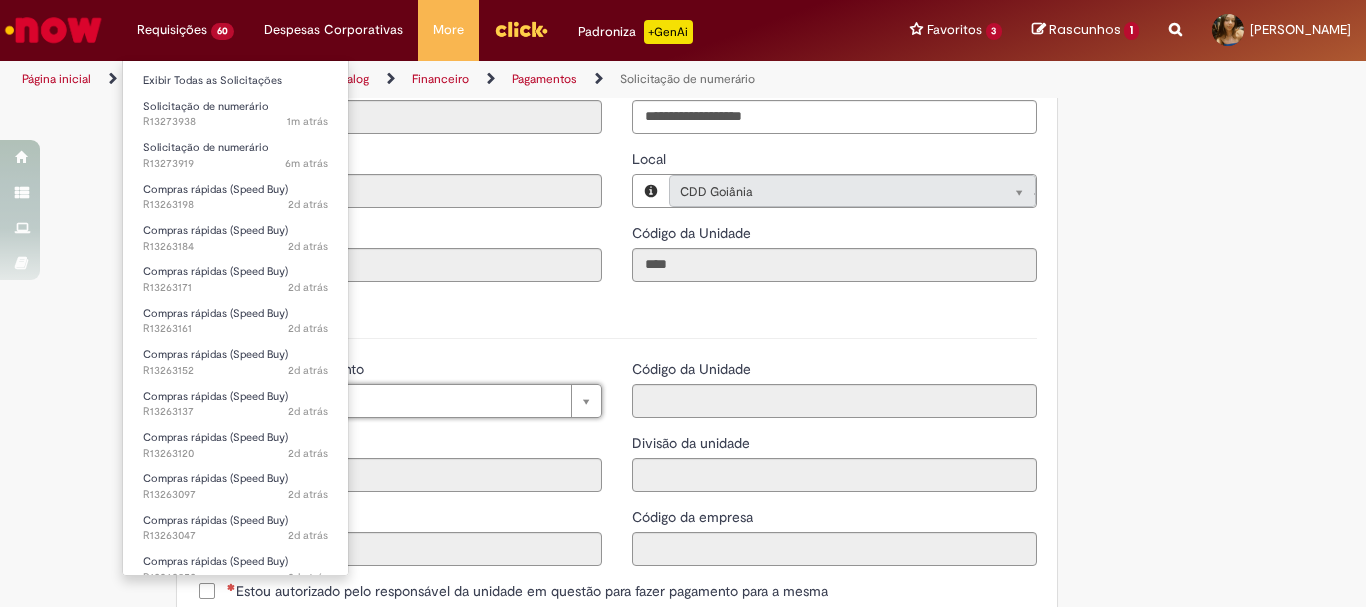 scroll, scrollTop: 1600, scrollLeft: 0, axis: vertical 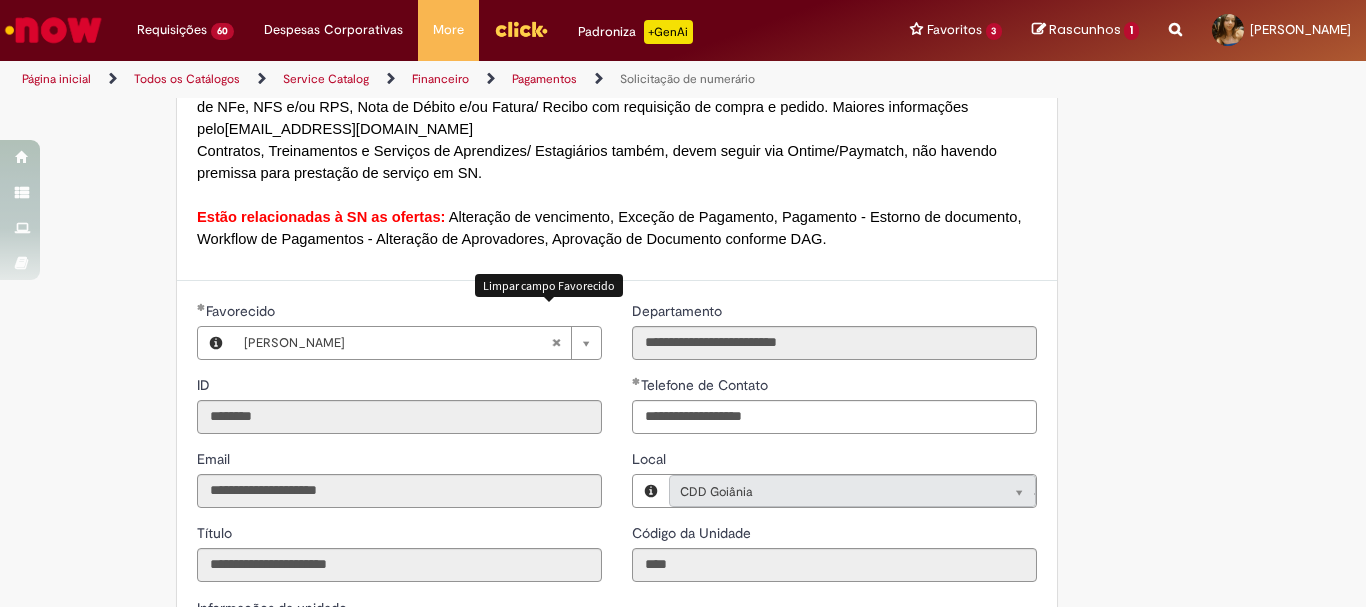 click at bounding box center [556, 343] 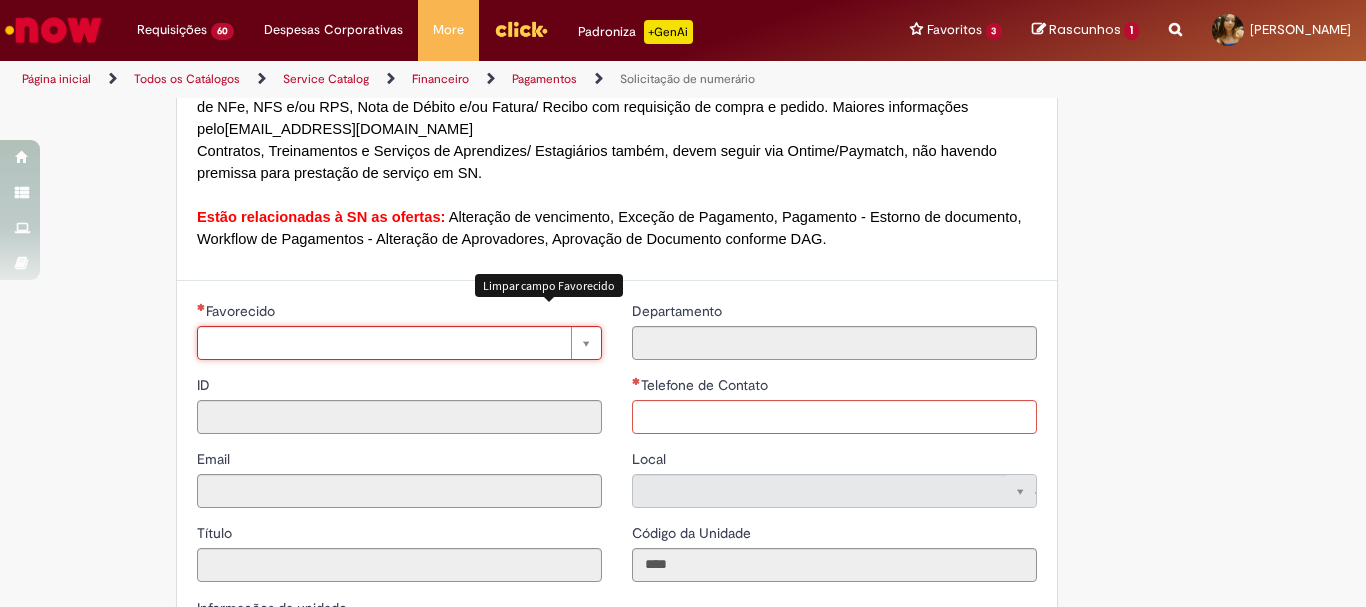 type 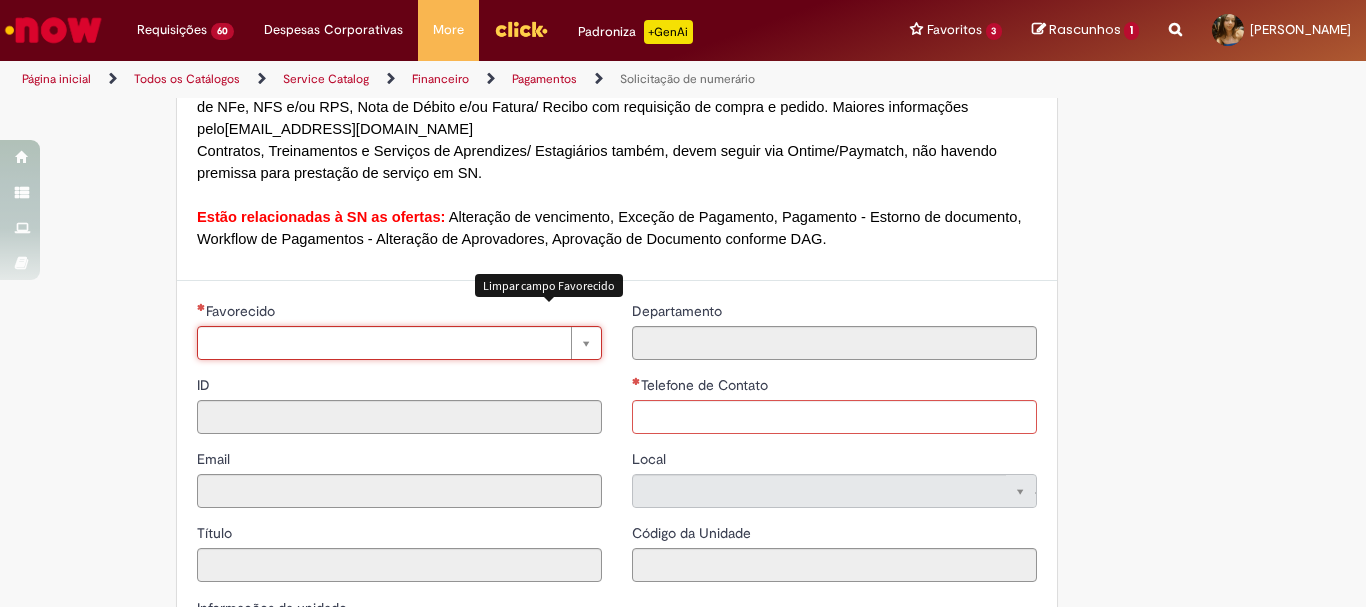 scroll, scrollTop: 0, scrollLeft: 0, axis: both 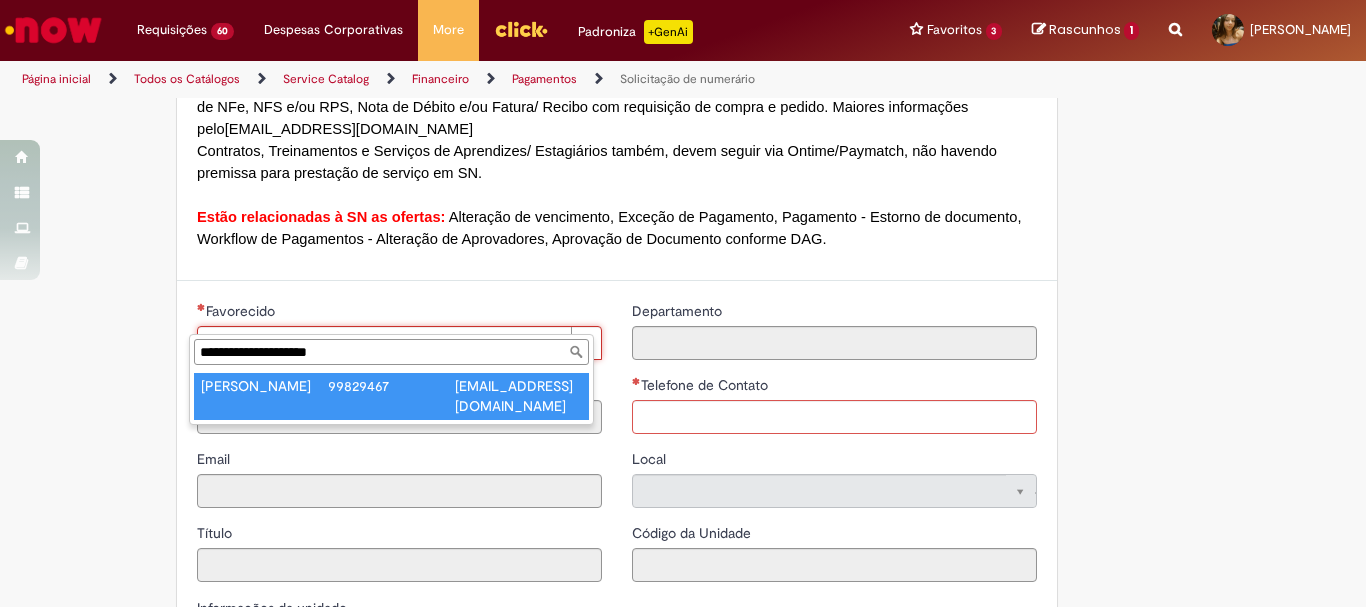 type on "**********" 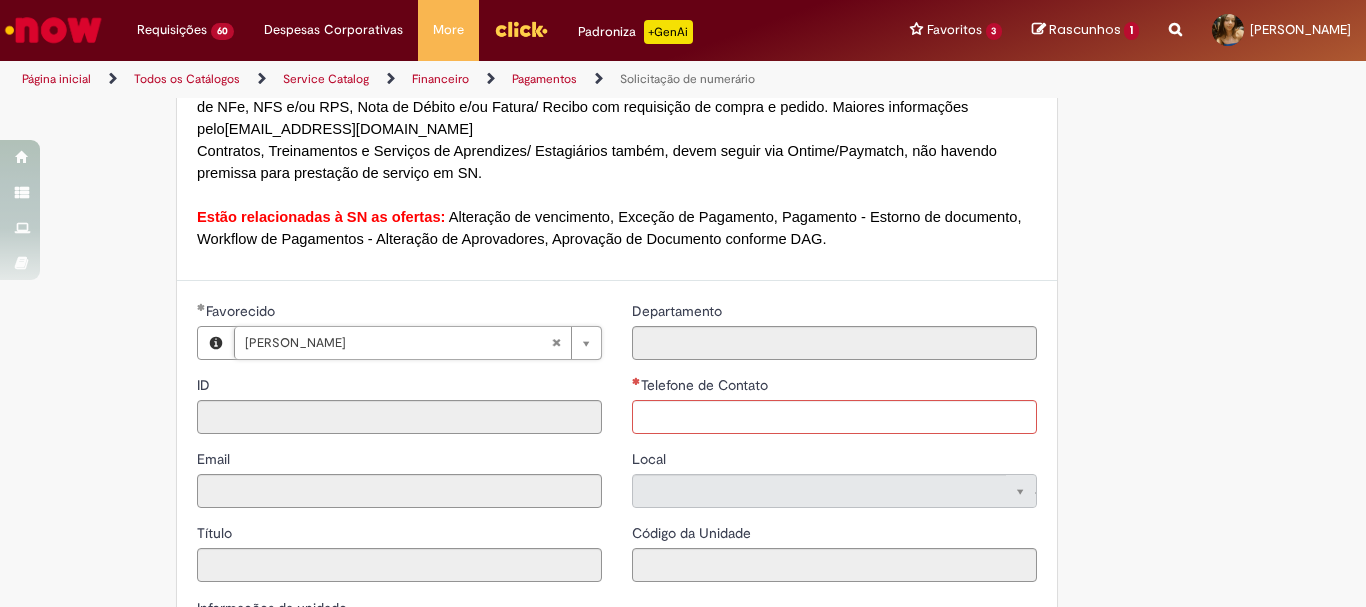 type on "********" 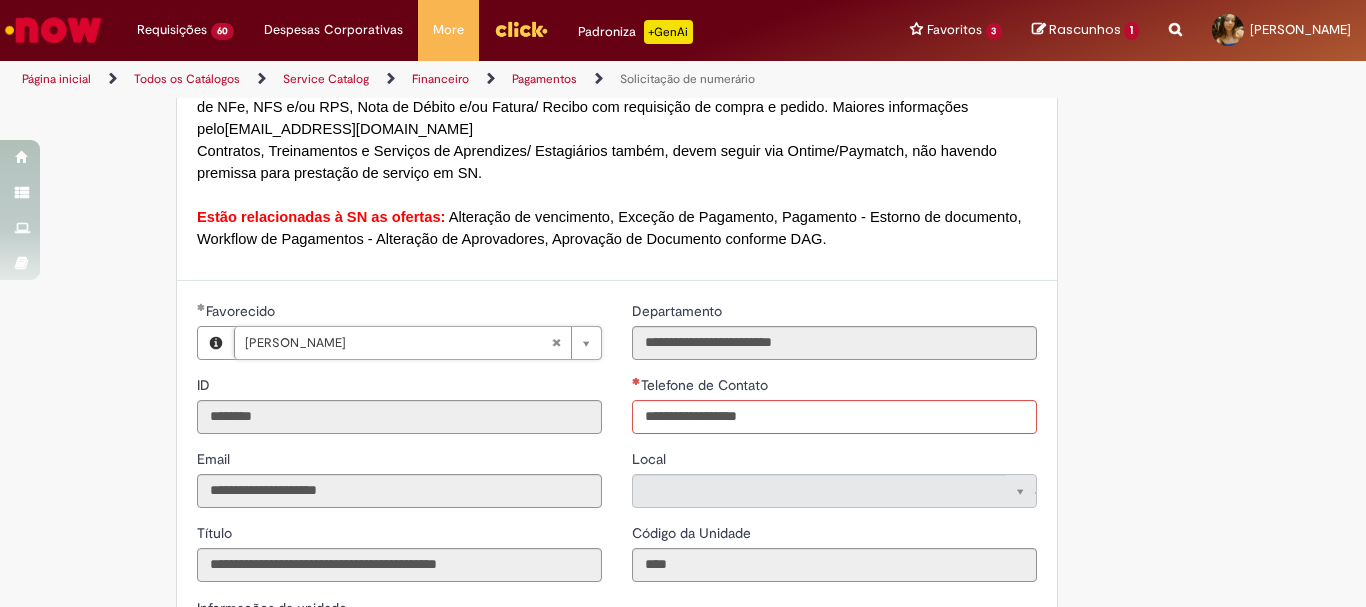 type on "**********" 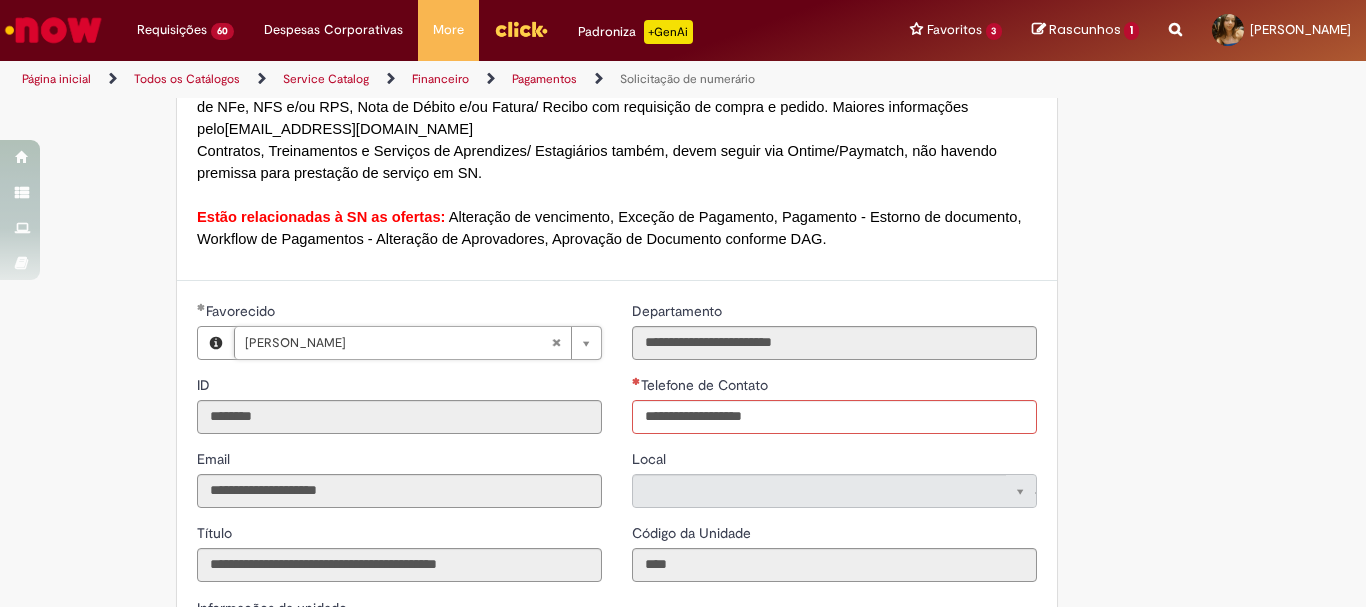 type on "**********" 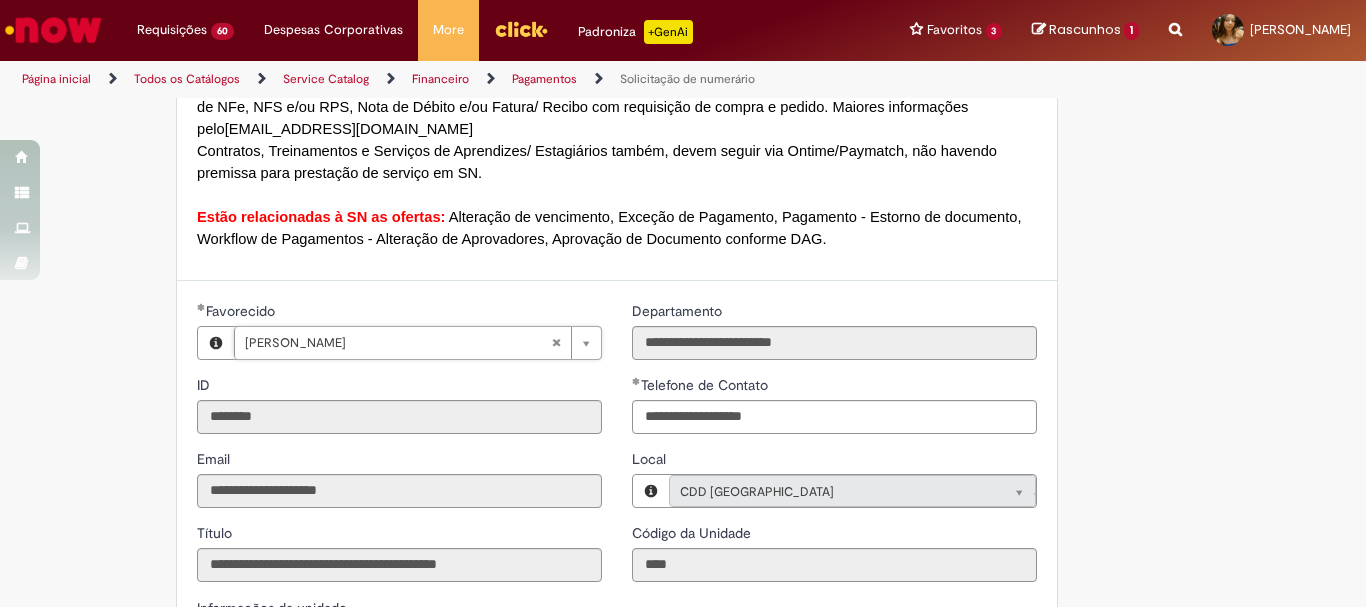 scroll, scrollTop: 1800, scrollLeft: 0, axis: vertical 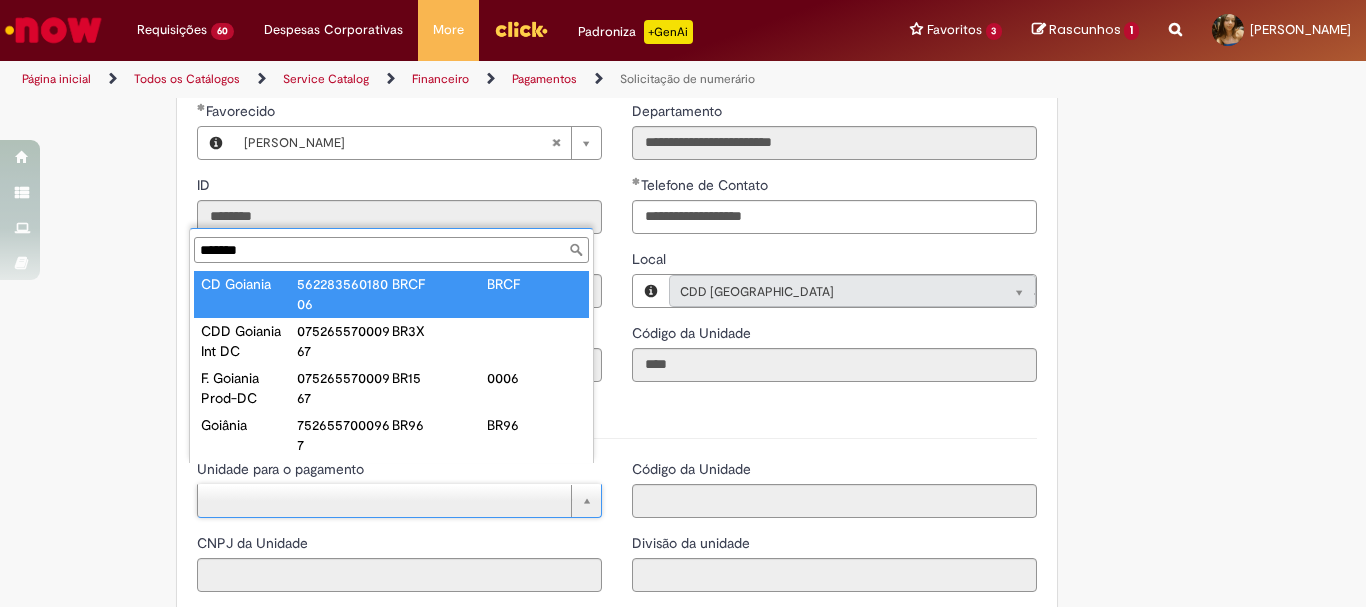 type on "*******" 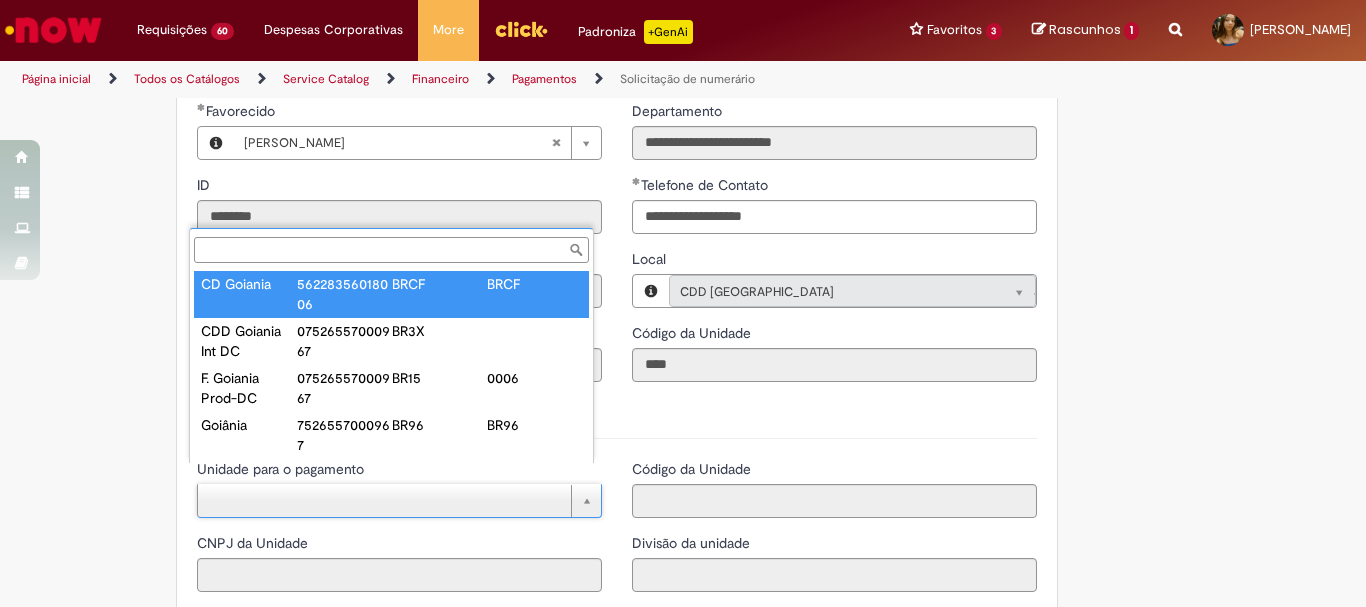 type 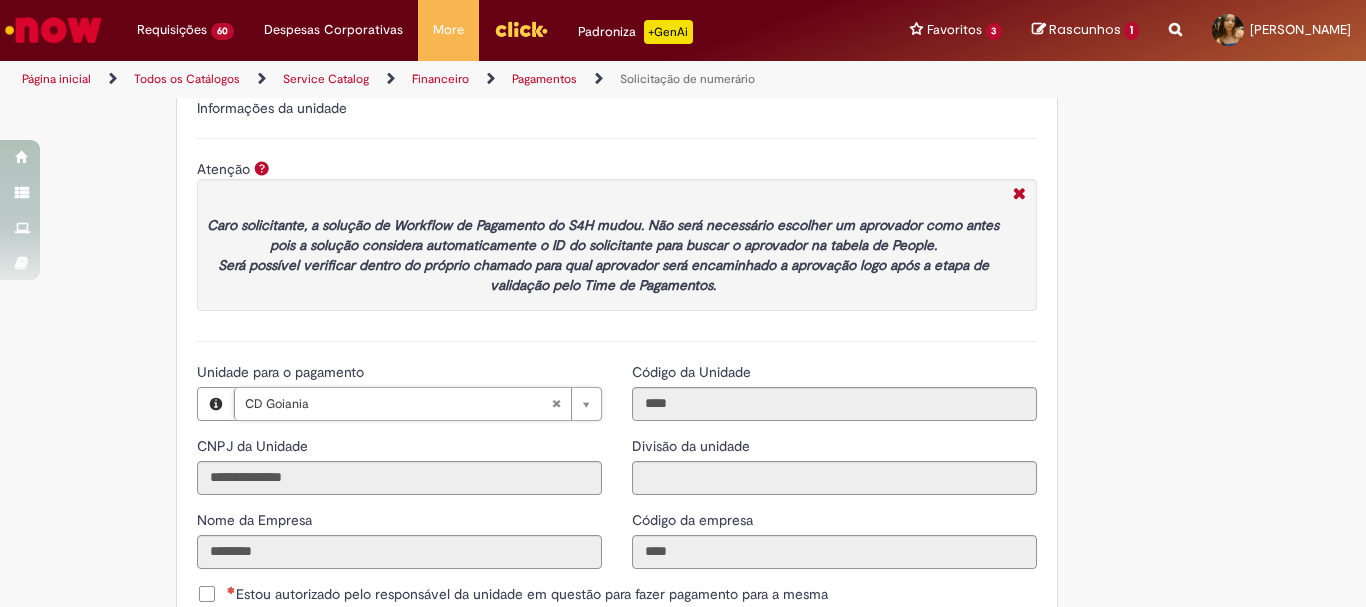 scroll, scrollTop: 2300, scrollLeft: 0, axis: vertical 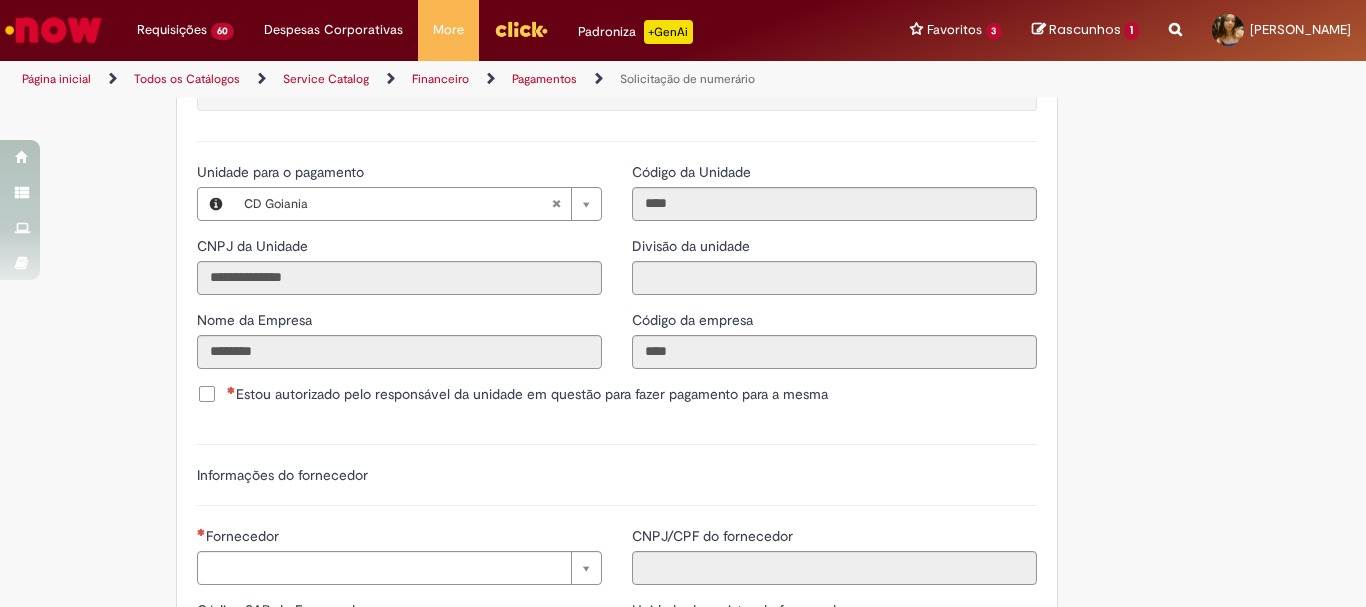 click on "Estou autorizado pelo responsável da unidade em questão para fazer pagamento para a mesma" at bounding box center (527, 394) 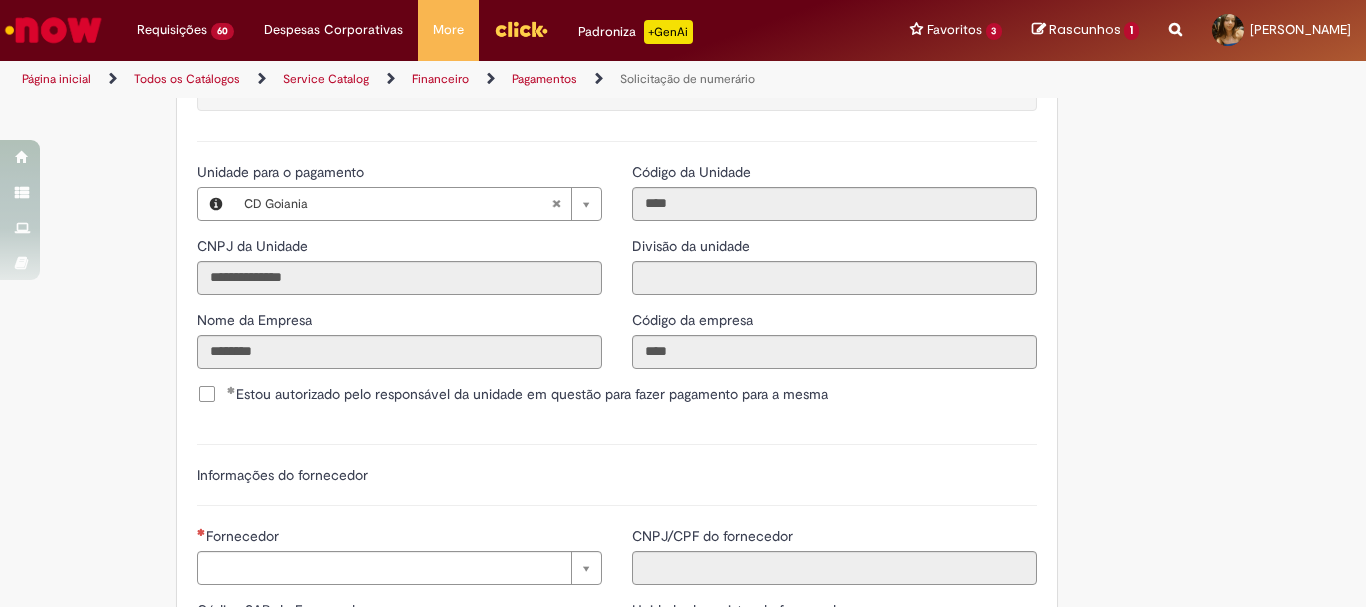 scroll, scrollTop: 2500, scrollLeft: 0, axis: vertical 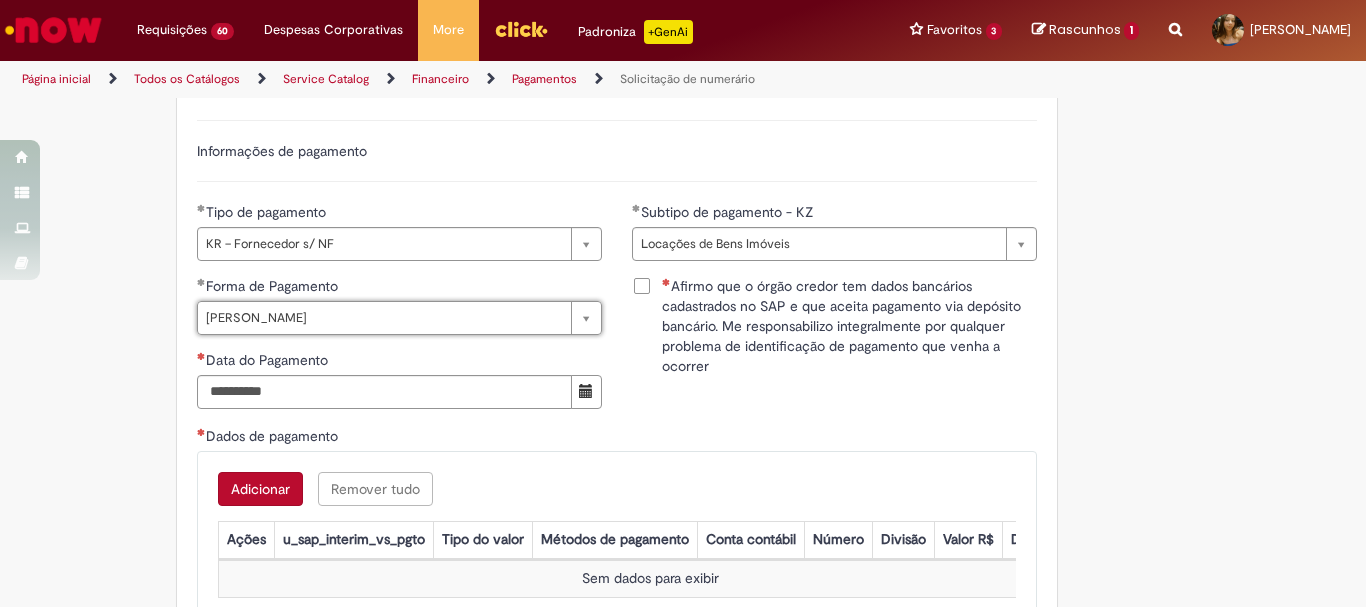 click on "Afirmo que o órgão credor tem dados bancários cadastrados no SAP e que aceita pagamento via depósito bancário. Me responsabilizo integralmente por qualquer problema de identificação de pagamento que venha a ocorrer" at bounding box center (849, 326) 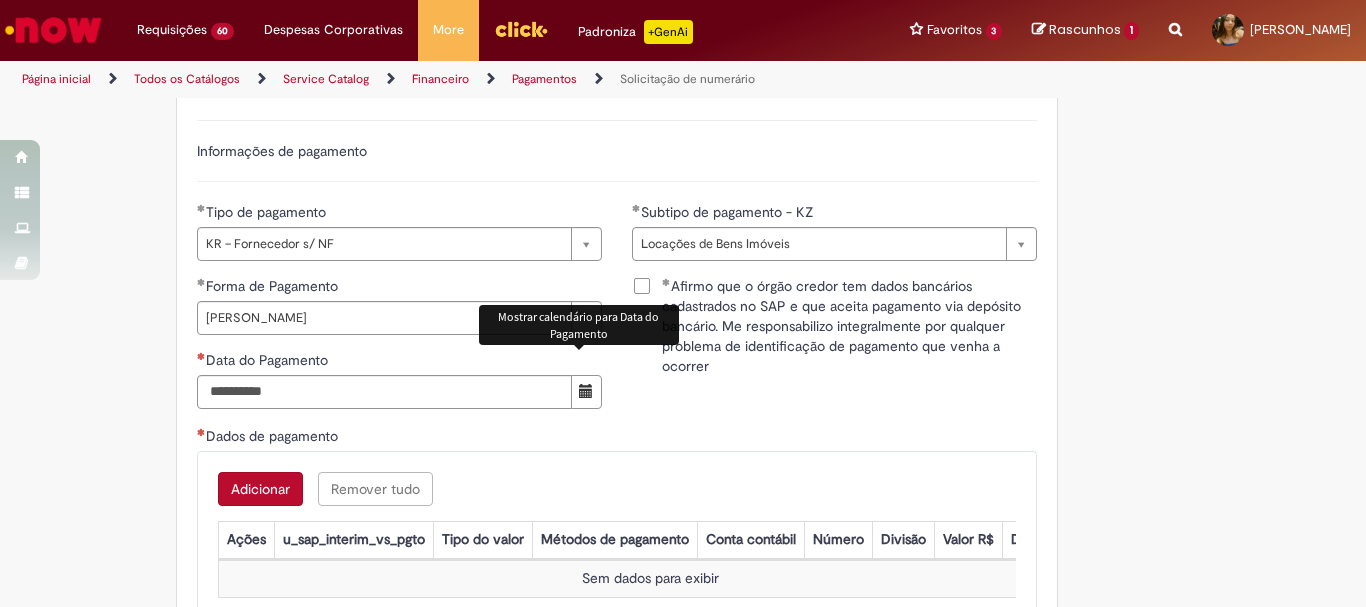 click at bounding box center [586, 392] 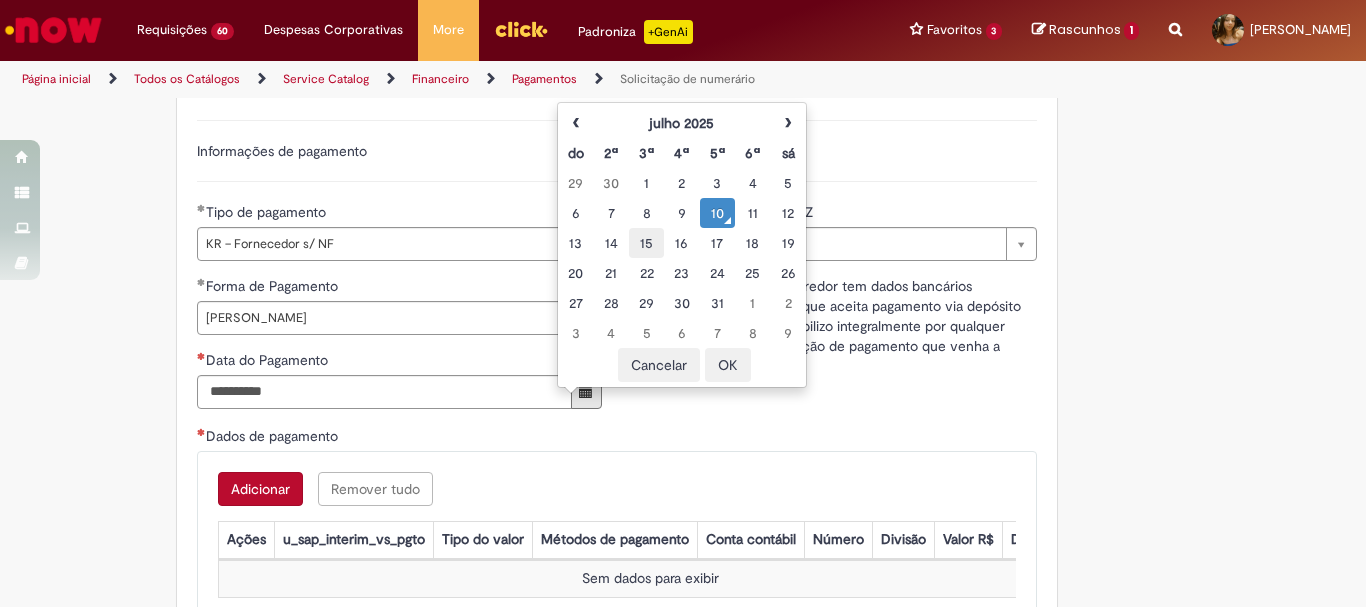 click on "15" at bounding box center (646, 243) 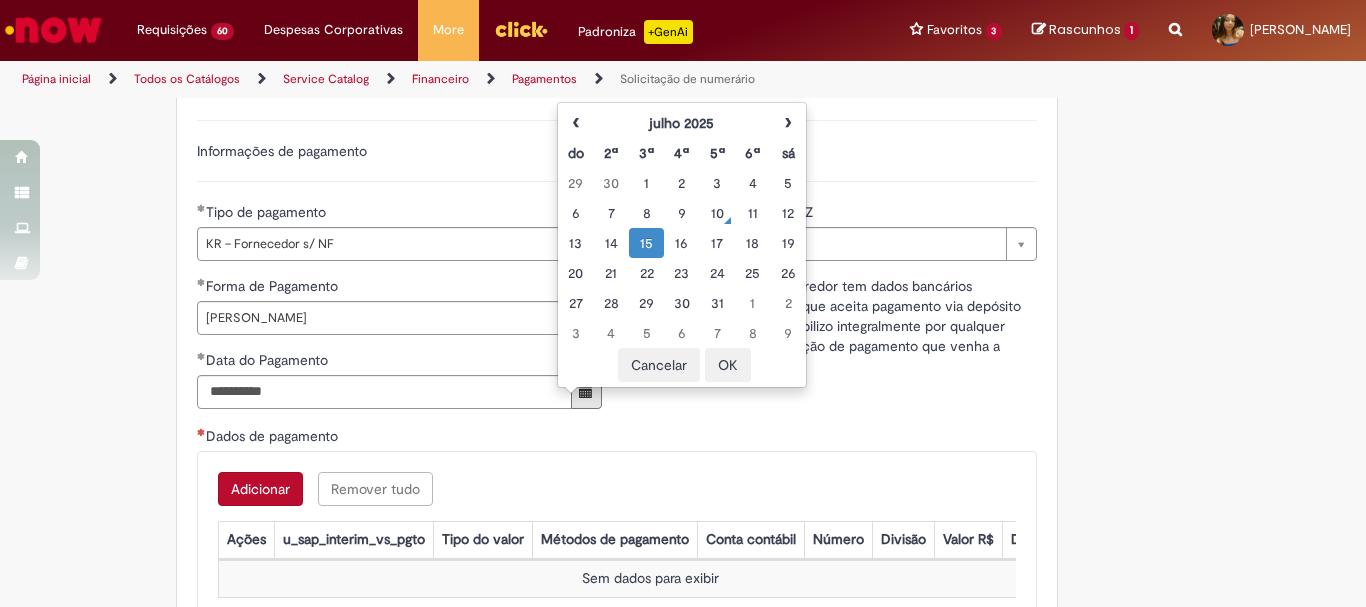 click on "OK" at bounding box center [728, 365] 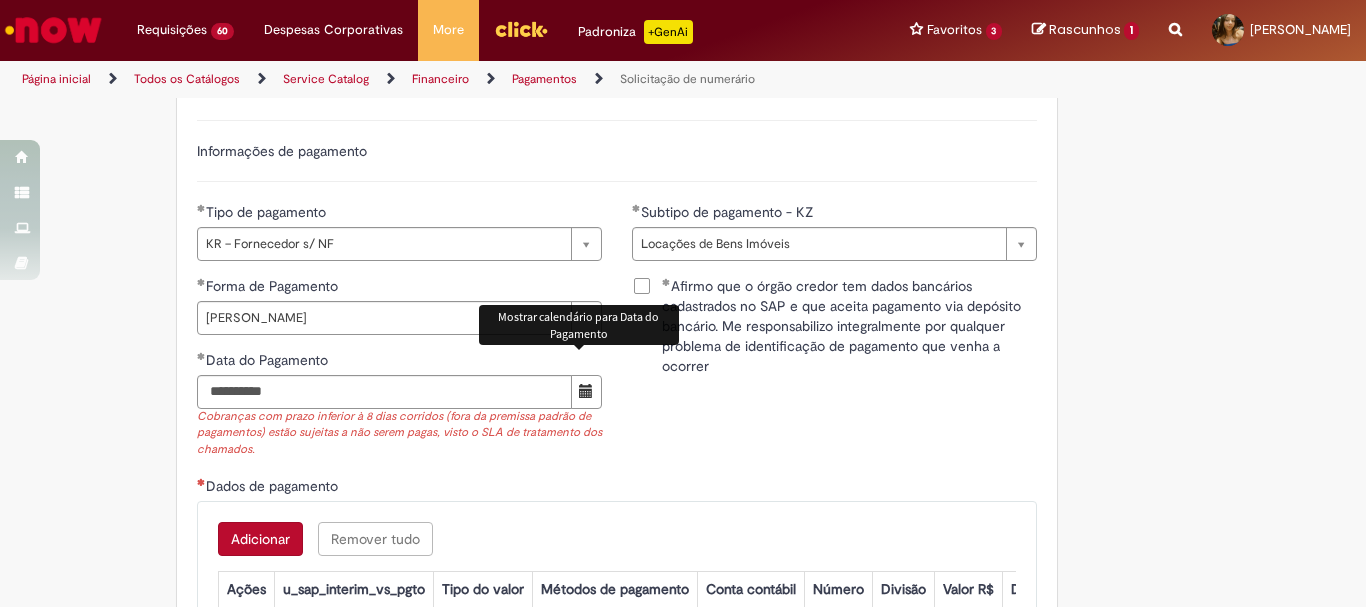 click on "**********" at bounding box center (617, 375) 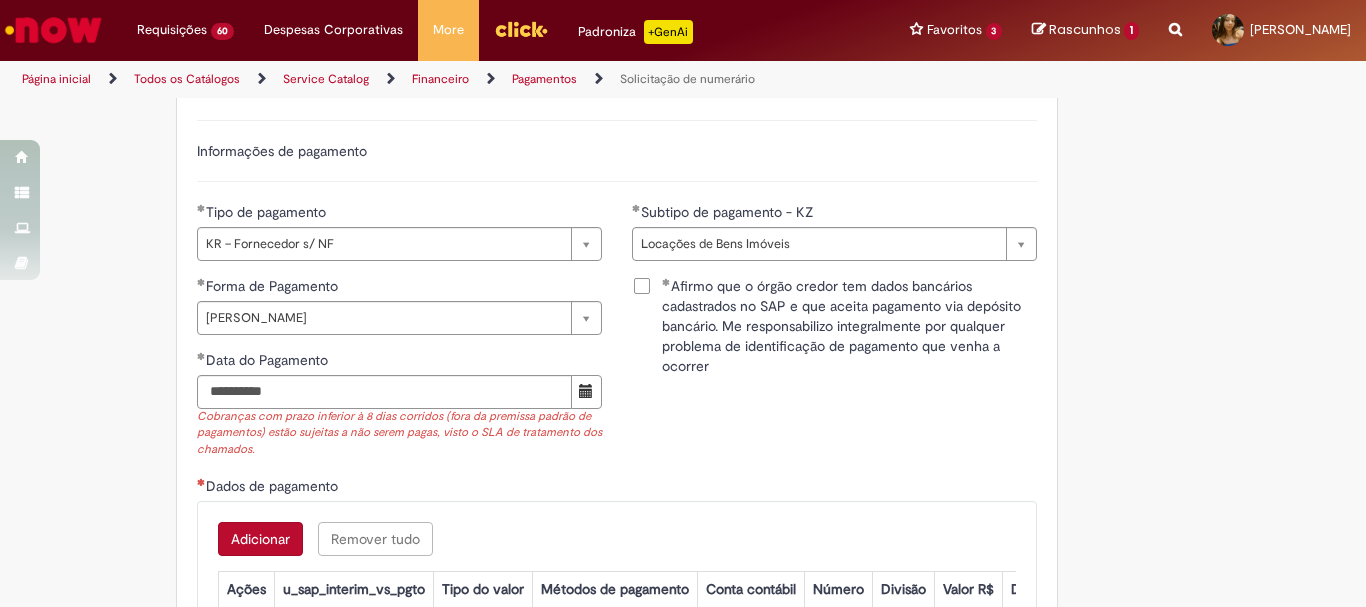 scroll, scrollTop: 3200, scrollLeft: 0, axis: vertical 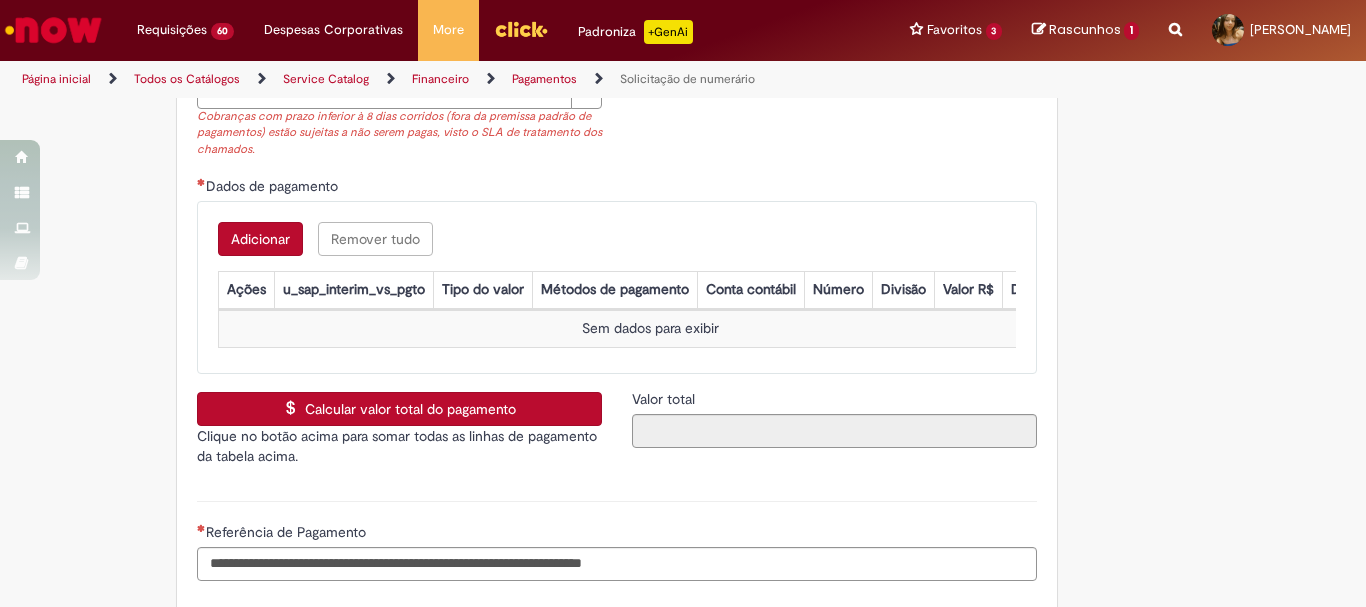 click on "Adicionar" at bounding box center [260, 239] 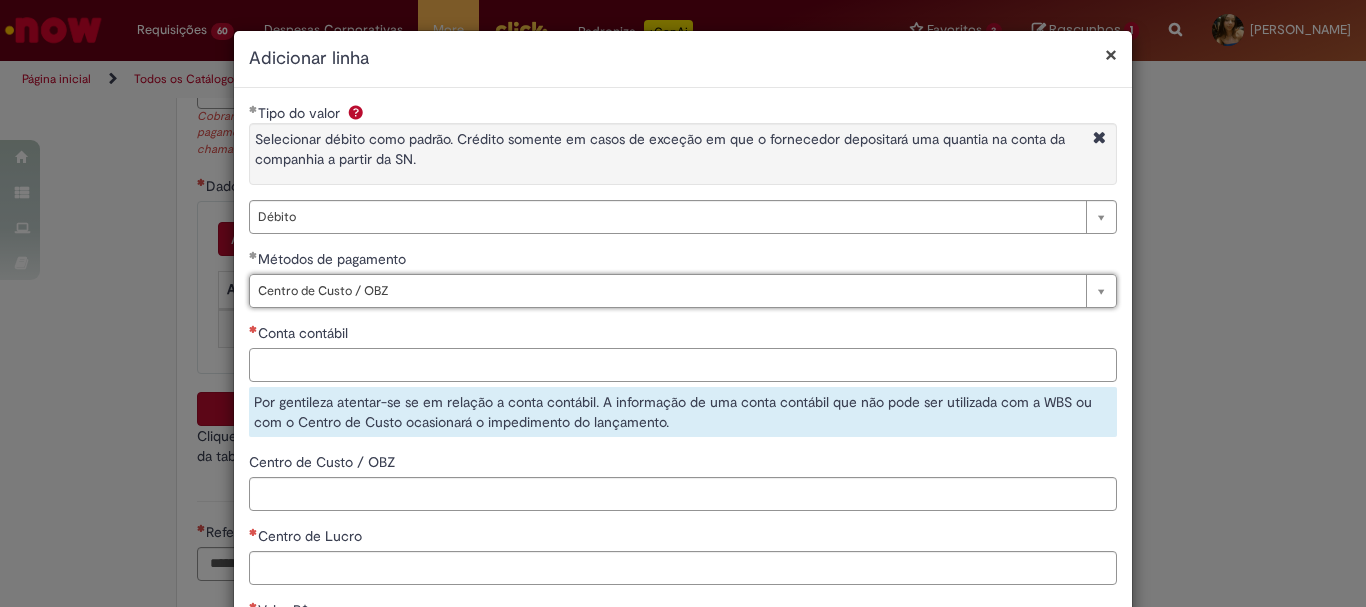 click on "Conta contábil" at bounding box center [683, 365] 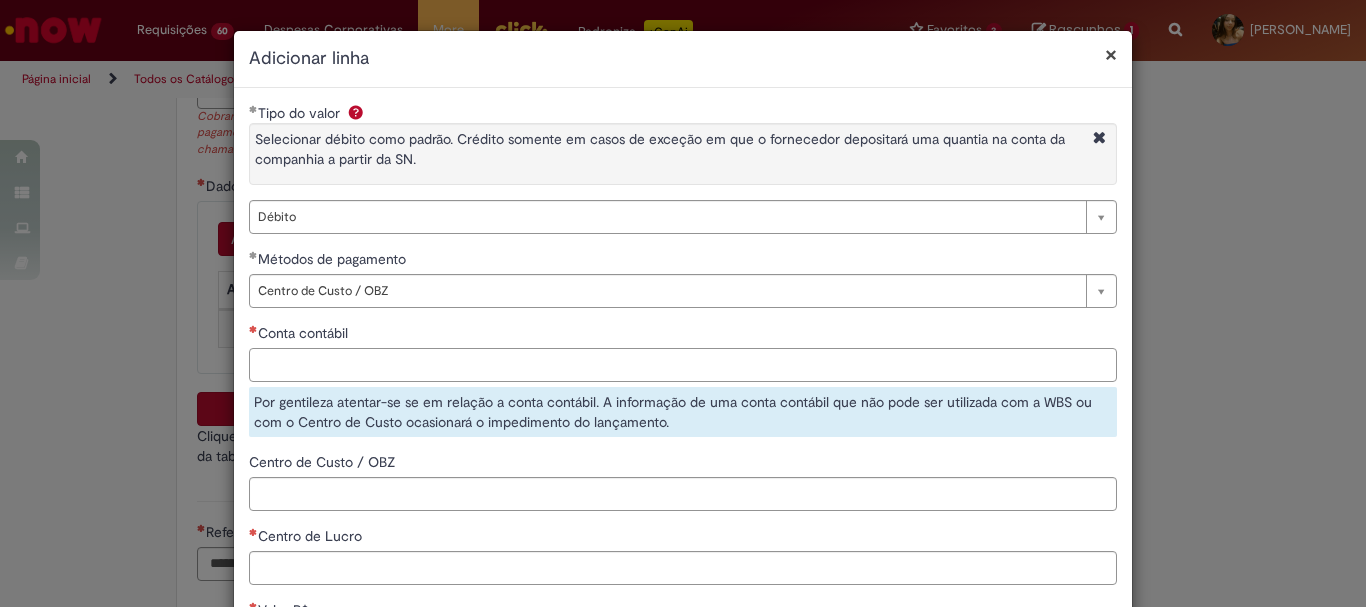 paste on "********" 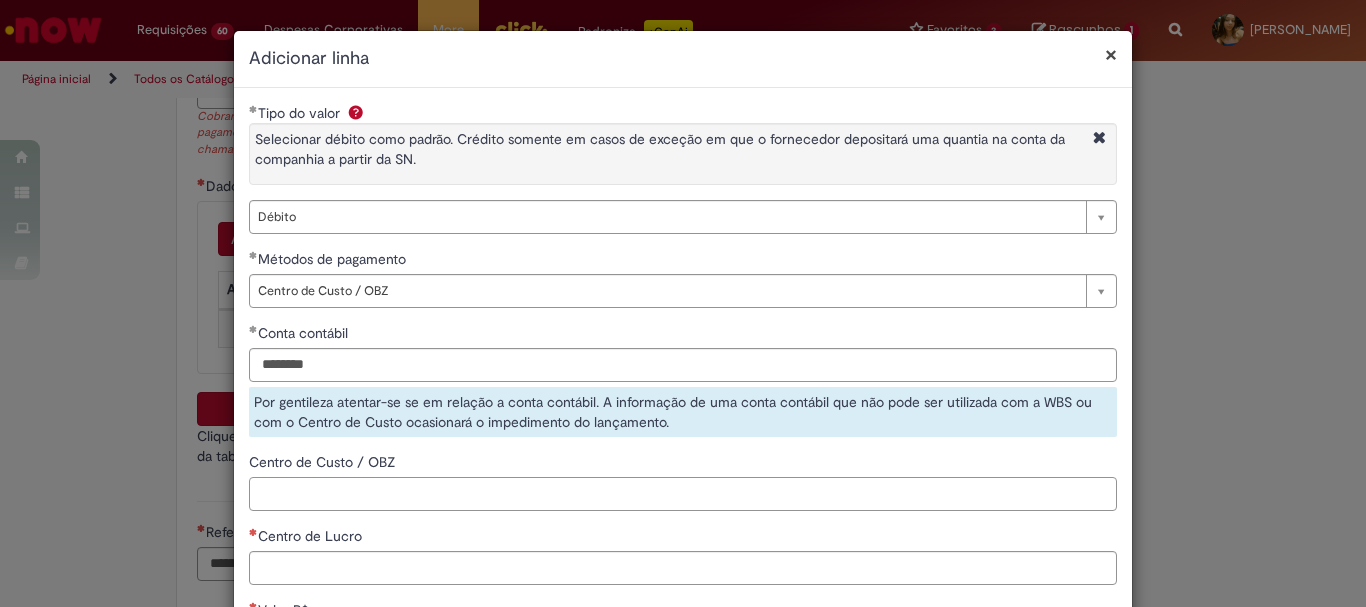 click on "**********" at bounding box center [683, 473] 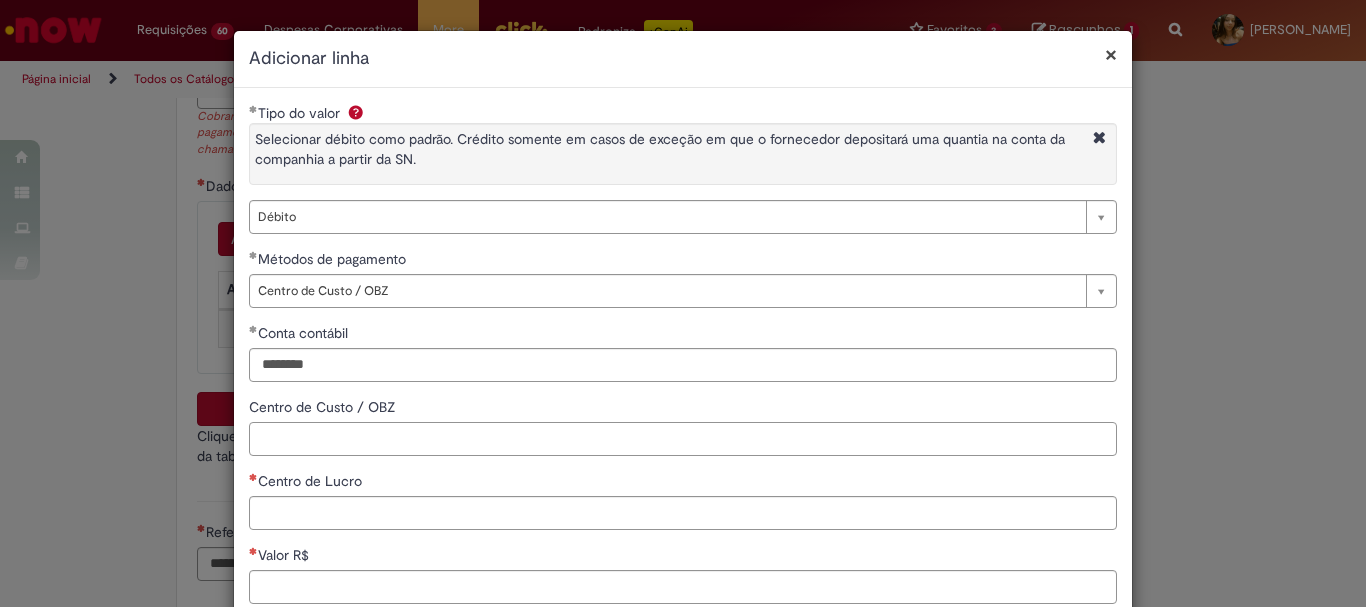 paste on "**********" 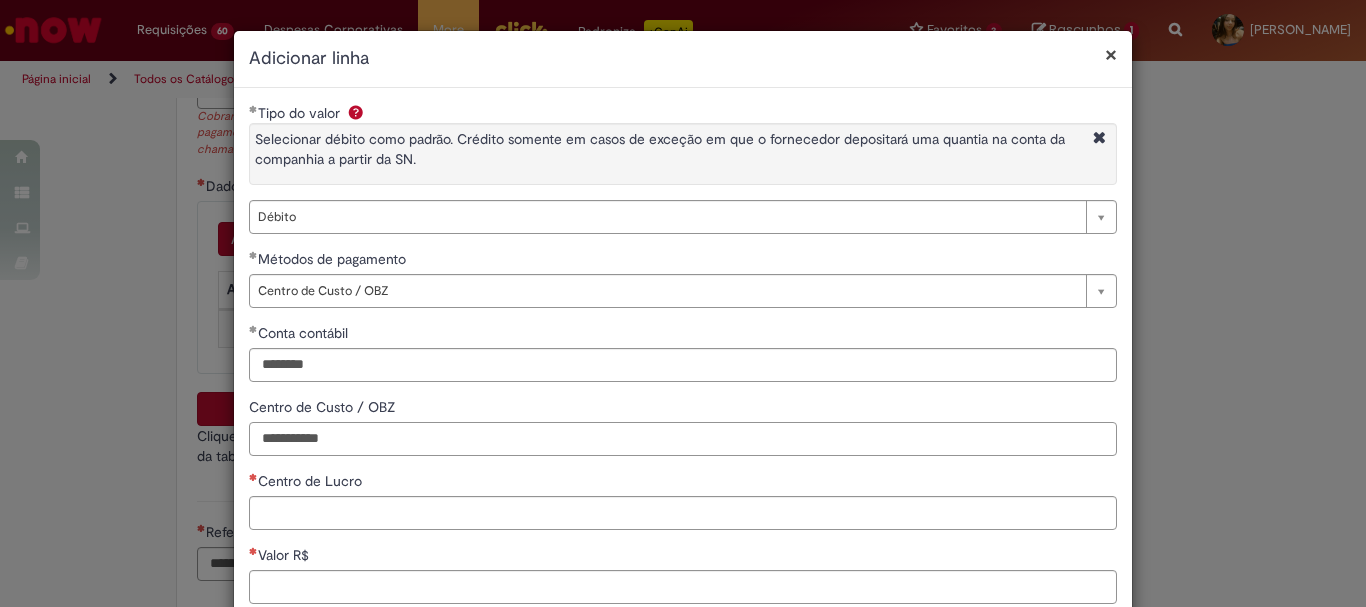 scroll, scrollTop: 100, scrollLeft: 0, axis: vertical 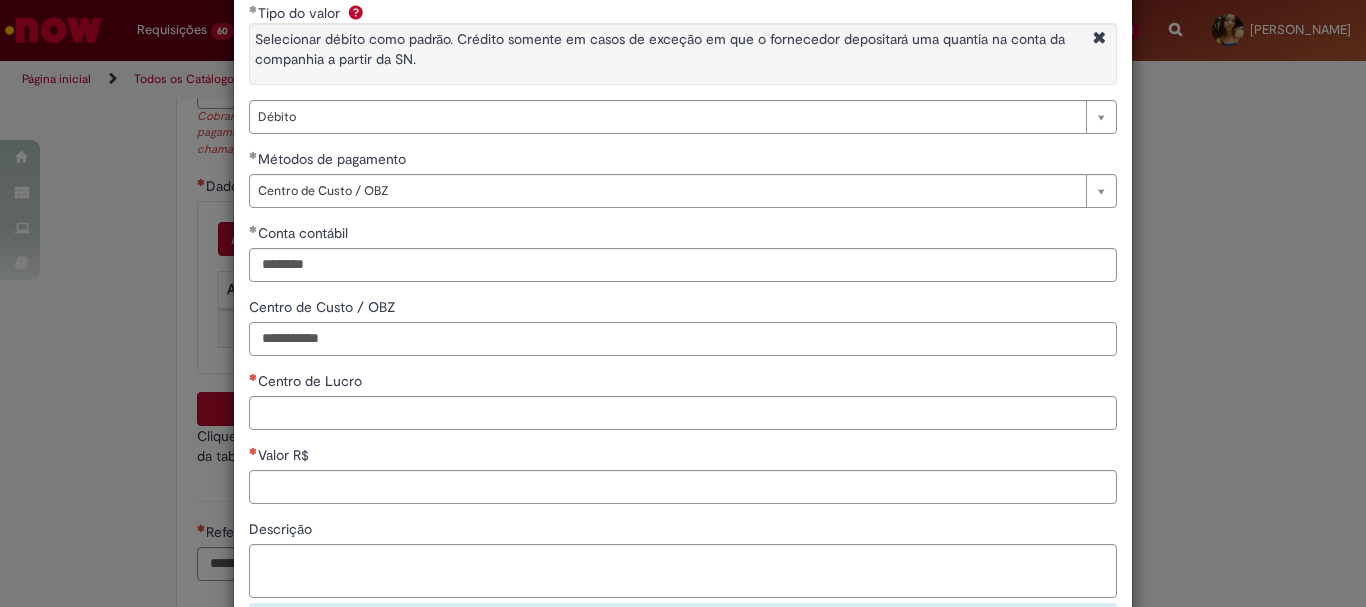 click on "**********" at bounding box center [683, 339] 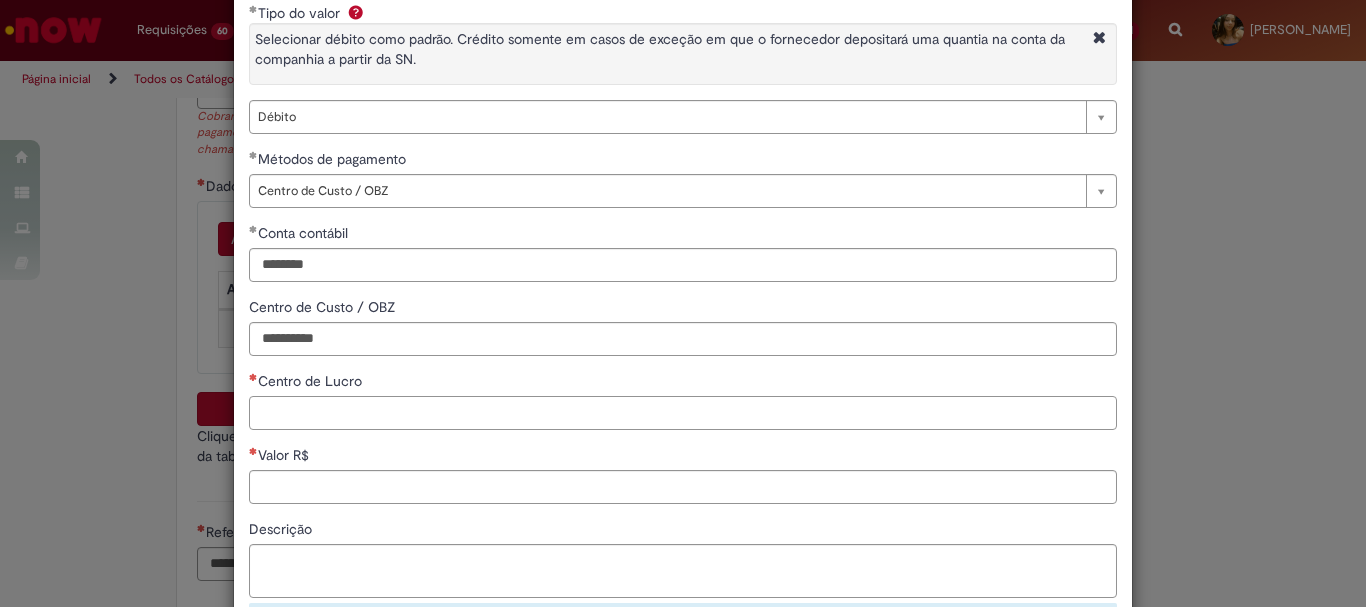 click on "Centro de Lucro" at bounding box center [683, 413] 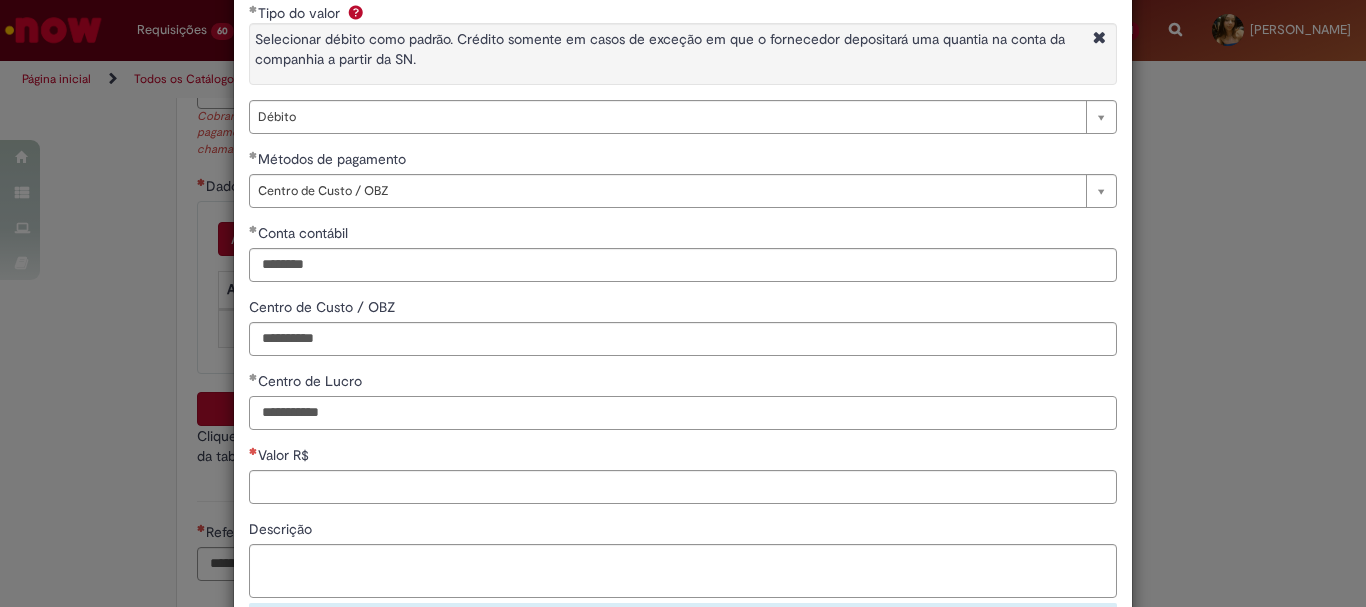 click on "**********" at bounding box center [683, 413] 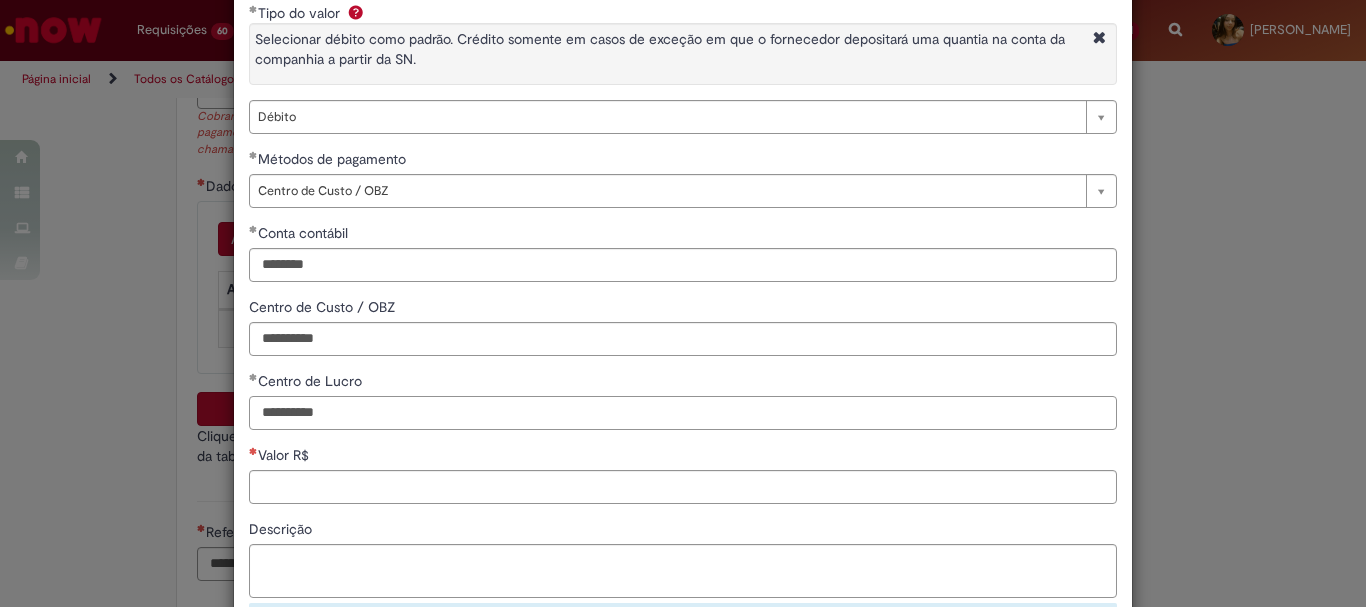 drag, startPoint x: 337, startPoint y: 406, endPoint x: 293, endPoint y: 403, distance: 44.102154 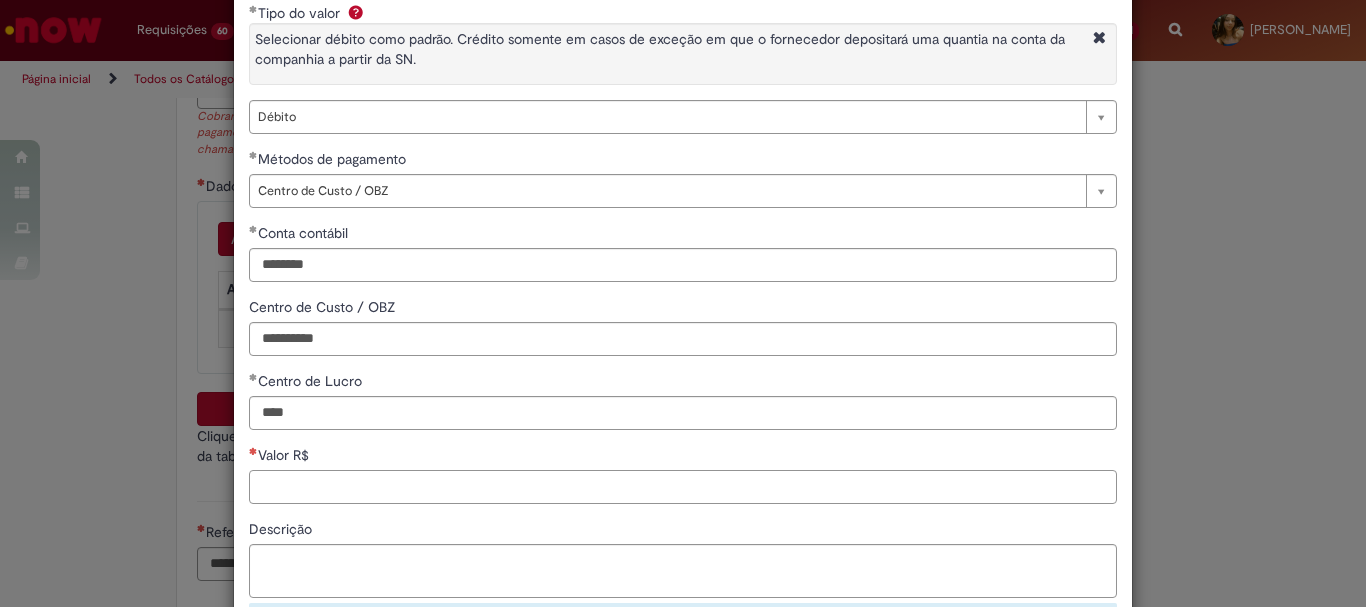 click on "Valor R$" at bounding box center [683, 487] 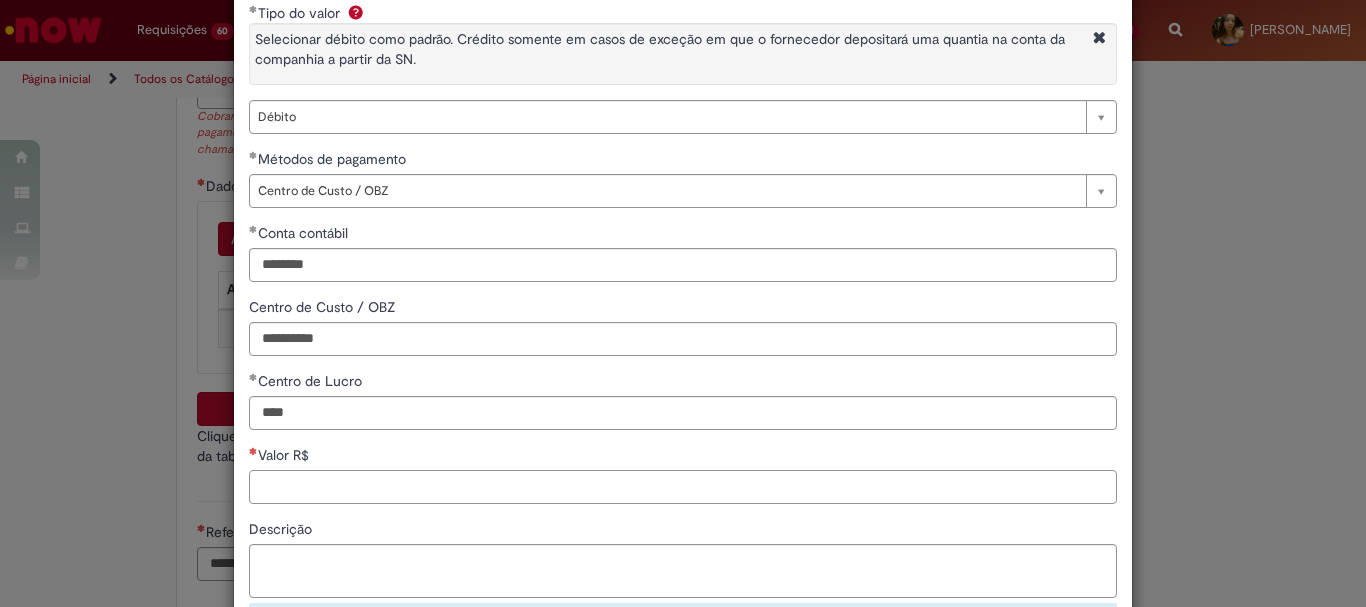 paste on "********" 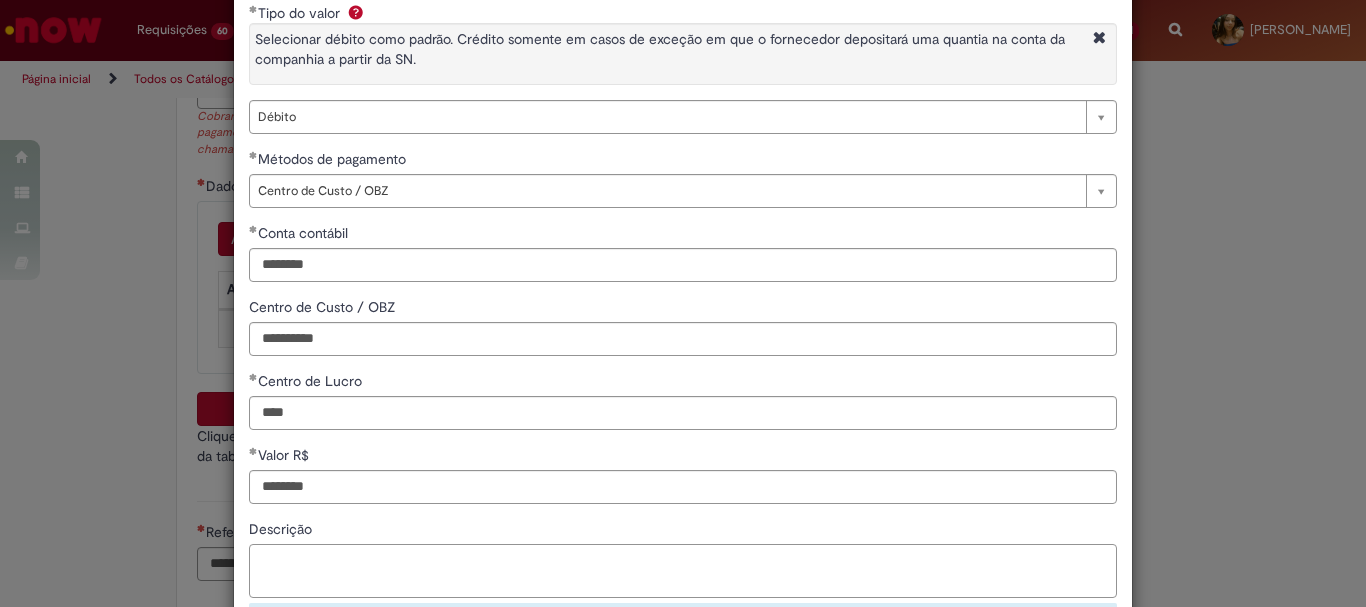 click on "Descrição" at bounding box center [683, 571] 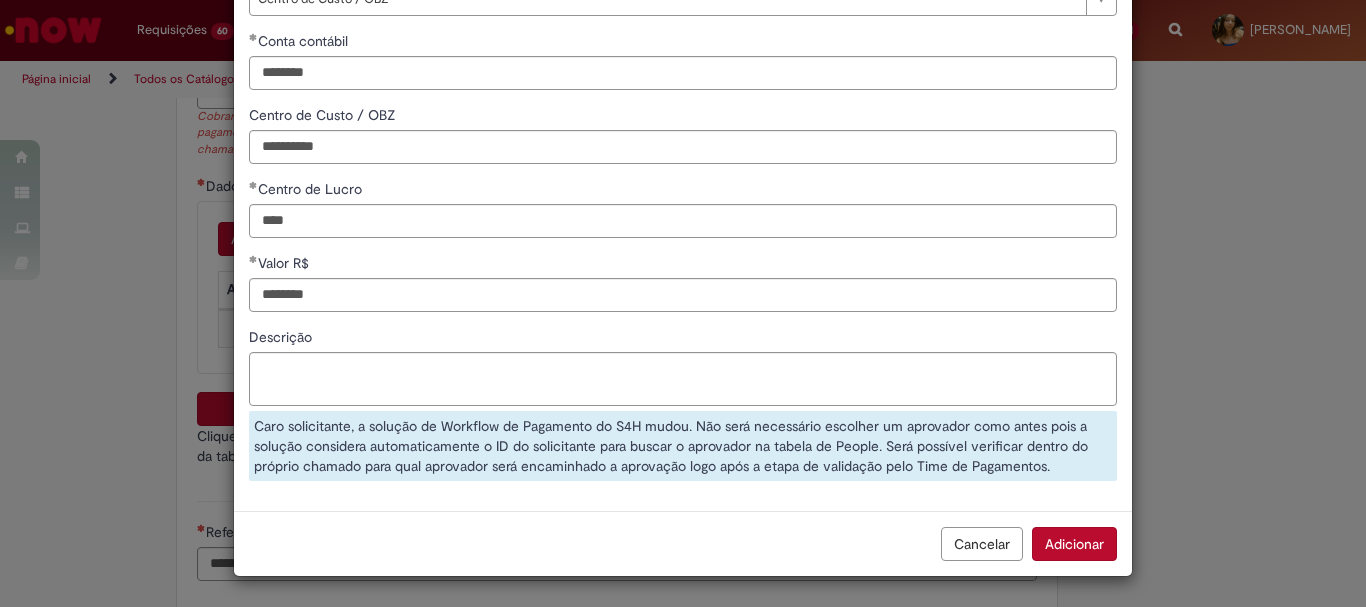 click on "Adicionar" at bounding box center [1074, 544] 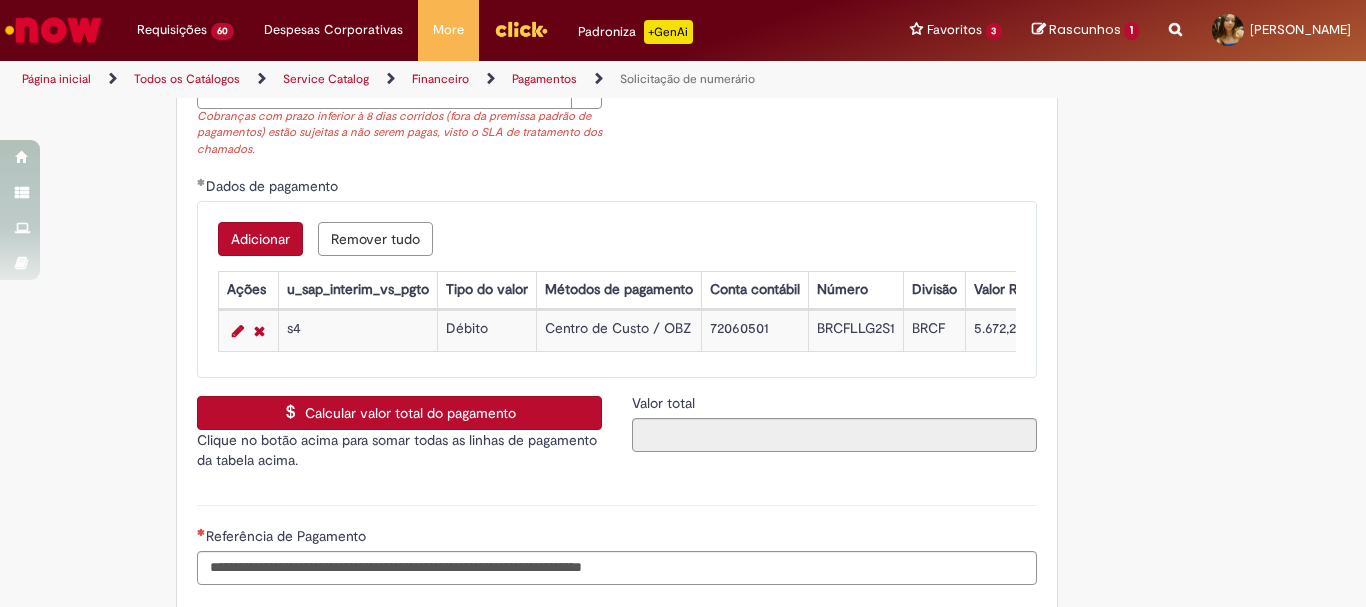 click on "Calcular valor total do pagamento" at bounding box center (399, 413) 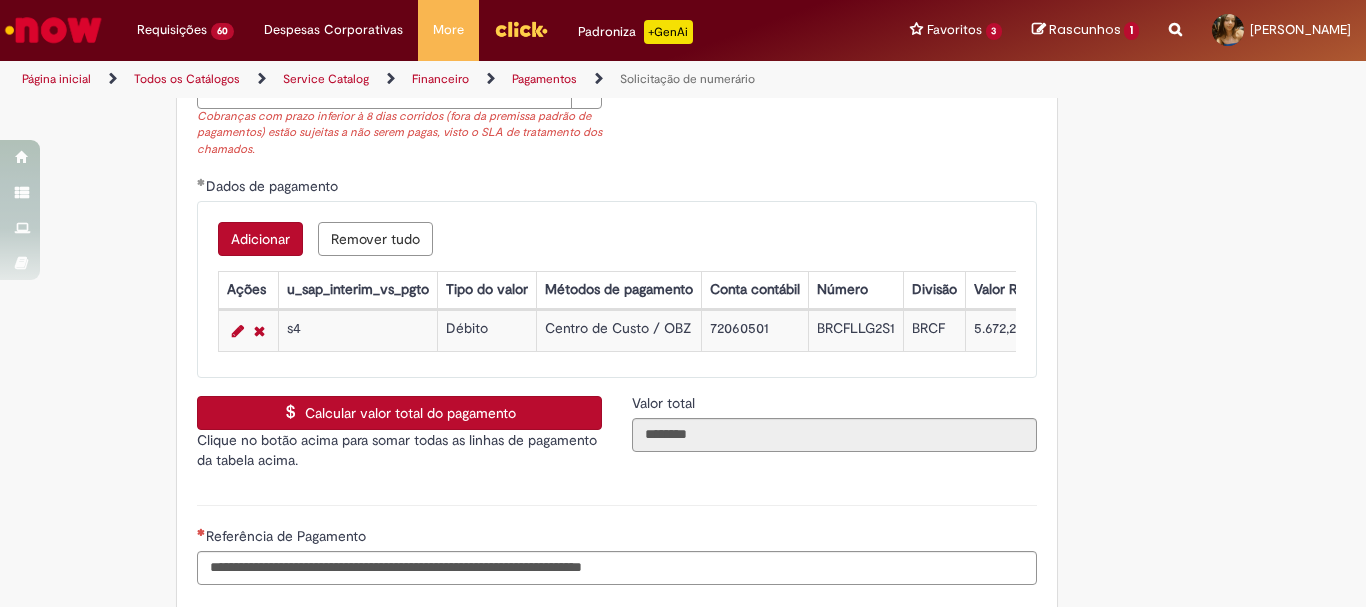 scroll, scrollTop: 3500, scrollLeft: 0, axis: vertical 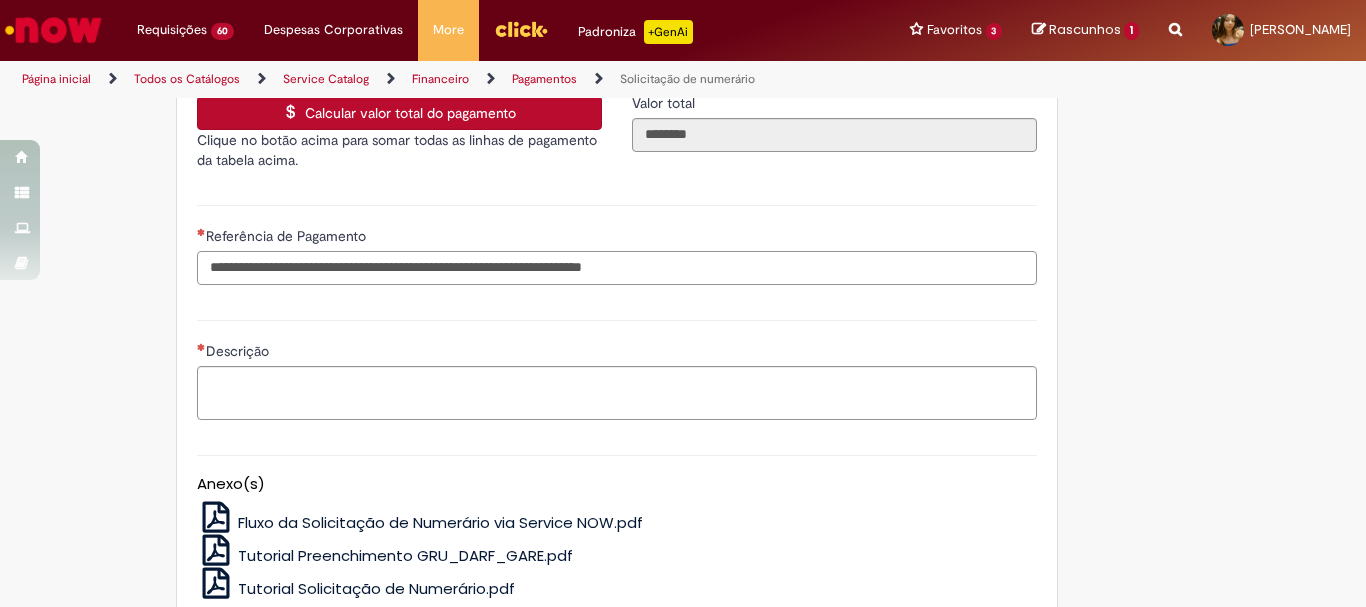 click on "Referência de Pagamento" at bounding box center (617, 268) 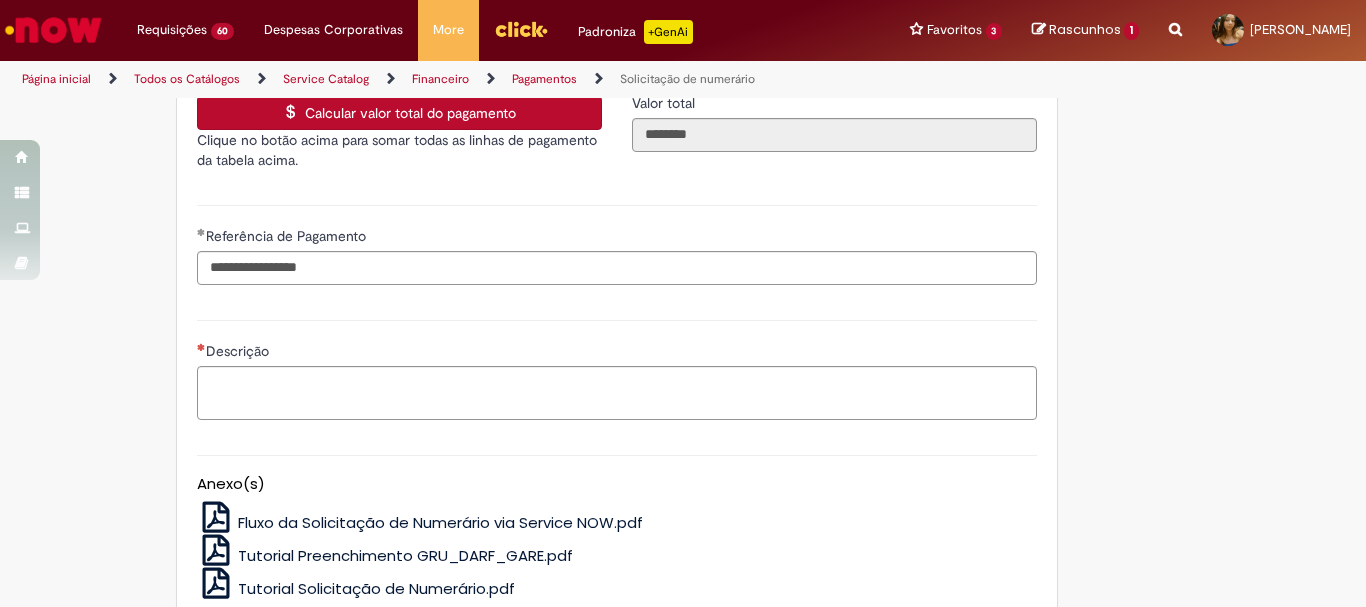 click on "Descrição" at bounding box center (617, 353) 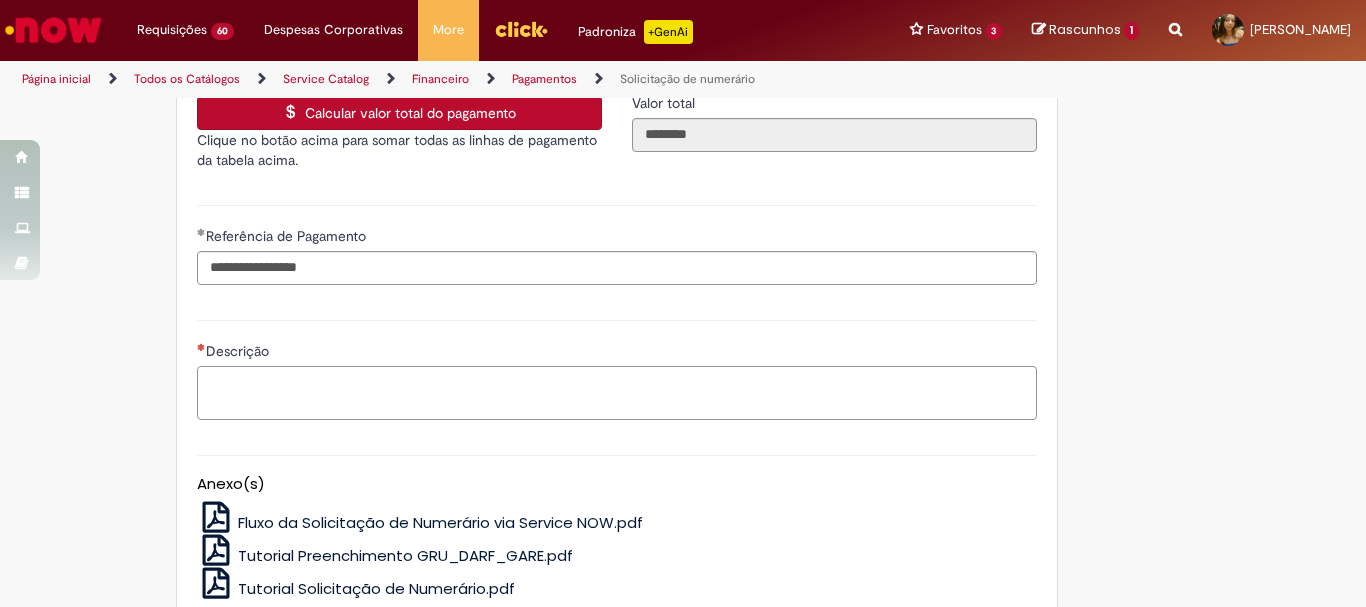 click on "Descrição" at bounding box center (617, 393) 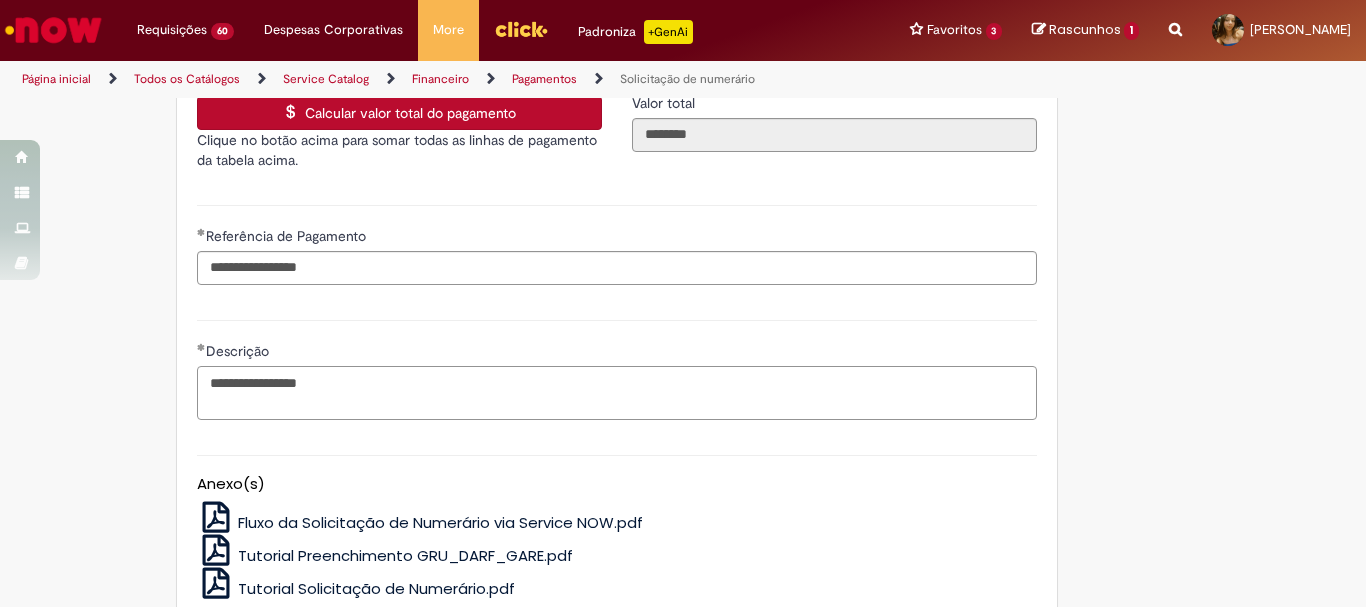 scroll, scrollTop: 3700, scrollLeft: 0, axis: vertical 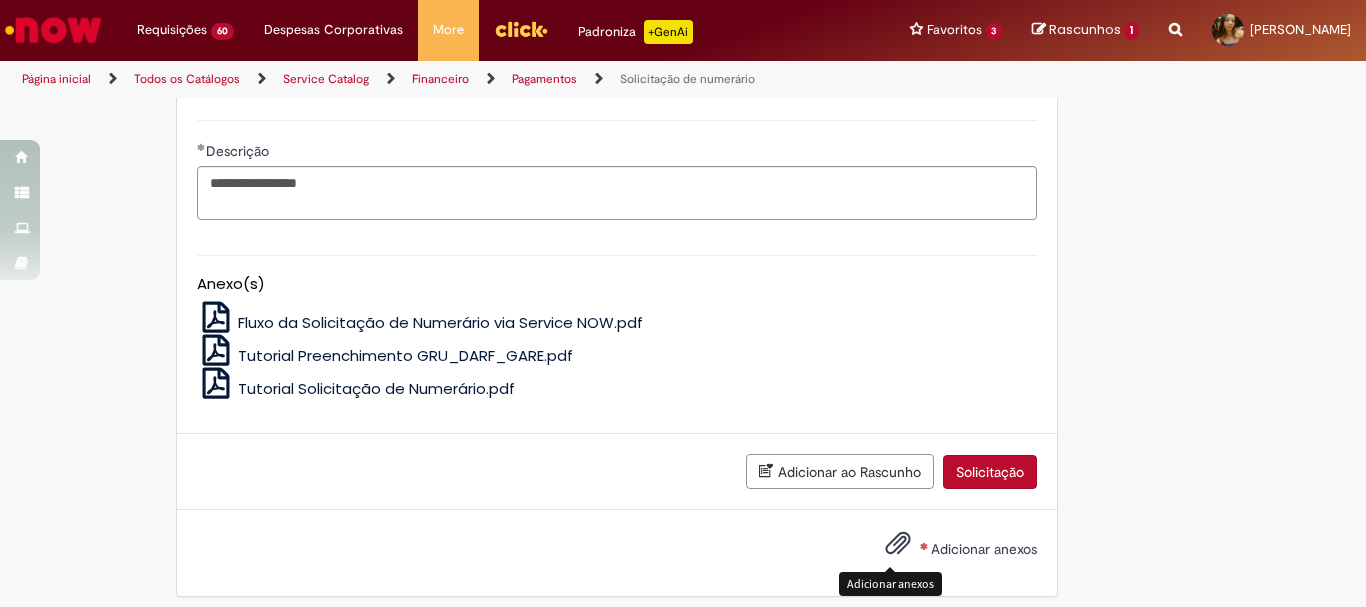 click on "Adicionar anexos" at bounding box center [898, 548] 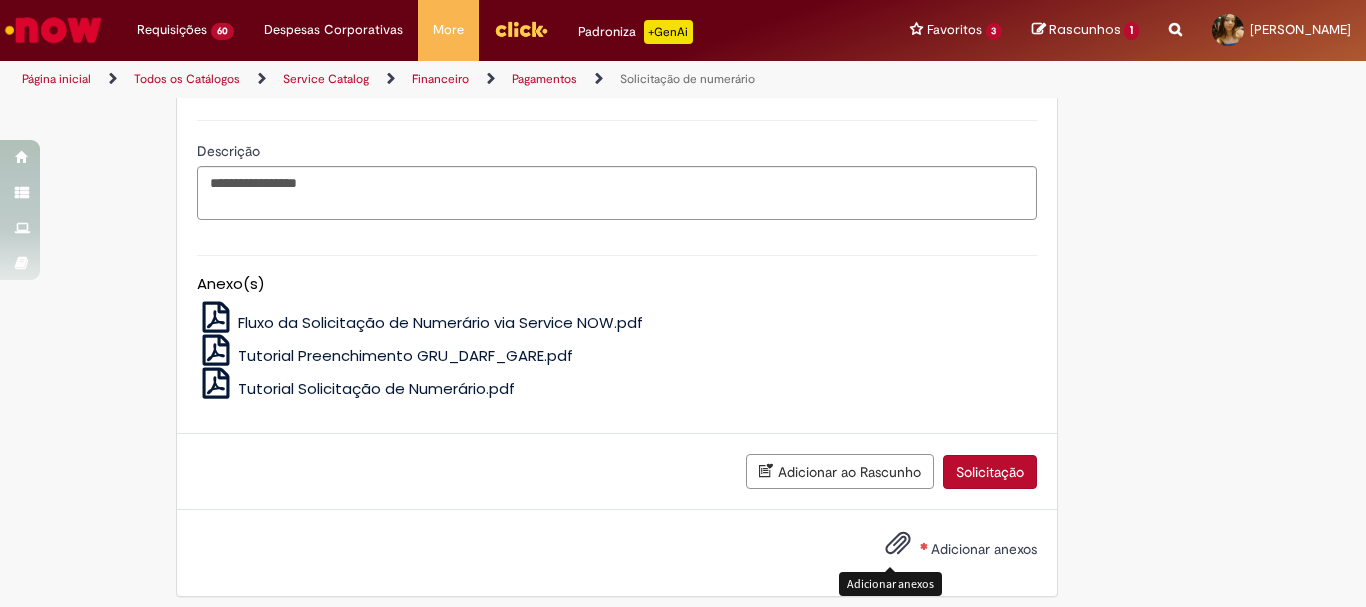 click at bounding box center [898, 544] 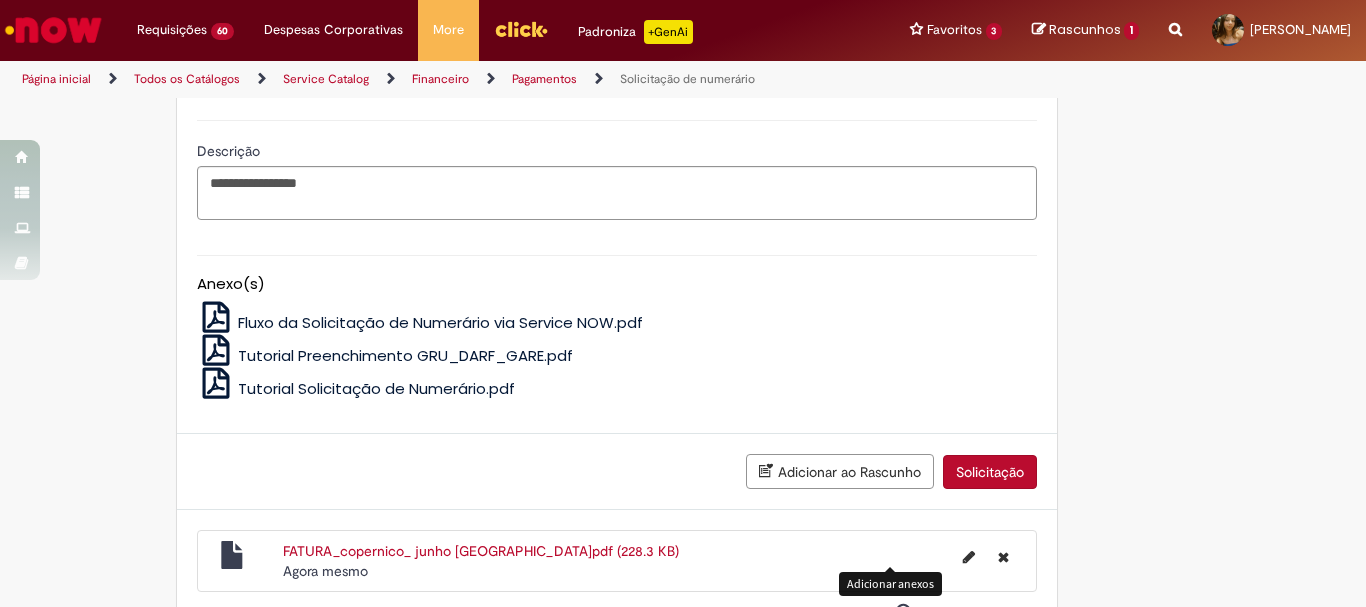 scroll, scrollTop: 3777, scrollLeft: 0, axis: vertical 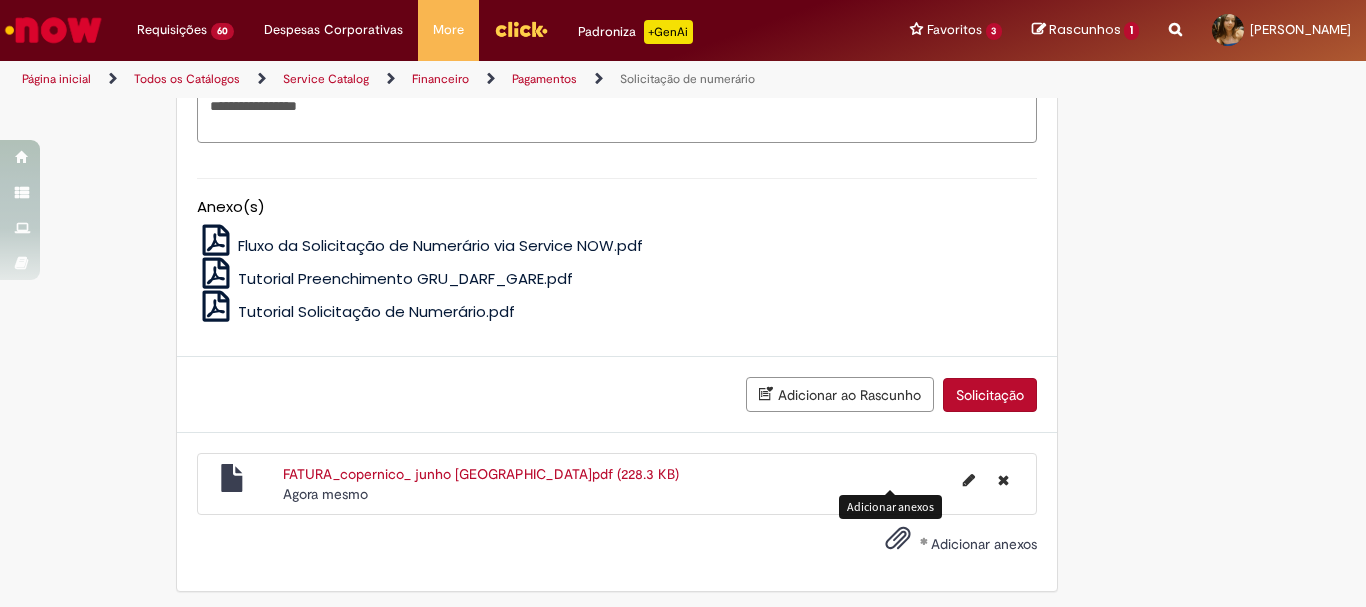 click on "Solicitação" at bounding box center (990, 395) 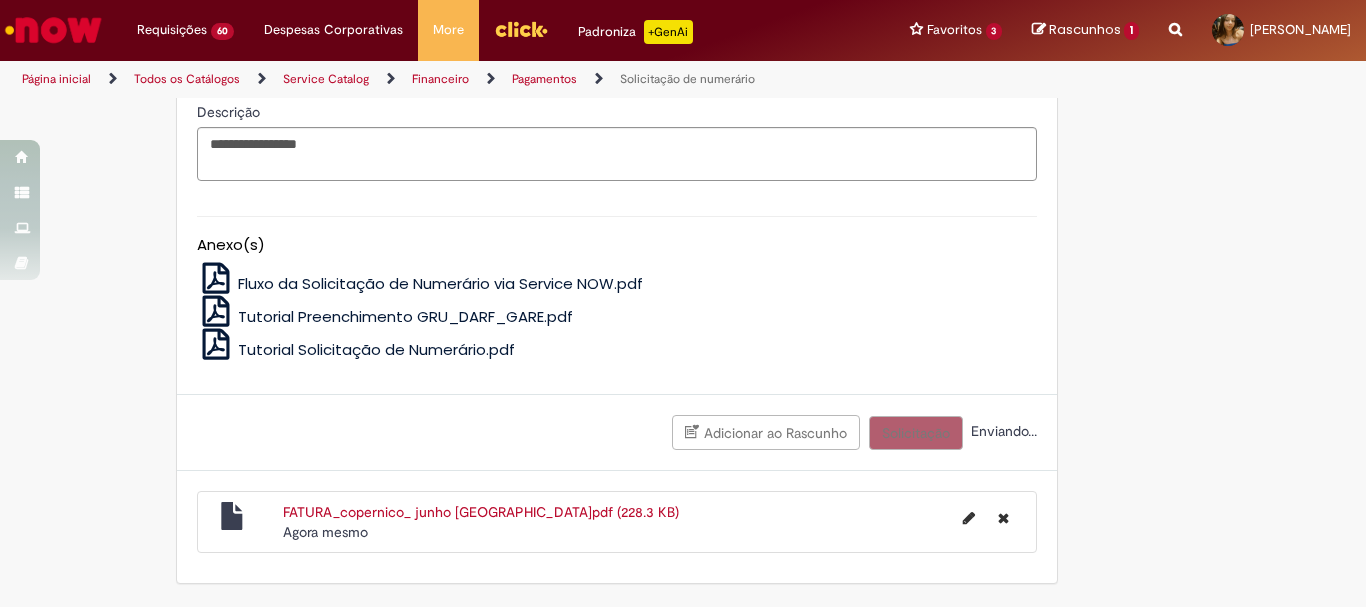 scroll, scrollTop: 3732, scrollLeft: 0, axis: vertical 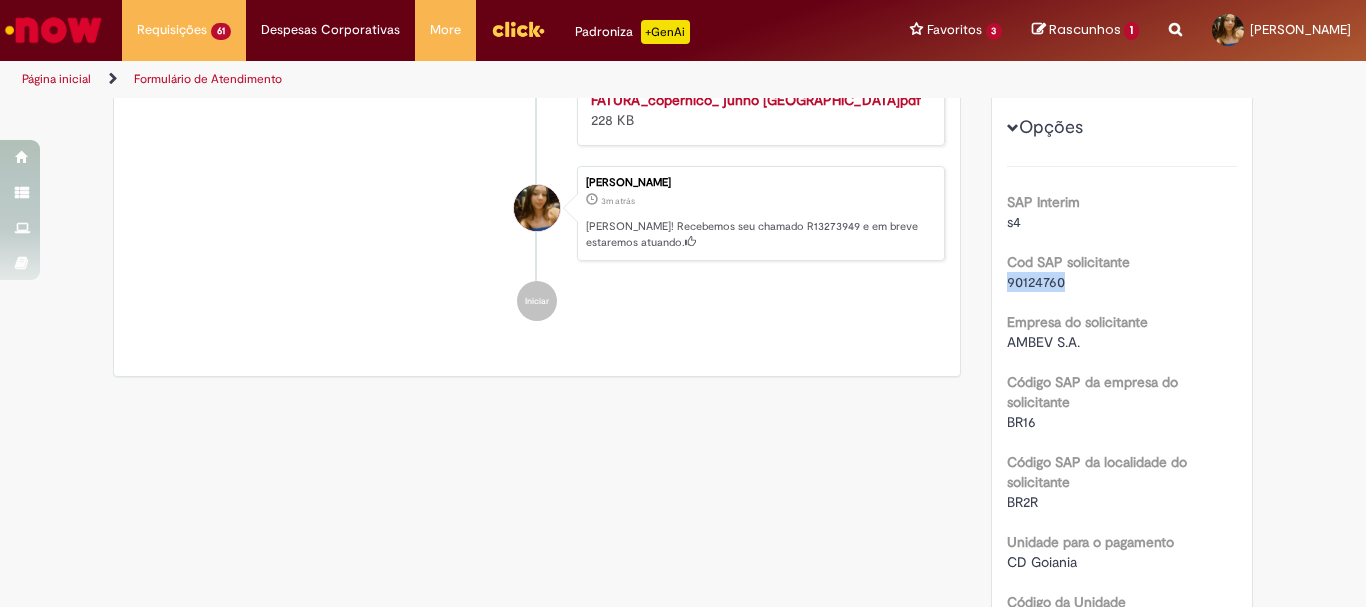 drag, startPoint x: 1080, startPoint y: 291, endPoint x: 1000, endPoint y: 281, distance: 80.622574 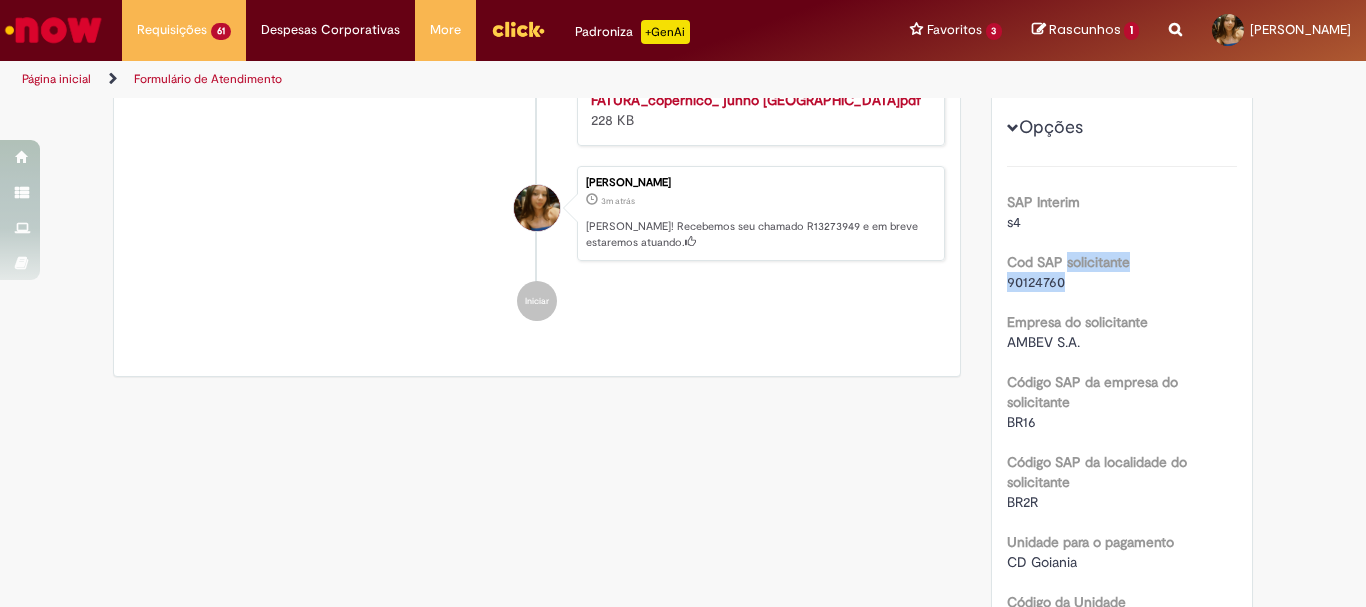 drag, startPoint x: 1000, startPoint y: 281, endPoint x: 1066, endPoint y: 271, distance: 66.75328 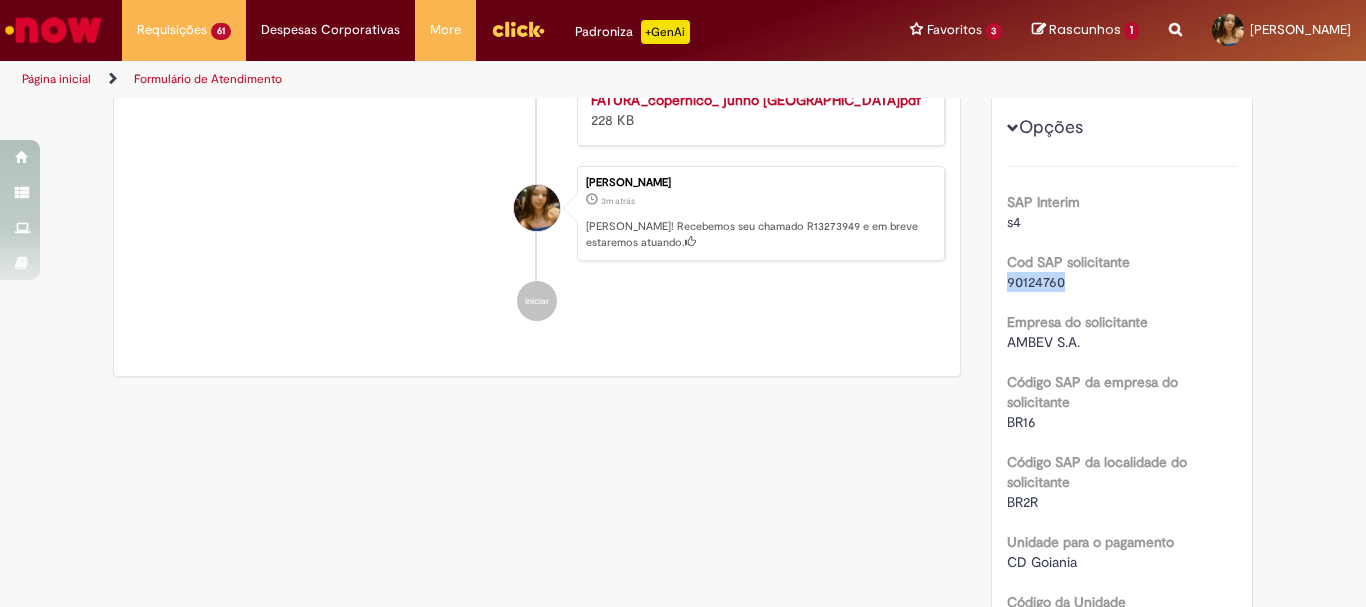 drag, startPoint x: 1001, startPoint y: 277, endPoint x: 1080, endPoint y: 277, distance: 79 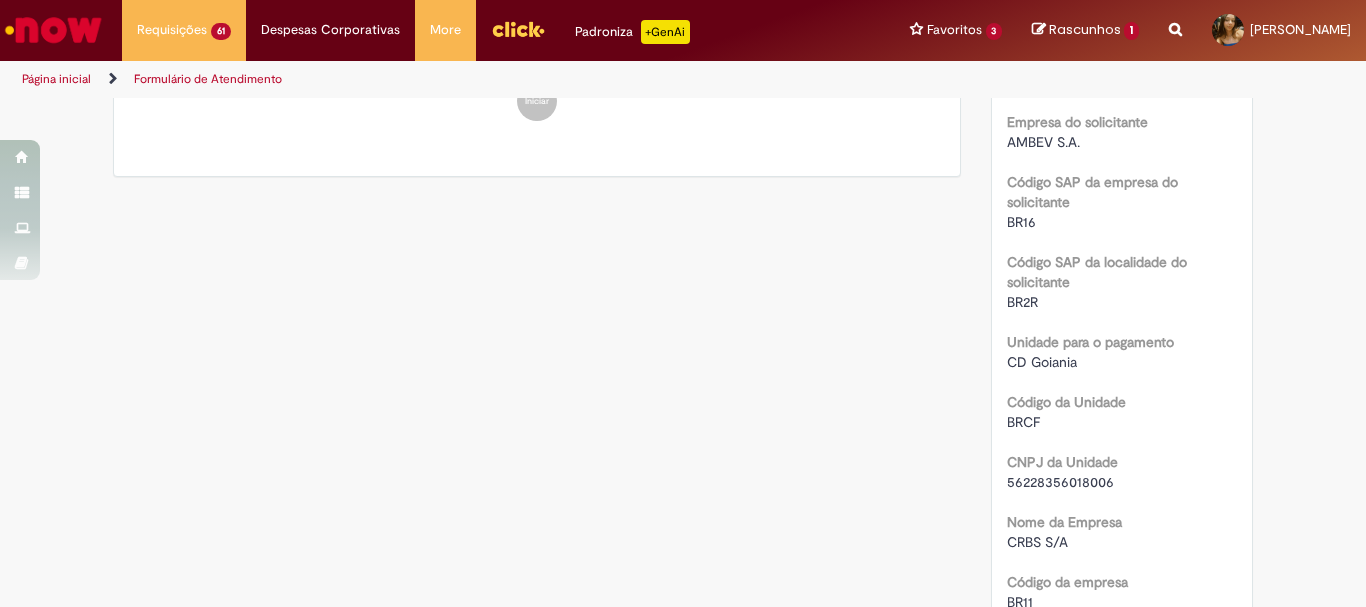 scroll, scrollTop: 600, scrollLeft: 0, axis: vertical 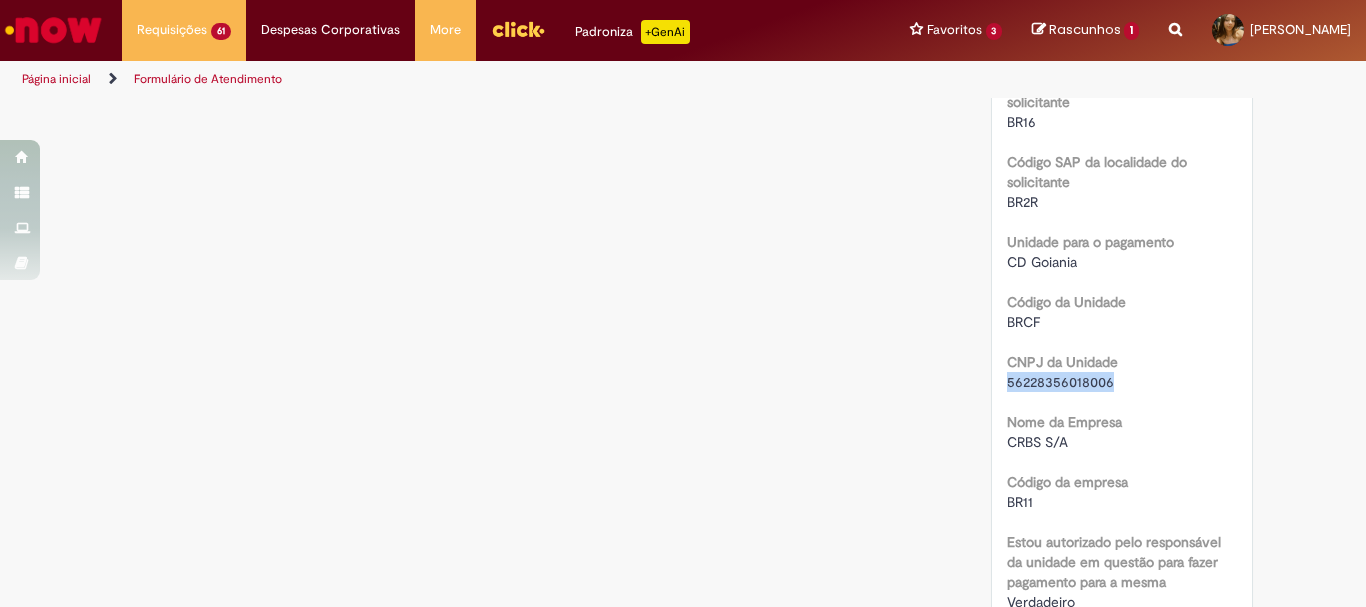 drag, startPoint x: 1109, startPoint y: 386, endPoint x: 968, endPoint y: 381, distance: 141.08862 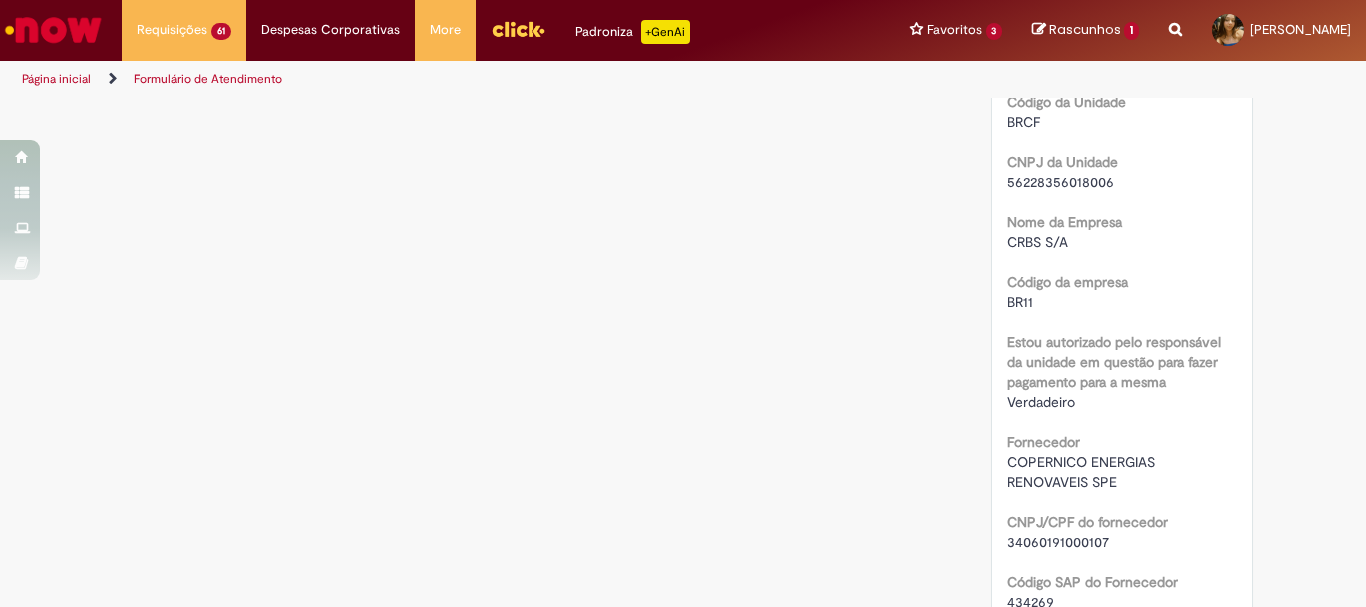 scroll, scrollTop: 800, scrollLeft: 0, axis: vertical 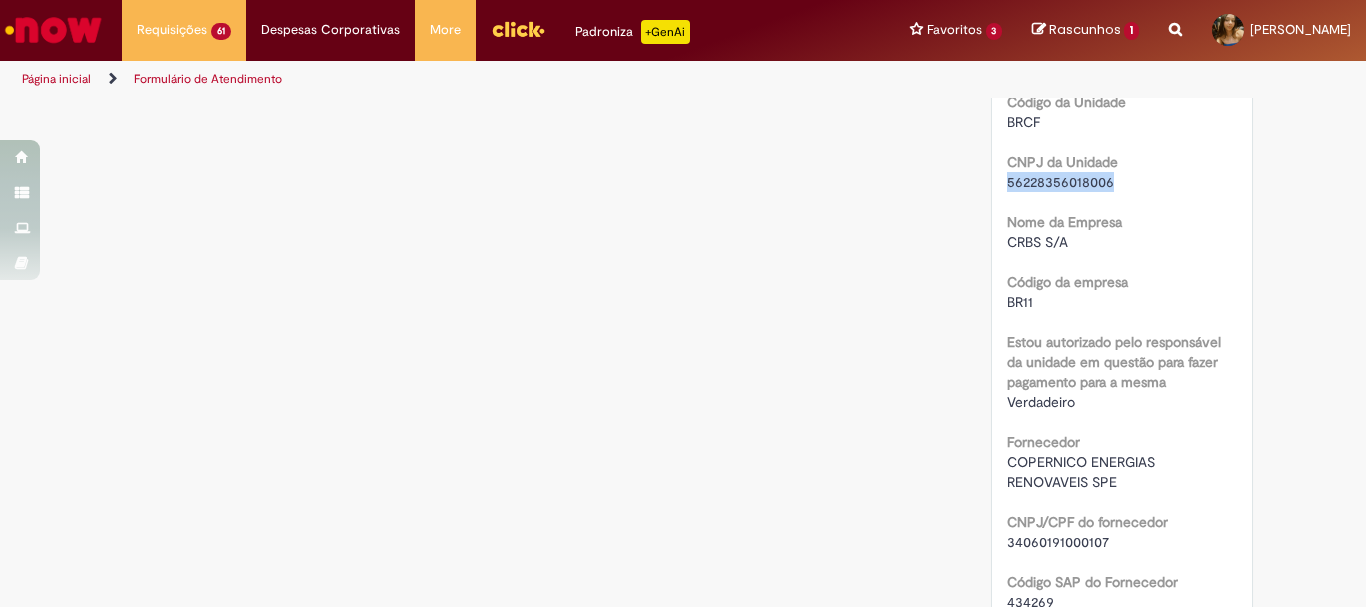 drag, startPoint x: 1119, startPoint y: 184, endPoint x: 946, endPoint y: 185, distance: 173.00288 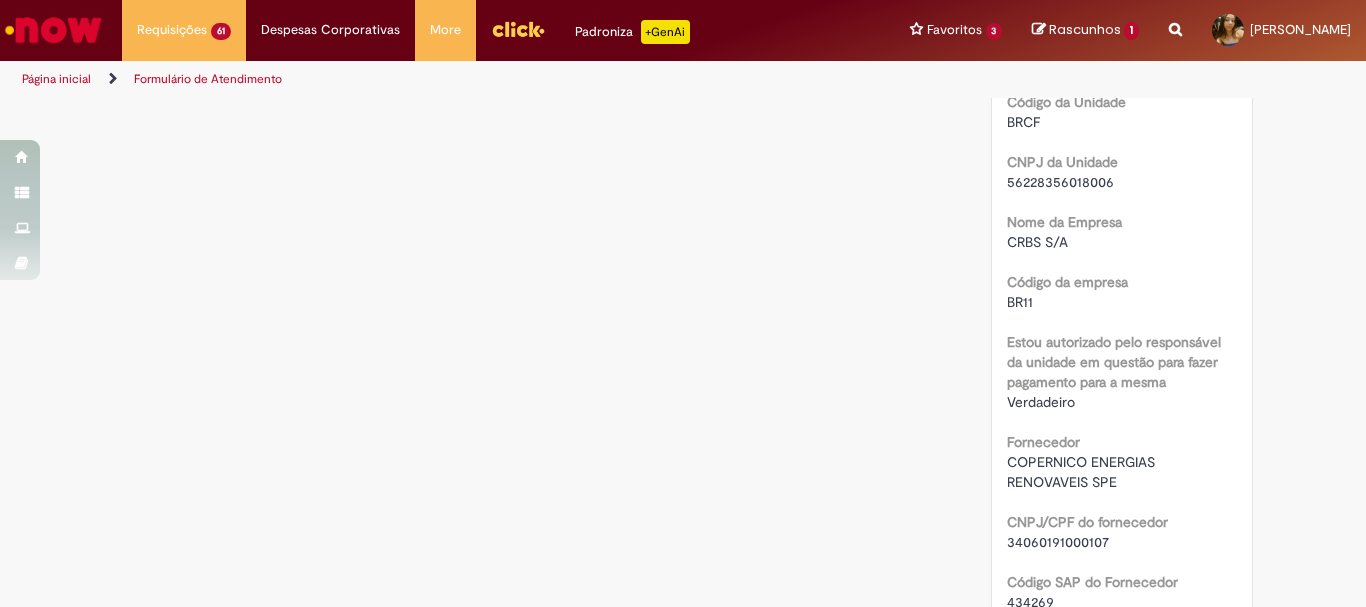 click on "SAP Interim
s4
Cod SAP solicitante
90124760
Empresa do solicitante
AMBEV S.A.
Código SAP da empresa do solicitante
BR16
Código SAP da localidade do solicitante
BR2R
Unidade para o pagamento
CD Goiania
Código da Unidade
BRCF
CNPJ da Unidade
56228356018006
Nome da Empresa
CRBS S/A
Código da empresa
BR11
Estou autorizado pelo responsável da unidade em questão para fazer pagamento para a mesma
Verdadeiro
Fornecedor
COPERNICO ENERGIAS RENOVAVEIS SPE
CNPJ/CPF do fornecedor
34060191000107
Código SAP do Fornecedor" at bounding box center [1122, 619] 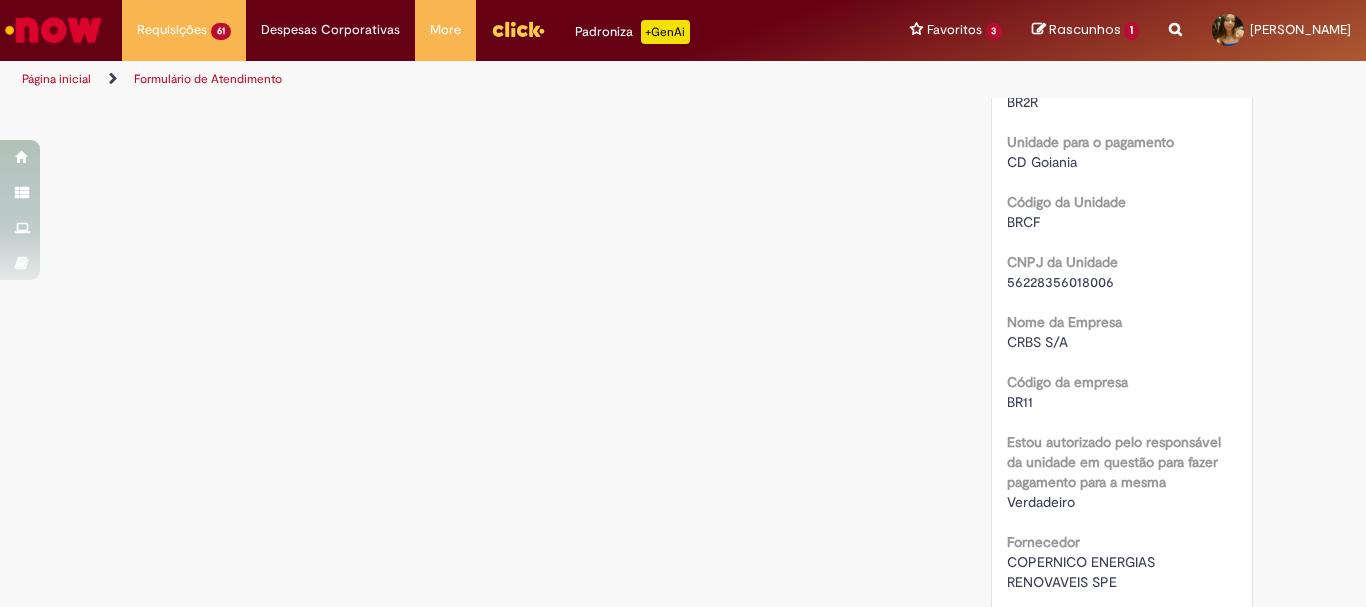 scroll, scrollTop: 900, scrollLeft: 0, axis: vertical 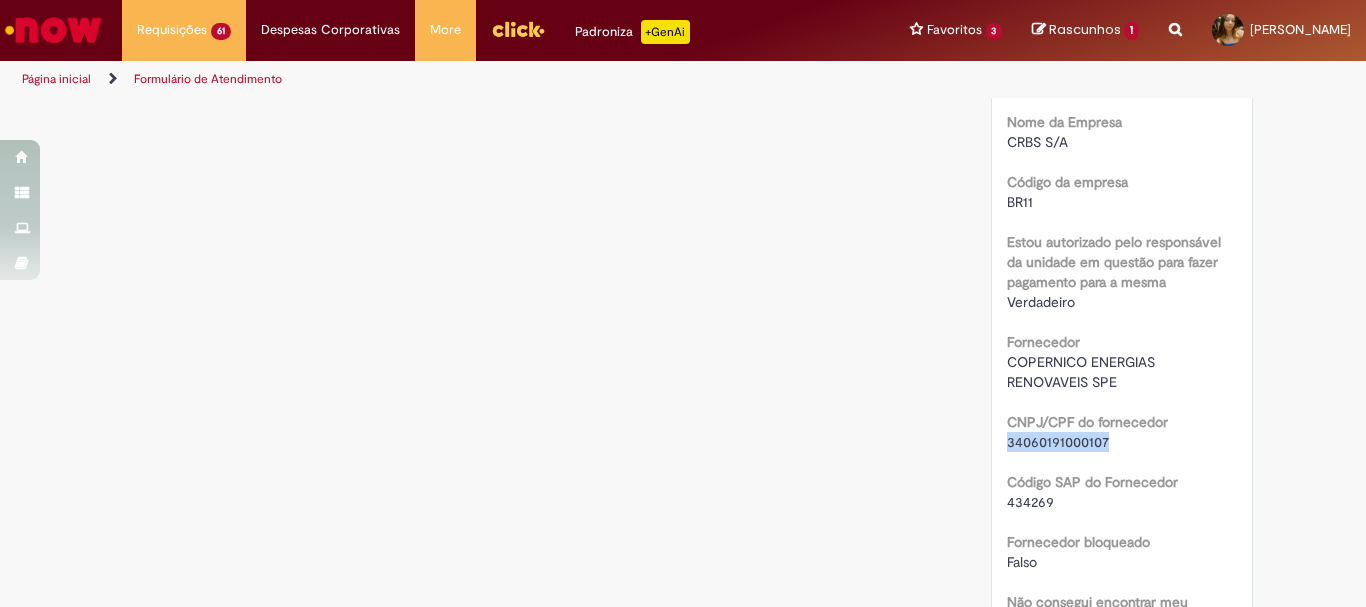drag, startPoint x: 1131, startPoint y: 451, endPoint x: 998, endPoint y: 435, distance: 133.95895 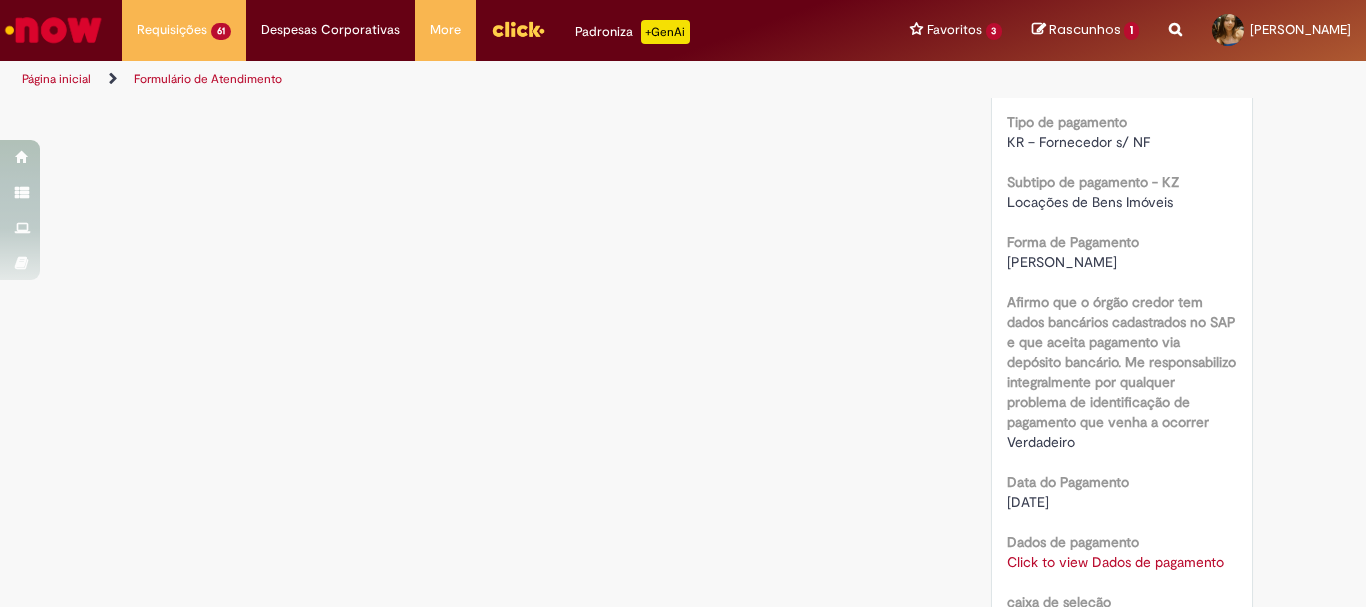 scroll, scrollTop: 1900, scrollLeft: 0, axis: vertical 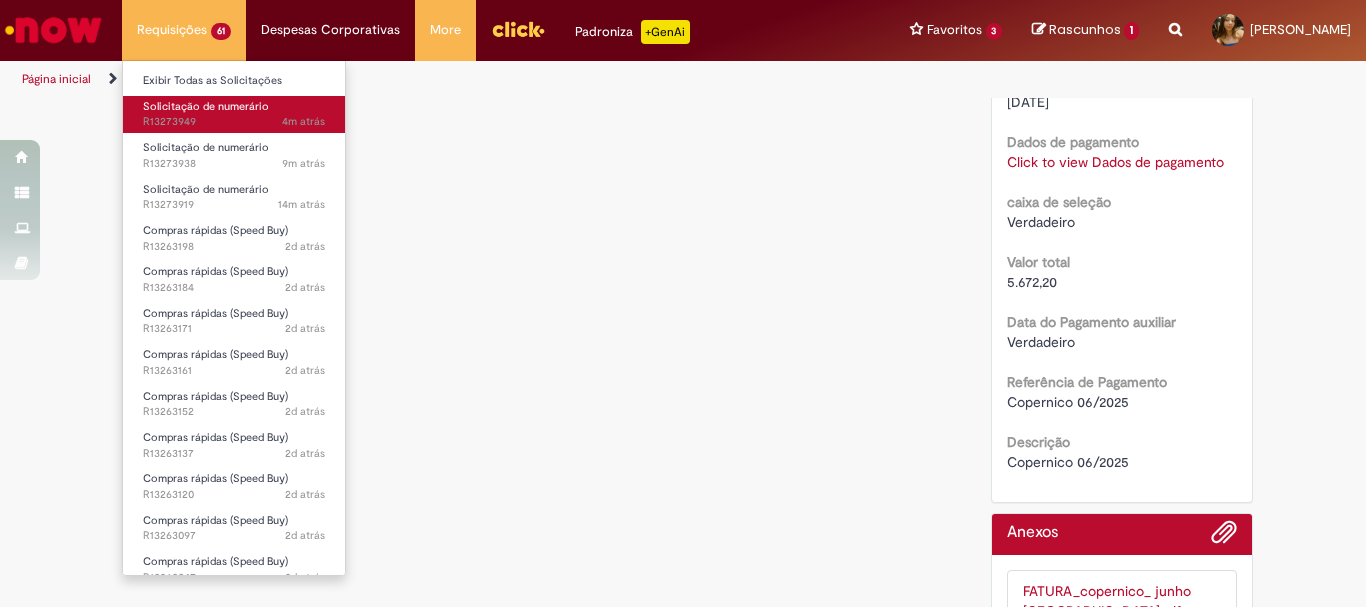 click on "Solicitação de numerário" at bounding box center [206, 106] 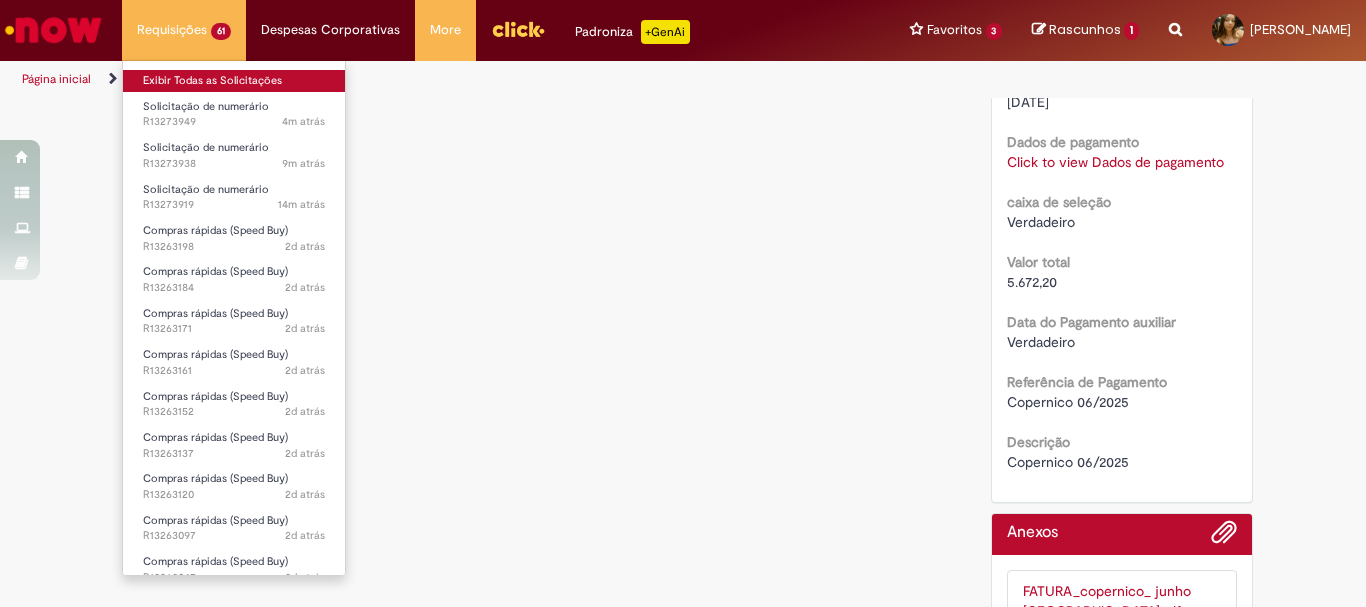 click on "Exibir Todas as Solicitações" at bounding box center (234, 81) 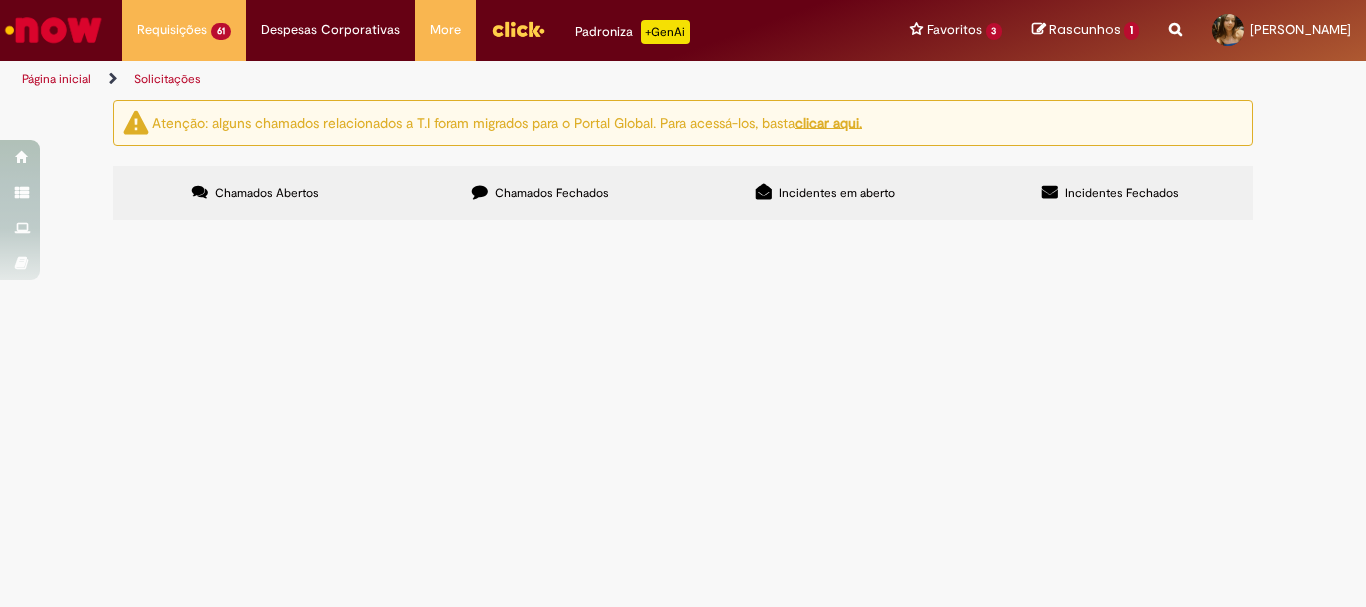 scroll, scrollTop: 300, scrollLeft: 0, axis: vertical 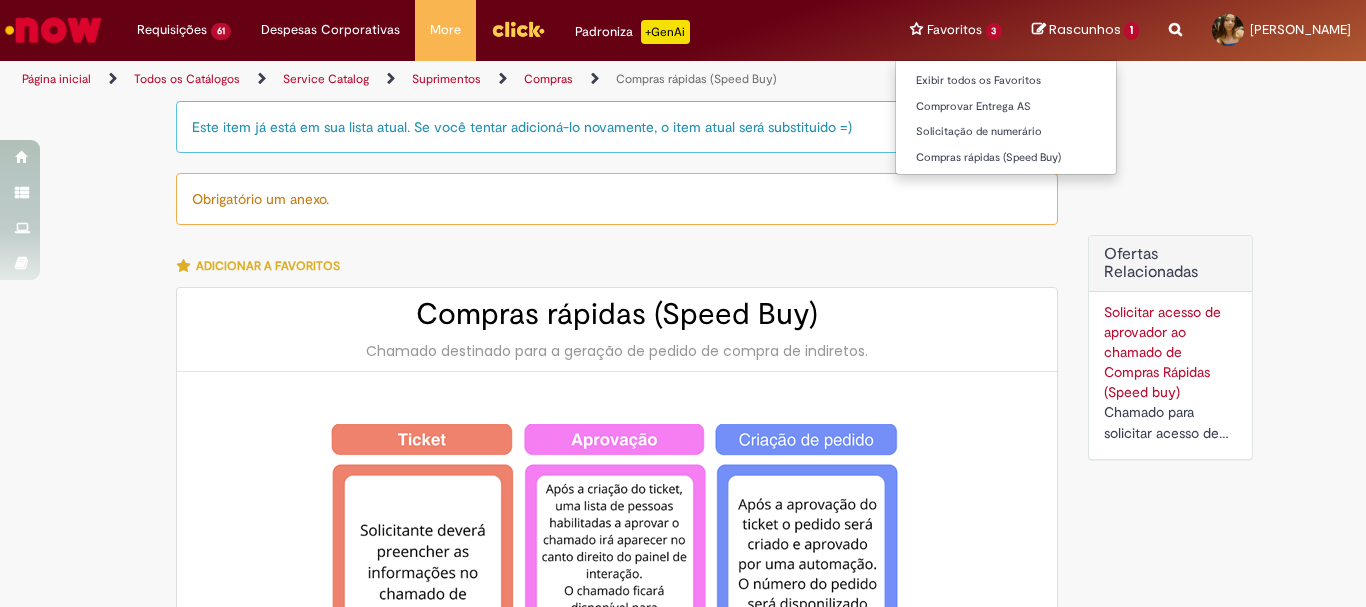 type on "********" 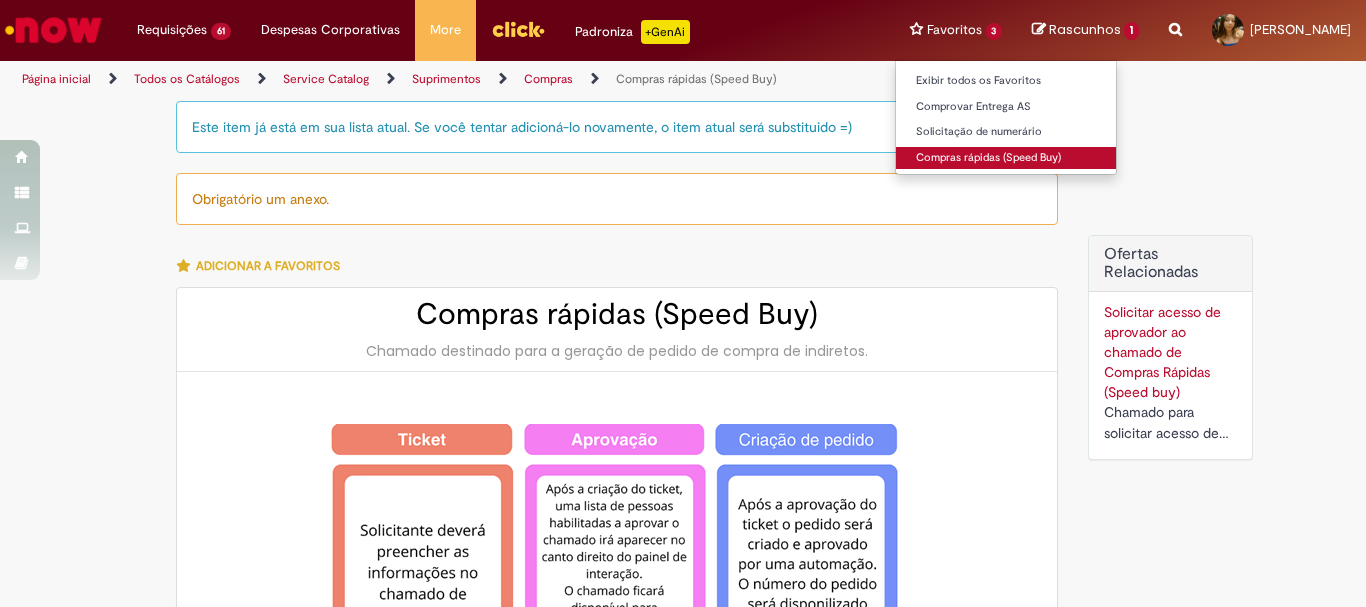 click on "Compras rápidas (Speed Buy)" at bounding box center (1006, 158) 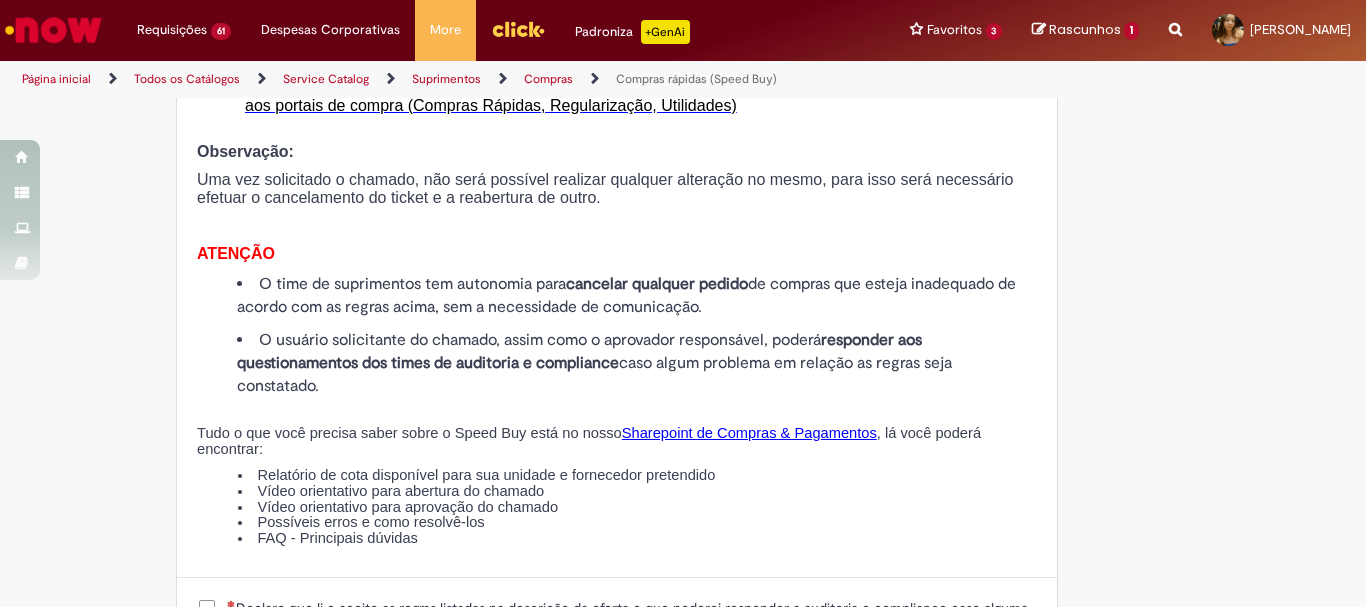 scroll, scrollTop: 2500, scrollLeft: 0, axis: vertical 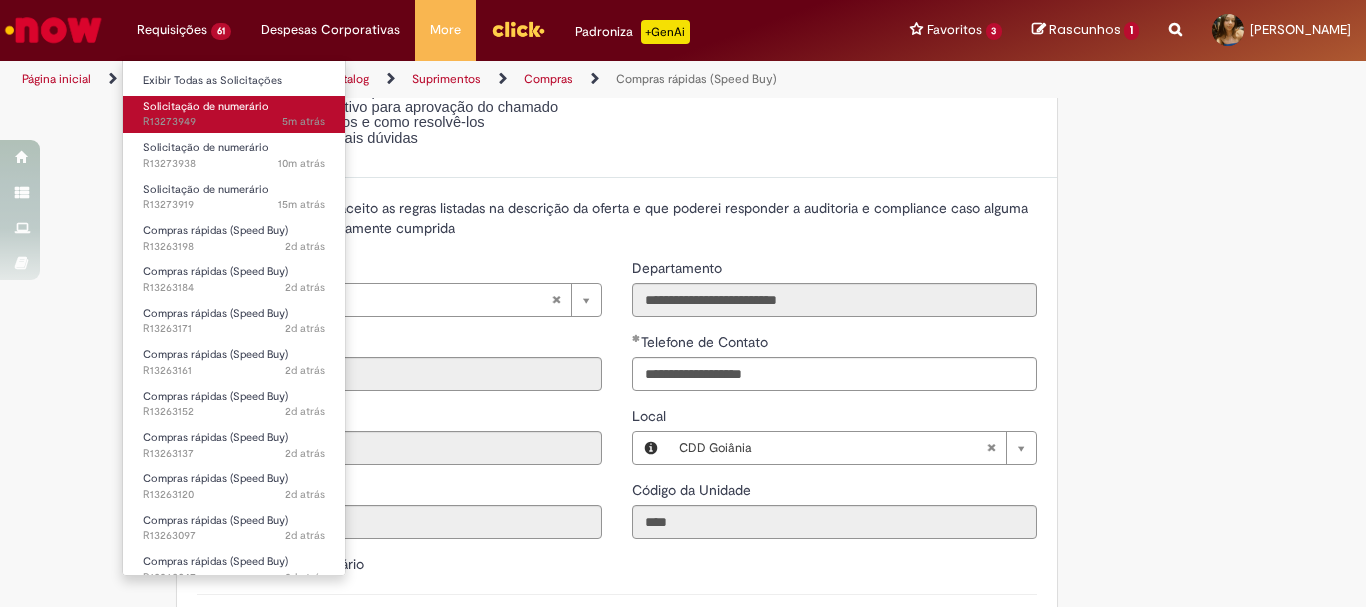 click on "Solicitação de numerário" at bounding box center [206, 106] 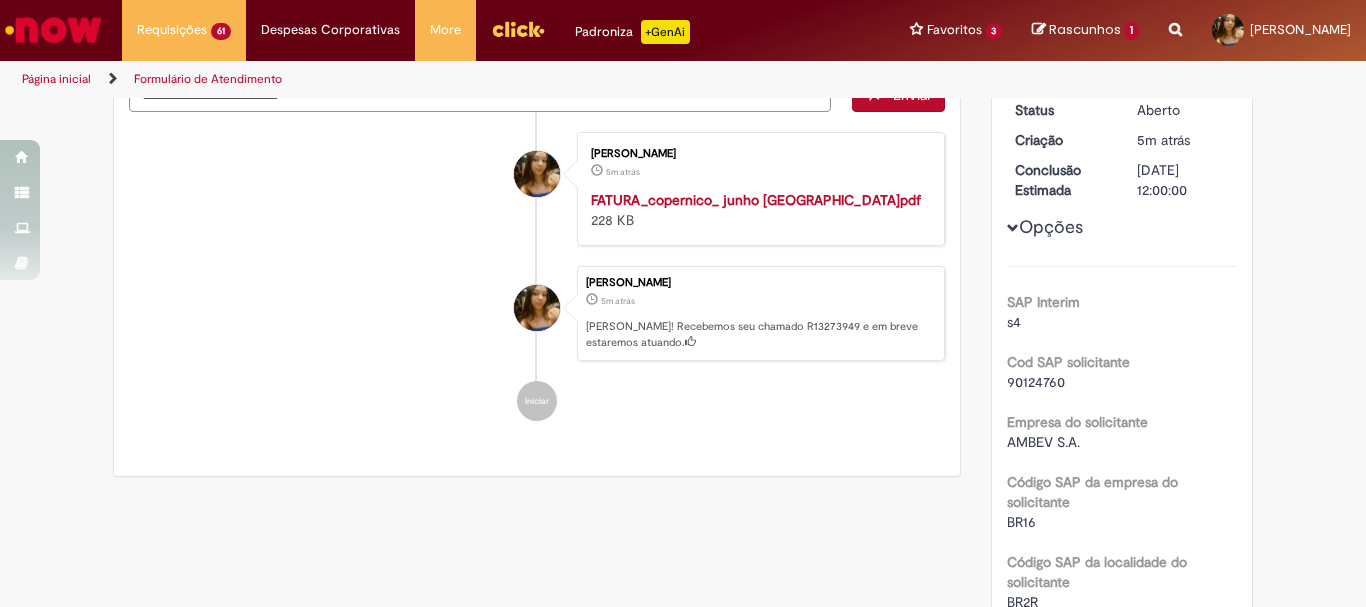 scroll, scrollTop: 0, scrollLeft: 0, axis: both 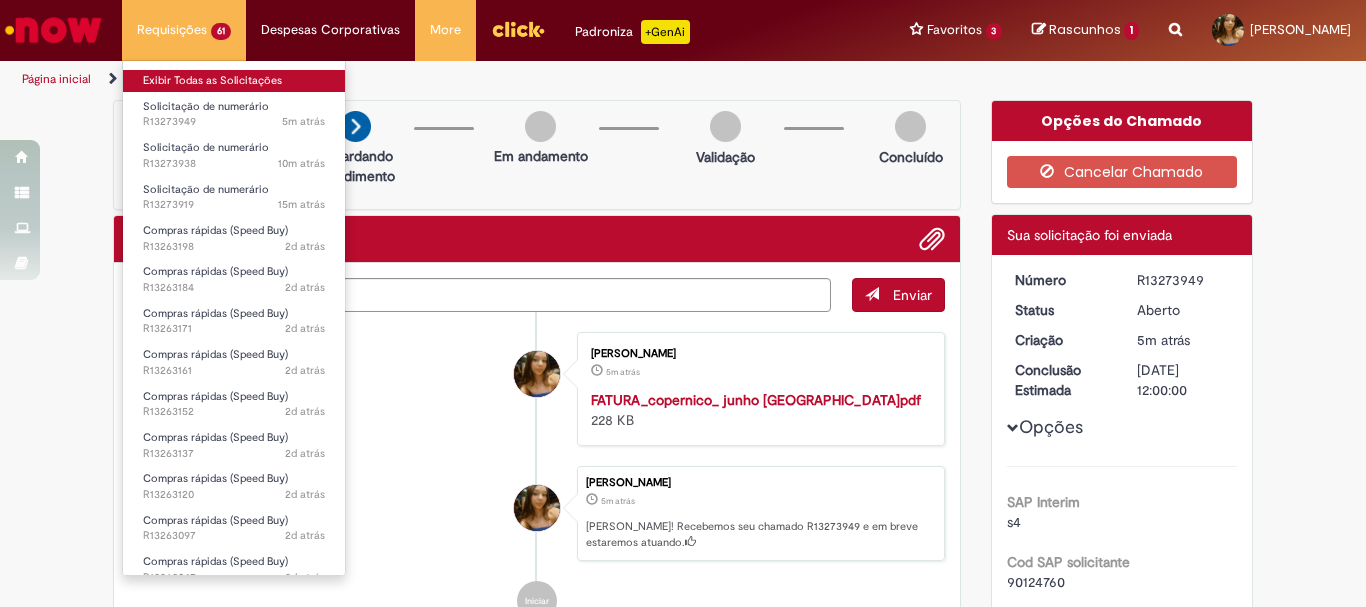 click on "Exibir Todas as Solicitações" at bounding box center (234, 81) 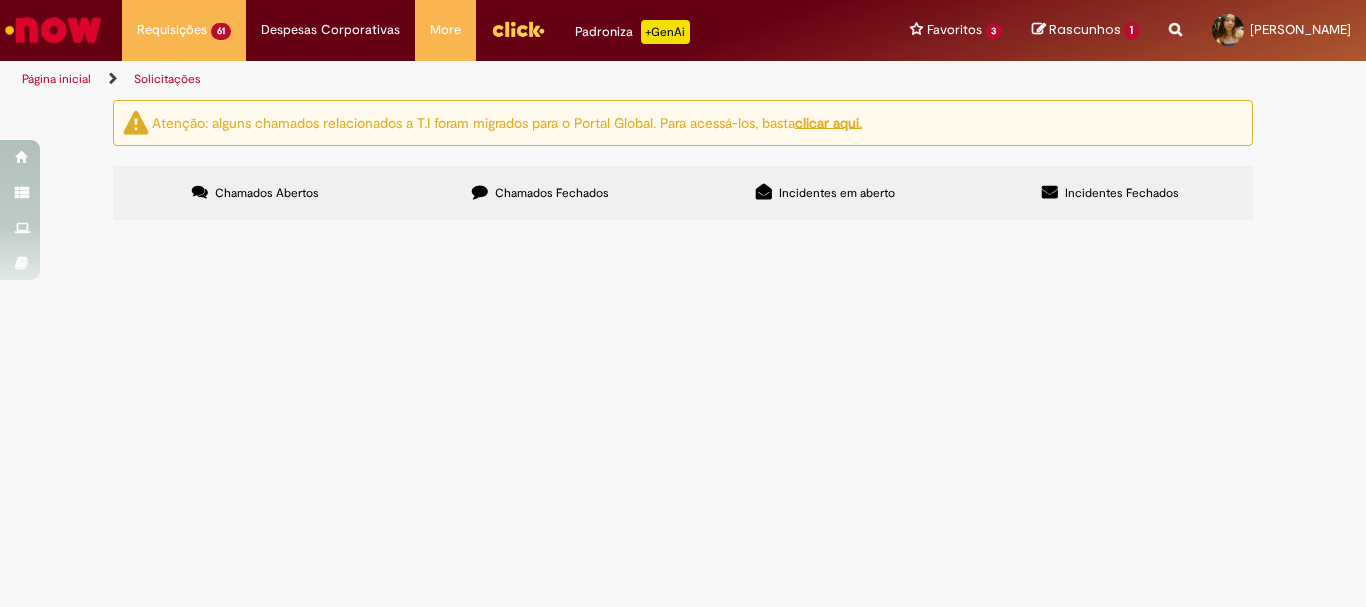 scroll, scrollTop: 561, scrollLeft: 0, axis: vertical 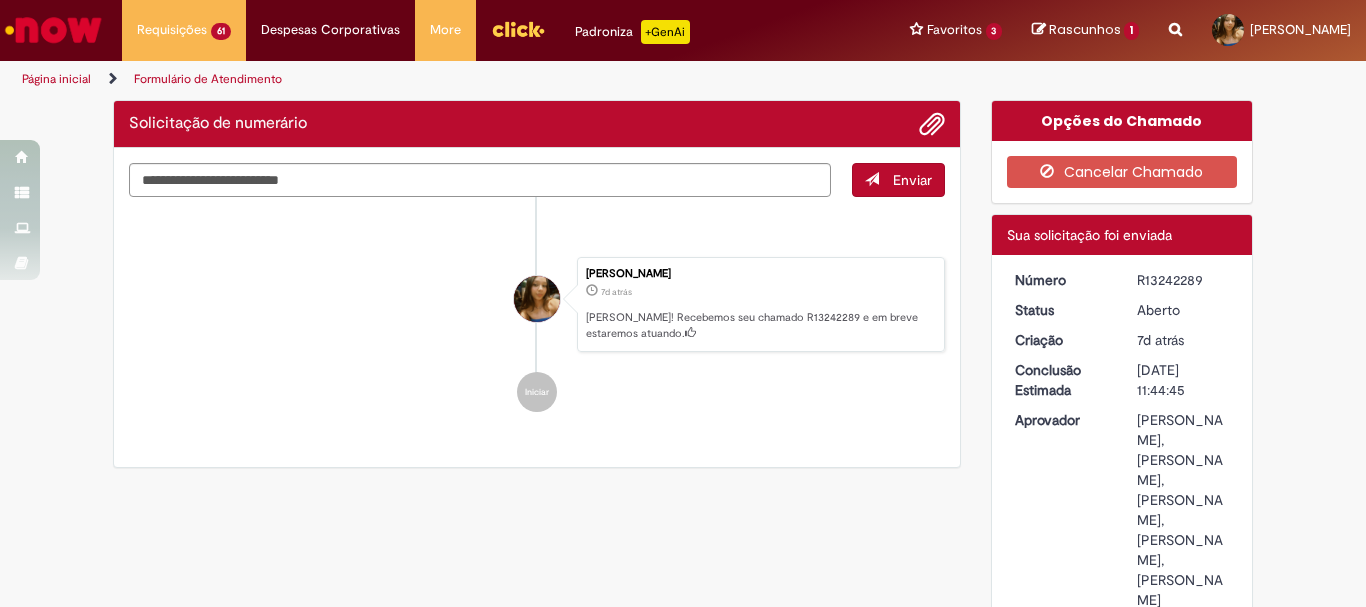 click on "Verificar Código de Barras
Solicitação de numerário
Enviar
Sistema
4d atrás 4 dias atrás     Comentários adicionais
Seu chamado teve a documentação validada e foi enviado para aprovação da(s) seguinte(s) pessoa(s): 99751147 - Talita Lobo Mota
99781187 - Marcos Antonio Carneiro Junior
99798856 - Cecilia Menegol
99803335 - Michele Ellert Aline Schwerz
99810119 - Jessica de Campos de Souza
99813434 - Giovana Costa Falci
99819879 - Fernanda Gabriela De Oliveira Benedito
Entre em contato com o(s) aprovador(es)  para  garantir a aprovação  dentro do tempo necessário. Lembrando que o chamado será automaticamente cancelado caso não seja aprovado." at bounding box center (683, 1700) 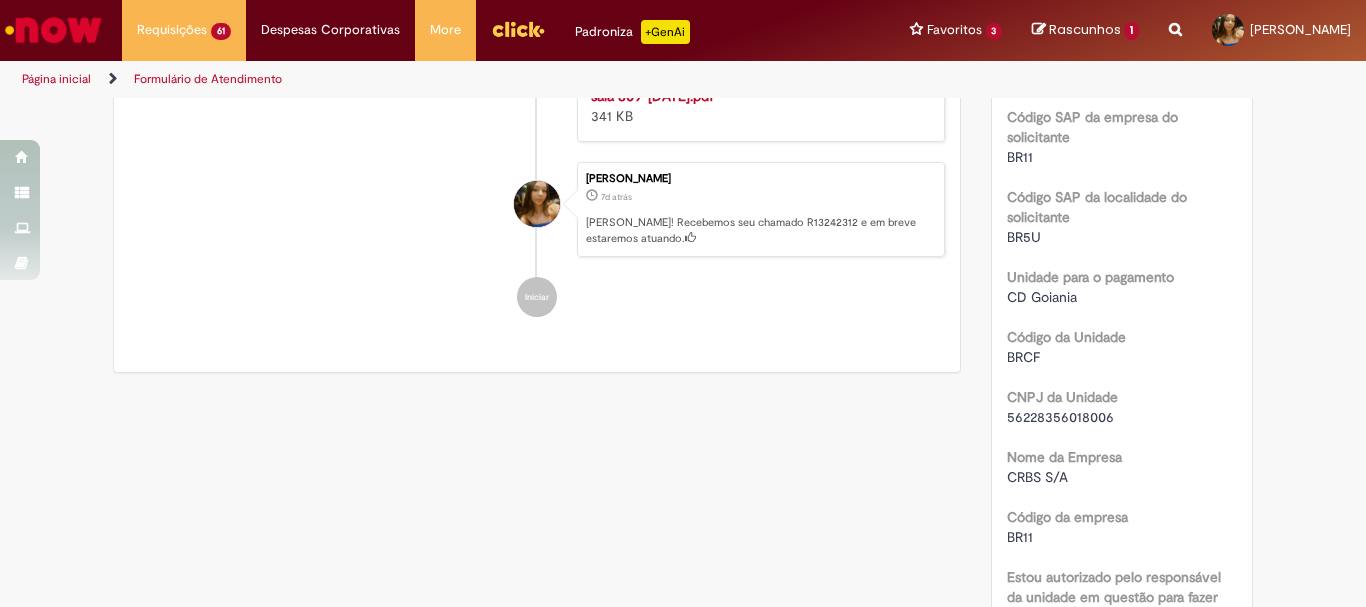 scroll, scrollTop: 215, scrollLeft: 0, axis: vertical 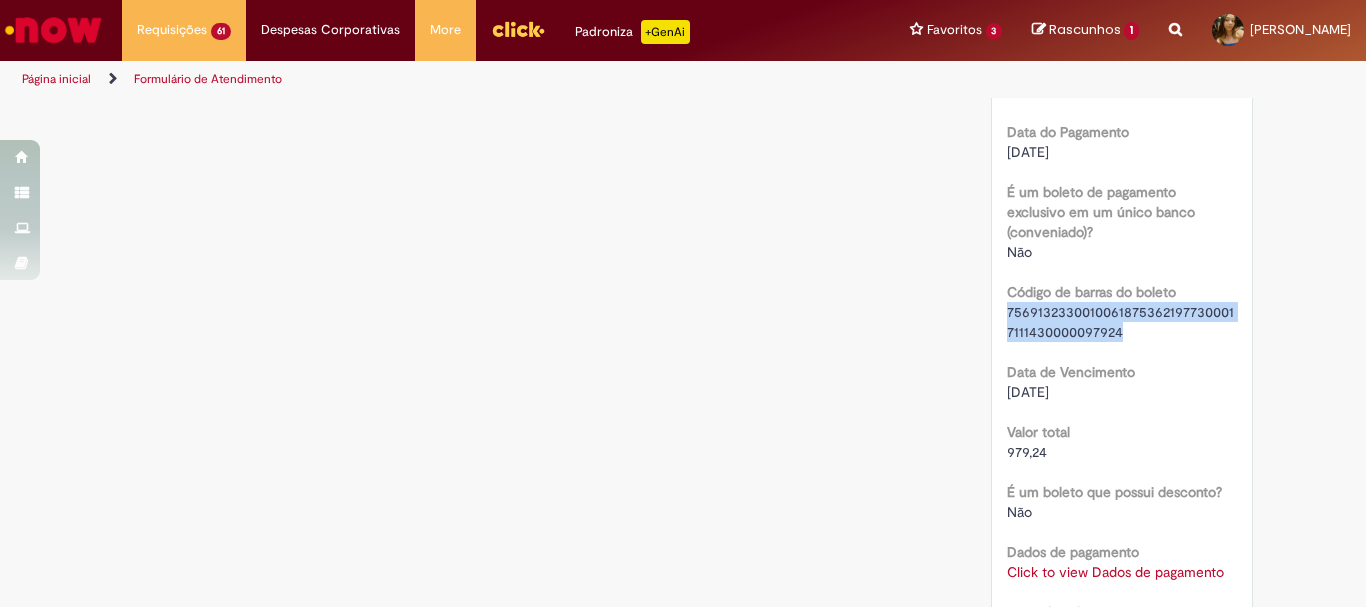 drag, startPoint x: 1132, startPoint y: 372, endPoint x: 987, endPoint y: 350, distance: 146.65947 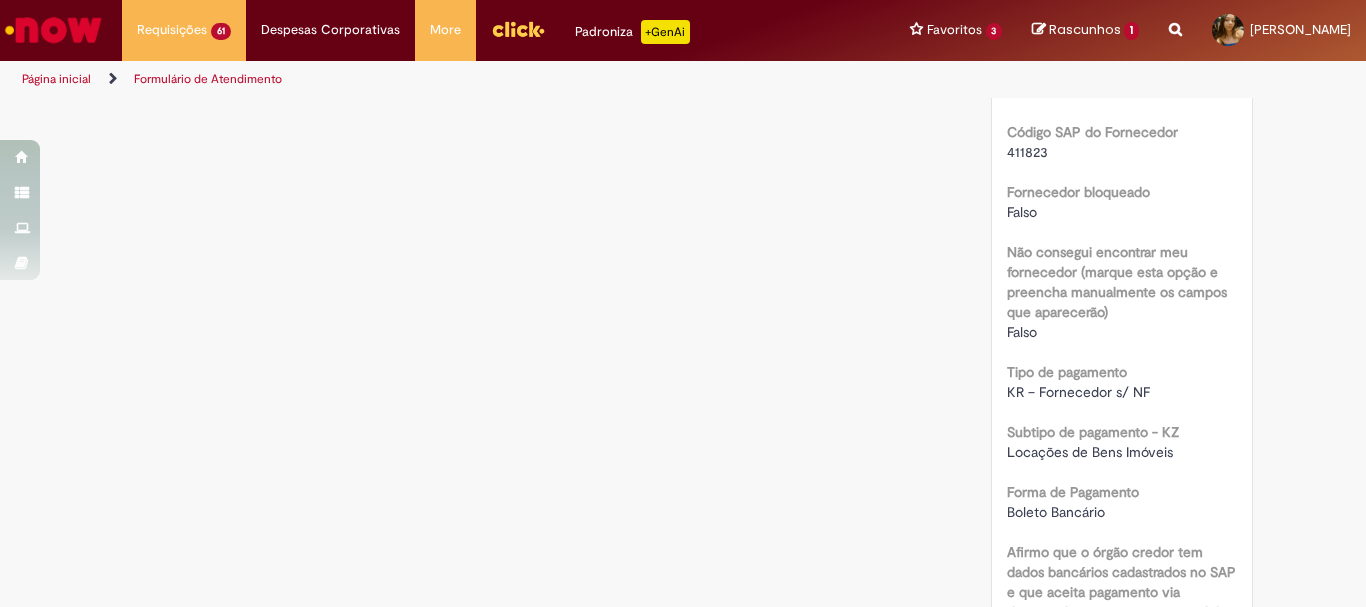 scroll, scrollTop: 1300, scrollLeft: 0, axis: vertical 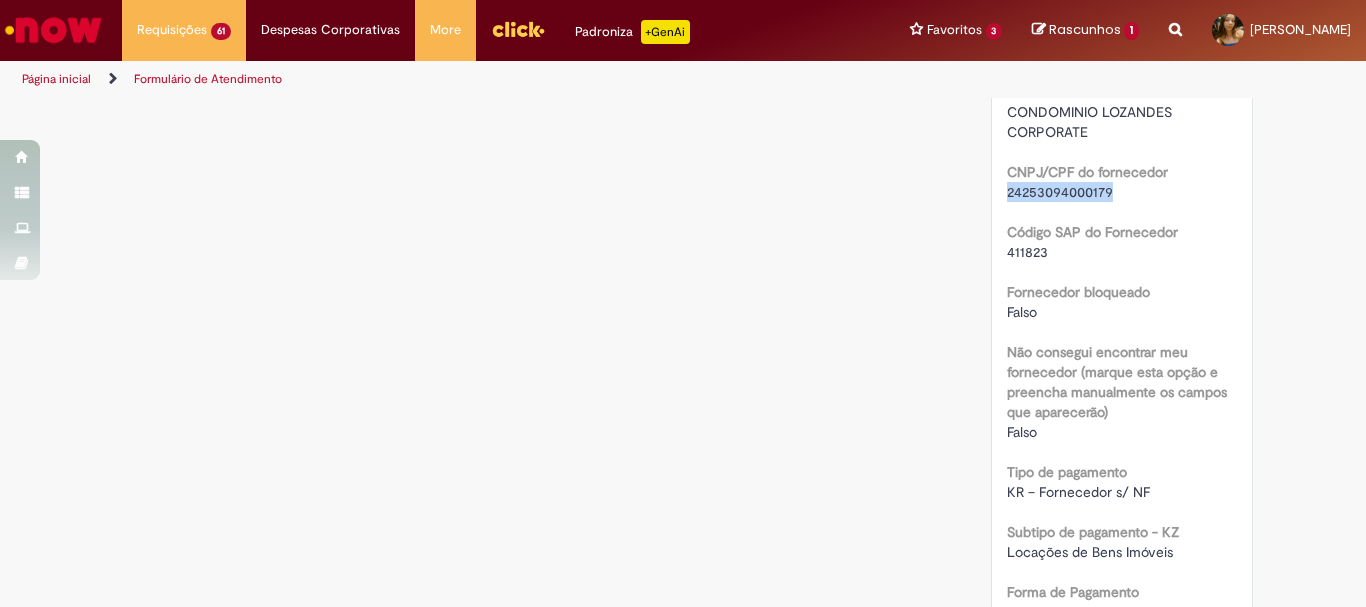 drag, startPoint x: 1117, startPoint y: 260, endPoint x: 997, endPoint y: 261, distance: 120.004166 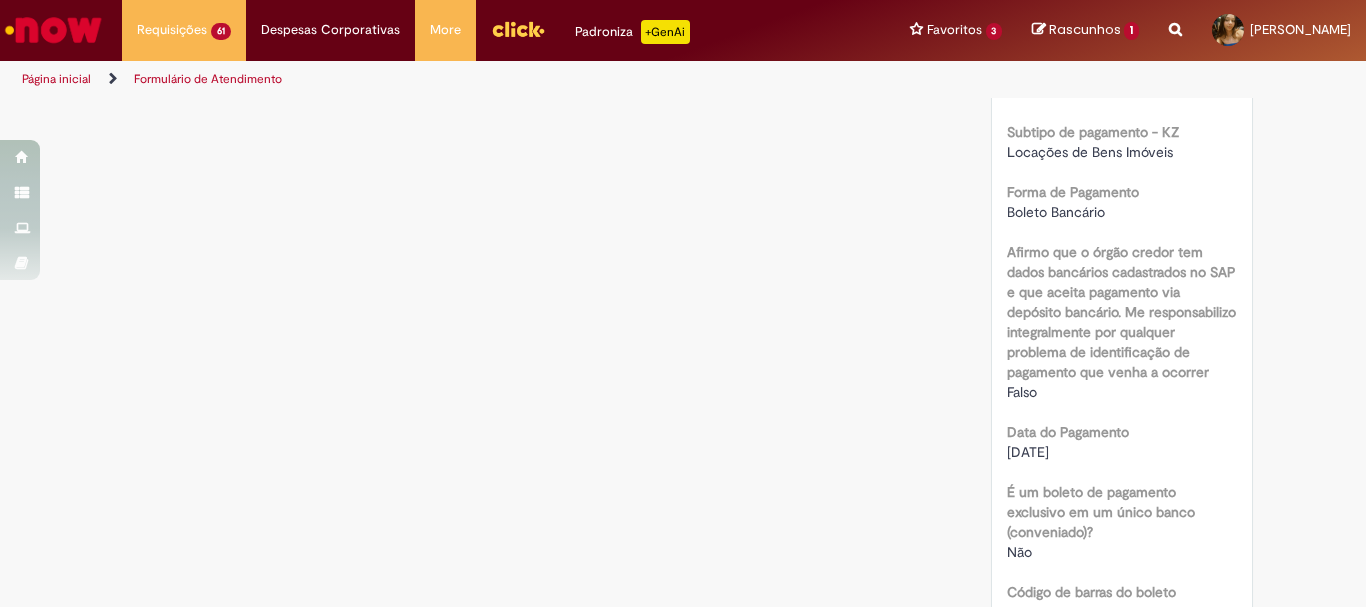 scroll, scrollTop: 2000, scrollLeft: 0, axis: vertical 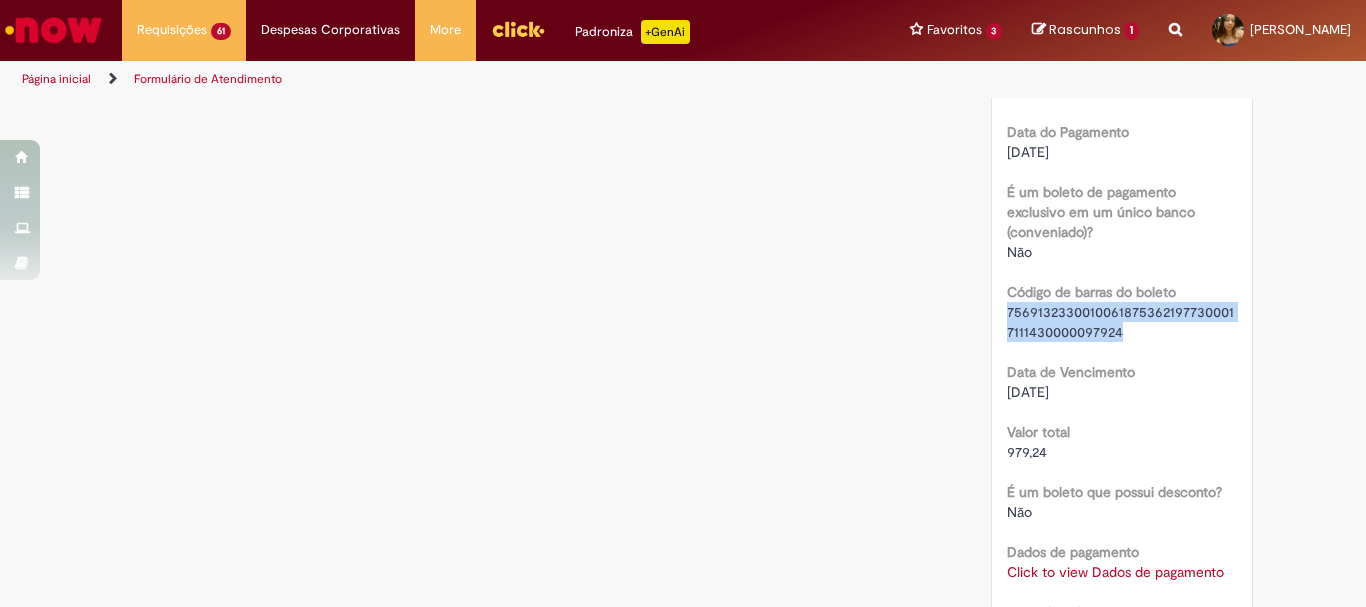 drag, startPoint x: 1158, startPoint y: 367, endPoint x: 995, endPoint y: 343, distance: 164.7574 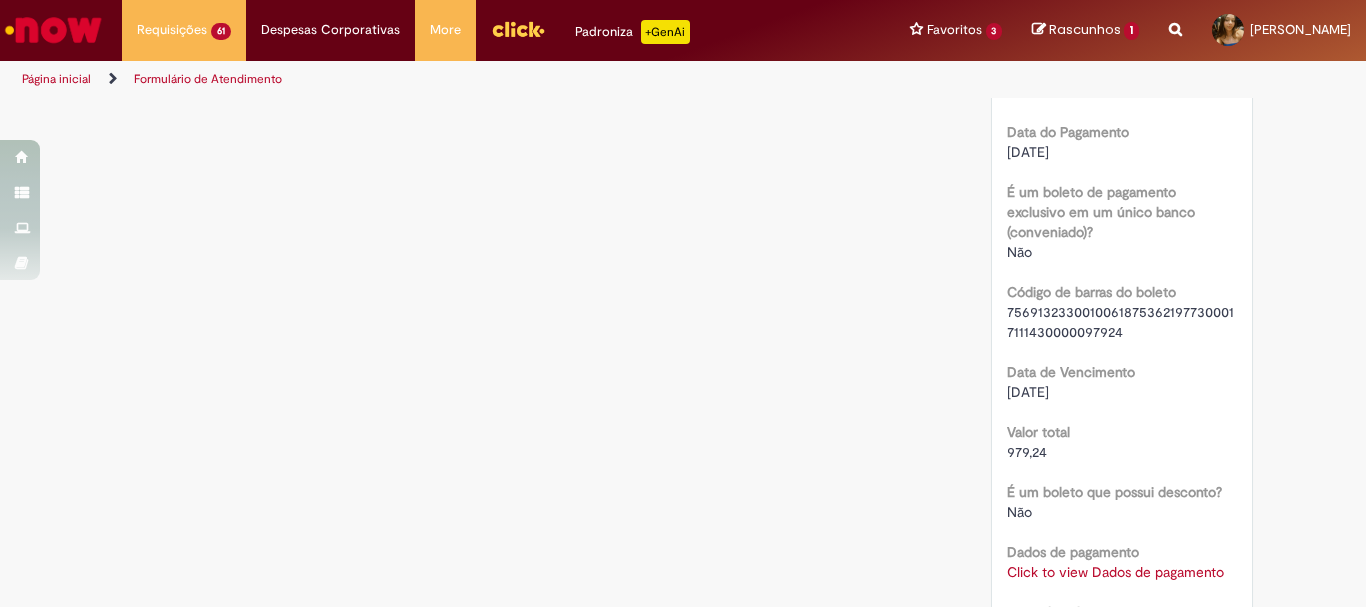 scroll, scrollTop: 2200, scrollLeft: 0, axis: vertical 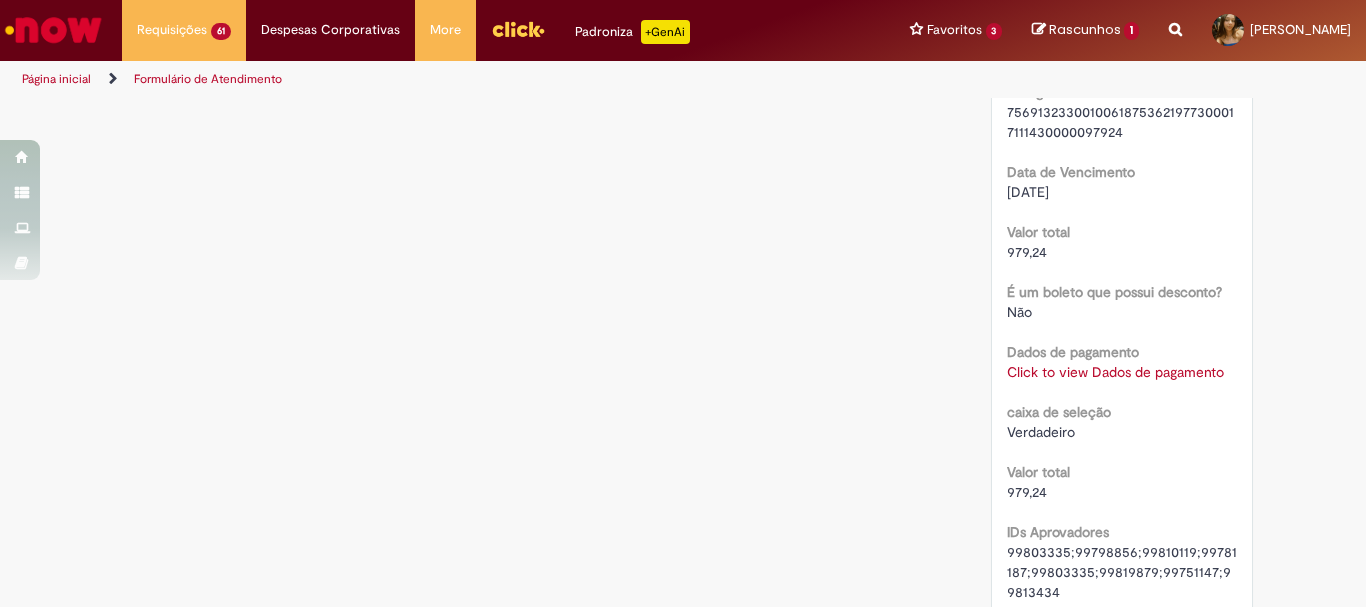 click on "Click to view Dados de pagamento" at bounding box center (1115, 372) 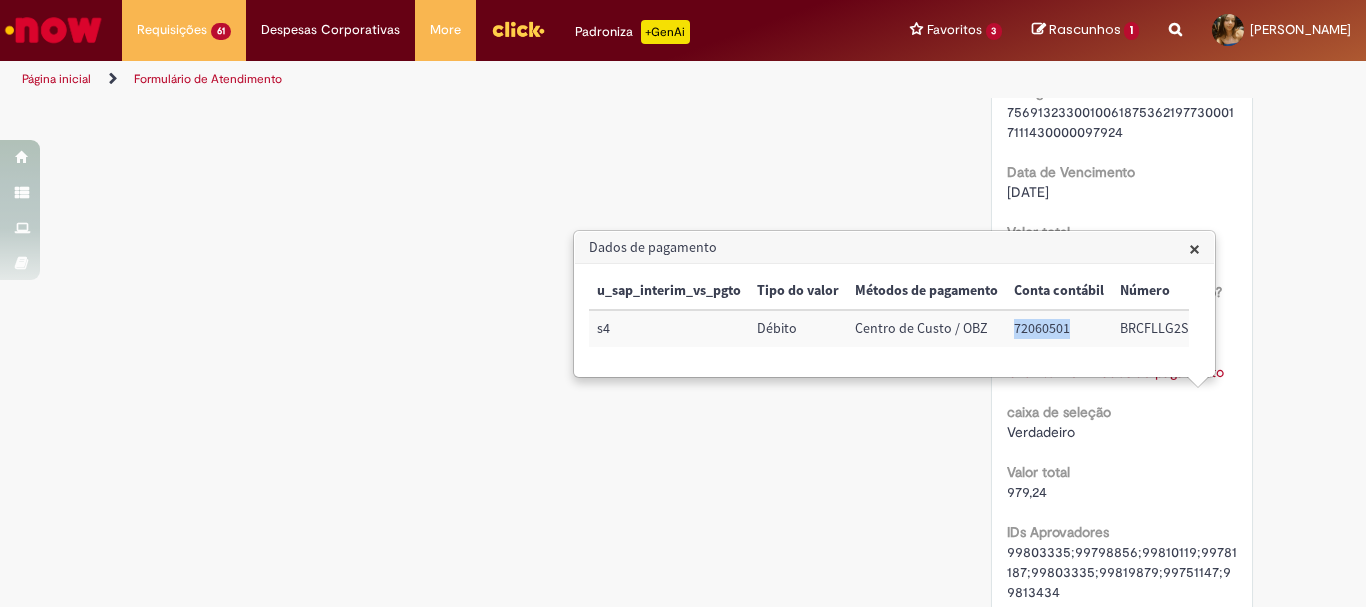 drag, startPoint x: 1071, startPoint y: 321, endPoint x: 1017, endPoint y: 330, distance: 54.74486 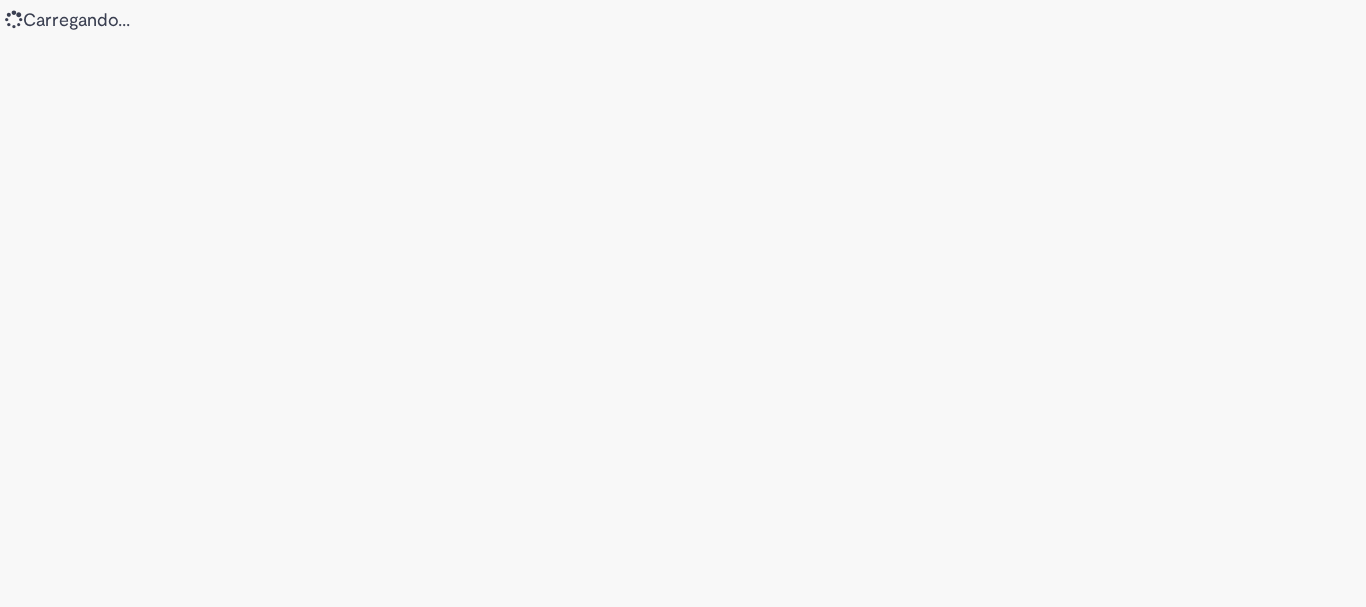 scroll, scrollTop: 0, scrollLeft: 0, axis: both 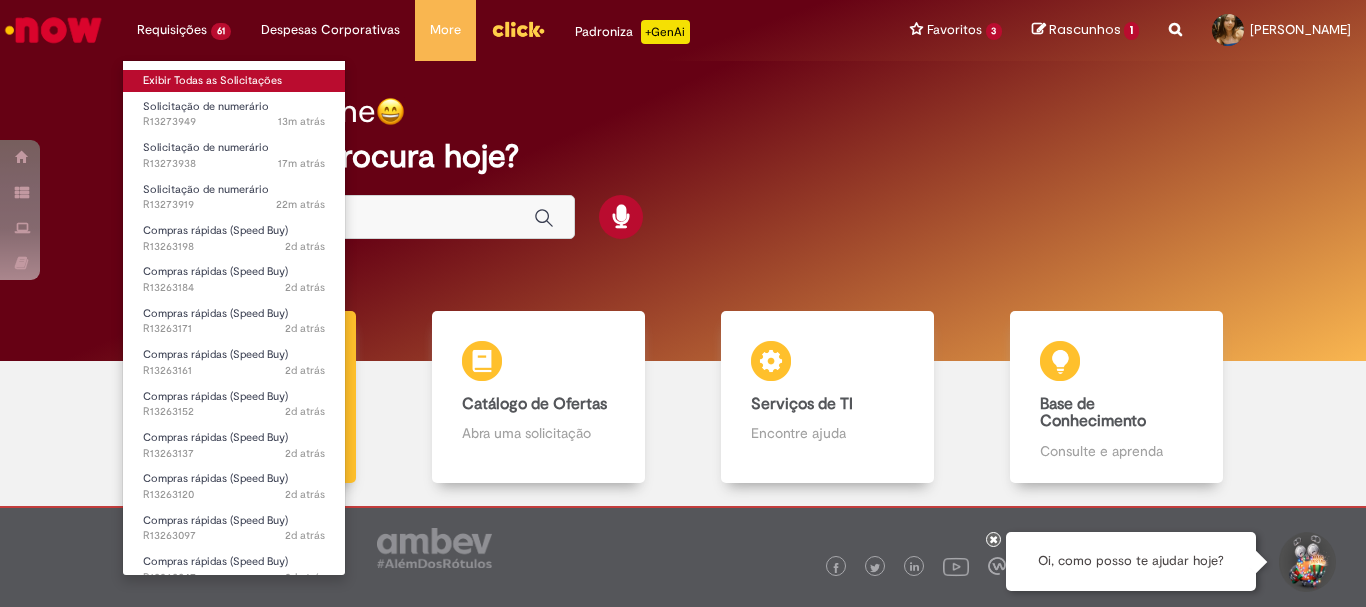 click on "Exibir Todas as Solicitações" at bounding box center [234, 81] 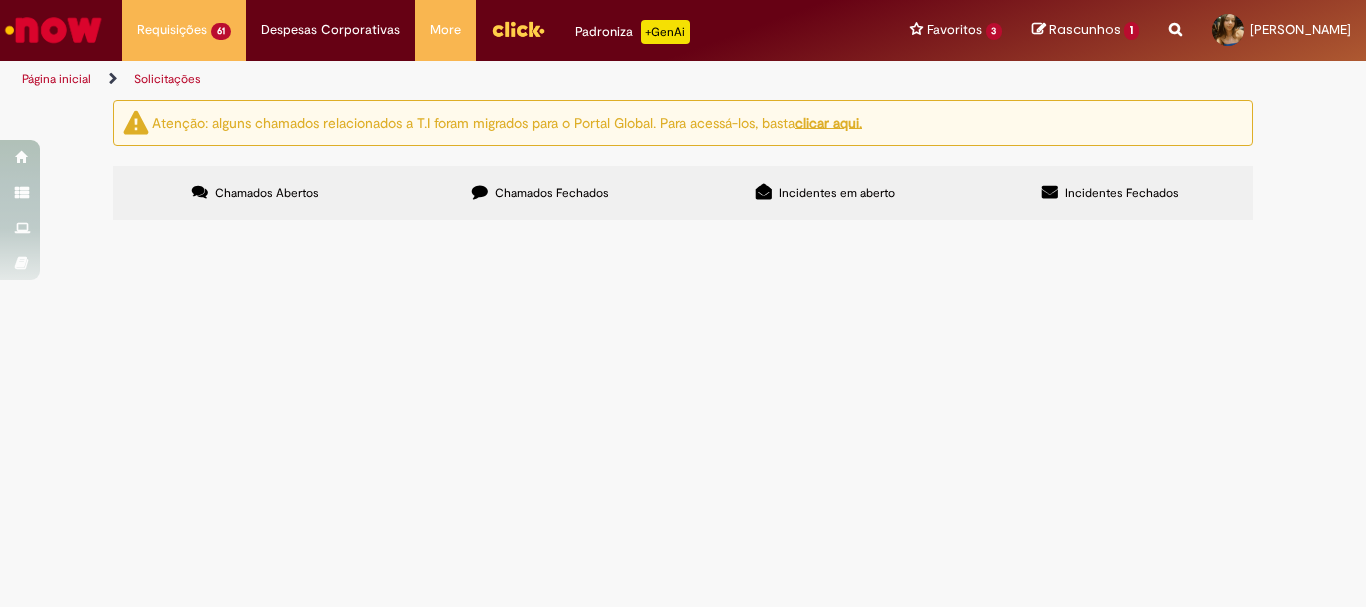scroll, scrollTop: 561, scrollLeft: 0, axis: vertical 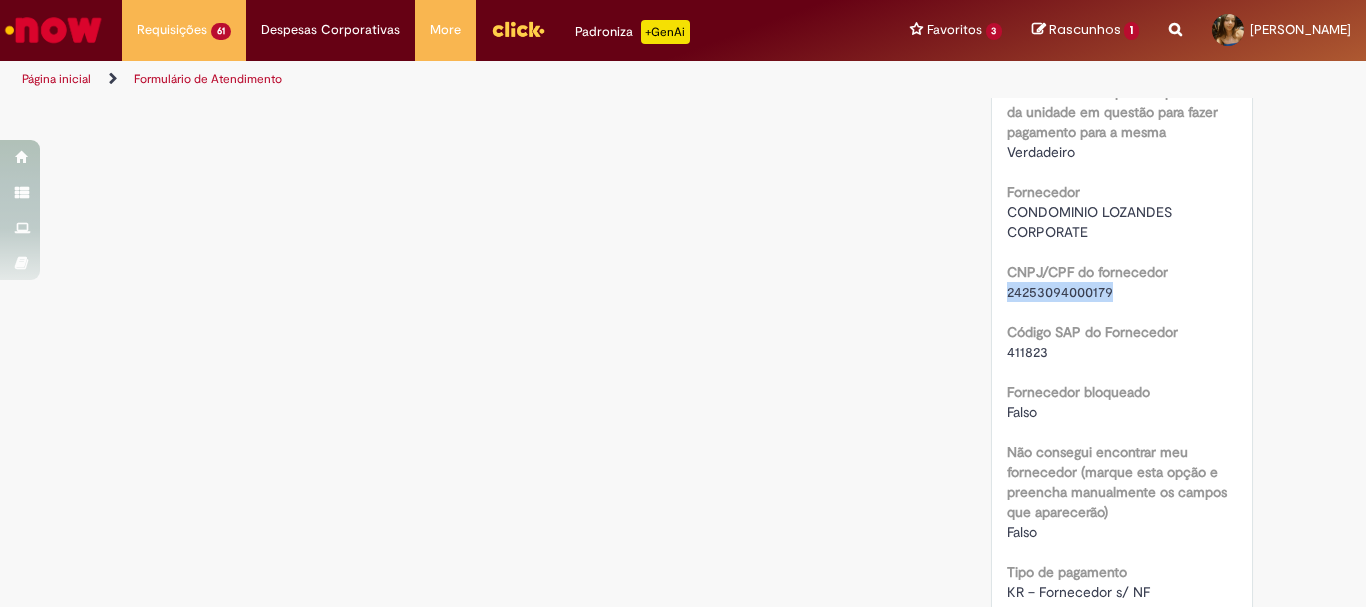 drag, startPoint x: 1138, startPoint y: 359, endPoint x: 997, endPoint y: 355, distance: 141.05673 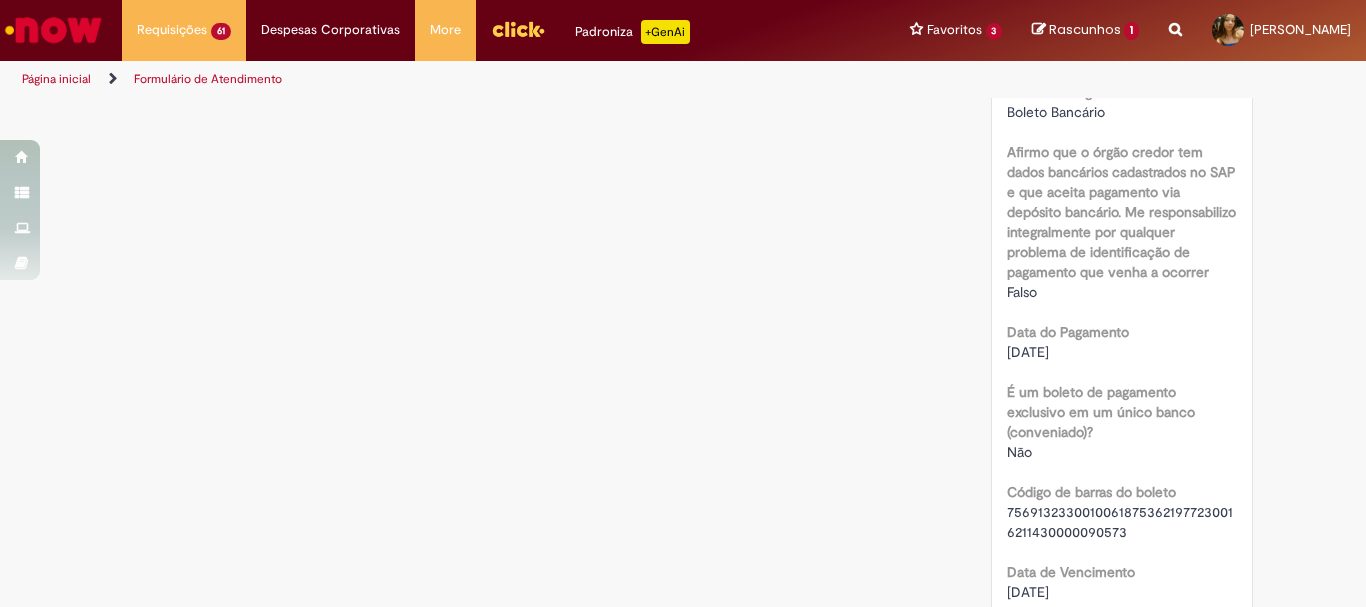 scroll, scrollTop: 1900, scrollLeft: 0, axis: vertical 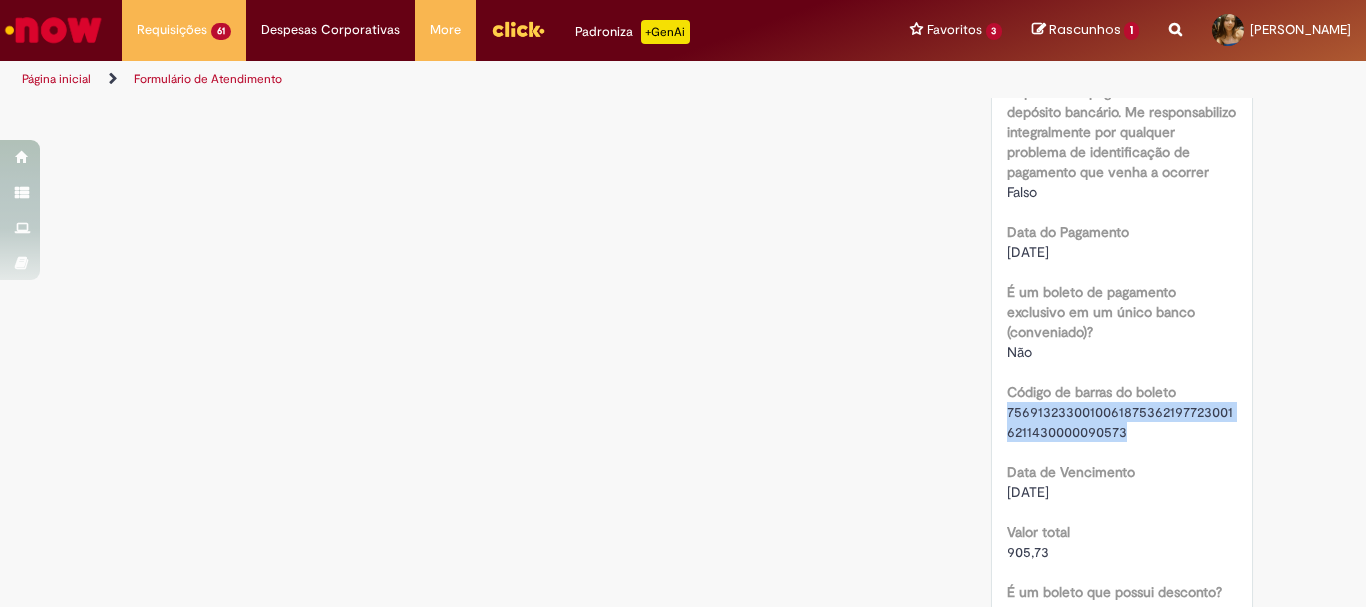 drag, startPoint x: 1125, startPoint y: 479, endPoint x: 992, endPoint y: 450, distance: 136.12494 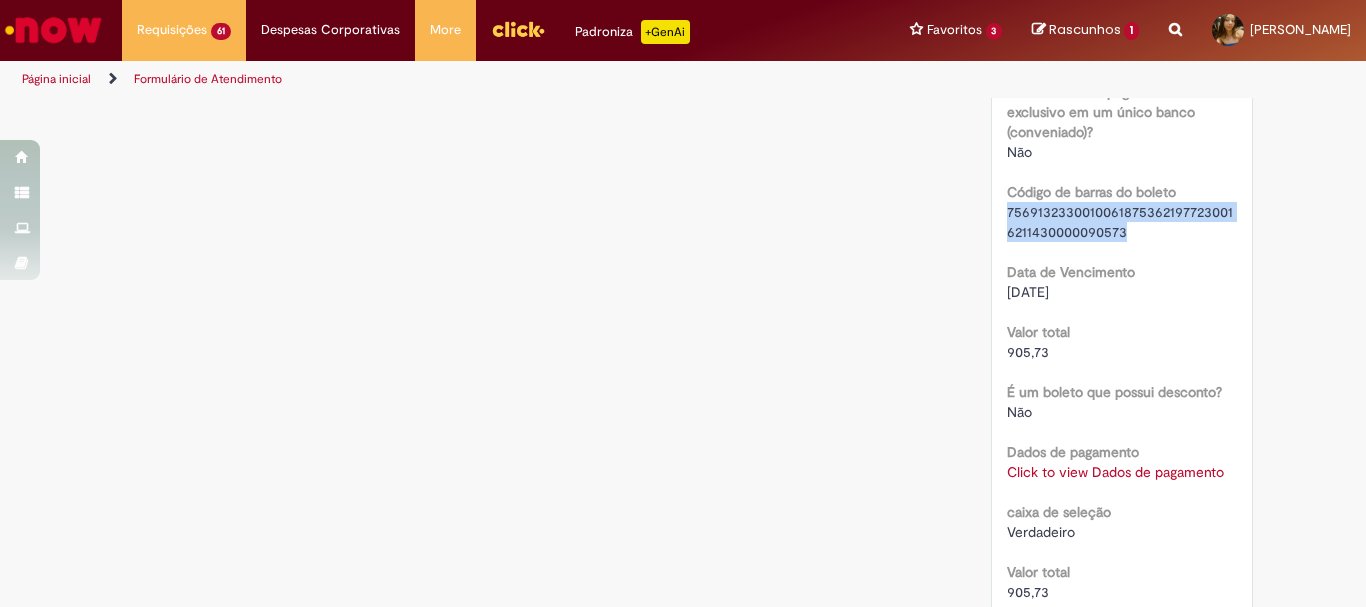 click on "Click to view Dados de pagamento" at bounding box center (1115, 472) 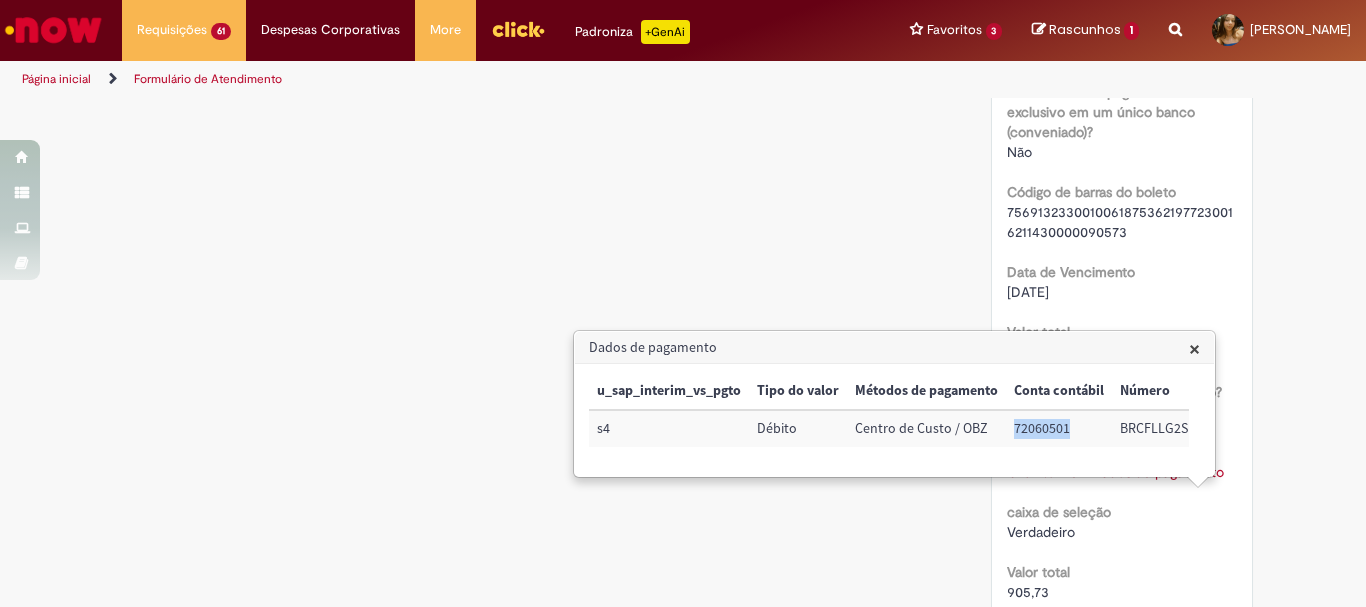 drag, startPoint x: 1074, startPoint y: 421, endPoint x: 1014, endPoint y: 423, distance: 60.033325 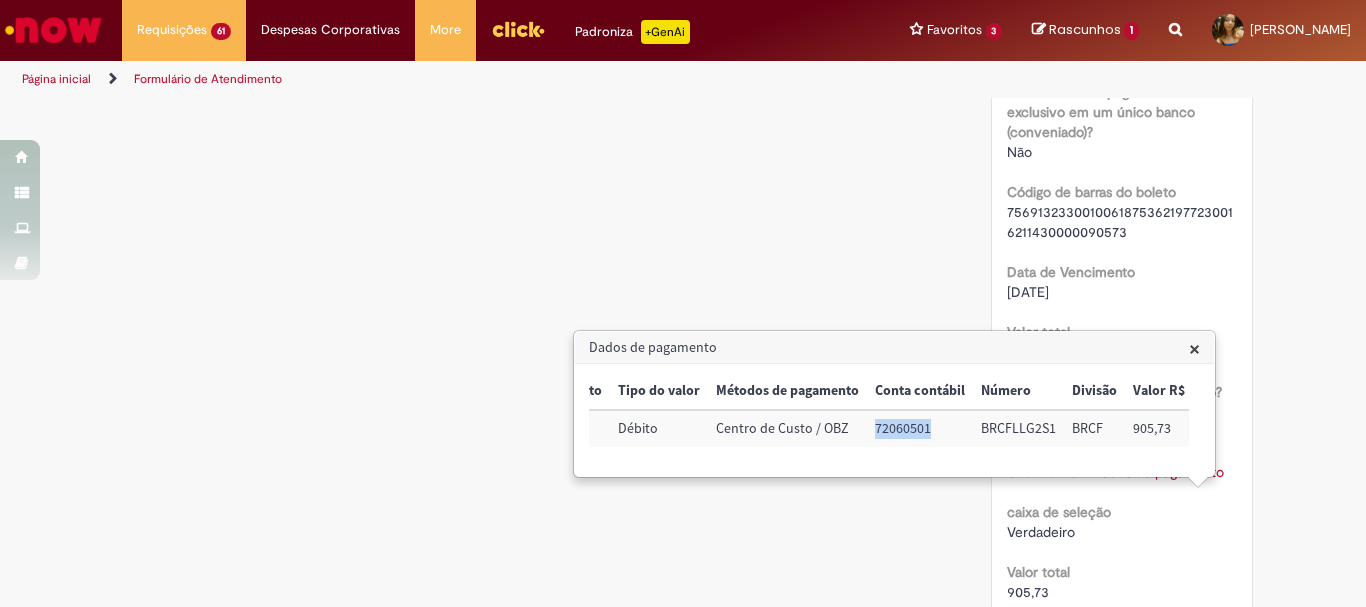 scroll, scrollTop: 0, scrollLeft: 140, axis: horizontal 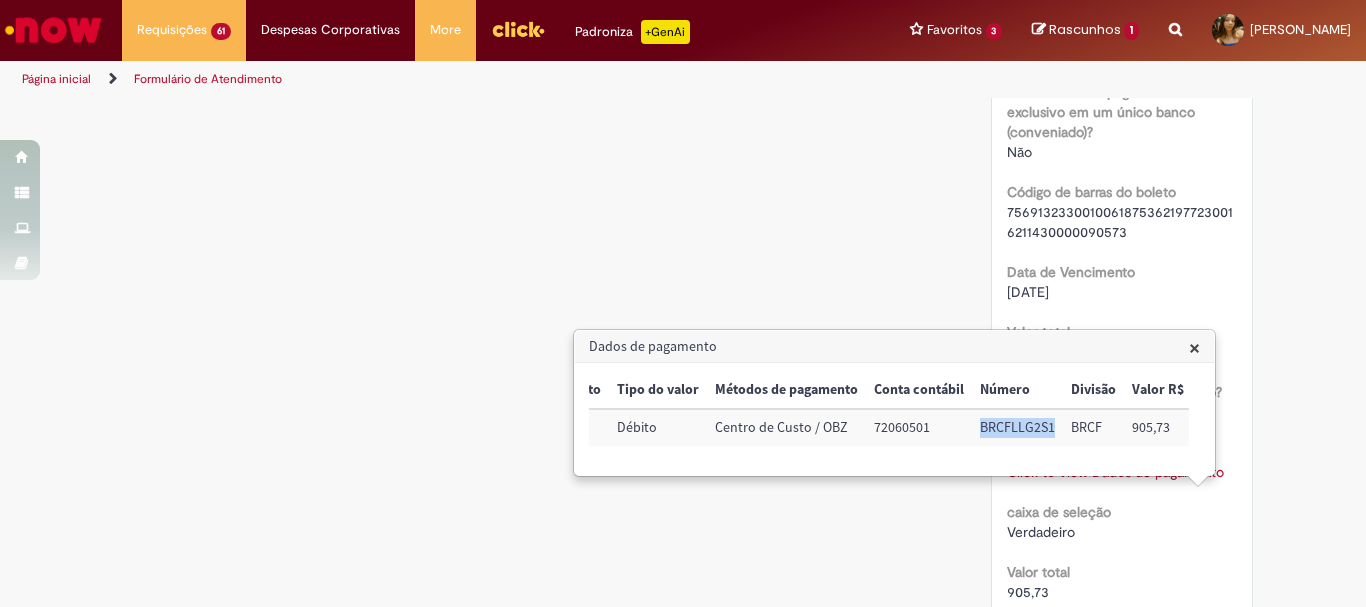 drag, startPoint x: 1055, startPoint y: 430, endPoint x: 964, endPoint y: 417, distance: 91.92388 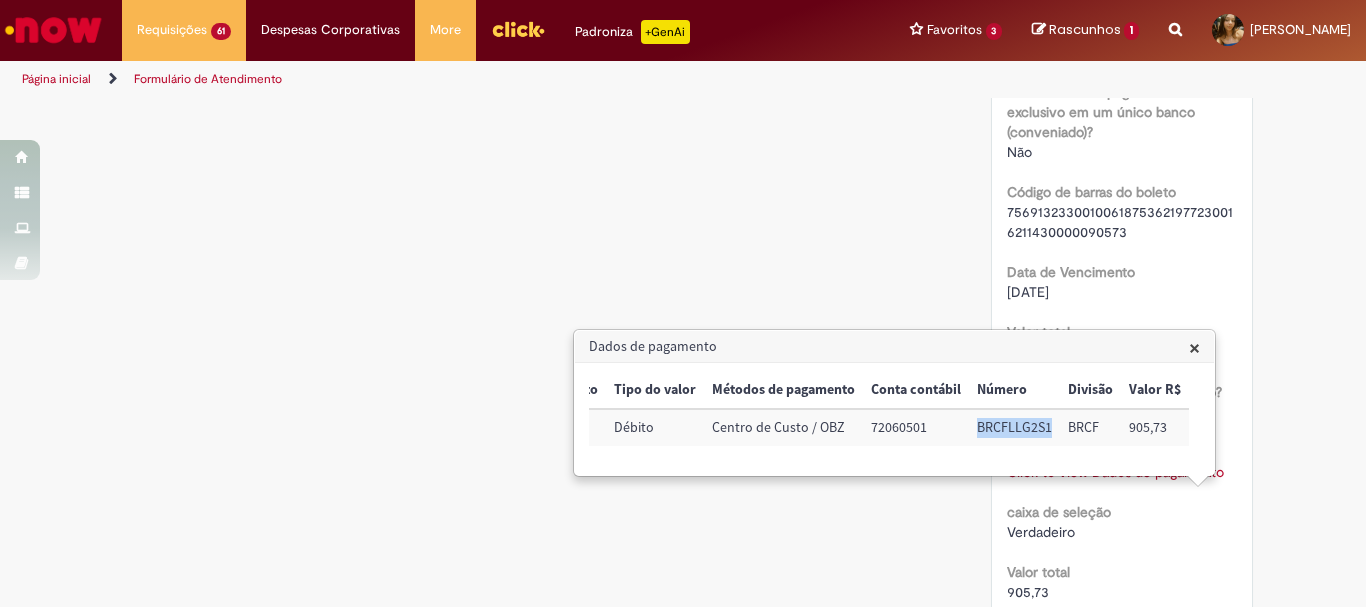 scroll, scrollTop: 0, scrollLeft: 217, axis: horizontal 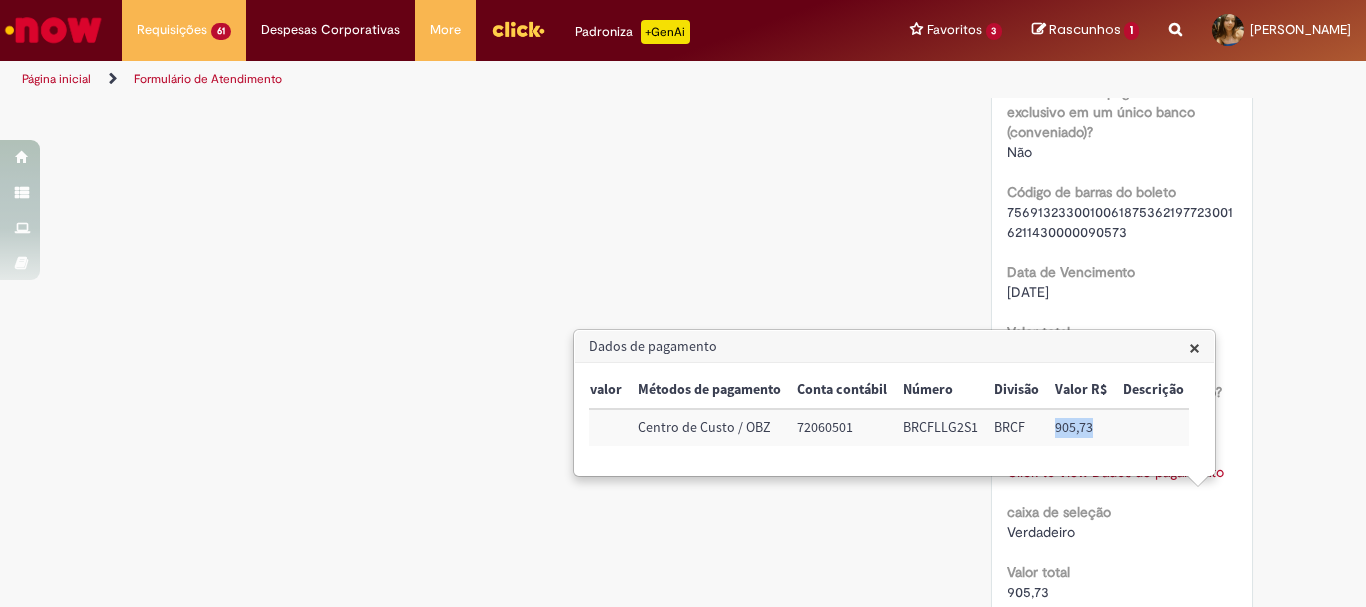 drag, startPoint x: 1092, startPoint y: 432, endPoint x: 1056, endPoint y: 428, distance: 36.221542 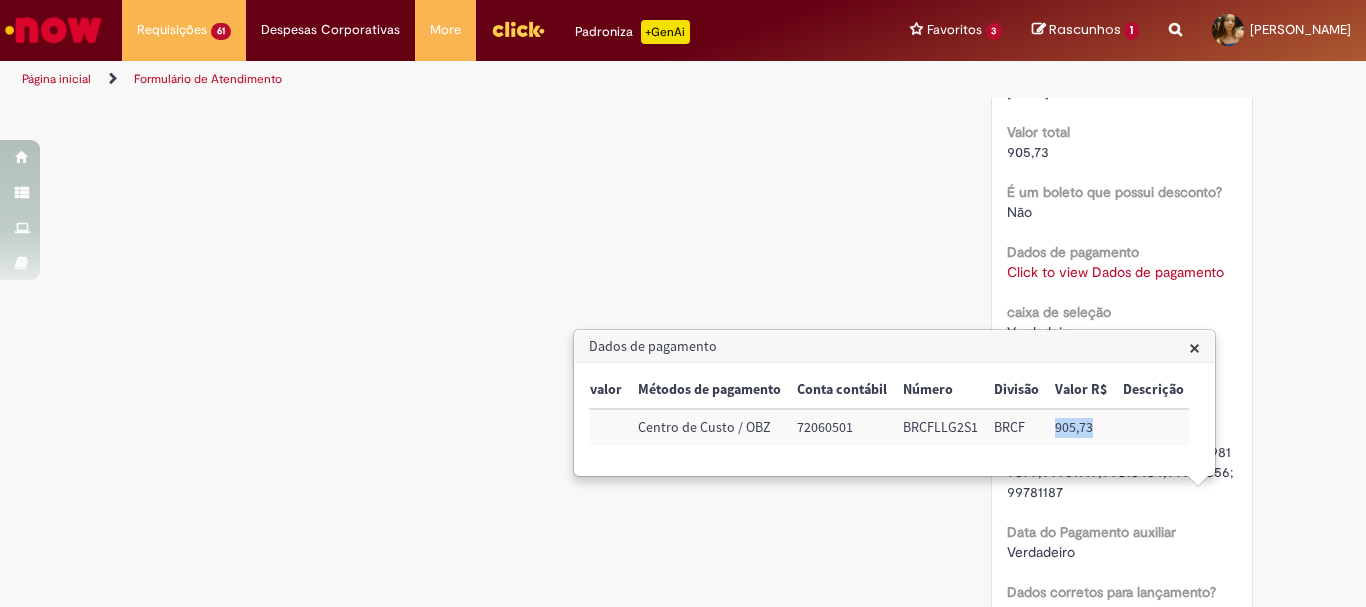 click on "×" at bounding box center [1194, 347] 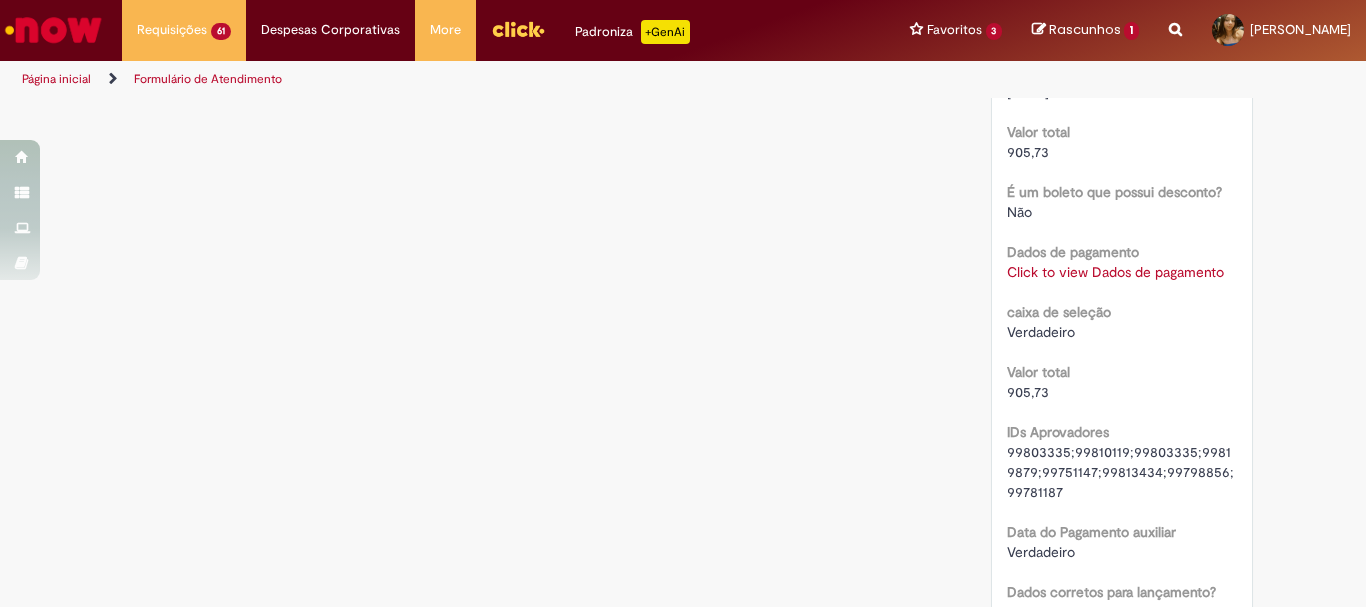 scroll, scrollTop: 2600, scrollLeft: 0, axis: vertical 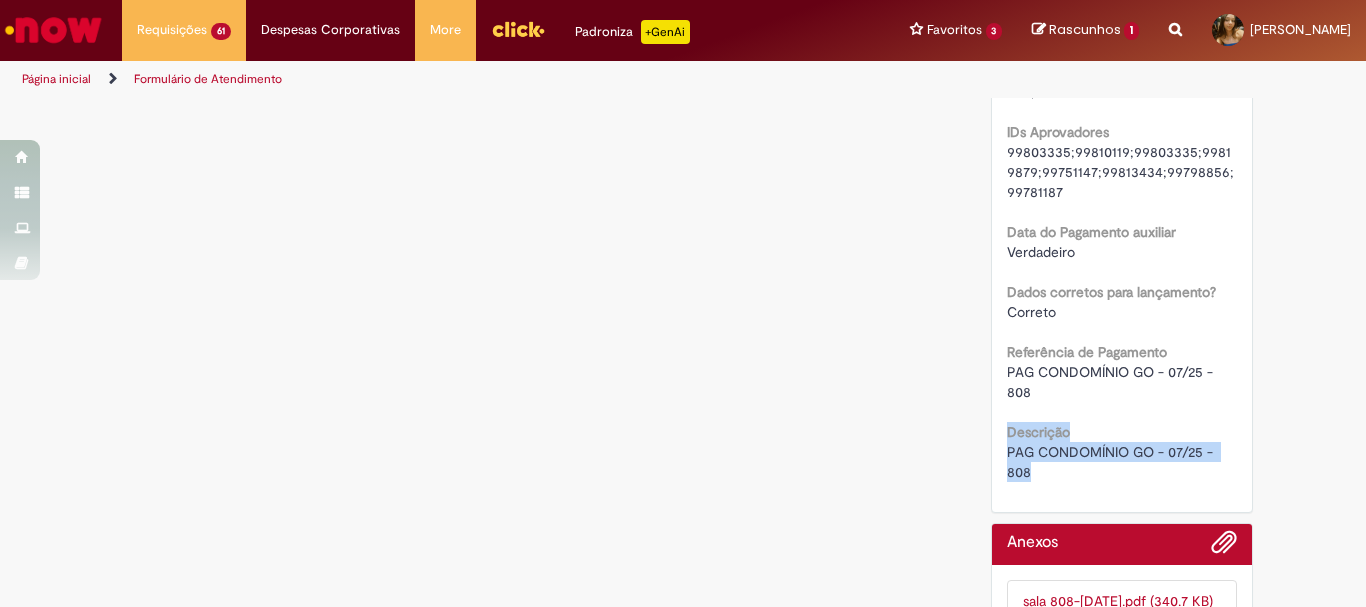 drag, startPoint x: 1049, startPoint y: 518, endPoint x: 989, endPoint y: 477, distance: 72.67049 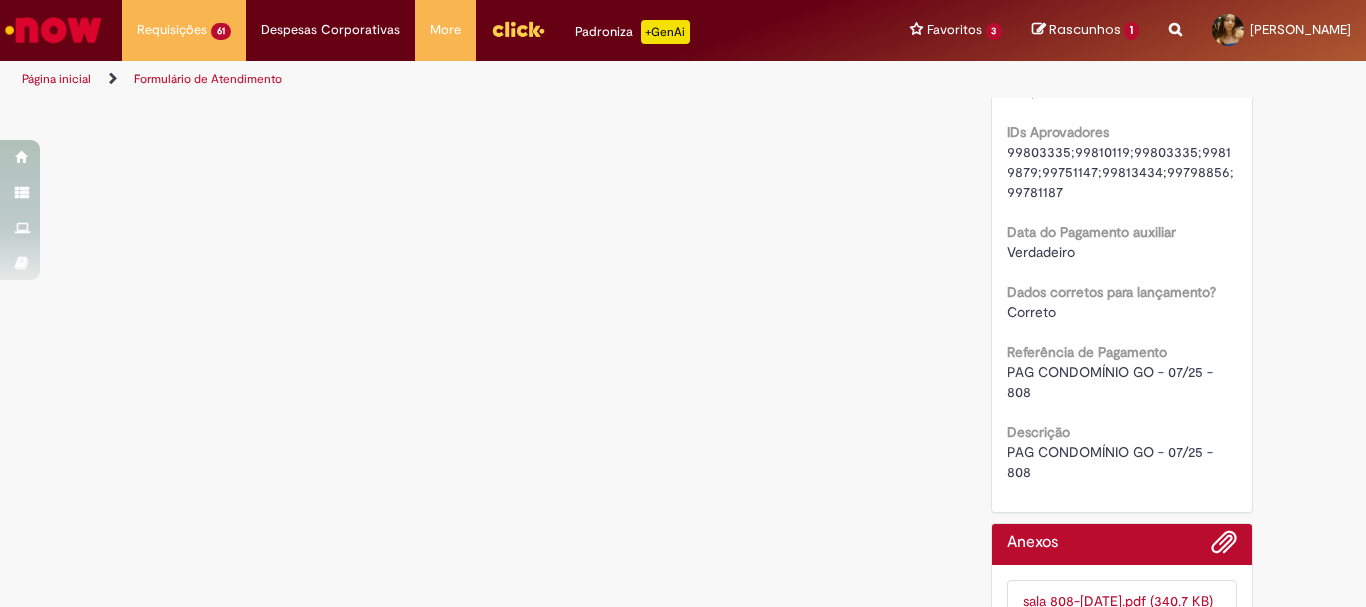 click on "Número
R13242289
Status
[GEOGRAPHIC_DATA]
Criação
7d atrás 7 dias atrás
Conclusão Estimada
[DATE] 11:44:45
Aprovador
[PERSON_NAME], [PERSON_NAME], [PERSON_NAME], [PERSON_NAME], [PERSON_NAME]
Opções
SAP Interim
s4
Empresa do solicitante
CRBS S/A
Código SAP da empresa do solicitante
BR11
Código SAP da localidade do [GEOGRAPHIC_DATA]
BR5U
Unidade para o pagamento
CD Goiania
Código da Unidade
BRCF
CNPJ da Unidade
56228356018006
Nome da Empresa" at bounding box center [1122, -917] 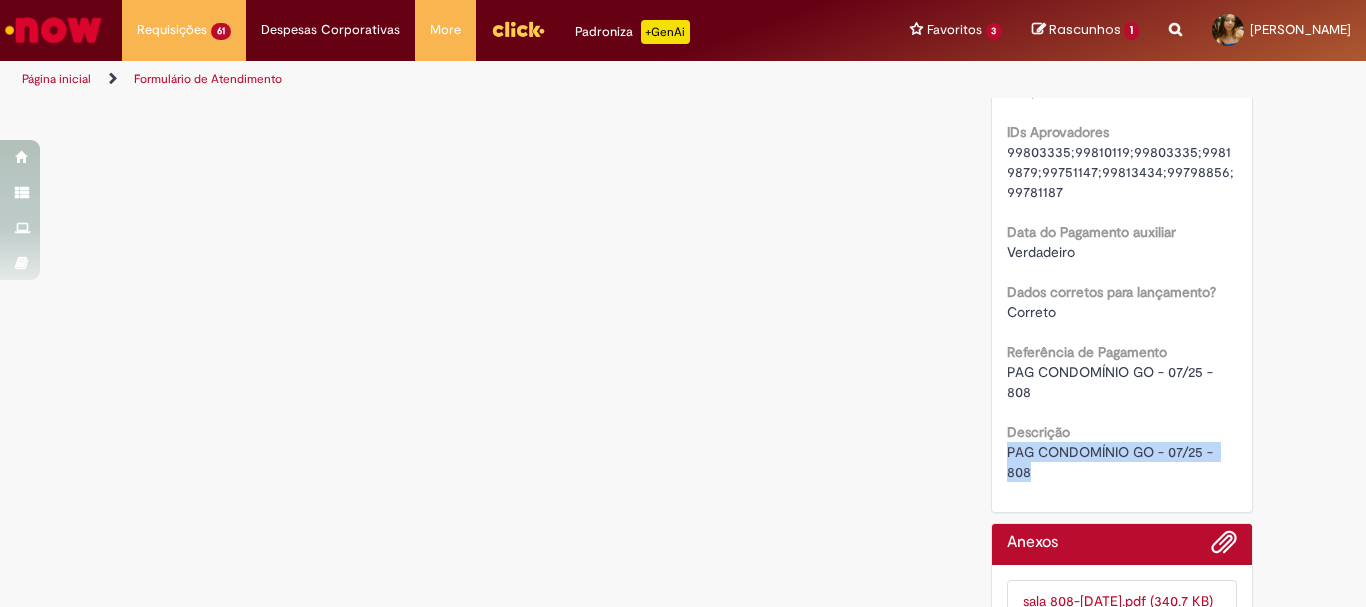 drag, startPoint x: 1028, startPoint y: 502, endPoint x: 999, endPoint y: 494, distance: 30.083218 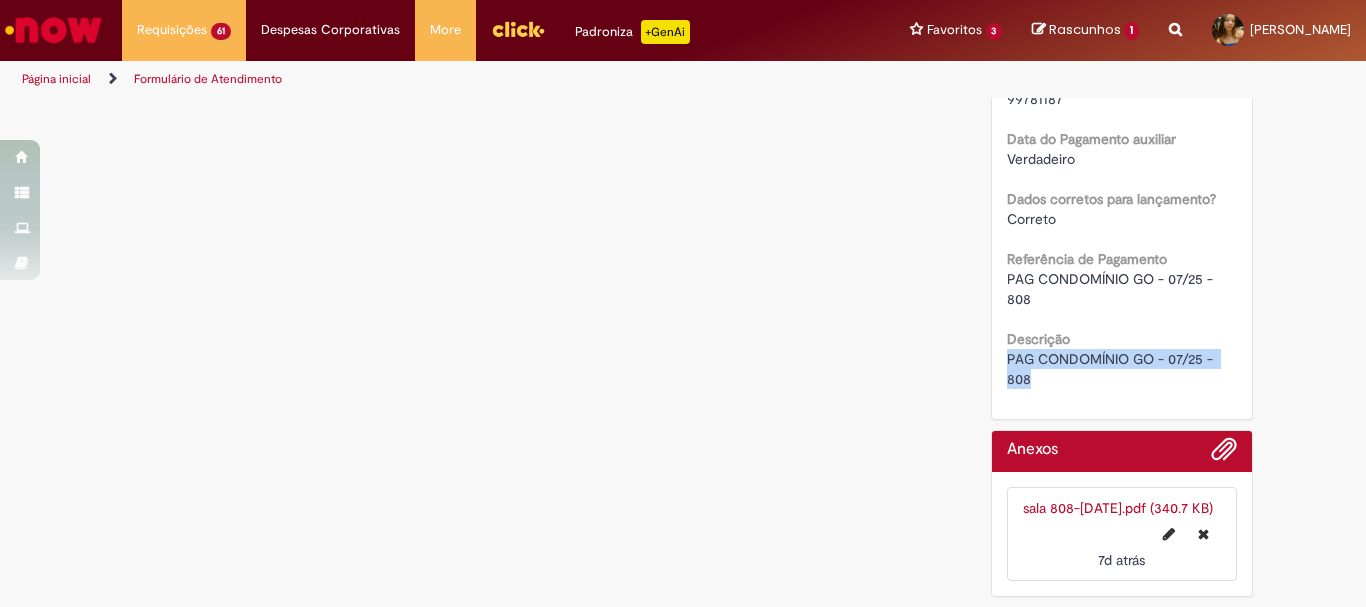 click on "Verificar Código de Barras
Aguardando Aprovação
Aguardando atendimento
Em andamento
Validação
Concluído
Solicitação de numerário
Enviar
S
Sistema
4d atrás 4 dias atrás     Comentários adicionais
Seu chamado teve a documentação validada e foi enviado para aprovação da(s) seguinte(s) pessoa(s): Entre em contato com o(s) aprovador(es)  para  garantir a aprovação  dentro do tempo necessário." at bounding box center (683, -993) 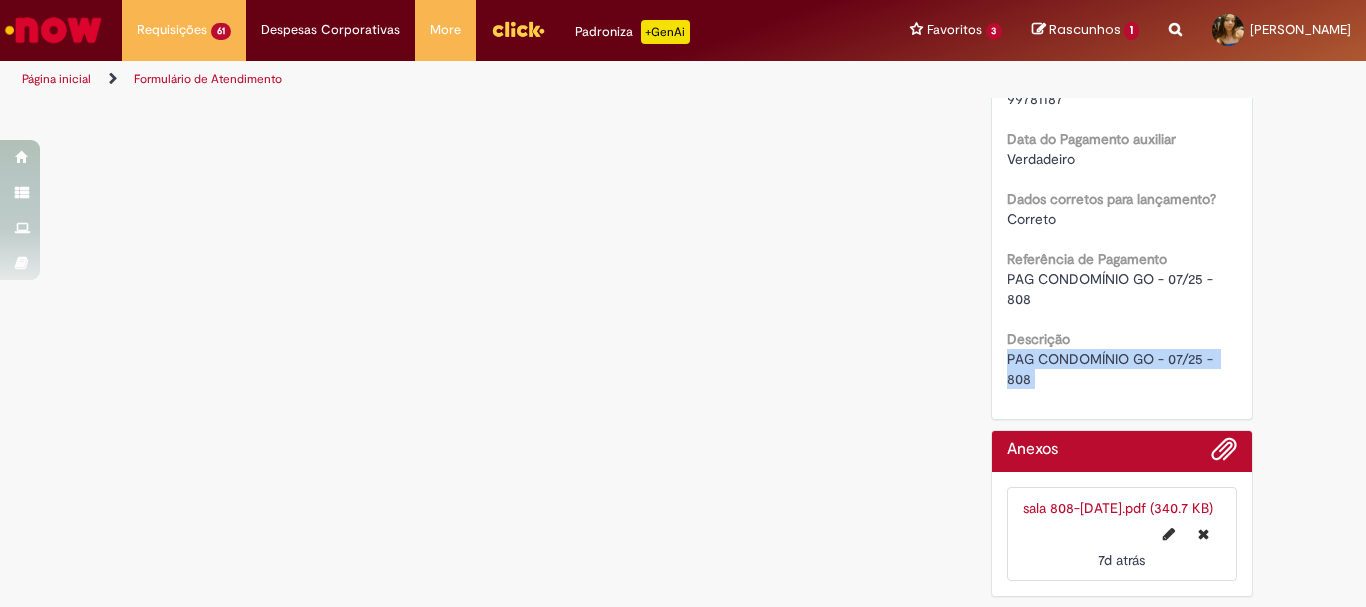 drag, startPoint x: 992, startPoint y: 344, endPoint x: 1031, endPoint y: 365, distance: 44.294468 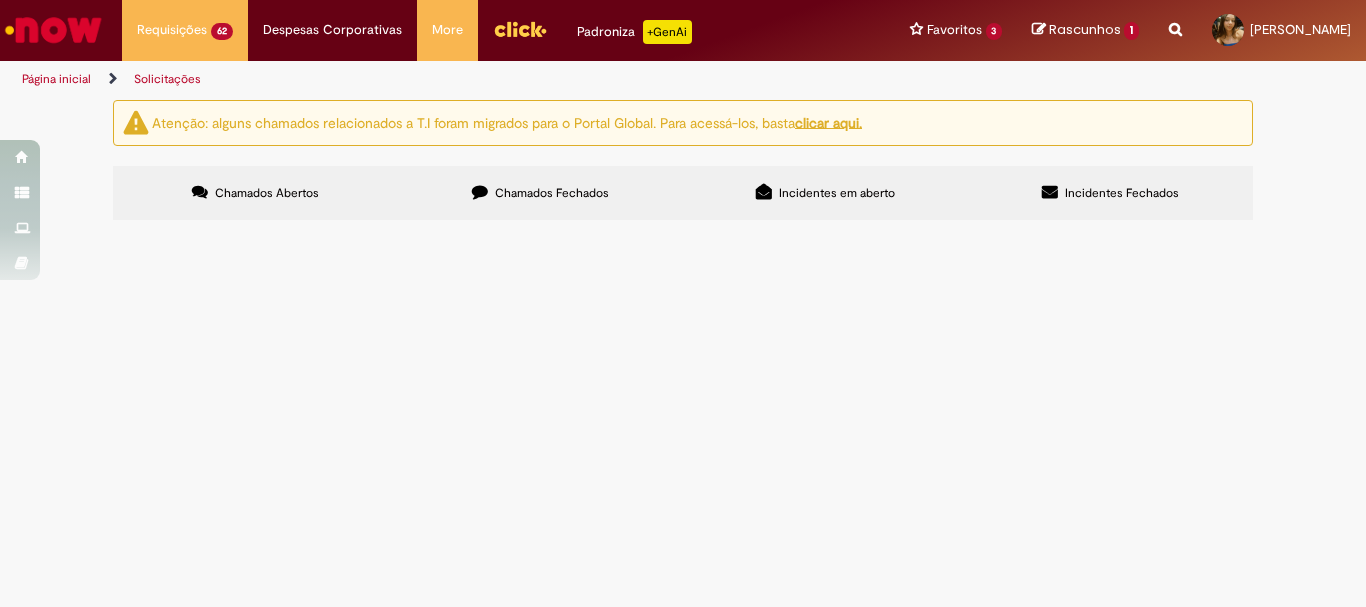 scroll, scrollTop: 561, scrollLeft: 0, axis: vertical 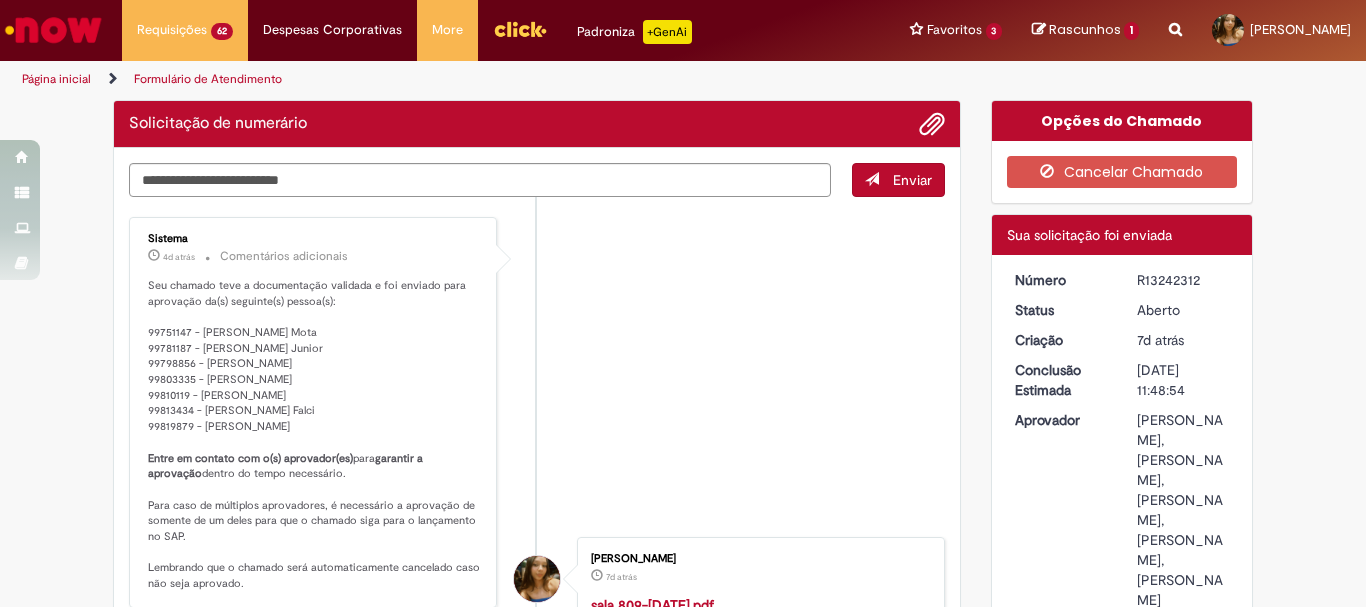 click on "Sistema
4d atrás 4 dias atrás     Comentários adicionais
Seu chamado teve a documentação validada e foi enviado para aprovação da(s) seguinte(s) pessoa(s): 99751147 - [PERSON_NAME] Mota
99781187 - [PERSON_NAME] Junior
99798856 - [PERSON_NAME]
99803335 - [PERSON_NAME]
99810119 - [PERSON_NAME]
99813434 - [PERSON_NAME] Falci
99819879 - [PERSON_NAME]
Entre em contato com o(s) aprovador(es)  para  garantir a aprovação  dentro do tempo necessário. Para caso de múltiplos aprovadores, é necessário a aprovação de somente de um deles para que o chamado siga para o lançamento no SAP. Lembrando que o chamado será automaticamente cancelado caso não seja aprovado." at bounding box center (537, 522) 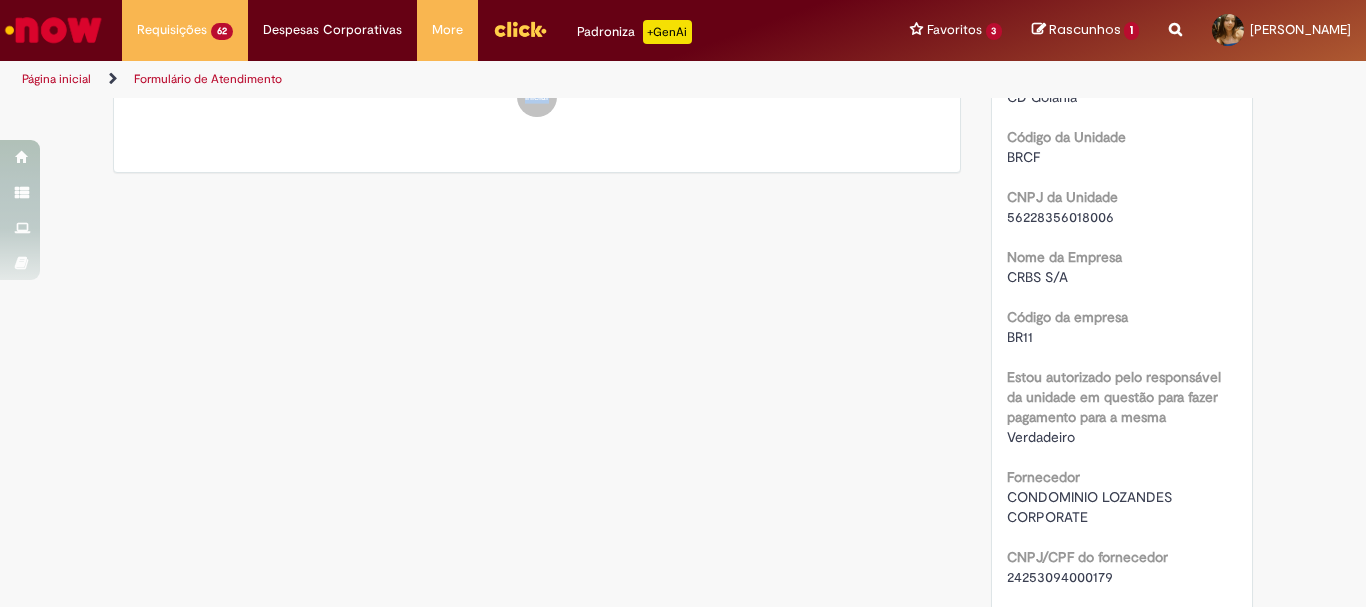 scroll, scrollTop: 1315, scrollLeft: 0, axis: vertical 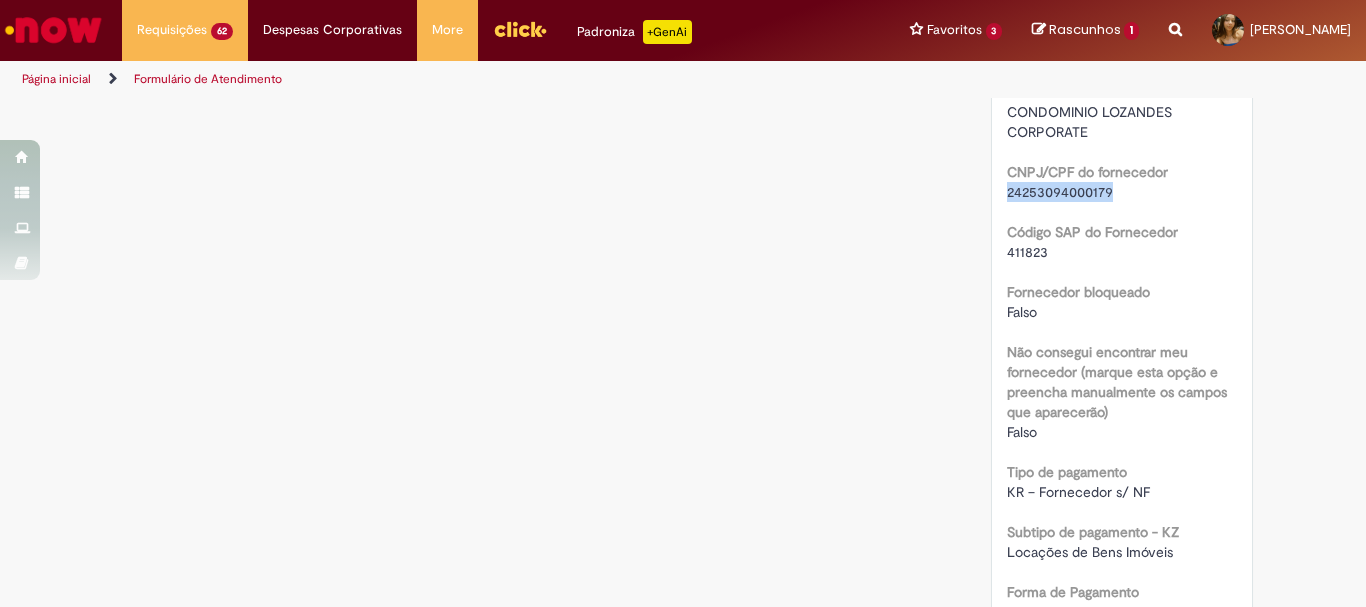 drag, startPoint x: 1123, startPoint y: 257, endPoint x: 991, endPoint y: 253, distance: 132.0606 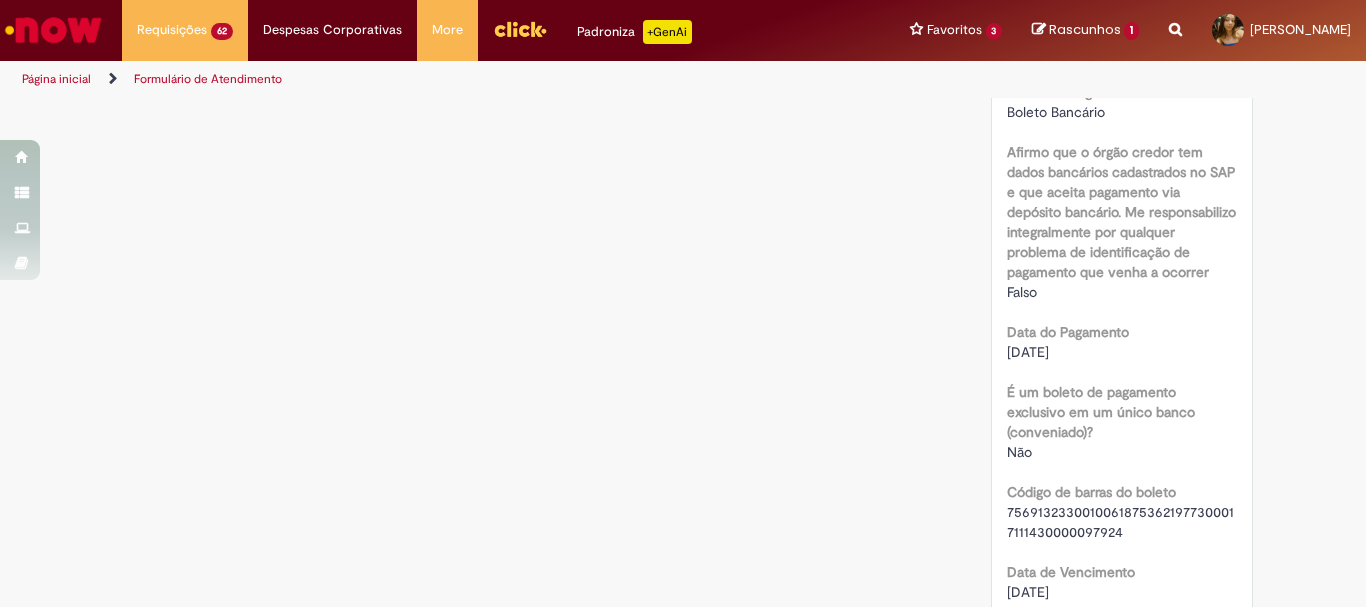 scroll, scrollTop: 2000, scrollLeft: 0, axis: vertical 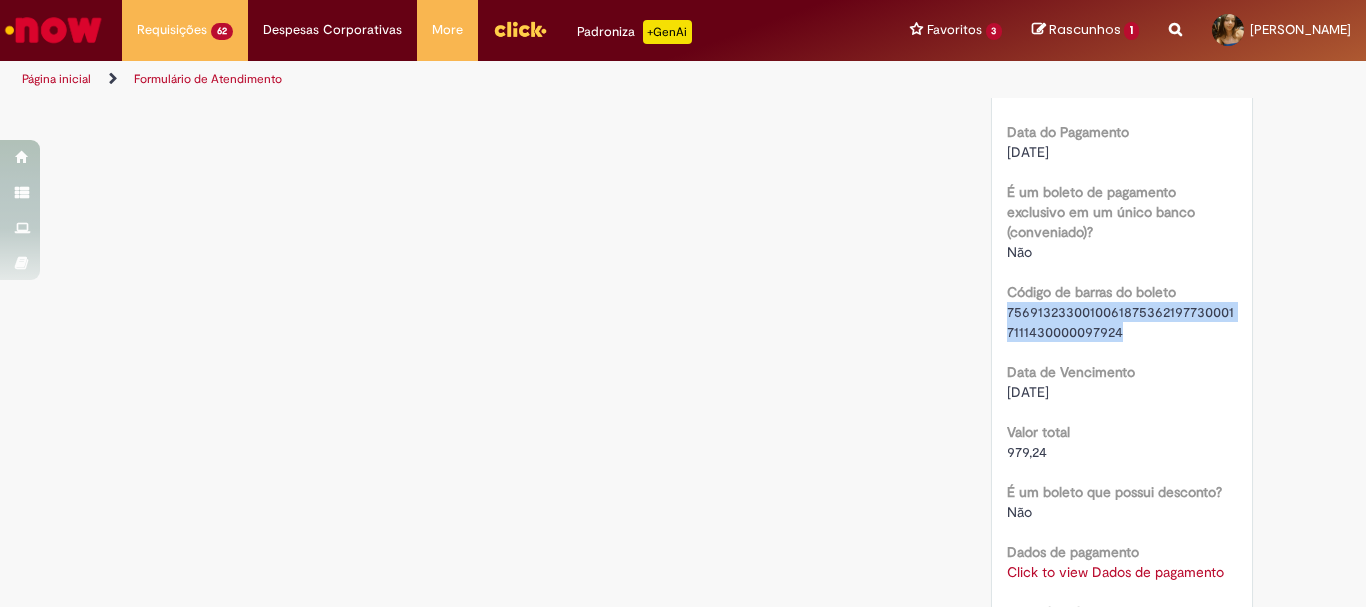 drag, startPoint x: 1058, startPoint y: 372, endPoint x: 987, endPoint y: 358, distance: 72.36712 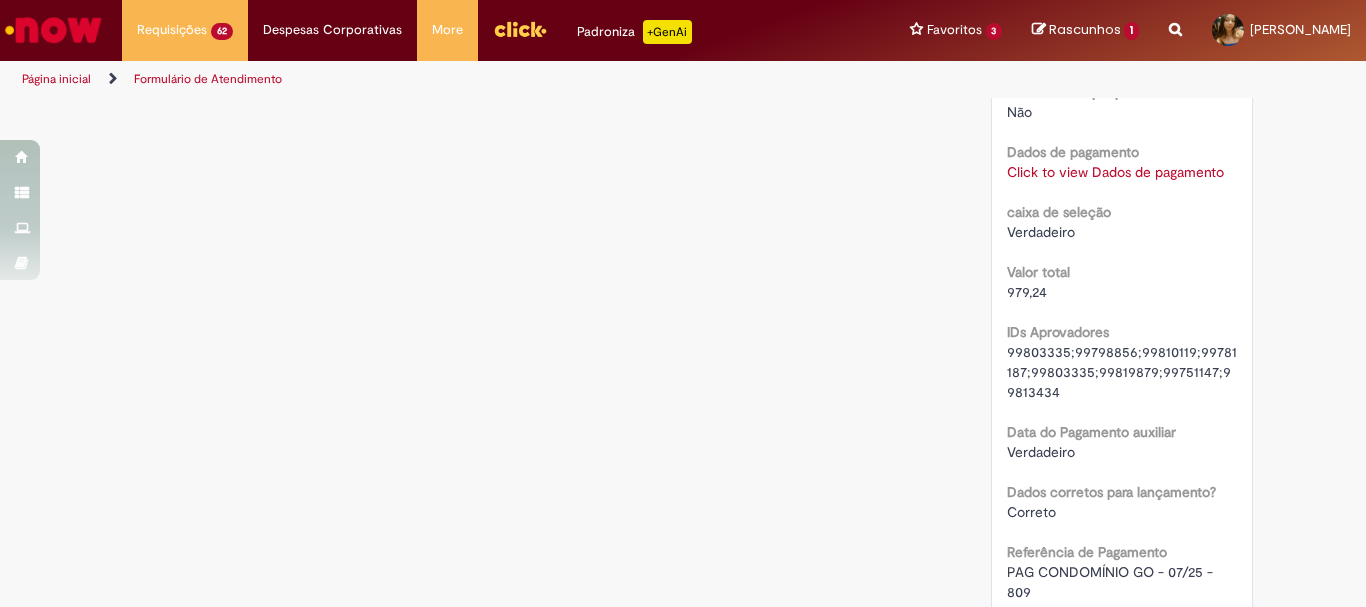 click on "Click to view Dados de pagamento   Click to view Dados de pagamento" at bounding box center [1122, 172] 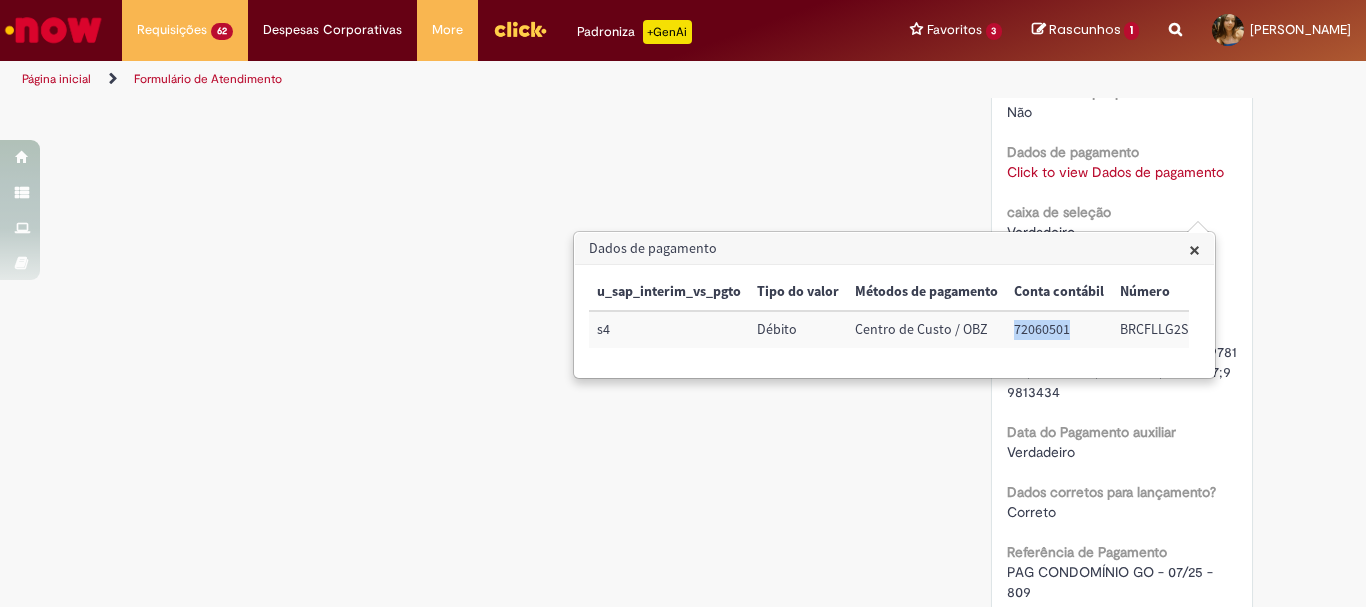 drag, startPoint x: 1063, startPoint y: 324, endPoint x: 1016, endPoint y: 331, distance: 47.518417 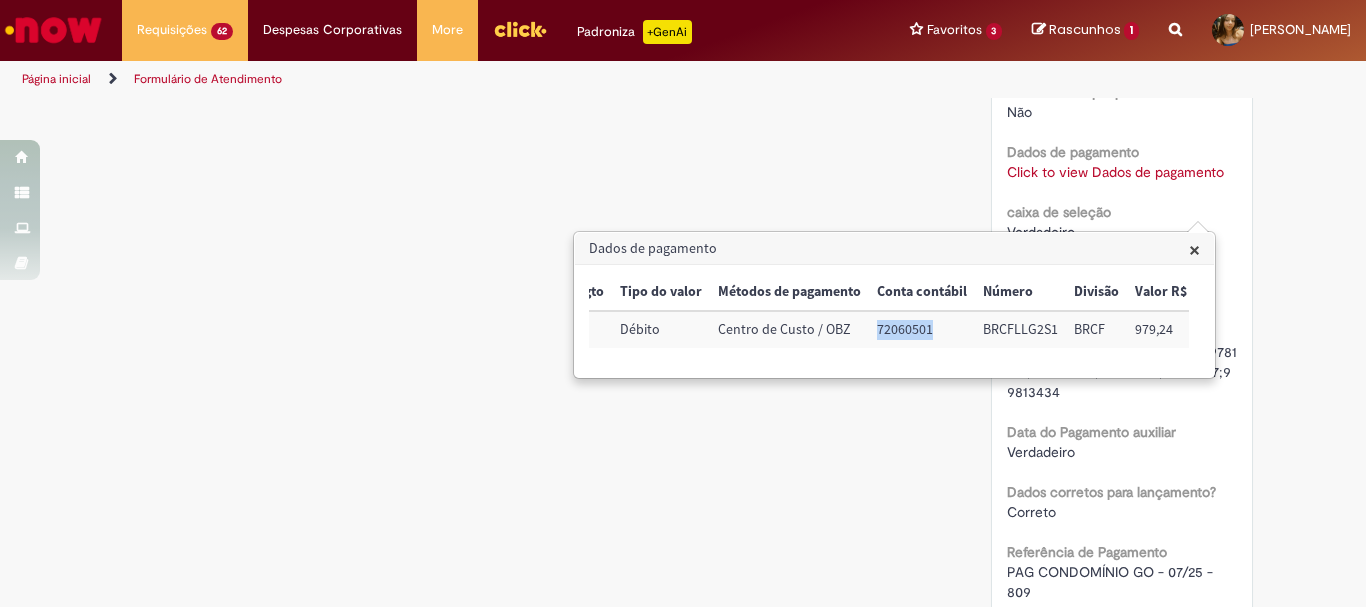 scroll, scrollTop: 0, scrollLeft: 159, axis: horizontal 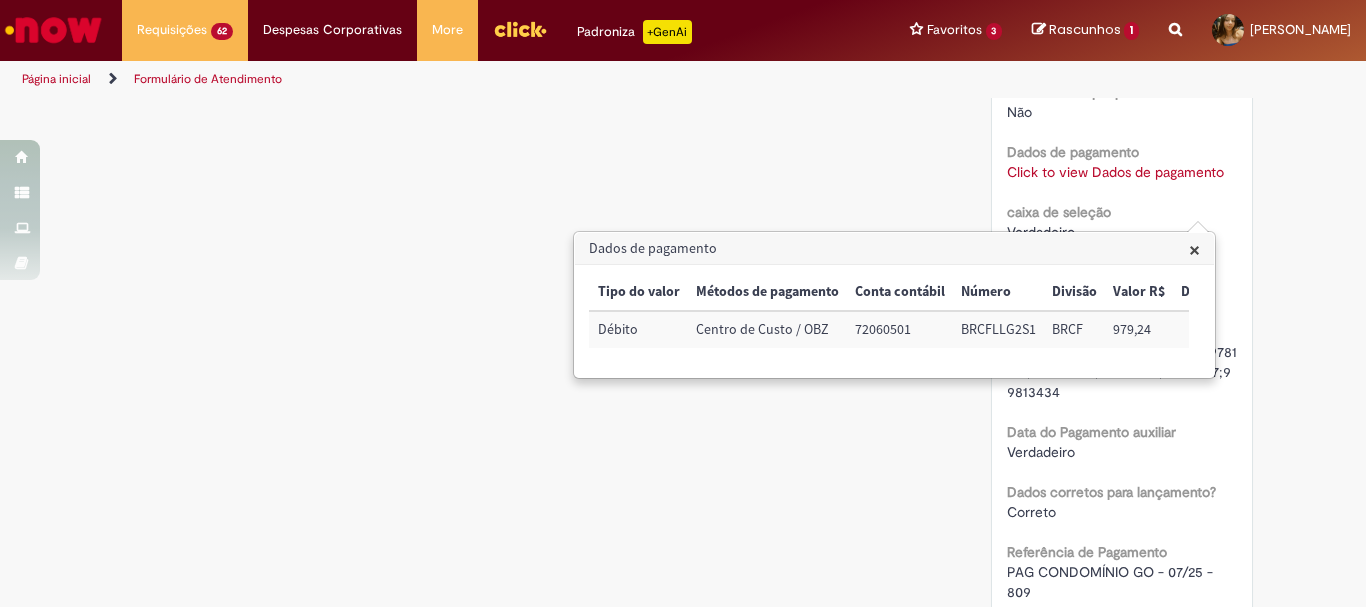 click on "BRCFLLG2S1" at bounding box center [998, 329] 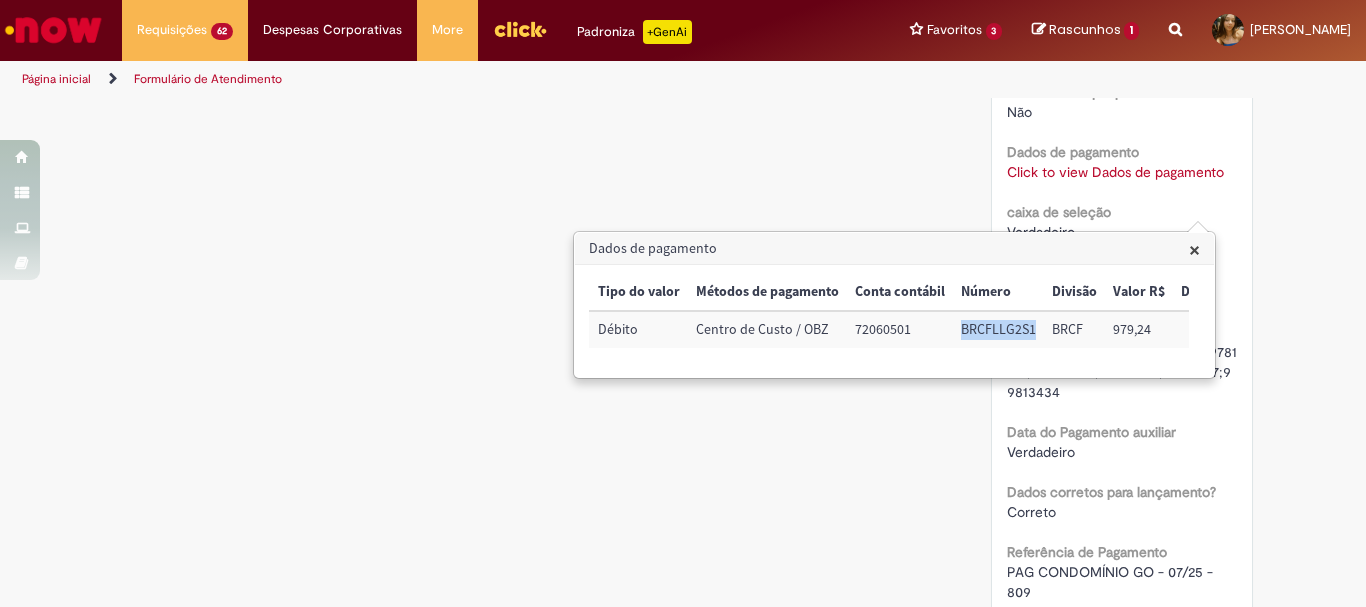 drag, startPoint x: 1034, startPoint y: 327, endPoint x: 955, endPoint y: 328, distance: 79.00633 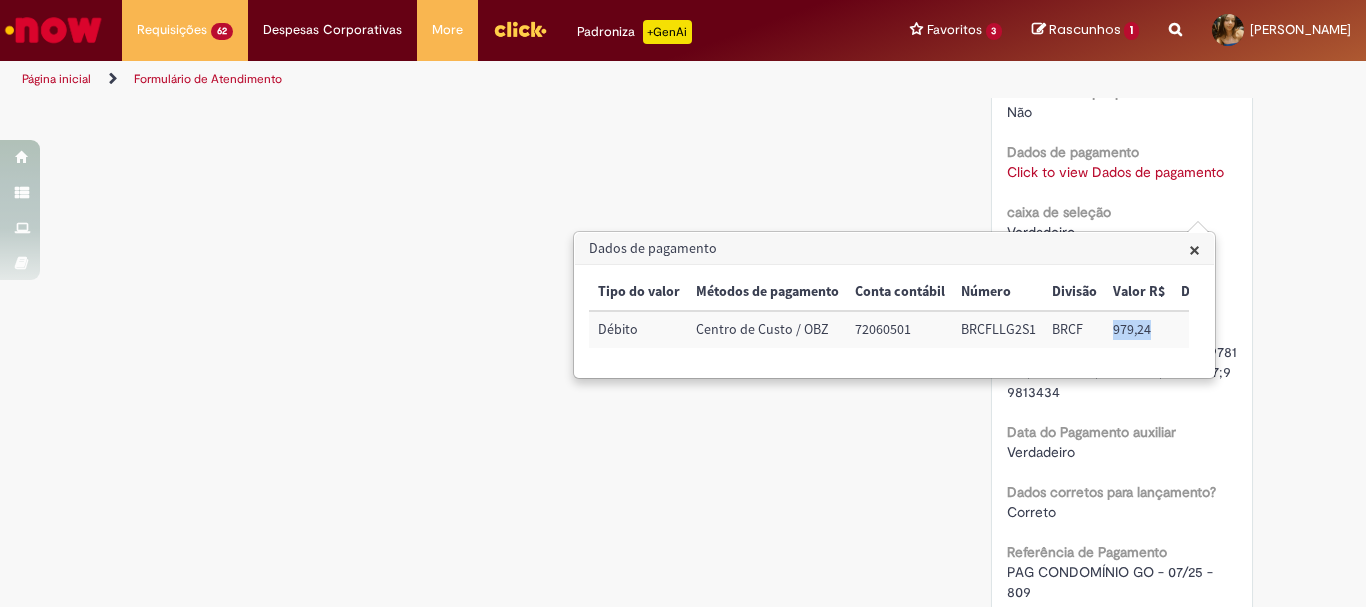 drag, startPoint x: 1151, startPoint y: 332, endPoint x: 1115, endPoint y: 332, distance: 36 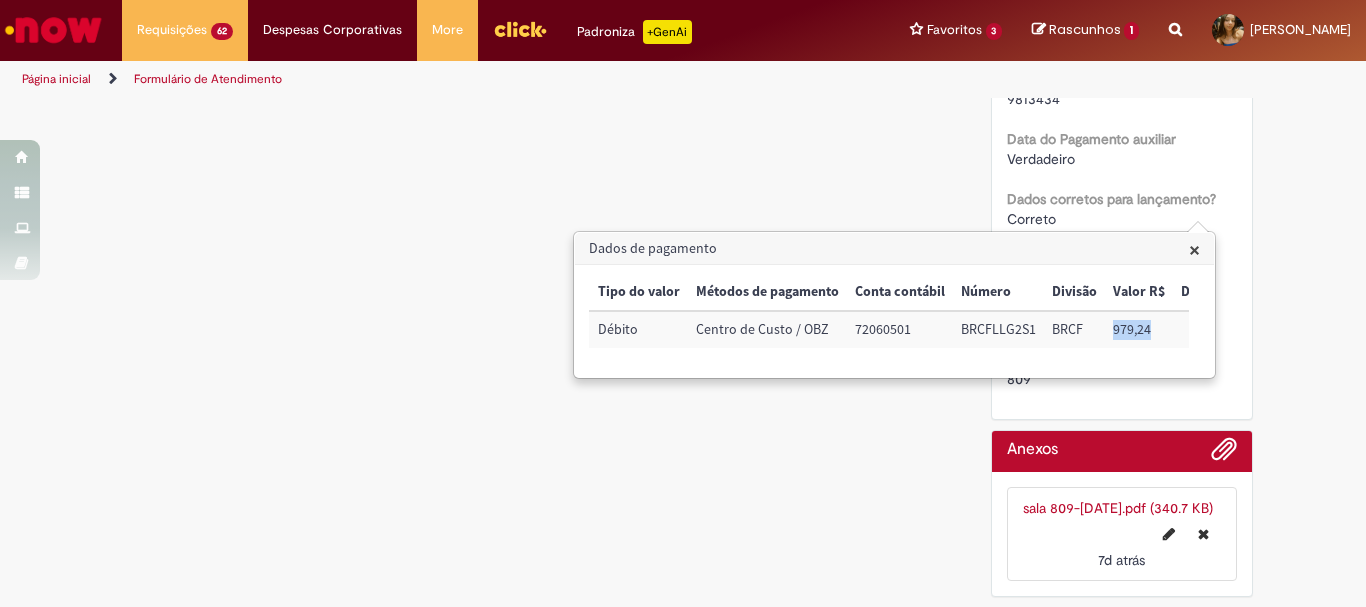 click on "×" at bounding box center [1194, 249] 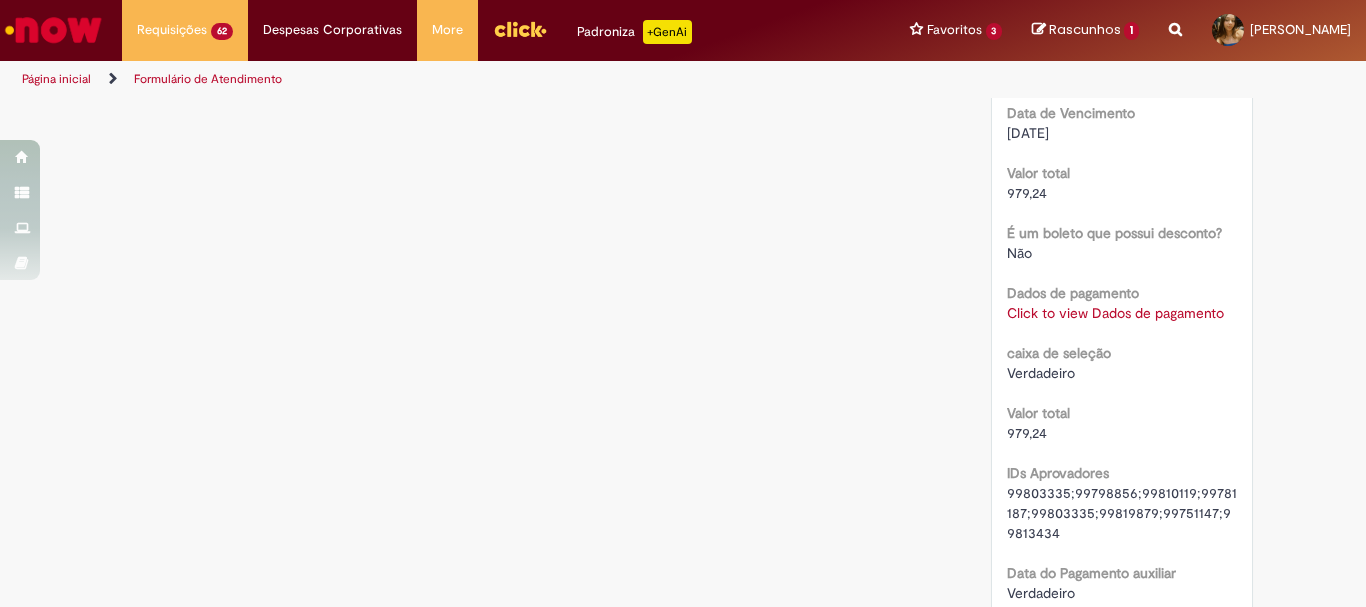 scroll, scrollTop: 2659, scrollLeft: 0, axis: vertical 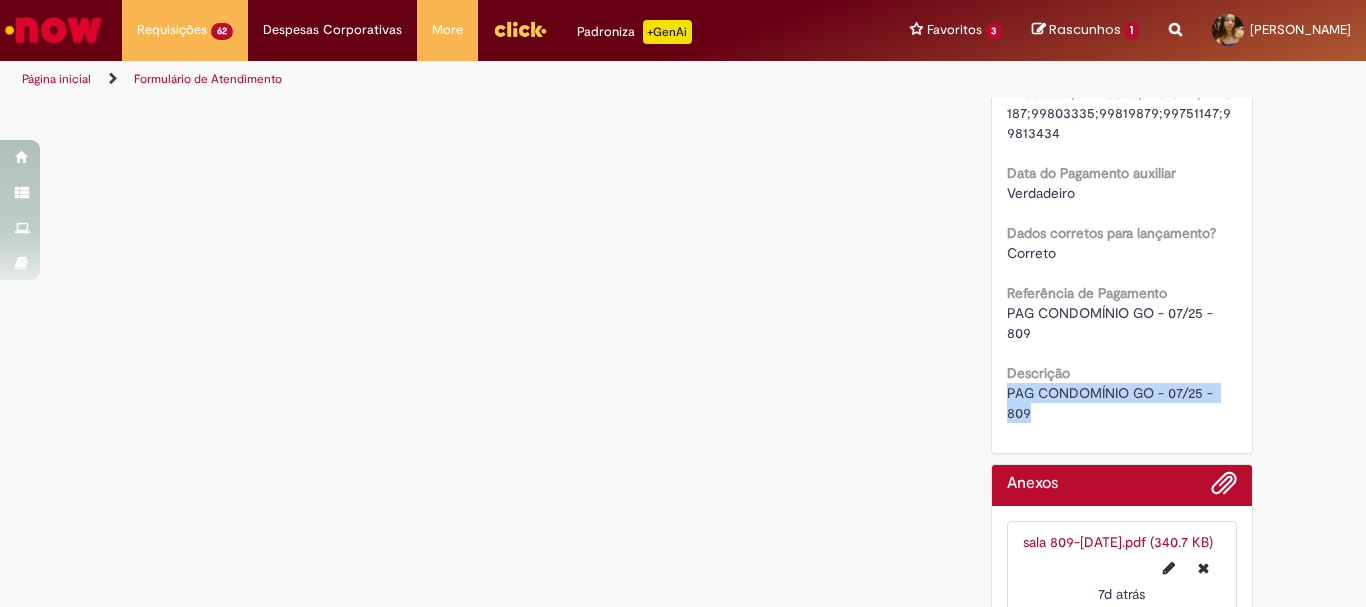 drag, startPoint x: 1048, startPoint y: 458, endPoint x: 963, endPoint y: 426, distance: 90.824005 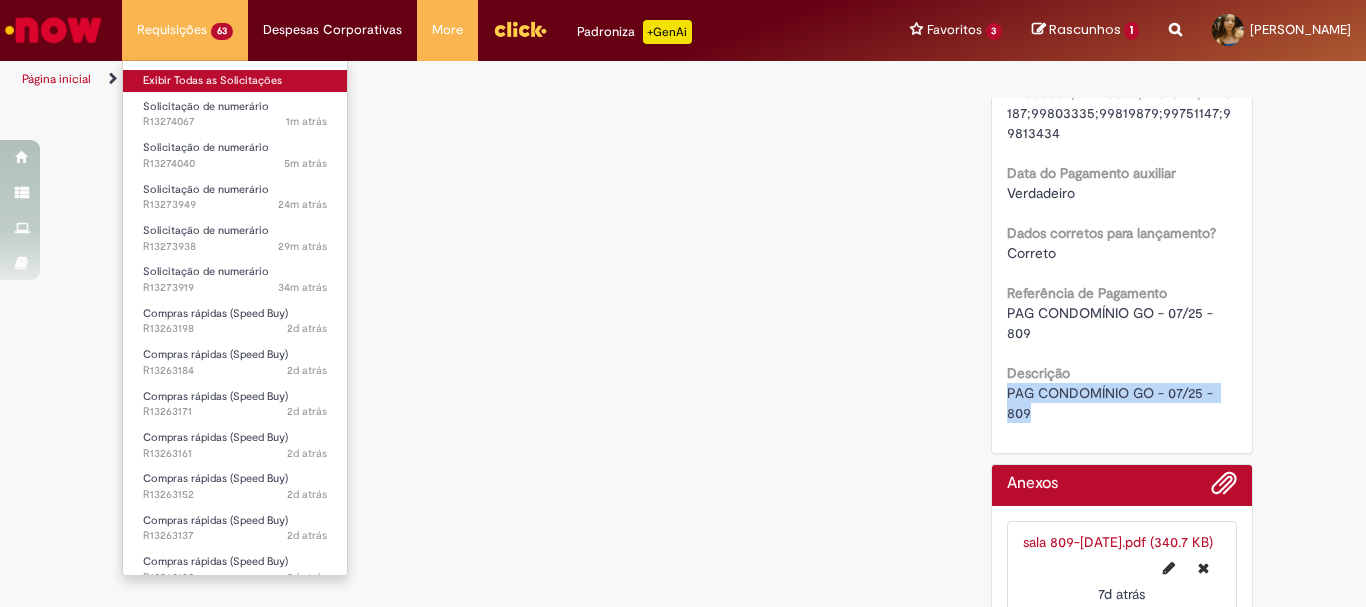 click on "Exibir Todas as Solicitações" at bounding box center (235, 81) 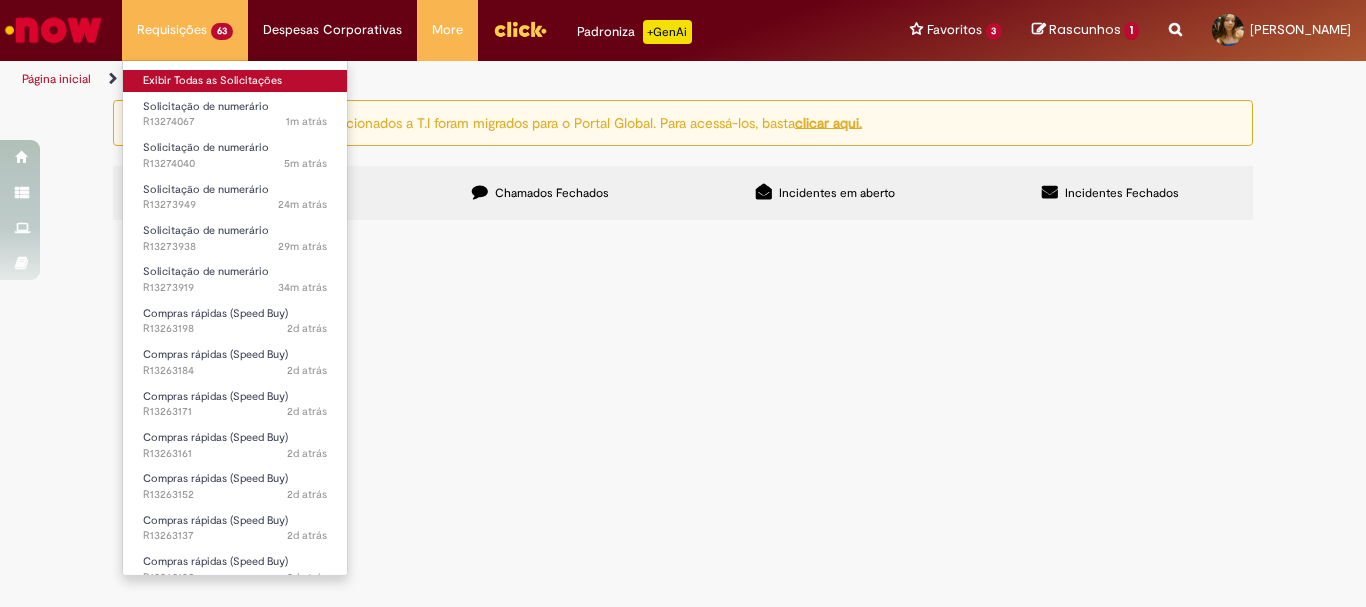 scroll, scrollTop: 0, scrollLeft: 0, axis: both 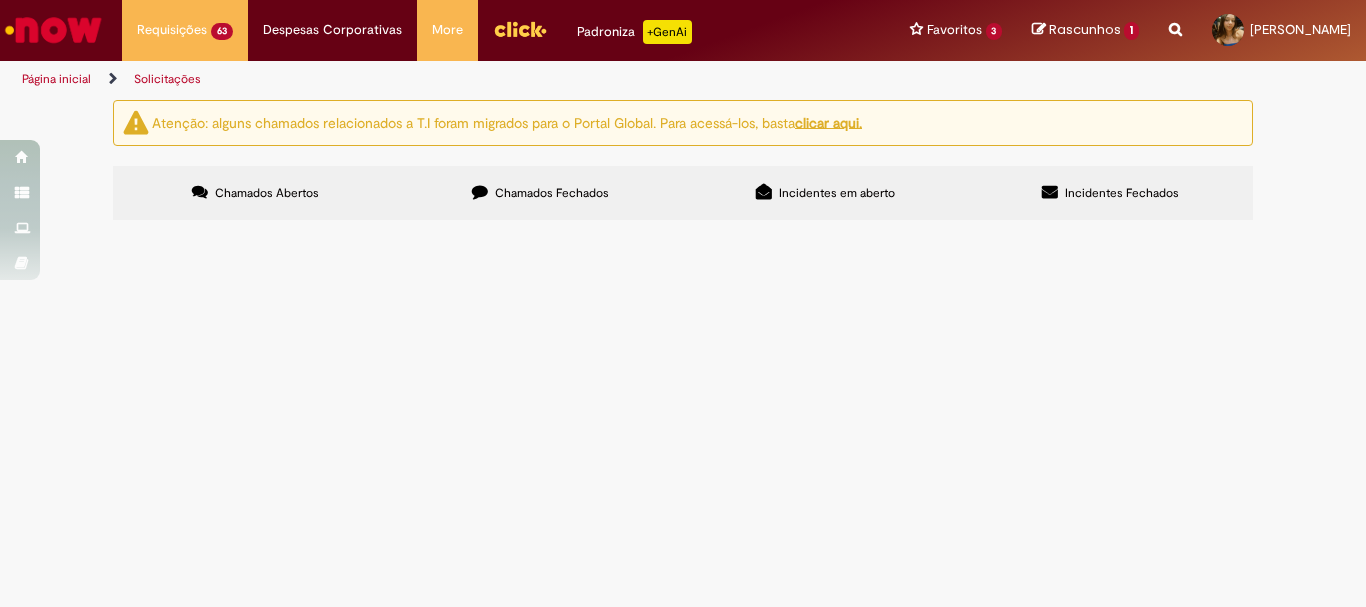 click on "Chamados Fechados" at bounding box center [540, 193] 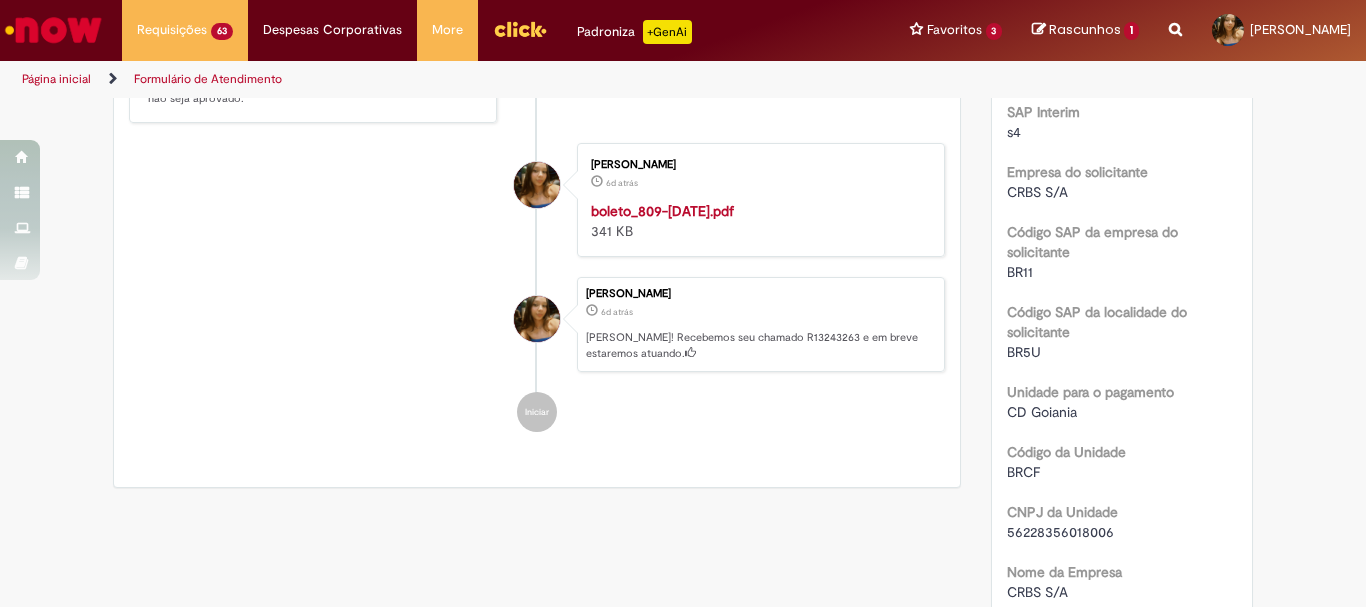 scroll, scrollTop: 0, scrollLeft: 0, axis: both 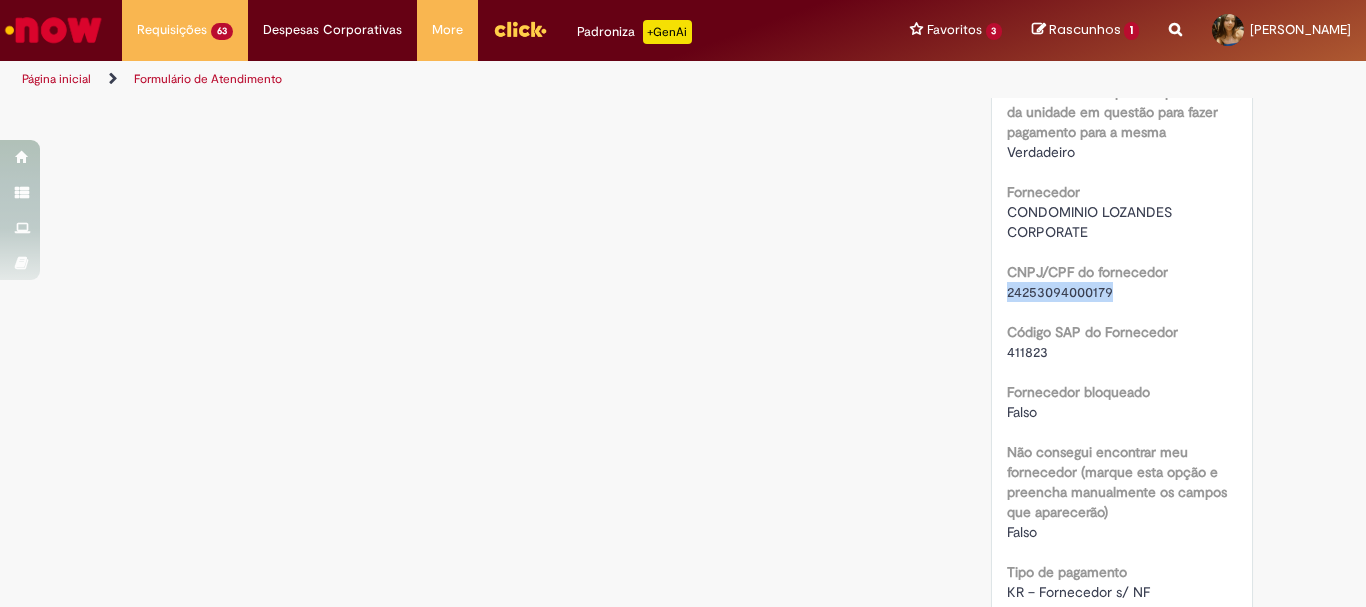 drag, startPoint x: 1132, startPoint y: 345, endPoint x: 995, endPoint y: 351, distance: 137.13132 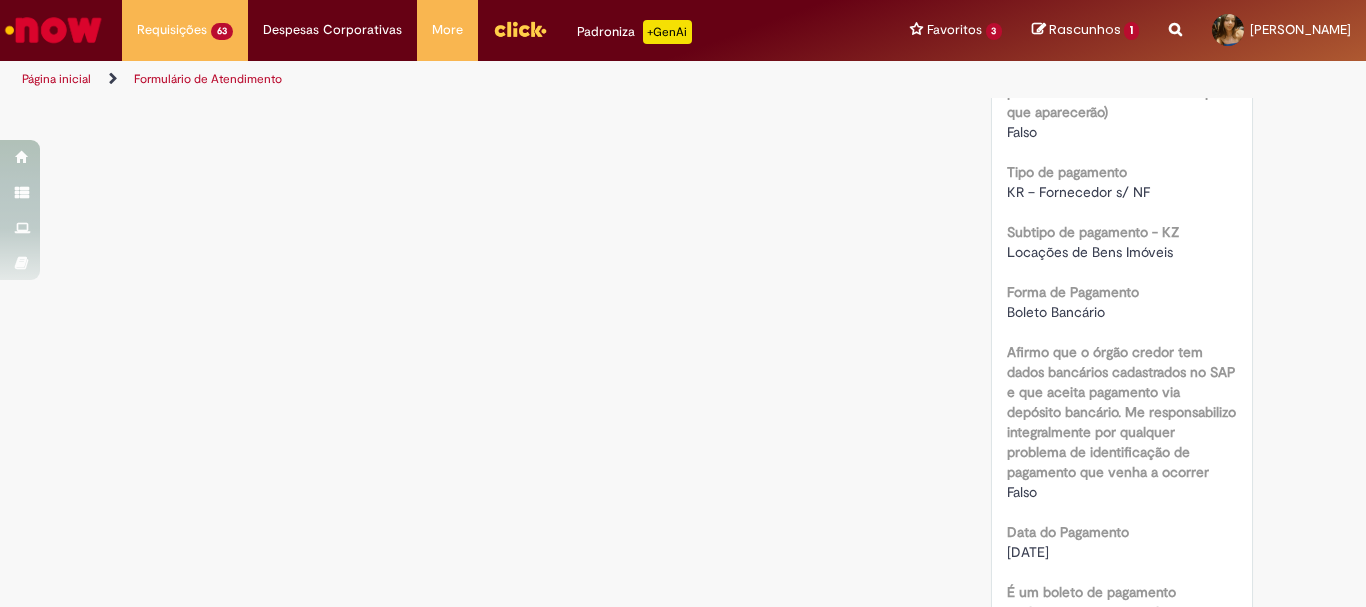 scroll, scrollTop: 1800, scrollLeft: 0, axis: vertical 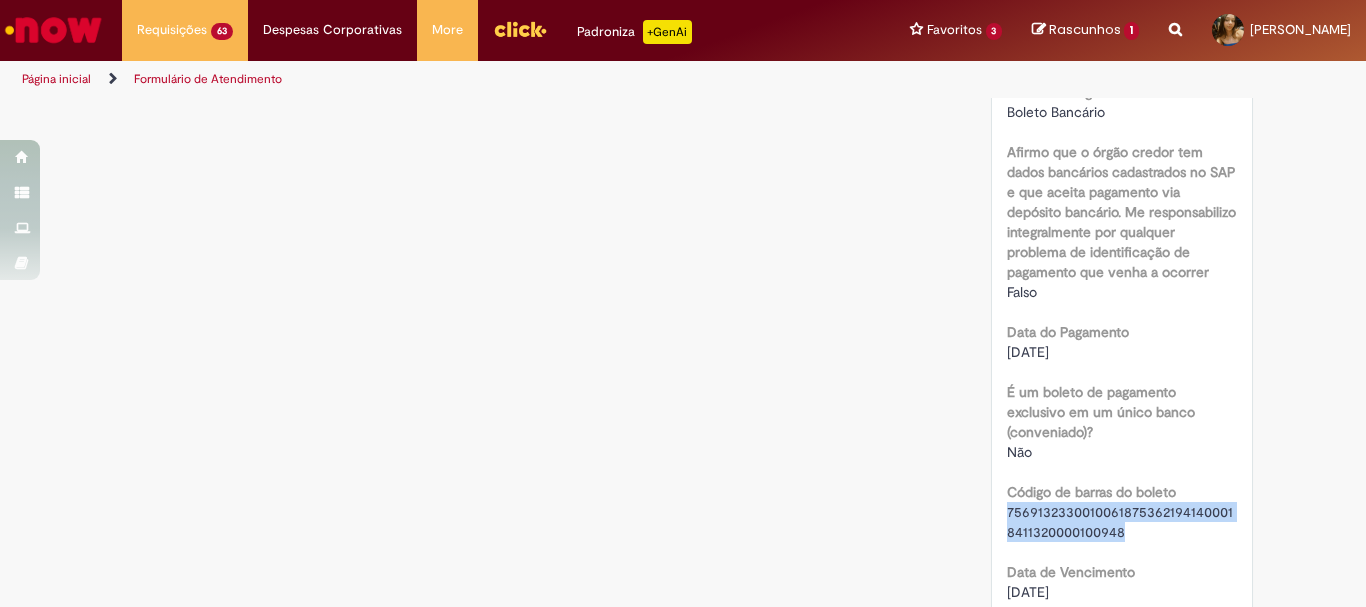drag, startPoint x: 1116, startPoint y: 578, endPoint x: 989, endPoint y: 557, distance: 128.72452 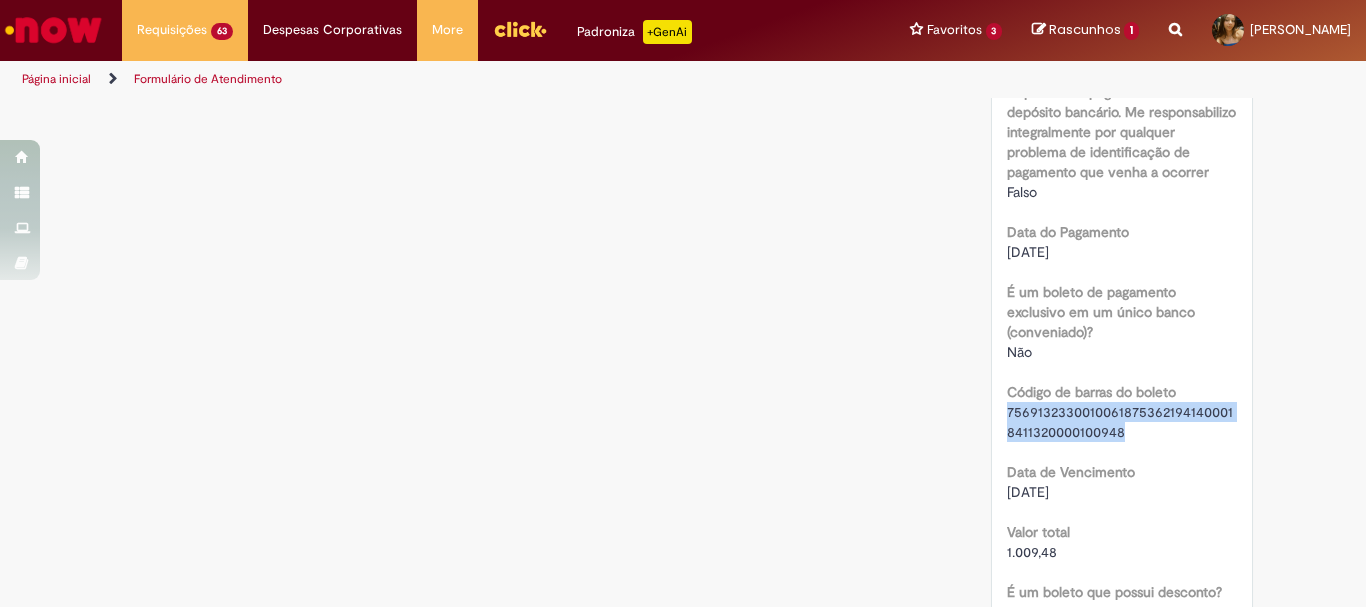scroll, scrollTop: 2000, scrollLeft: 0, axis: vertical 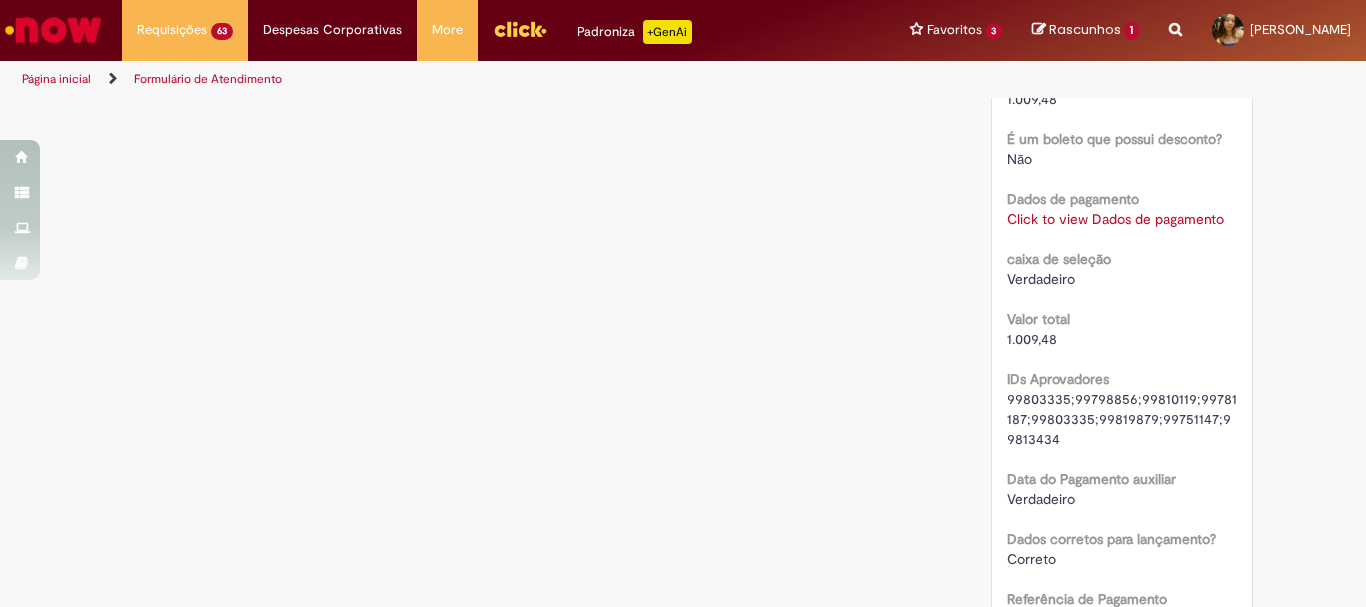 click on "Click to view Dados de pagamento" at bounding box center (1115, 219) 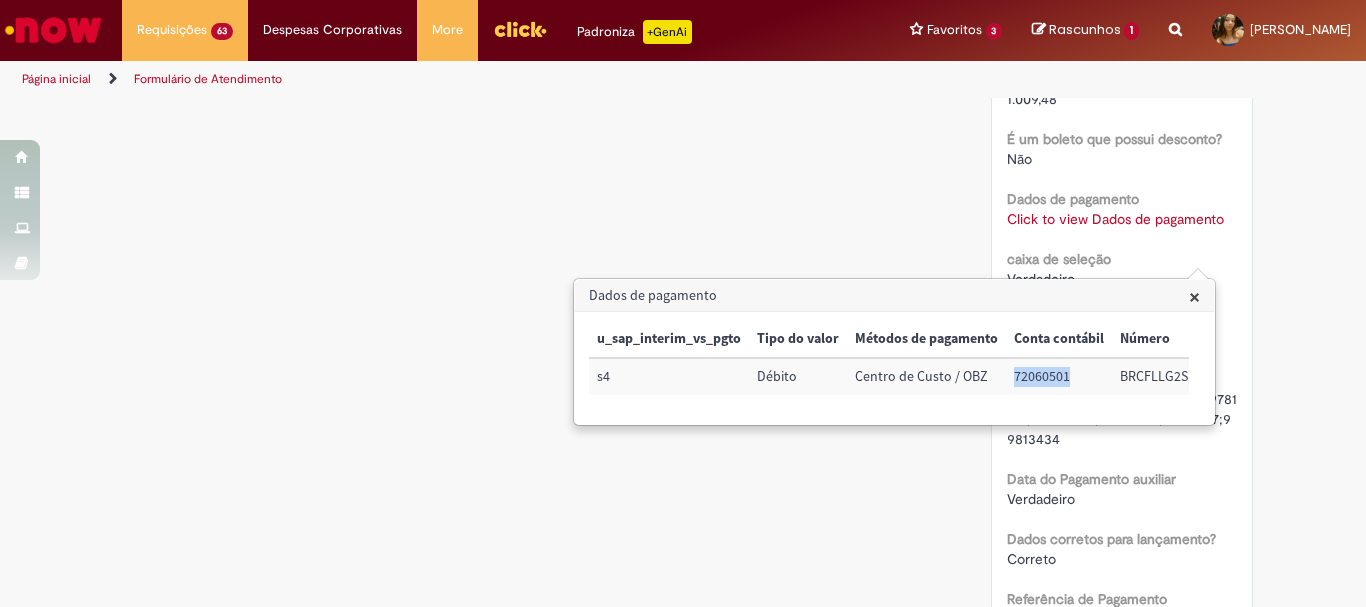 drag, startPoint x: 1075, startPoint y: 373, endPoint x: 1018, endPoint y: 379, distance: 57.31492 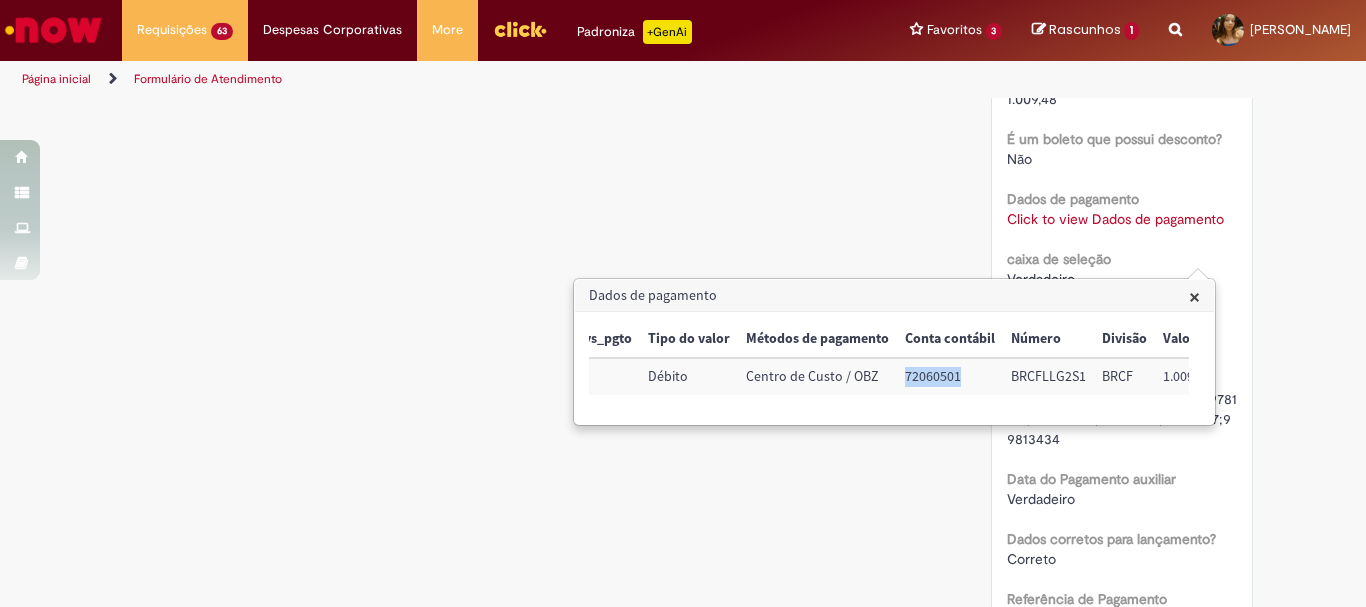 scroll, scrollTop: 0, scrollLeft: 217, axis: horizontal 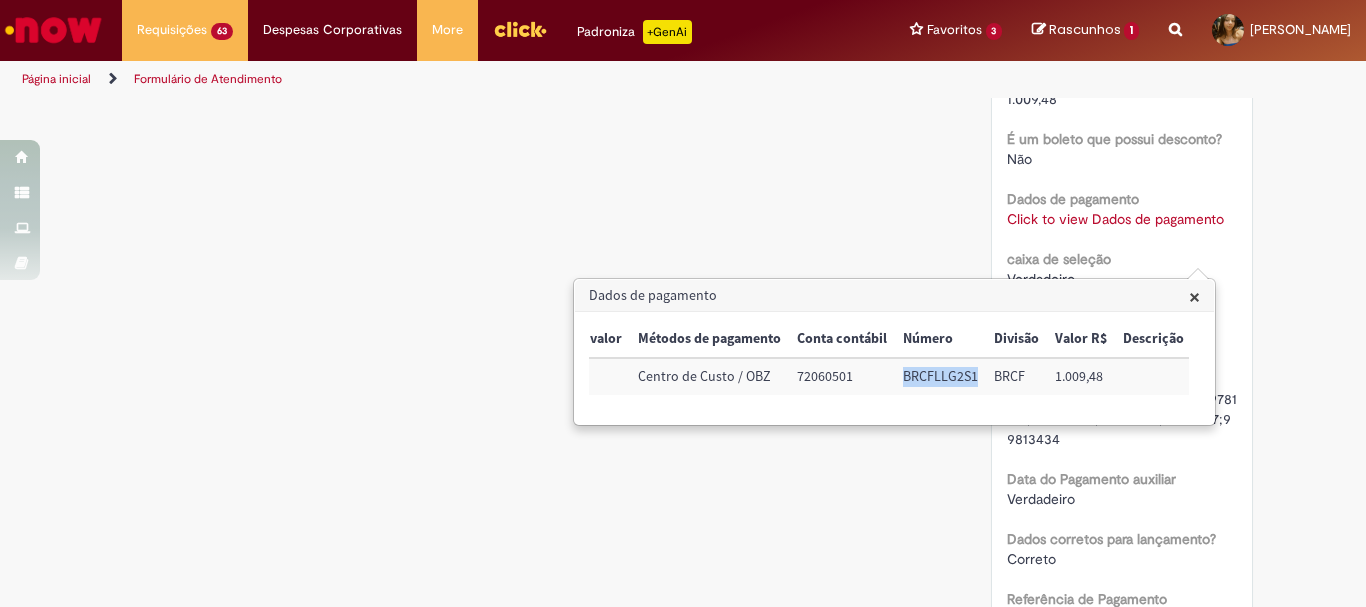 drag, startPoint x: 984, startPoint y: 382, endPoint x: 903, endPoint y: 371, distance: 81.7435 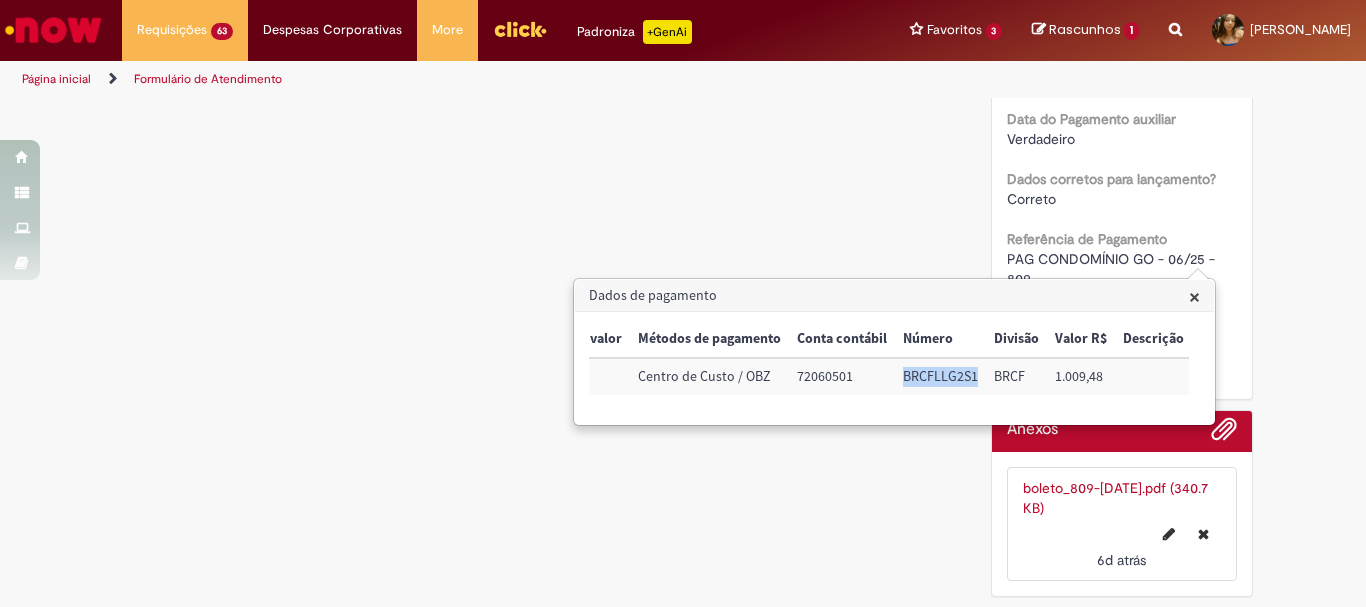 click on "×" at bounding box center [1194, 296] 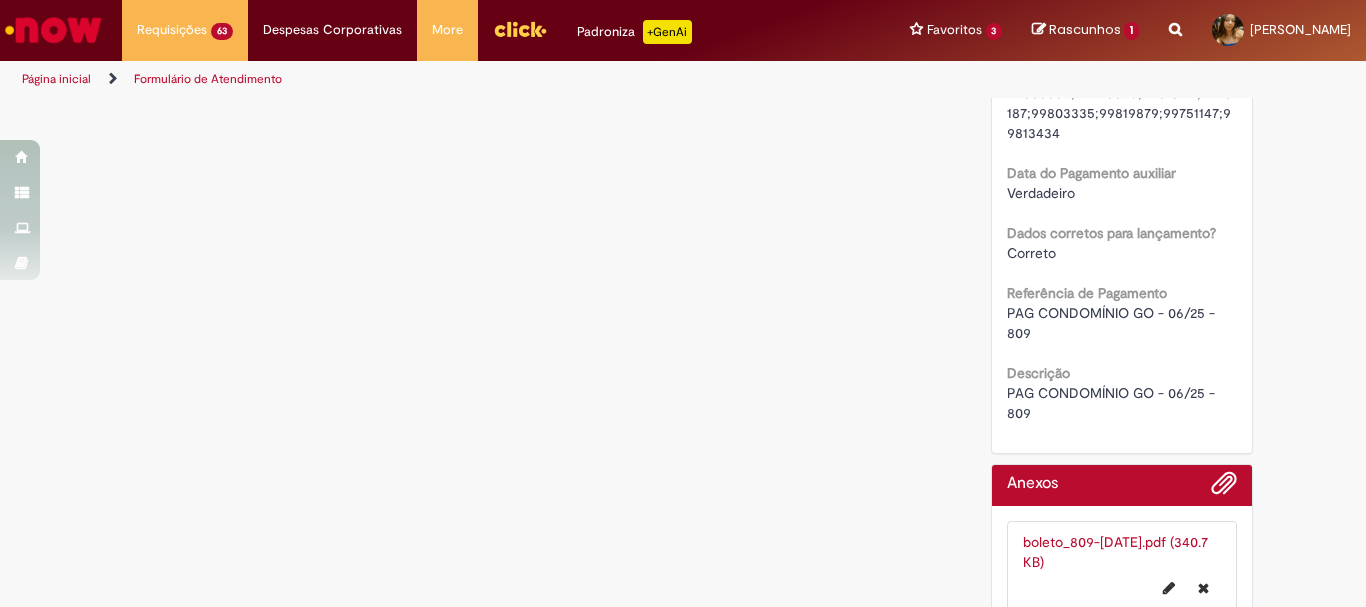 scroll, scrollTop: 2753, scrollLeft: 0, axis: vertical 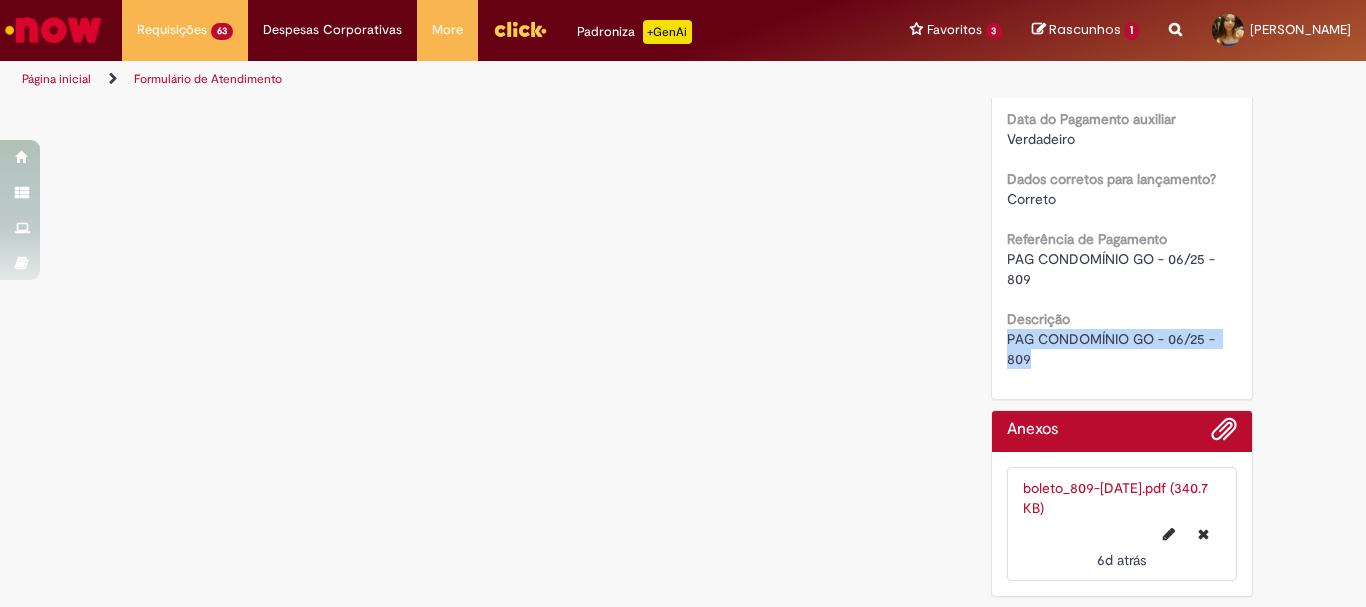 drag, startPoint x: 1024, startPoint y: 355, endPoint x: 972, endPoint y: 337, distance: 55.027267 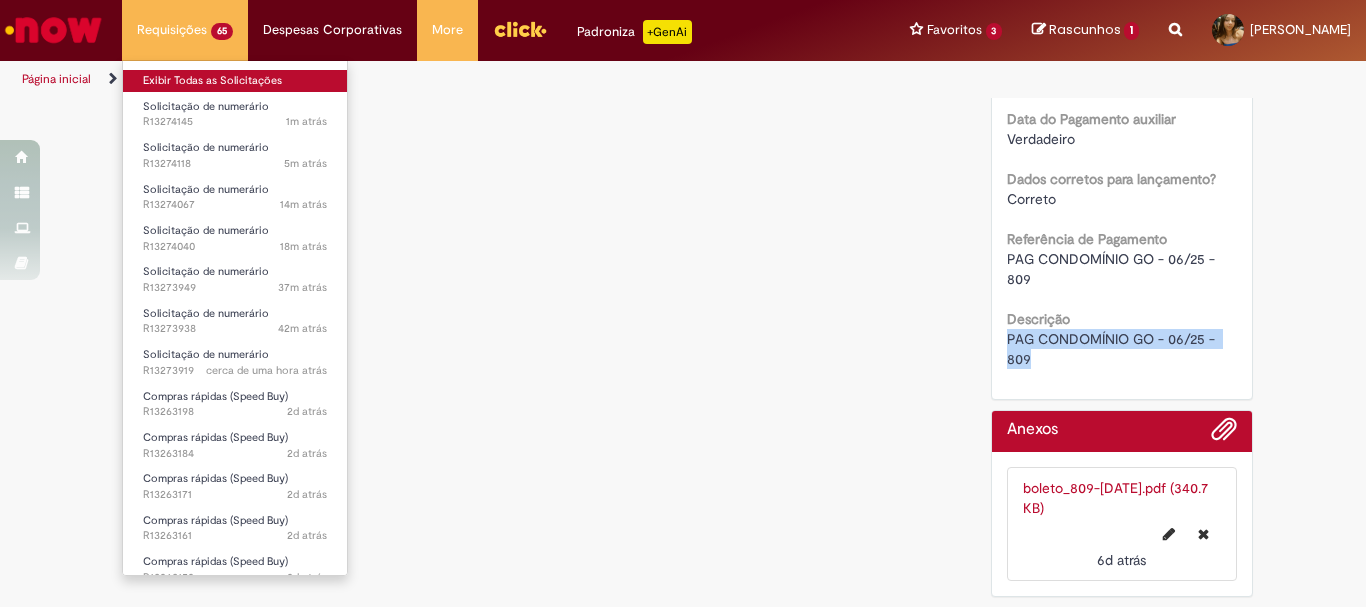 click on "Exibir Todas as Solicitações" at bounding box center (235, 81) 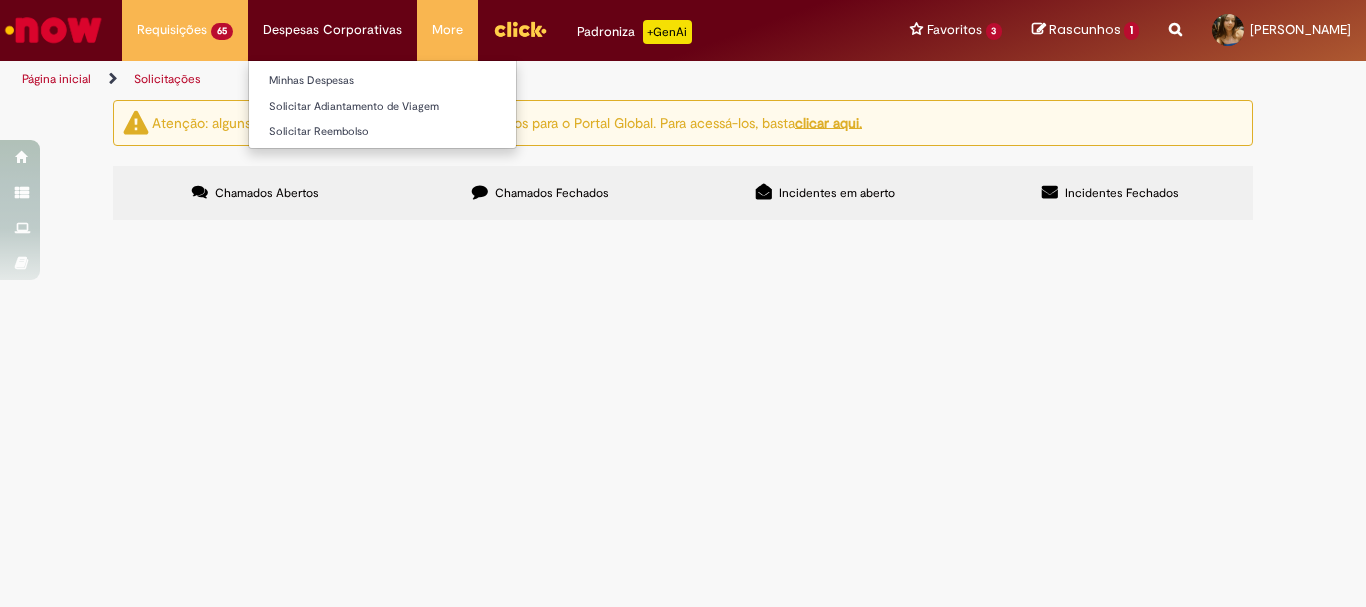 scroll, scrollTop: 0, scrollLeft: 0, axis: both 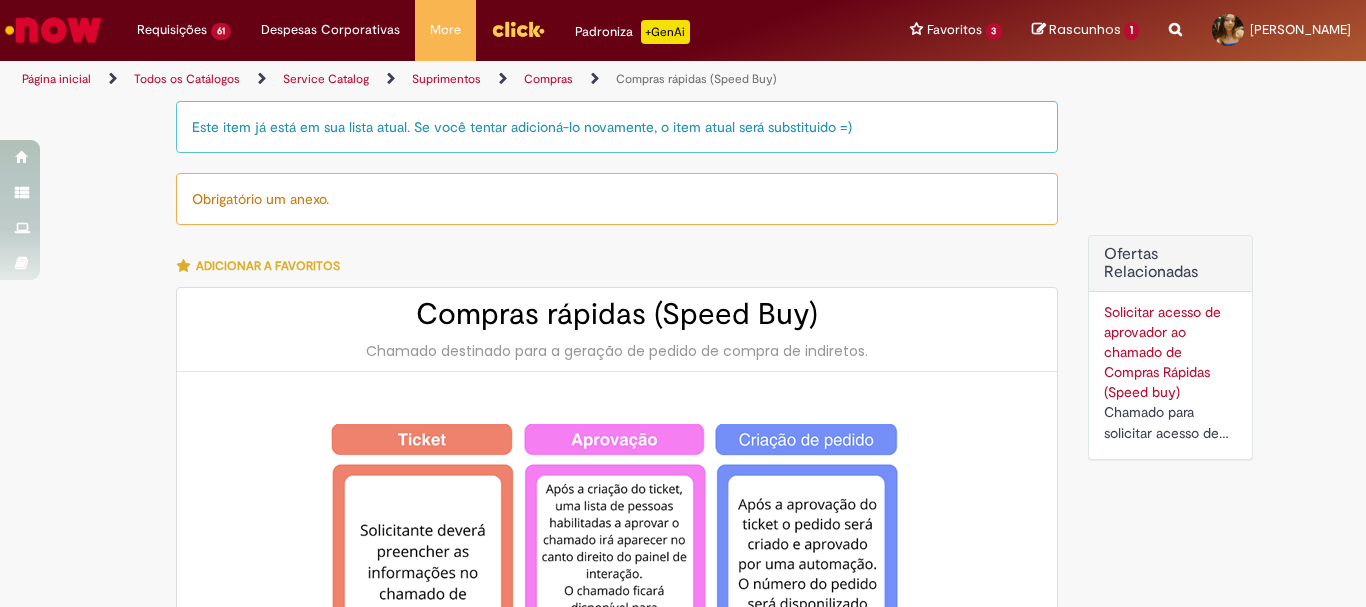 type on "********" 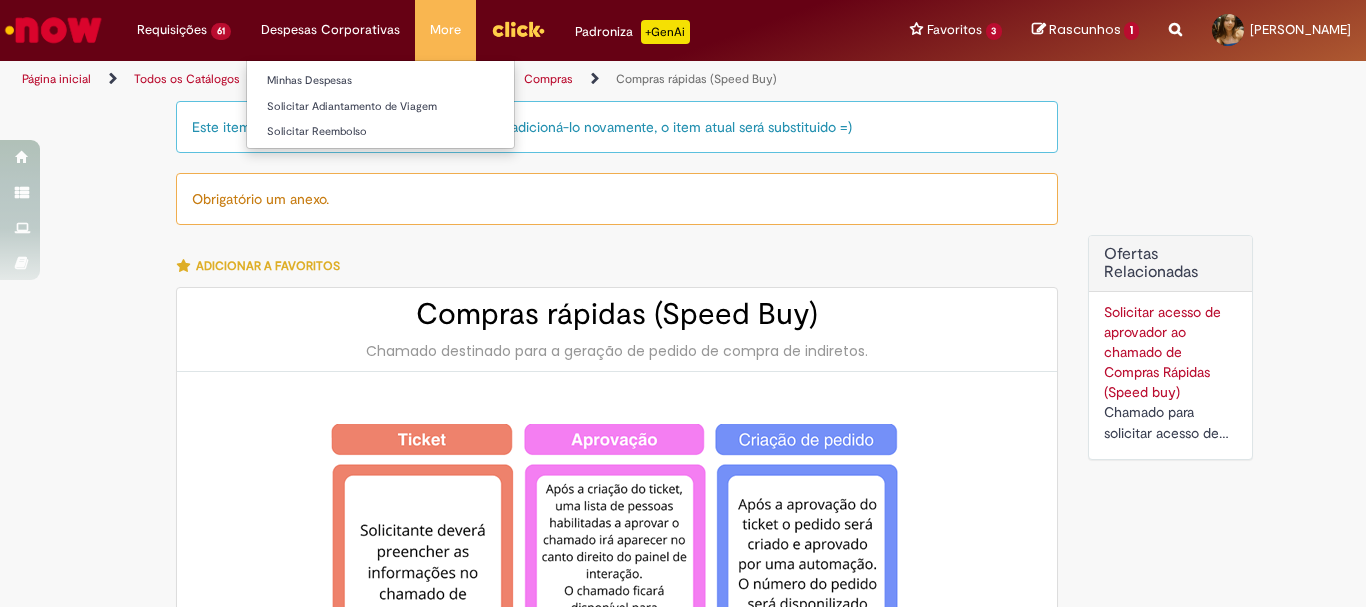 type on "**********" 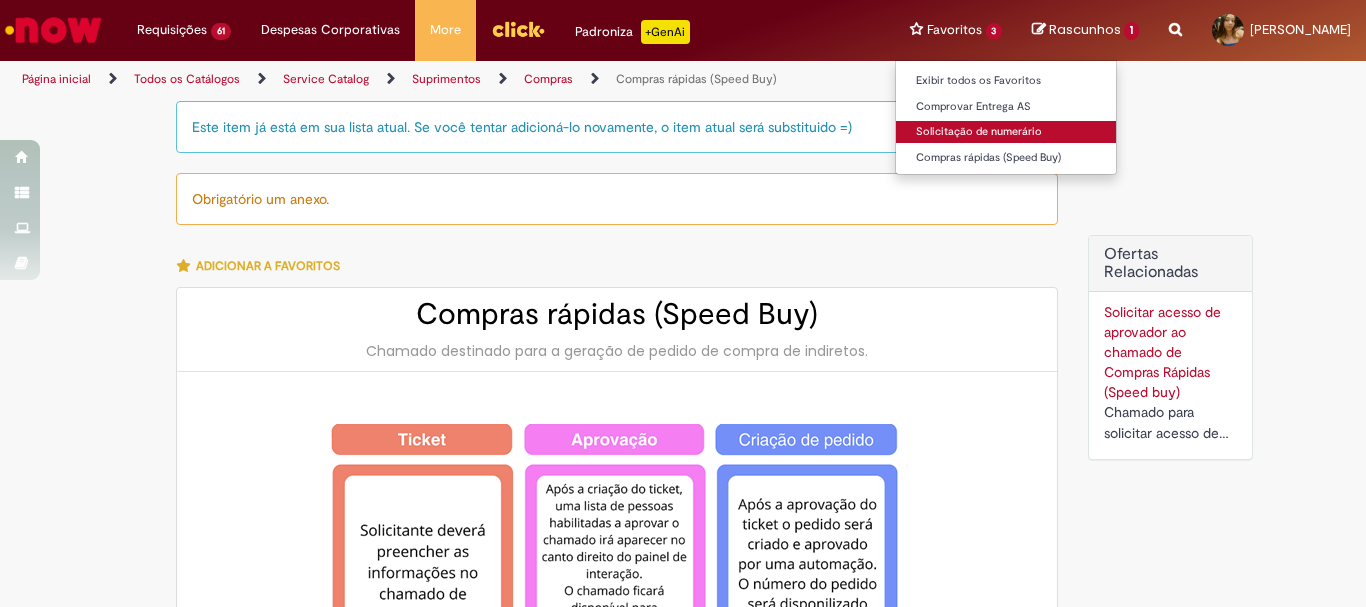 click on "Solicitação de numerário" at bounding box center (1006, 132) 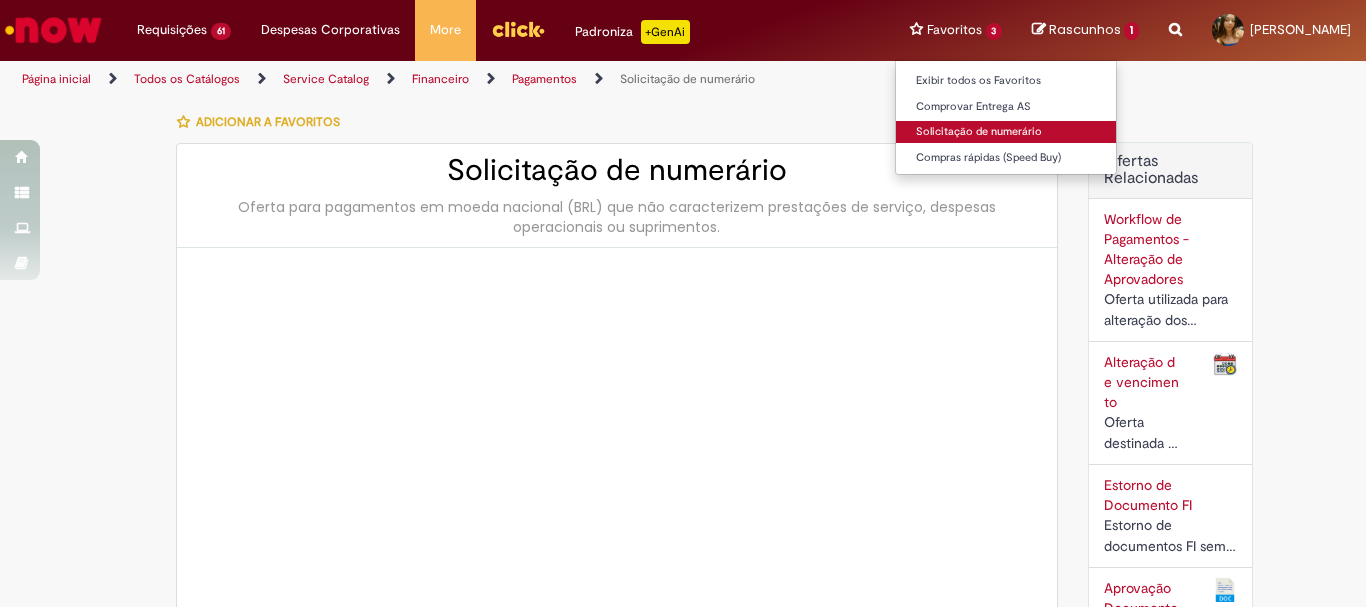 type on "********" 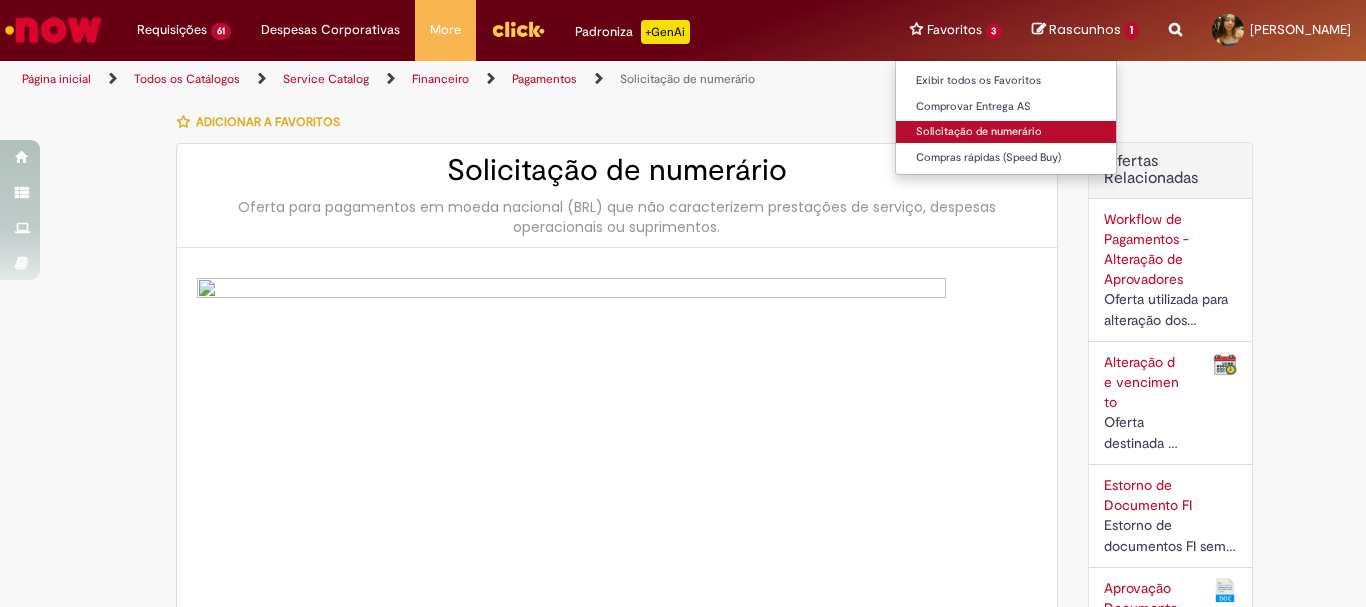 type on "**********" 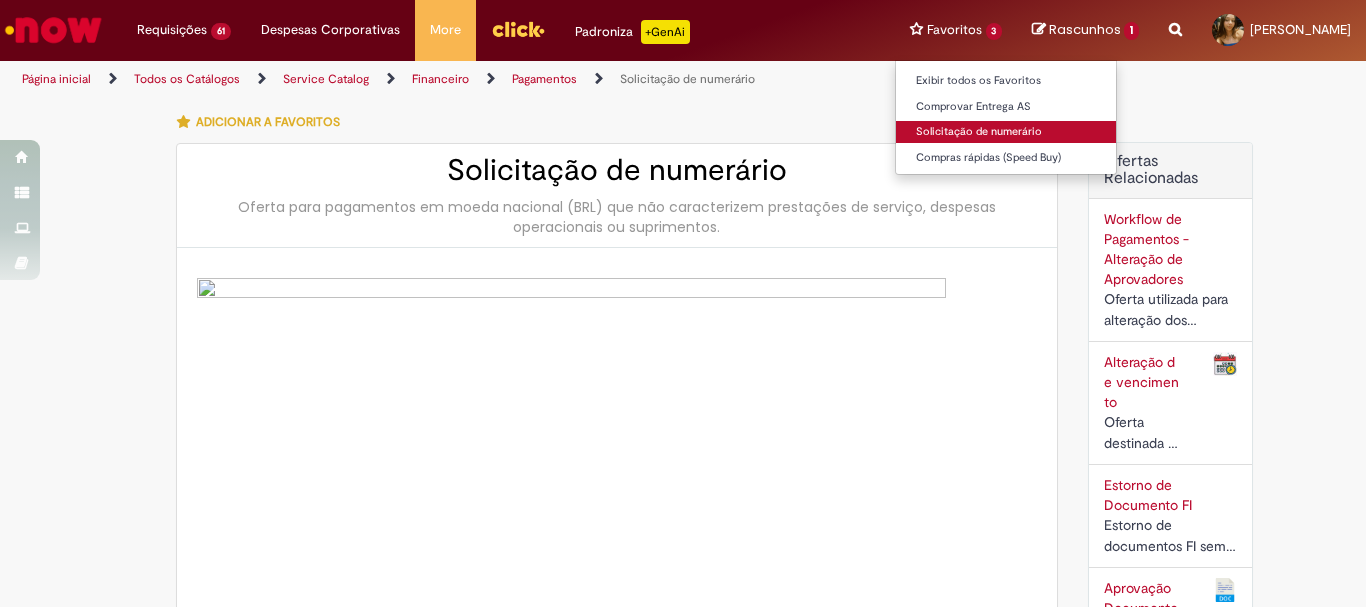 type on "**********" 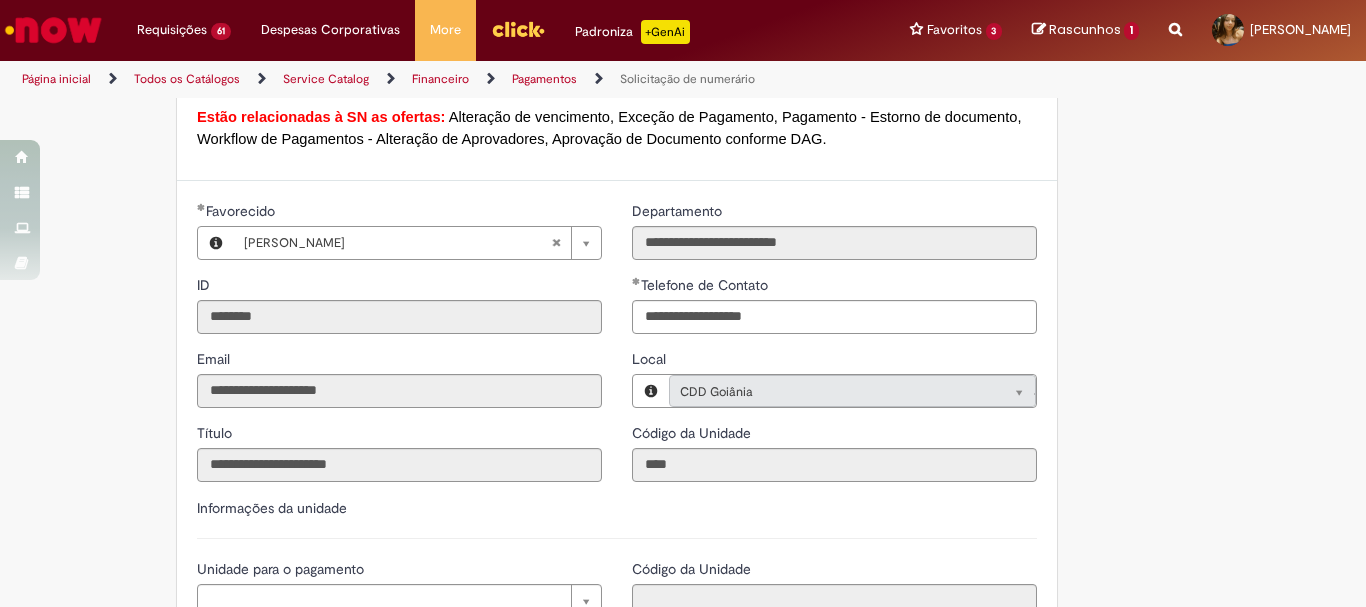 scroll, scrollTop: 1900, scrollLeft: 0, axis: vertical 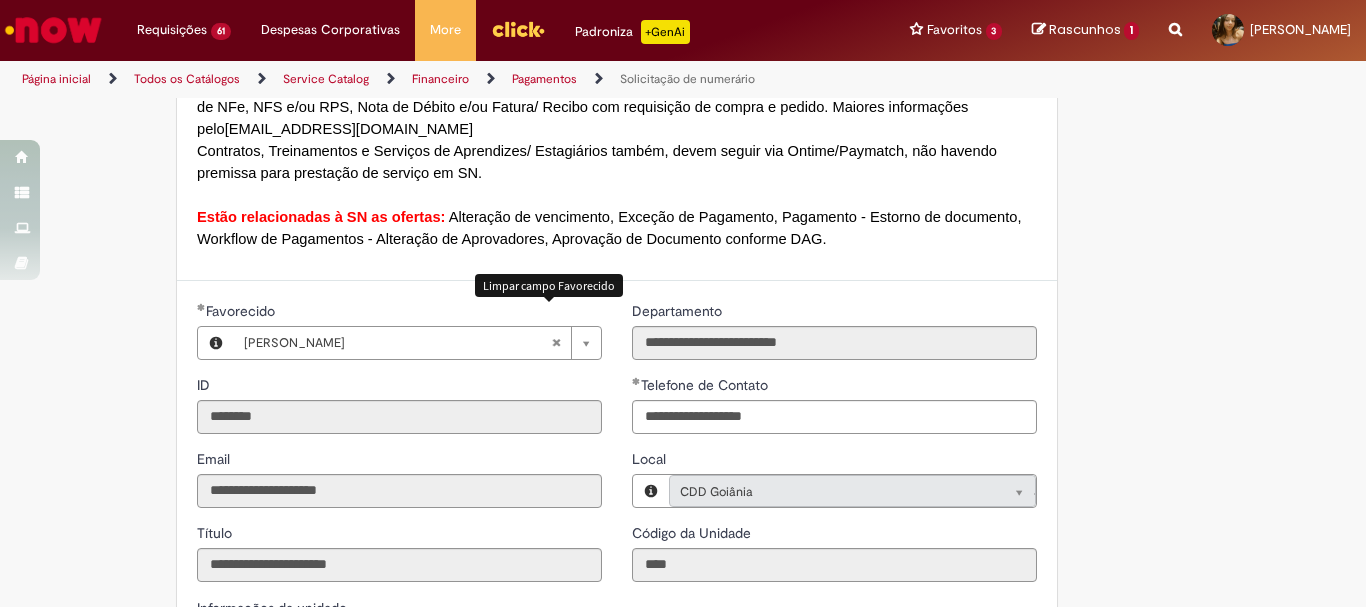 click at bounding box center [556, 343] 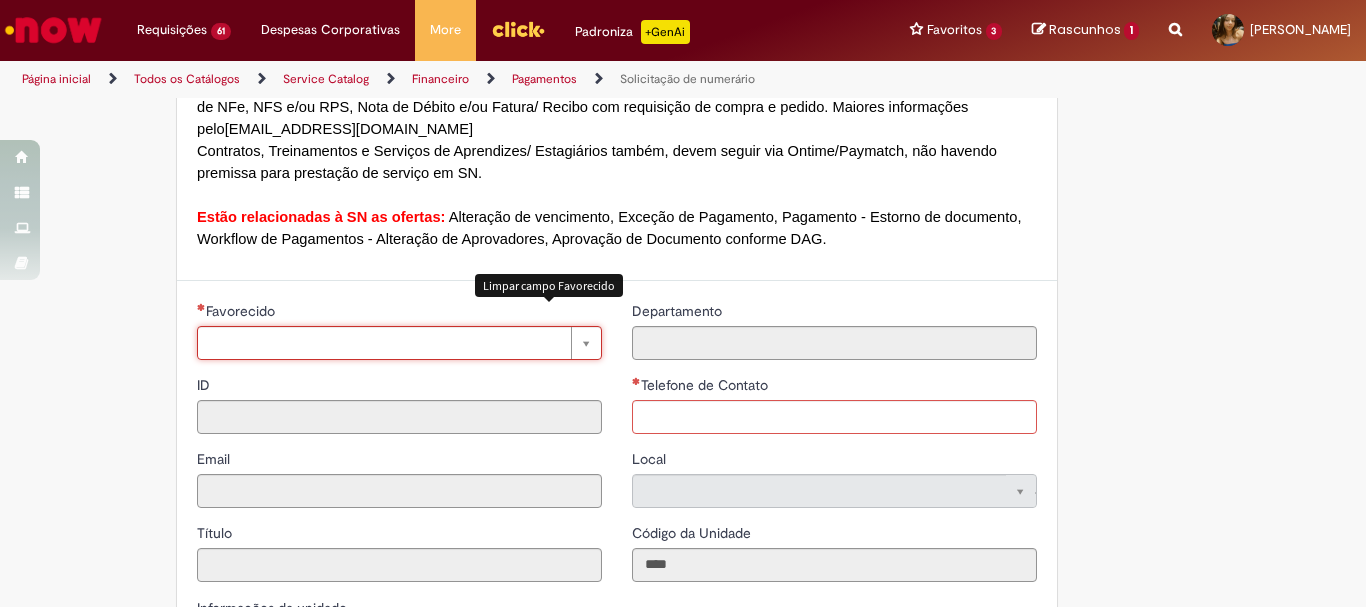 type 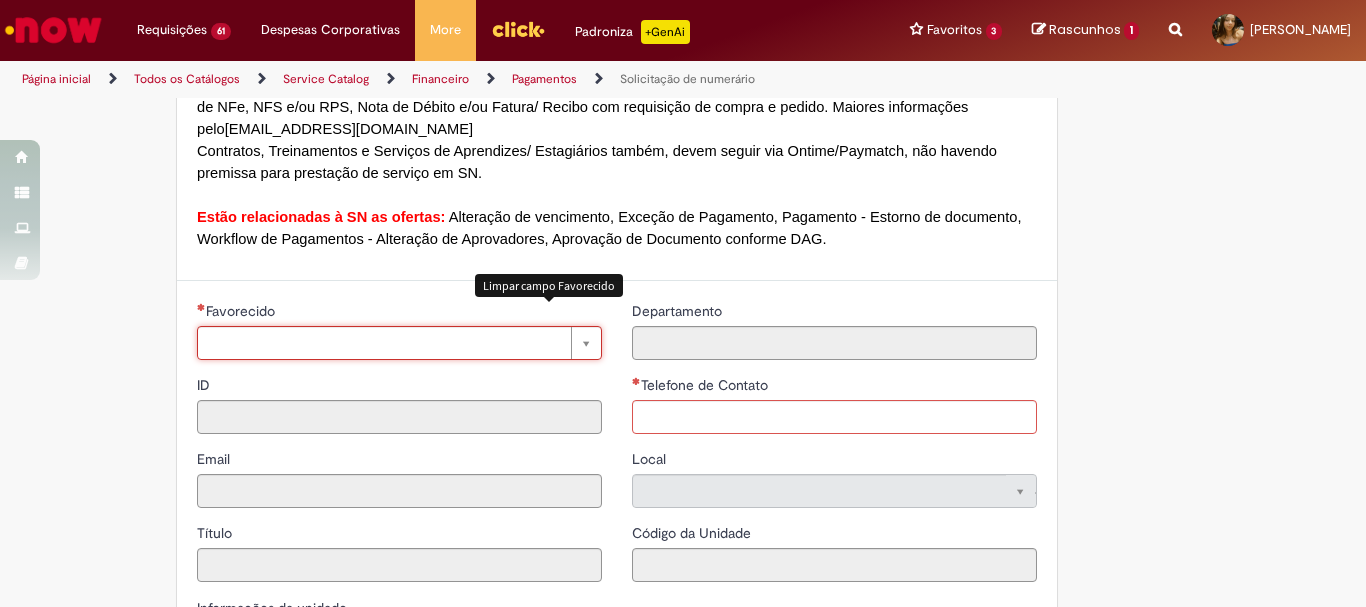 scroll, scrollTop: 0, scrollLeft: 0, axis: both 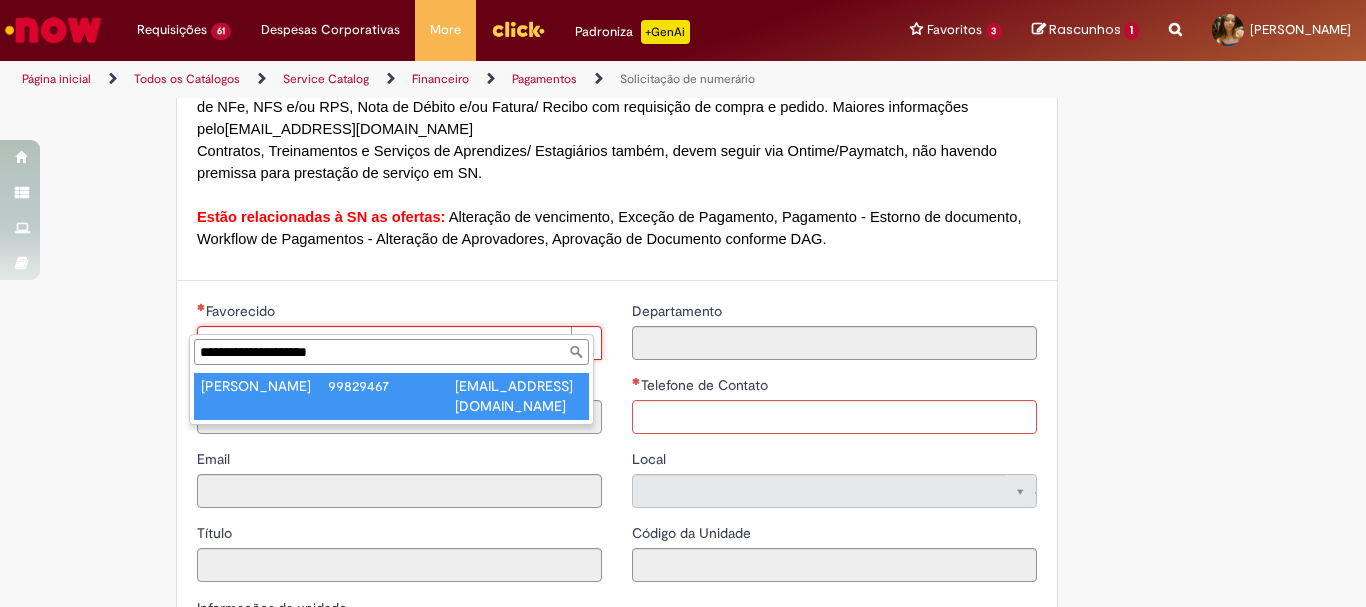 type on "**********" 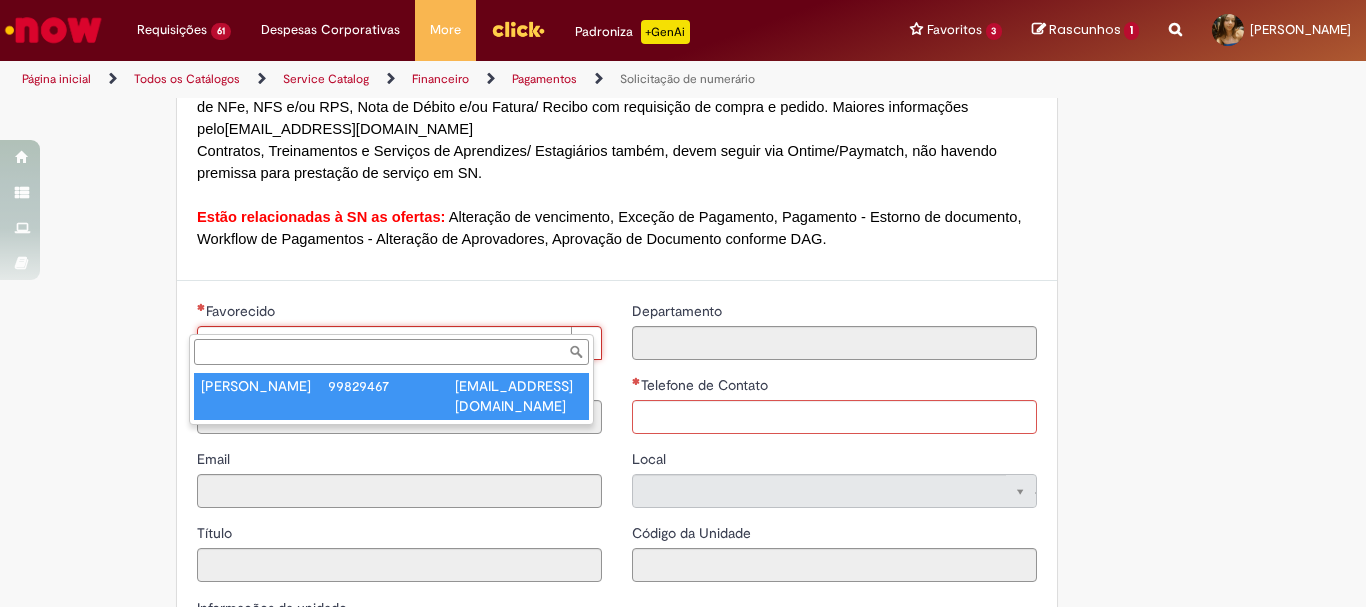 type on "********" 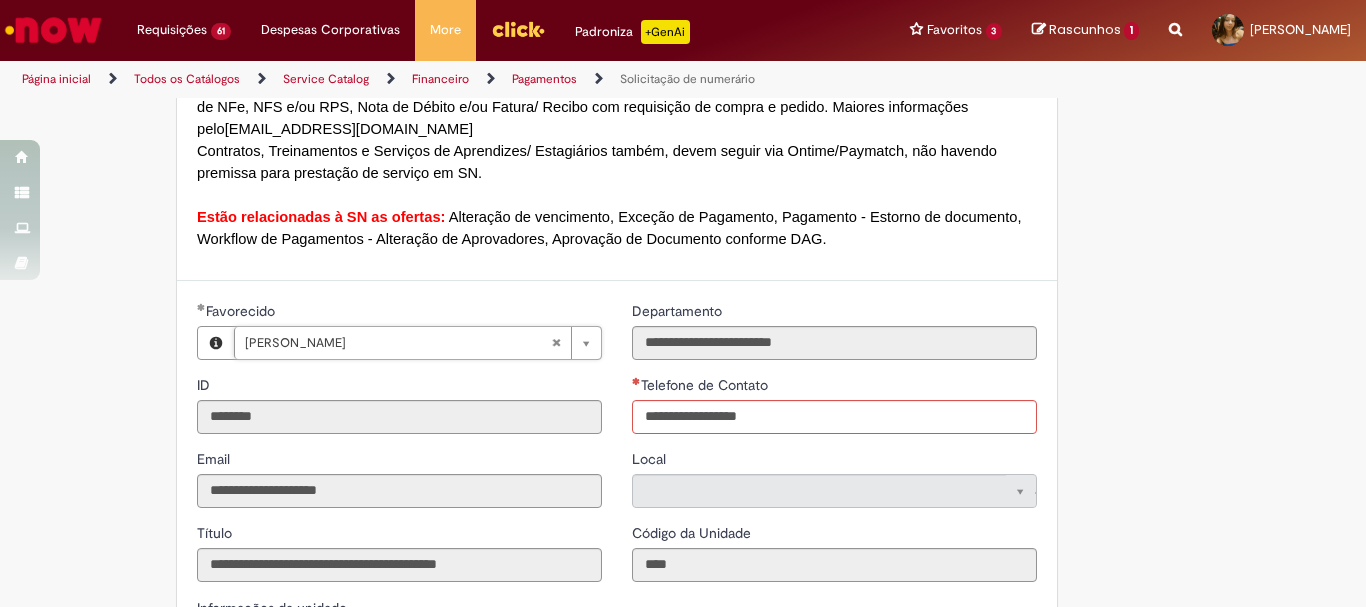 type on "**********" 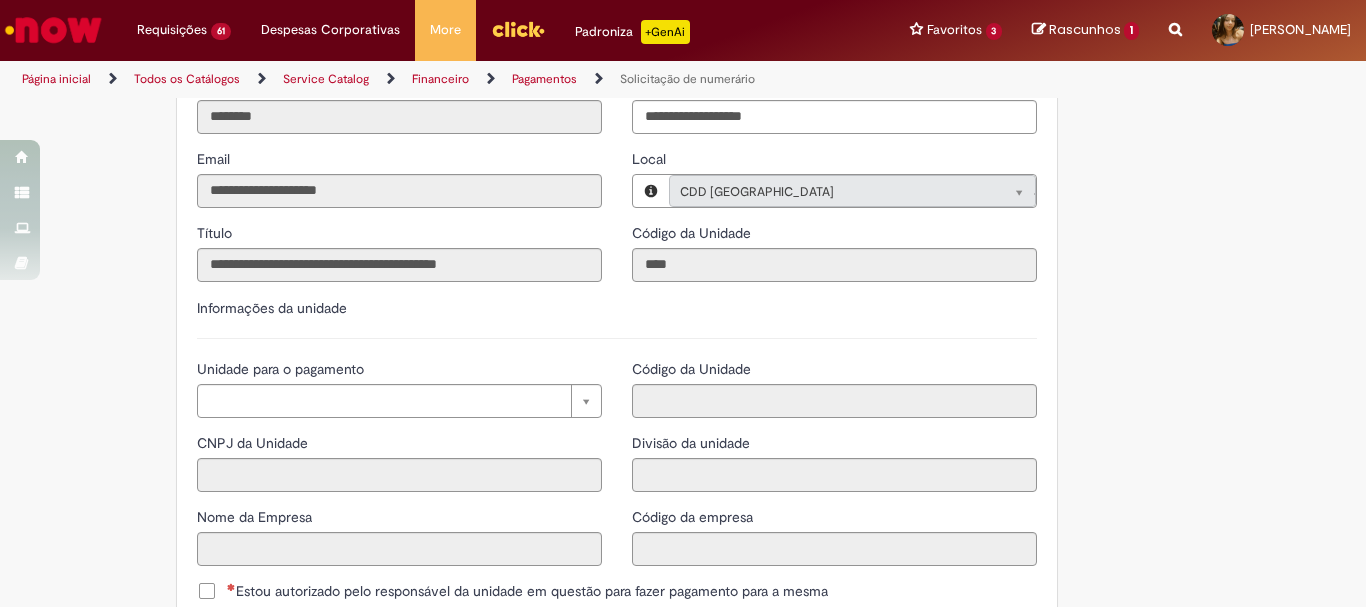 scroll, scrollTop: 2100, scrollLeft: 0, axis: vertical 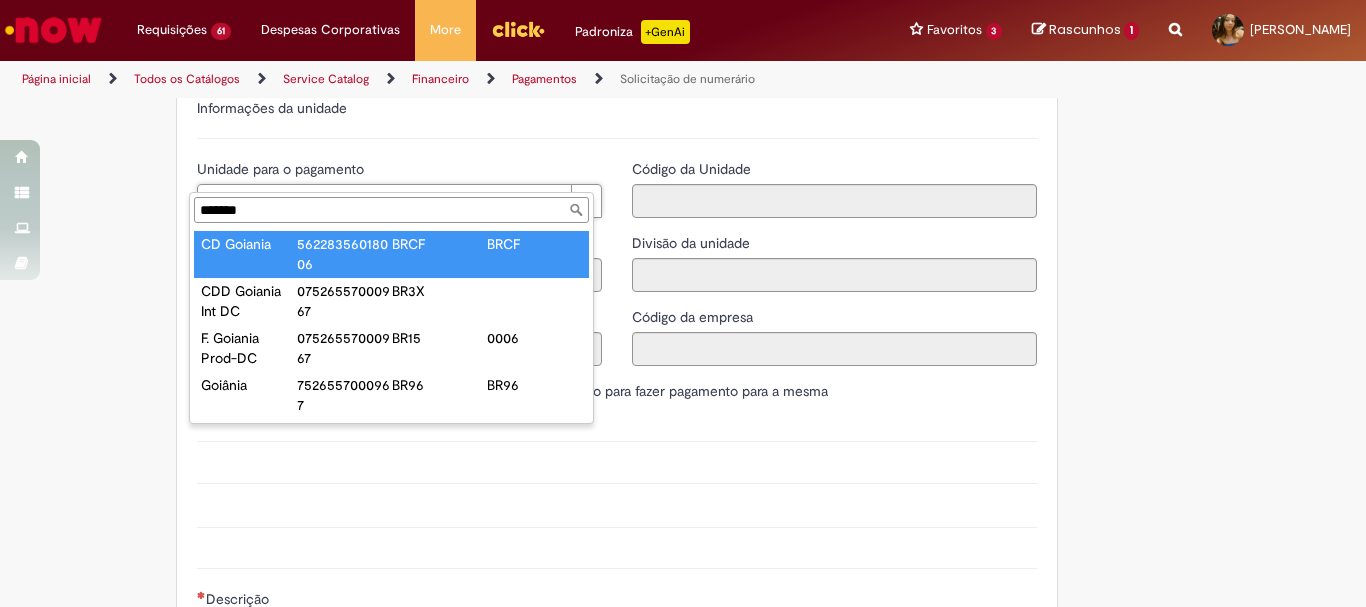 type on "*******" 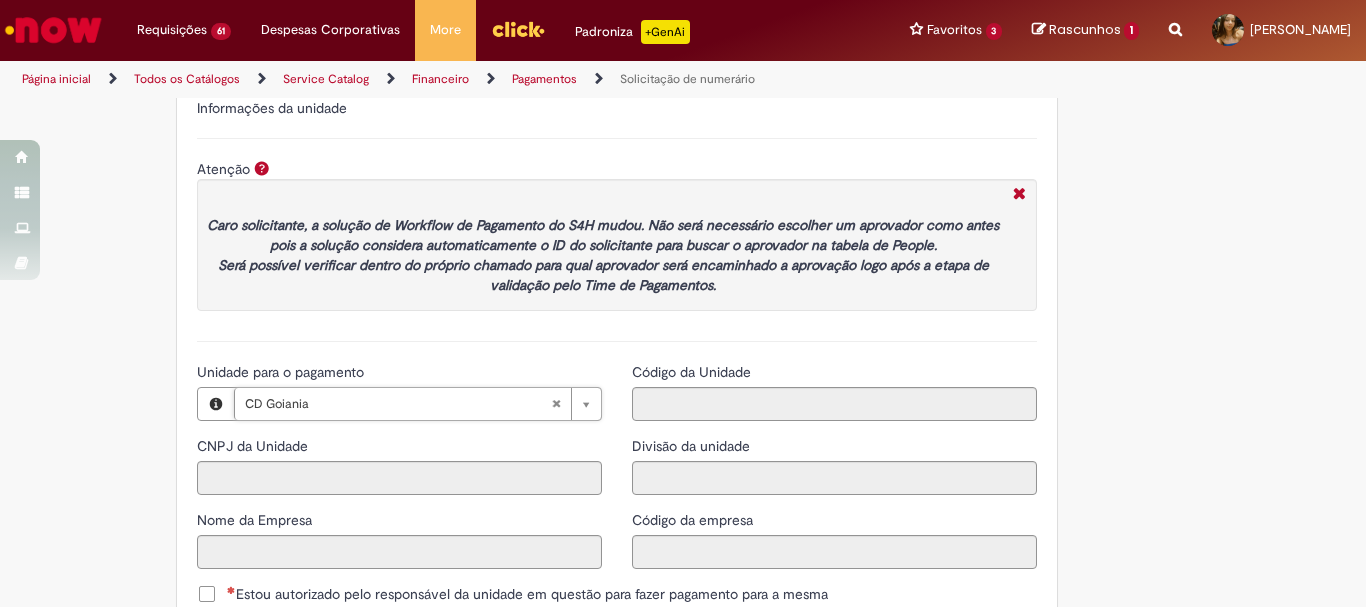 type on "**********" 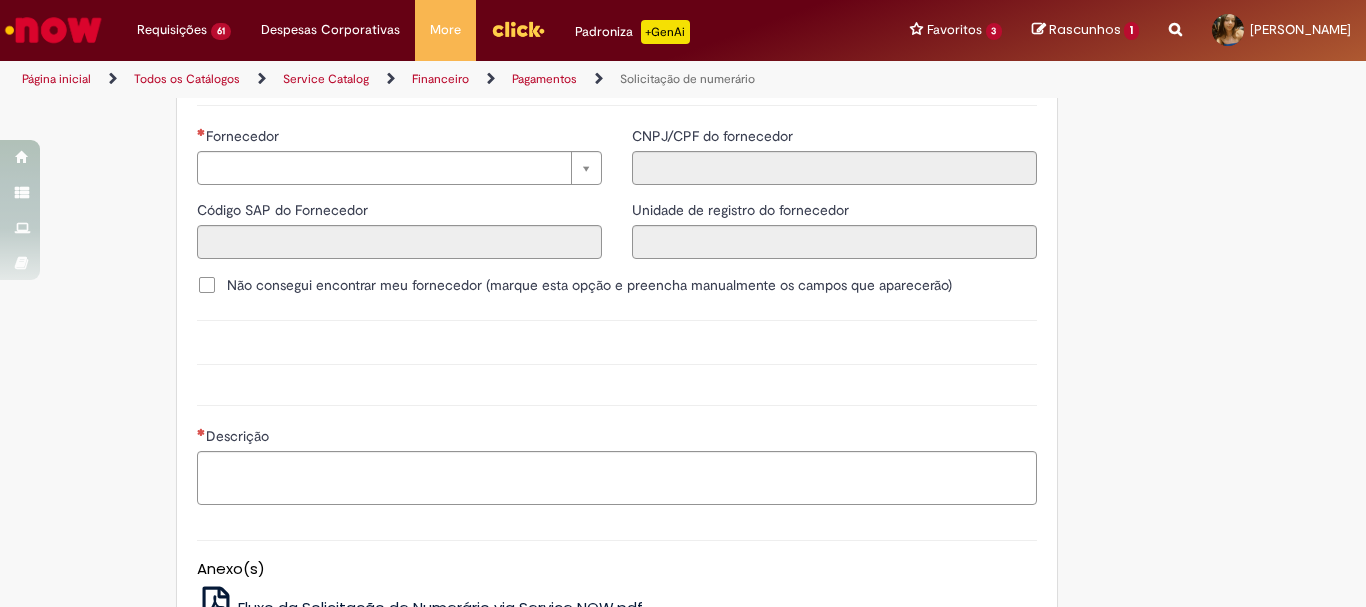 scroll, scrollTop: 2500, scrollLeft: 0, axis: vertical 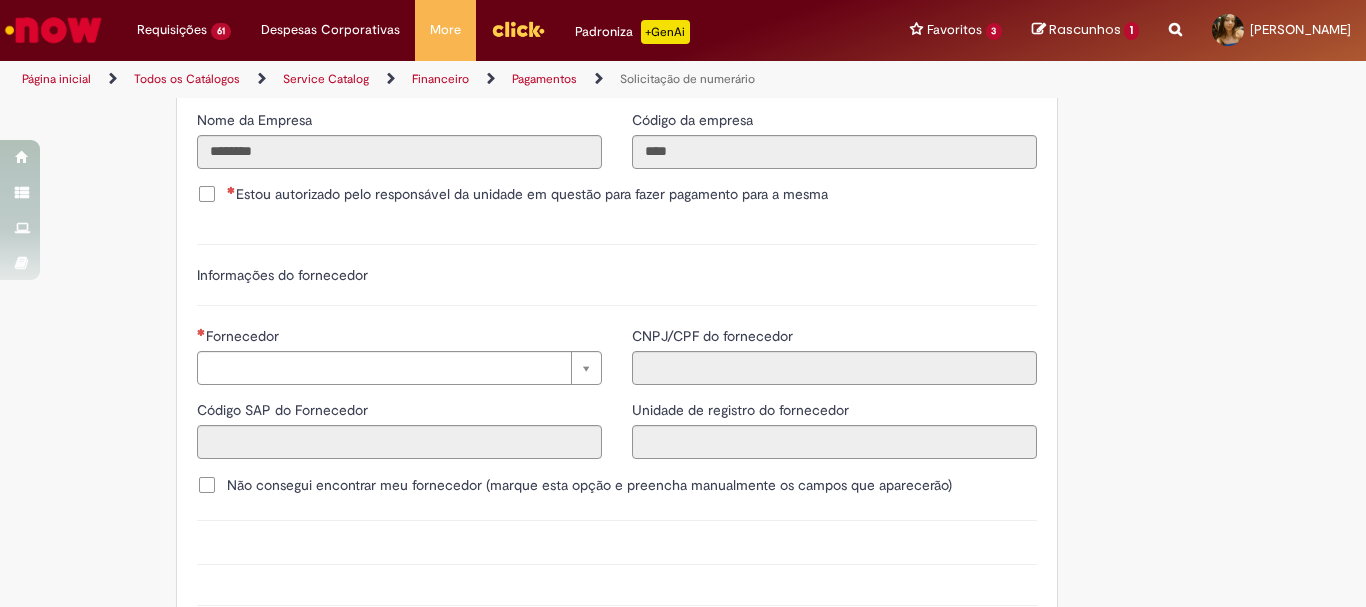 click on "Estou autorizado pelo responsável da unidade em questão para fazer pagamento para a mesma" at bounding box center (527, 194) 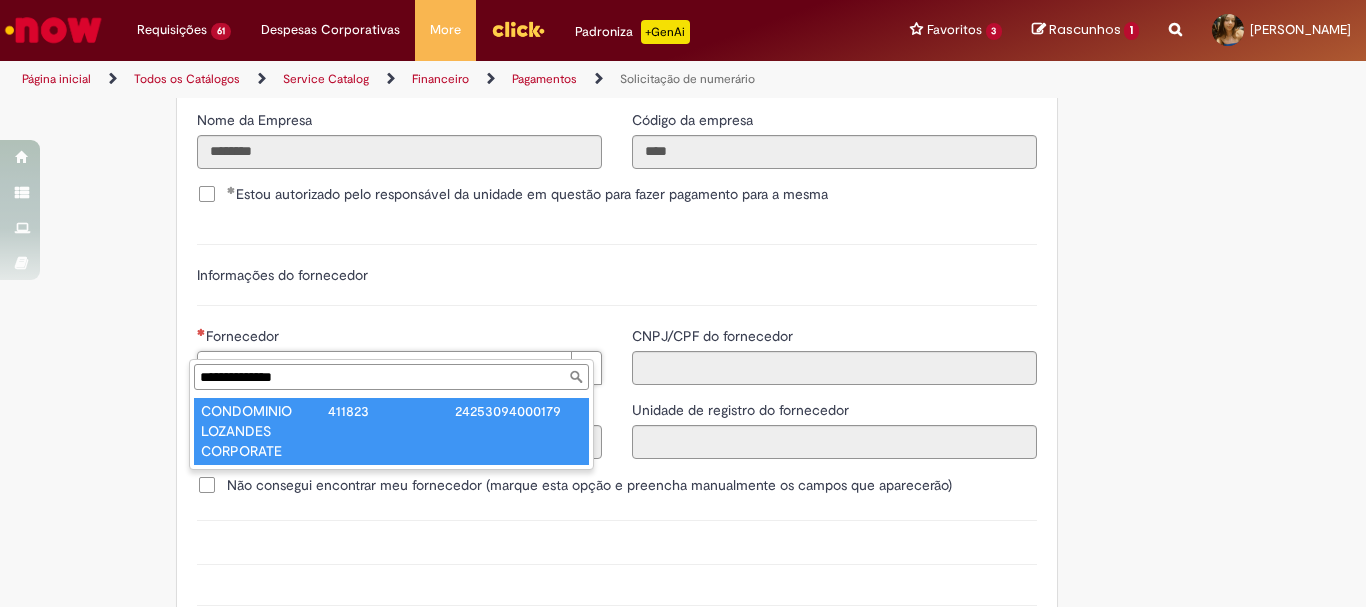 type on "**********" 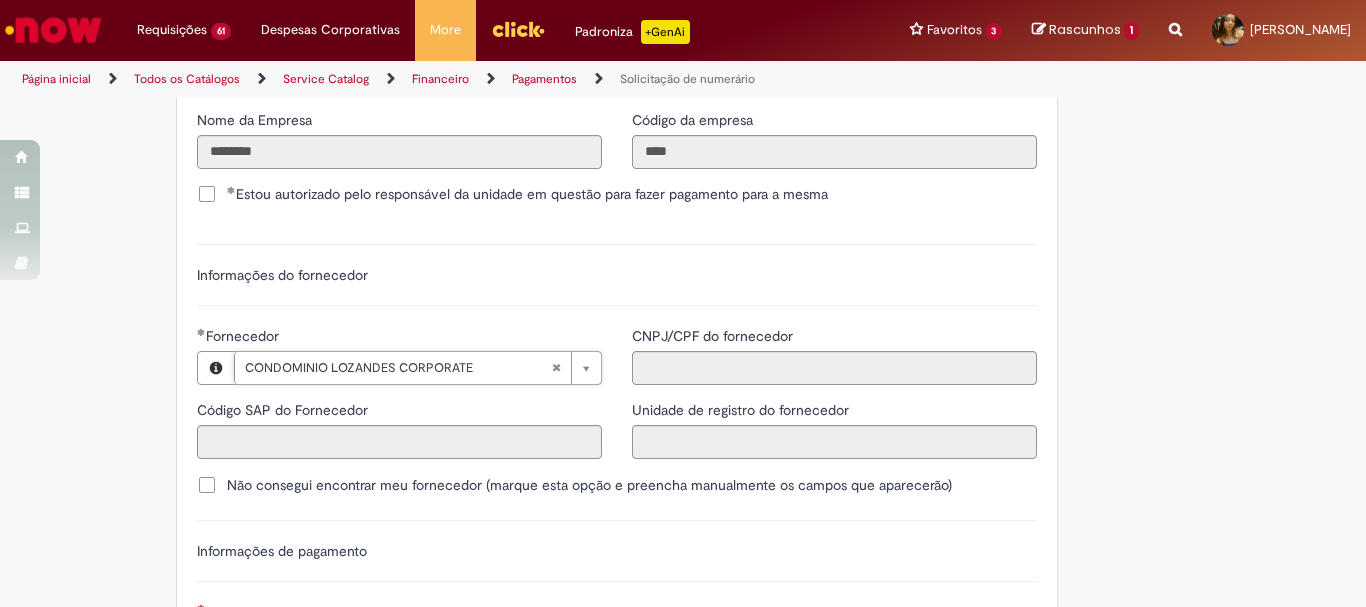 type on "******" 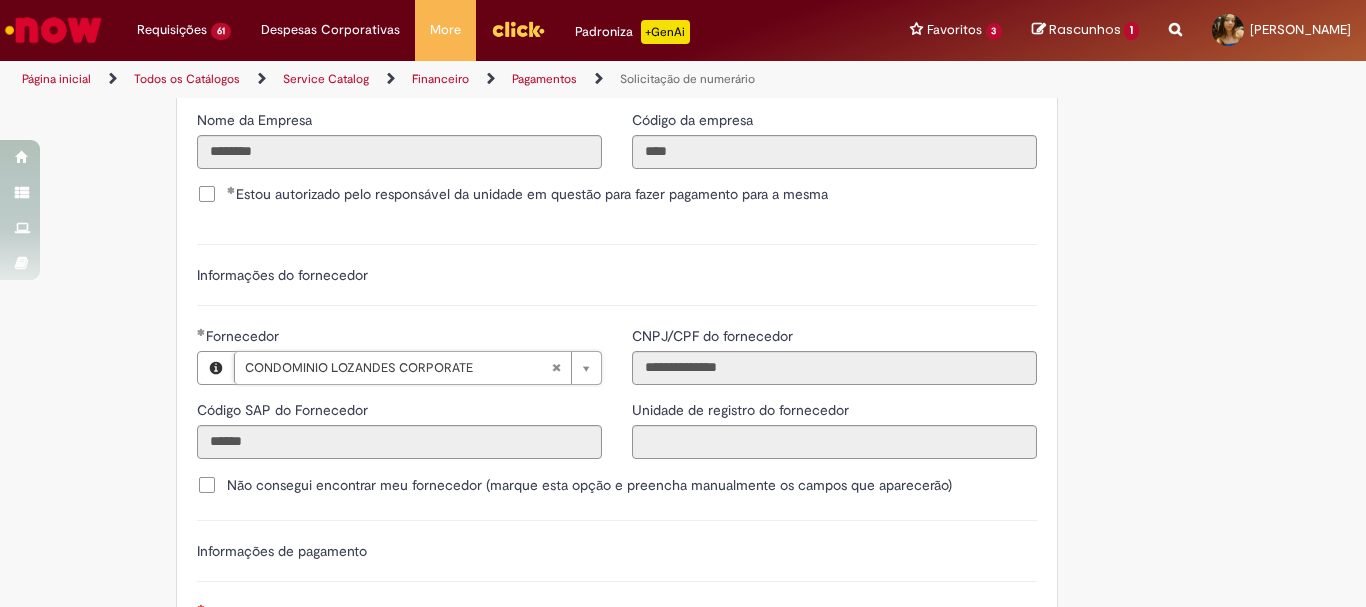 scroll, scrollTop: 2800, scrollLeft: 0, axis: vertical 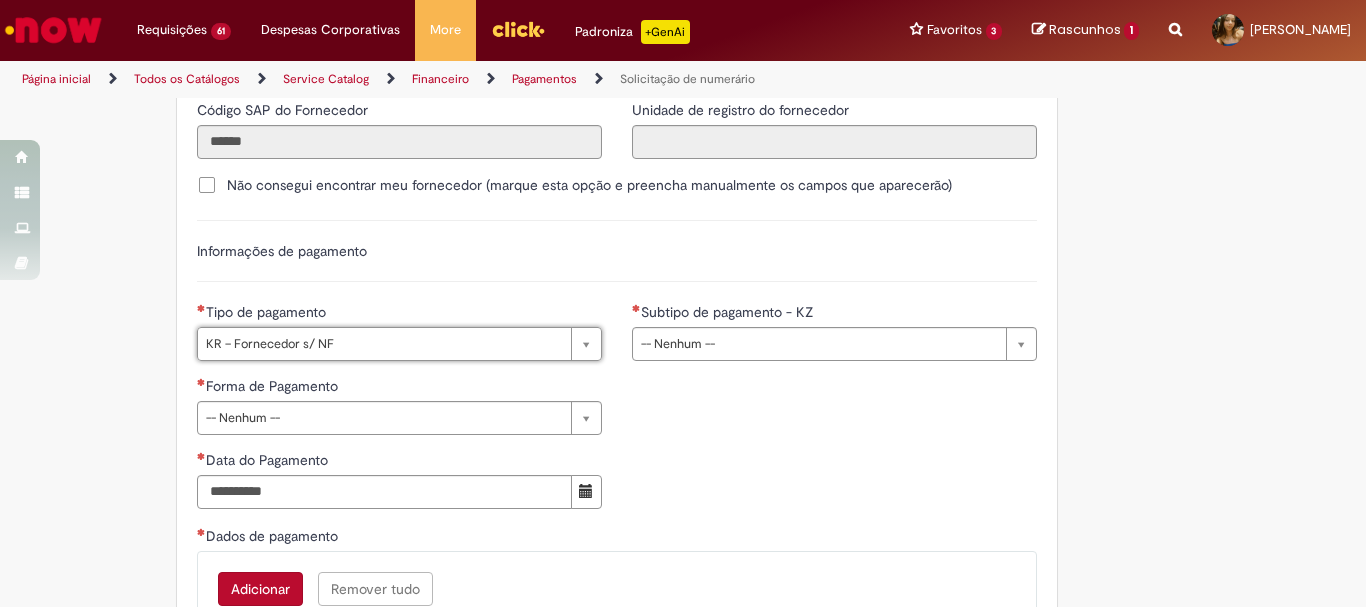 type on "**********" 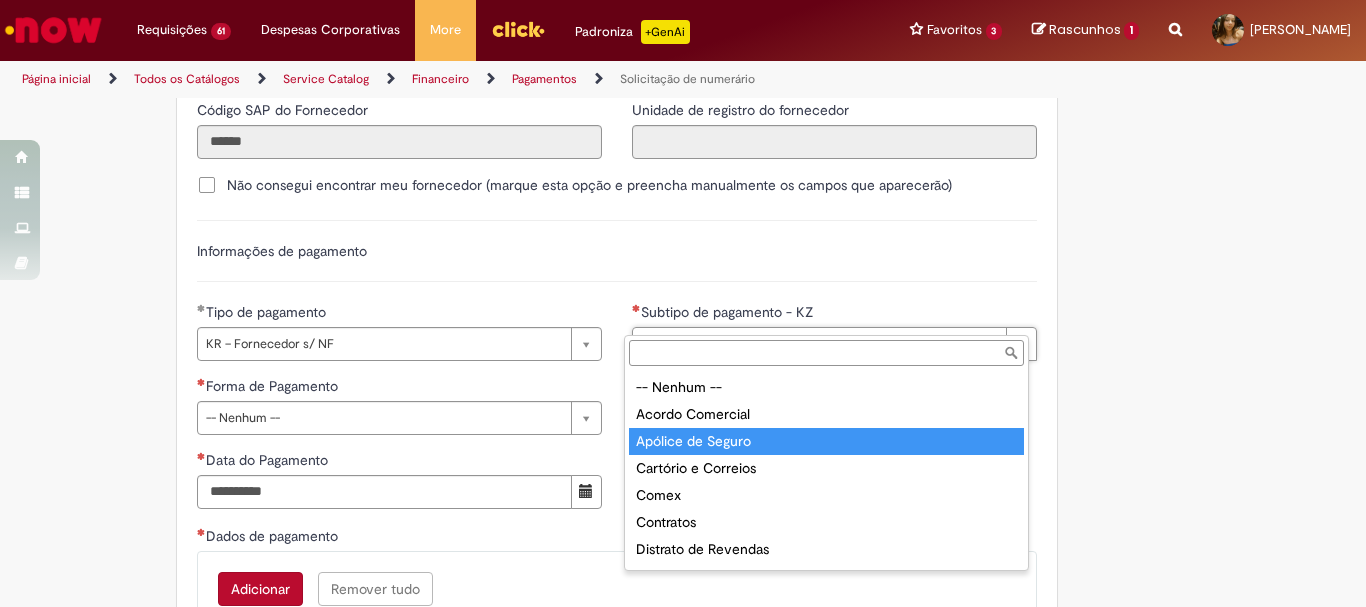 scroll, scrollTop: 200, scrollLeft: 0, axis: vertical 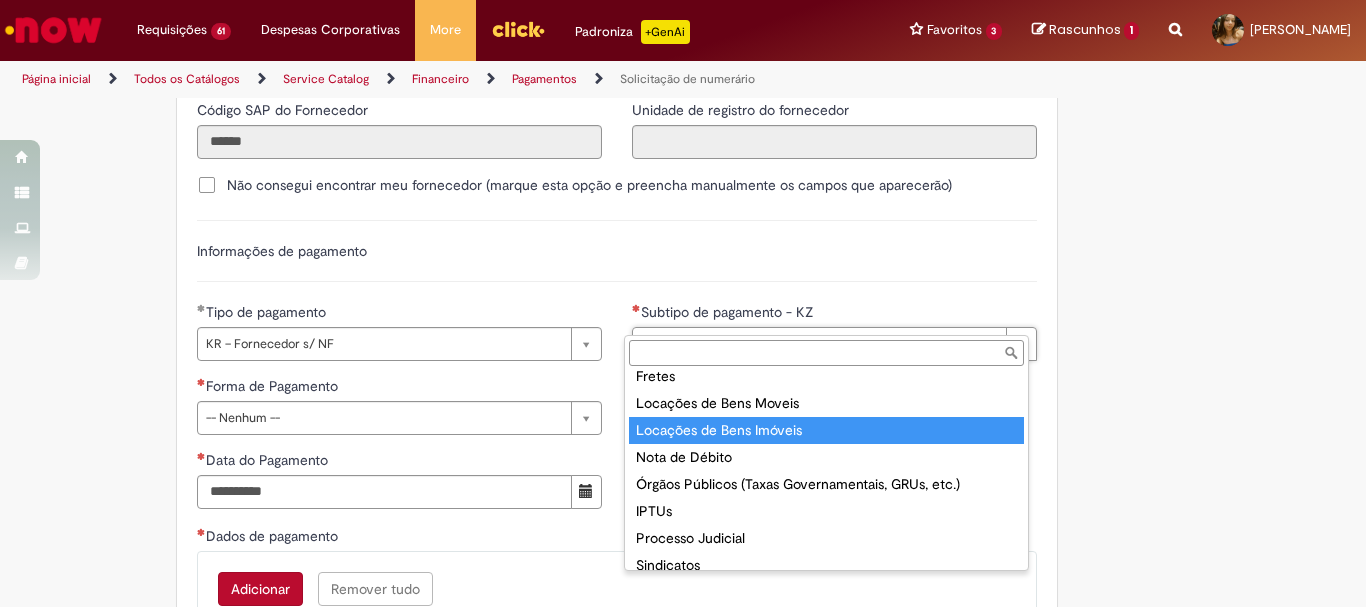 type on "**********" 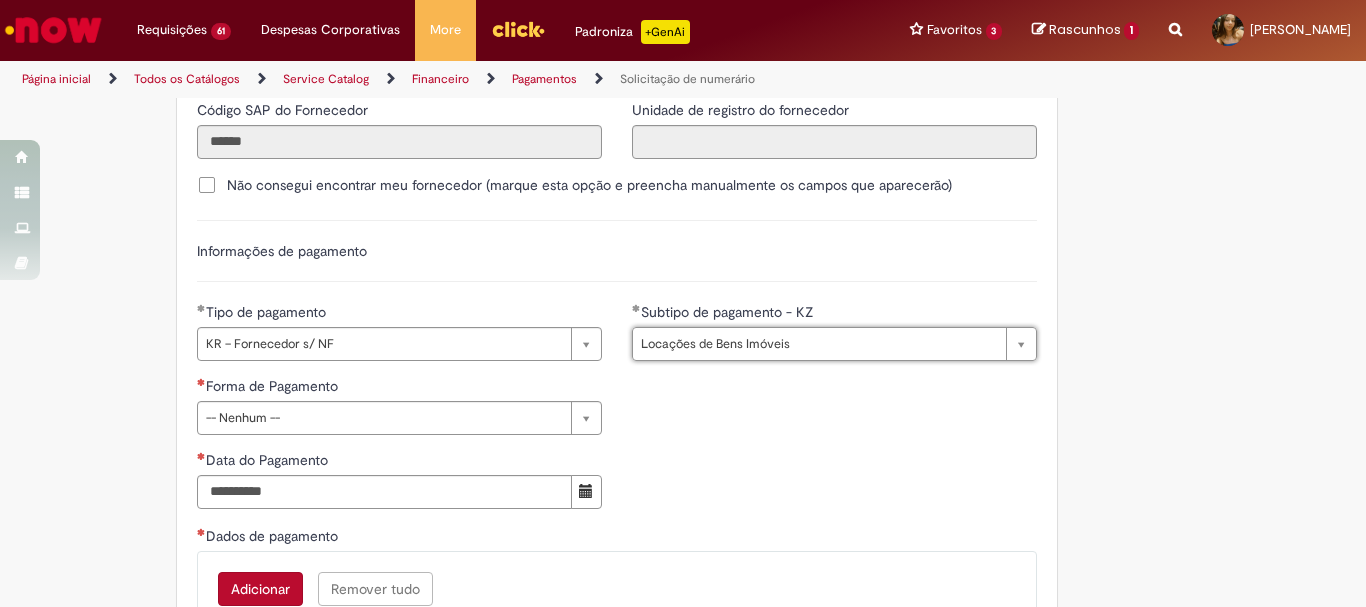 click on "**********" at bounding box center [617, 450] 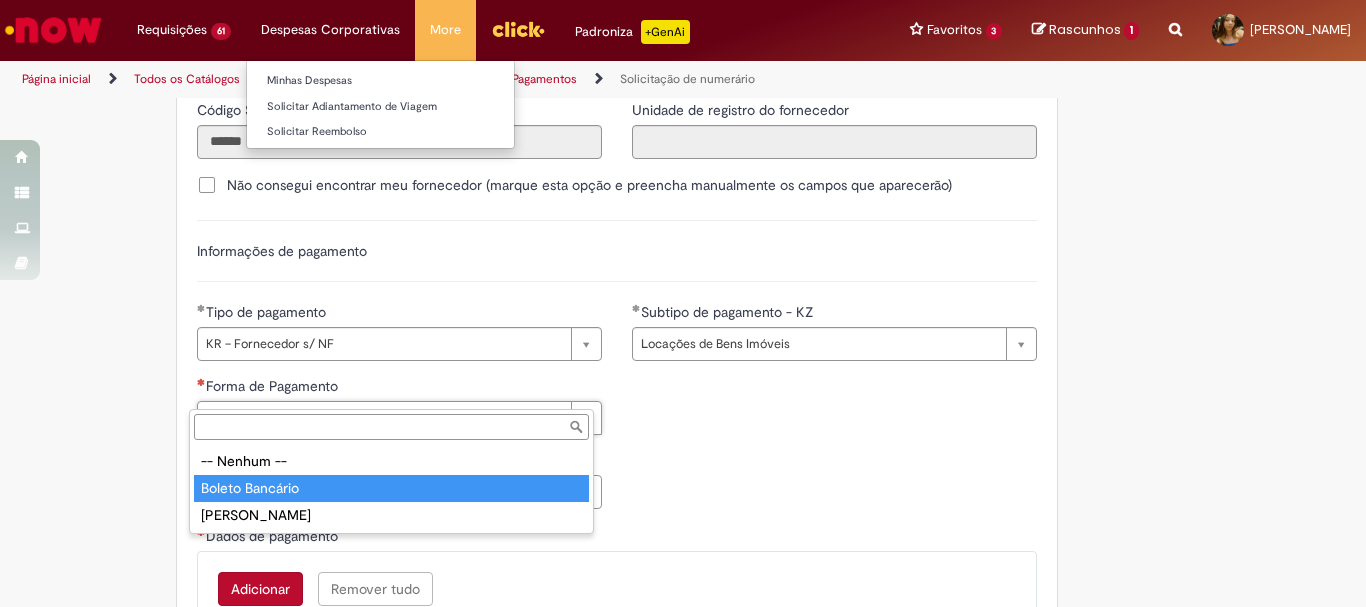 type on "**********" 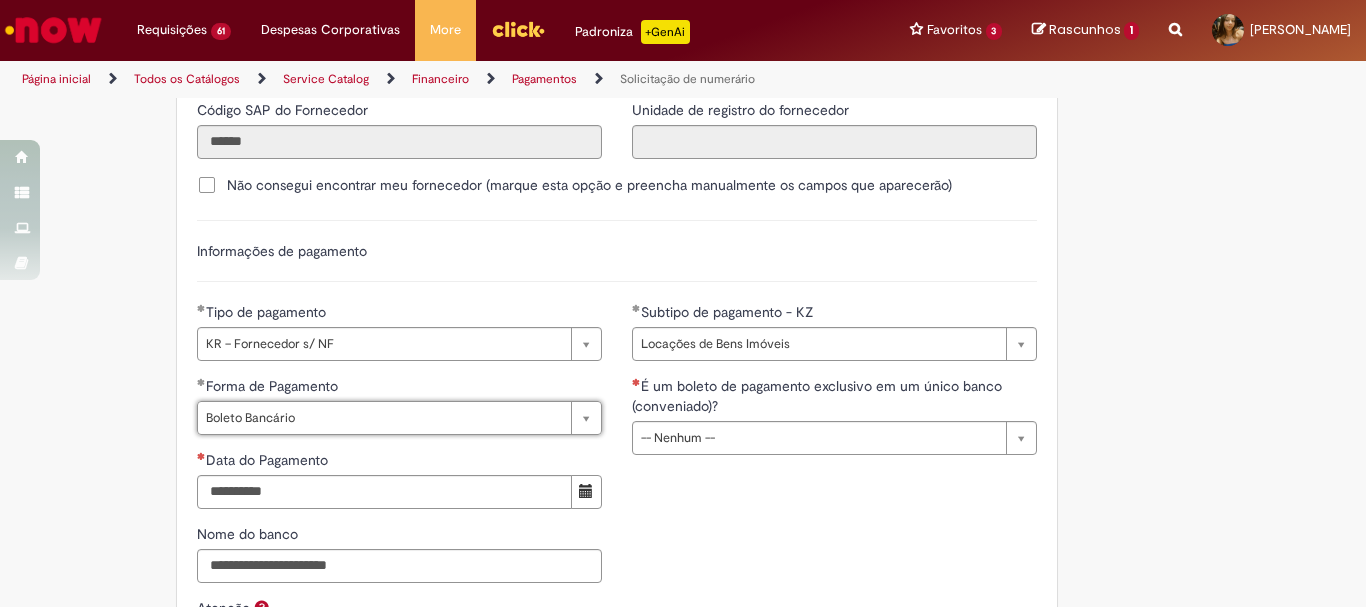 scroll, scrollTop: 2900, scrollLeft: 0, axis: vertical 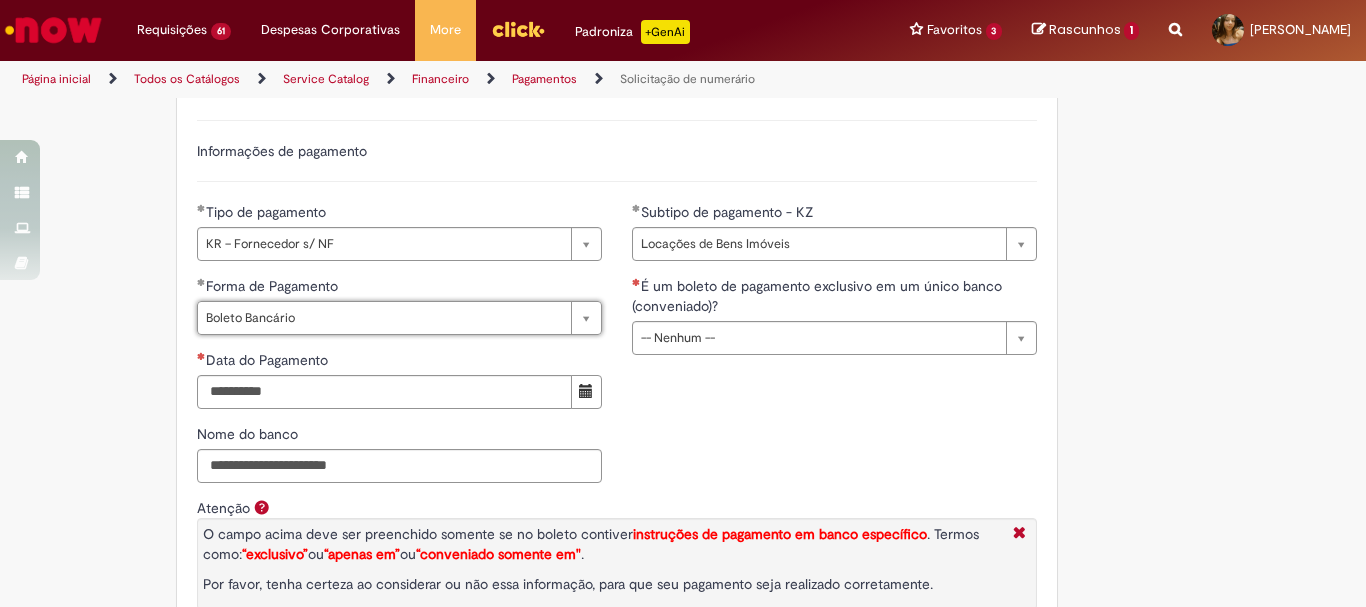 click on "É um boleto de pagamento exclusivo em um único banco (conveniado)?" at bounding box center [834, 298] 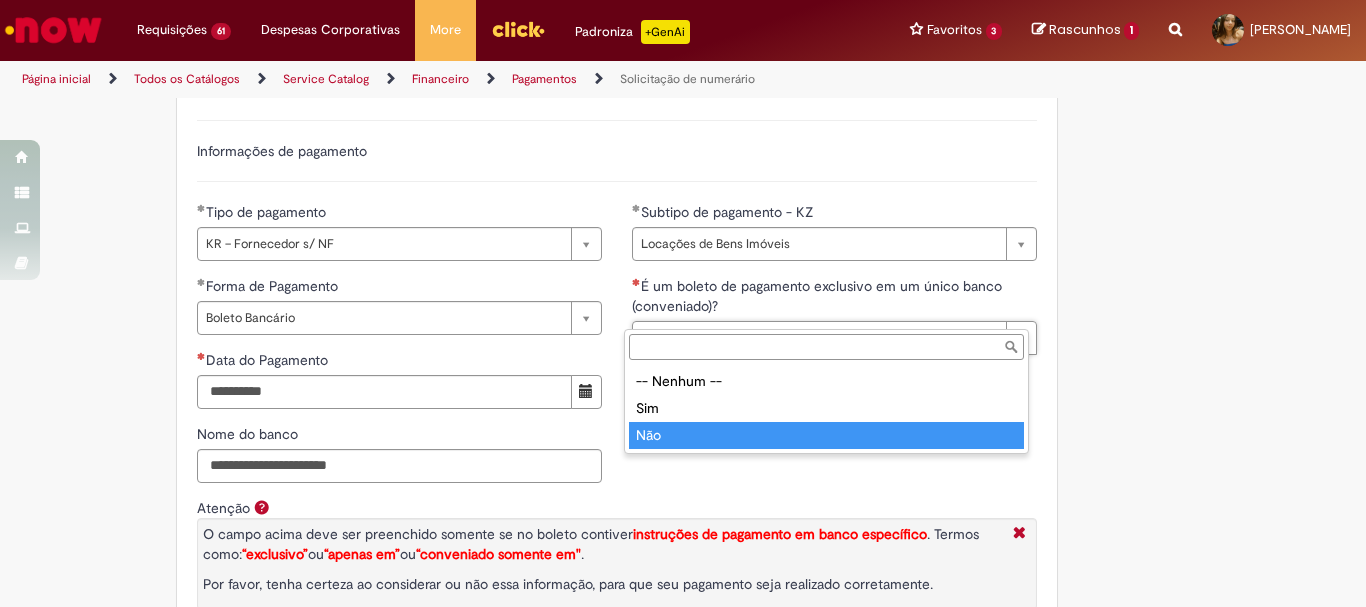 type on "***" 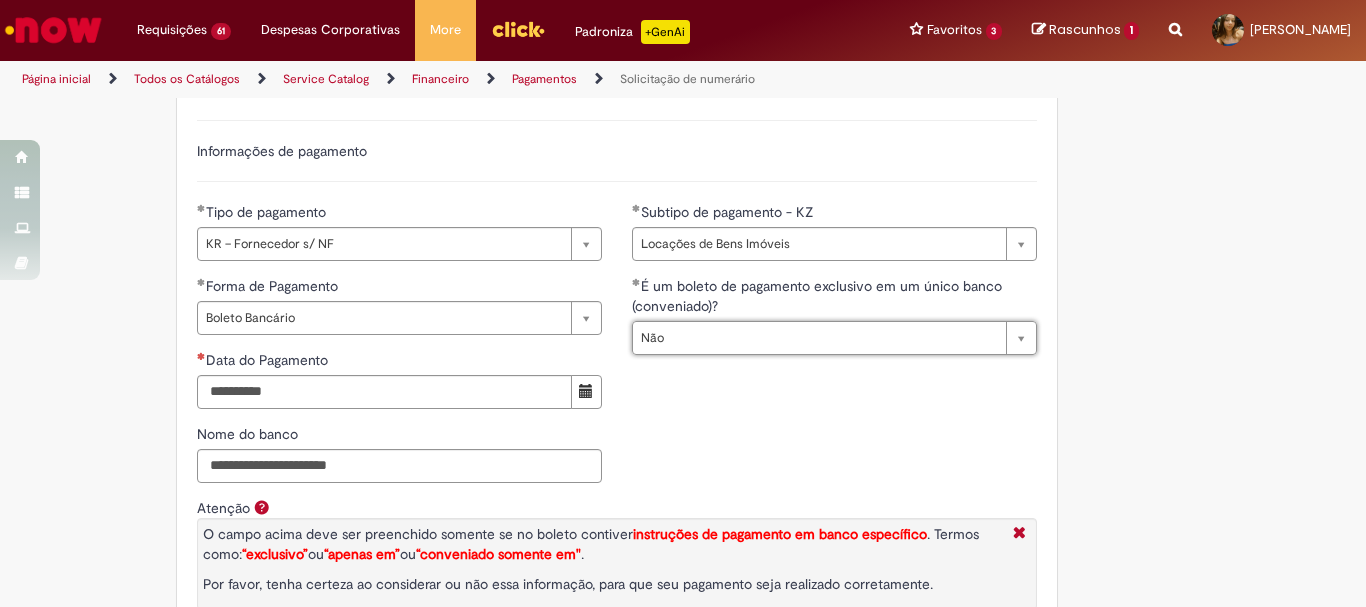 click on "**********" at bounding box center (617, 387) 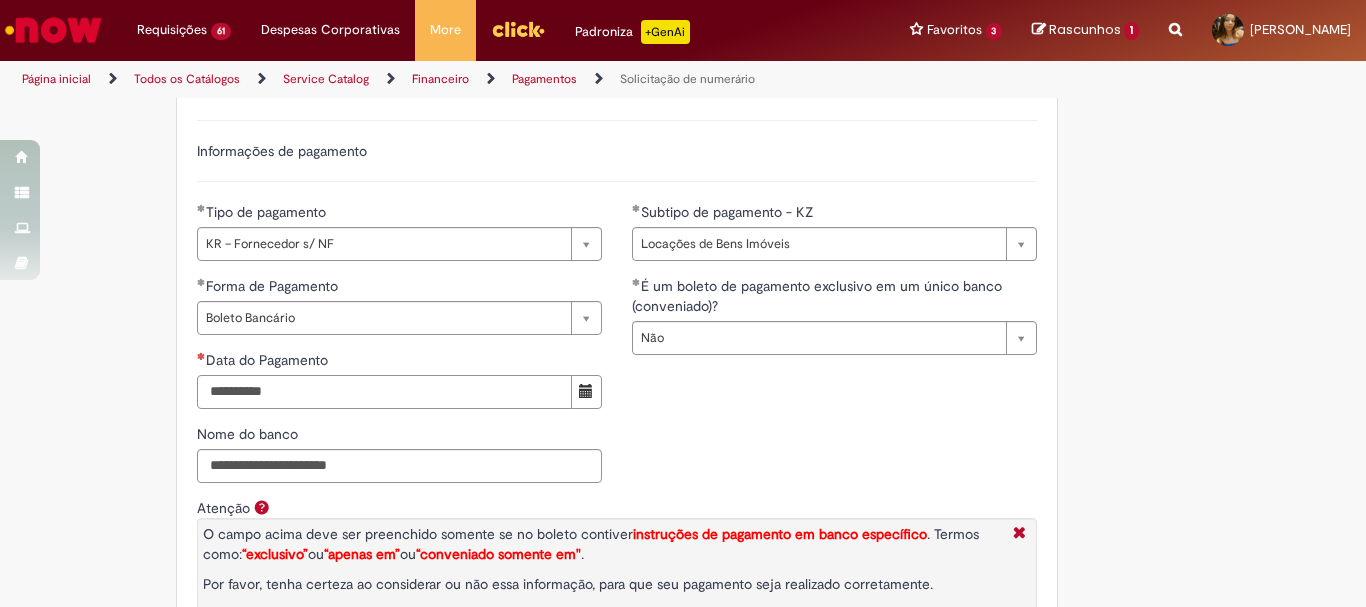 click on "Data do Pagamento" at bounding box center [384, 392] 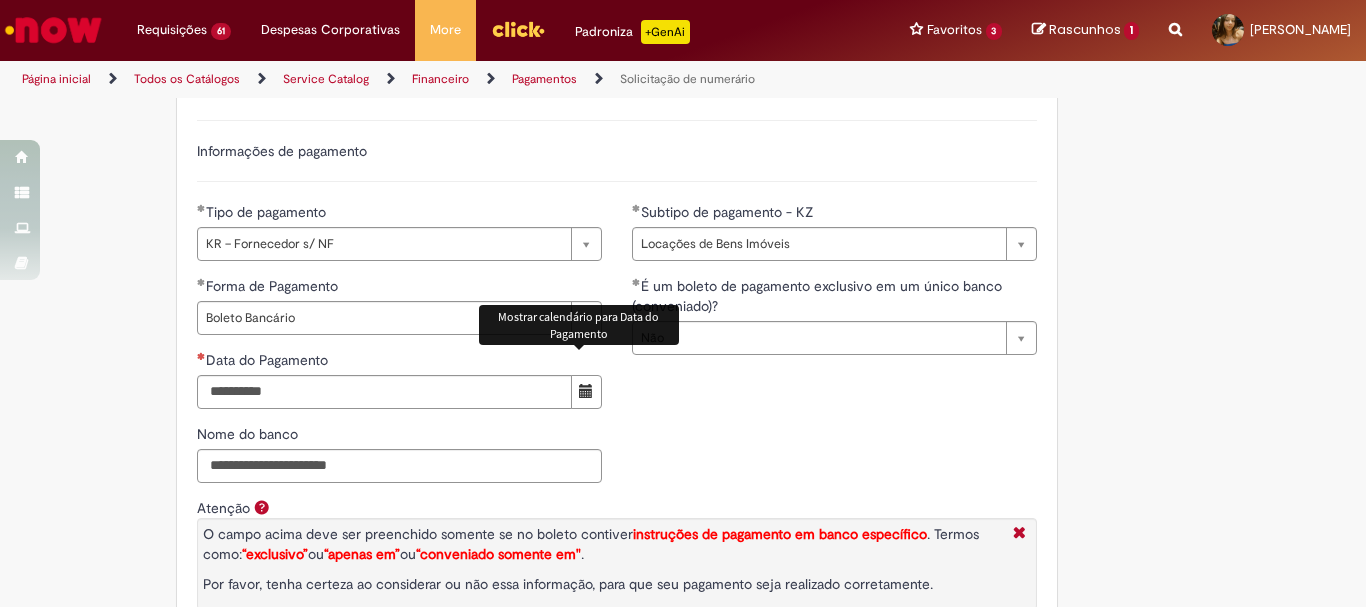 click at bounding box center [586, 392] 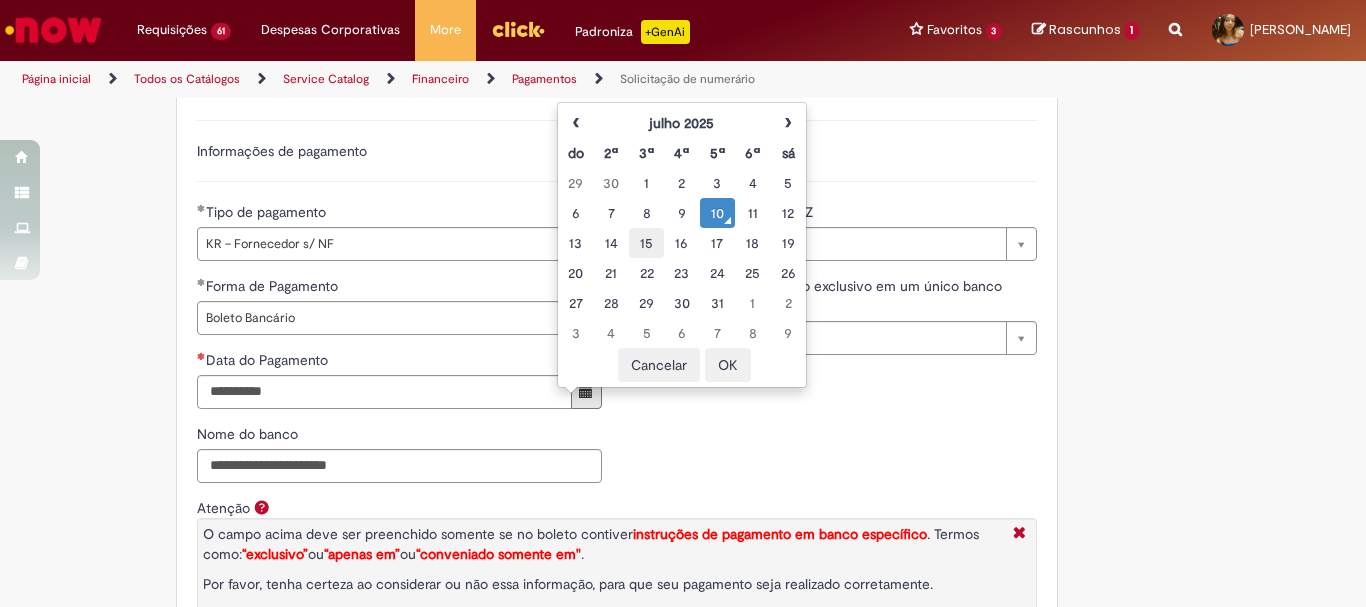 click on "15" at bounding box center (646, 243) 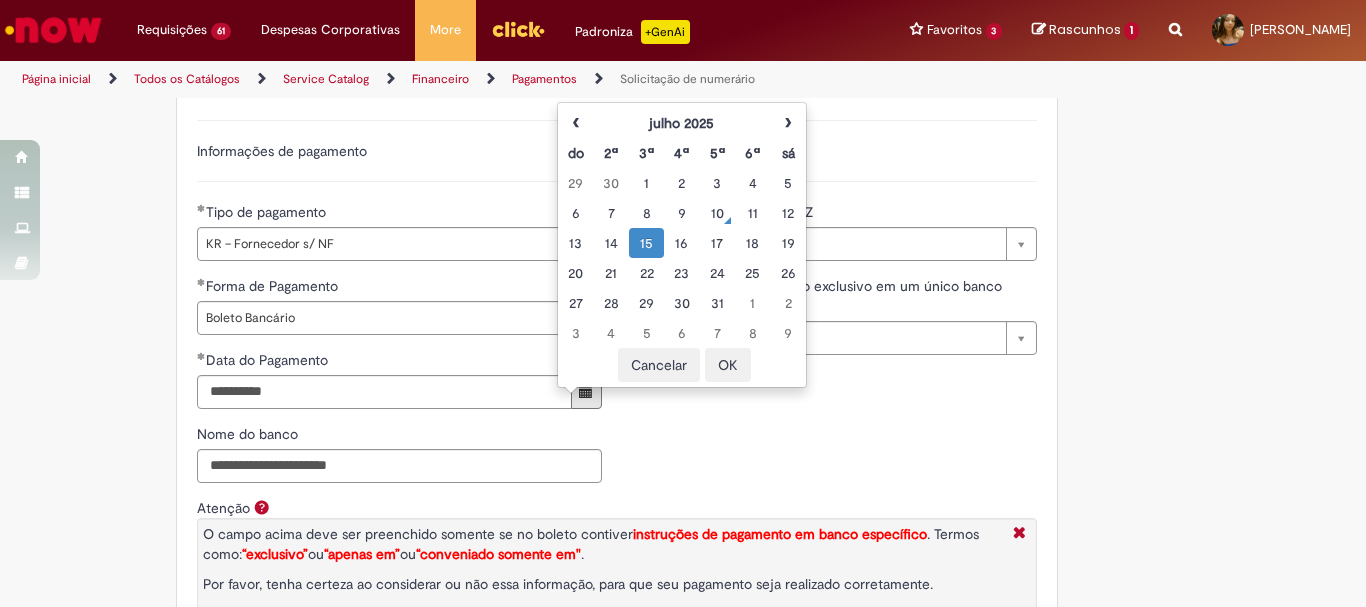 click on "OK" at bounding box center (728, 365) 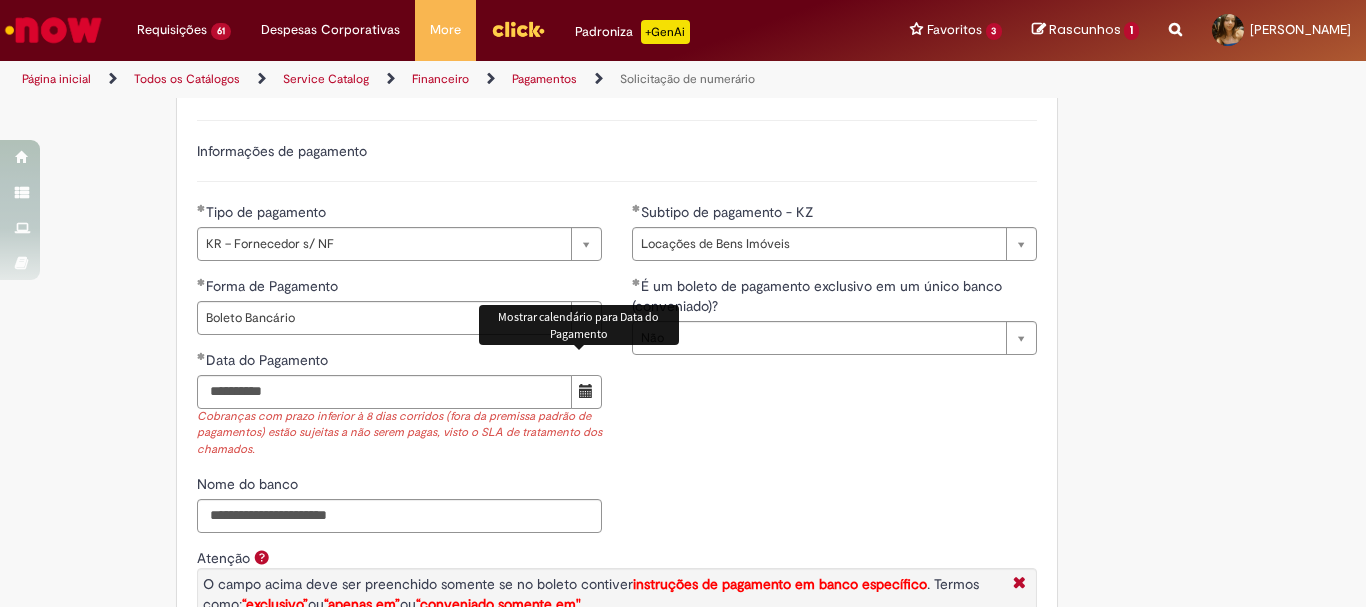 scroll, scrollTop: 3100, scrollLeft: 0, axis: vertical 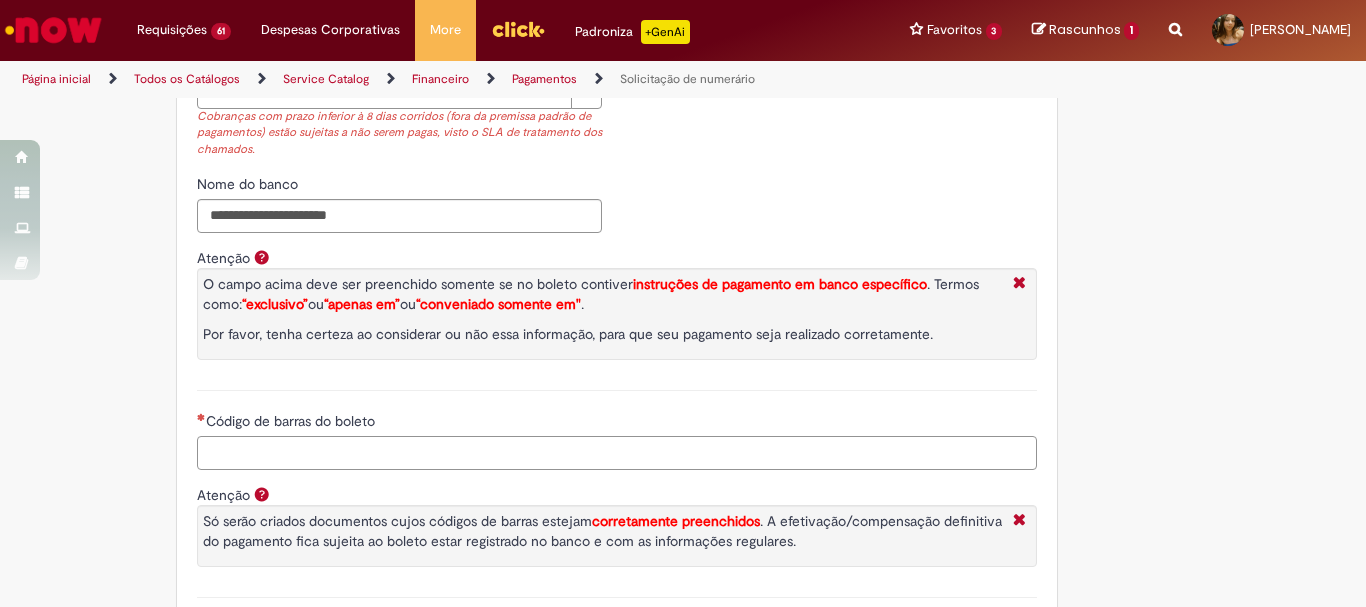 click on "Código de barras do boleto" at bounding box center [617, 453] 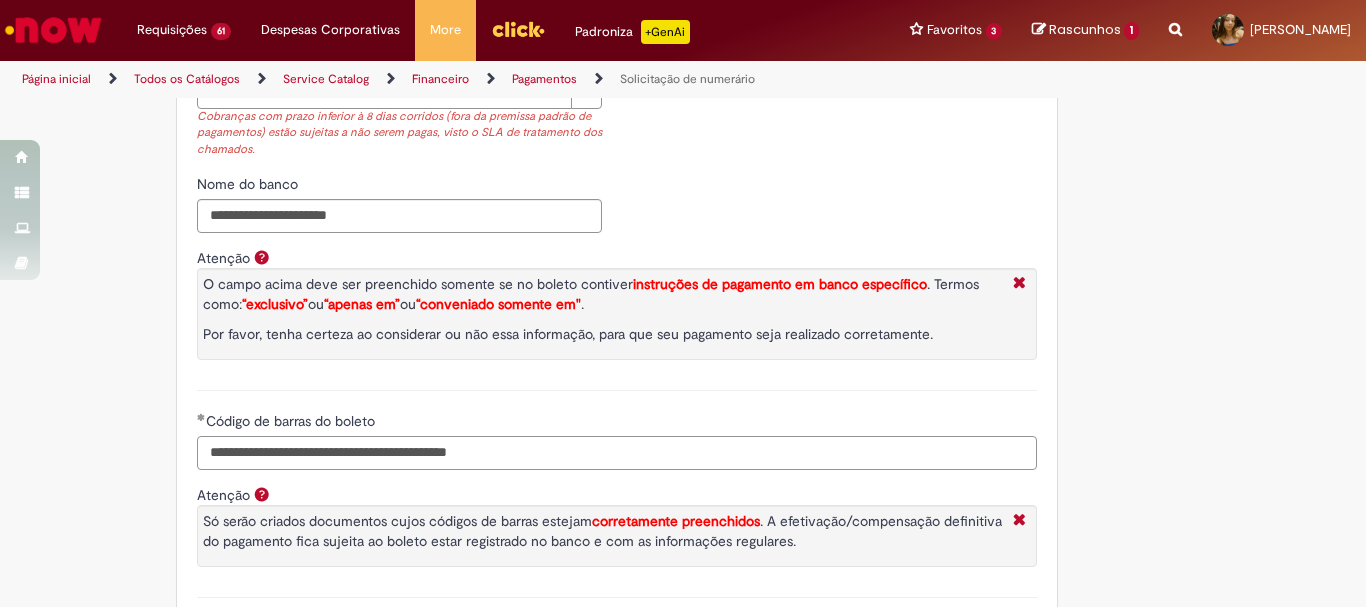 scroll, scrollTop: 3400, scrollLeft: 0, axis: vertical 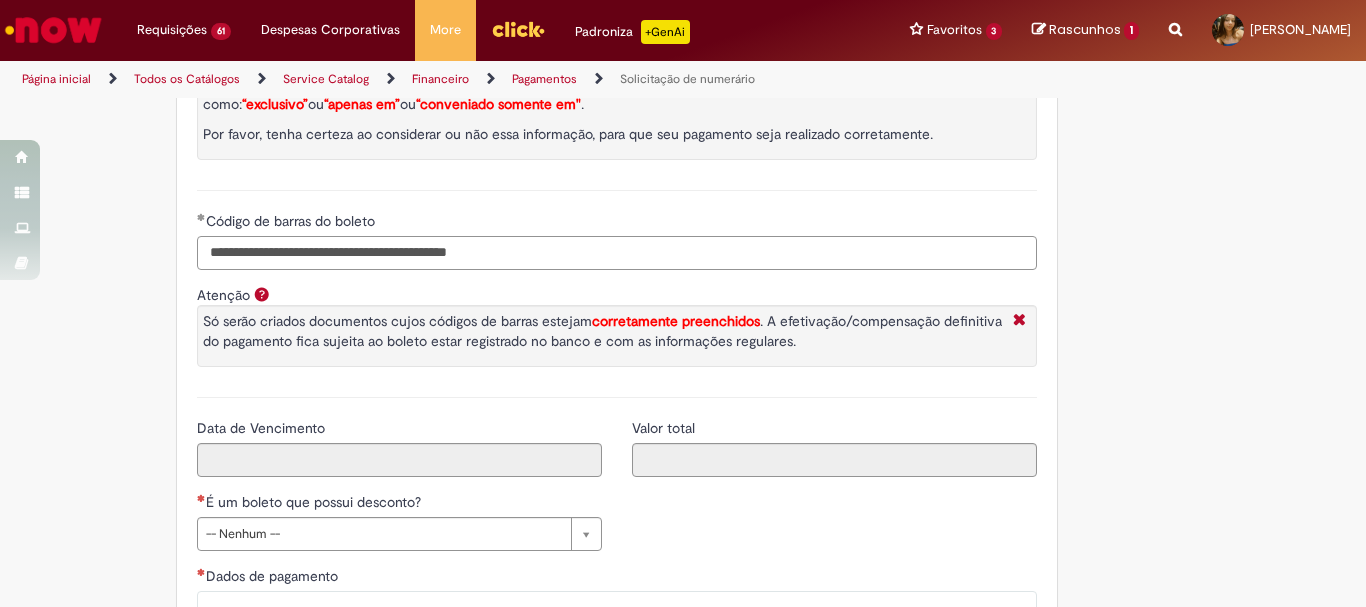 type on "**********" 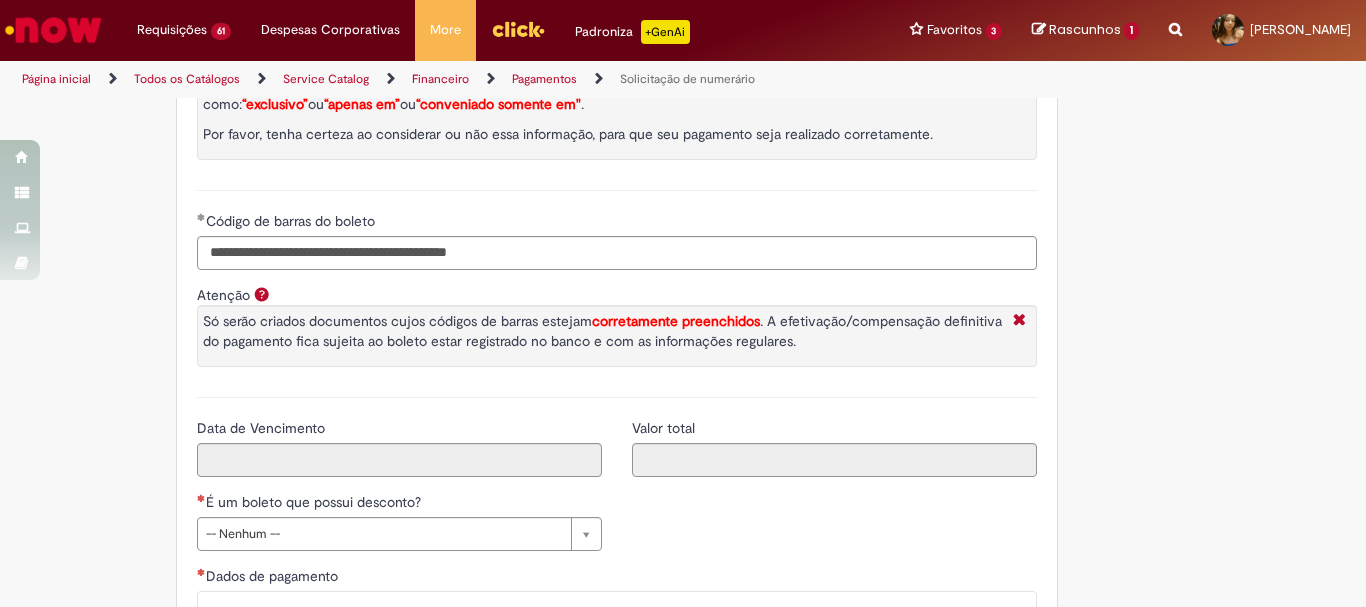 type on "******" 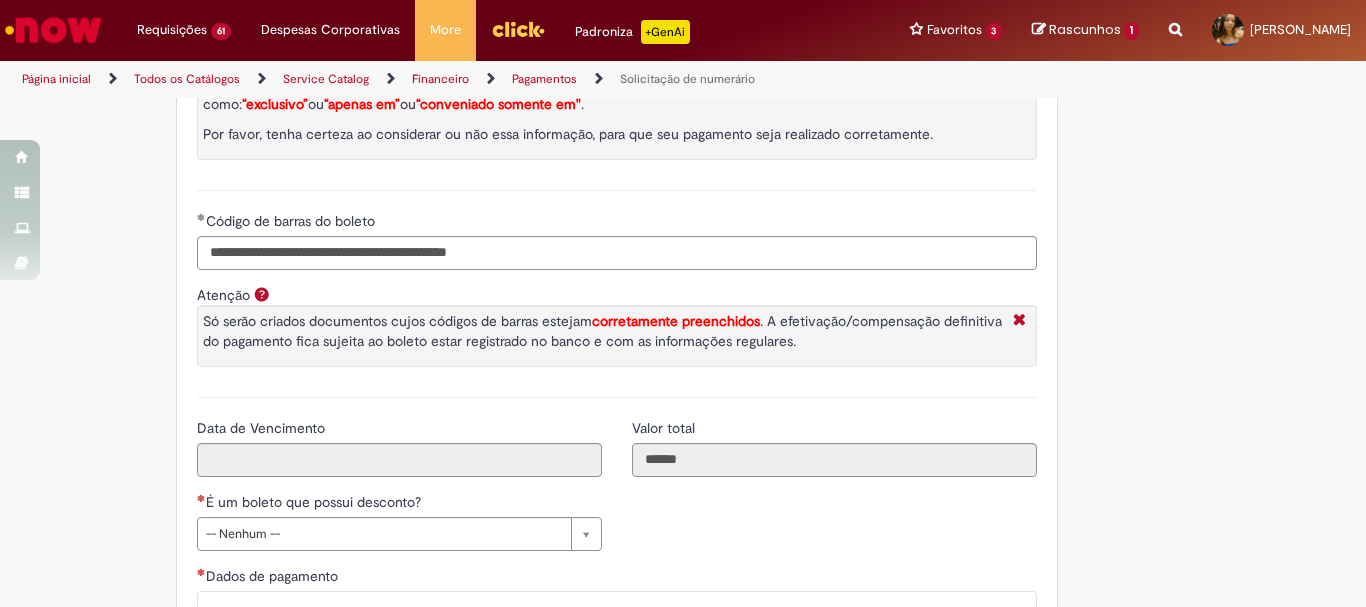 click on "Data de Vencimento" at bounding box center [399, 430] 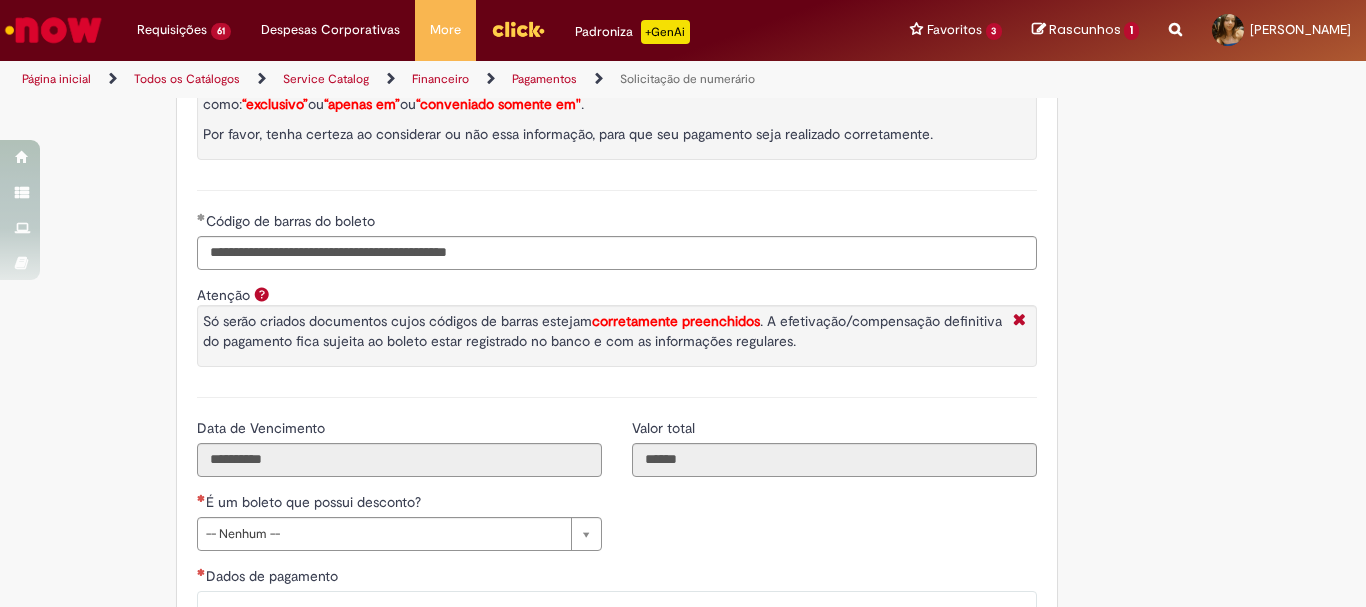 scroll, scrollTop: 3500, scrollLeft: 0, axis: vertical 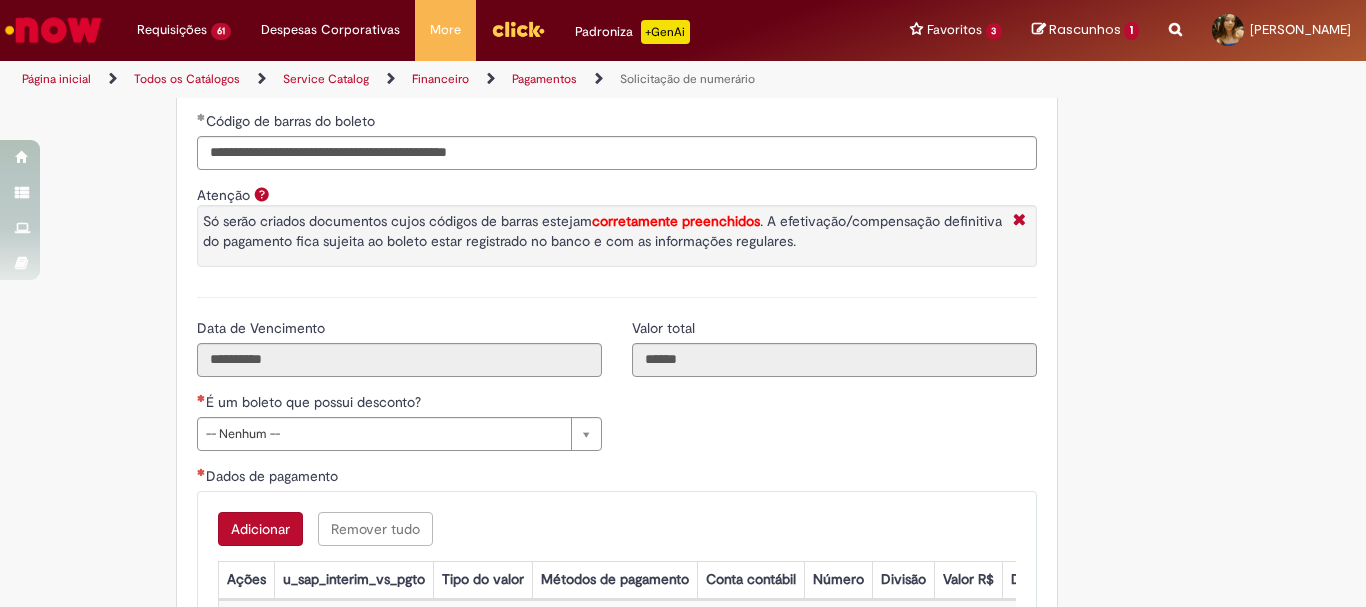 drag, startPoint x: 682, startPoint y: 354, endPoint x: 630, endPoint y: 335, distance: 55.362442 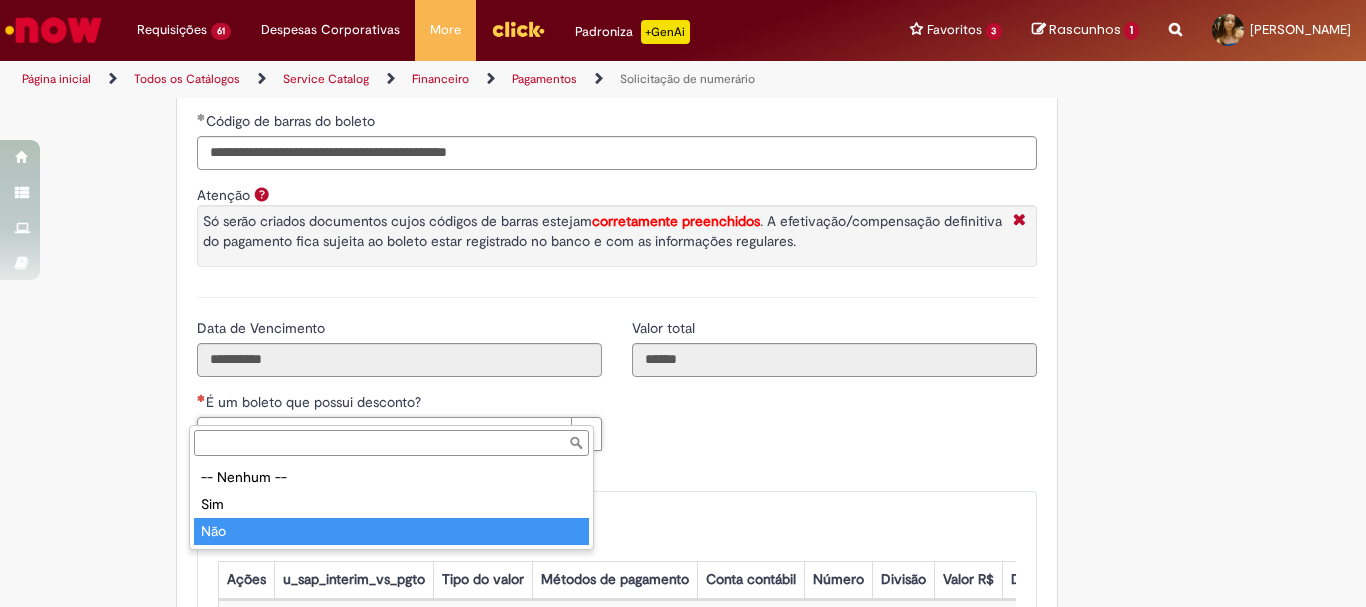 type on "***" 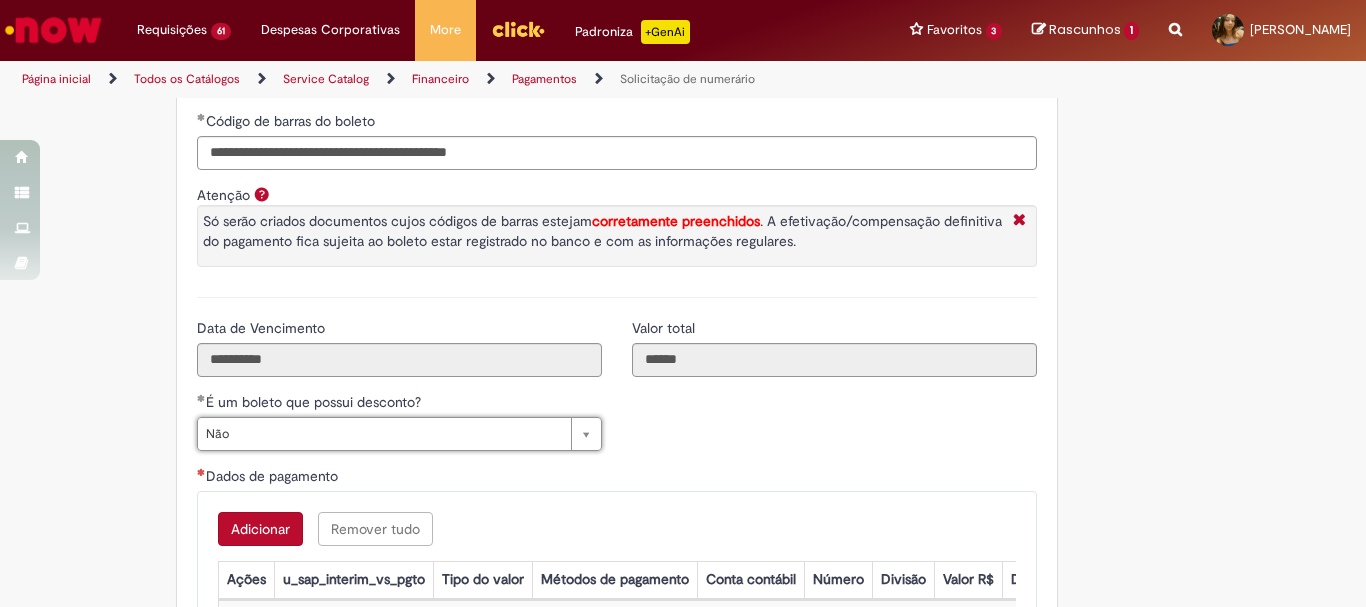 scroll, scrollTop: 3700, scrollLeft: 0, axis: vertical 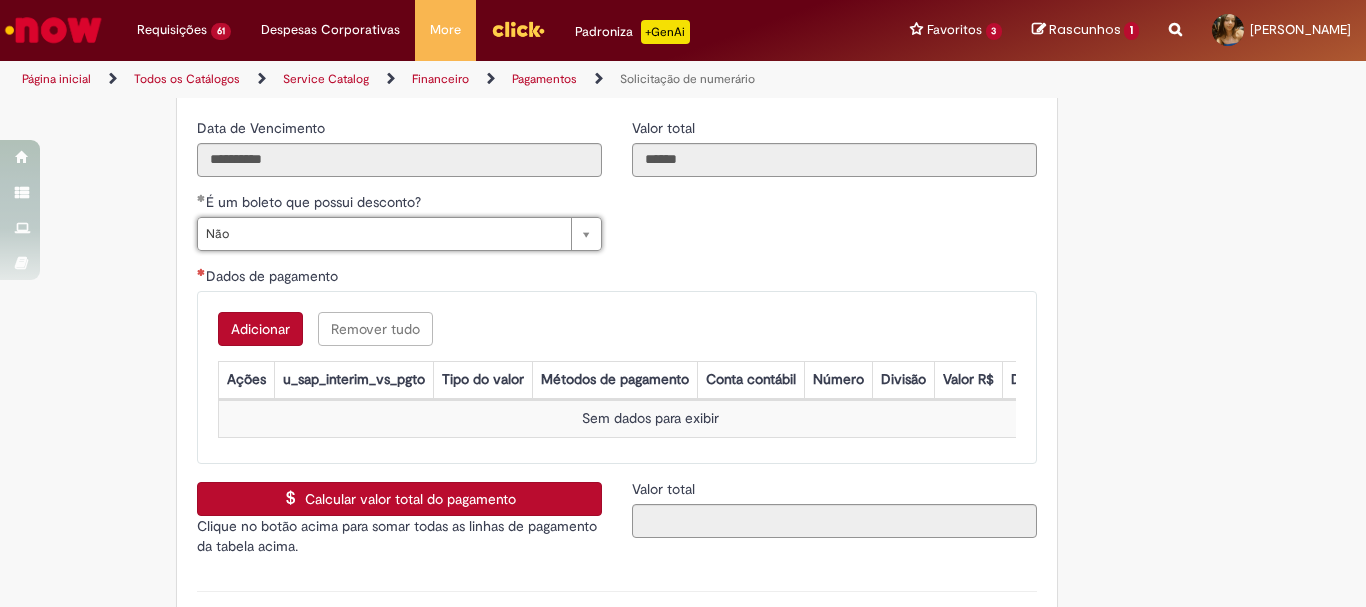 click on "Adicionar" at bounding box center [260, 329] 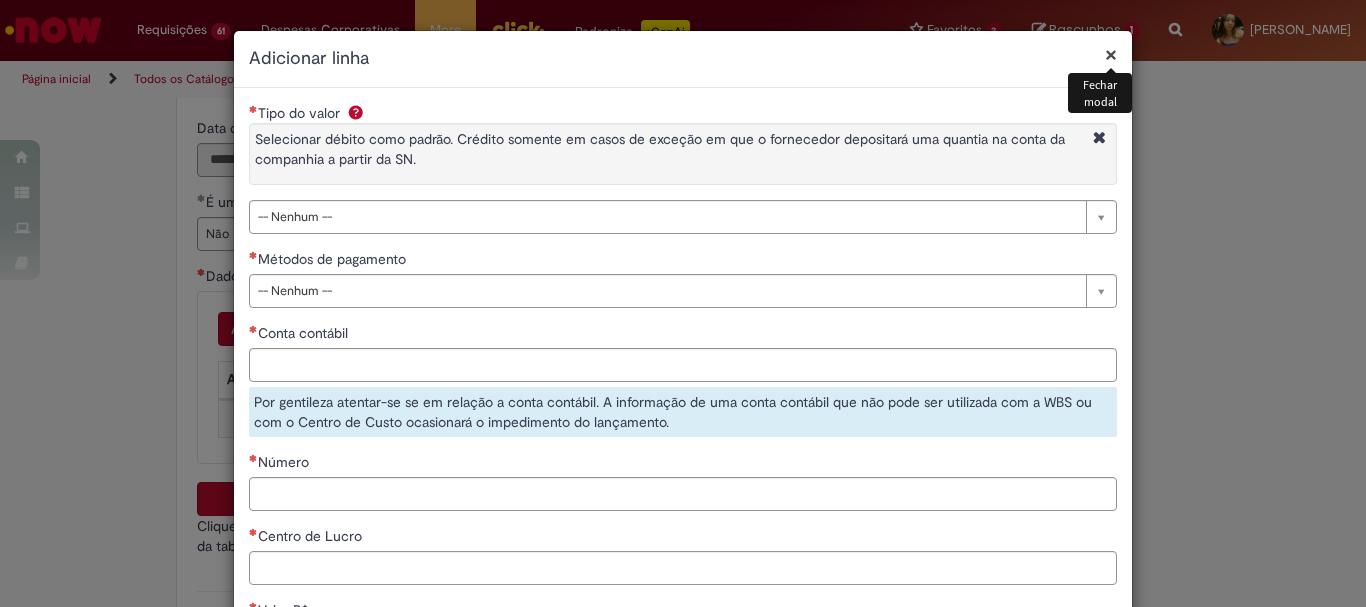click on "Tipo do valor Selecionar débito como padrão. Crédito somente em casos de exceção em que o fornecedor depositará uma quantia na conta da companhia a partir da SN." at bounding box center [683, 149] 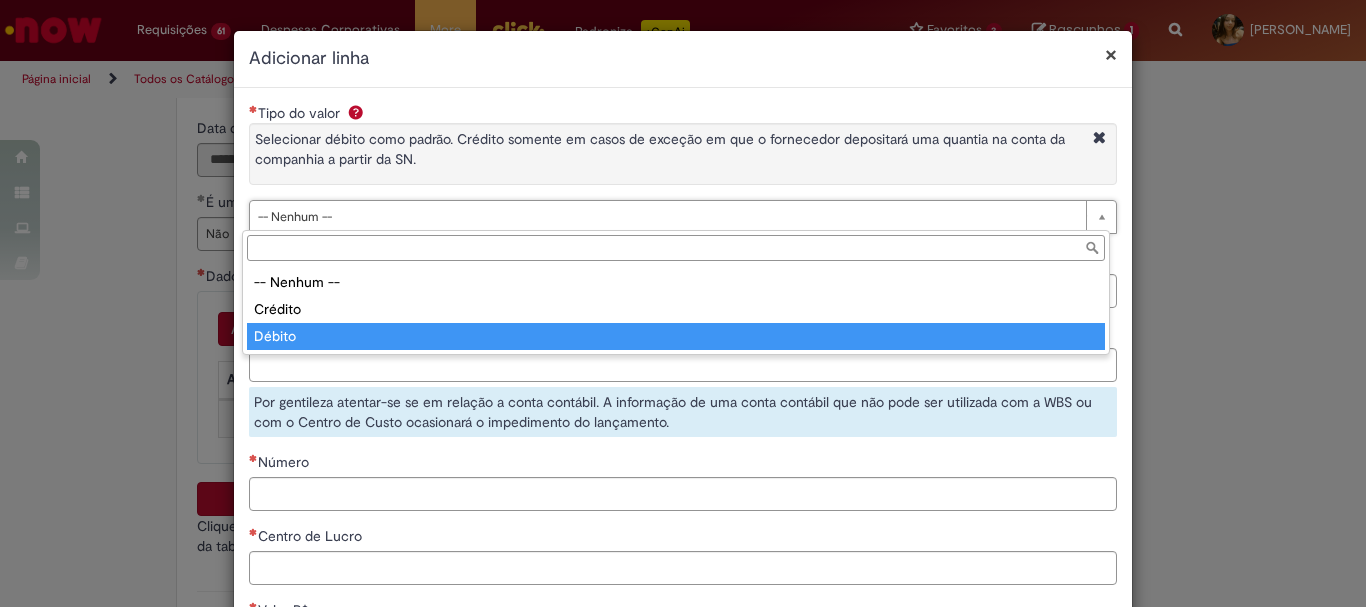 drag, startPoint x: 356, startPoint y: 327, endPoint x: 360, endPoint y: 313, distance: 14.56022 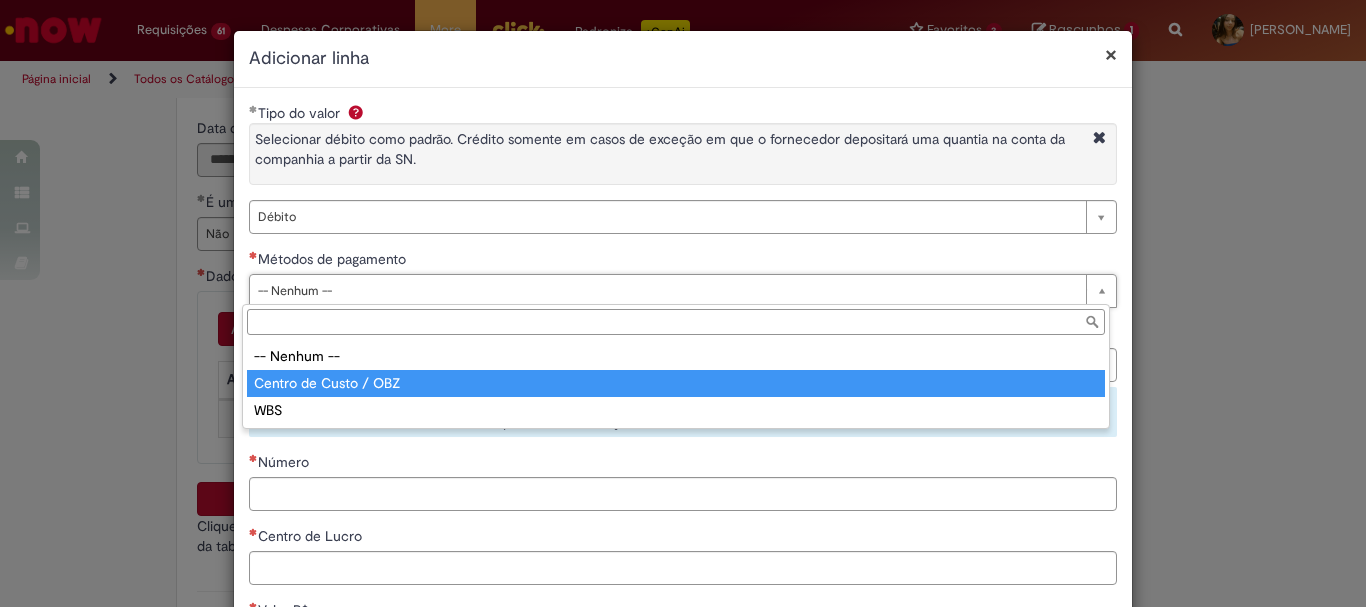 type on "**********" 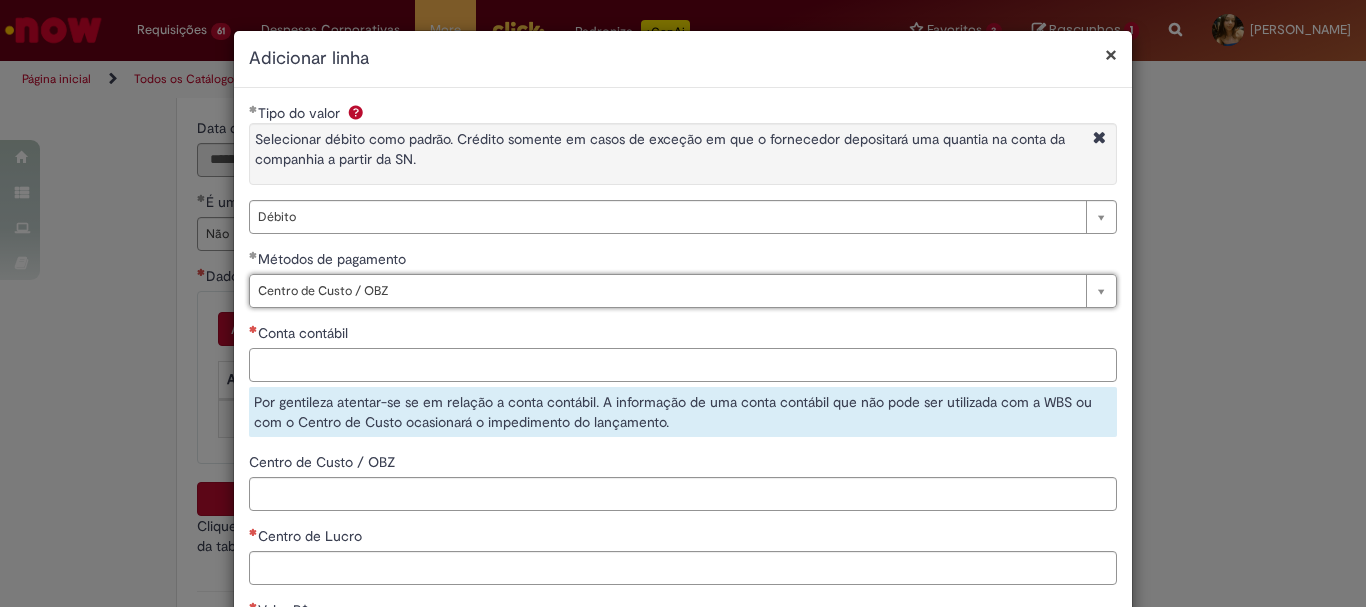 click on "Conta contábil" at bounding box center (683, 365) 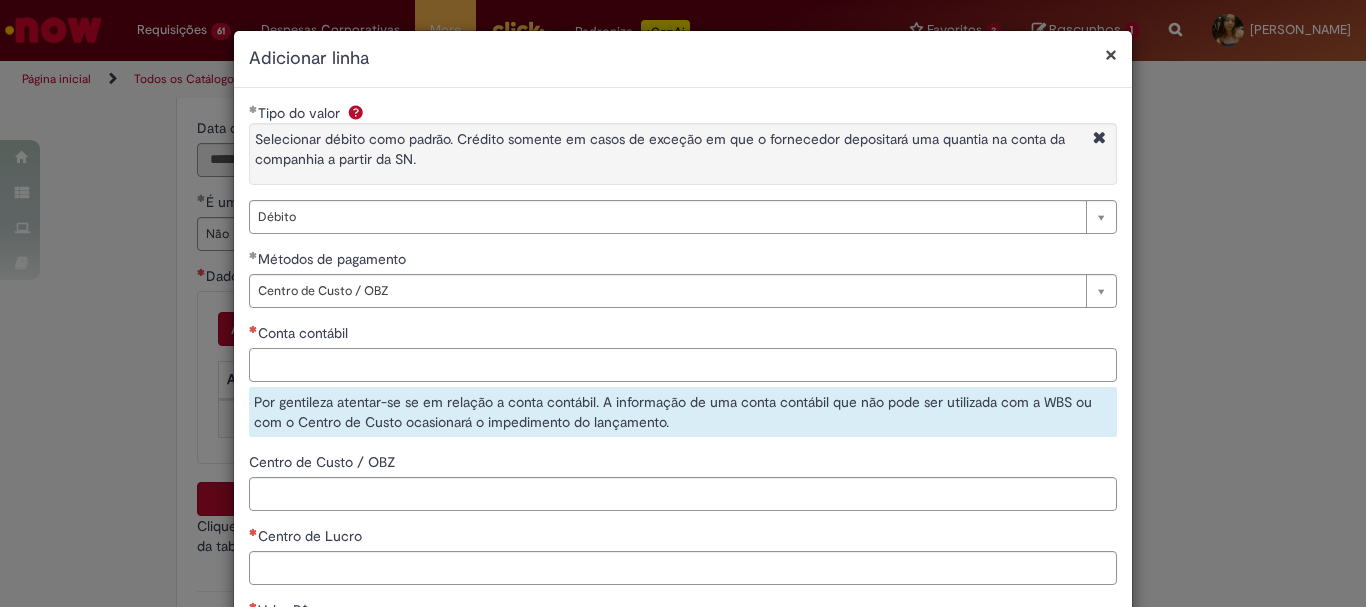 paste on "********" 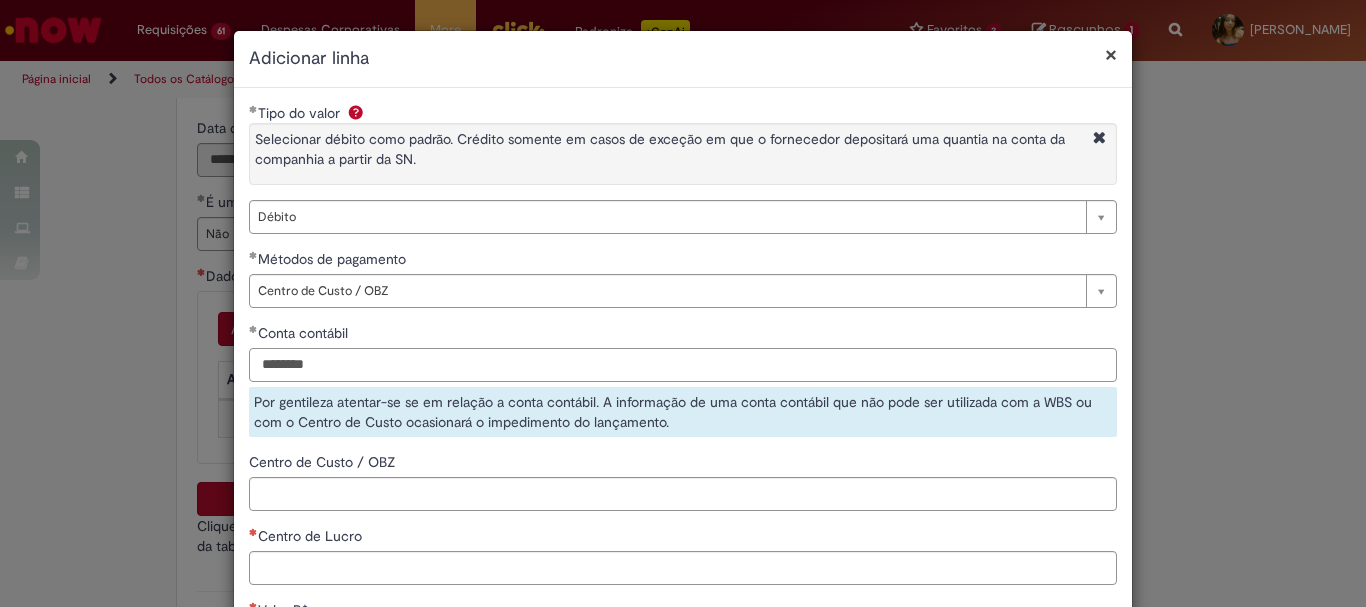scroll, scrollTop: 100, scrollLeft: 0, axis: vertical 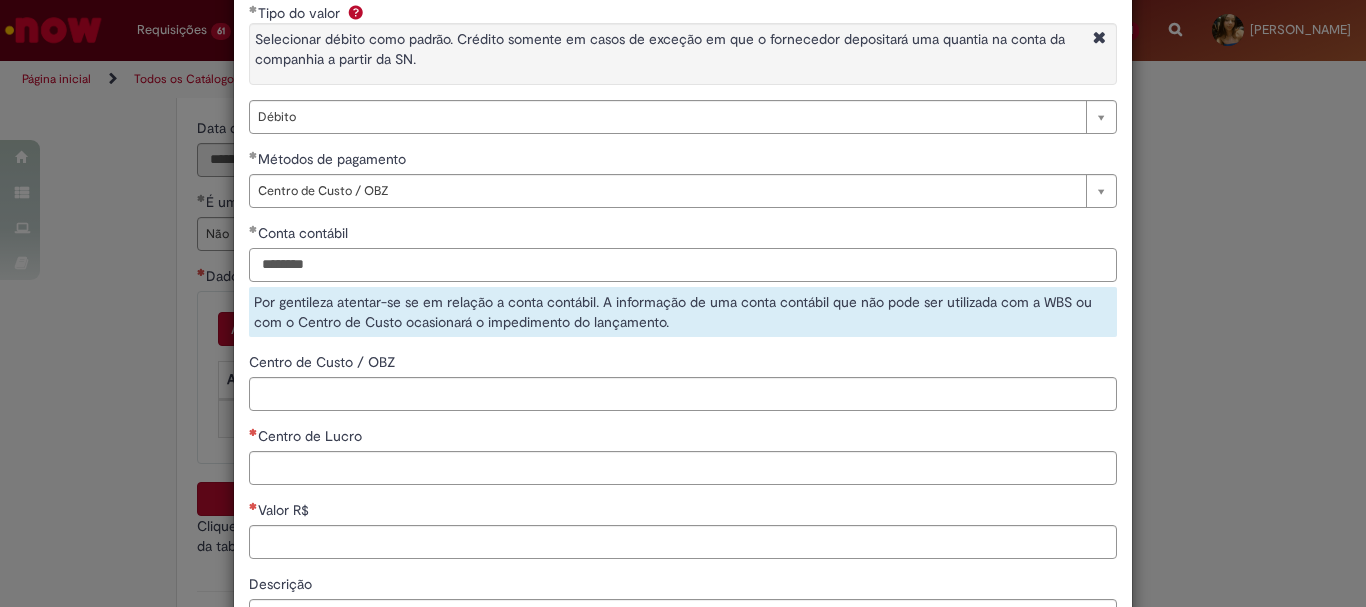 type on "********" 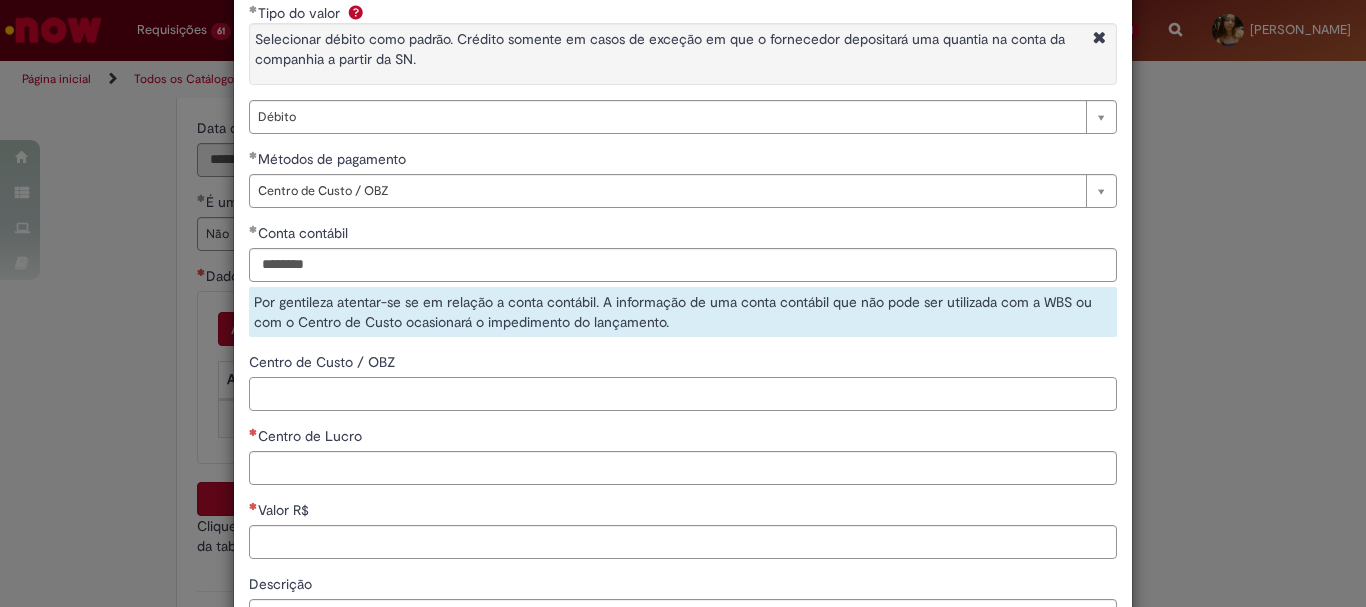 click on "**********" at bounding box center (683, 373) 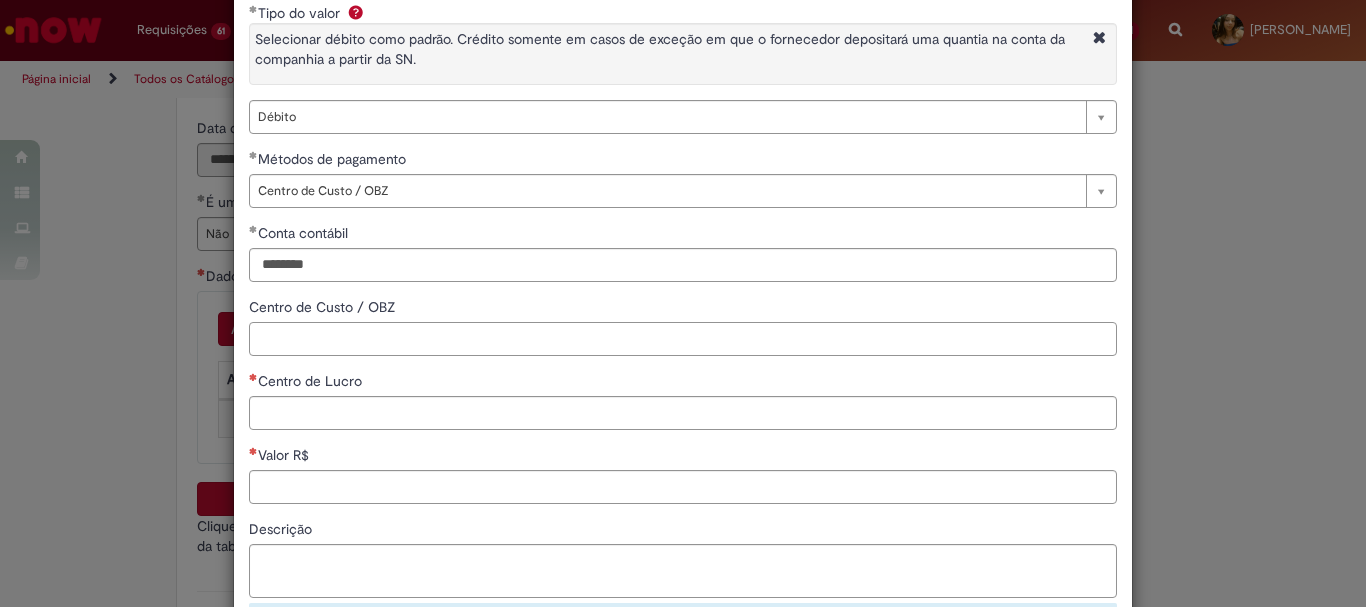 paste on "**********" 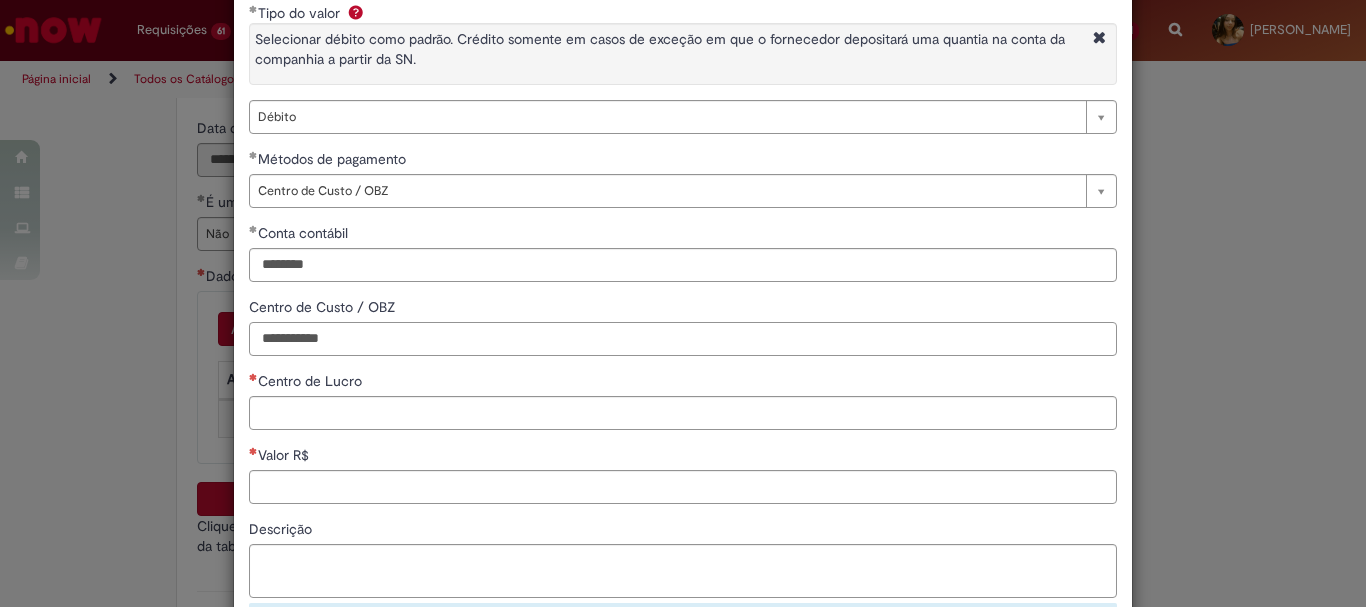 click on "**********" at bounding box center (683, 339) 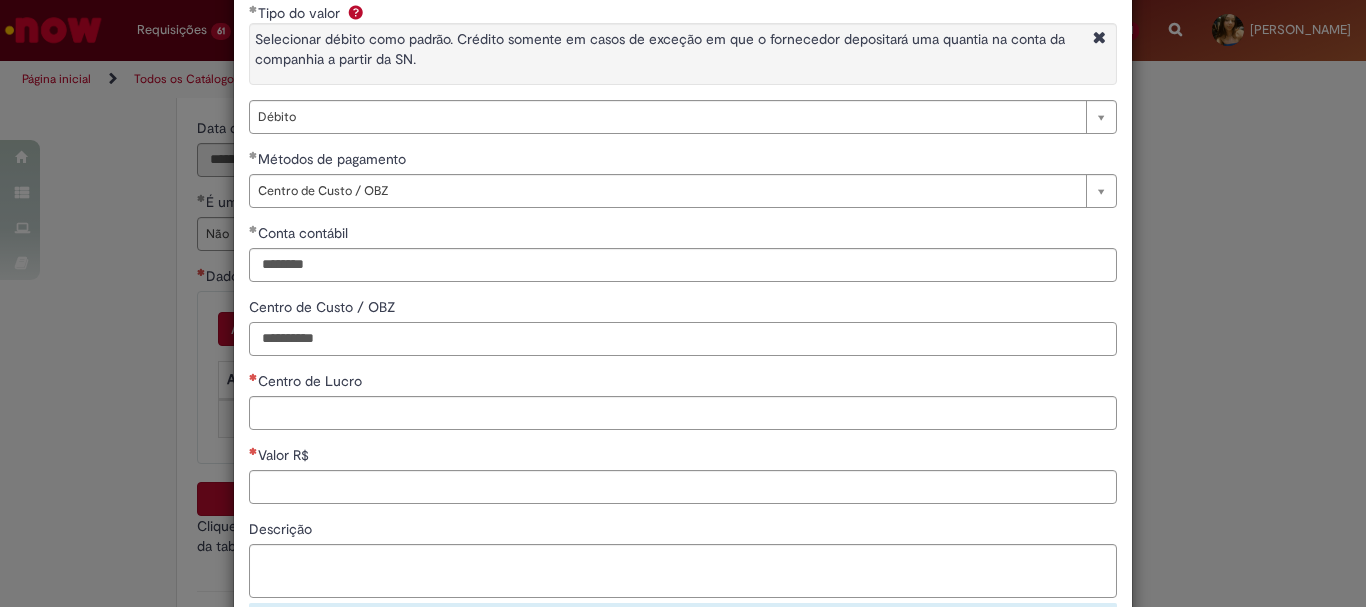 type on "**********" 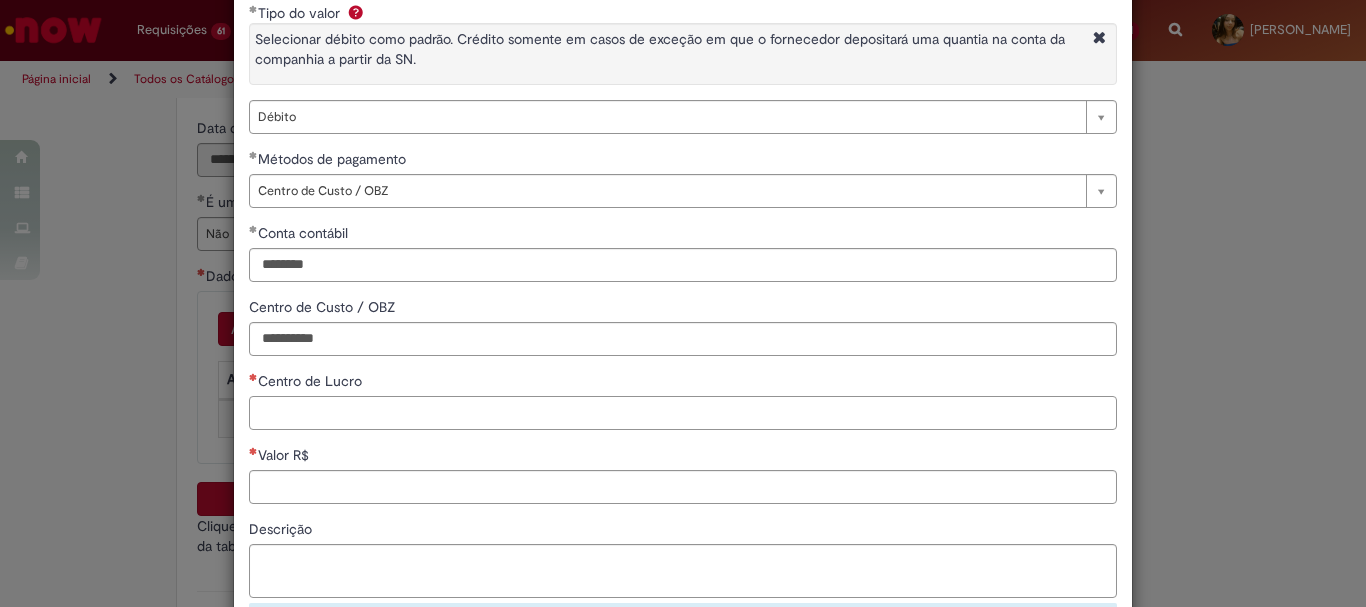 click on "Centro de Lucro" at bounding box center [683, 413] 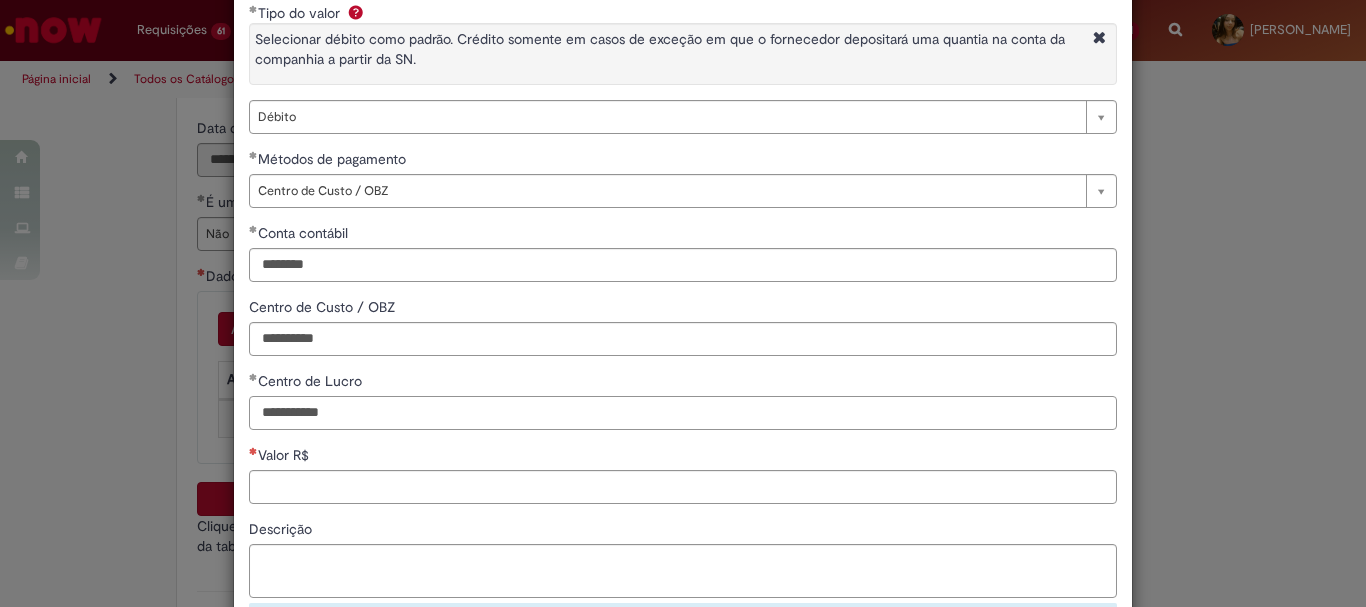 click on "**********" at bounding box center (683, 413) 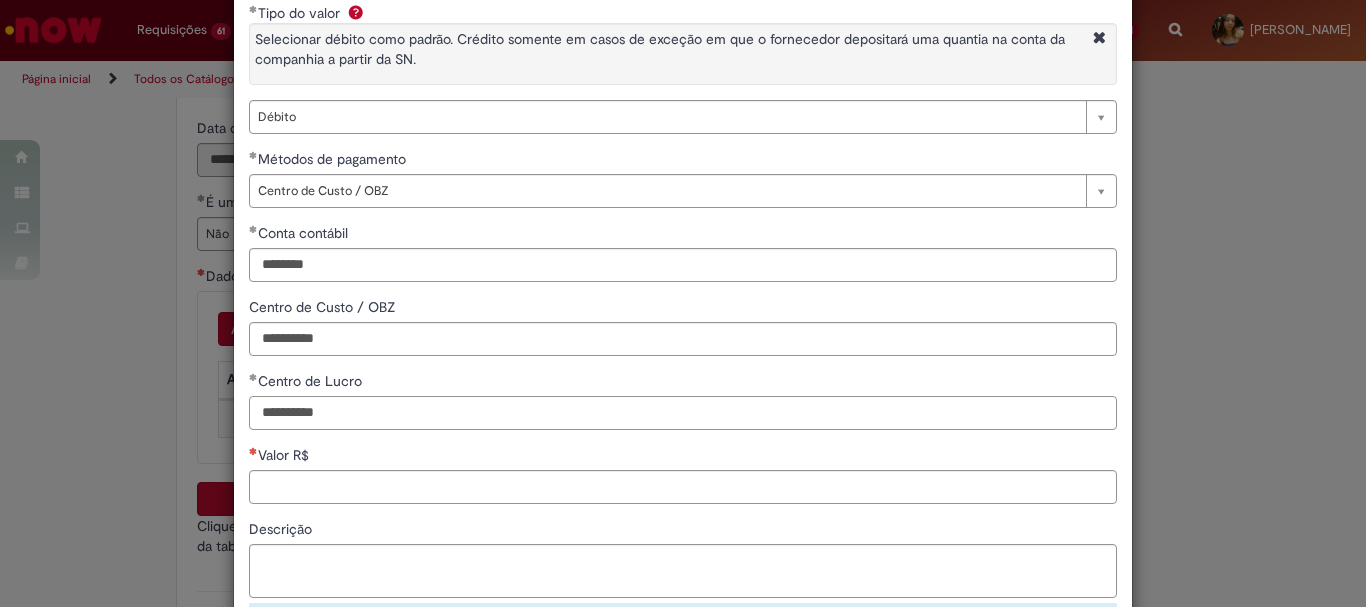 drag, startPoint x: 337, startPoint y: 423, endPoint x: 290, endPoint y: 415, distance: 47.67599 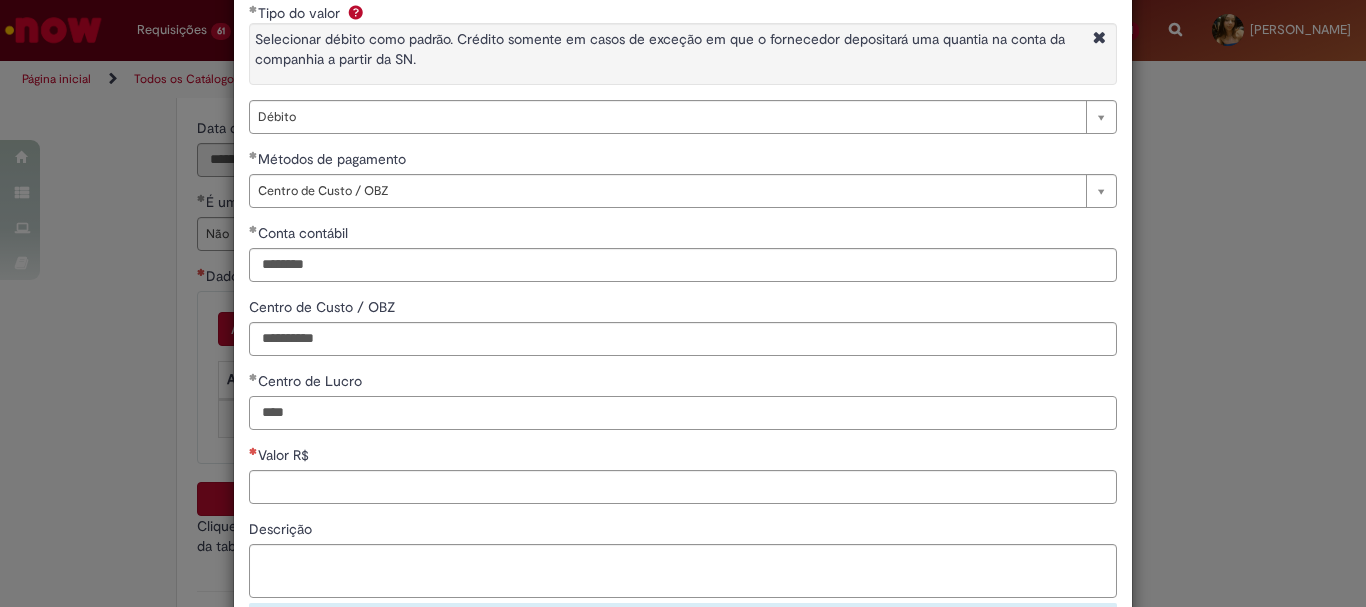 type on "****" 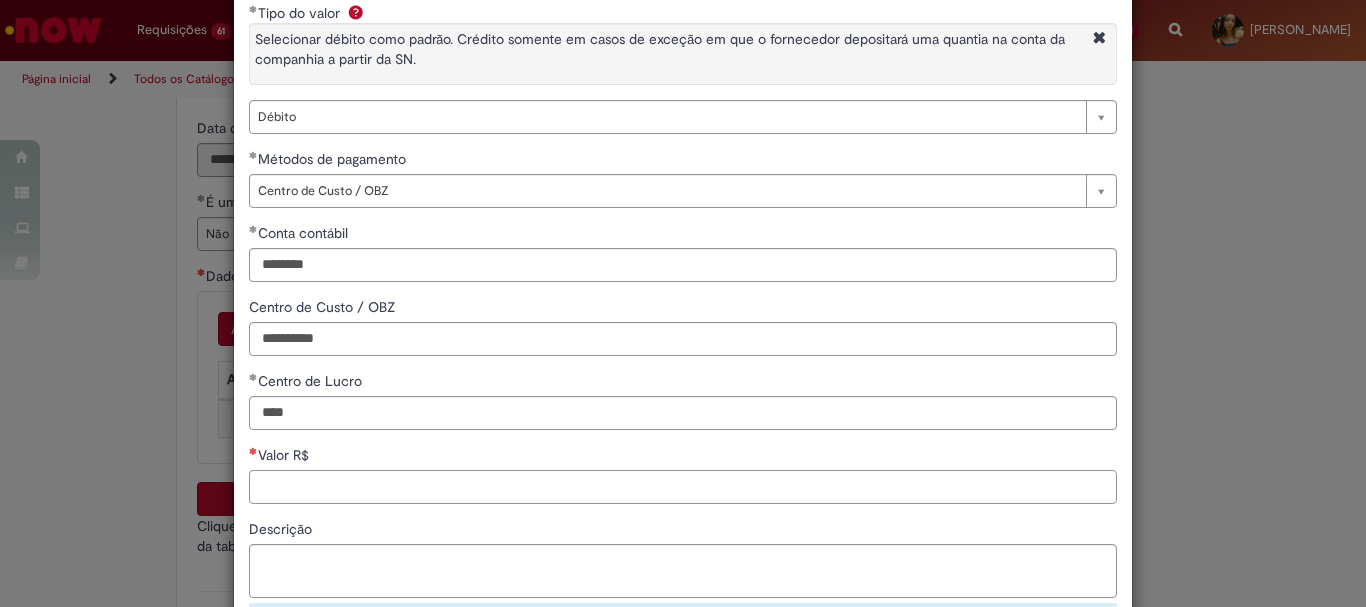 click on "Valor R$" at bounding box center (683, 487) 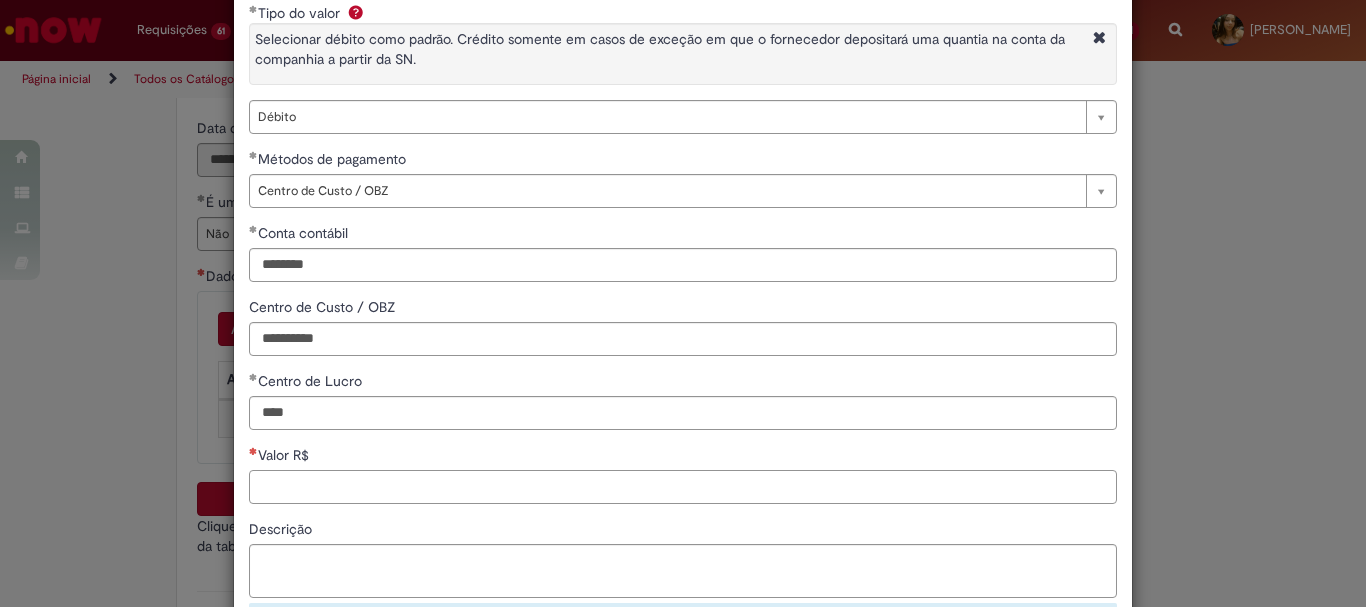 paste on "******" 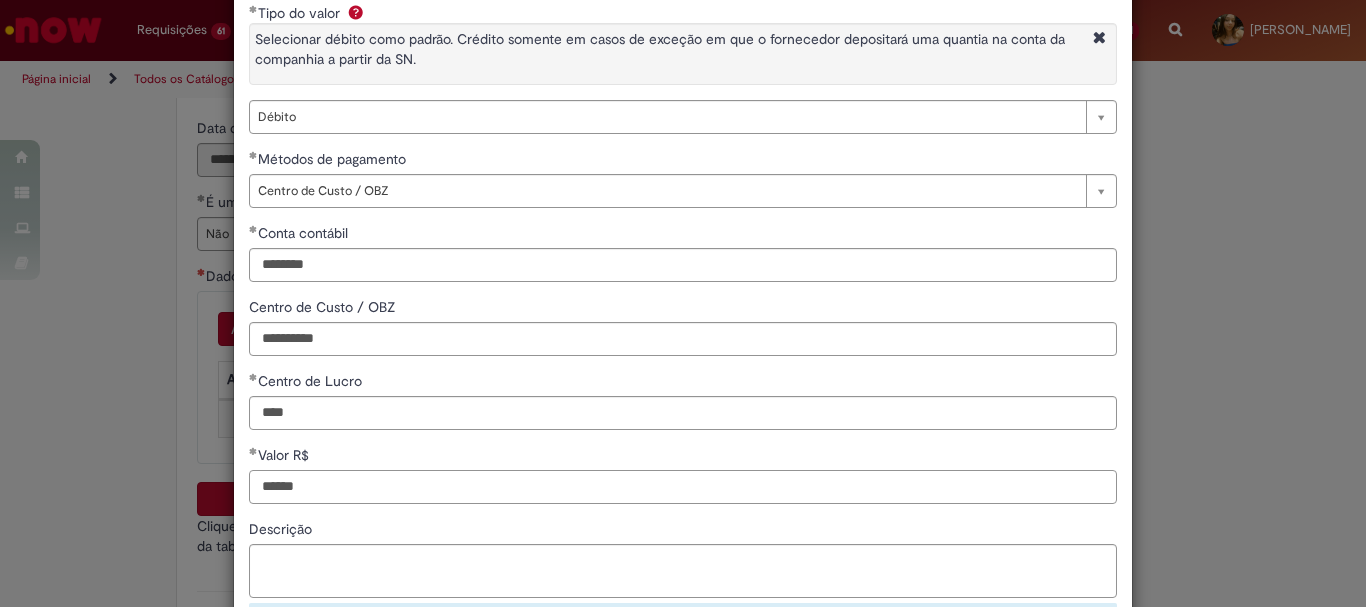 type on "******" 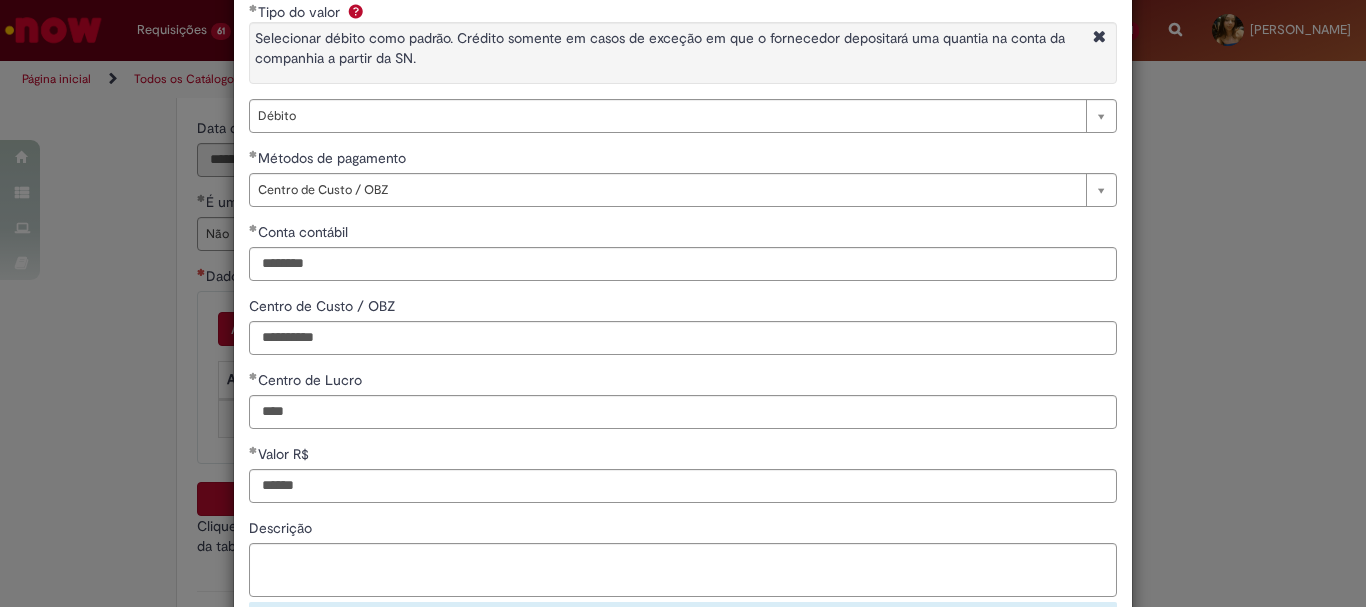 click on "Valor R$" at bounding box center (683, 456) 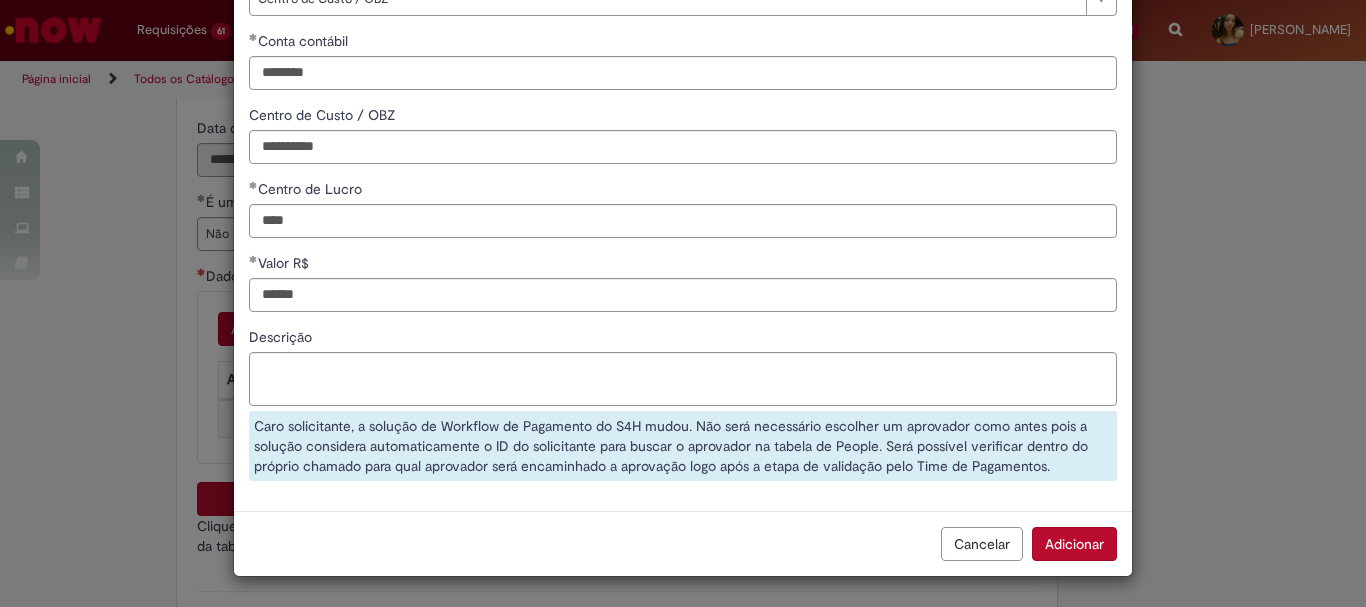 click on "Adicionar" at bounding box center (1074, 544) 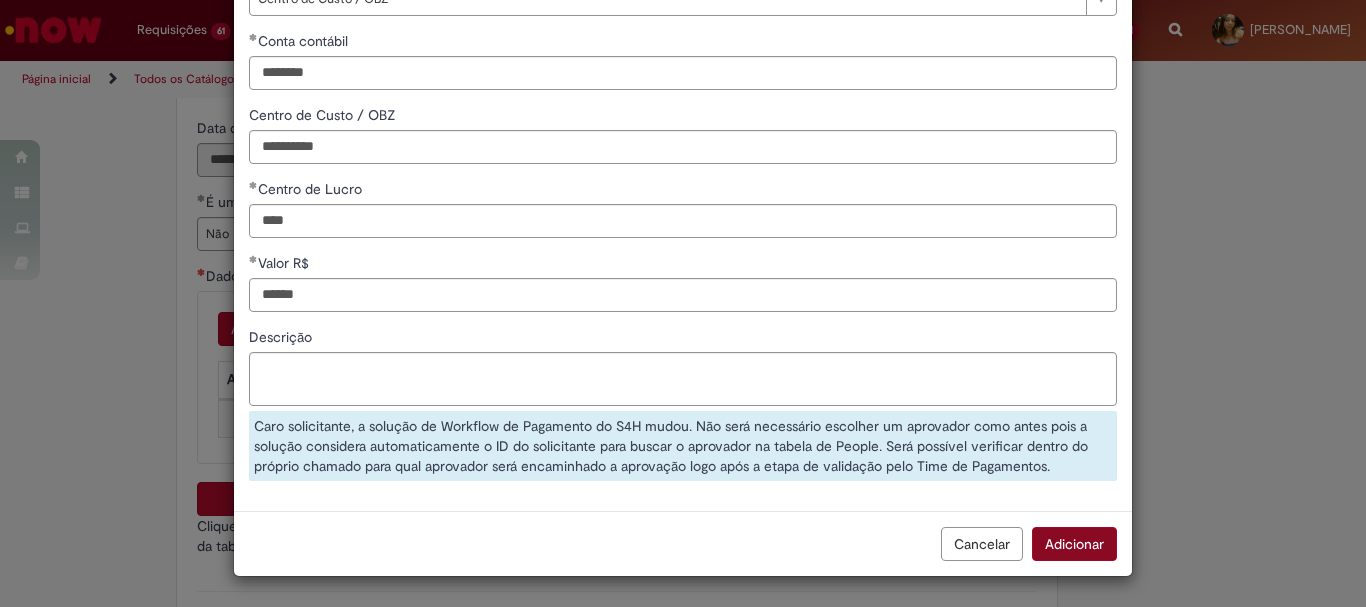 scroll, scrollTop: 292, scrollLeft: 0, axis: vertical 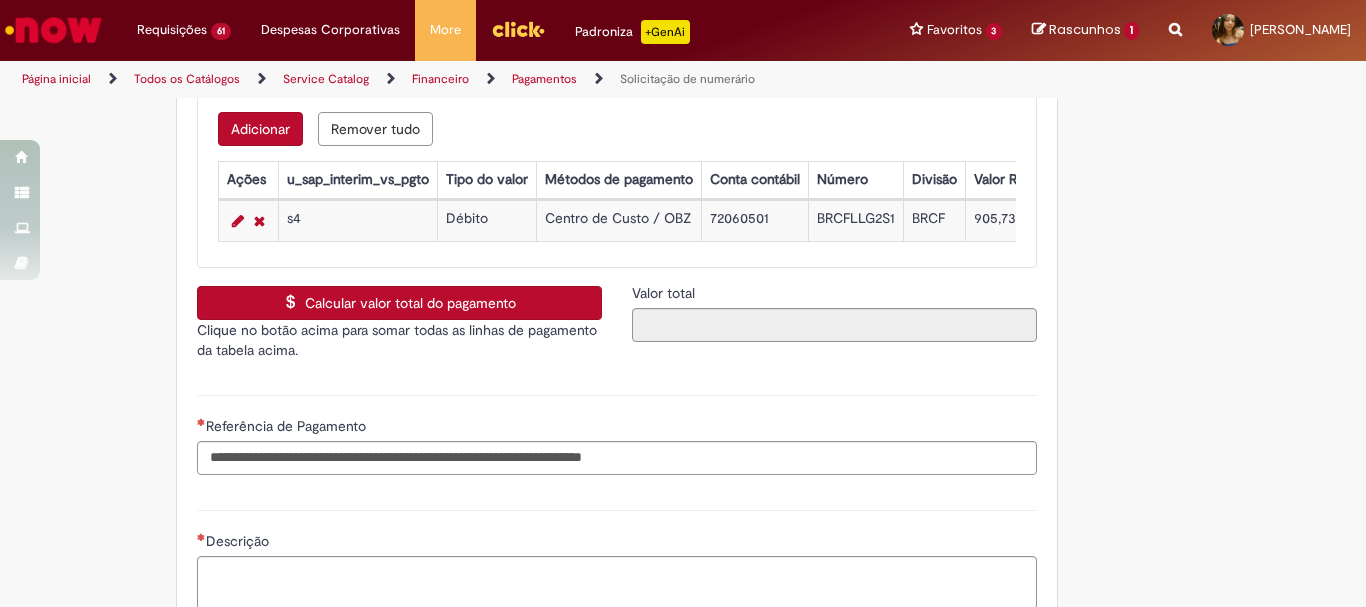 click on "Calcular valor total do pagamento" at bounding box center [399, 303] 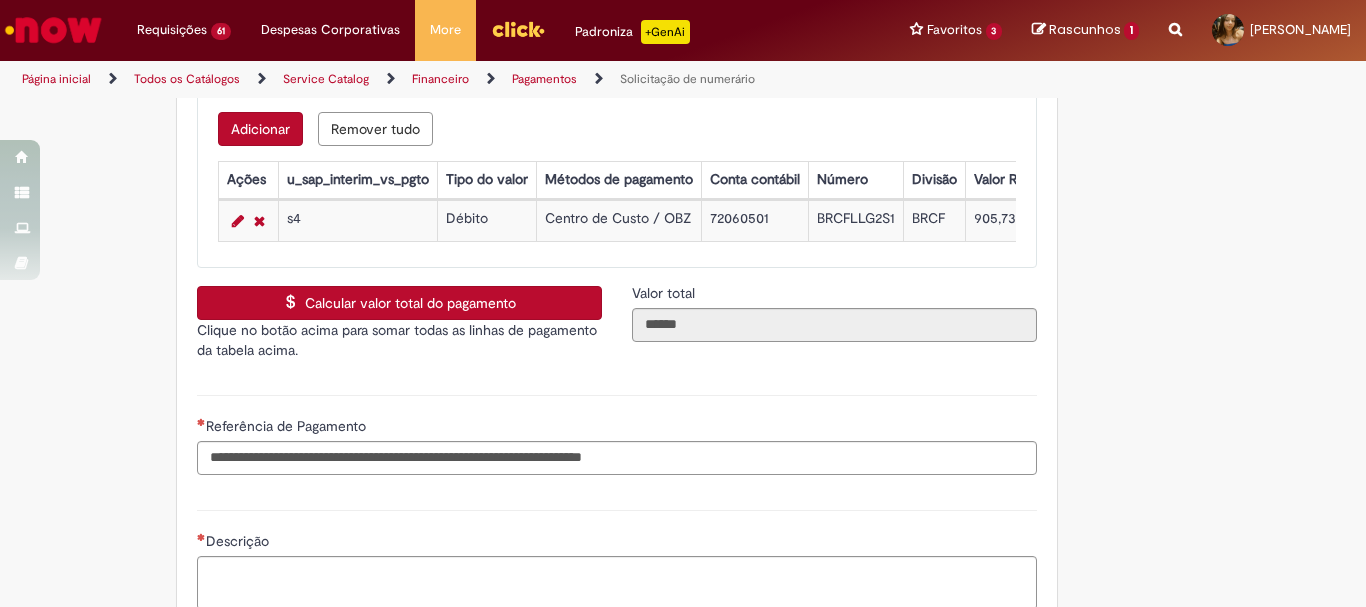 click on "**********" at bounding box center [617, 432] 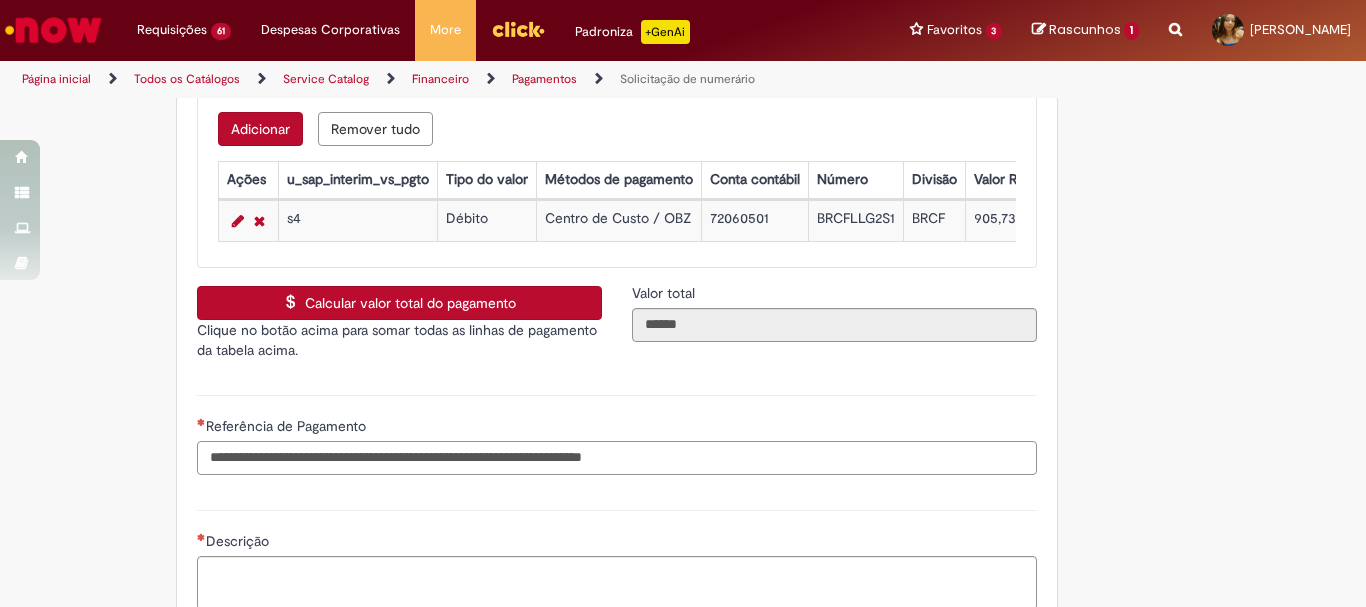 click on "Referência de Pagamento" at bounding box center (617, 458) 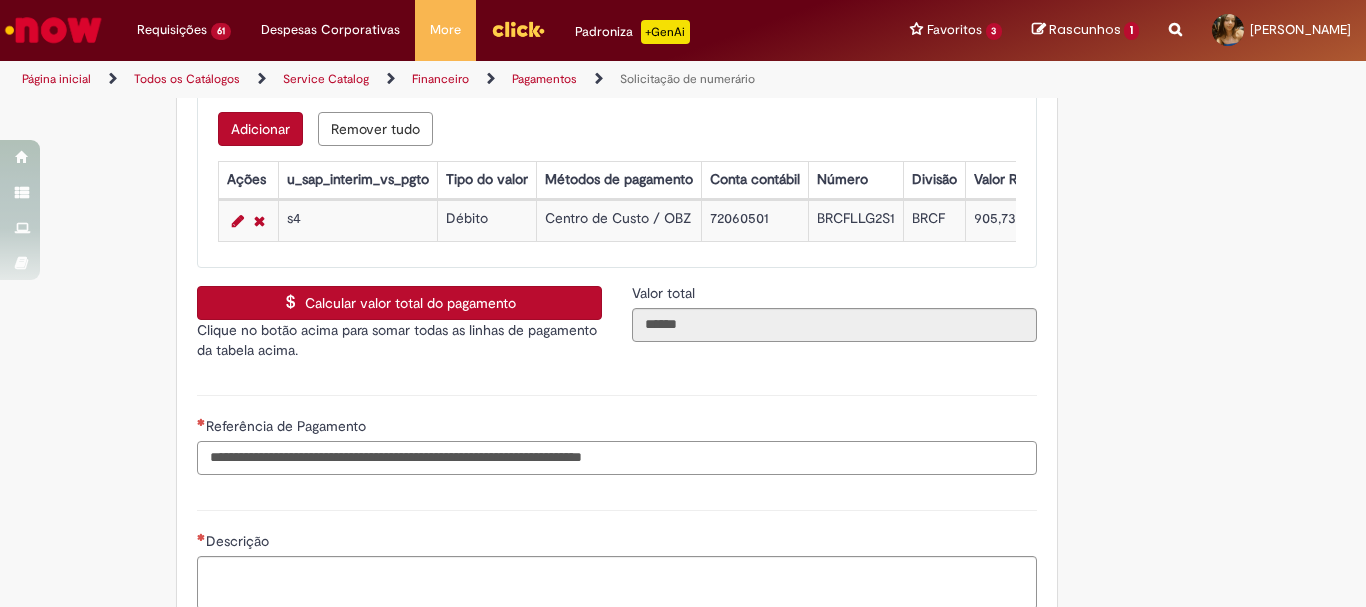 click on "Referência de Pagamento" at bounding box center (617, 458) 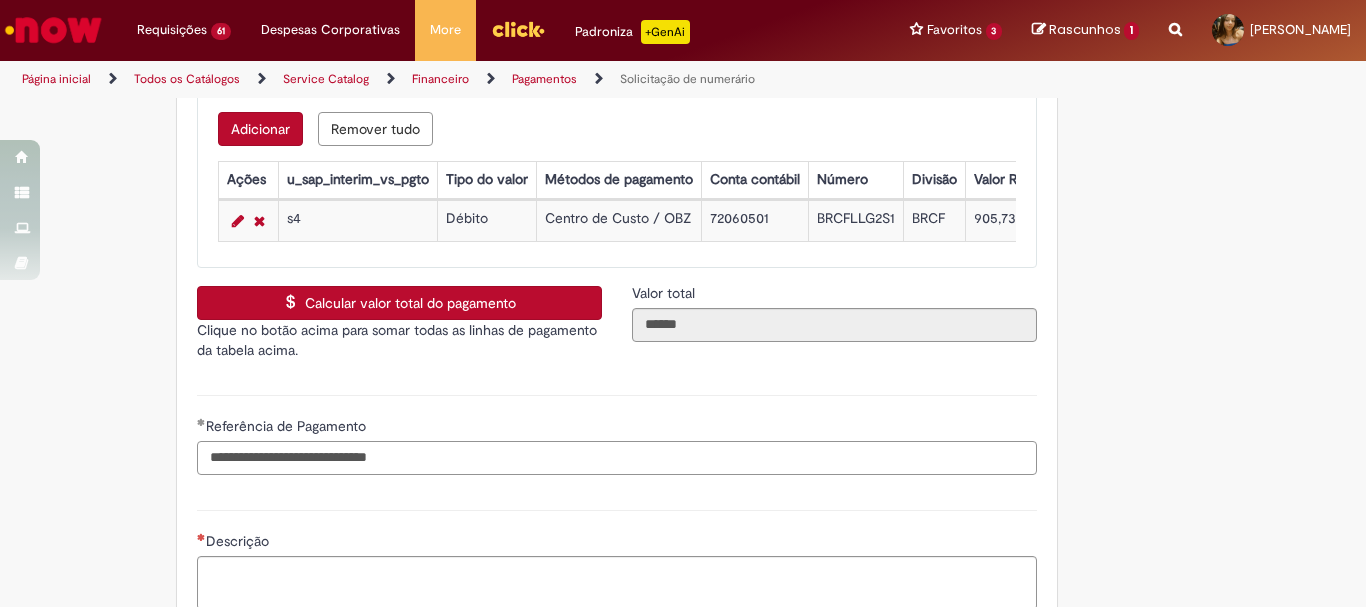 scroll, scrollTop: 4000, scrollLeft: 0, axis: vertical 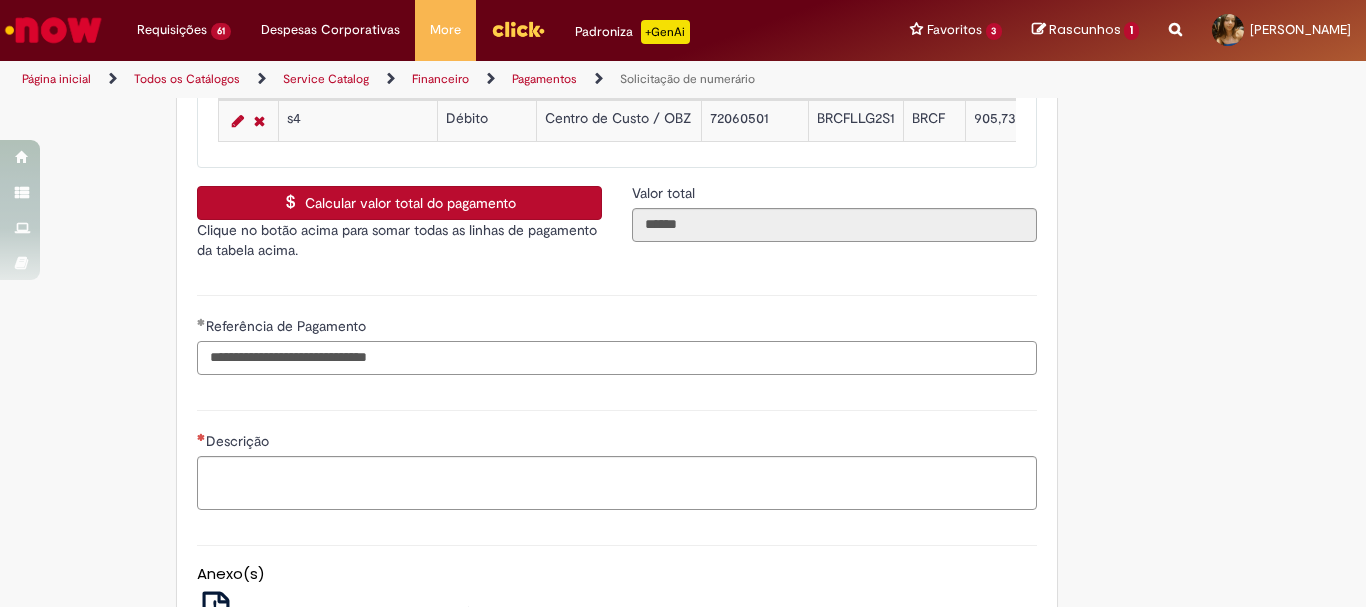 type on "**********" 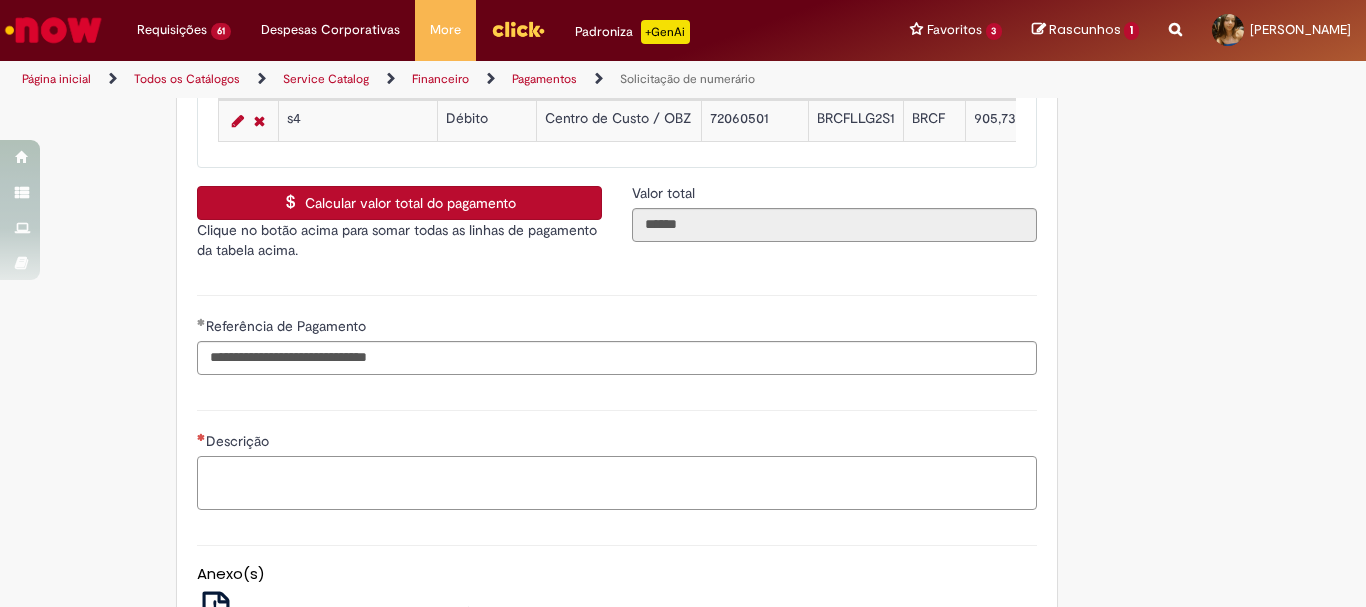click on "Descrição" at bounding box center (617, 483) 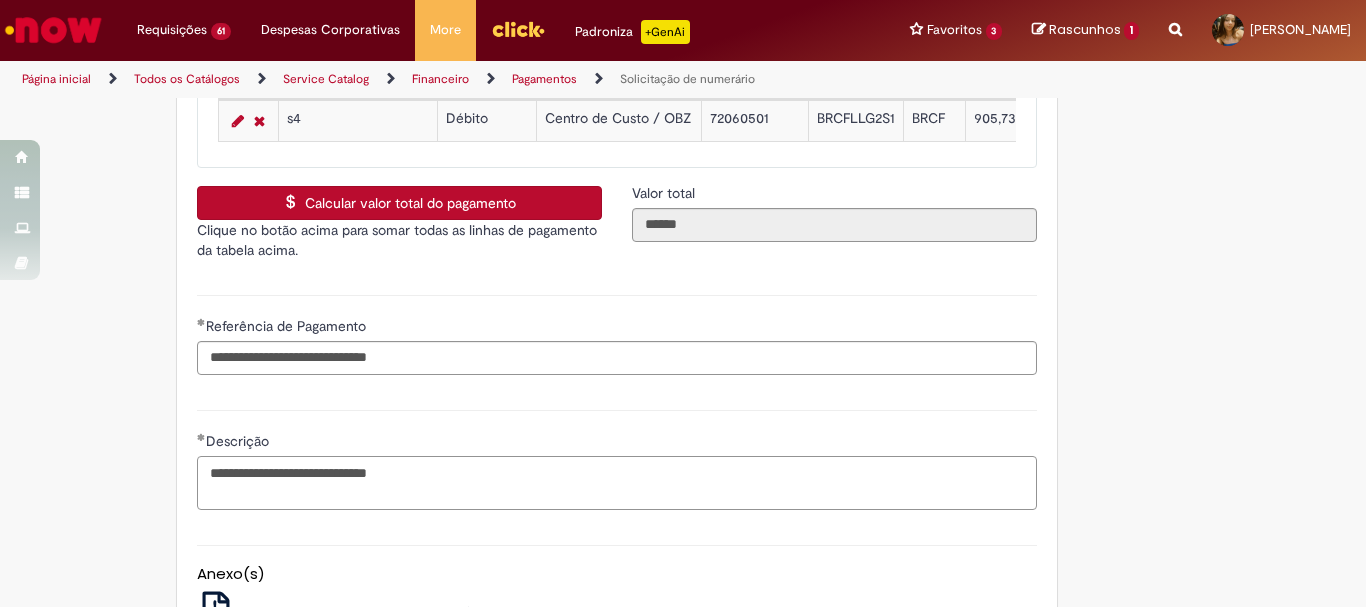 scroll, scrollTop: 4200, scrollLeft: 0, axis: vertical 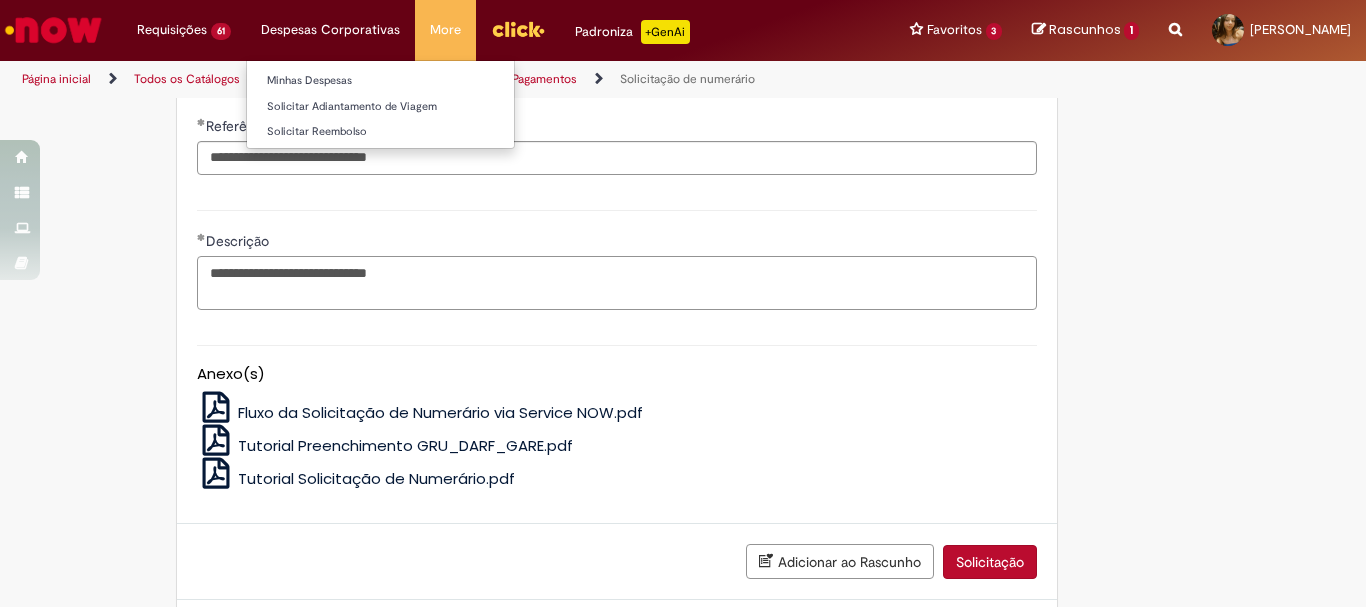 type on "**********" 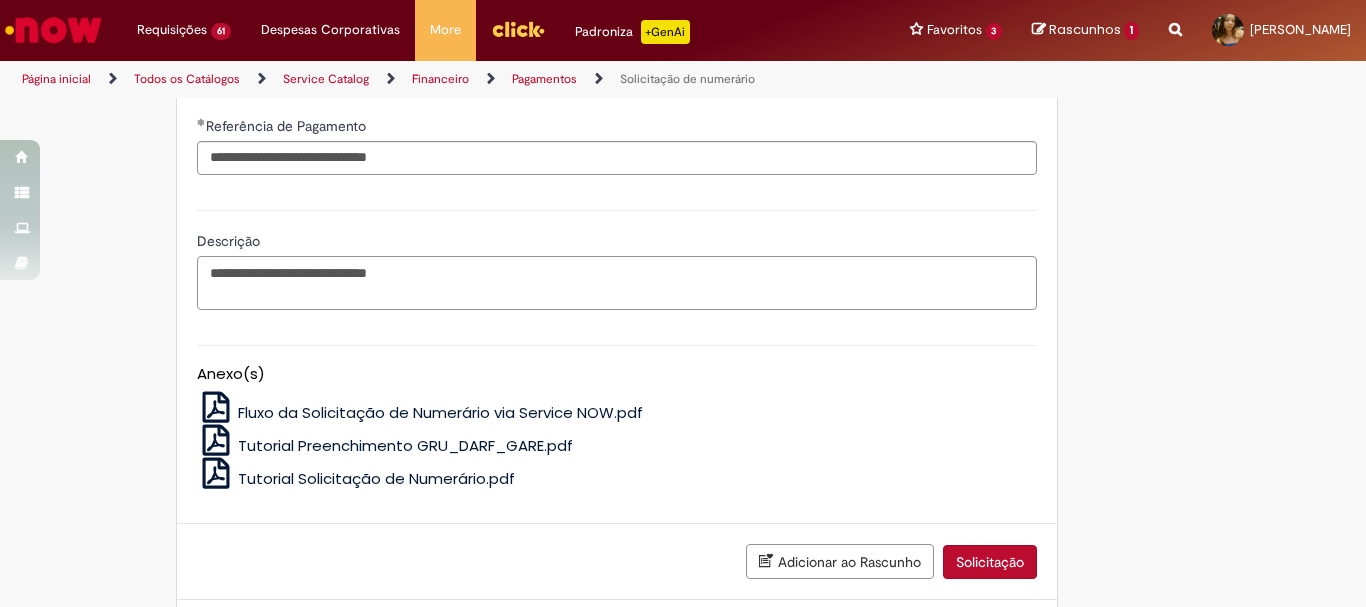 scroll, scrollTop: 4295, scrollLeft: 0, axis: vertical 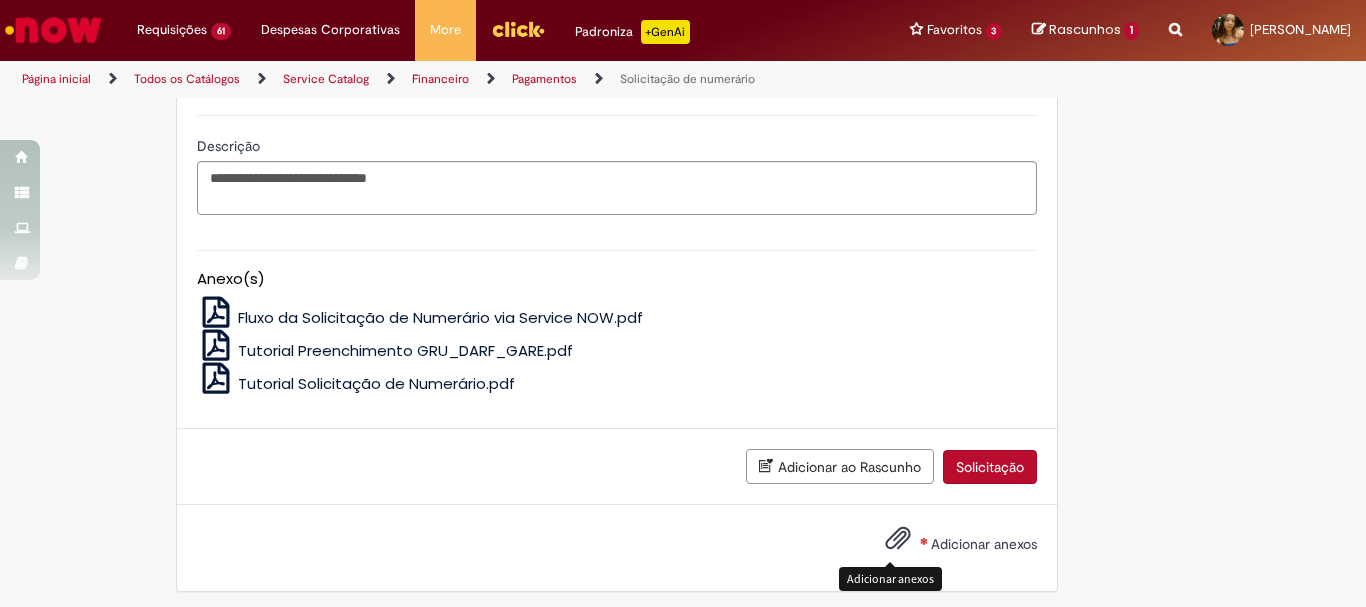 click at bounding box center [898, 539] 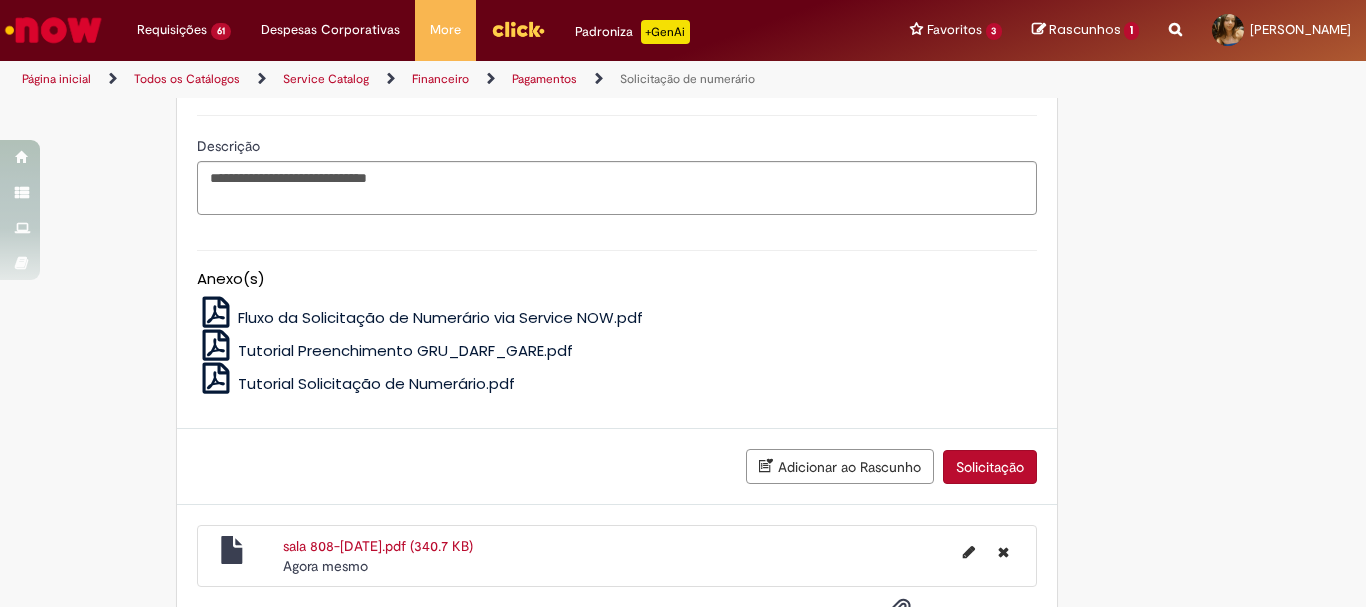 scroll, scrollTop: 4367, scrollLeft: 0, axis: vertical 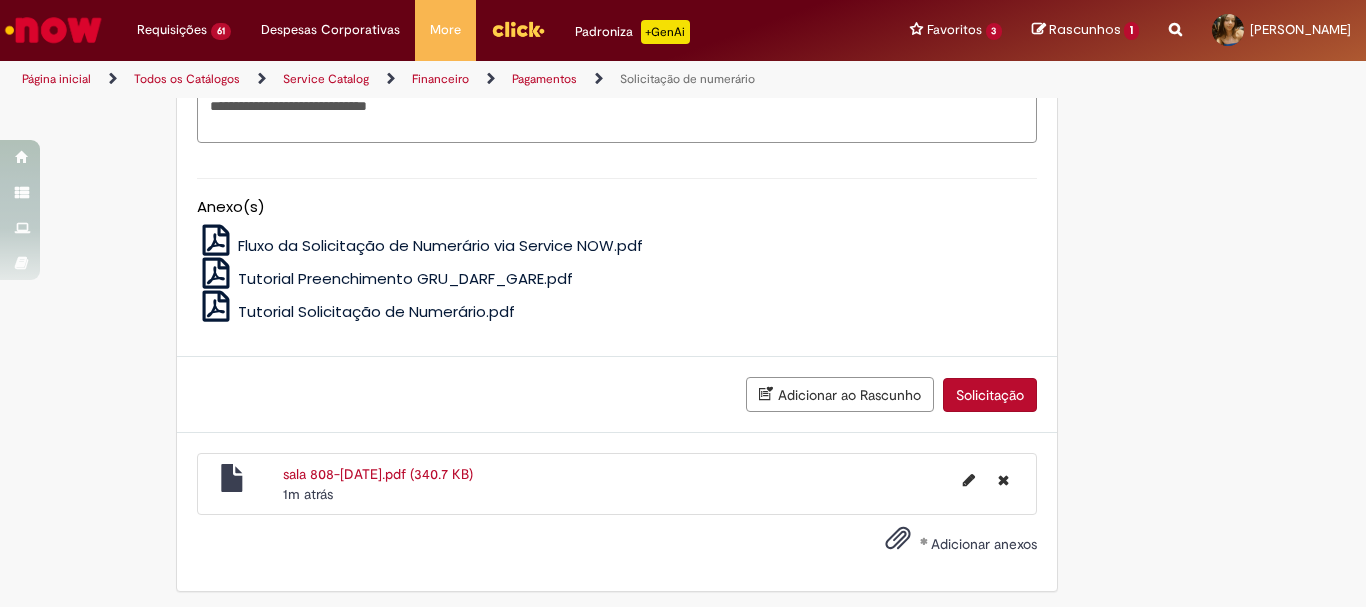 click on "Anexo(s)
Fluxo da Solicitação de Numerário via Service NOW.pdf
Tutorial Preenchimento GRU_DARF_GARE.pdf
Tutorial Solicitação de Numerário.pdf" at bounding box center [617, 247] 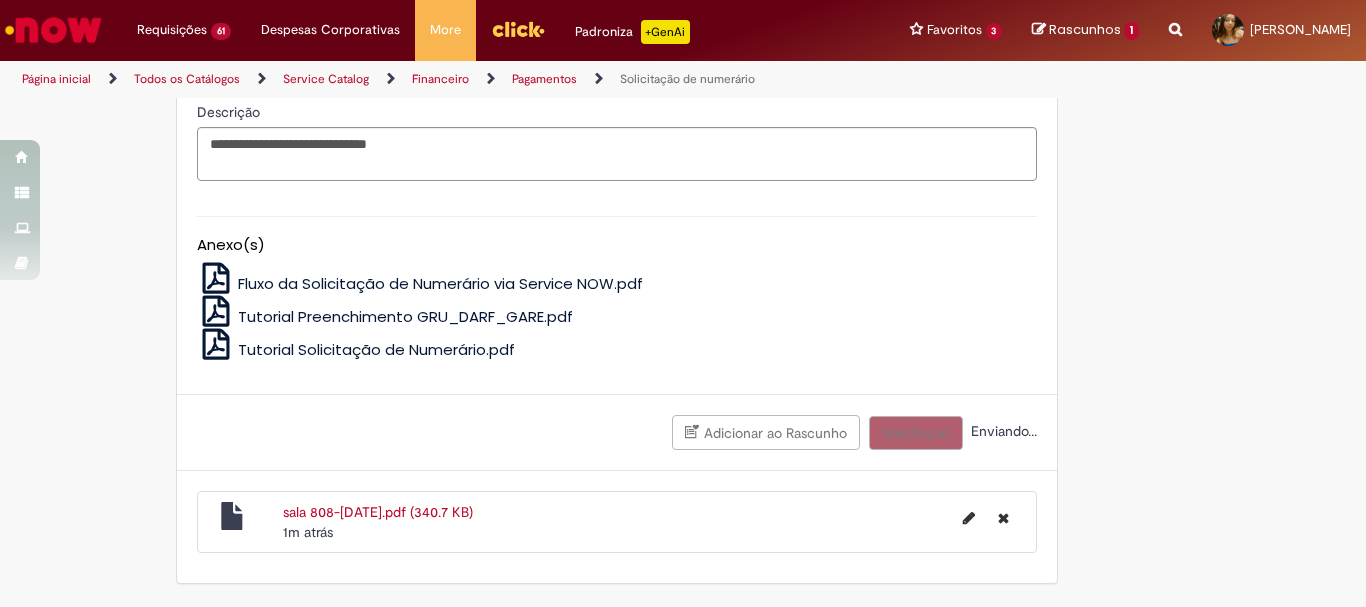 scroll, scrollTop: 4322, scrollLeft: 0, axis: vertical 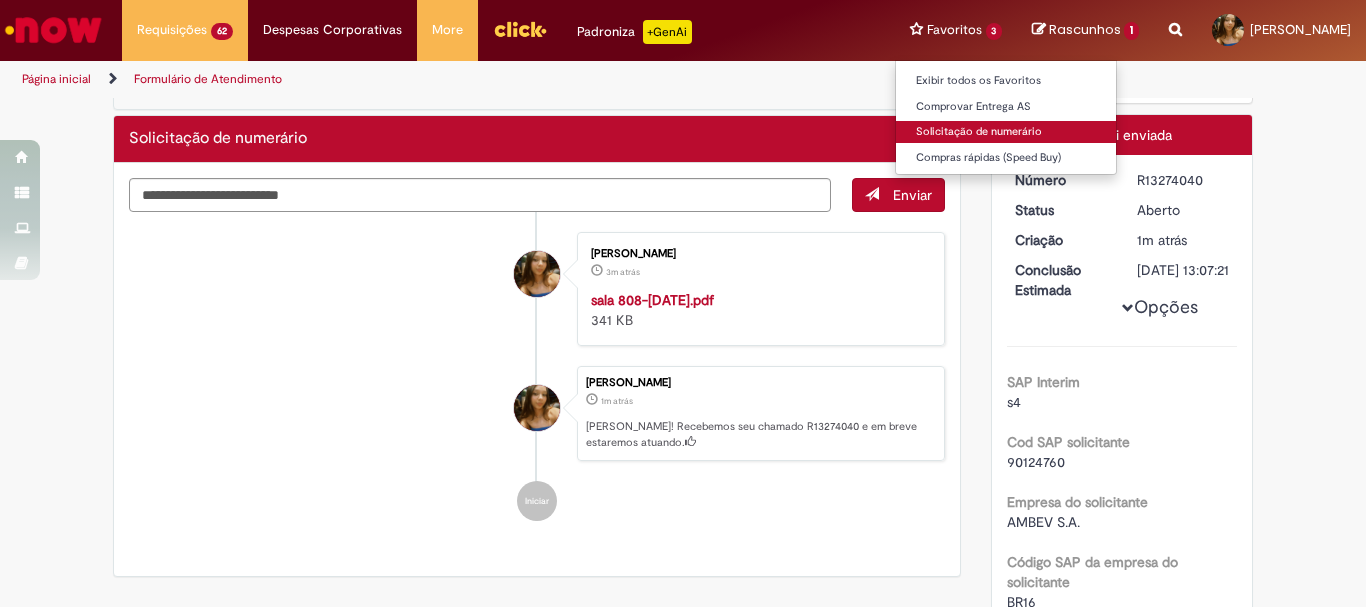 click on "Solicitação de numerário" at bounding box center (1006, 132) 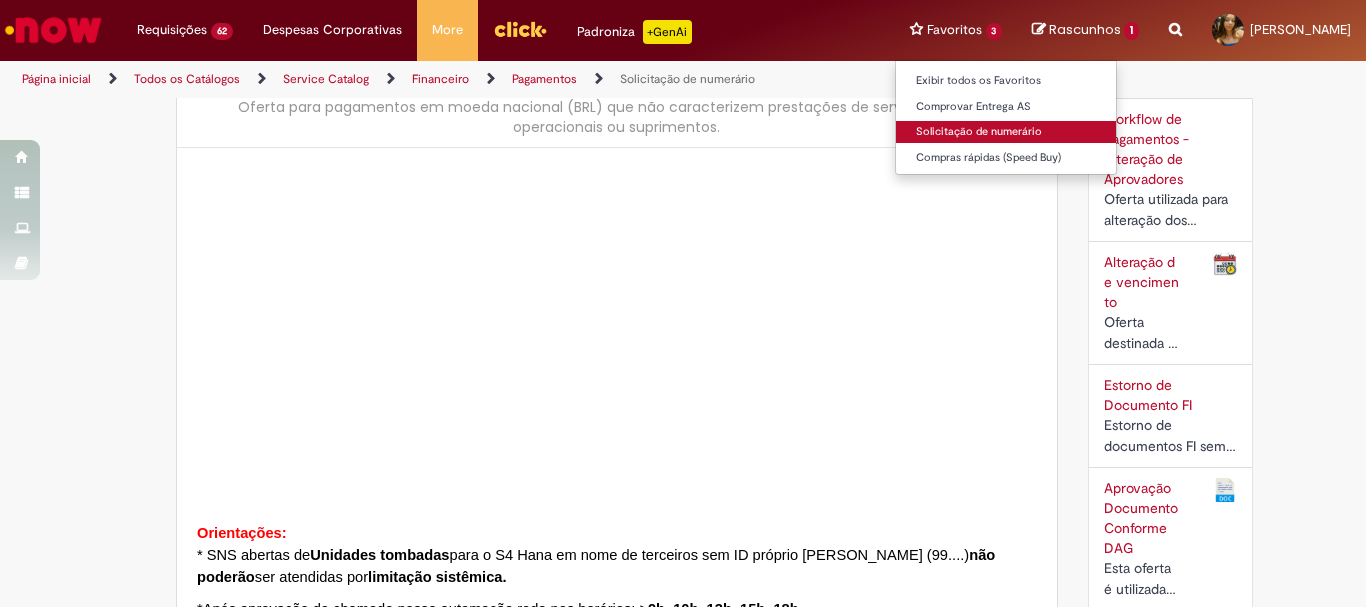 scroll, scrollTop: 0, scrollLeft: 0, axis: both 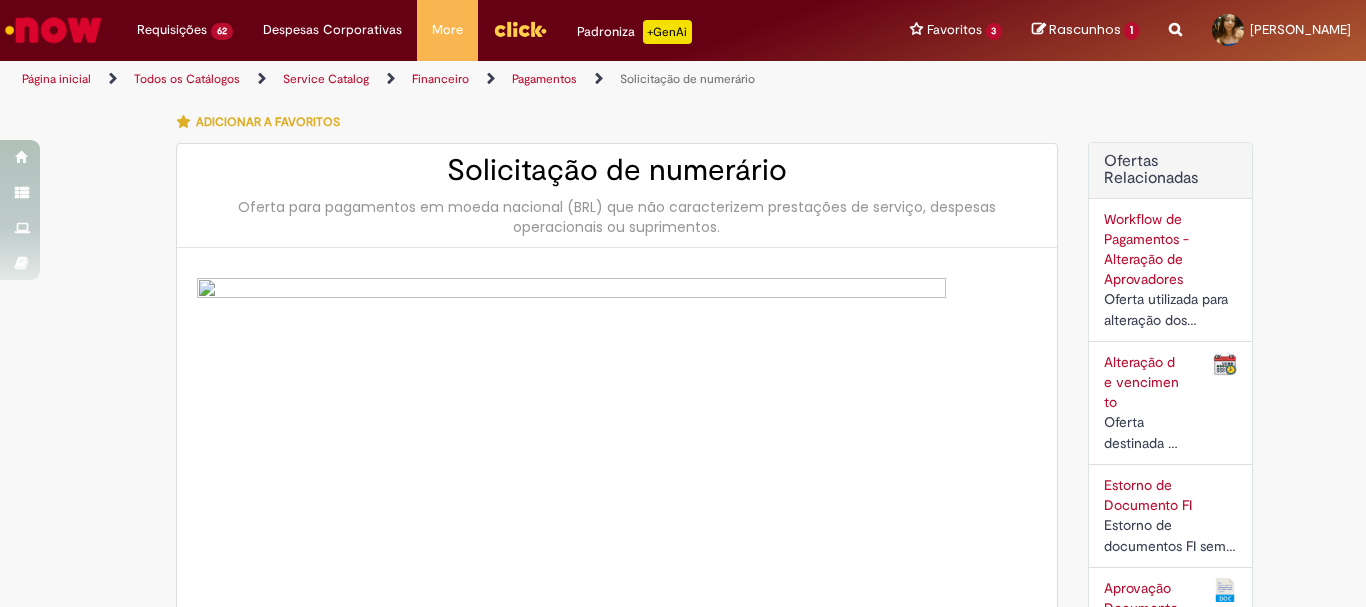 type on "********" 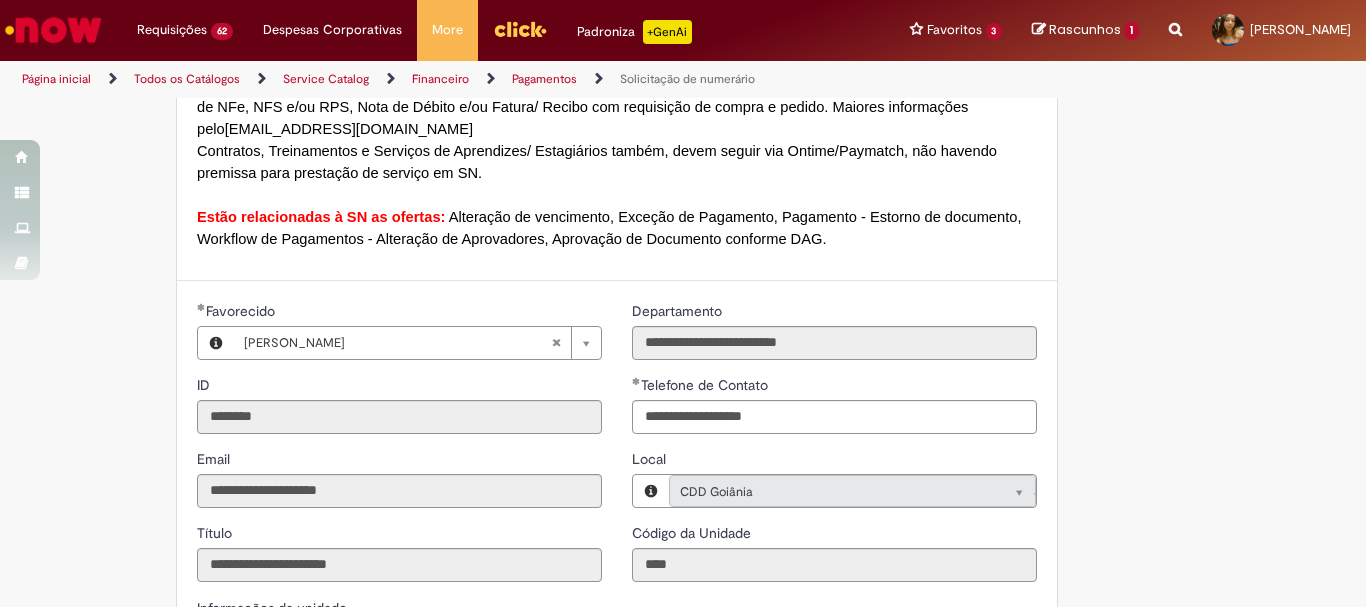 scroll, scrollTop: 1900, scrollLeft: 0, axis: vertical 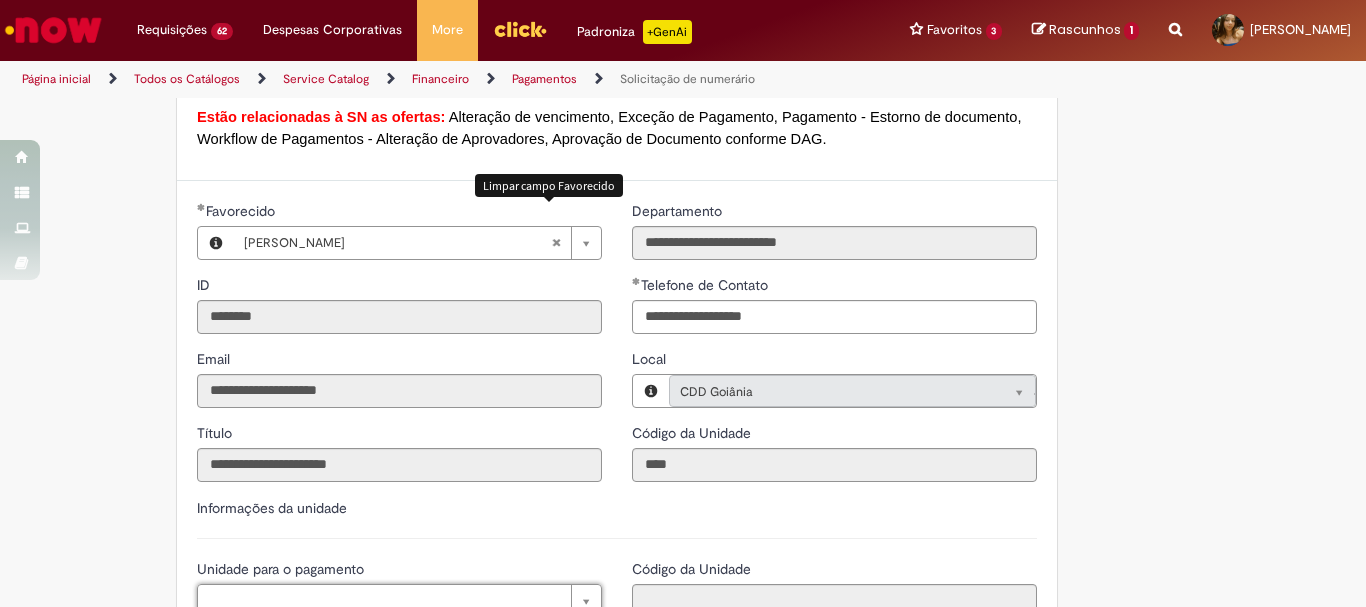 click at bounding box center [556, 243] 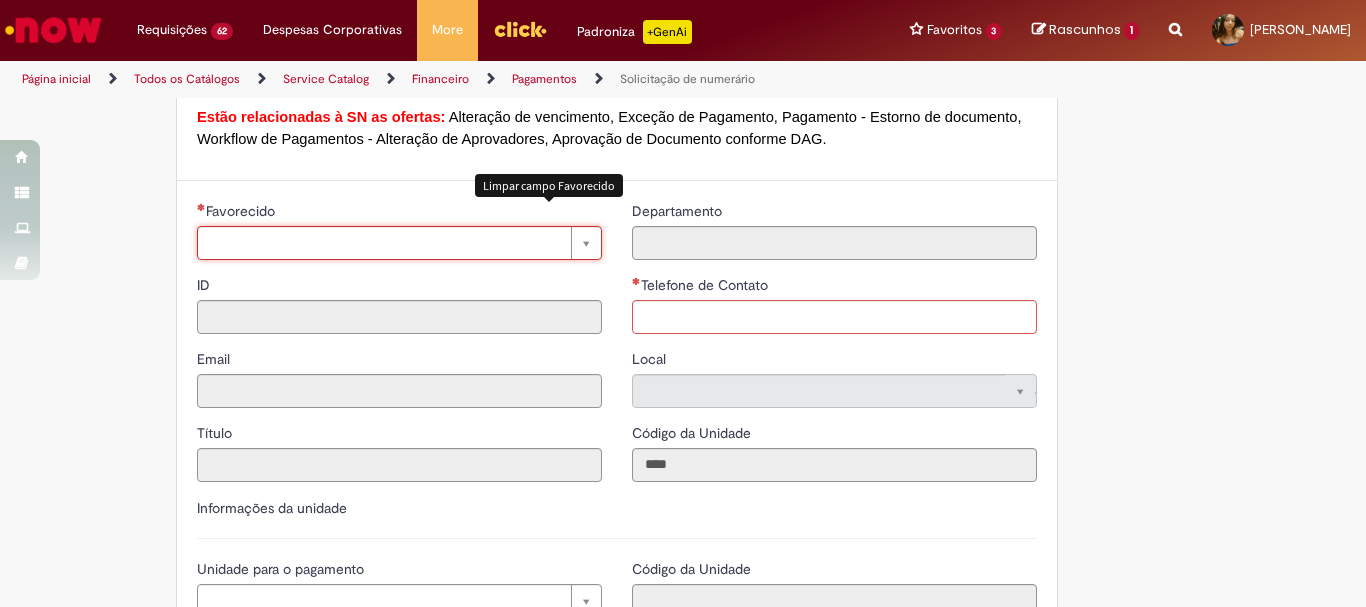 type 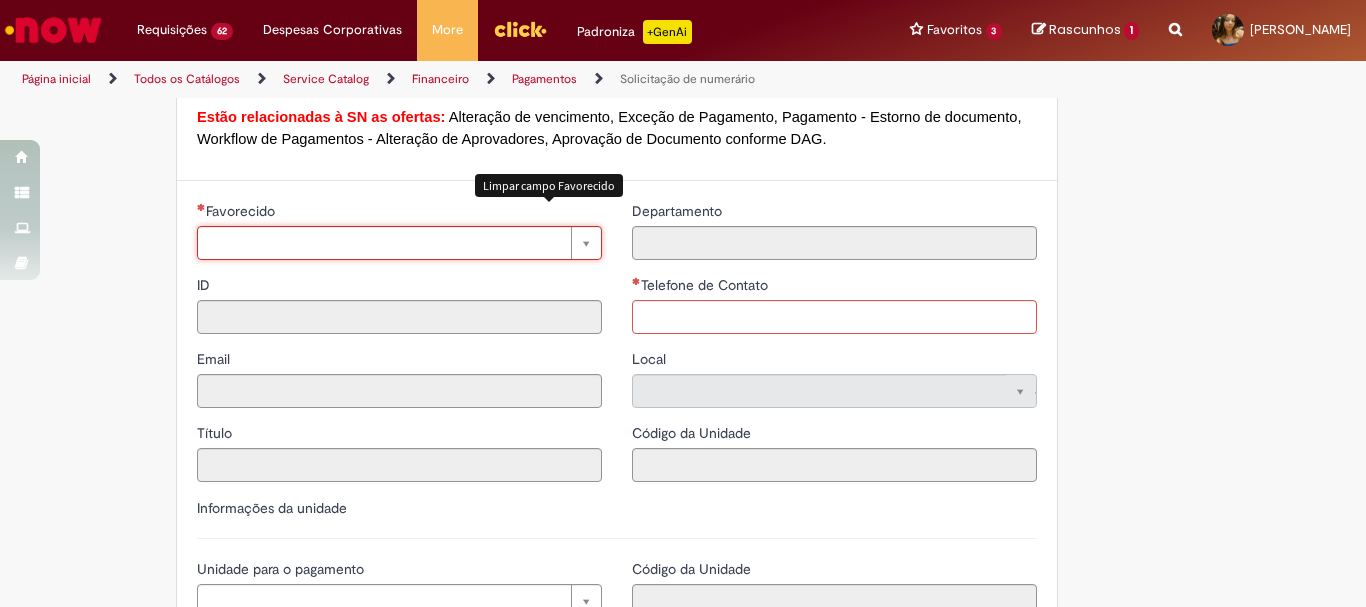 scroll, scrollTop: 0, scrollLeft: 0, axis: both 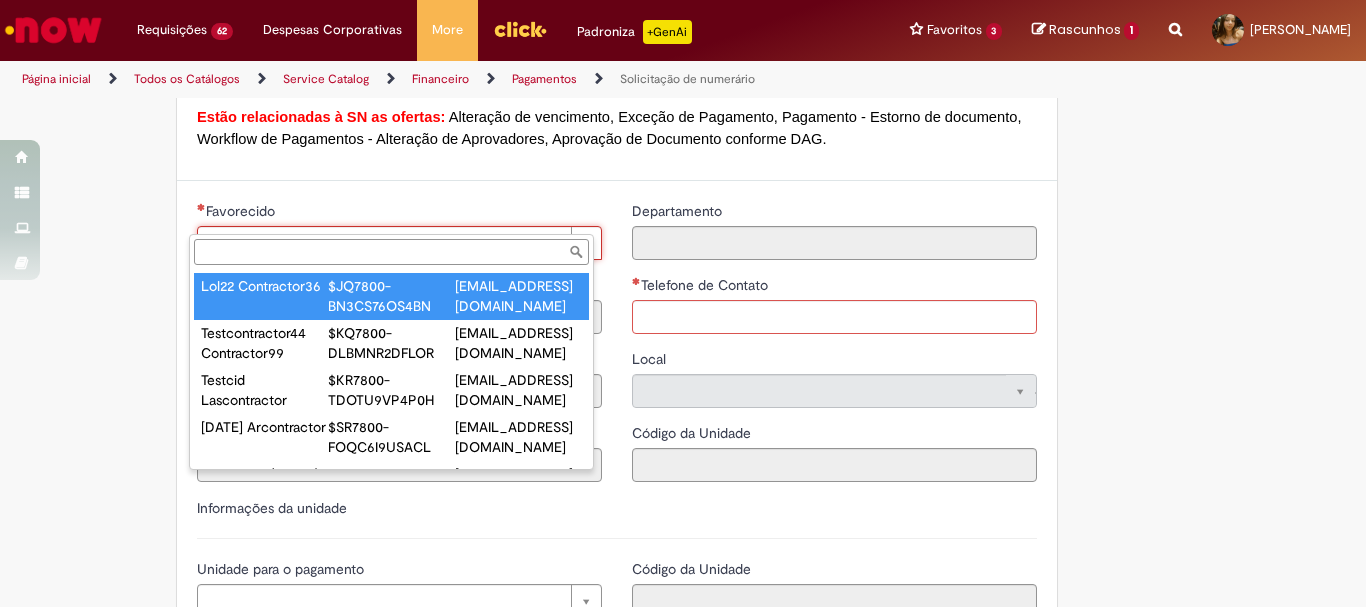 paste on "**********" 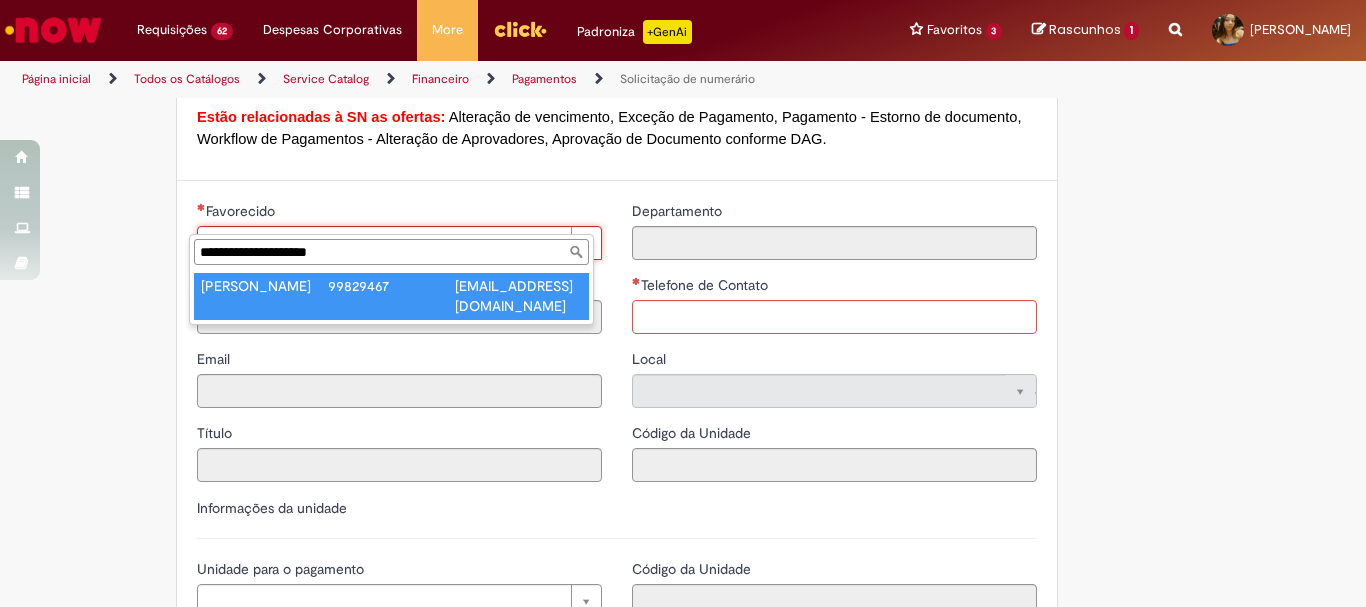 type on "**********" 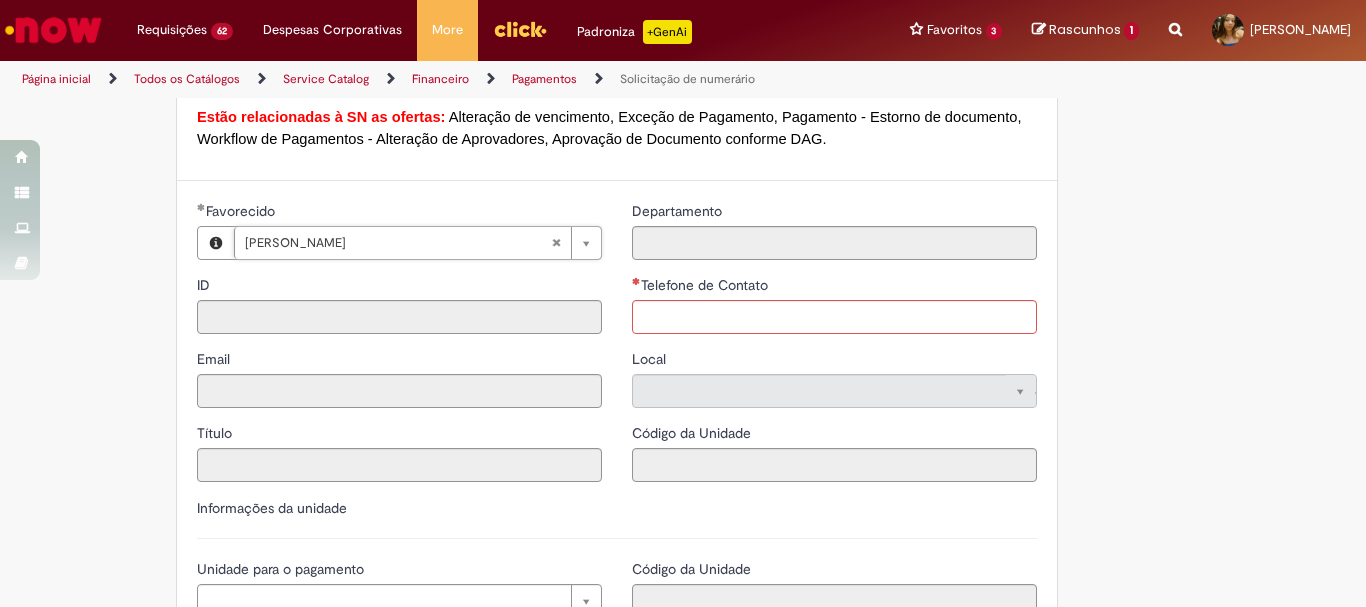 type on "********" 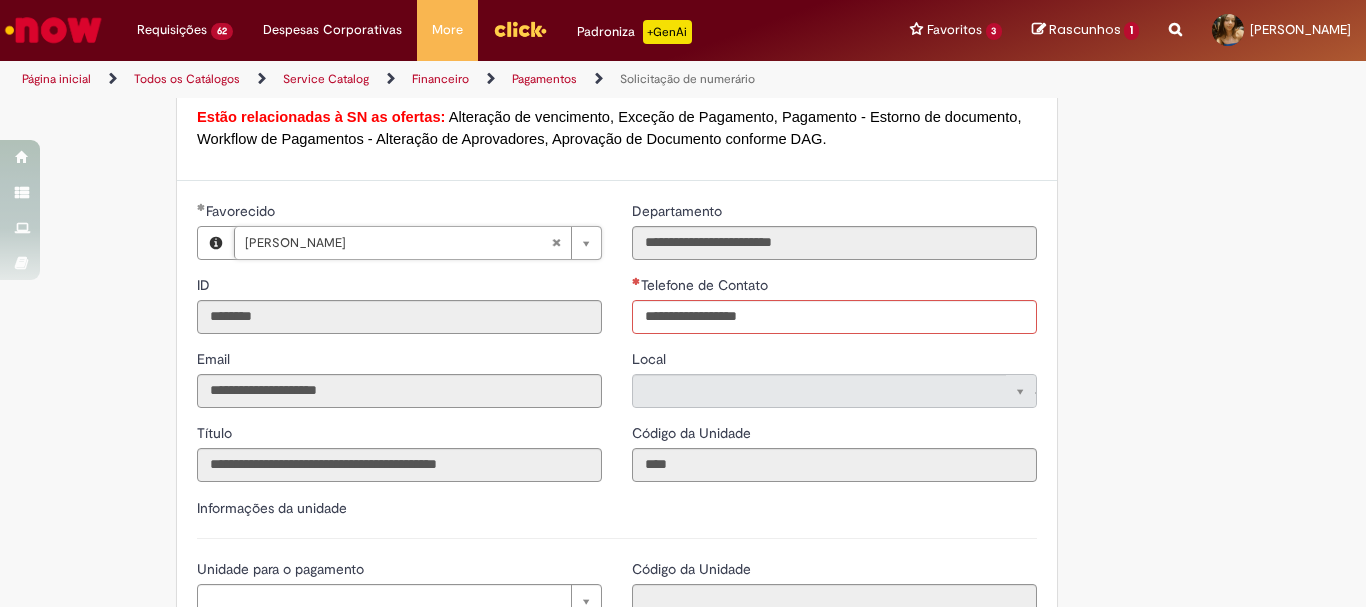type on "**********" 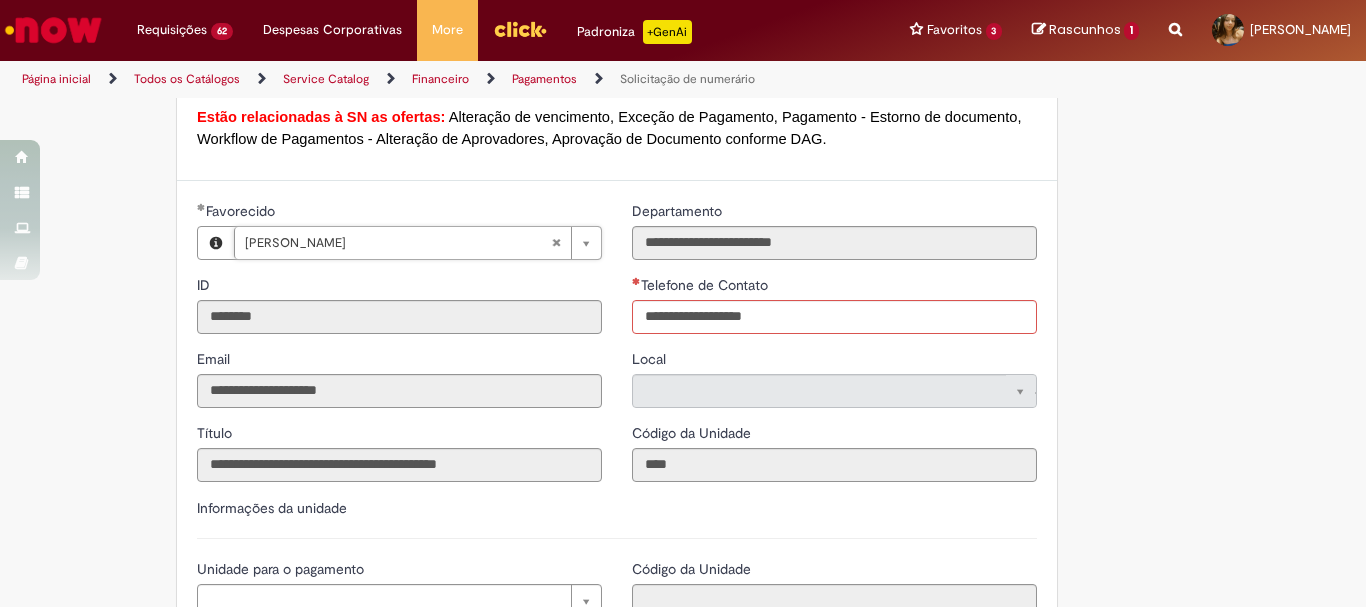 type on "**********" 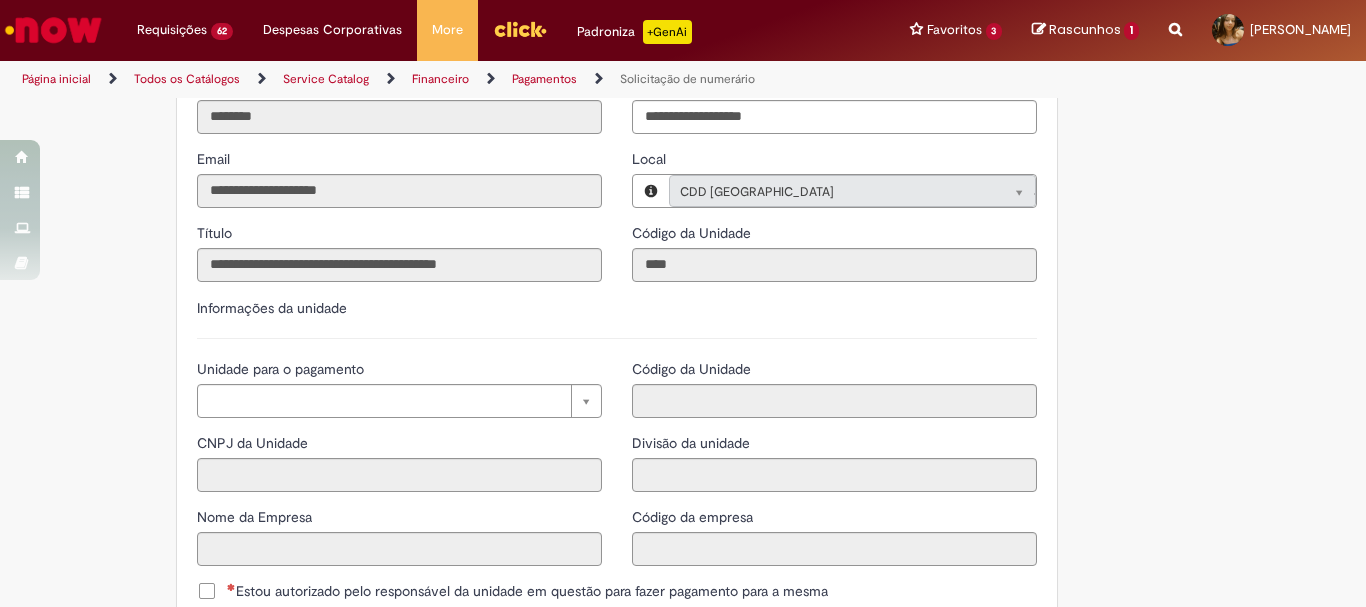 scroll, scrollTop: 2000, scrollLeft: 0, axis: vertical 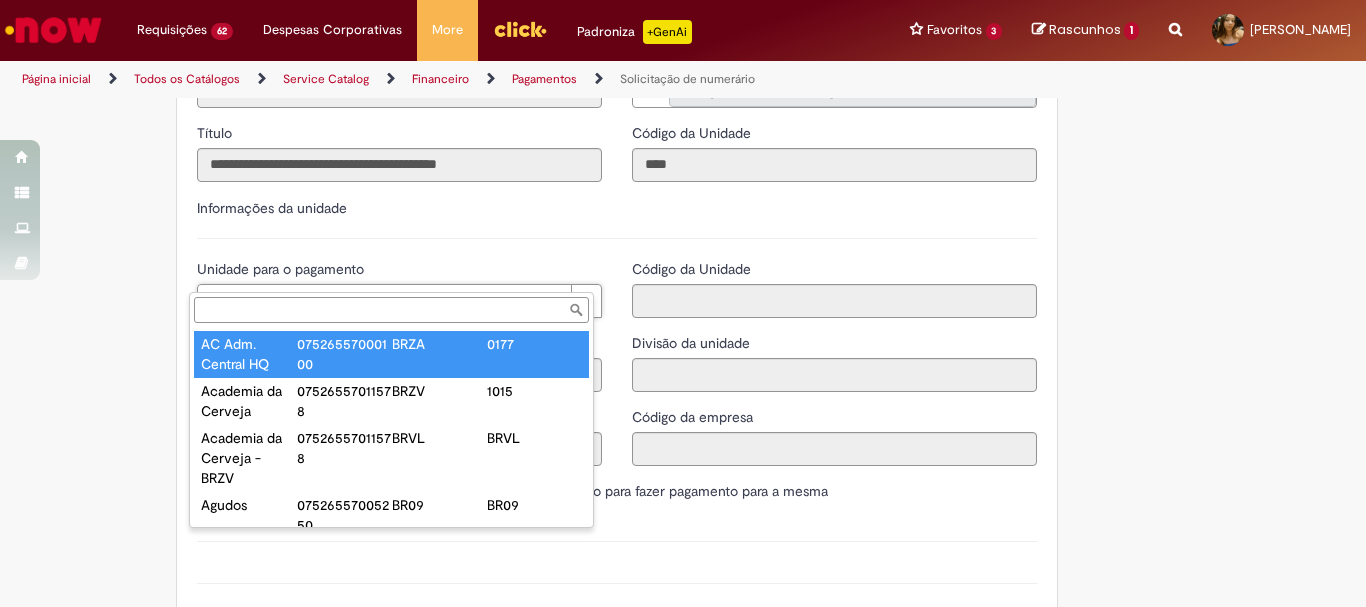 drag, startPoint x: 841, startPoint y: 284, endPoint x: 774, endPoint y: 283, distance: 67.00746 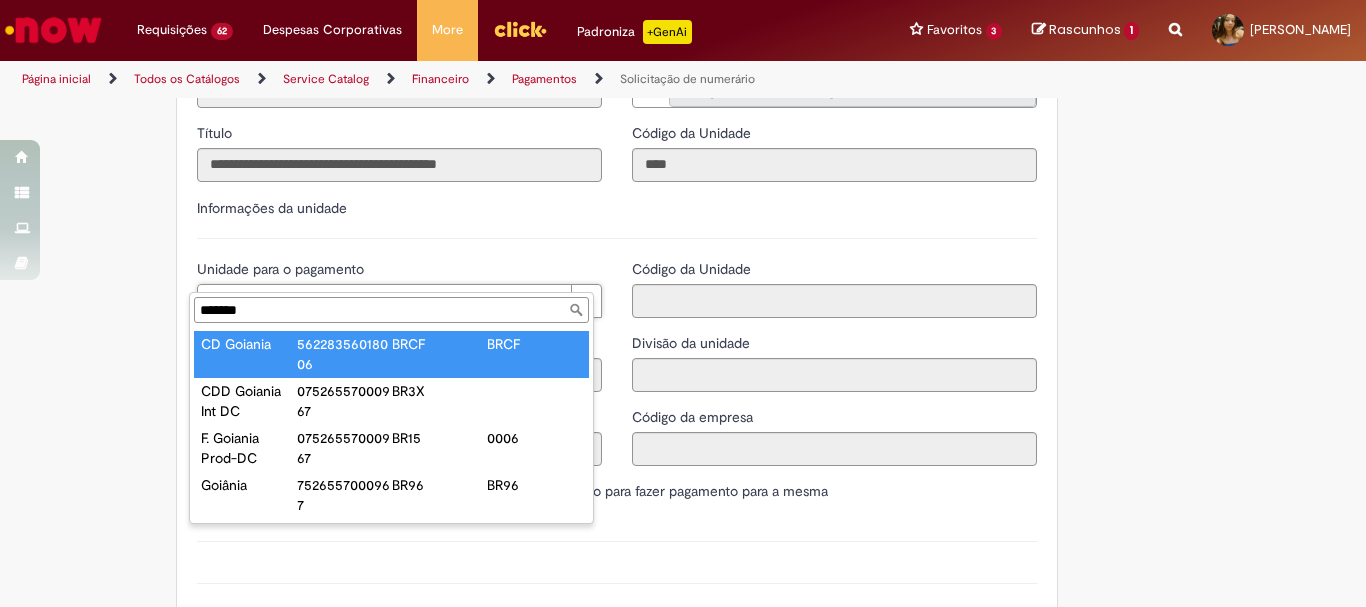 type on "*******" 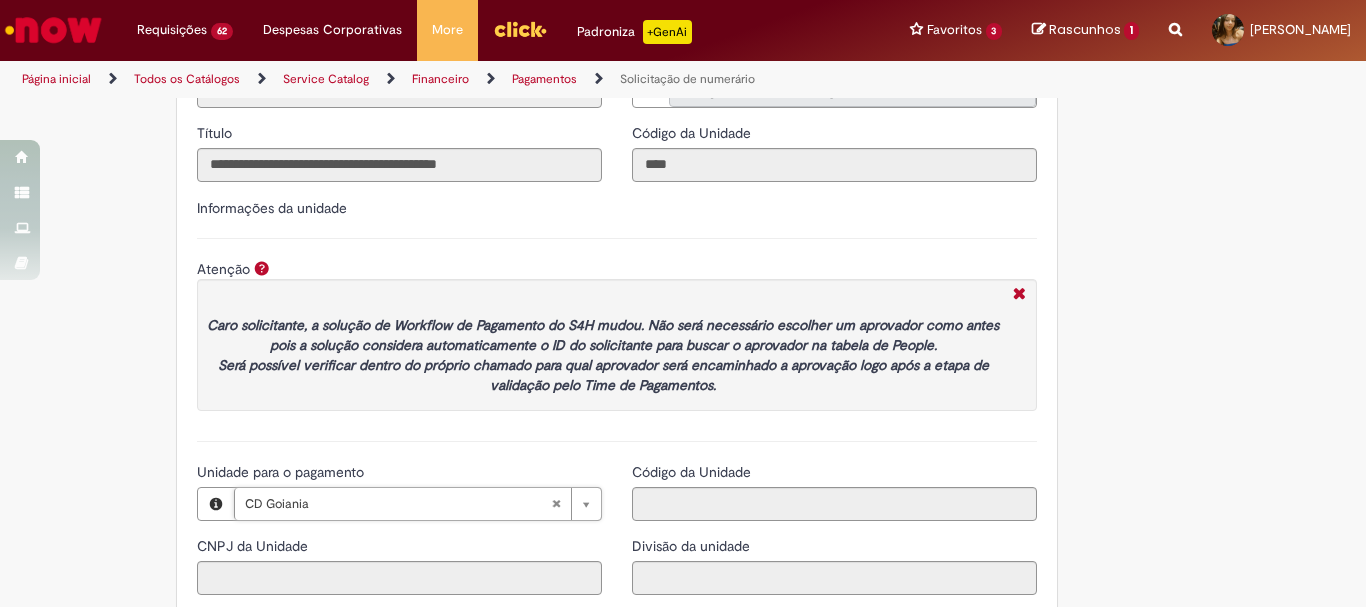 type on "**********" 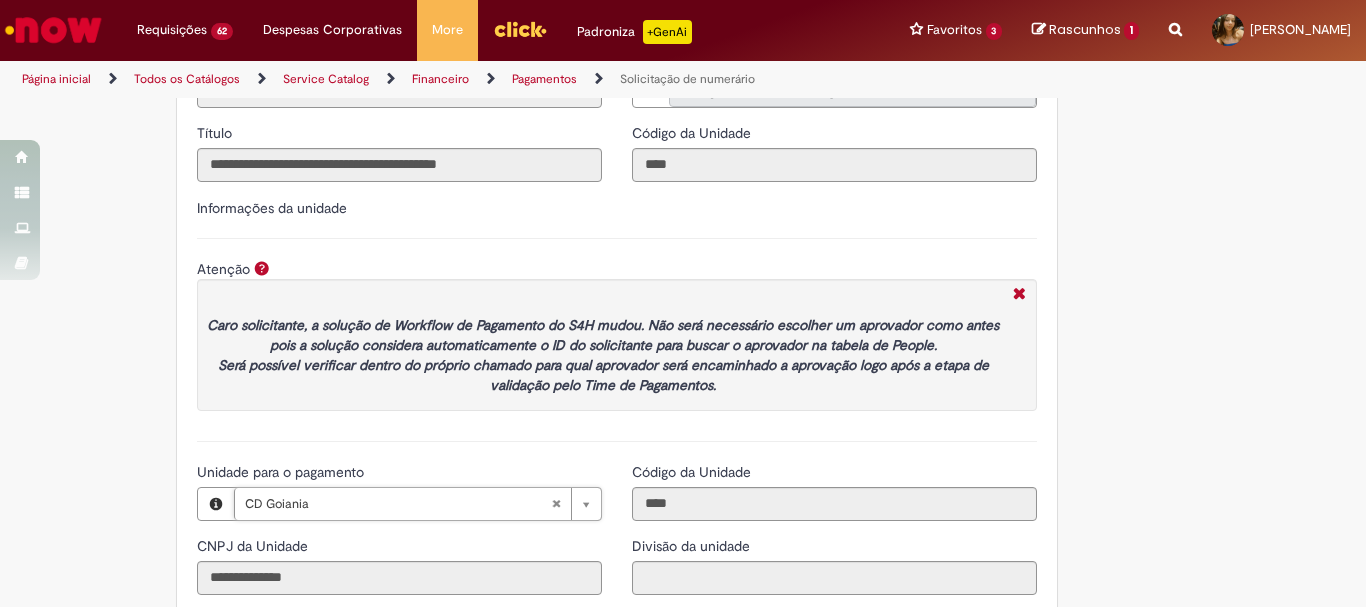 scroll, scrollTop: 2200, scrollLeft: 0, axis: vertical 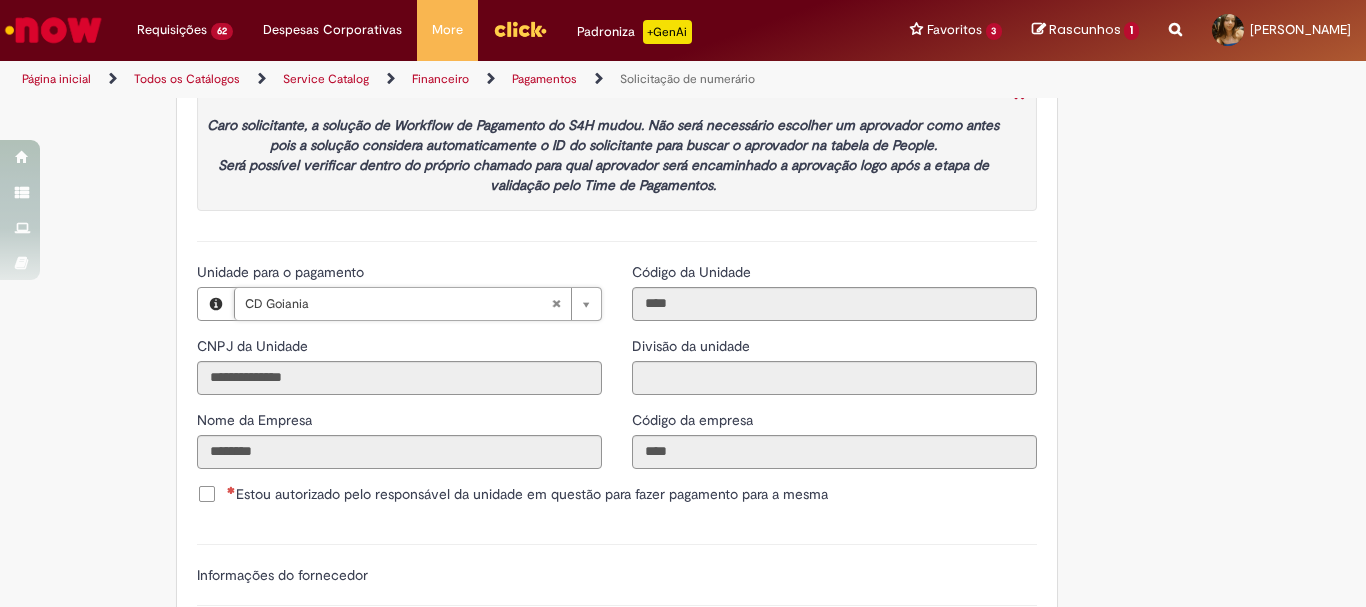click on "Estou autorizado pelo responsável da unidade em questão para fazer pagamento para a mesma" at bounding box center (527, 494) 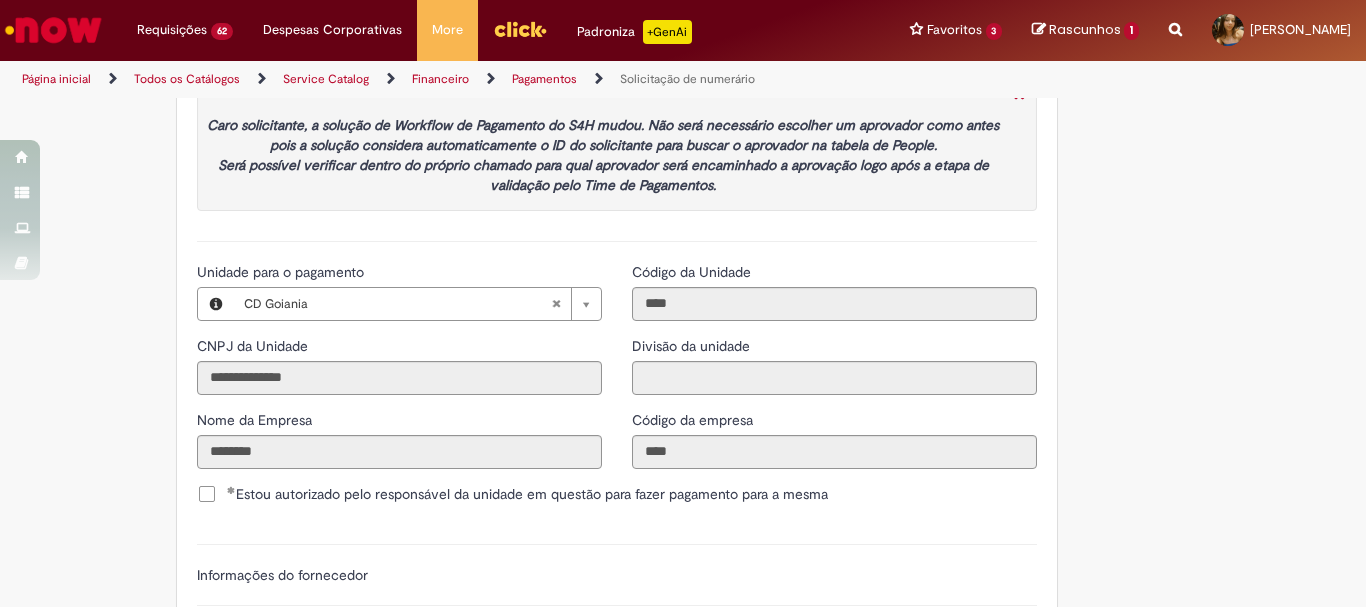 scroll, scrollTop: 2500, scrollLeft: 0, axis: vertical 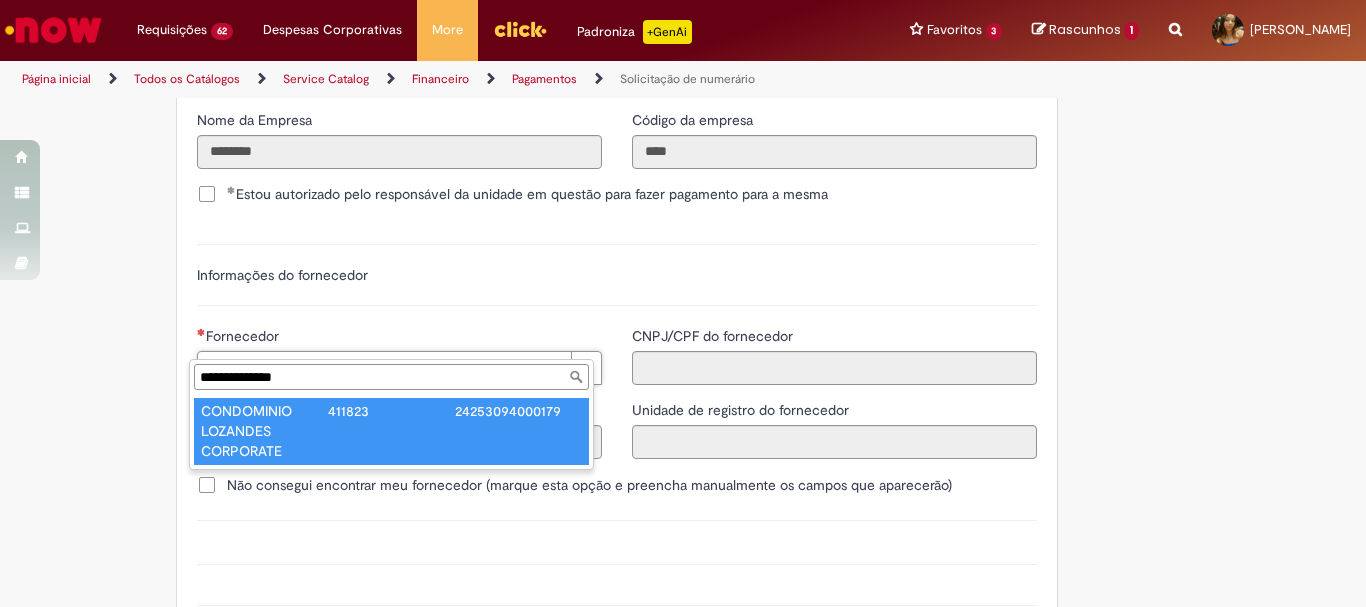 type on "**********" 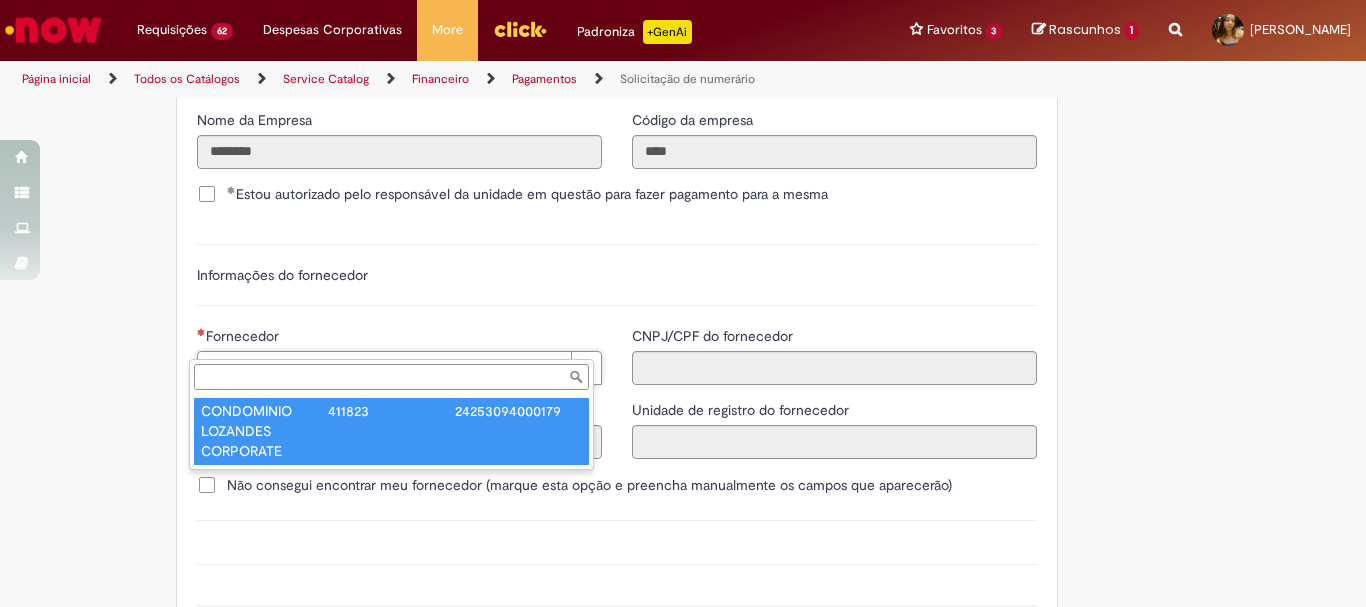 type on "******" 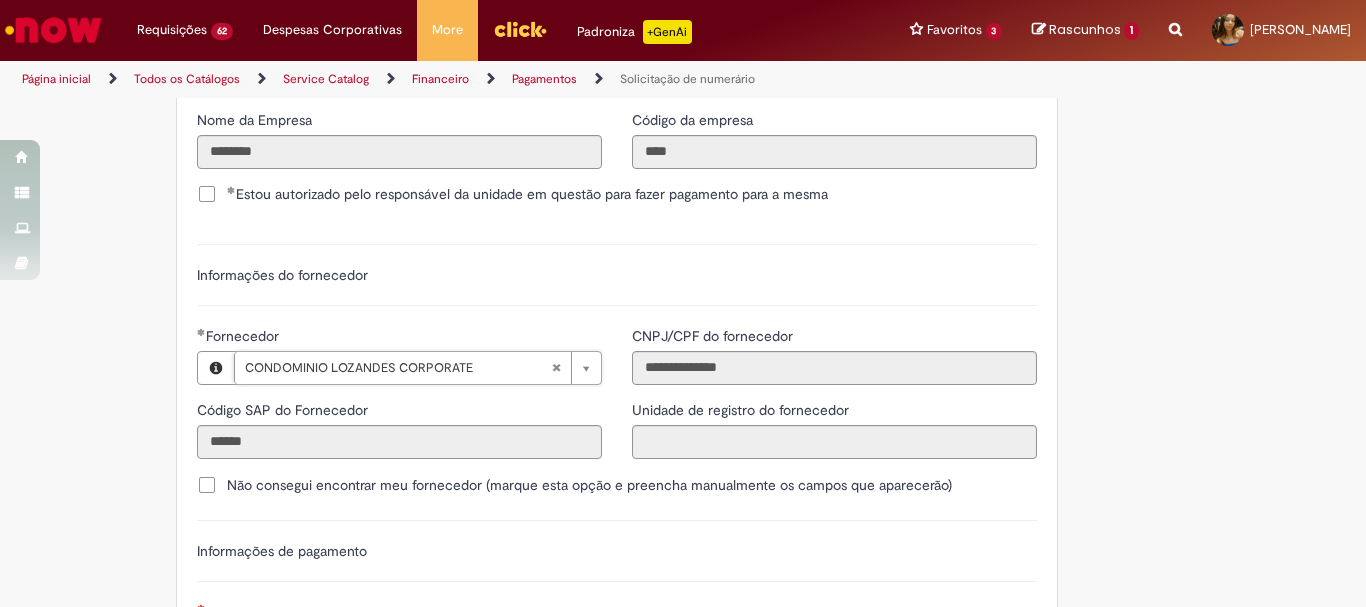 scroll, scrollTop: 2700, scrollLeft: 0, axis: vertical 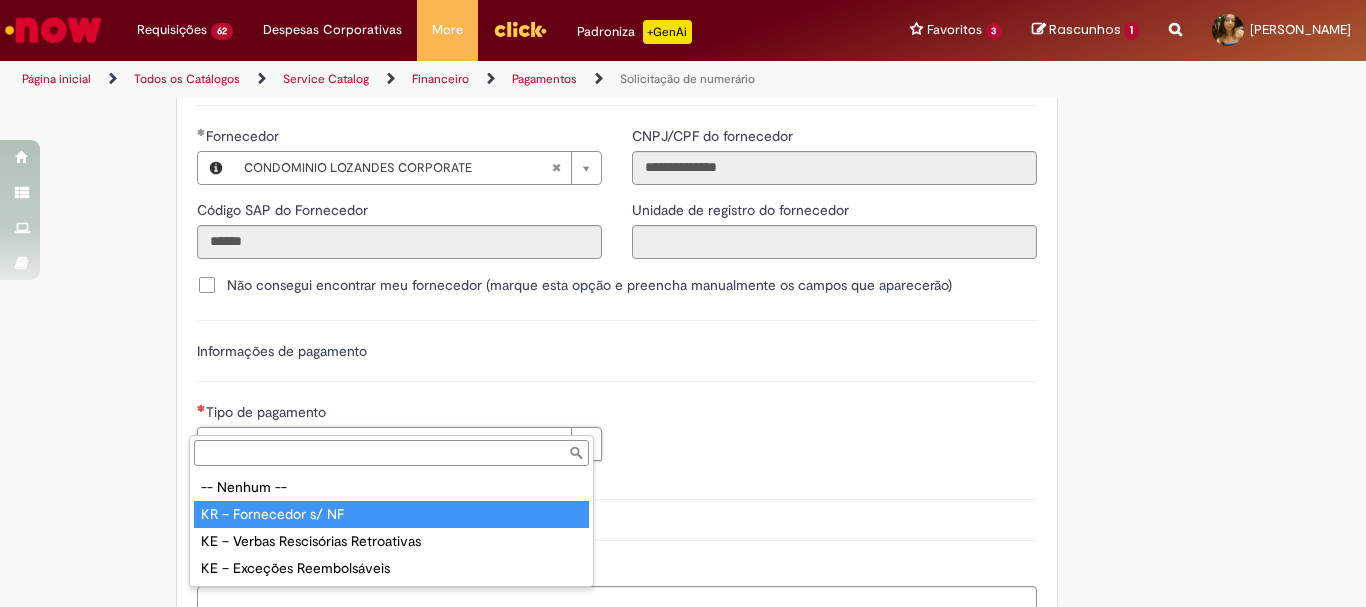 type on "**********" 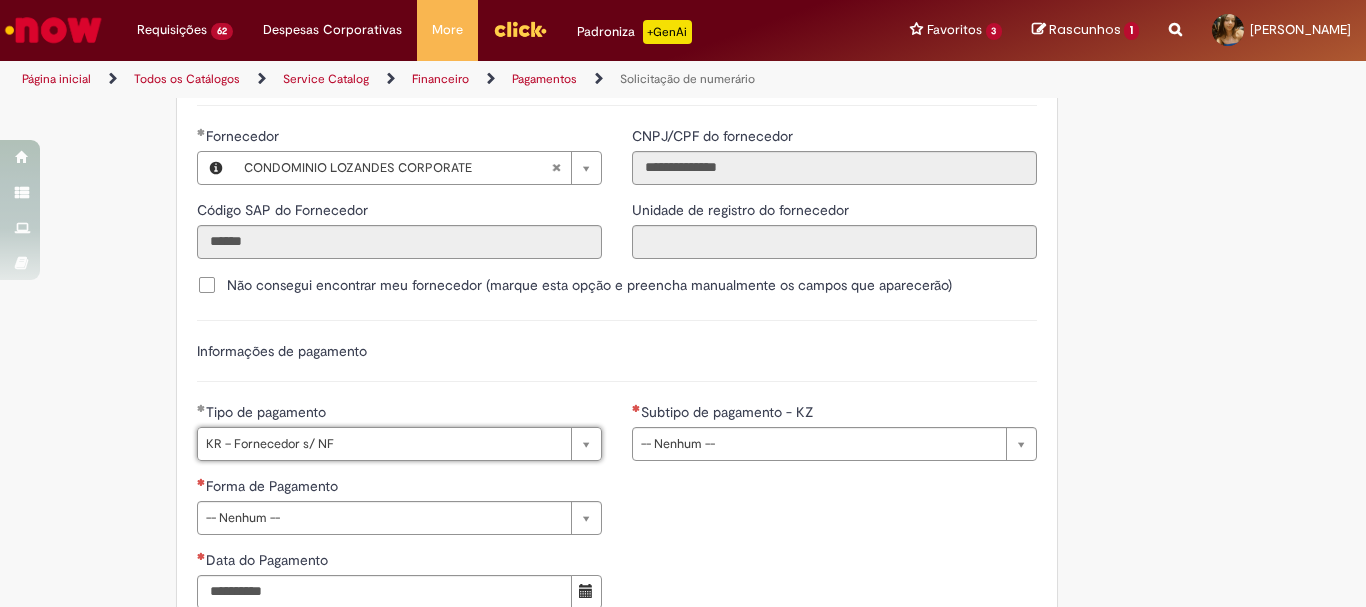 scroll, scrollTop: 2900, scrollLeft: 0, axis: vertical 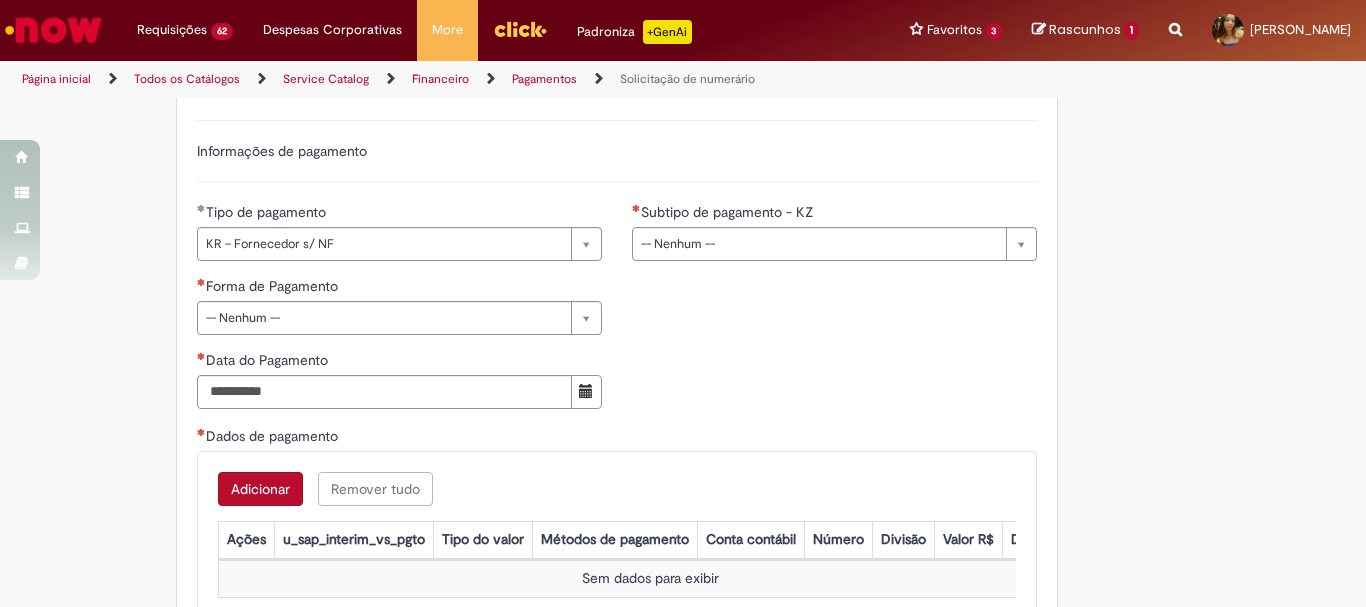 click on "Subtipo de pagamento - KZ" at bounding box center [834, 214] 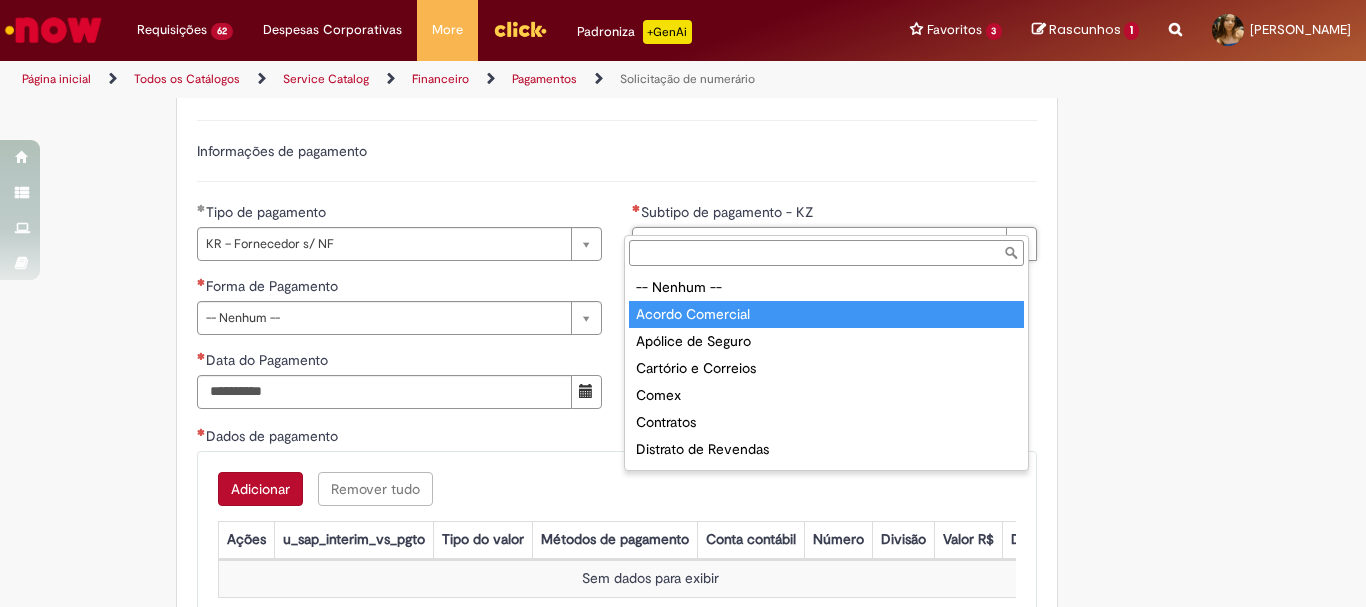 type on "**********" 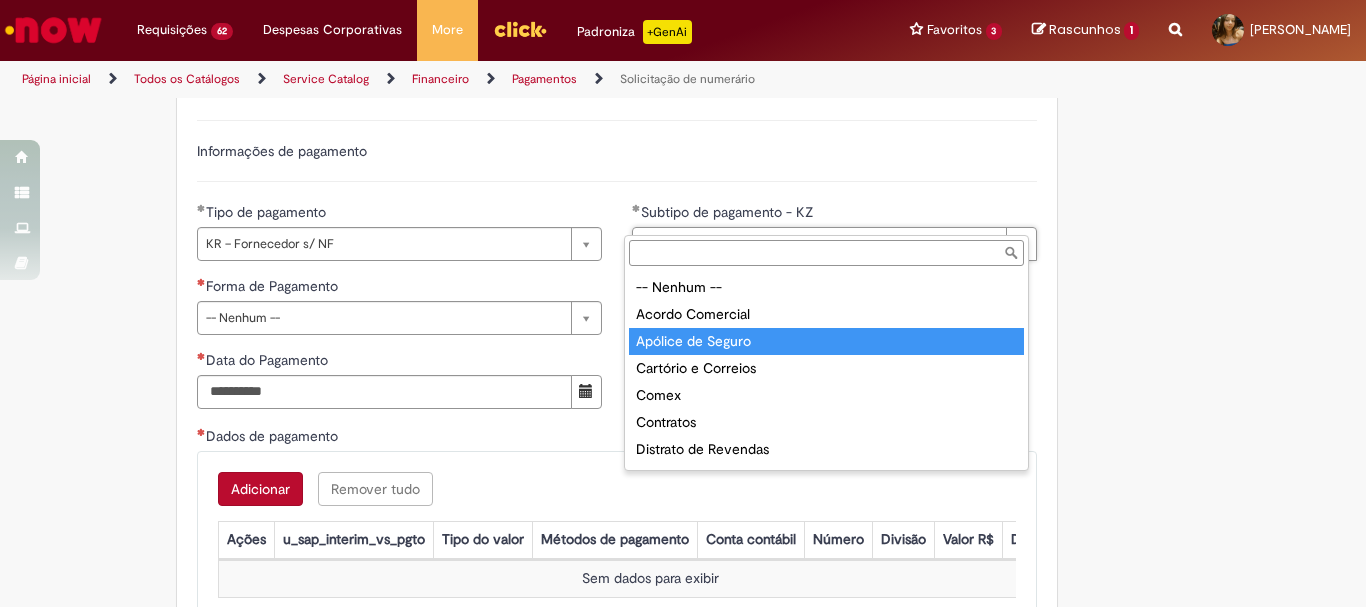 scroll, scrollTop: 200, scrollLeft: 0, axis: vertical 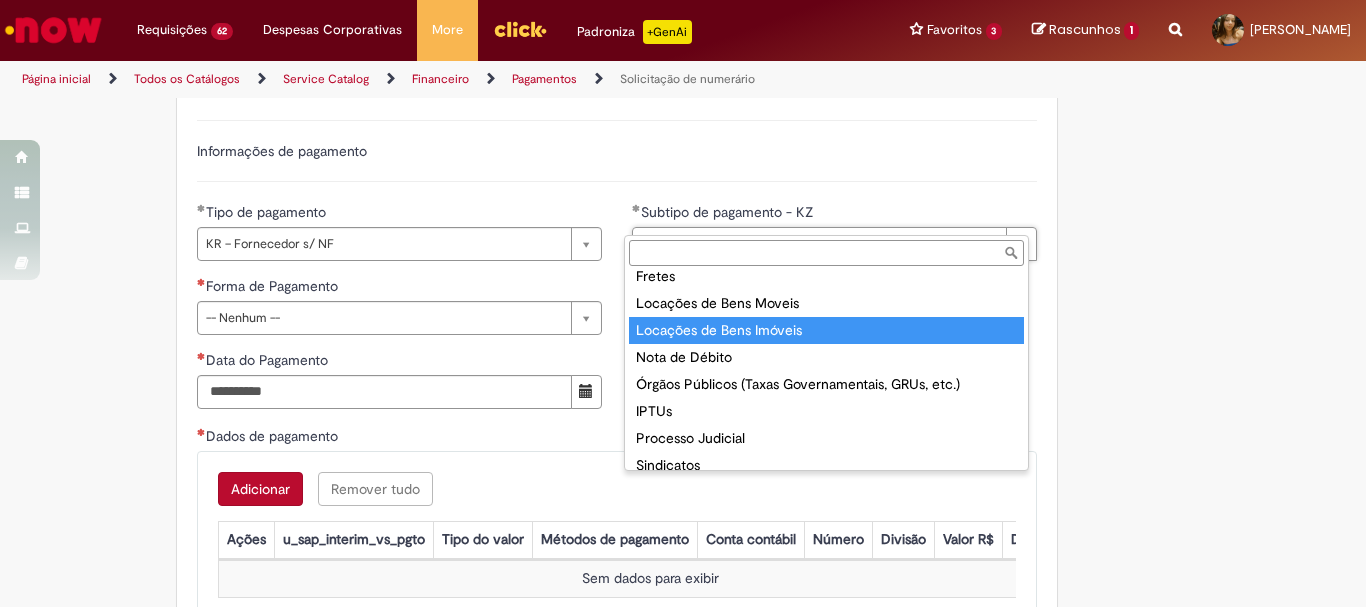 type on "**********" 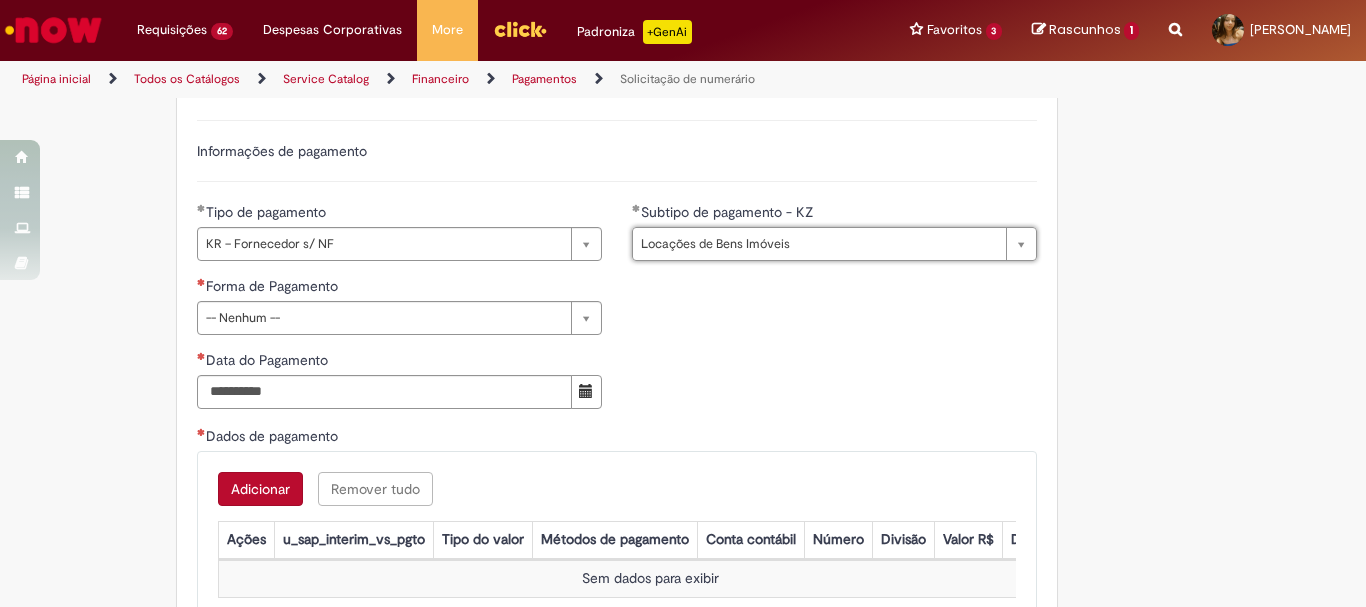 scroll, scrollTop: 0, scrollLeft: 112, axis: horizontal 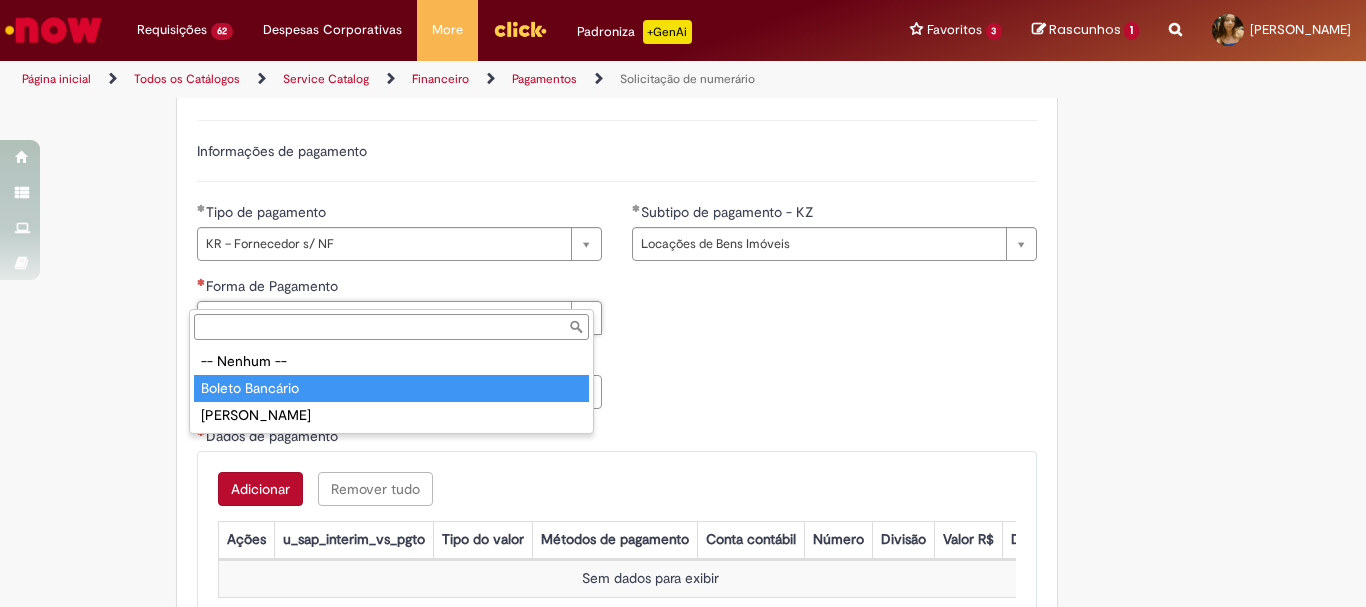 type on "**********" 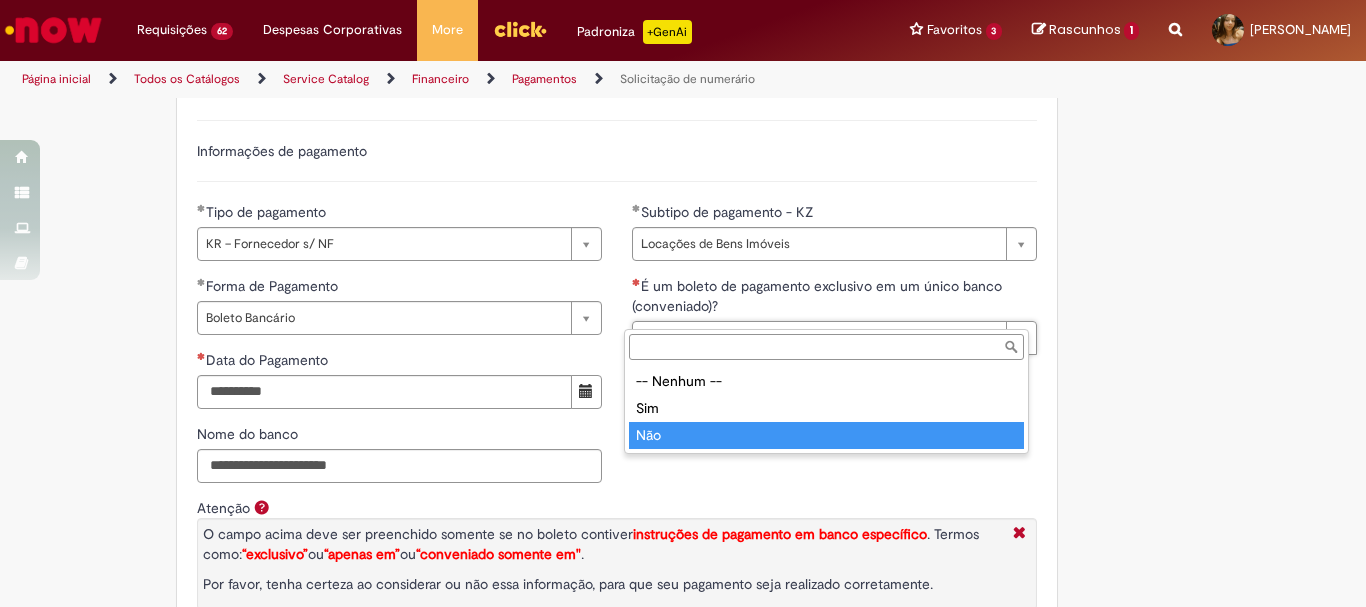 type on "***" 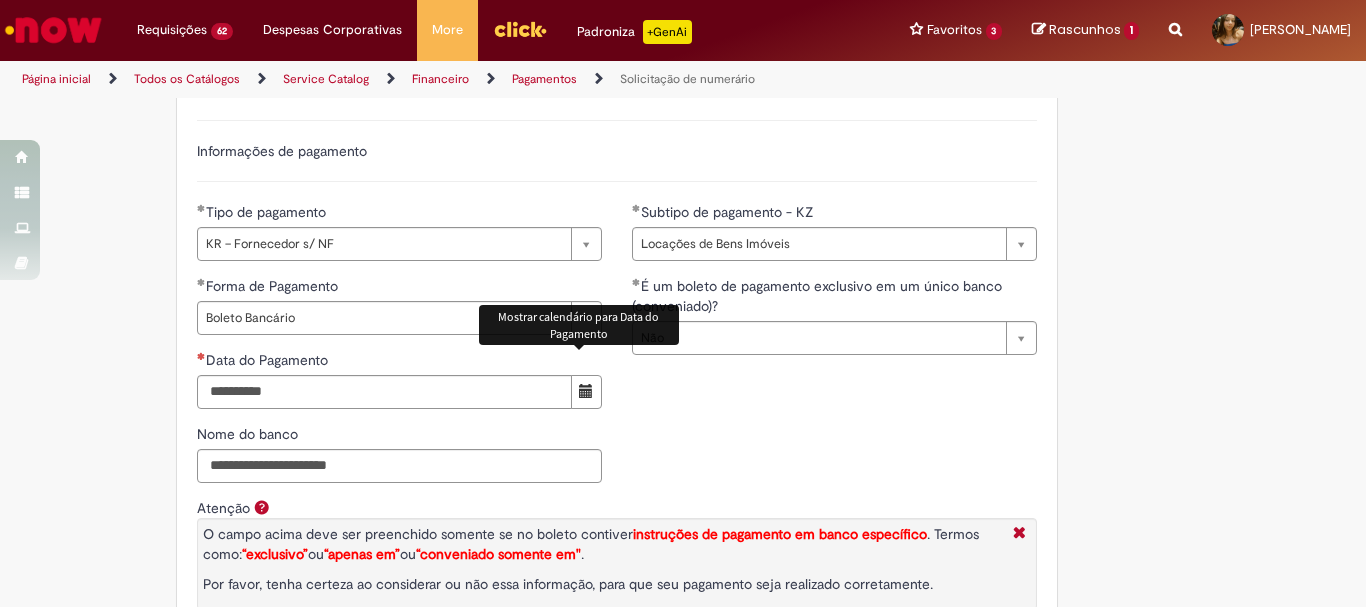click at bounding box center [586, 391] 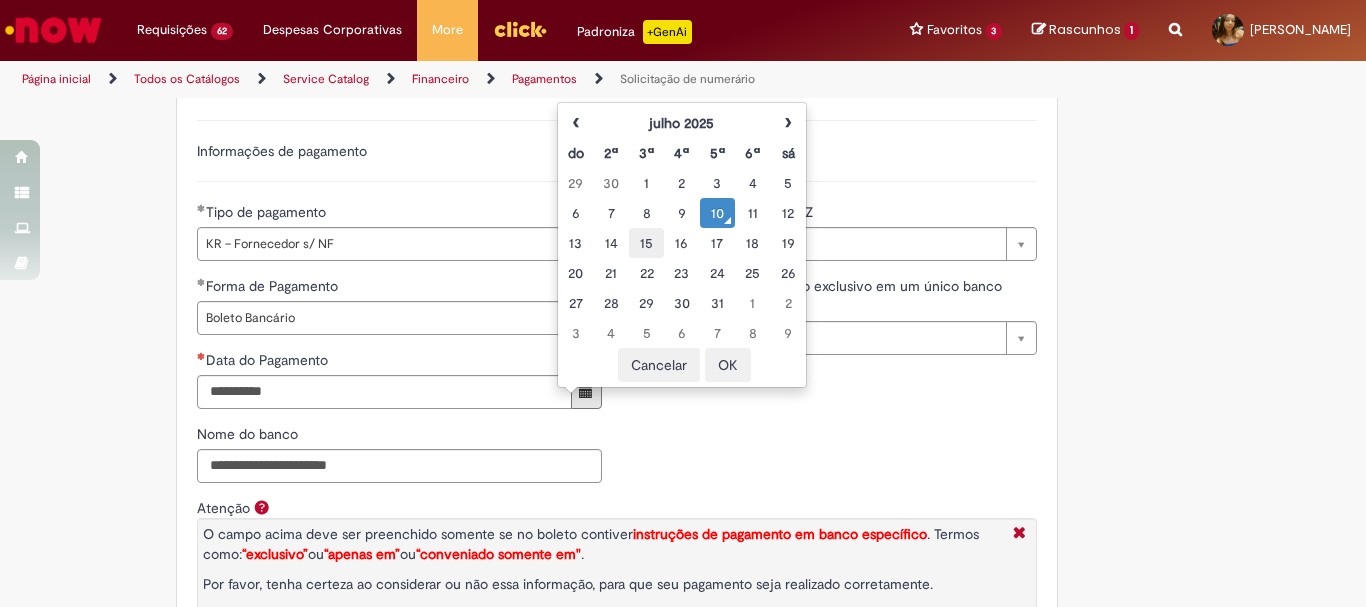 click on "15" at bounding box center (646, 243) 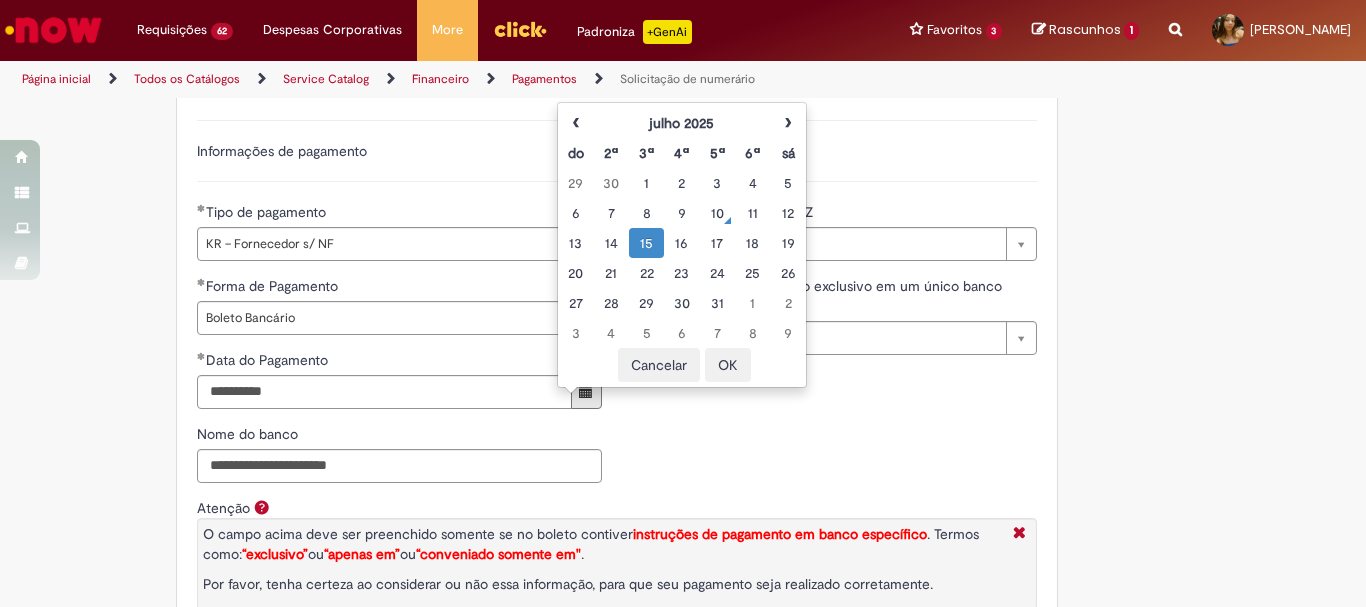 click on "OK" at bounding box center (728, 365) 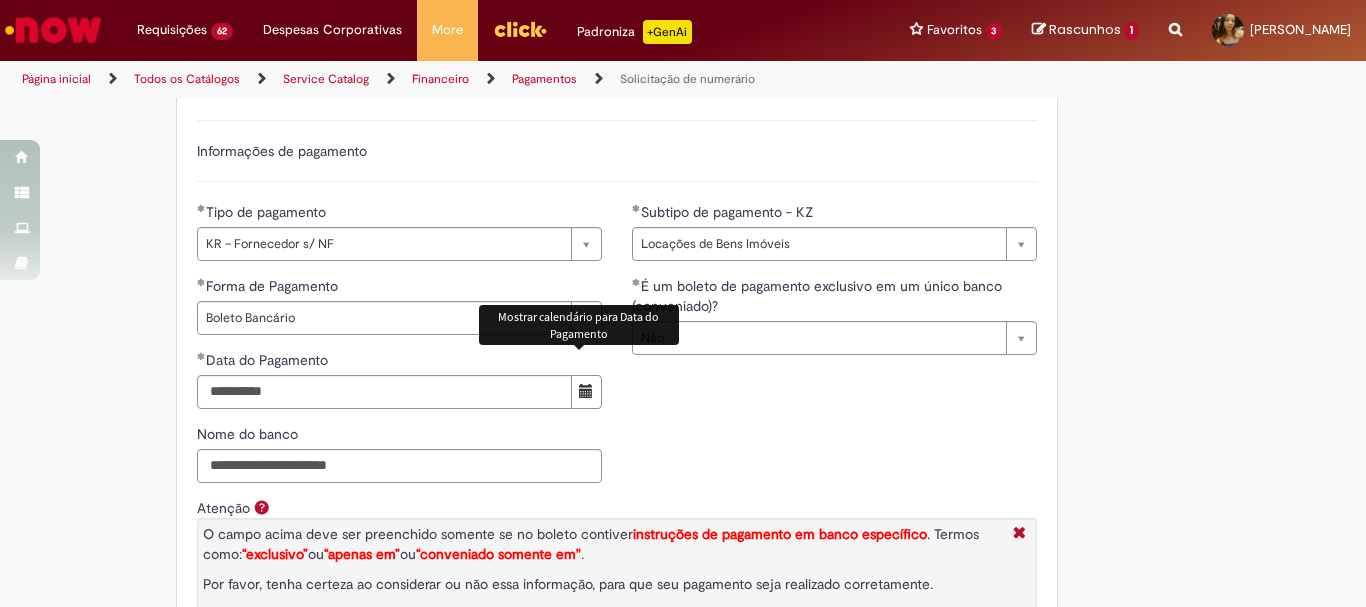scroll, scrollTop: 3200, scrollLeft: 0, axis: vertical 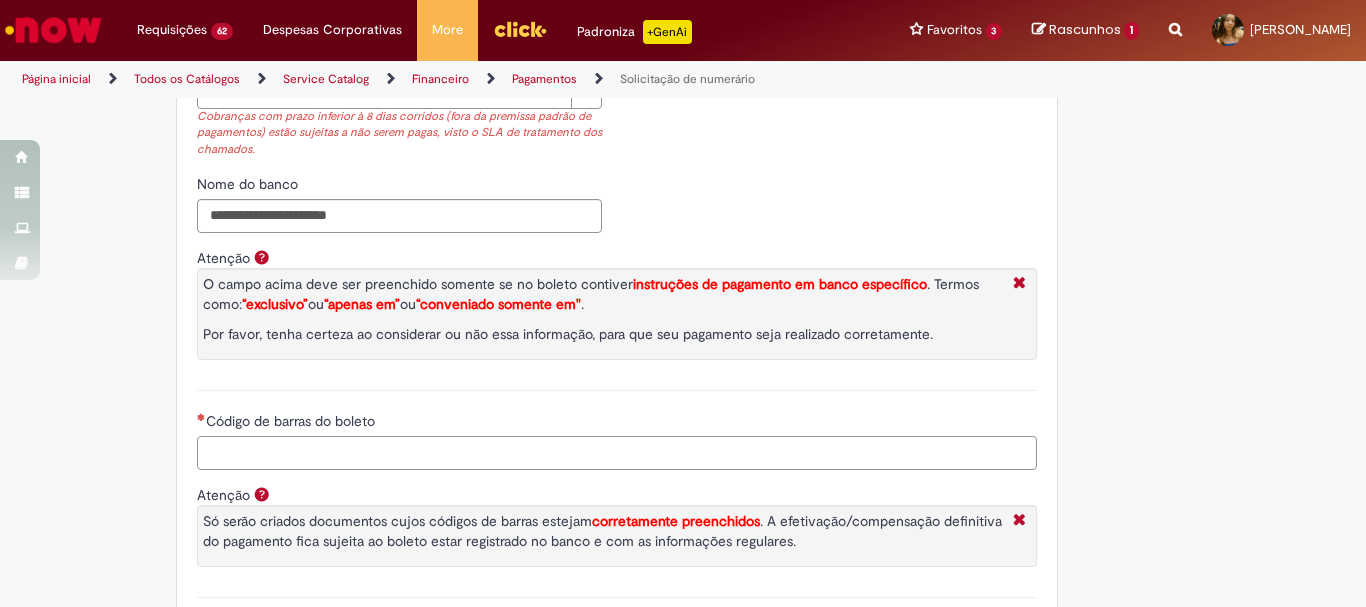 click on "Código de barras do boleto" at bounding box center [617, 453] 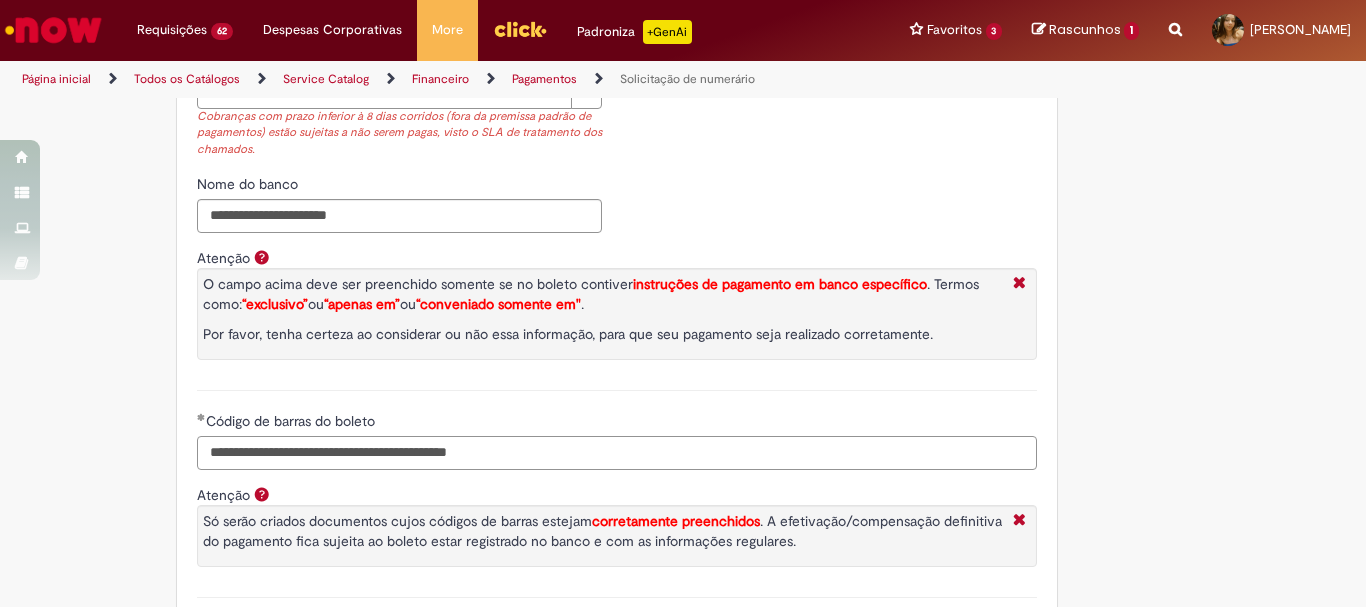 type on "**********" 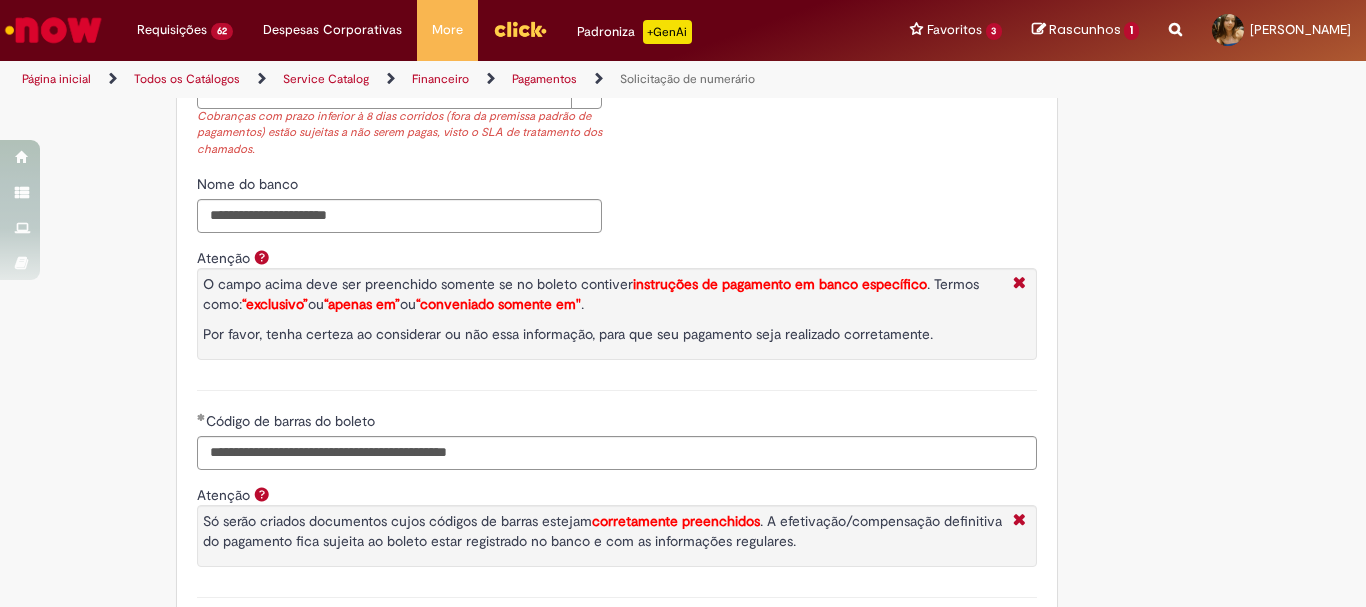 type on "******" 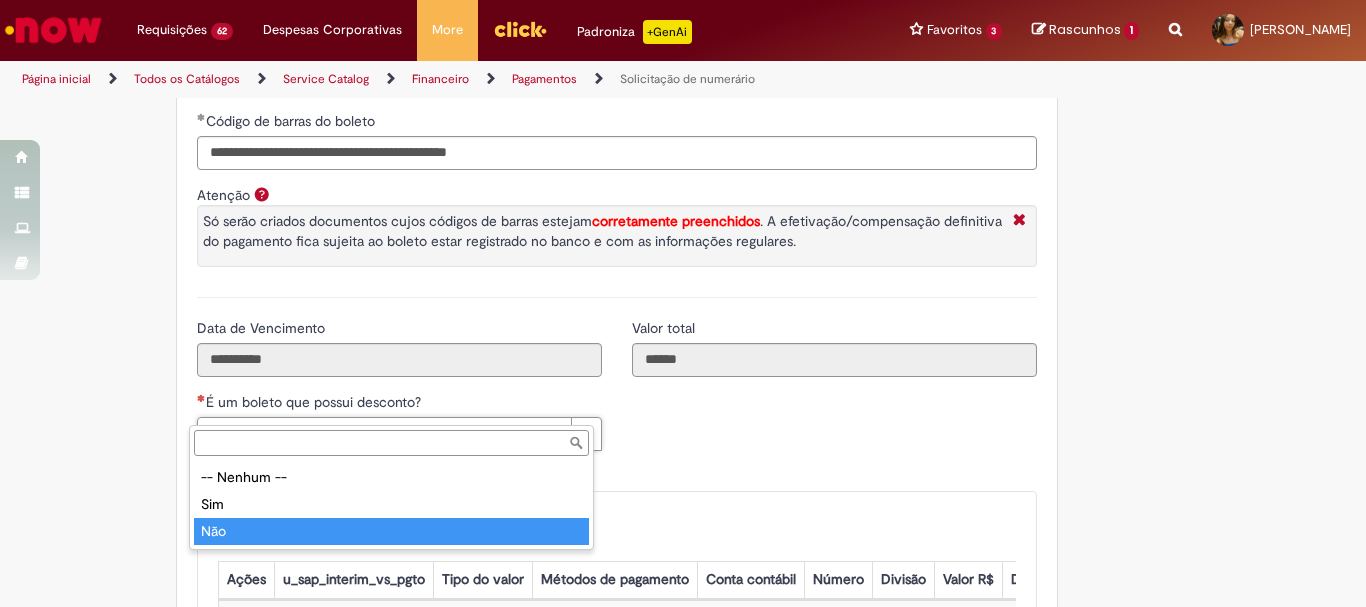 type on "***" 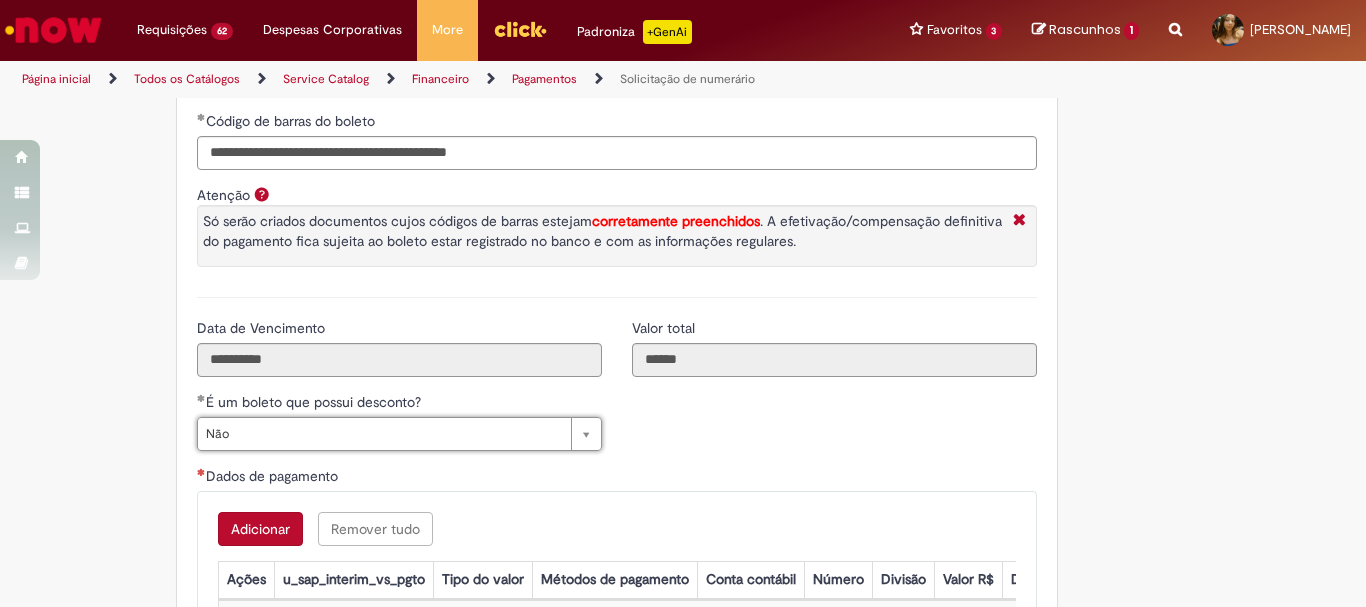 scroll, scrollTop: 3700, scrollLeft: 0, axis: vertical 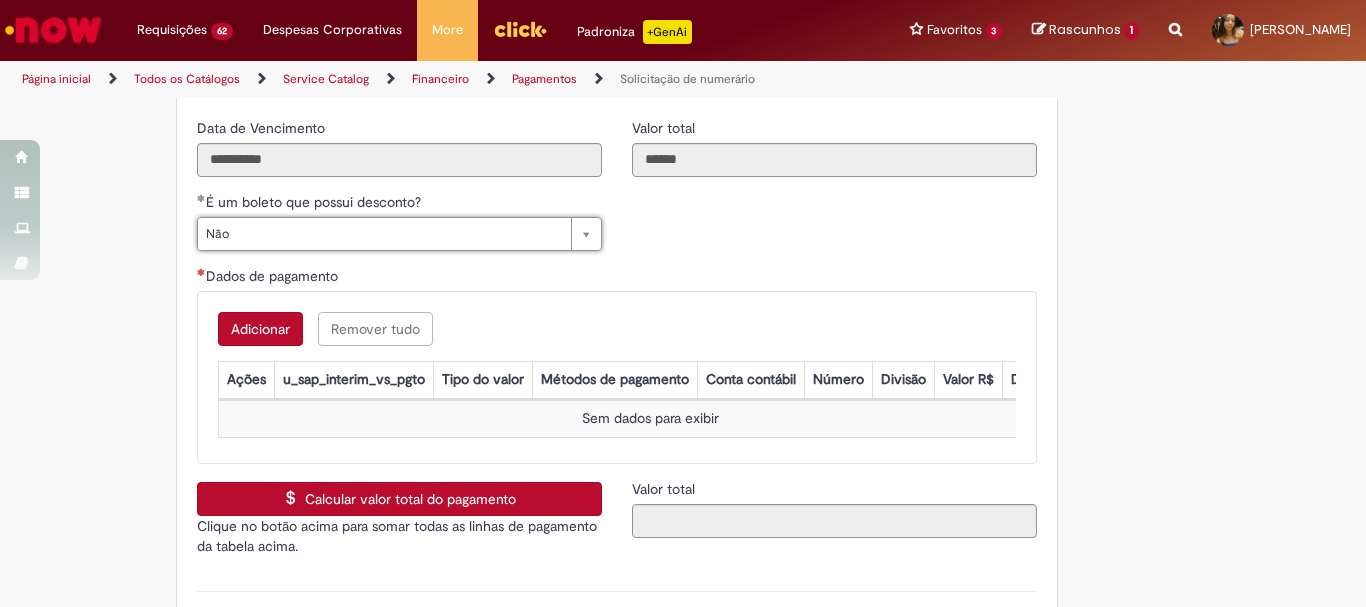 click on "Adicionar" at bounding box center (260, 329) 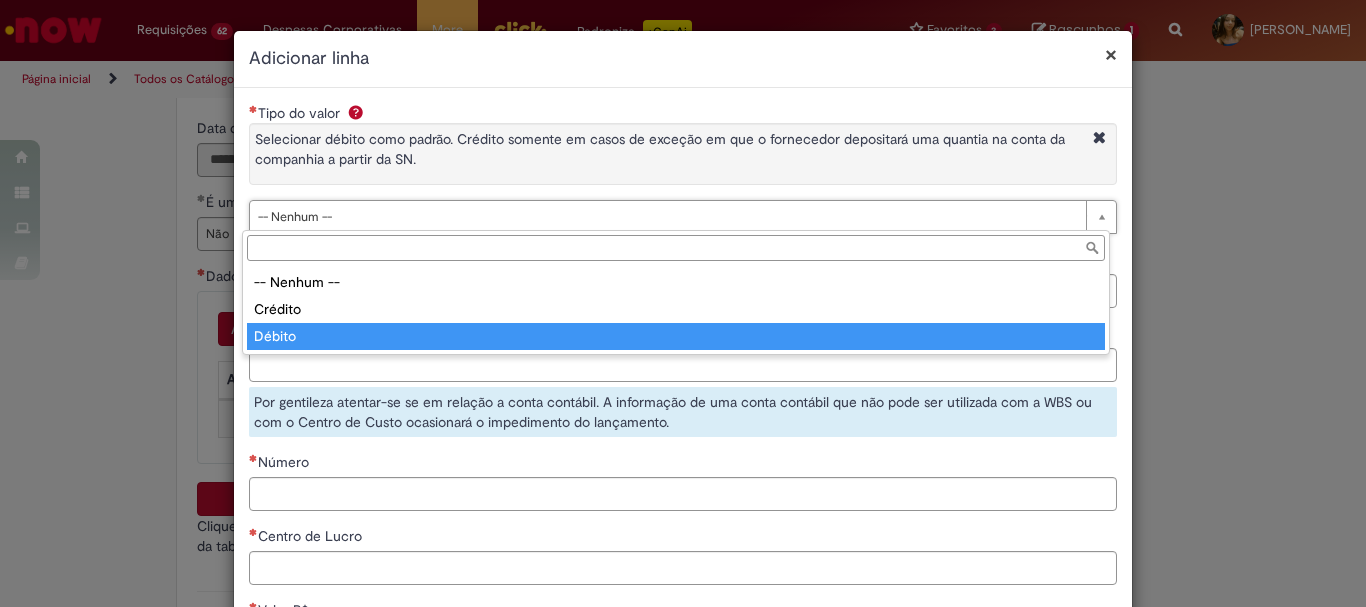 type on "******" 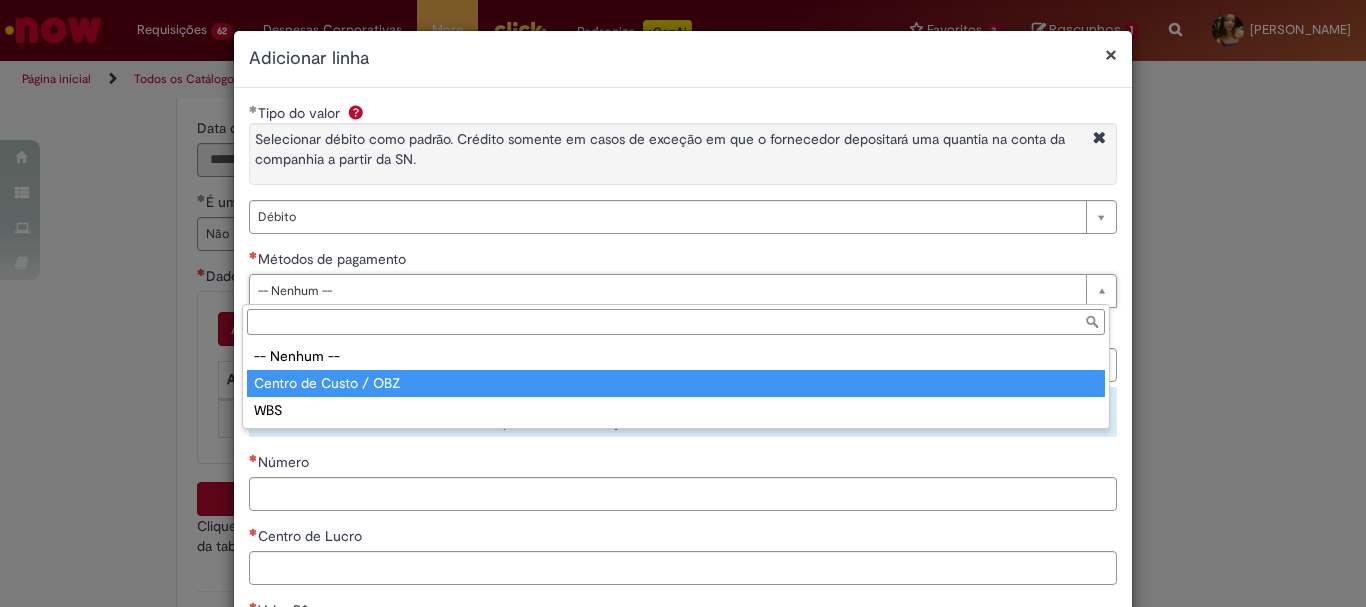 type on "**********" 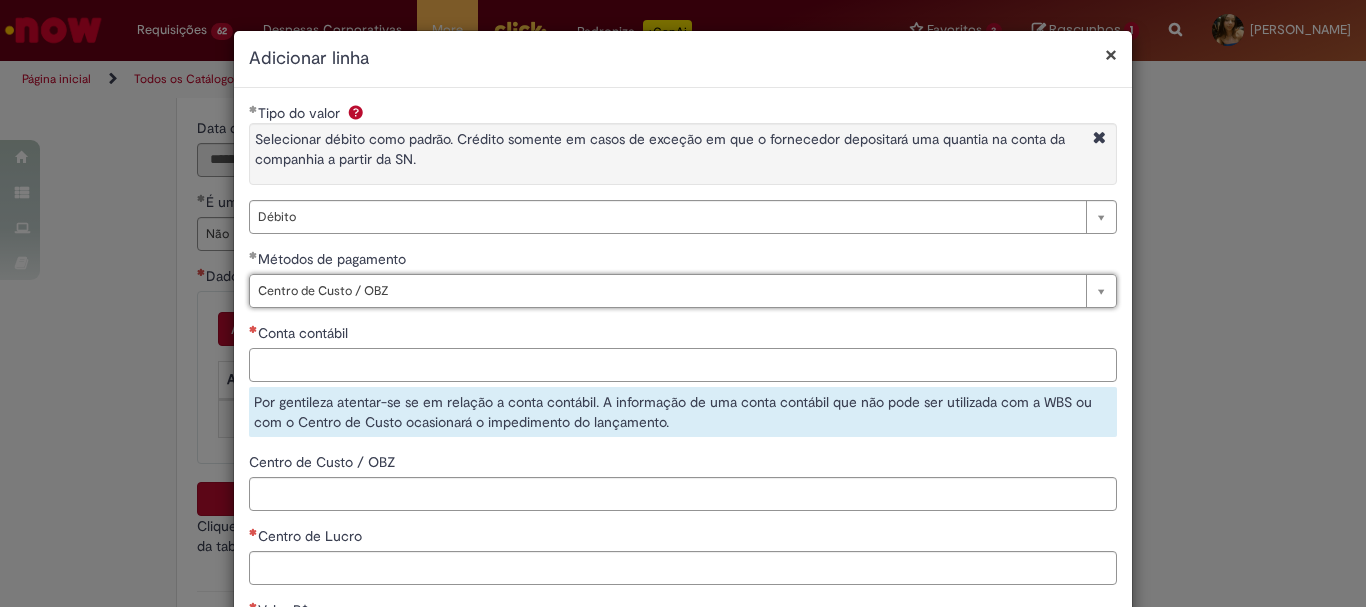 click on "Conta contábil" at bounding box center (683, 365) 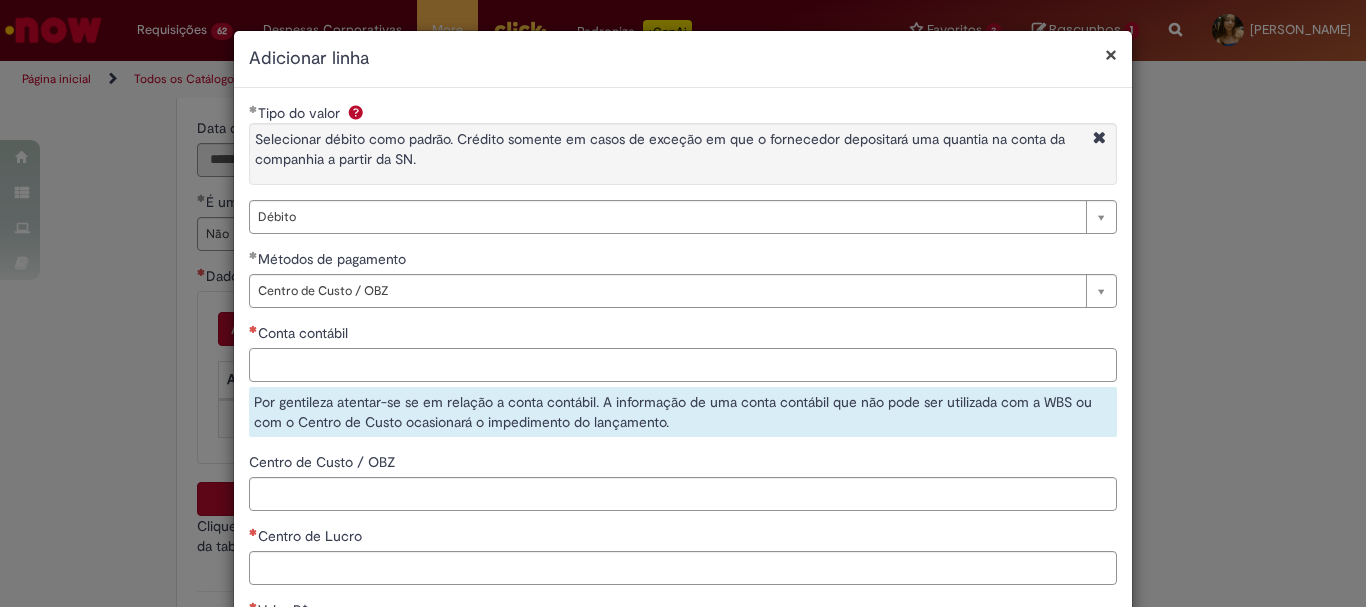 paste on "********" 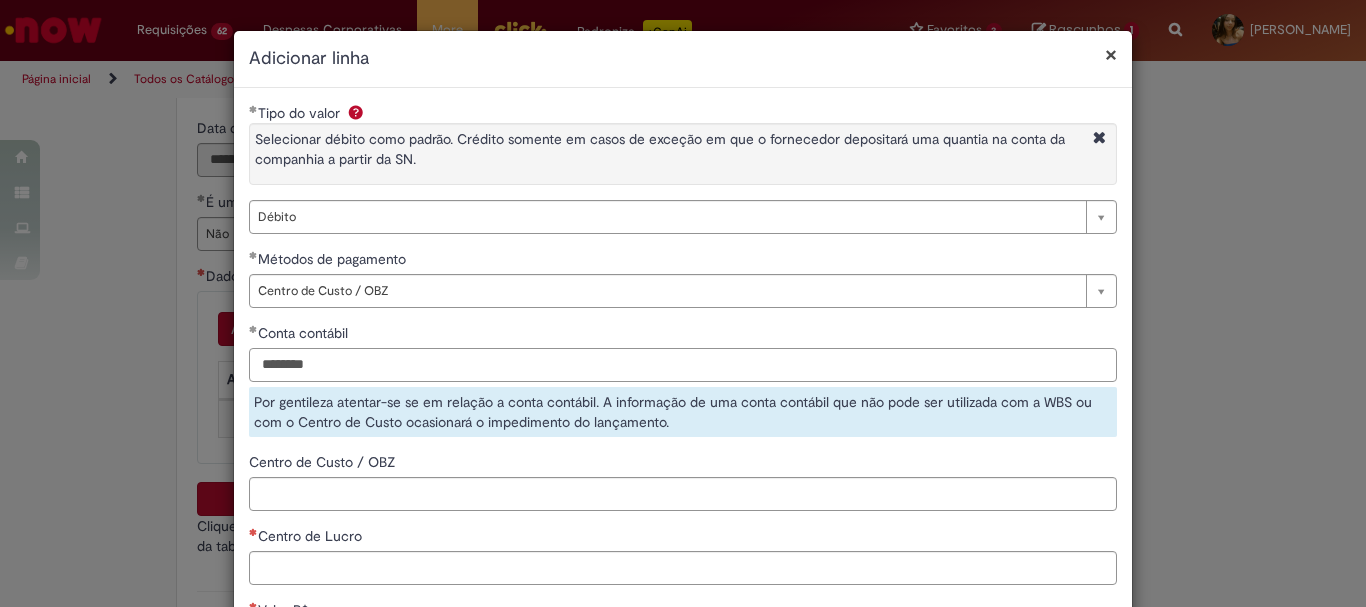 type on "********" 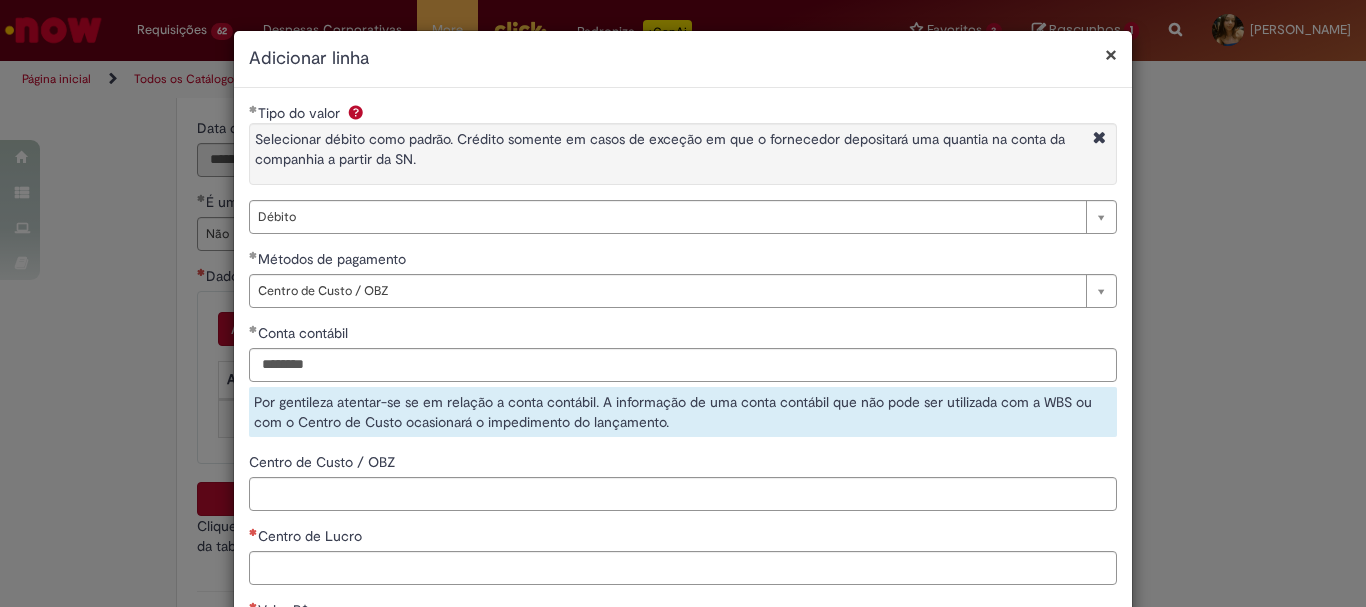click on "**********" at bounding box center [683, 473] 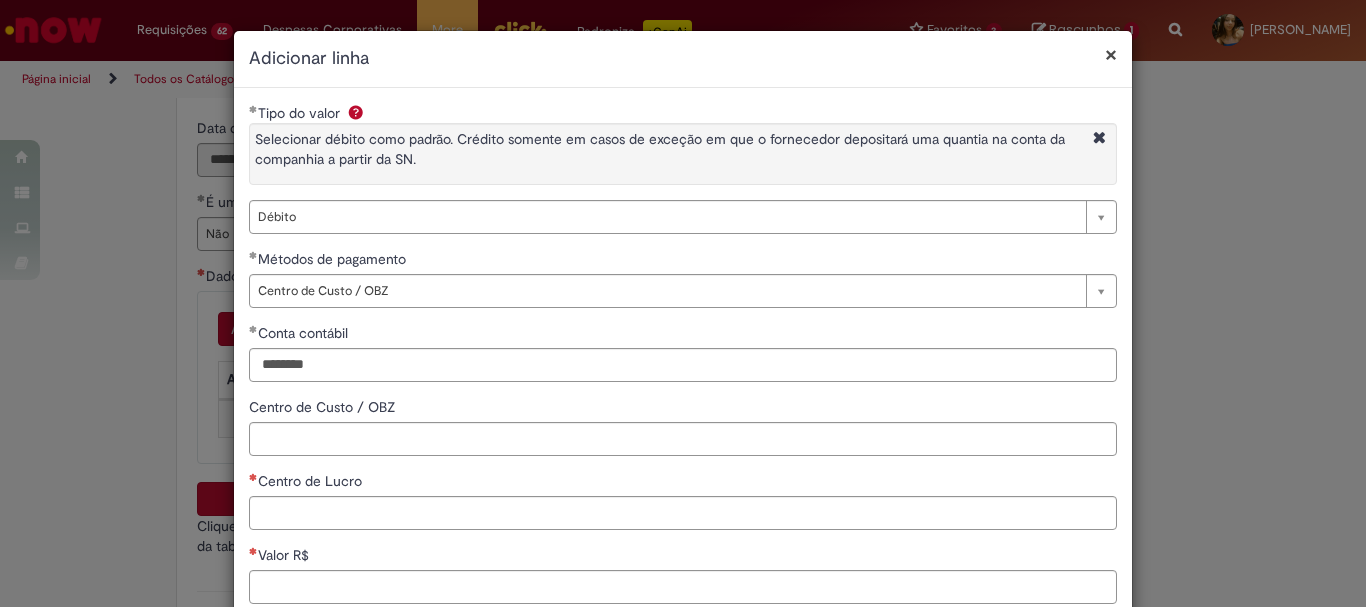 click on "Centro de Lucro" at bounding box center [312, 481] 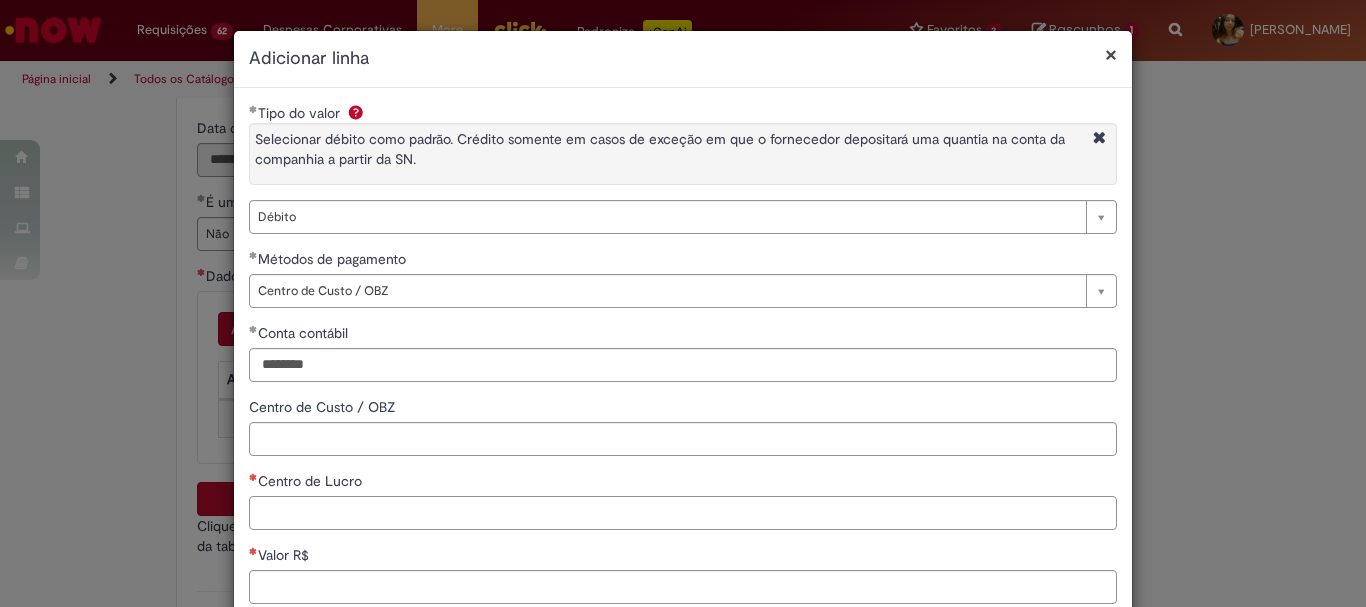 click on "Centro de Lucro" at bounding box center [683, 513] 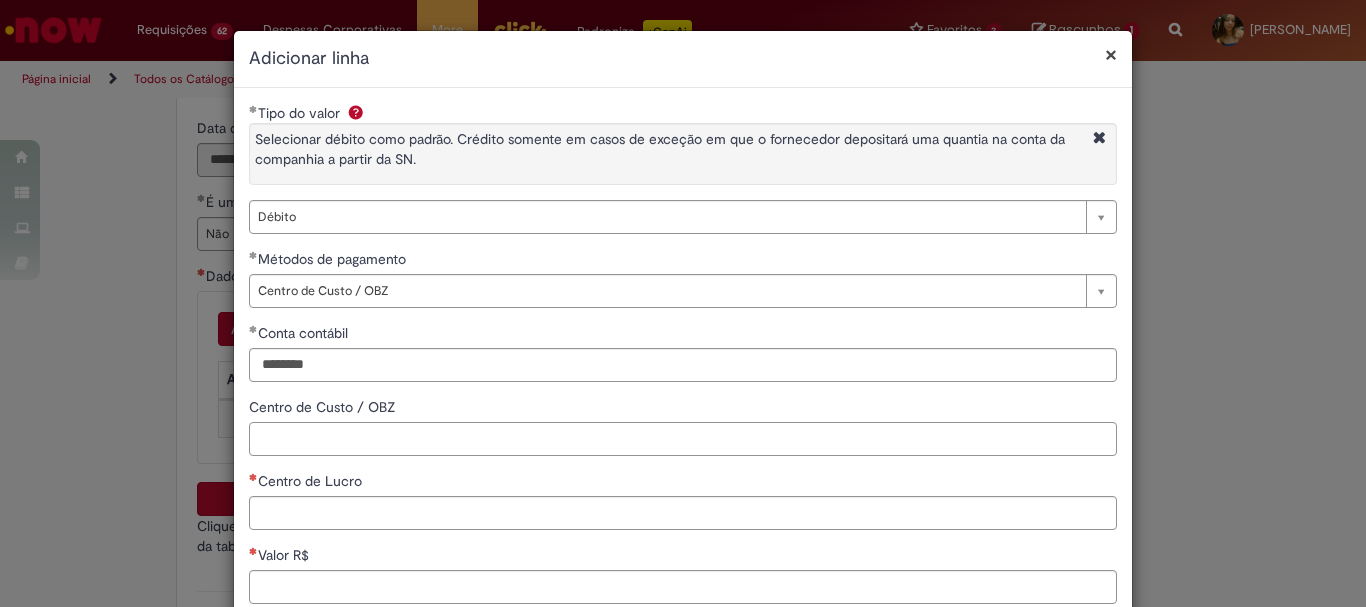 click on "Centro de Custo / OBZ" at bounding box center [683, 439] 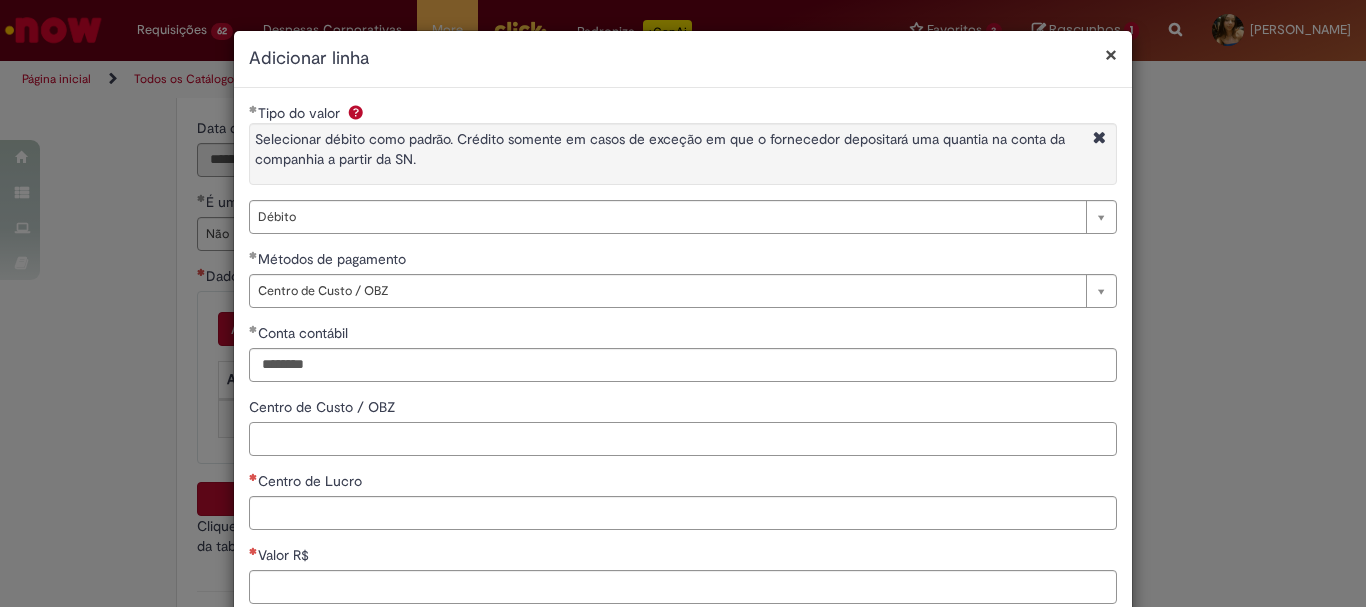 paste on "**********" 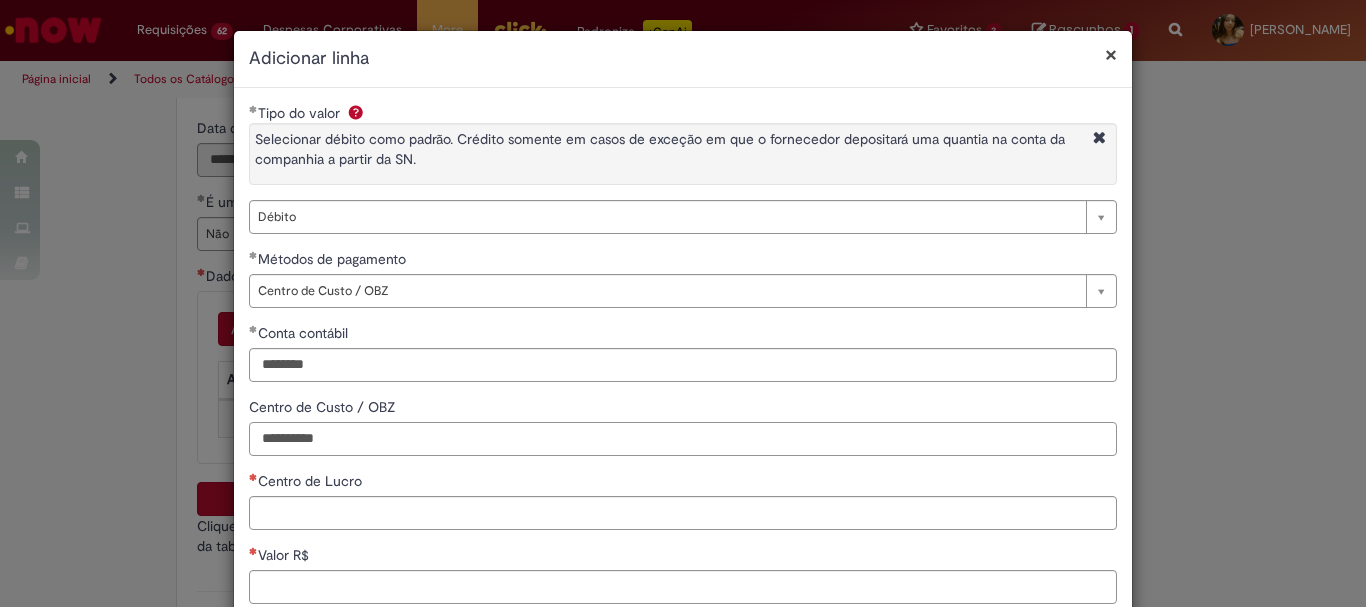type on "**********" 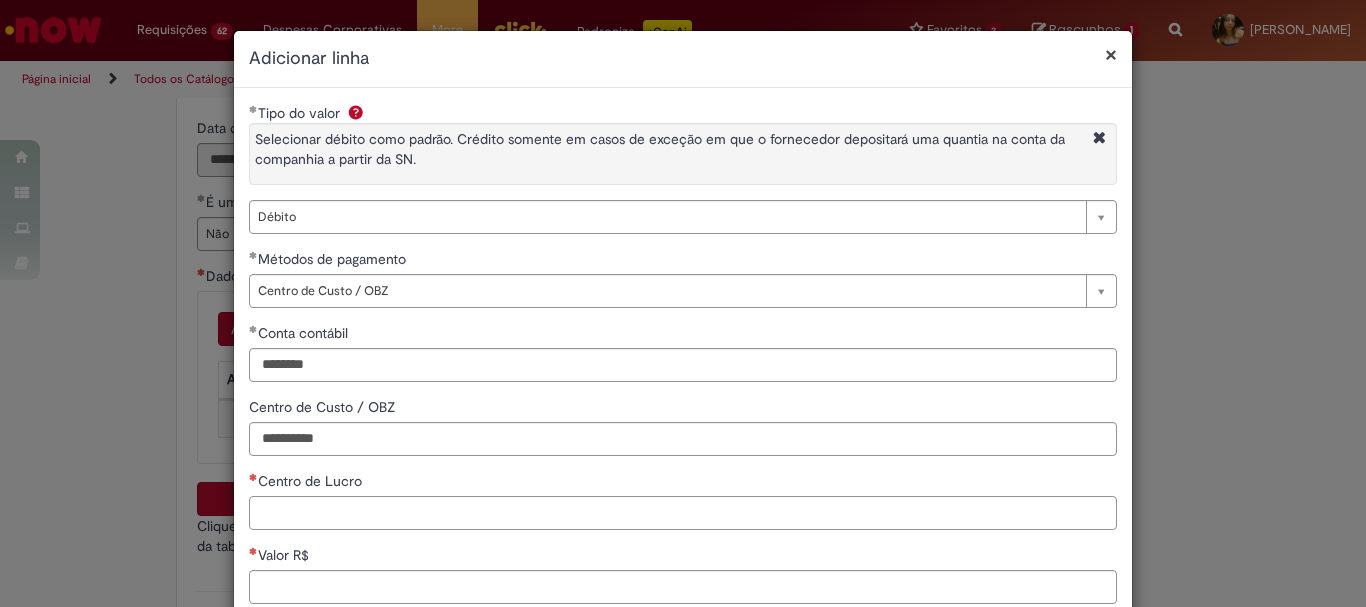 click on "Centro de Lucro" at bounding box center [683, 513] 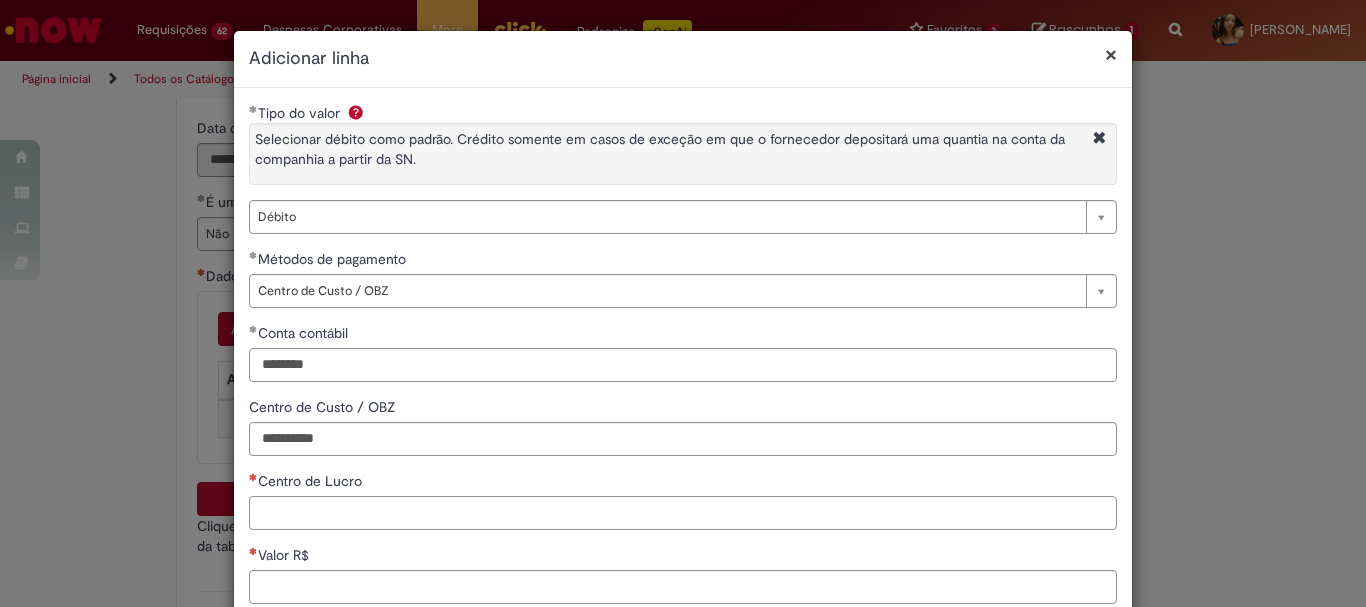 paste on "**********" 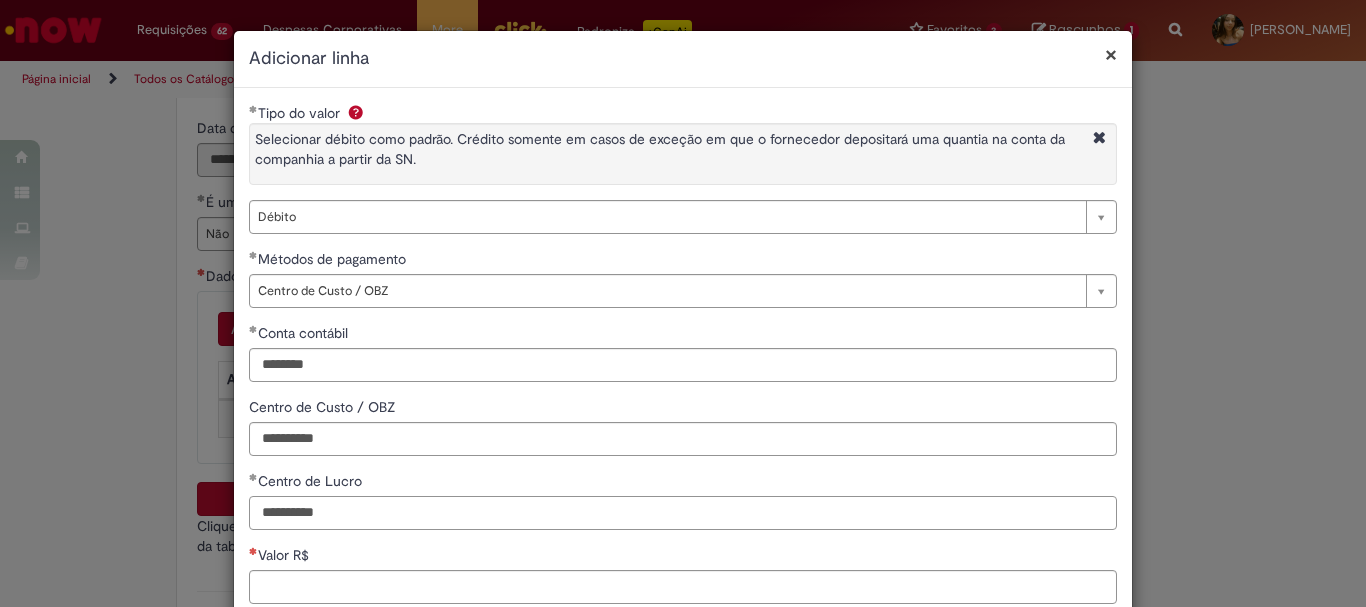 drag, startPoint x: 339, startPoint y: 524, endPoint x: 290, endPoint y: 515, distance: 49.819675 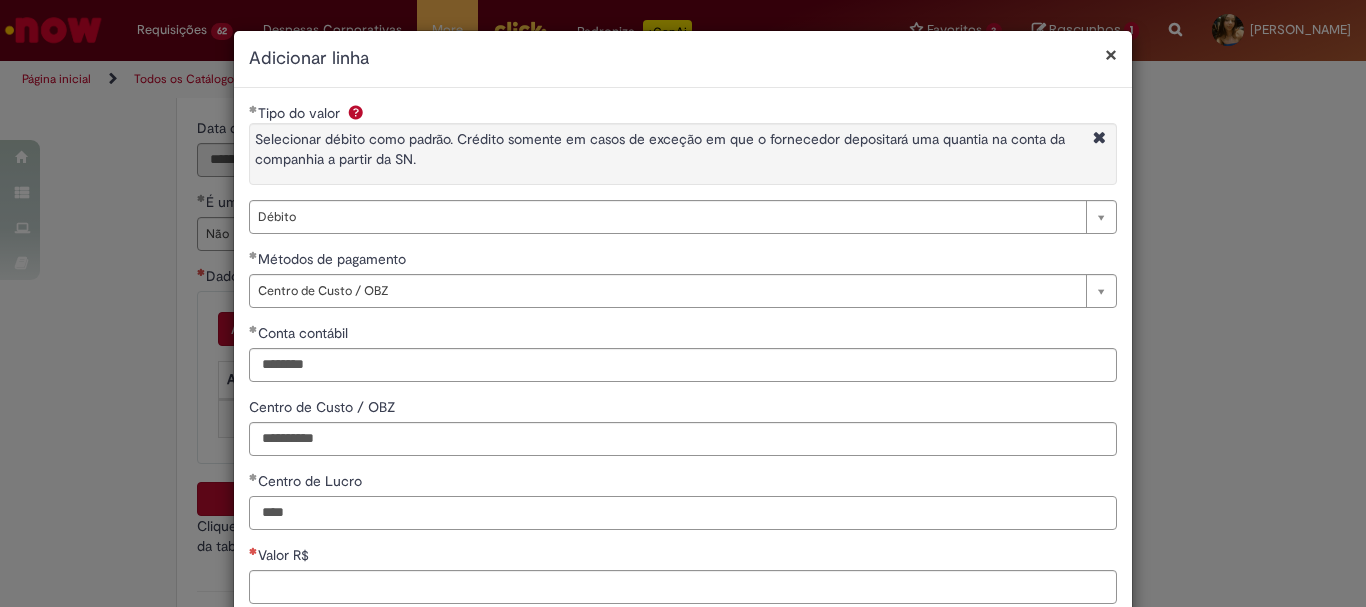 scroll, scrollTop: 200, scrollLeft: 0, axis: vertical 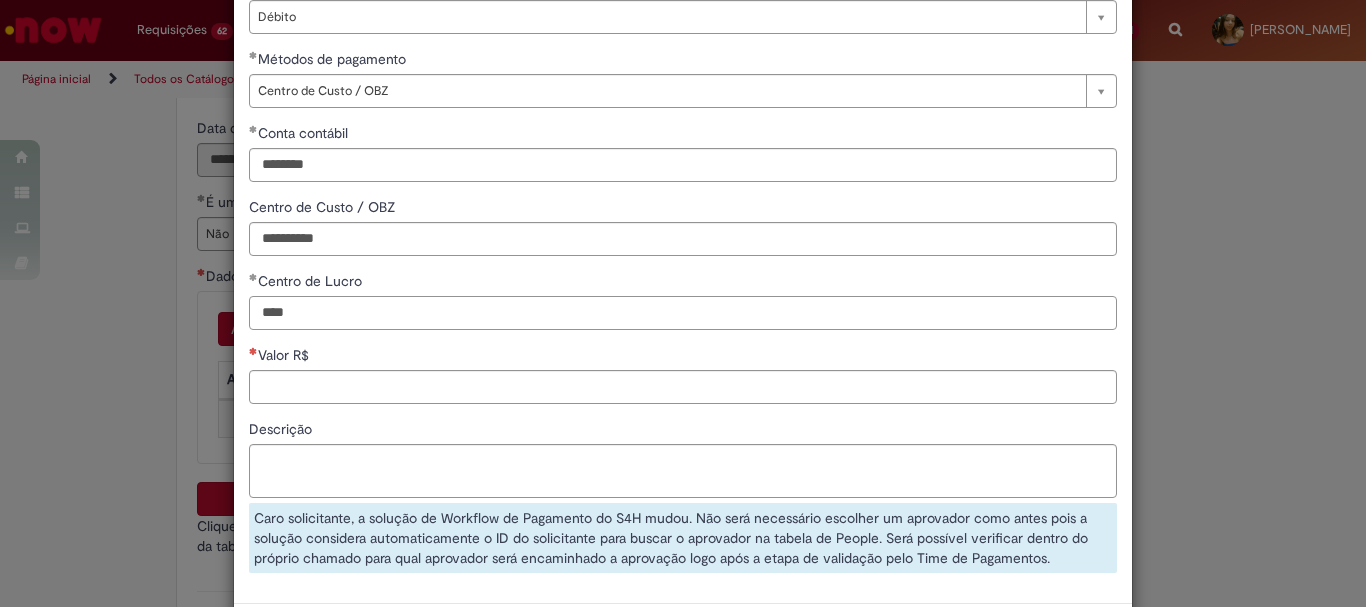 type on "****" 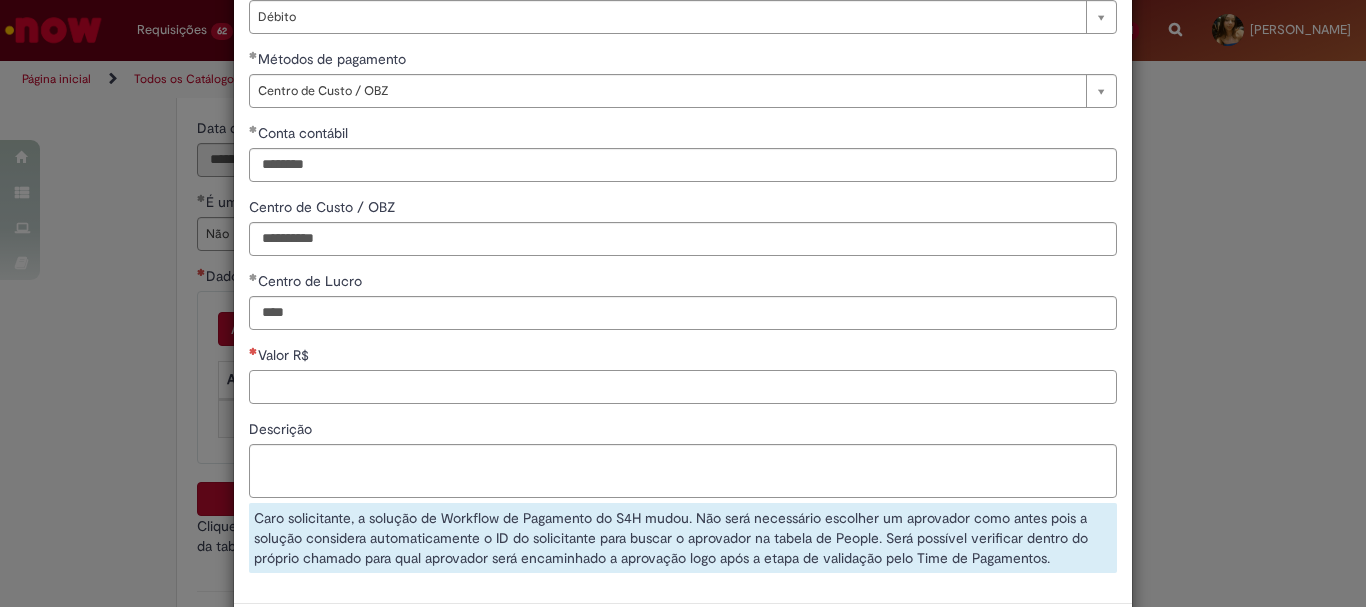 click on "Valor R$" at bounding box center [683, 387] 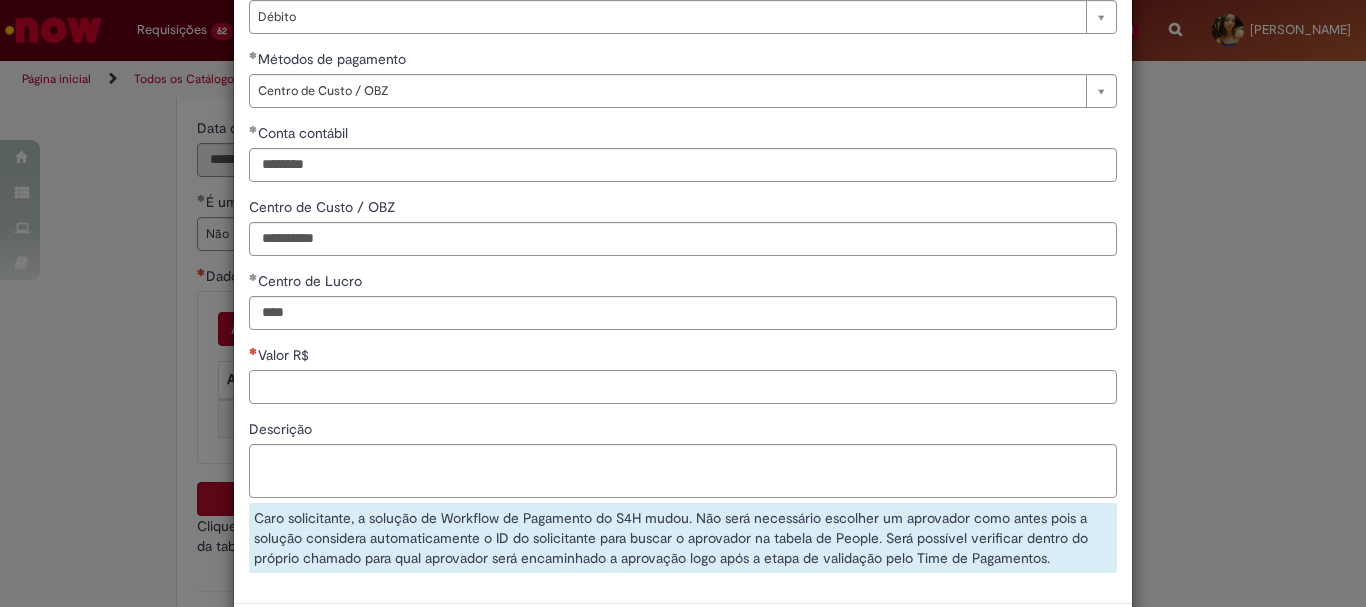 paste on "******" 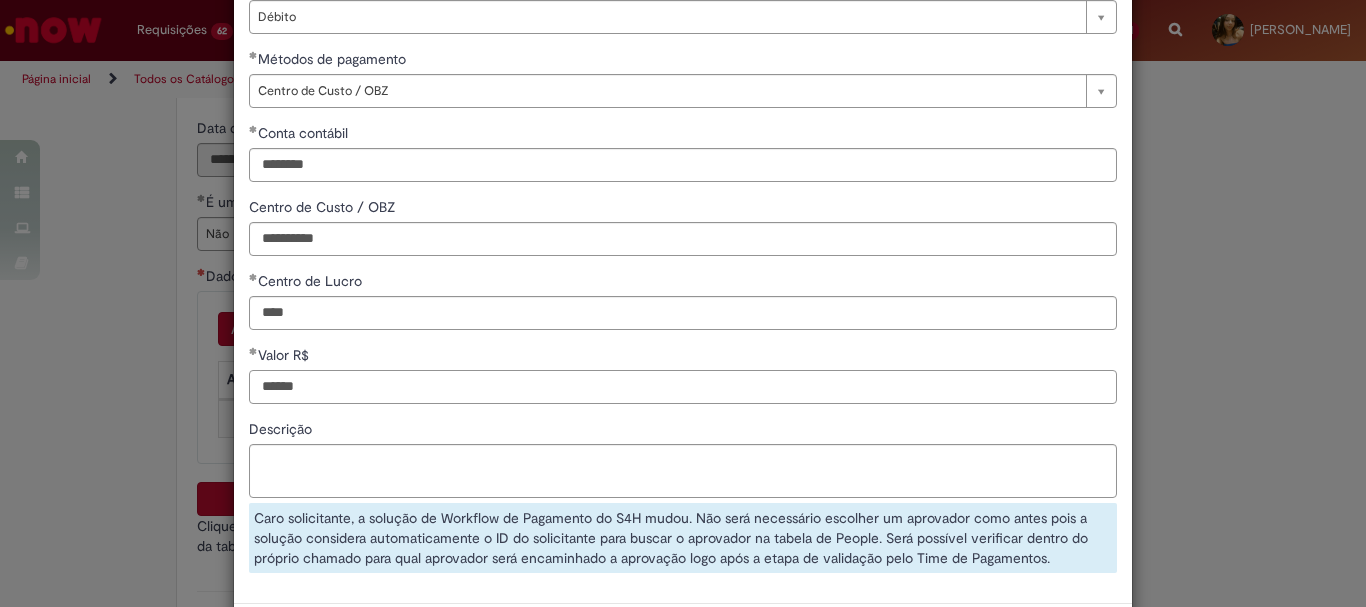scroll, scrollTop: 292, scrollLeft: 0, axis: vertical 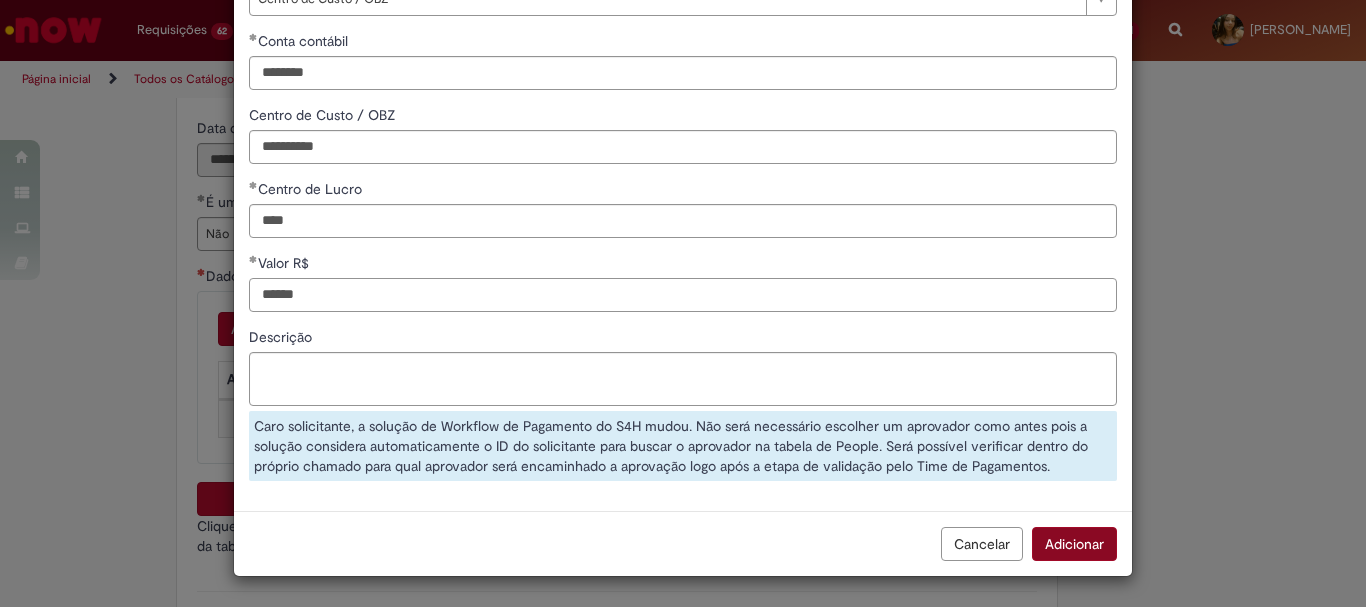 type on "******" 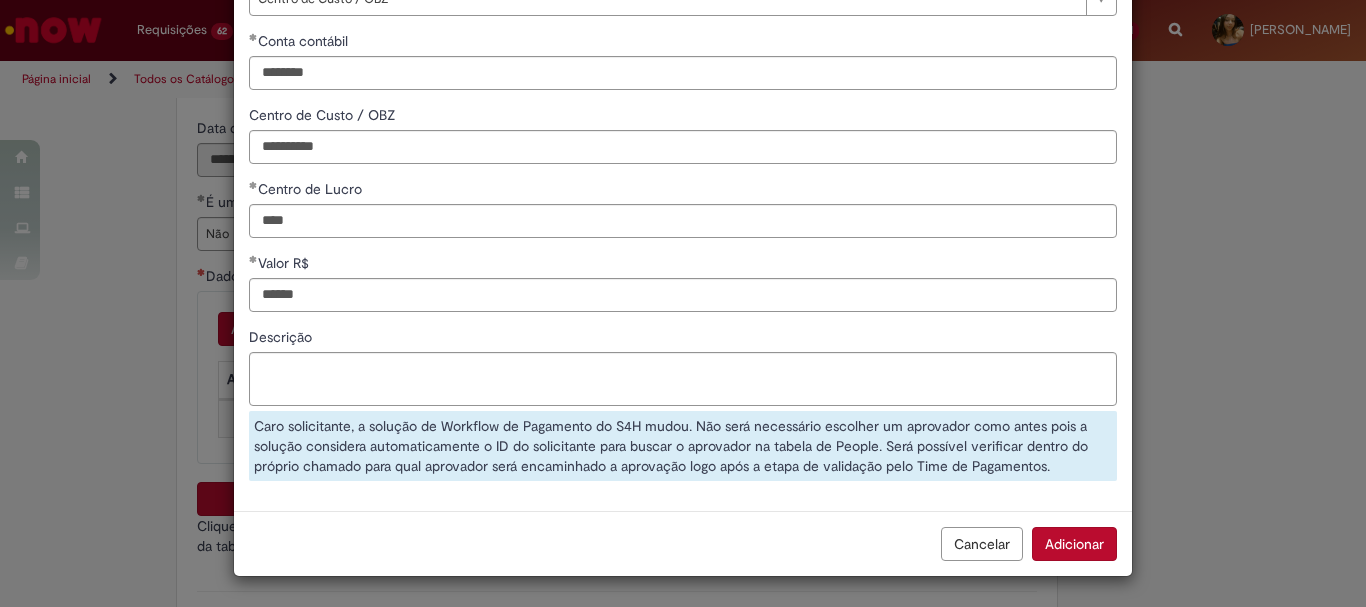 click on "Adicionar" at bounding box center [1074, 544] 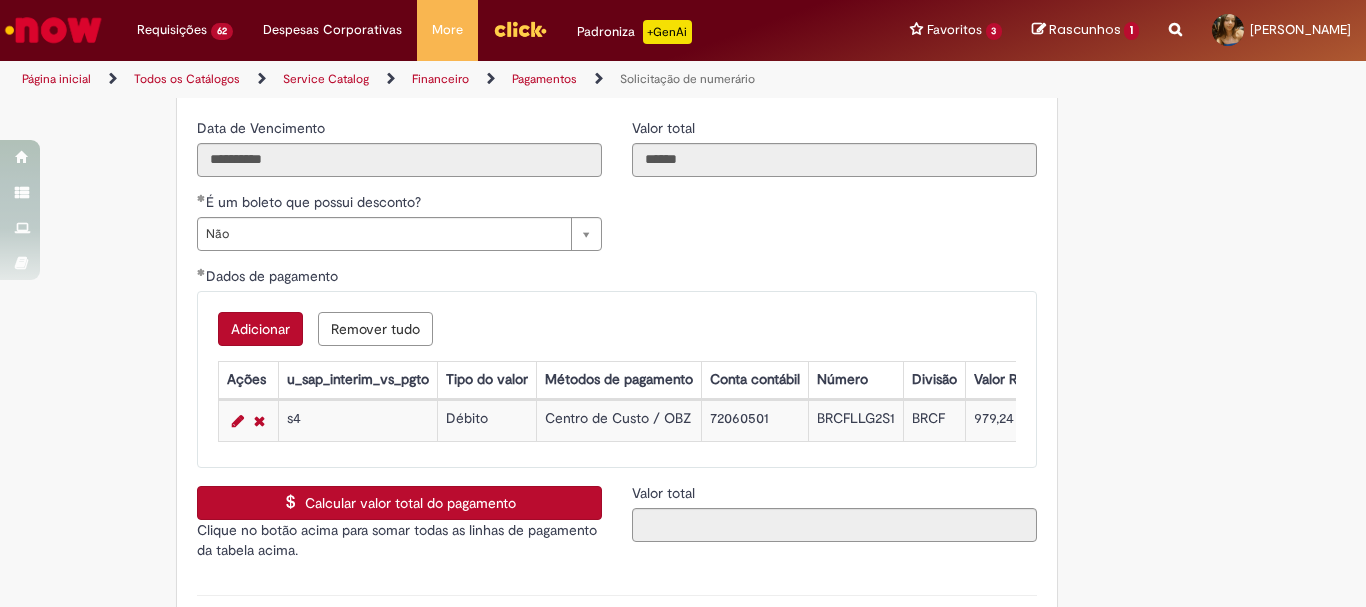 scroll, scrollTop: 4000, scrollLeft: 0, axis: vertical 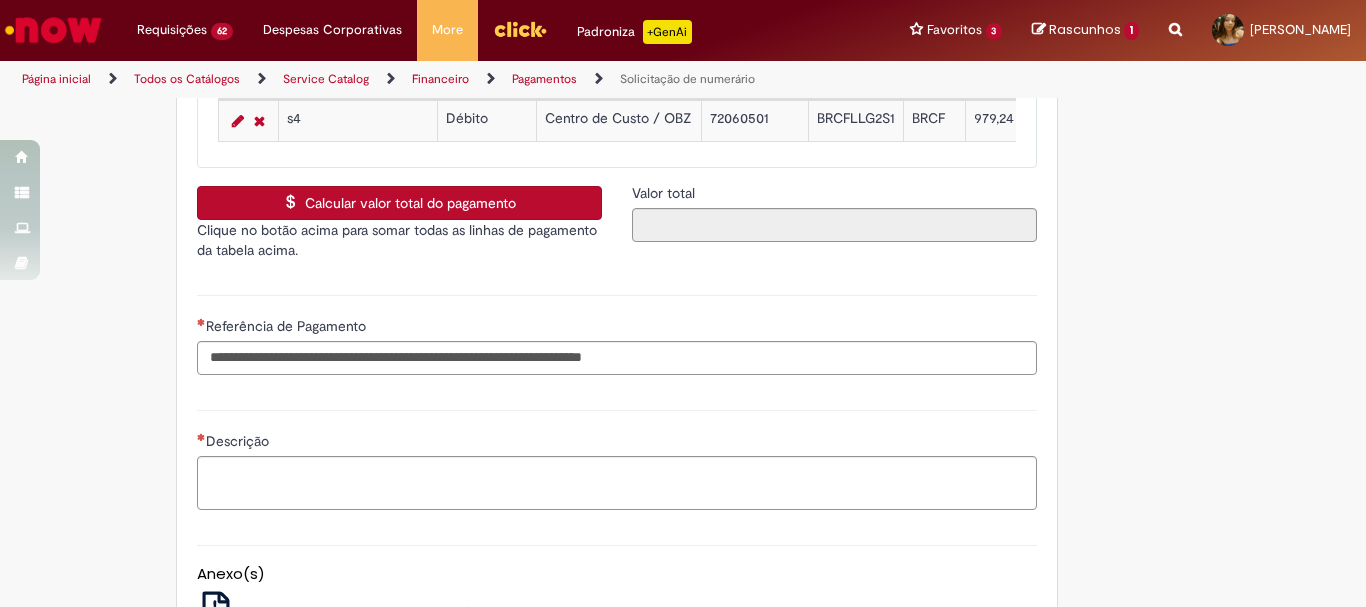 click on "Calcular valor total do pagamento" at bounding box center (399, 203) 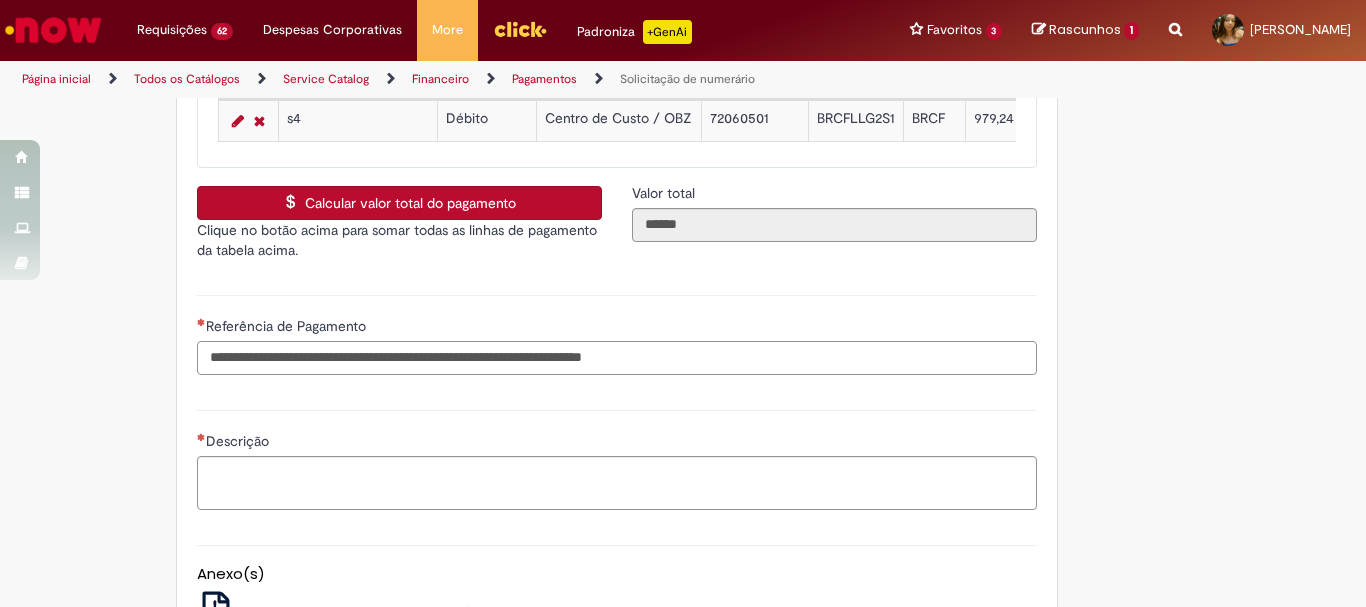 click on "Referência de Pagamento" at bounding box center [617, 358] 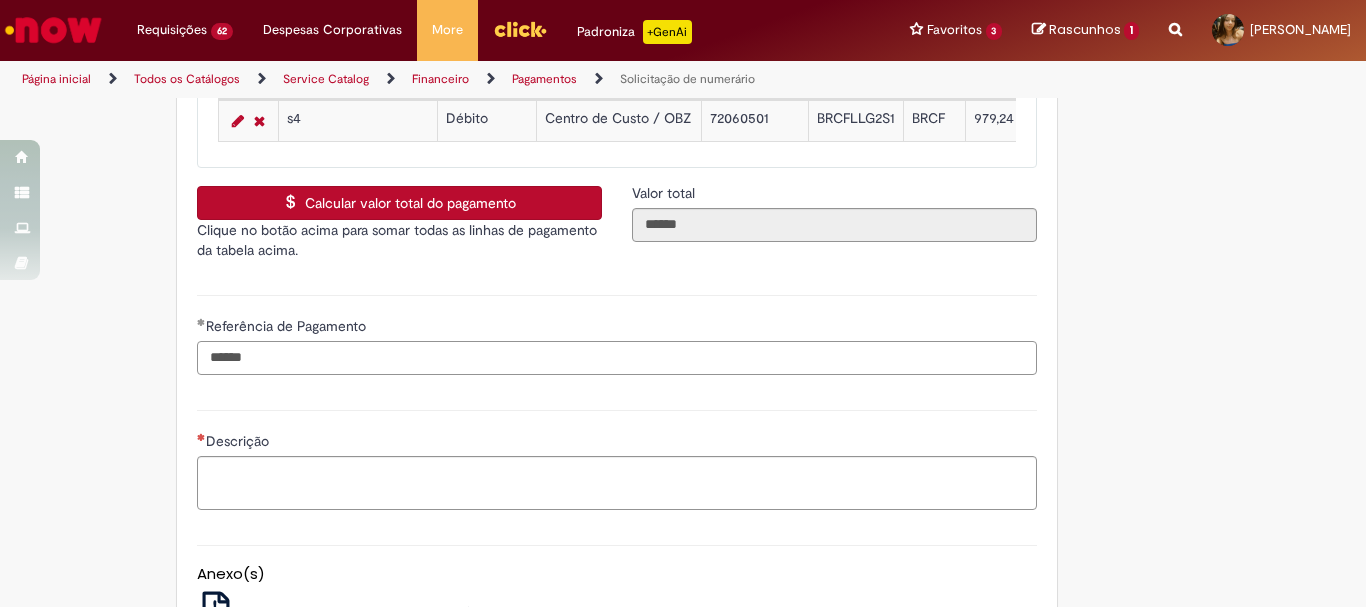 drag, startPoint x: 488, startPoint y: 365, endPoint x: 142, endPoint y: 367, distance: 346.00577 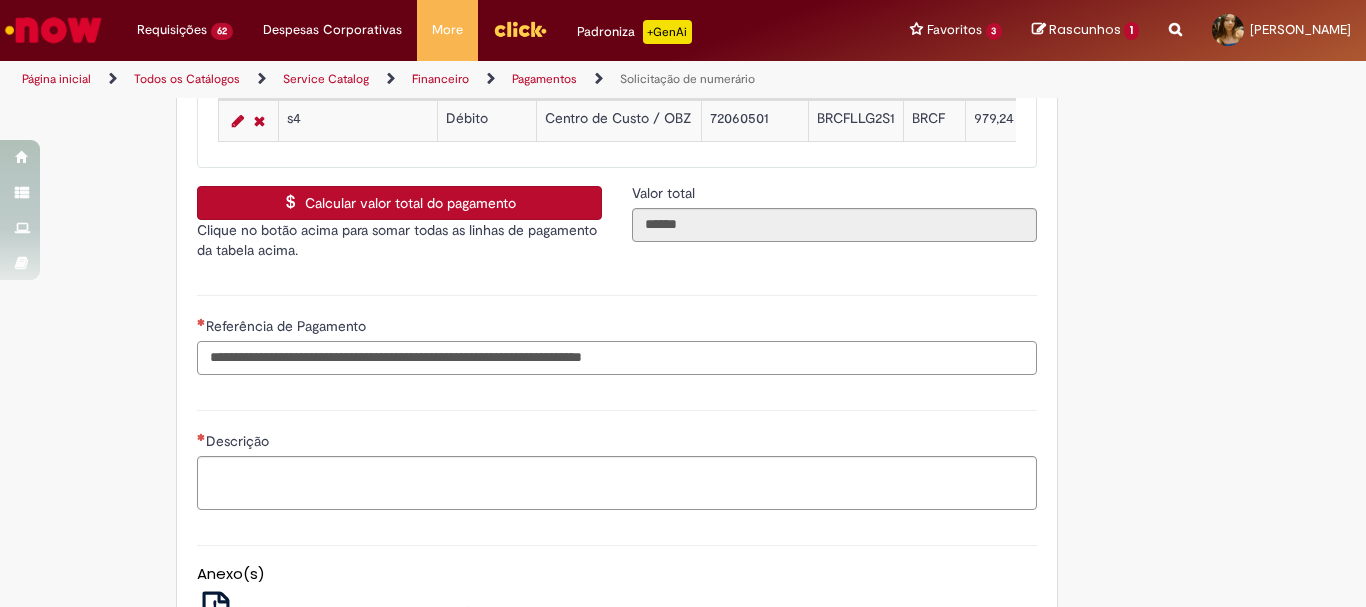 paste on "**********" 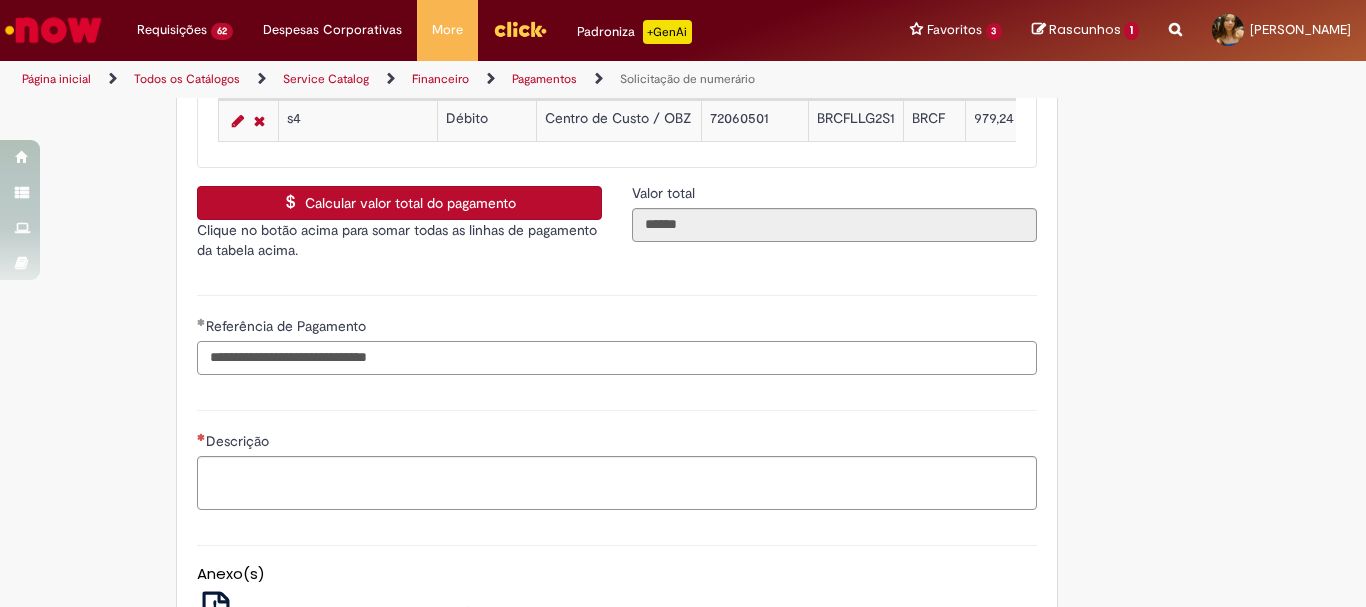scroll, scrollTop: 4200, scrollLeft: 0, axis: vertical 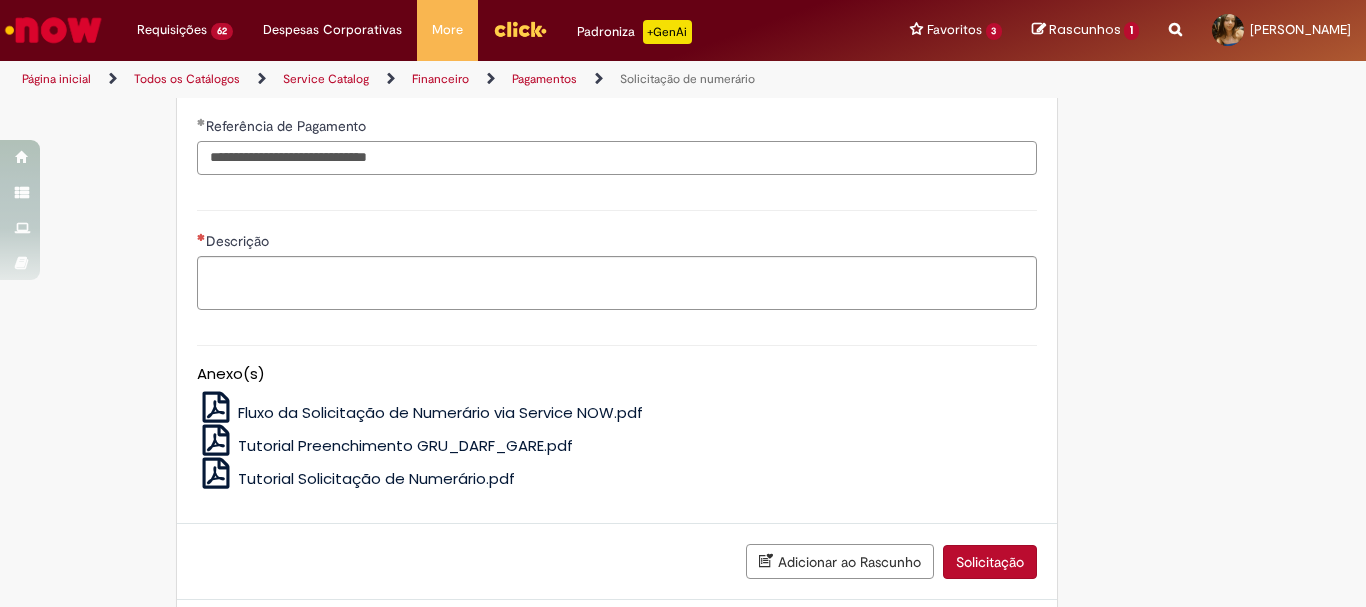 type on "**********" 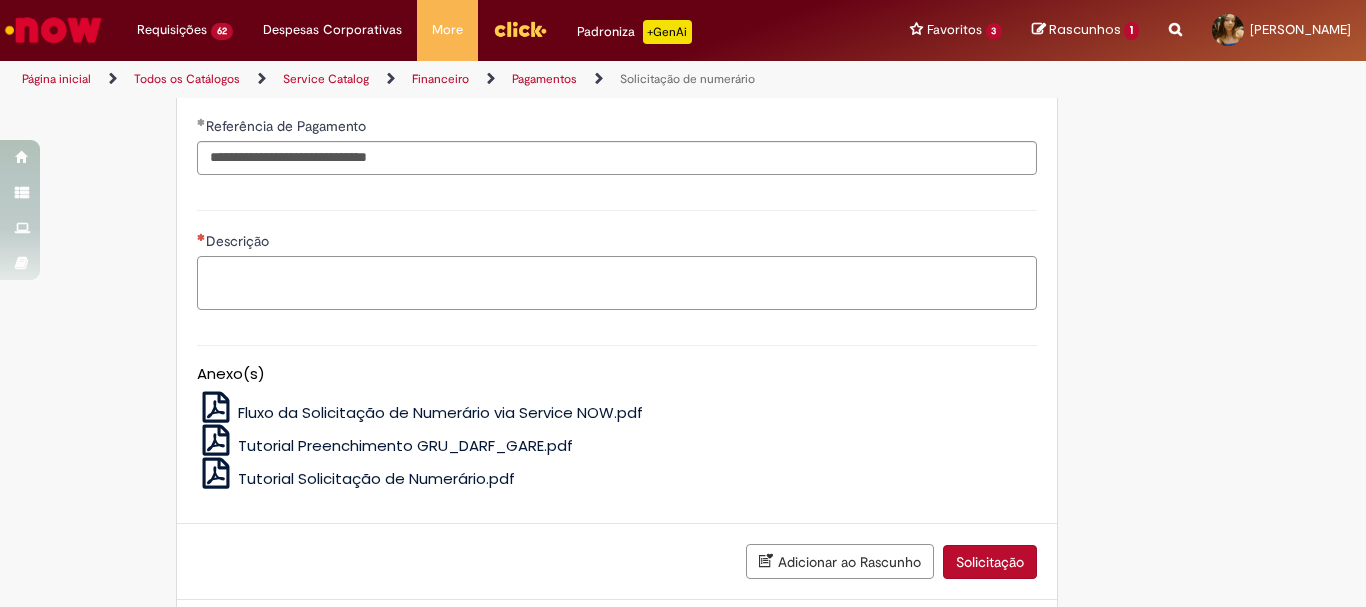 click on "Descrição" at bounding box center [617, 283] 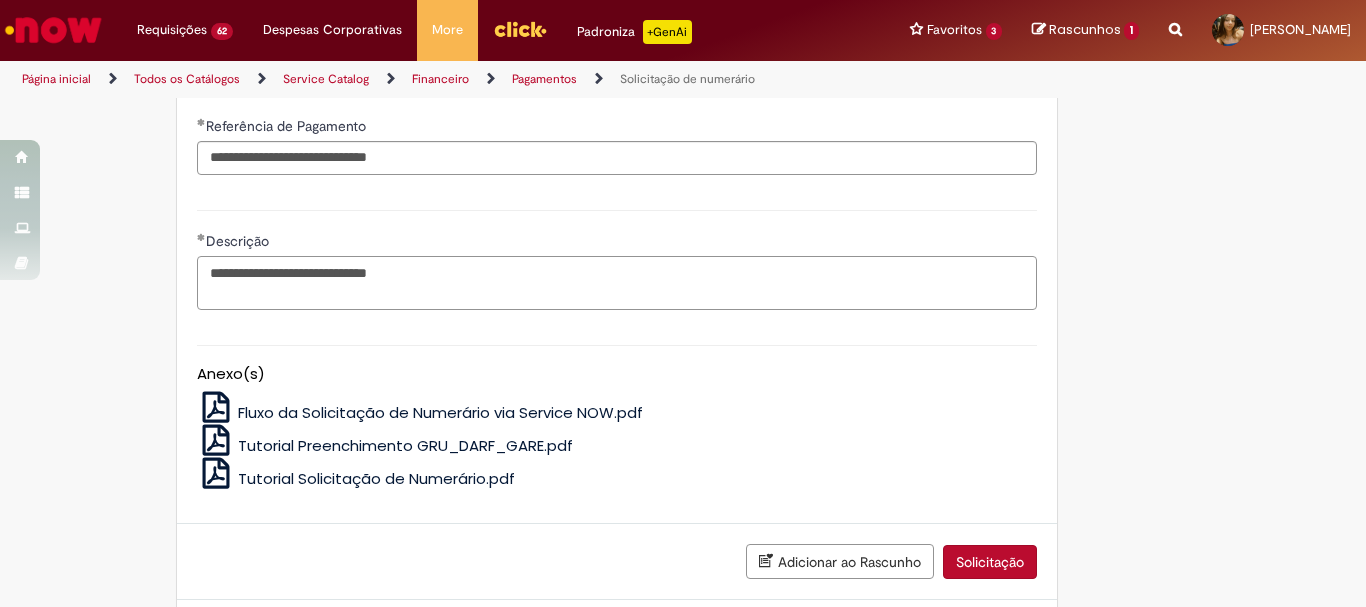 scroll, scrollTop: 4295, scrollLeft: 0, axis: vertical 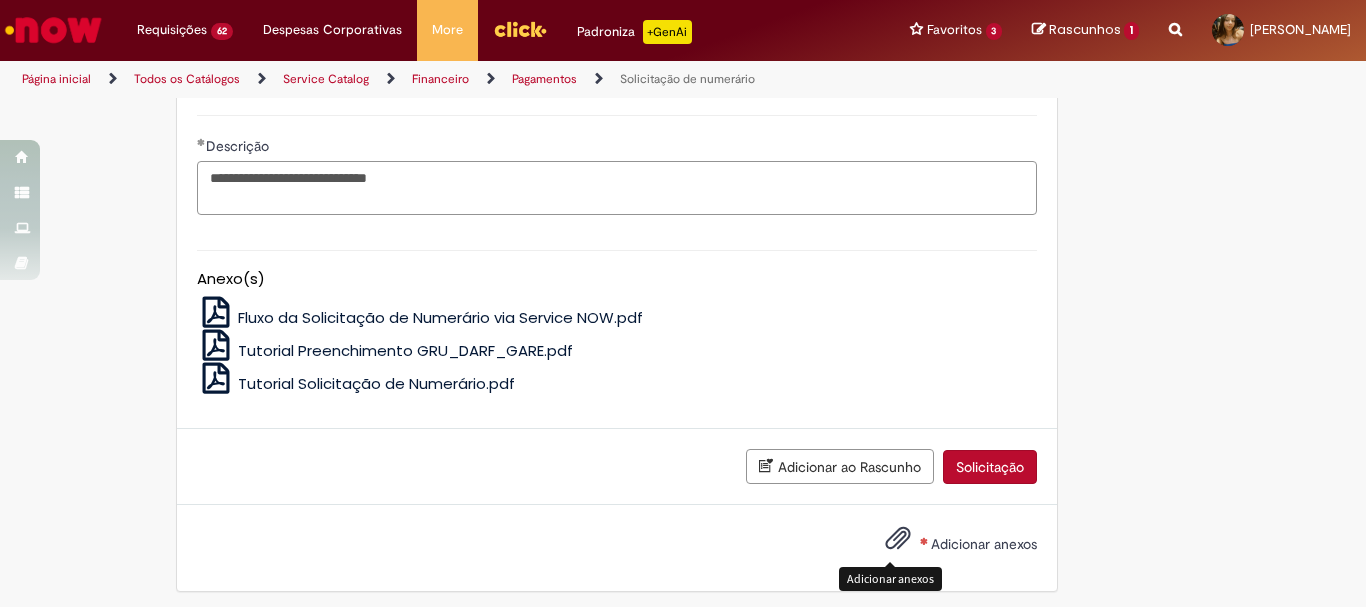 type on "**********" 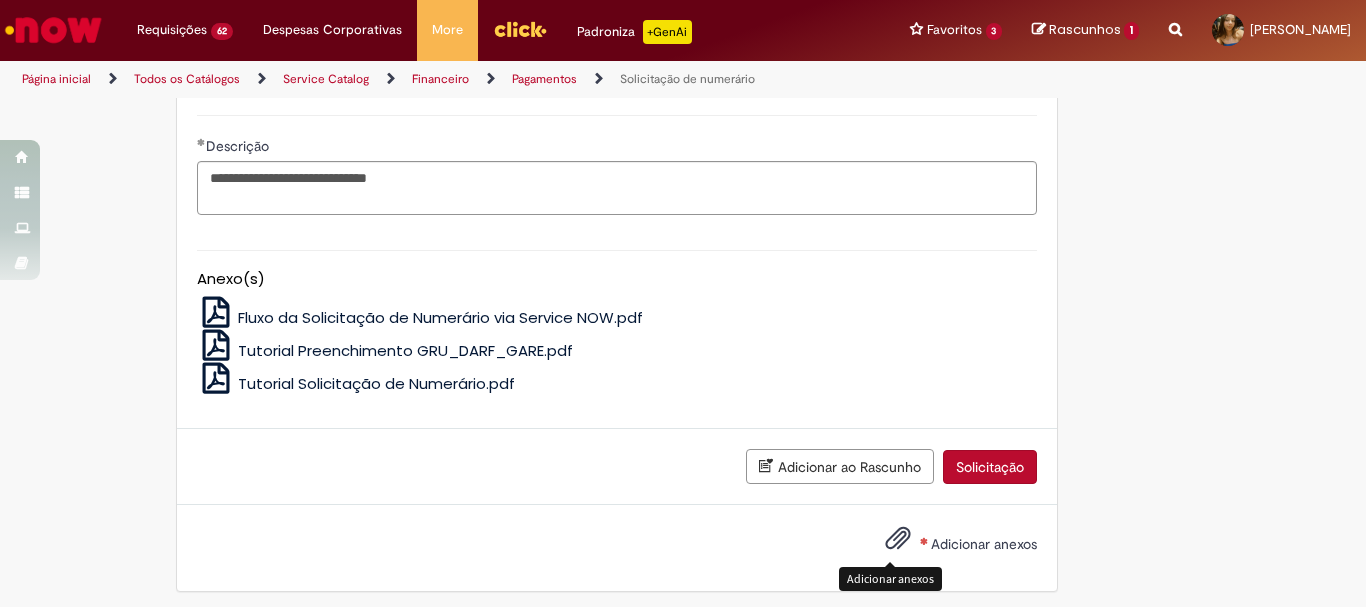 click at bounding box center [898, 539] 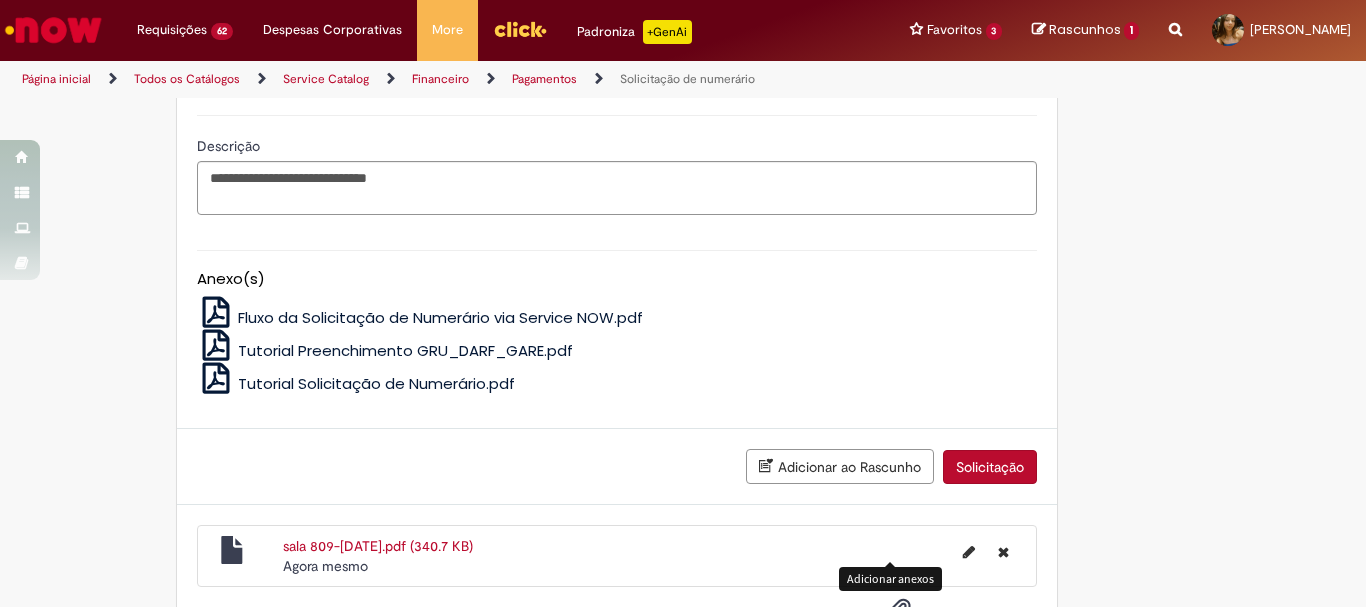 scroll, scrollTop: 4367, scrollLeft: 0, axis: vertical 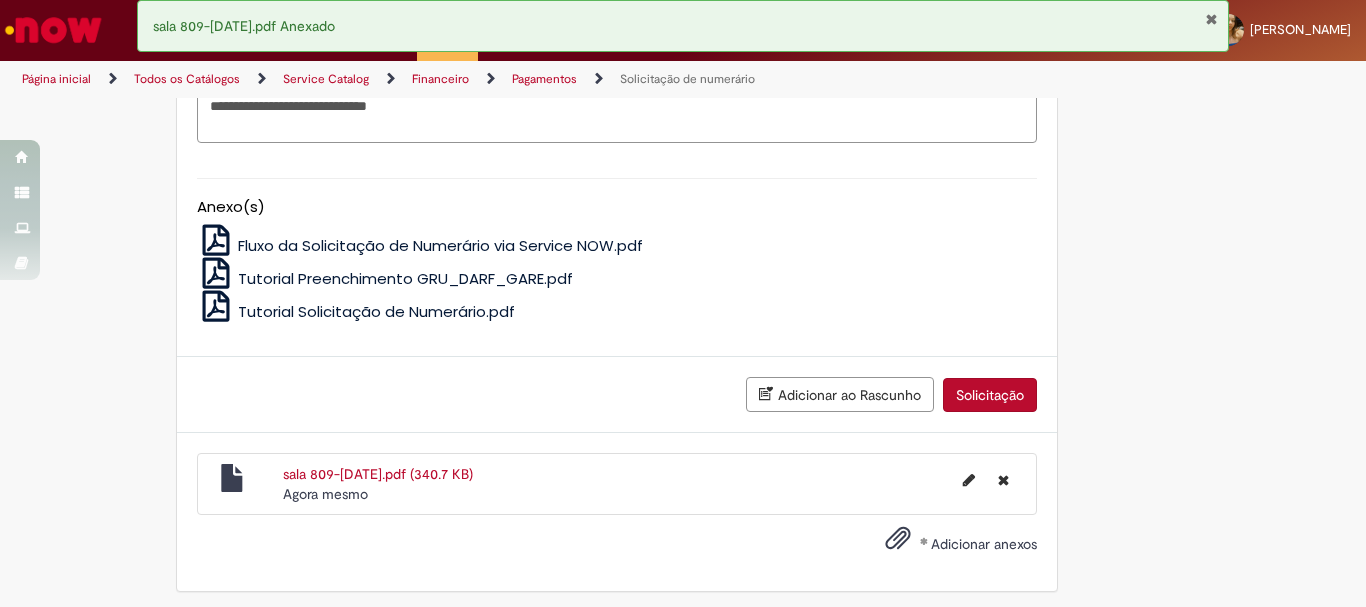 click on "Solicitação" at bounding box center [990, 395] 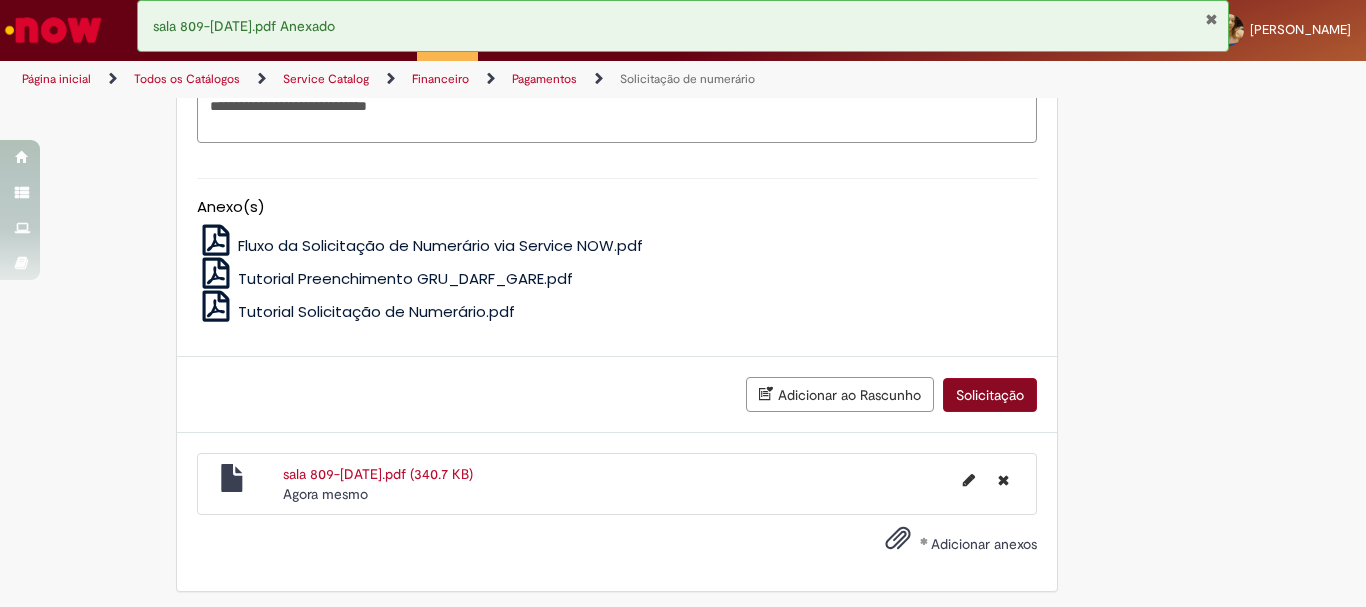 scroll, scrollTop: 4322, scrollLeft: 0, axis: vertical 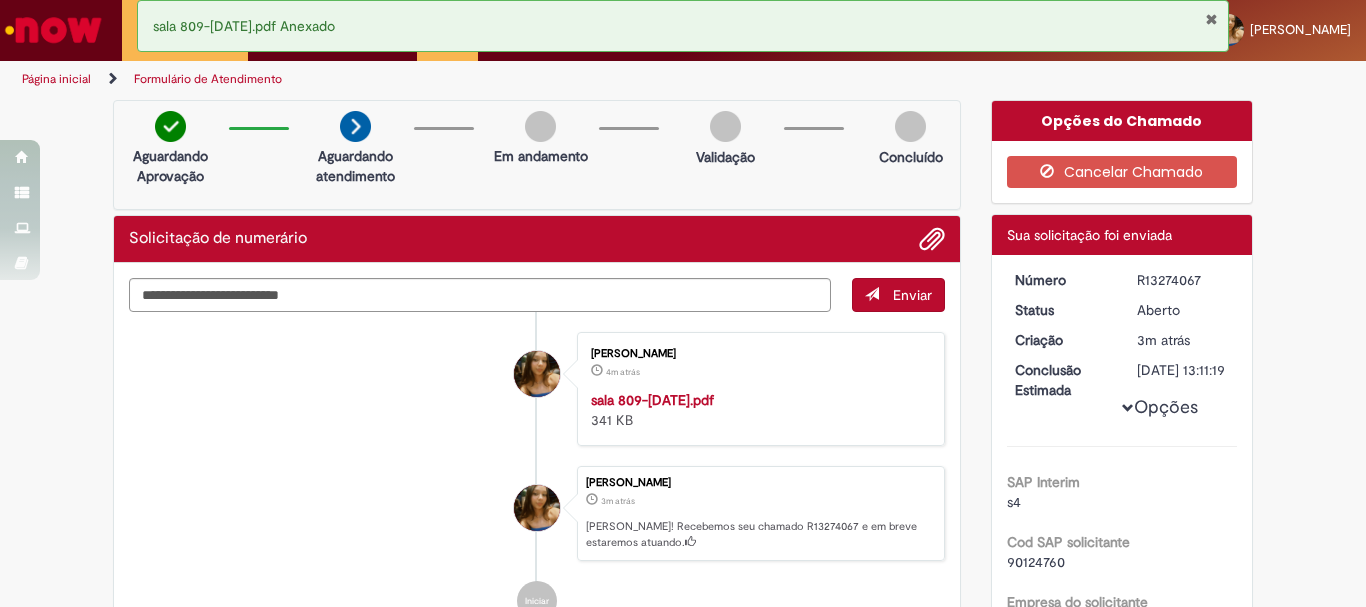 click at bounding box center (1211, 19) 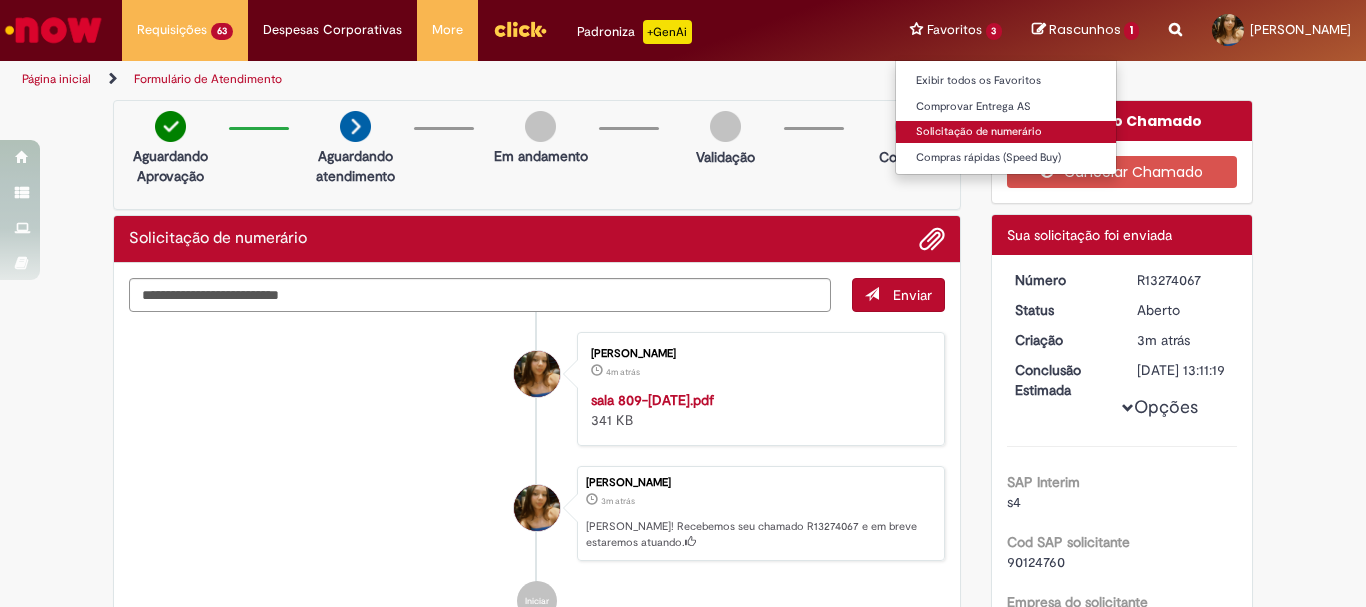 click on "Solicitação de numerário" at bounding box center [1006, 132] 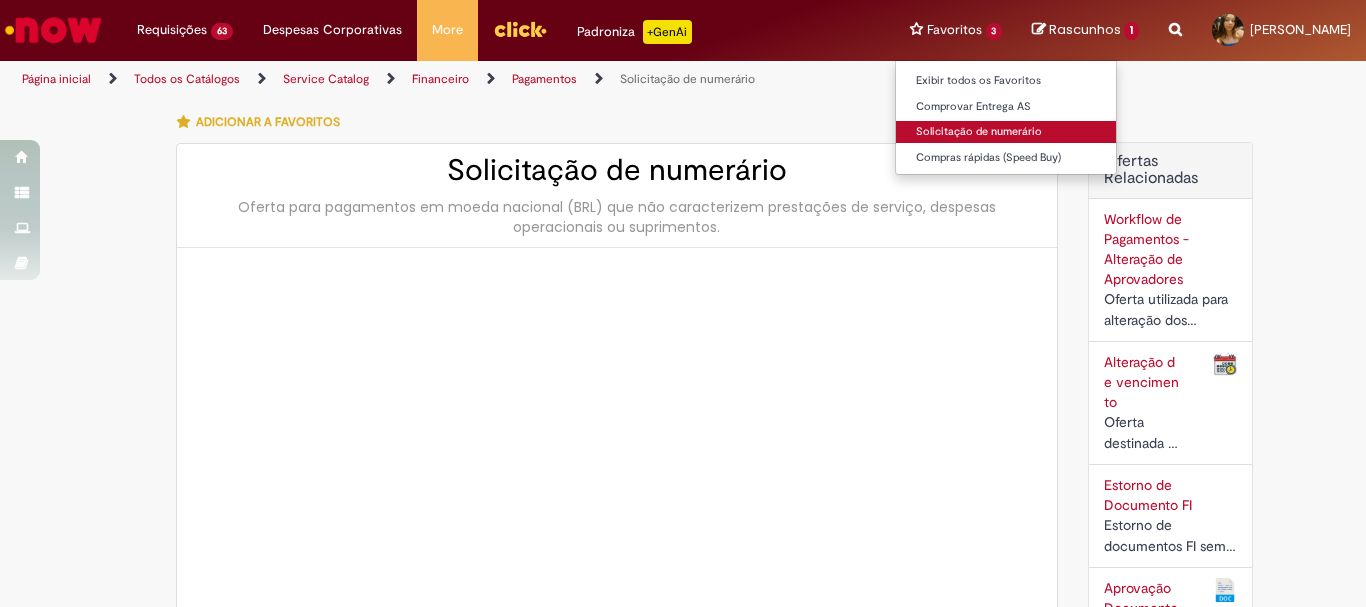 type on "********" 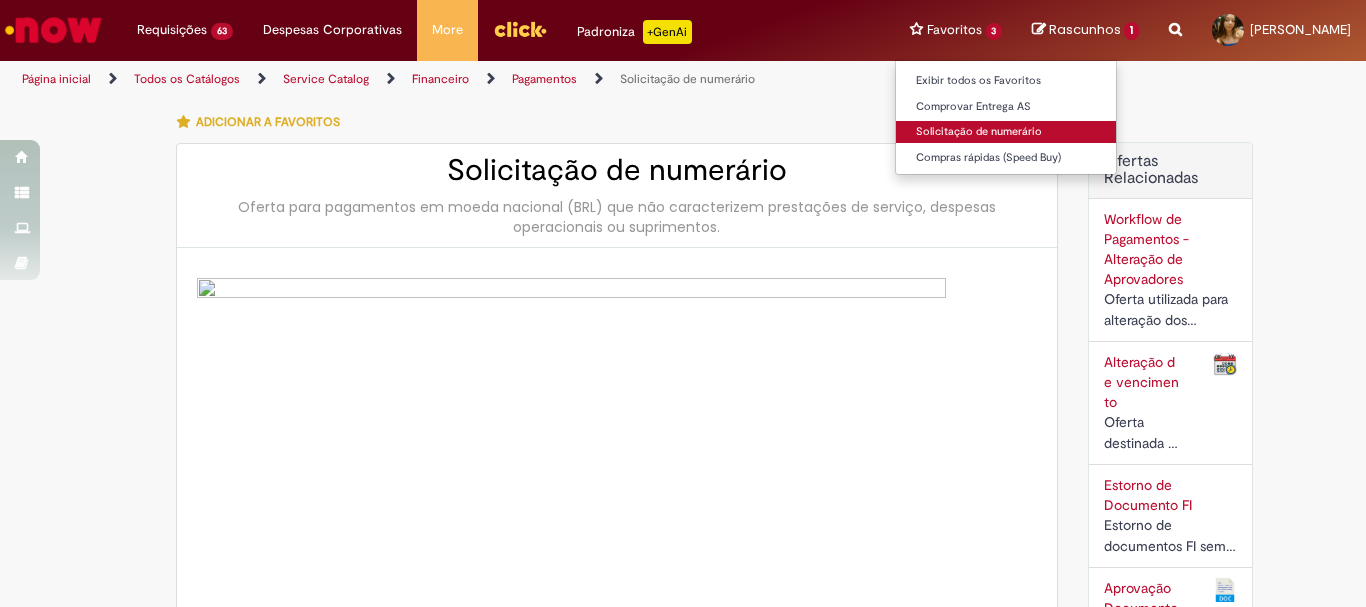 type on "**********" 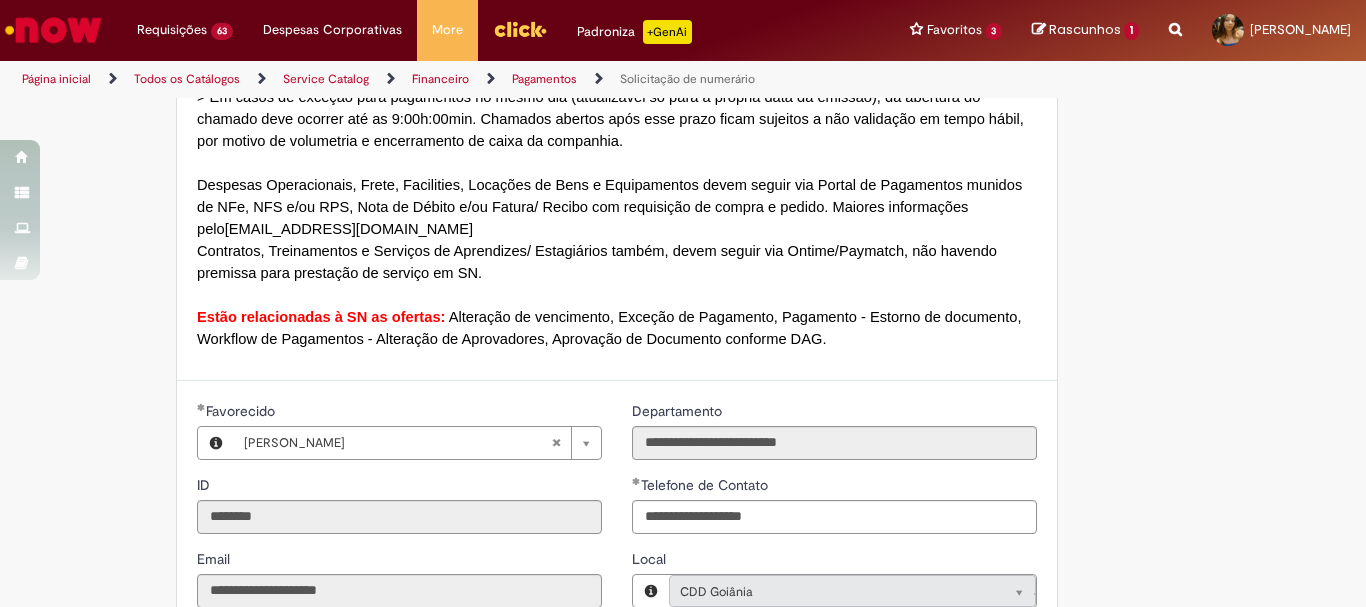 scroll, scrollTop: 1700, scrollLeft: 0, axis: vertical 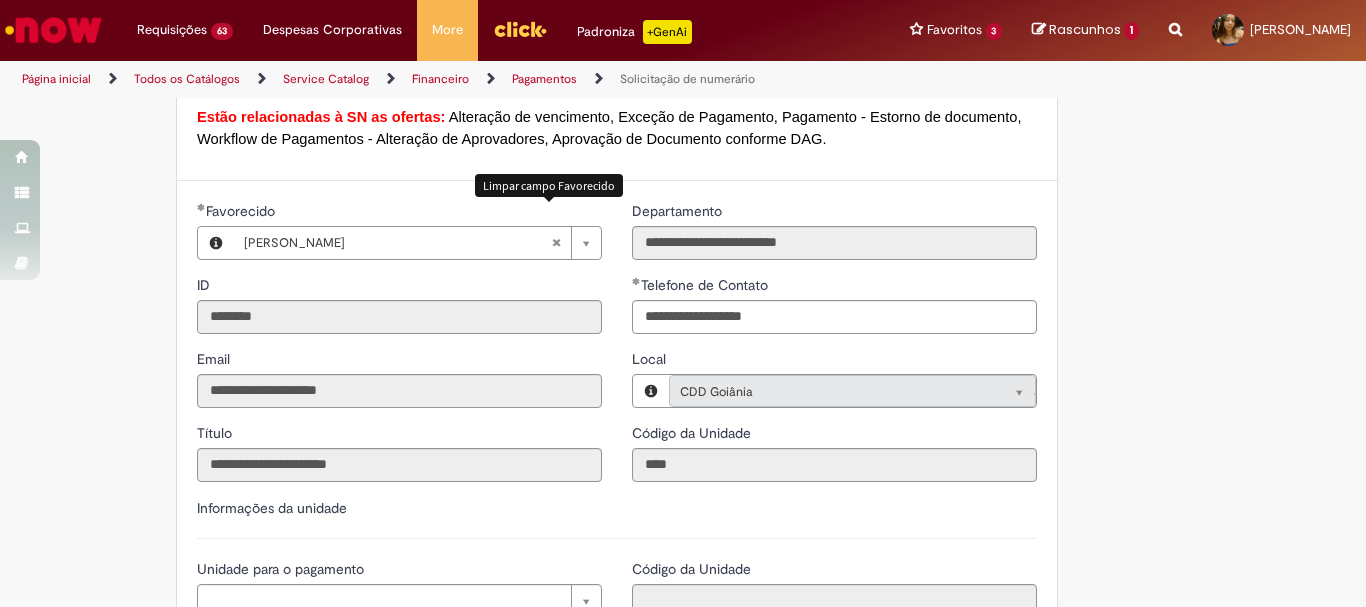 click at bounding box center [556, 243] 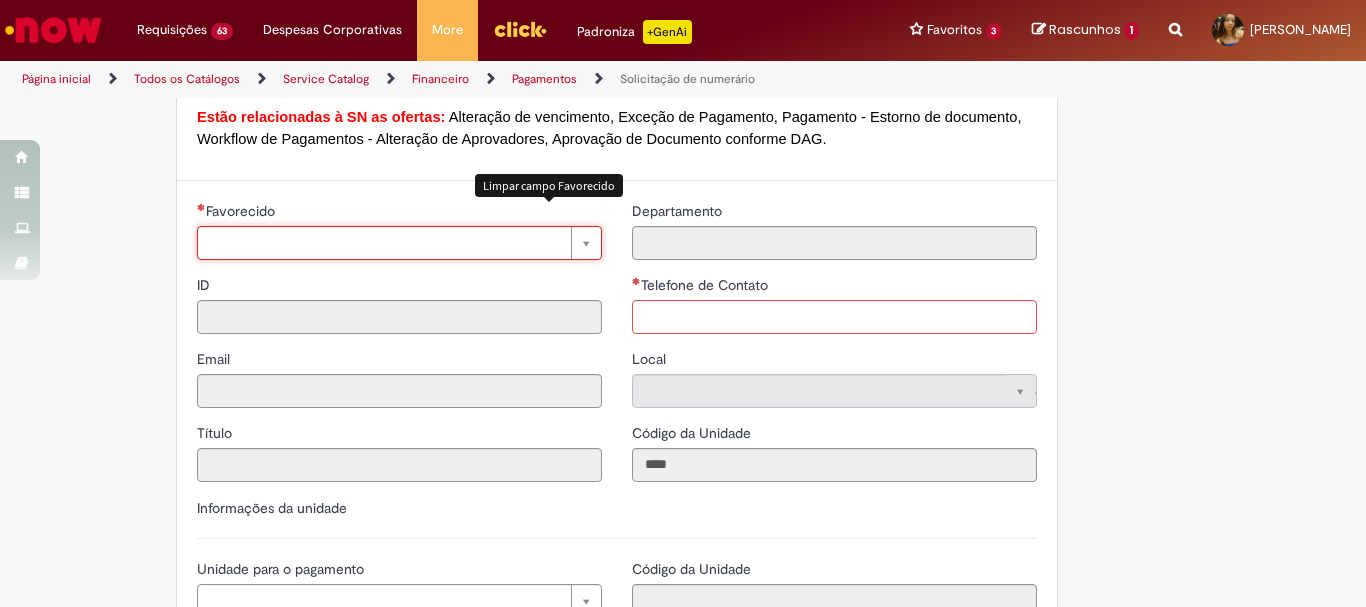 type 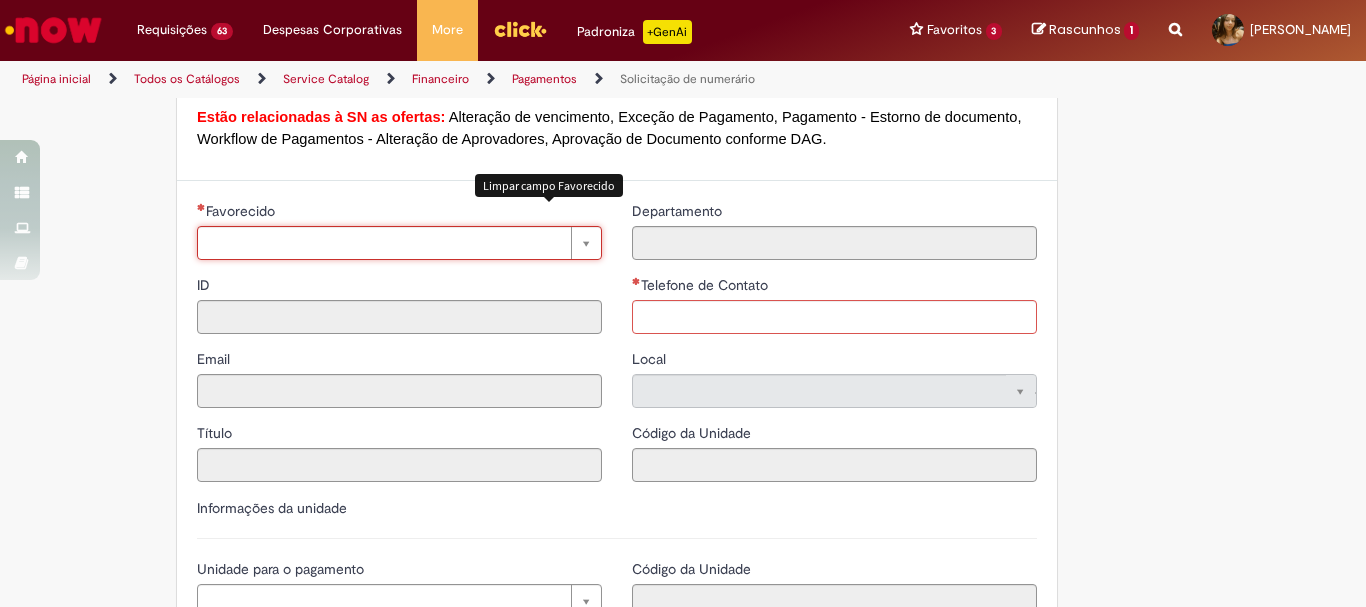 scroll, scrollTop: 0, scrollLeft: 0, axis: both 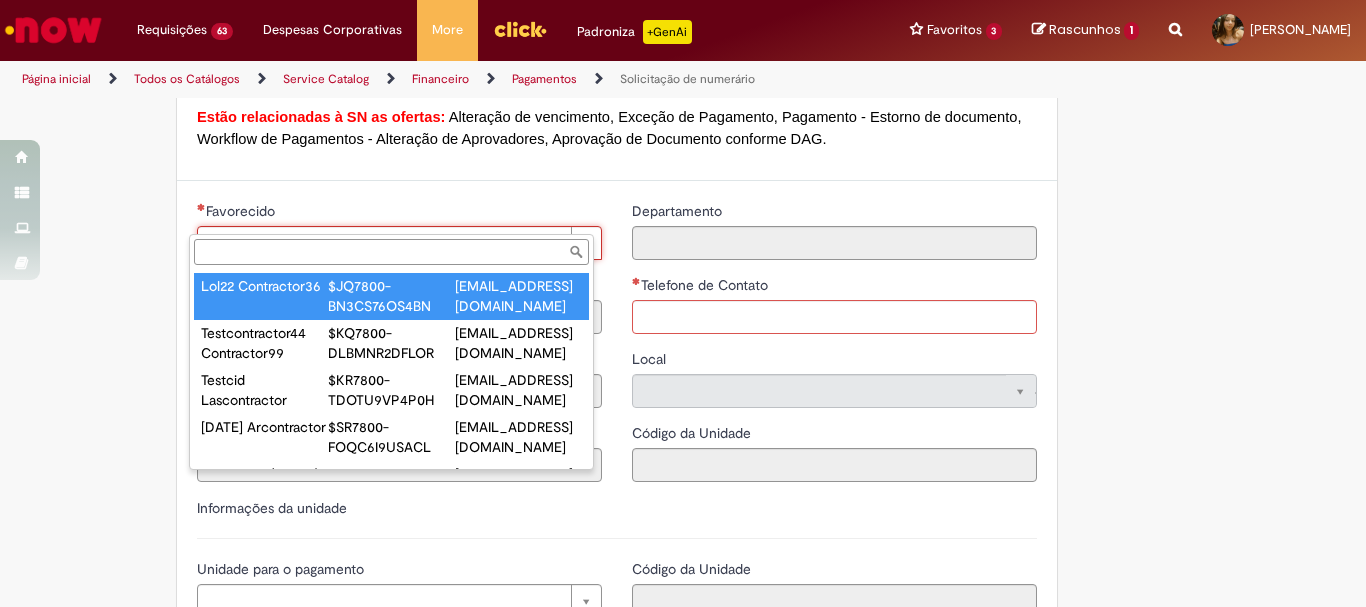 type on "**********" 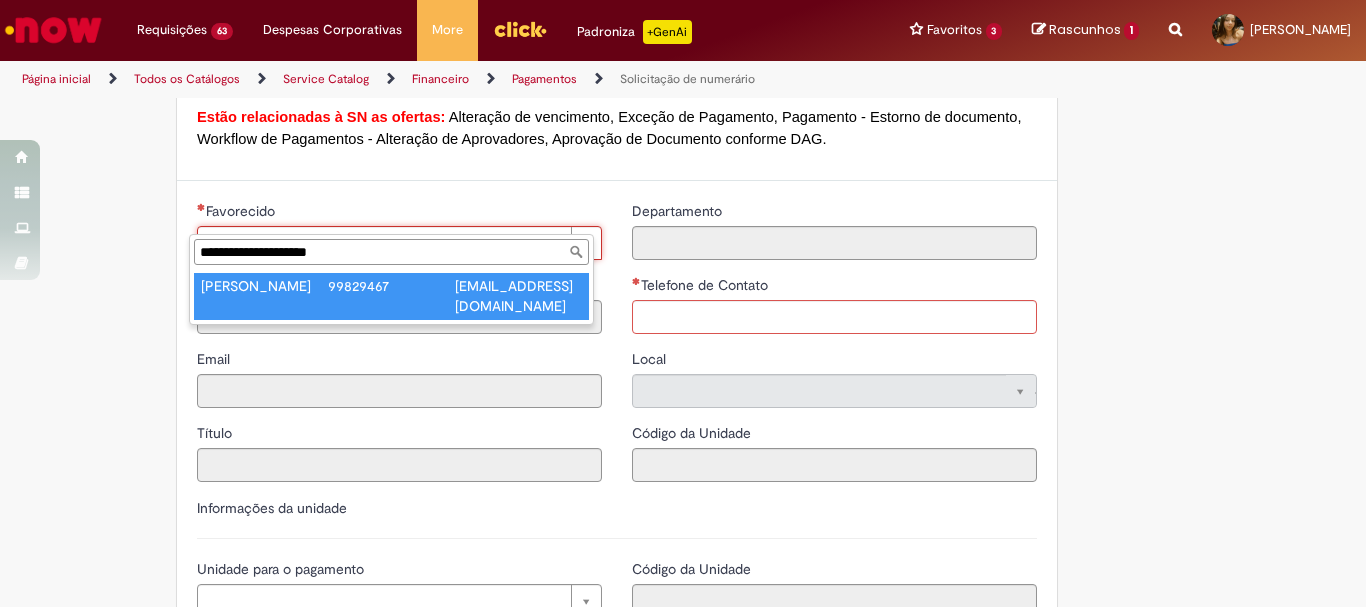 type on "**********" 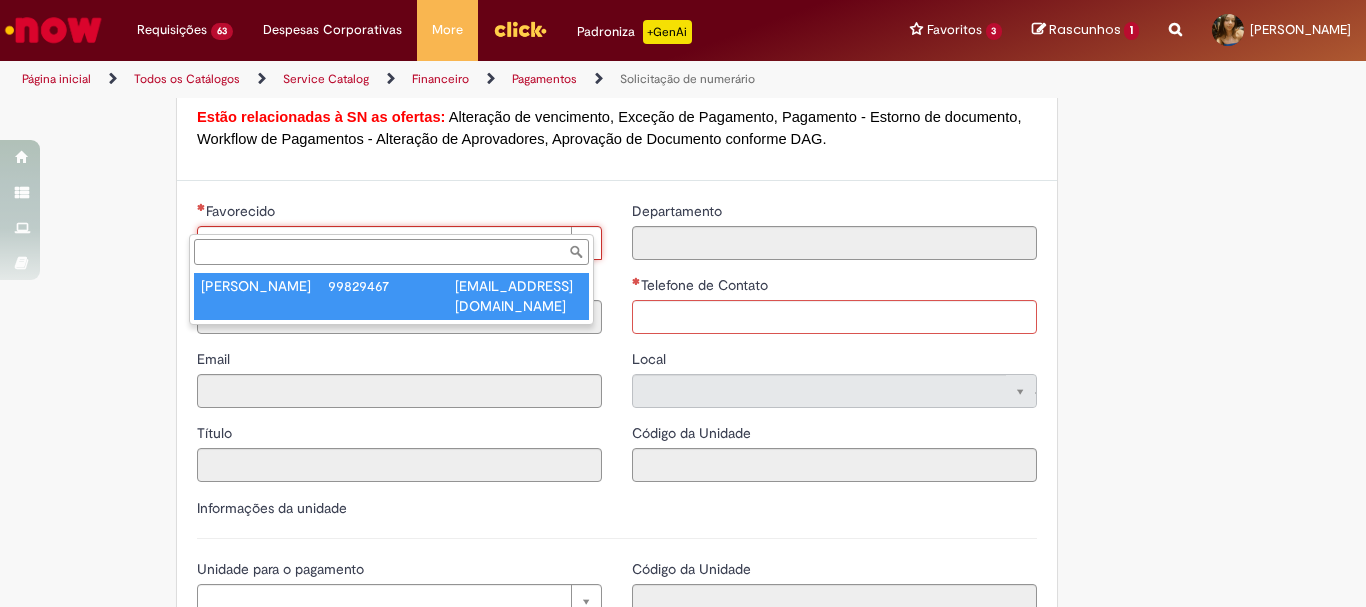 type on "********" 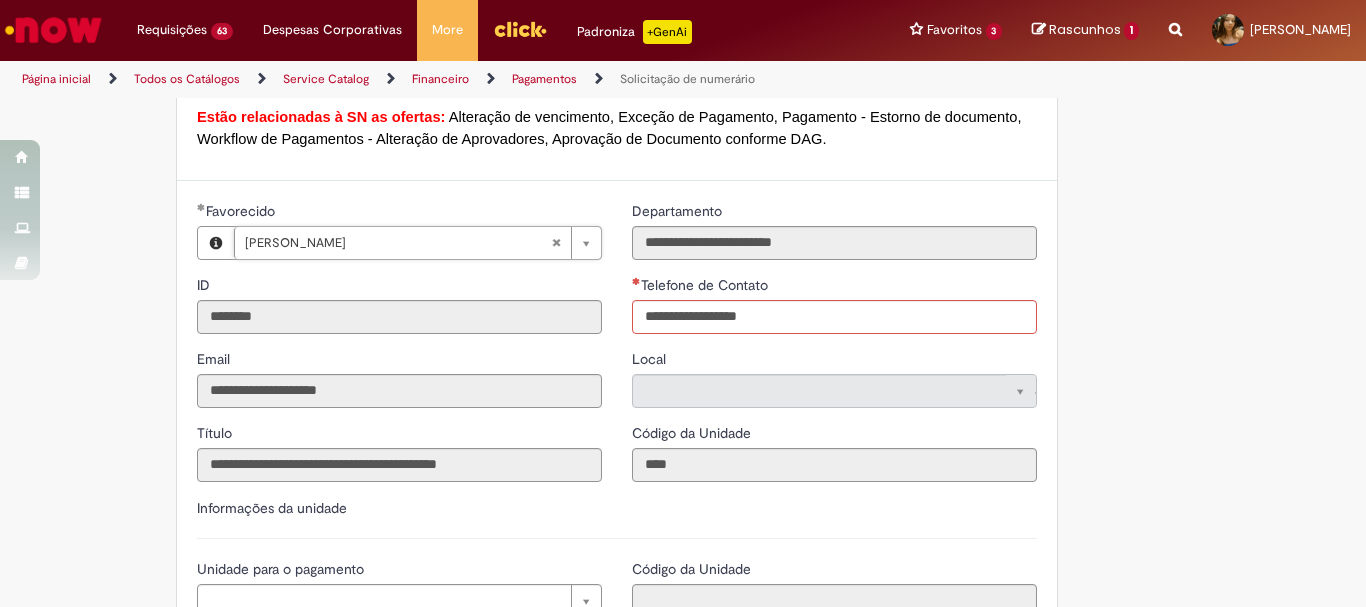 type on "**********" 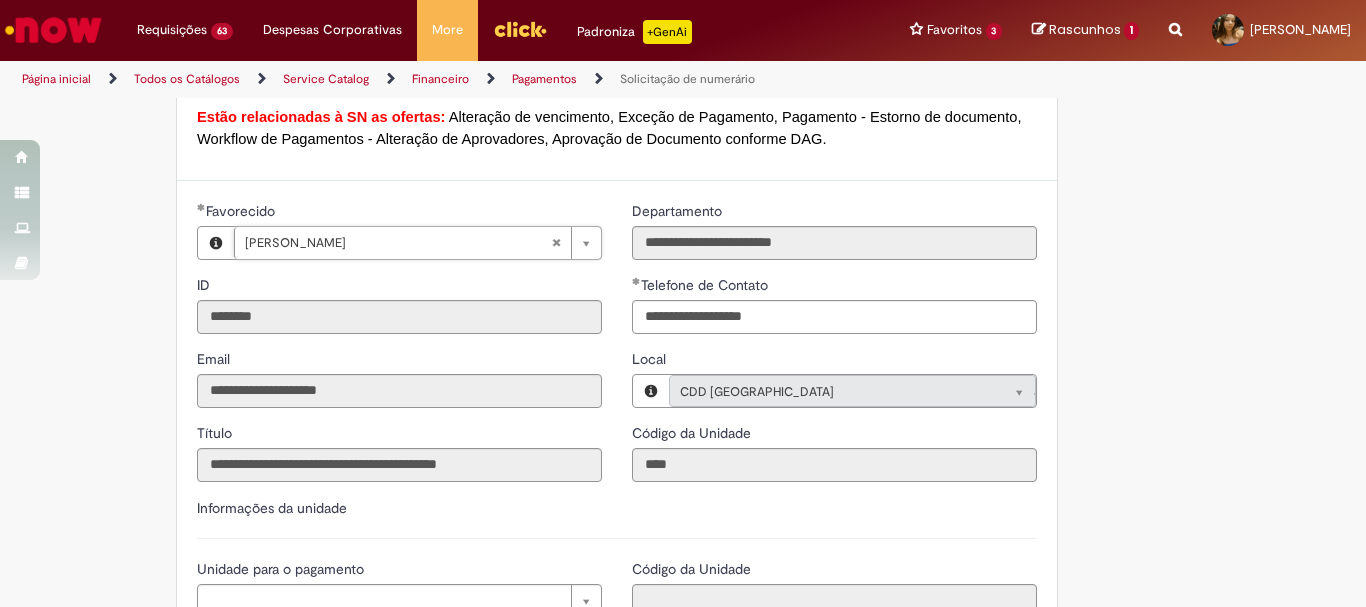 scroll, scrollTop: 2000, scrollLeft: 0, axis: vertical 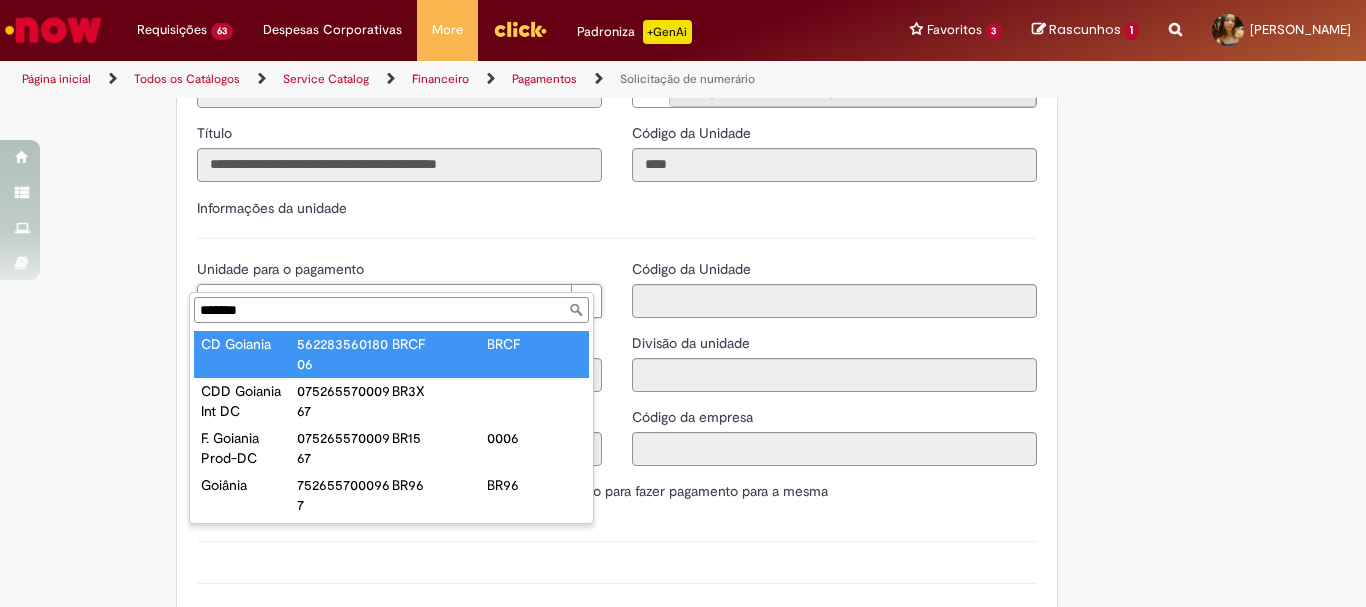 type on "*******" 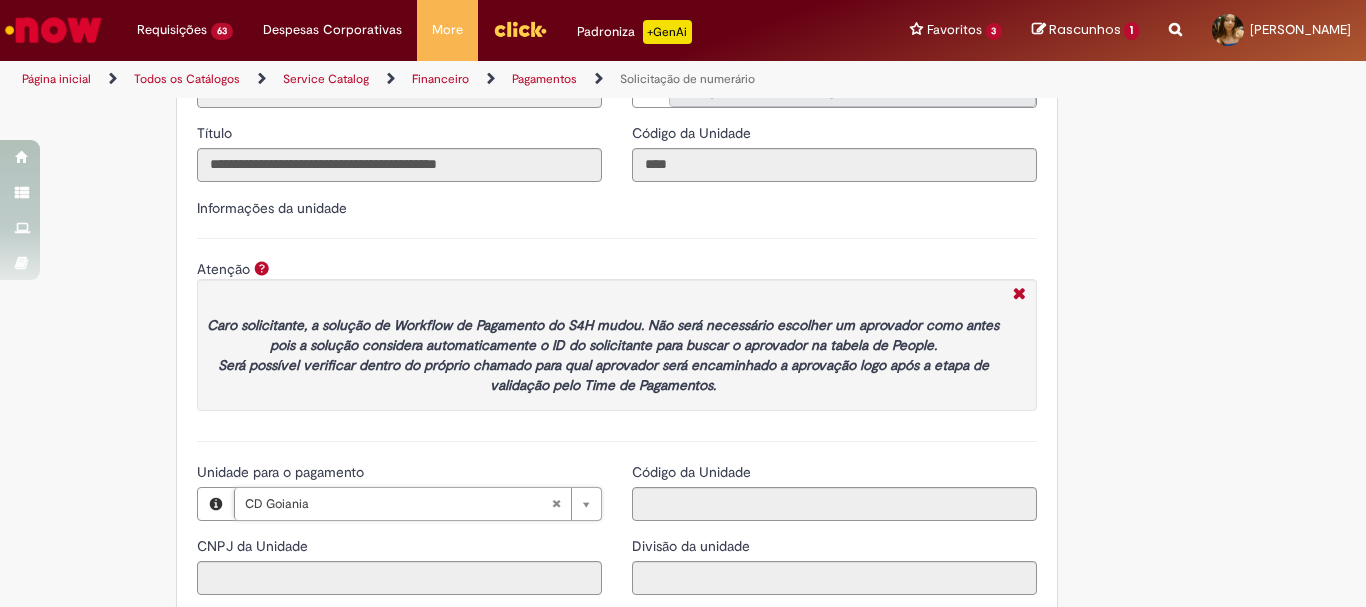 type on "**********" 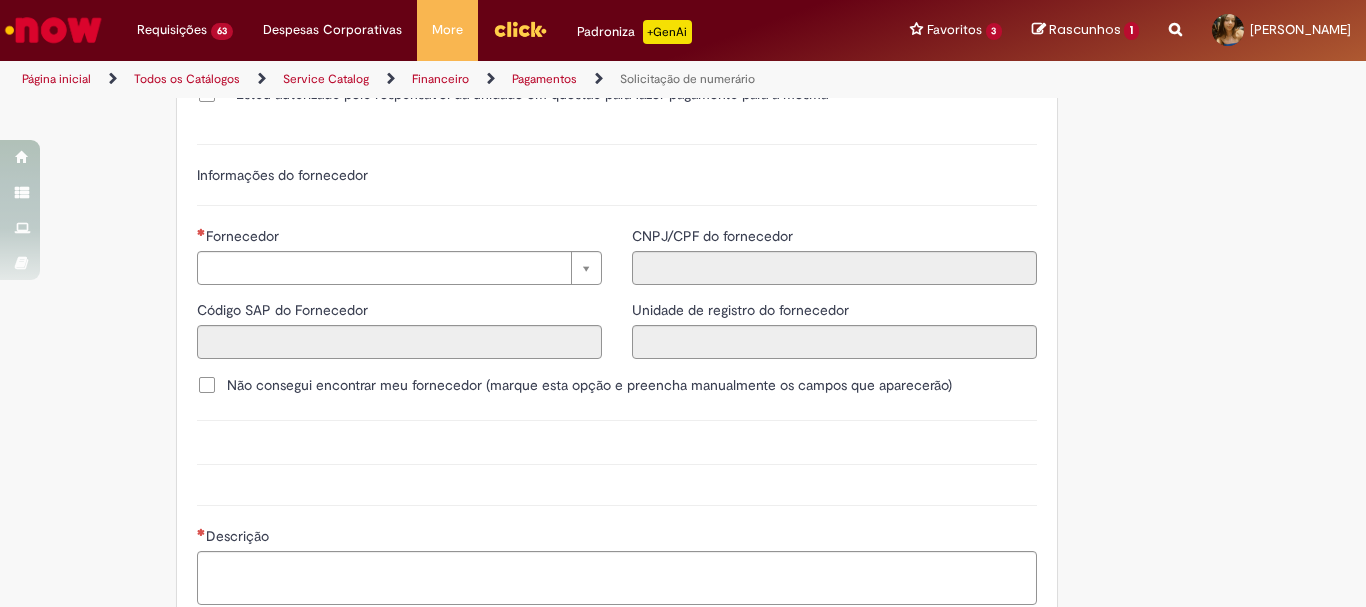 scroll, scrollTop: 2500, scrollLeft: 0, axis: vertical 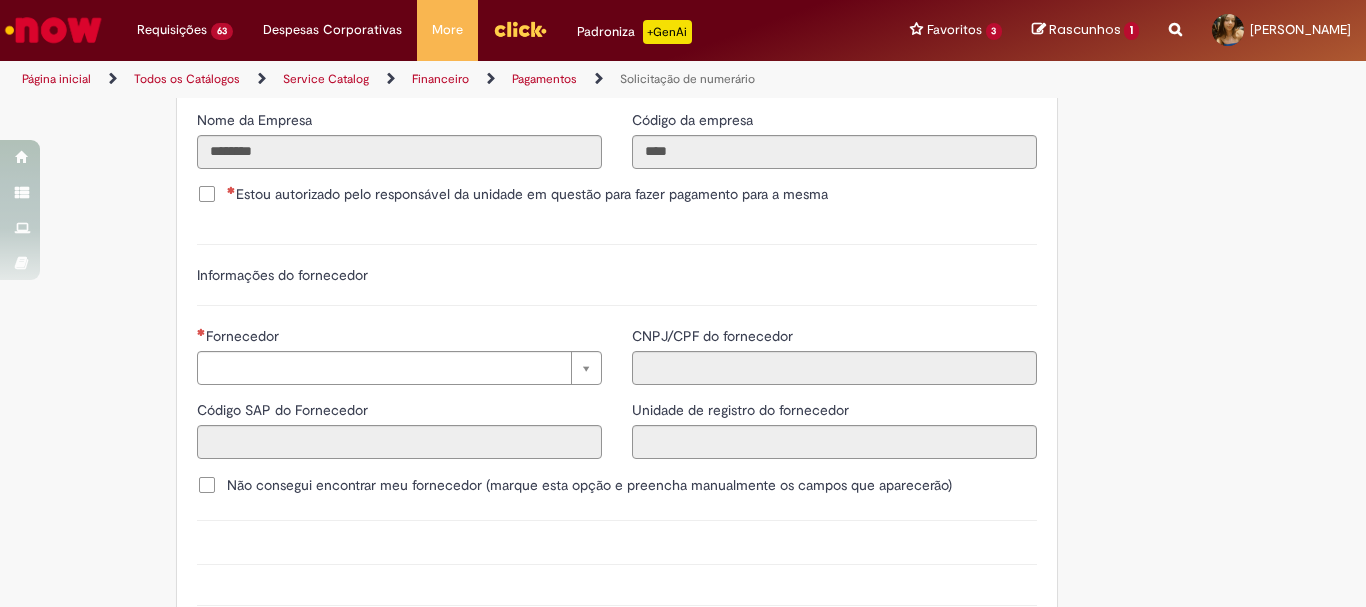 click on "Estou autorizado pelo responsável da unidade em questão para fazer pagamento para a mesma" at bounding box center [527, 194] 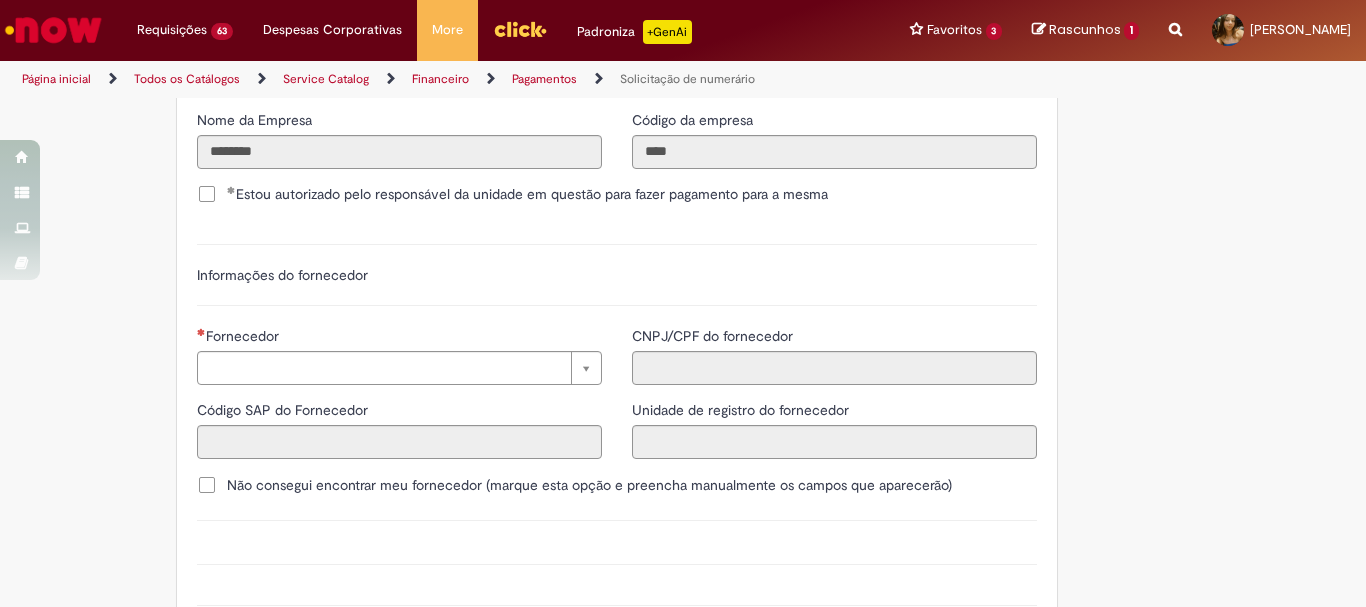scroll, scrollTop: 2600, scrollLeft: 0, axis: vertical 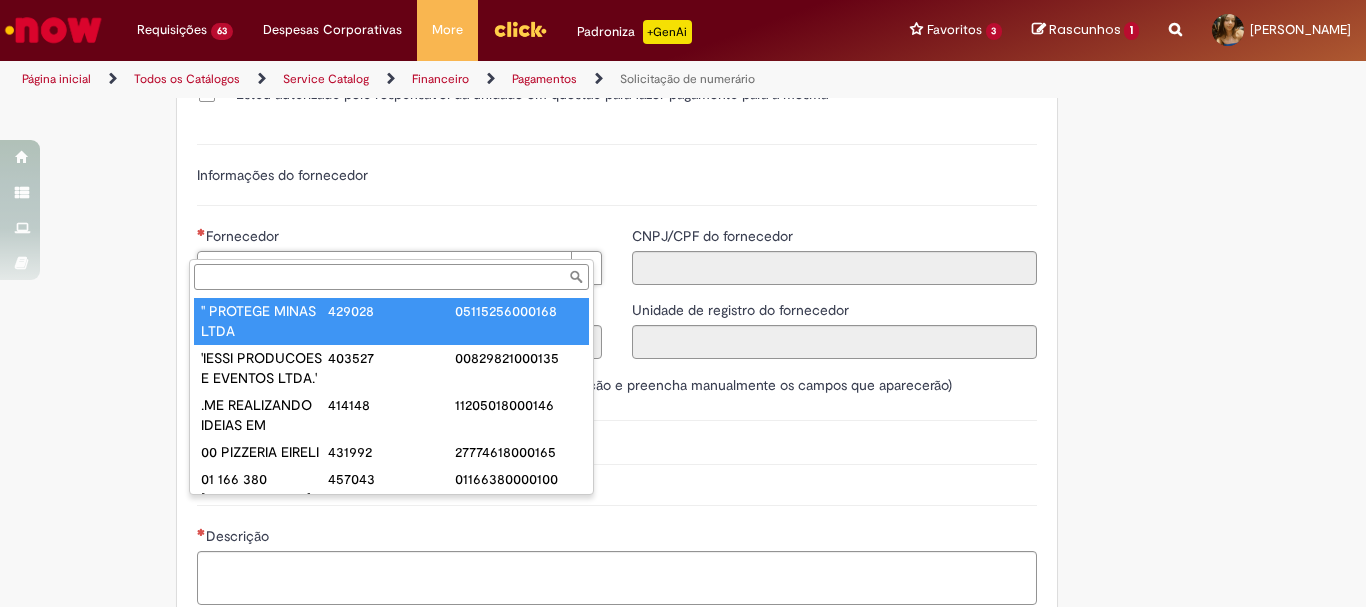 paste on "**********" 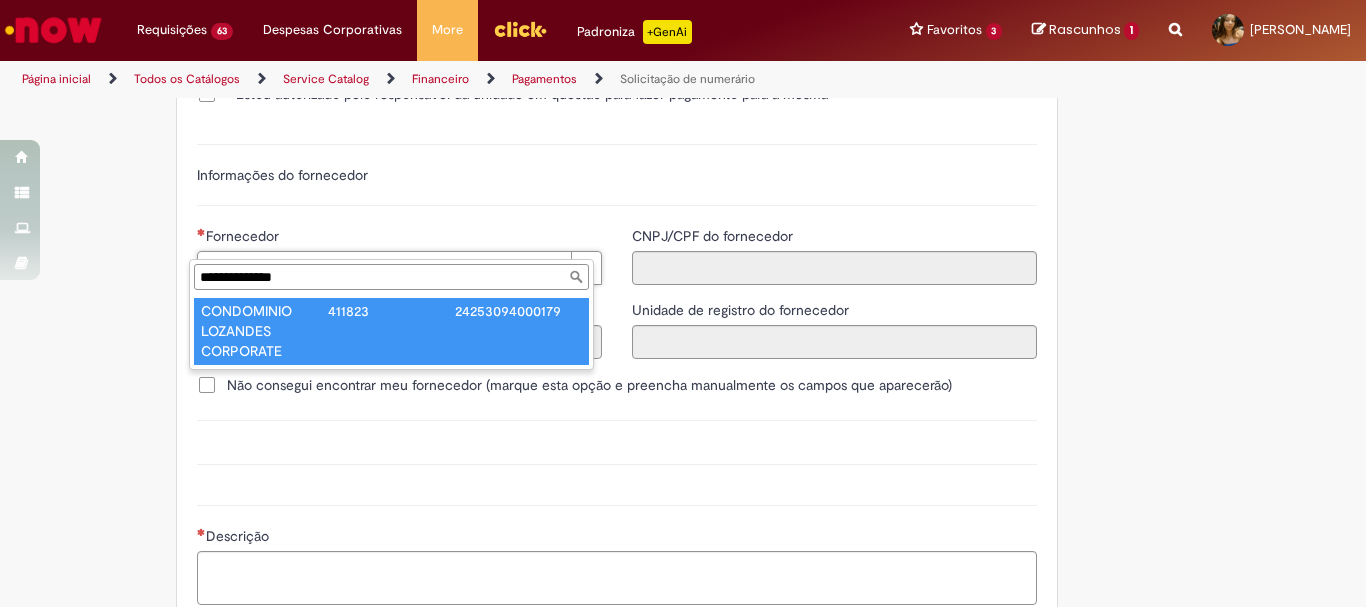 type on "**********" 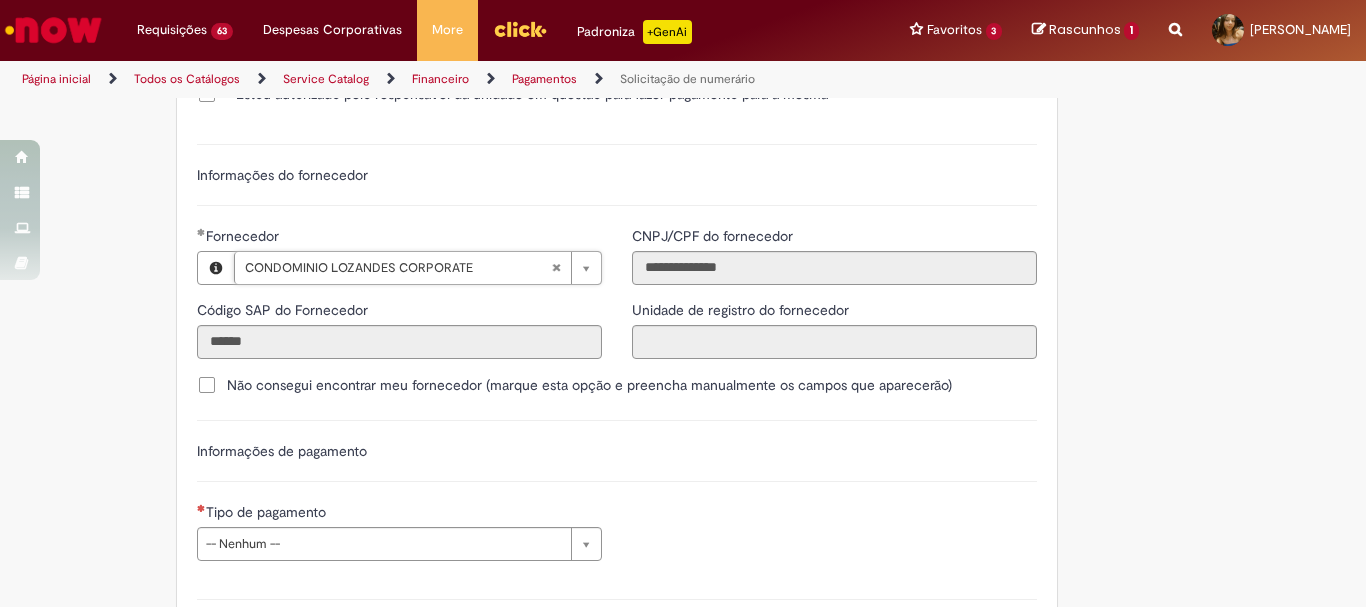 scroll, scrollTop: 2700, scrollLeft: 0, axis: vertical 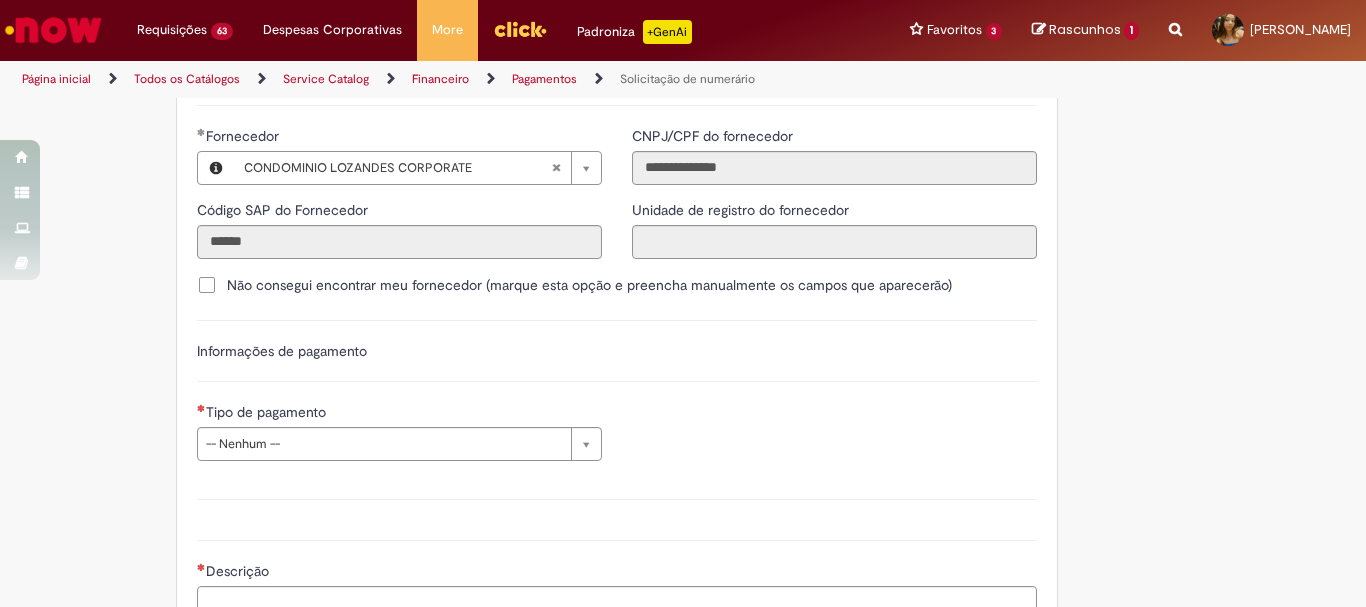 click on "**********" at bounding box center (399, 439) 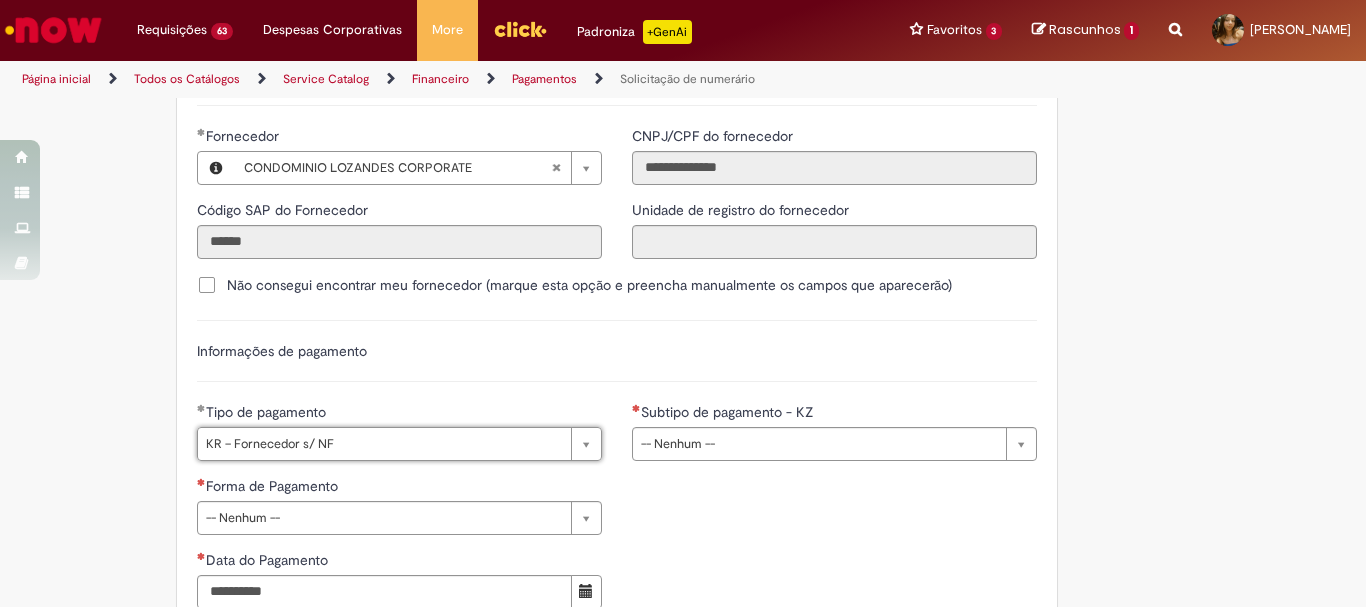 scroll, scrollTop: 2900, scrollLeft: 0, axis: vertical 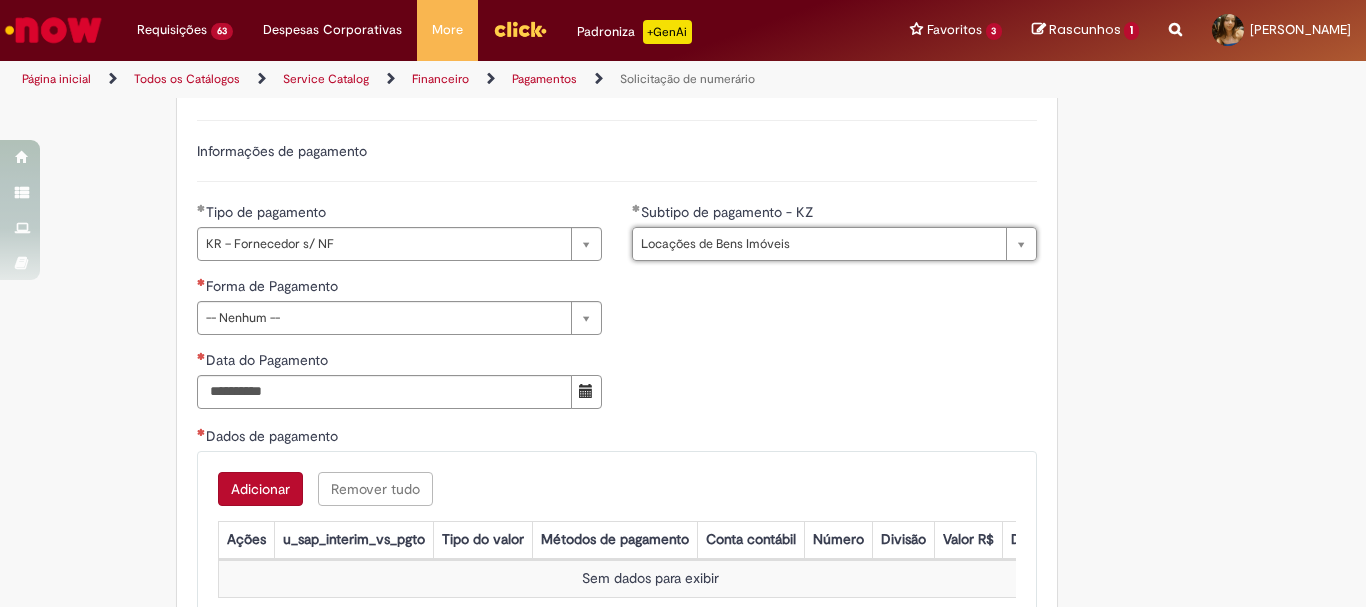 click on "Forma de Pagamento" at bounding box center [399, 288] 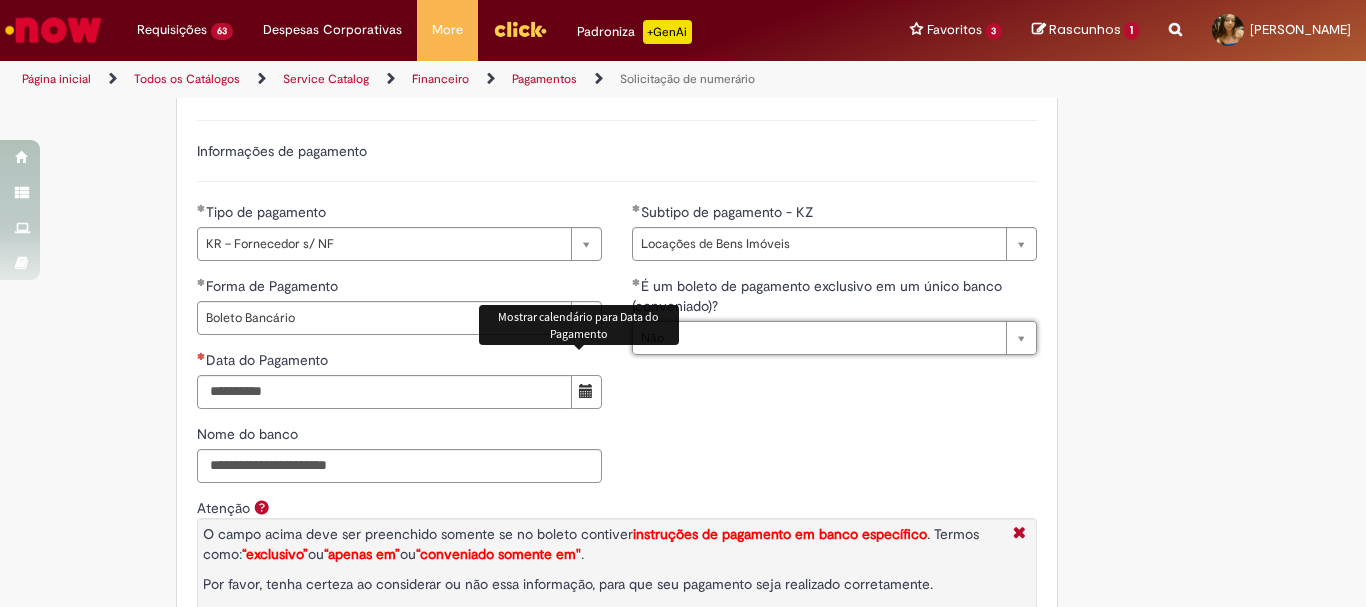 click at bounding box center (586, 391) 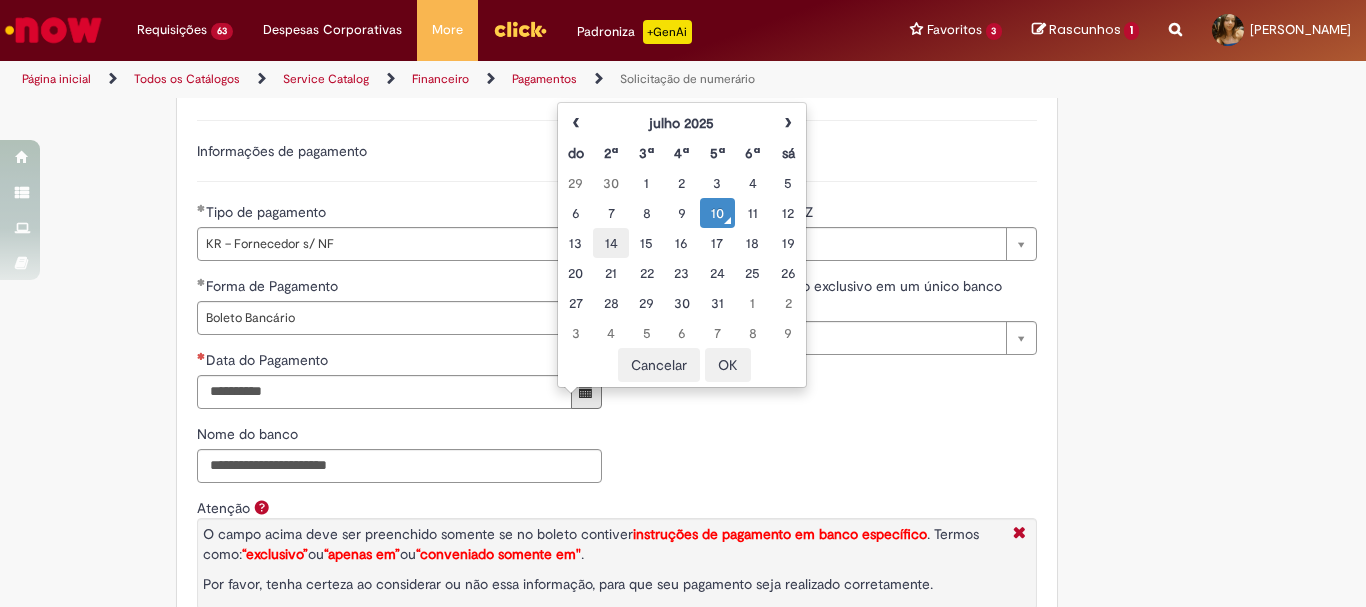 click on "14" at bounding box center (610, 243) 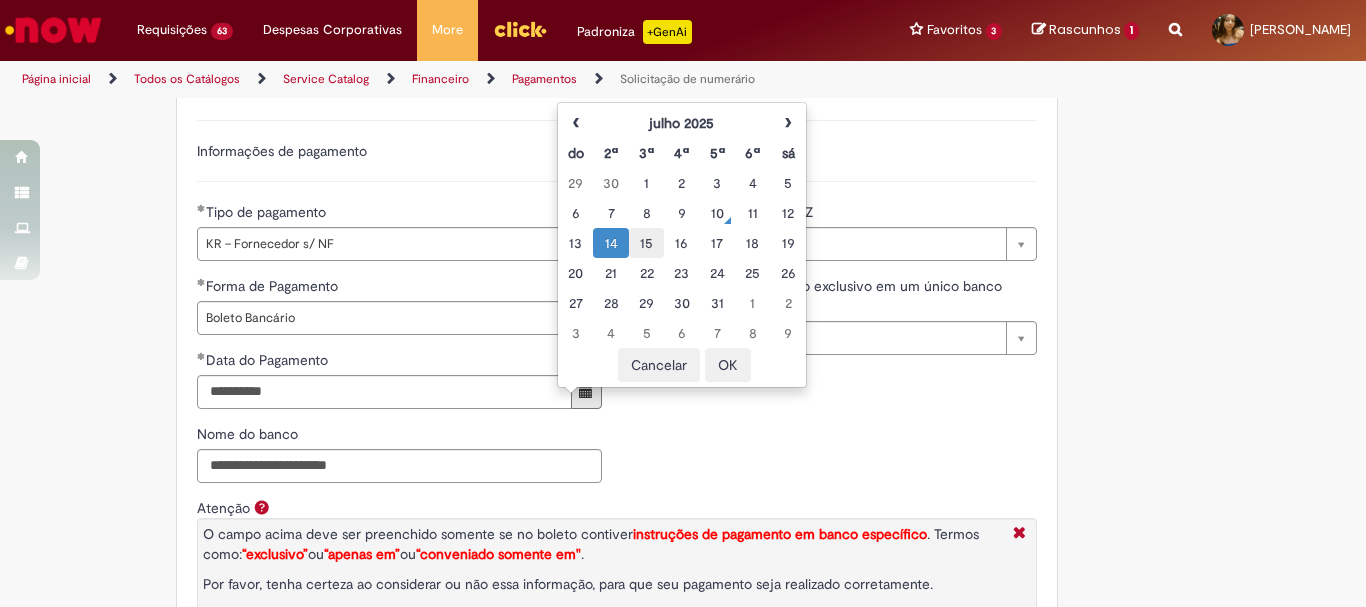 click on "15" at bounding box center [646, 243] 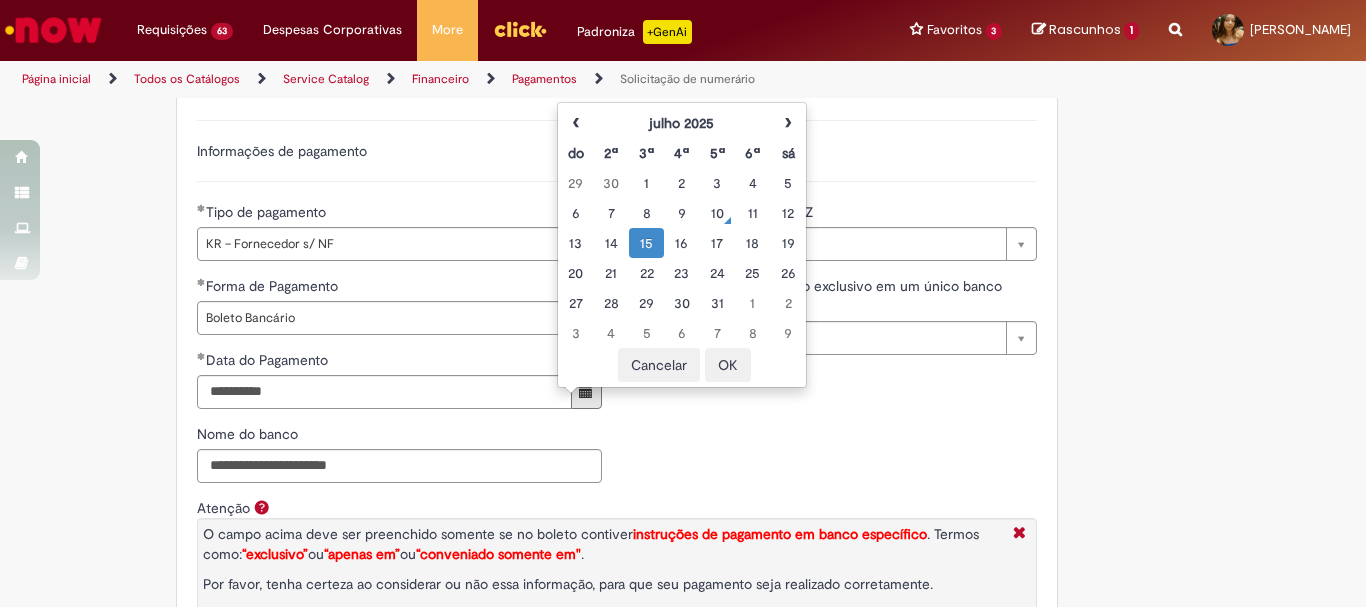 click on "OK" at bounding box center [728, 365] 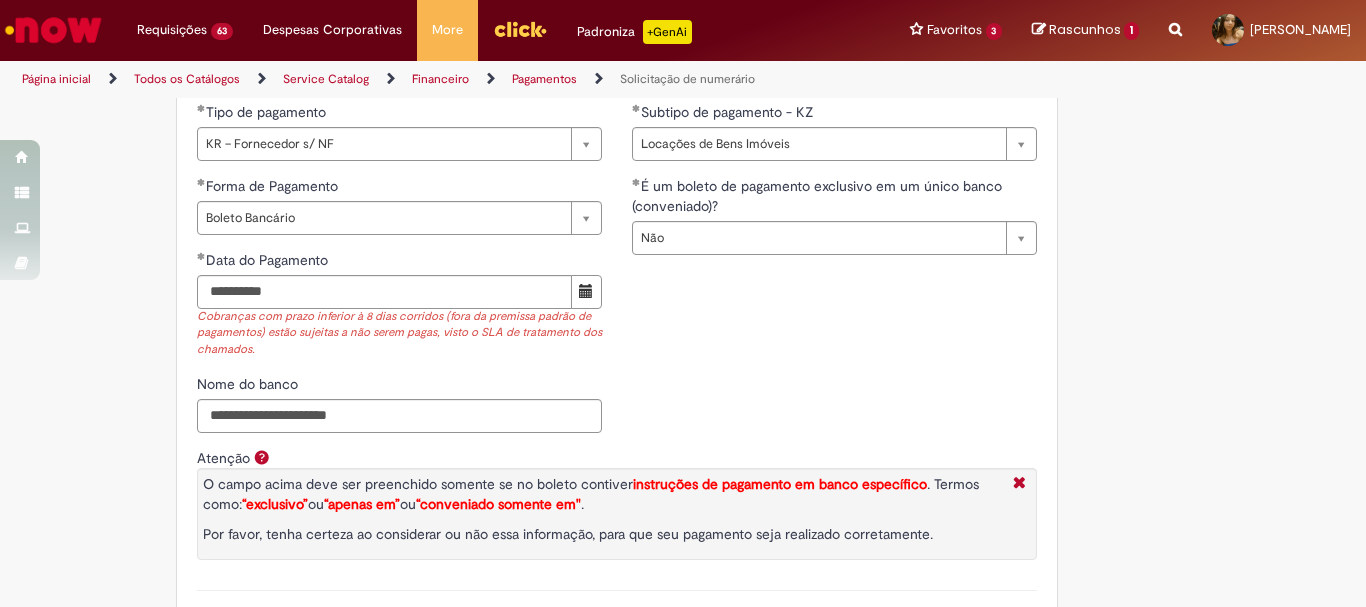 scroll, scrollTop: 3200, scrollLeft: 0, axis: vertical 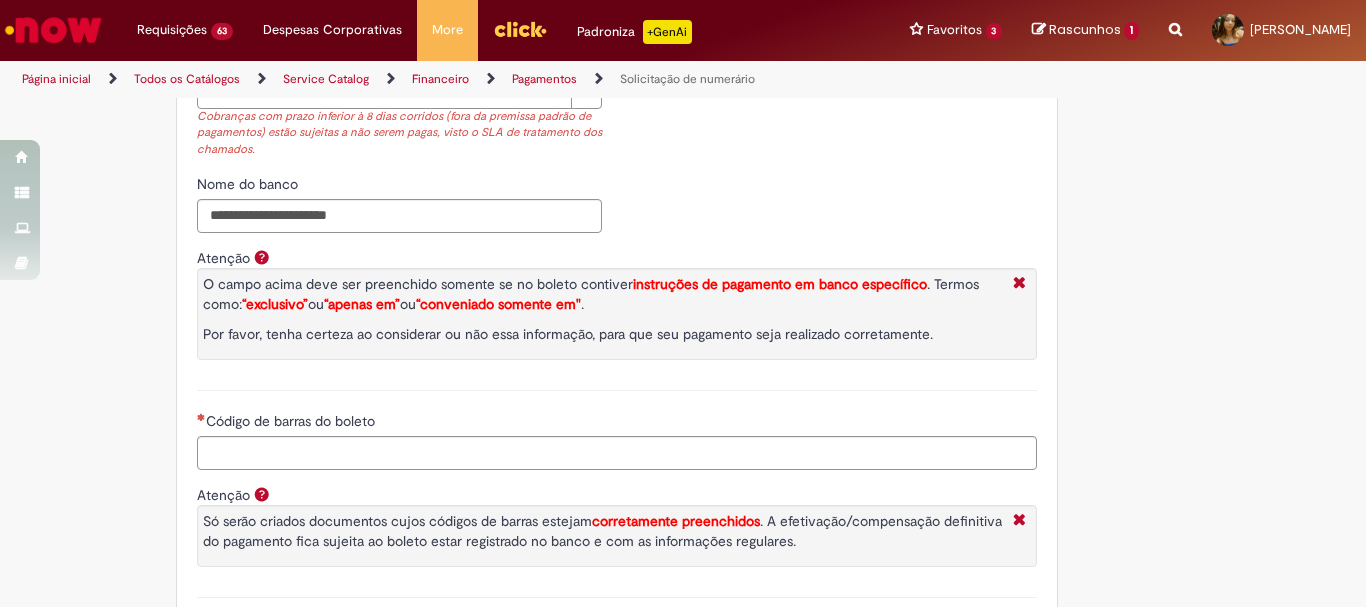 click on "Código de barras do boleto Atenção Só serão criados documentos cujos códigos de barras estejam  corretamente preenchidos . A efetivação/compensação definitiva do pagamento fica sujeita ao boleto estar registrado no banco e com as informações regulares." at bounding box center [617, 514] 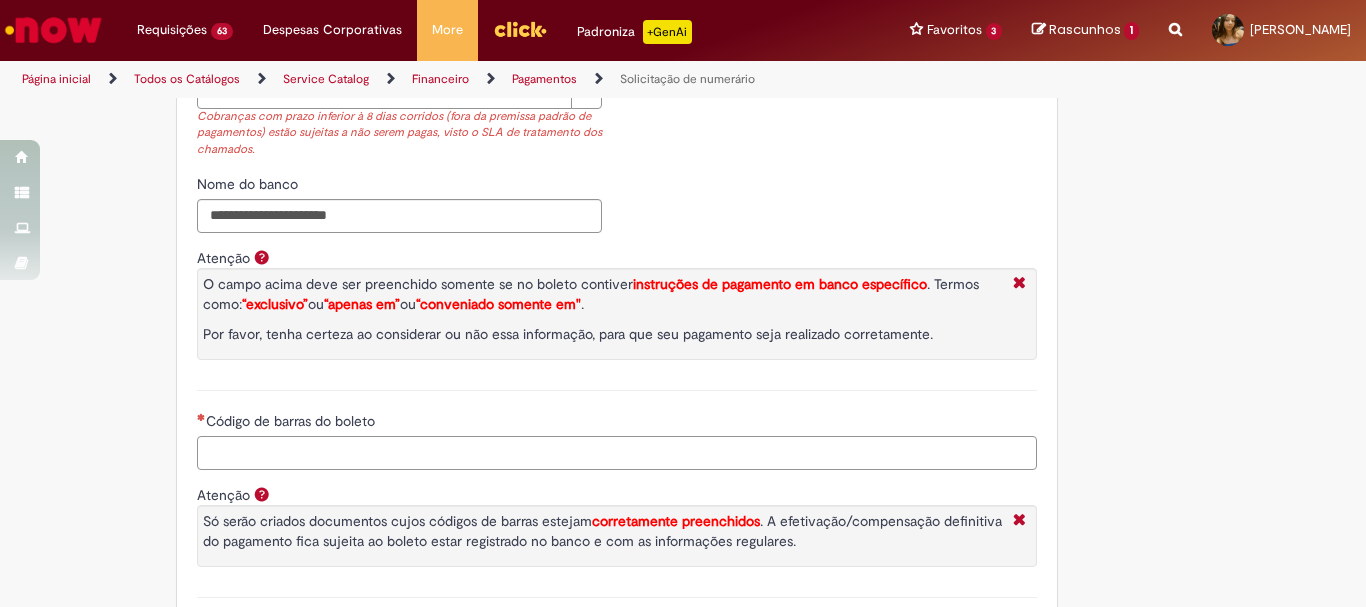 click on "Código de barras do boleto" at bounding box center [617, 453] 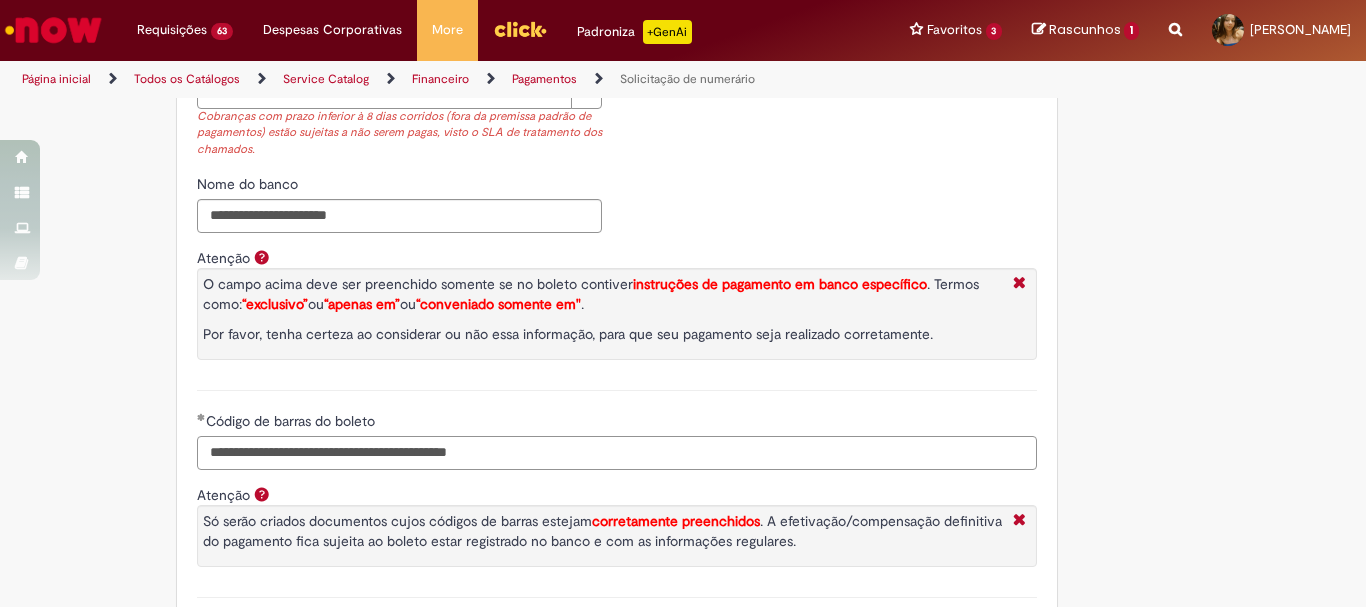 scroll, scrollTop: 3400, scrollLeft: 0, axis: vertical 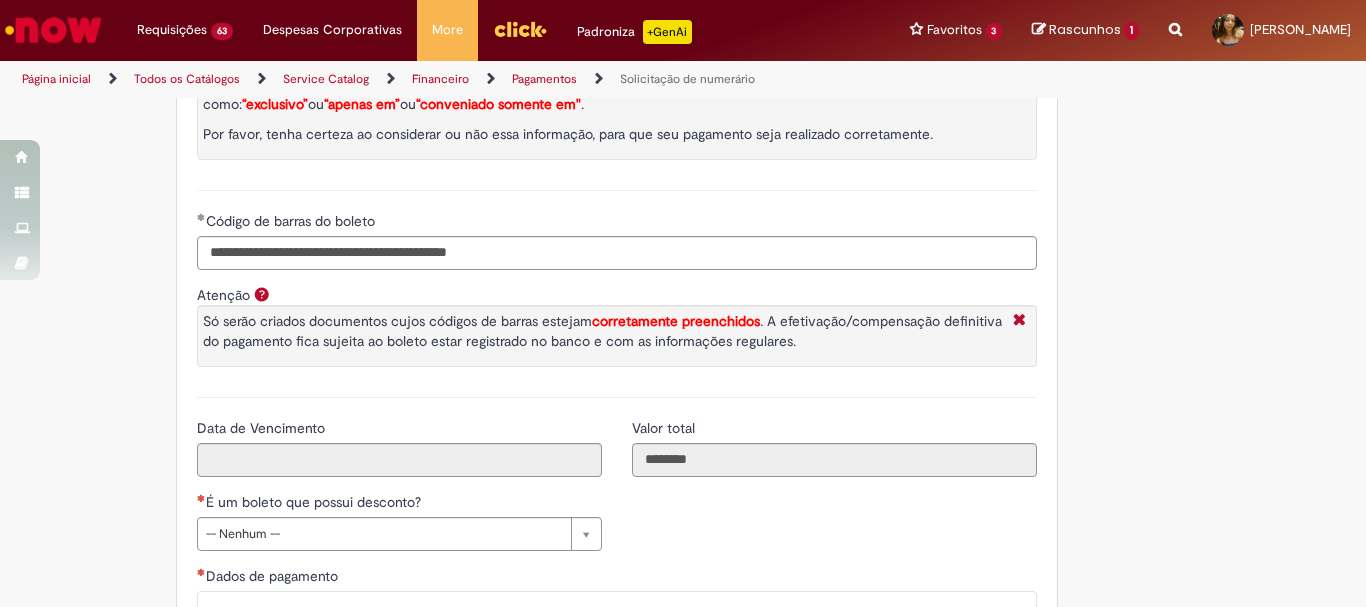 click on "Adicionar a Favoritos
Solicitação de numerário
Oferta para pagamentos em moeda nacional (BRL) que não caracterizem prestações de serviço, despesas operacionais ou suprimentos.
Orientações:
* SNS abertas de  Unidades tombadas  para o S4 Hana em nome de terceiros sem ID próprio Ambev (99....)  não poderão  ser atendidas por  limitação sistêmica.
*Após aprovação do chamado nossa automação roda nos horários:   >  9h, 10h, 13h, 15h, 18h.
* Para que a solicitação prossiga a etapa de Validação é necessário que o campo  "Favorecido"  tenha inserido um par interno (ID próprio Ambev) para que o Workday consiga ler a hierarquia de aprovação dele no SAP Hana.
Nesse sentido, ofertas abertas que tenham terceiros como Favorecidos  não poderão cumprir fluxo.
* A interface do sistema lê exclusivamente  competência da unidade" at bounding box center (683, -898) 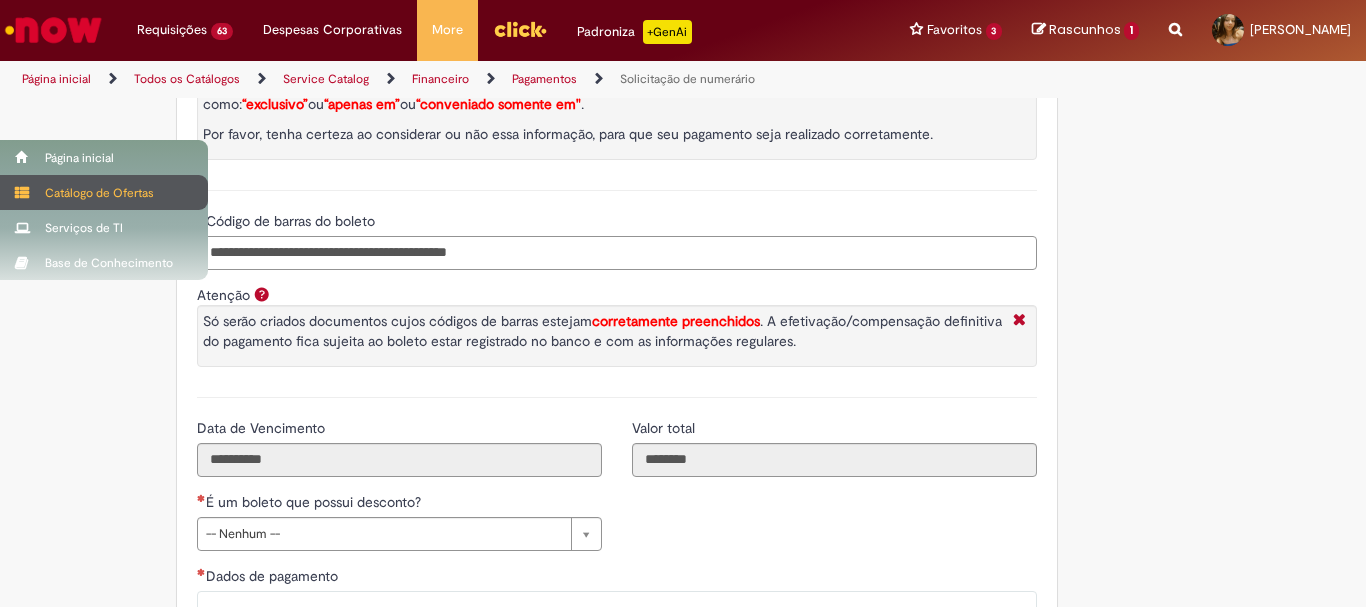 drag, startPoint x: 585, startPoint y: 231, endPoint x: 0, endPoint y: 178, distance: 587.39594 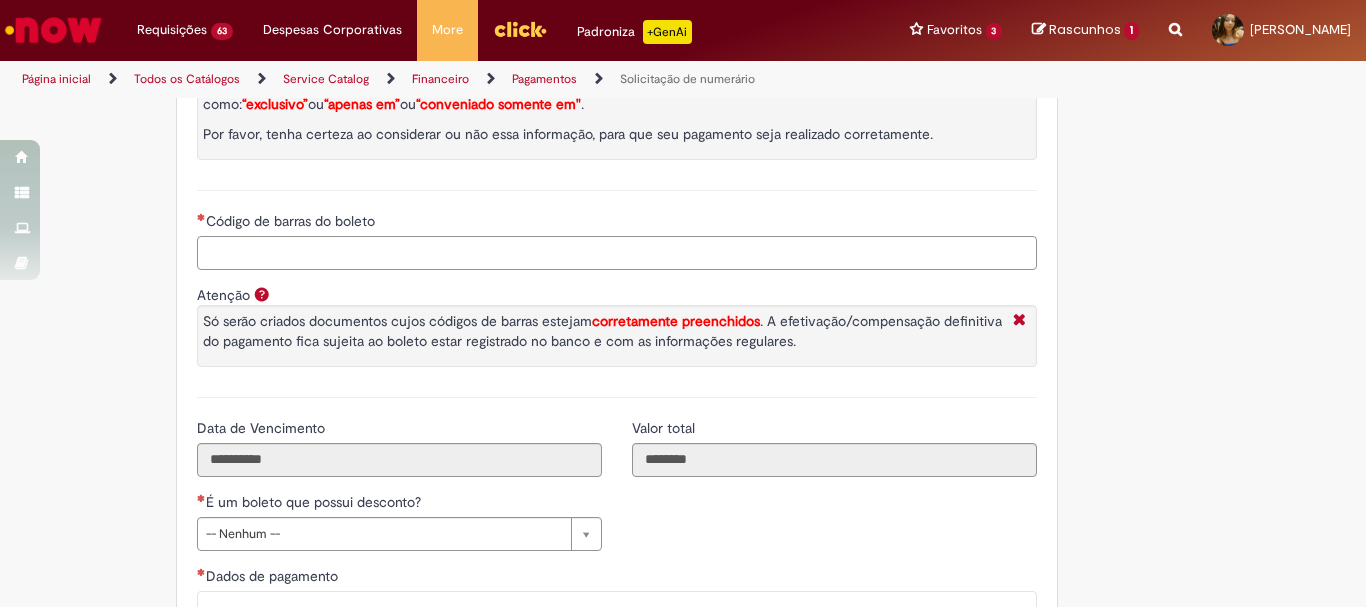 paste on "**********" 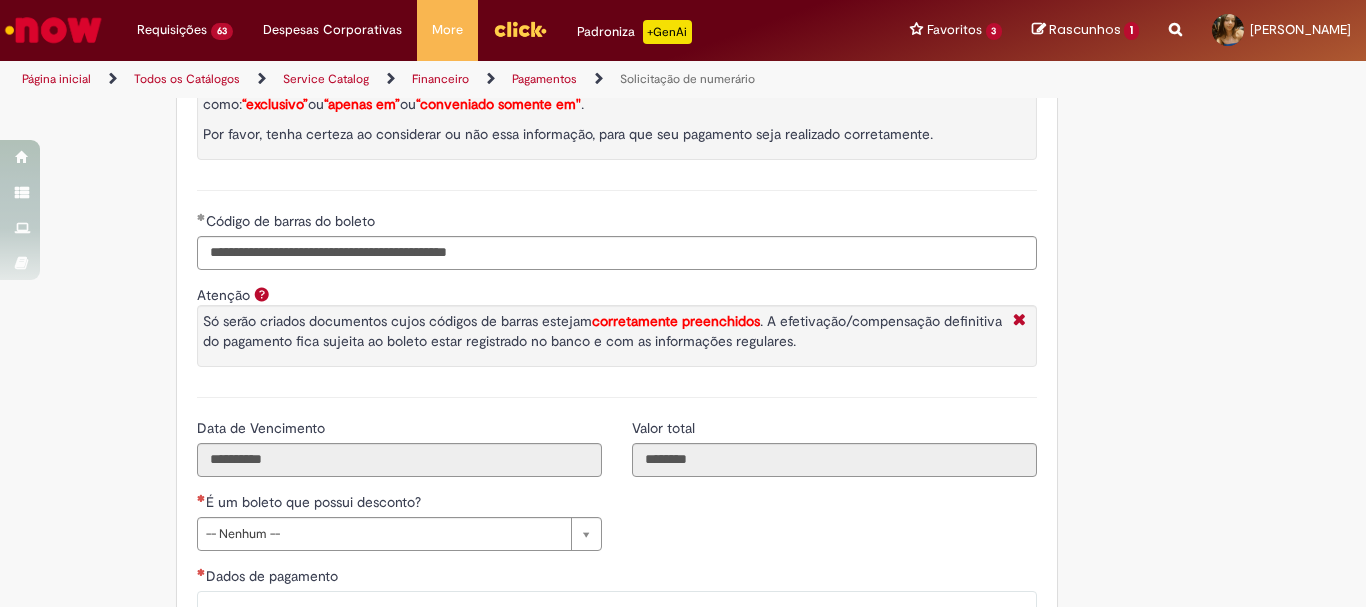 click on "Atenção Só serão criados documentos cujos códigos de barras estejam  corretamente preenchidos . A efetivação/compensação definitiva do pagamento fica sujeita ao boleto estar registrado no banco e com as informações regulares." at bounding box center [617, 341] 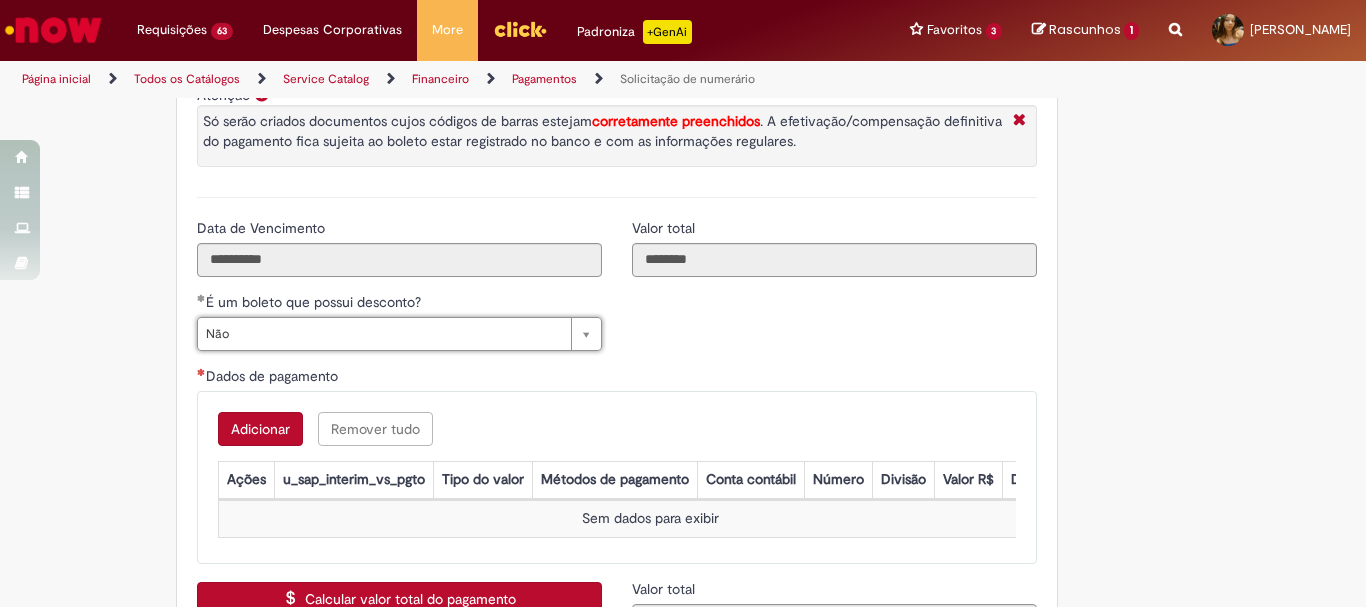scroll, scrollTop: 3800, scrollLeft: 0, axis: vertical 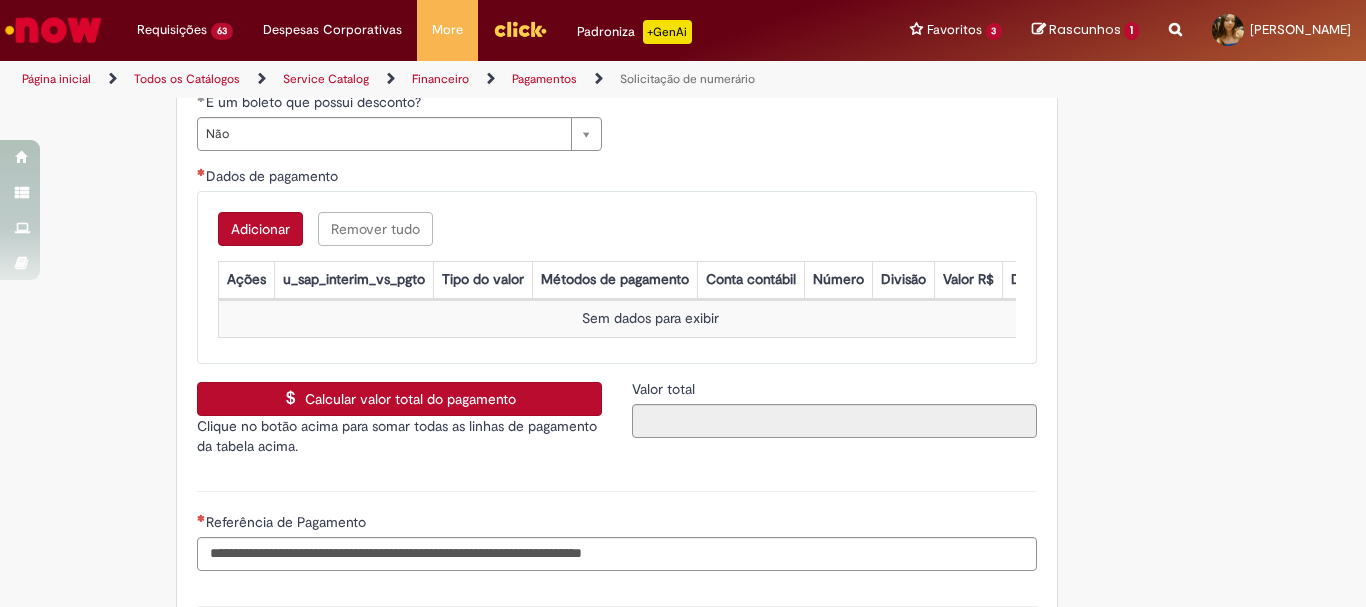 click on "Adicionar" at bounding box center [260, 229] 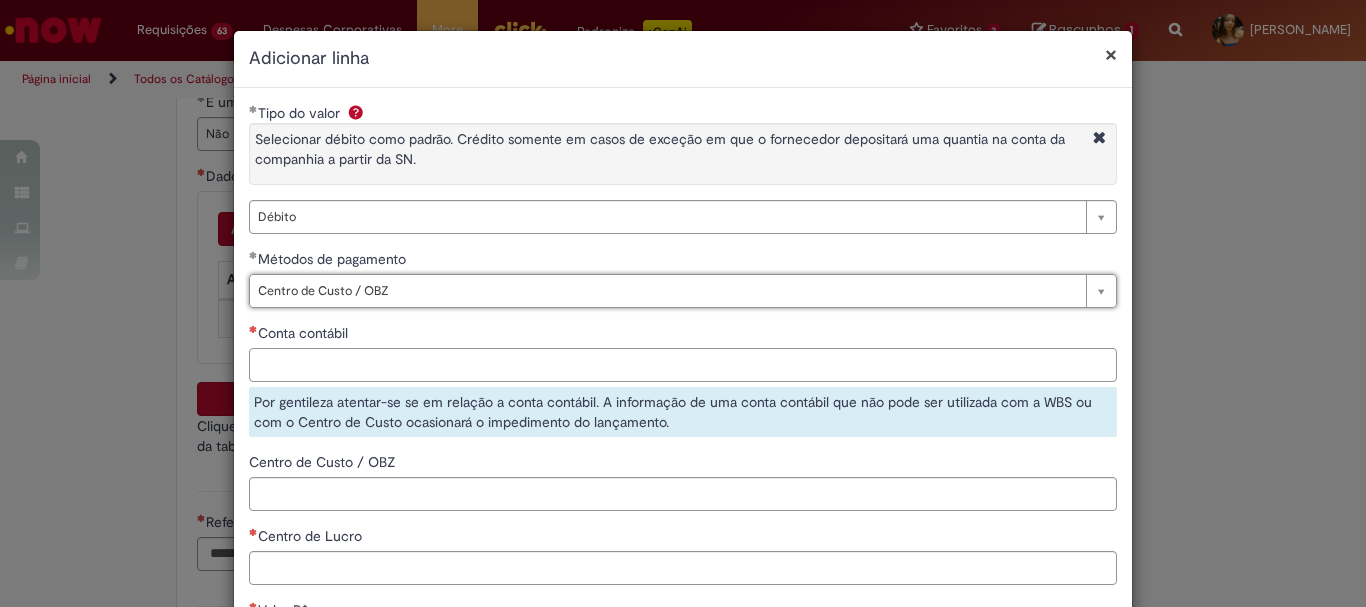 click on "Conta contábil" at bounding box center (683, 365) 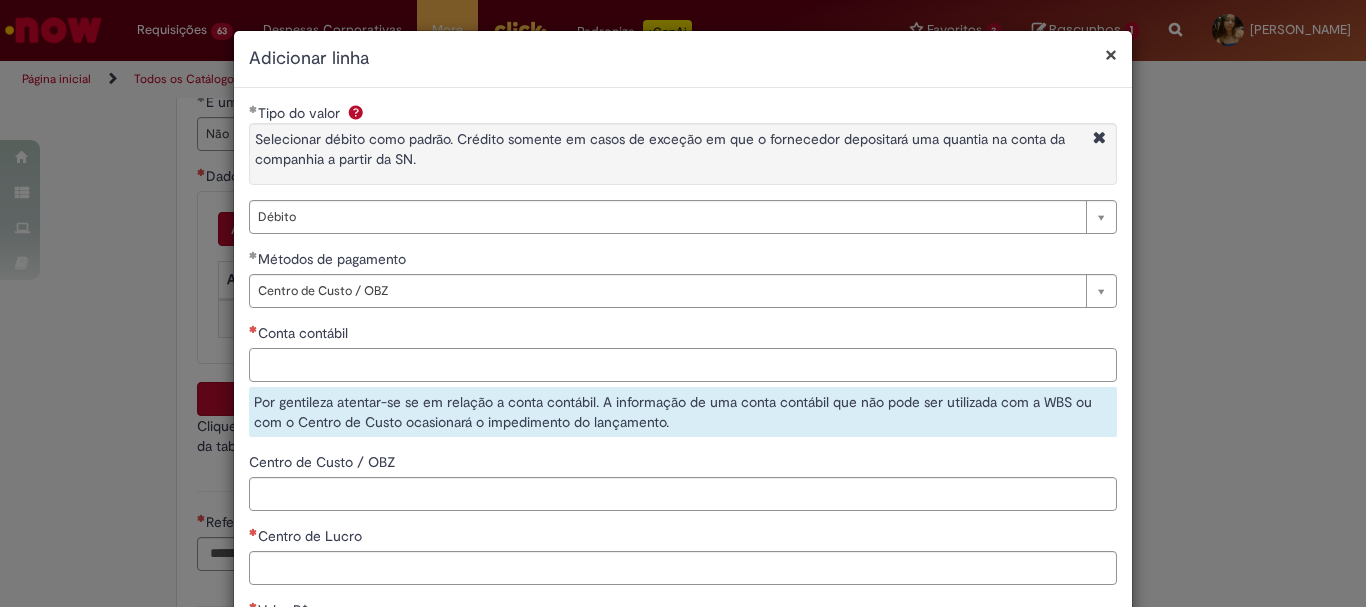 paste on "********" 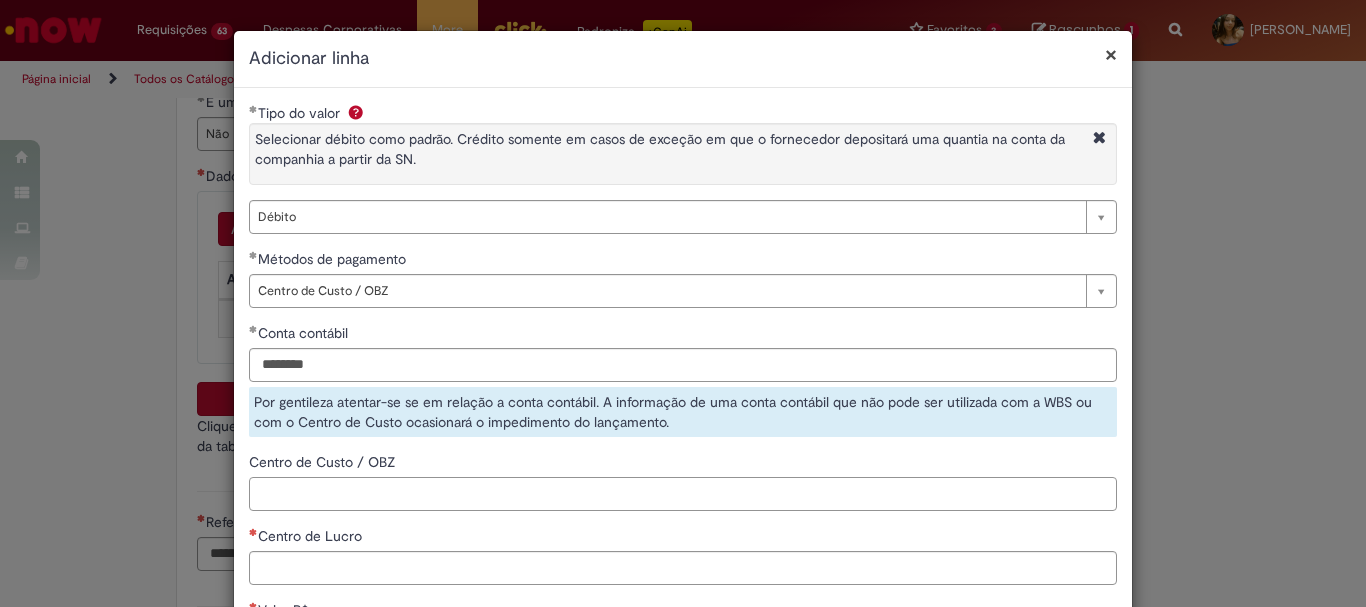 click on "**********" at bounding box center (683, 473) 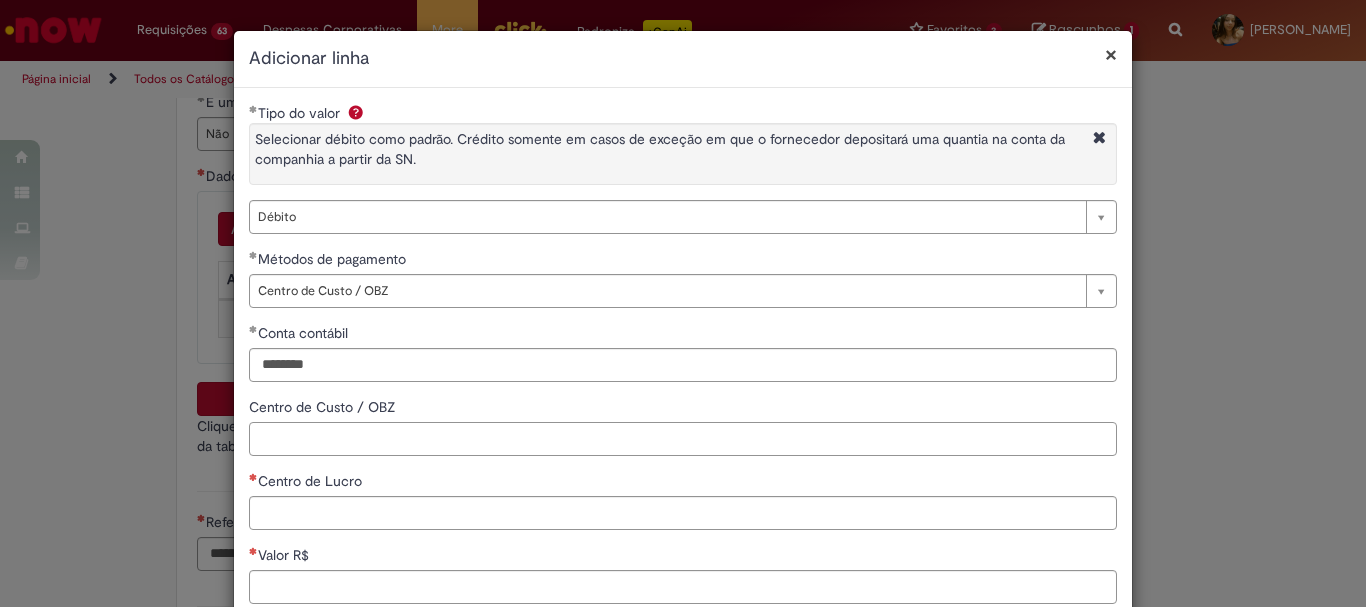 paste on "**********" 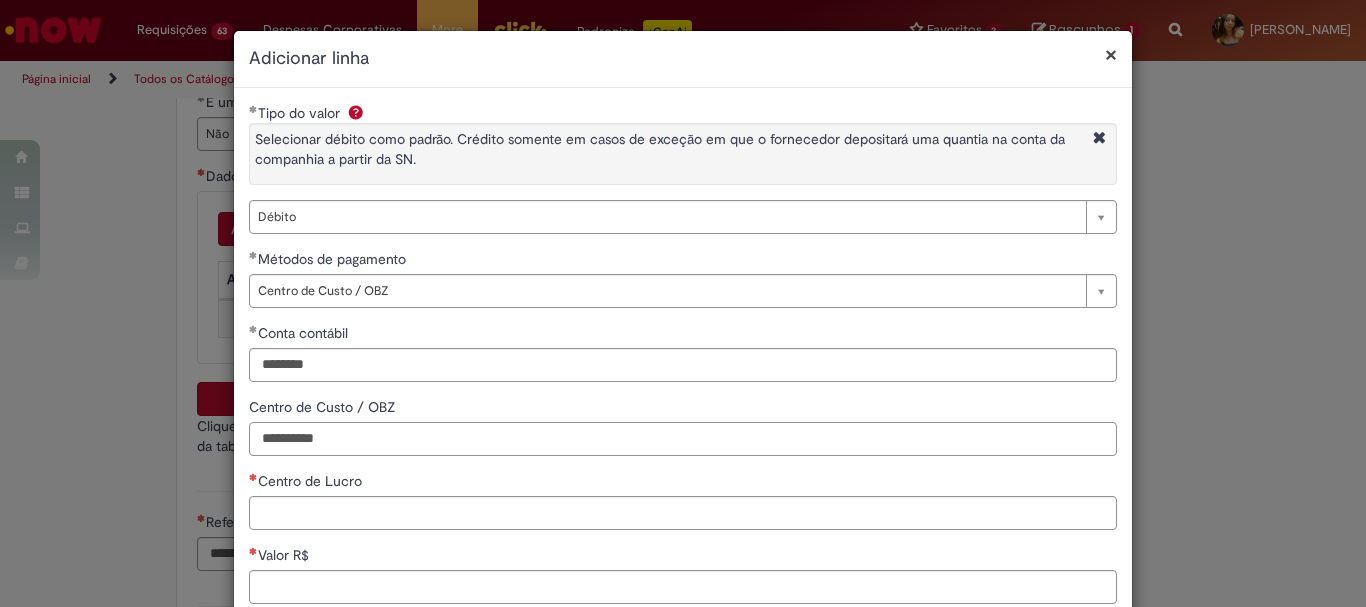 scroll, scrollTop: 200, scrollLeft: 0, axis: vertical 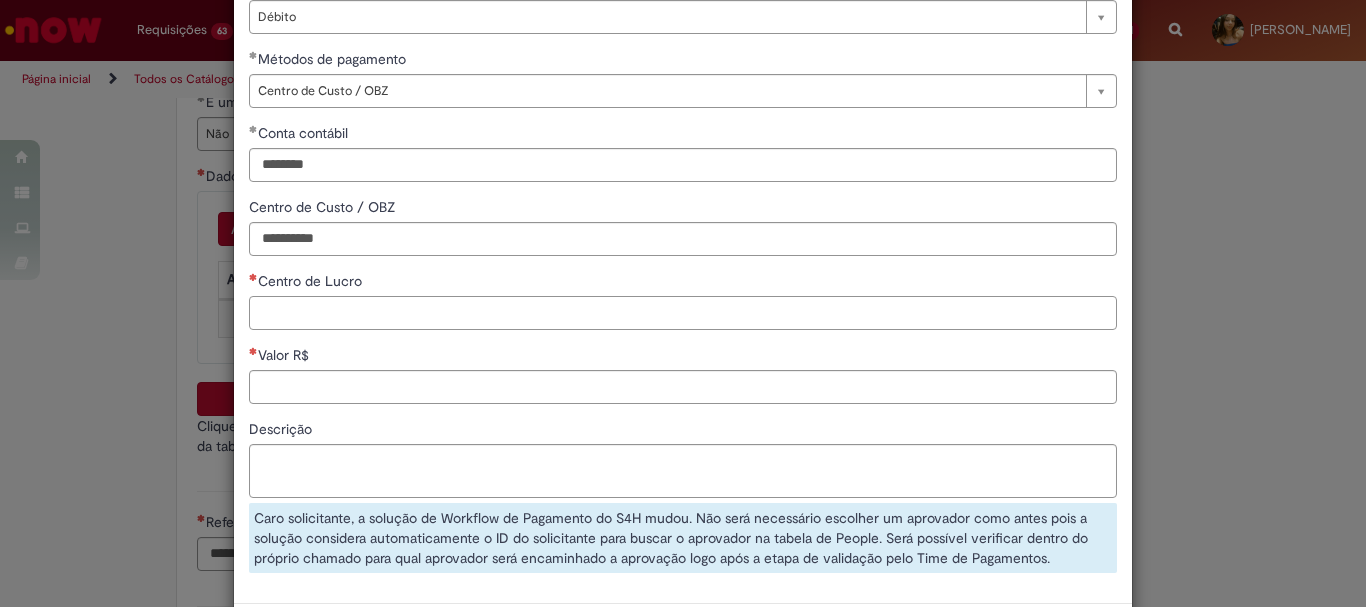 click on "Centro de Lucro" at bounding box center [683, 313] 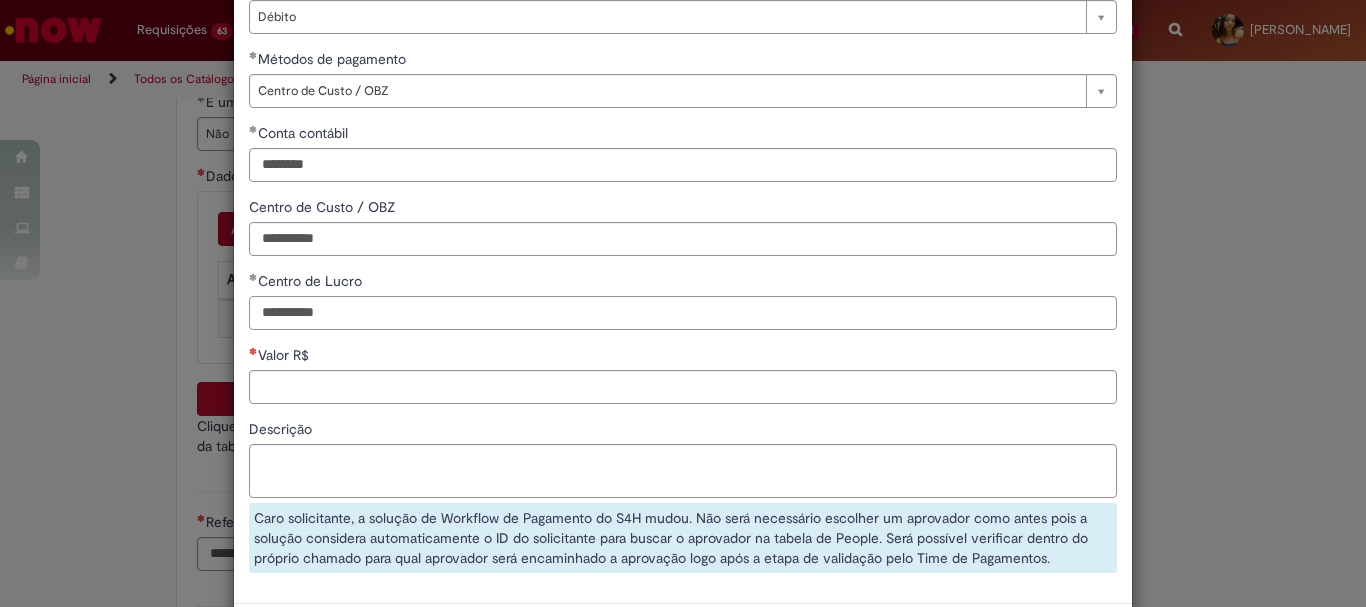 drag, startPoint x: 363, startPoint y: 311, endPoint x: 290, endPoint y: 311, distance: 73 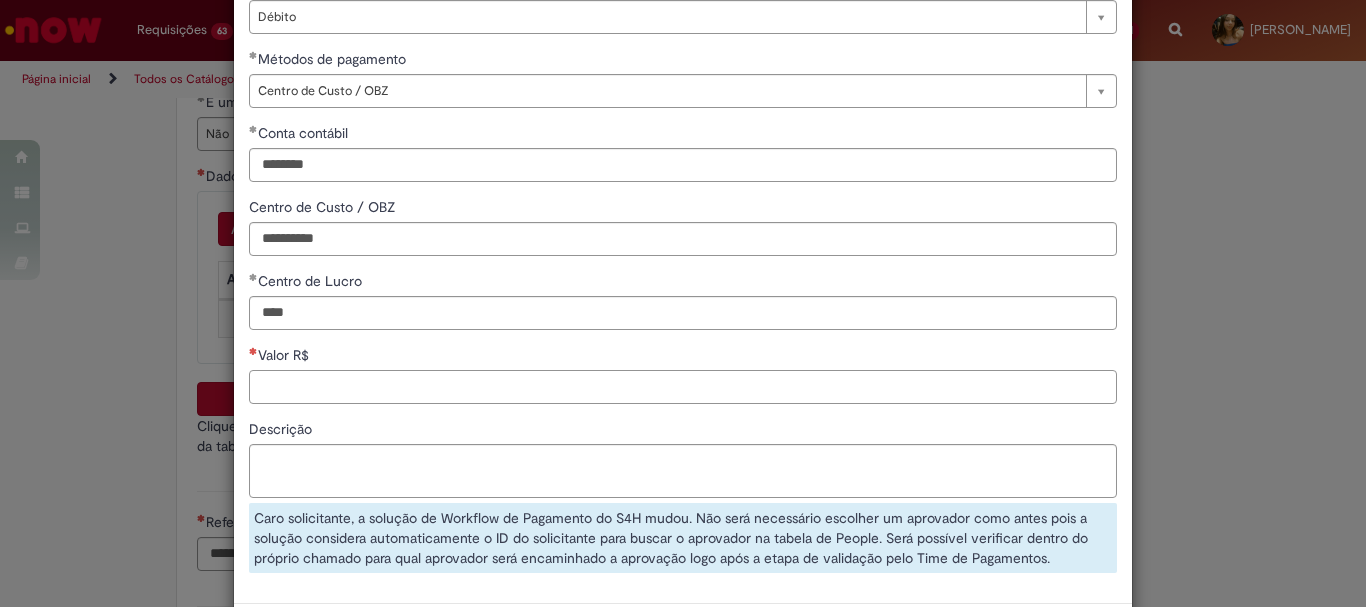 click on "Valor R$" at bounding box center (683, 387) 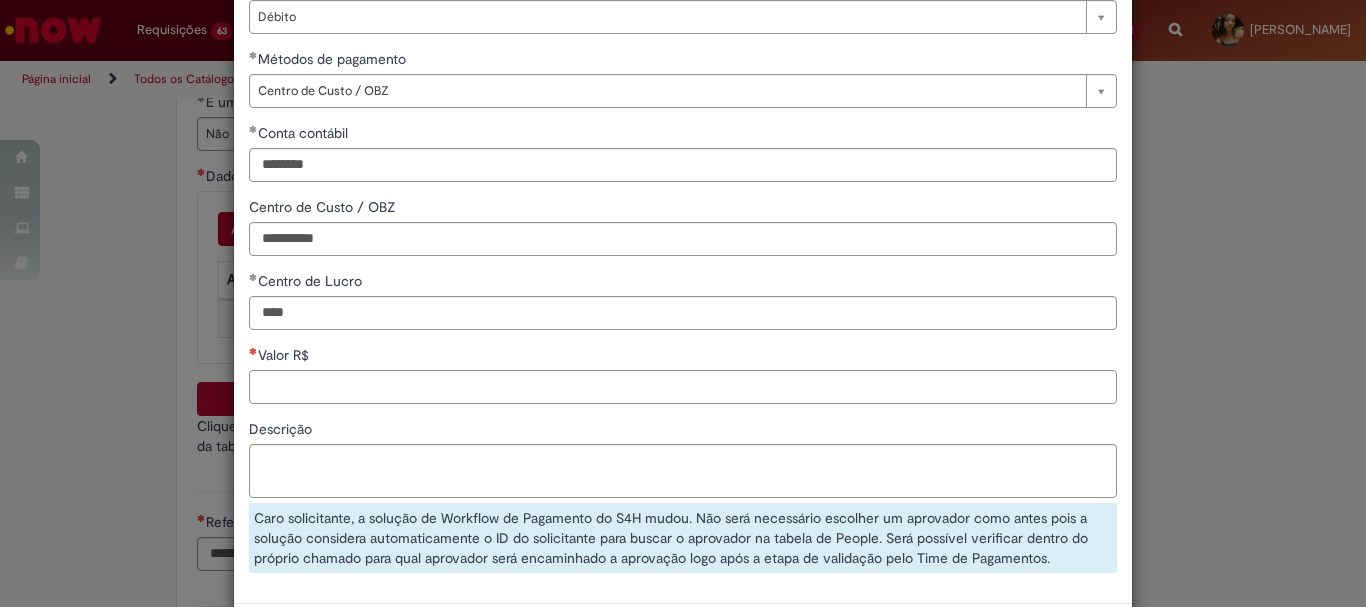 paste on "********" 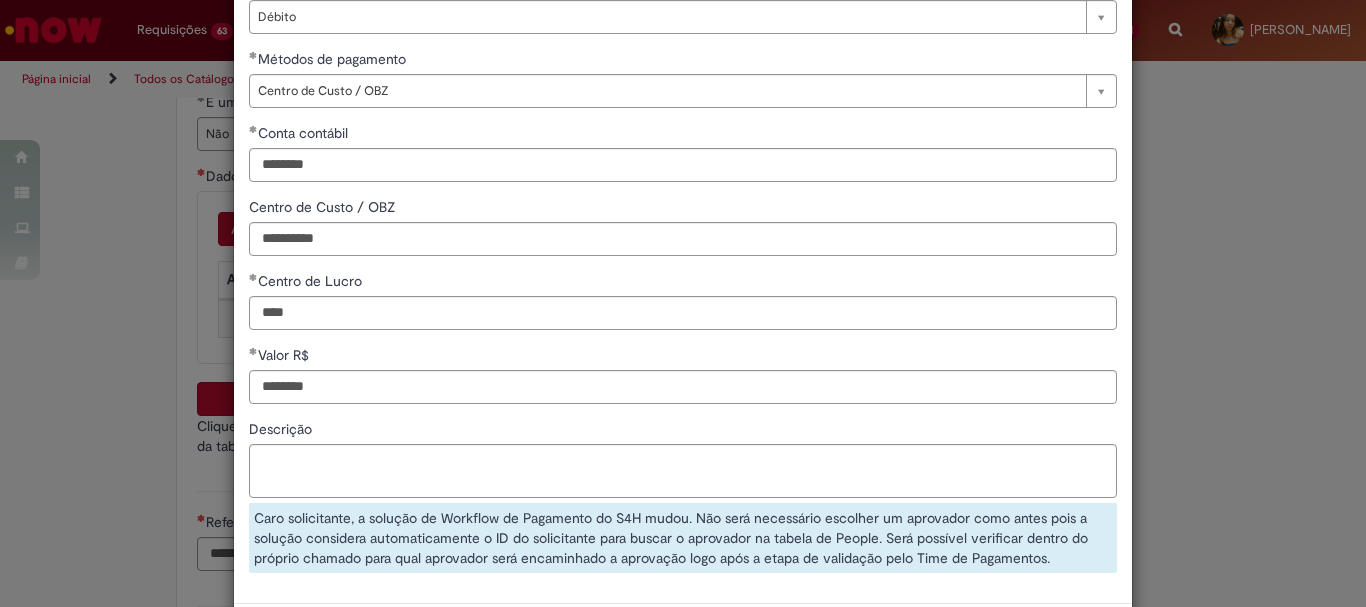 click on "Descrição" at bounding box center [683, 431] 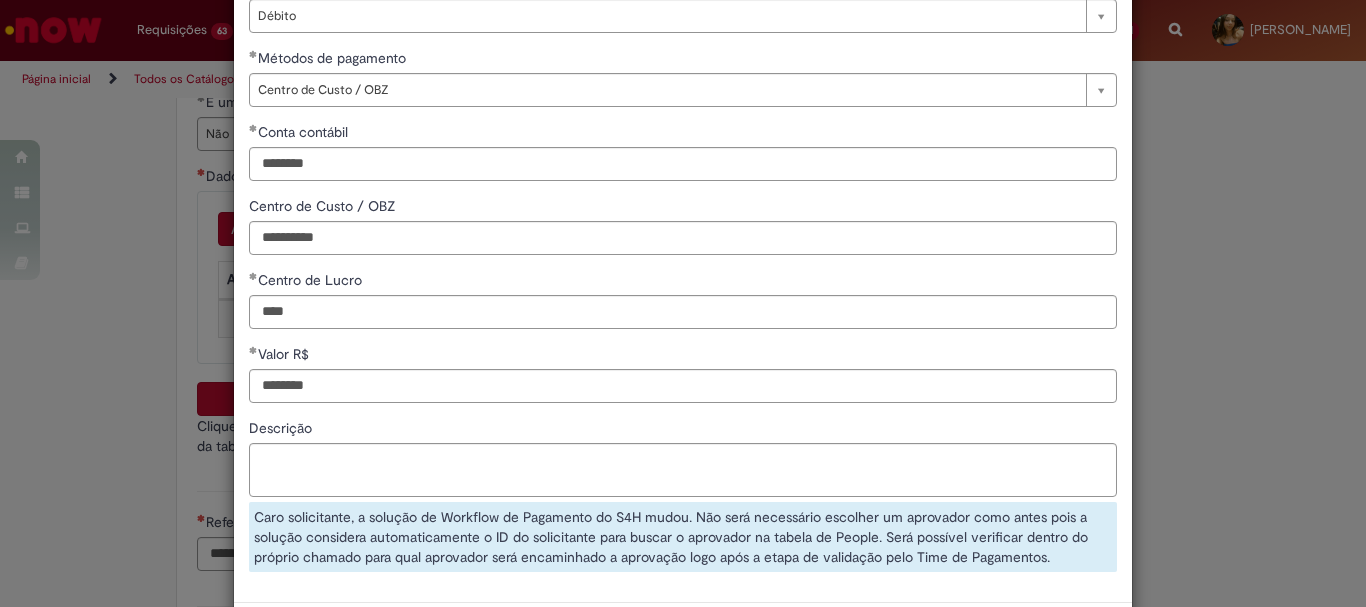 scroll, scrollTop: 294, scrollLeft: 0, axis: vertical 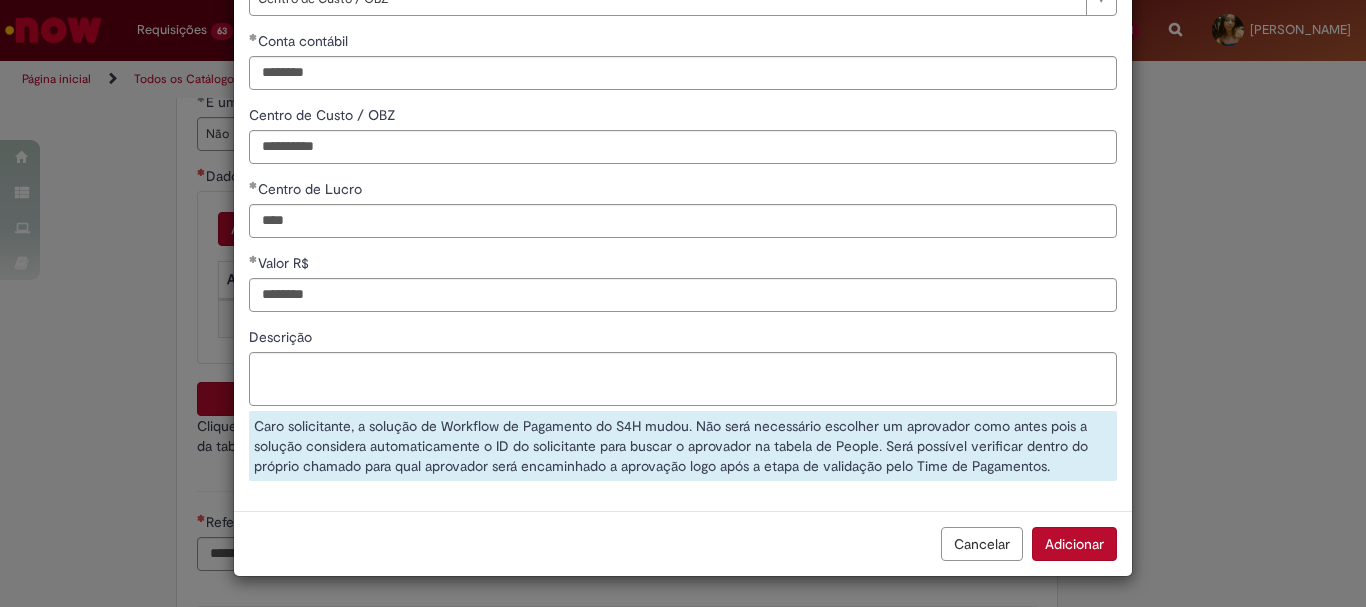click on "Adicionar" at bounding box center (1074, 544) 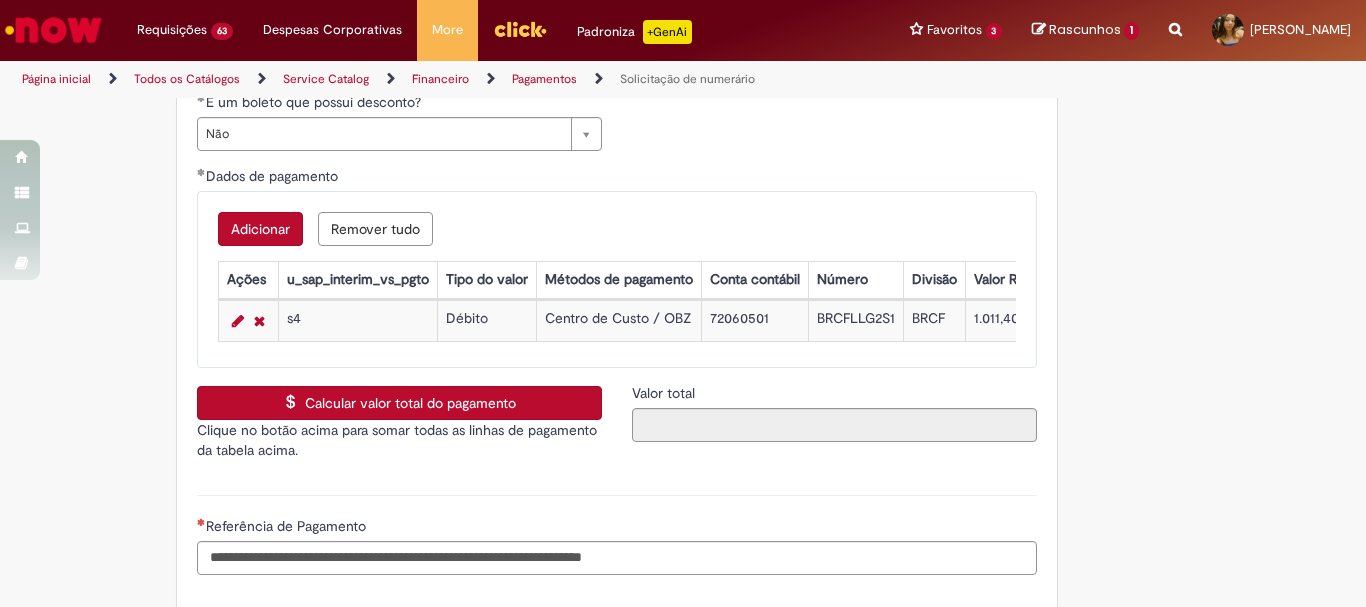 scroll, scrollTop: 292, scrollLeft: 0, axis: vertical 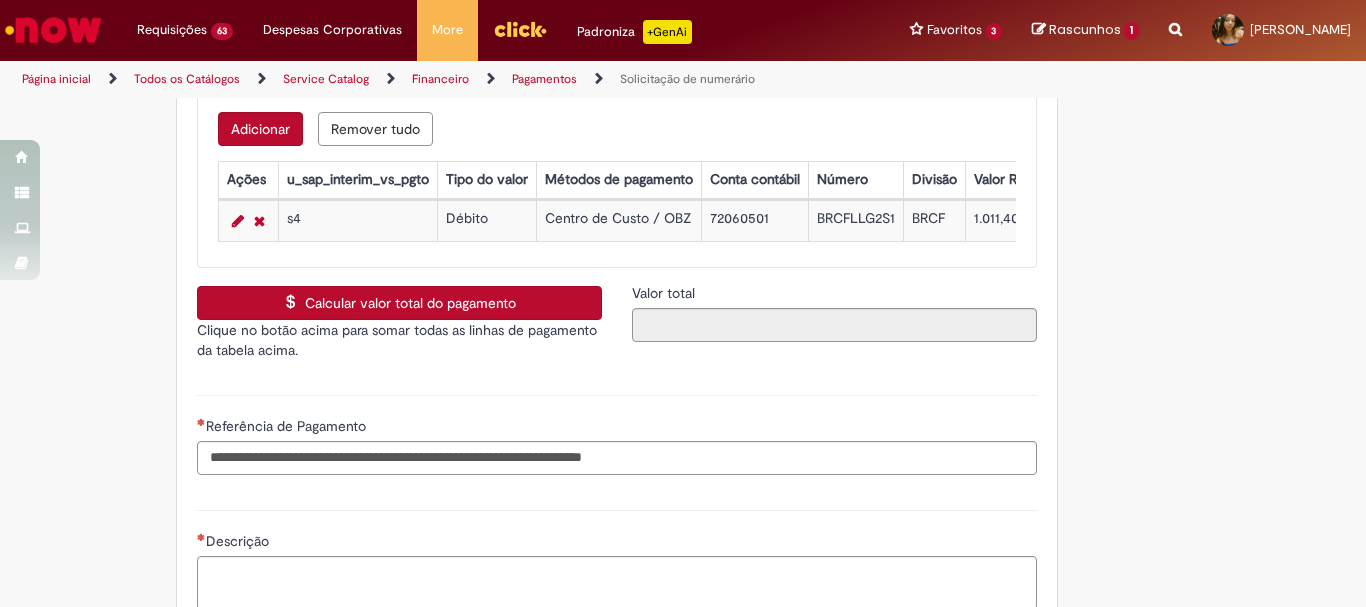 click on "Calcular valor total do pagamento" at bounding box center [399, 303] 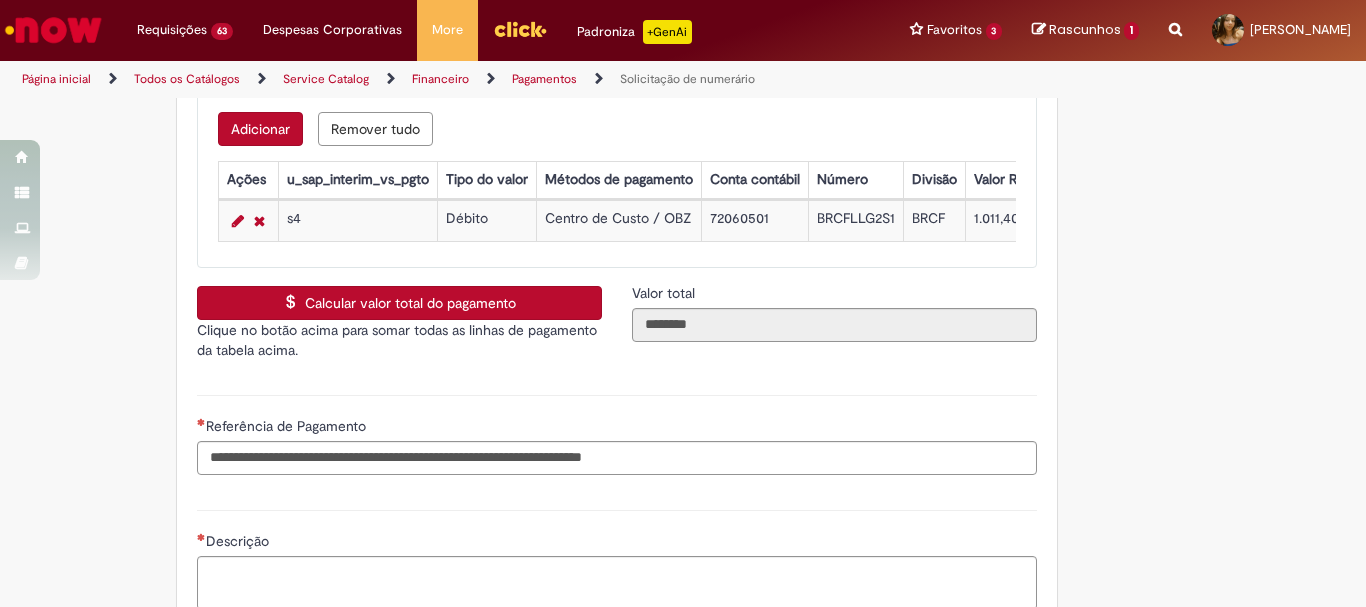 scroll, scrollTop: 4100, scrollLeft: 0, axis: vertical 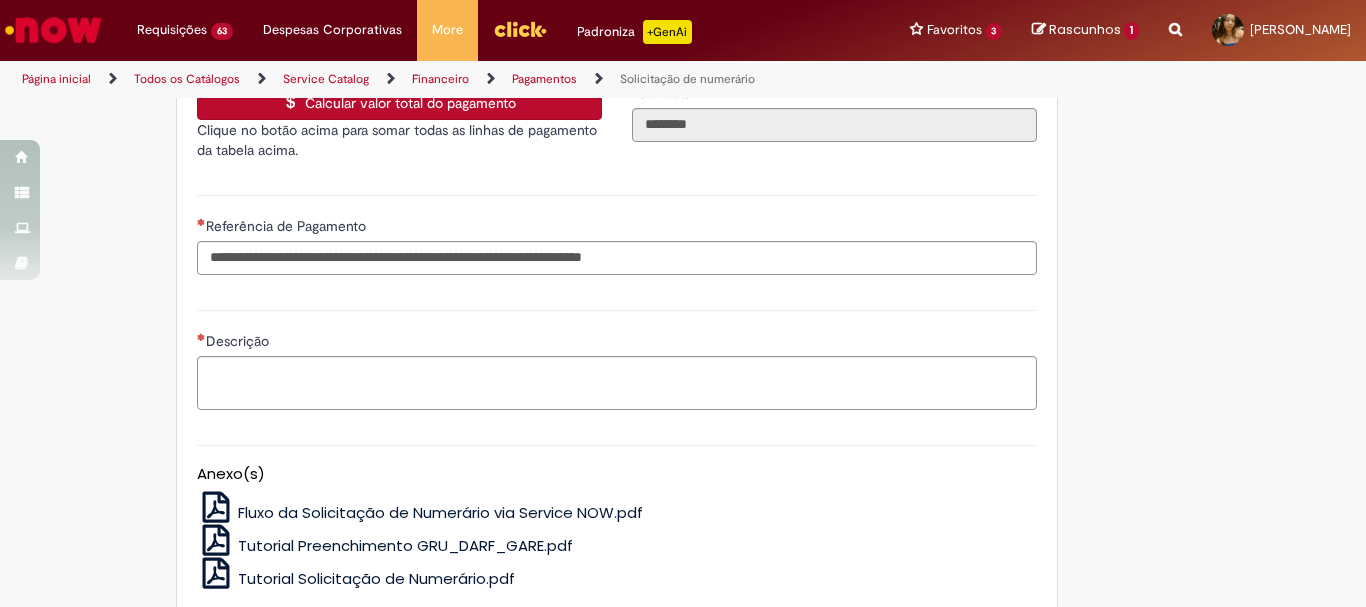 click on "**********" at bounding box center [617, 232] 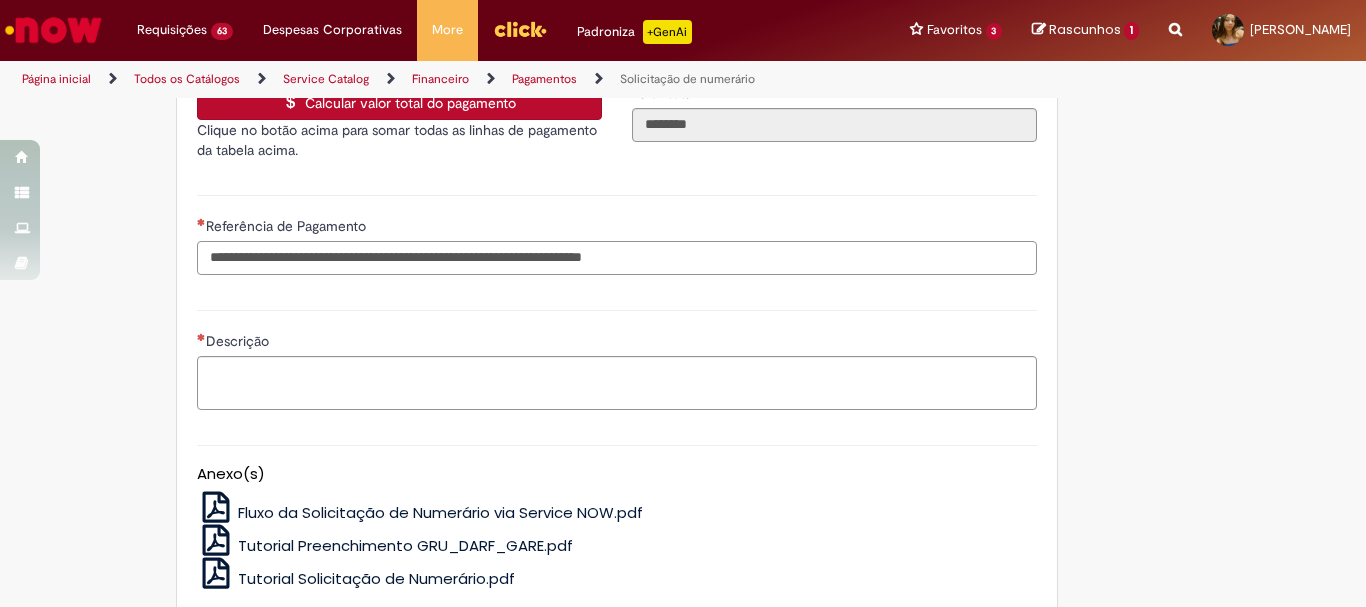 click on "Referência de Pagamento" at bounding box center (617, 258) 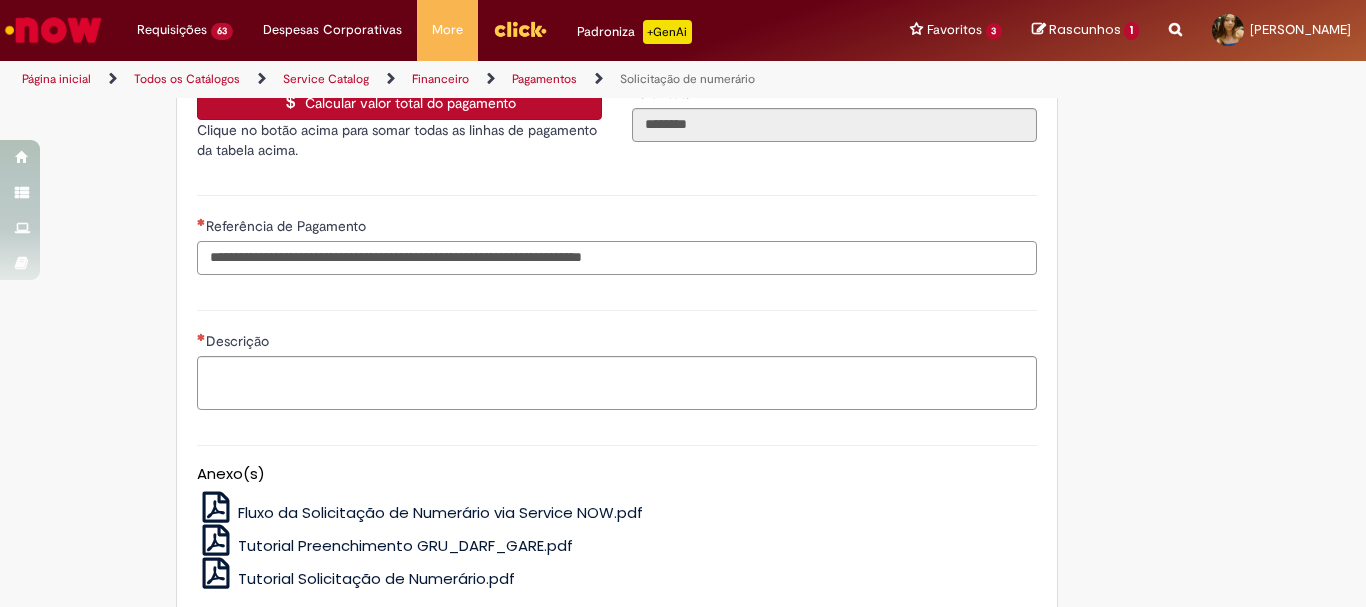paste on "**********" 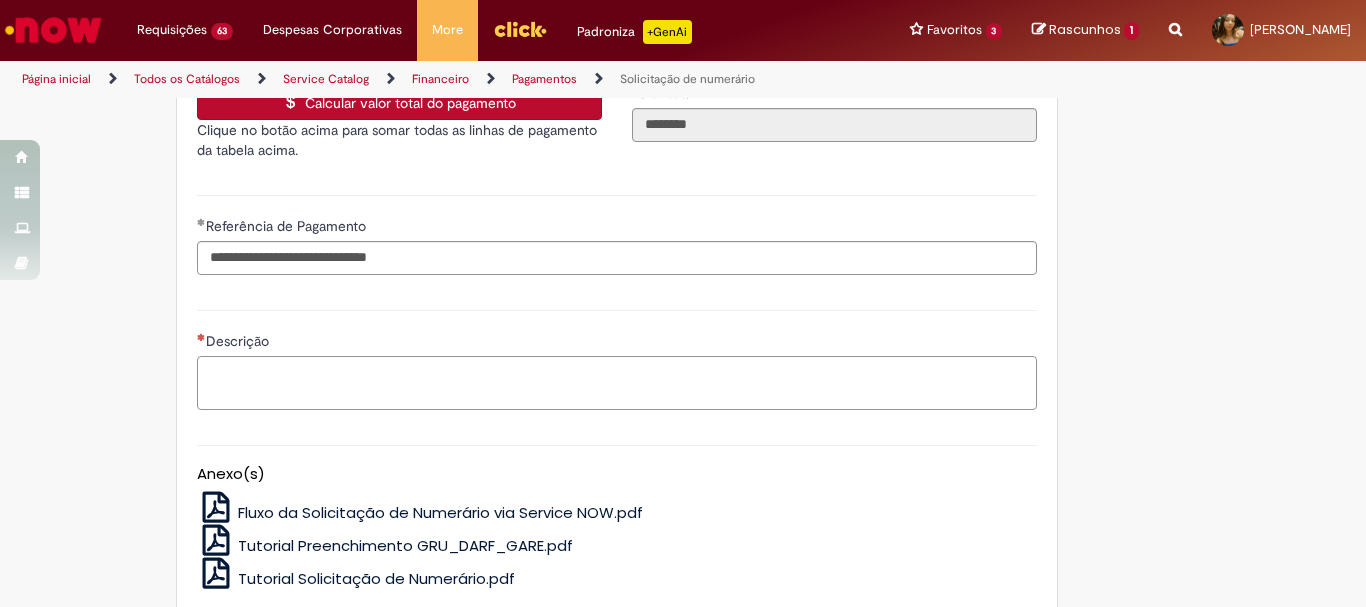 click on "Descrição" at bounding box center (617, 383) 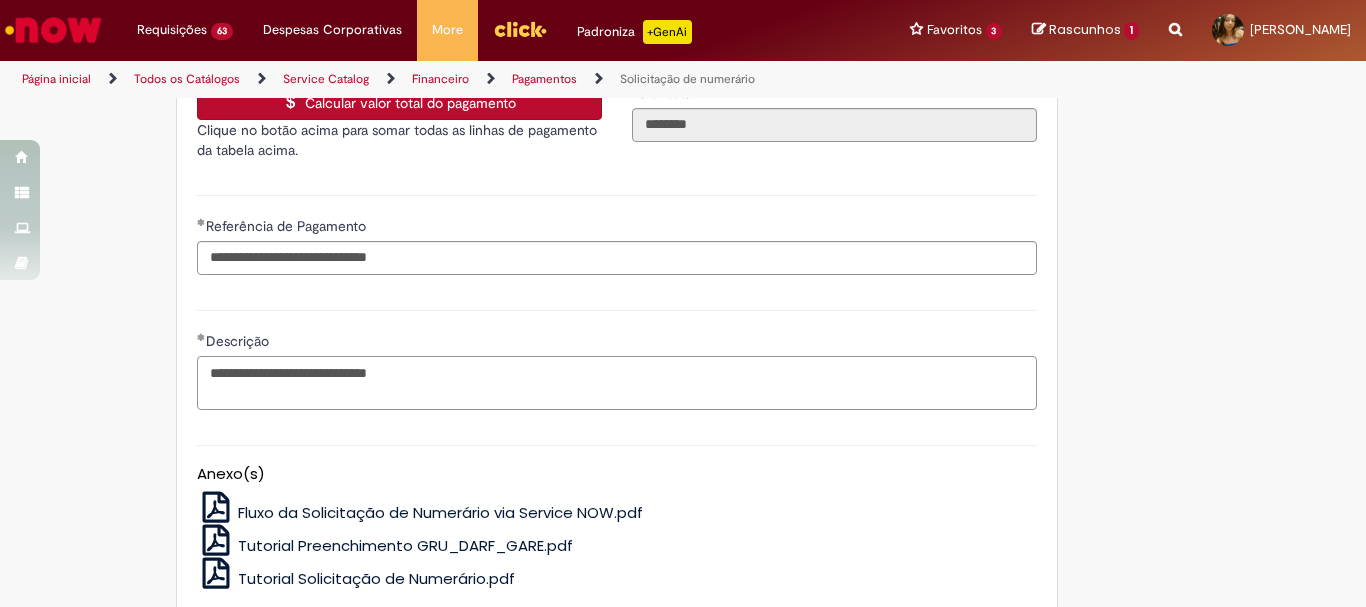 scroll, scrollTop: 4295, scrollLeft: 0, axis: vertical 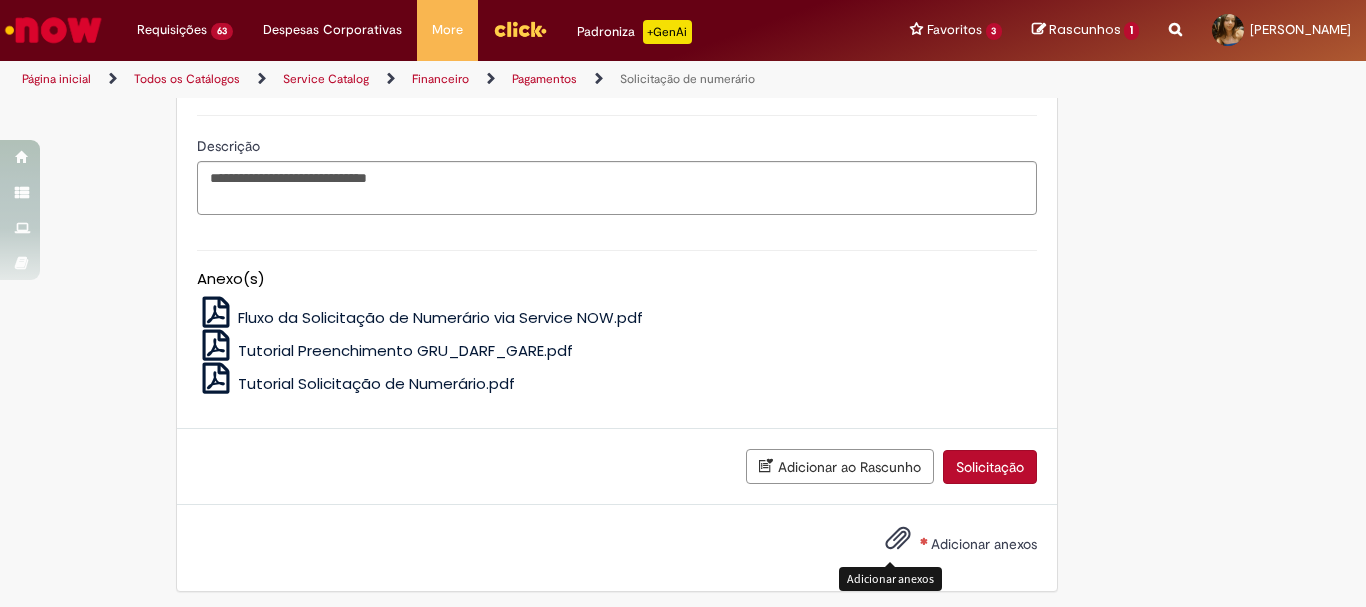 click at bounding box center [898, 539] 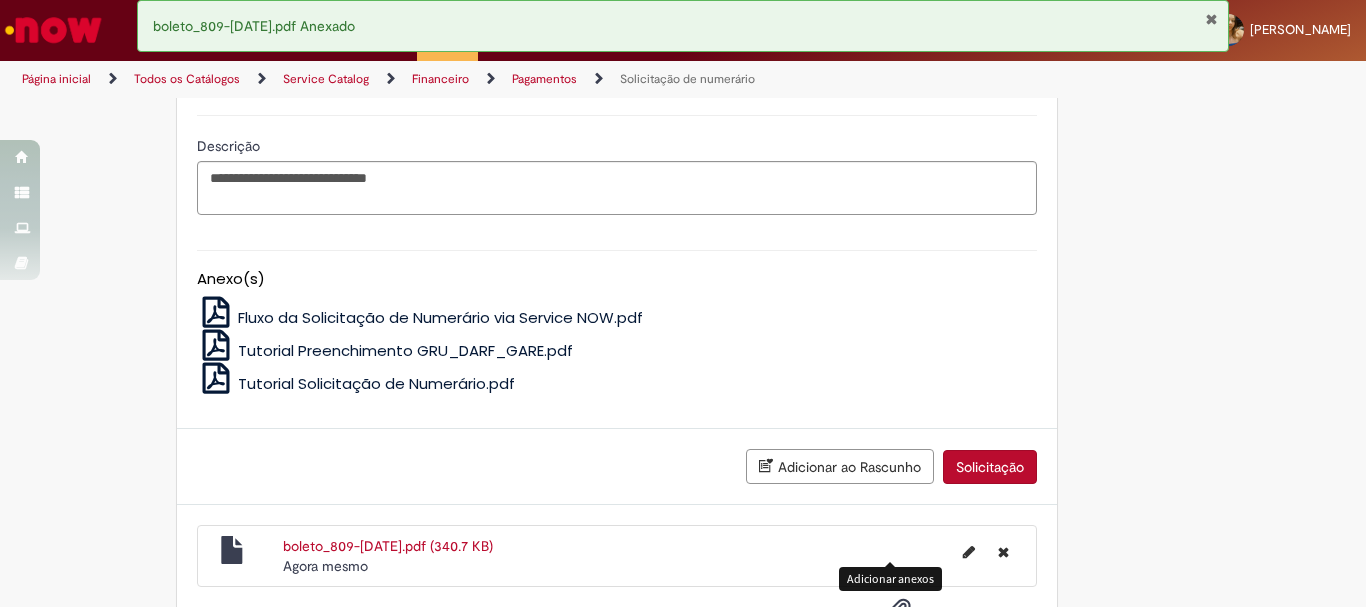 scroll, scrollTop: 4367, scrollLeft: 0, axis: vertical 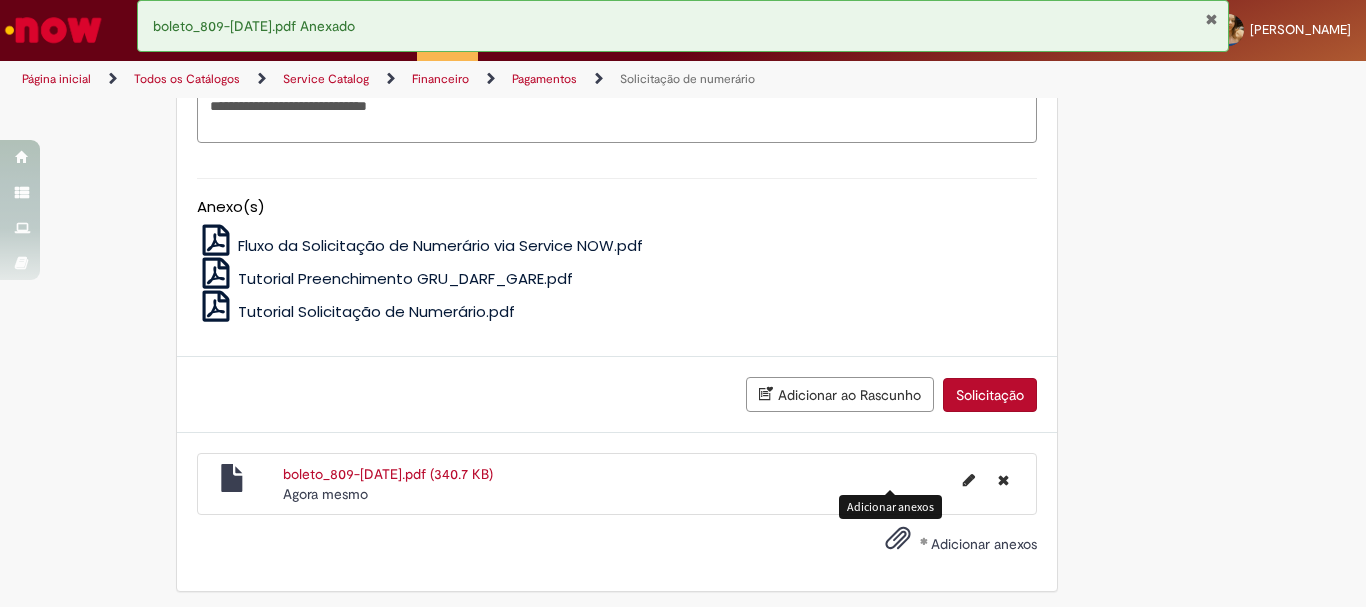 click on "Solicitação" at bounding box center [990, 395] 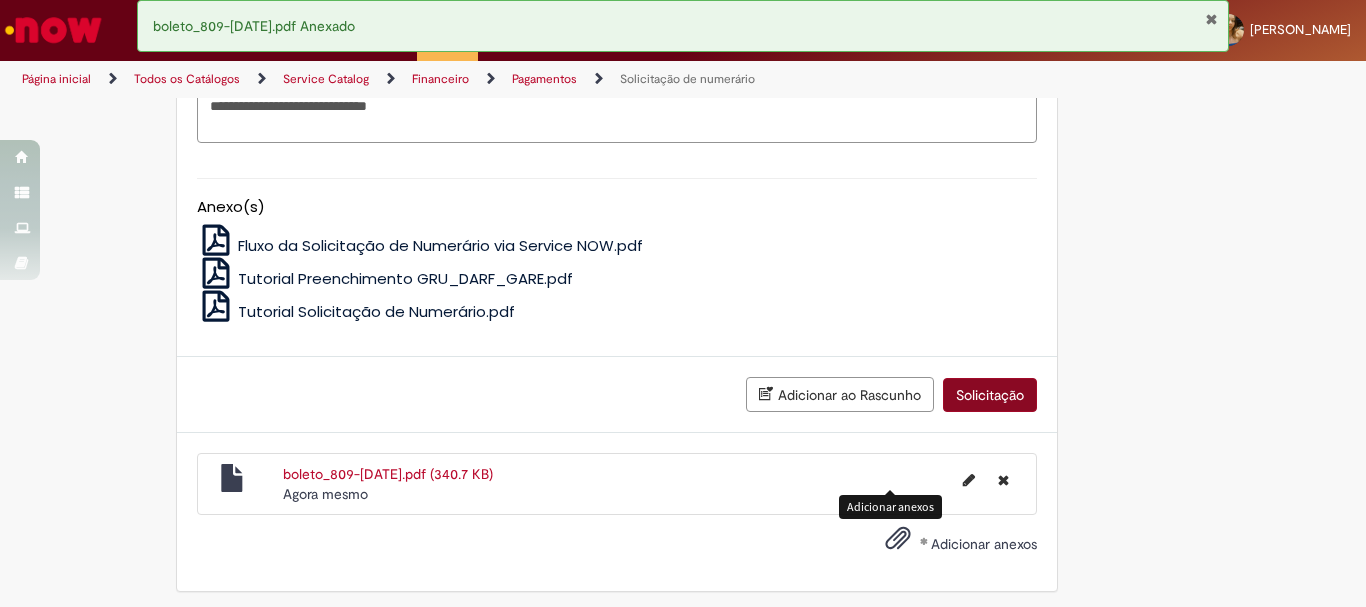 scroll, scrollTop: 4322, scrollLeft: 0, axis: vertical 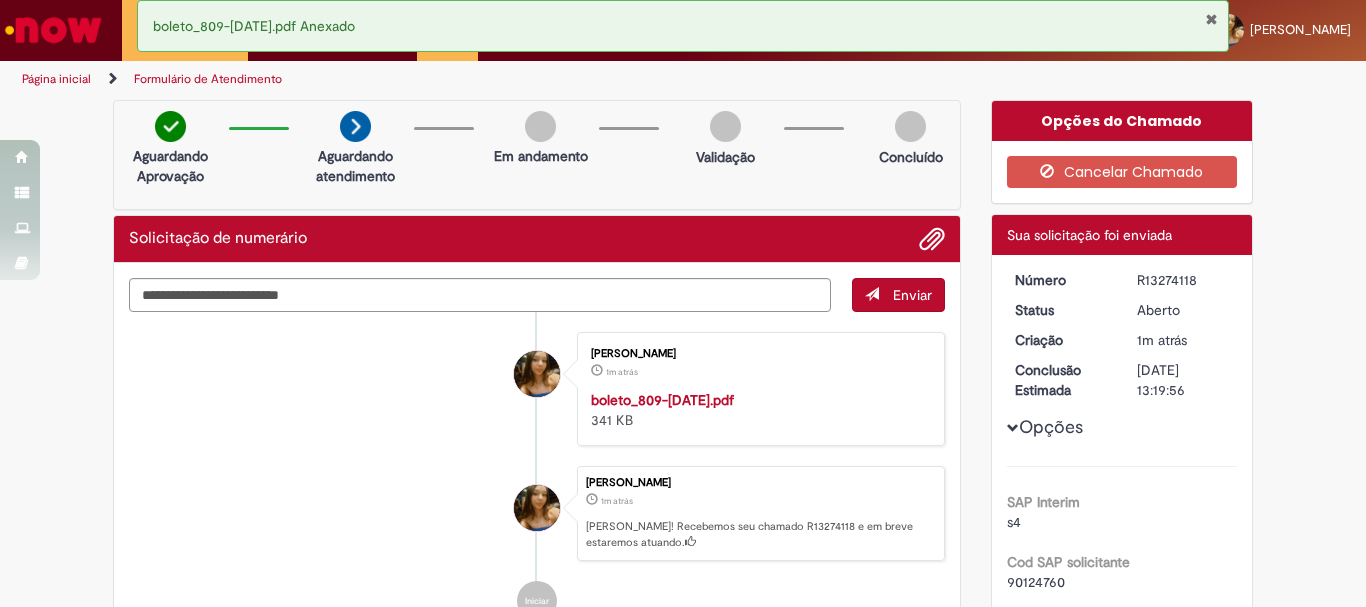 click at bounding box center (1211, 19) 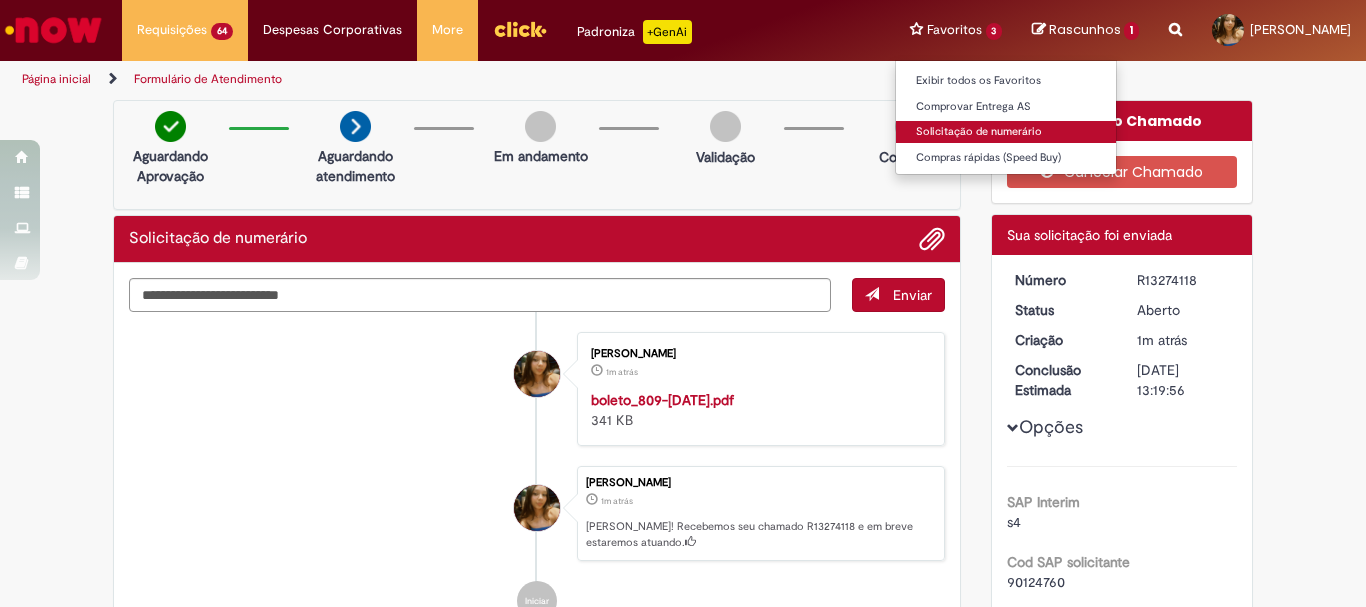 click on "Solicitação de numerário" at bounding box center [1006, 132] 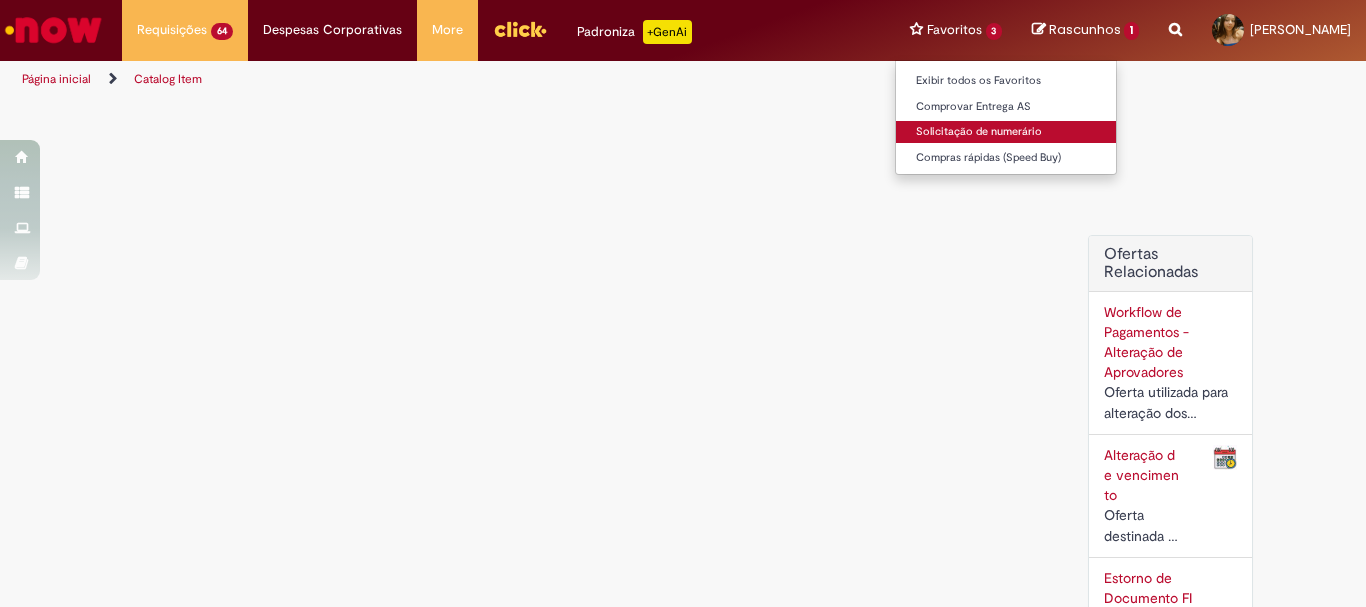 click on "Solicitação de numerário" at bounding box center (1006, 132) 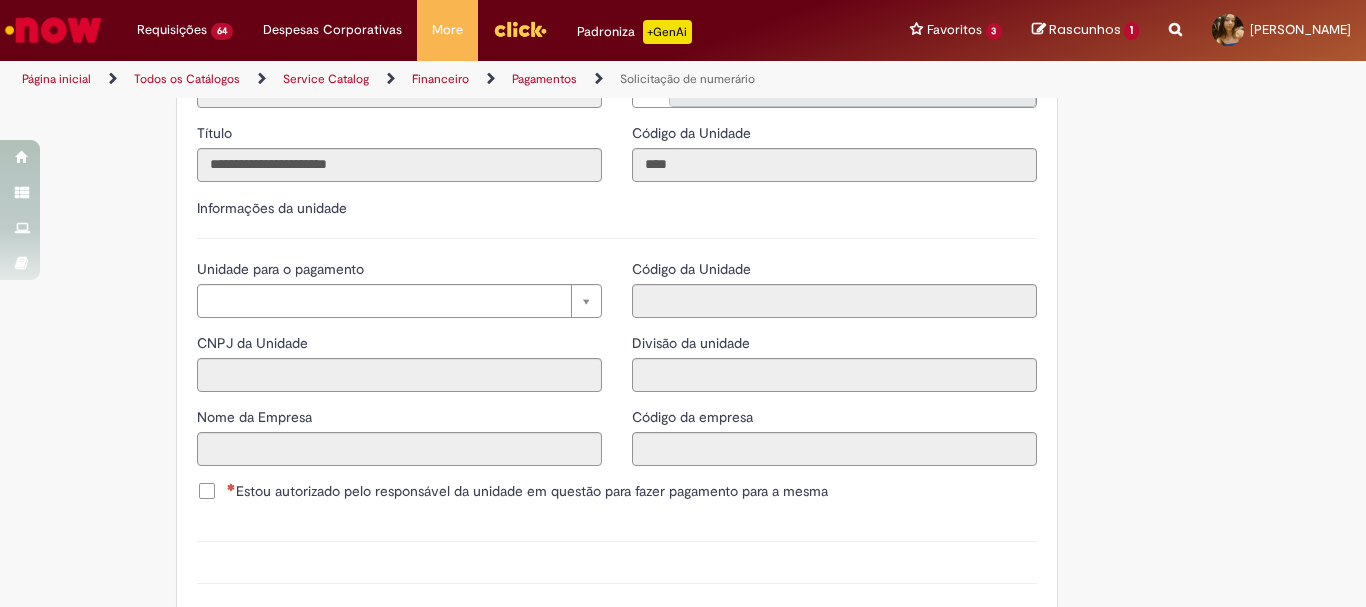 scroll, scrollTop: 1800, scrollLeft: 0, axis: vertical 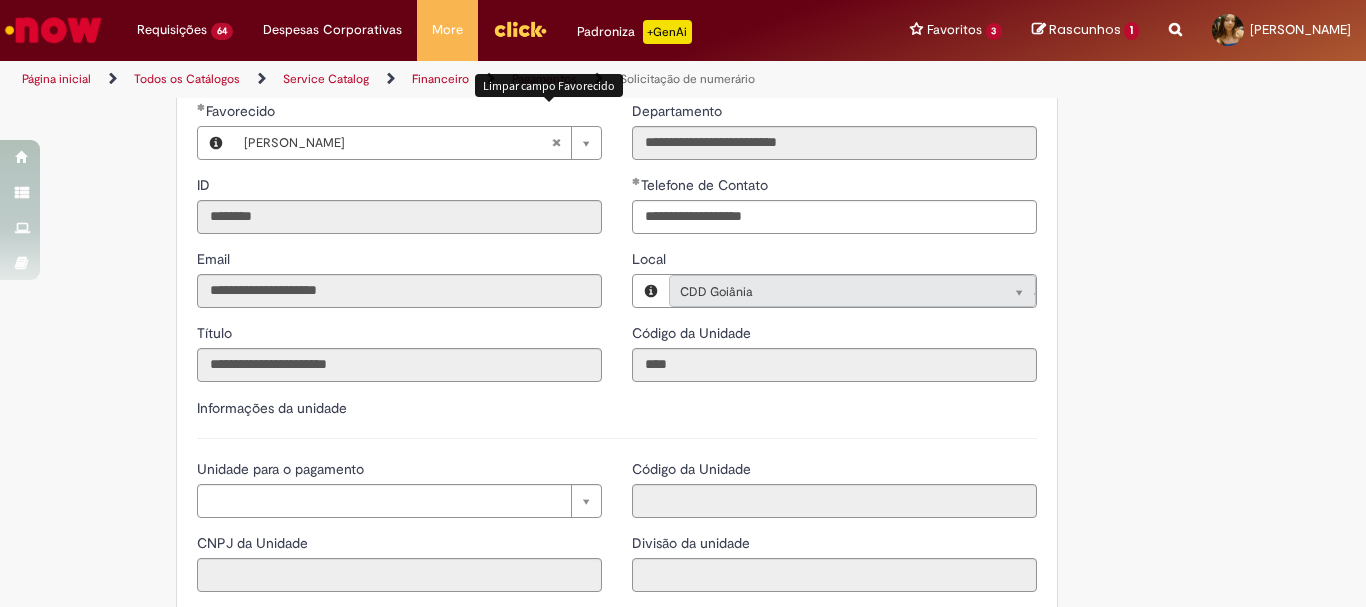 click at bounding box center (556, 143) 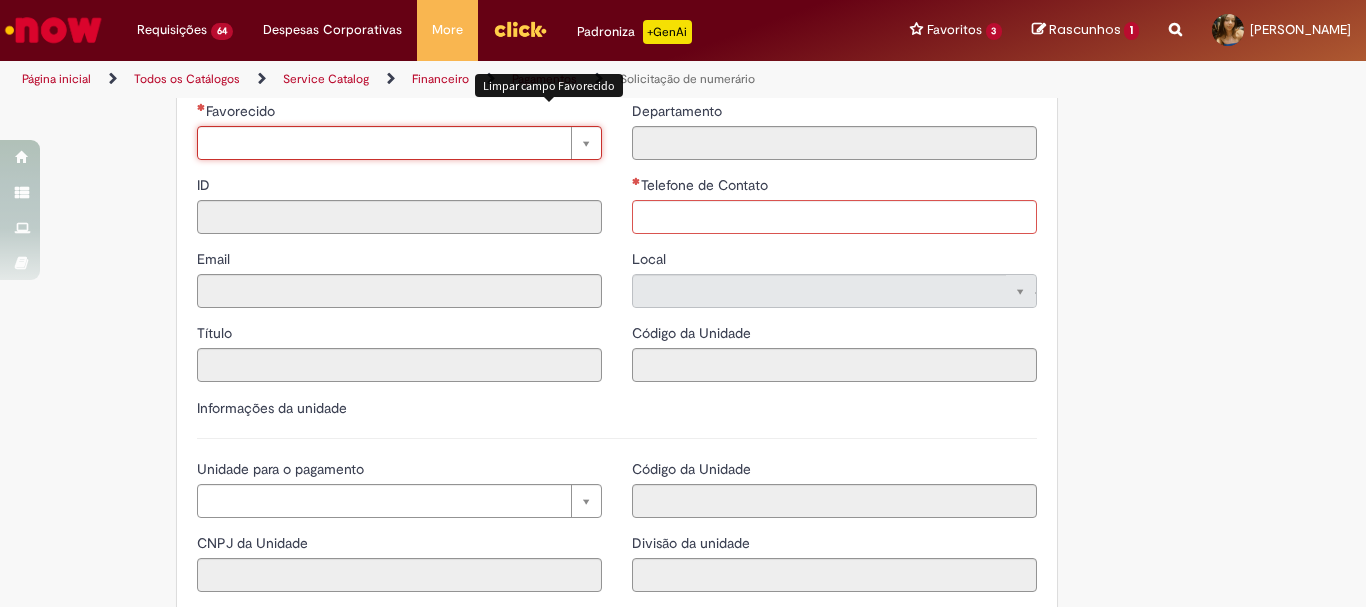 scroll, scrollTop: 0, scrollLeft: 0, axis: both 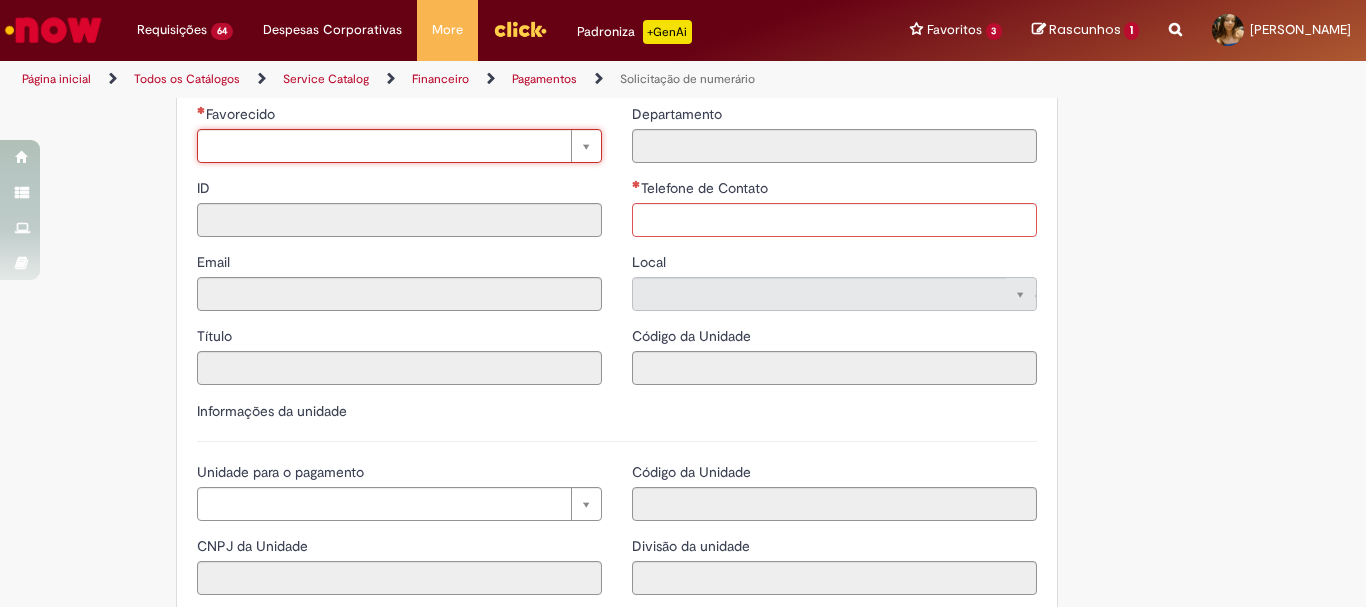 drag, startPoint x: 1364, startPoint y: 424, endPoint x: 1359, endPoint y: 393, distance: 31.400637 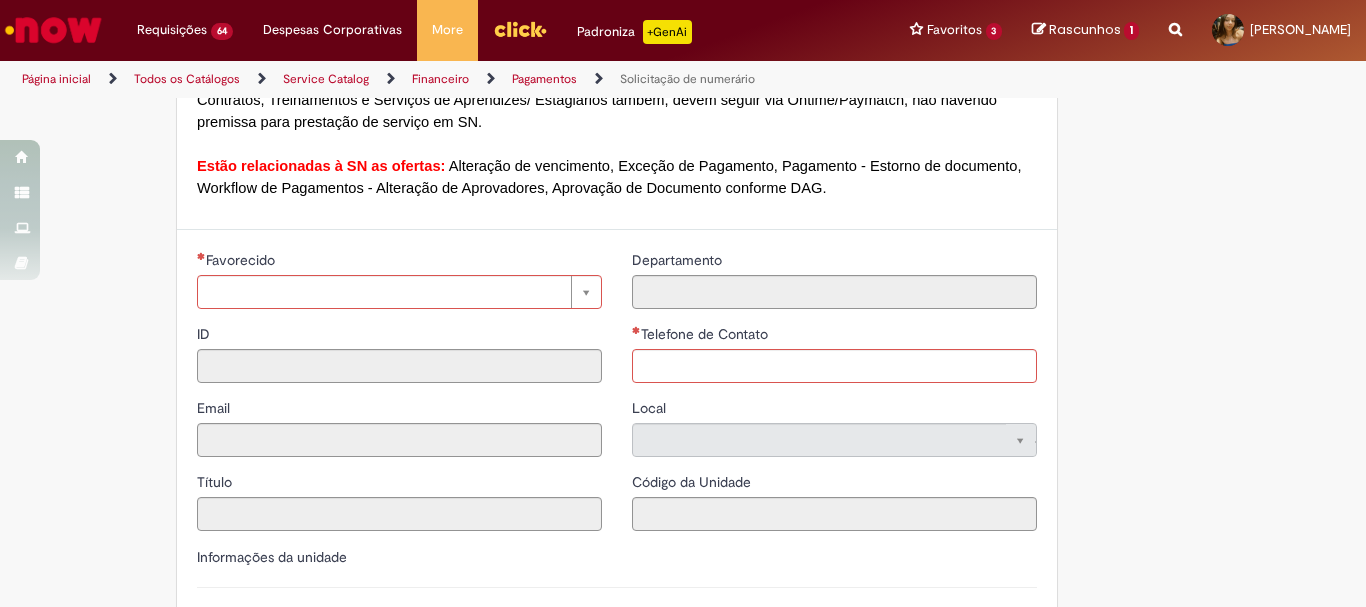 scroll, scrollTop: 1644, scrollLeft: 0, axis: vertical 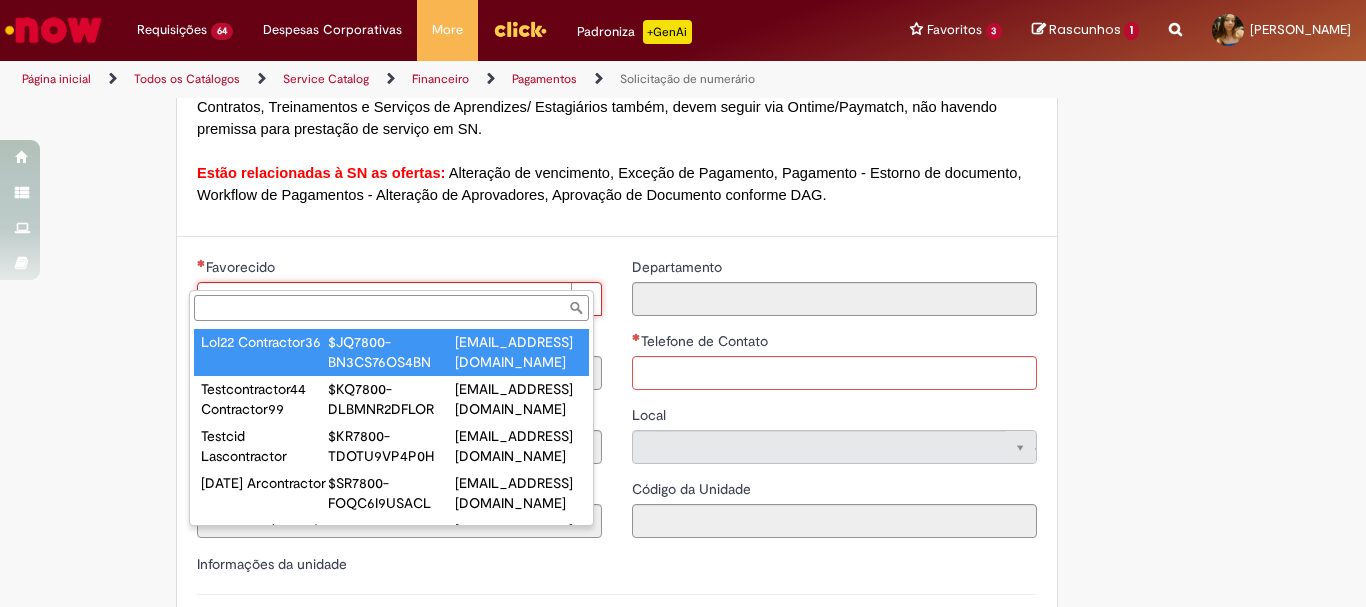 paste on "**********" 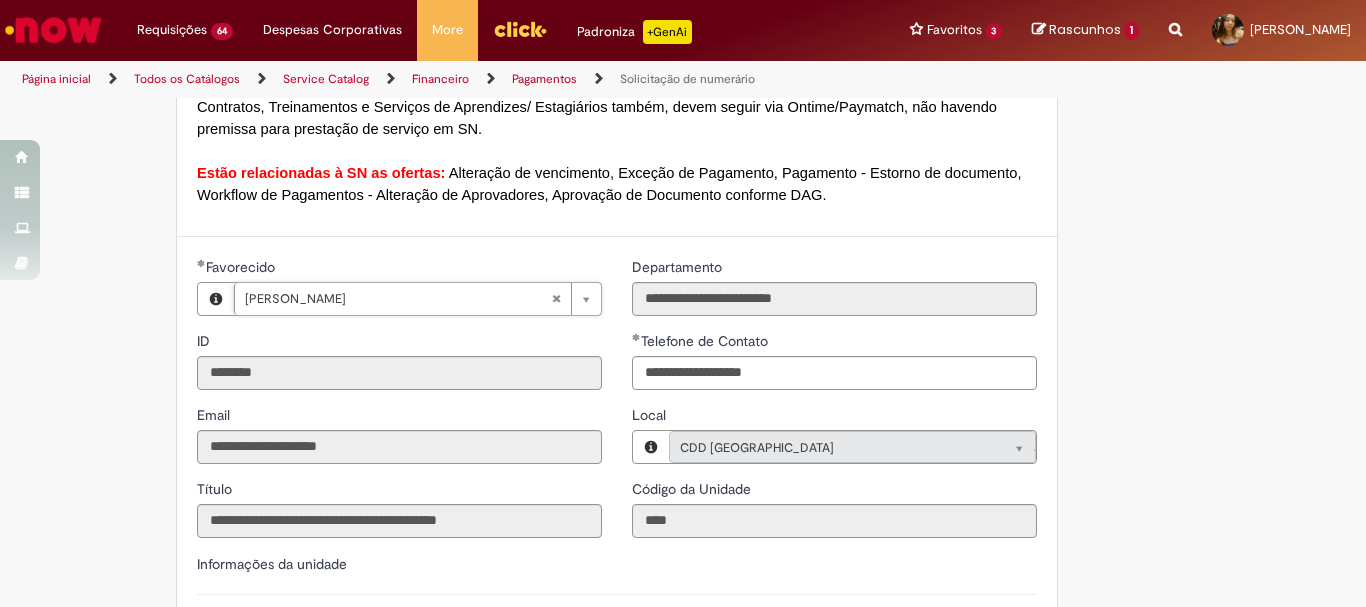 scroll, scrollTop: 1844, scrollLeft: 0, axis: vertical 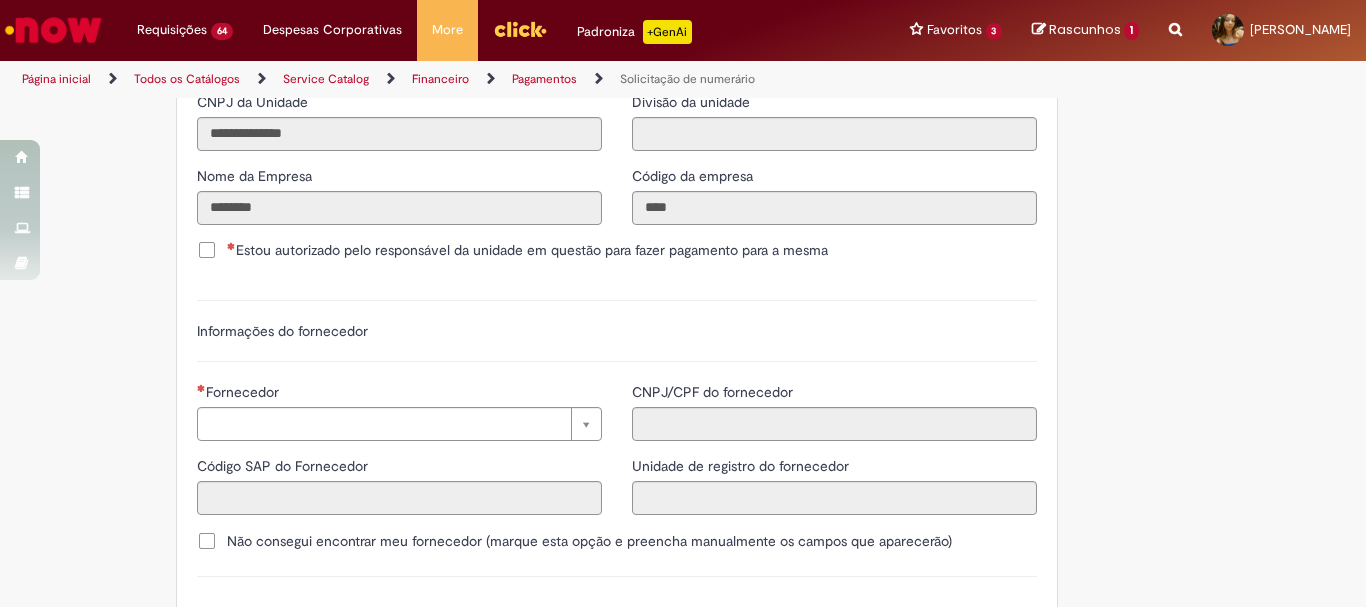 click on "Estou autorizado pelo responsável da unidade em questão para fazer pagamento para a mesma" at bounding box center (617, 252) 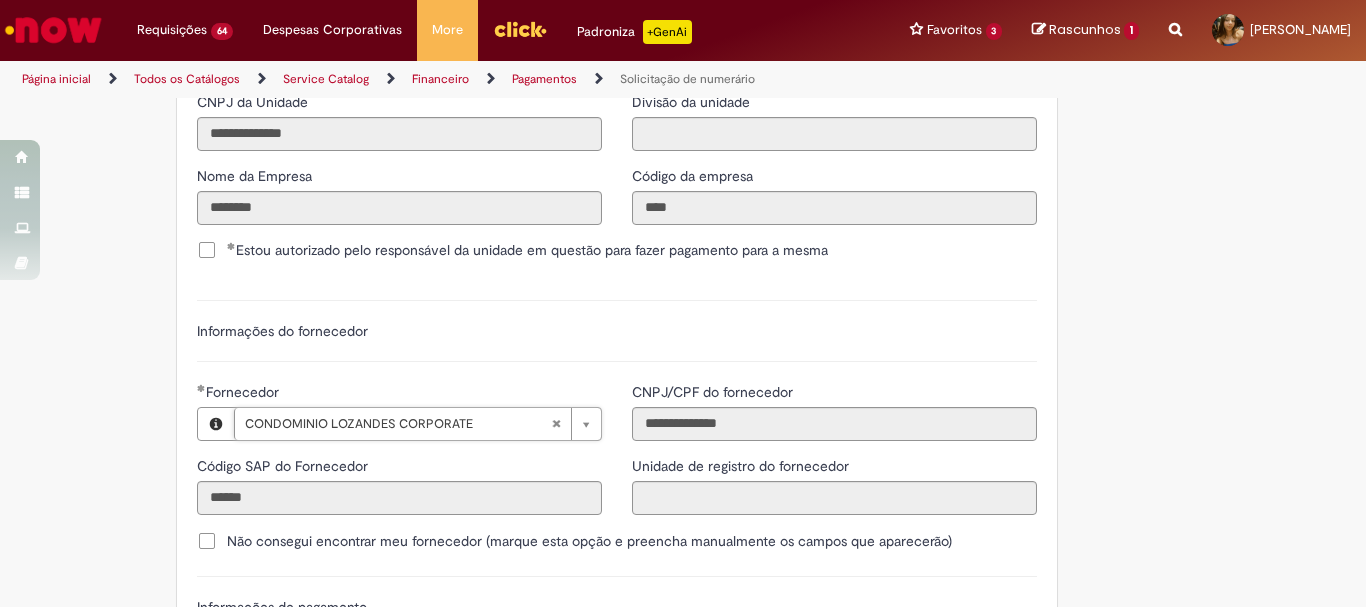 scroll, scrollTop: 2644, scrollLeft: 0, axis: vertical 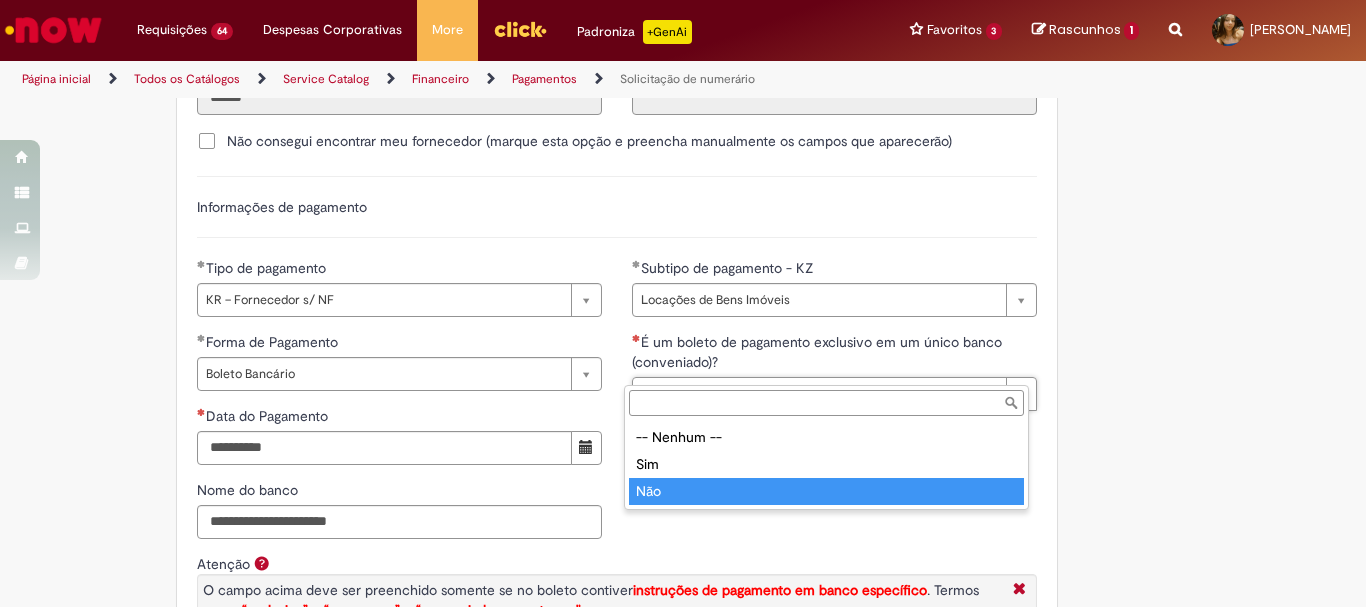 drag, startPoint x: 669, startPoint y: 494, endPoint x: 419, endPoint y: 435, distance: 256.86768 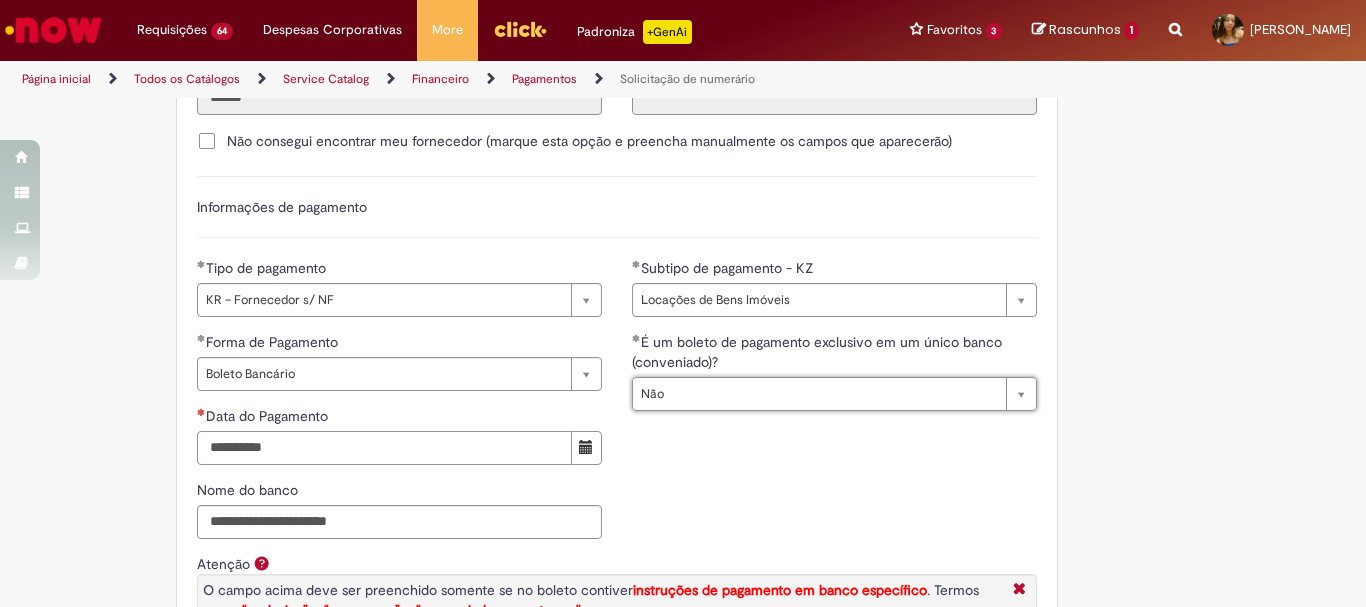 drag, startPoint x: 418, startPoint y: 435, endPoint x: 430, endPoint y: 435, distance: 12 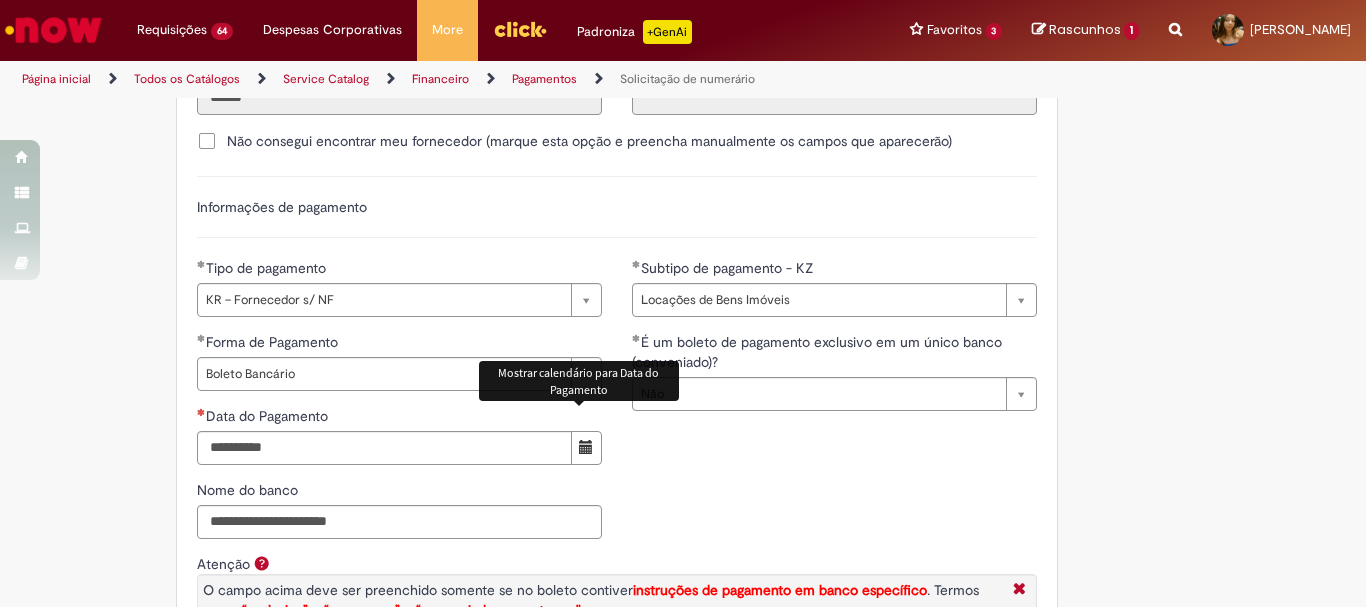 click at bounding box center (586, 448) 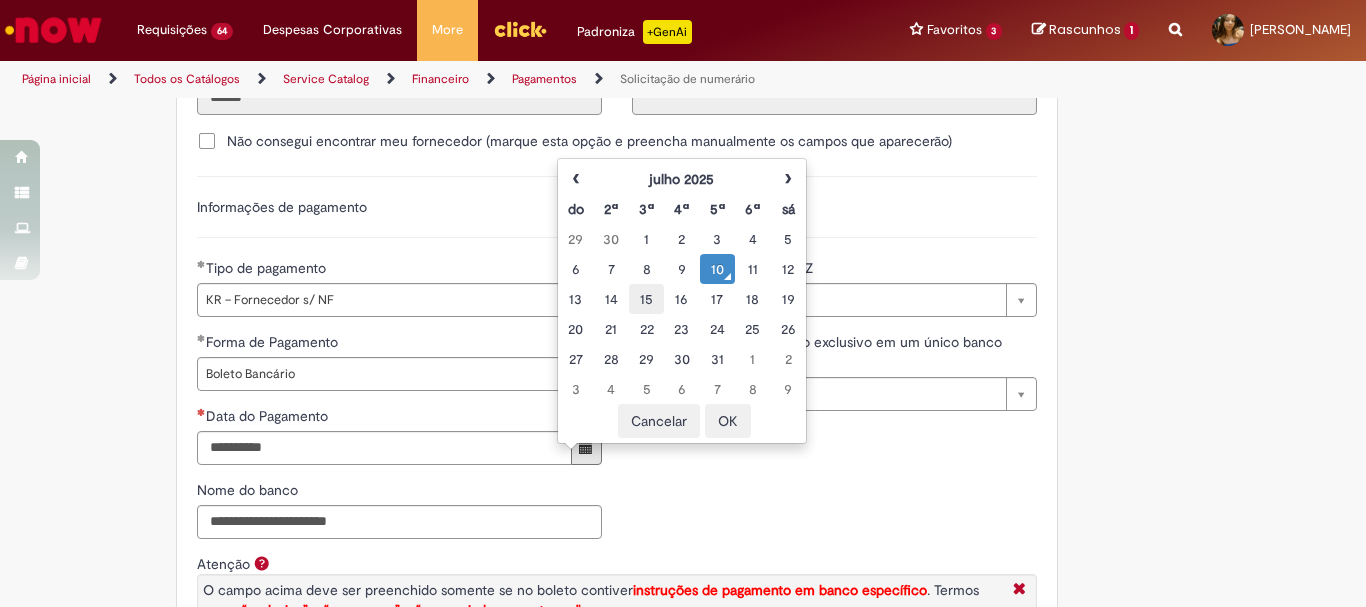 click on "15" at bounding box center (646, 299) 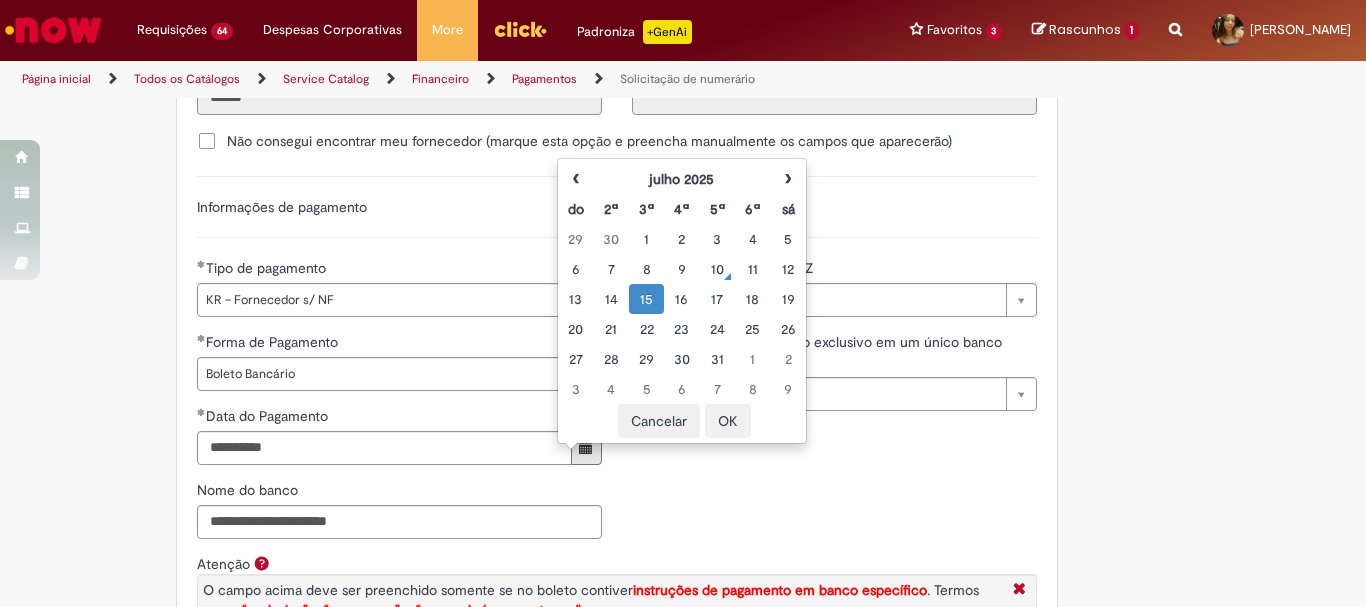 click on "OK" at bounding box center (728, 421) 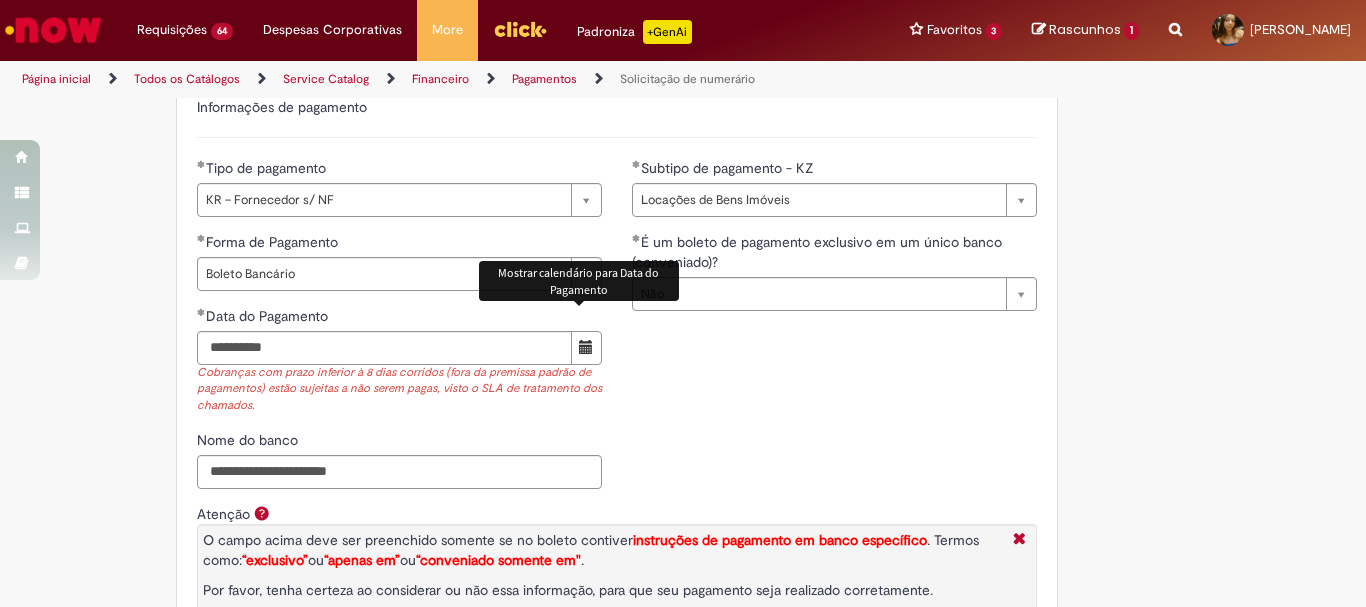 scroll, scrollTop: 3244, scrollLeft: 0, axis: vertical 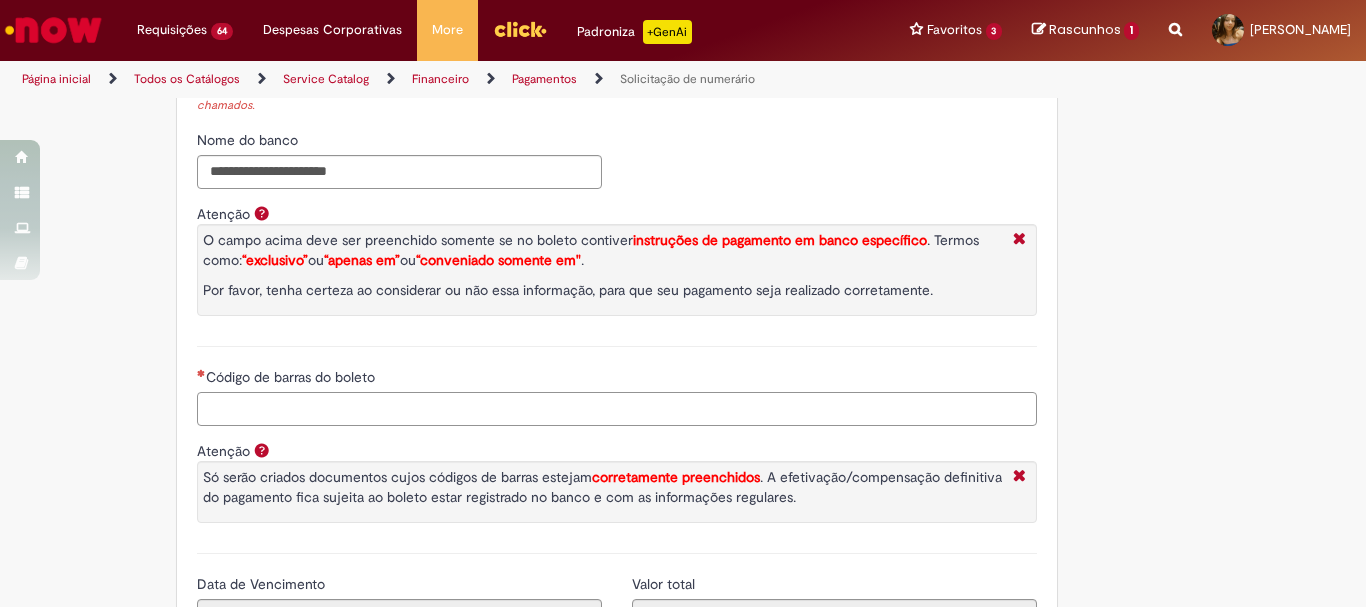 click on "Código de barras do boleto" at bounding box center (617, 409) 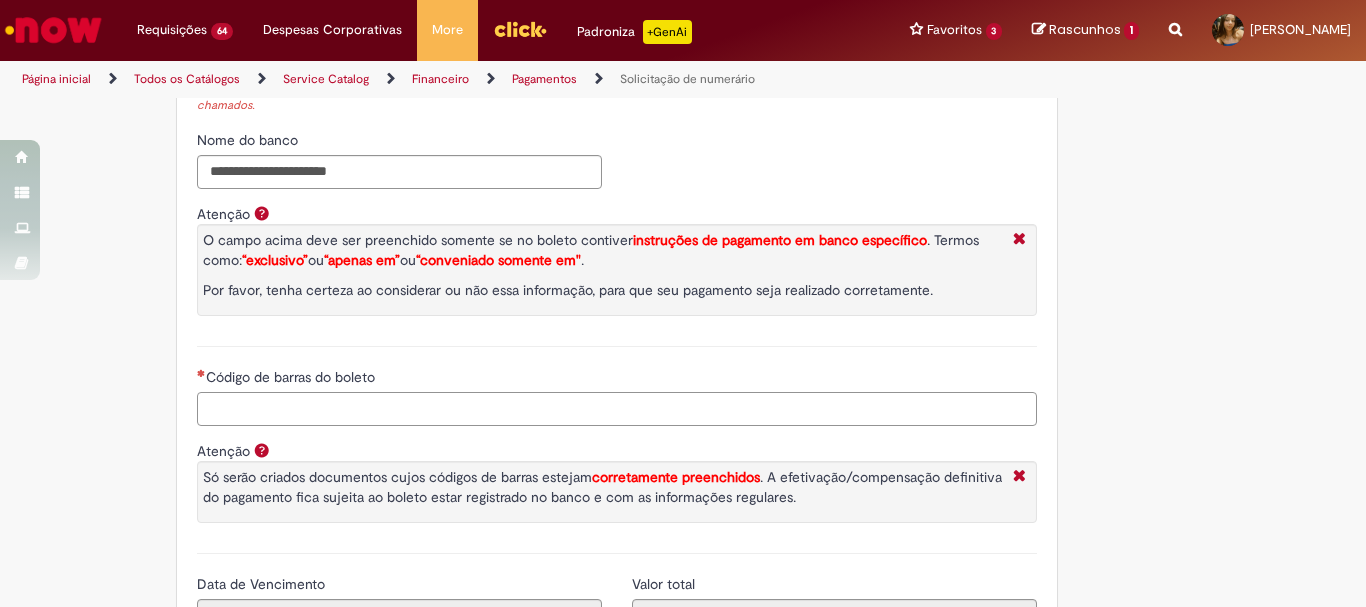 paste on "**********" 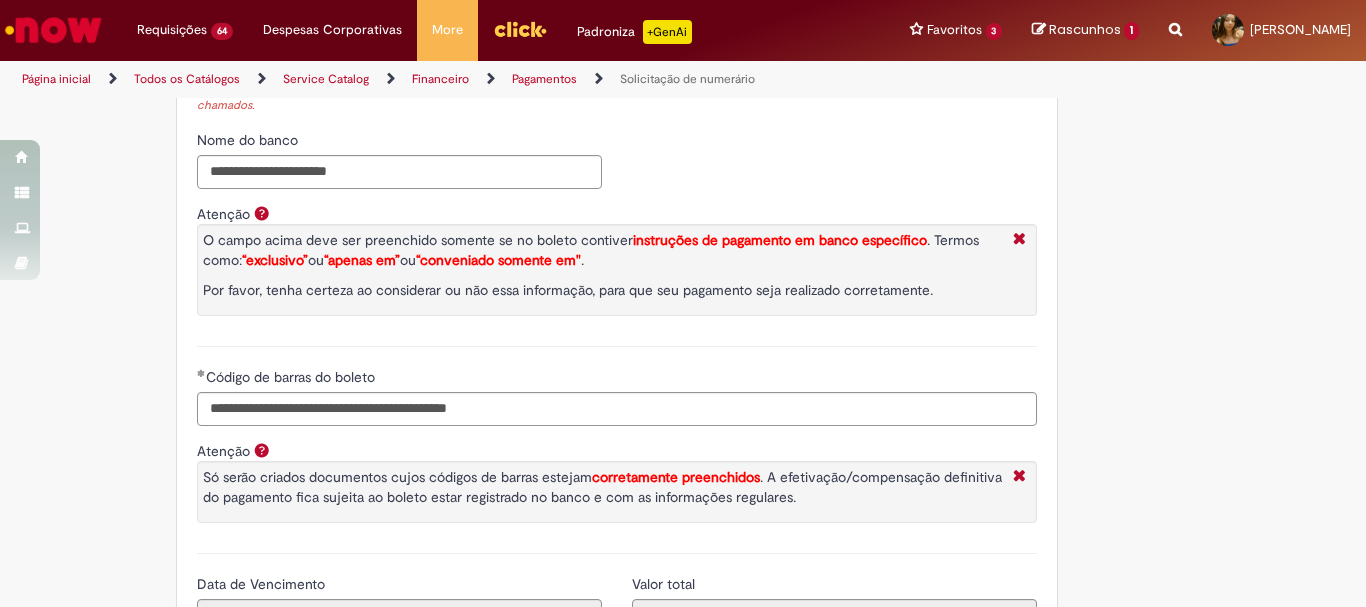 click on "Atenção O campo acima deve ser preenchido somente se no boleto contiver  instruções de pagamento em banco específico . Termos como:  “exclusivo”  ou  “apenas em”  ou  “conveniado somente em" .
Por favor, tenha certeza ao considerar ou não essa informação, para que seu pagamento seja realizado corretamente." at bounding box center (617, 285) 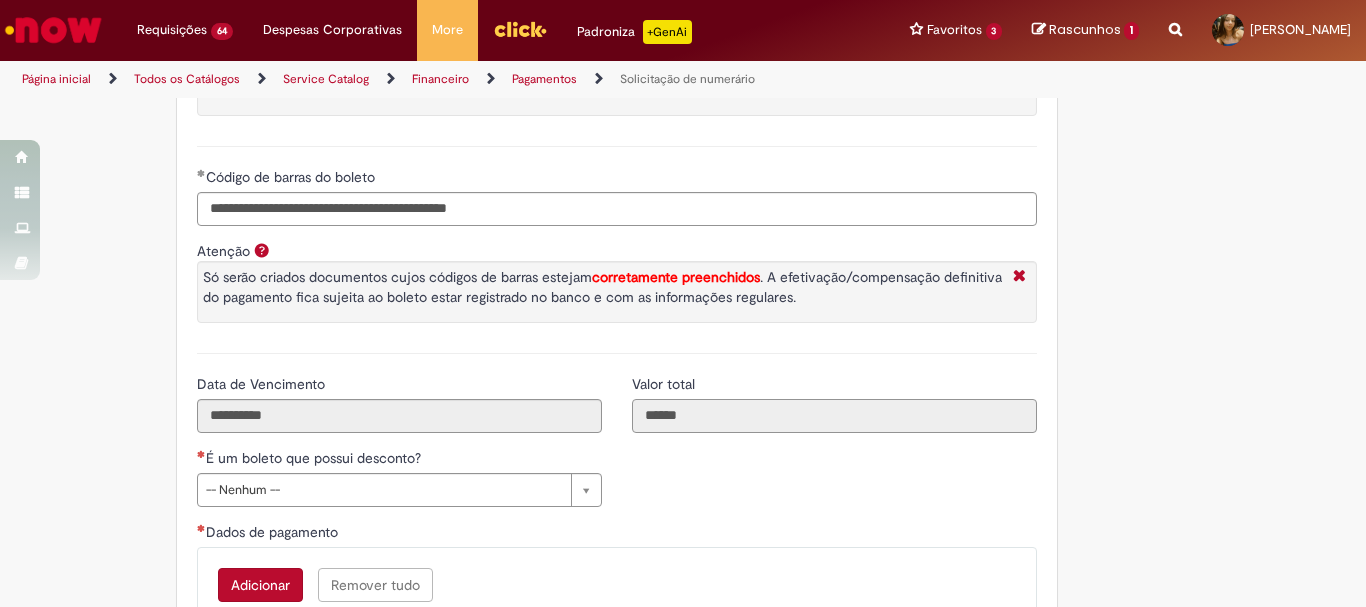 drag, startPoint x: 712, startPoint y: 403, endPoint x: 589, endPoint y: 388, distance: 123.911255 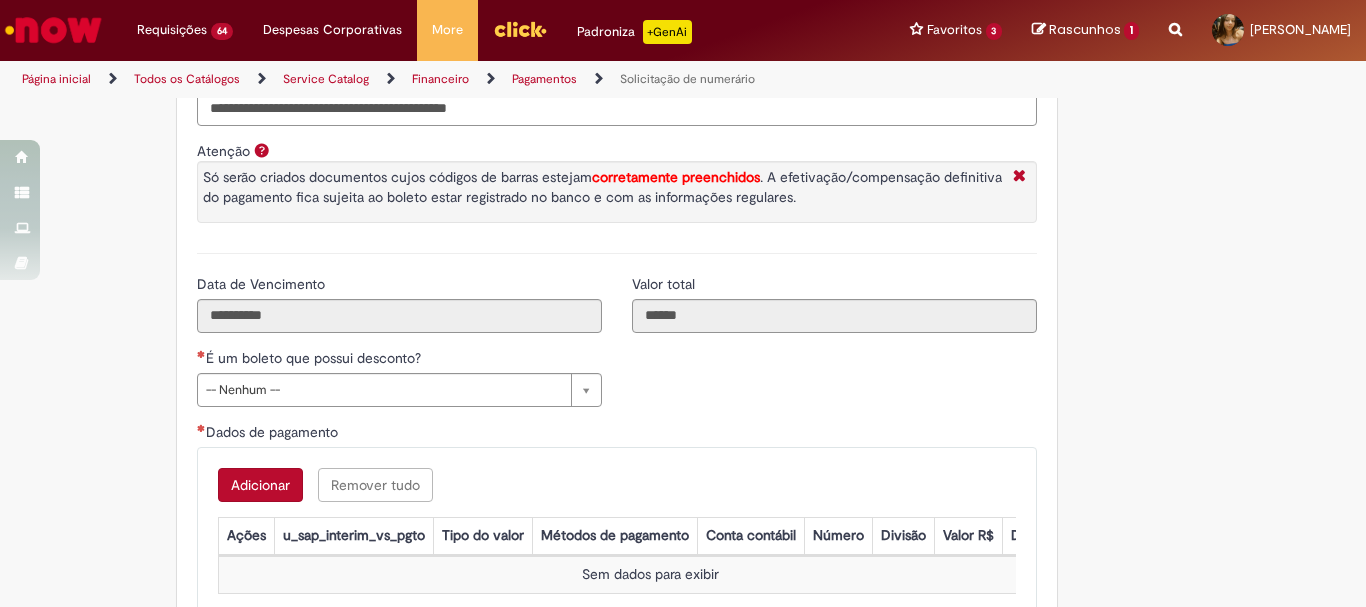 click on "Adicionar Remover tudo" at bounding box center (617, 485) 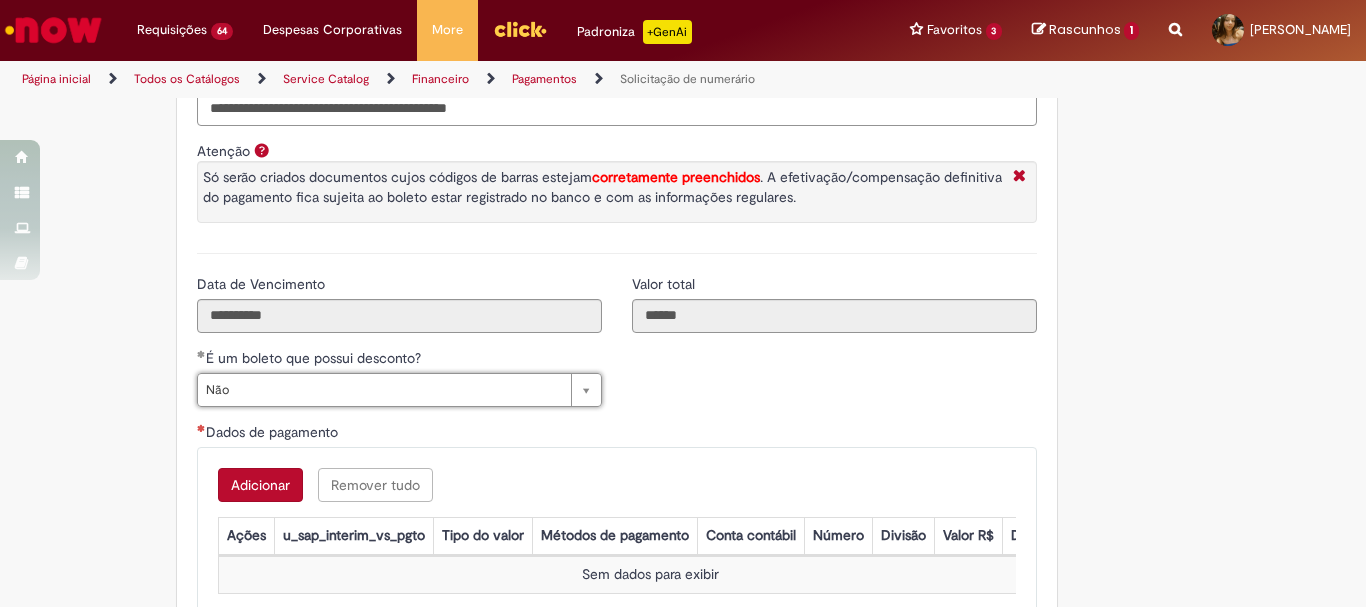 scroll, scrollTop: 3644, scrollLeft: 0, axis: vertical 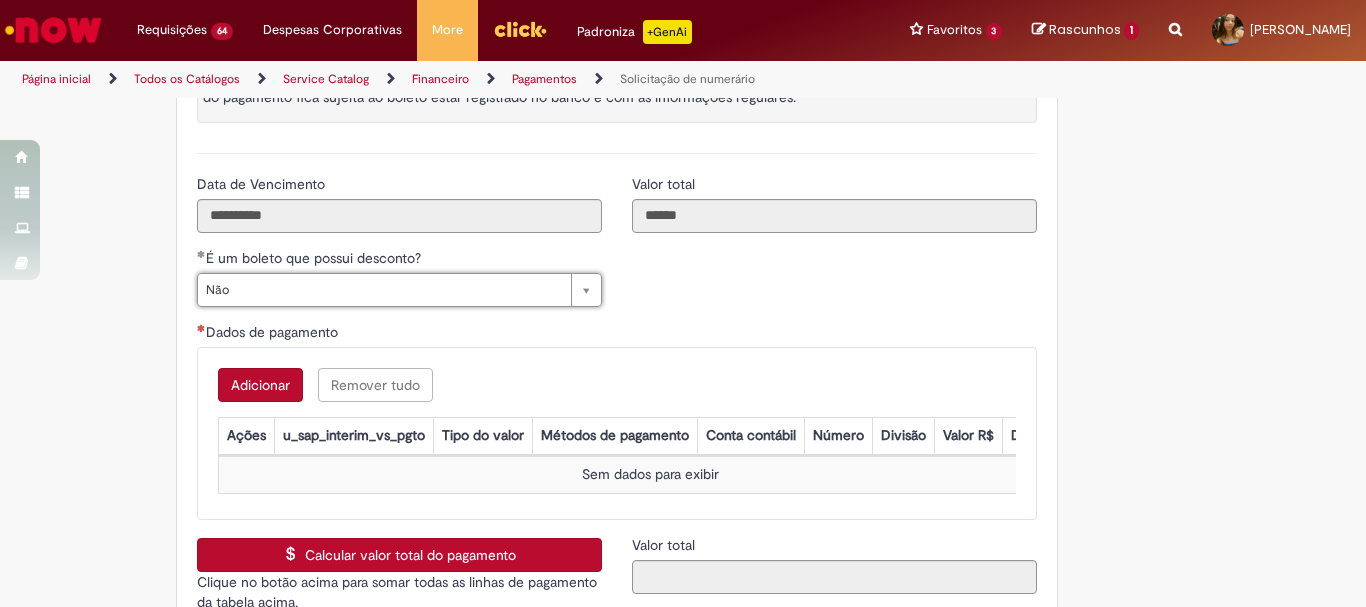 click on "Adicionar" at bounding box center [260, 385] 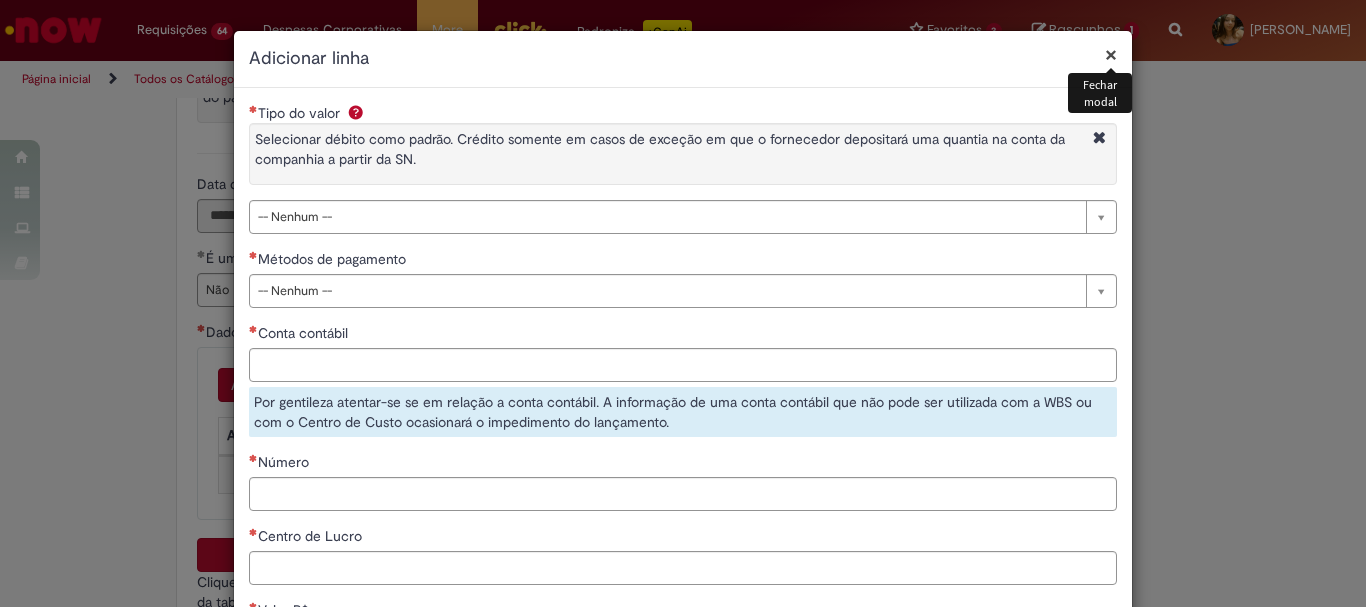 click on "Tipo do valor Selecionar débito como padrão. Crédito somente em casos de exceção em que o fornecedor depositará uma quantia na conta da companhia a partir da SN." at bounding box center (683, 149) 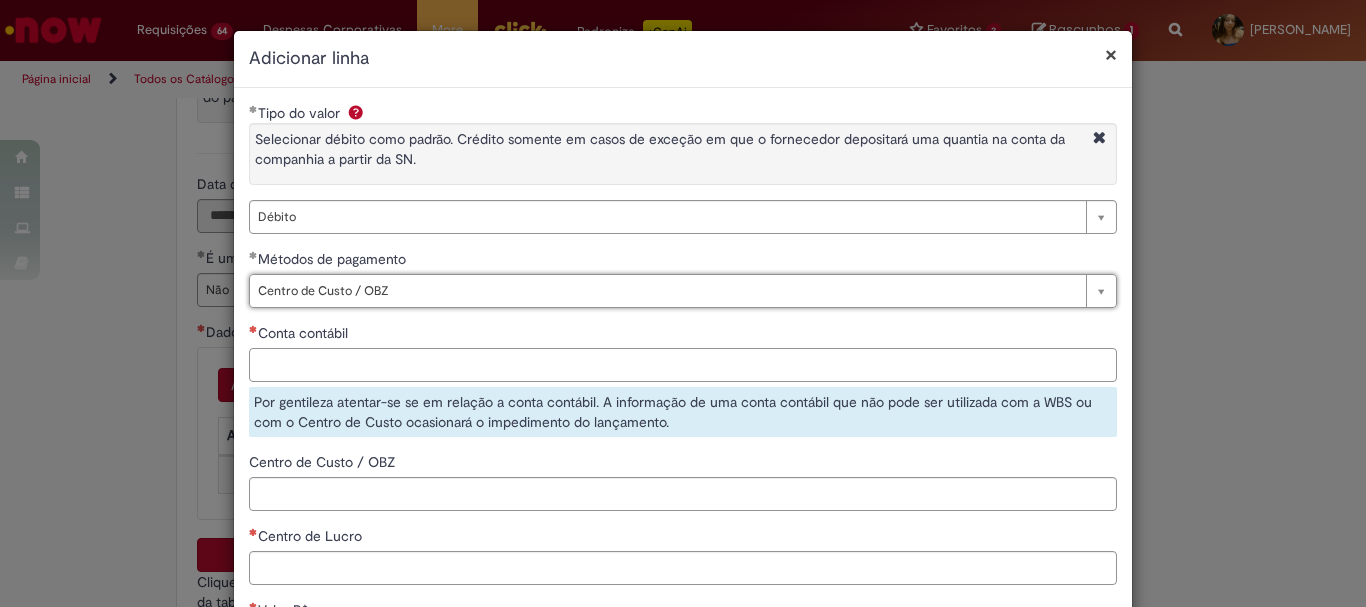 click on "Conta contábil" at bounding box center [683, 365] 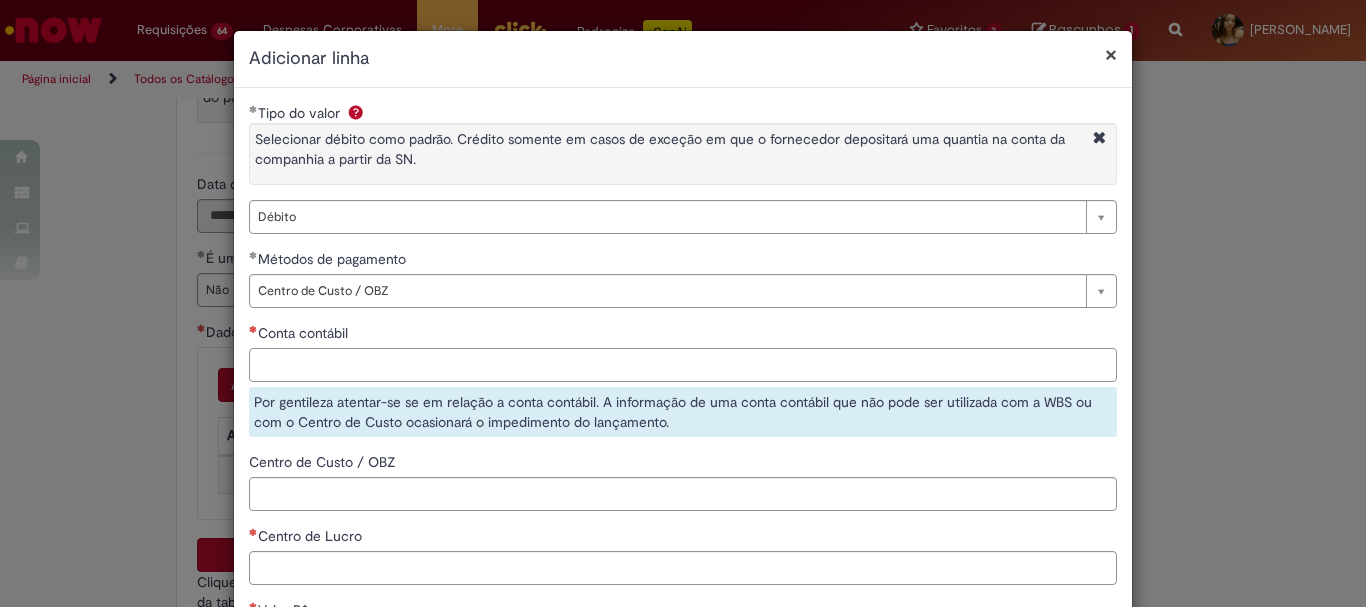 paste on "********" 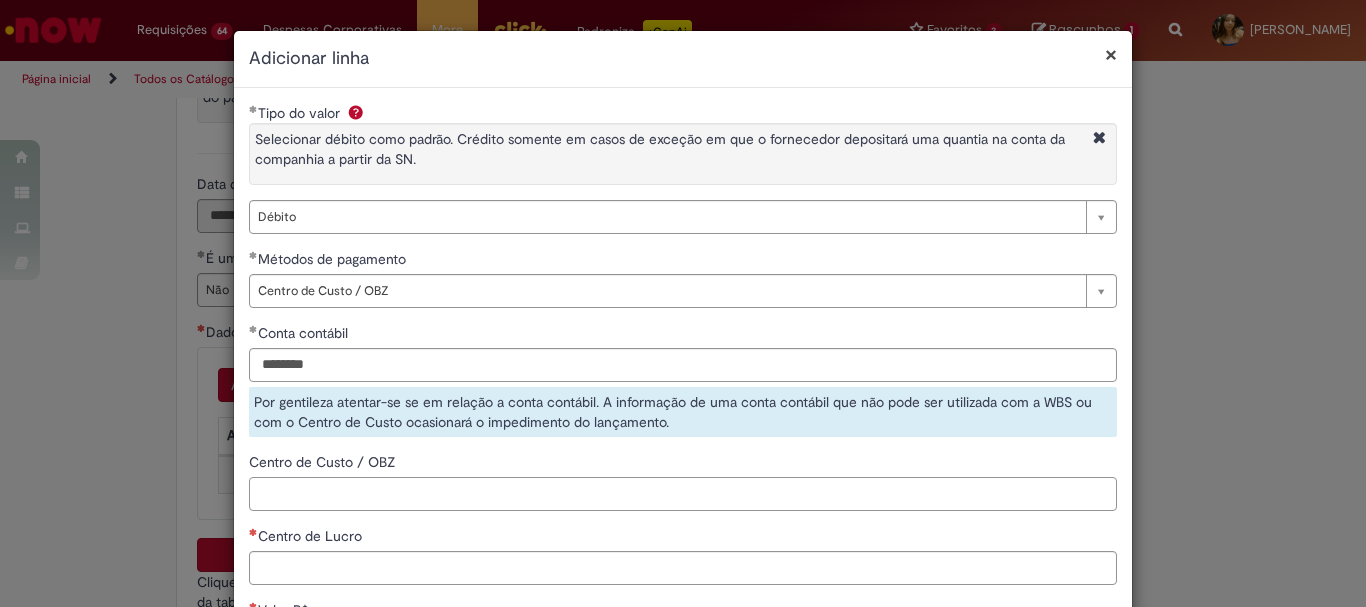 click on "**********" at bounding box center (683, 473) 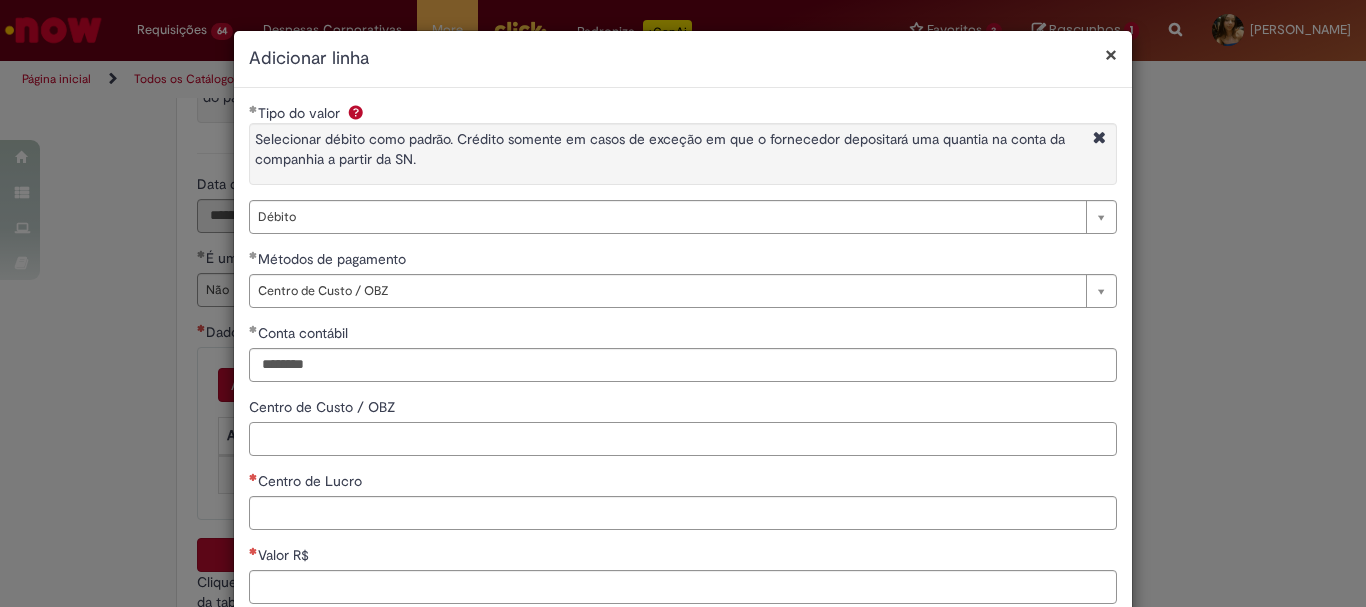 paste on "**********" 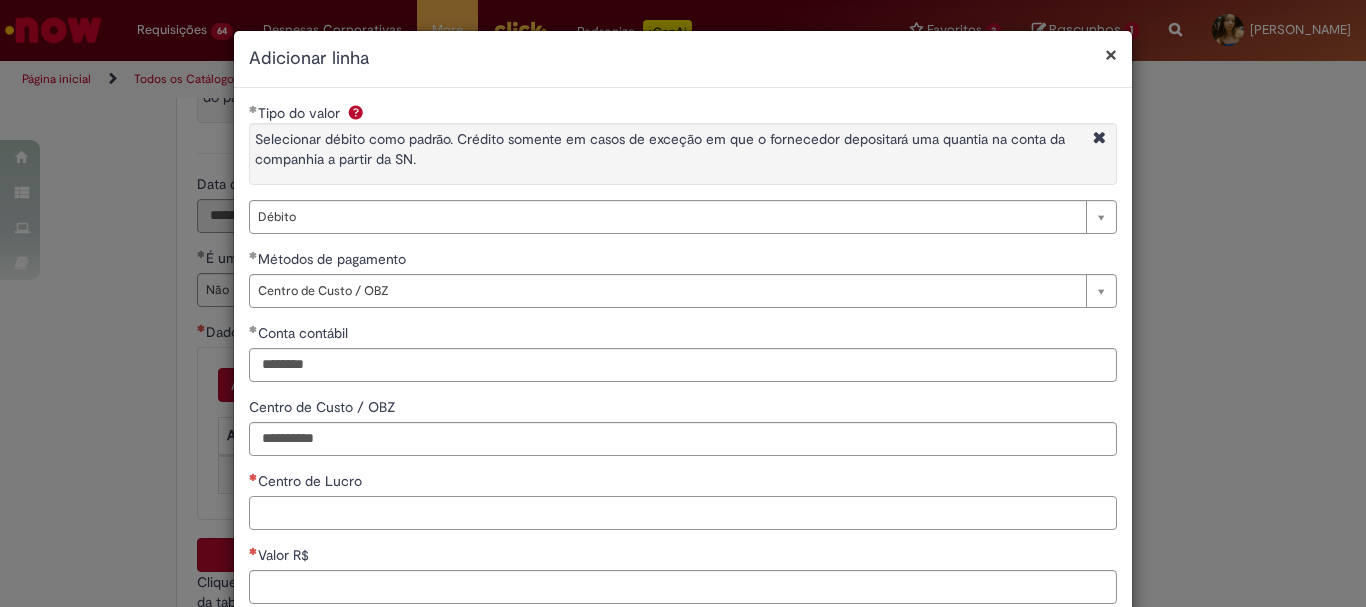 click on "Centro de Lucro" at bounding box center [683, 513] 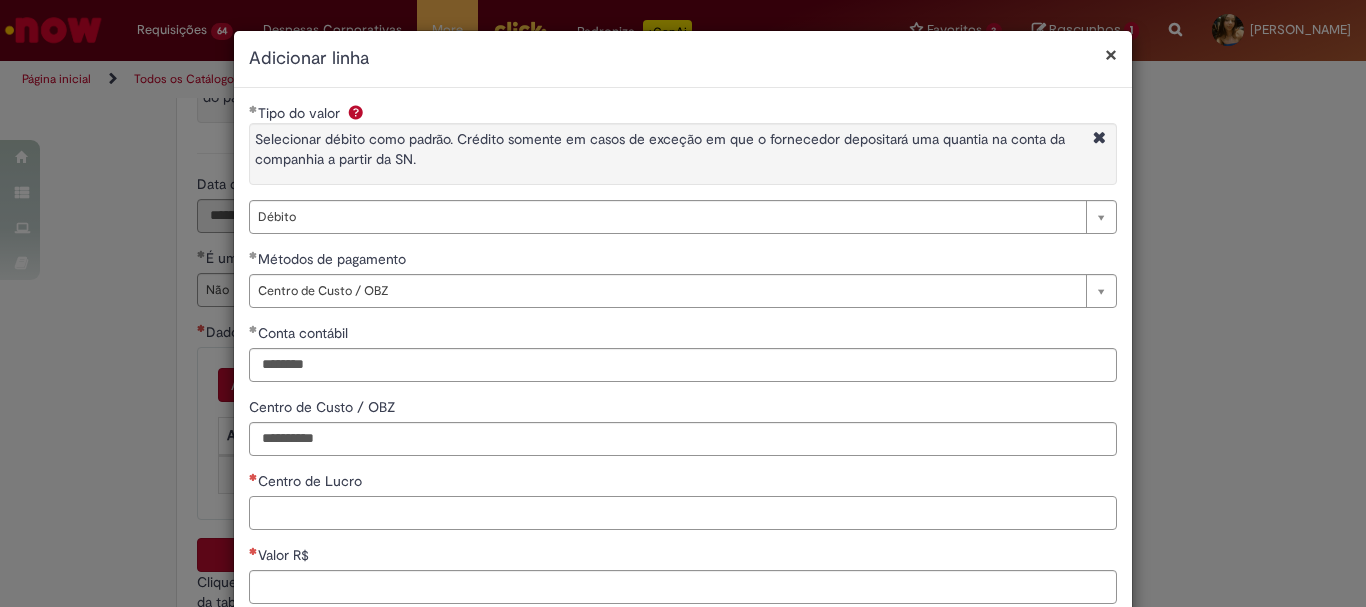 paste on "**********" 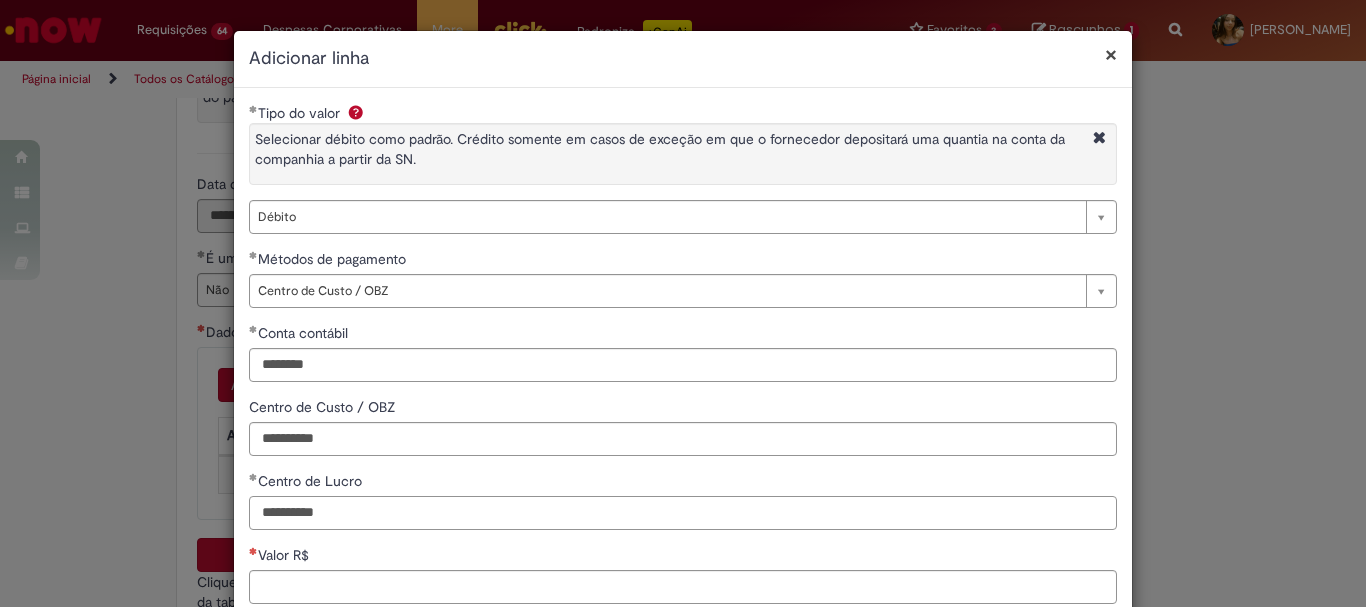 drag, startPoint x: 365, startPoint y: 515, endPoint x: 293, endPoint y: 515, distance: 72 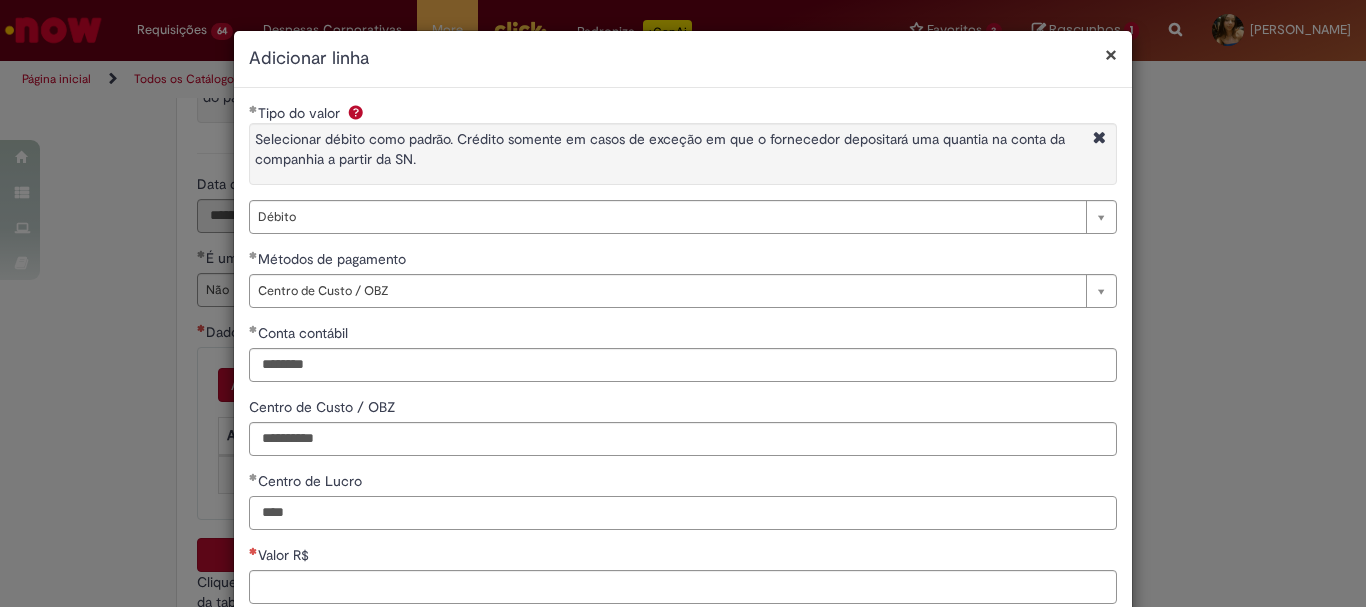 scroll, scrollTop: 292, scrollLeft: 0, axis: vertical 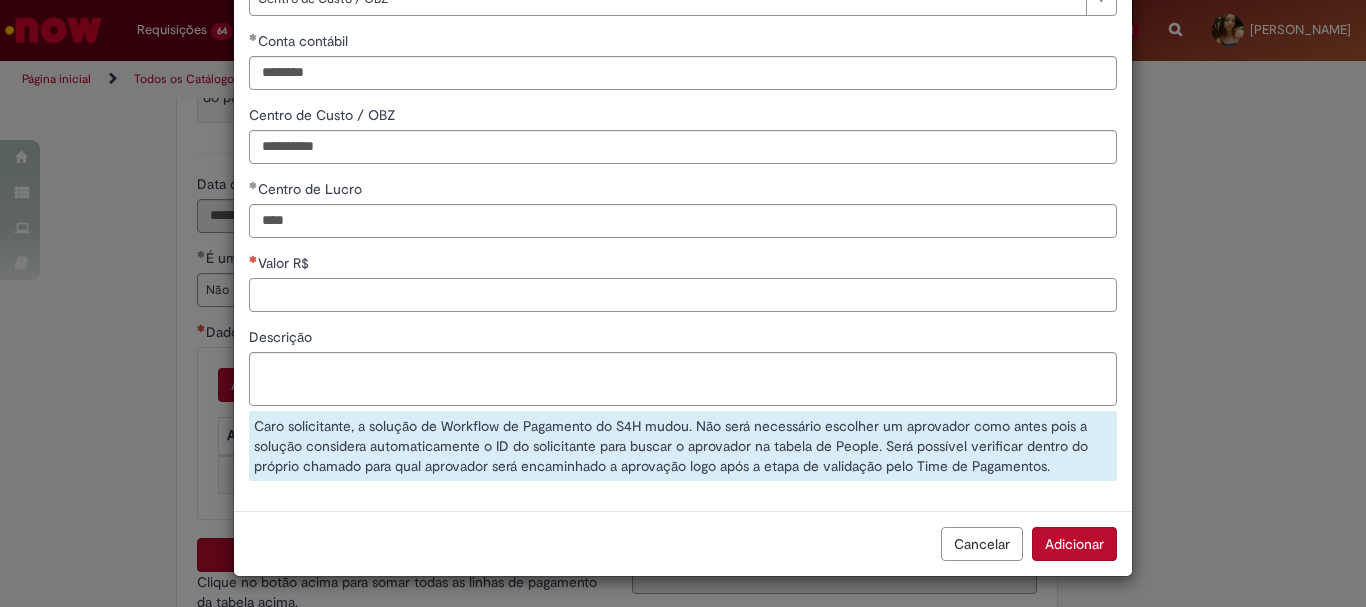 click on "Valor R$" at bounding box center [683, 295] 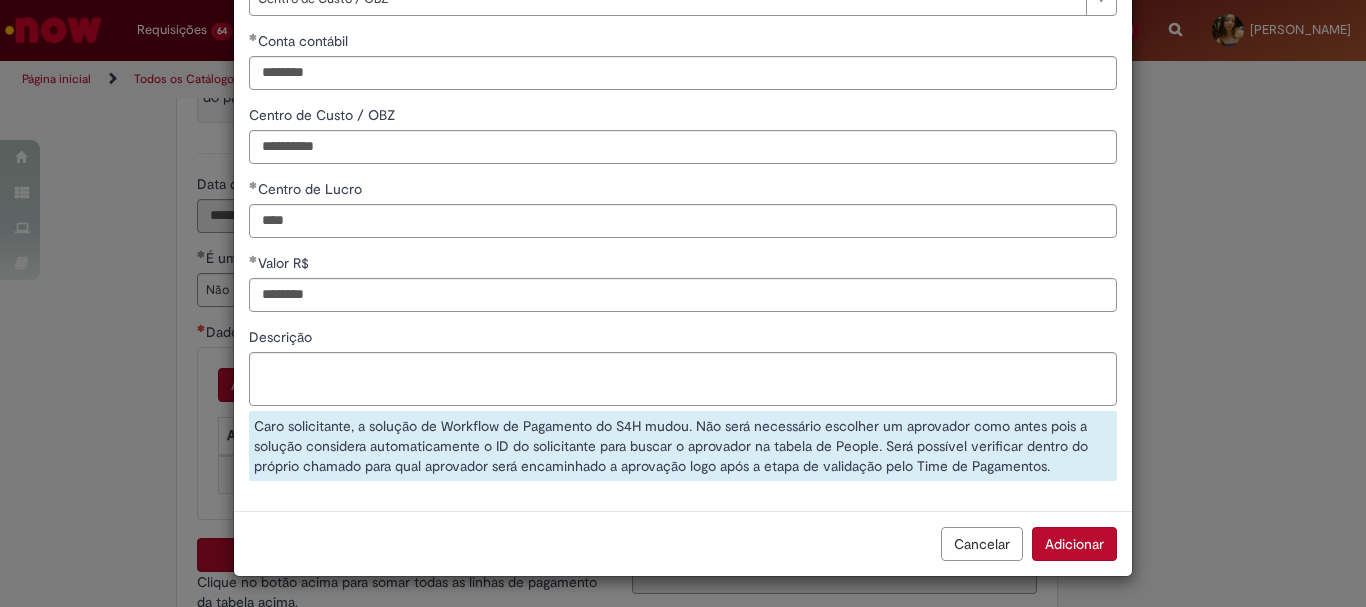 click on "Adicionar" at bounding box center [1074, 544] 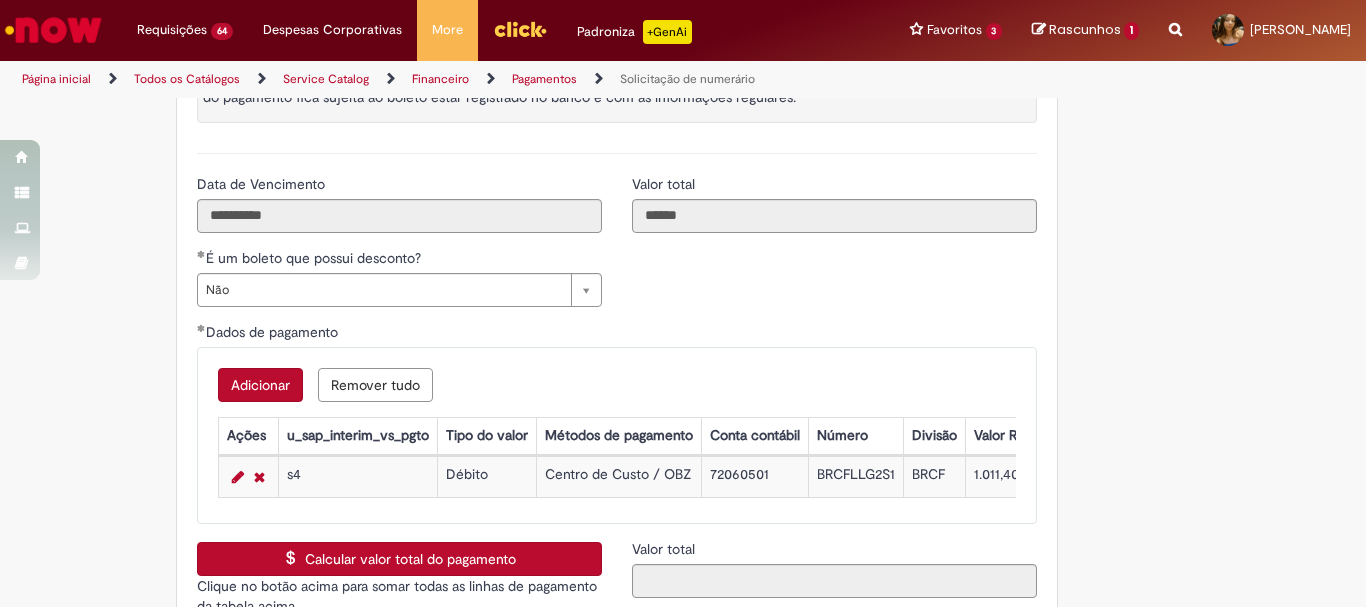 scroll, scrollTop: 3944, scrollLeft: 0, axis: vertical 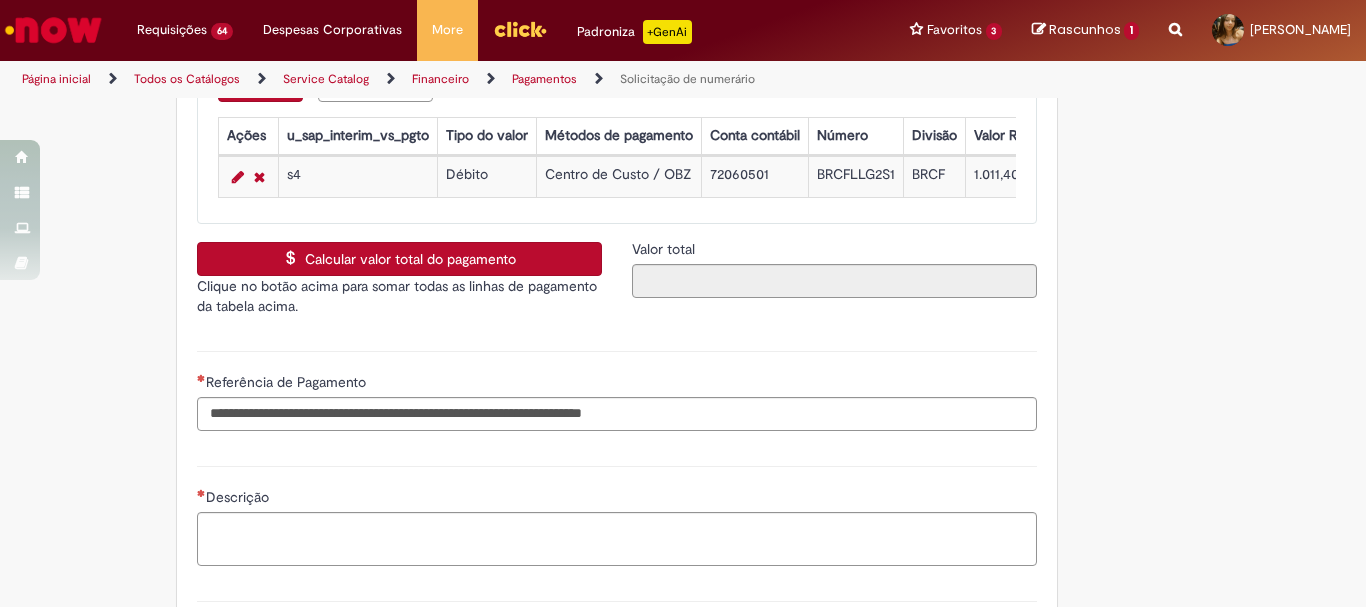 click on "Calcular valor total do pagamento
Clique no botão acima para somar todas as linhas de pagamento da tabela acima.
caixa de seleção" at bounding box center (399, 285) 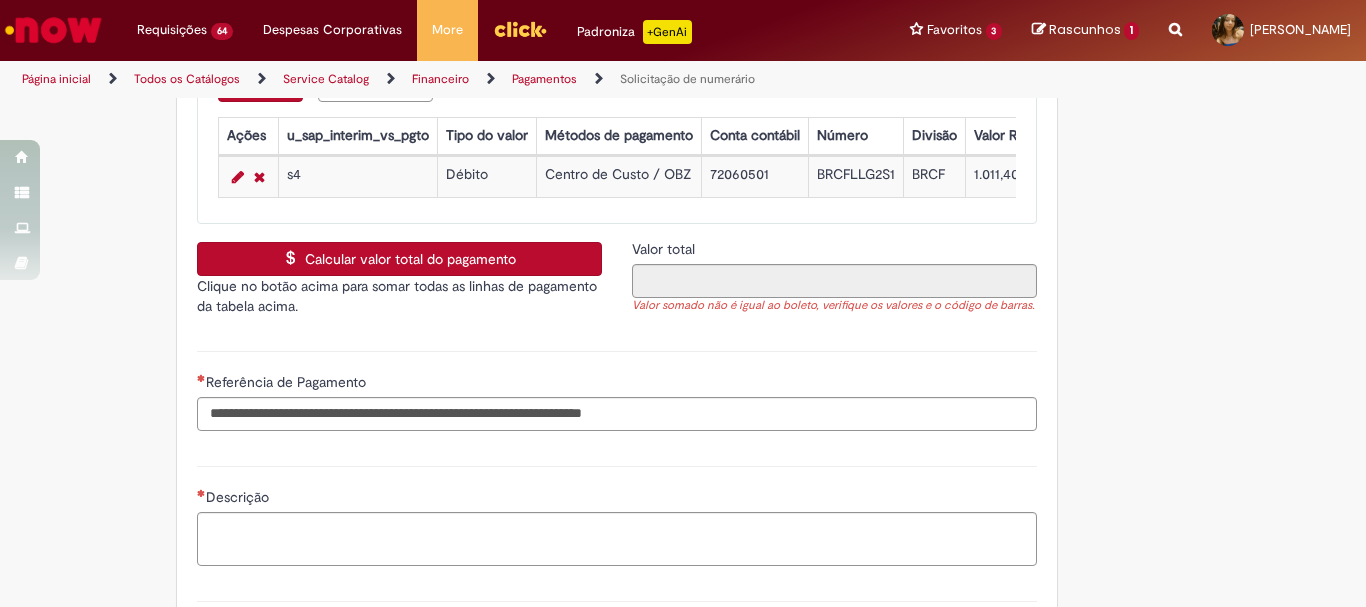 click on "Clique no botão acima para somar todas as linhas de pagamento da tabela acima." at bounding box center [399, 296] 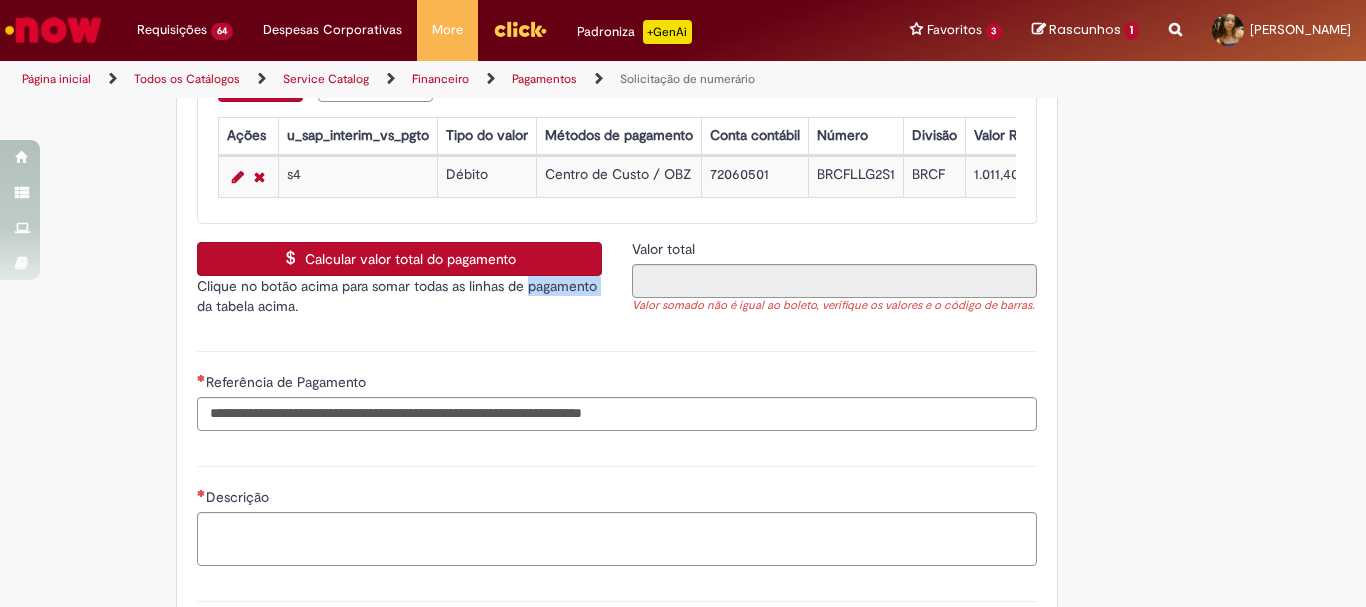 click on "Clique no botão acima para somar todas as linhas de pagamento da tabela acima." at bounding box center [399, 296] 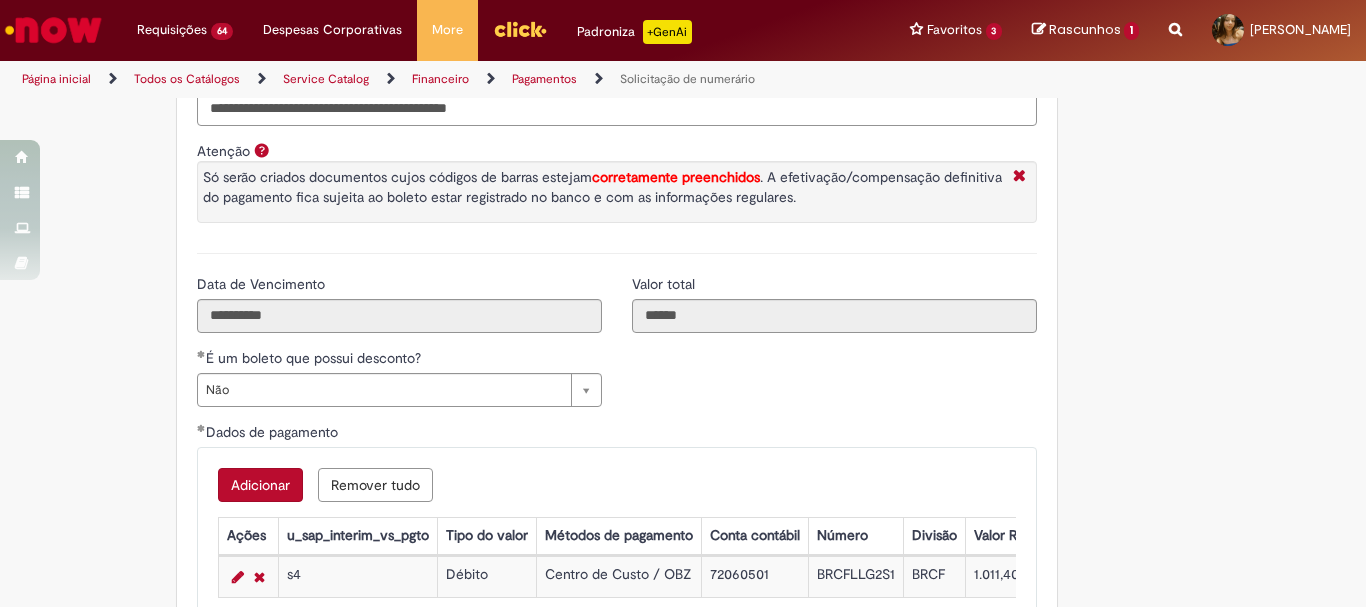 scroll, scrollTop: 3744, scrollLeft: 0, axis: vertical 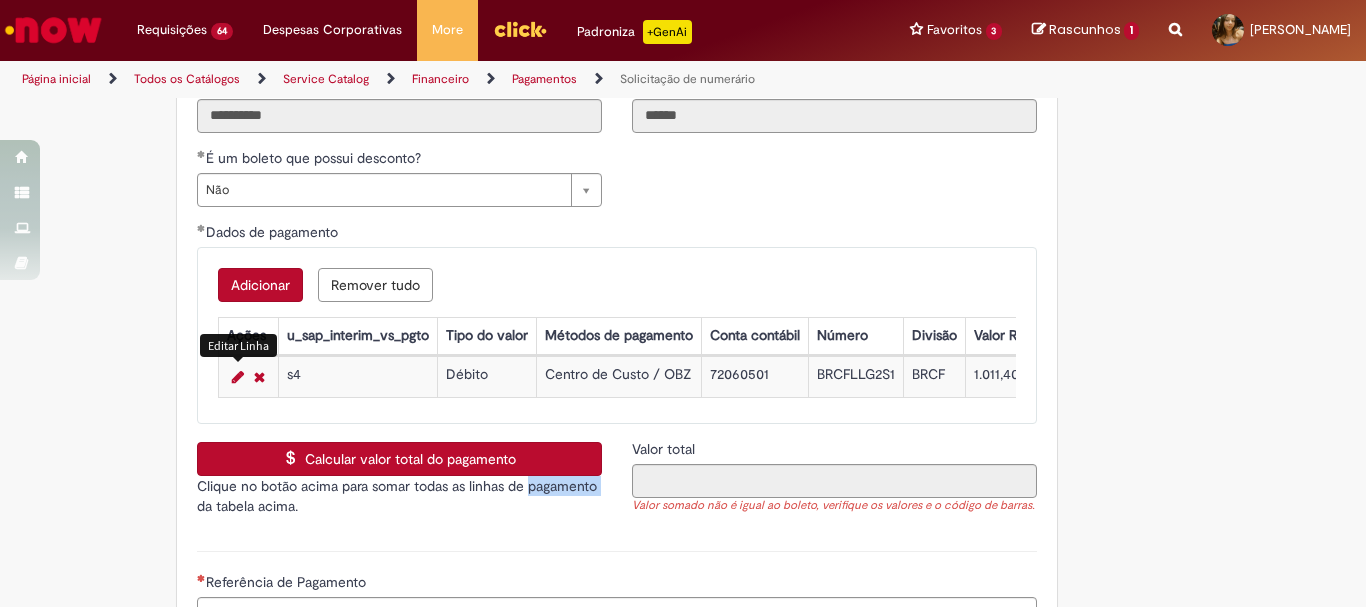 click at bounding box center [238, 377] 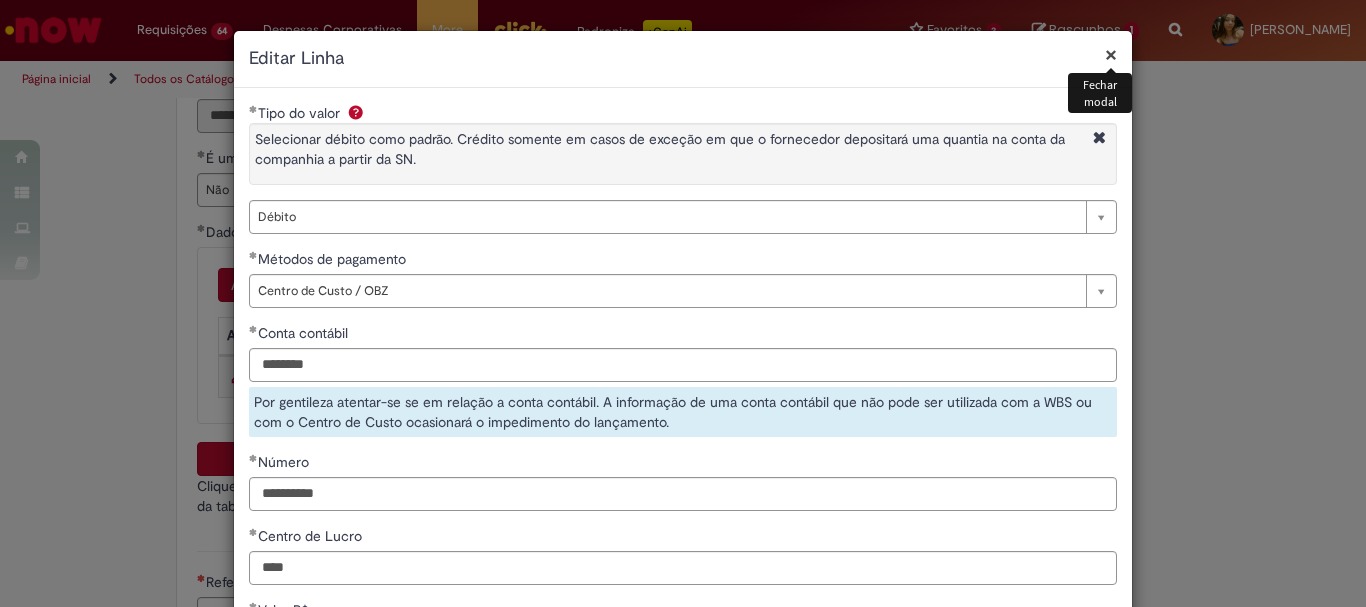 scroll, scrollTop: 347, scrollLeft: 0, axis: vertical 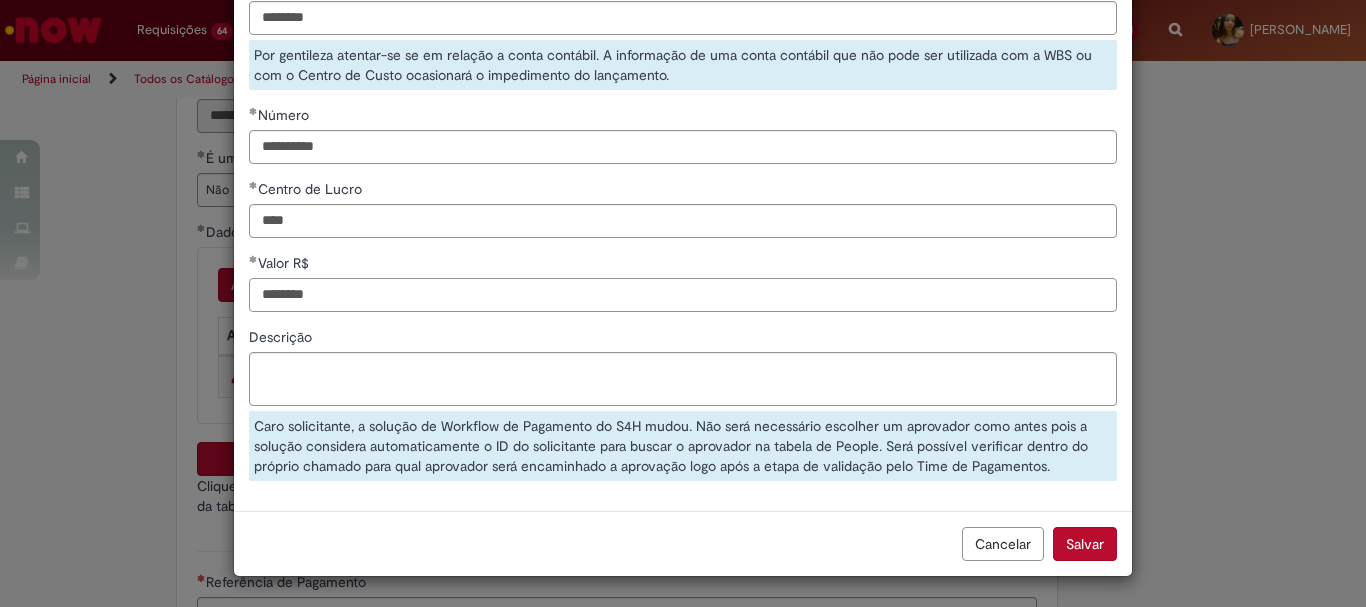 drag, startPoint x: 331, startPoint y: 287, endPoint x: 0, endPoint y: 348, distance: 336.5739 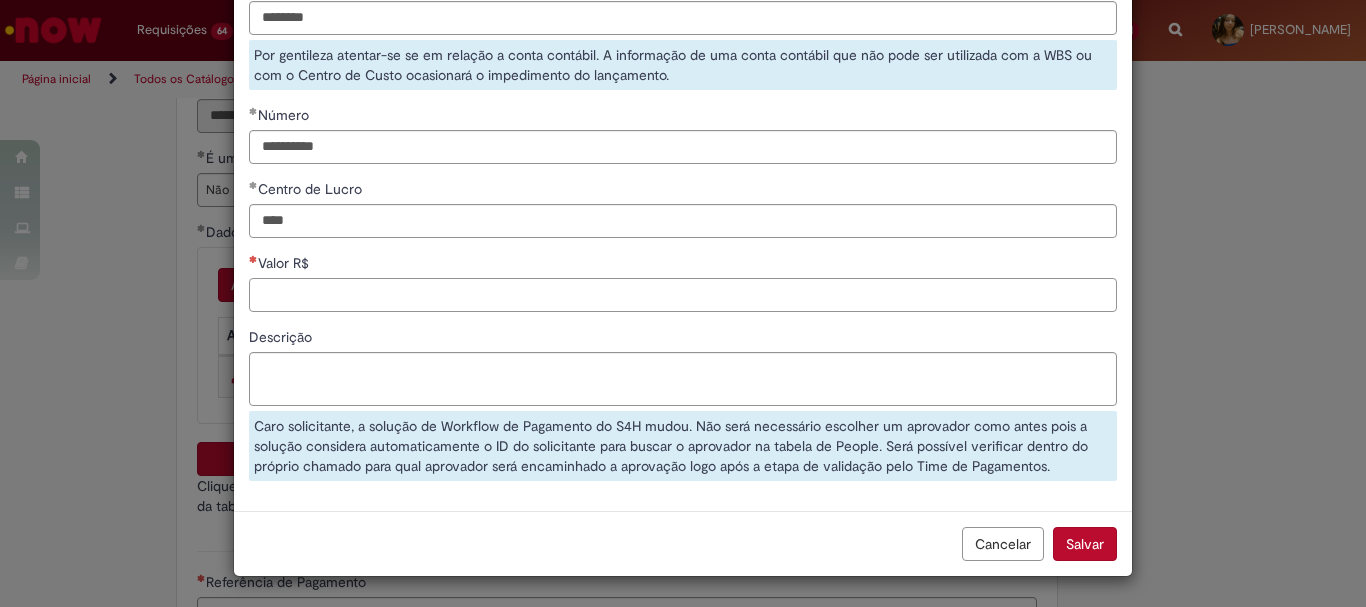 paste on "******" 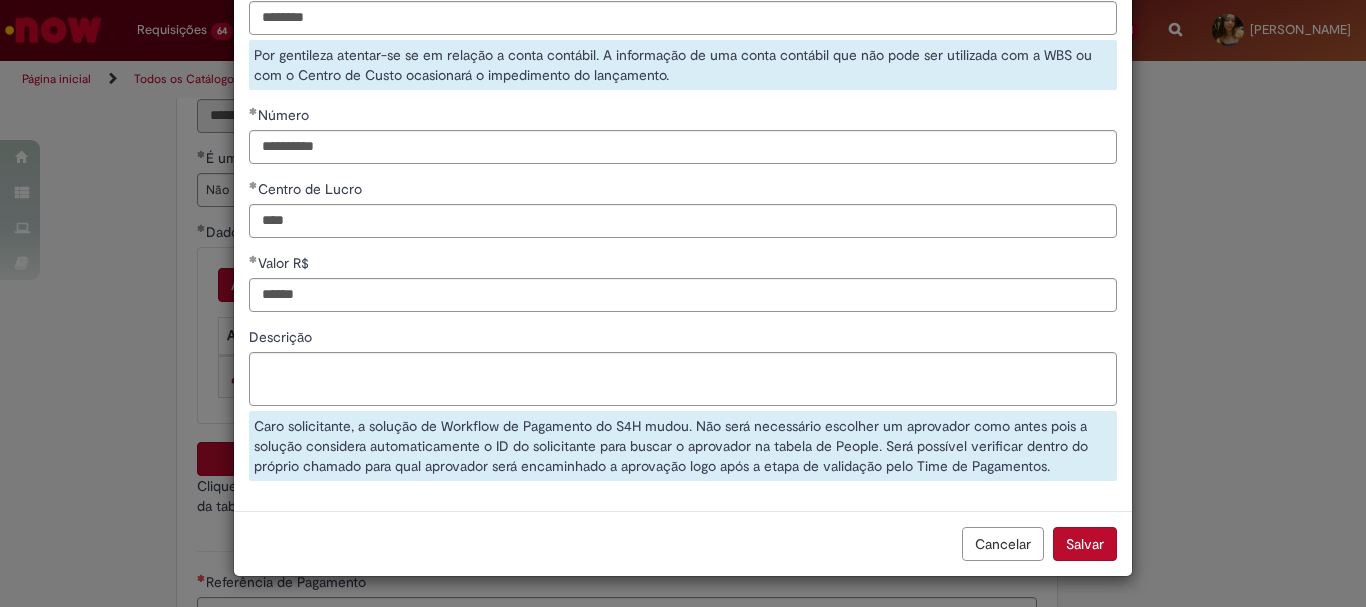 click on "Salvar" at bounding box center [1085, 544] 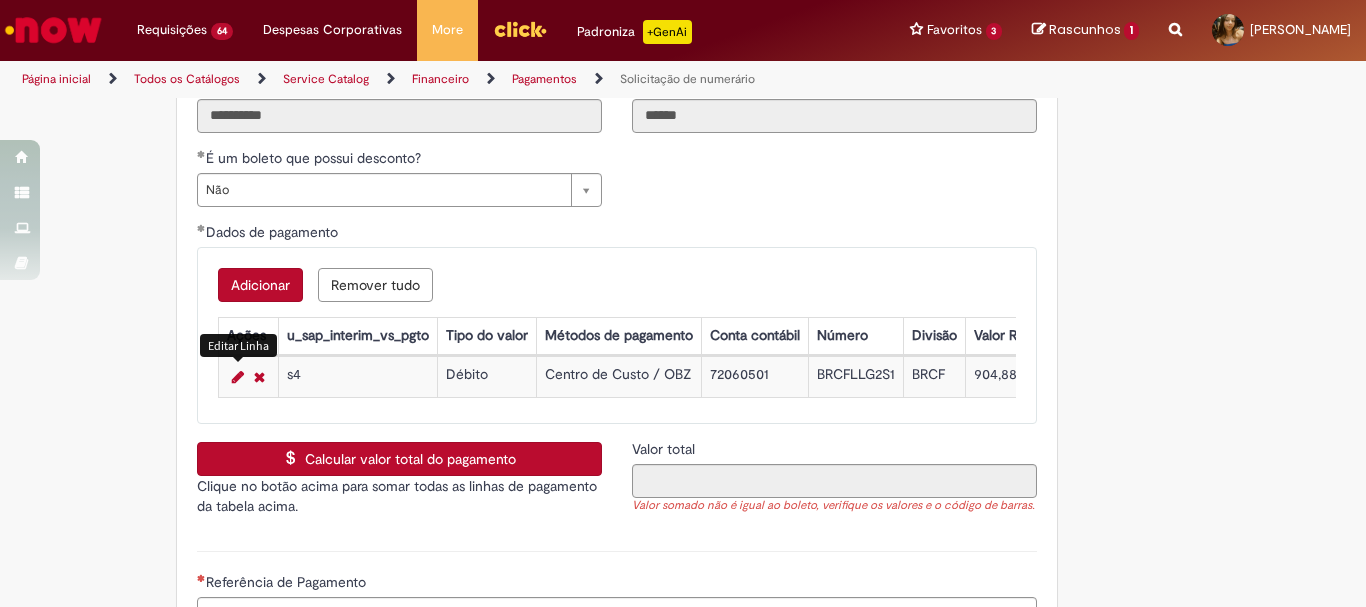 click on "Calcular valor total do pagamento" at bounding box center [399, 459] 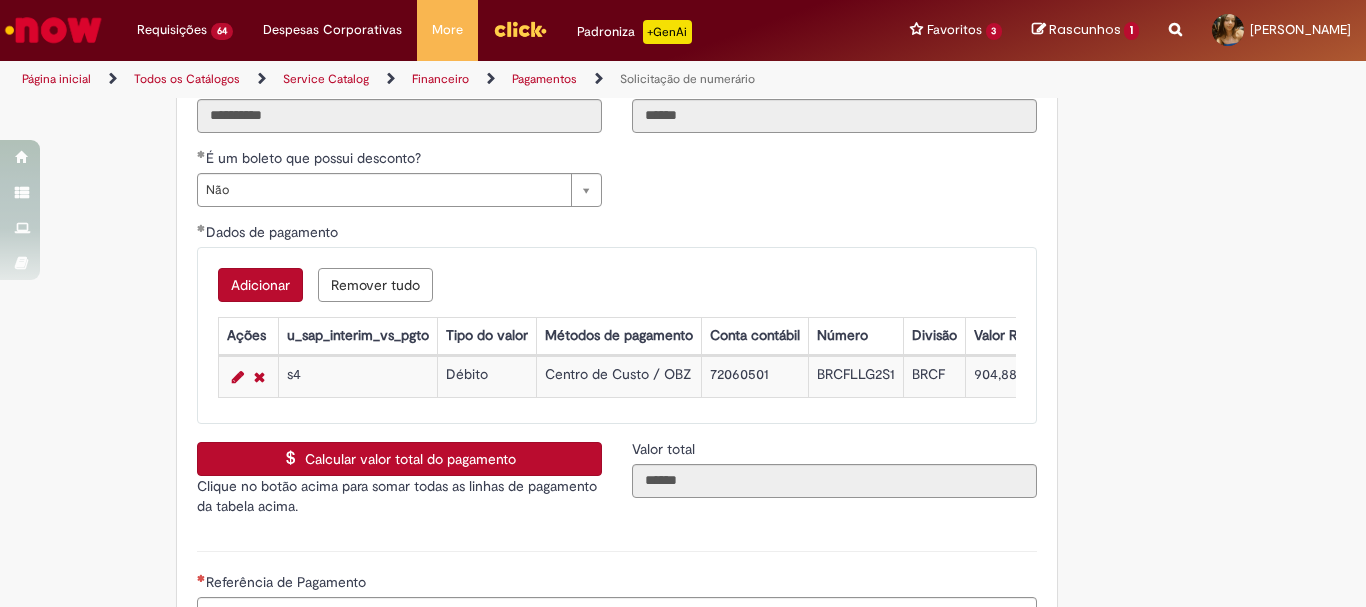 scroll, scrollTop: 3944, scrollLeft: 0, axis: vertical 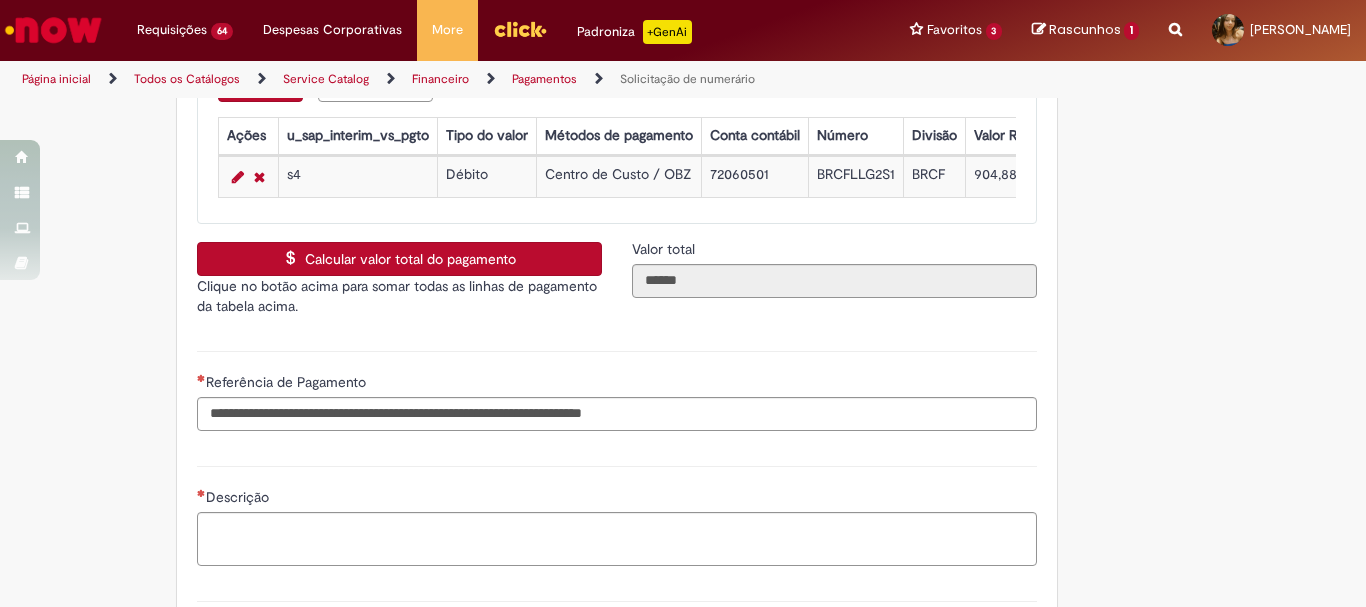 click on "Referência de Pagamento" at bounding box center (617, 384) 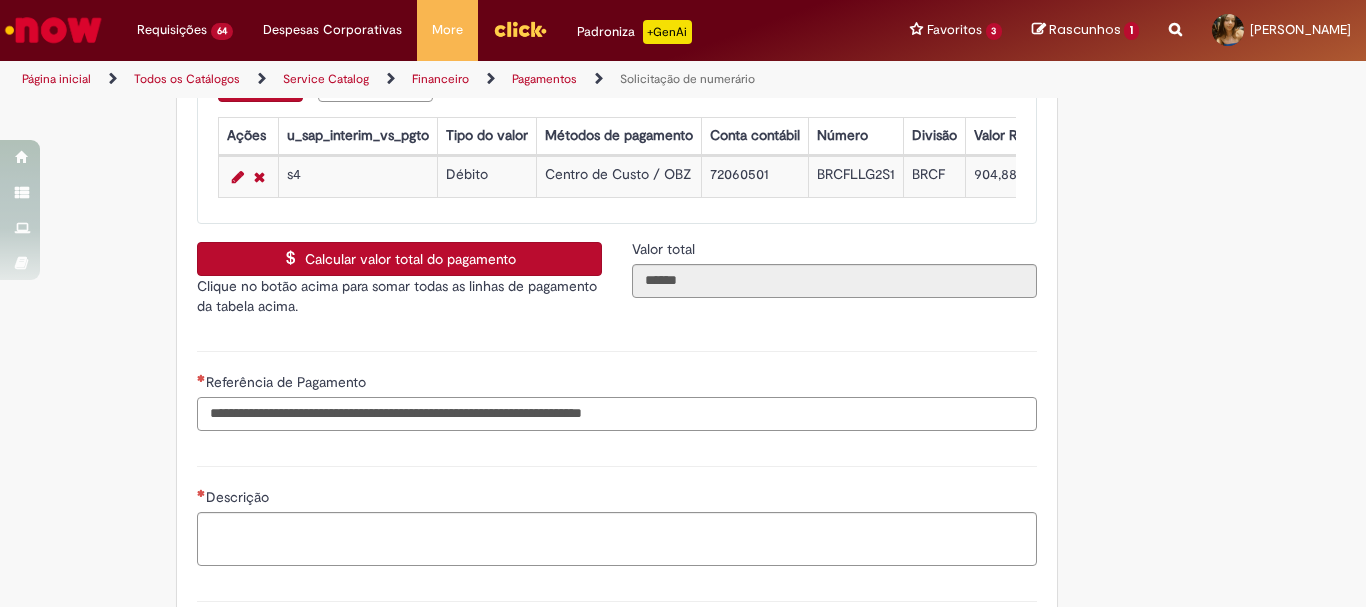 click on "Referência de Pagamento" at bounding box center [617, 414] 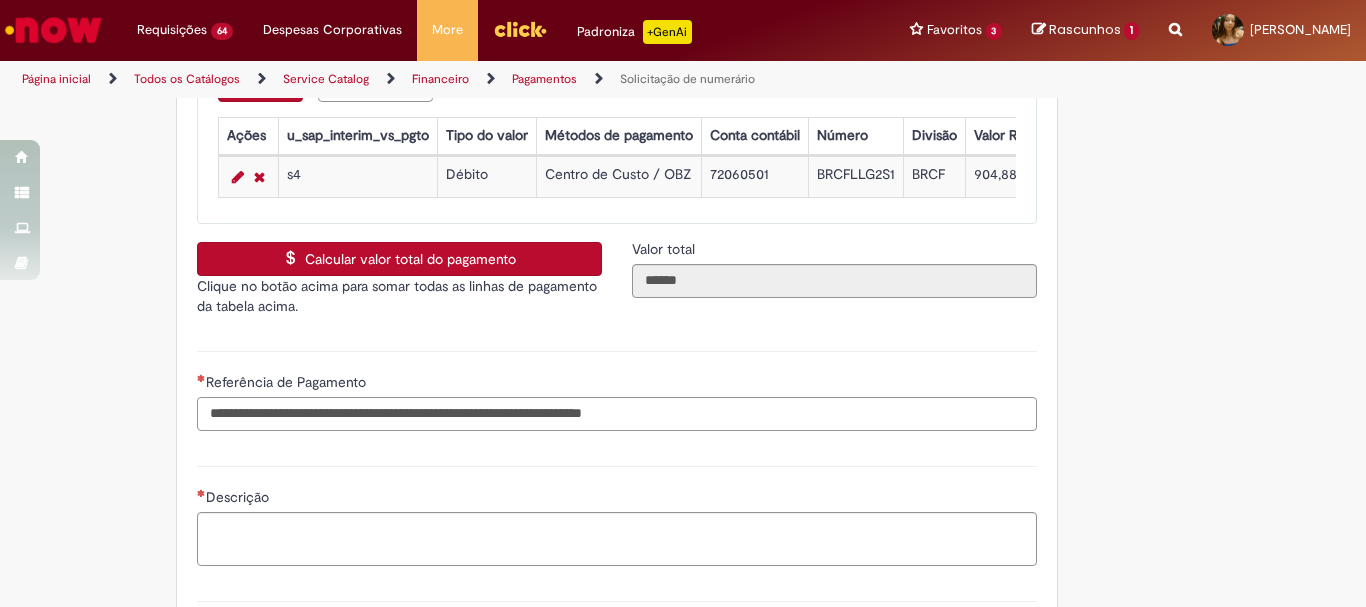 paste on "**********" 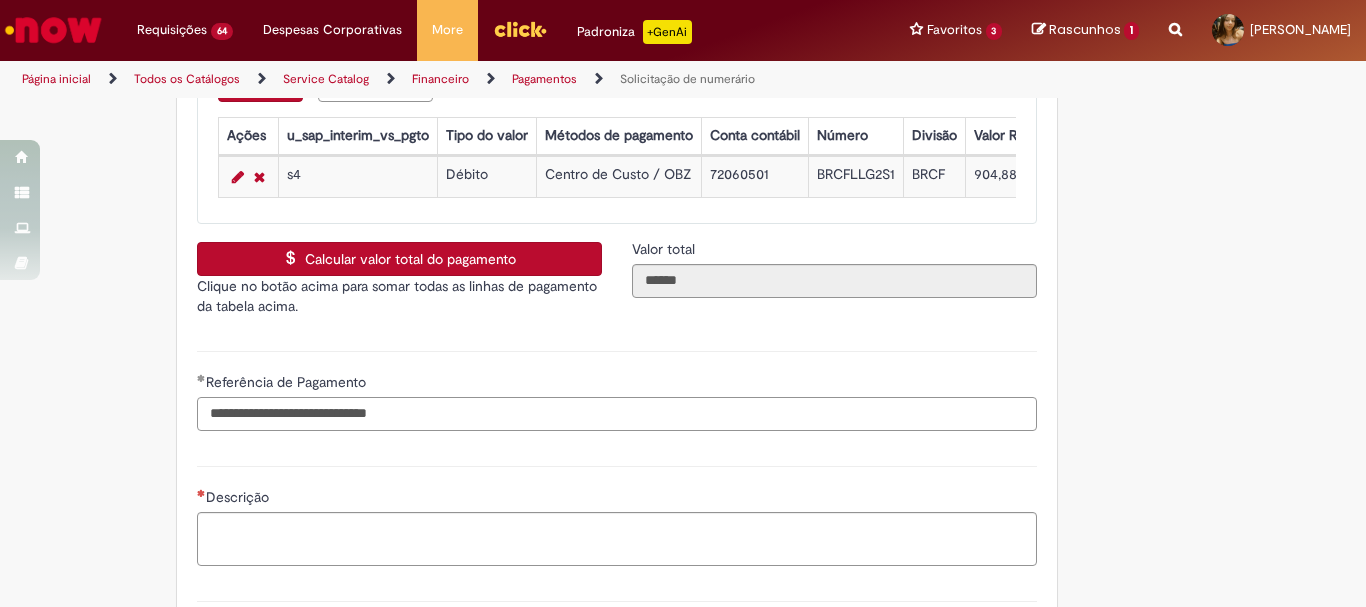 drag, startPoint x: 479, startPoint y: 401, endPoint x: 97, endPoint y: 414, distance: 382.22113 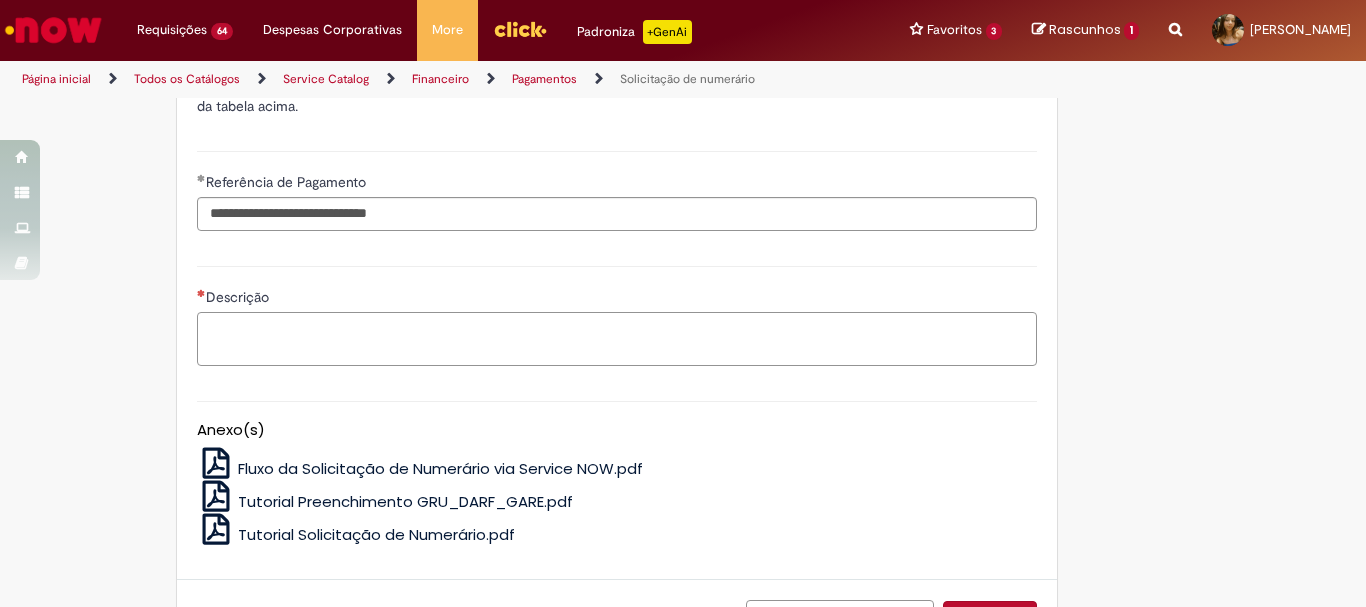 click on "Descrição" at bounding box center (617, 339) 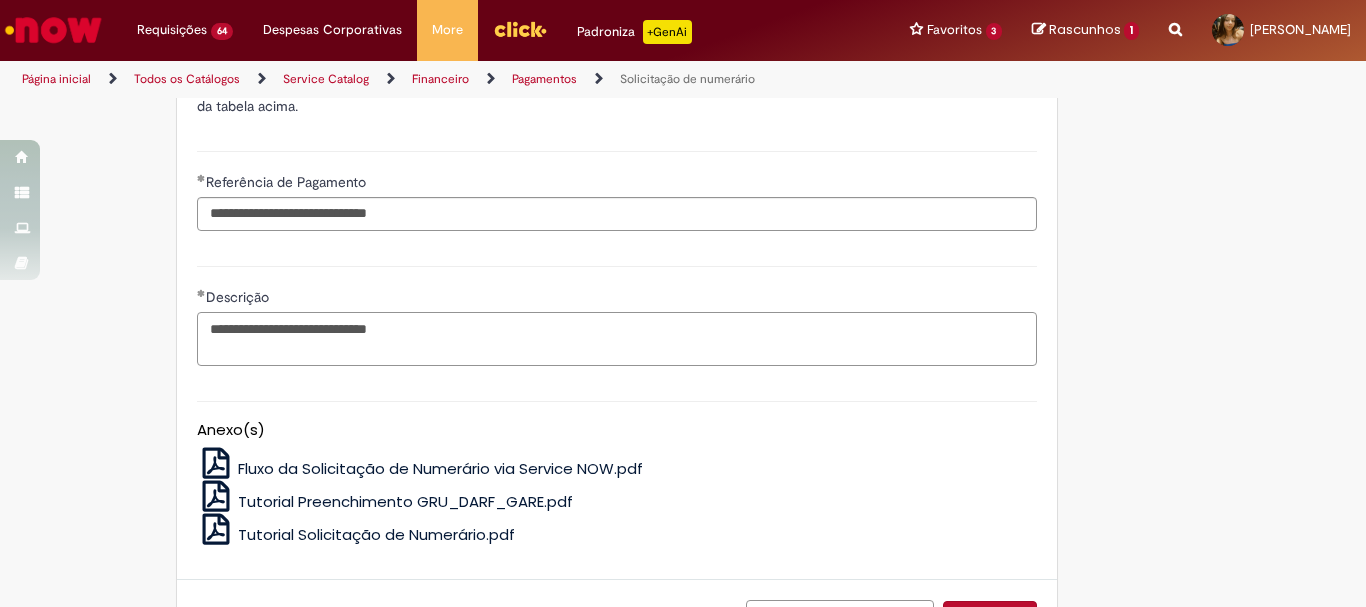 scroll, scrollTop: 4295, scrollLeft: 0, axis: vertical 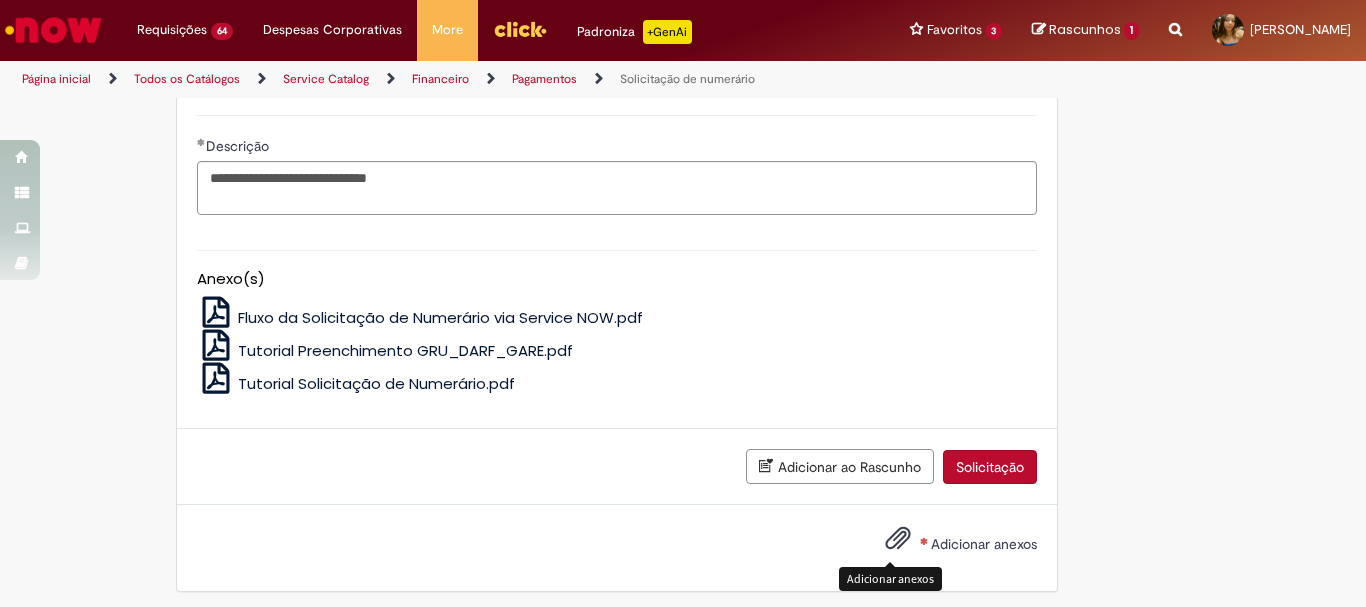 click at bounding box center (898, 539) 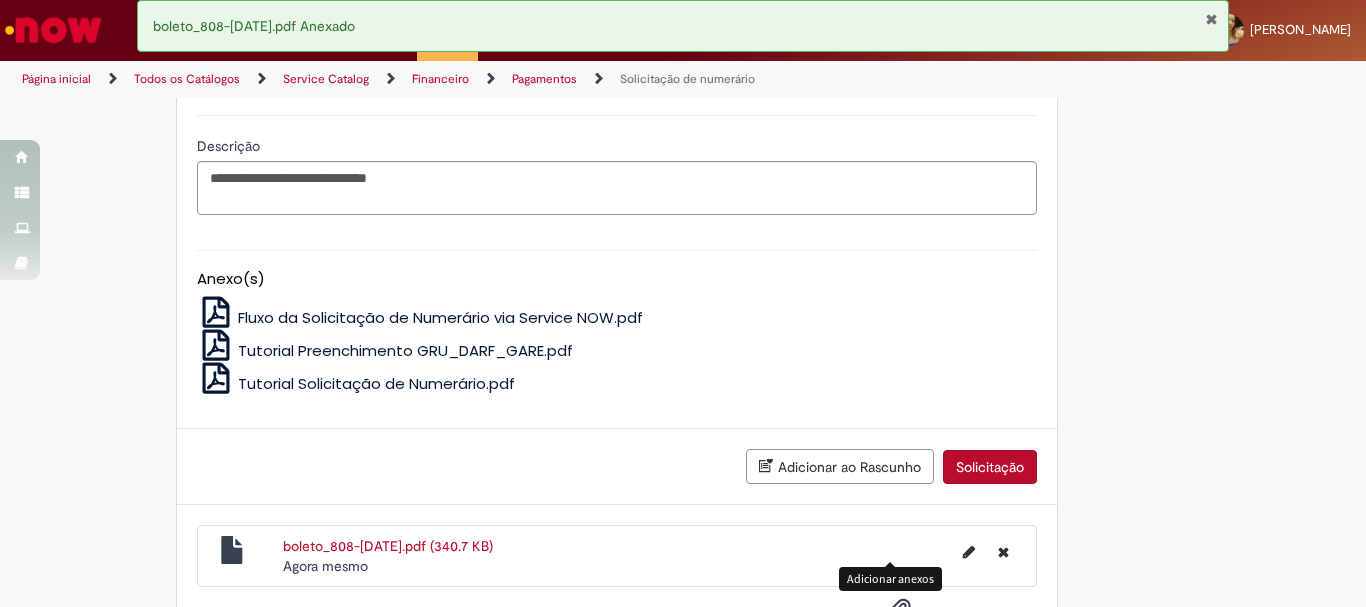 scroll, scrollTop: 4367, scrollLeft: 0, axis: vertical 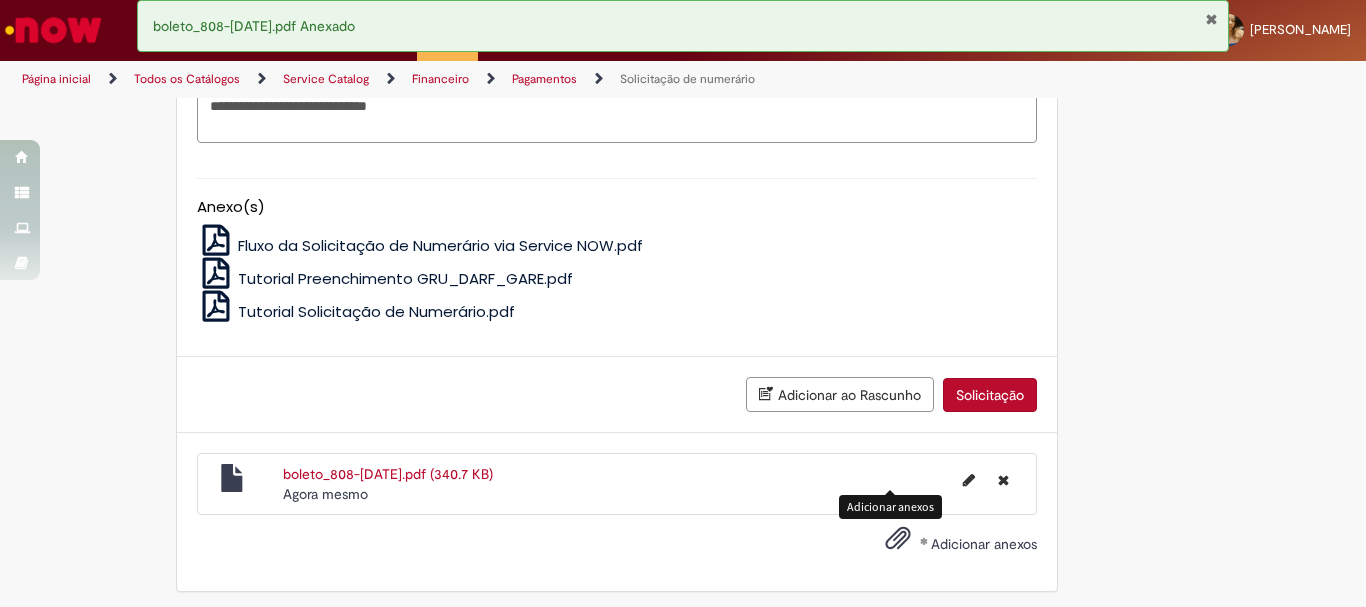 click on "Solicitação" at bounding box center (990, 395) 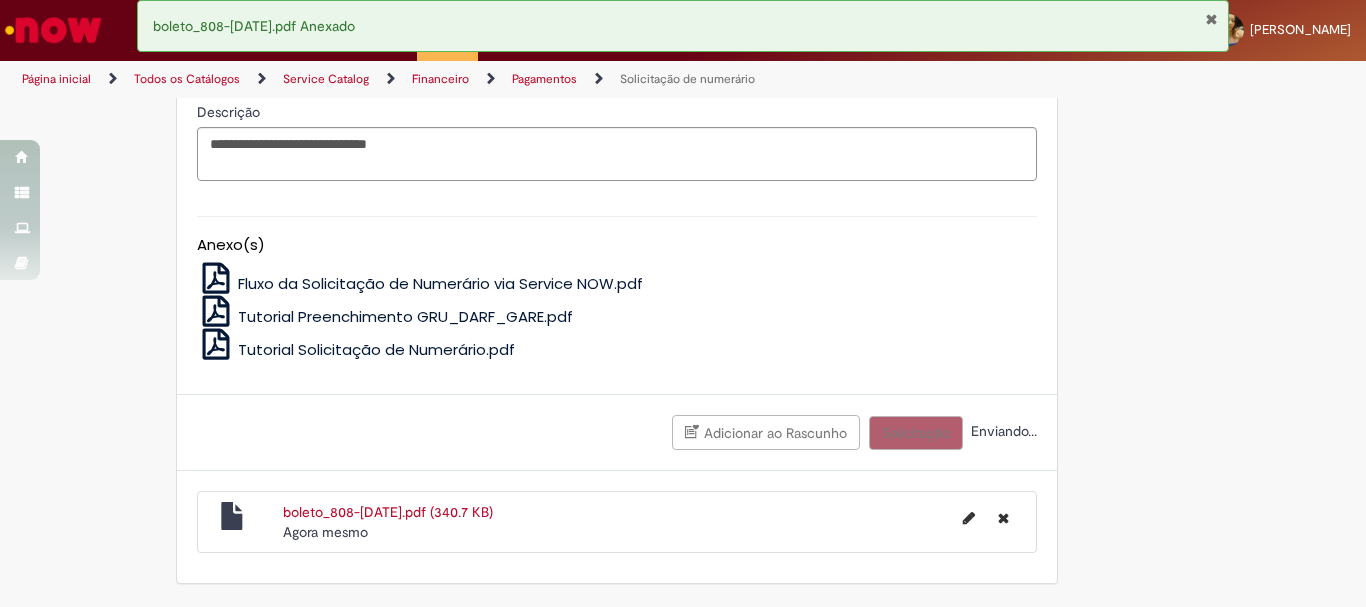 scroll, scrollTop: 4322, scrollLeft: 0, axis: vertical 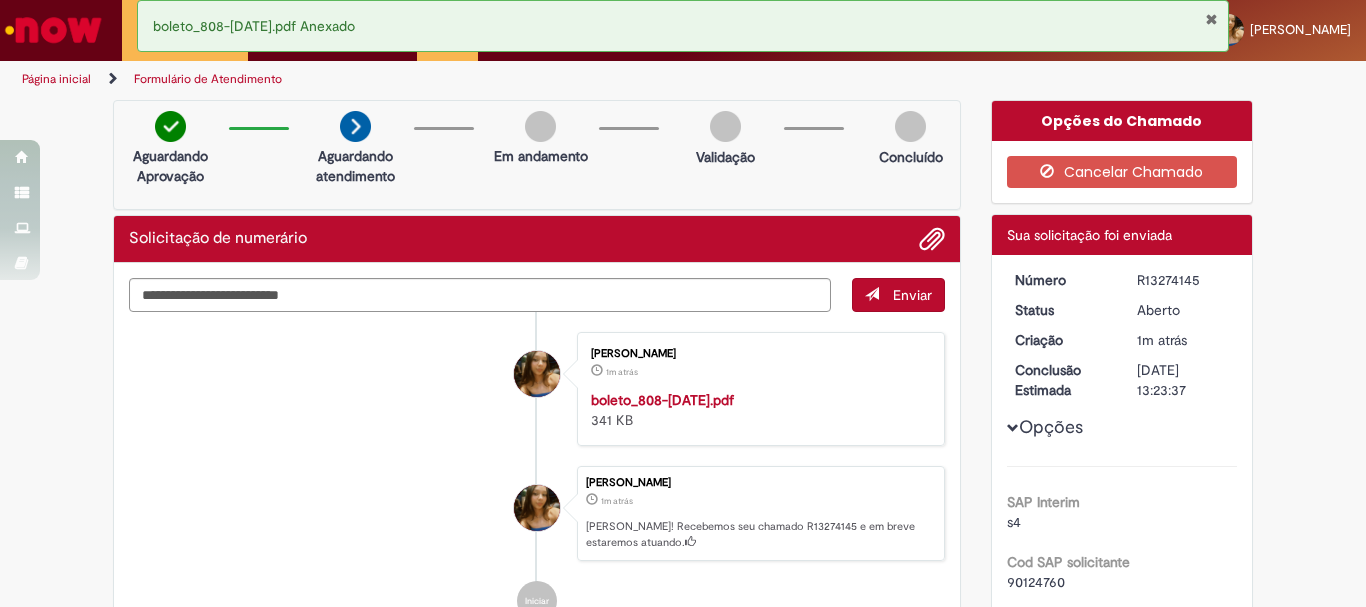 click at bounding box center (1211, 19) 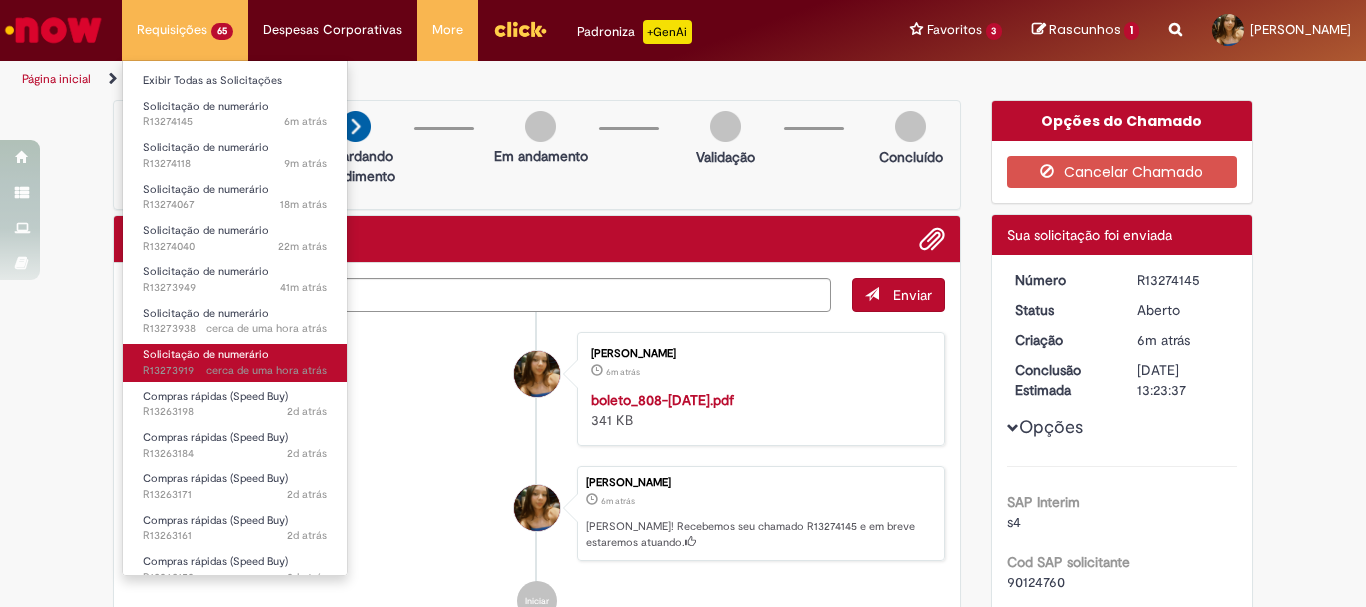 click on "cerca de uma hora atrás" at bounding box center (266, 370) 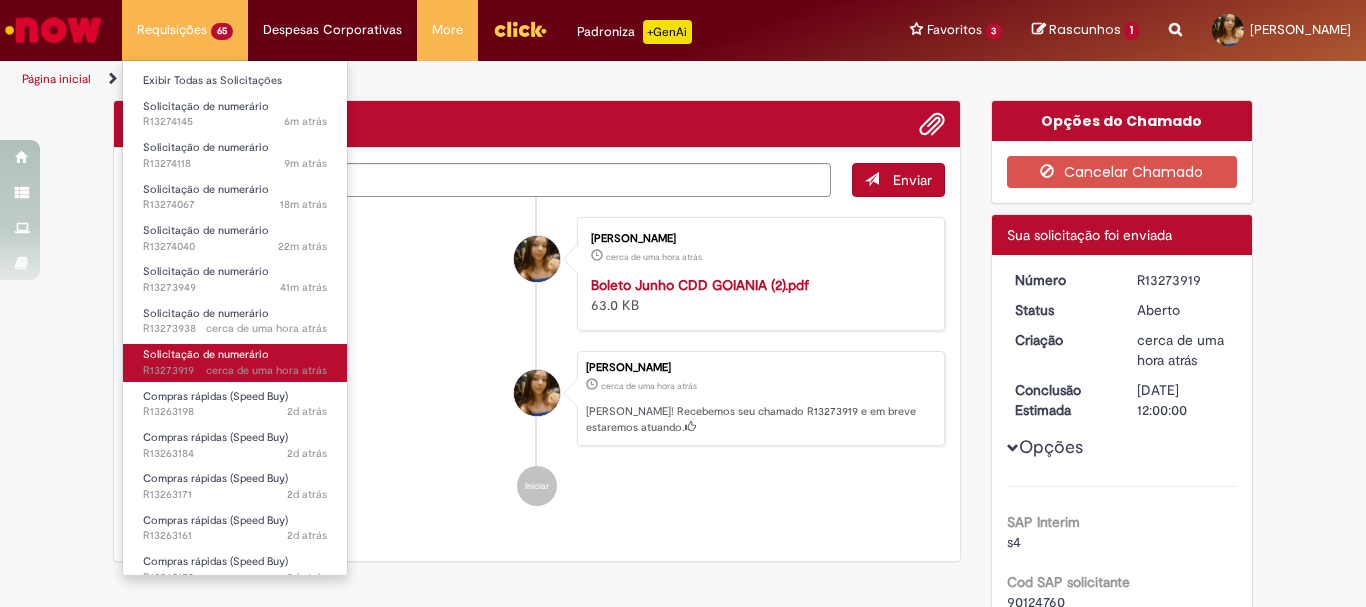 click on "Solicitação de numerário" at bounding box center (206, 354) 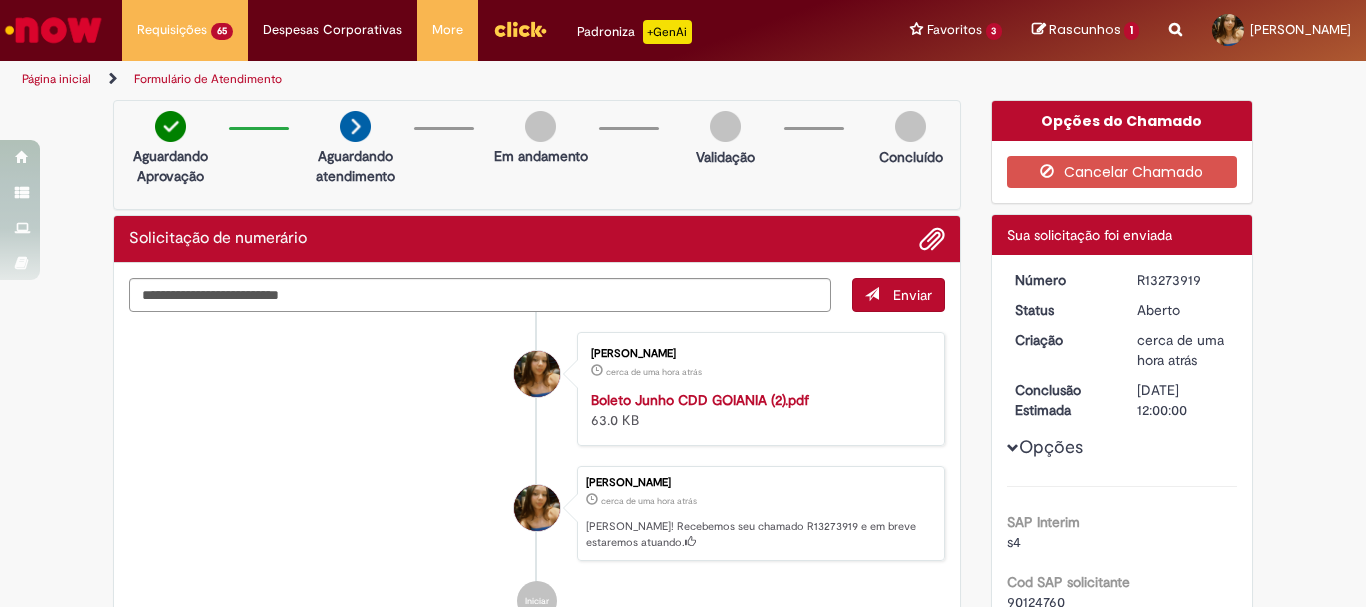 drag, startPoint x: 1202, startPoint y: 286, endPoint x: 1116, endPoint y: 282, distance: 86.09297 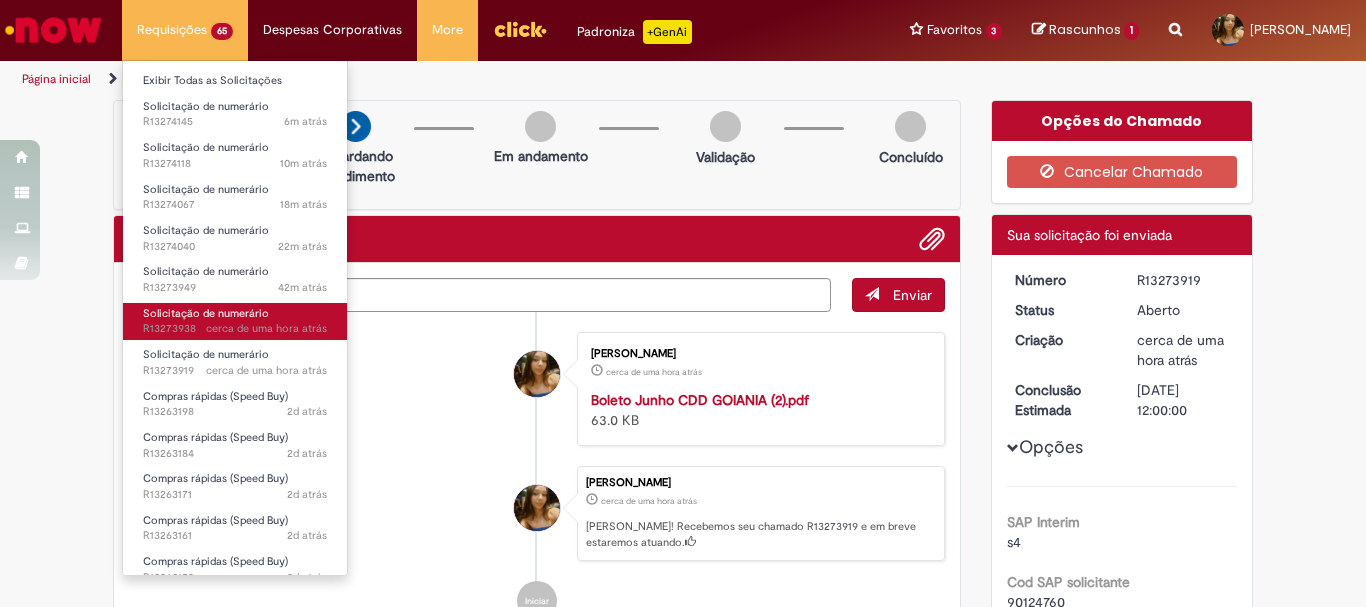 click on "Solicitação de numerário" at bounding box center (206, 313) 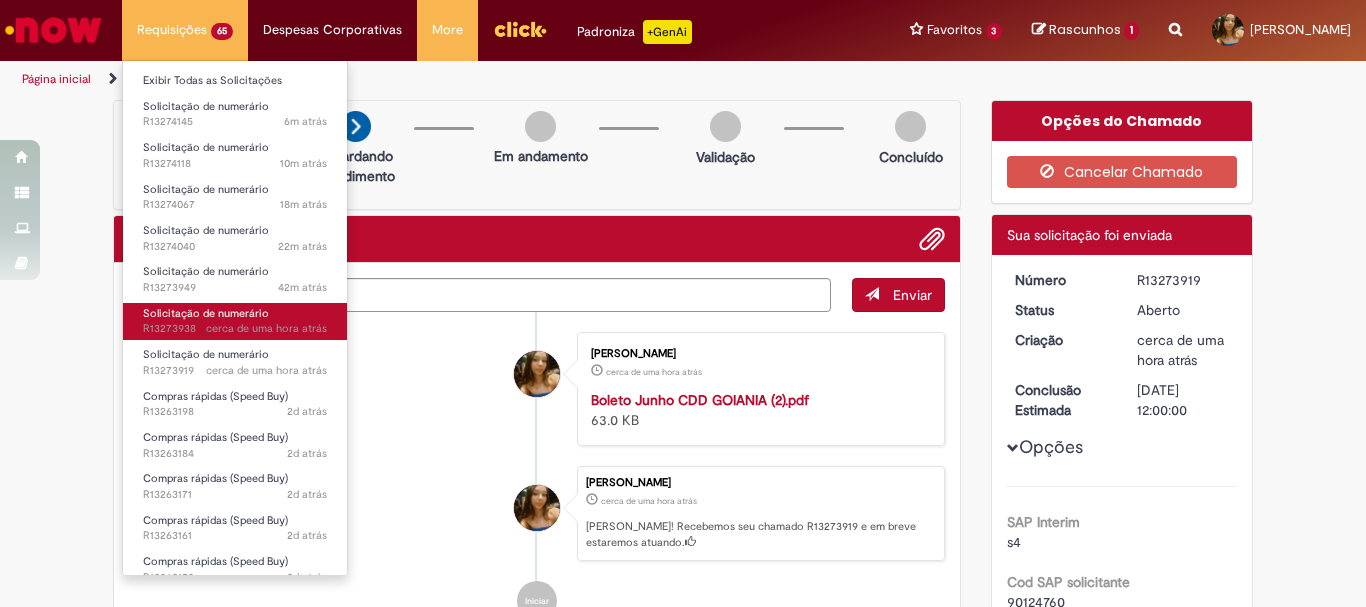 click on "Solicitação de numerário" at bounding box center [206, 313] 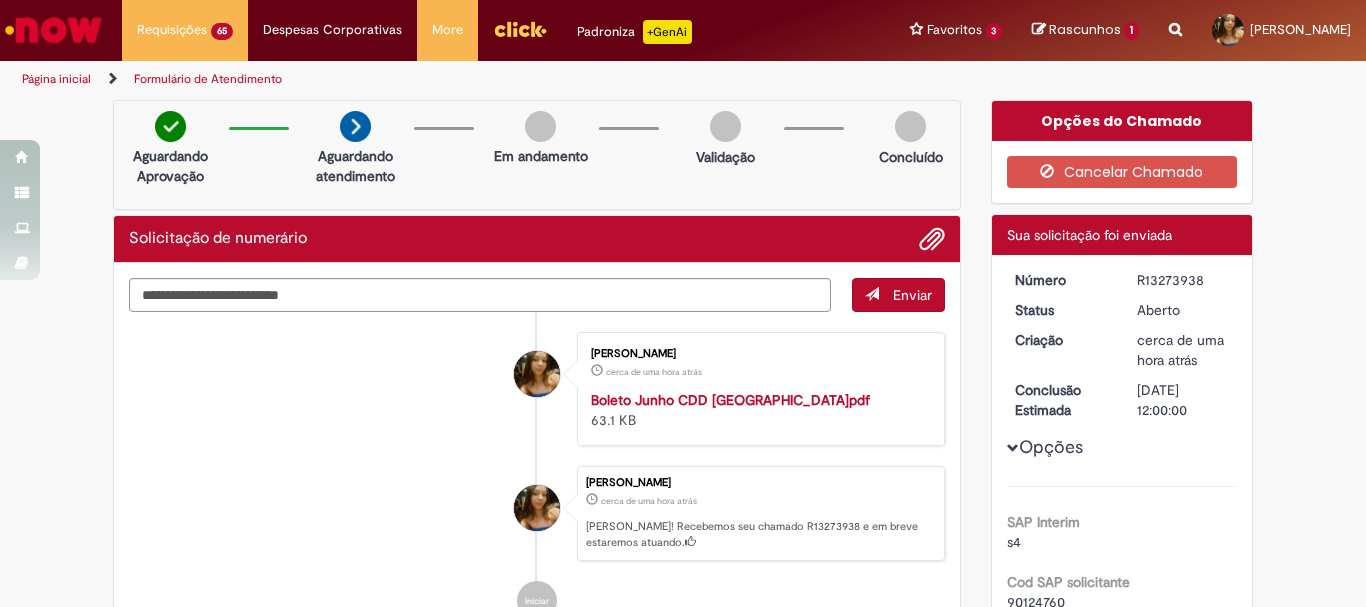 drag, startPoint x: 1207, startPoint y: 280, endPoint x: 1129, endPoint y: 280, distance: 78 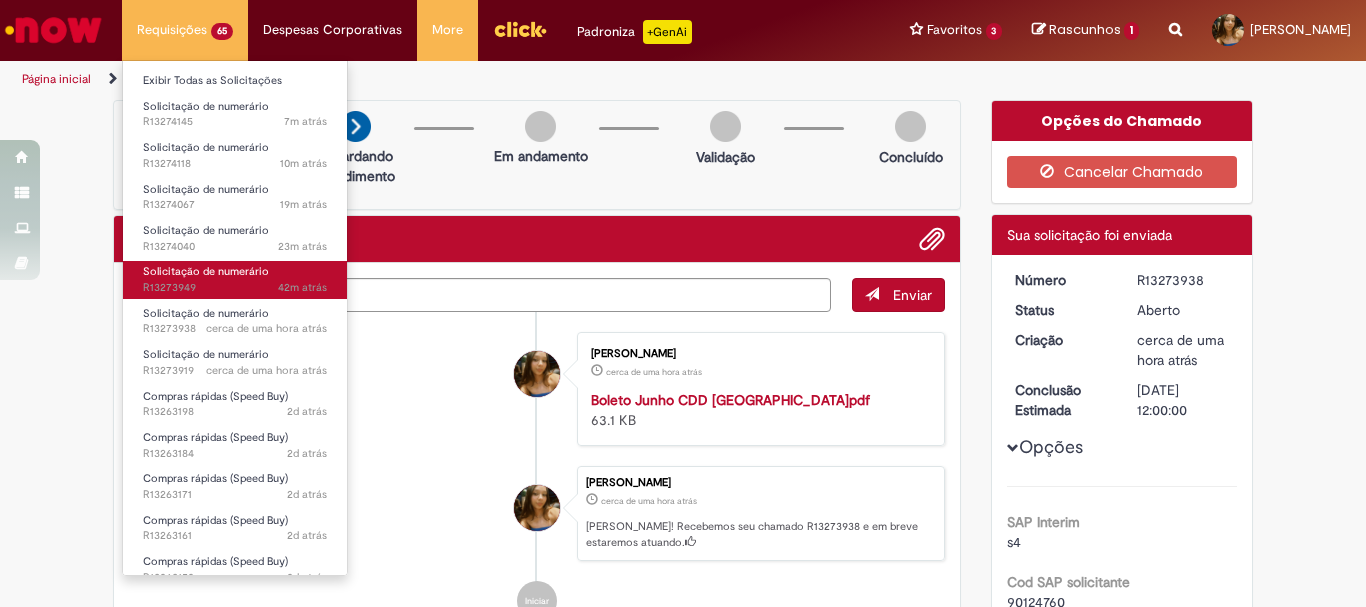 click on "42m atrás 42 minutos atrás  R13273949" at bounding box center [235, 288] 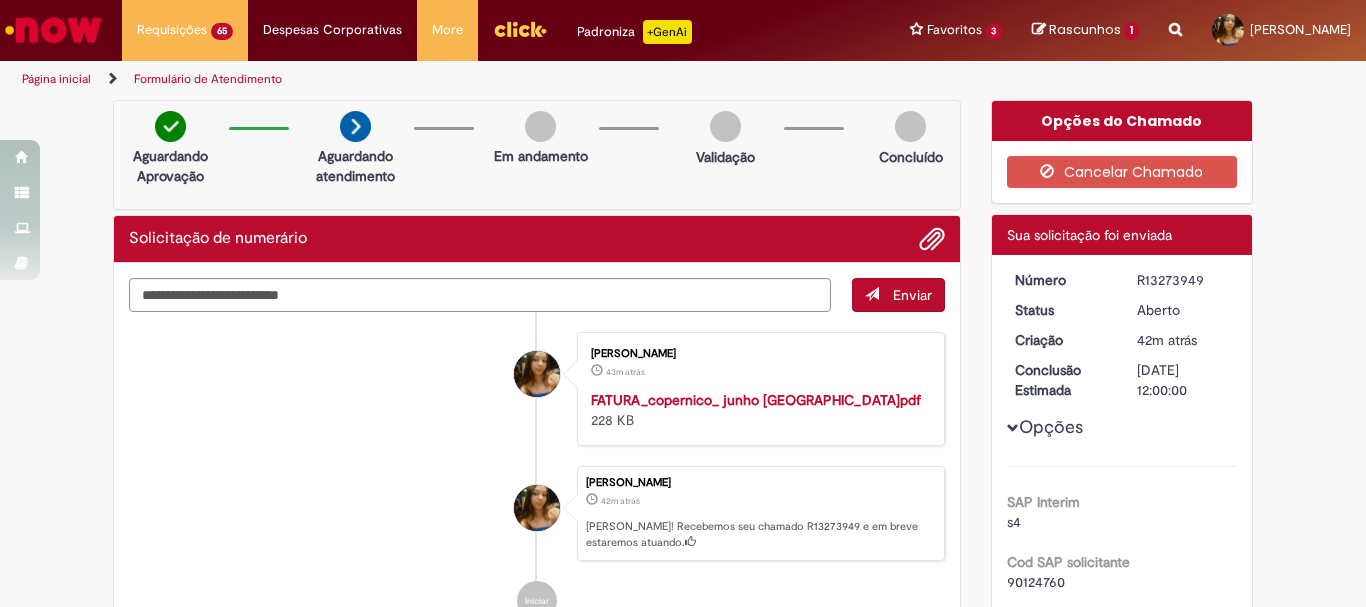 drag, startPoint x: 1215, startPoint y: 273, endPoint x: 1111, endPoint y: 277, distance: 104.0769 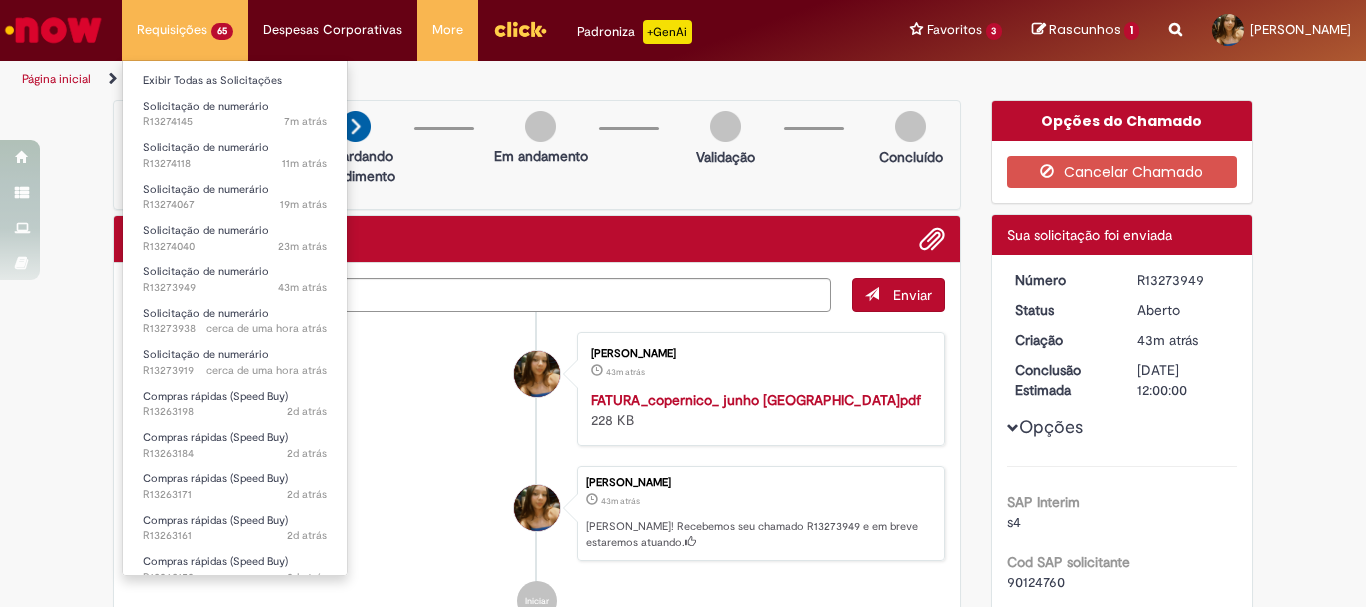 click on "Solicitação de numerário
43m atrás 43 minutos atrás  R13273949" at bounding box center [235, 277] 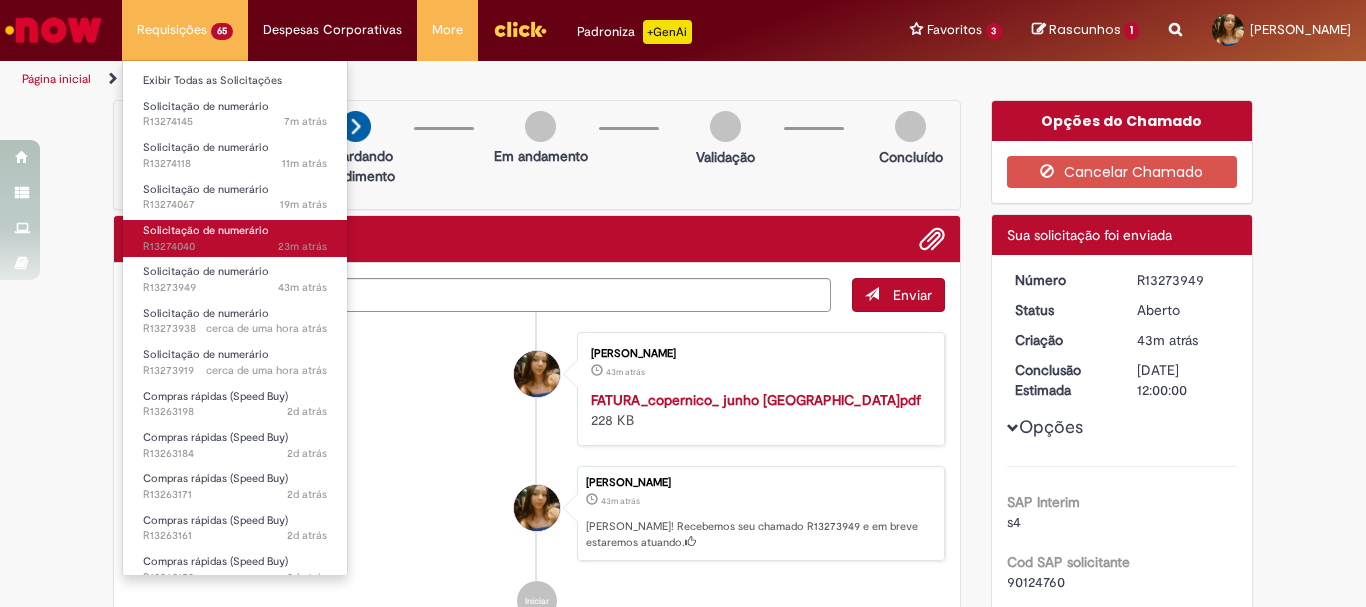 click on "23m atrás 23 minutos atrás  R13274040" at bounding box center [235, 247] 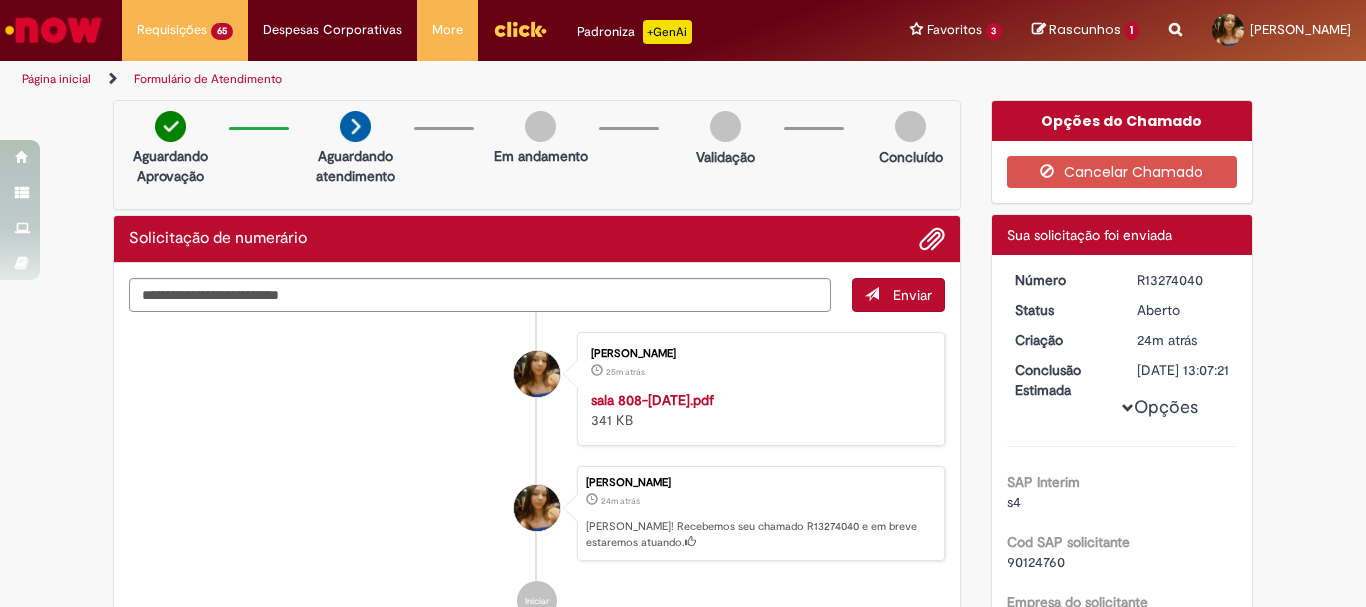 drag, startPoint x: 1221, startPoint y: 275, endPoint x: 1113, endPoint y: 275, distance: 108 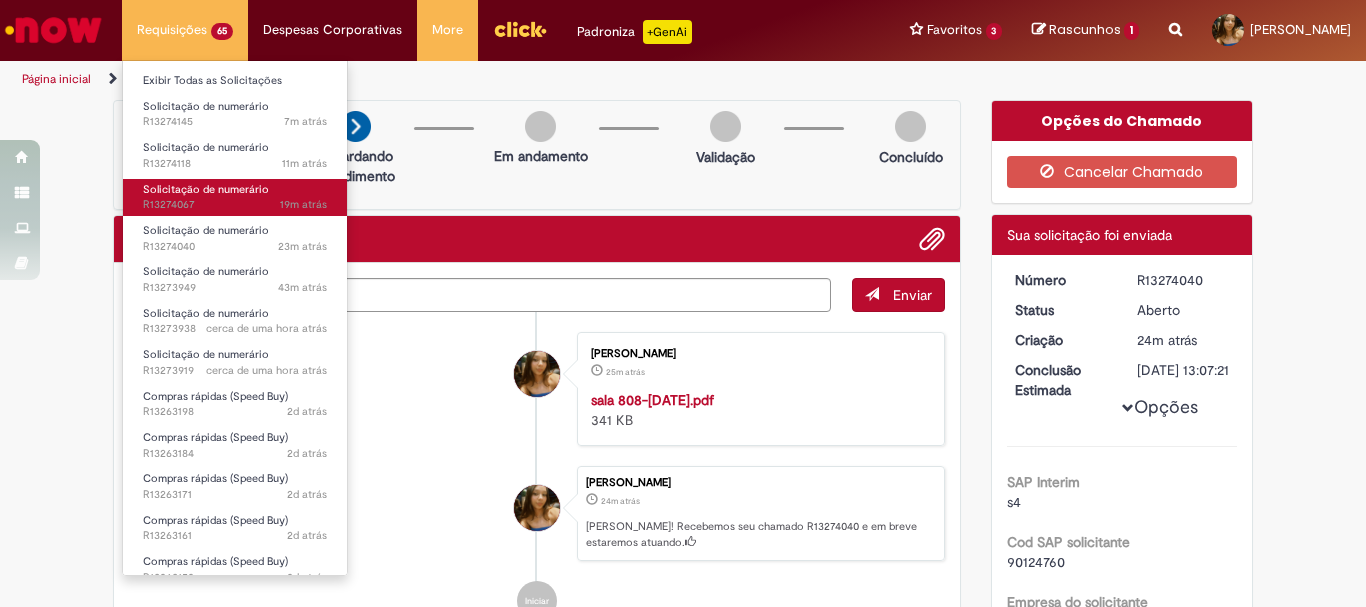 click on "Solicitação de numerário" at bounding box center [206, 189] 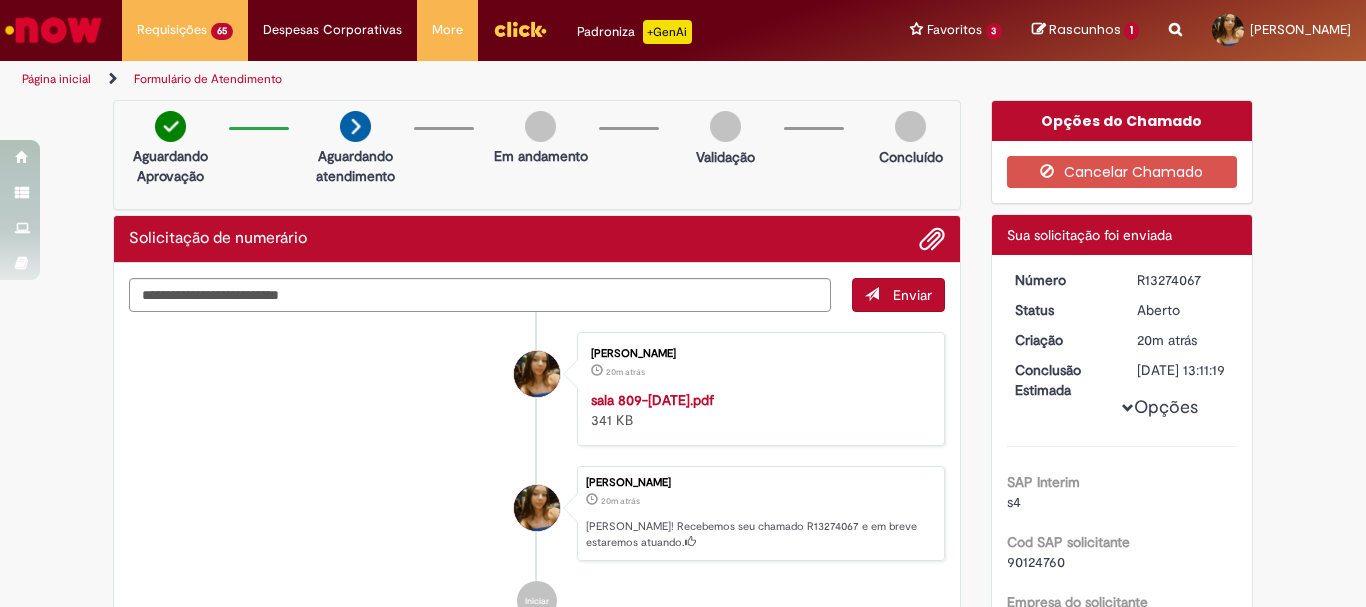 drag, startPoint x: 1177, startPoint y: 282, endPoint x: 1133, endPoint y: 282, distance: 44 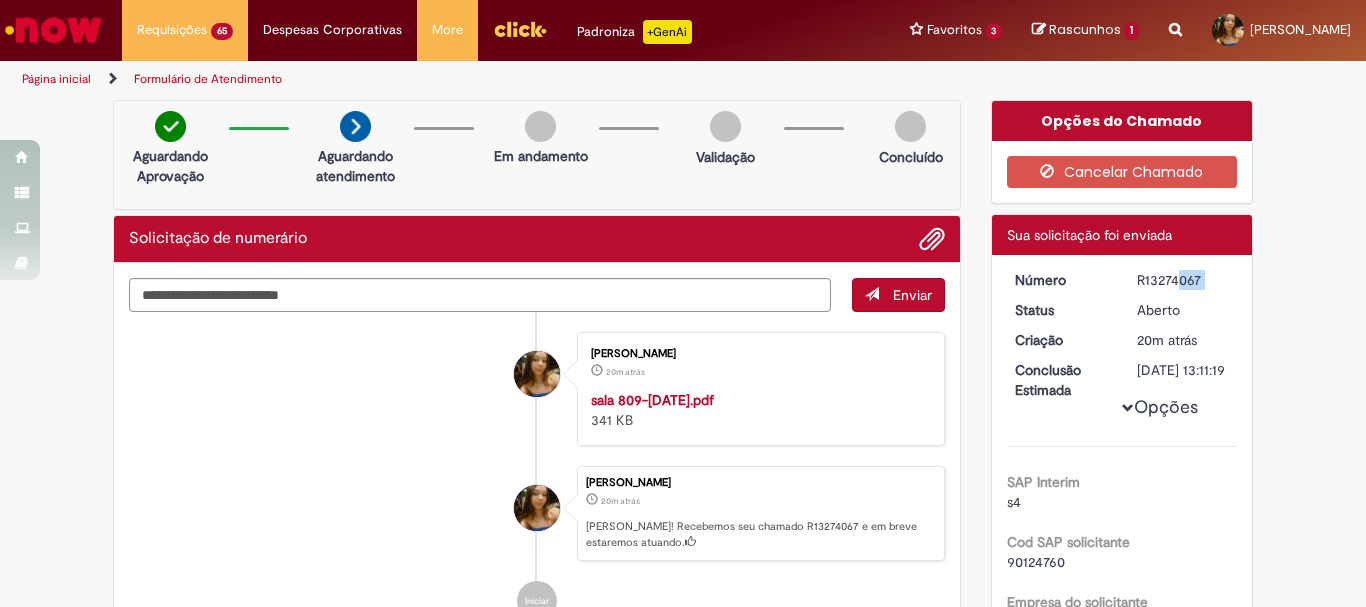 drag, startPoint x: 1131, startPoint y: 282, endPoint x: 1193, endPoint y: 280, distance: 62.03225 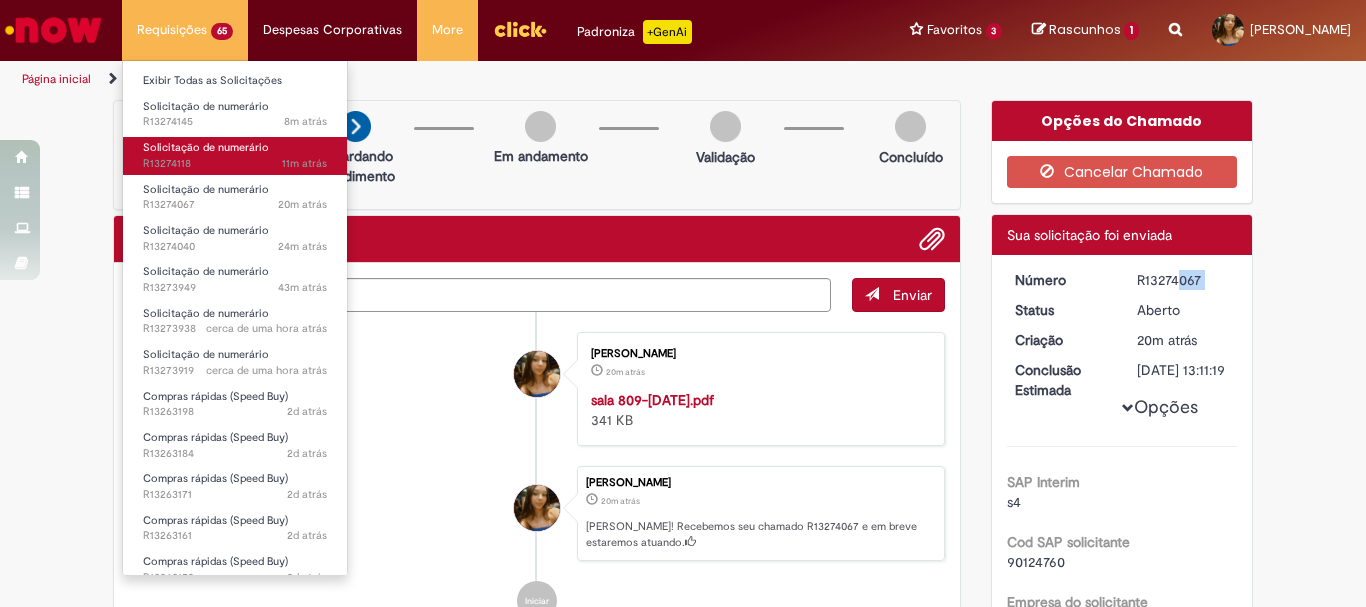 click on "Solicitação de numerário" at bounding box center (206, 147) 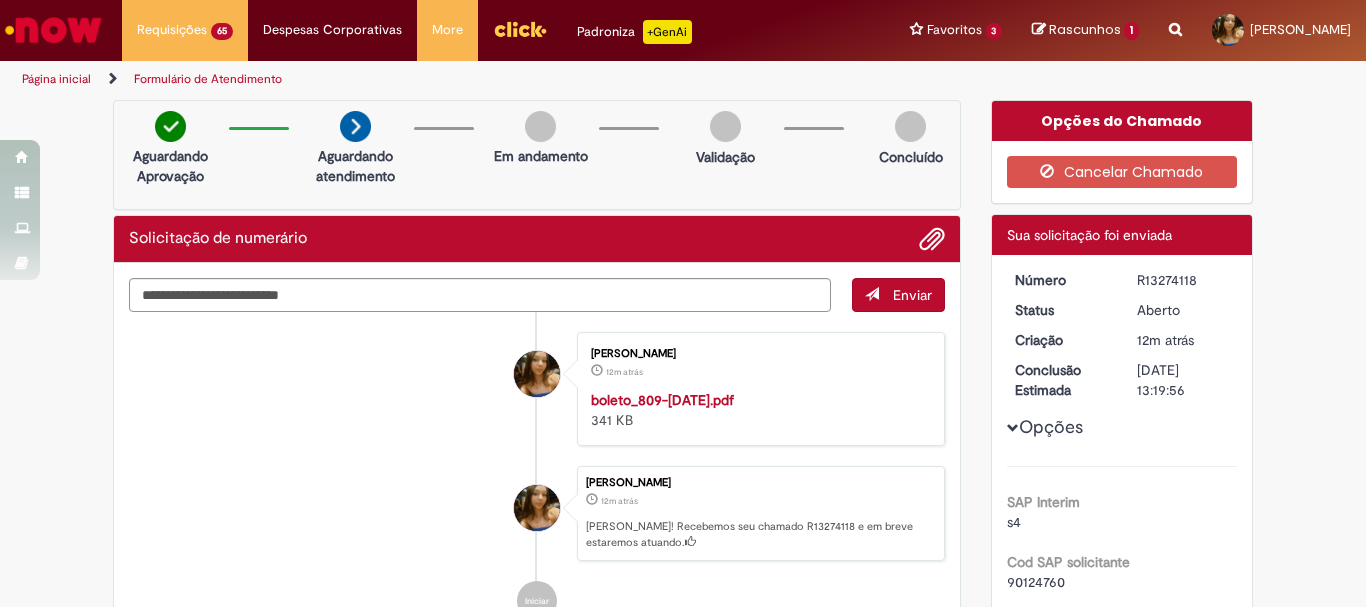 drag, startPoint x: 1191, startPoint y: 273, endPoint x: 1131, endPoint y: 276, distance: 60.074955 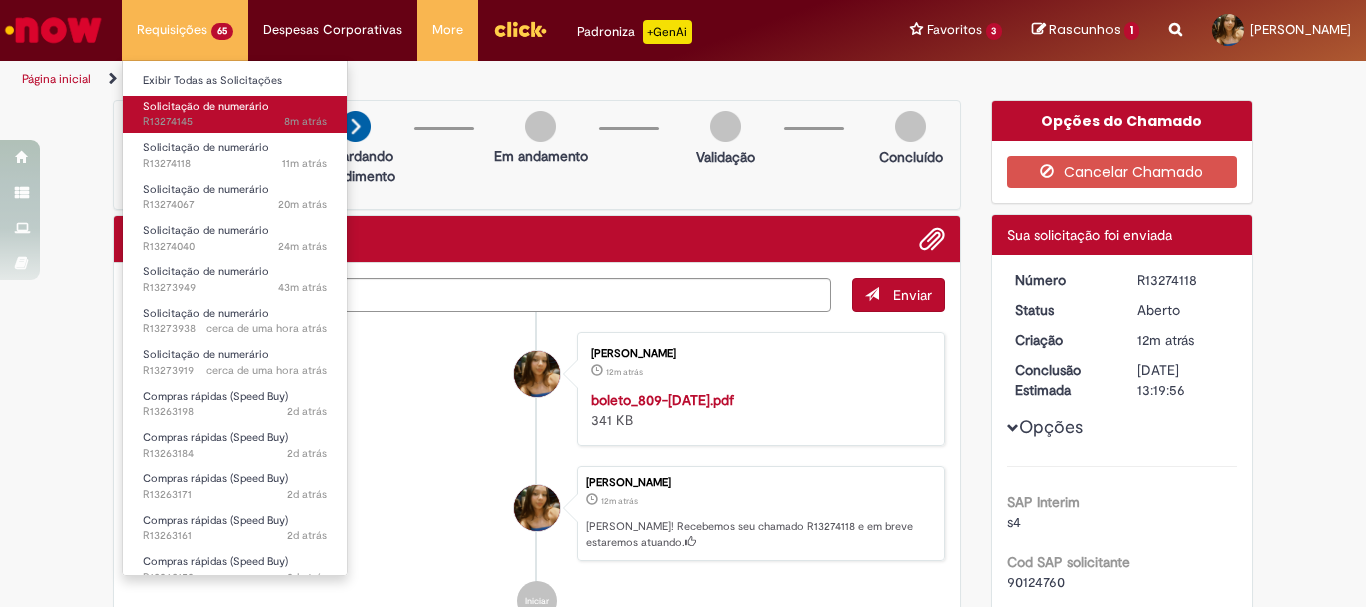 click on "8m atrás 8 minutos atrás  R13274145" at bounding box center [235, 122] 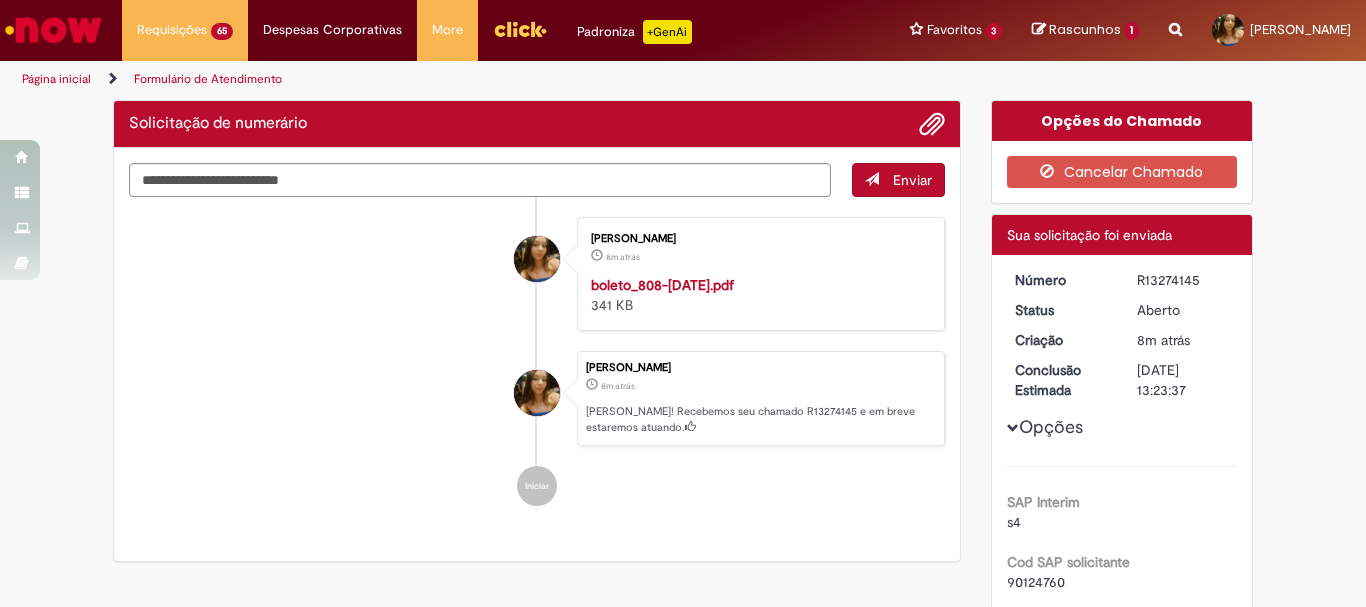 drag, startPoint x: 1223, startPoint y: 277, endPoint x: 1123, endPoint y: 281, distance: 100.07997 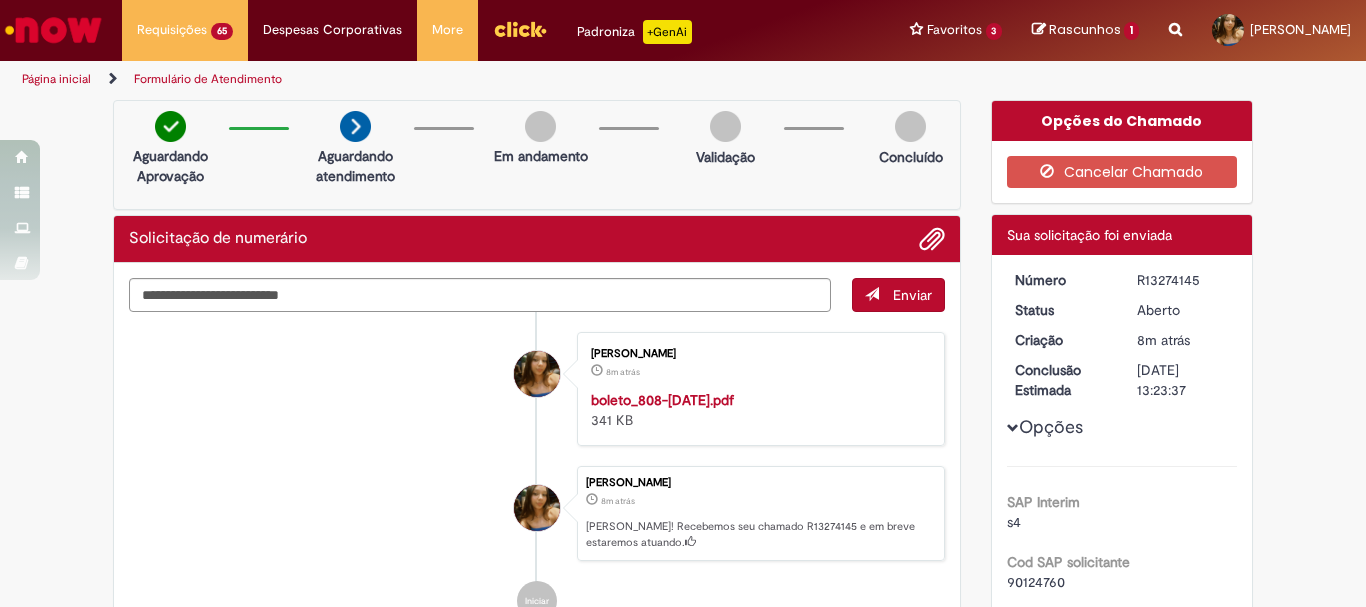 copy on "R13274145" 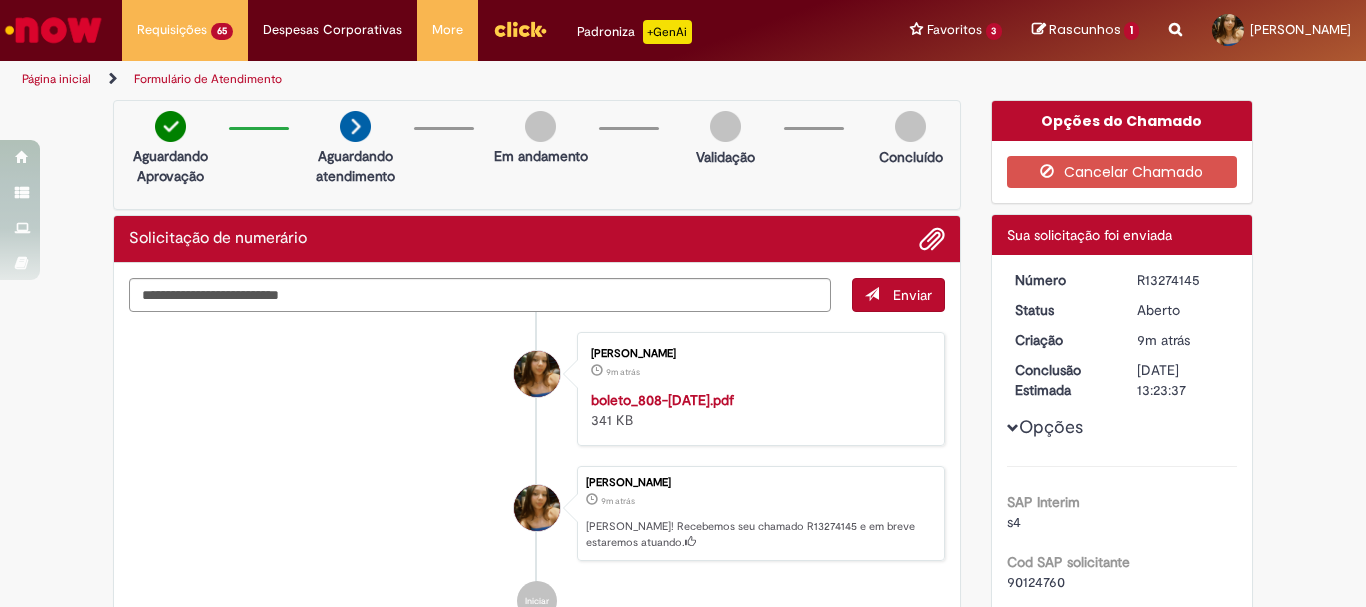 click on "Número" at bounding box center (1061, 280) 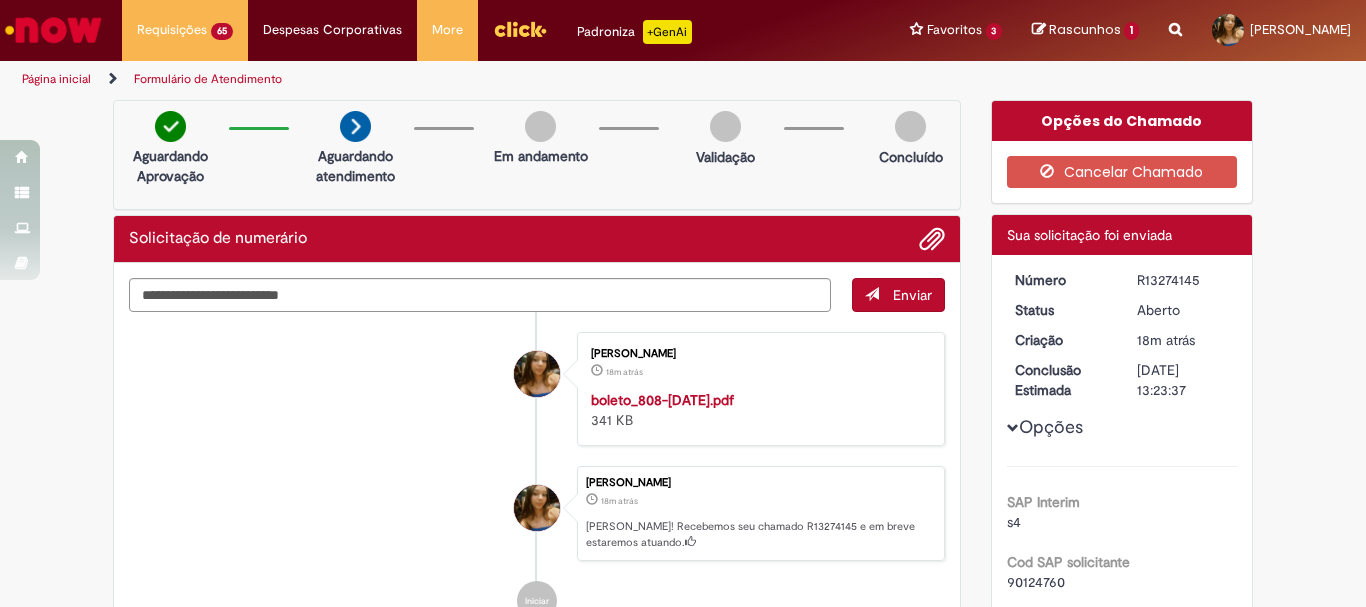 drag, startPoint x: 576, startPoint y: 389, endPoint x: 791, endPoint y: 411, distance: 216.12265 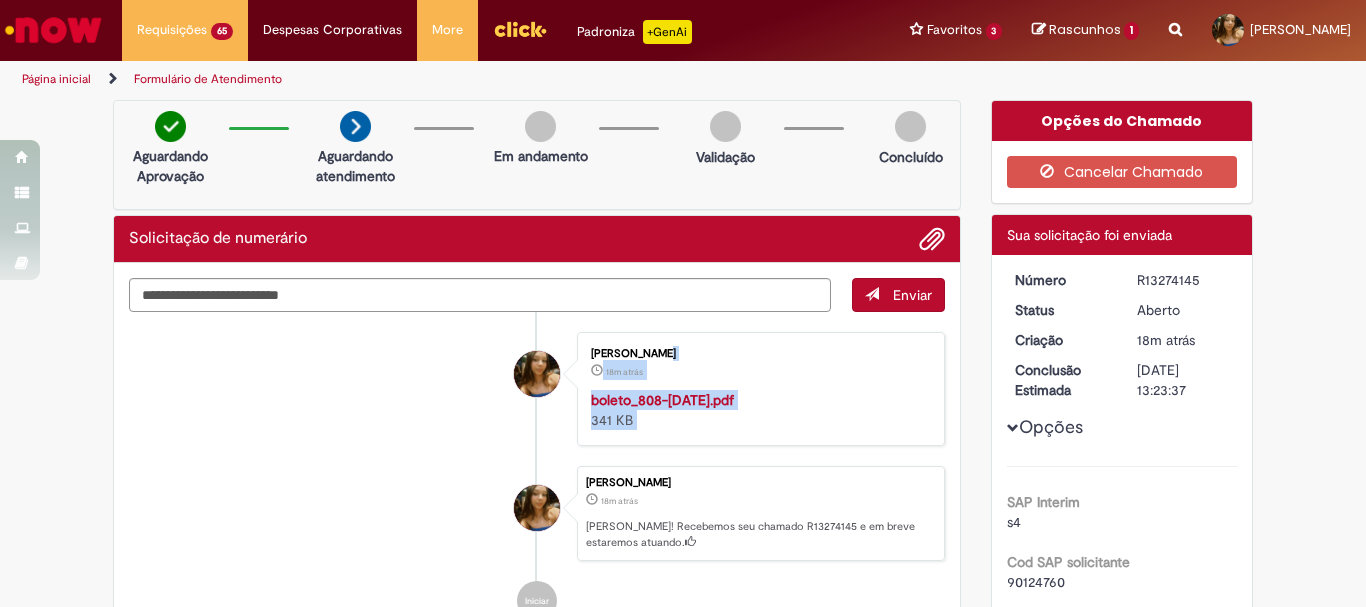 drag, startPoint x: 791, startPoint y: 411, endPoint x: 559, endPoint y: 405, distance: 232.07758 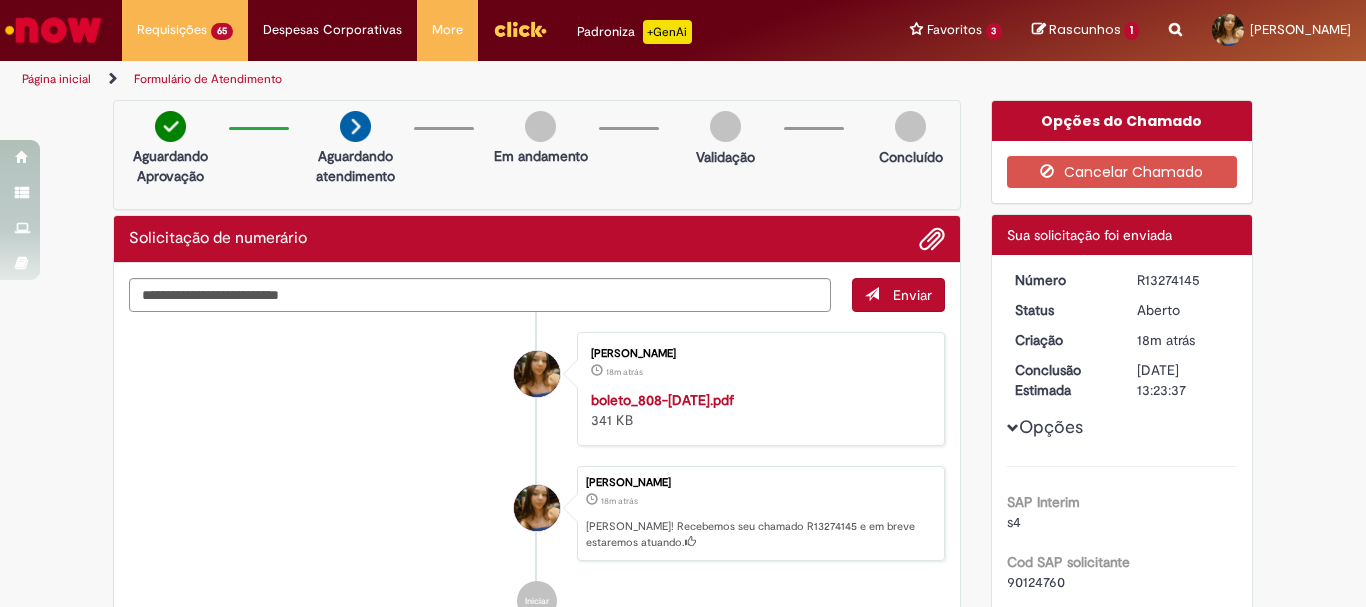 click on "Alline Soyara Silva De Sousa
18m atrás 18 minutos atrás
boleto_808-Jun2025.pdf  341 KB" at bounding box center [537, 389] 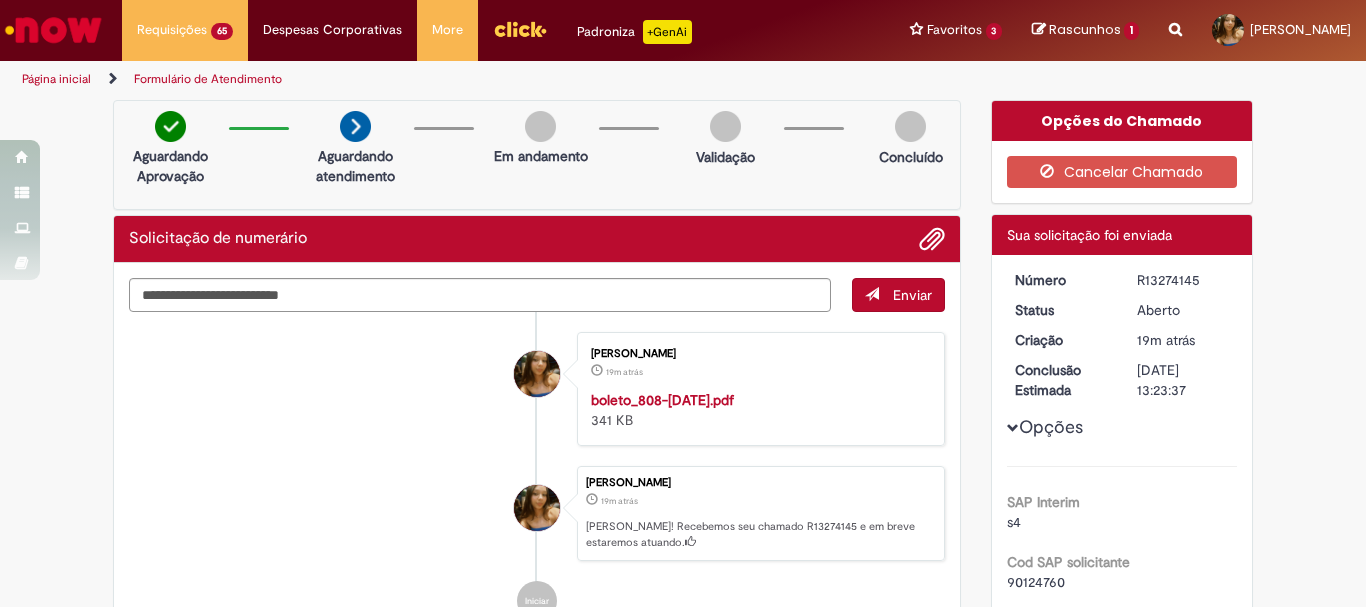 drag, startPoint x: 792, startPoint y: 348, endPoint x: 578, endPoint y: 350, distance: 214.00934 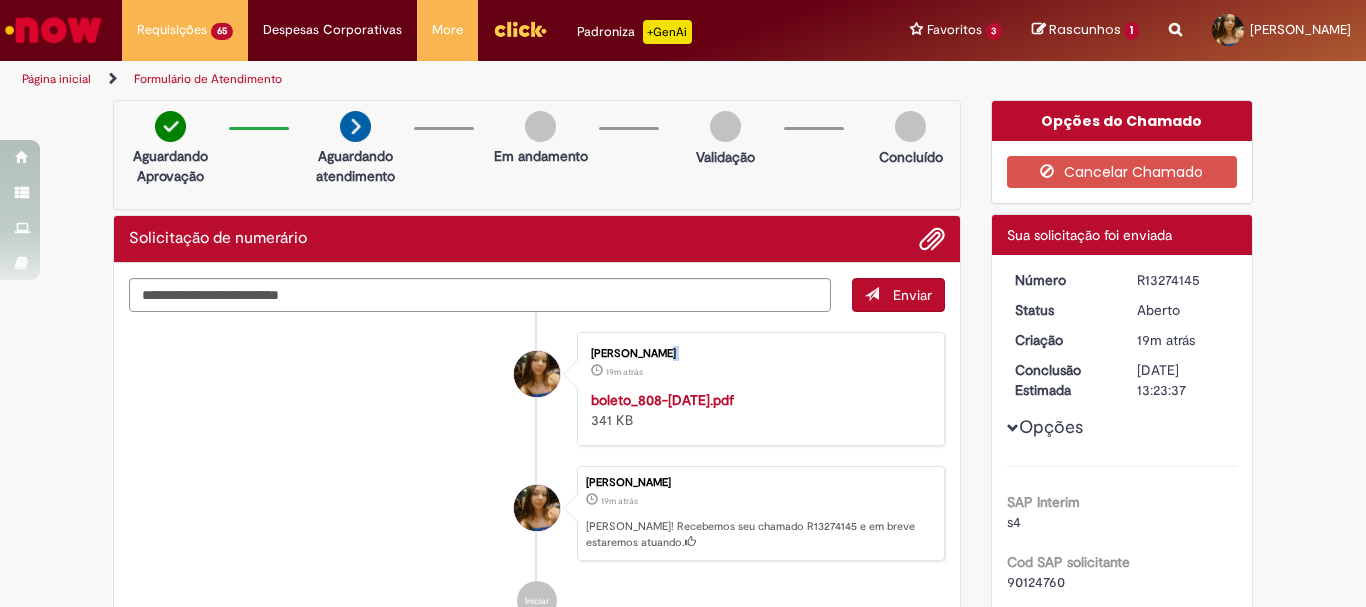 drag, startPoint x: 578, startPoint y: 350, endPoint x: 752, endPoint y: 346, distance: 174.04597 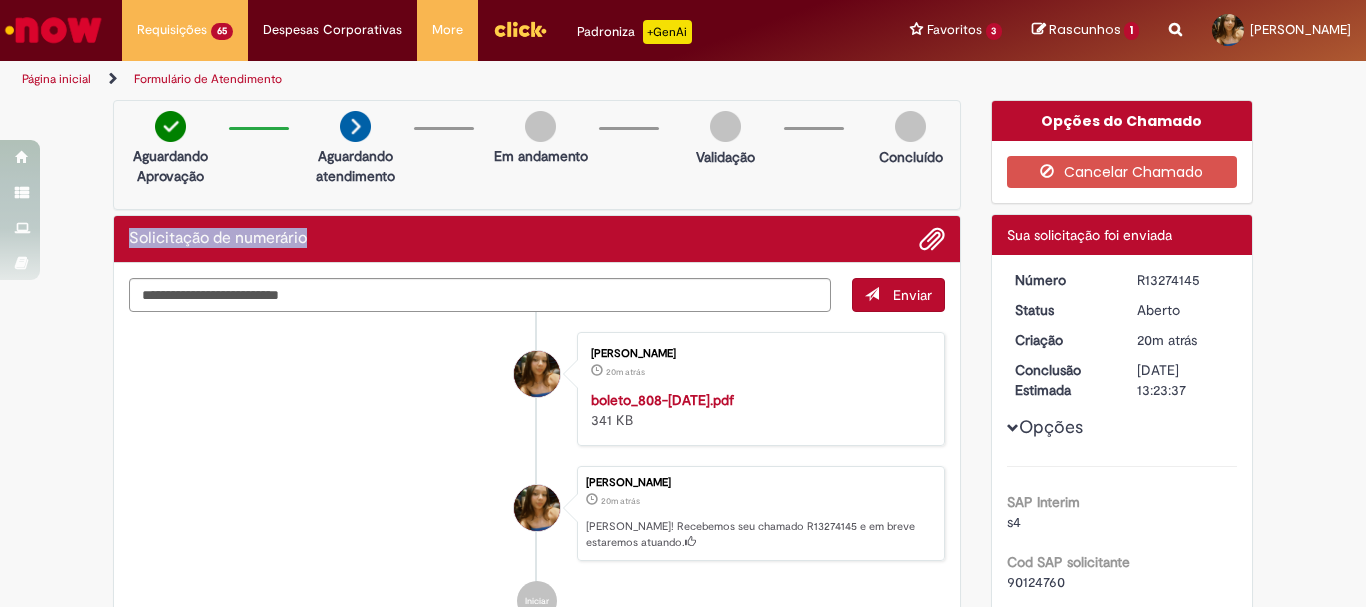 drag, startPoint x: 339, startPoint y: 247, endPoint x: 112, endPoint y: 250, distance: 227.01982 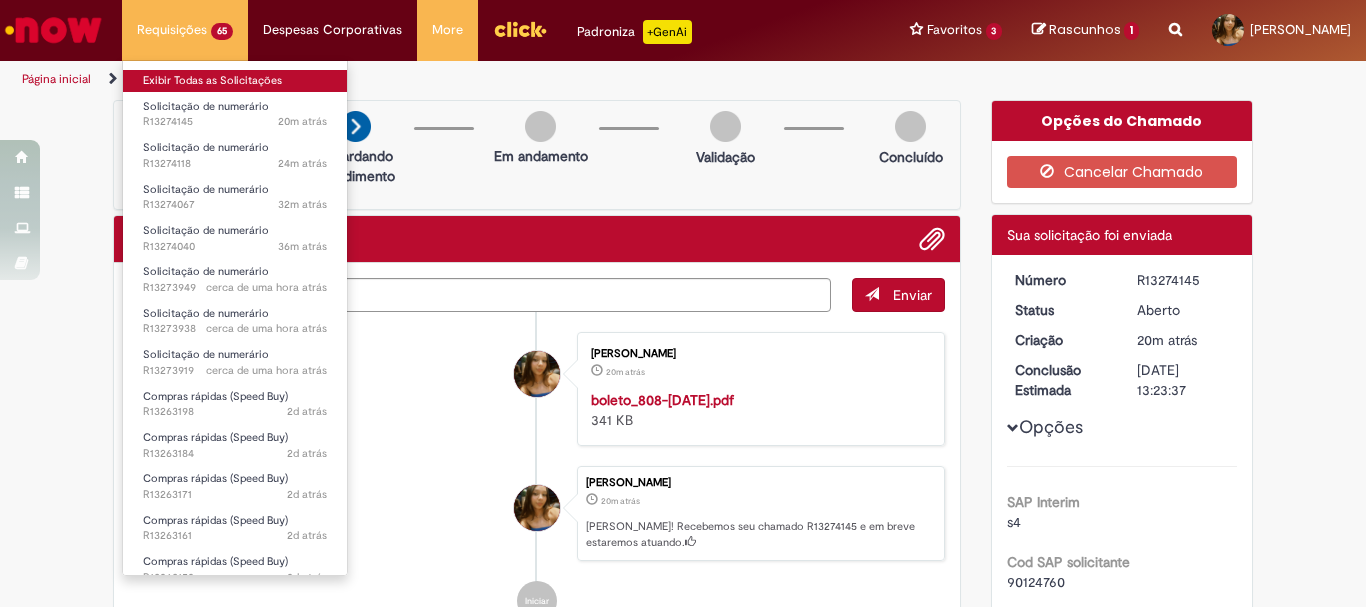 click on "Exibir Todas as Solicitações" at bounding box center [235, 81] 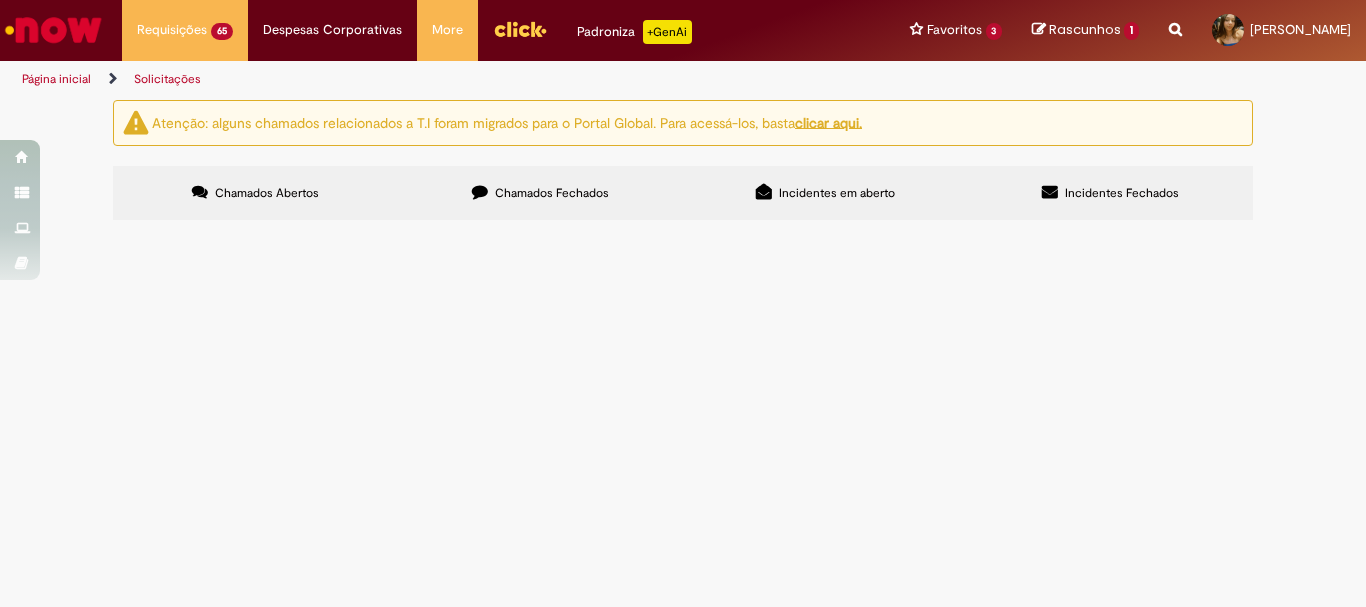 scroll, scrollTop: 200, scrollLeft: 0, axis: vertical 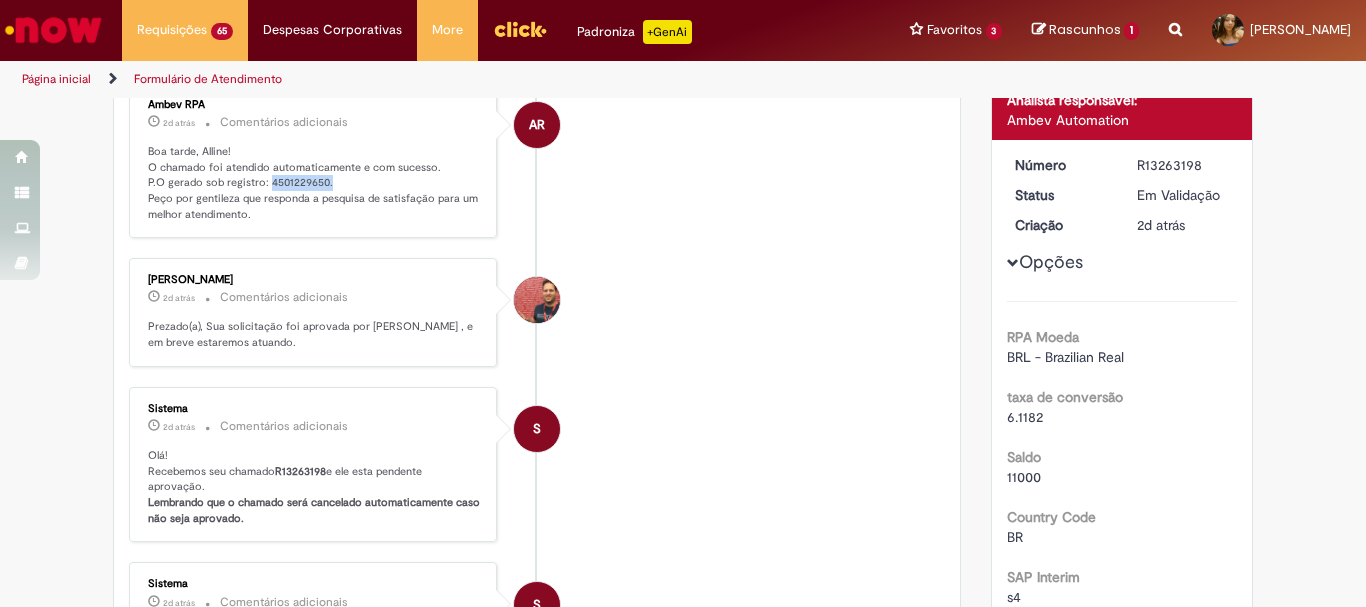 drag, startPoint x: 328, startPoint y: 185, endPoint x: 262, endPoint y: 187, distance: 66.0303 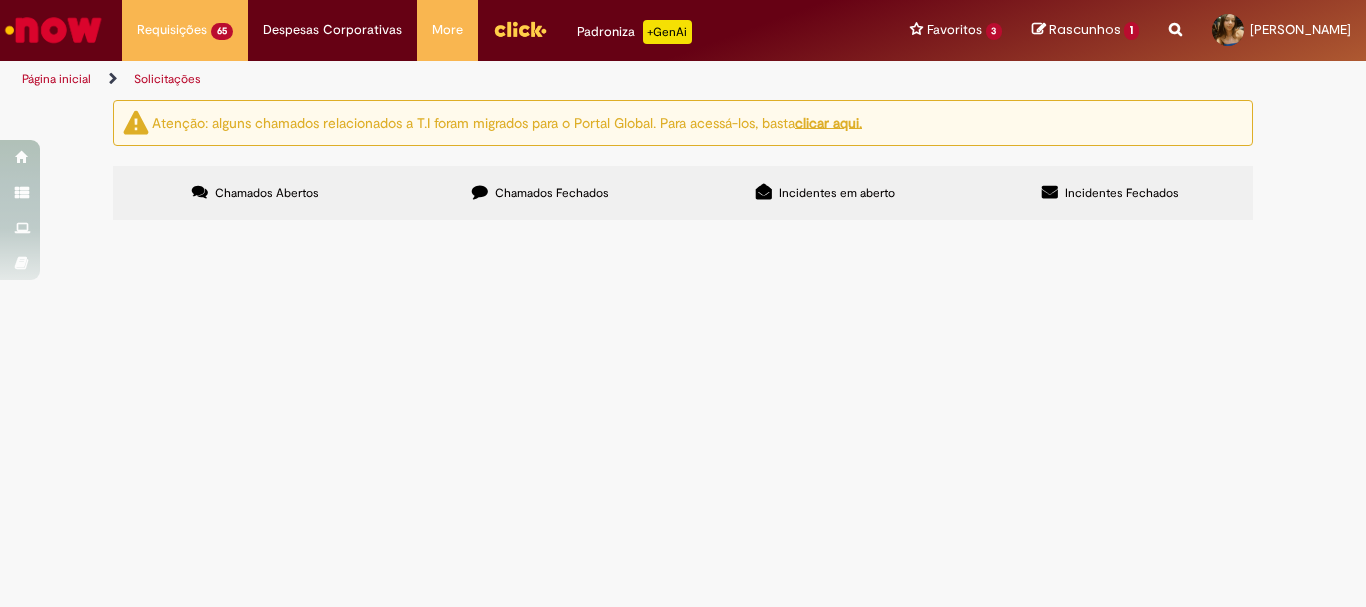 scroll, scrollTop: 100, scrollLeft: 0, axis: vertical 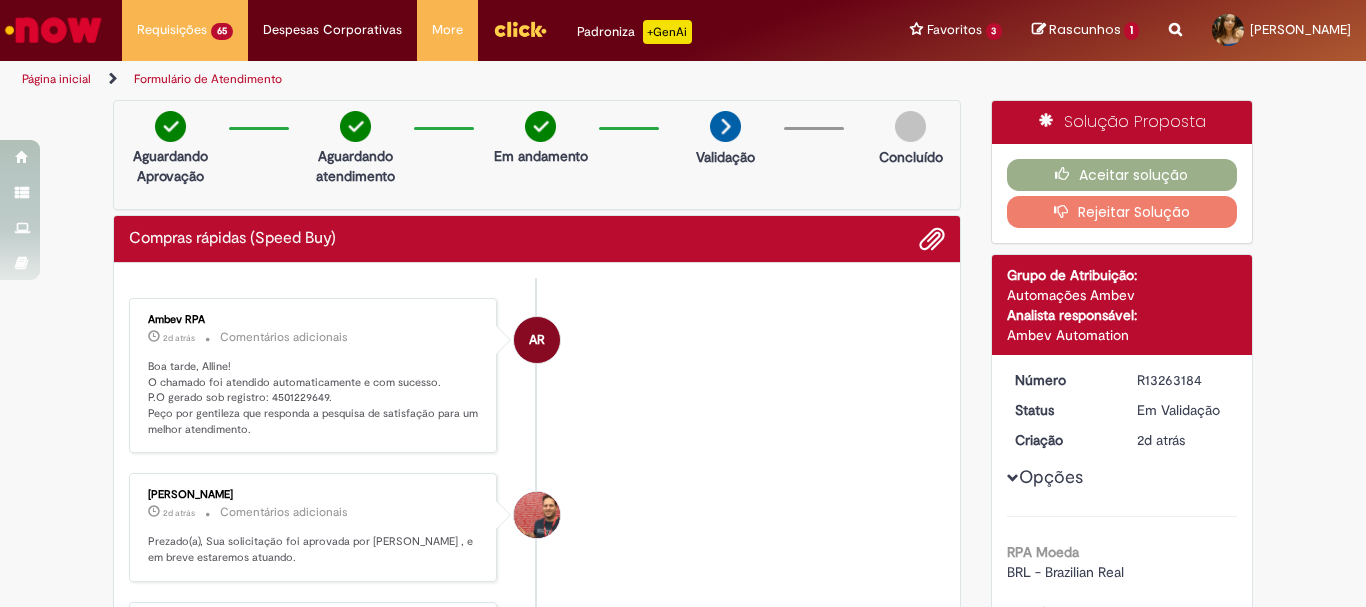 drag, startPoint x: 322, startPoint y: 284, endPoint x: 294, endPoint y: 334, distance: 57.306194 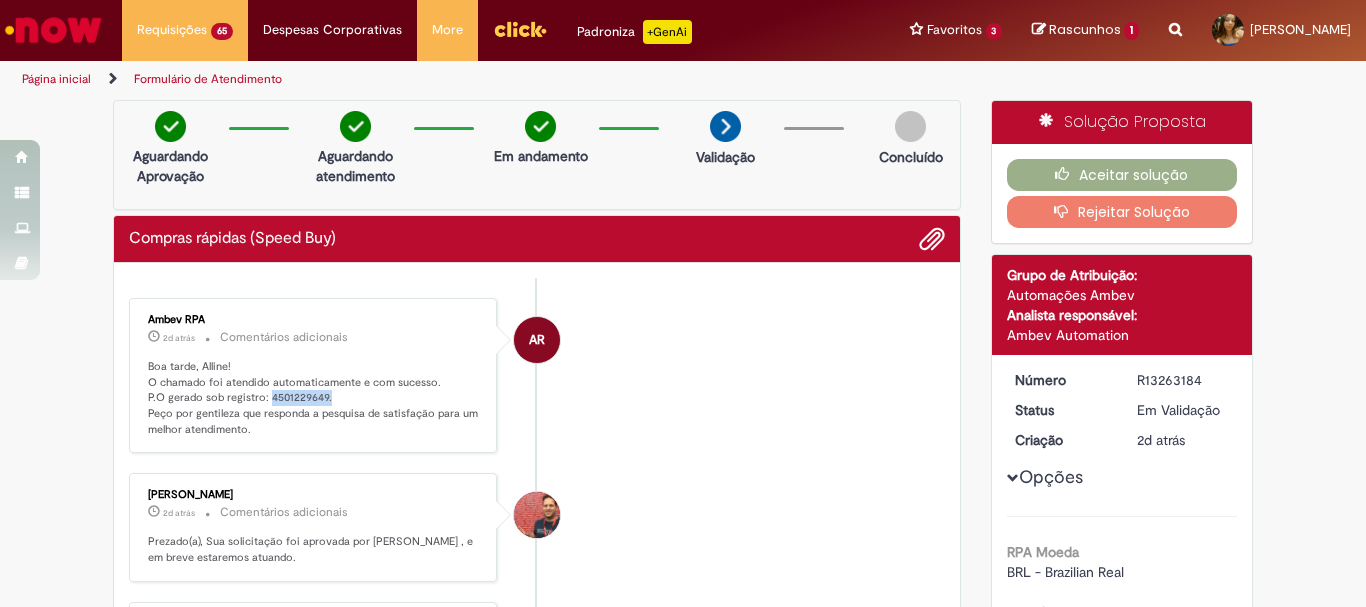 drag, startPoint x: 327, startPoint y: 392, endPoint x: 259, endPoint y: 394, distance: 68.0294 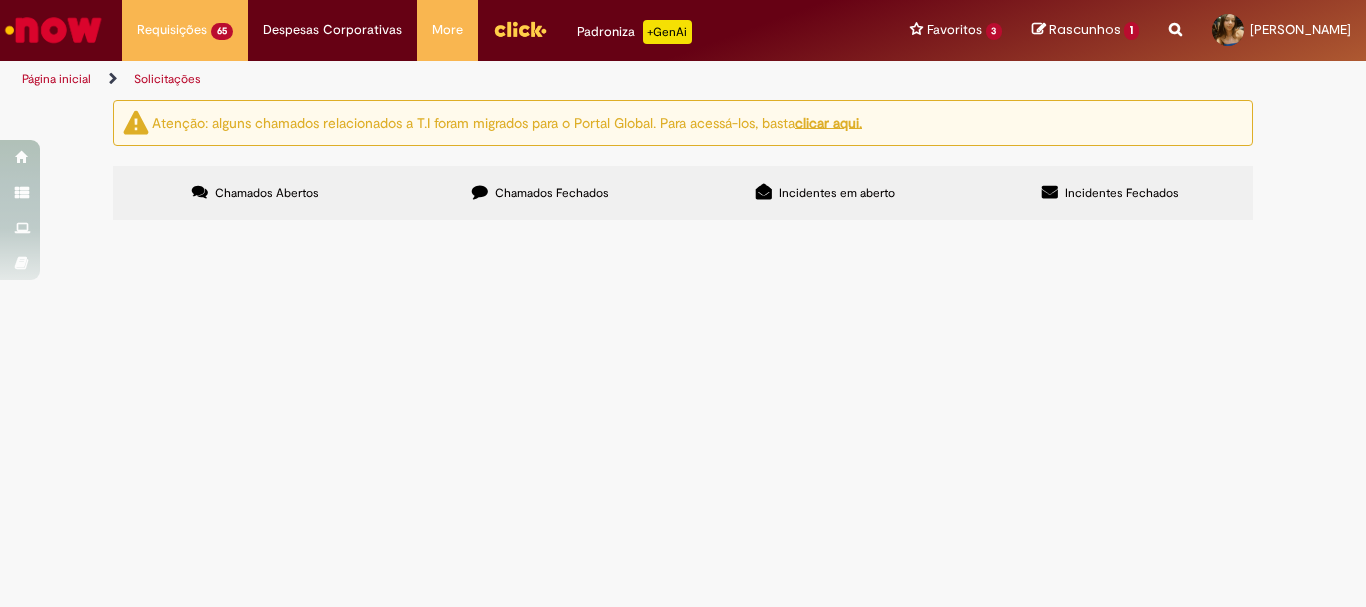 scroll, scrollTop: 100, scrollLeft: 0, axis: vertical 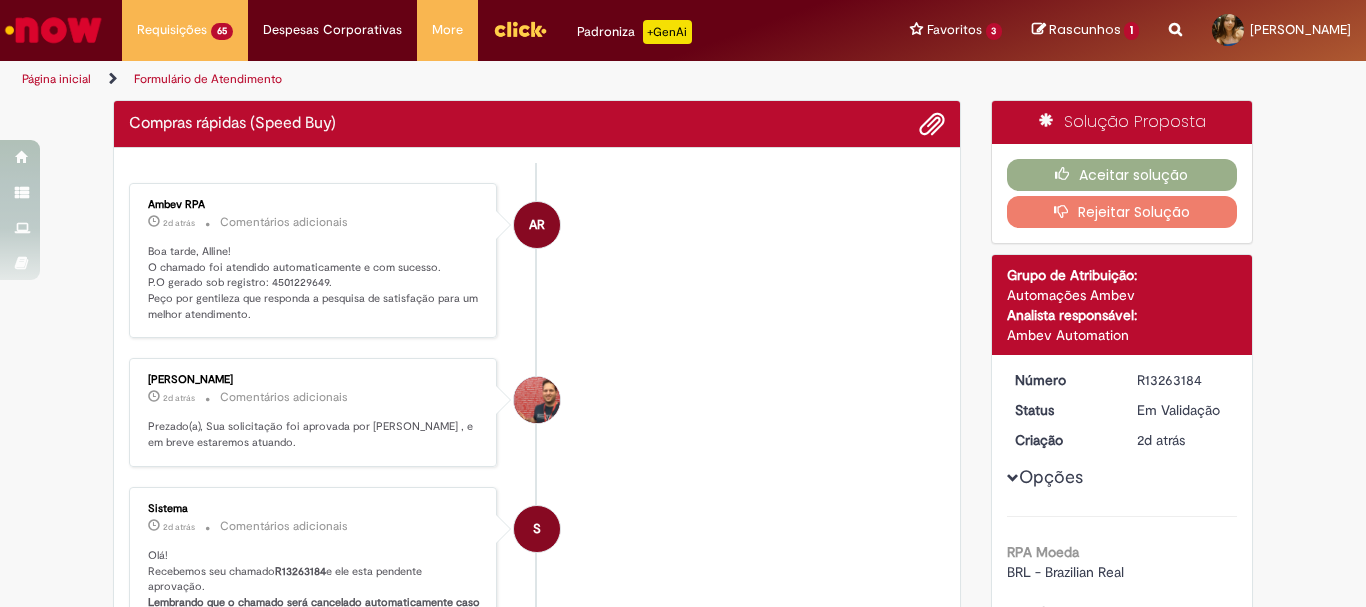 drag, startPoint x: 323, startPoint y: 402, endPoint x: 264, endPoint y: 401, distance: 59.008472 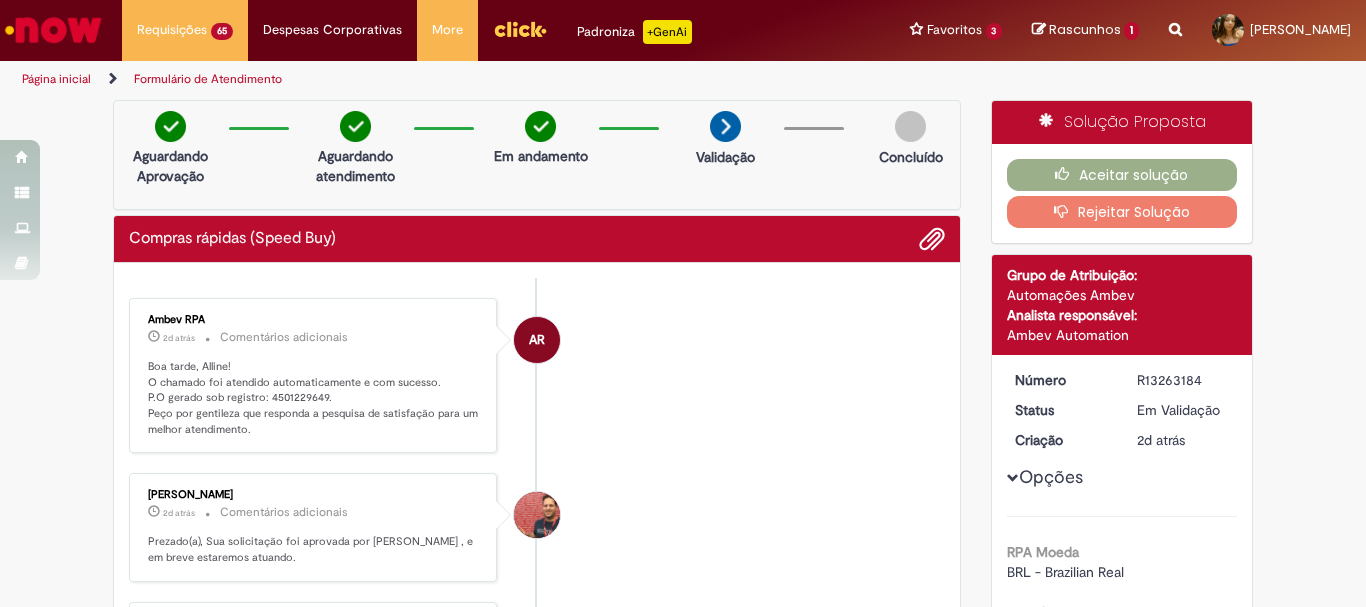 drag, startPoint x: 323, startPoint y: 275, endPoint x: 274, endPoint y: 283, distance: 49.648766 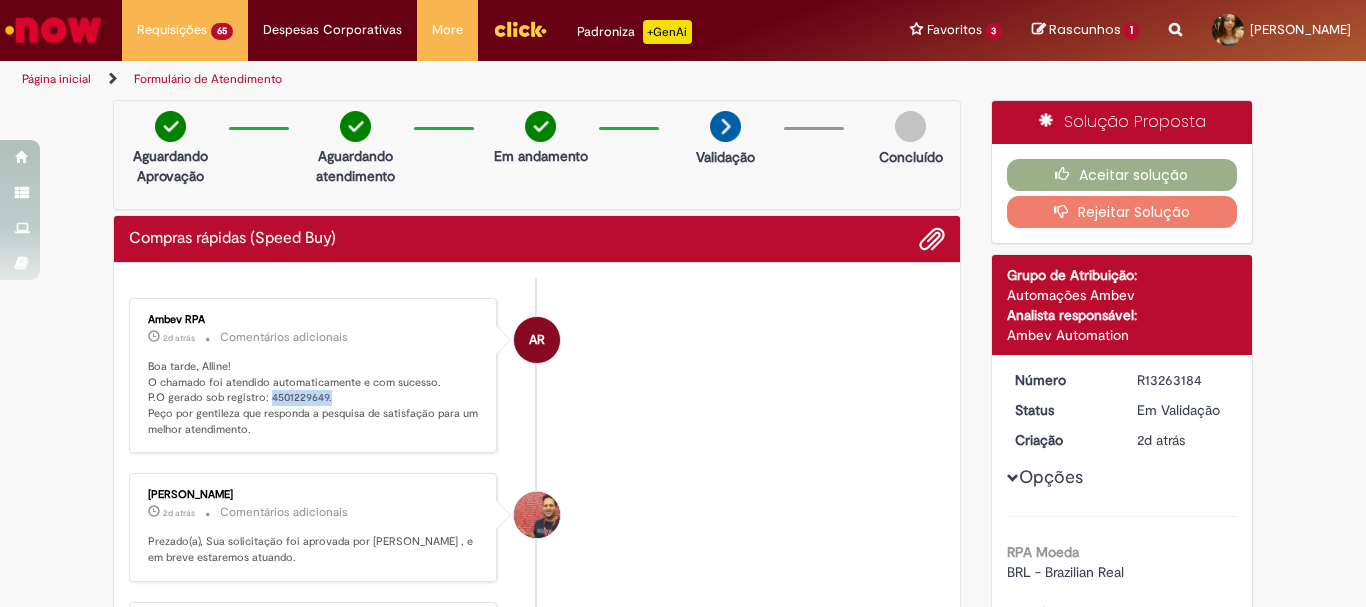 drag, startPoint x: 333, startPoint y: 392, endPoint x: 259, endPoint y: 395, distance: 74.06078 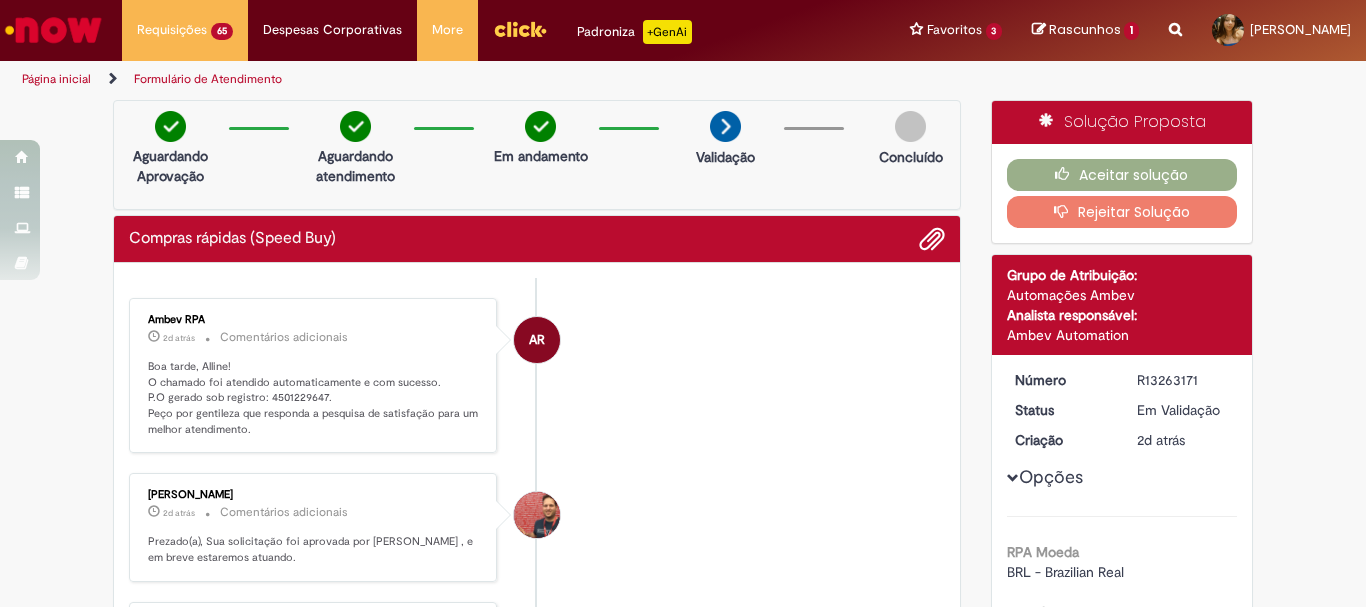 click on "Ambev RPA
2d atrás 2 dias atrás     Comentários adicionais
Boa tarde, Alline!
O chamado foi atendido automaticamente e com sucesso.
P.O gerado sob registro: 4501229647.
Peço por gentileza que responda a pesquisa de satisfação para um melhor atendimento." at bounding box center (313, 376) 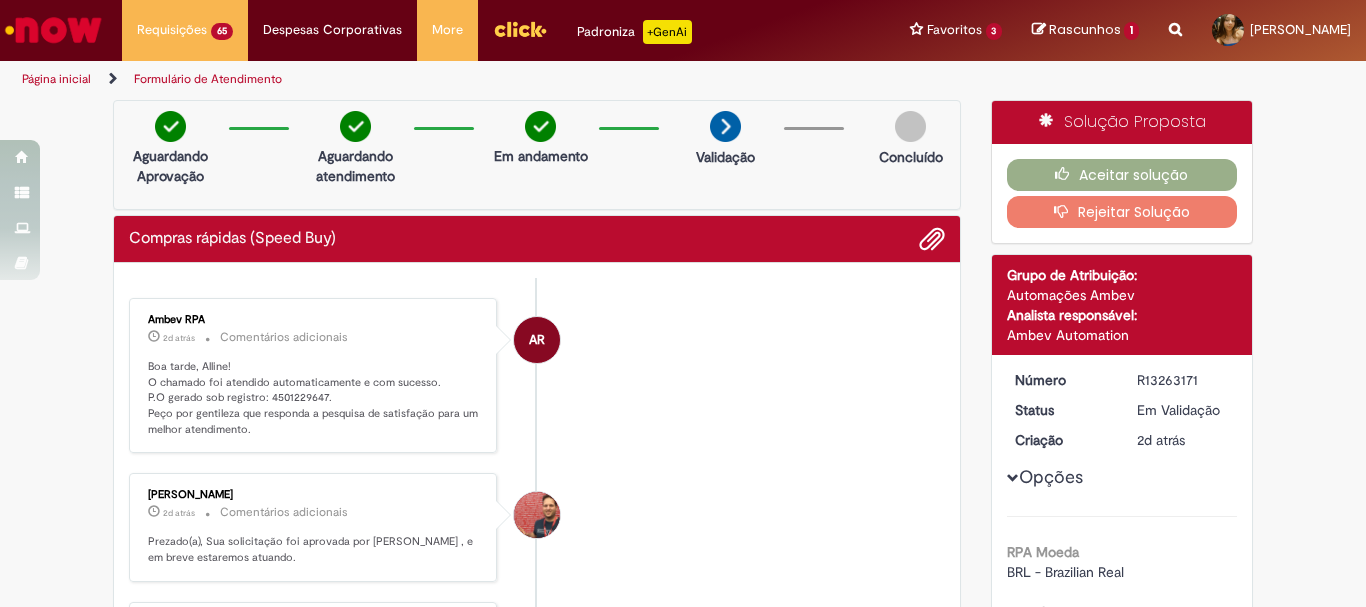 click on "Boa tarde, Alline!
O chamado foi atendido automaticamente e com sucesso.
P.O gerado sob registro: 4501229647.
Peço por gentileza que responda a pesquisa de satisfação para um melhor atendimento." at bounding box center (314, 398) 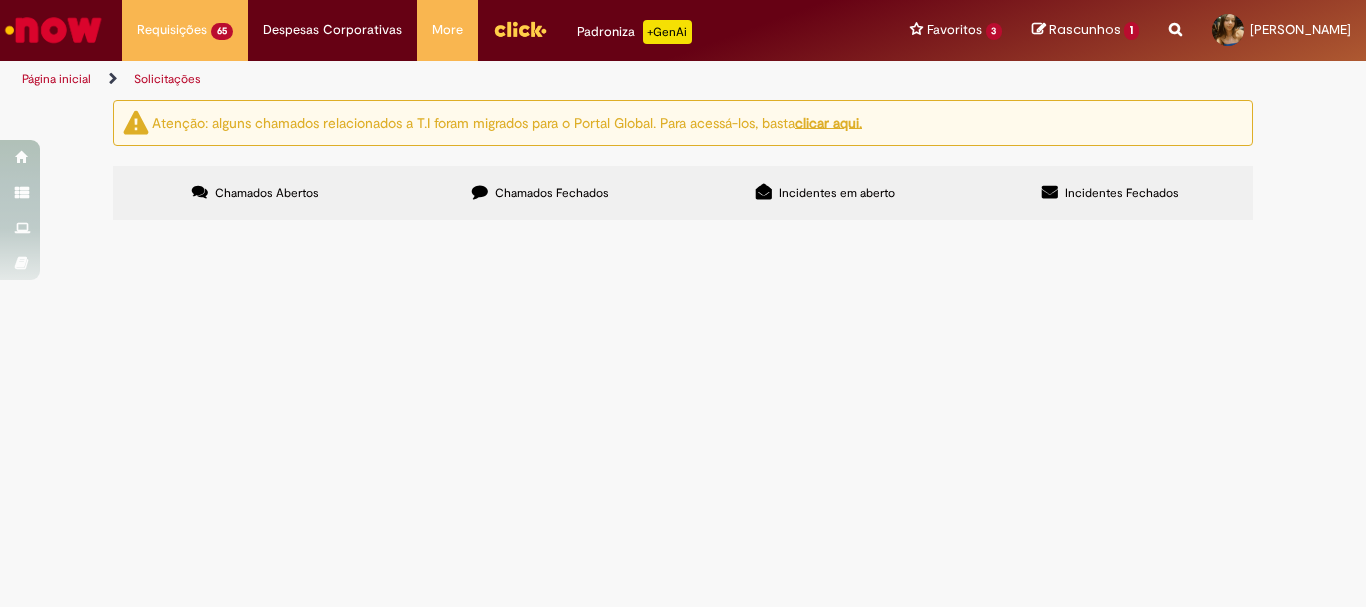 scroll, scrollTop: 161, scrollLeft: 0, axis: vertical 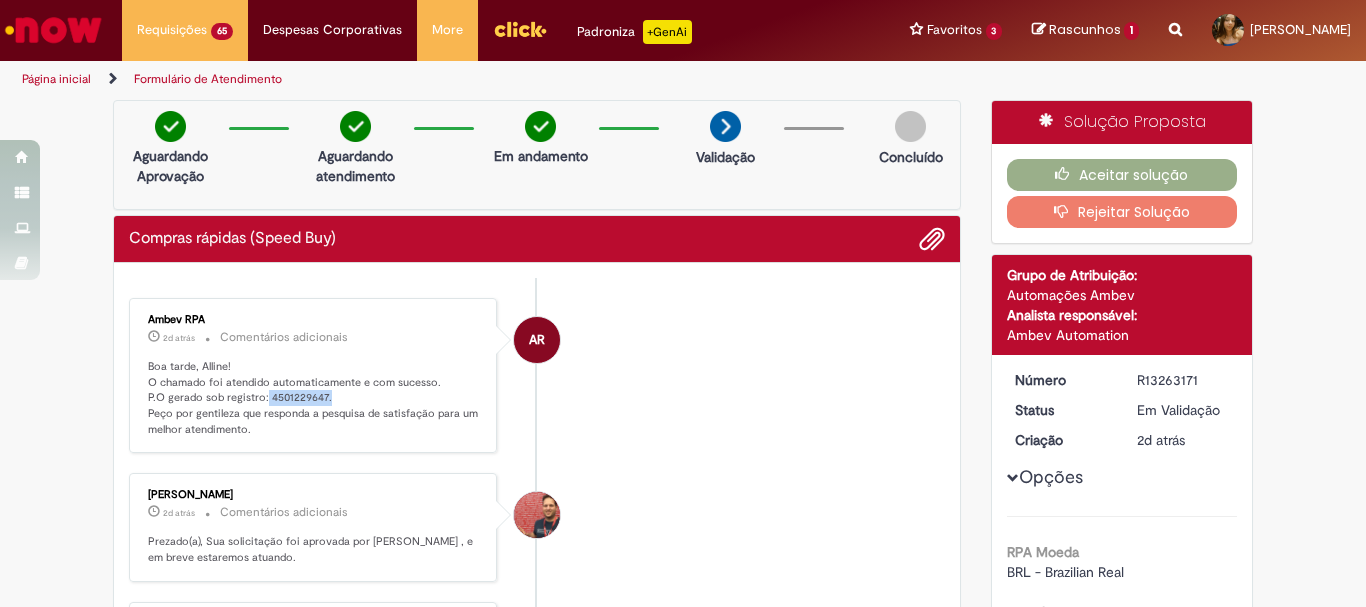 drag, startPoint x: 326, startPoint y: 400, endPoint x: 256, endPoint y: 400, distance: 70 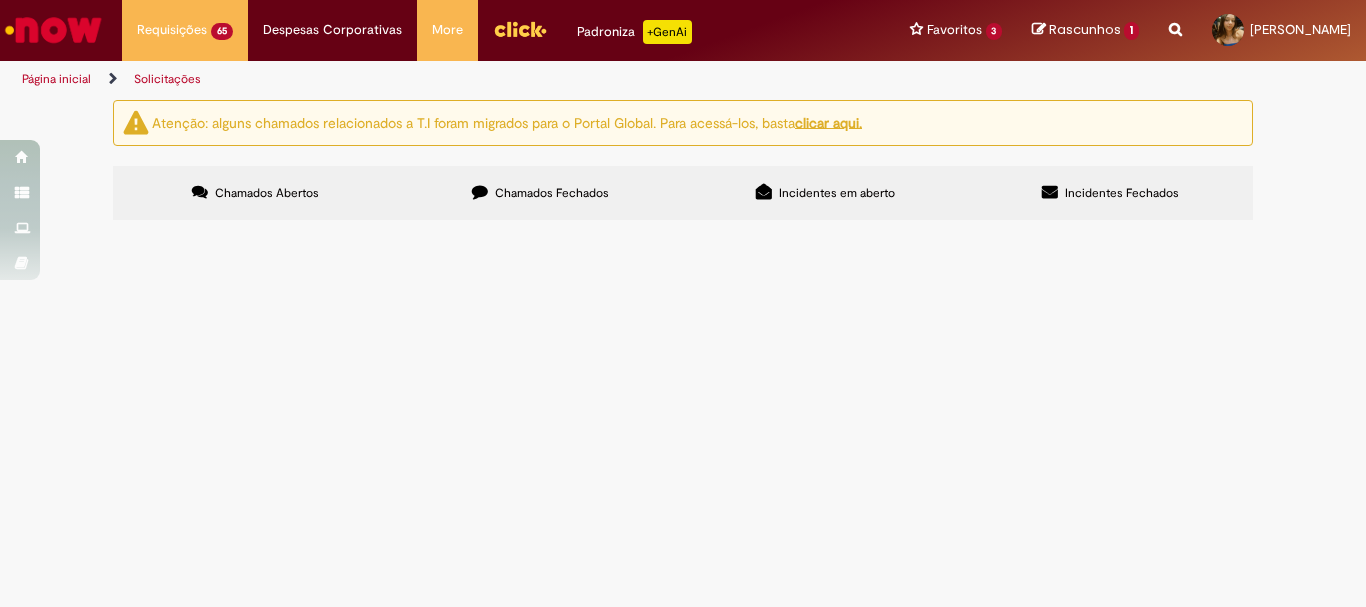 click on "R13263161" at bounding box center (0, 0) 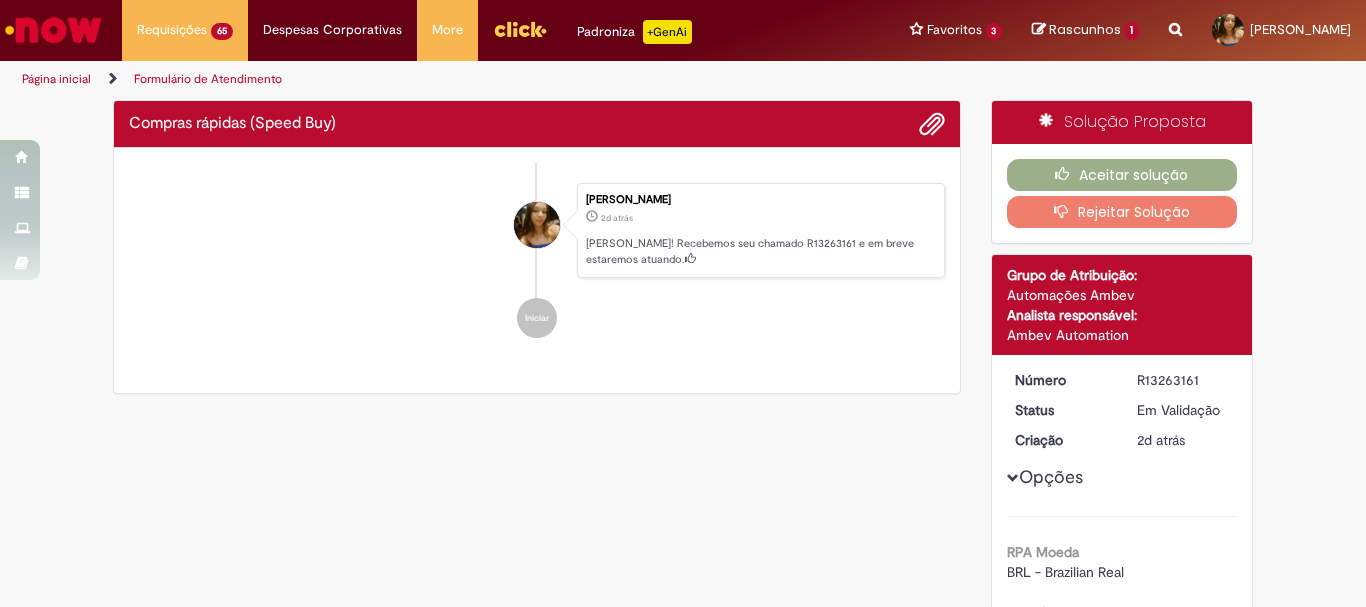 click on "Verificar Código de Barras
Compras rápidas (Speed Buy)
Enviar
Alline Soyara Silva De Sousa
2d atrás 2 dias atrás
Ola! Recebemos seu chamado R13263161 e em breve estaremos atuando.
Iniciar
Solução Proposta
Aceitar solução   Rejeitar Solução
Detalhes do tíquete
Grupo de Atribuição:
Automações Ambev
Analista responsável:
Ambev Automation
Número" at bounding box center [683, 1680] 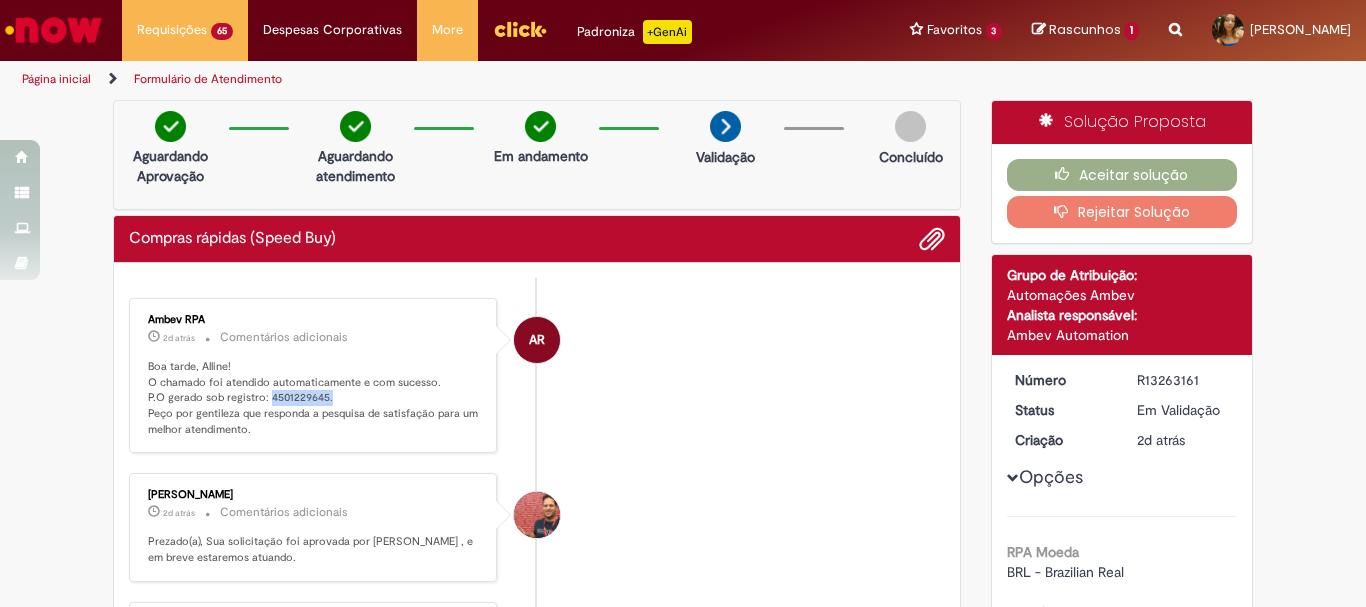 drag, startPoint x: 323, startPoint y: 399, endPoint x: 260, endPoint y: 394, distance: 63.1981 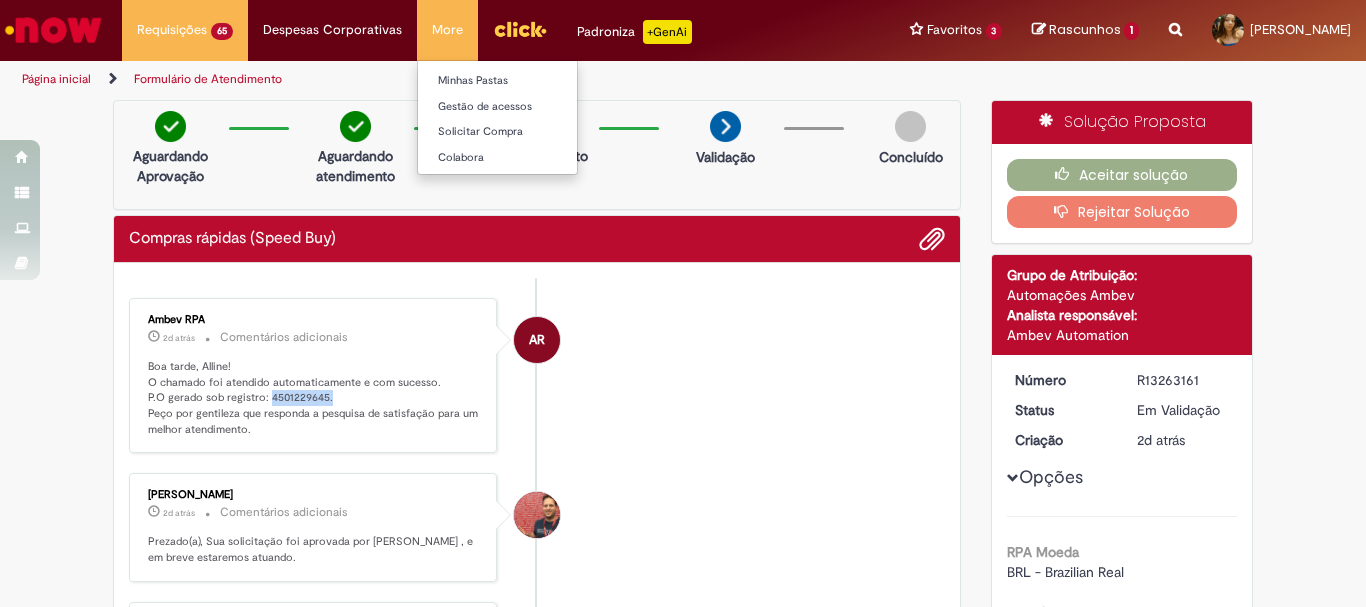 copy on "4501229645." 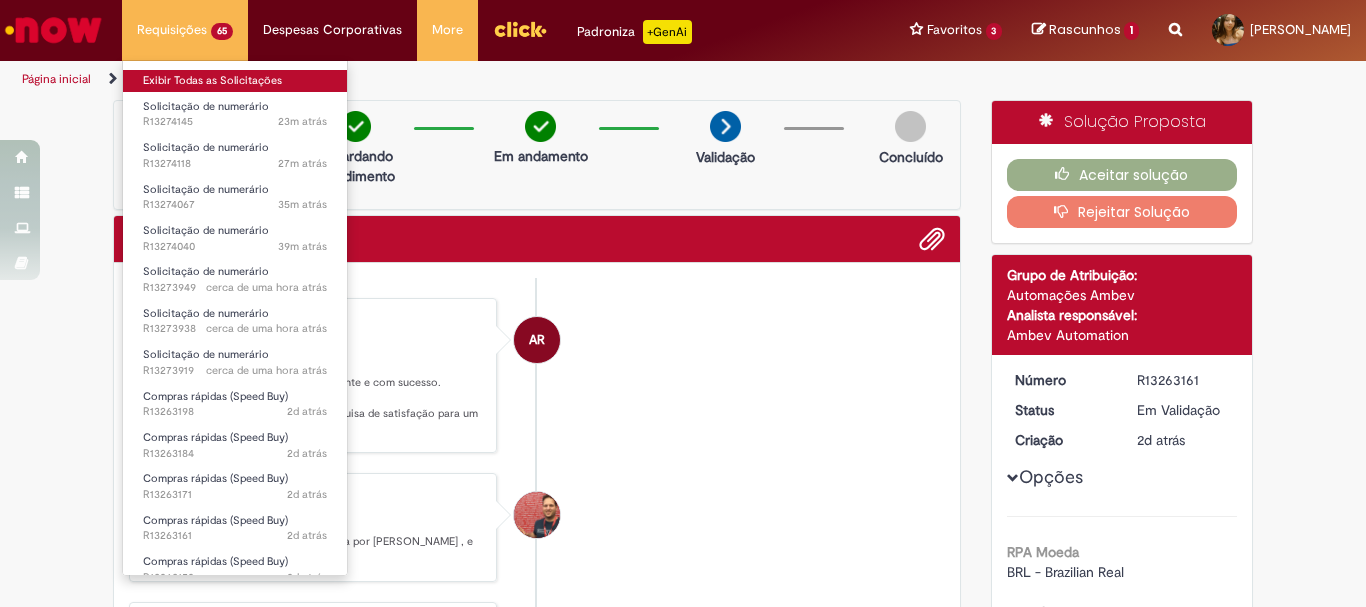 click on "Exibir Todas as Solicitações" at bounding box center (235, 81) 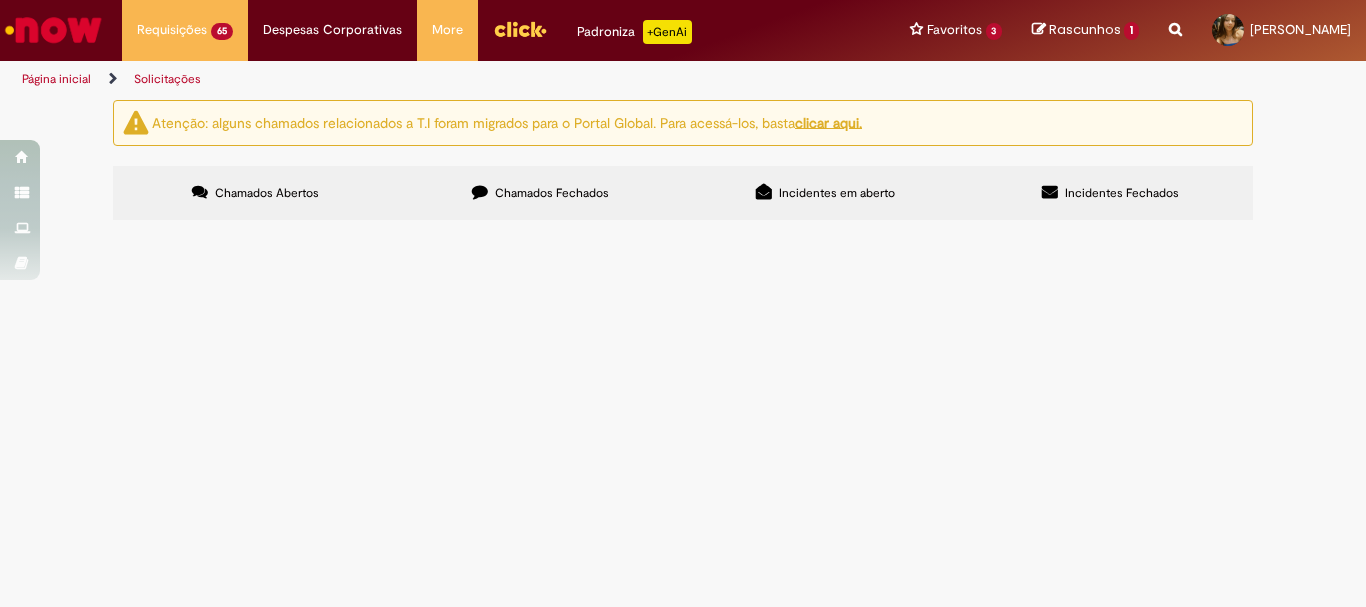 scroll, scrollTop: 200, scrollLeft: 0, axis: vertical 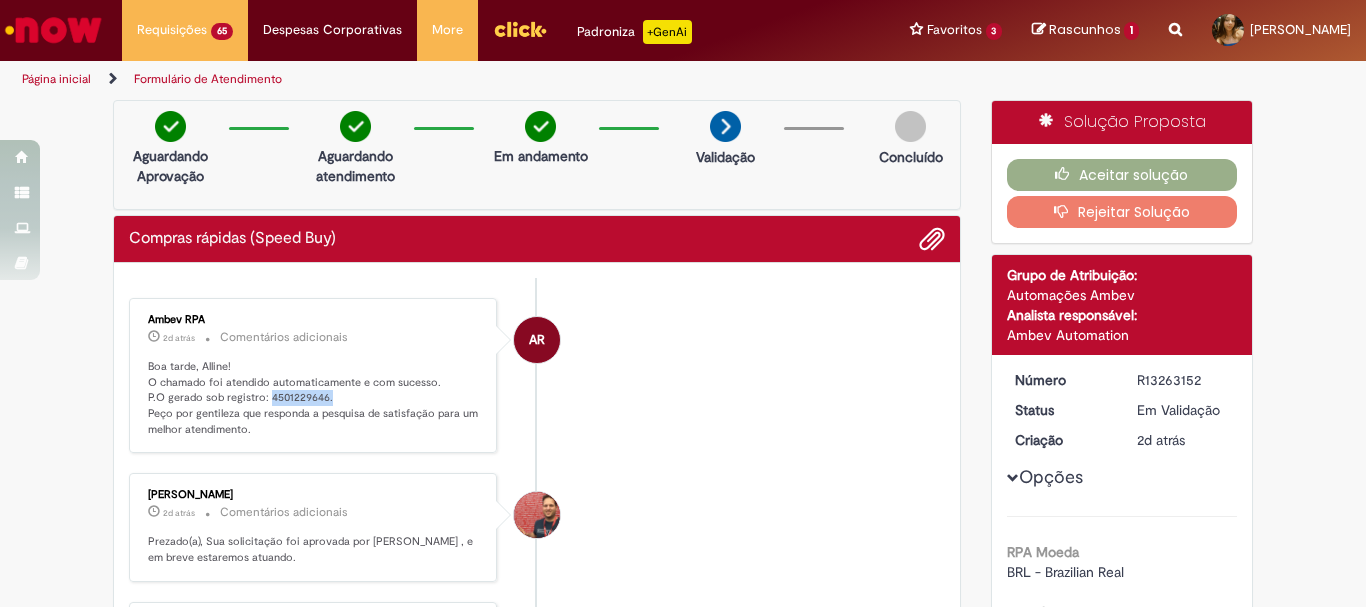 drag, startPoint x: 329, startPoint y: 402, endPoint x: 259, endPoint y: 397, distance: 70.178345 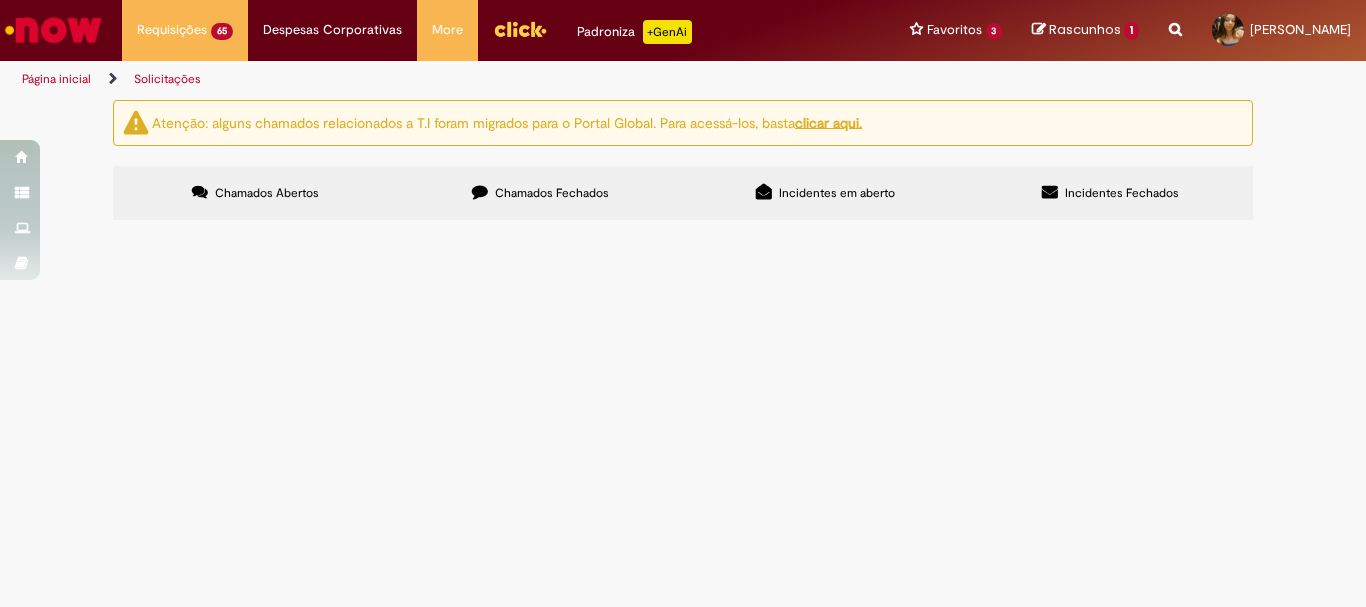 scroll, scrollTop: 200, scrollLeft: 0, axis: vertical 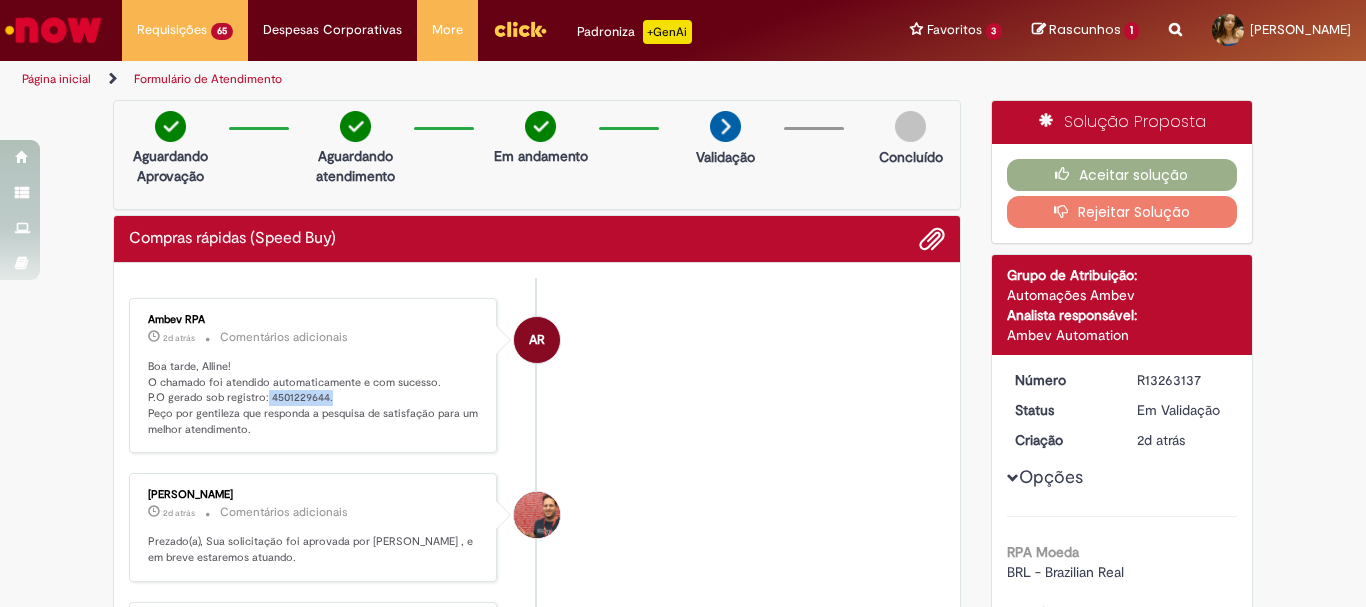 drag, startPoint x: 327, startPoint y: 401, endPoint x: 258, endPoint y: 401, distance: 69 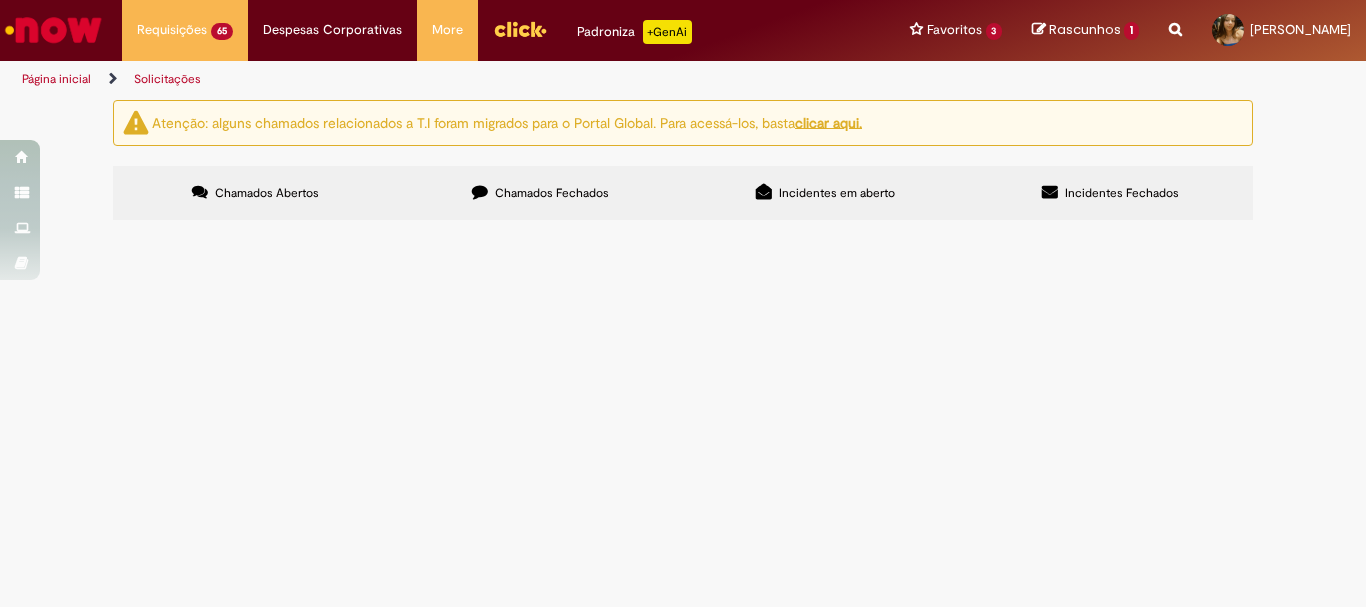 scroll, scrollTop: 100, scrollLeft: 0, axis: vertical 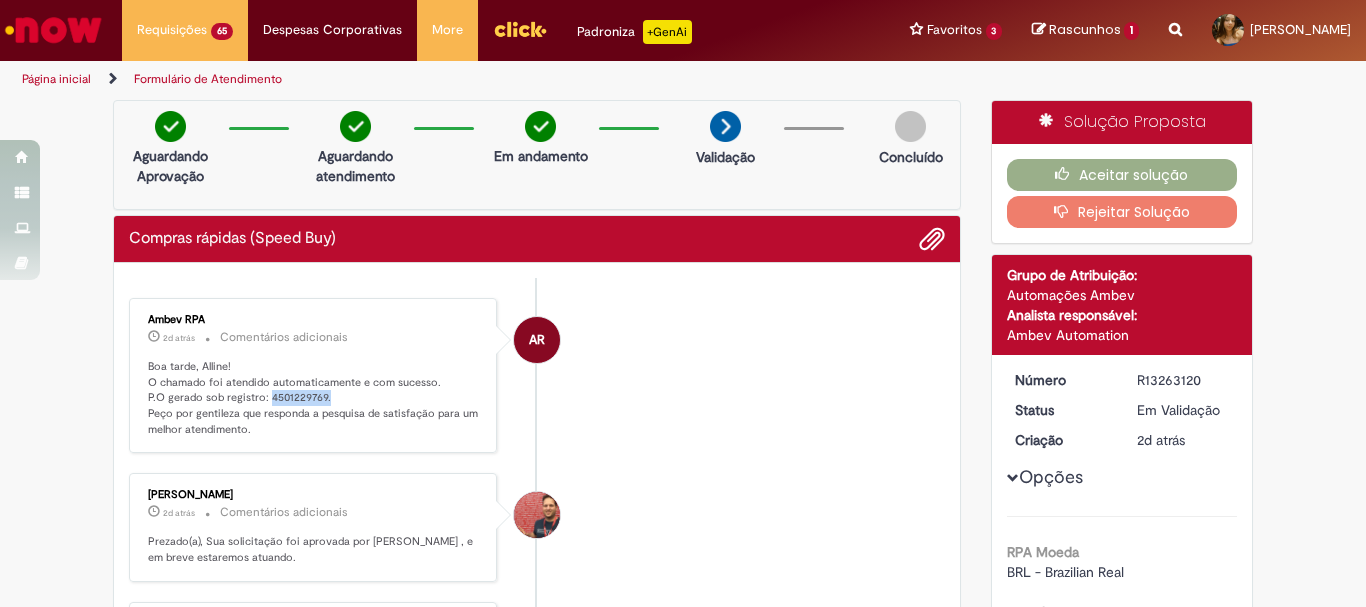 drag, startPoint x: 333, startPoint y: 394, endPoint x: 261, endPoint y: 394, distance: 72 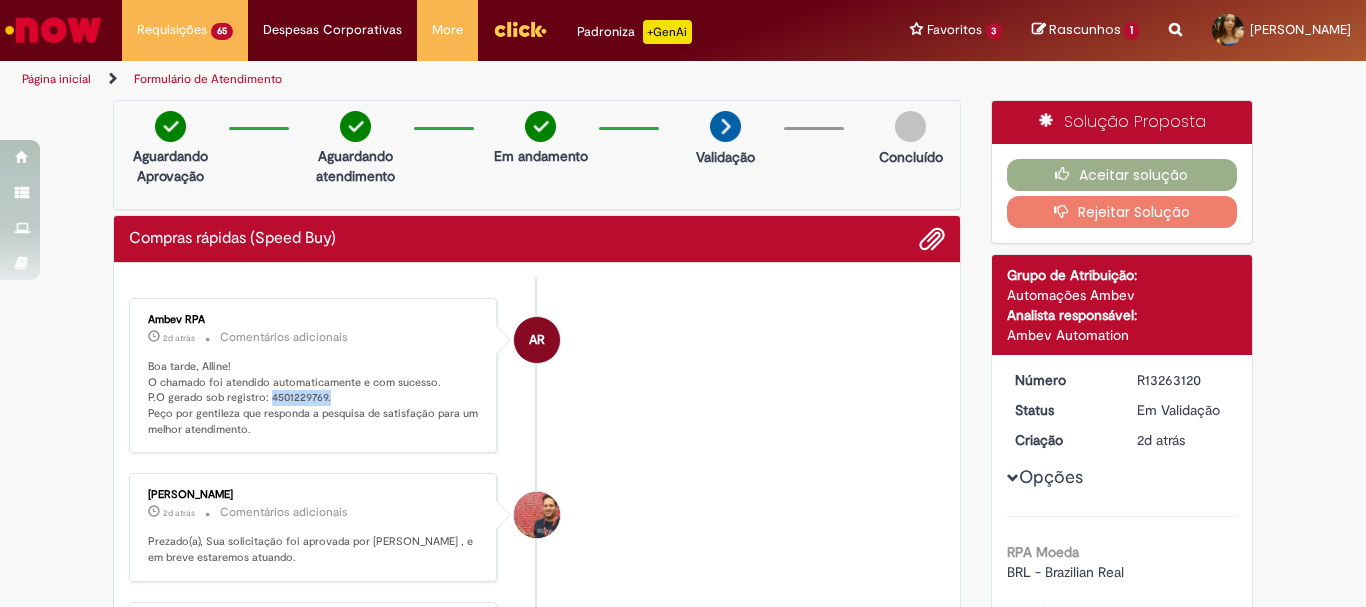 scroll, scrollTop: 0, scrollLeft: 0, axis: both 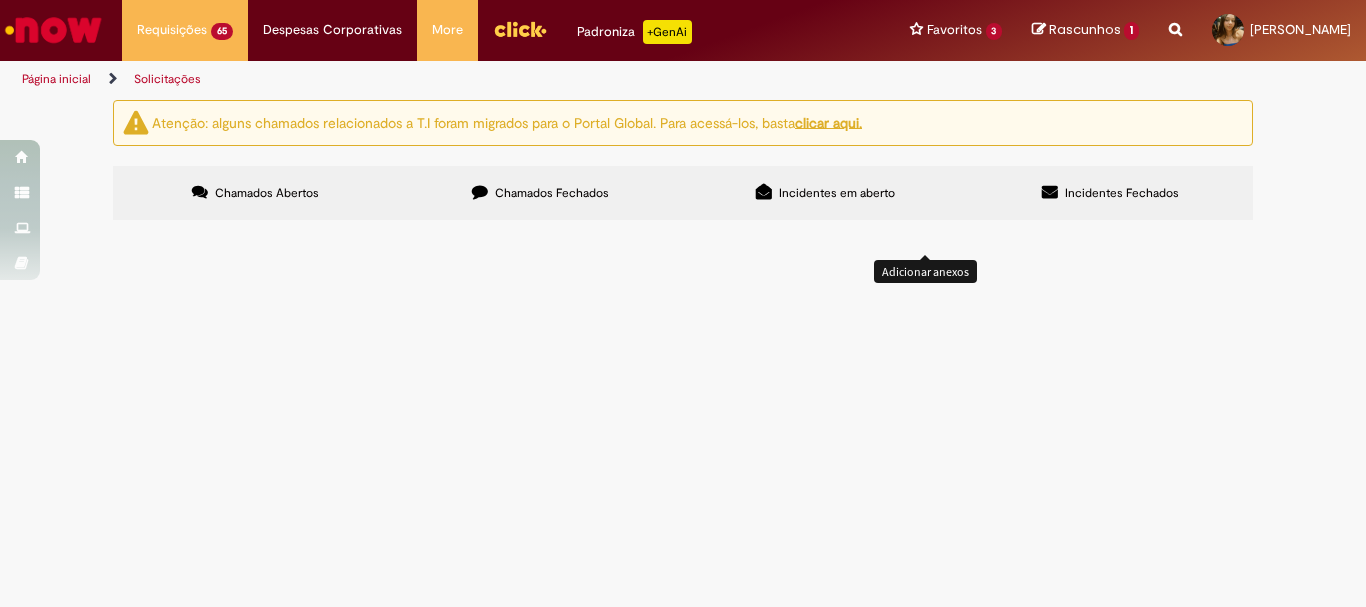 click on "R13263097" at bounding box center [0, 0] 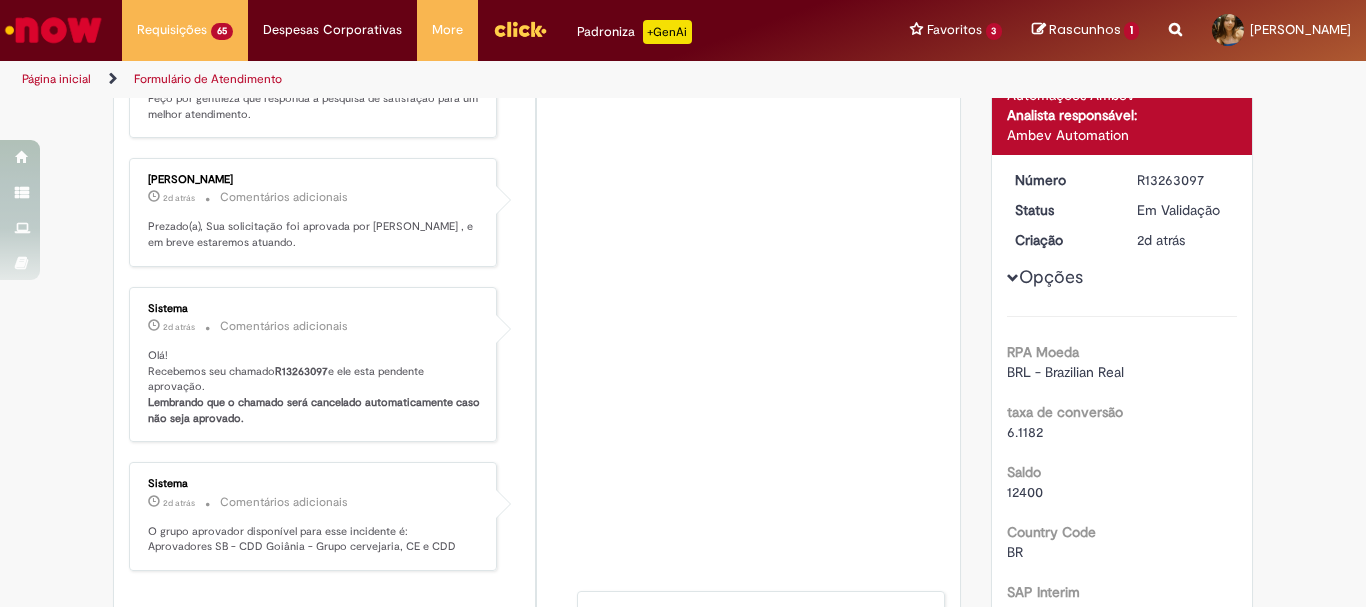 scroll, scrollTop: 0, scrollLeft: 0, axis: both 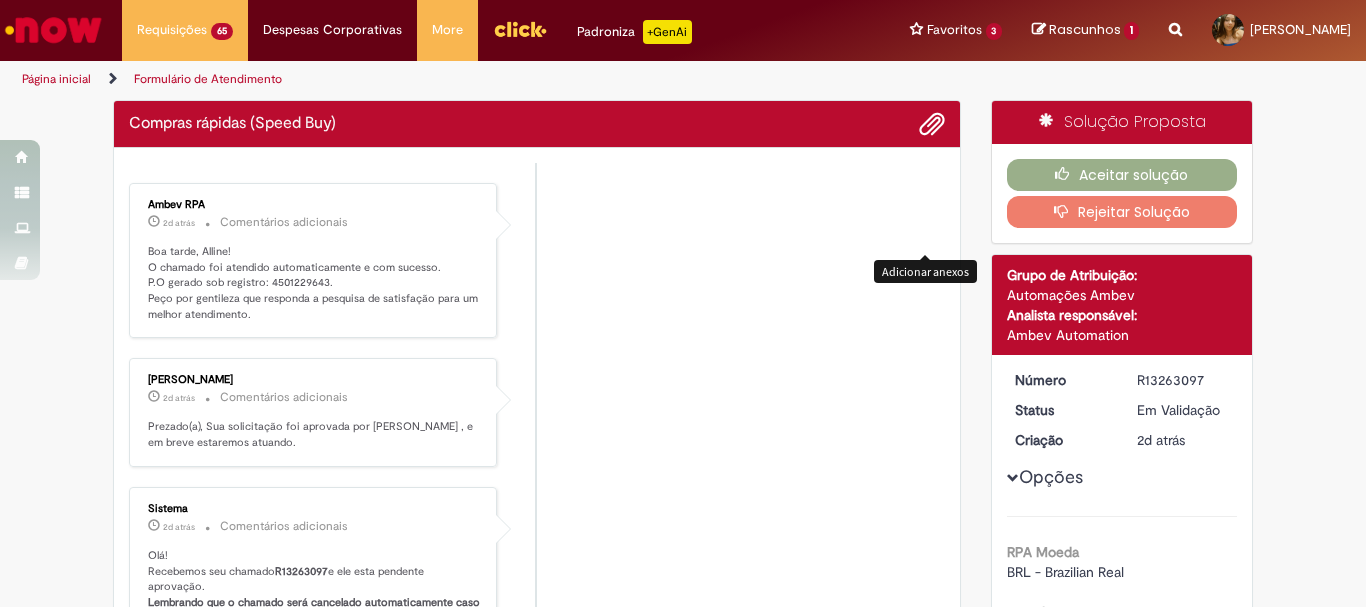 click on "2d atrás" at bounding box center (179, 398) 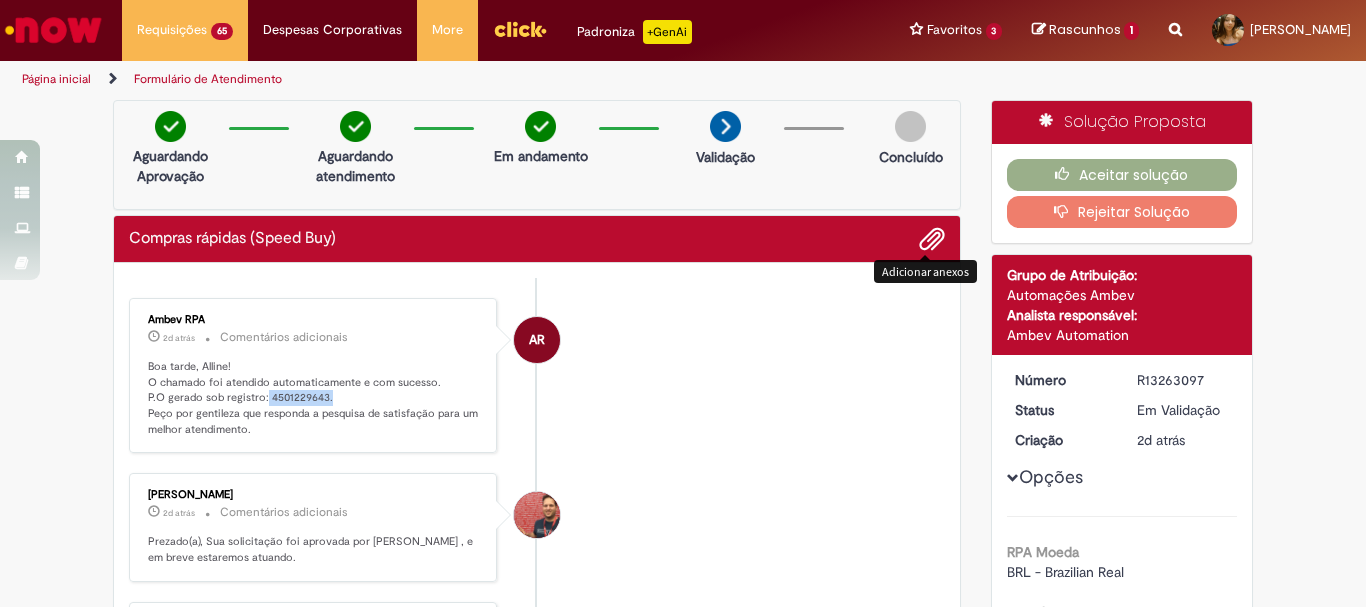 drag, startPoint x: 335, startPoint y: 396, endPoint x: 257, endPoint y: 399, distance: 78.05767 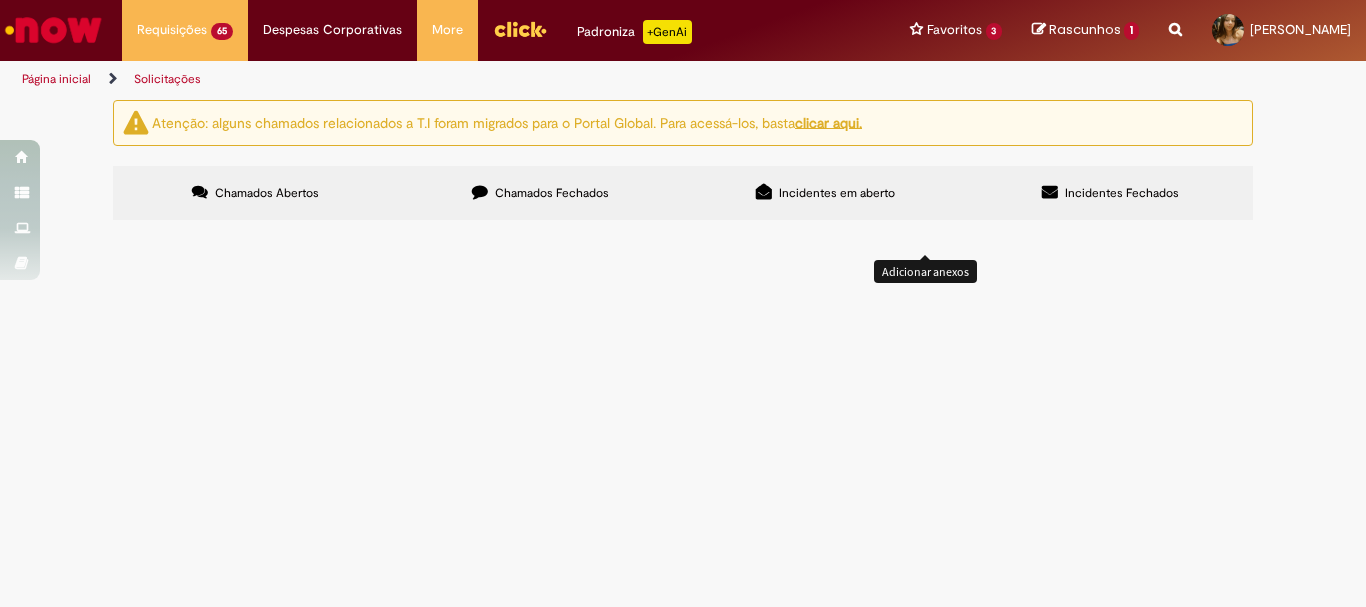 click on "Atenção: alguns chamados relacionados a T.I foram migrados para o Portal Global. Para acessá-los, basta  clicar aqui.
Chamados Abertos     Chamados Fechados     Incidentes em aberto     Incidentes Fechados
Itens solicitados
Exportar como PDF Exportar como Excel Exportar como CSV
Solicitações
Carregamento de dados...
Itens solicitados
Exportar como PDF Exportar como Excel Exportar como CSV
Solicitações
Carregamento de dados...
Incidentes" at bounding box center (683, 162) 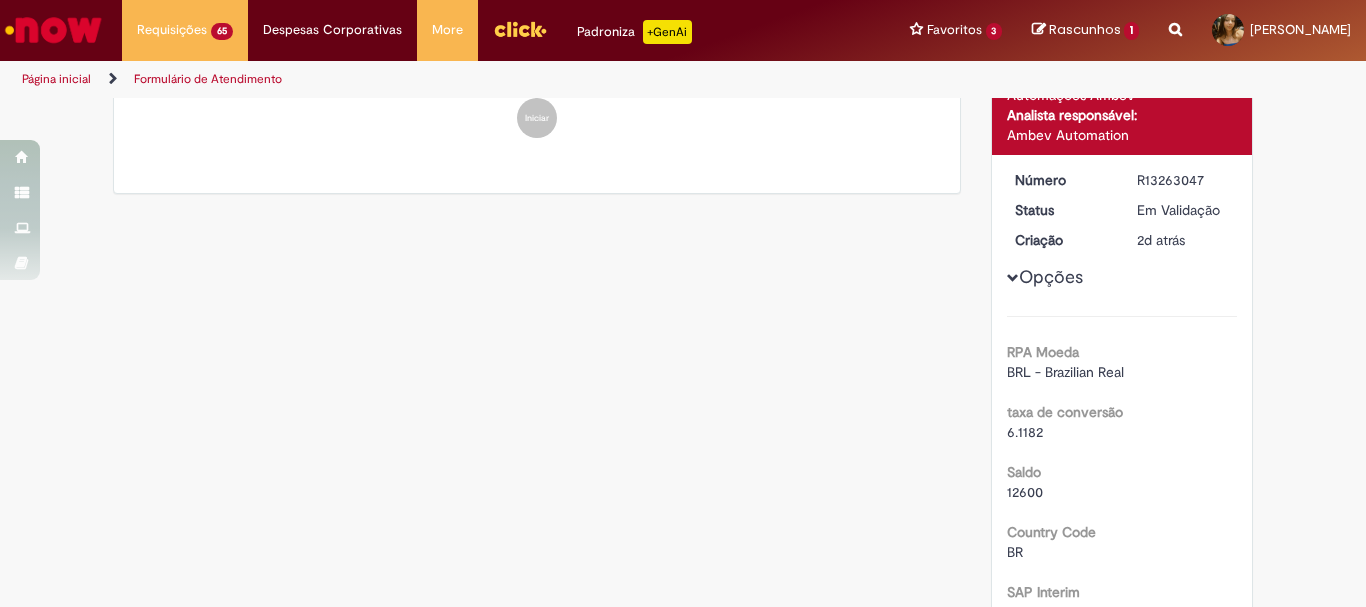 click on "Alline Soyara Silva De Sousa
2d atrás 2 dias atrás
Ola! Recebemos seu chamado R13263047 e em breve estaremos atuando.
Iniciar" at bounding box center (537, 61) 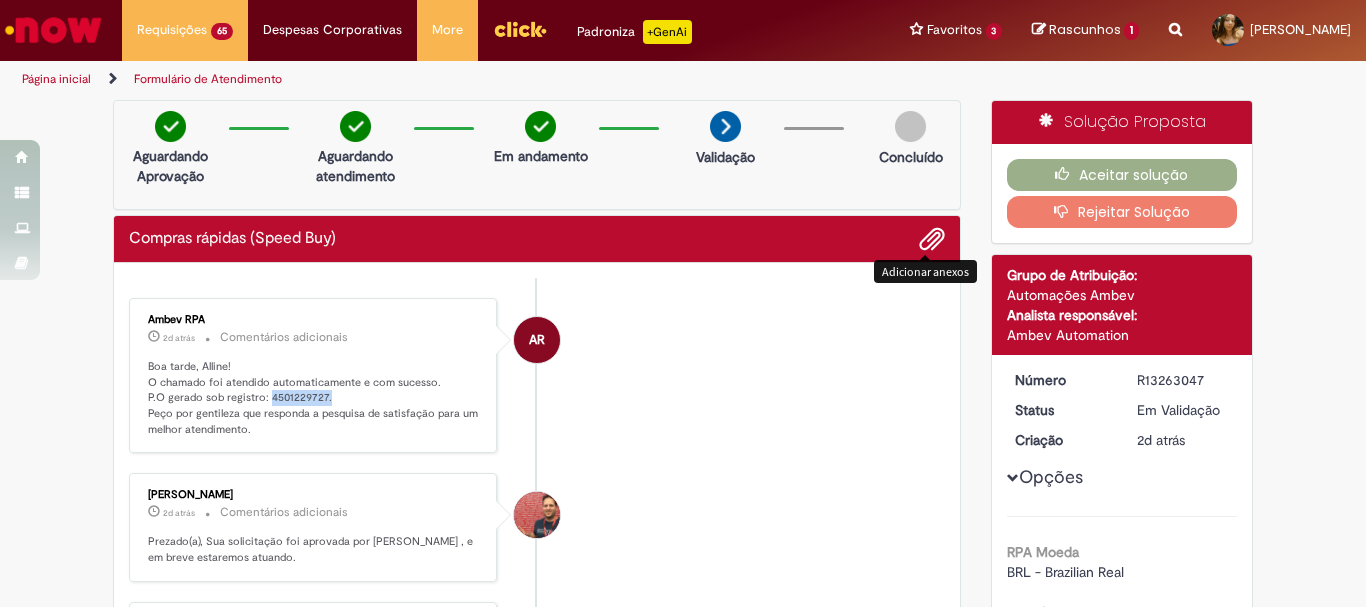 drag, startPoint x: 320, startPoint y: 399, endPoint x: 261, endPoint y: 403, distance: 59.135437 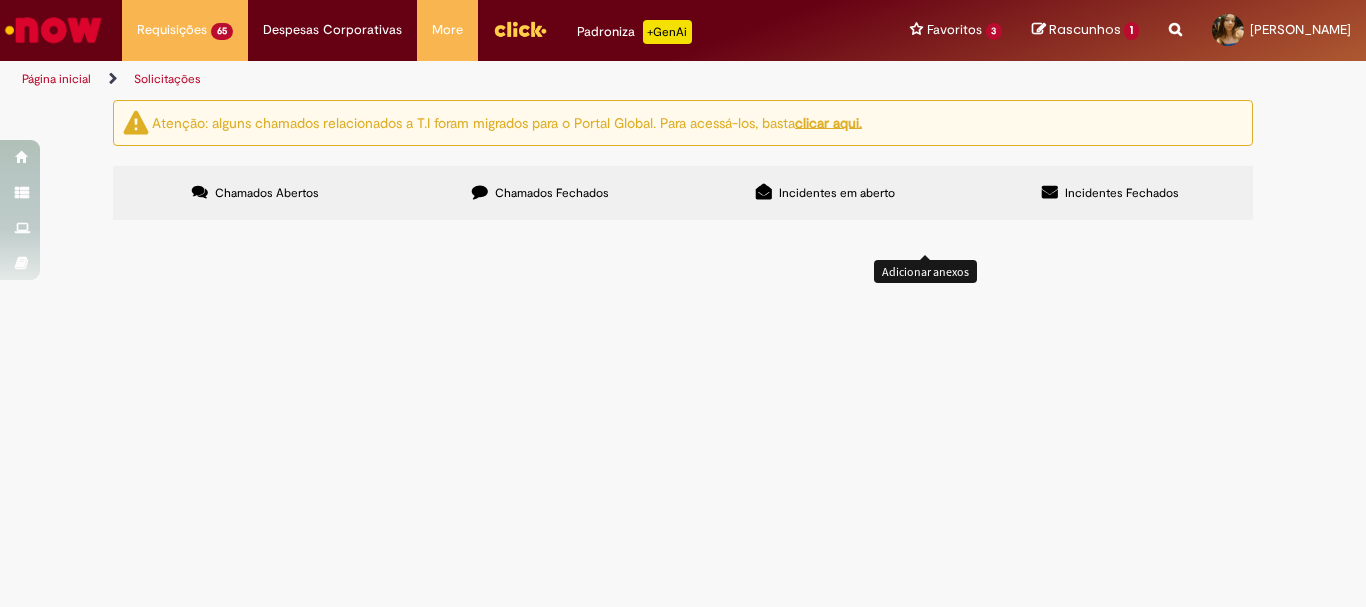 scroll, scrollTop: 200, scrollLeft: 0, axis: vertical 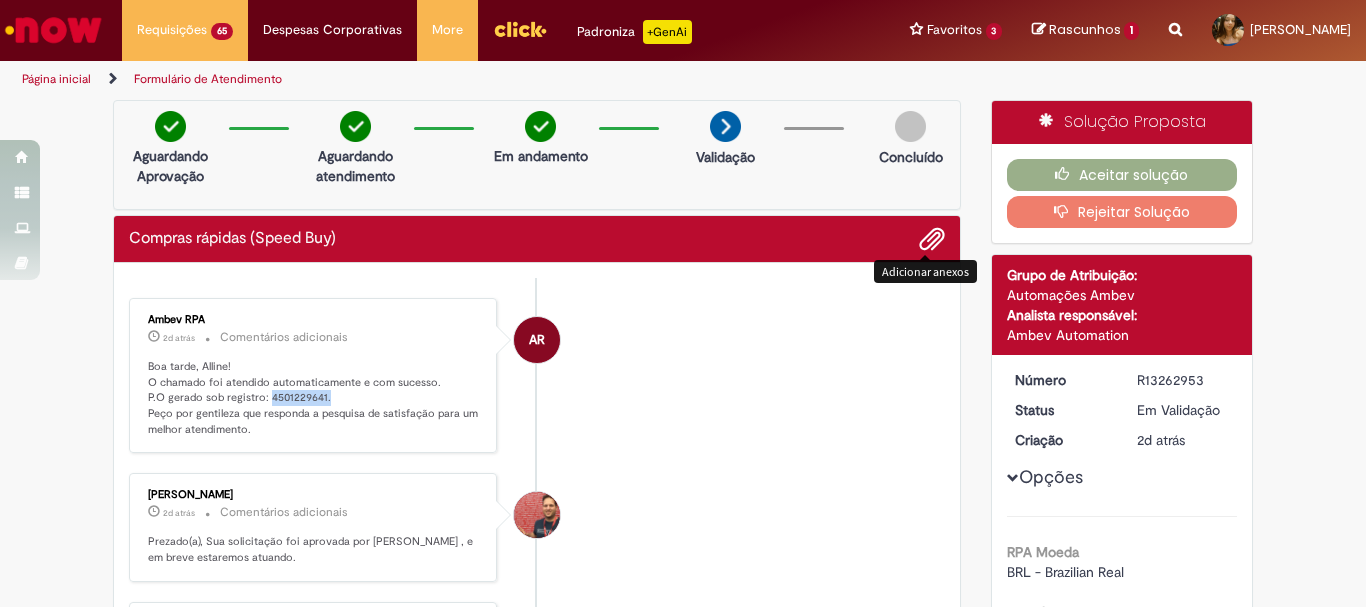 drag, startPoint x: 324, startPoint y: 398, endPoint x: 259, endPoint y: 396, distance: 65.03076 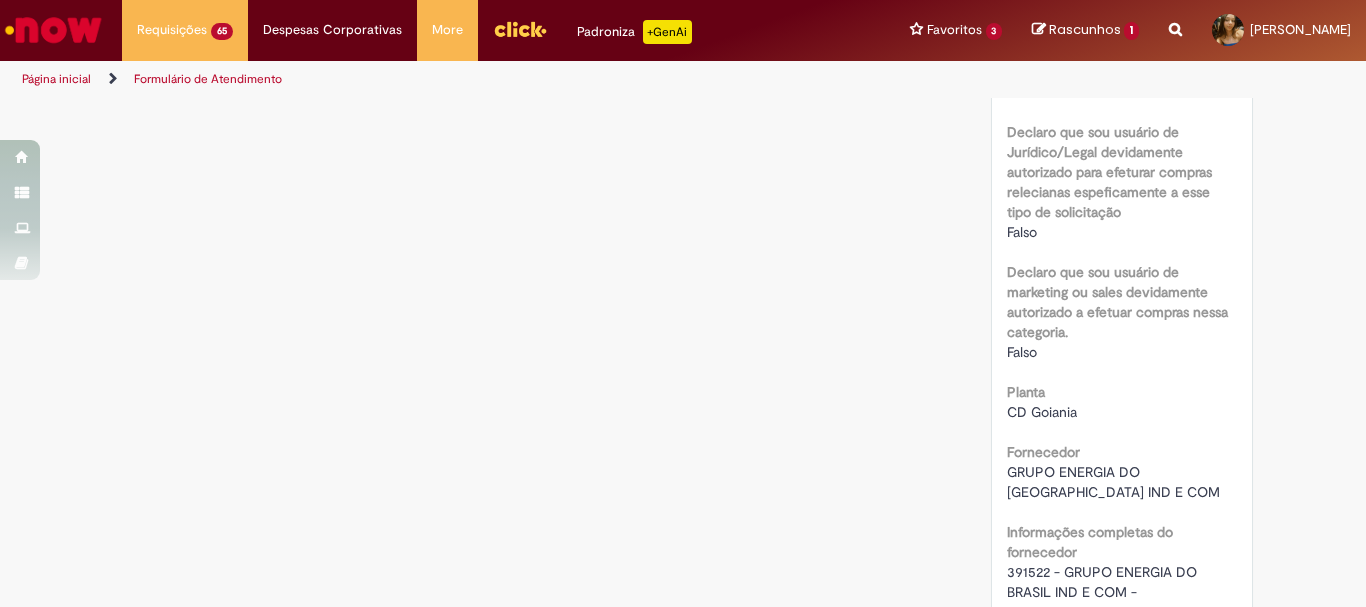 scroll, scrollTop: 1300, scrollLeft: 0, axis: vertical 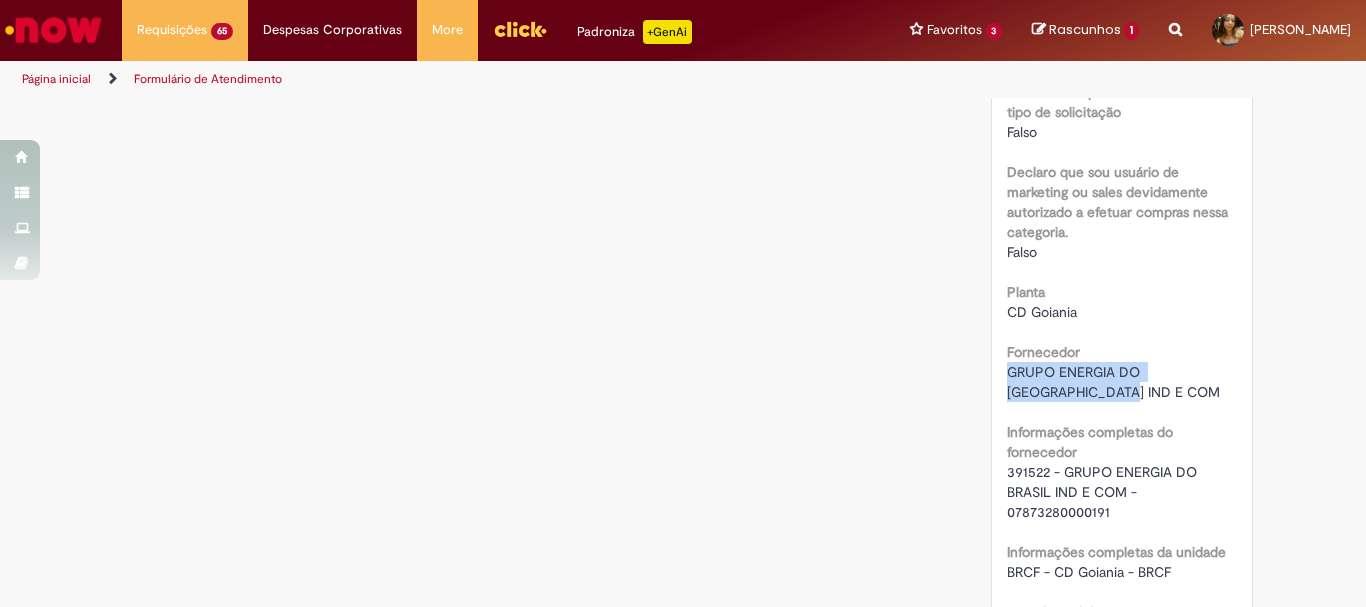 drag, startPoint x: 994, startPoint y: 366, endPoint x: 1031, endPoint y: 390, distance: 44.102154 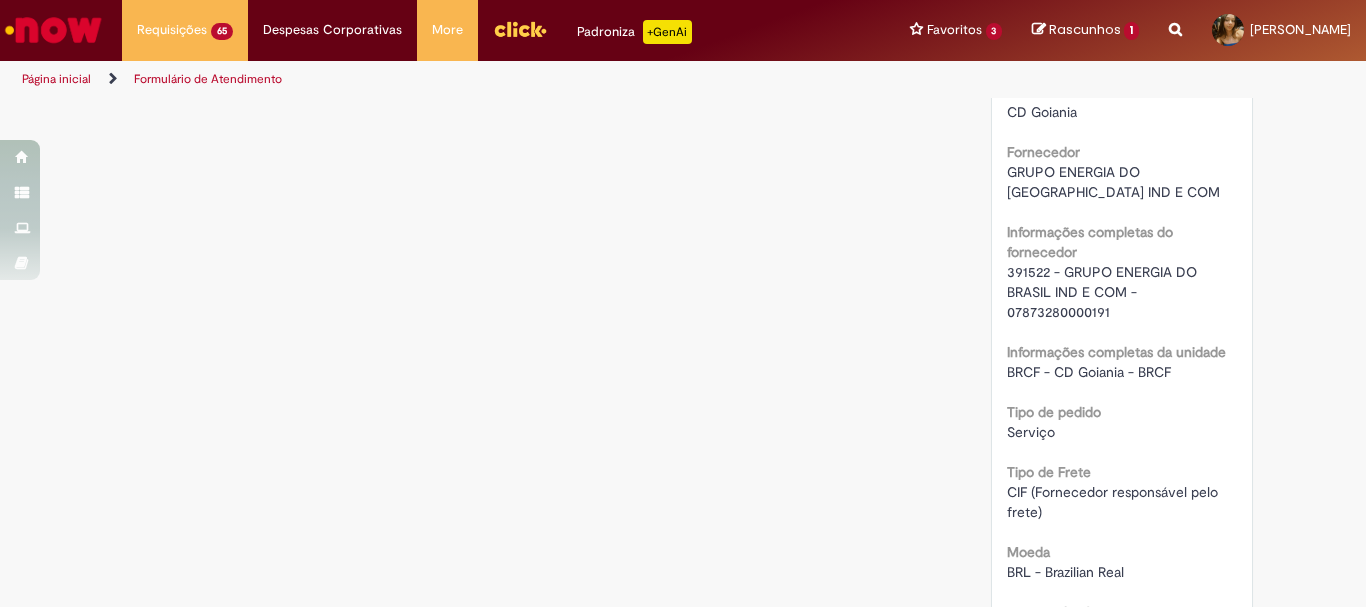 scroll, scrollTop: 1900, scrollLeft: 0, axis: vertical 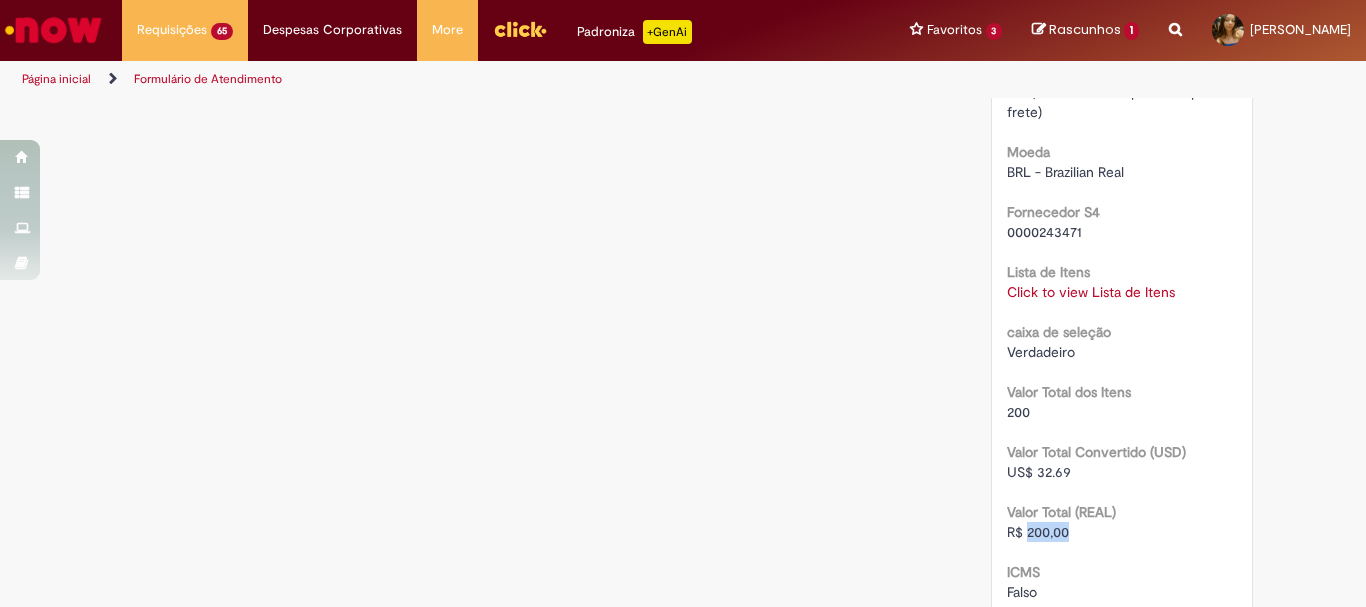 drag, startPoint x: 1067, startPoint y: 529, endPoint x: 1018, endPoint y: 534, distance: 49.25444 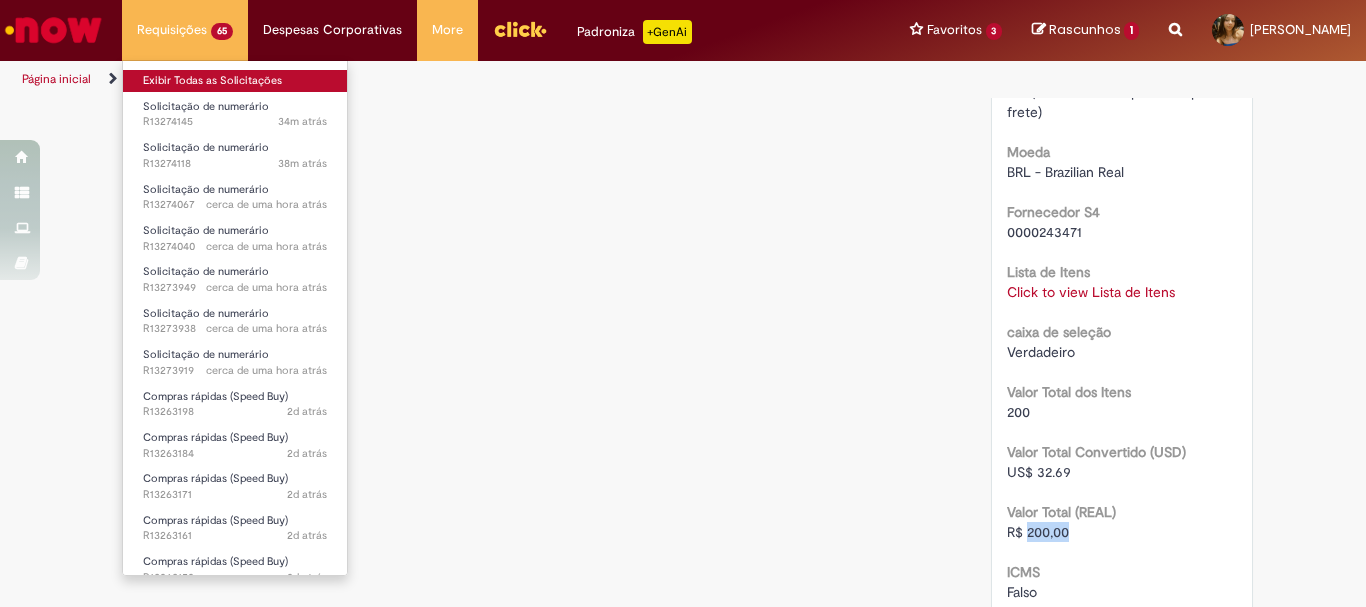 click on "Exibir Todas as Solicitações" at bounding box center (235, 81) 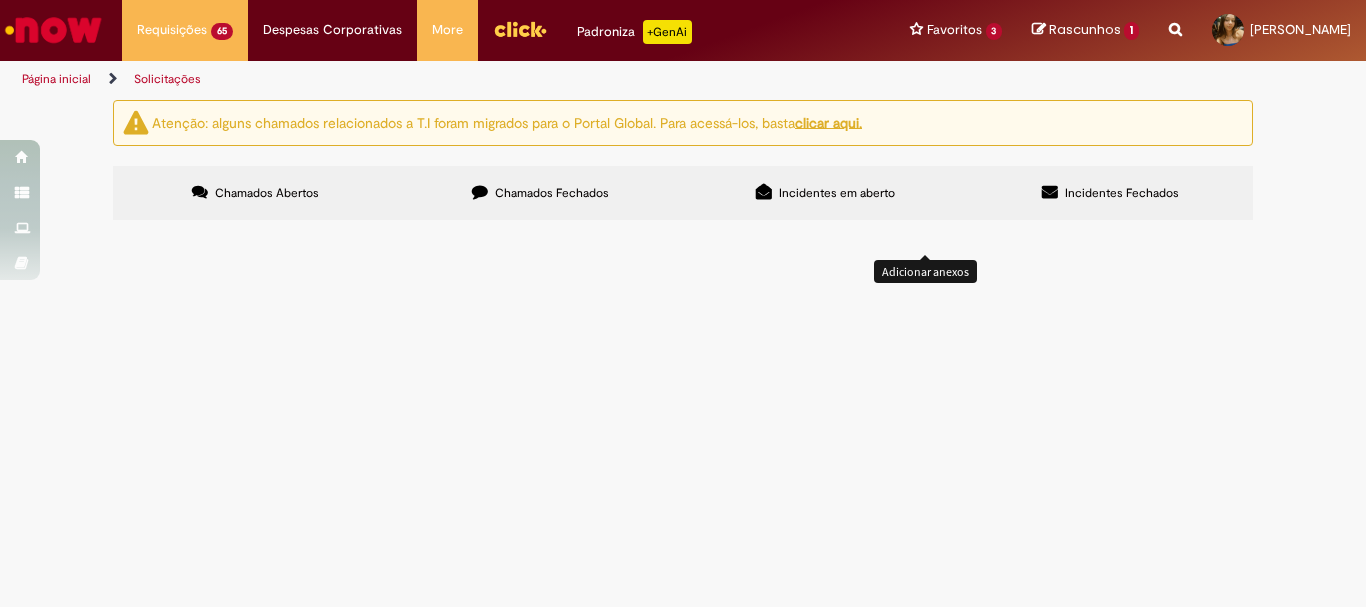 scroll, scrollTop: 500, scrollLeft: 0, axis: vertical 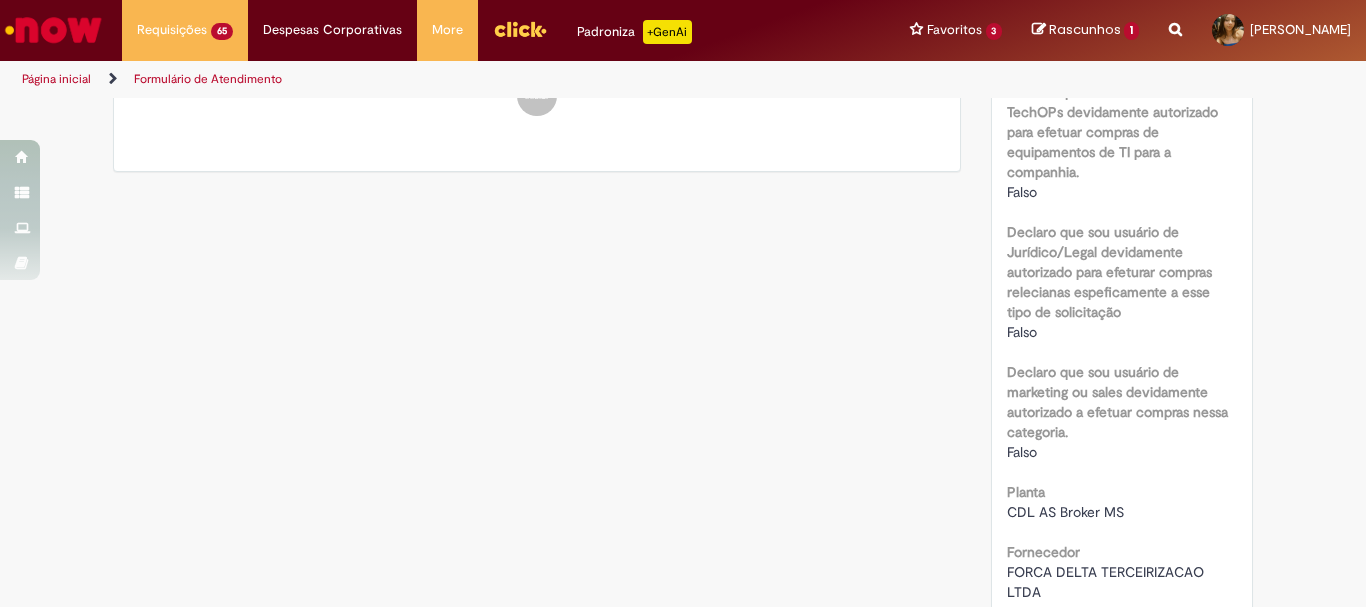 drag, startPoint x: 441, startPoint y: 354, endPoint x: 387, endPoint y: 319, distance: 64.3506 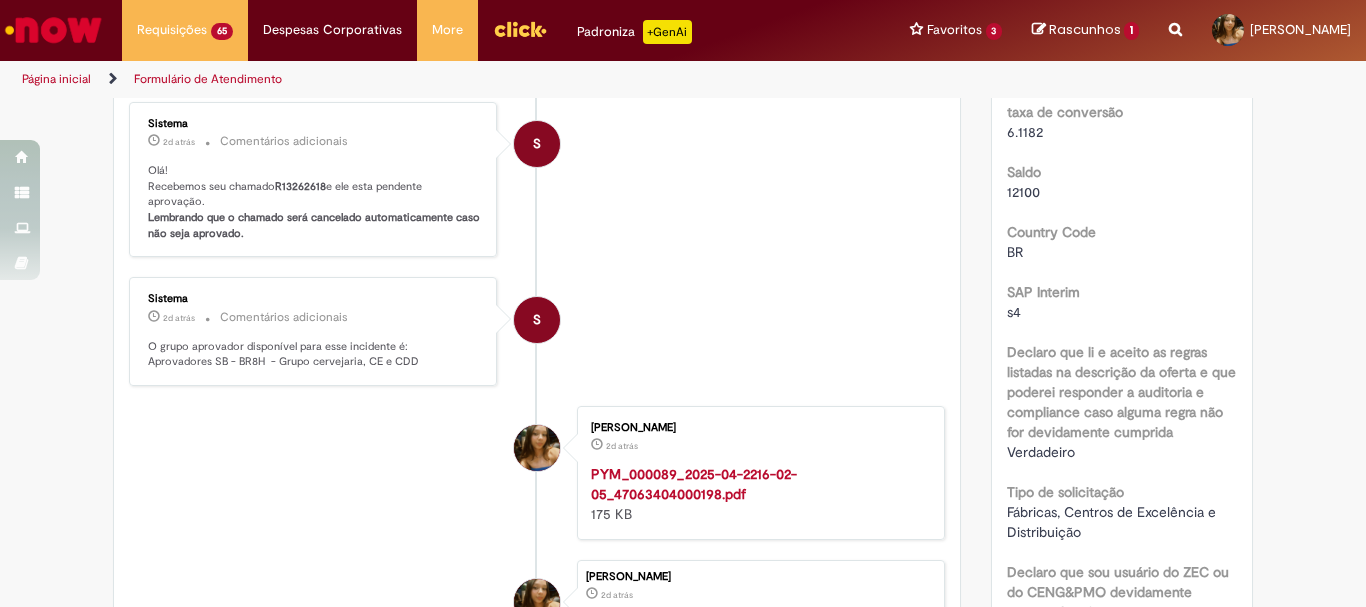 scroll, scrollTop: 0, scrollLeft: 0, axis: both 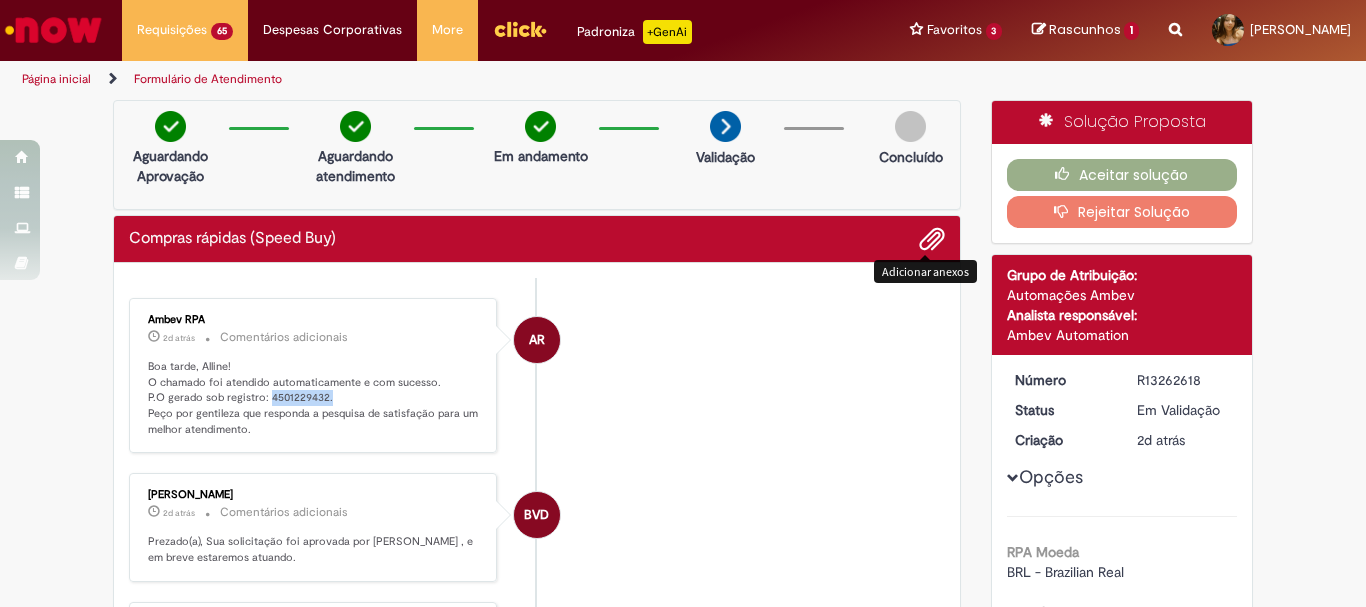 drag, startPoint x: 327, startPoint y: 395, endPoint x: 261, endPoint y: 394, distance: 66.007576 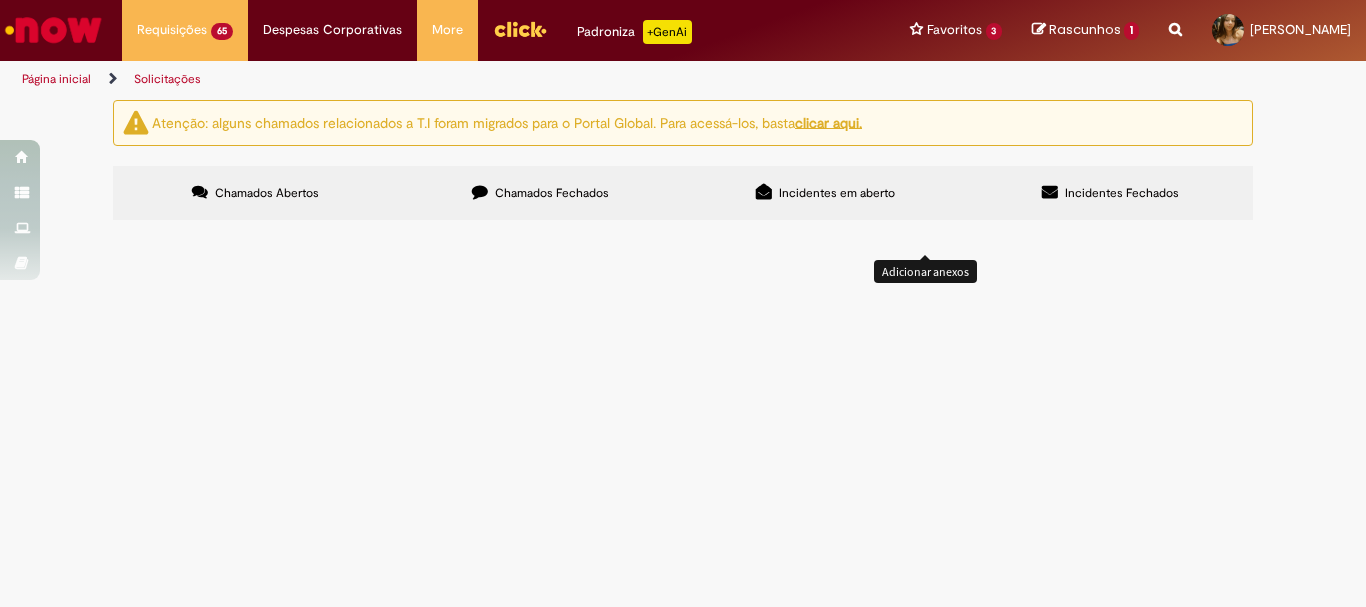 scroll, scrollTop: 500, scrollLeft: 0, axis: vertical 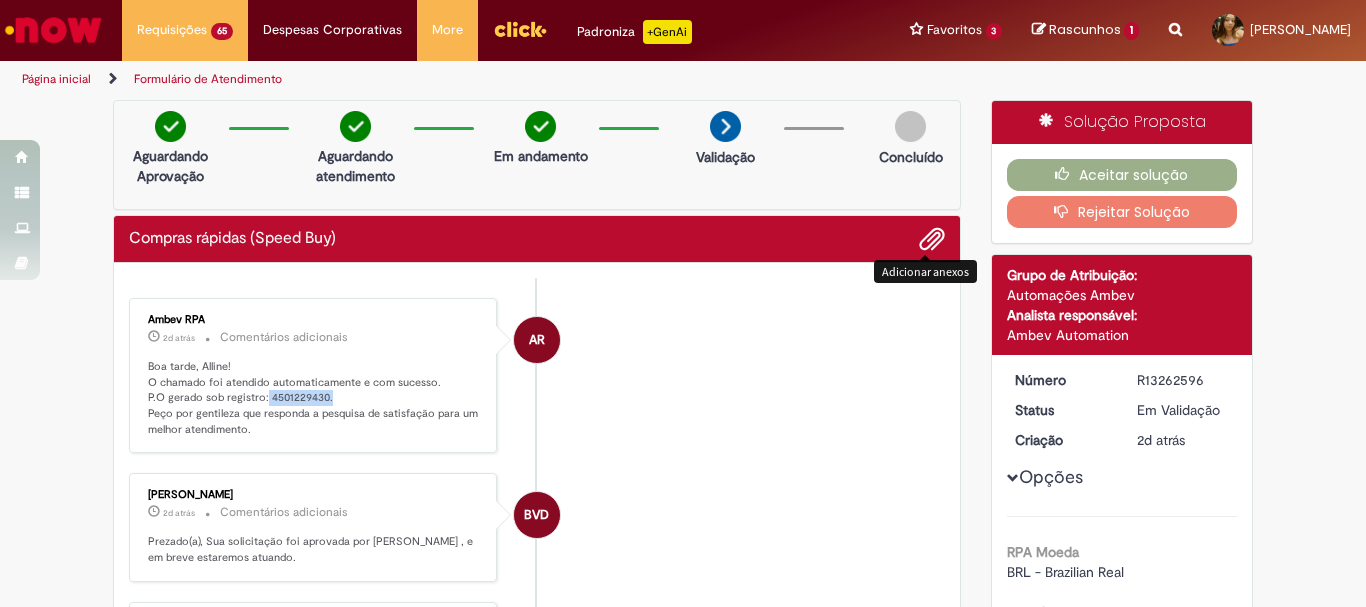 drag, startPoint x: 334, startPoint y: 398, endPoint x: 258, endPoint y: 396, distance: 76.02631 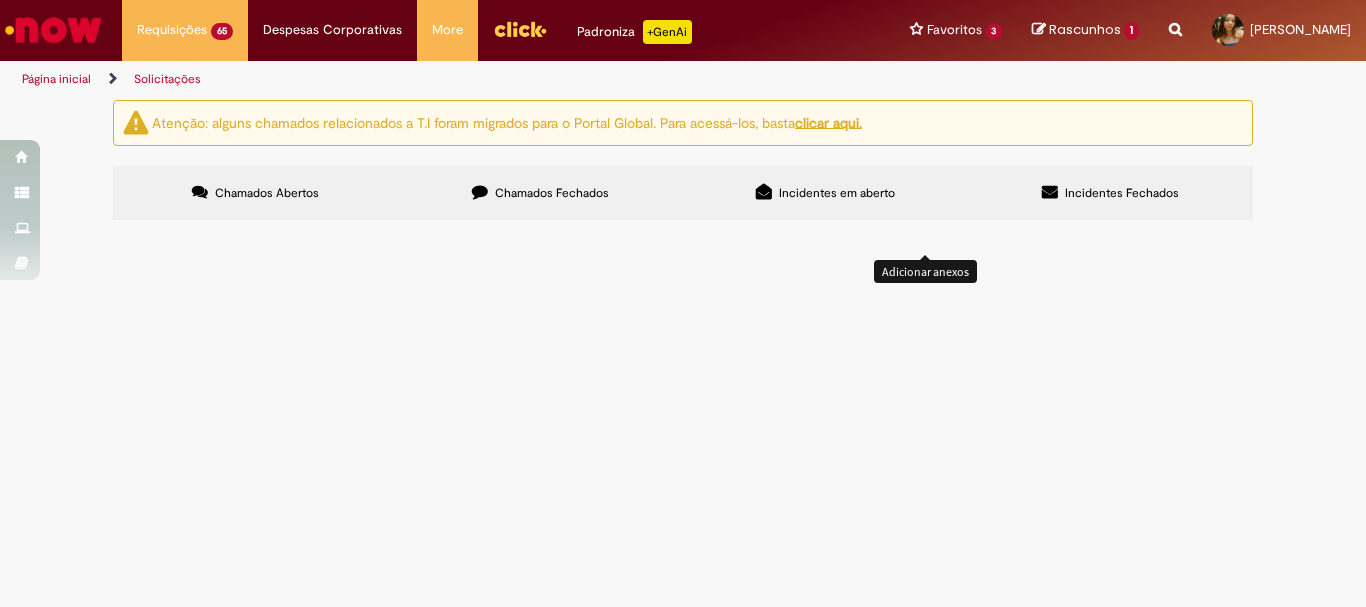 scroll, scrollTop: 561, scrollLeft: 0, axis: vertical 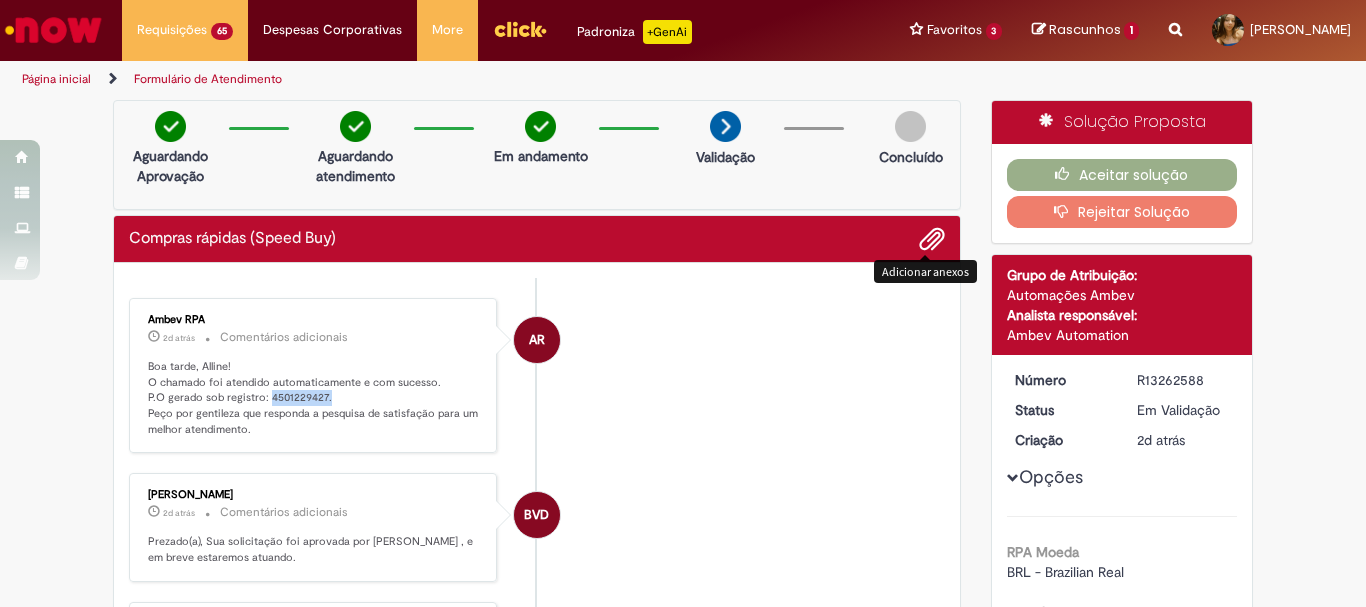 drag, startPoint x: 327, startPoint y: 405, endPoint x: 260, endPoint y: 397, distance: 67.47592 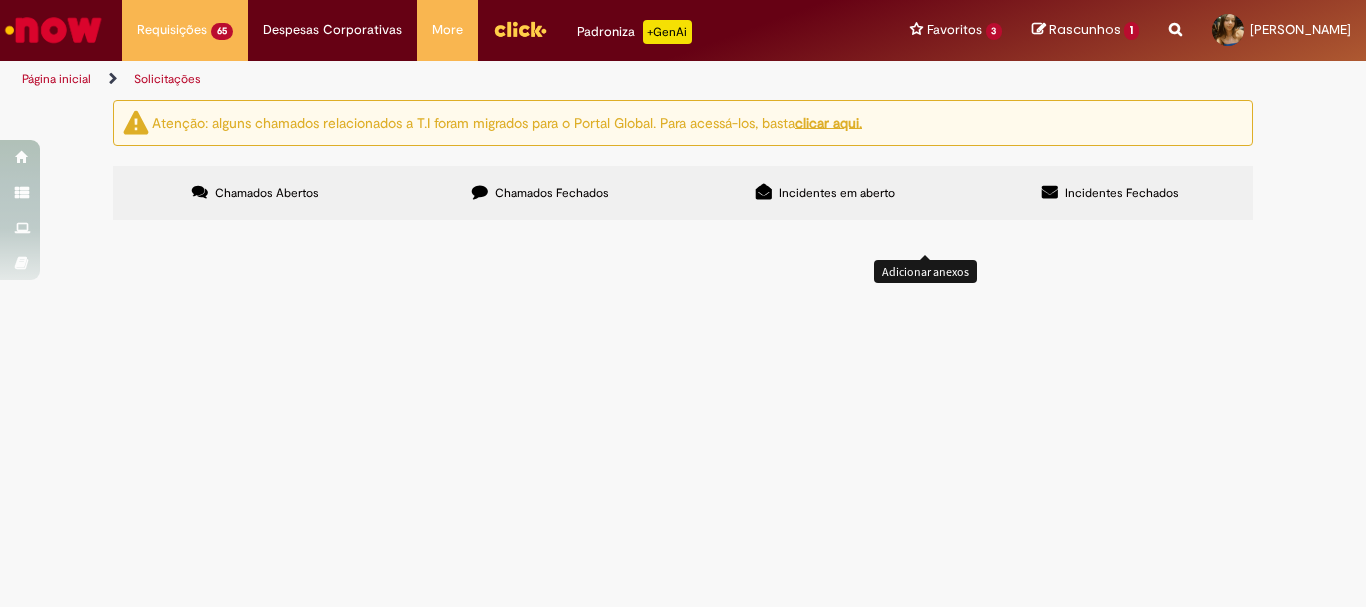 scroll, scrollTop: 500, scrollLeft: 0, axis: vertical 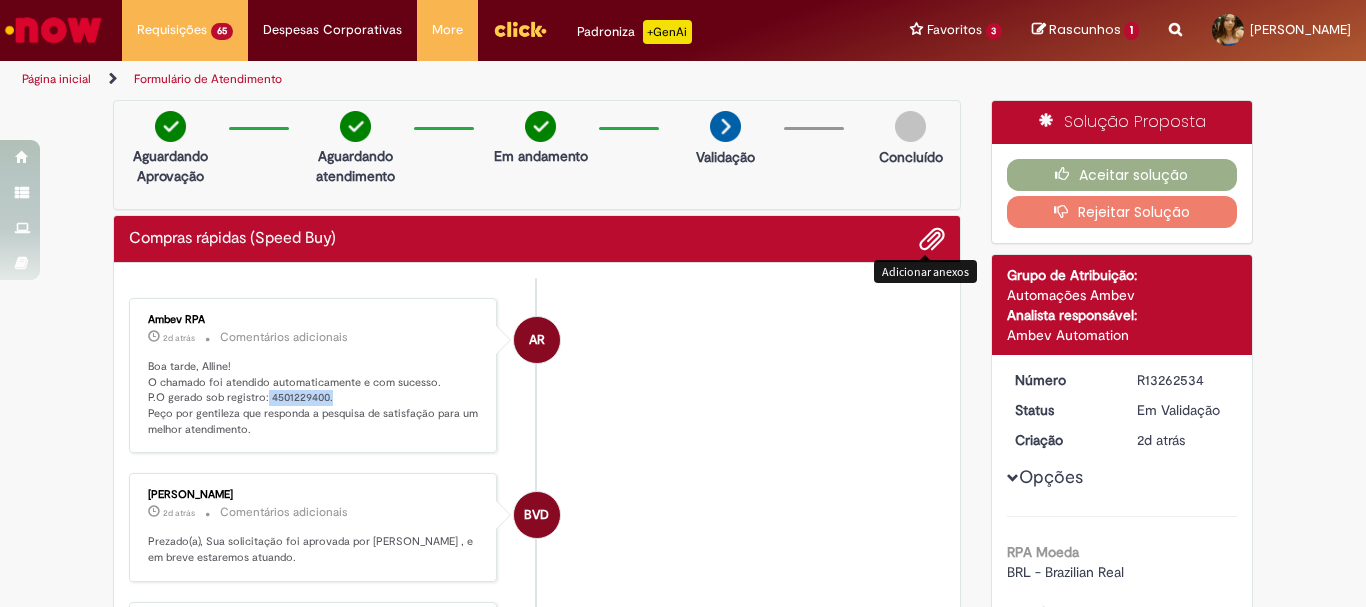 drag, startPoint x: 330, startPoint y: 405, endPoint x: 257, endPoint y: 399, distance: 73.24616 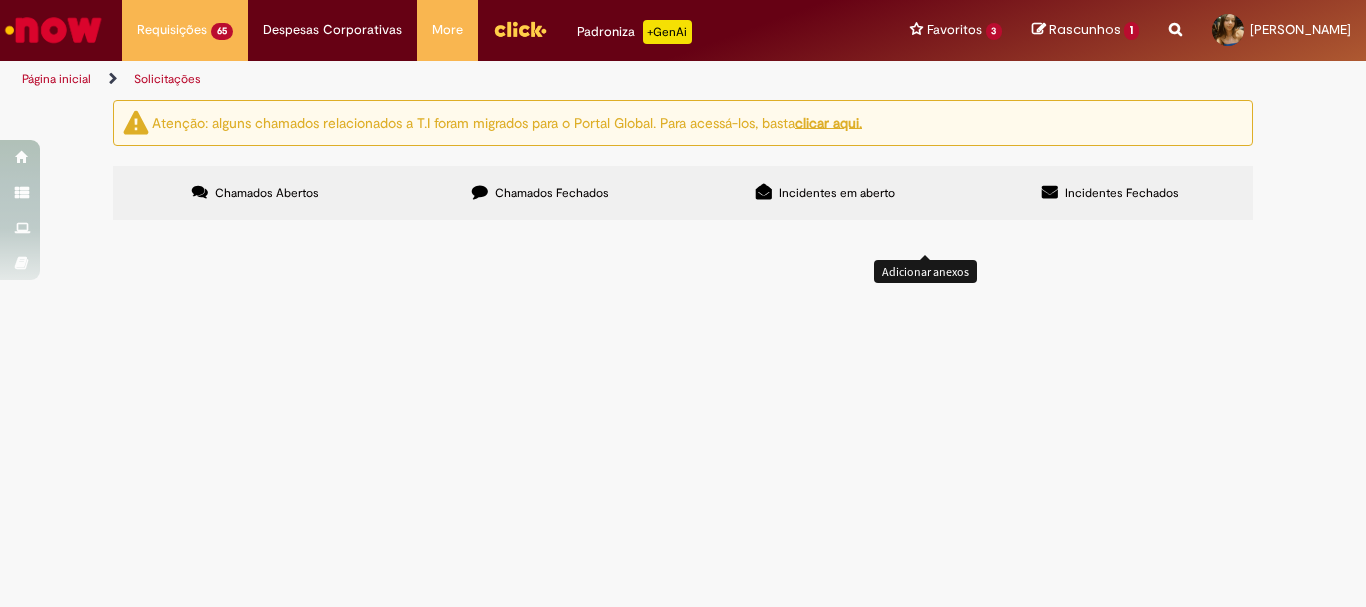 scroll, scrollTop: 561, scrollLeft: 0, axis: vertical 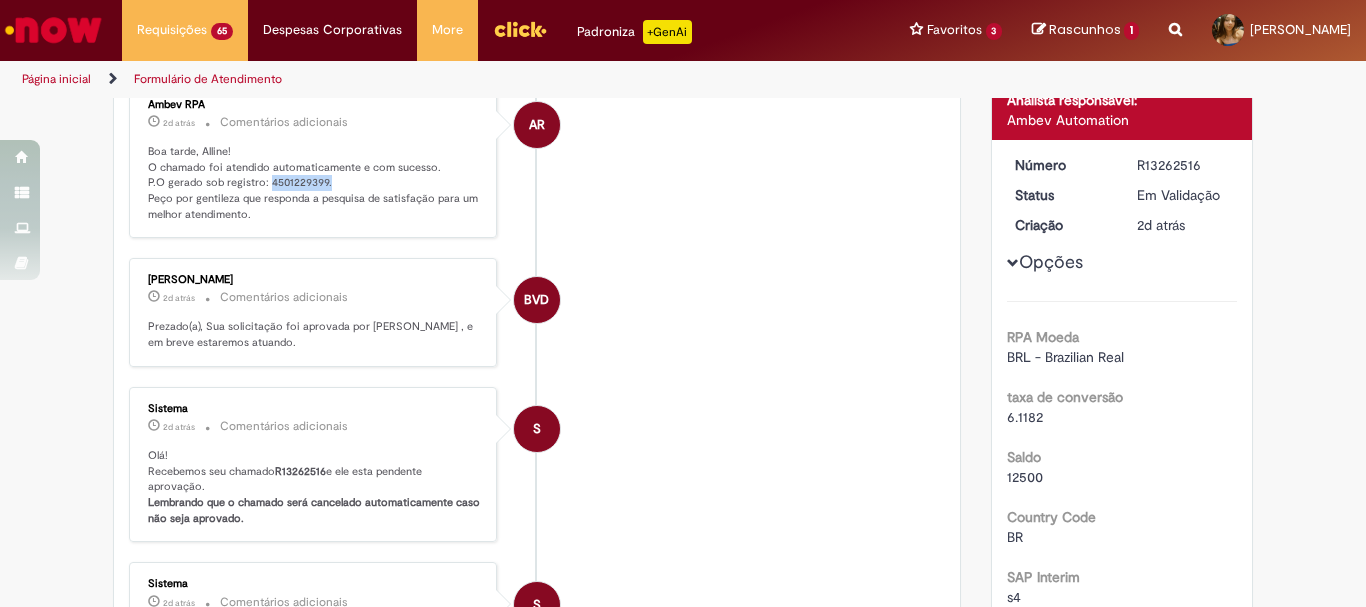 drag, startPoint x: 328, startPoint y: 182, endPoint x: 261, endPoint y: 188, distance: 67.26812 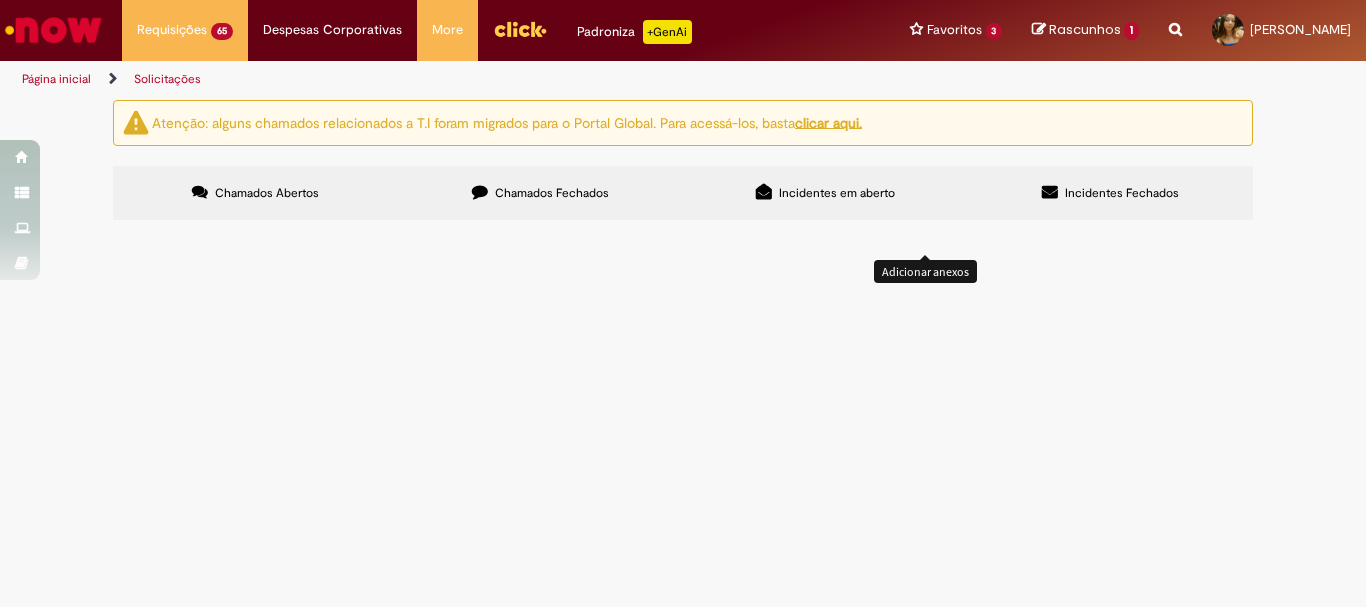 scroll, scrollTop: 500, scrollLeft: 0, axis: vertical 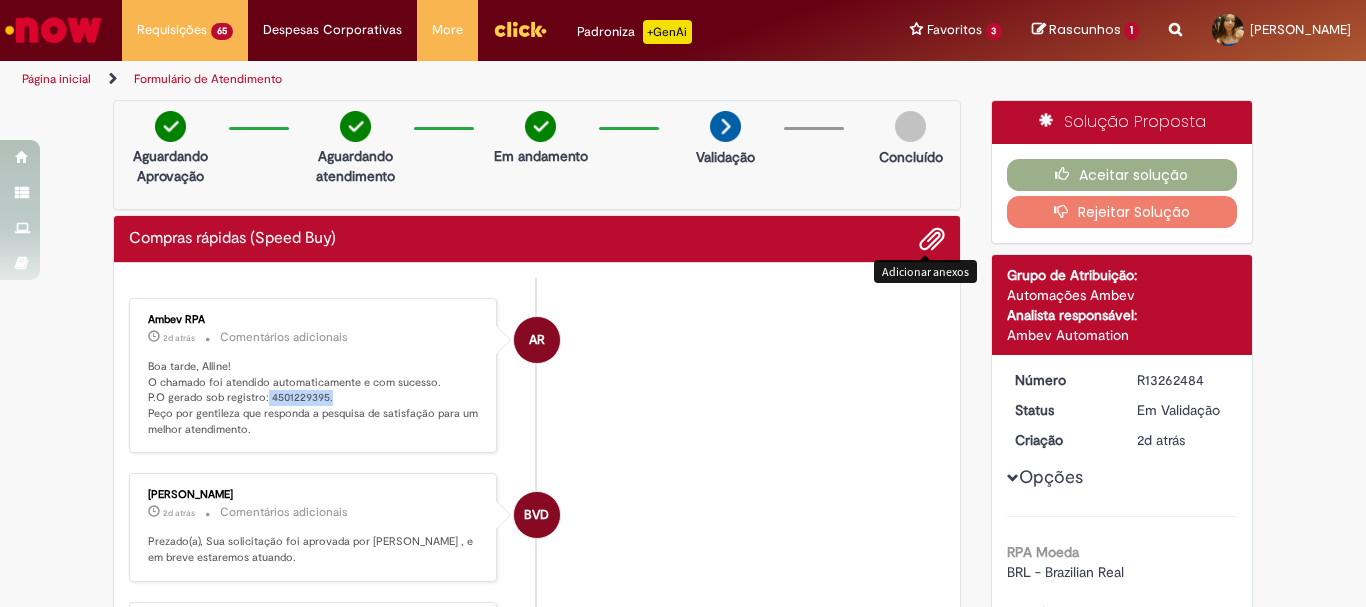 drag, startPoint x: 332, startPoint y: 402, endPoint x: 256, endPoint y: 402, distance: 76 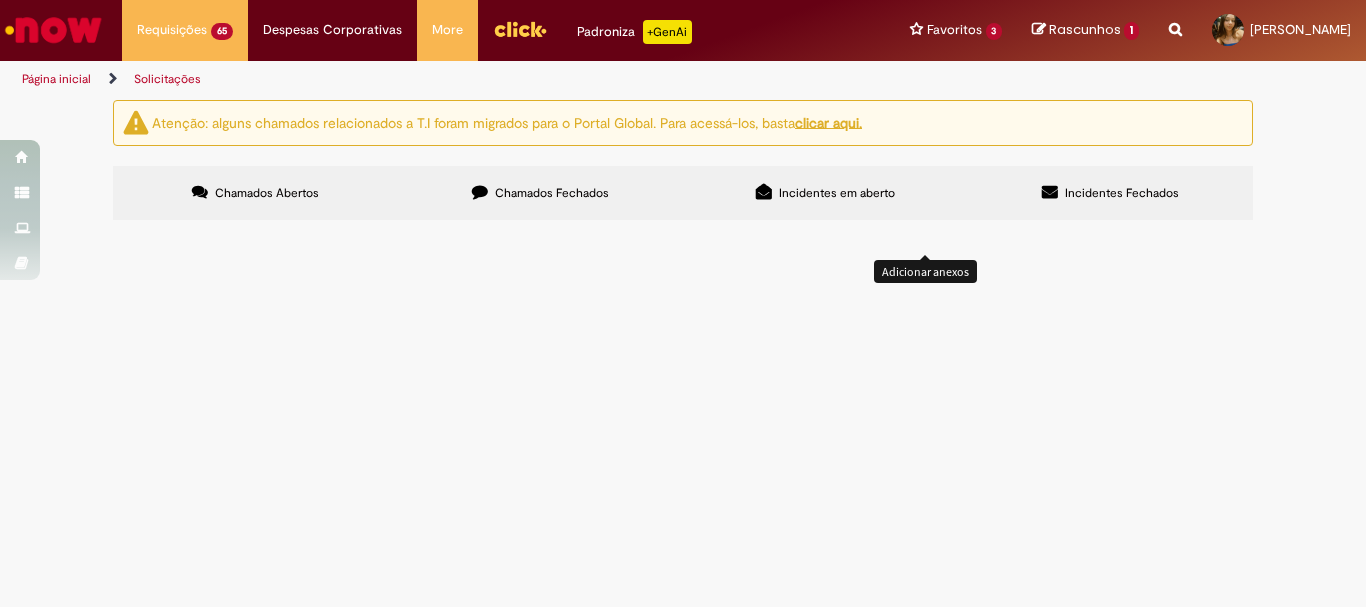 scroll, scrollTop: 561, scrollLeft: 0, axis: vertical 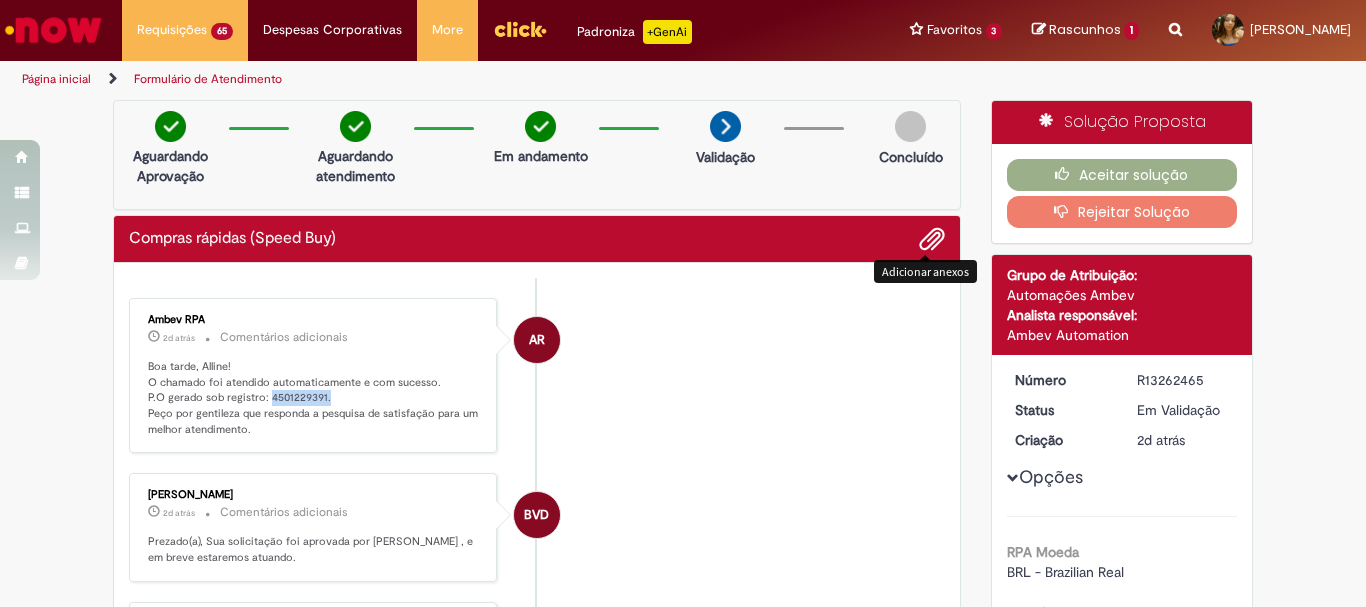 drag, startPoint x: 324, startPoint y: 398, endPoint x: 260, endPoint y: 403, distance: 64.195015 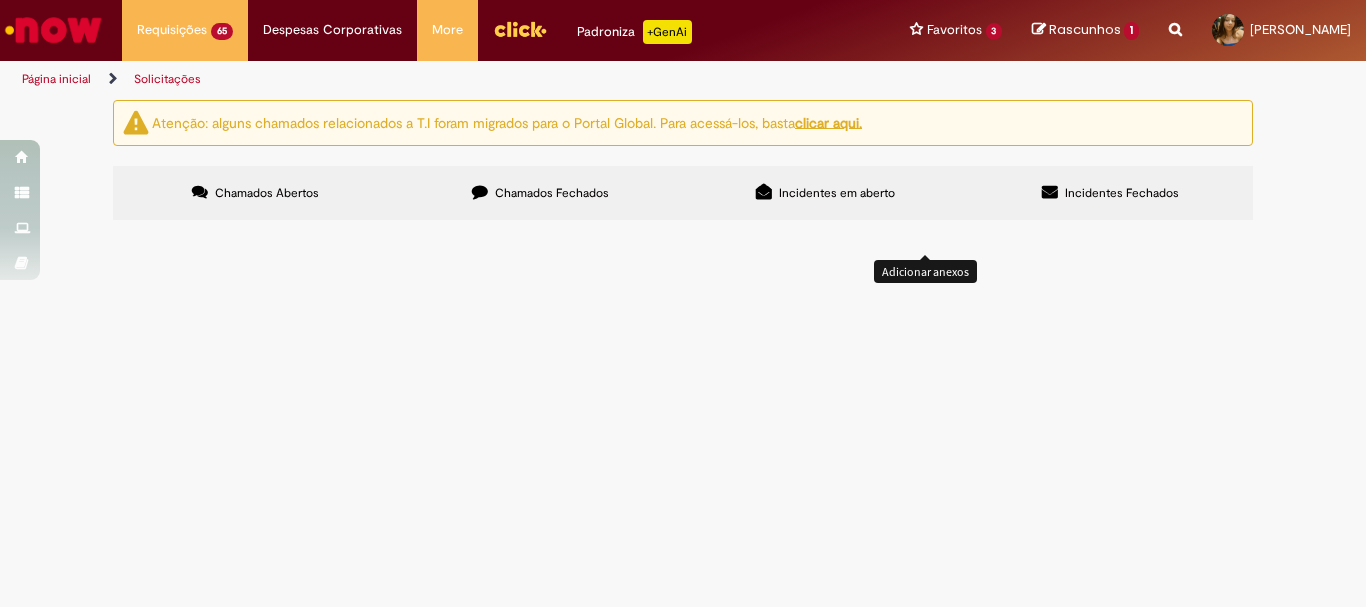 scroll, scrollTop: 561, scrollLeft: 0, axis: vertical 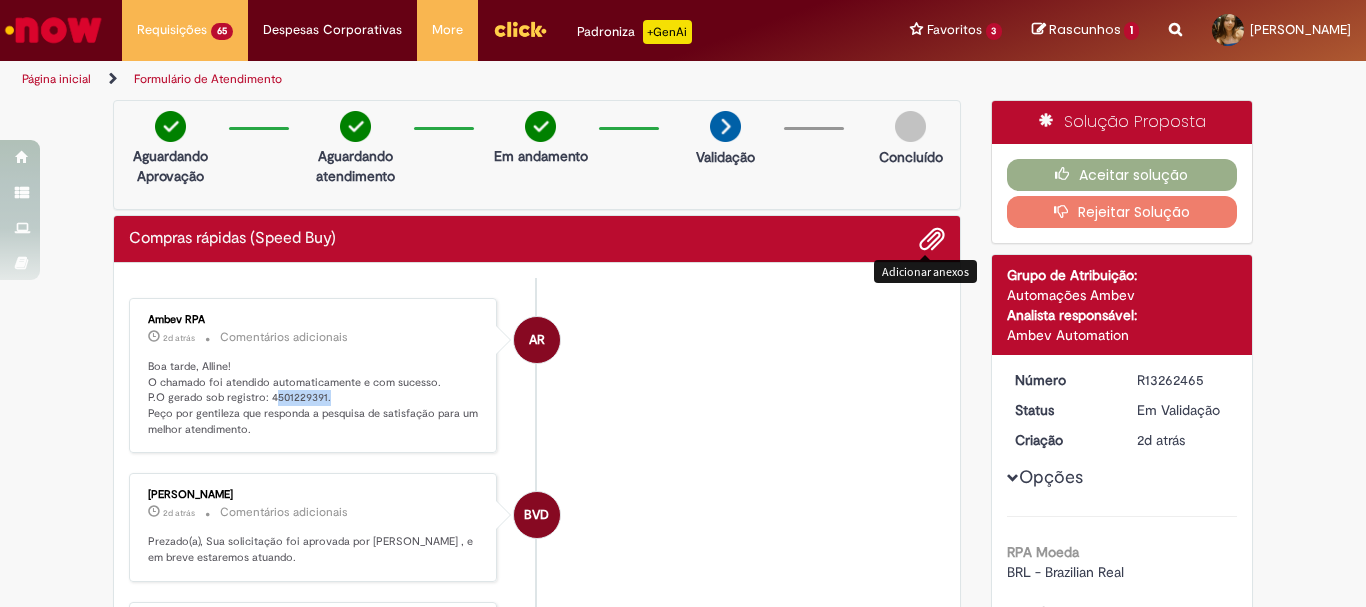 drag, startPoint x: 329, startPoint y: 279, endPoint x: 263, endPoint y: 400, distance: 137.8296 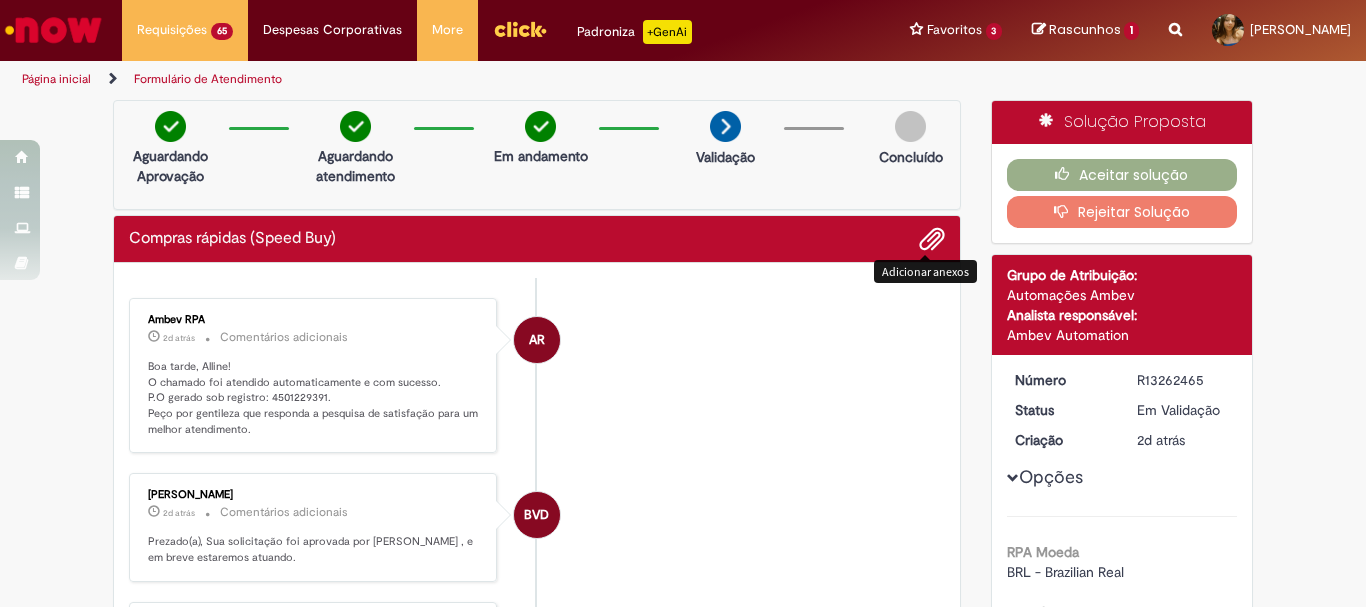 click on "Boa tarde, Alline!
O chamado foi atendido automaticamente e com sucesso.
P.O gerado sob registro: 4501229391.
Peço por gentileza que responda a pesquisa de satisfação para um melhor atendimento." at bounding box center [314, 398] 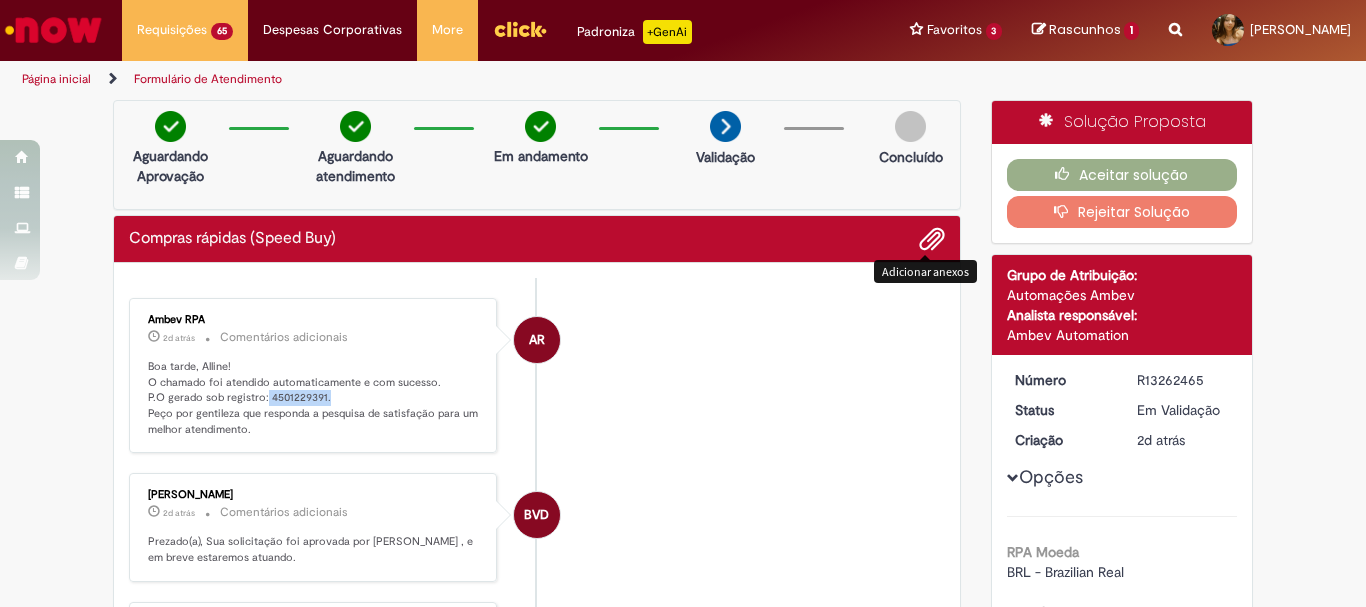 drag, startPoint x: 258, startPoint y: 396, endPoint x: 328, endPoint y: 397, distance: 70.00714 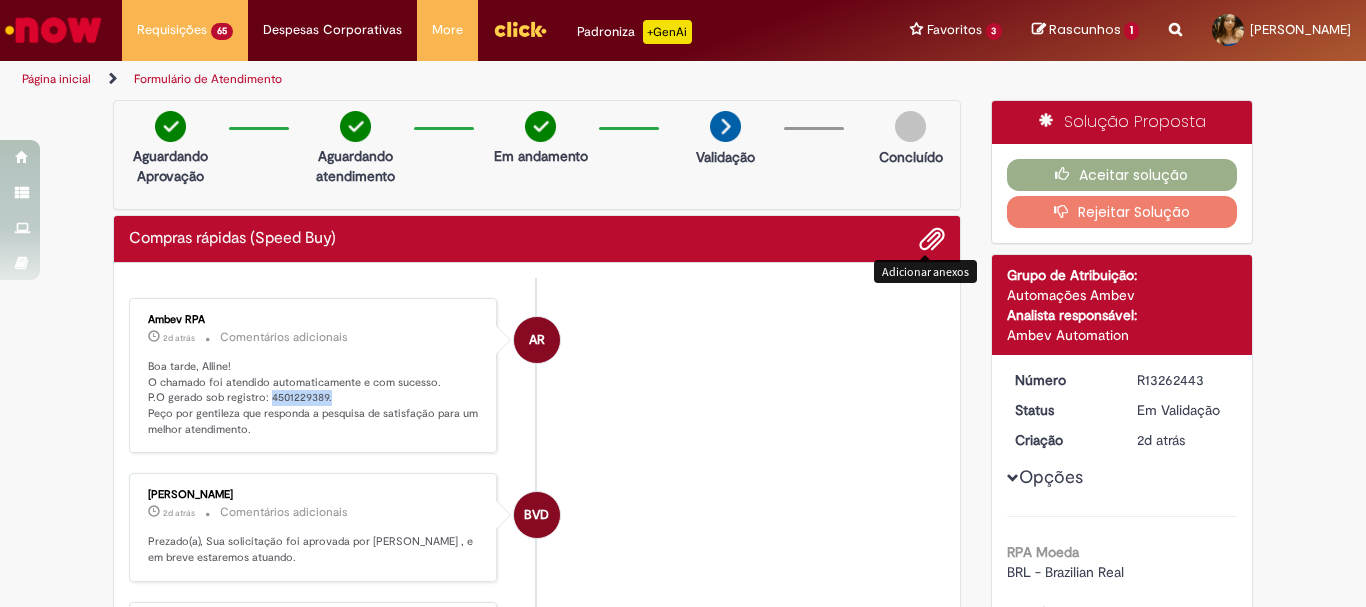 drag, startPoint x: 326, startPoint y: 396, endPoint x: 261, endPoint y: 398, distance: 65.03076 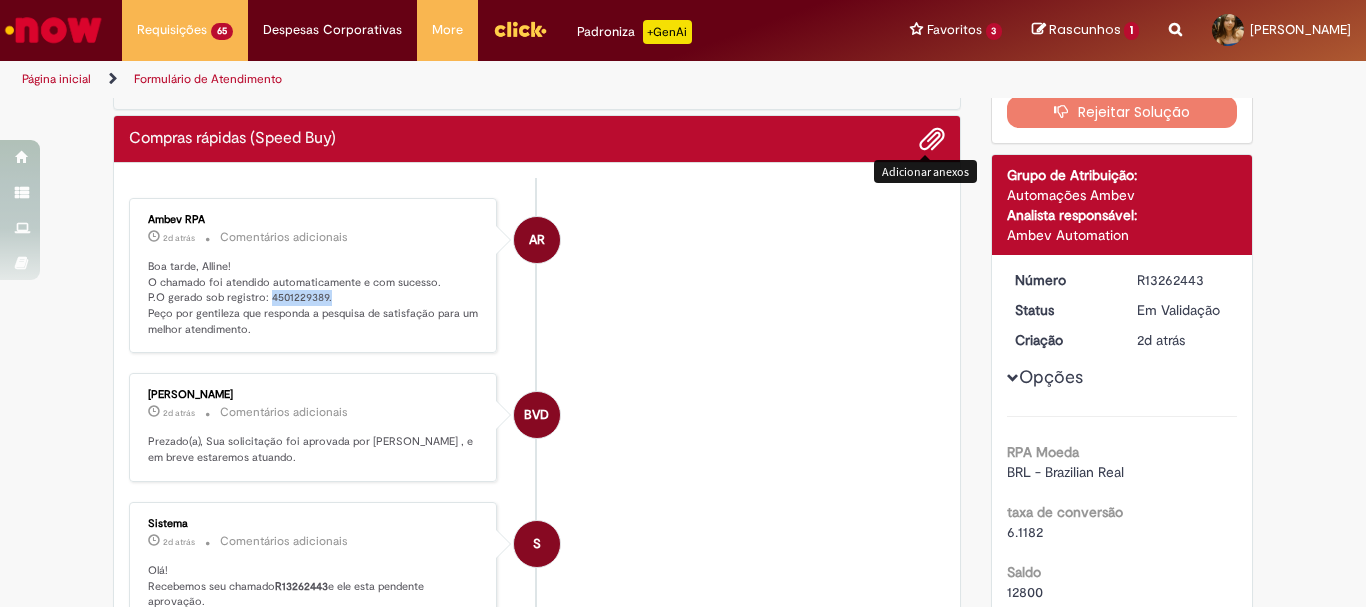 scroll, scrollTop: 0, scrollLeft: 0, axis: both 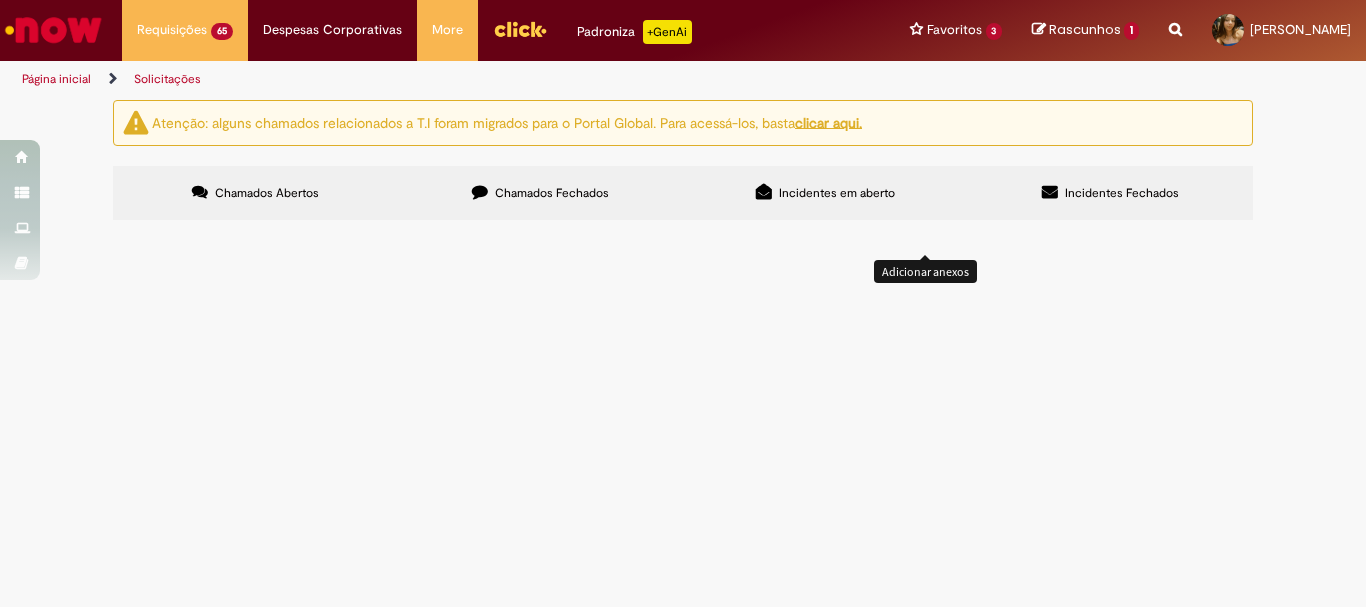 click on "R13262392" at bounding box center [0, 0] 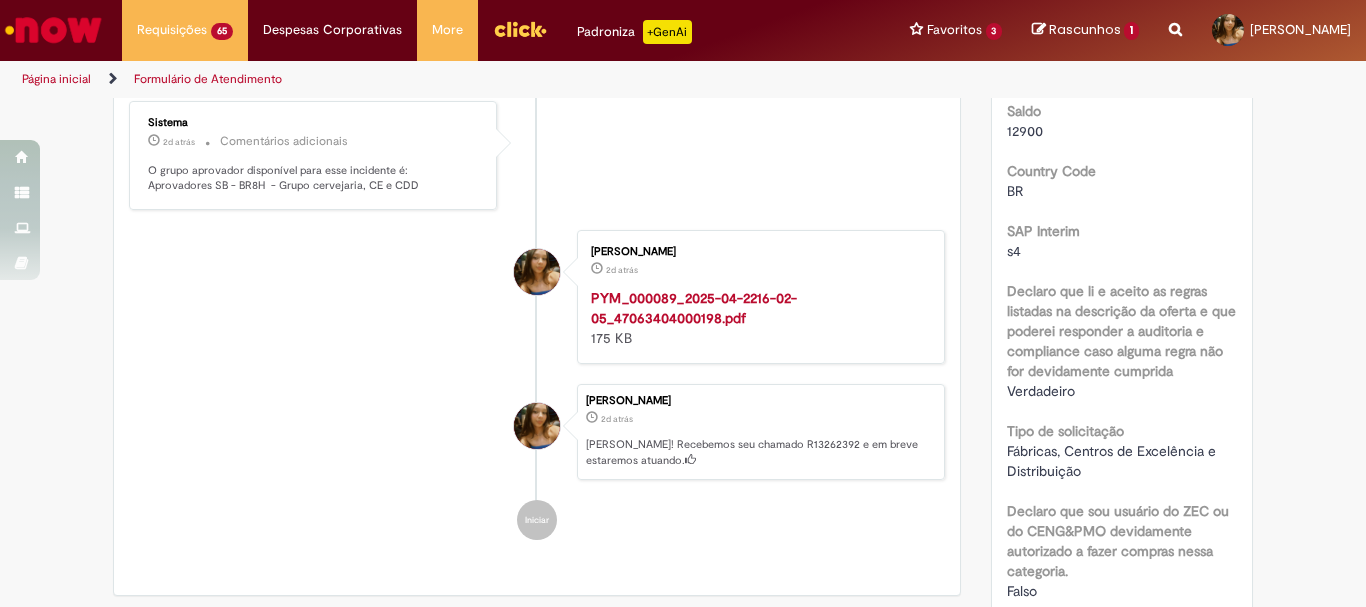 scroll, scrollTop: 0, scrollLeft: 0, axis: both 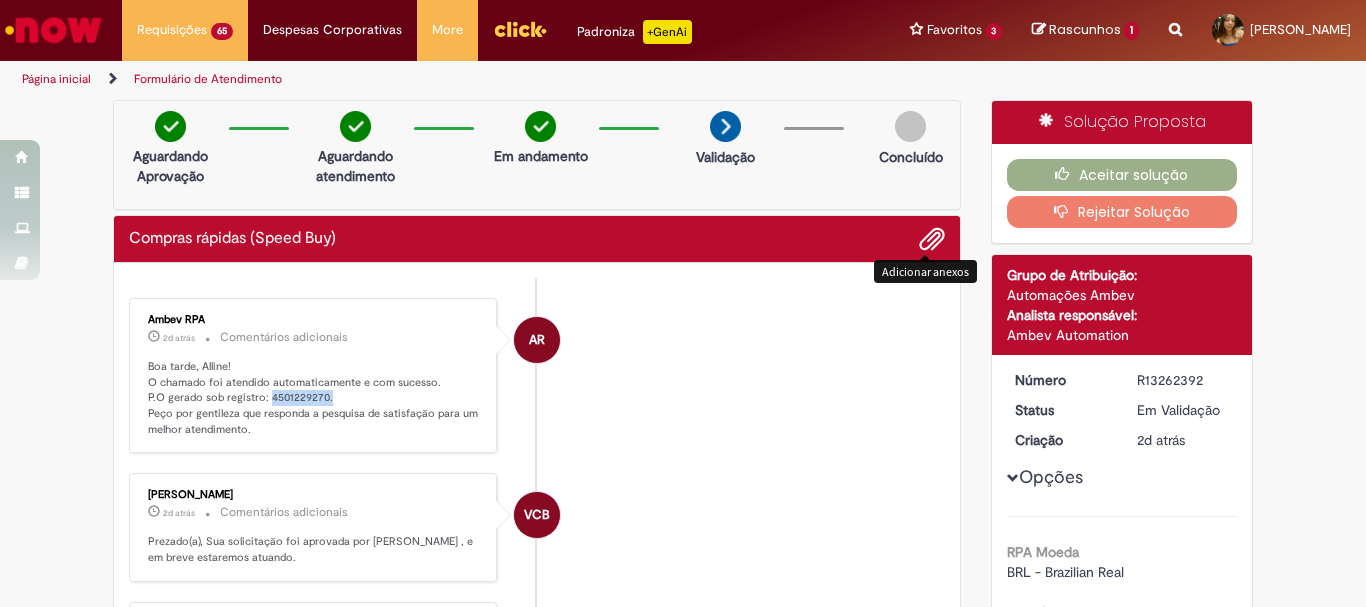 drag, startPoint x: 325, startPoint y: 399, endPoint x: 259, endPoint y: 400, distance: 66.007576 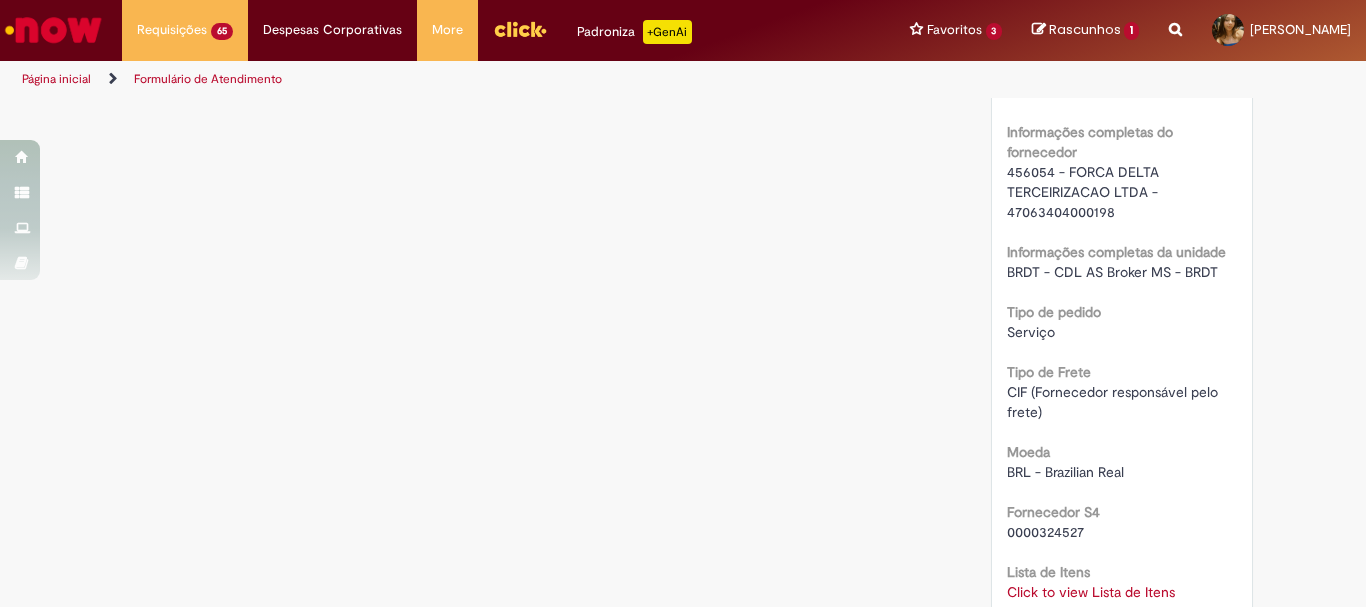 scroll, scrollTop: 2100, scrollLeft: 0, axis: vertical 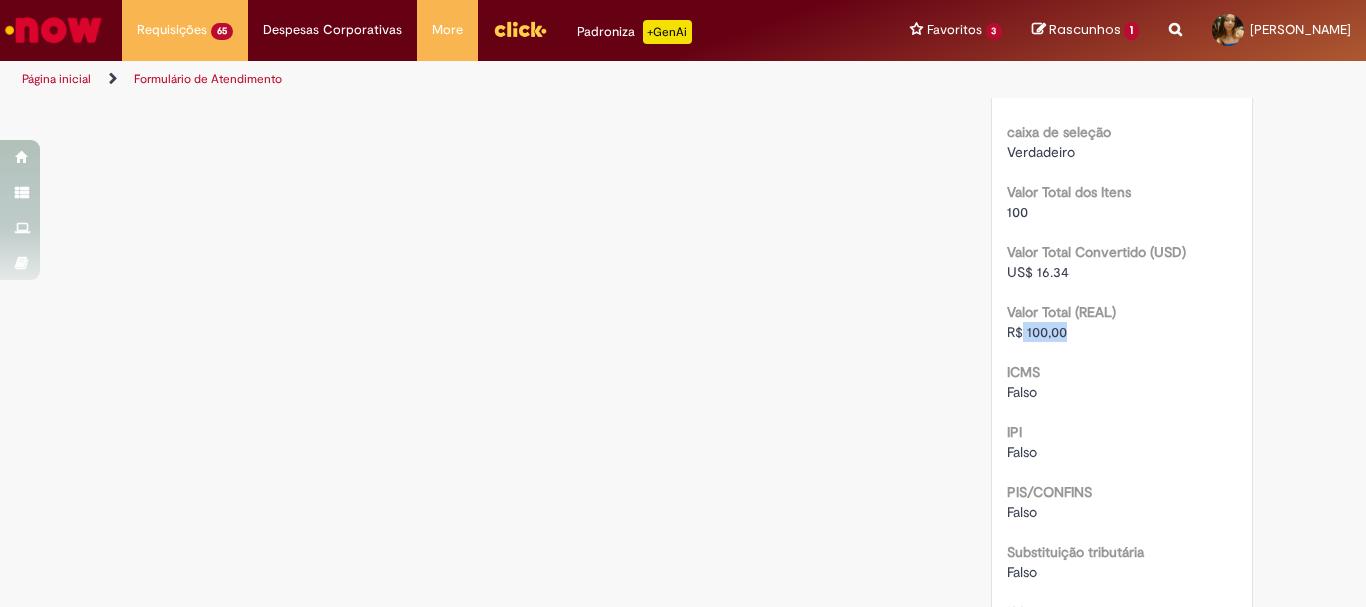 drag, startPoint x: 1057, startPoint y: 333, endPoint x: 1016, endPoint y: 333, distance: 41 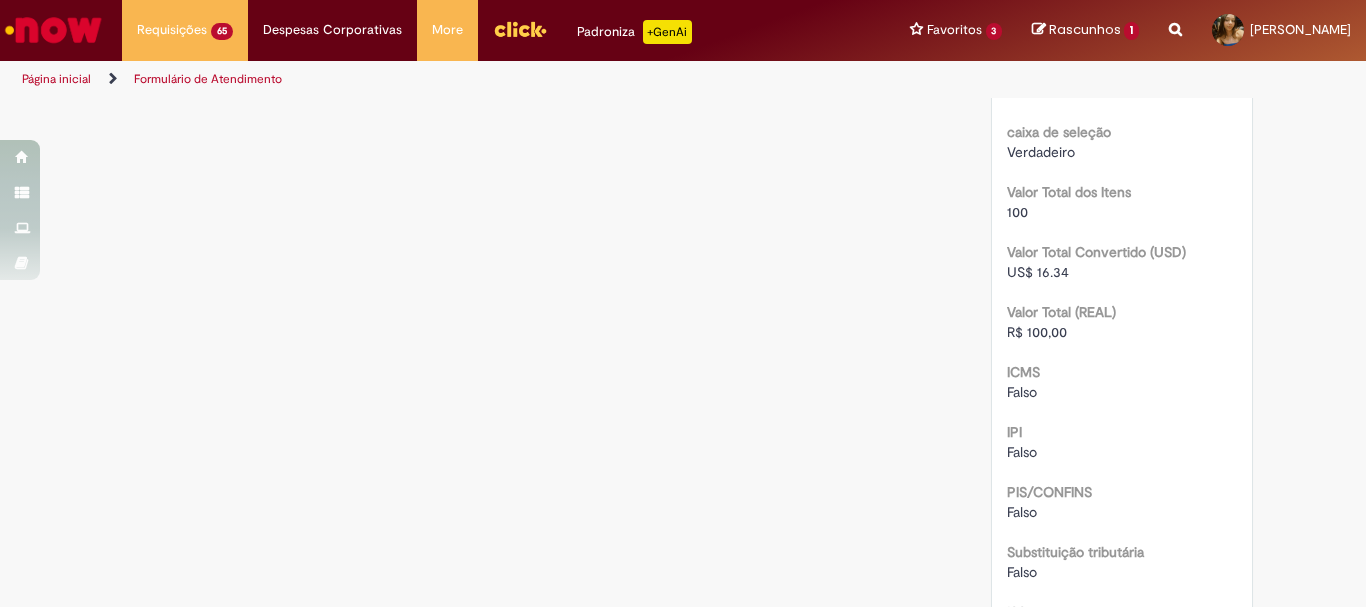 click on "Verificar Código de Barras
Aguardando Aprovação
Aguardando atendimento
Em andamento
Validação
Concluído
Compras rápidas (Speed Buy)
Enviar
AR
Ambev RPA
2d atrás 2 dias atrás     Comentários adicionais
Boa tarde, Alline!
O chamado foi atendido automaticamente e com sucesso.
P.O gerado sob registro: 4501229270.
Peço por gentileza que responda a pesquisa de satisfação para um melhor atendimento." at bounding box center (683, -400) 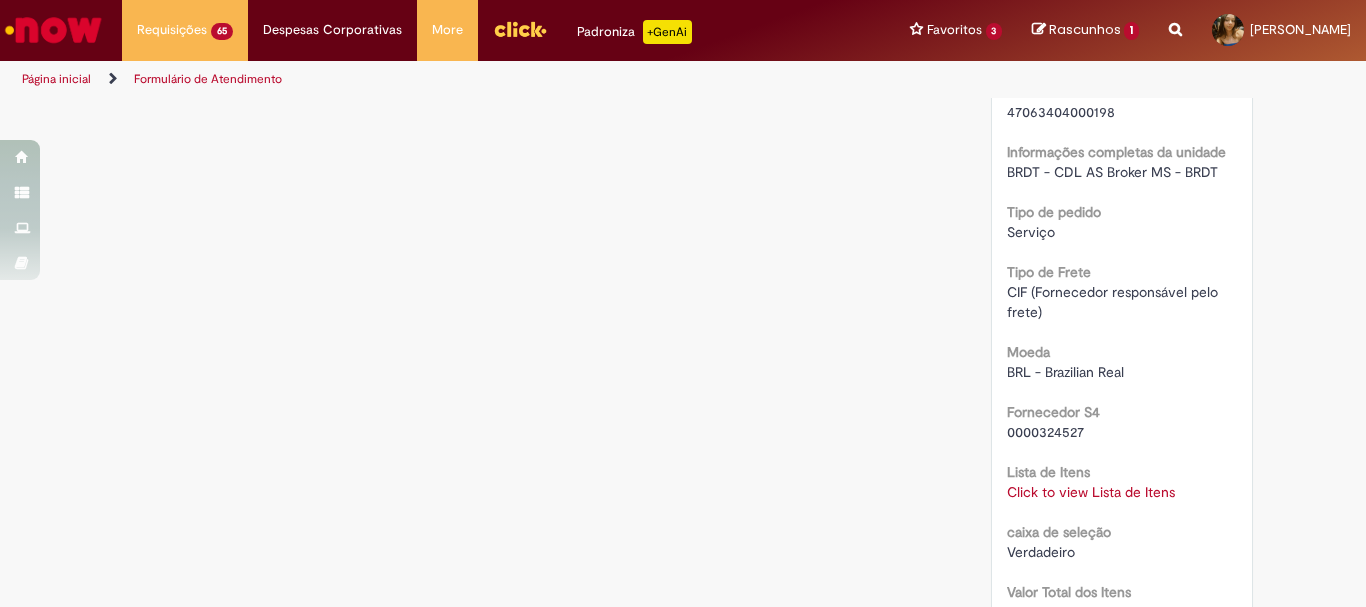 scroll, scrollTop: 2400, scrollLeft: 0, axis: vertical 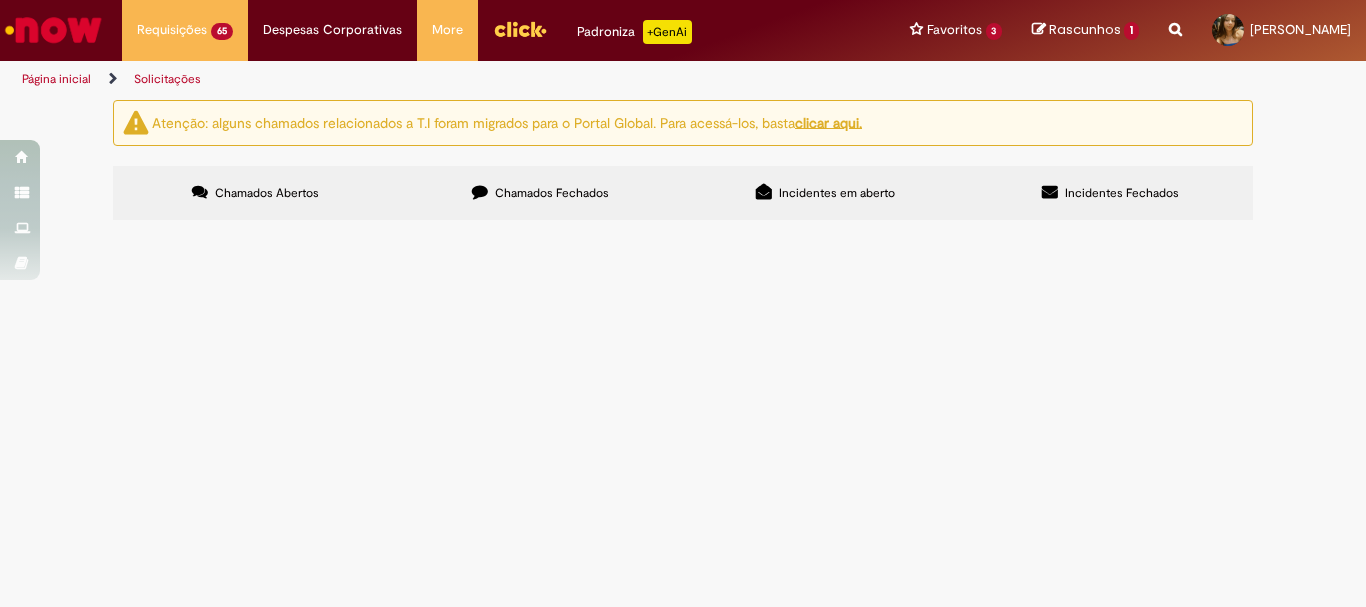 click on "R13262319" at bounding box center (0, 0) 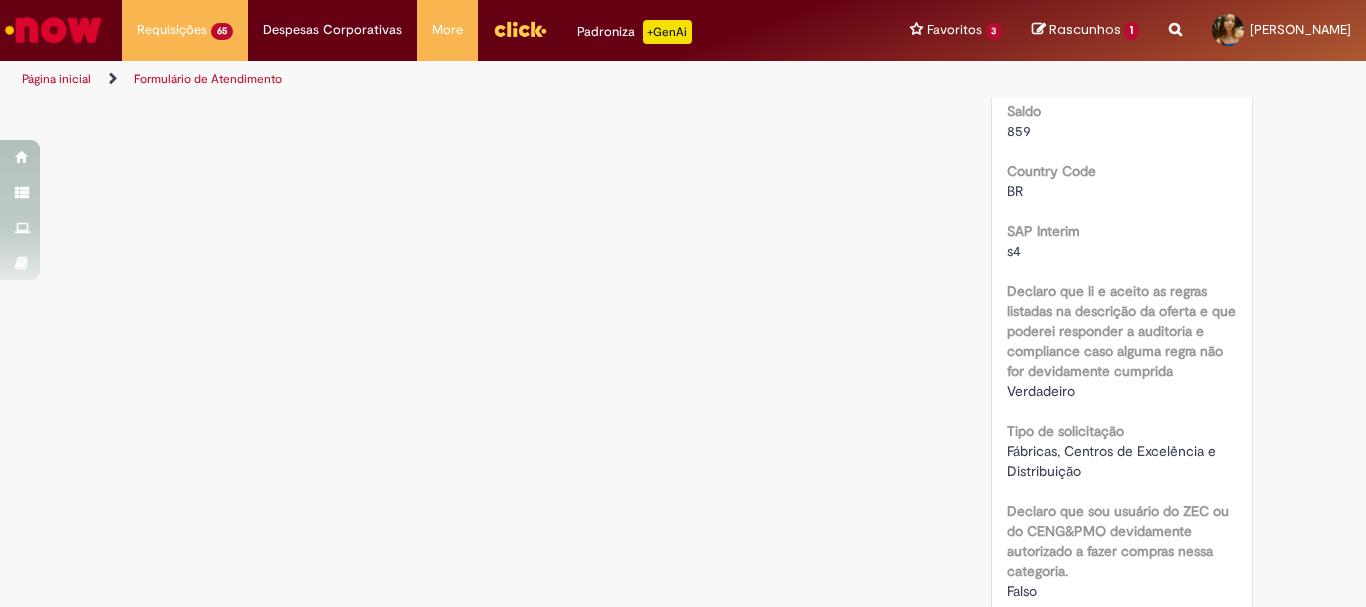 scroll, scrollTop: 0, scrollLeft: 0, axis: both 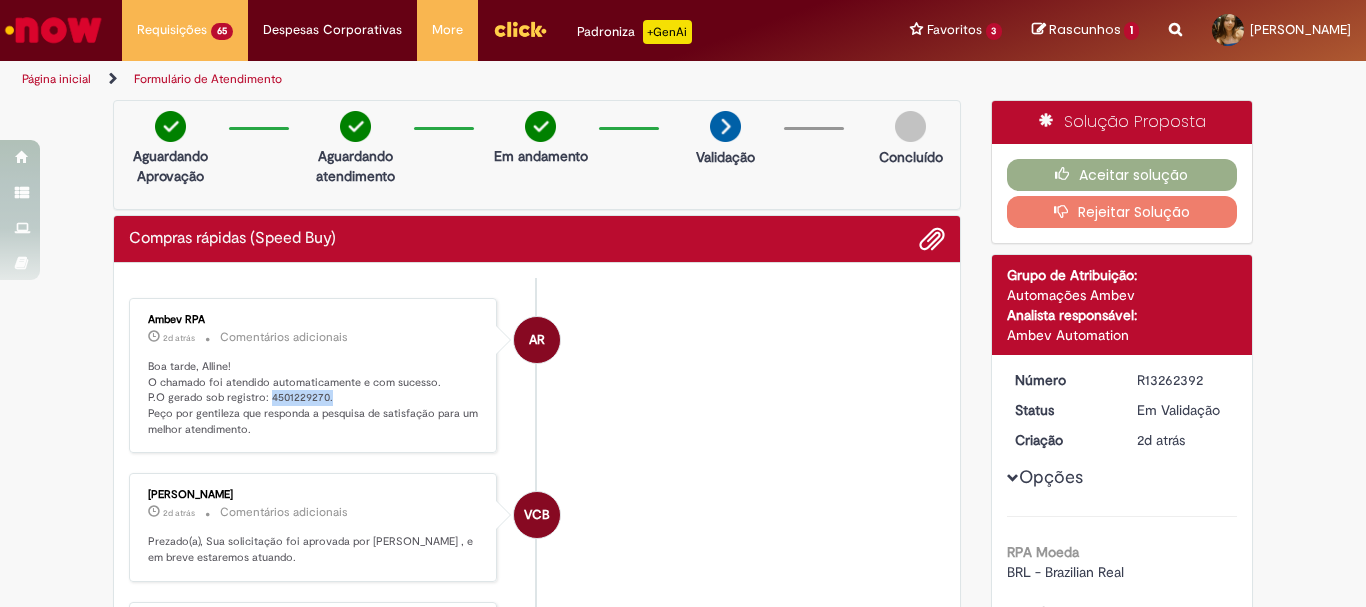 drag, startPoint x: 325, startPoint y: 283, endPoint x: 261, endPoint y: 396, distance: 129.86531 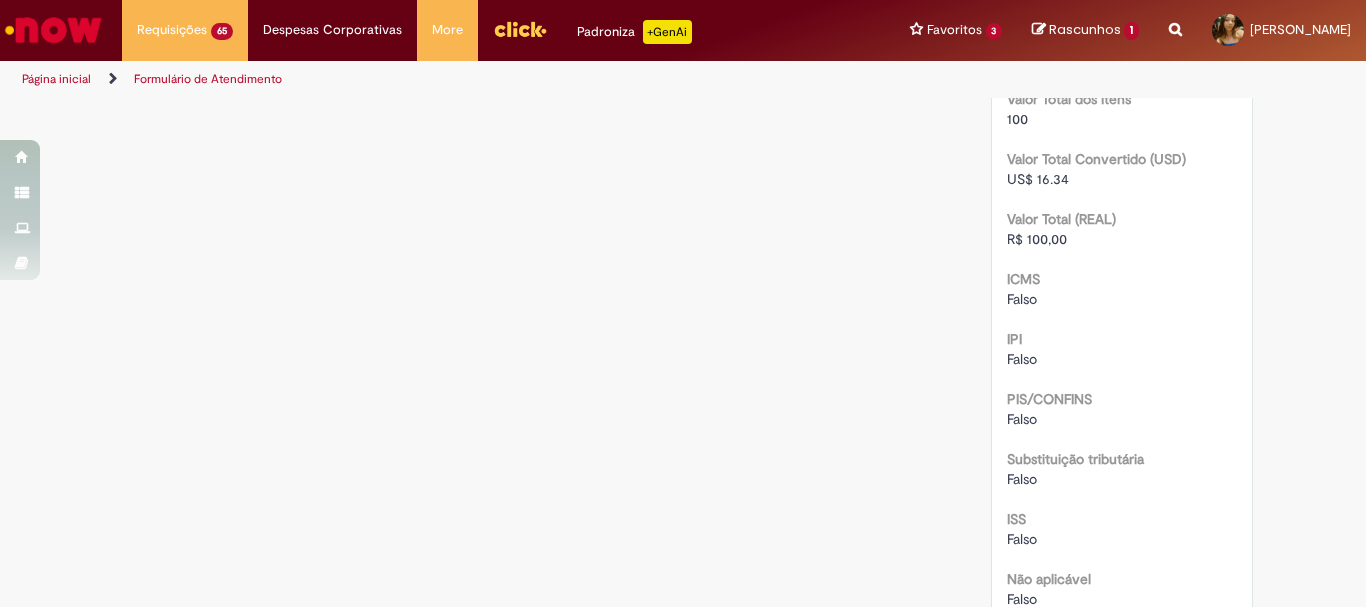 scroll, scrollTop: 1693, scrollLeft: 0, axis: vertical 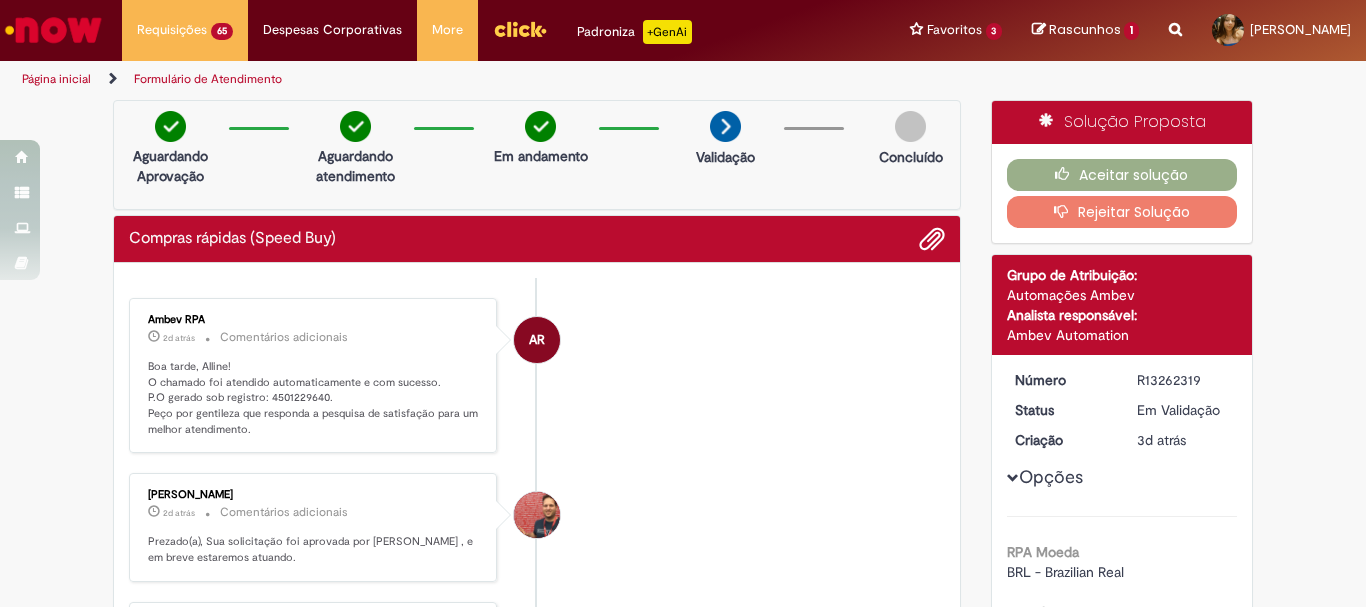 drag, startPoint x: 324, startPoint y: 386, endPoint x: 339, endPoint y: 400, distance: 20.518284 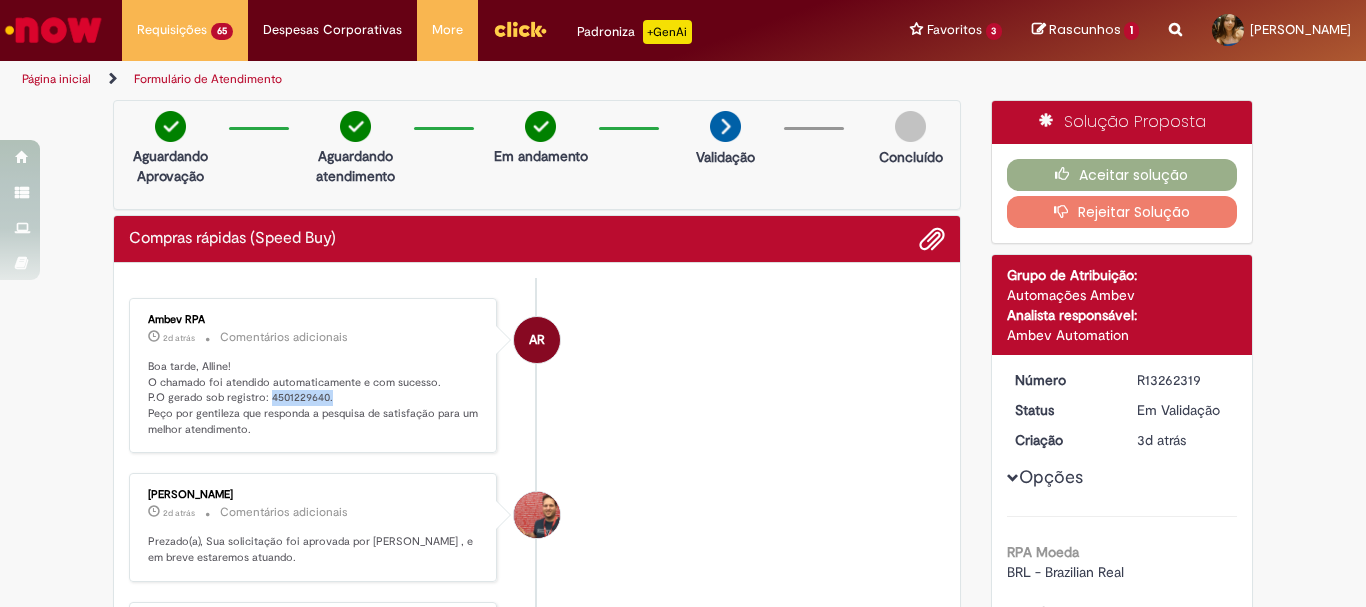 drag, startPoint x: 339, startPoint y: 400, endPoint x: 260, endPoint y: 398, distance: 79.025314 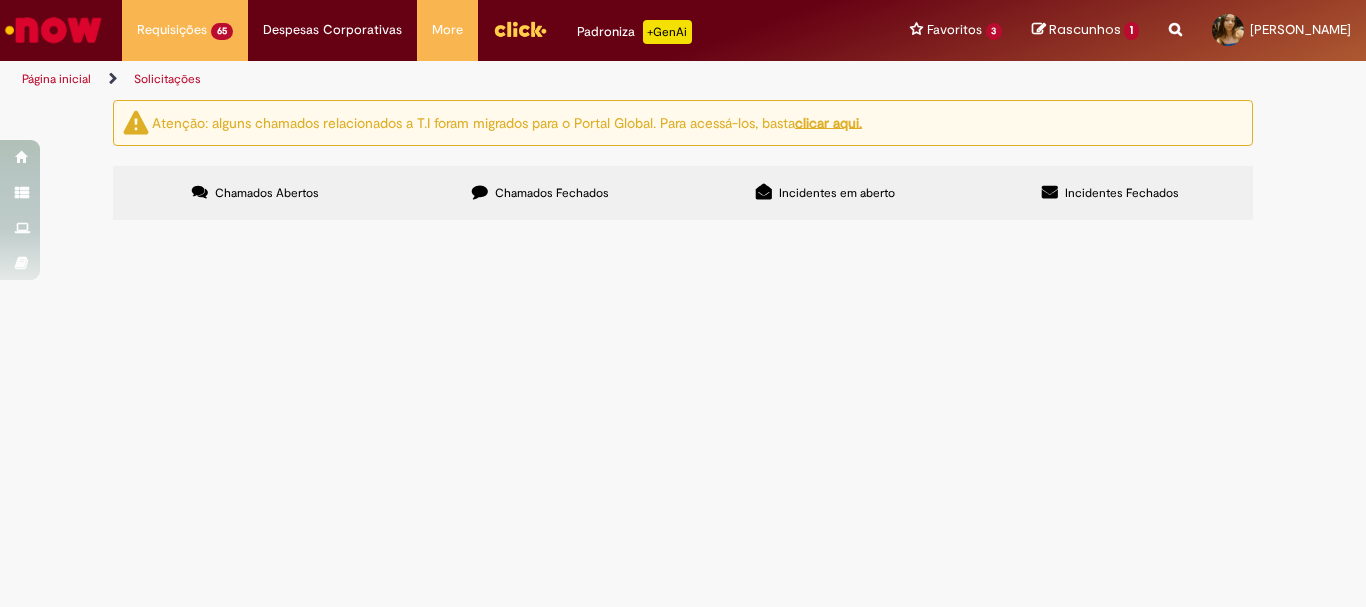scroll, scrollTop: 561, scrollLeft: 0, axis: vertical 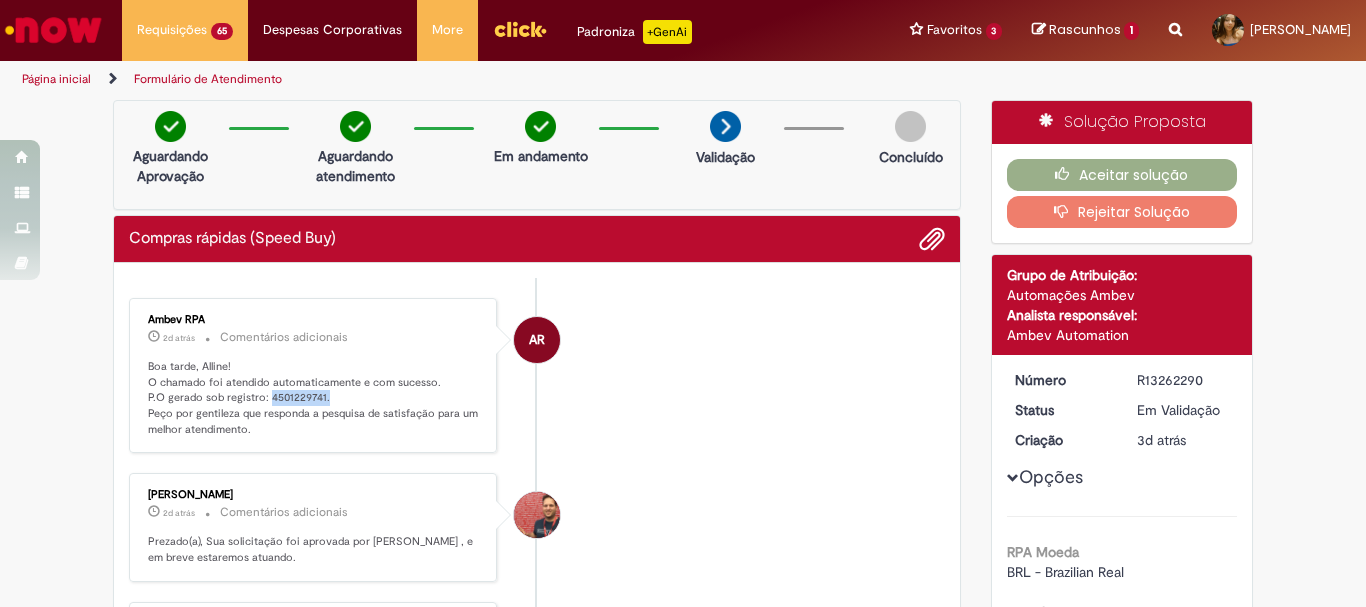 drag, startPoint x: 328, startPoint y: 395, endPoint x: 260, endPoint y: 398, distance: 68.06615 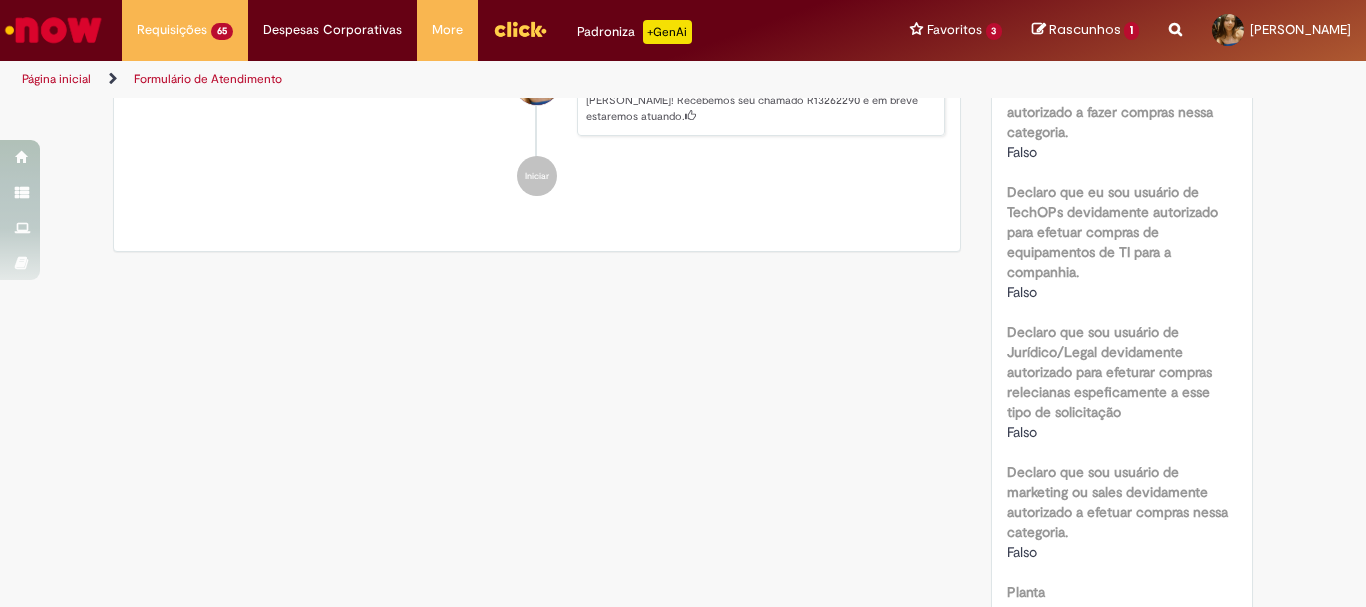 scroll, scrollTop: 1500, scrollLeft: 0, axis: vertical 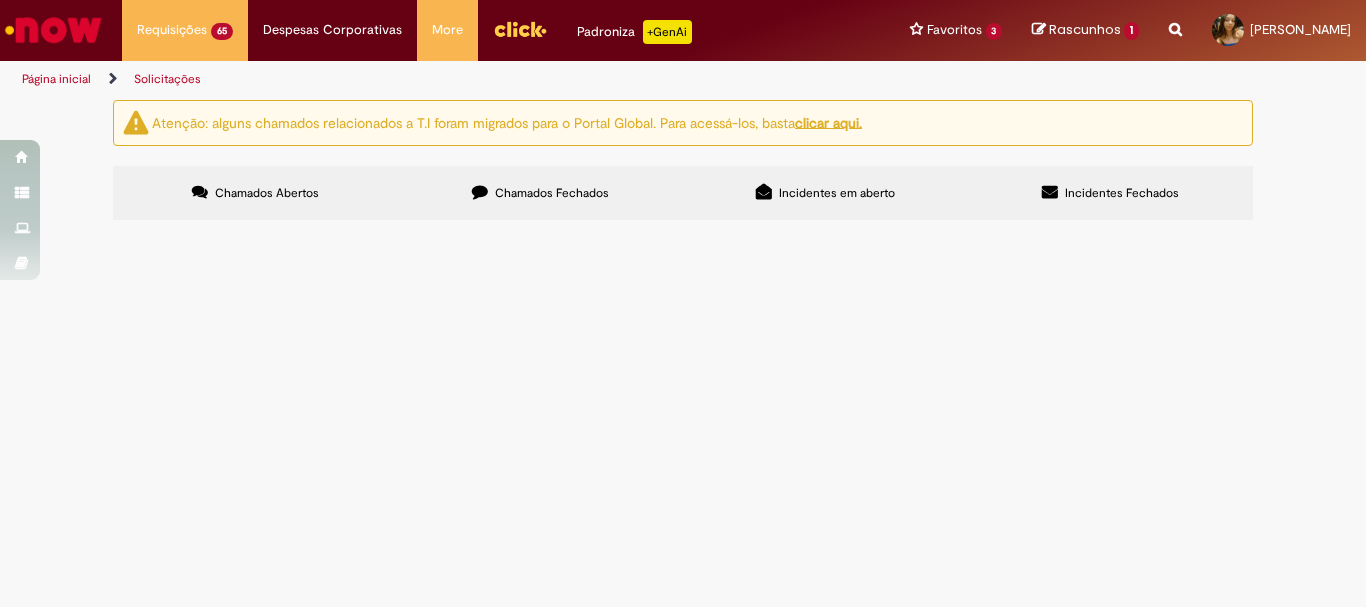 click at bounding box center [480, 192] 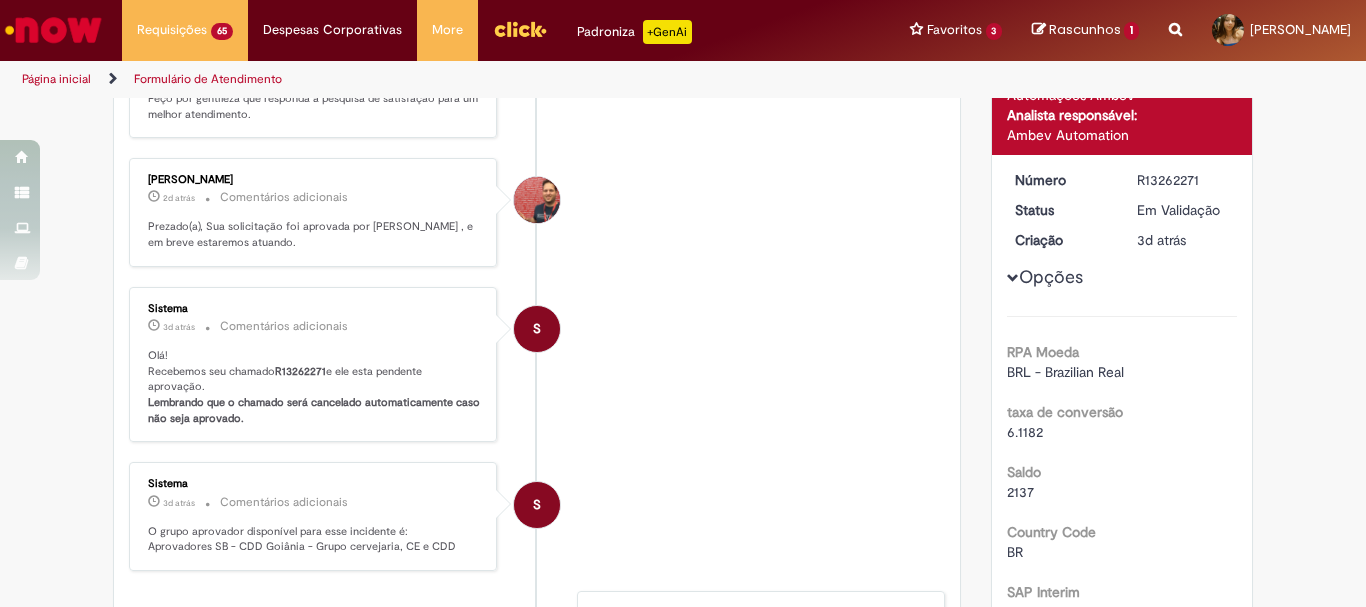 scroll, scrollTop: 0, scrollLeft: 0, axis: both 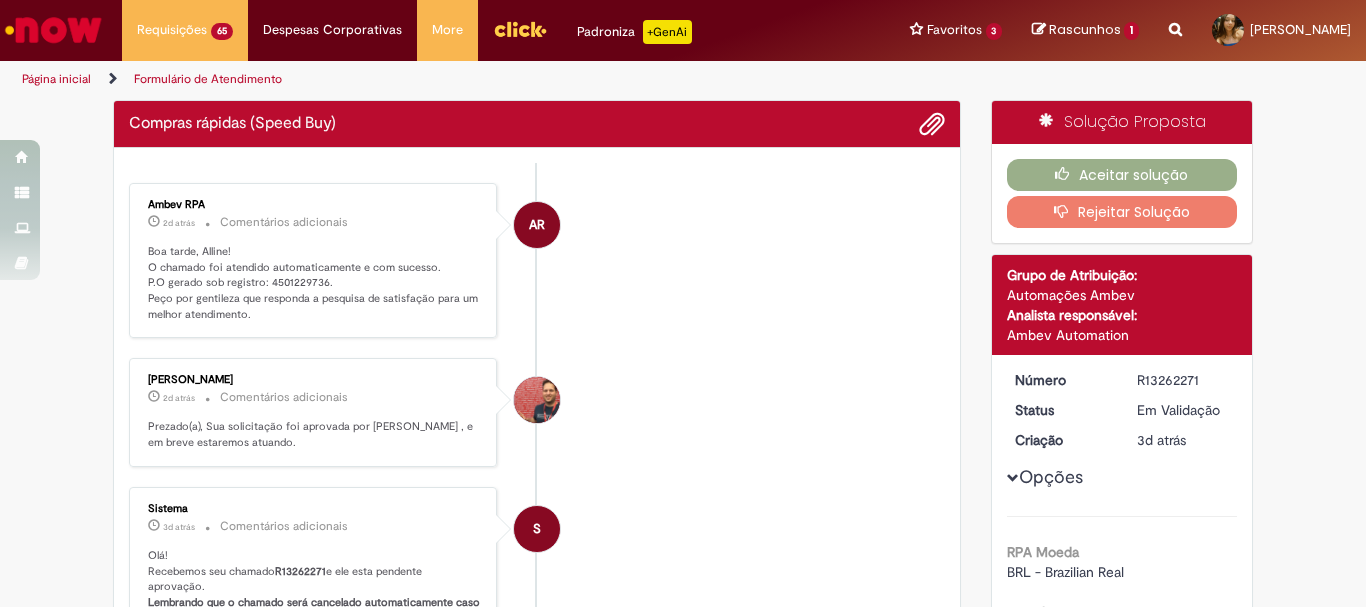 click on "Ambev RPA
2d atrás 2 dias atrás     Comentários adicionais
Boa tarde, Alline!
O chamado foi atendido automaticamente e com sucesso.
P.O gerado sob registro: 4501229736.
Peço por gentileza que responda a pesquisa de satisfação para um melhor atendimento." at bounding box center (313, 261) 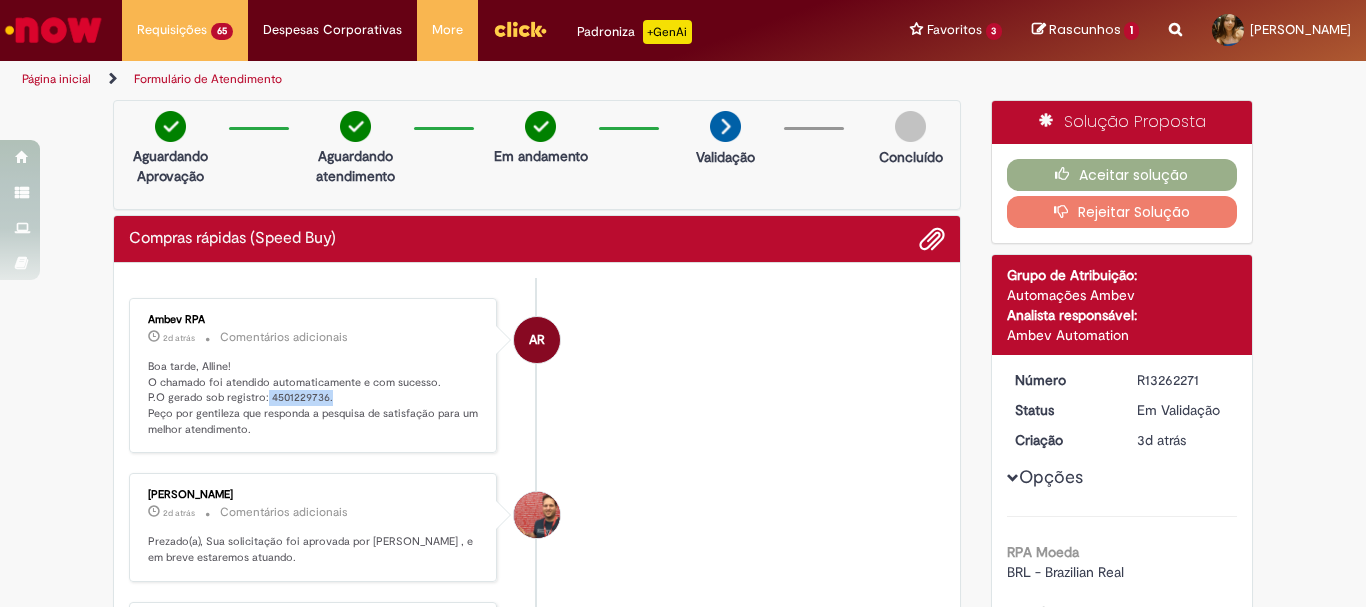 drag, startPoint x: 326, startPoint y: 393, endPoint x: 258, endPoint y: 394, distance: 68.007355 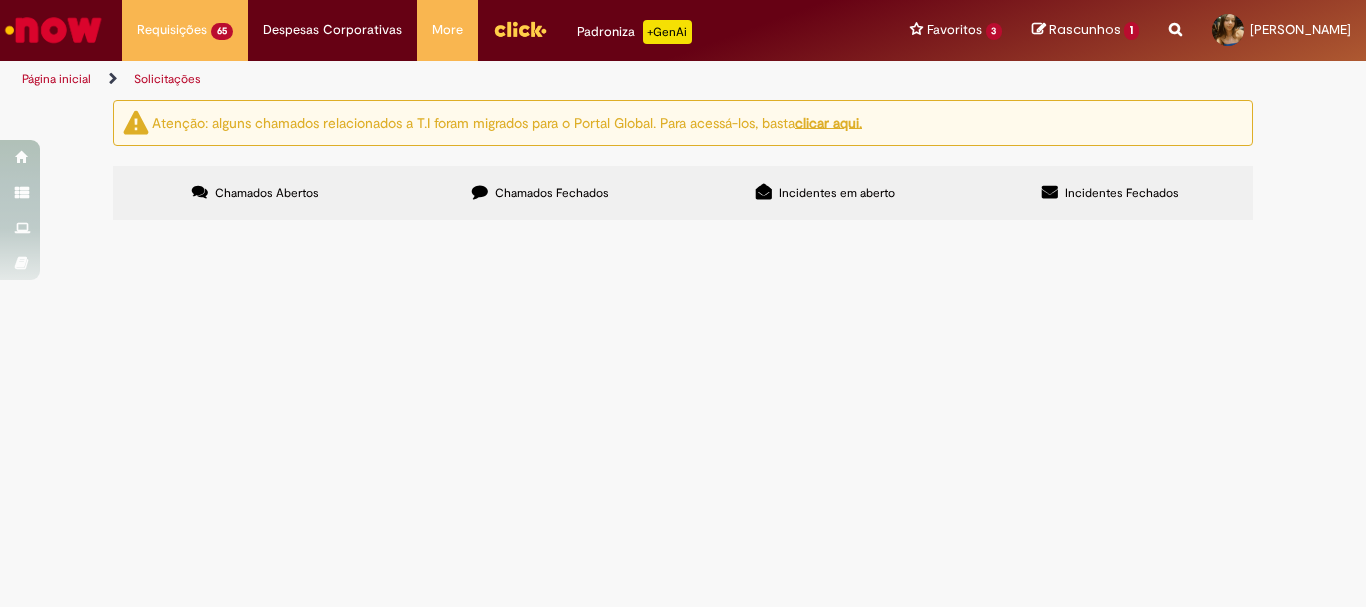 scroll, scrollTop: 561, scrollLeft: 0, axis: vertical 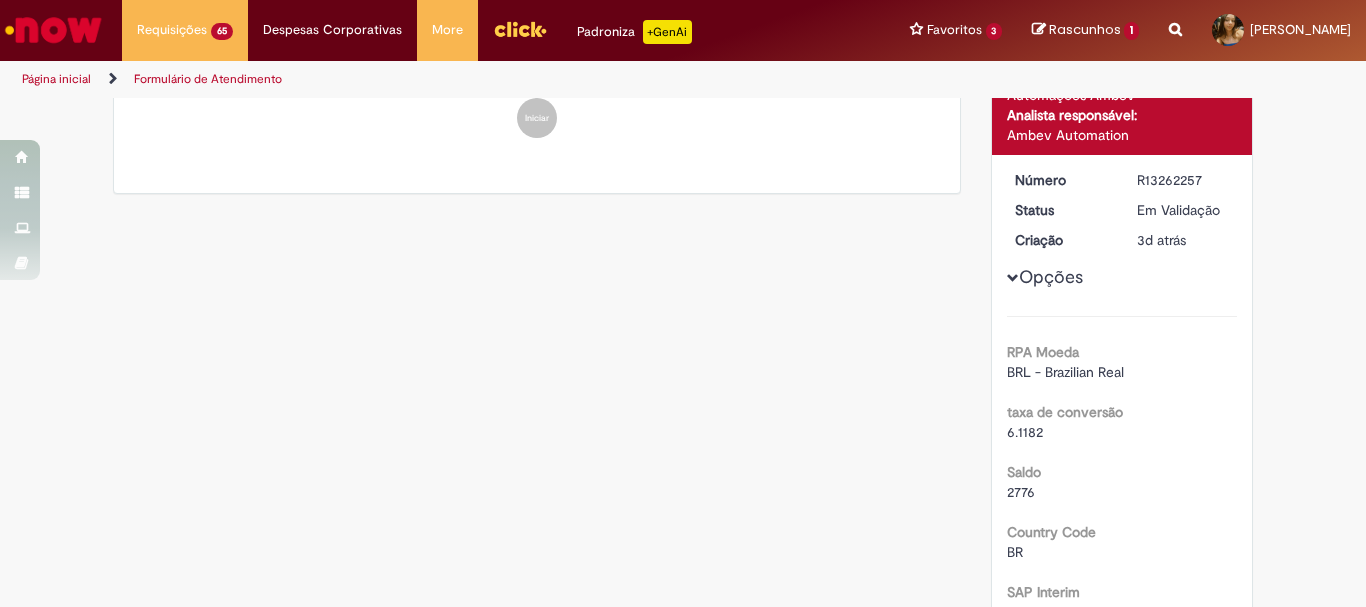 click on "Alline Soyara Silva De Sousa
3d atrás 3 dias atrás
Ola! Recebemos seu chamado R13262257 e em breve estaremos atuando.
Iniciar" at bounding box center (537, 61) 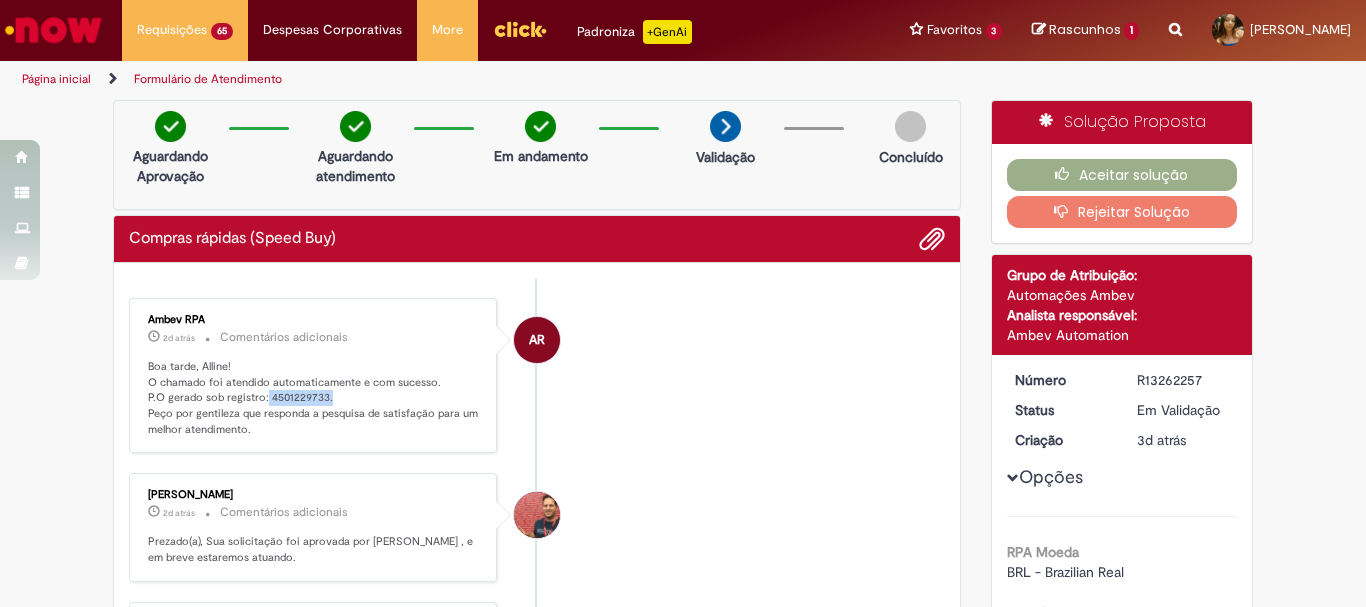 drag, startPoint x: 334, startPoint y: 401, endPoint x: 258, endPoint y: 403, distance: 76.02631 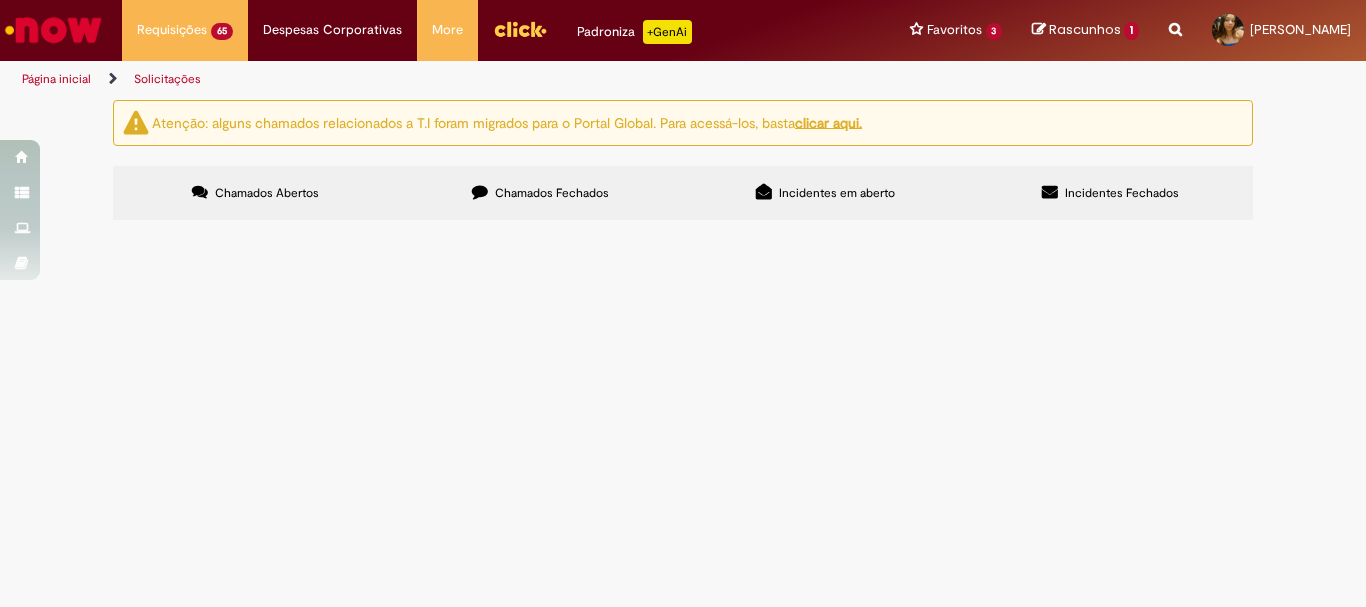 scroll, scrollTop: 561, scrollLeft: 0, axis: vertical 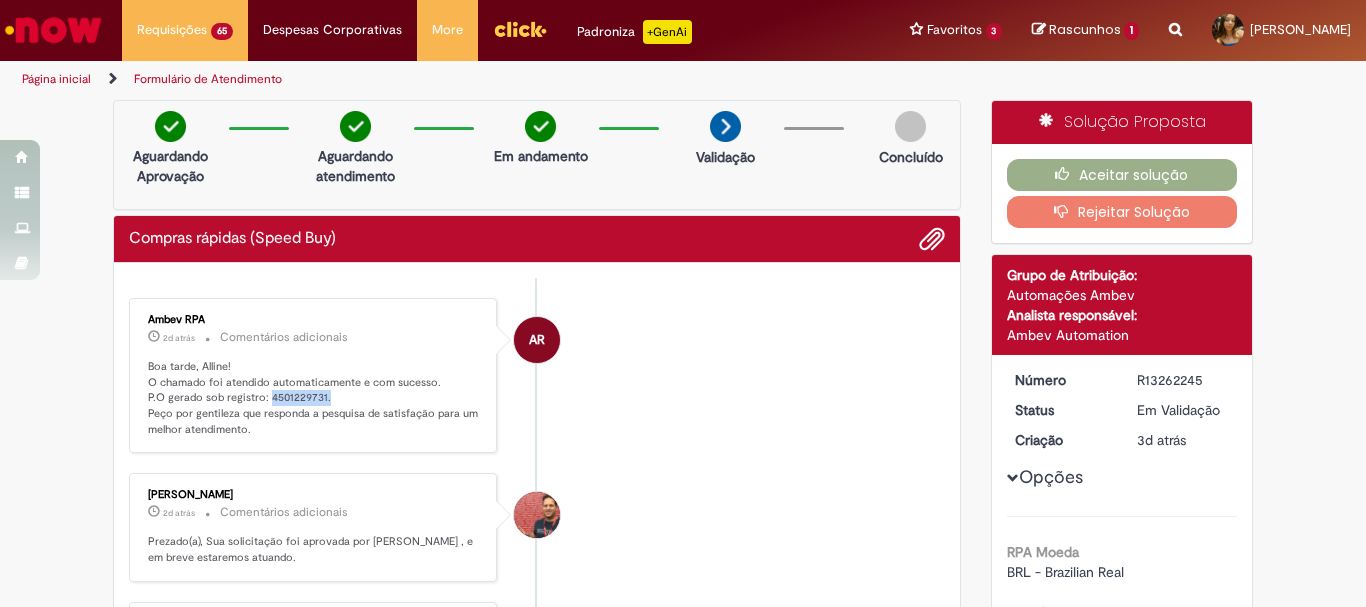 drag, startPoint x: 319, startPoint y: 400, endPoint x: 261, endPoint y: 398, distance: 58.034473 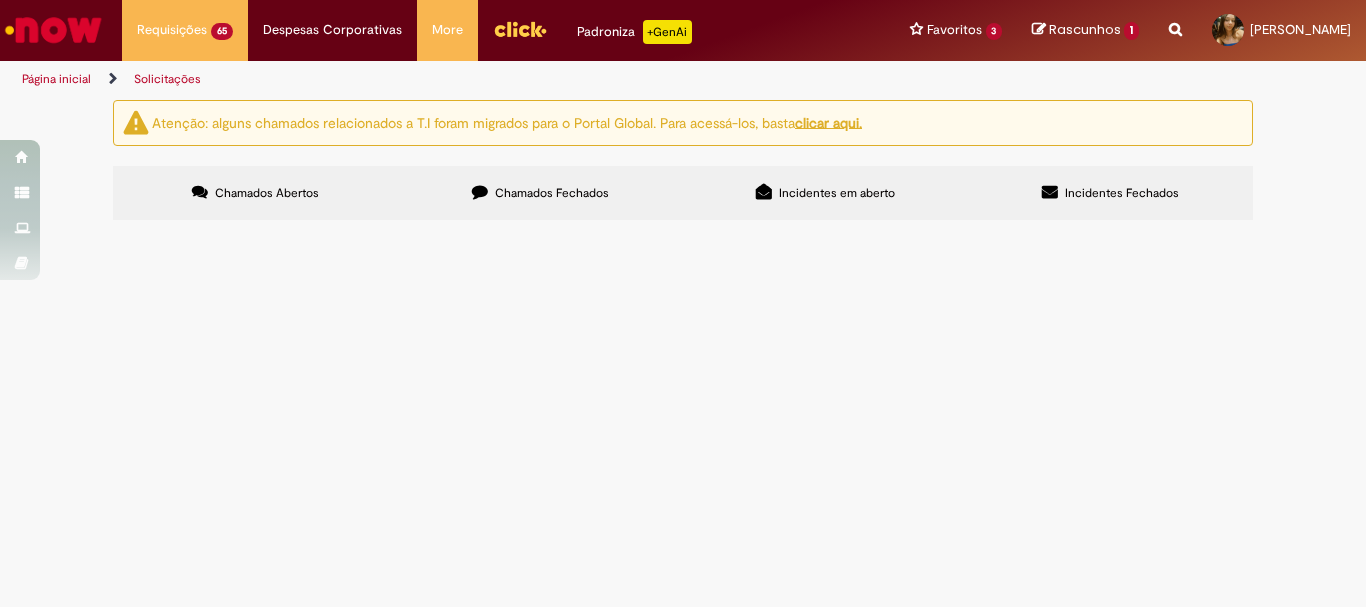 scroll, scrollTop: 561, scrollLeft: 0, axis: vertical 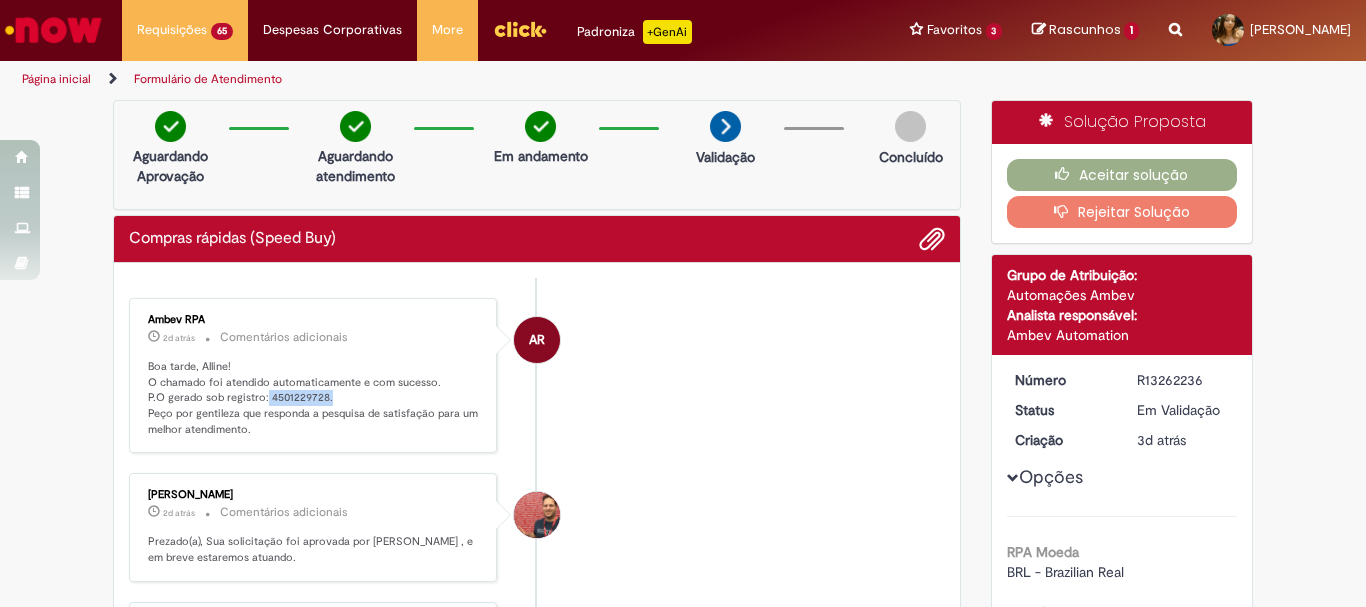 drag, startPoint x: 327, startPoint y: 396, endPoint x: 257, endPoint y: 402, distance: 70.256676 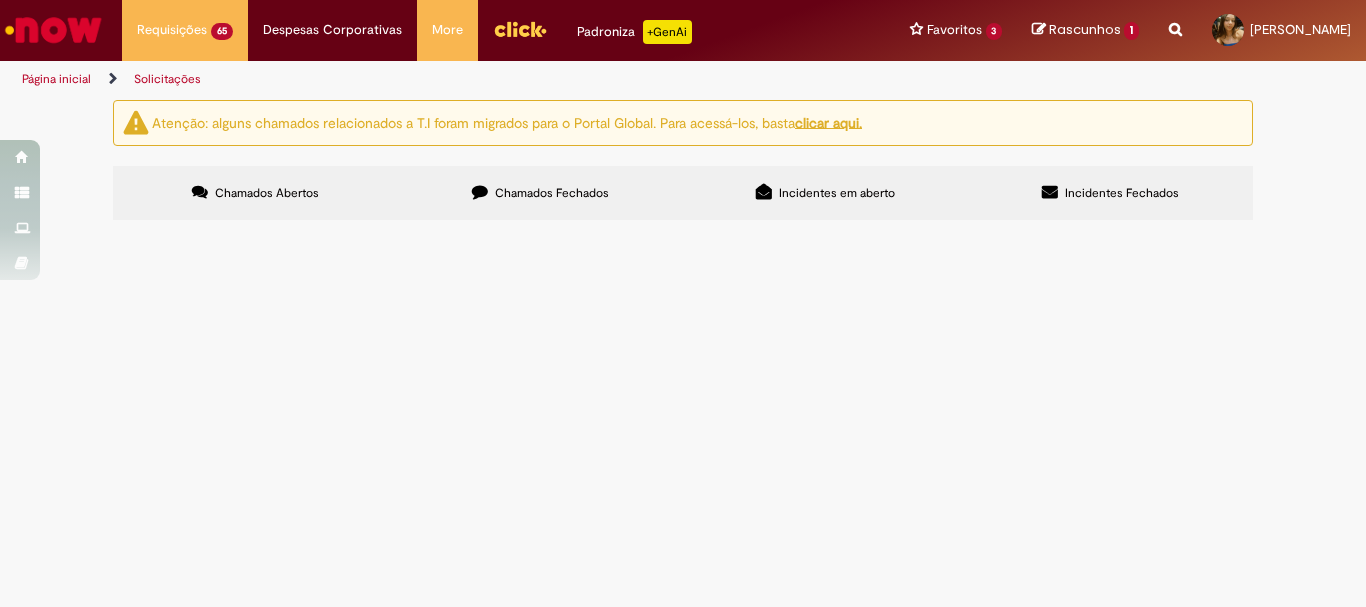 scroll, scrollTop: 561, scrollLeft: 0, axis: vertical 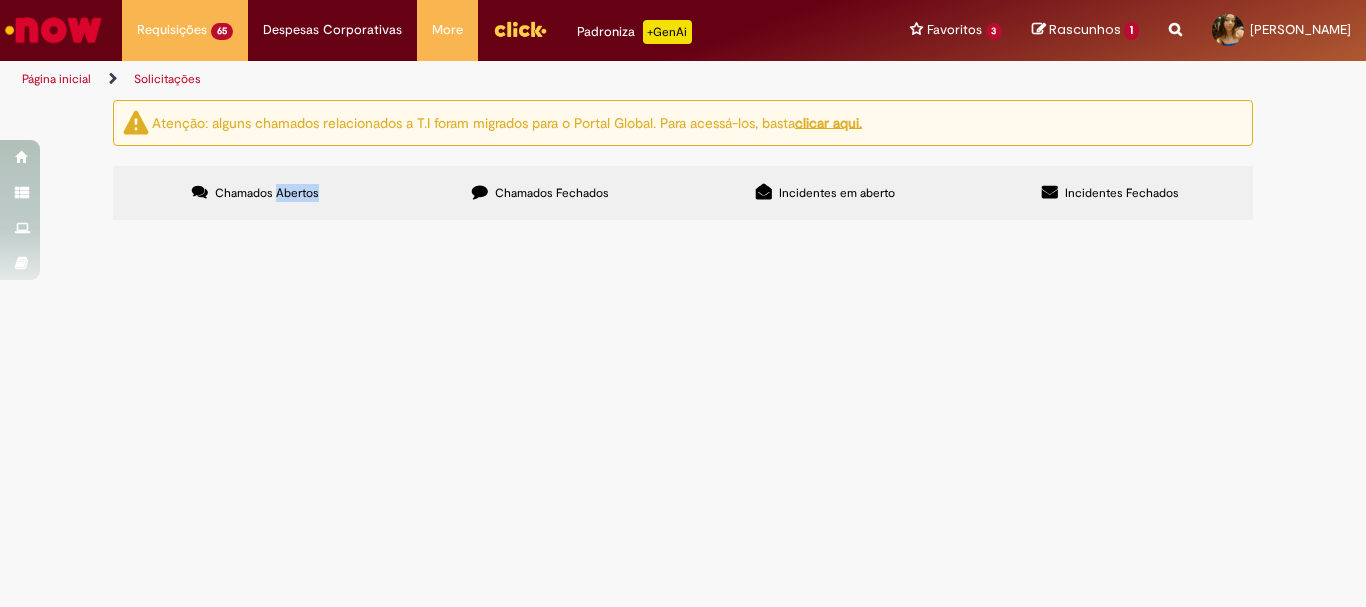 click on "Chamados Abertos" at bounding box center [255, 193] 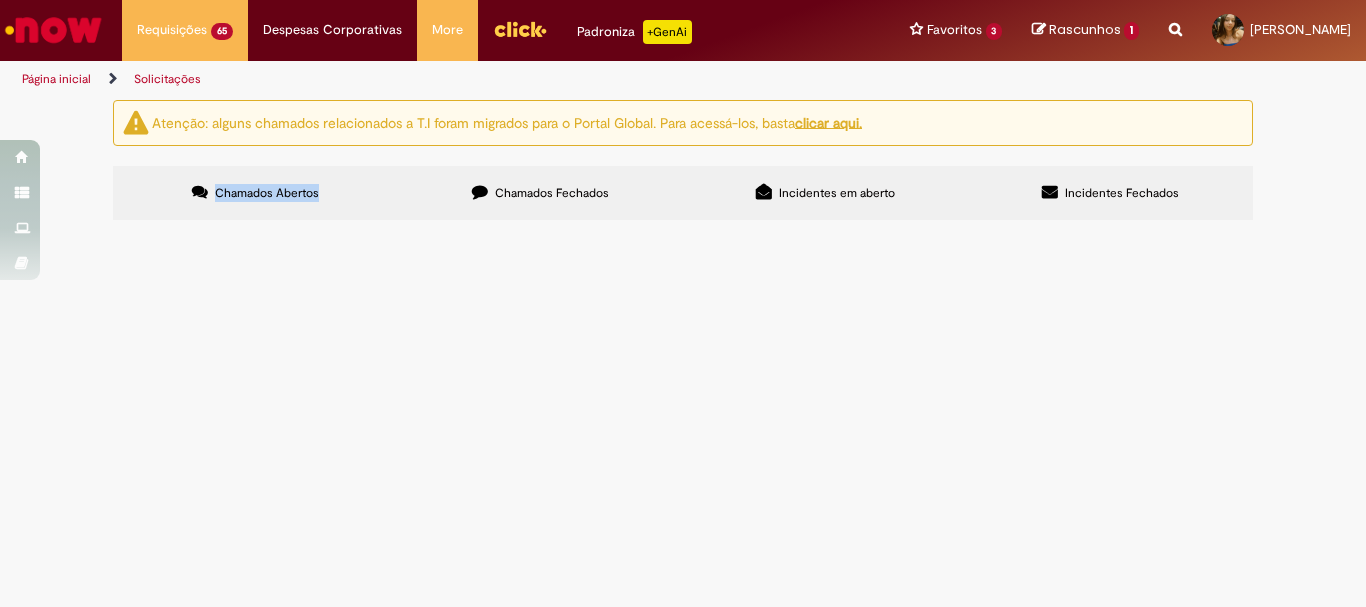 click on "Chamados Abertos" at bounding box center [255, 193] 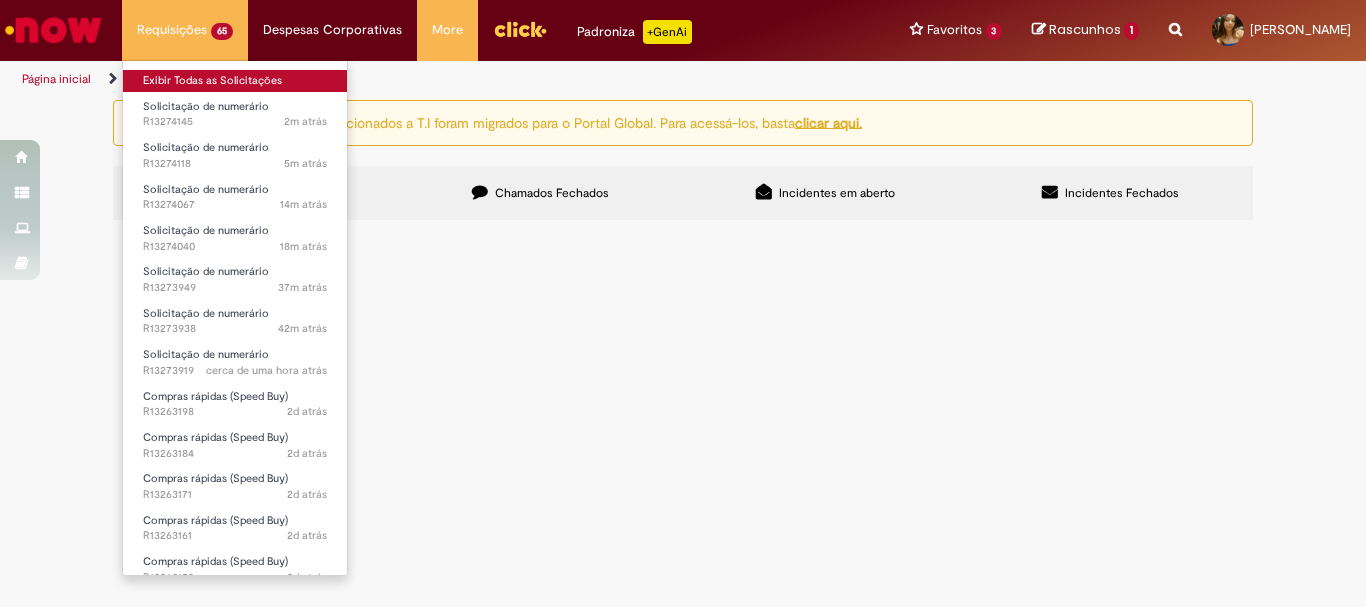 click on "Exibir Todas as Solicitações" at bounding box center [235, 81] 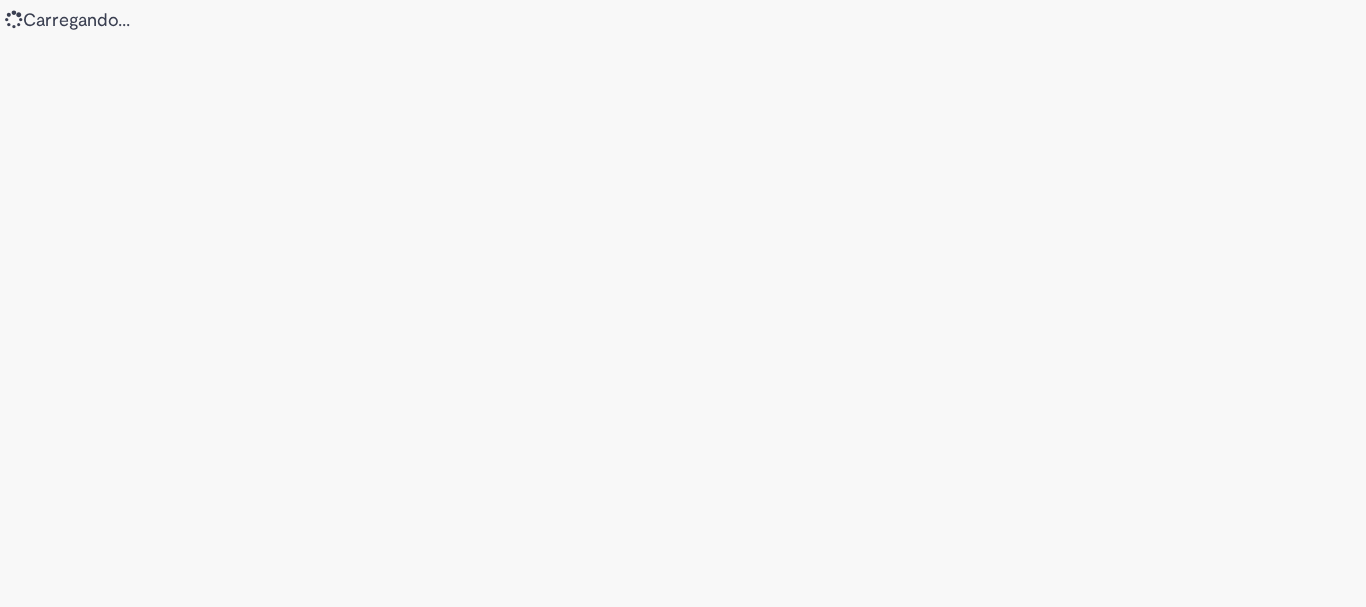 scroll, scrollTop: 0, scrollLeft: 0, axis: both 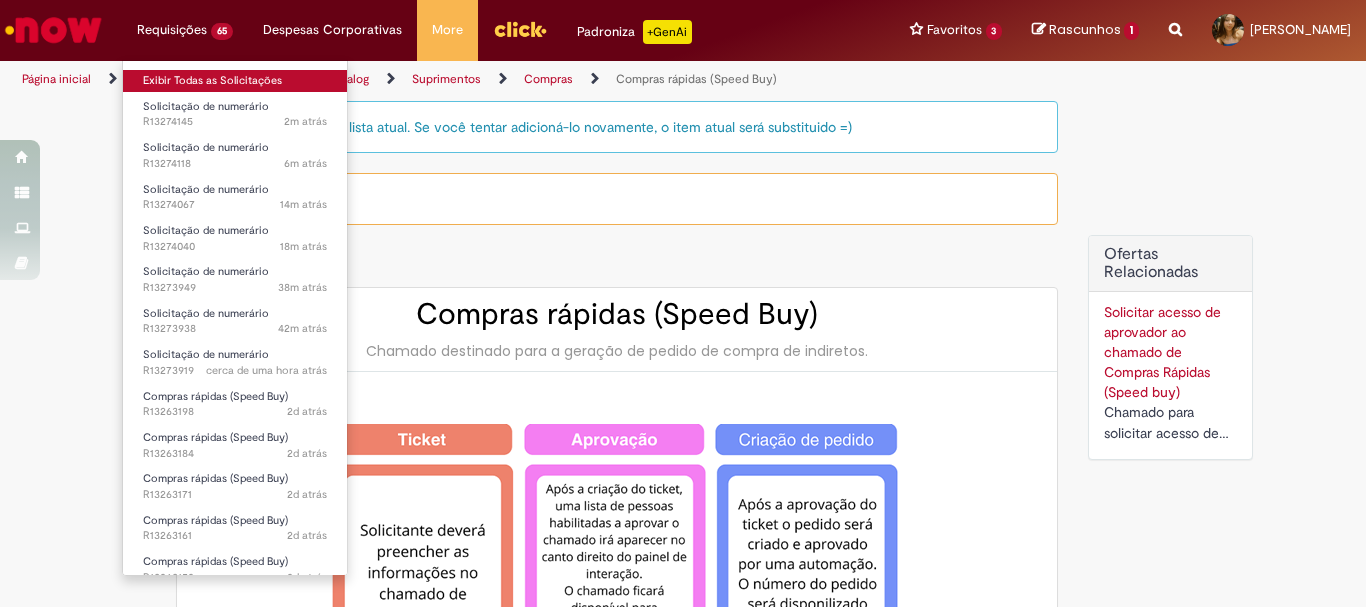 click on "Exibir Todas as Solicitações" at bounding box center (235, 81) 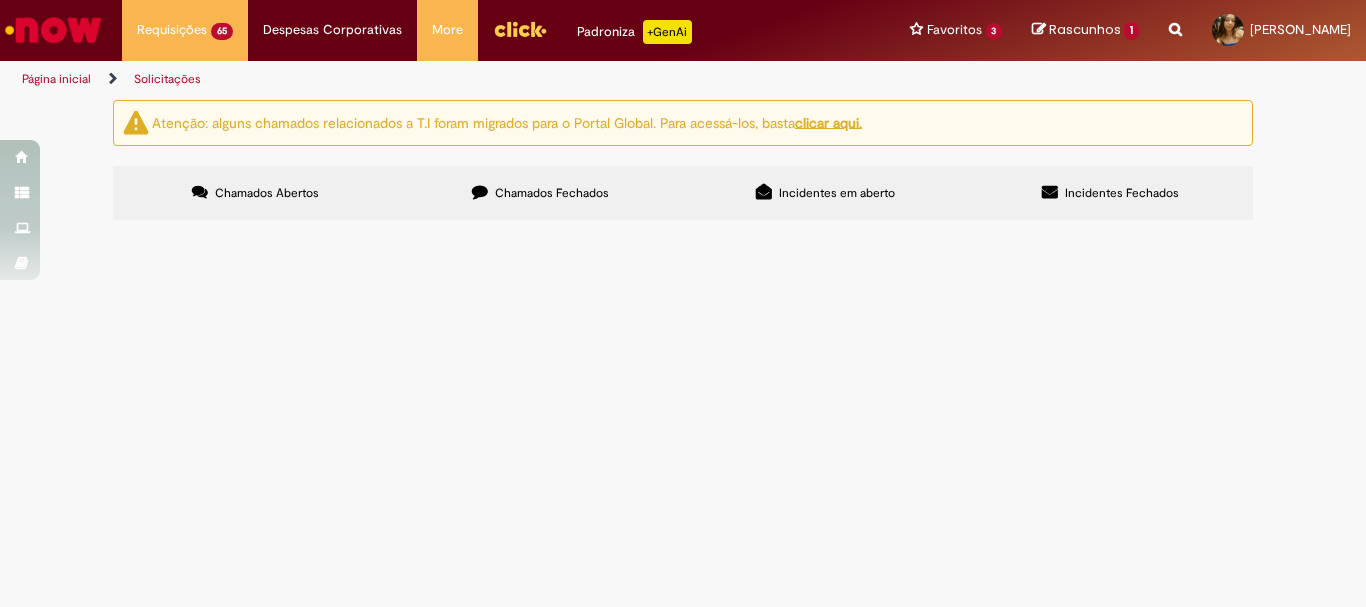 scroll, scrollTop: 61, scrollLeft: 0, axis: vertical 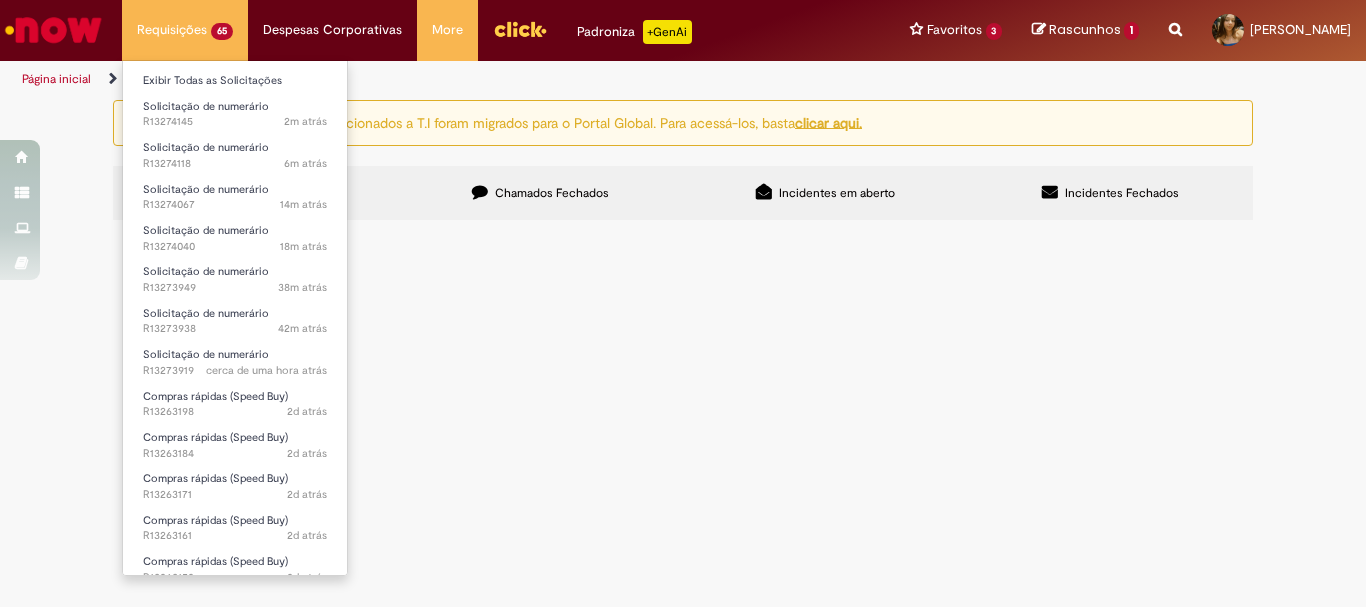 click on "Requisições   65
Exibir Todas as Solicitações
Solicitação de numerário
2m atrás 2 minutos atrás  R13274145
Solicitação de numerário
6m atrás 6 minutos atrás  R13274118
Solicitação de numerário
14m atrás 14 minutos atrás  R13274067
Solicitação de numerário
18m atrás 18 minutos atrás  R13274040
Solicitação de numerário
38m atrás 38 minutos atrás  R13273949
Solicitação de numerário
42m atrás 42 minutos atrás  R13273938
Solicitação de numerário
cerca de uma hora atrás cerca de uma hora atrás  R13273919
Compras rápidas (Speed Buy)
2d atrás 2 dias atrás  R13263198
Compras rápidas (Speed Buy)
2d atrás 2 dias atrás  R13263184
Compras rápidas (Speed Buy)
2d atrás 2 dias atrás  R13263171" at bounding box center [185, 30] 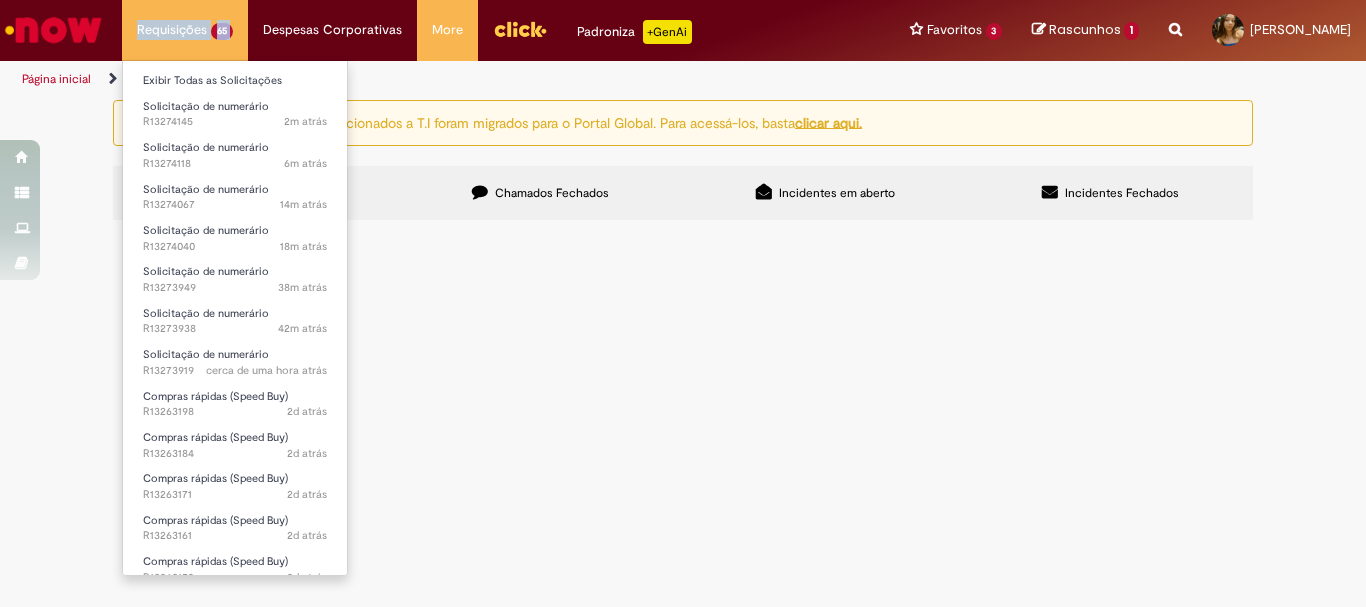 click on "Requisições   65
Exibir Todas as Solicitações
Solicitação de numerário
2m atrás 2 minutos atrás  R13274145
Solicitação de numerário
6m atrás 6 minutos atrás  R13274118
Solicitação de numerário
14m atrás 14 minutos atrás  R13274067
Solicitação de numerário
18m atrás 18 minutos atrás  R13274040
Solicitação de numerário
38m atrás 38 minutos atrás  R13273949
Solicitação de numerário
42m atrás 42 minutos atrás  R13273938
Solicitação de numerário
cerca de uma hora atrás cerca de uma hora atrás  R13273919
Compras rápidas (Speed Buy)
2d atrás 2 dias atrás  R13263198
Compras rápidas (Speed Buy)
2d atrás 2 dias atrás  R13263184
Compras rápidas (Speed Buy)
2d atrás 2 dias atrás  R13263171" at bounding box center (185, 30) 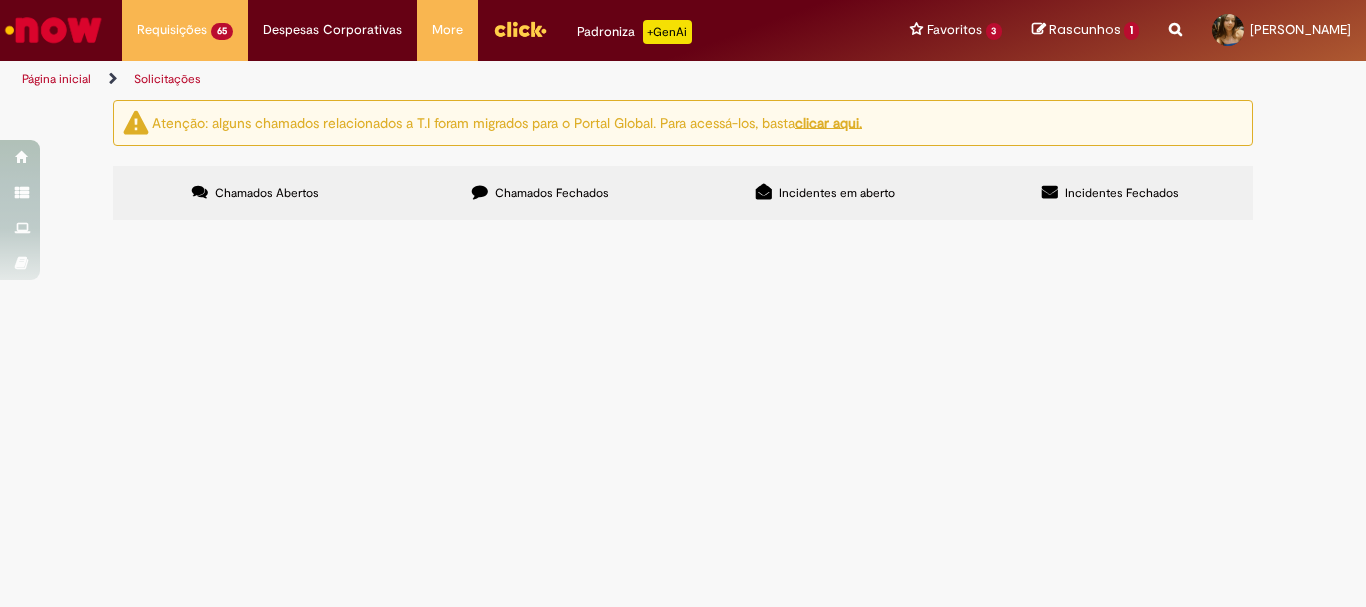 click on "Página inicial" at bounding box center (70, 79) 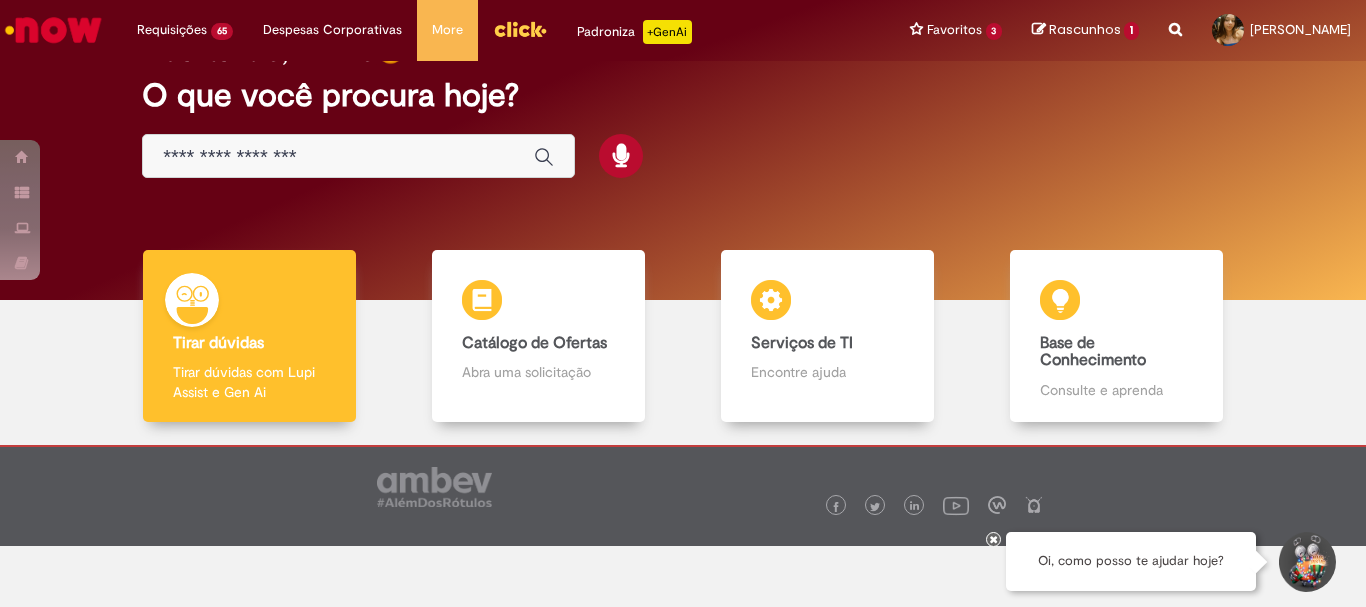 scroll, scrollTop: 0, scrollLeft: 0, axis: both 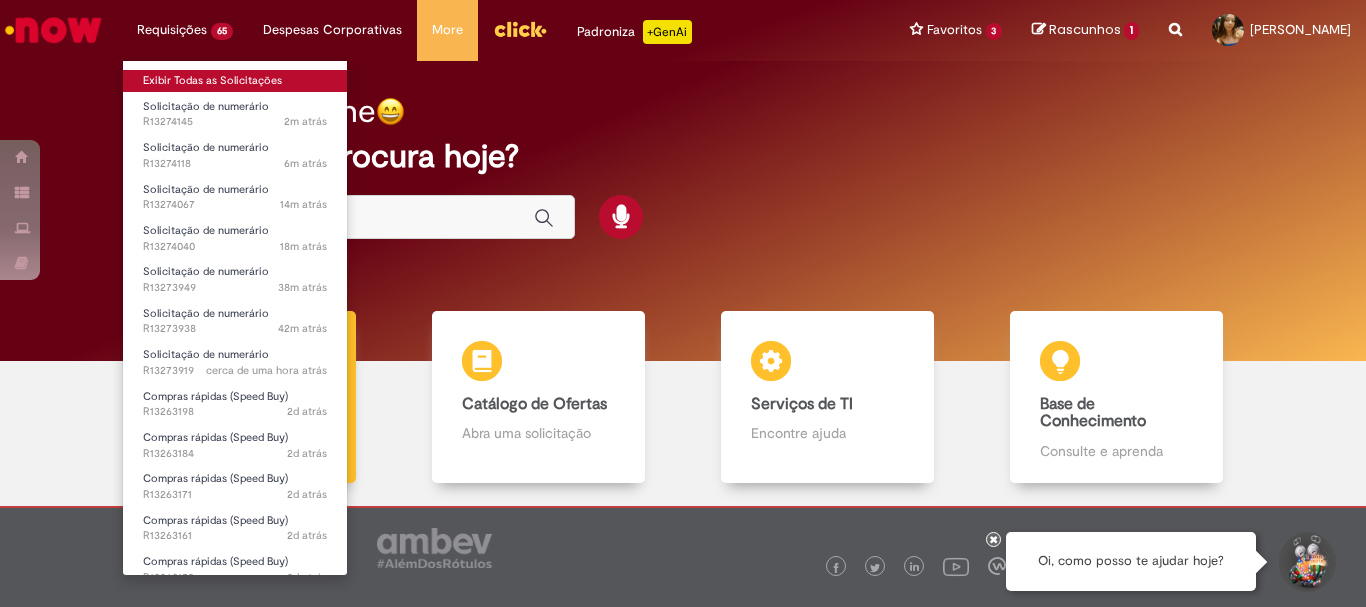 click on "Exibir Todas as Solicitações" at bounding box center [235, 81] 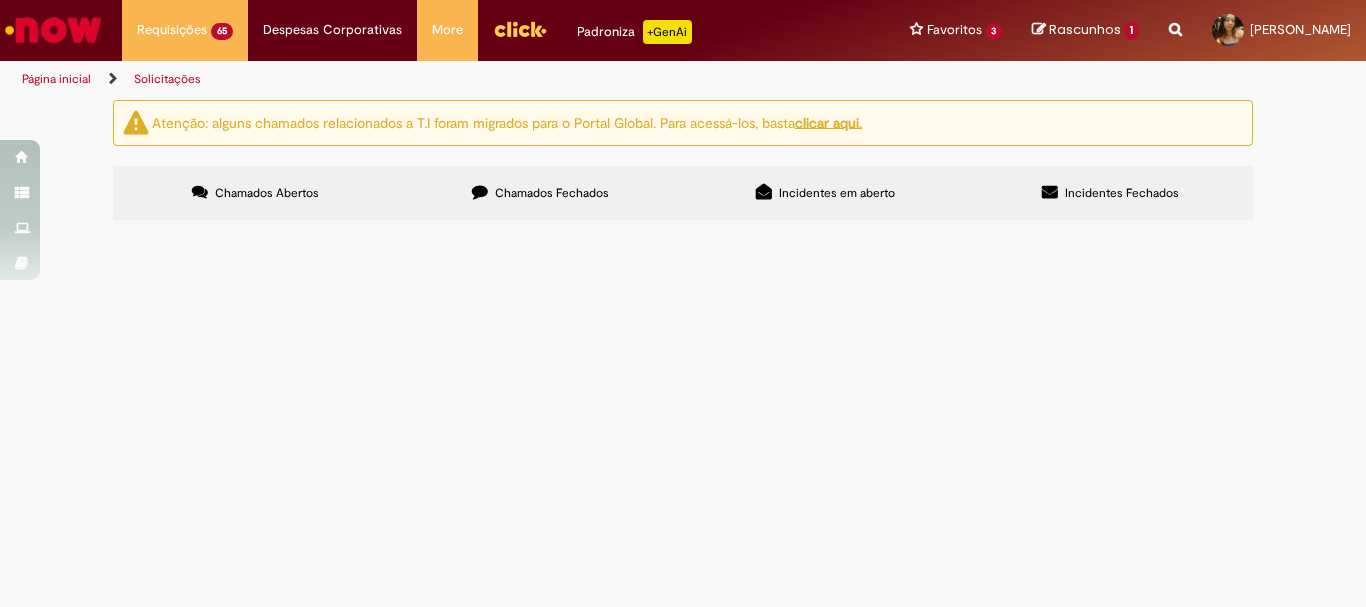 scroll, scrollTop: 561, scrollLeft: 0, axis: vertical 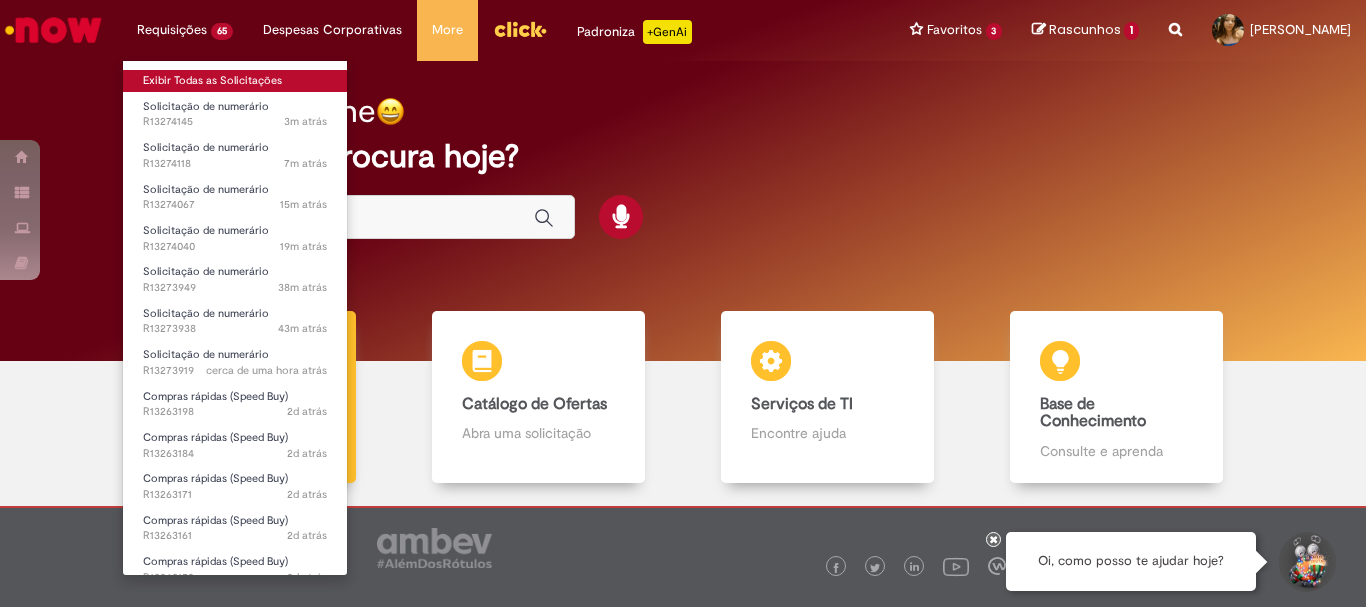 click on "Exibir Todas as Solicitações" at bounding box center (235, 81) 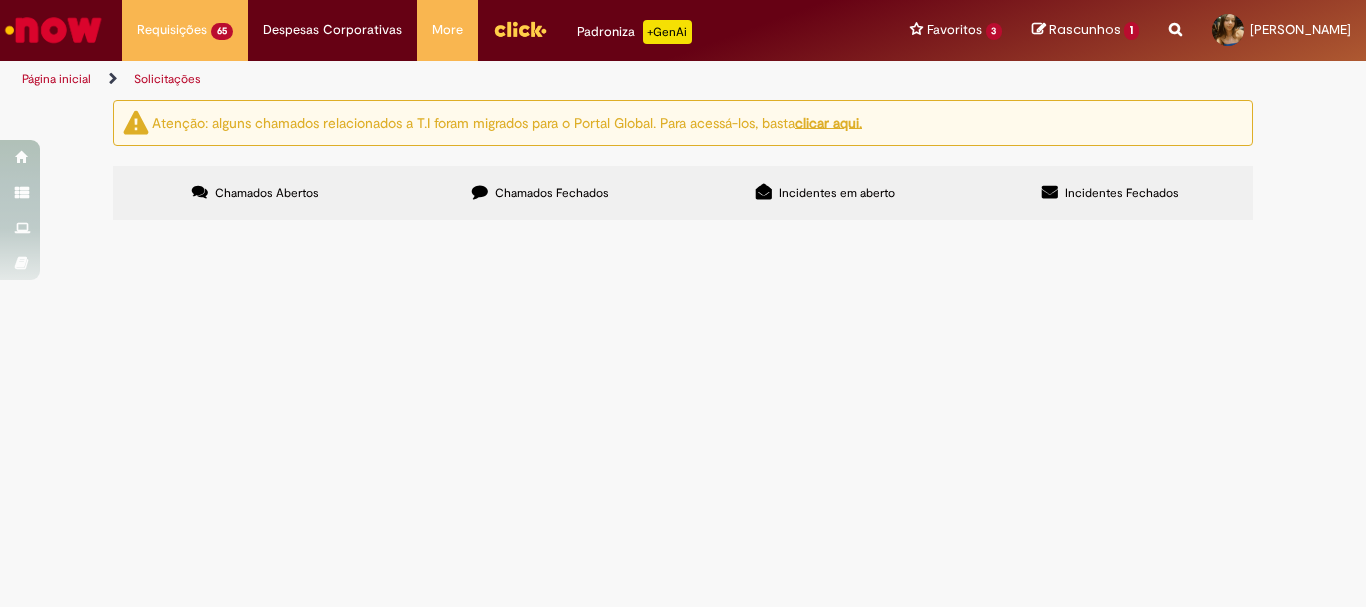 scroll, scrollTop: 0, scrollLeft: 0, axis: both 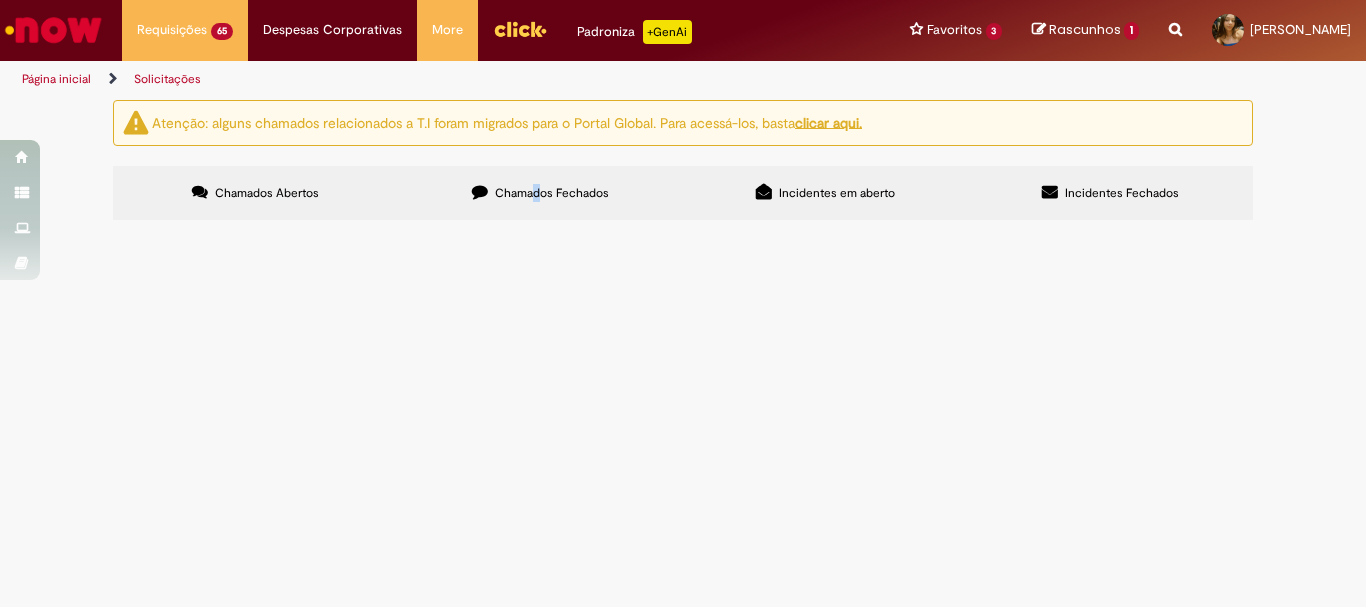 click on "Chamados Fechados" at bounding box center [540, 193] 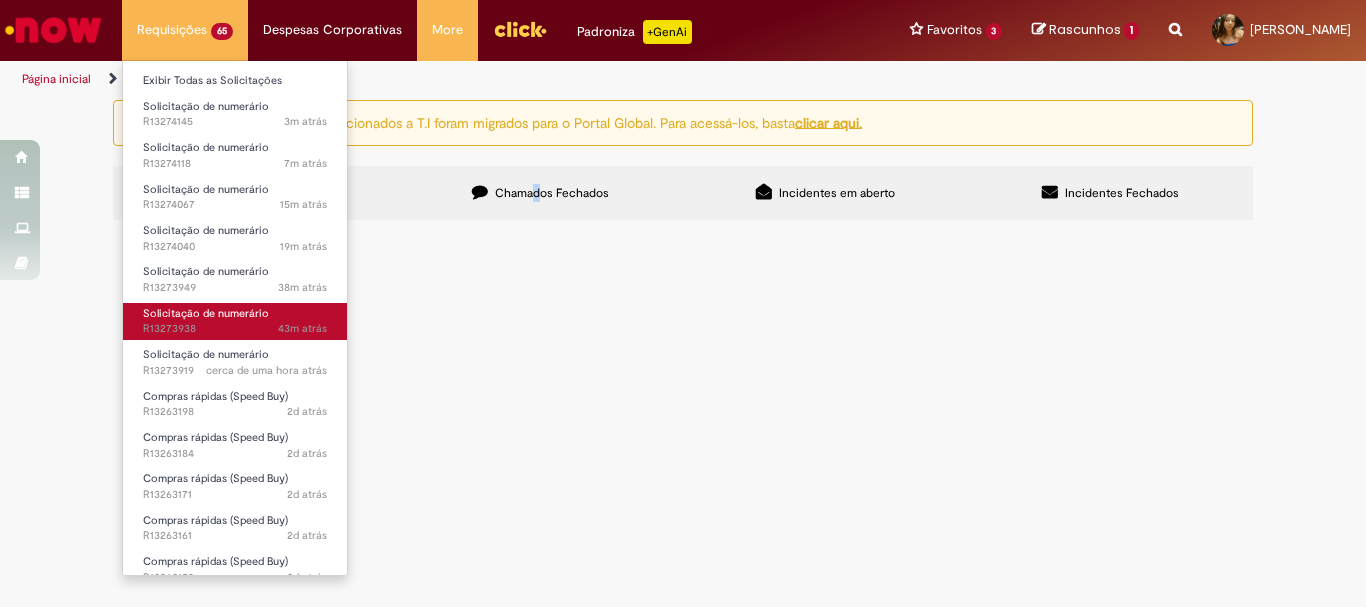 click on "Solicitação de numerário
43m atrás 43 minutos atrás  R13273938" at bounding box center [235, 321] 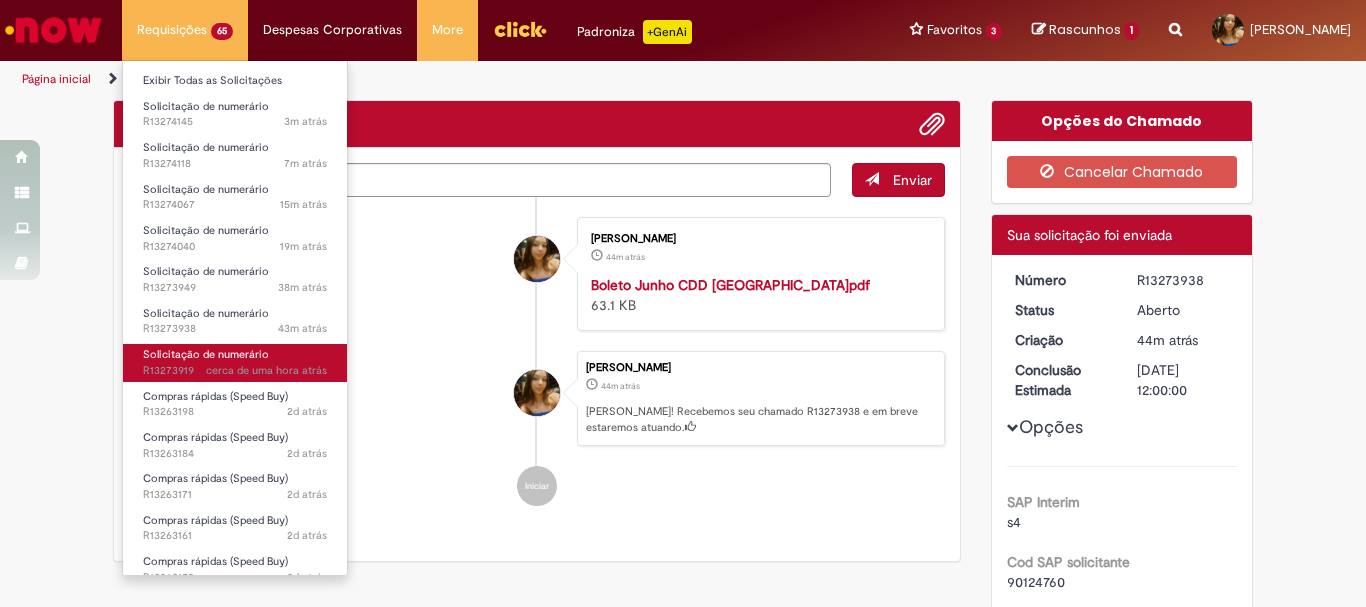 click on "Solicitação de numerário" at bounding box center (206, 354) 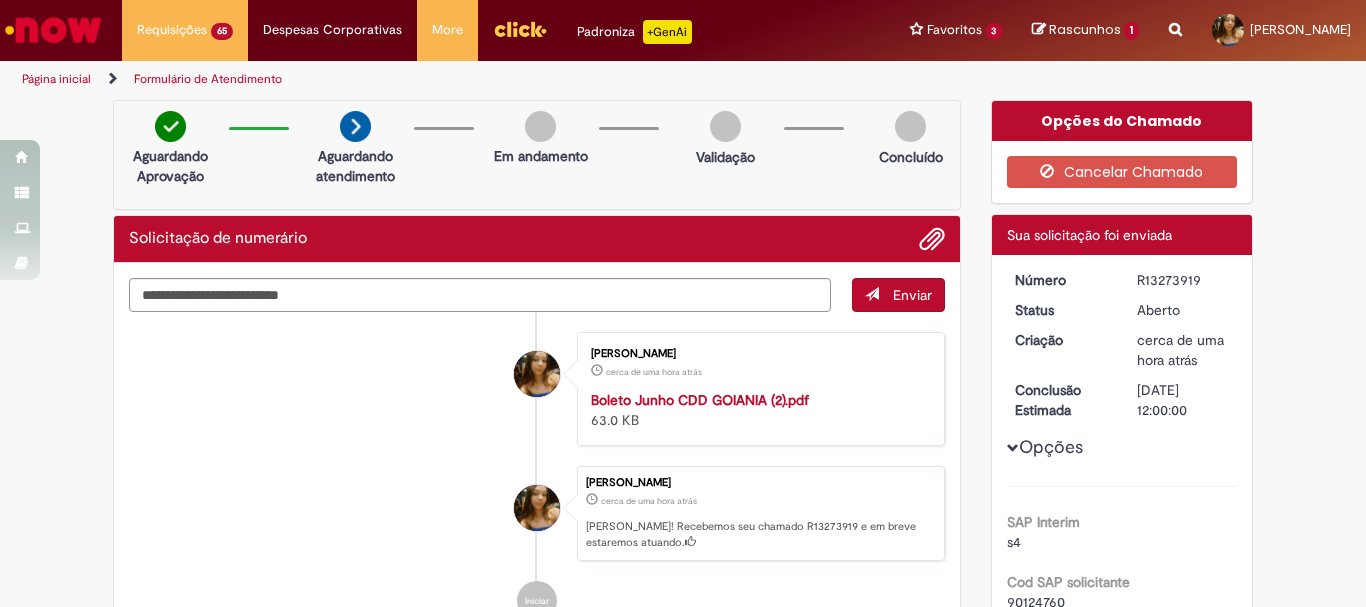 drag, startPoint x: 1202, startPoint y: 275, endPoint x: 1131, endPoint y: 287, distance: 72.00694 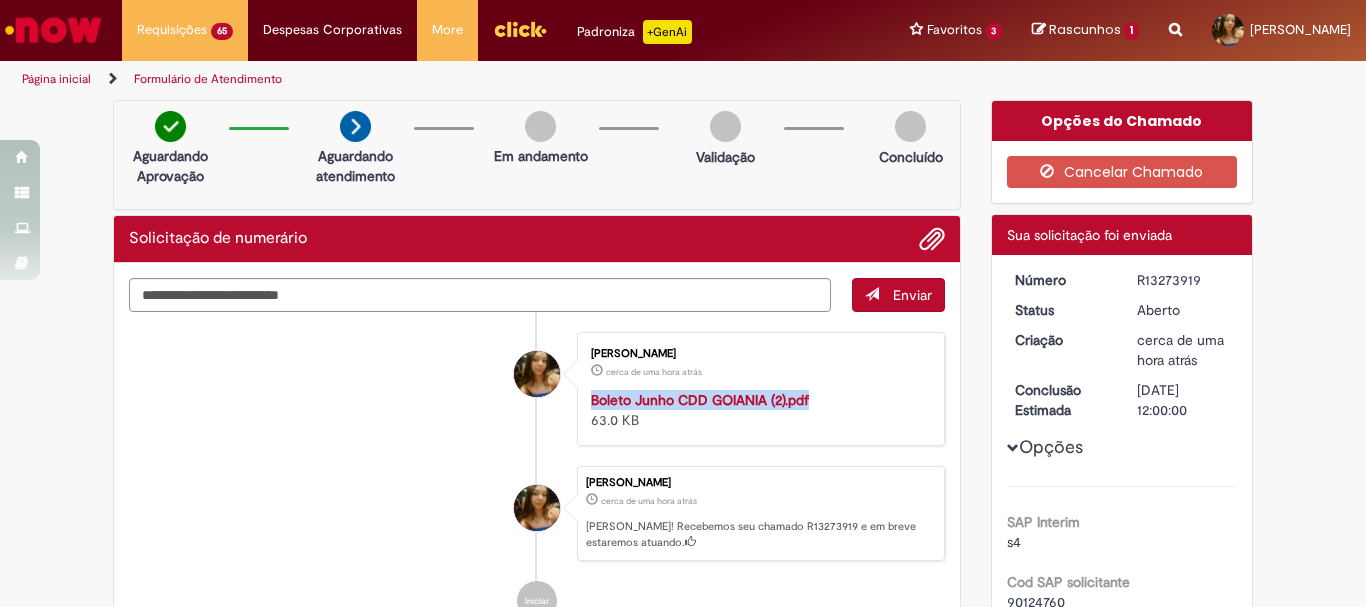 drag, startPoint x: 841, startPoint y: 404, endPoint x: 584, endPoint y: 406, distance: 257.00778 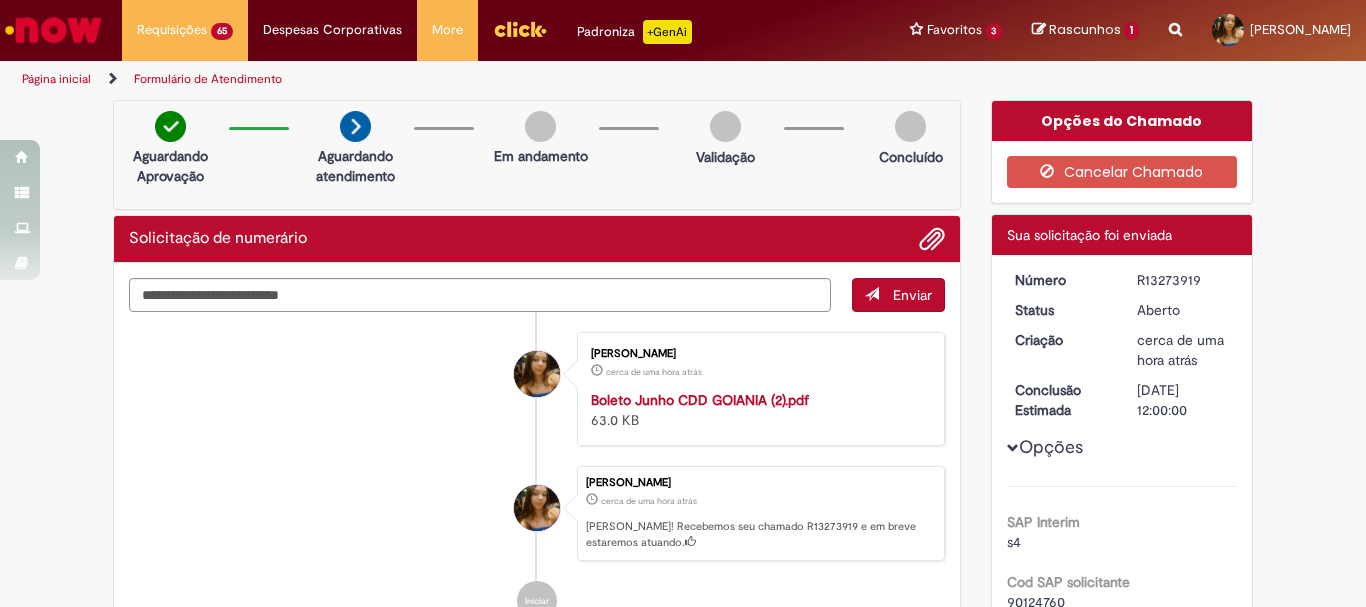 click on "[PERSON_NAME]
cerca de uma hora atrás cerca de uma hora atrás
Boleto Junho CDD GOIANIA (2).pdf  63.0 KB
[PERSON_NAME]
cerca de uma hora atrás cerca de uma hora atrás
[PERSON_NAME]! Recebemos seu chamado R13273919 e em breve estaremos atuando.
Iniciar" at bounding box center (537, 477) 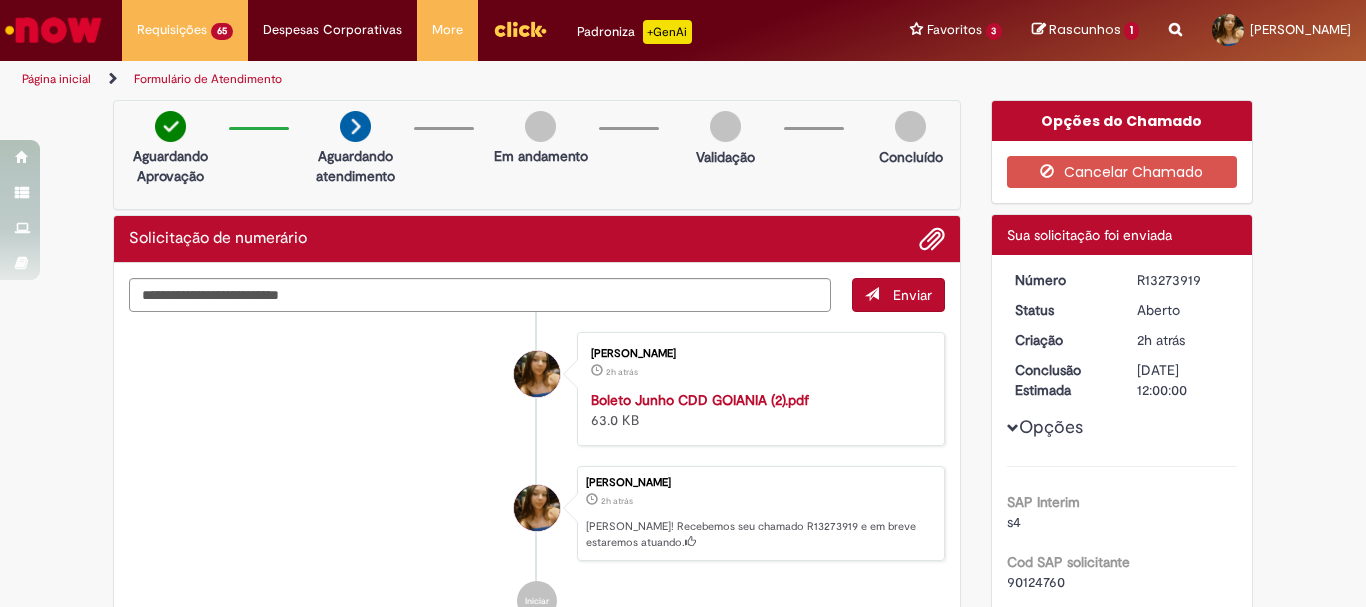 scroll, scrollTop: 0, scrollLeft: 0, axis: both 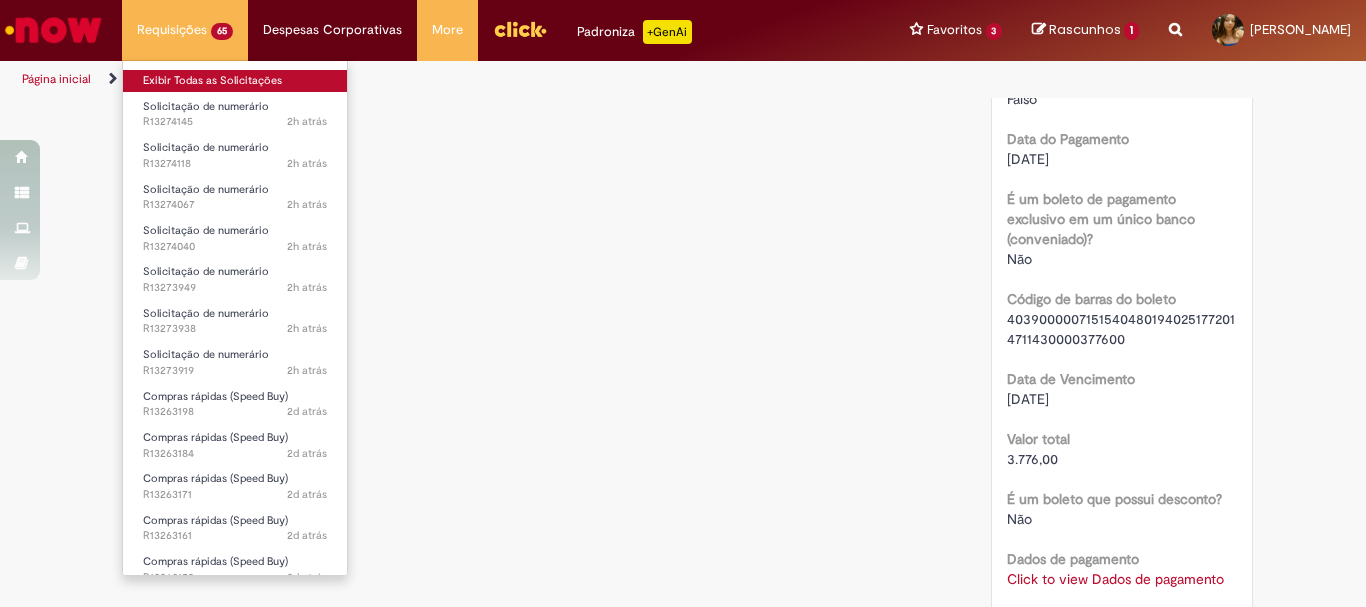 click on "Exibir Todas as Solicitações" at bounding box center (235, 81) 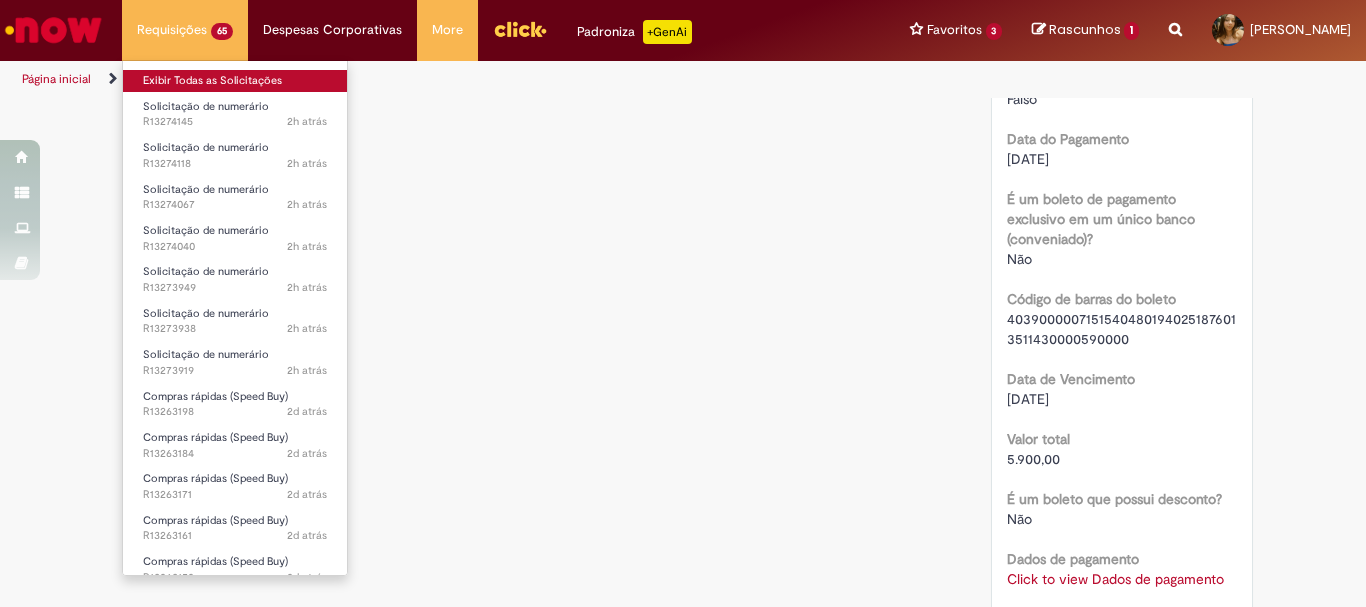 scroll, scrollTop: 0, scrollLeft: 0, axis: both 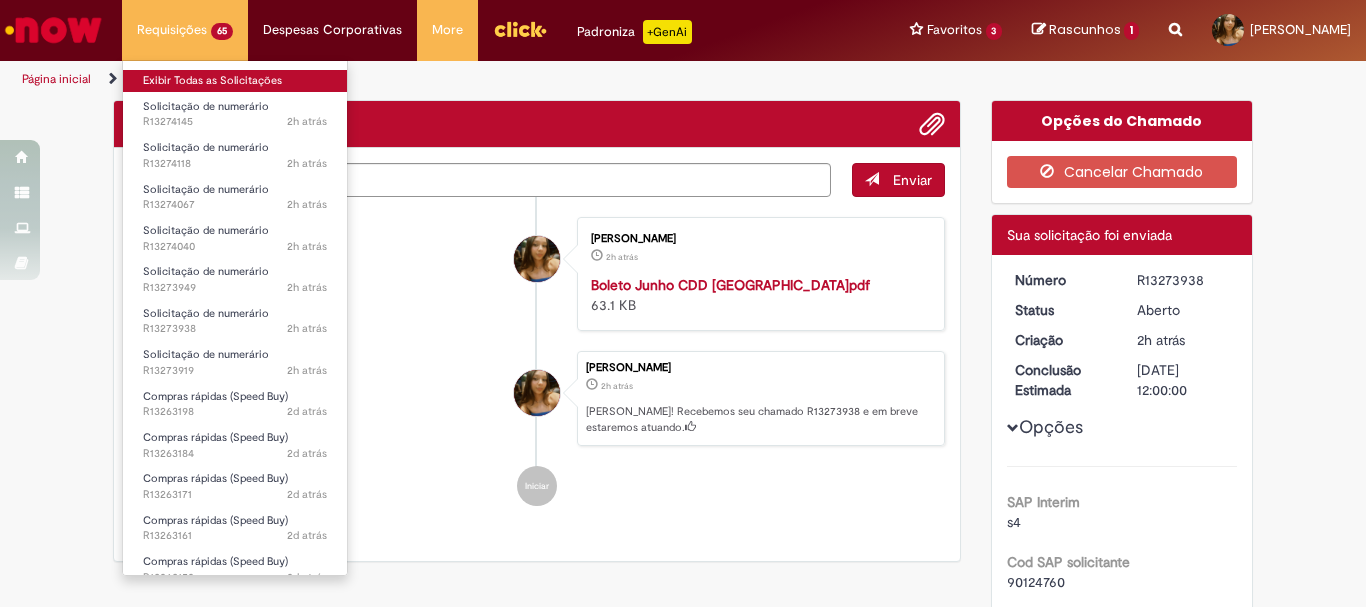 click on "Exibir Todas as Solicitações" at bounding box center (235, 81) 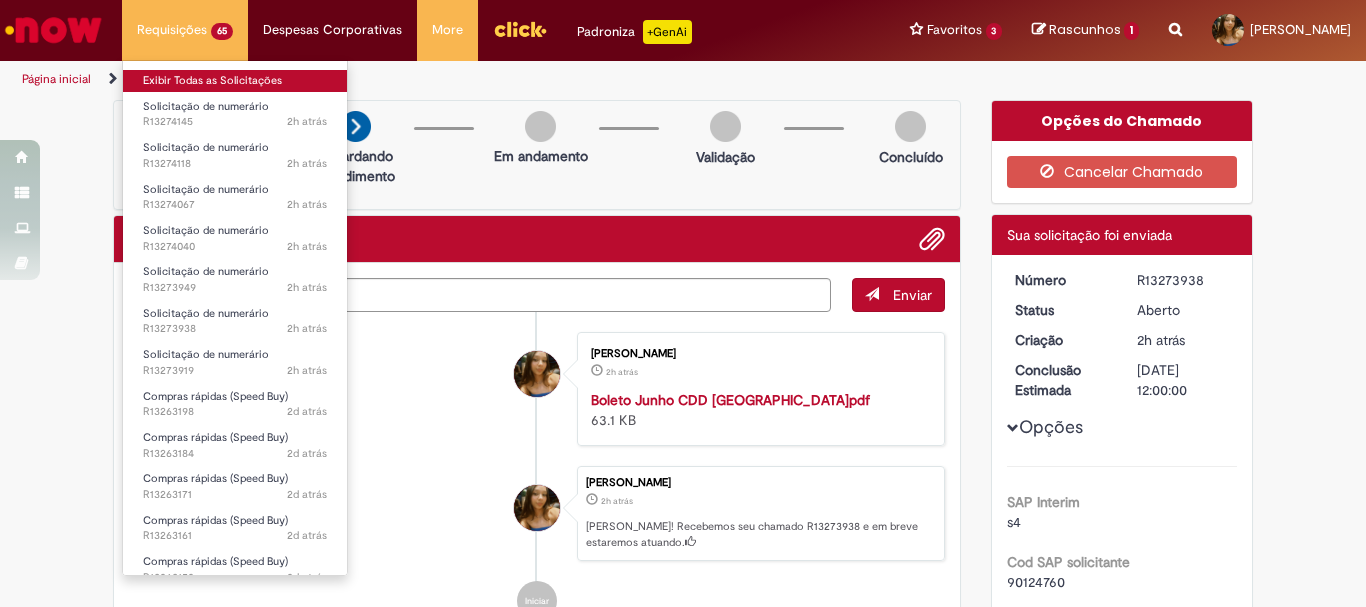 click on "Exibir Todas as Solicitações" at bounding box center (235, 81) 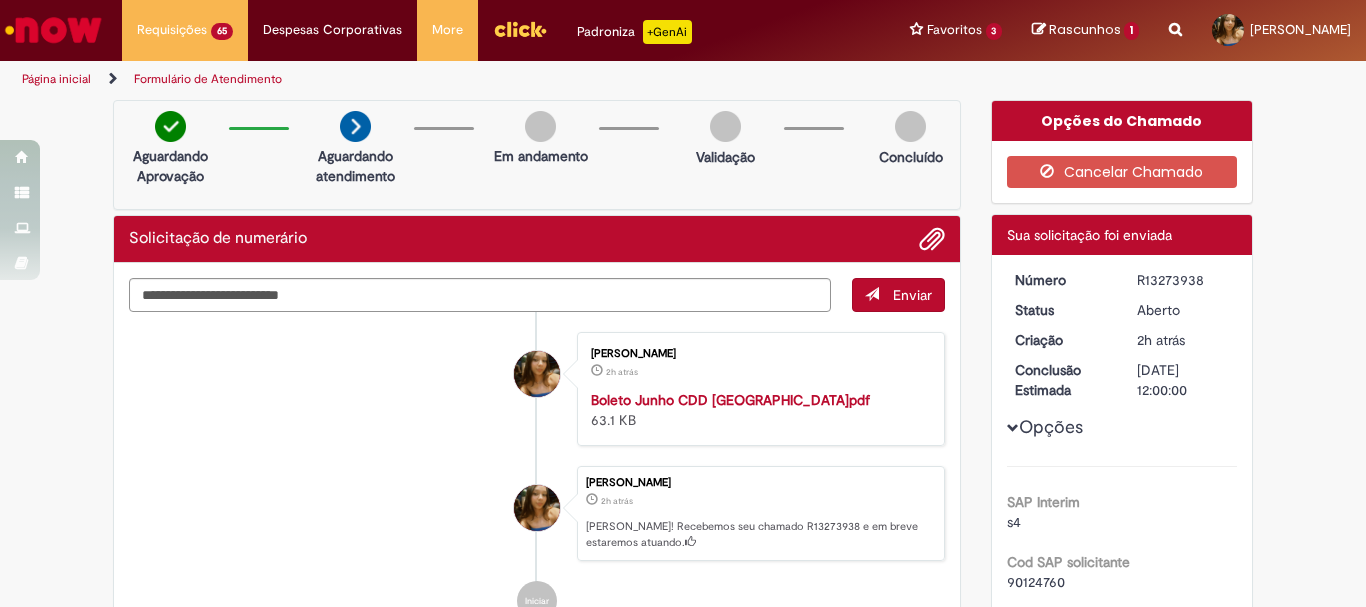 click on "Formulário de Atendimento" at bounding box center [208, 79] 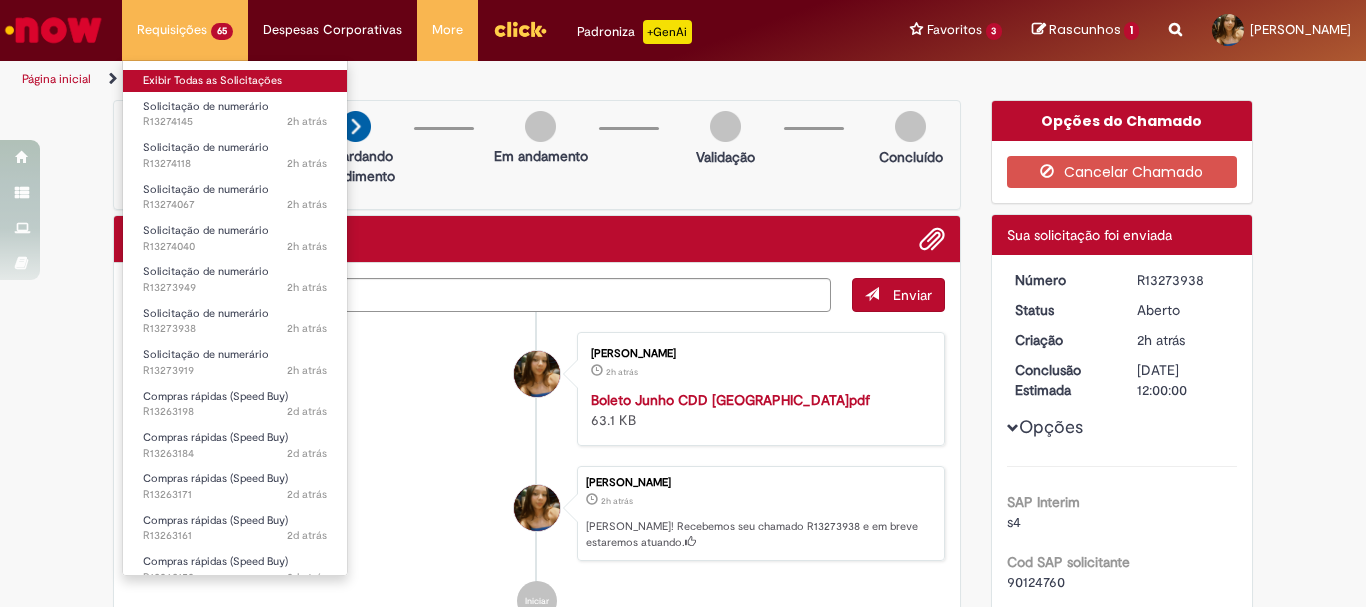 click on "Exibir Todas as Solicitações" at bounding box center [235, 81] 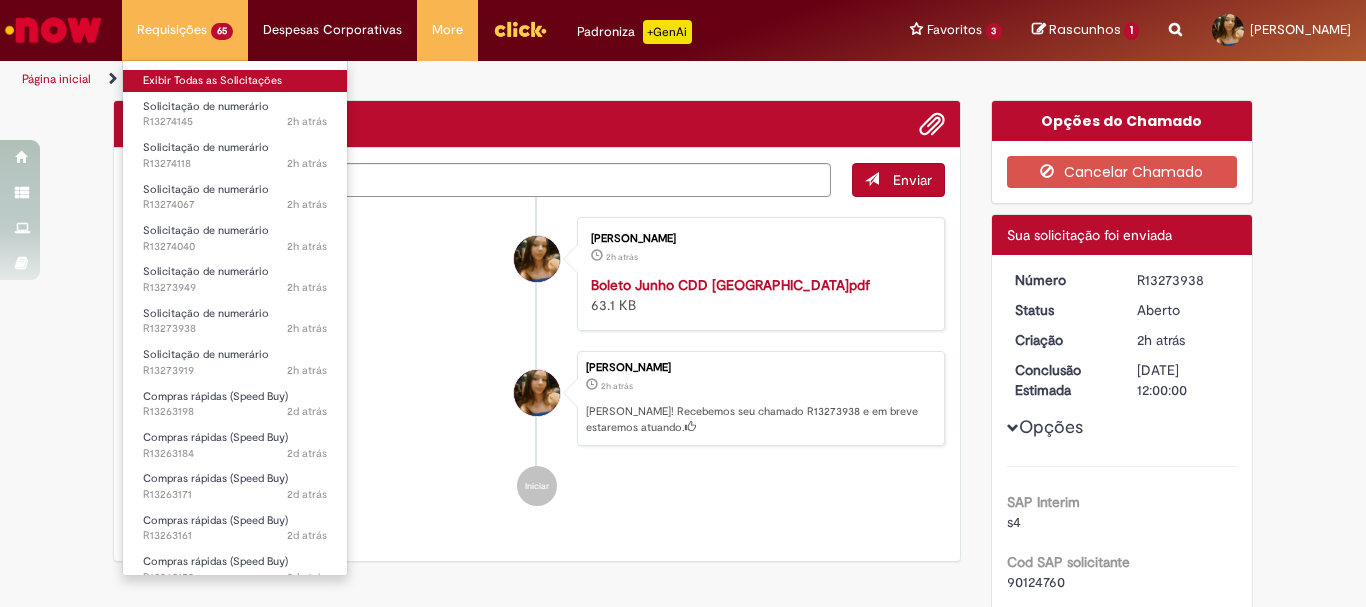 click on "Exibir Todas as Solicitações" at bounding box center (235, 81) 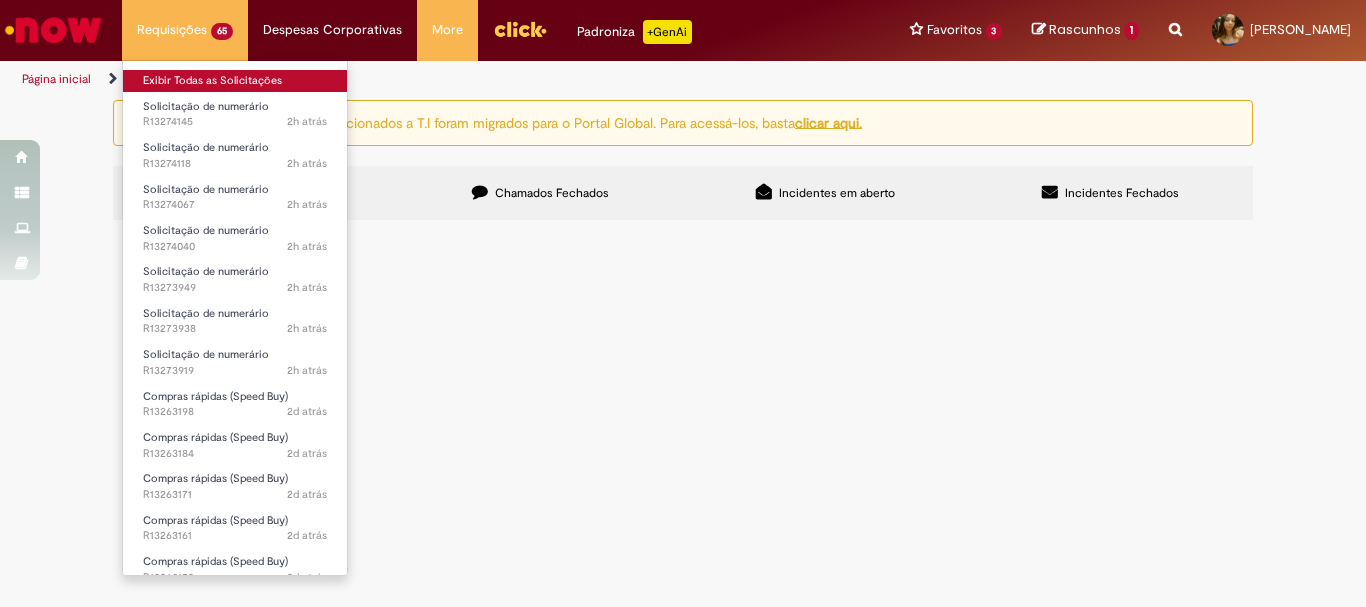 click on "Exibir Todas as Solicitações" at bounding box center (235, 81) 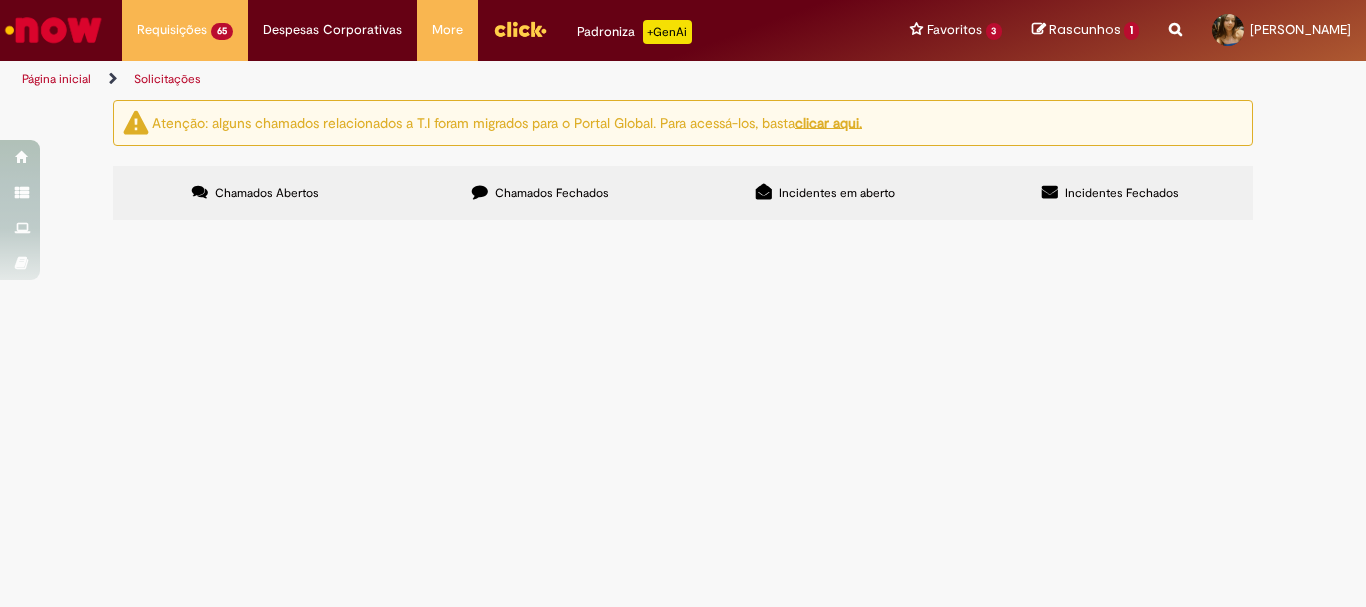 scroll, scrollTop: 561, scrollLeft: 0, axis: vertical 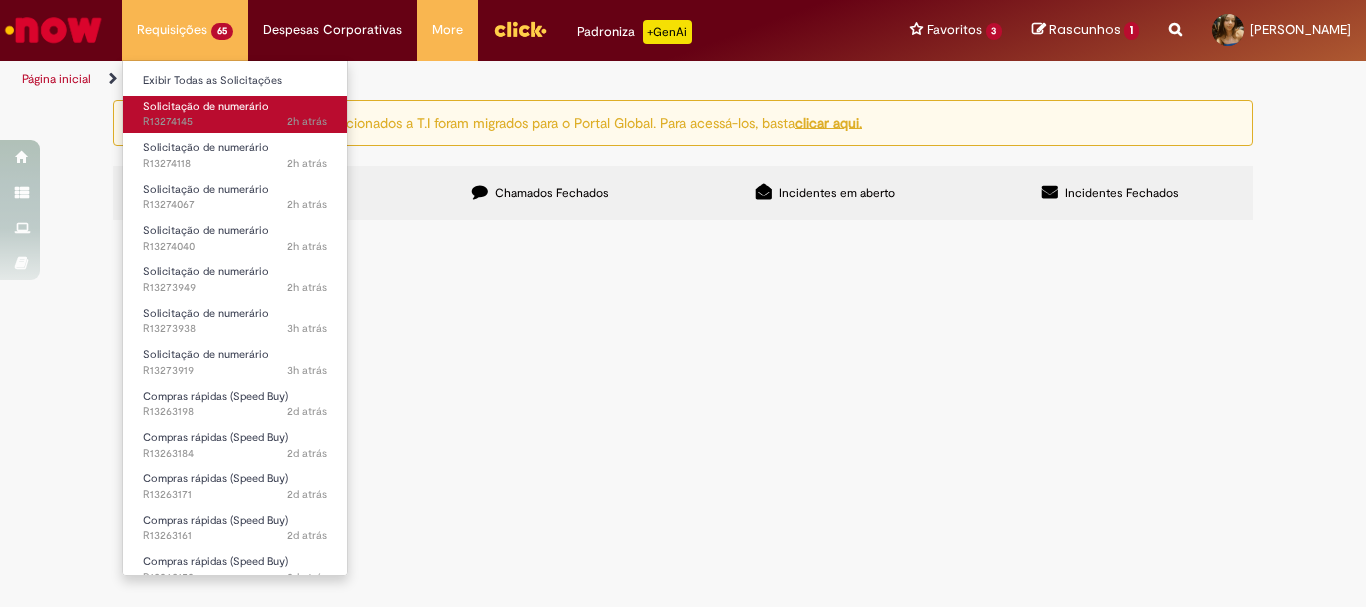 click on "Solicitação de numerário
2h atrás 2 horas atrás  R13274145" at bounding box center (235, 114) 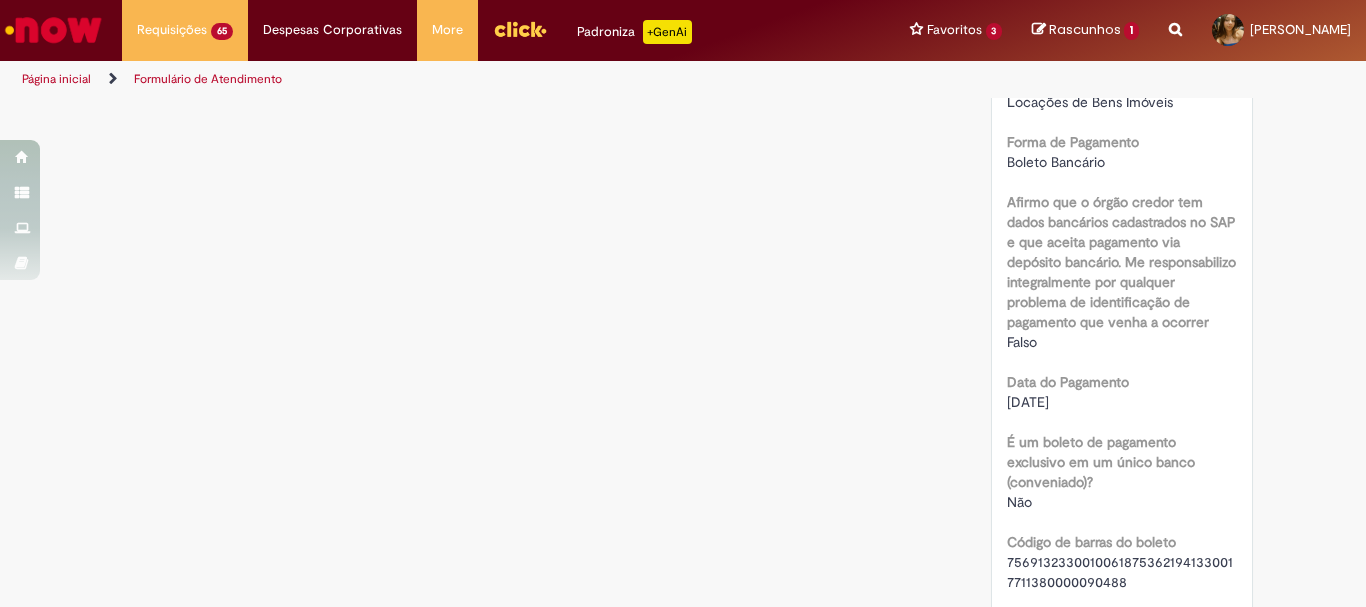 scroll, scrollTop: 2100, scrollLeft: 0, axis: vertical 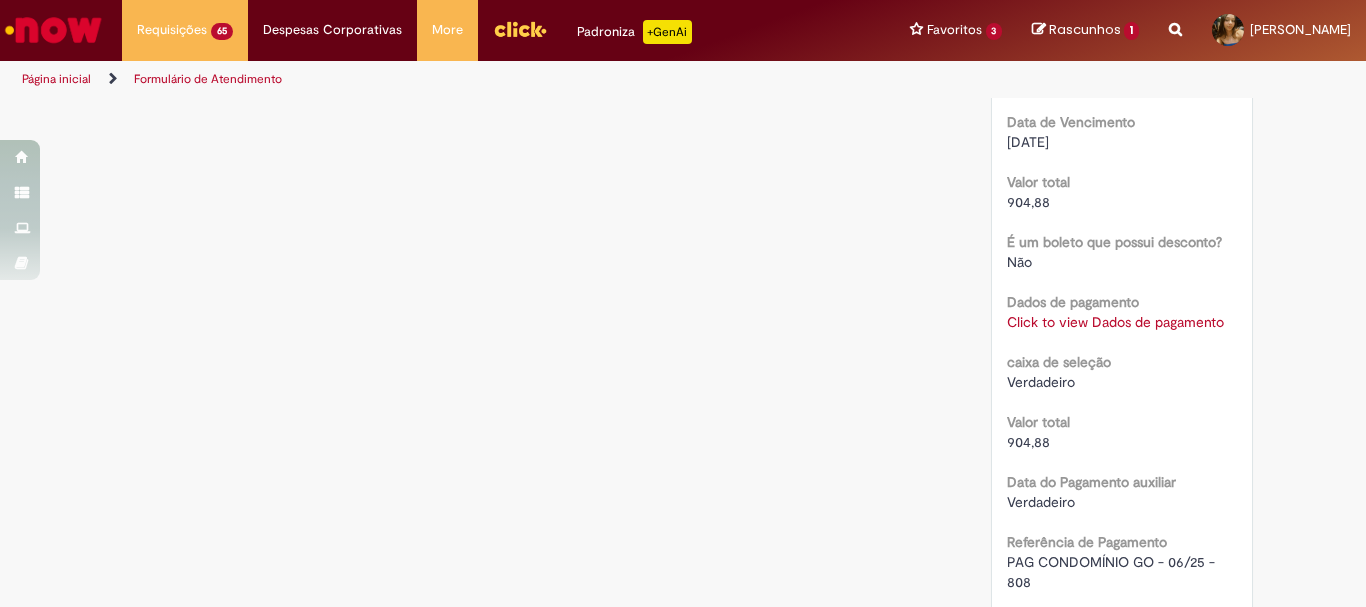 click on "SAP Interim
s4
Cod SAP solicitante
90124760
Empresa do solicitante
AMBEV S.A.
Código SAP da empresa do solicitante
BR16
Código SAP da localidade do [GEOGRAPHIC_DATA]
BR2R
Unidade para o pagamento
CD Goiania
Código da Unidade
BRCF
CNPJ da Unidade
56228356018006
Nome da Empresa
CRBS S/A
Código da empresa
BR11
Estou autorizado pelo responsável da unidade em questão para fazer pagamento para a mesma
Verdadeiro
Fornecedor
CONDOMINIO LOZANDES CORPORATE
CNPJ/CPF do fornecedor
24253094000179
Código SAP do Fornecedor" at bounding box center [1122, -481] 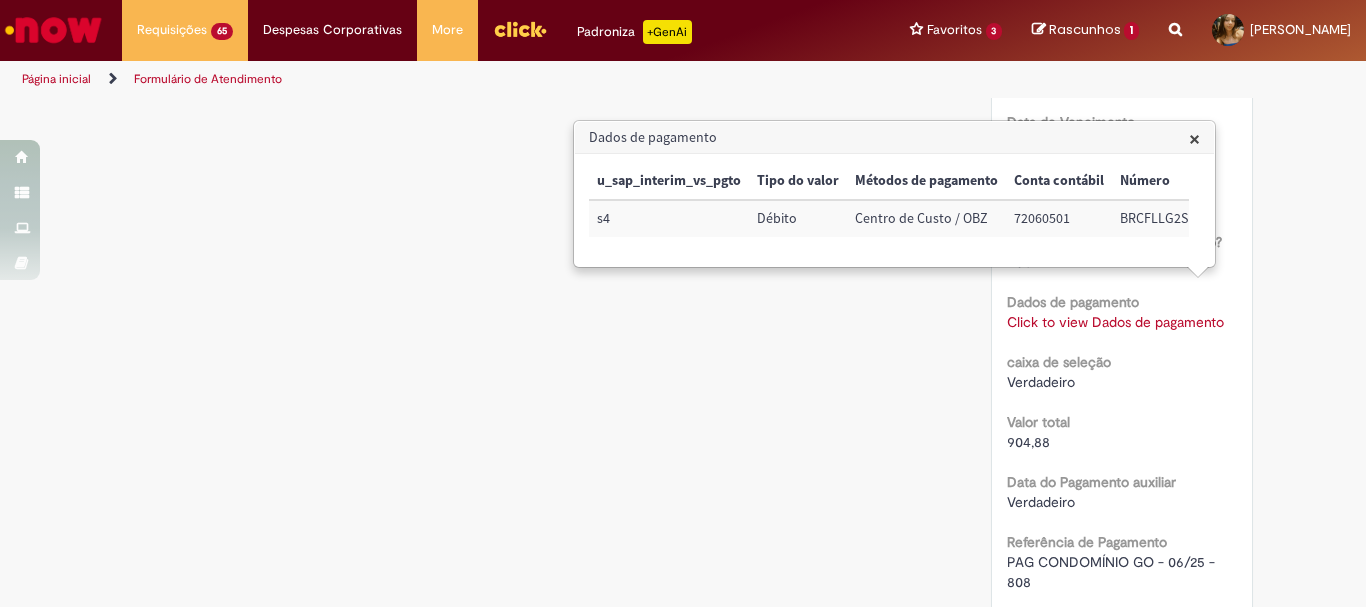 scroll, scrollTop: 0, scrollLeft: 217, axis: horizontal 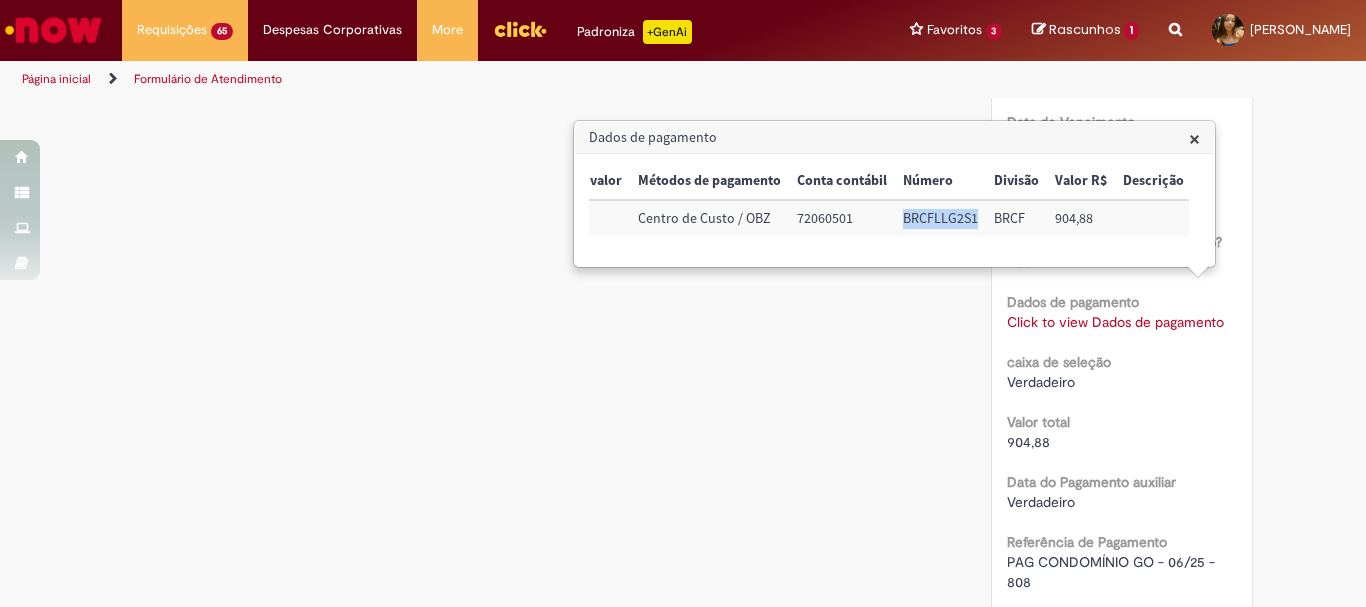 drag, startPoint x: 979, startPoint y: 212, endPoint x: 901, endPoint y: 221, distance: 78.51752 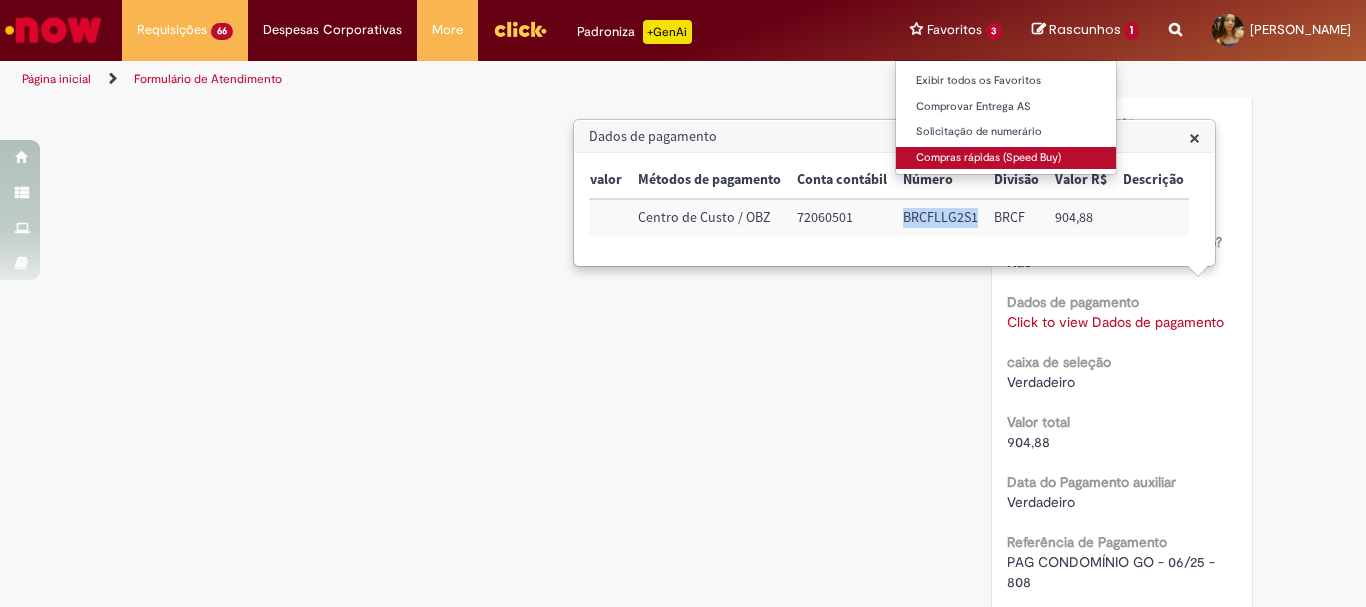 click on "Compras rápidas (Speed Buy)" at bounding box center [1006, 158] 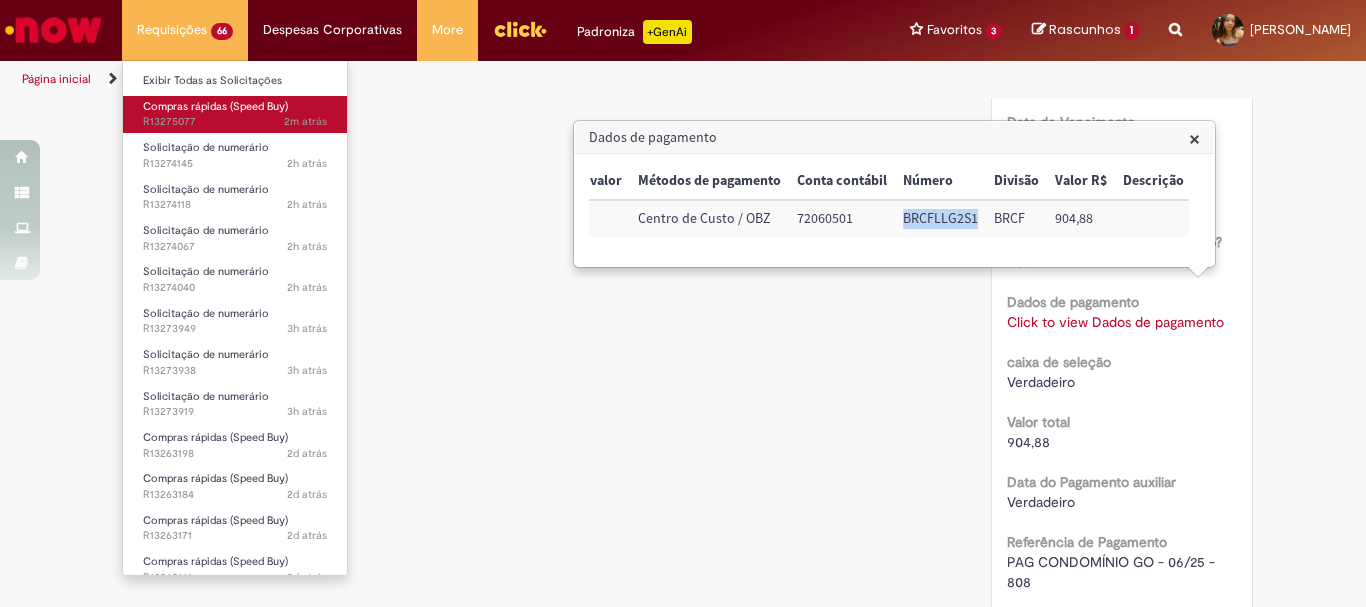click on "2m atrás 2 minutos atrás  R13275077" at bounding box center [235, 122] 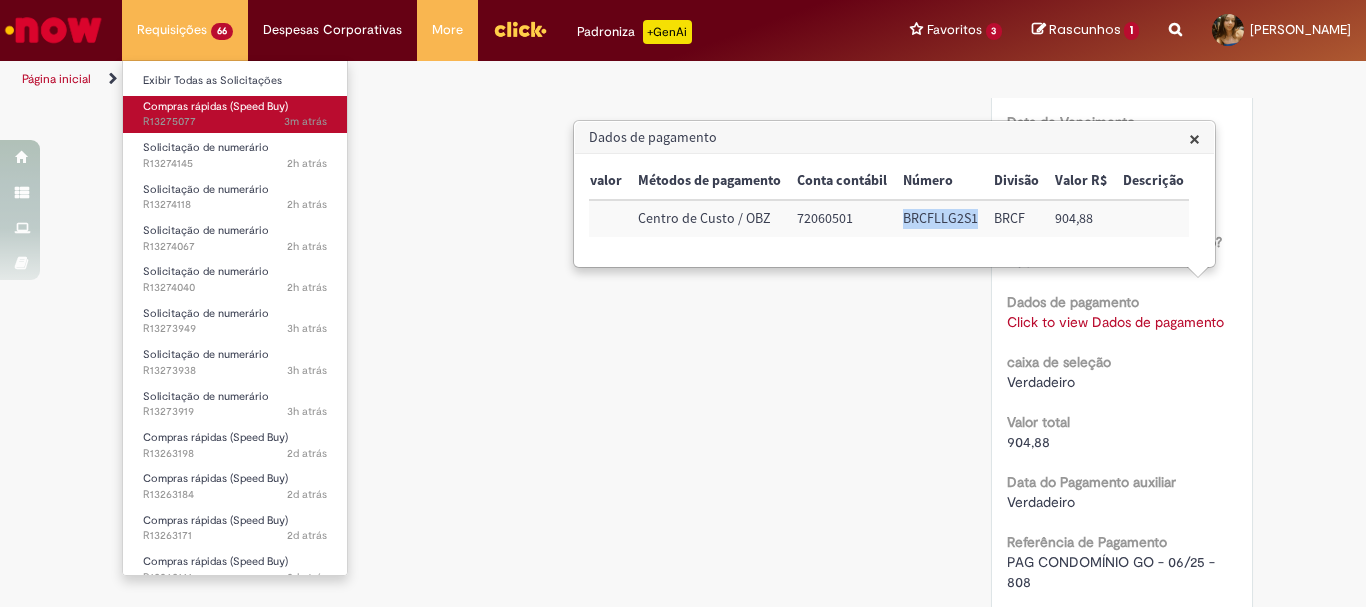 click on "Compras rápidas (Speed Buy)" at bounding box center (215, 106) 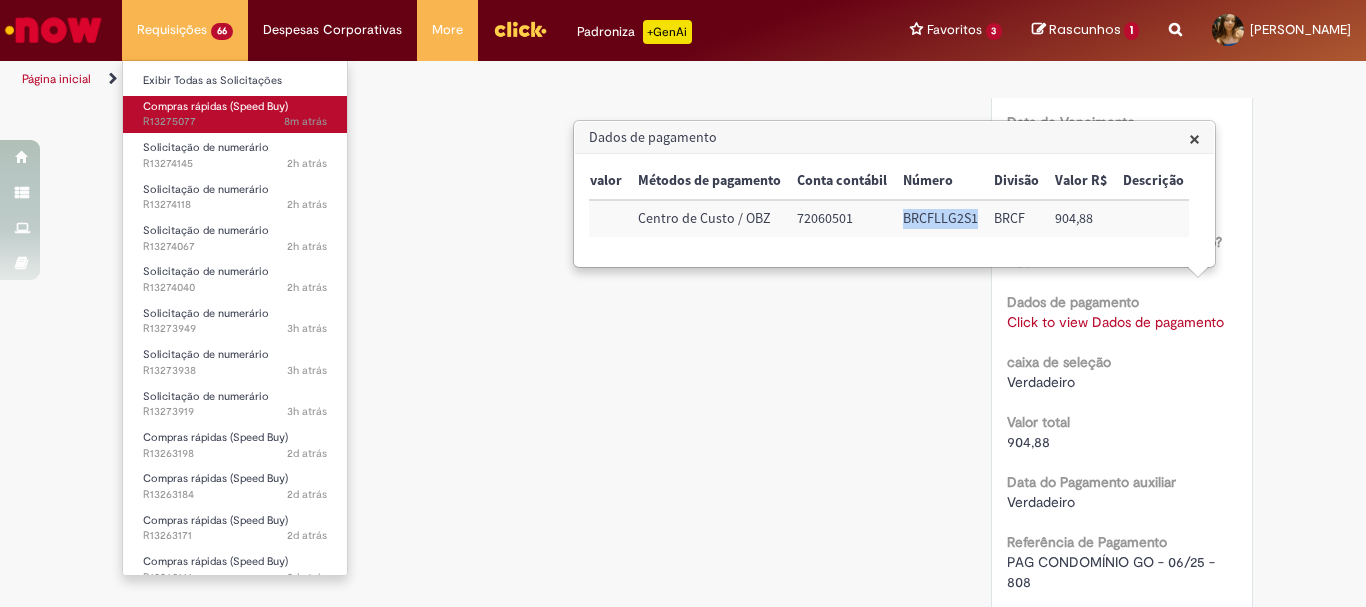 click on "Compras rápidas (Speed Buy)" at bounding box center [215, 106] 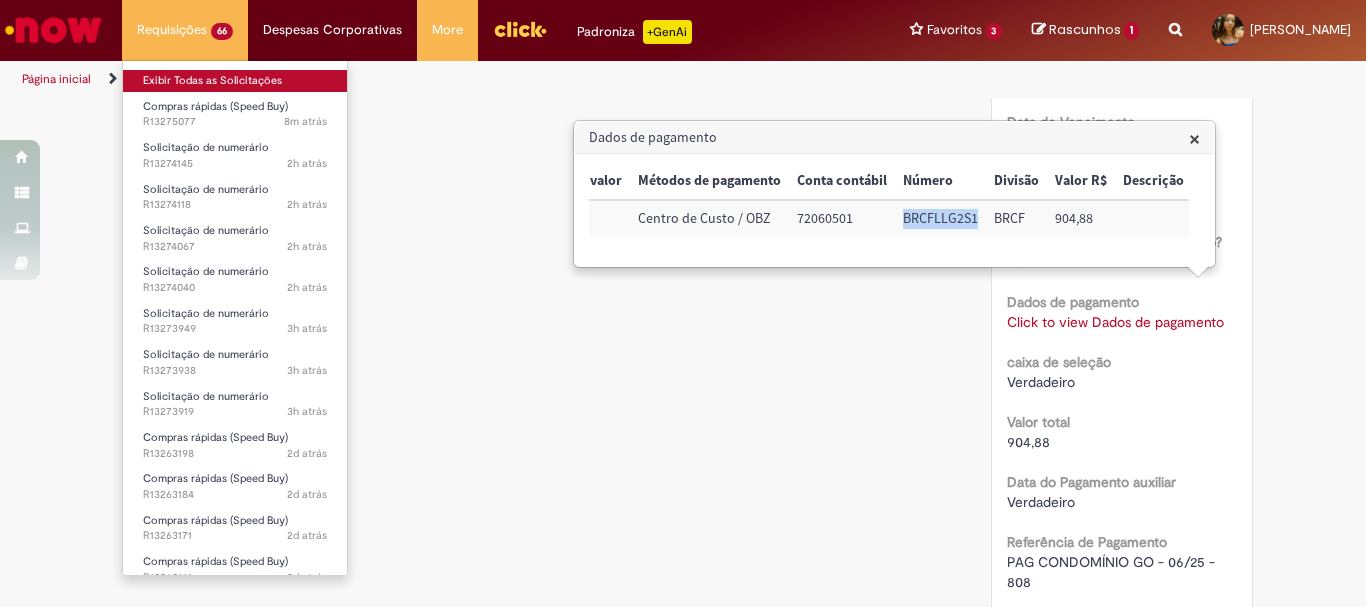 click on "Exibir Todas as Solicitações" at bounding box center [235, 81] 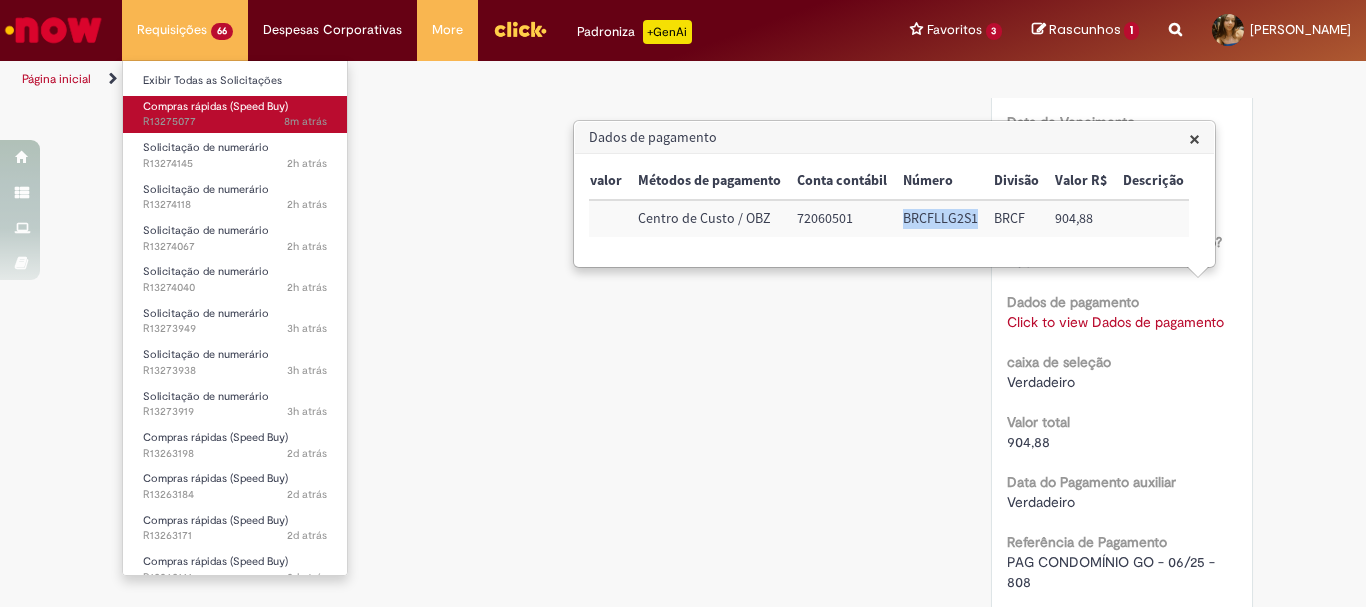 click on "Compras rápidas (Speed Buy)" at bounding box center [215, 106] 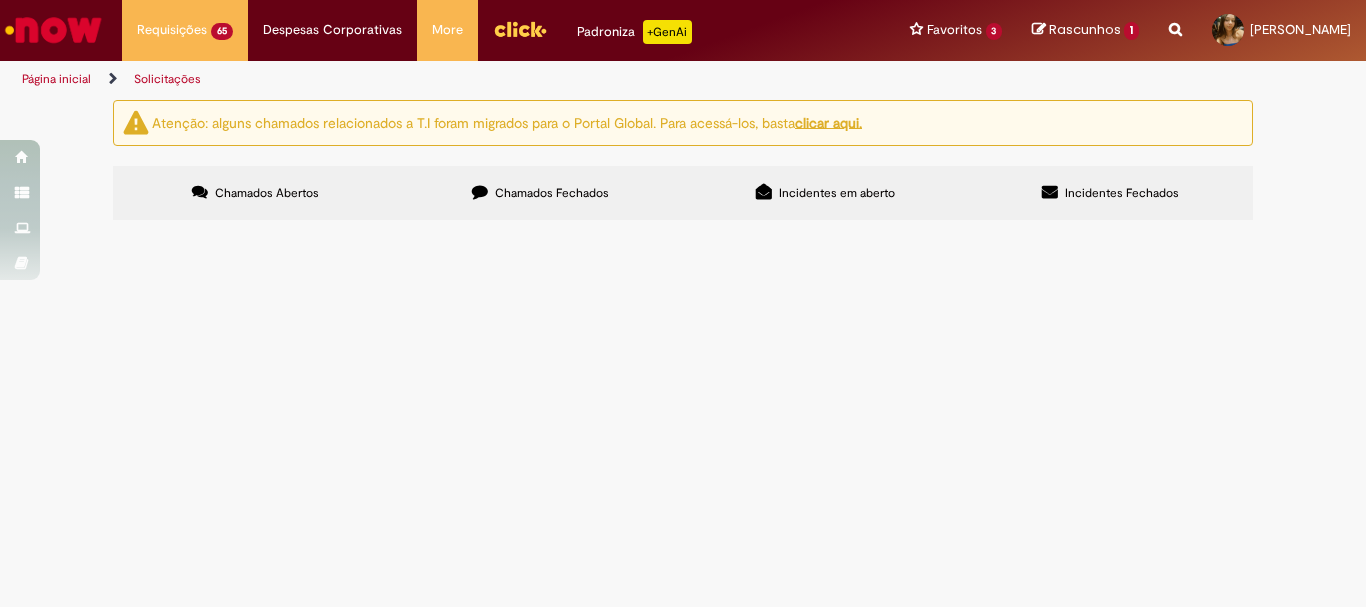 scroll, scrollTop: 0, scrollLeft: 0, axis: both 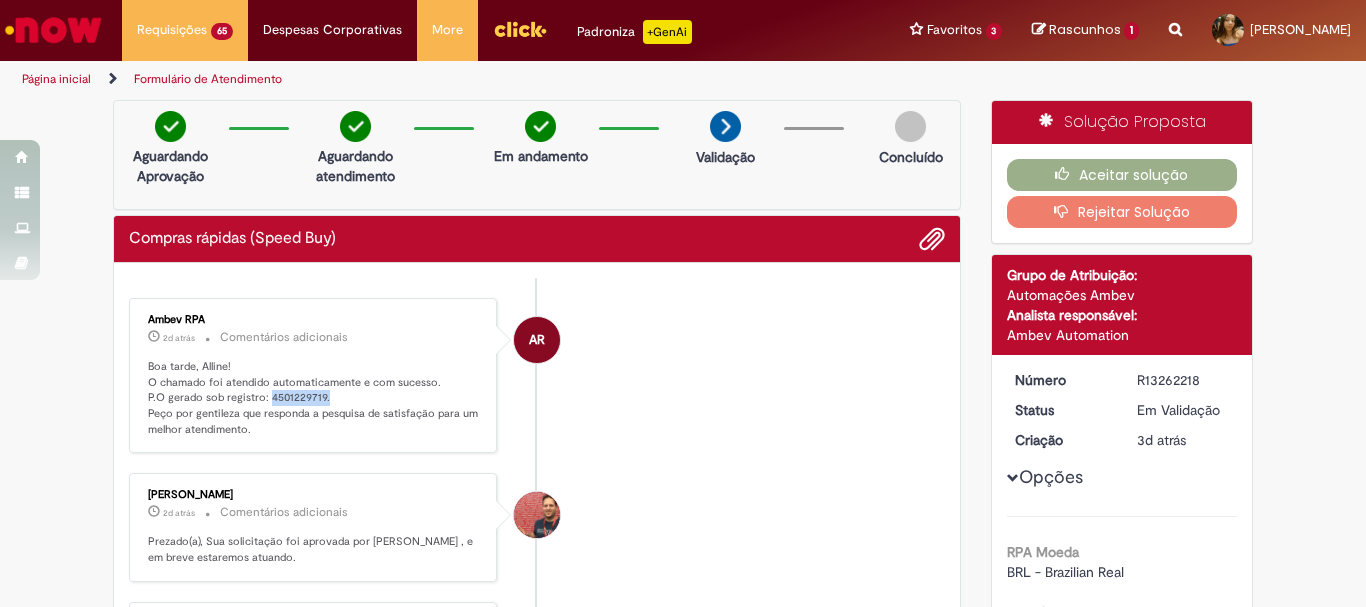 drag, startPoint x: 321, startPoint y: 394, endPoint x: 262, endPoint y: 399, distance: 59.211487 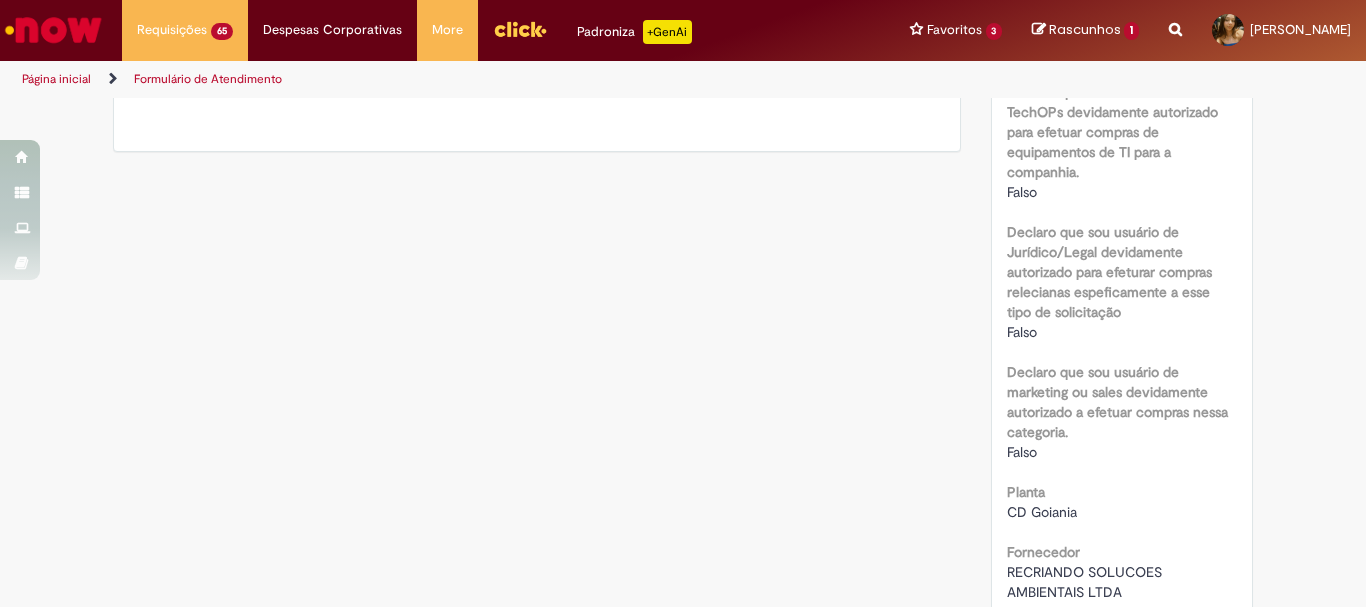 scroll, scrollTop: 1700, scrollLeft: 0, axis: vertical 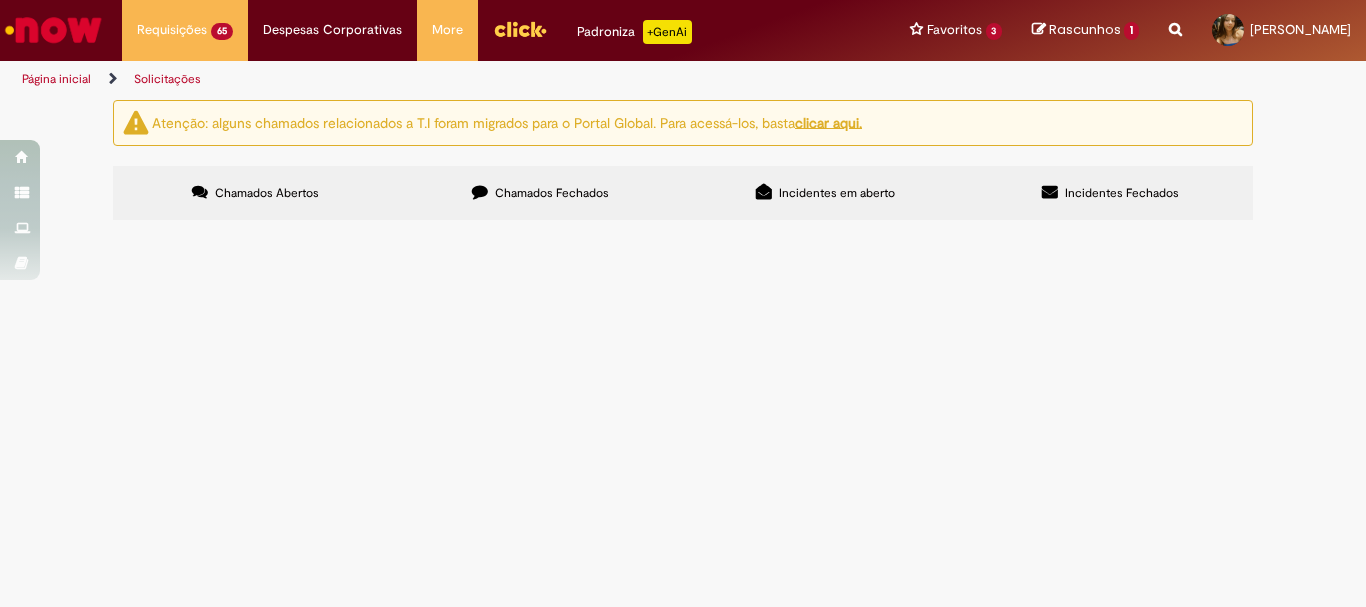 click on "2" at bounding box center [0, 0] 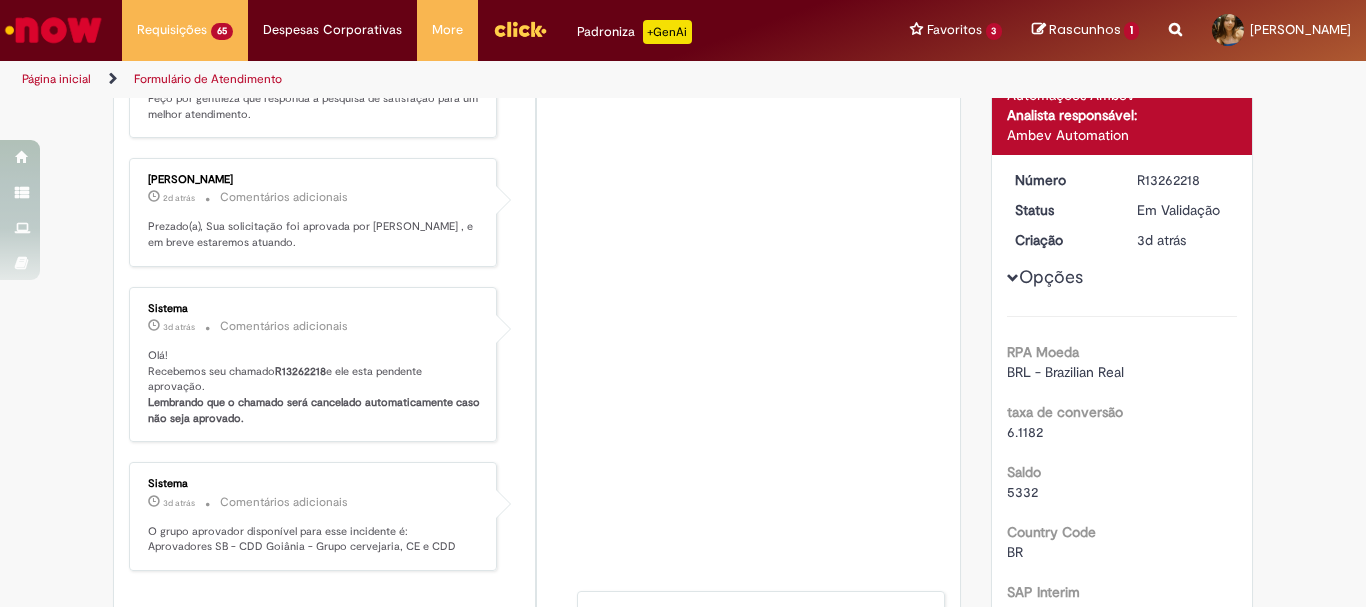 scroll, scrollTop: 0, scrollLeft: 0, axis: both 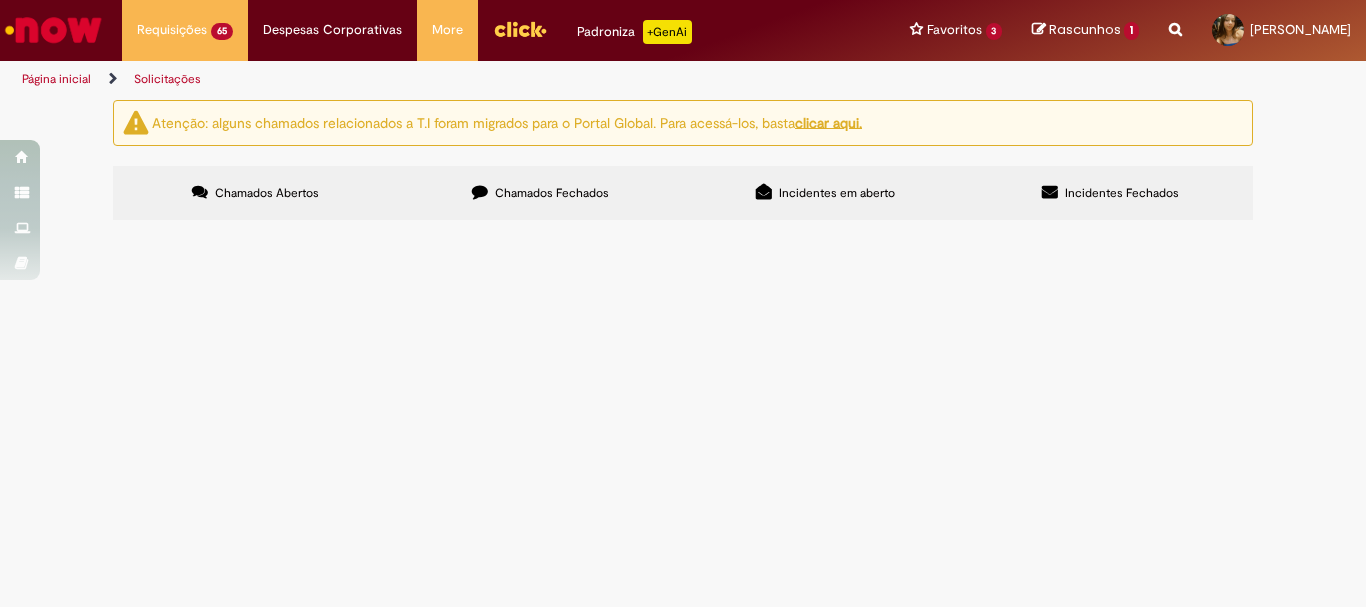 click on "R13263047" at bounding box center (0, 0) 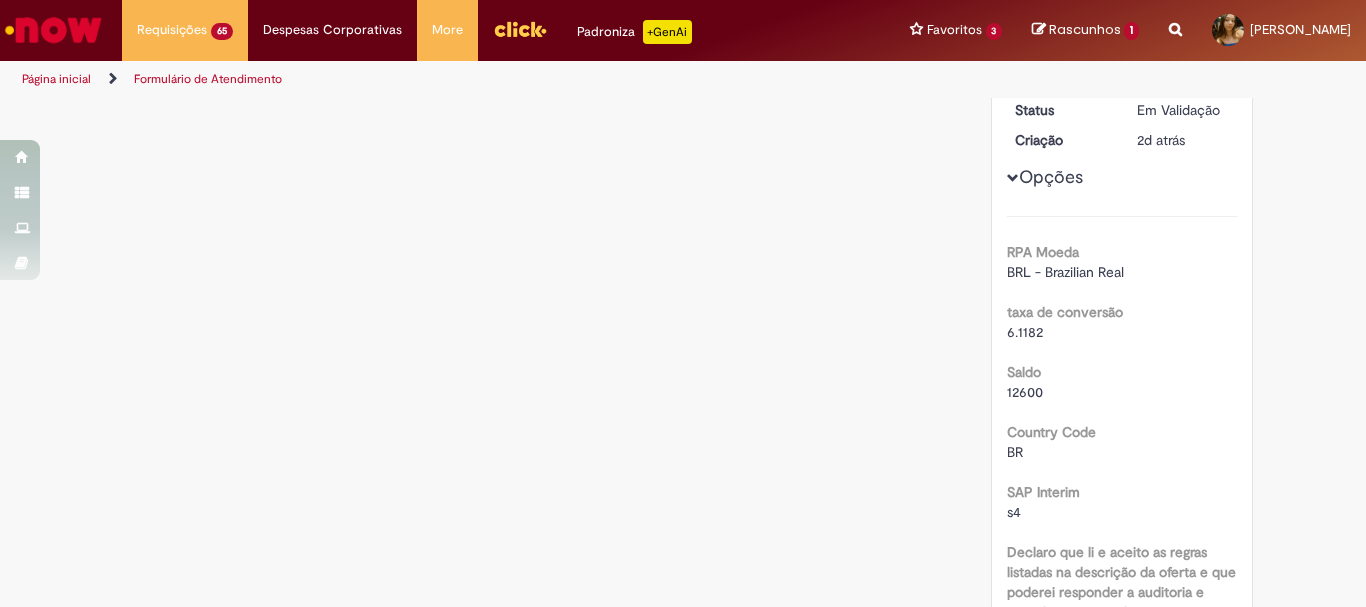 scroll, scrollTop: 0, scrollLeft: 0, axis: both 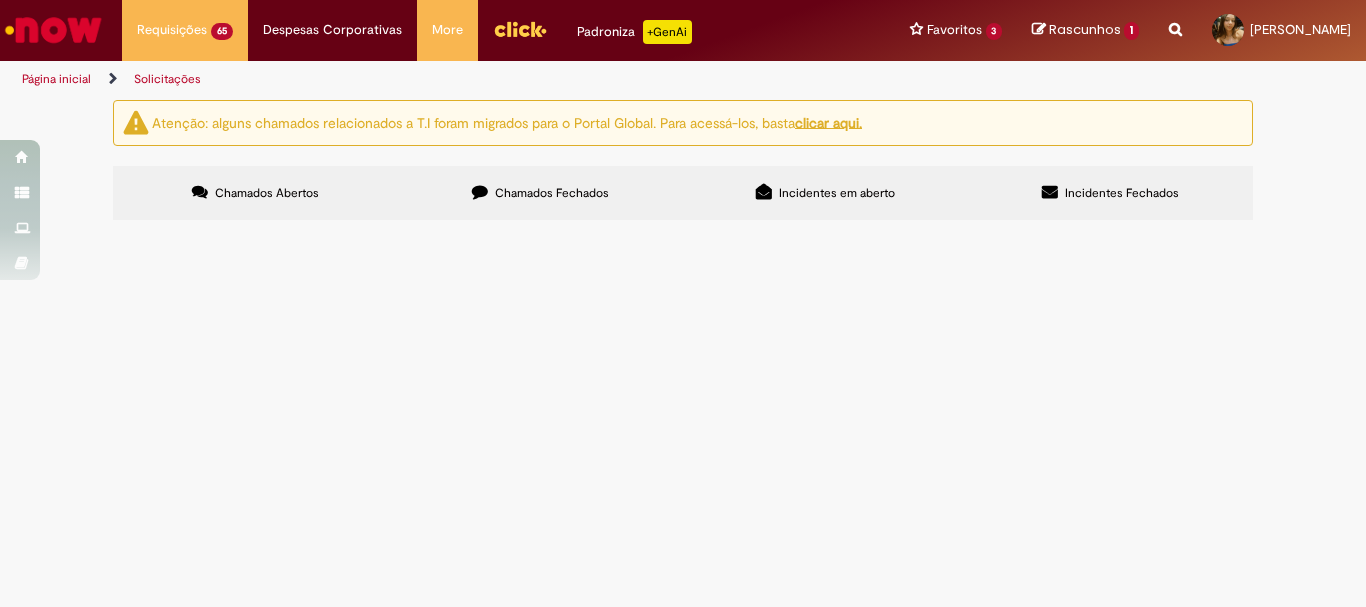click on "Chamados Fechados" at bounding box center (540, 193) 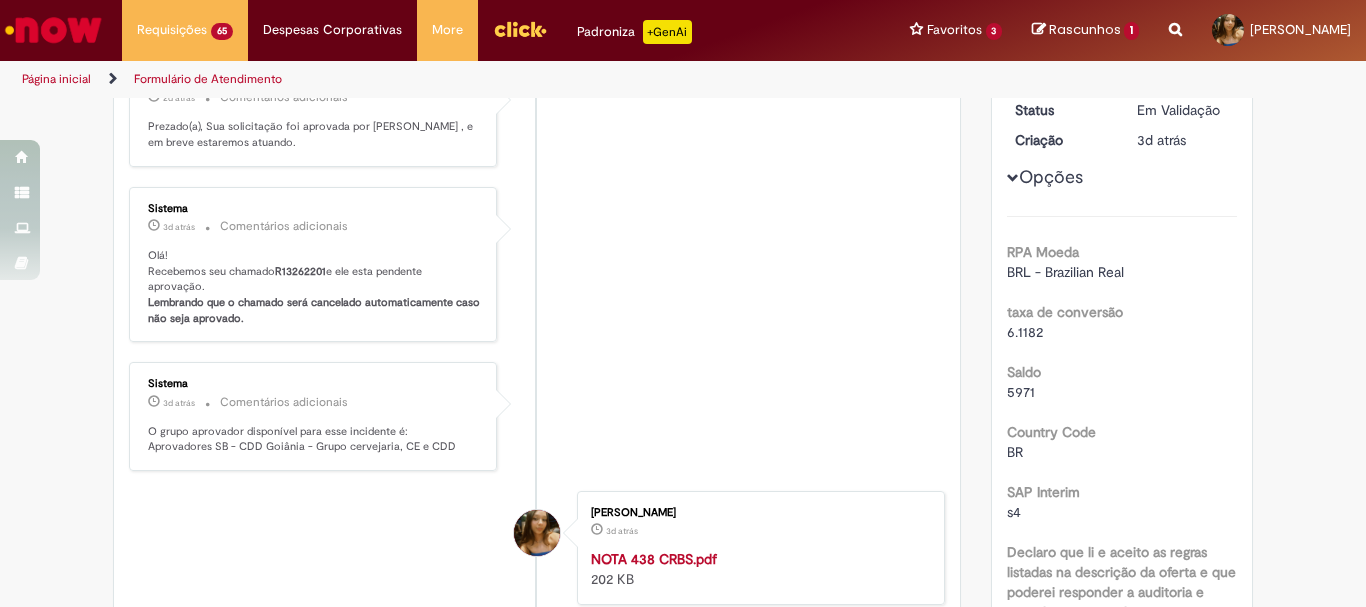 scroll, scrollTop: 0, scrollLeft: 0, axis: both 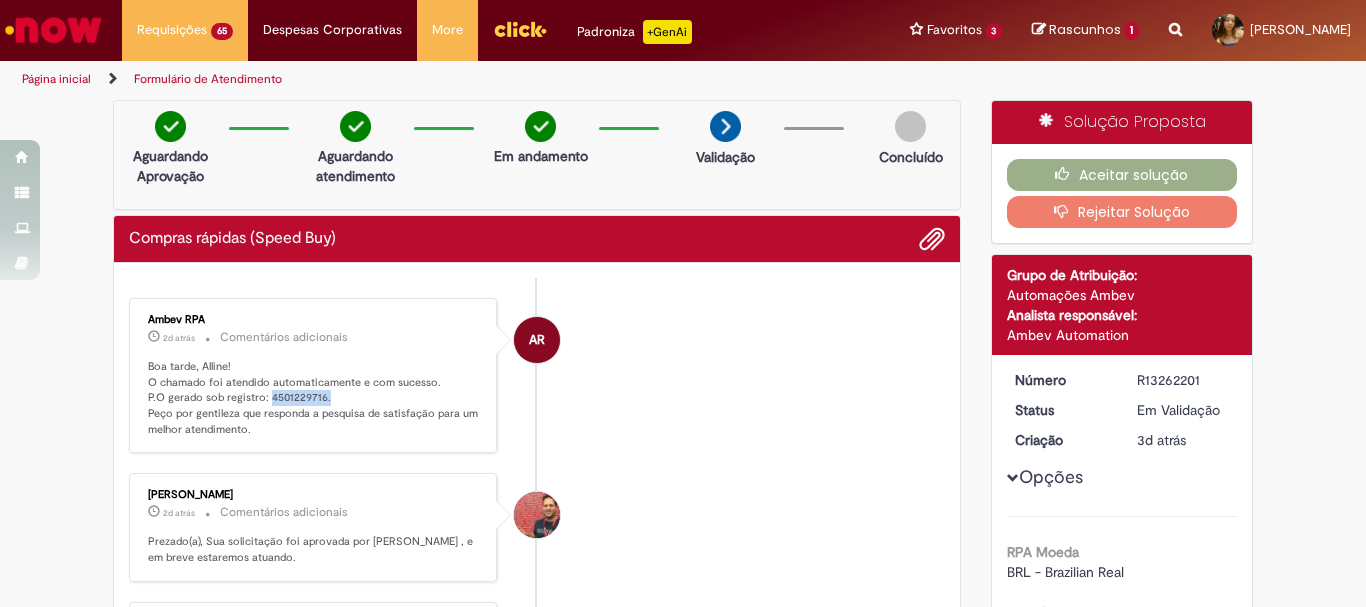 drag, startPoint x: 323, startPoint y: 402, endPoint x: 259, endPoint y: 395, distance: 64.381676 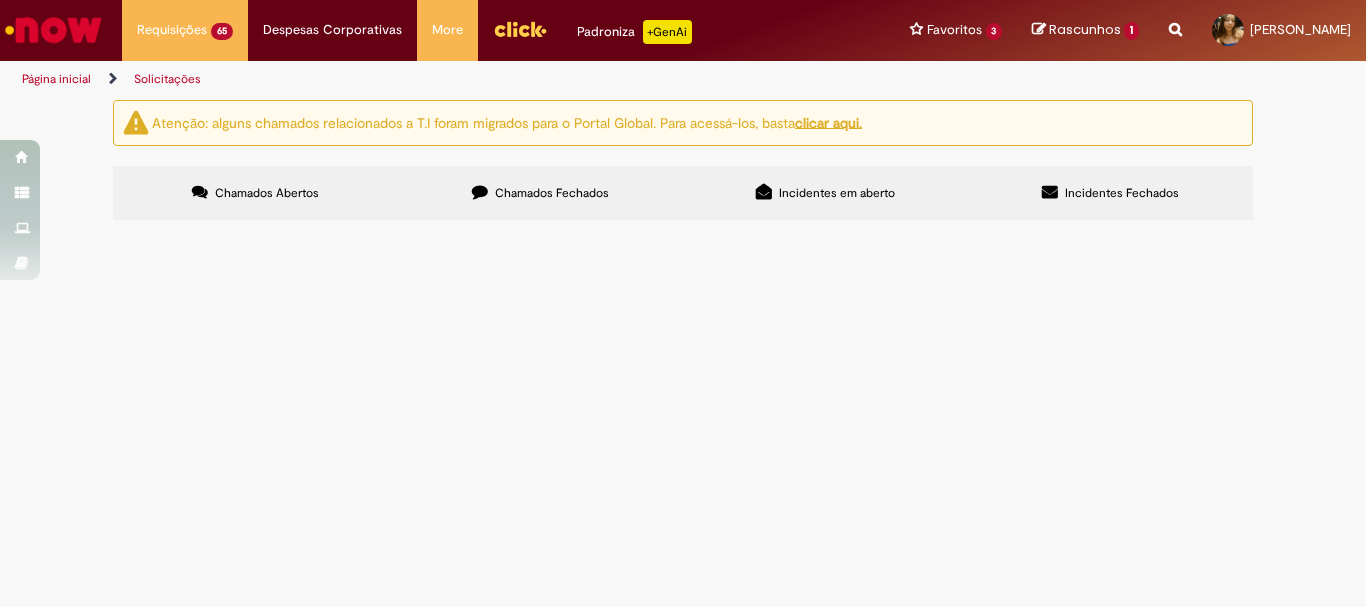 scroll, scrollTop: 561, scrollLeft: 0, axis: vertical 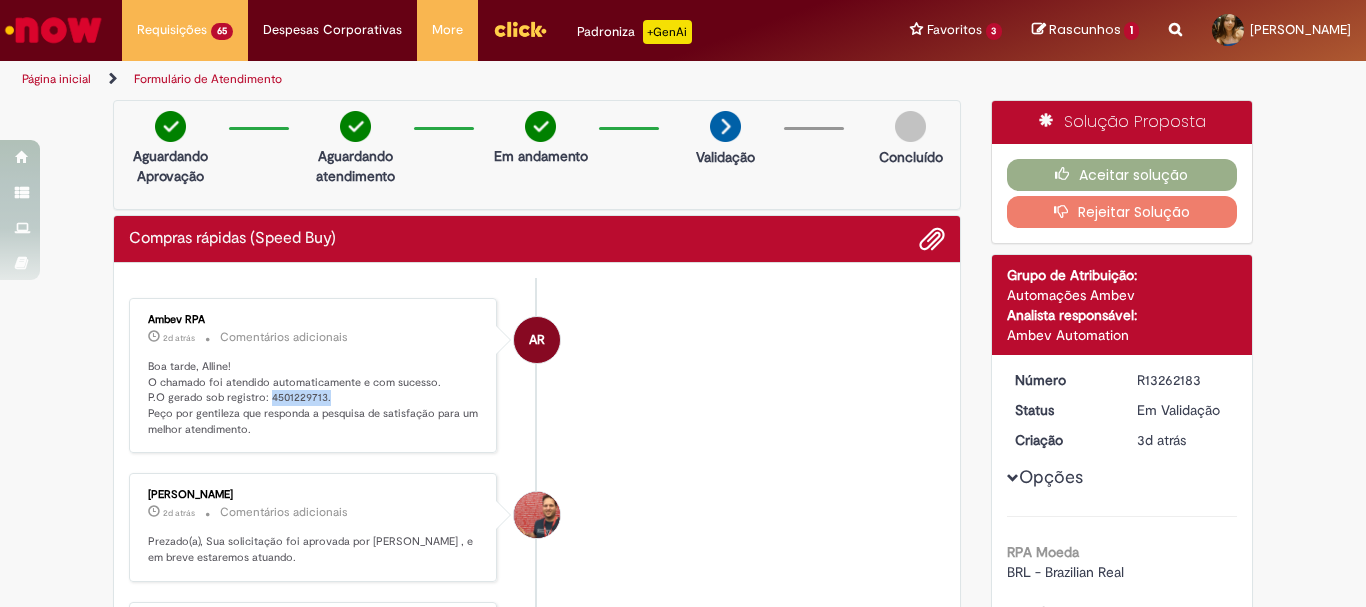 drag, startPoint x: 324, startPoint y: 395, endPoint x: 262, endPoint y: 394, distance: 62.008064 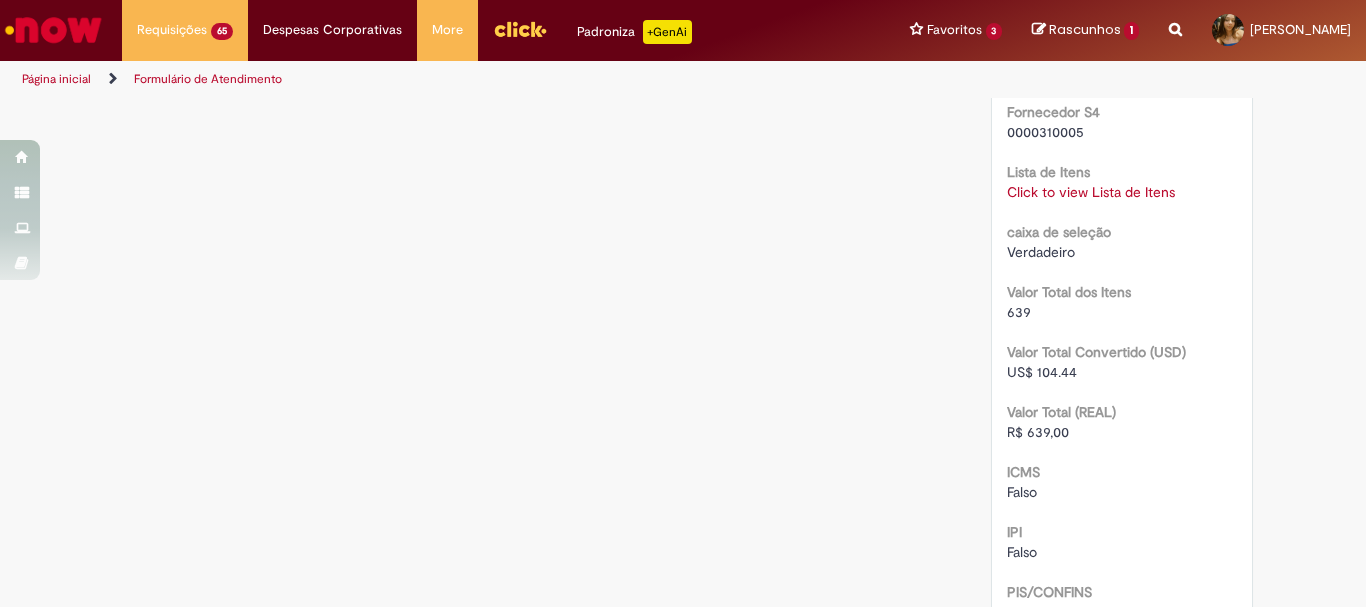 scroll, scrollTop: 2100, scrollLeft: 0, axis: vertical 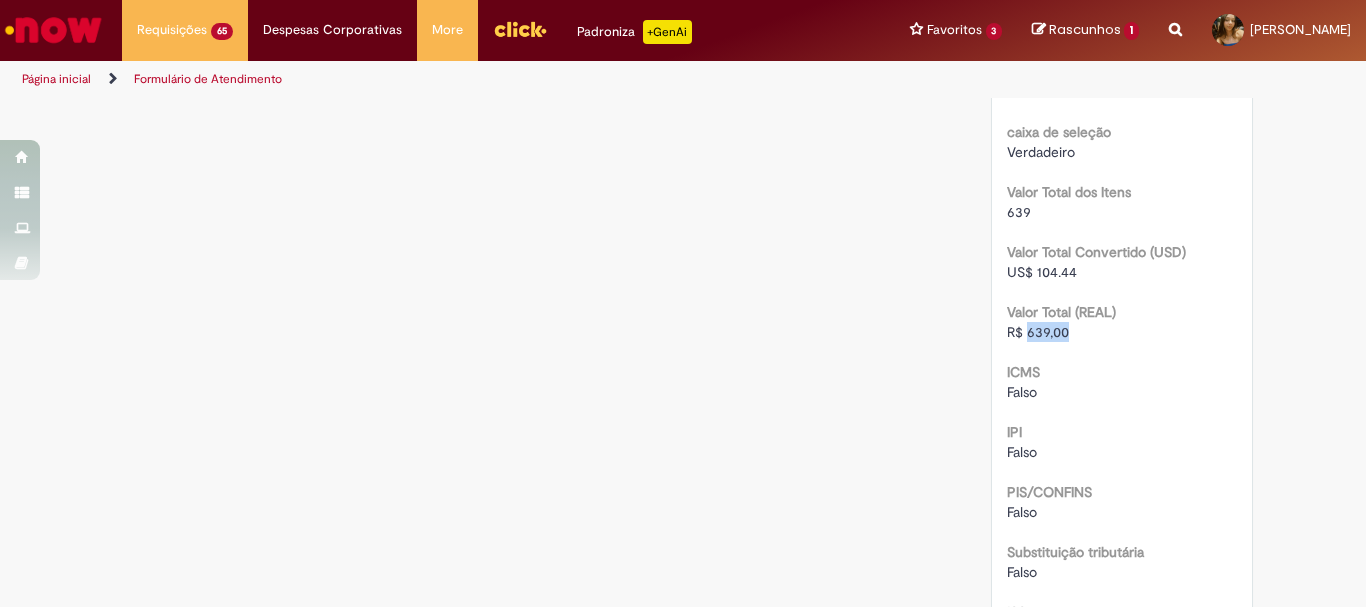 drag, startPoint x: 1058, startPoint y: 331, endPoint x: 1020, endPoint y: 331, distance: 38 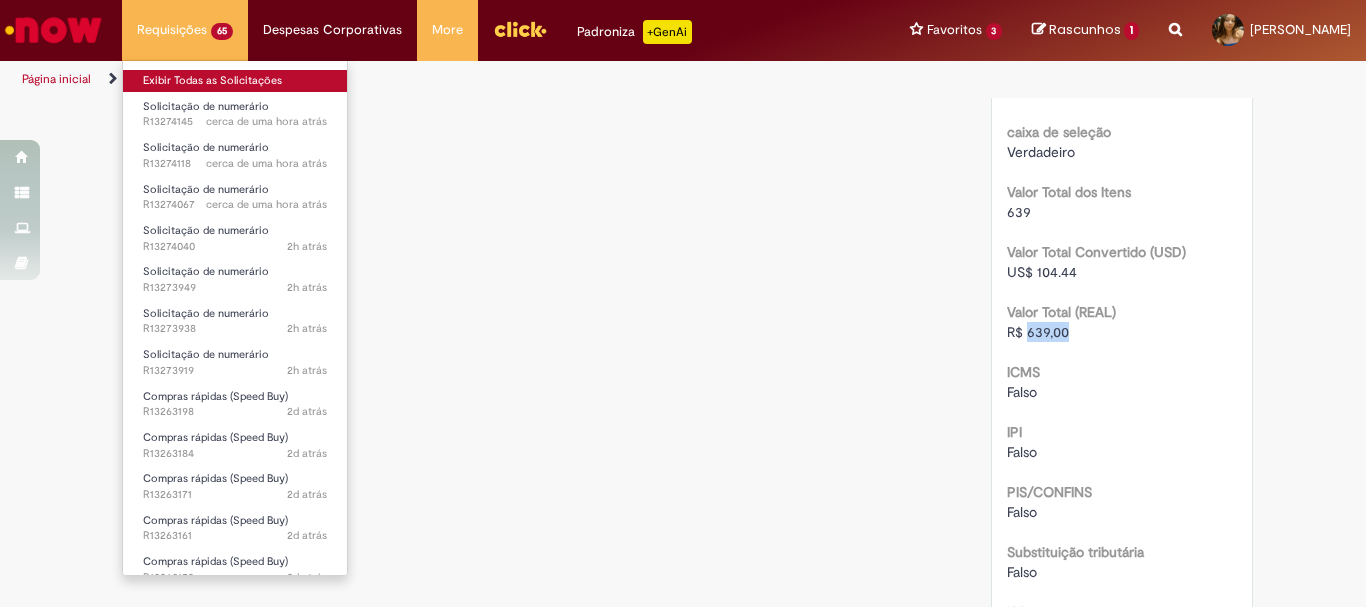 click on "Exibir Todas as Solicitações" at bounding box center (235, 81) 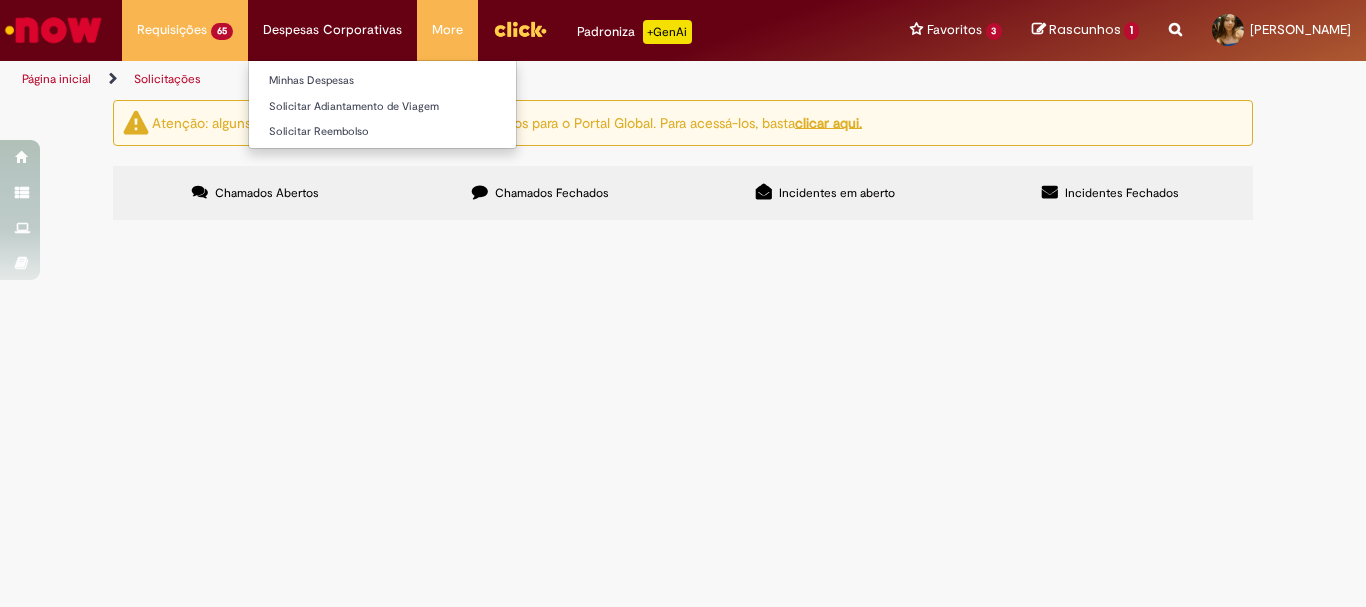 scroll, scrollTop: 0, scrollLeft: 0, axis: both 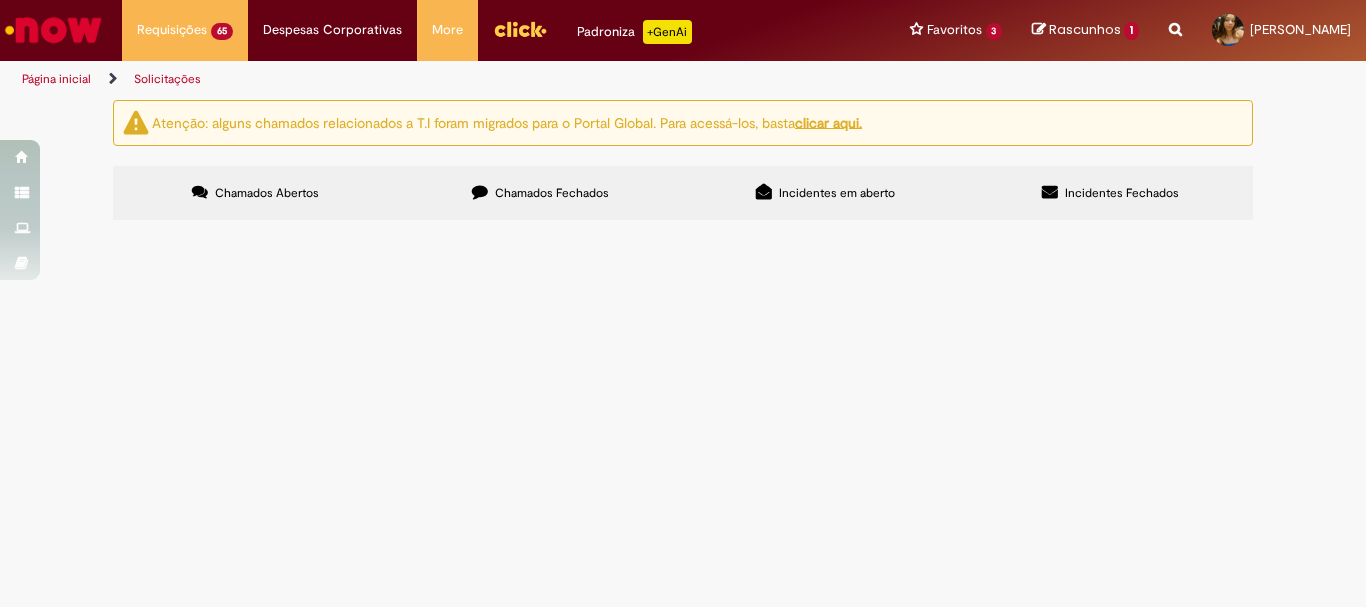 click on "2" at bounding box center (0, 0) 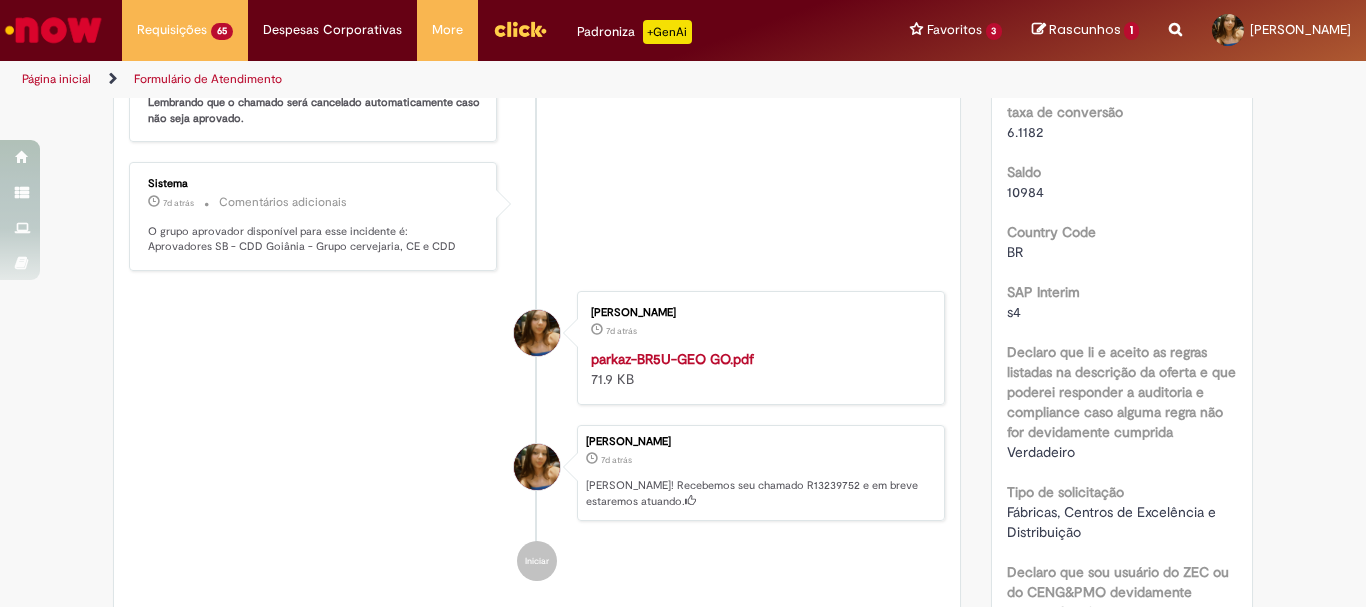 scroll, scrollTop: 0, scrollLeft: 0, axis: both 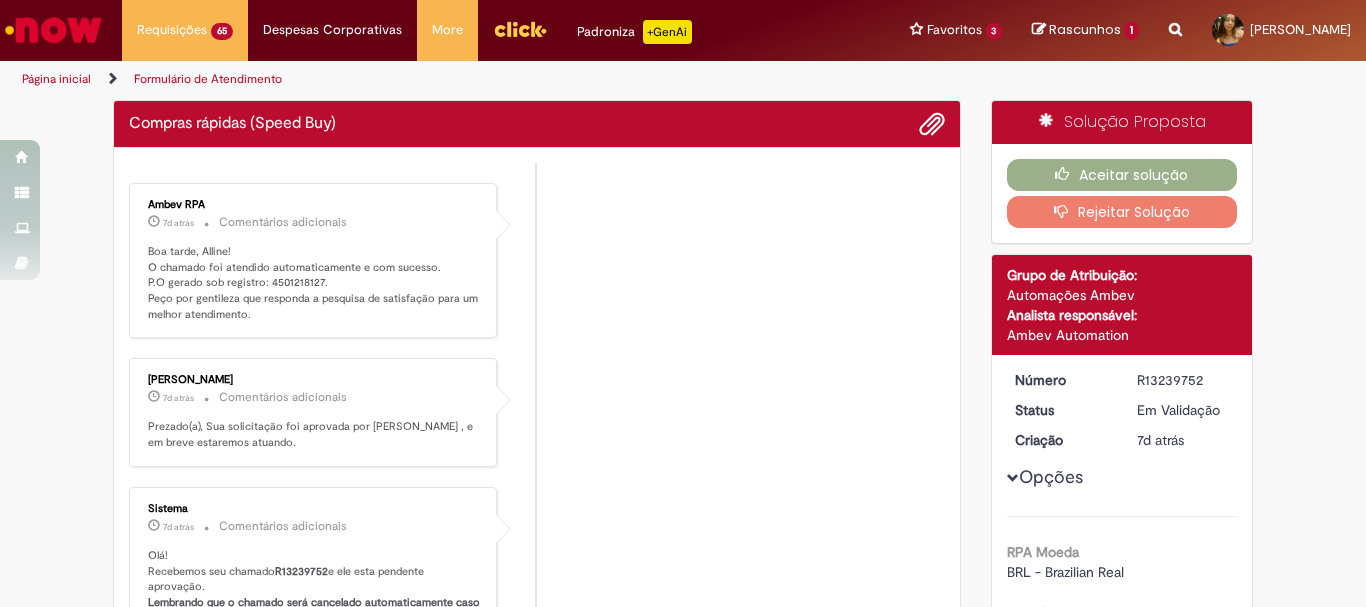click on "[PERSON_NAME]
7d atrás 7 dias atrás     Comentários adicionais
Prezado(a), Sua solicitação foi aprovada por [PERSON_NAME] , e em breve estaremos atuando." at bounding box center (313, 412) 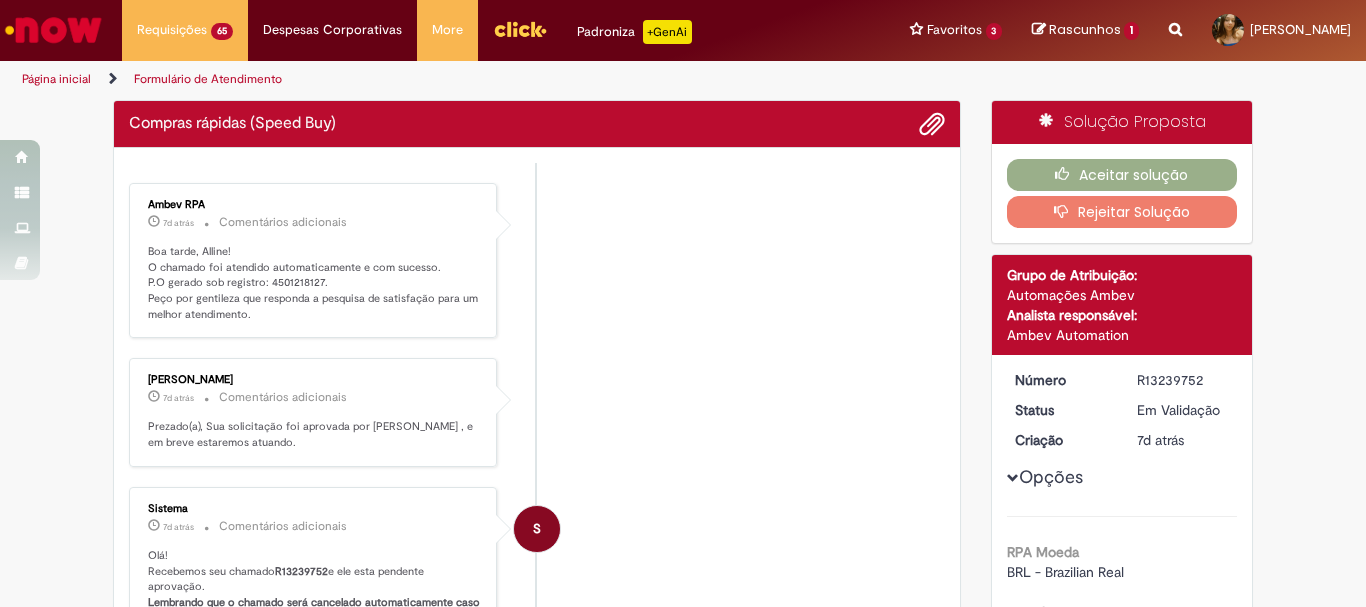 click on "[PERSON_NAME]
7d atrás 7 dias atrás     Comentários adicionais
Prezado(a), Sua solicitação foi aprovada por [PERSON_NAME] , e em breve estaremos atuando." at bounding box center (313, 412) 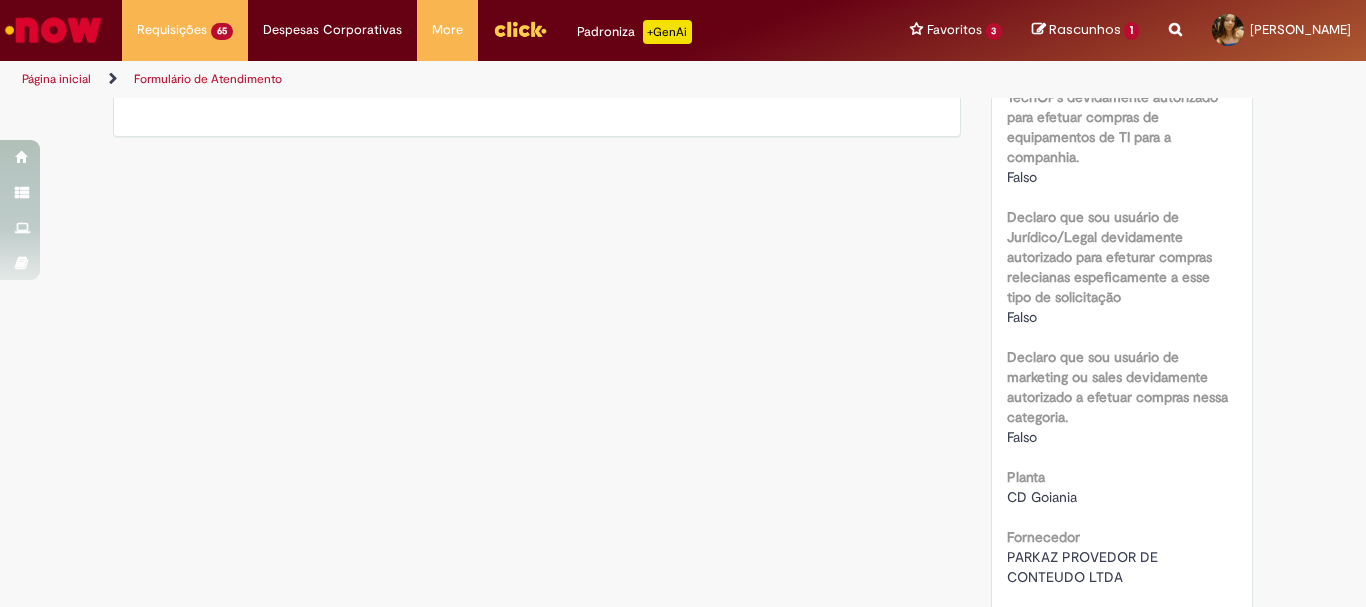 scroll, scrollTop: 1115, scrollLeft: 0, axis: vertical 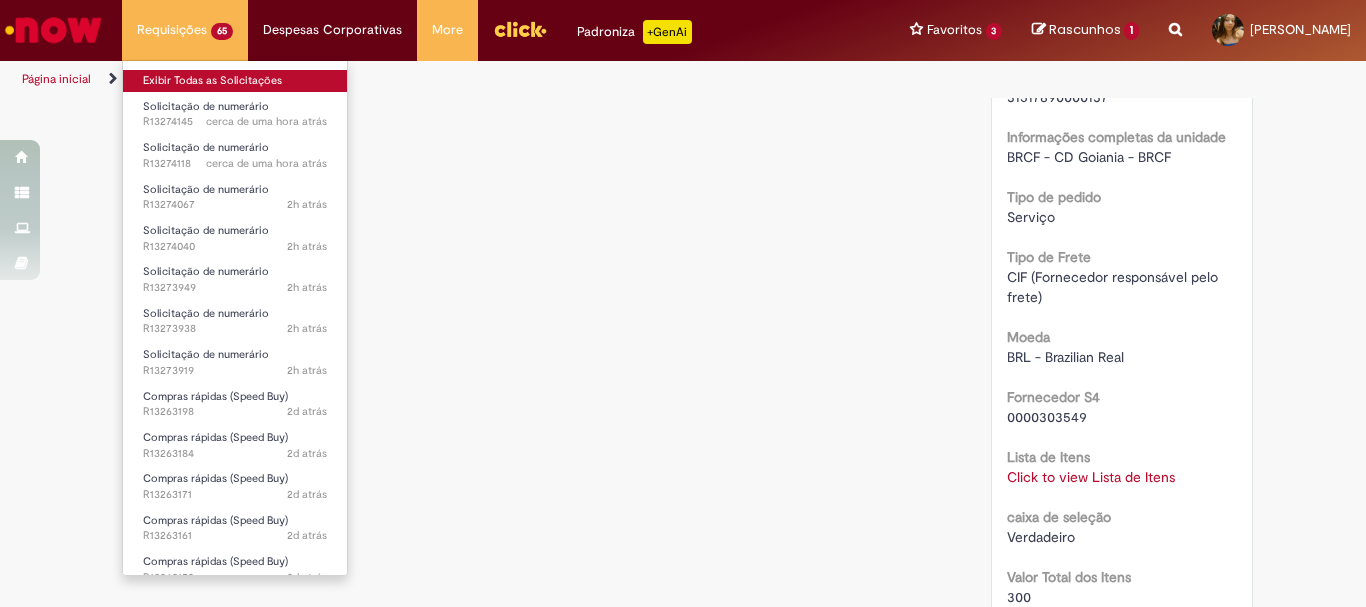 click on "Exibir Todas as Solicitações" at bounding box center (235, 81) 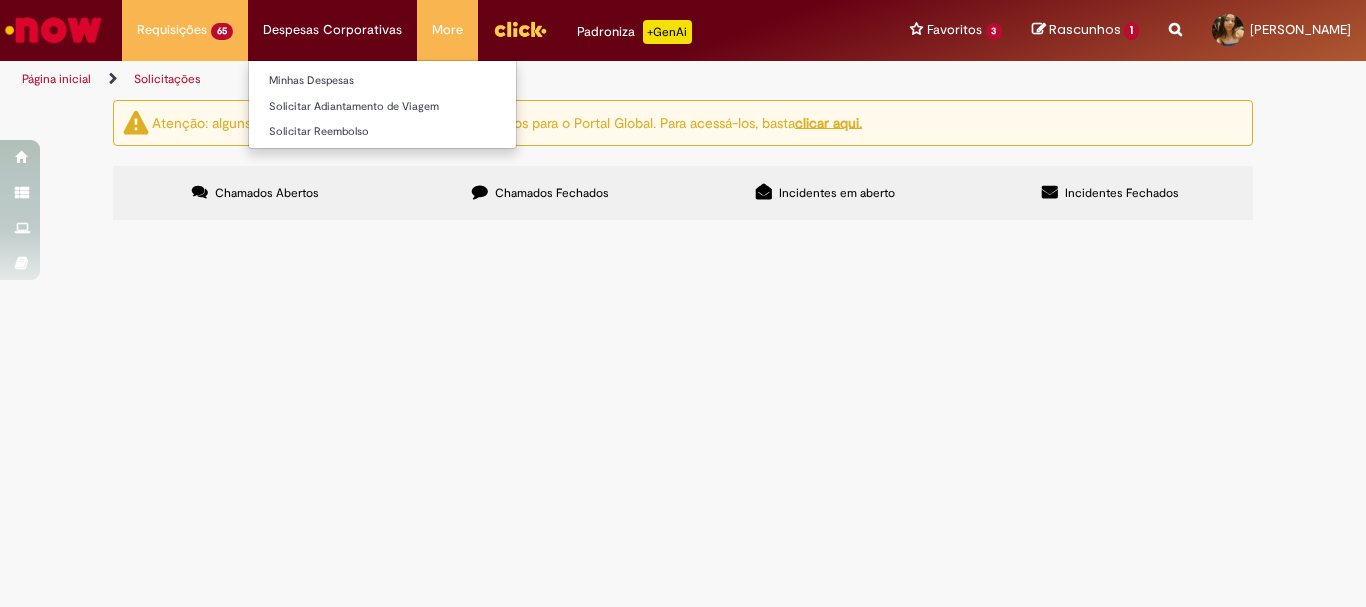 scroll, scrollTop: 0, scrollLeft: 0, axis: both 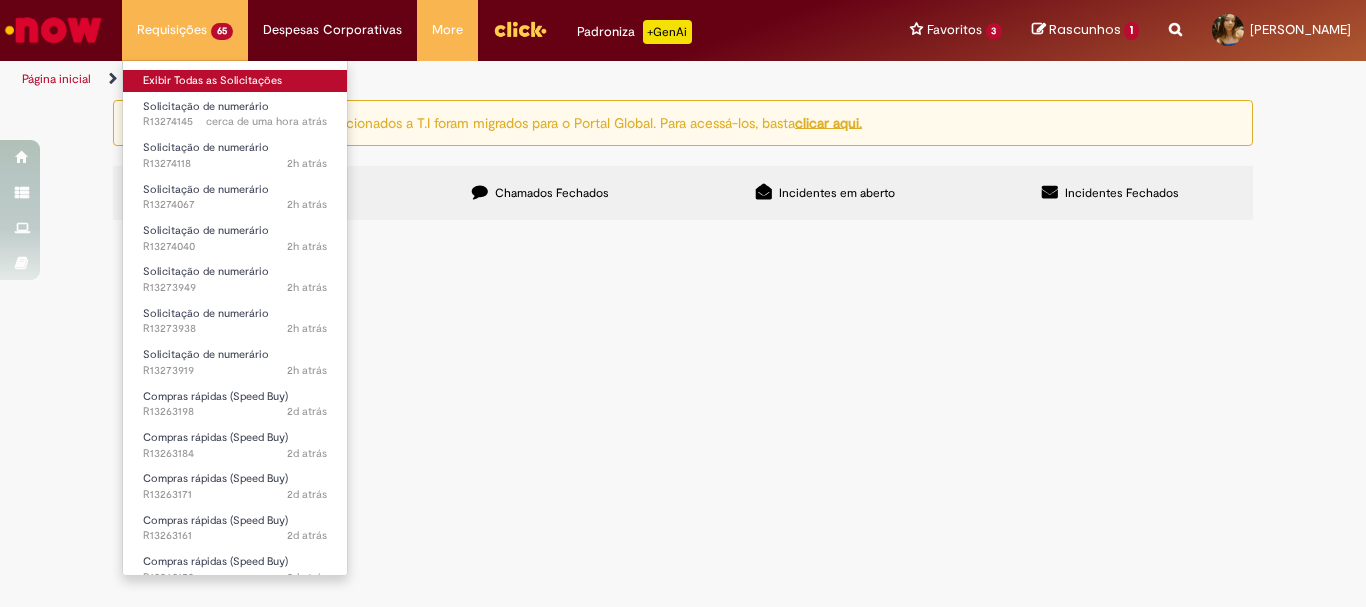 click on "Exibir Todas as Solicitações" at bounding box center [235, 81] 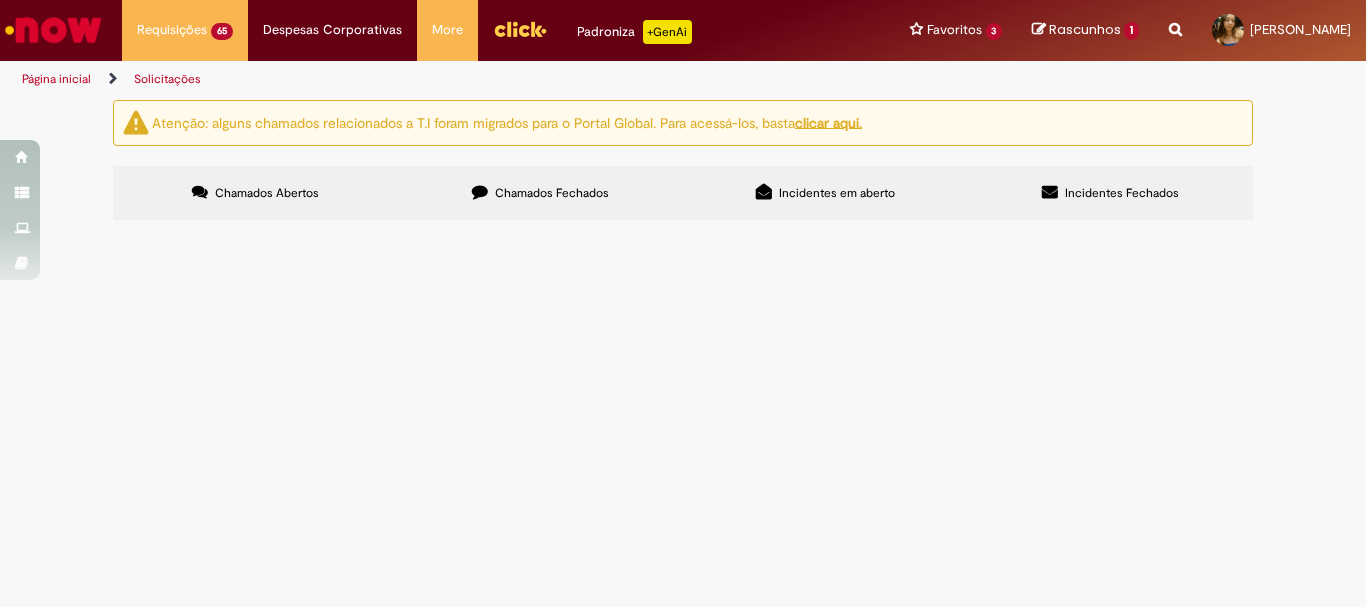 scroll, scrollTop: 61, scrollLeft: 0, axis: vertical 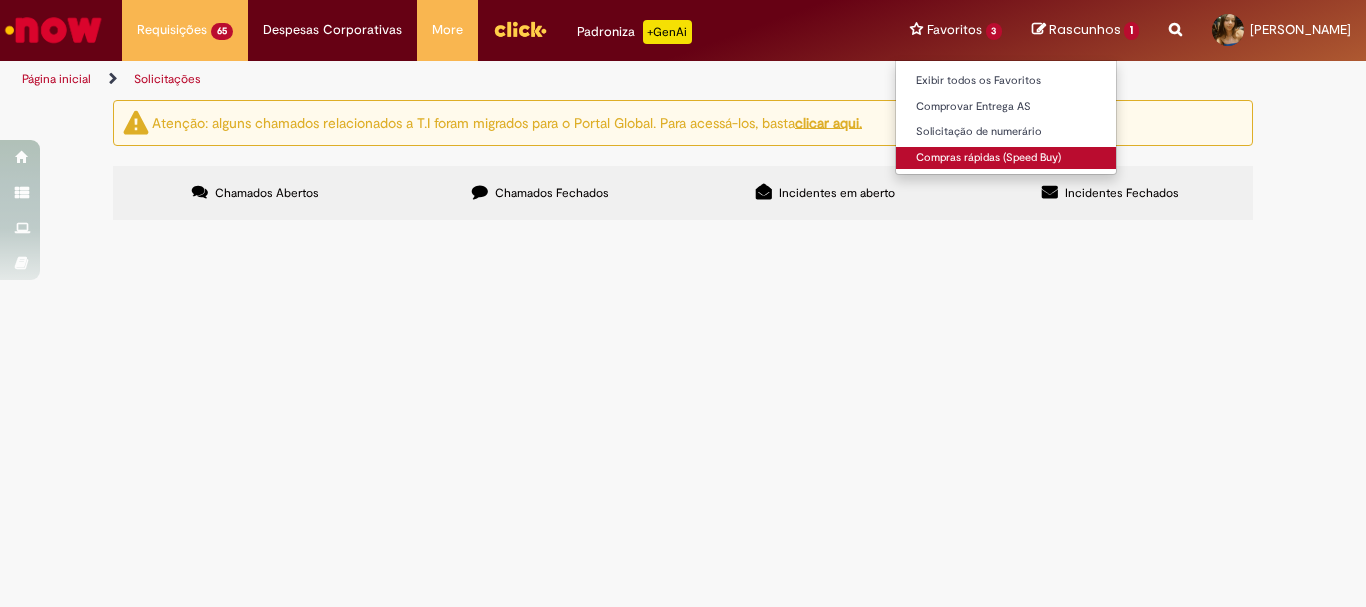 click on "Compras rápidas (Speed Buy)" at bounding box center (1006, 158) 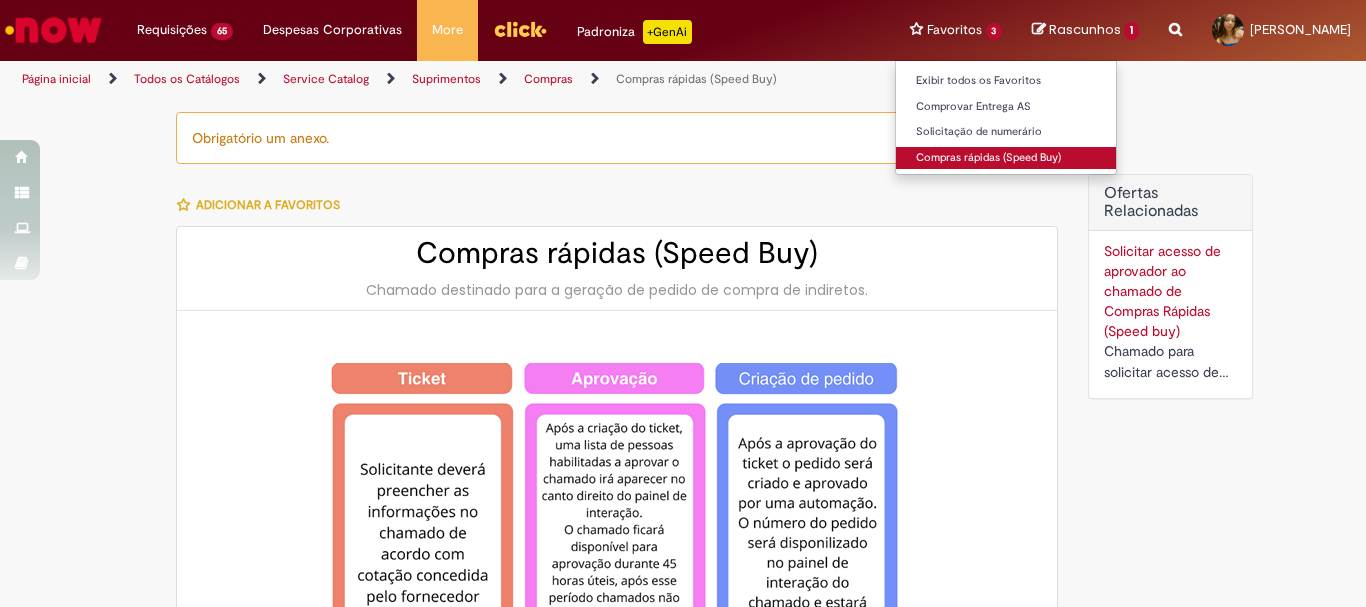 type on "********" 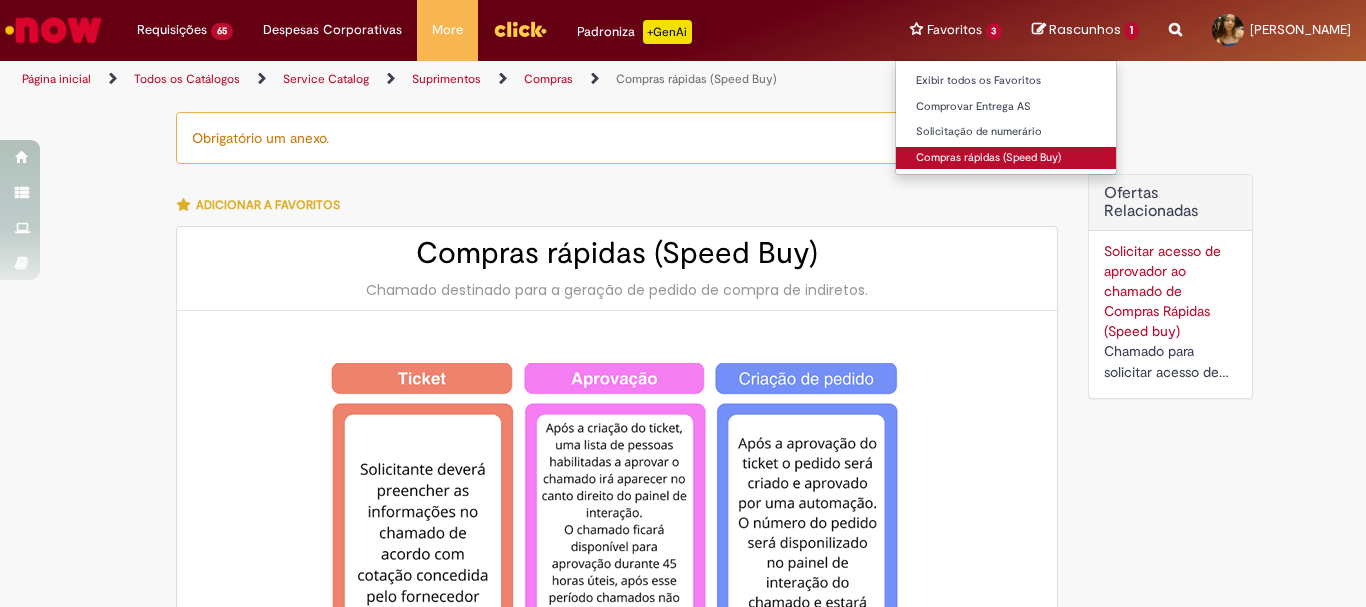 scroll, scrollTop: 0, scrollLeft: 0, axis: both 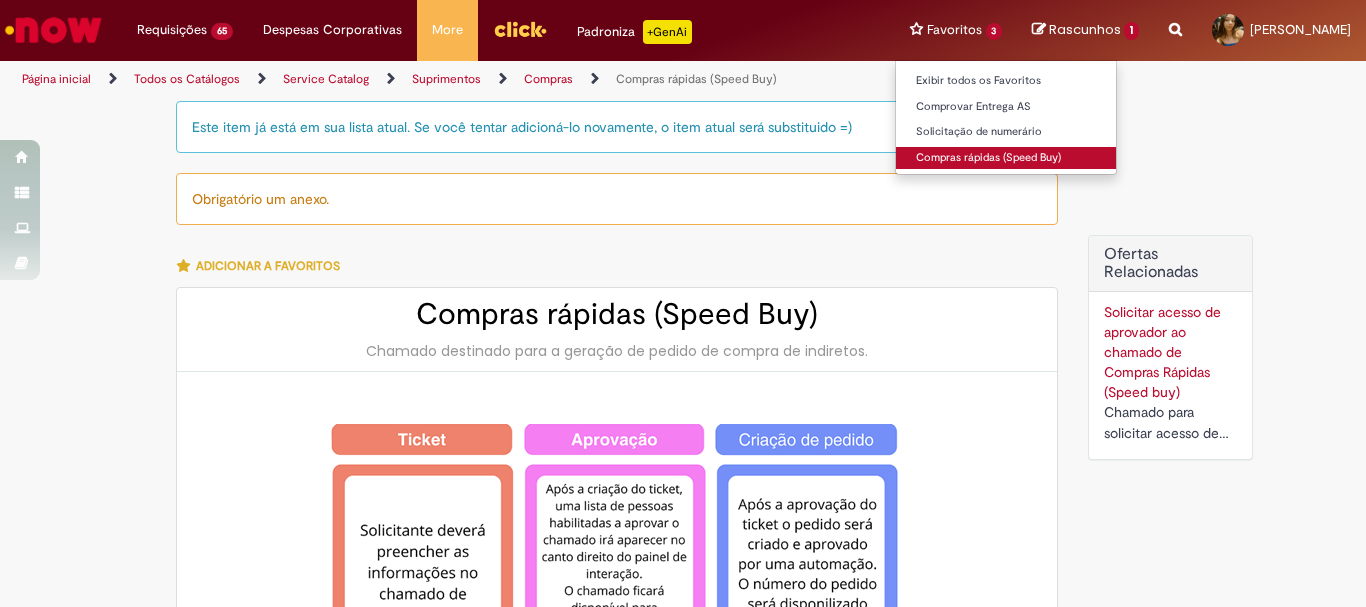 type on "**********" 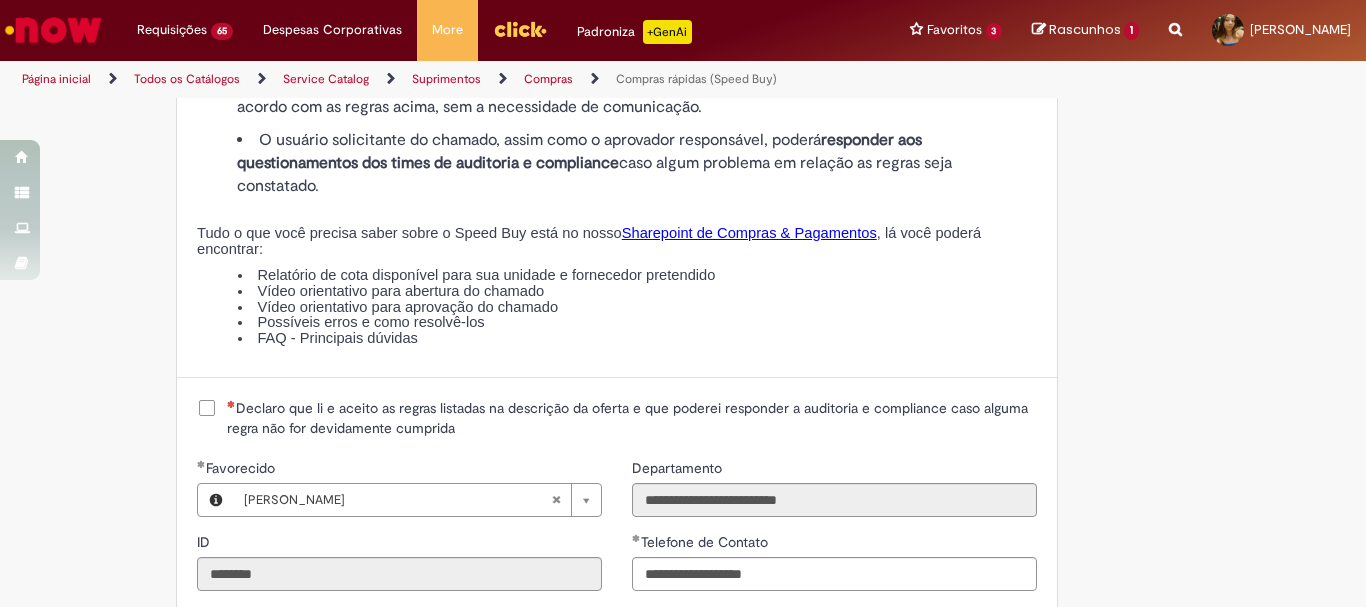 scroll, scrollTop: 2400, scrollLeft: 0, axis: vertical 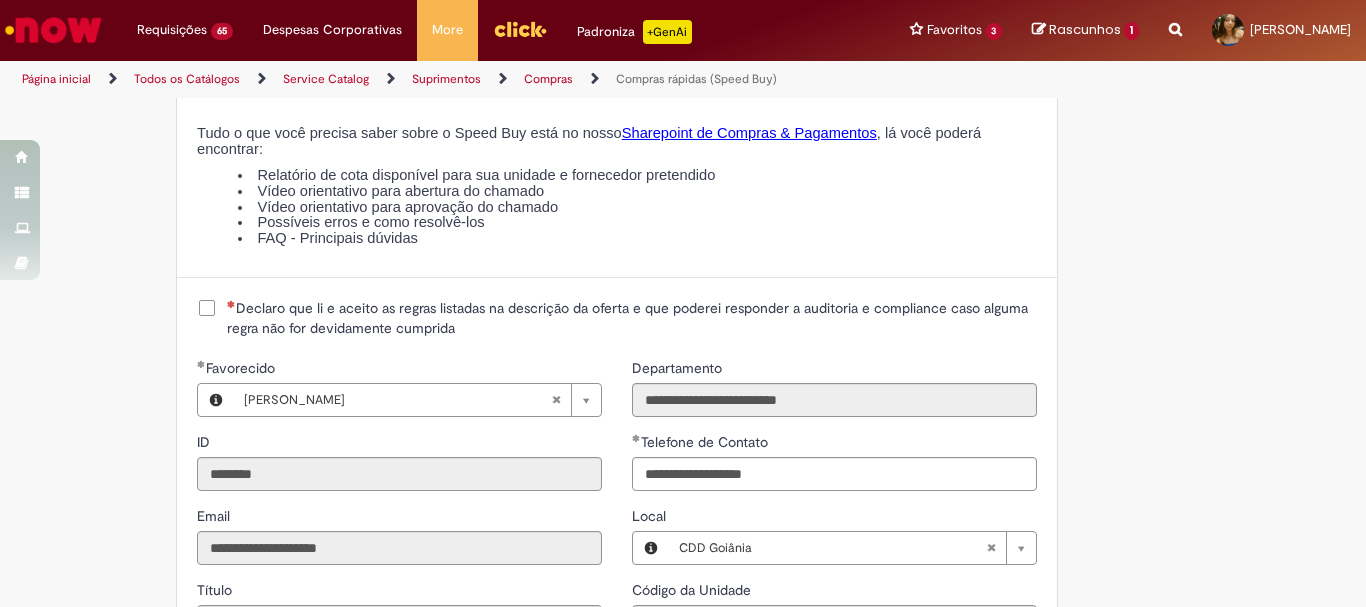 click on "**********" at bounding box center [617, 662] 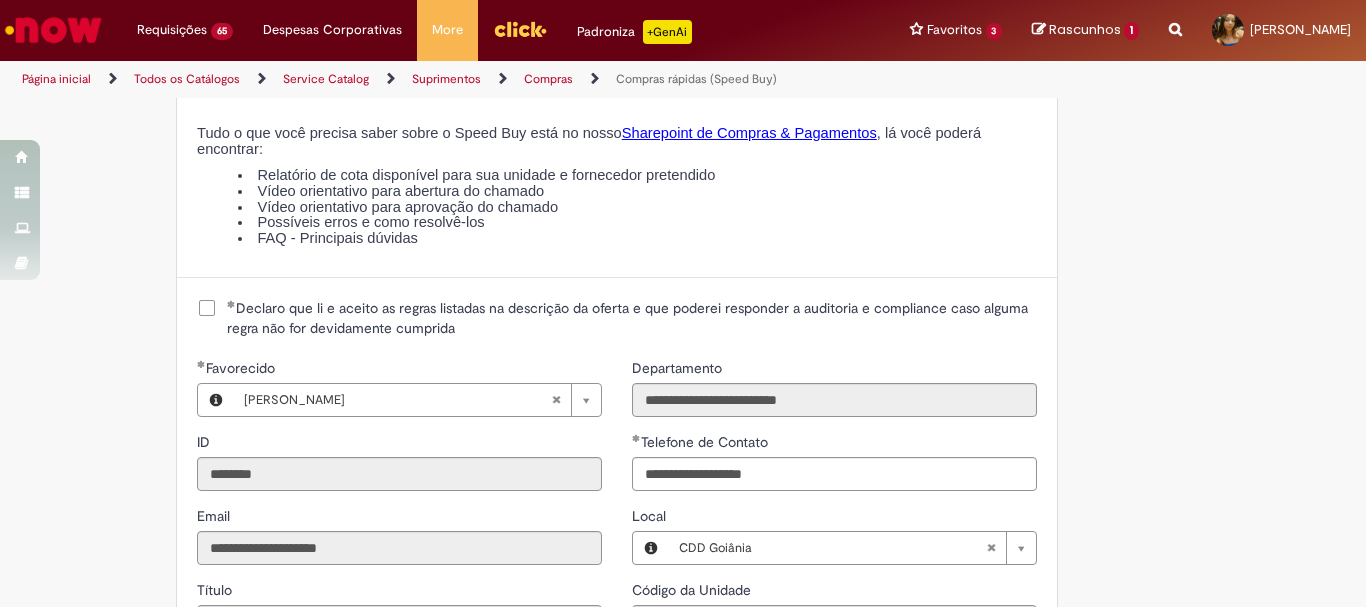 scroll, scrollTop: 2800, scrollLeft: 0, axis: vertical 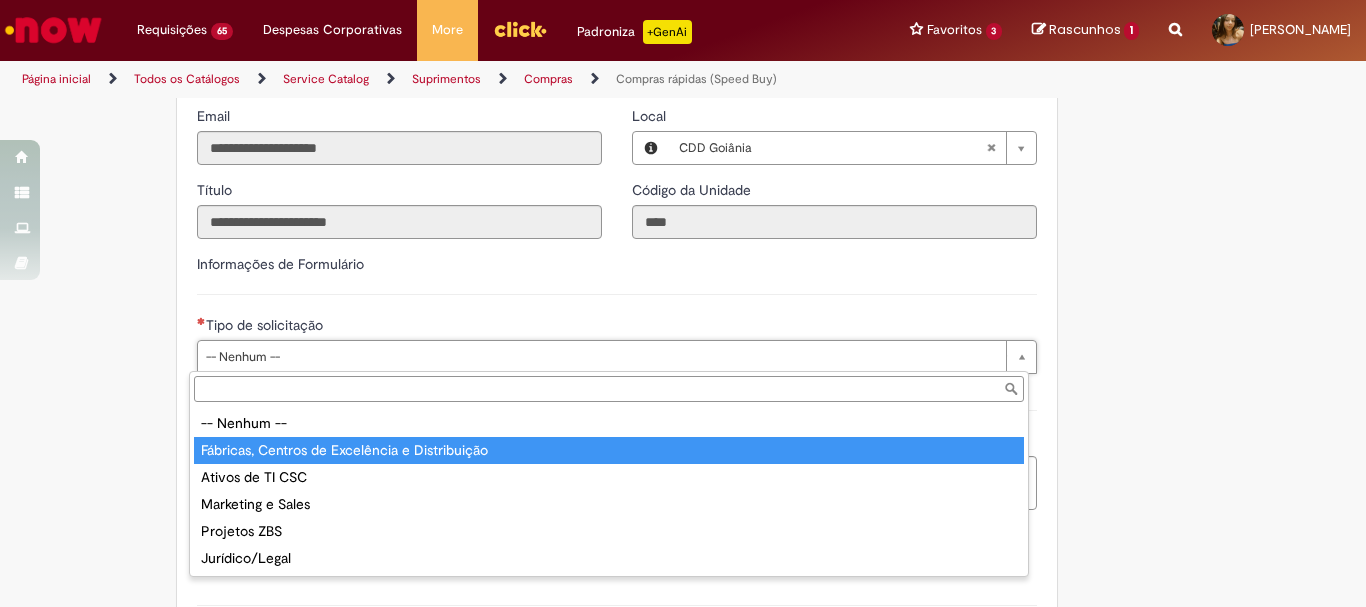 type on "**********" 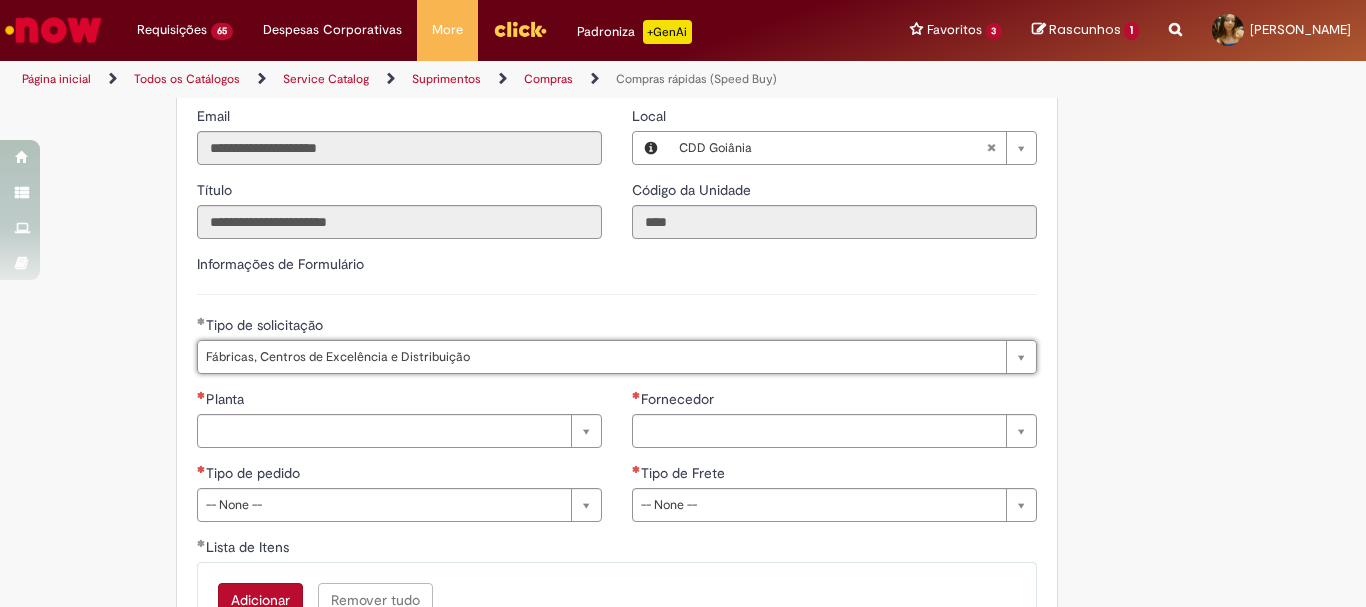scroll, scrollTop: 2900, scrollLeft: 0, axis: vertical 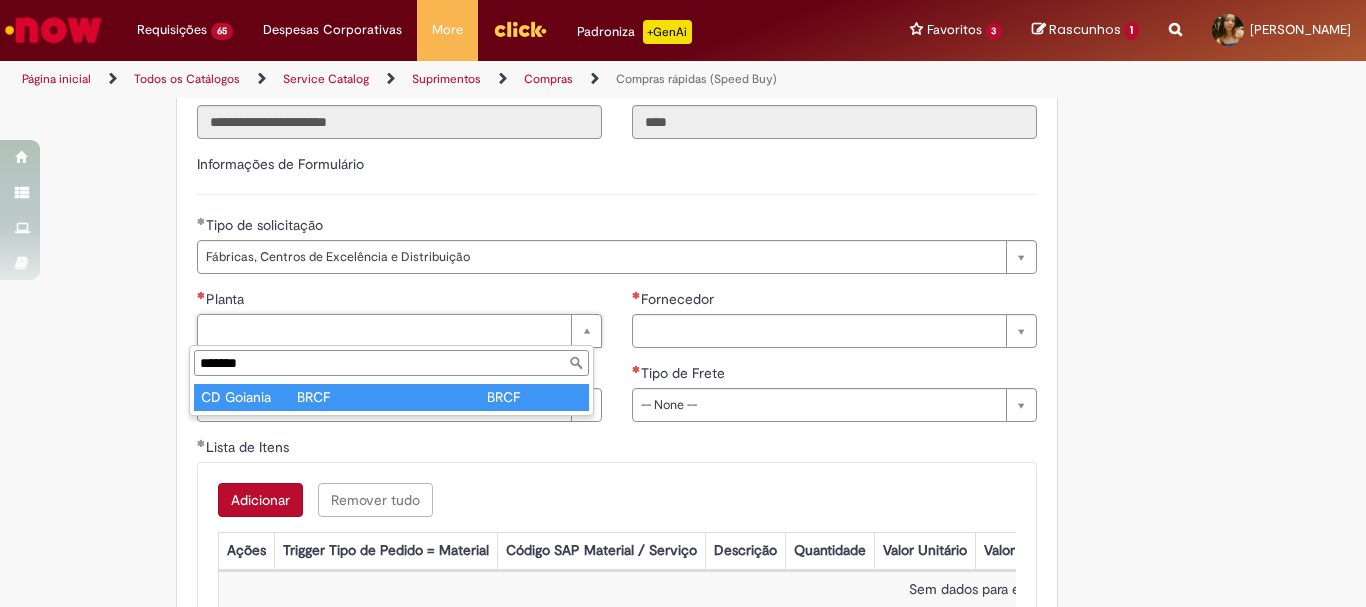 type on "*******" 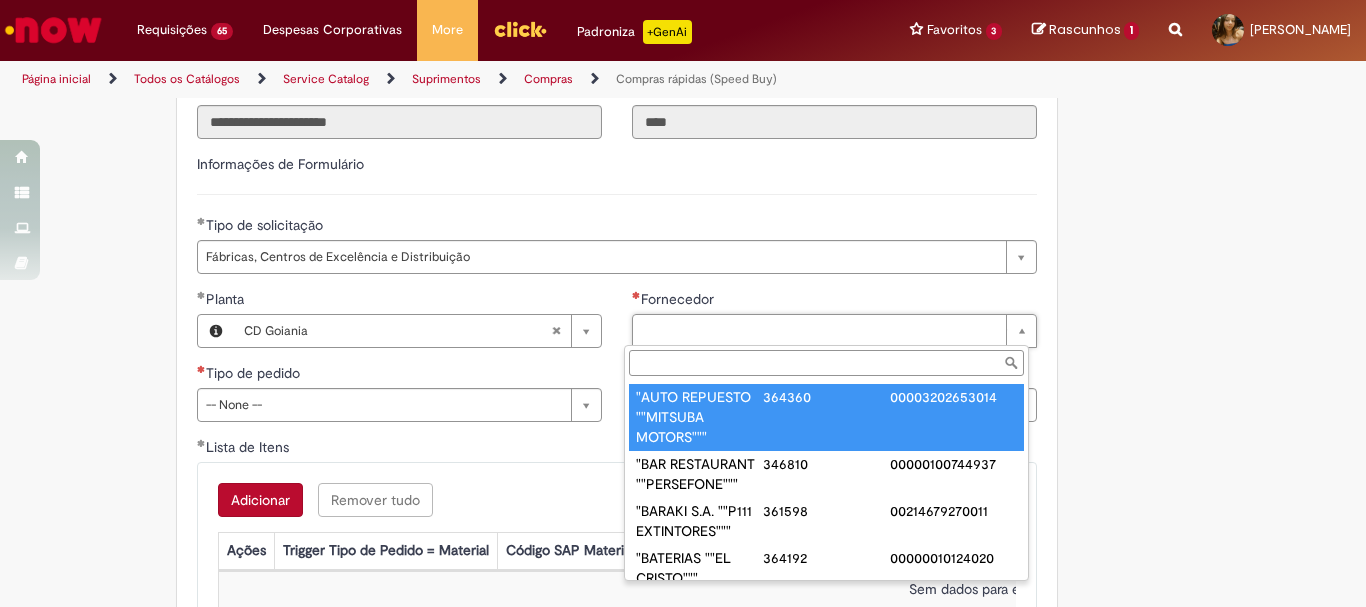 paste on "**********" 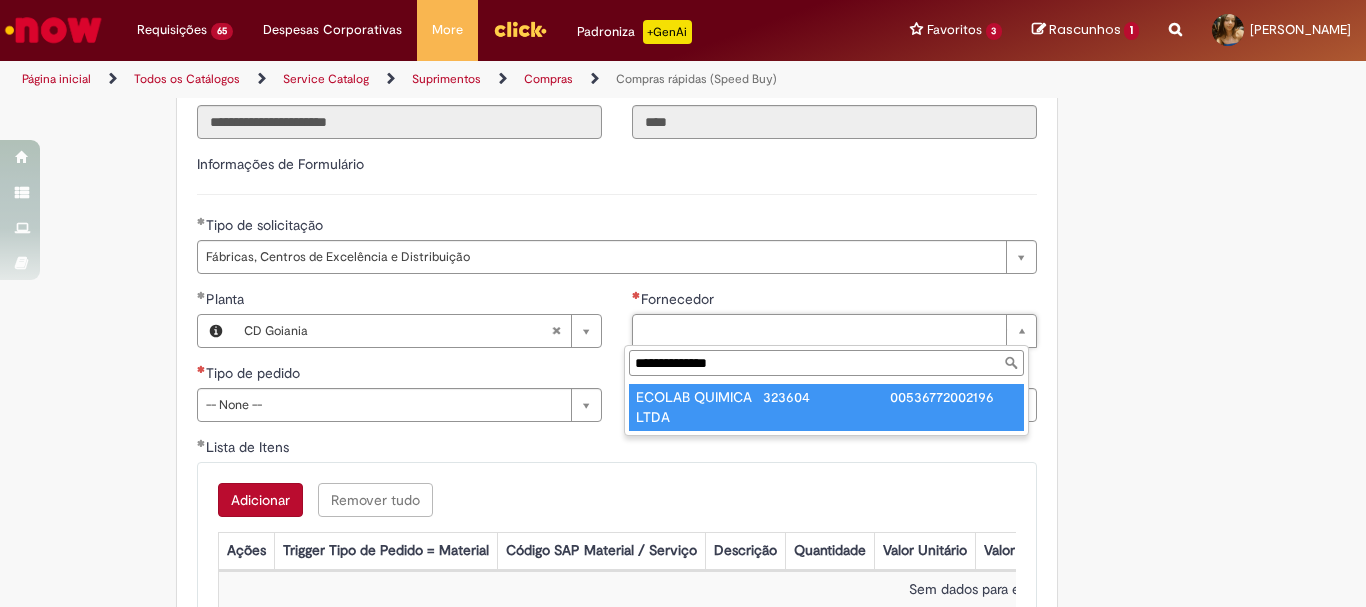 type on "**********" 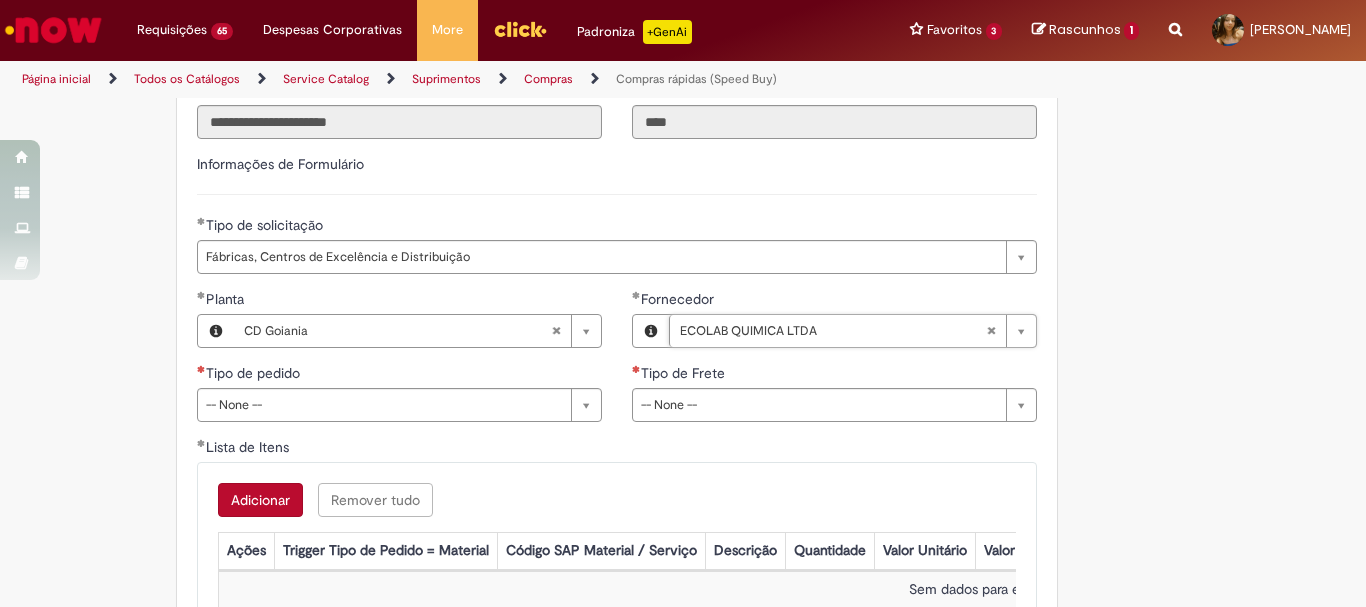scroll, scrollTop: 3000, scrollLeft: 0, axis: vertical 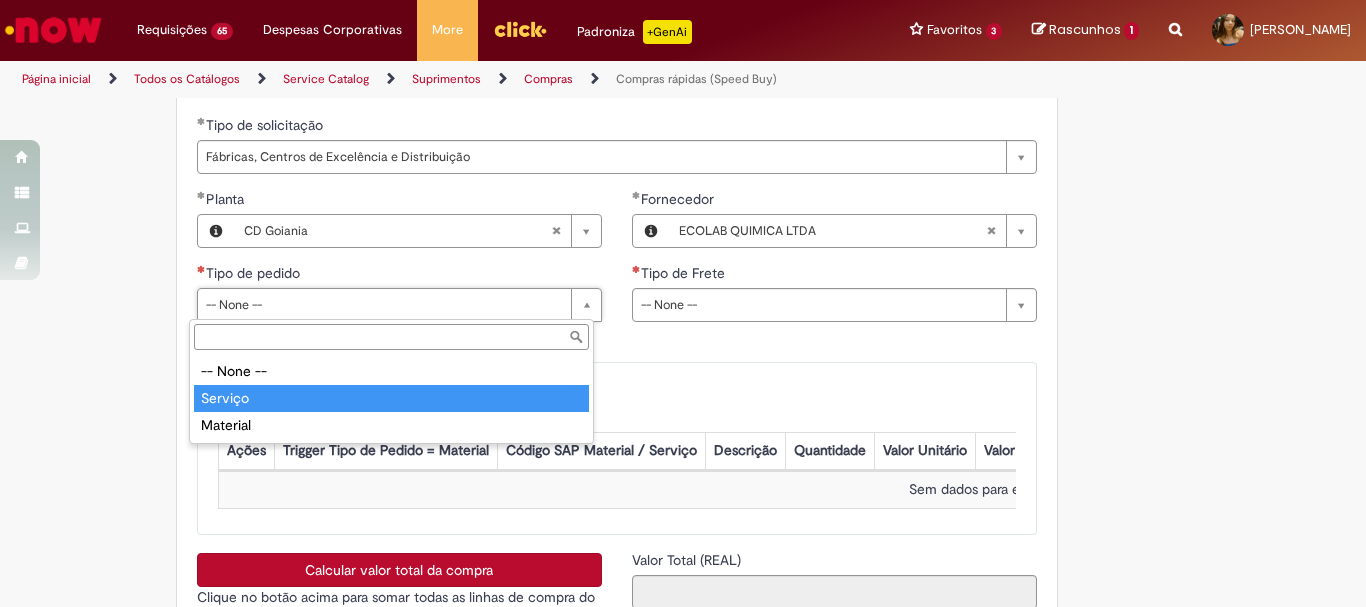 type on "*******" 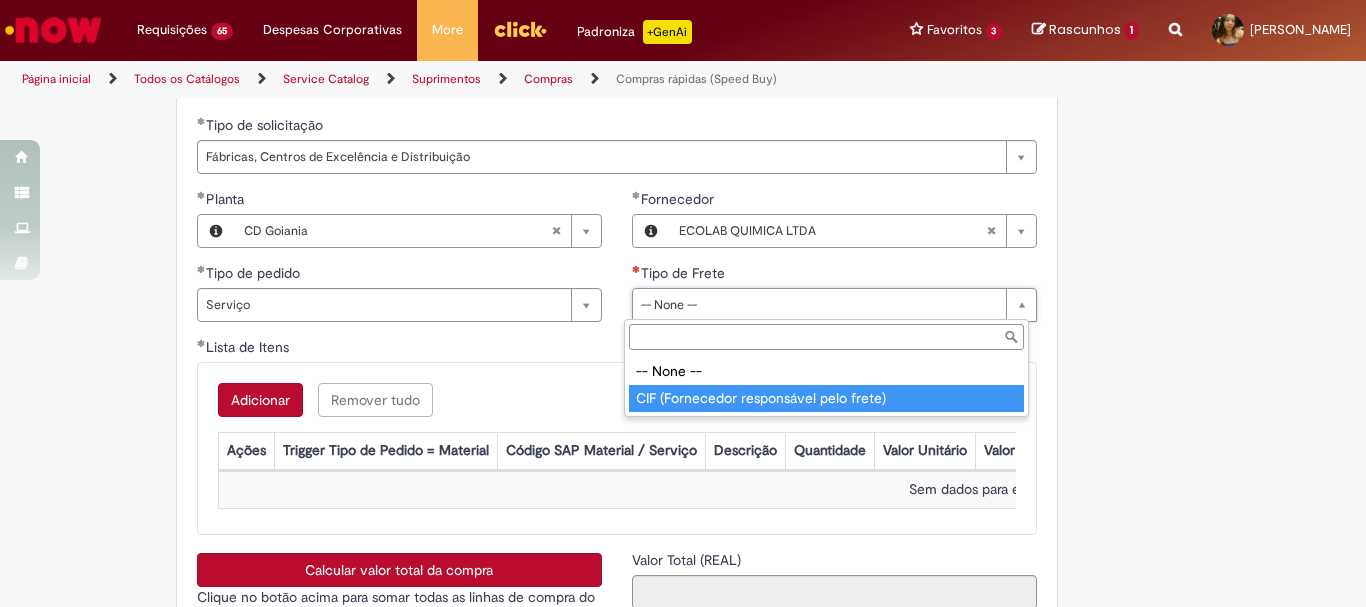 type on "**********" 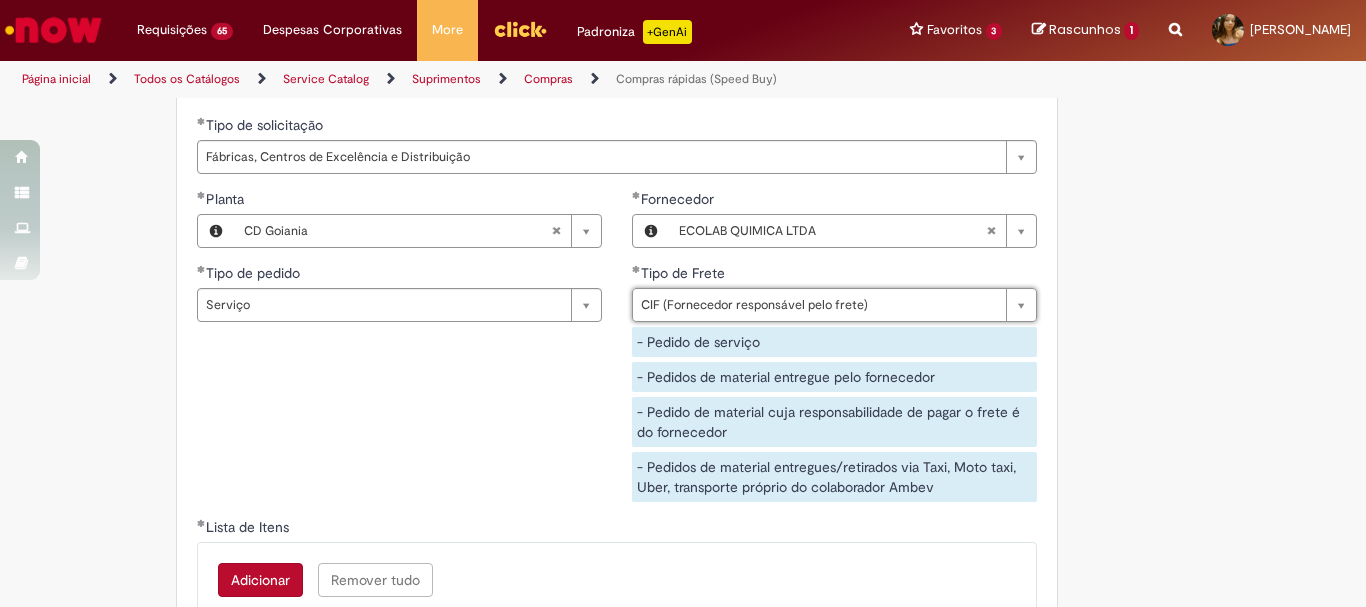 scroll, scrollTop: 3300, scrollLeft: 0, axis: vertical 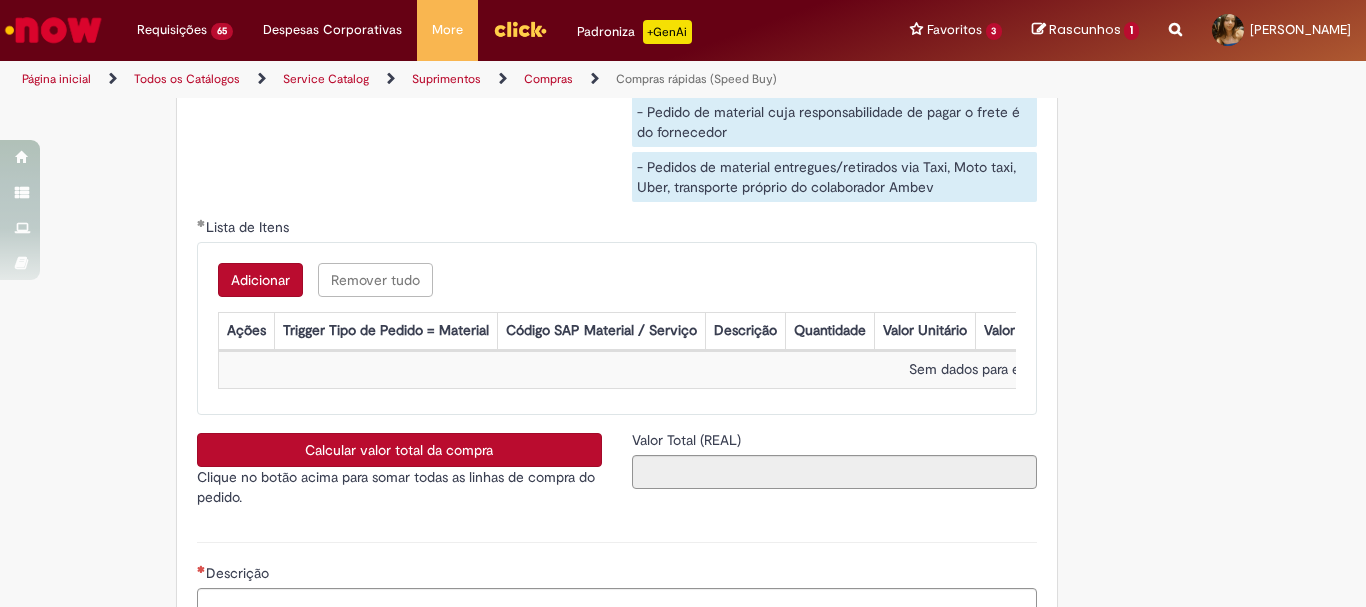 click on "Adicionar" at bounding box center (260, 280) 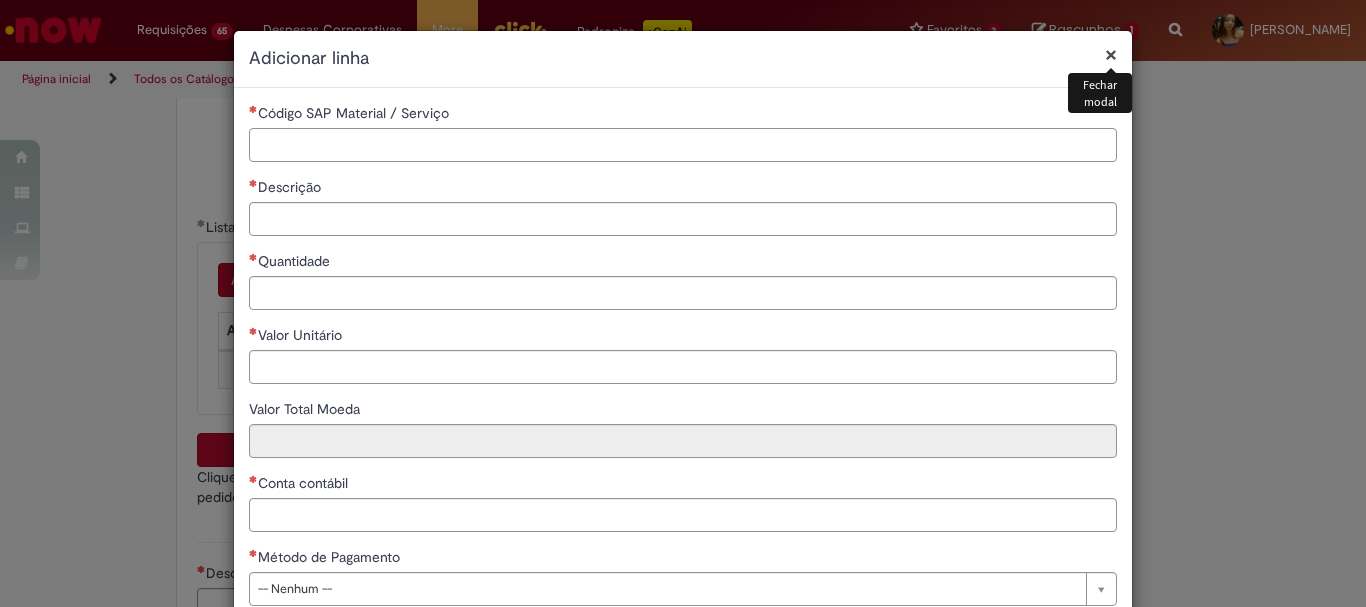 click on "Código SAP Material / Serviço" at bounding box center [683, 145] 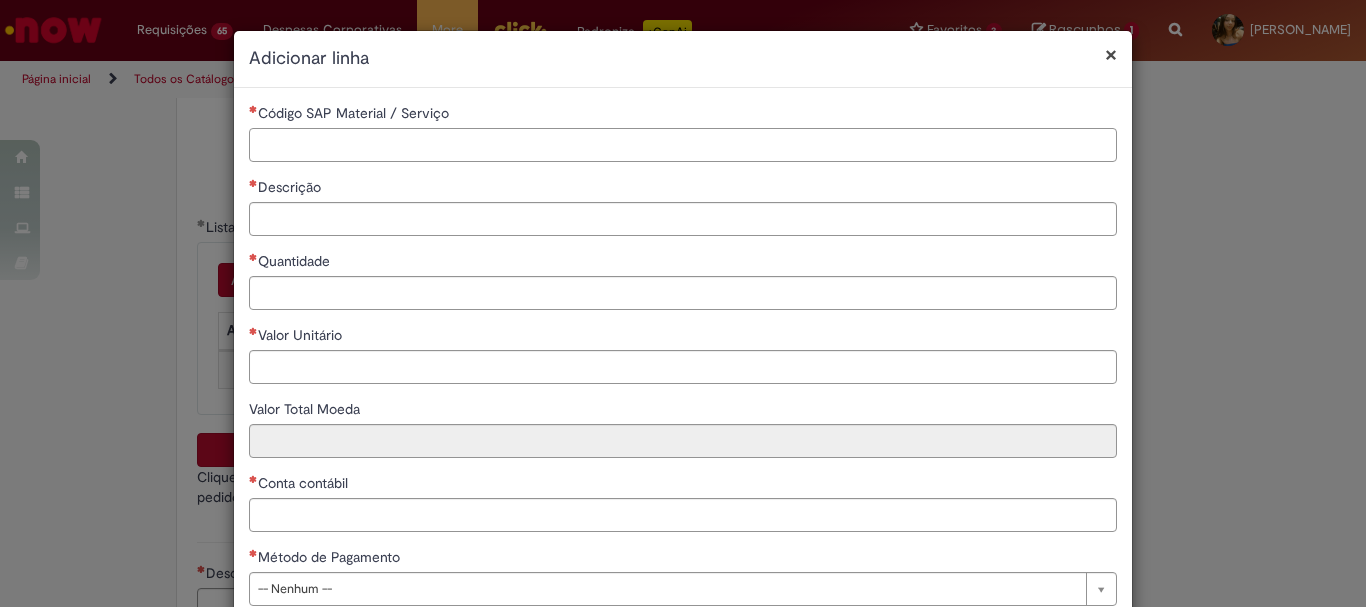 paste on "********" 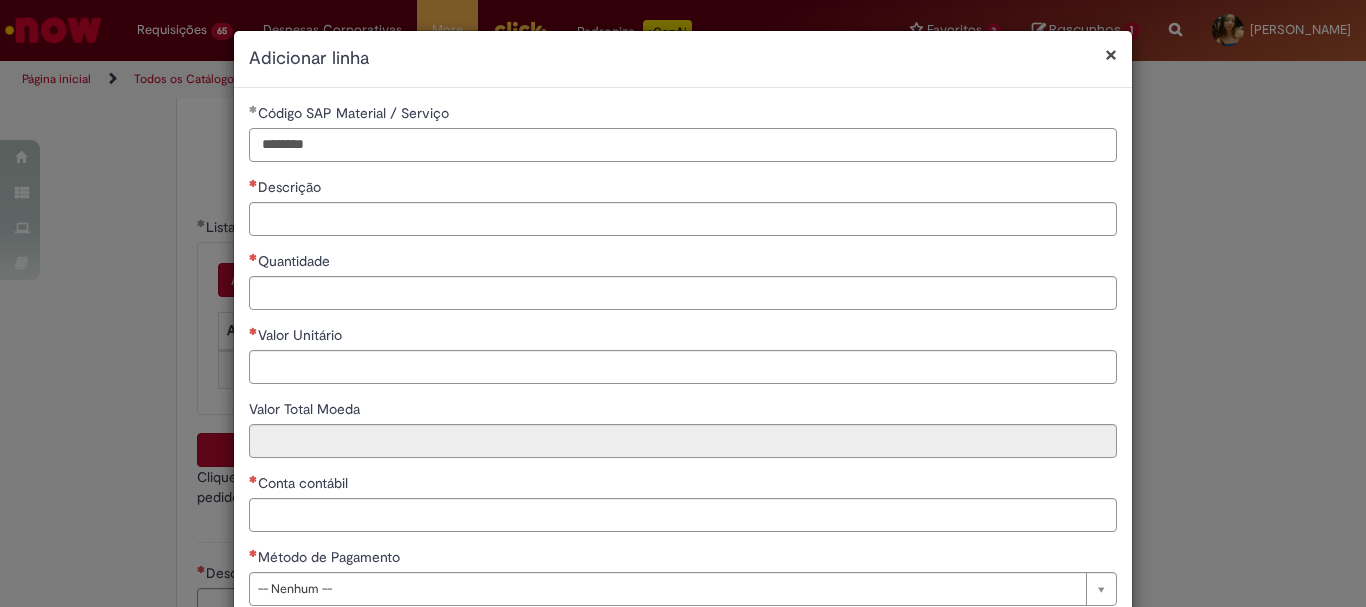 type on "********" 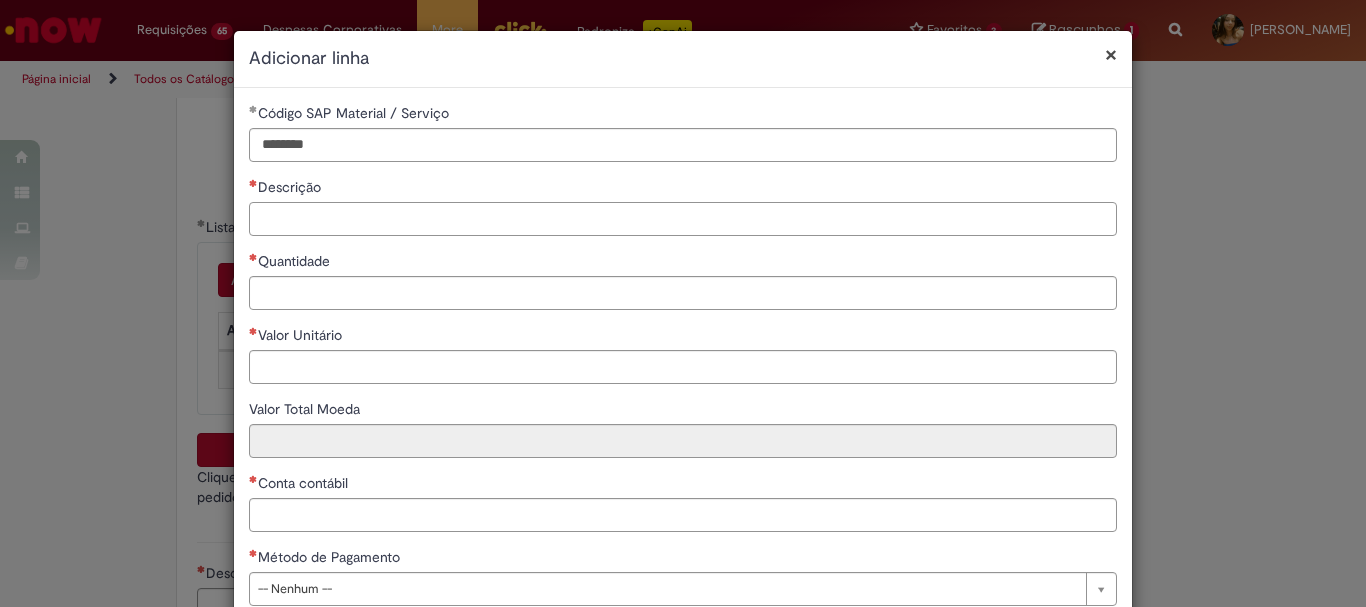 click on "Descrição" at bounding box center (683, 219) 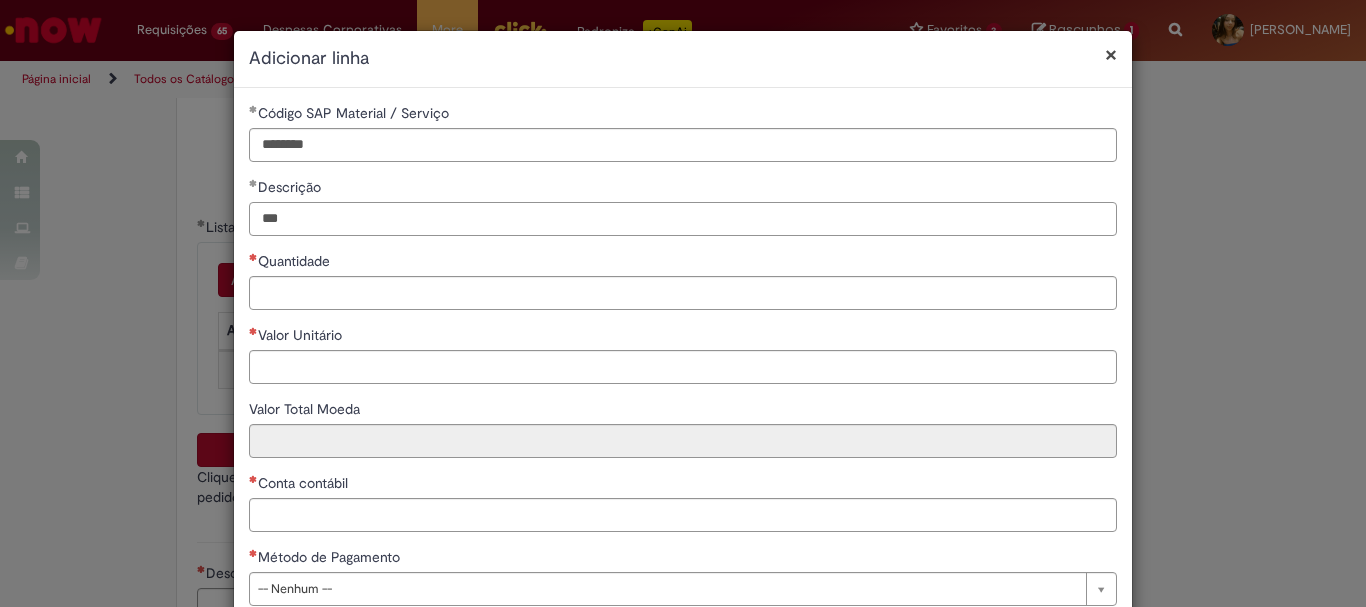 type on "***" 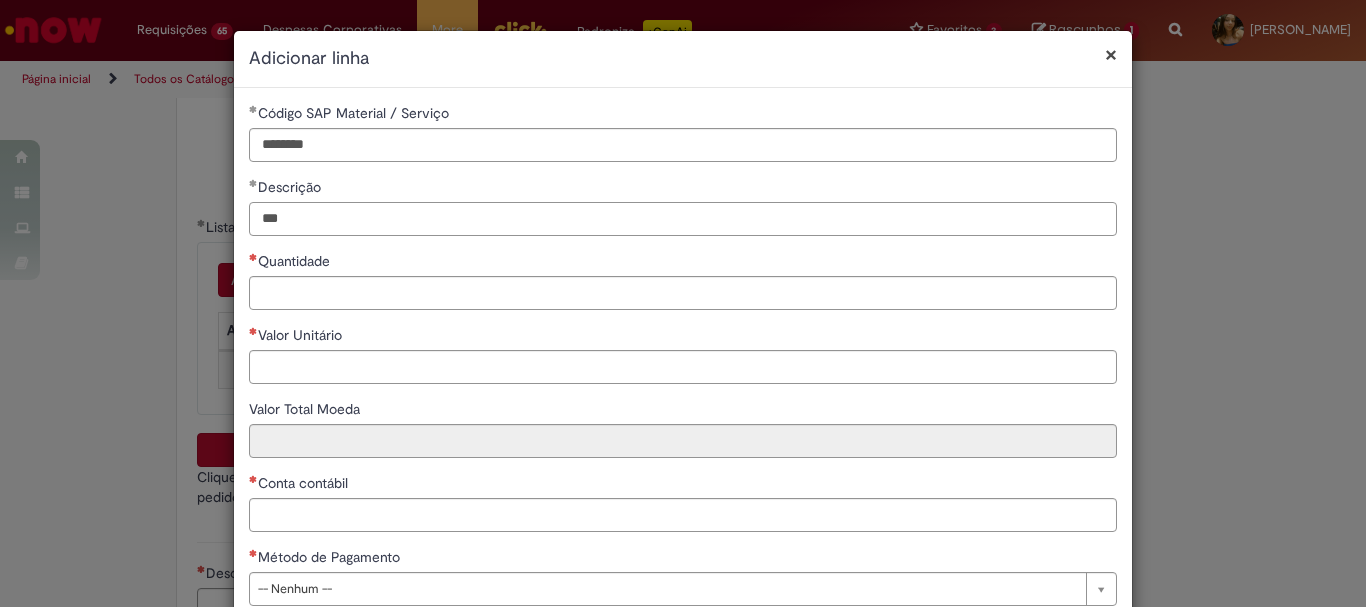drag, startPoint x: 399, startPoint y: 222, endPoint x: 135, endPoint y: 223, distance: 264.0019 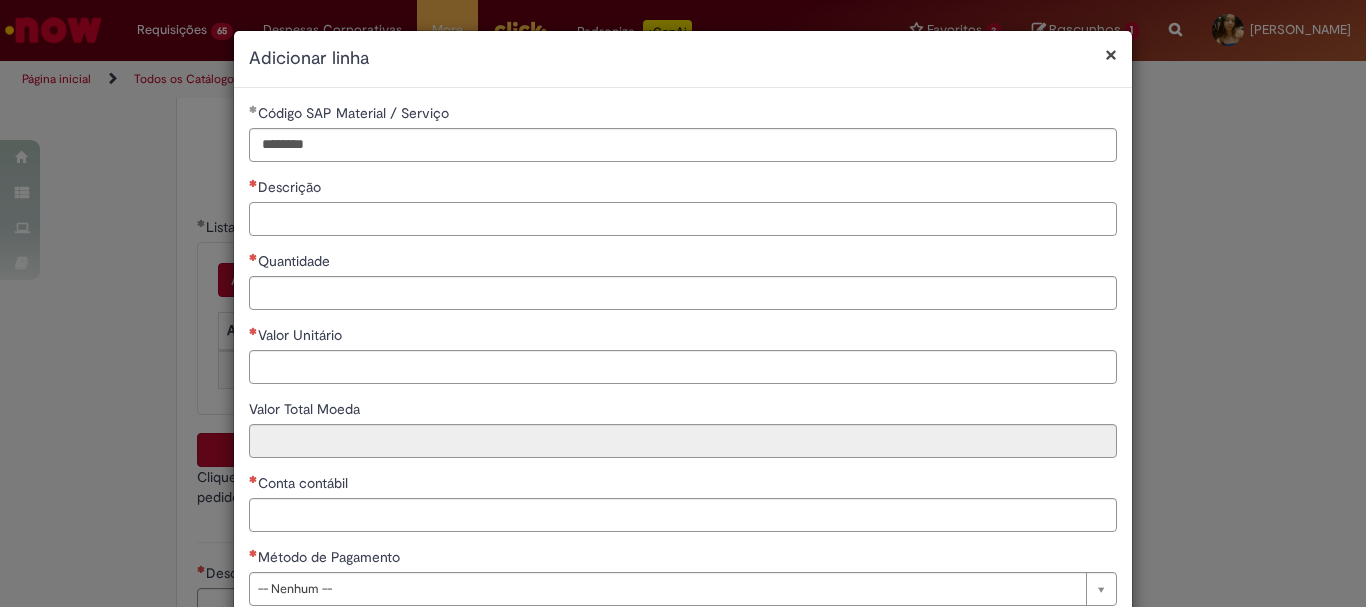 paste on "**********" 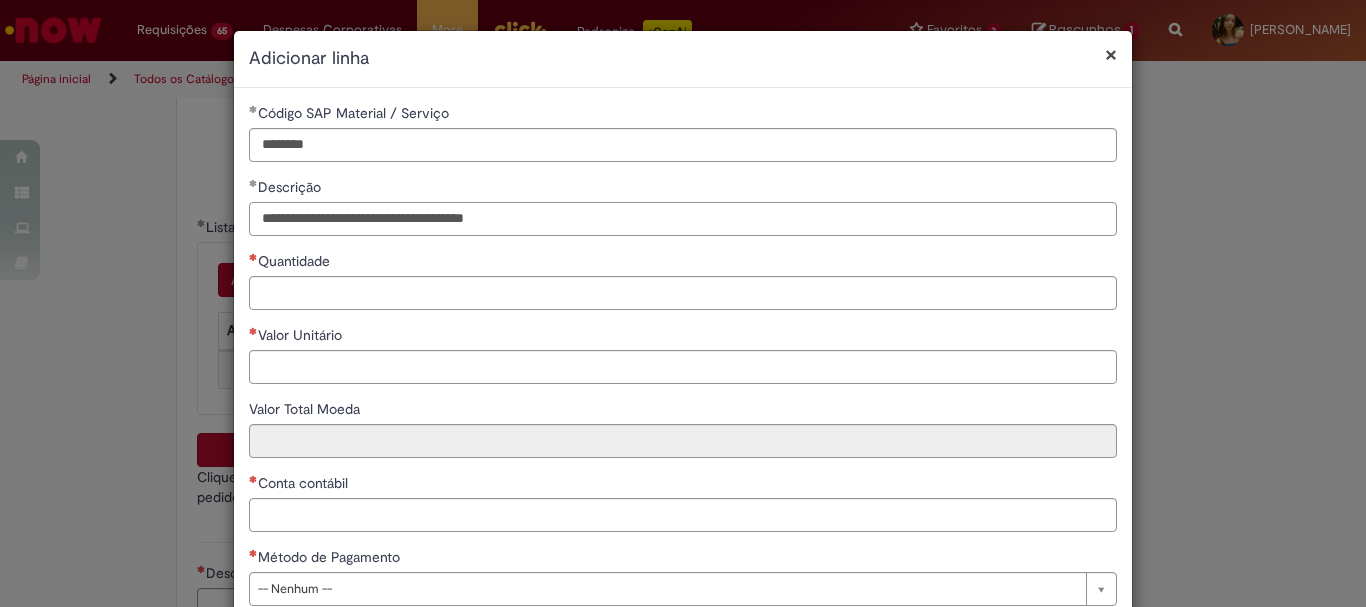 click on "**********" at bounding box center (683, 219) 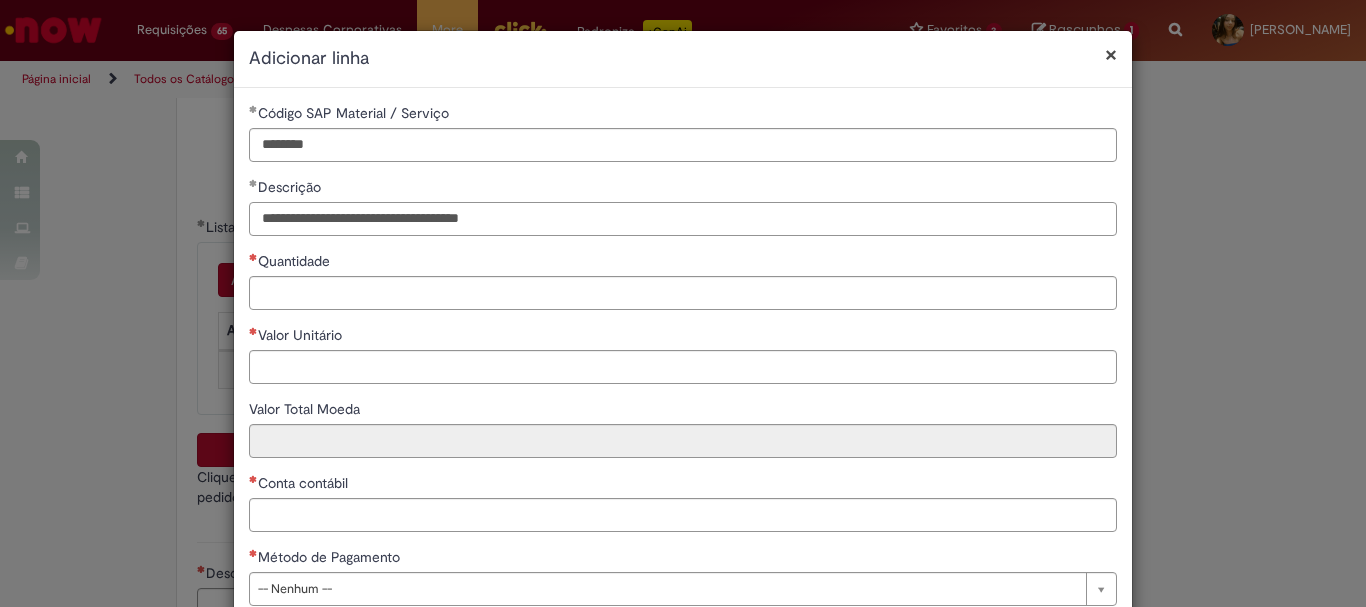 click on "**********" at bounding box center [683, 219] 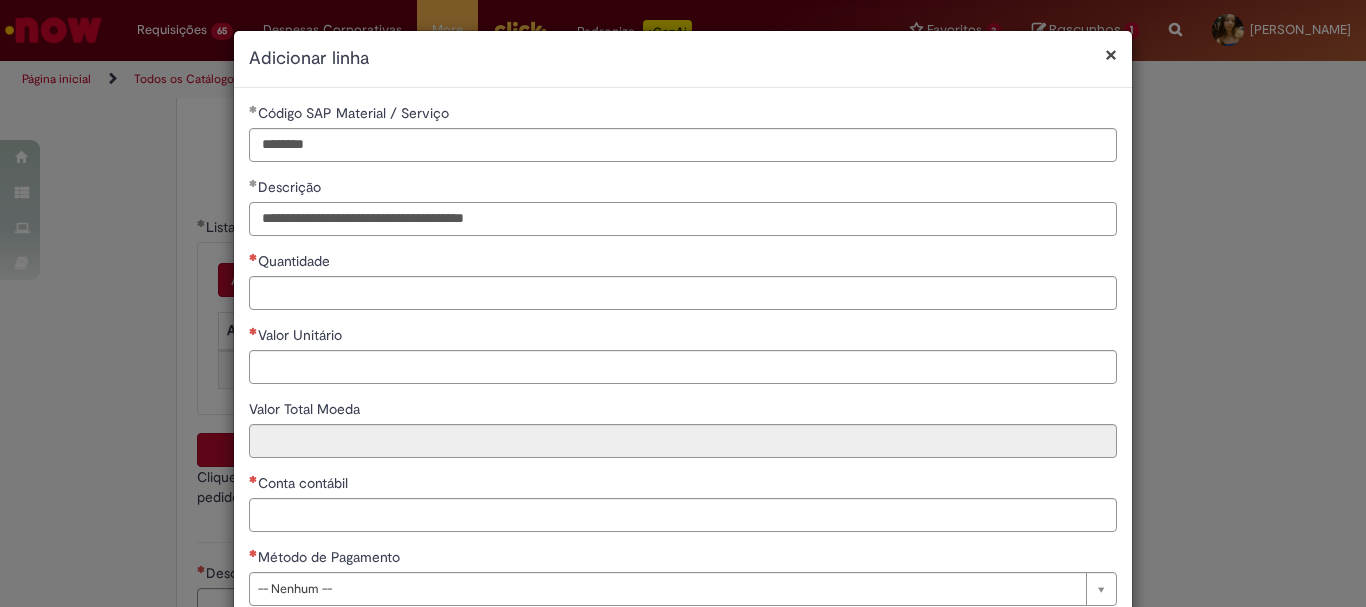 type on "**********" 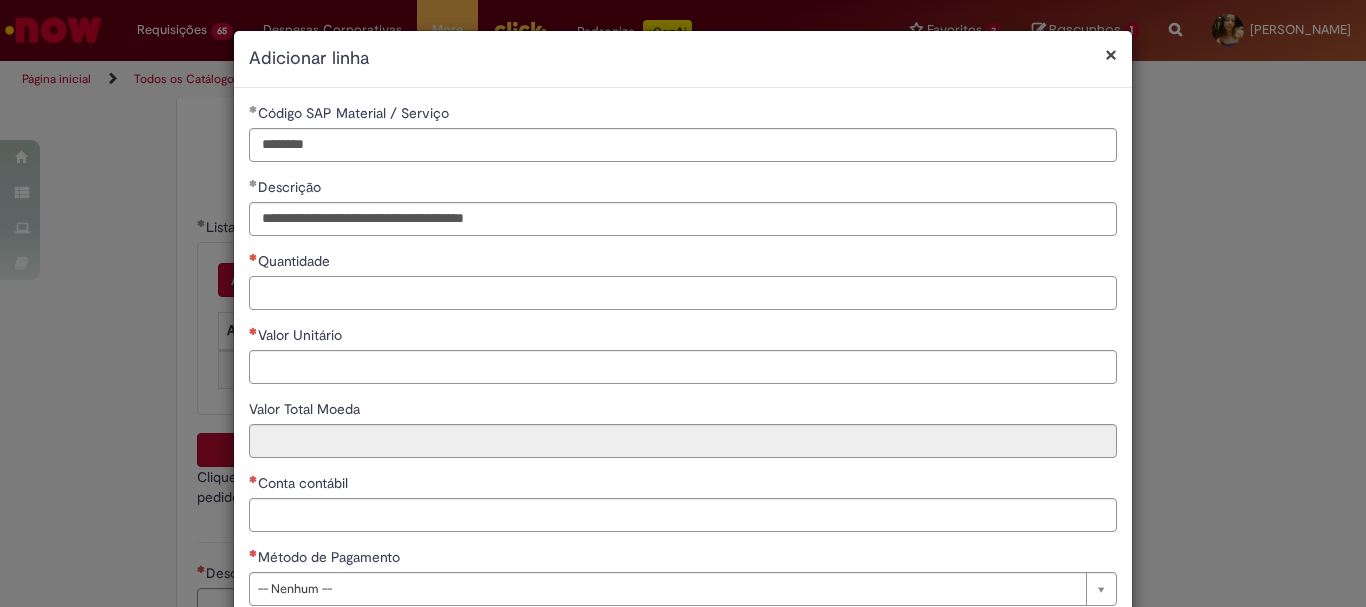 click on "Quantidade" at bounding box center [683, 293] 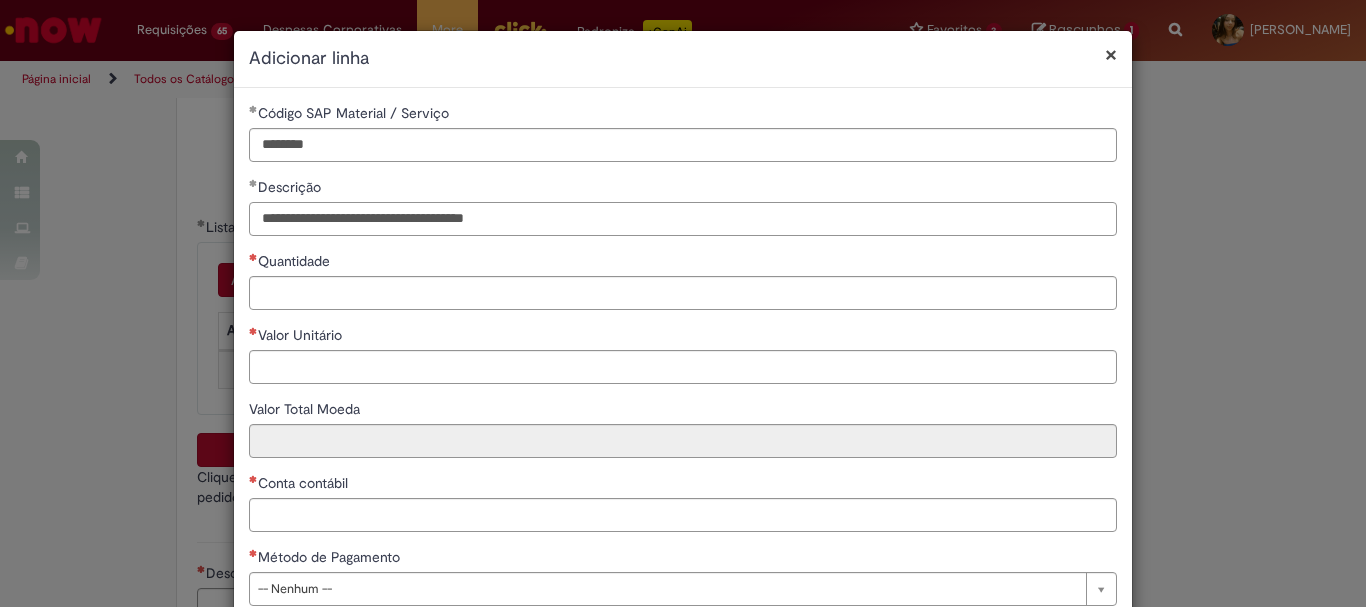 drag, startPoint x: 563, startPoint y: 224, endPoint x: 182, endPoint y: 231, distance: 381.0643 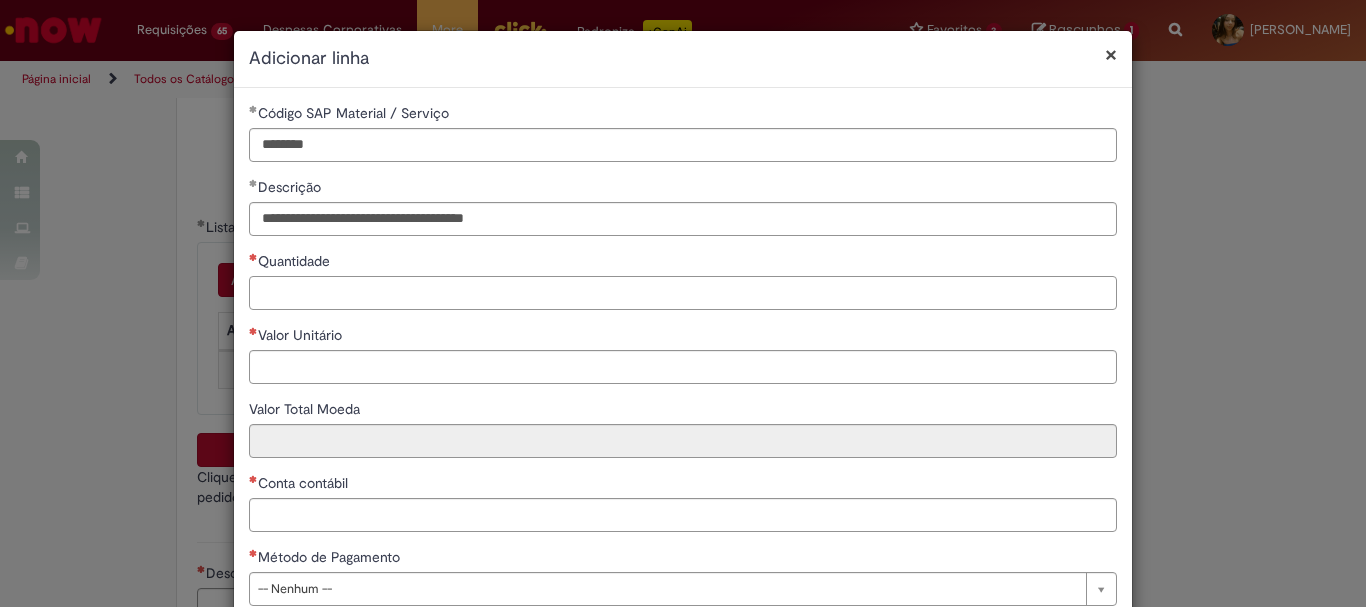 click on "Quantidade" at bounding box center (683, 293) 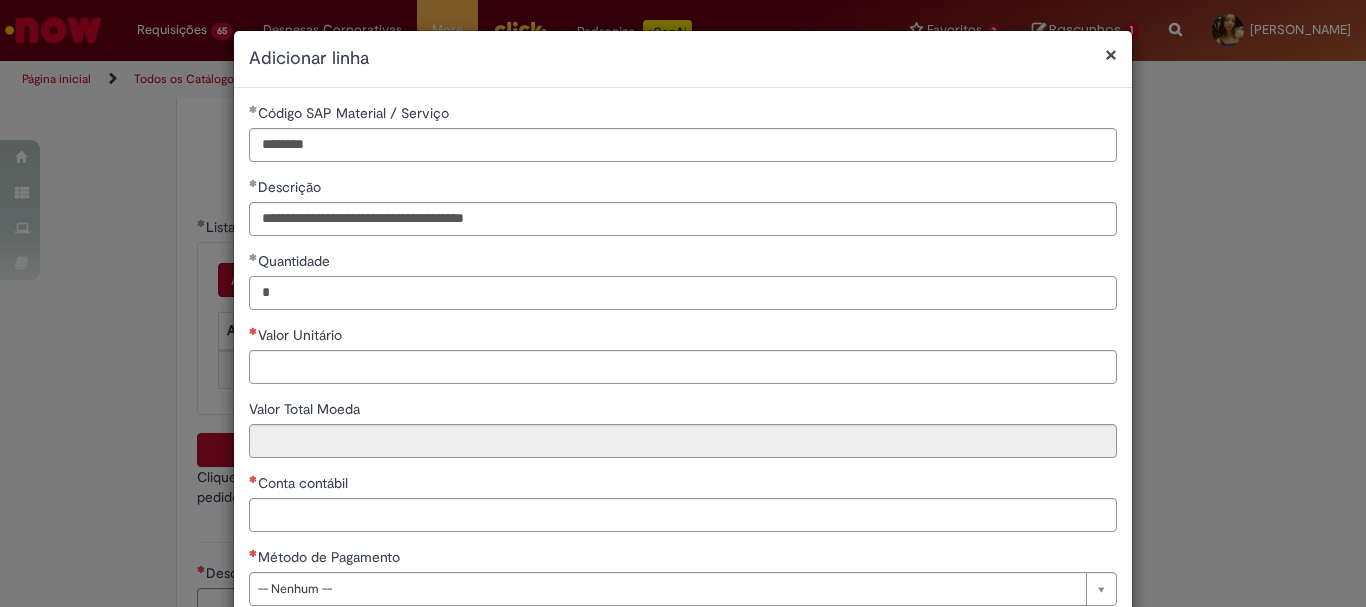 type on "*" 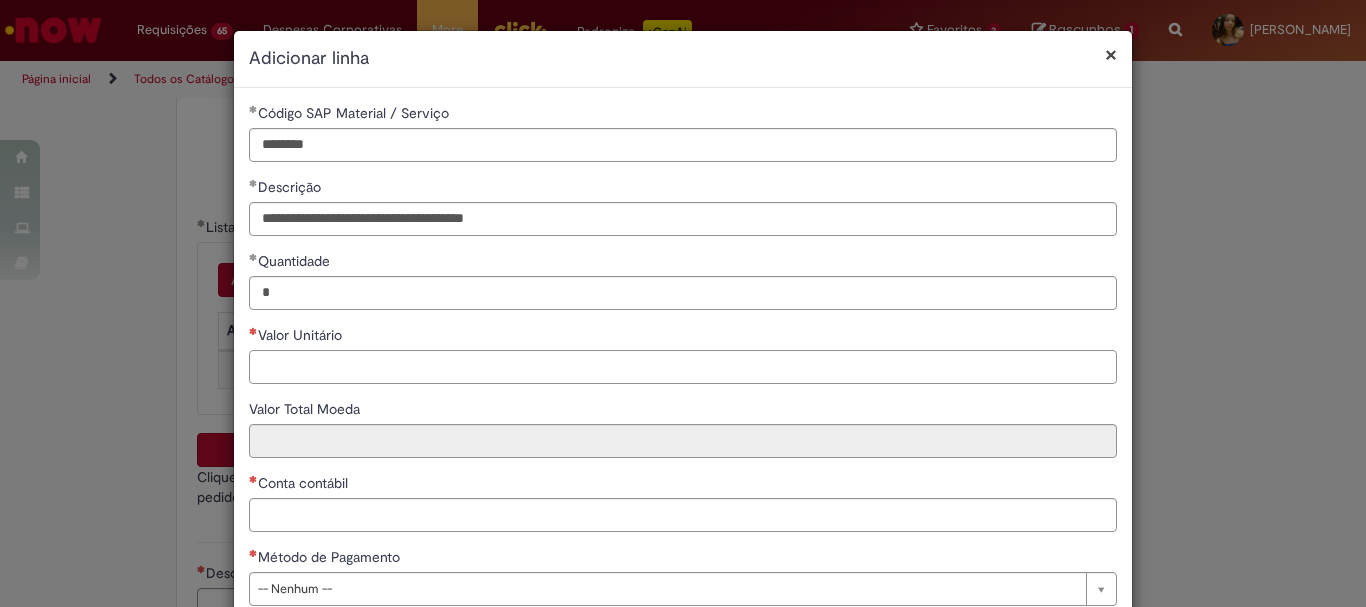 click on "Valor Unitário" at bounding box center [683, 367] 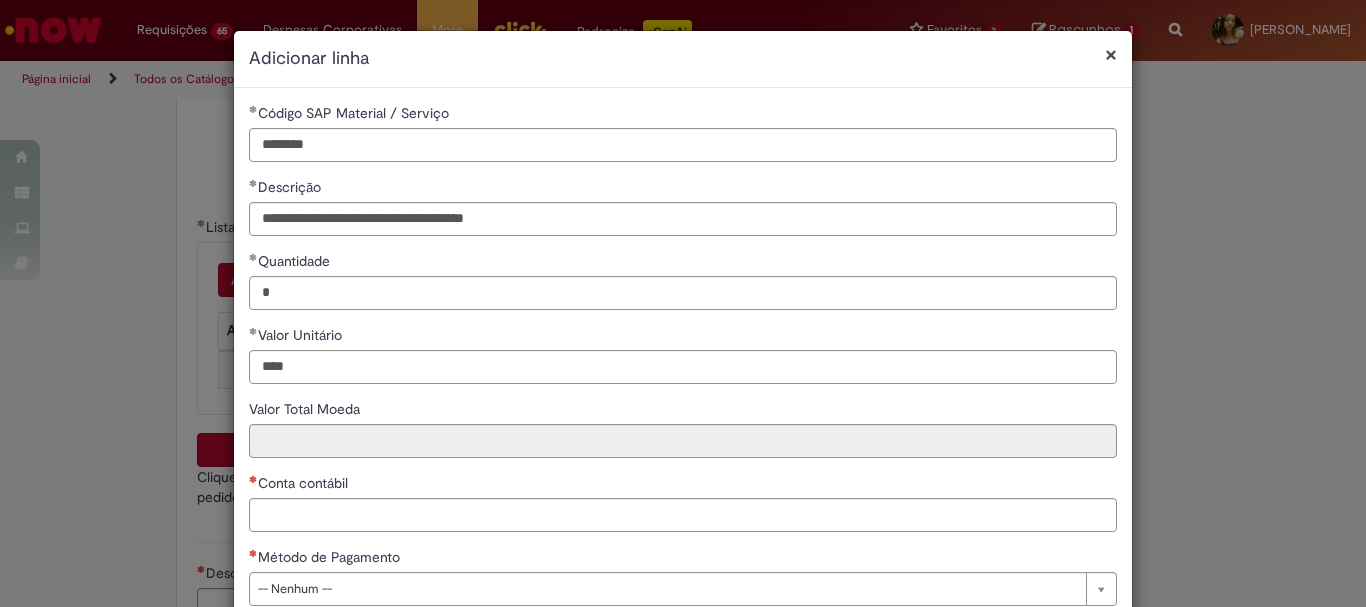 type on "********" 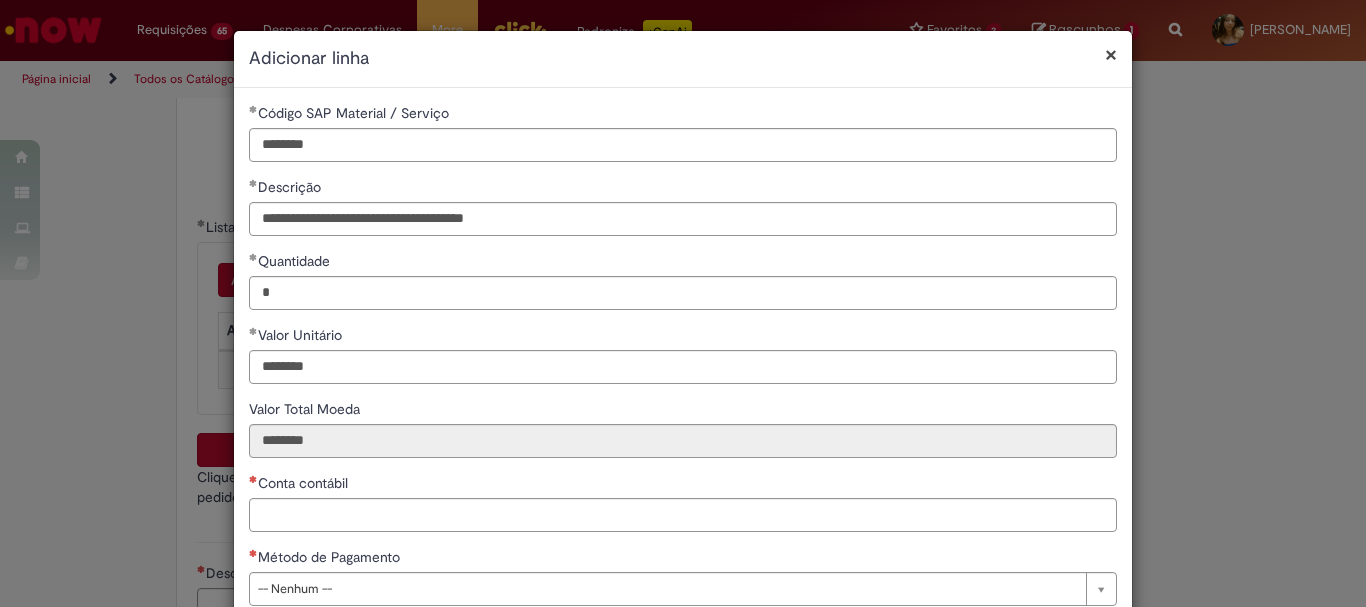 click on "Valor Total Moeda" at bounding box center [683, 411] 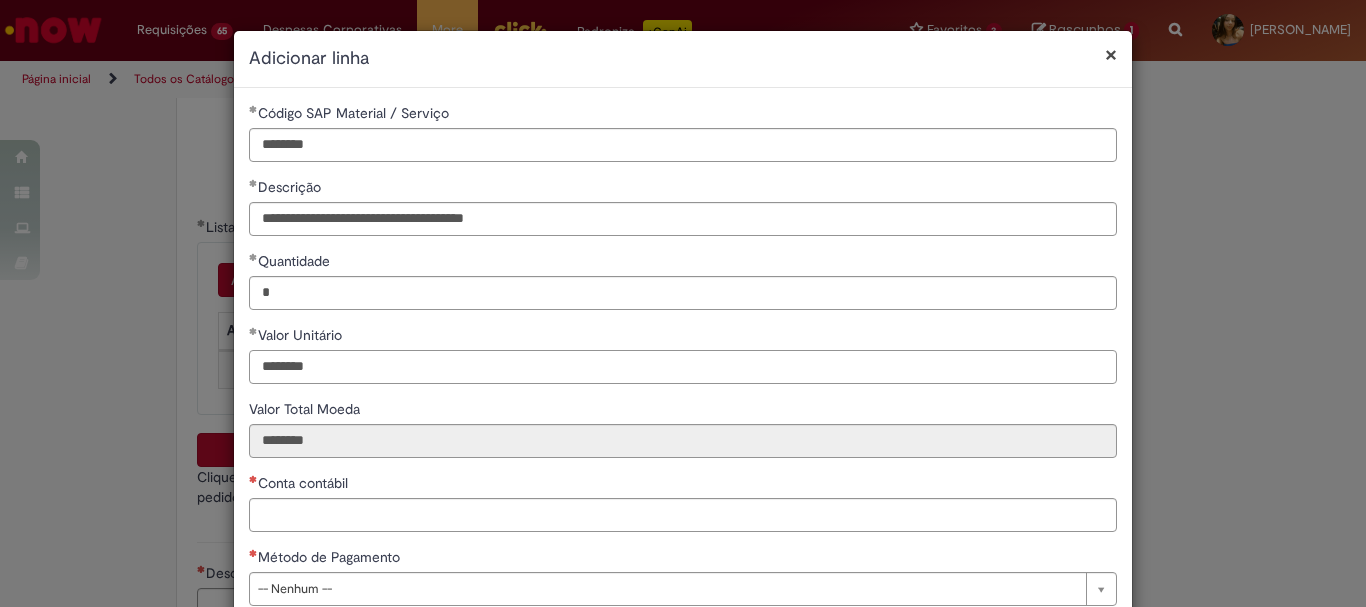 drag, startPoint x: 334, startPoint y: 373, endPoint x: 207, endPoint y: 371, distance: 127.01575 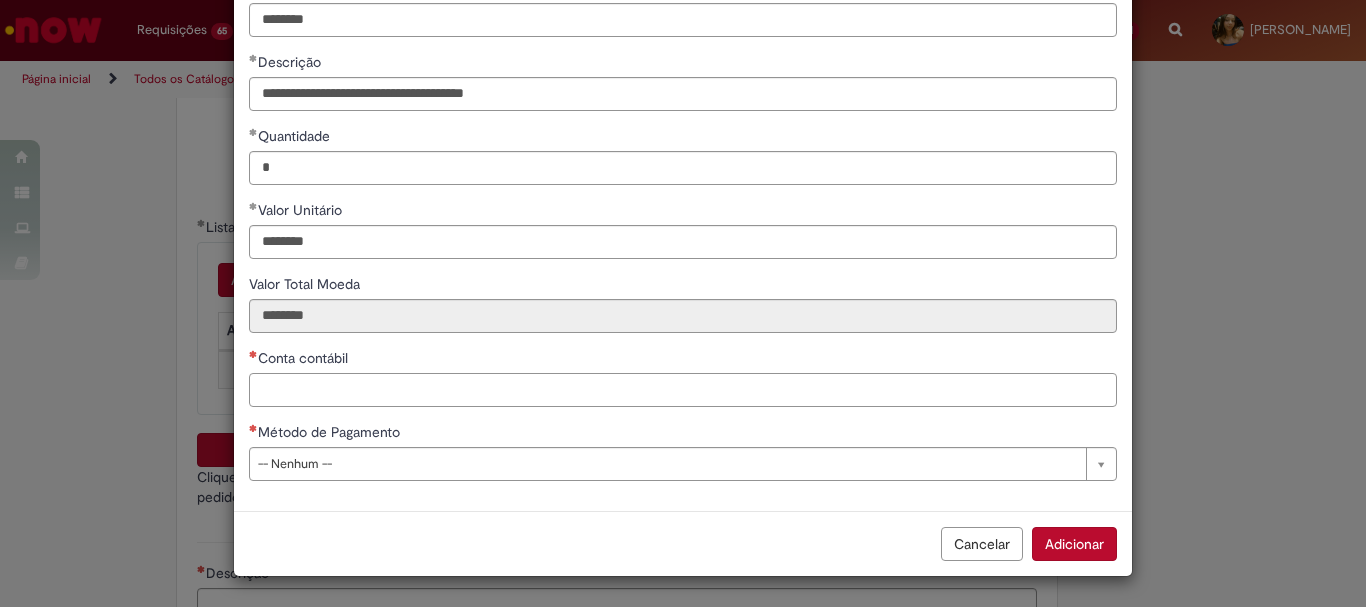 click on "Conta contábil" at bounding box center [683, 390] 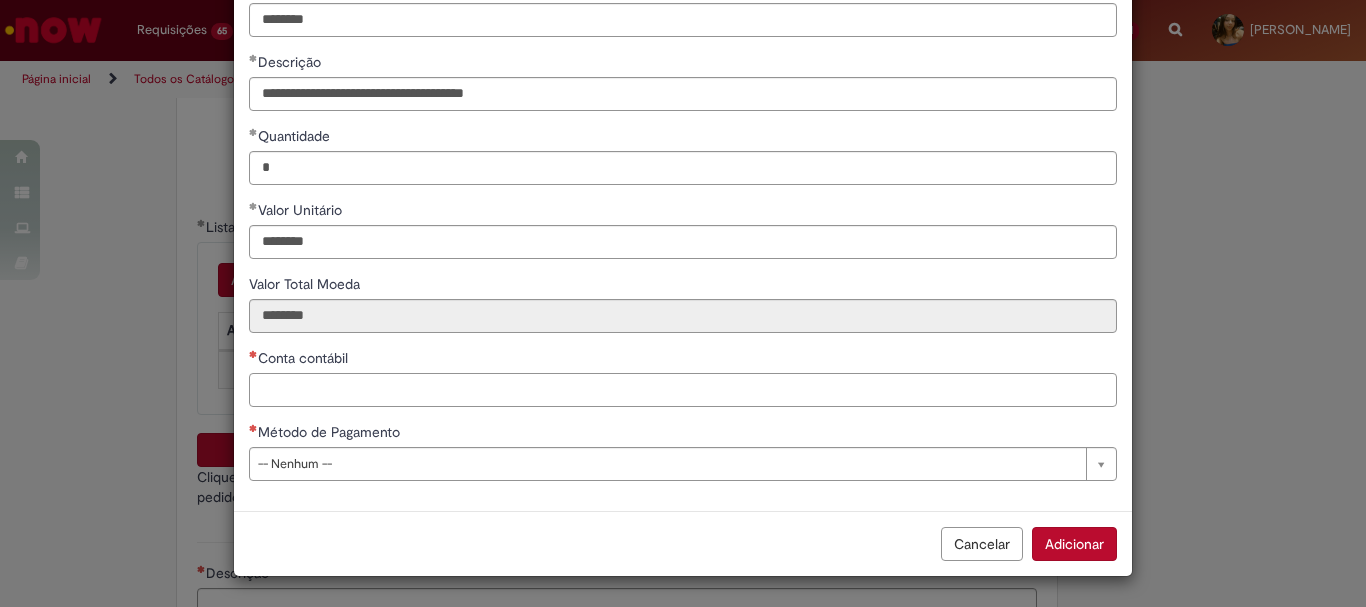 paste on "********" 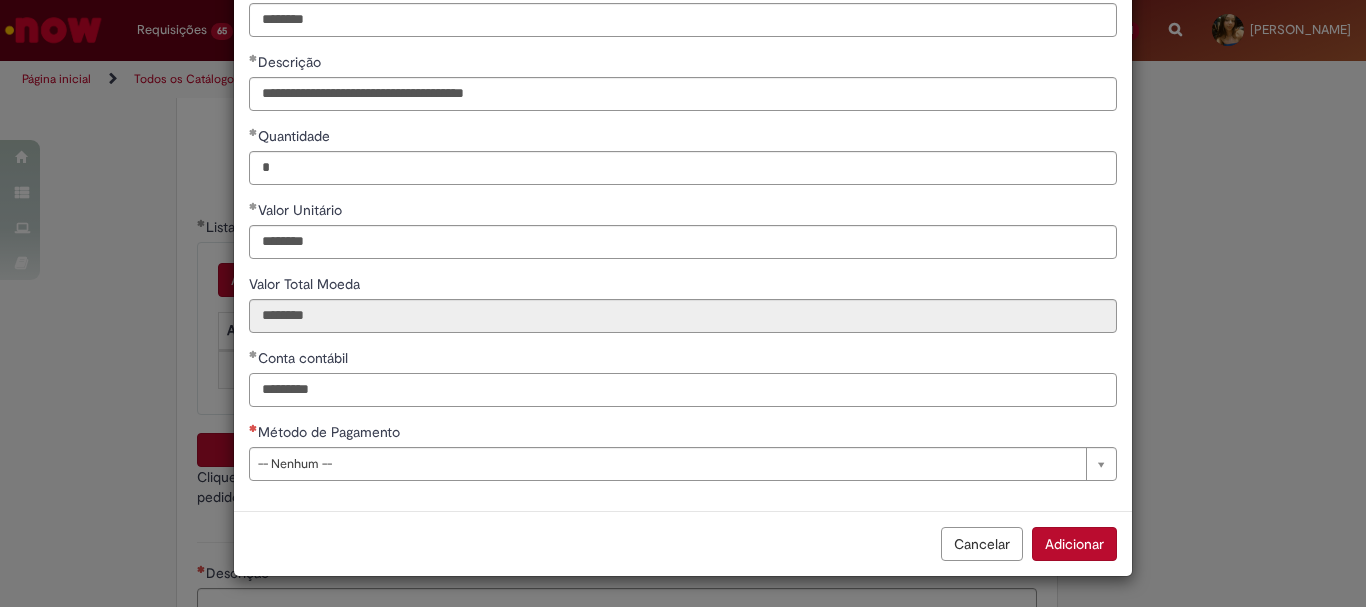 type on "********" 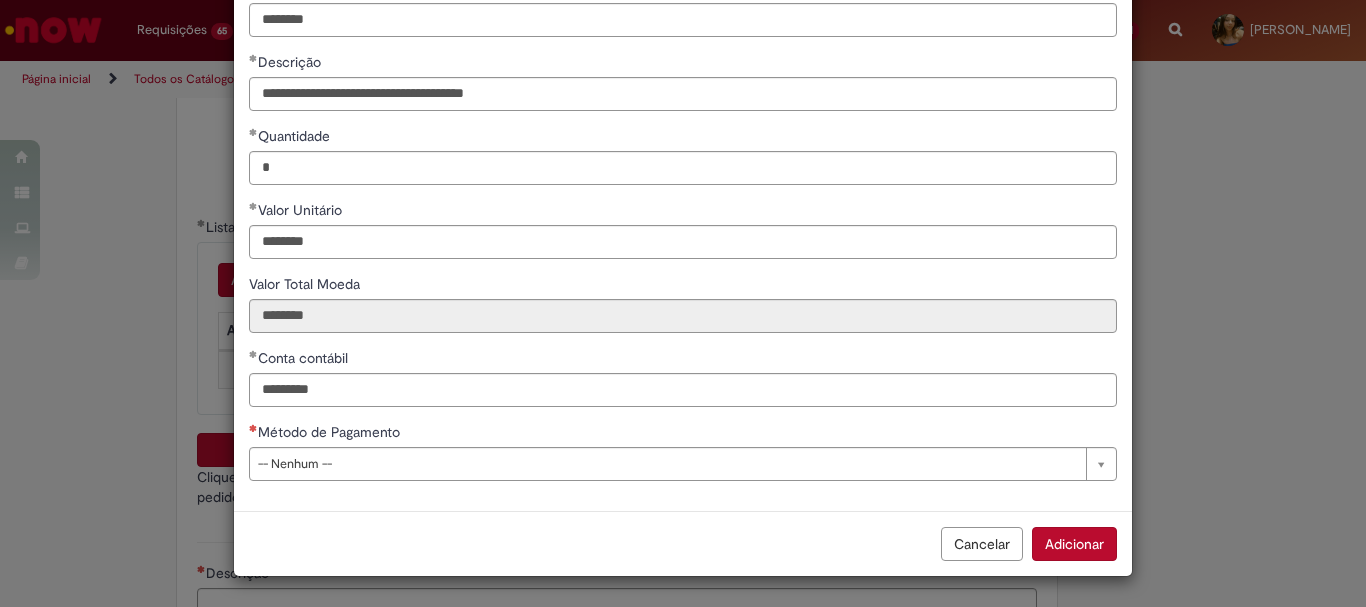 type 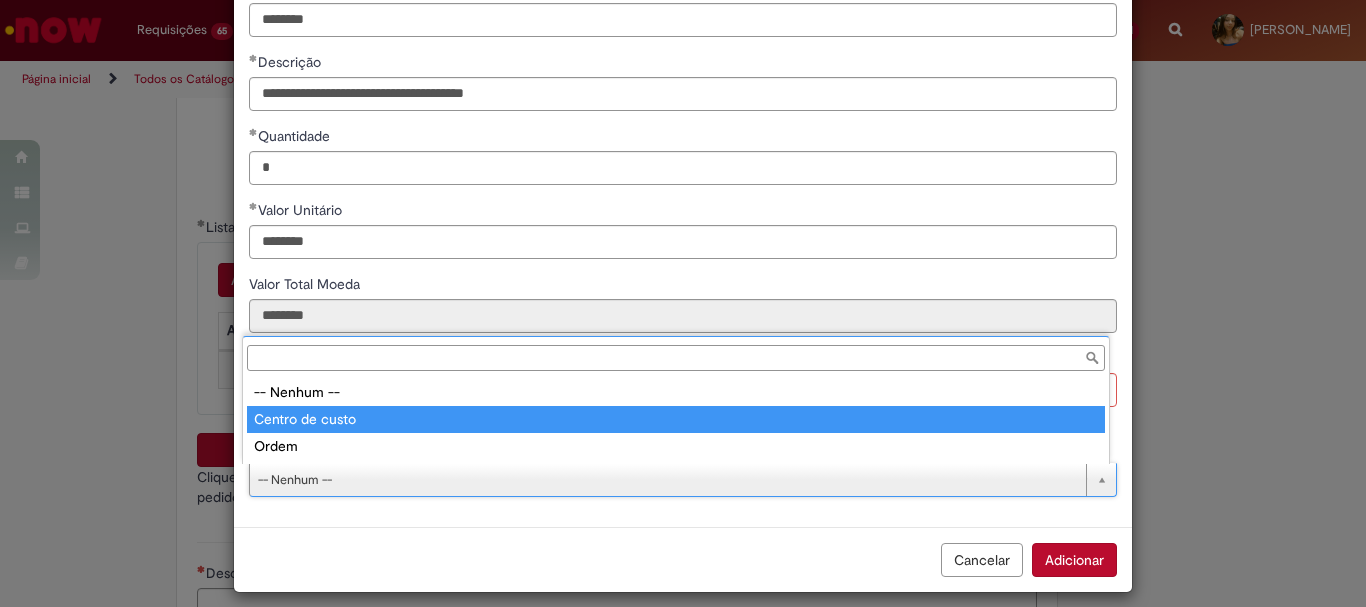 type on "**********" 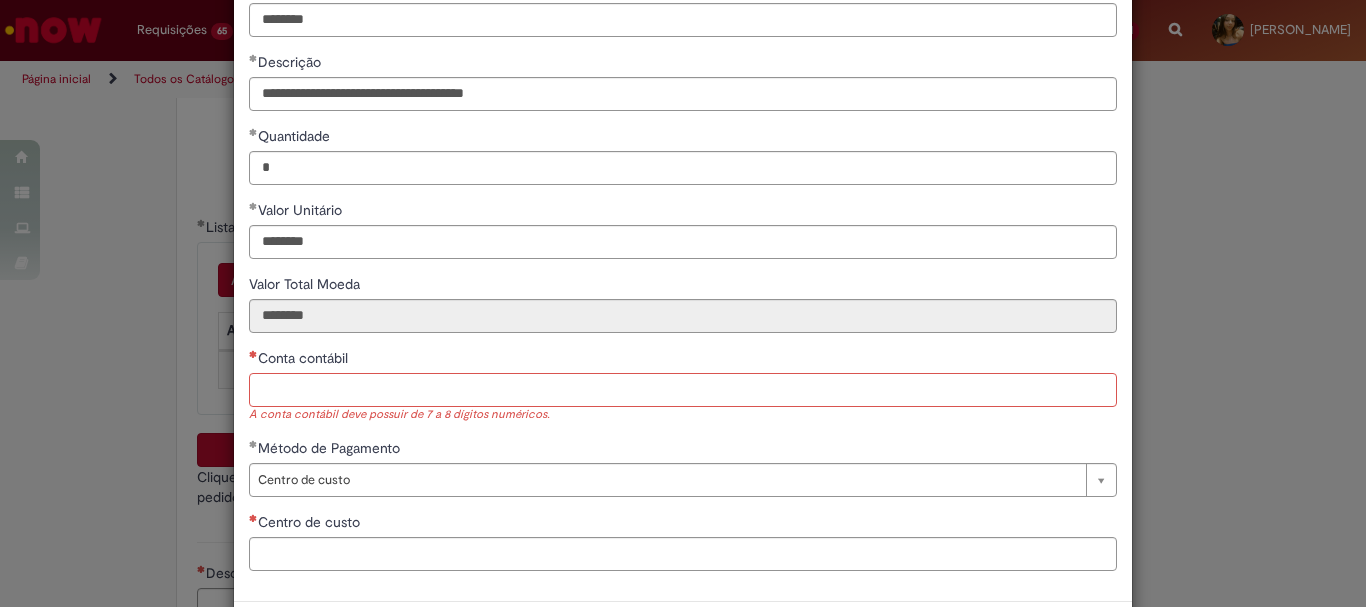click on "Conta contábil" at bounding box center [683, 390] 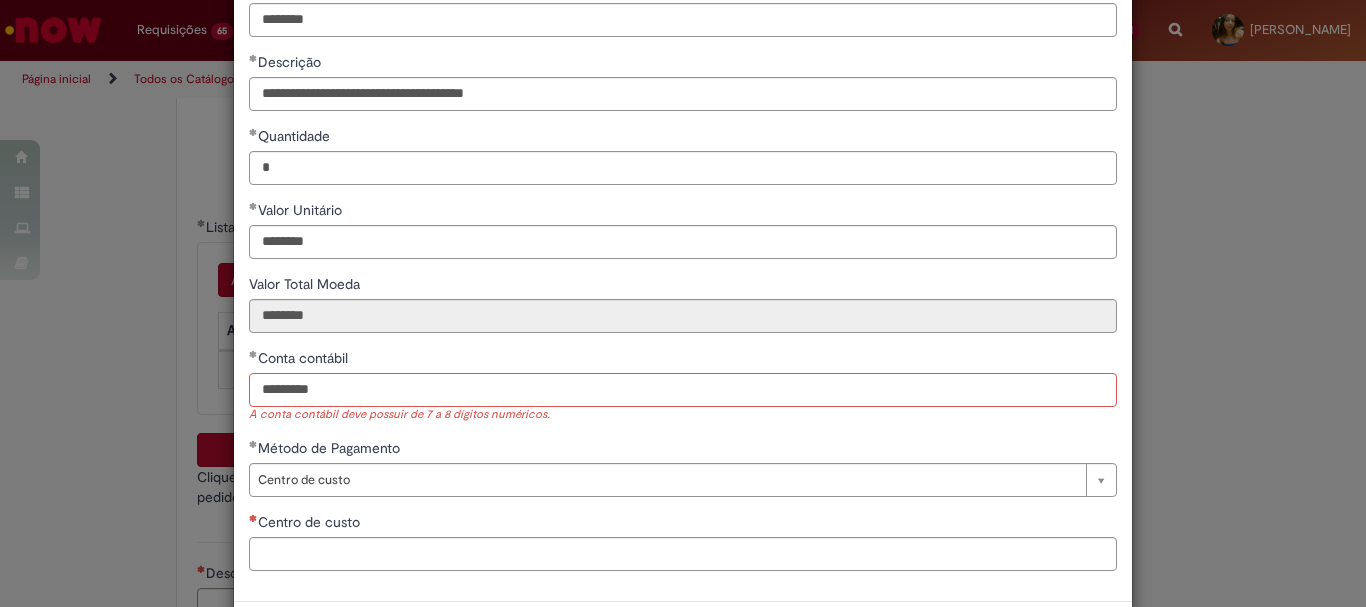 click on "********" at bounding box center (683, 390) 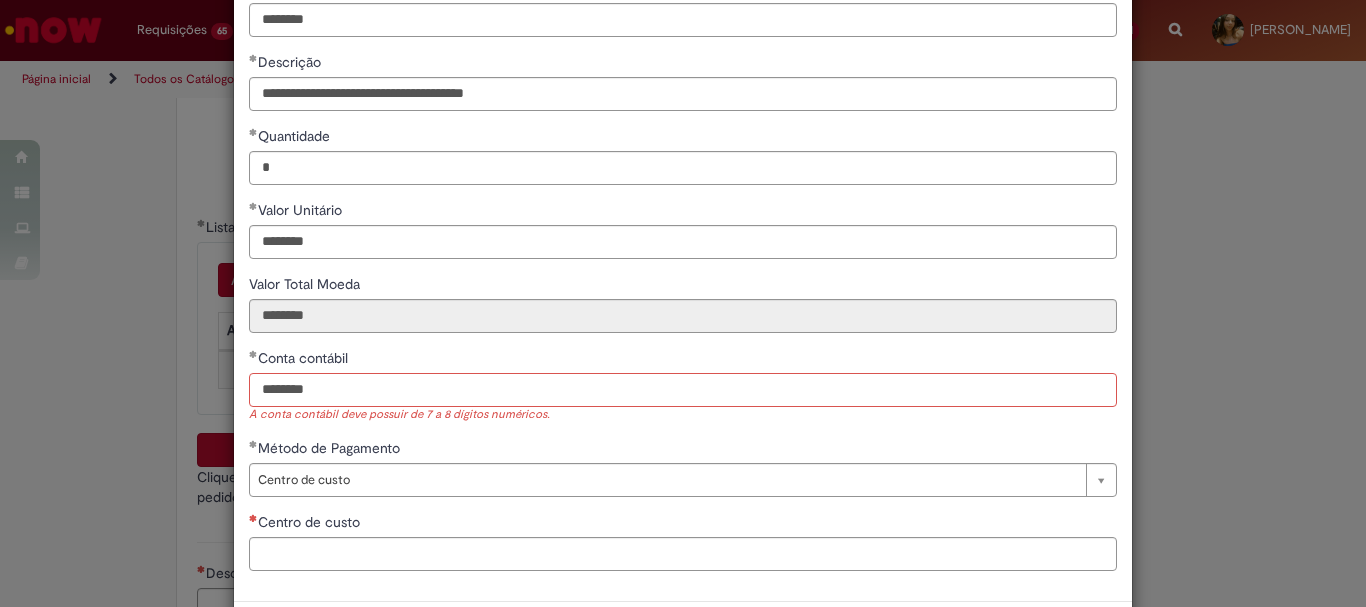 drag, startPoint x: 332, startPoint y: 395, endPoint x: 214, endPoint y: 393, distance: 118.016945 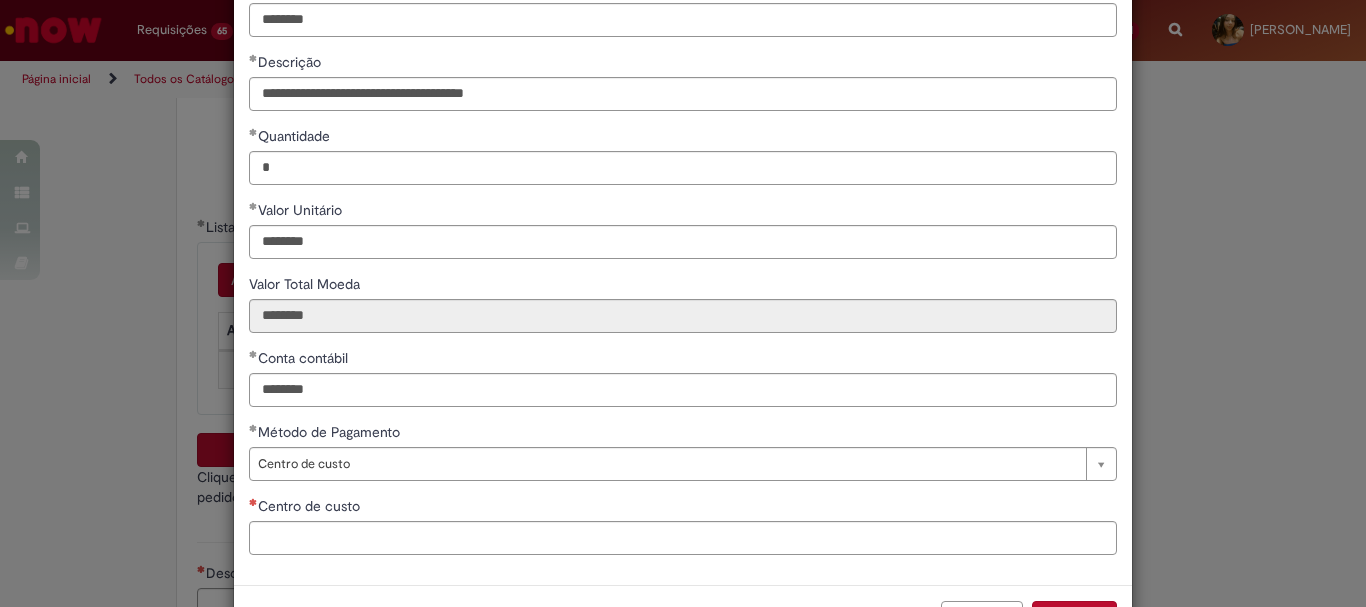 click on "**********" at bounding box center [683, 451] 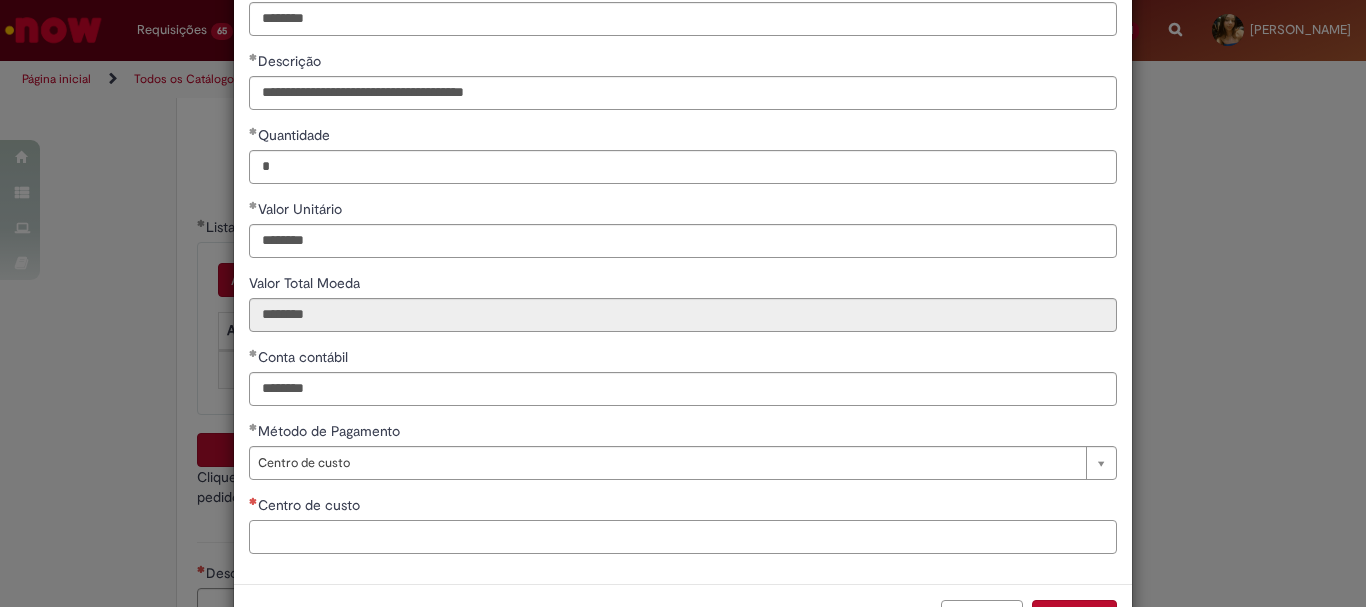 click on "Centro de custo" at bounding box center (683, 537) 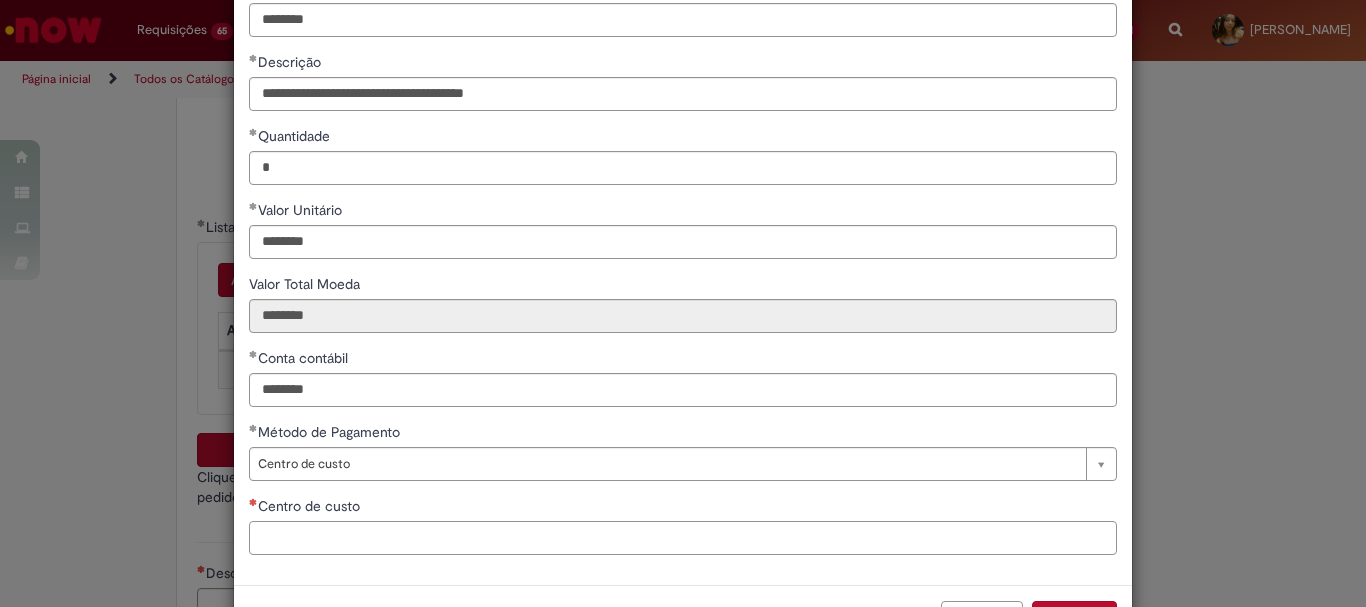 paste on "**********" 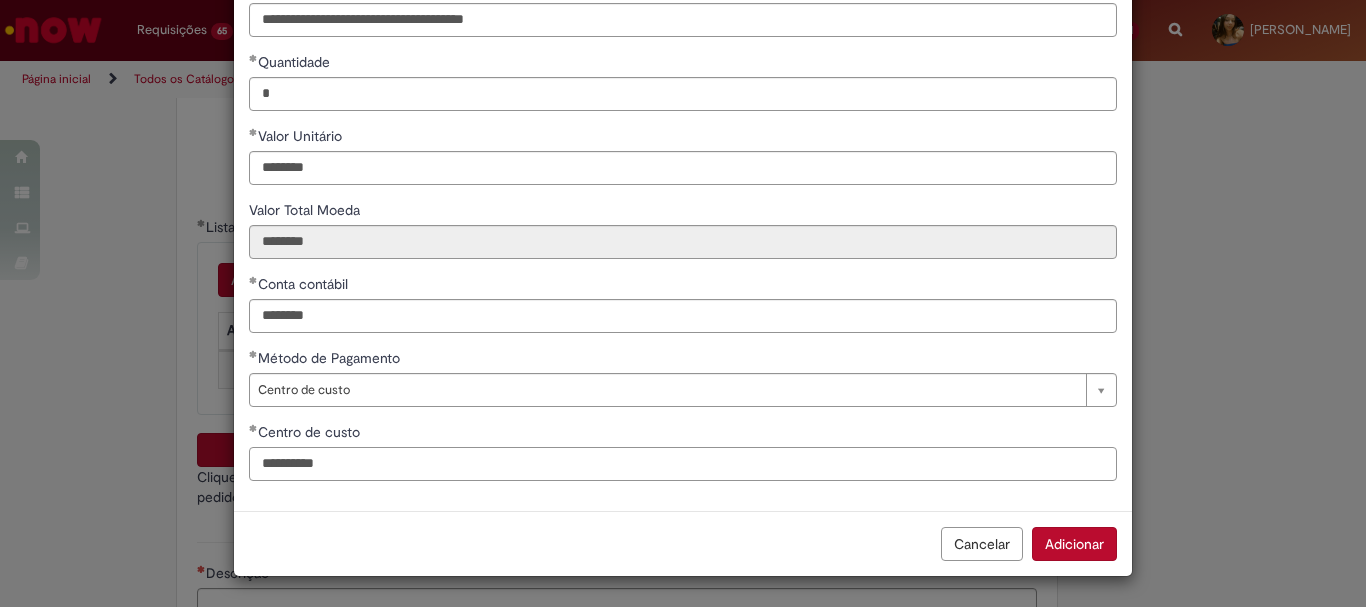 click on "**********" at bounding box center (683, 464) 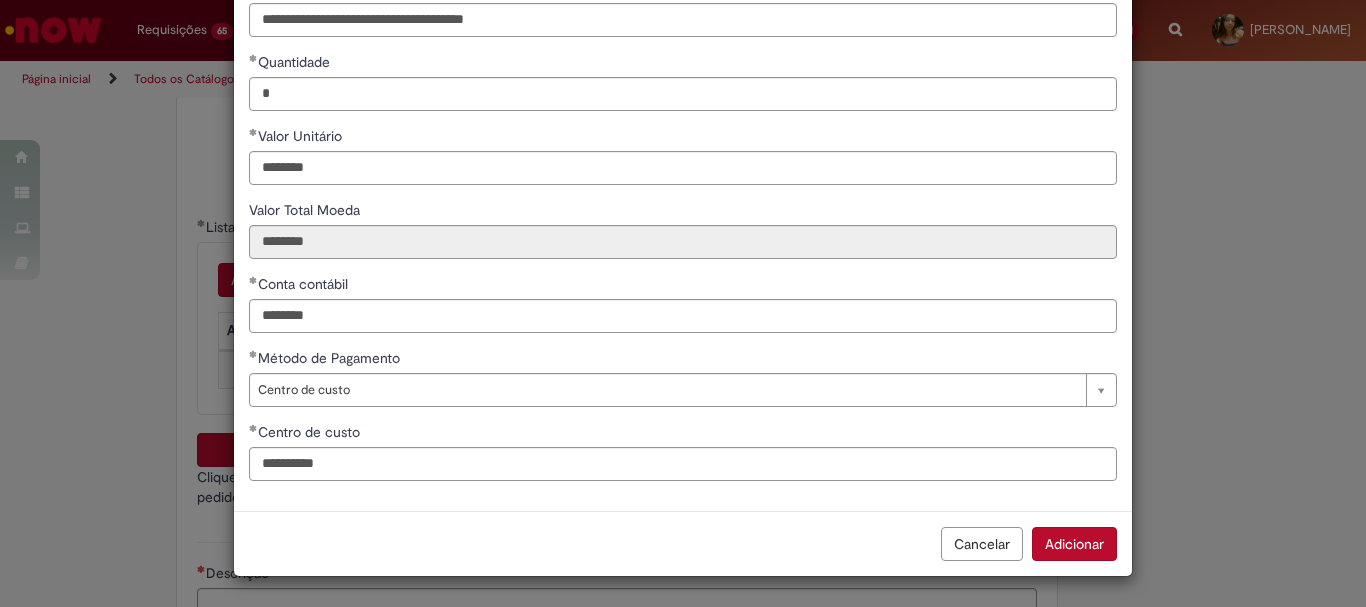 click on "**********" at bounding box center [683, 200] 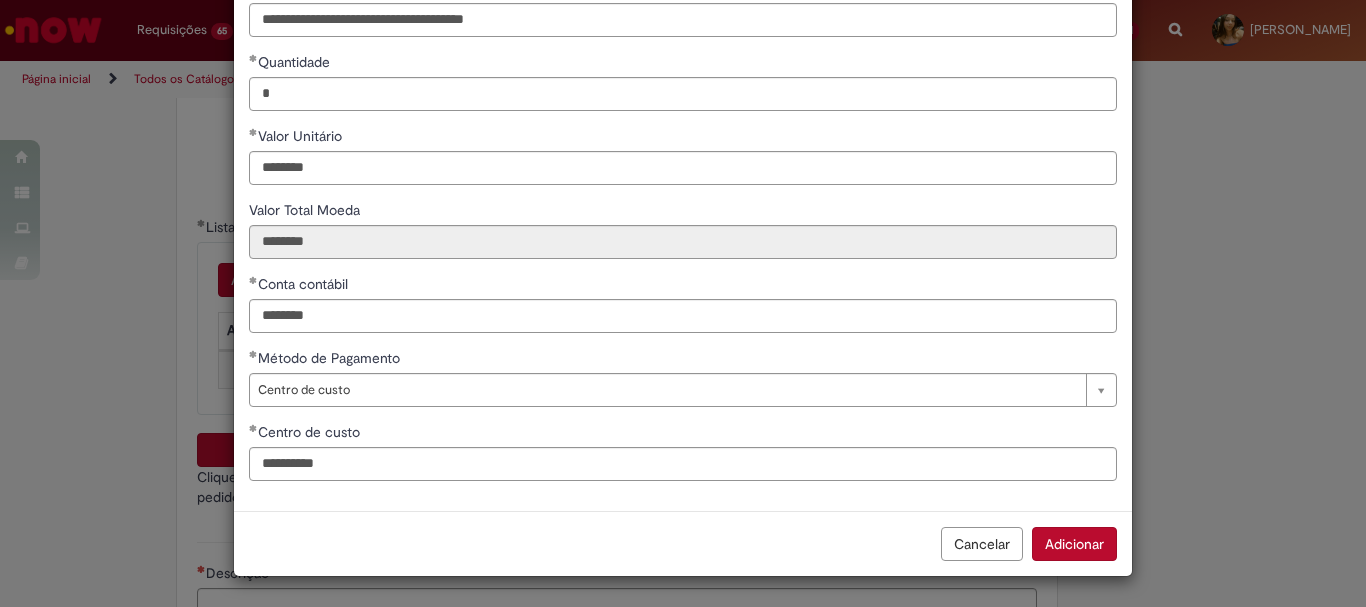 click on "Adicionar" at bounding box center [1074, 544] 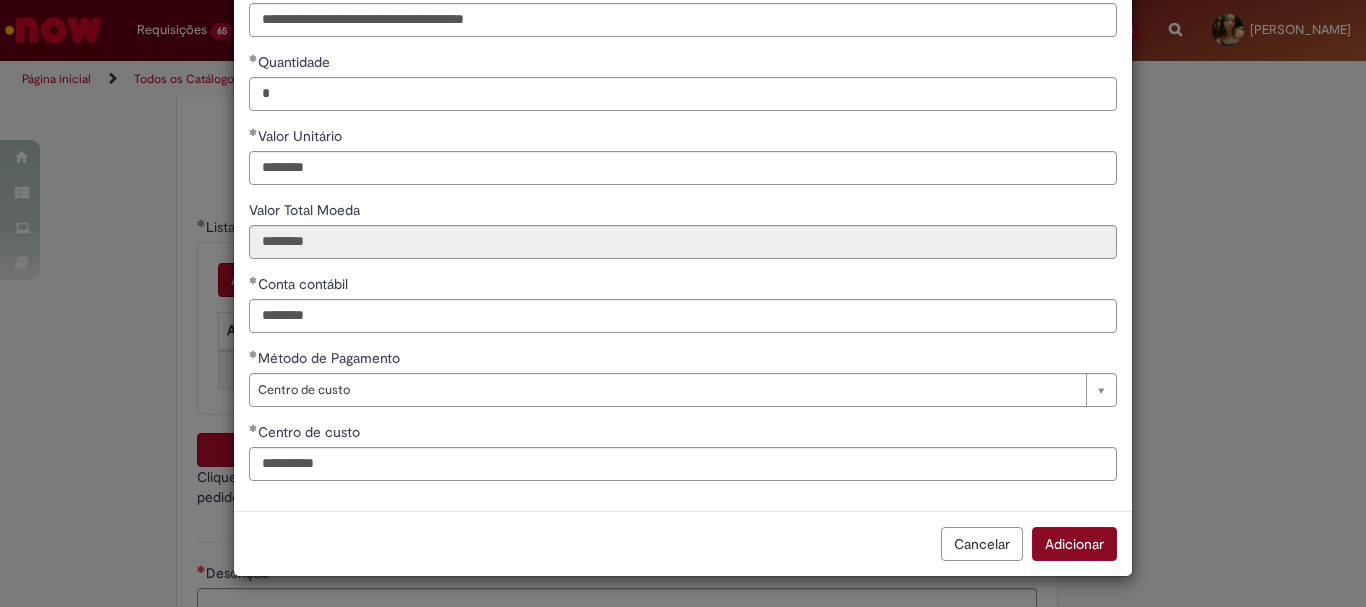 scroll, scrollTop: 199, scrollLeft: 0, axis: vertical 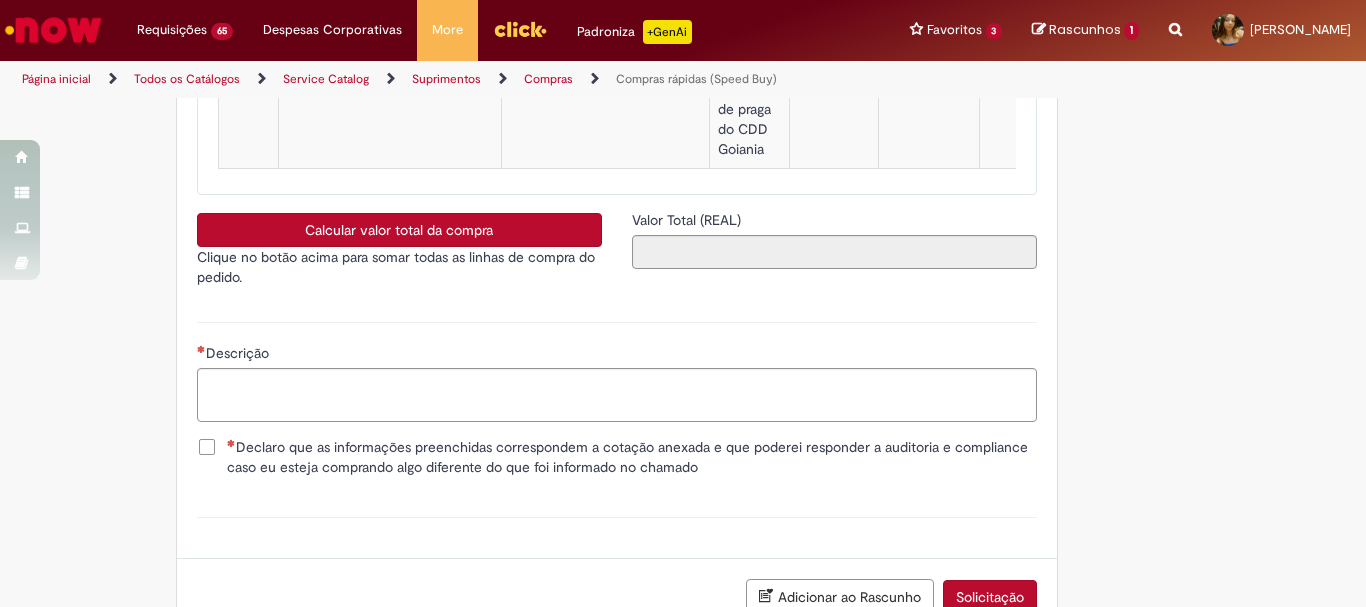 click on "Calcular valor total da compra" at bounding box center [399, 230] 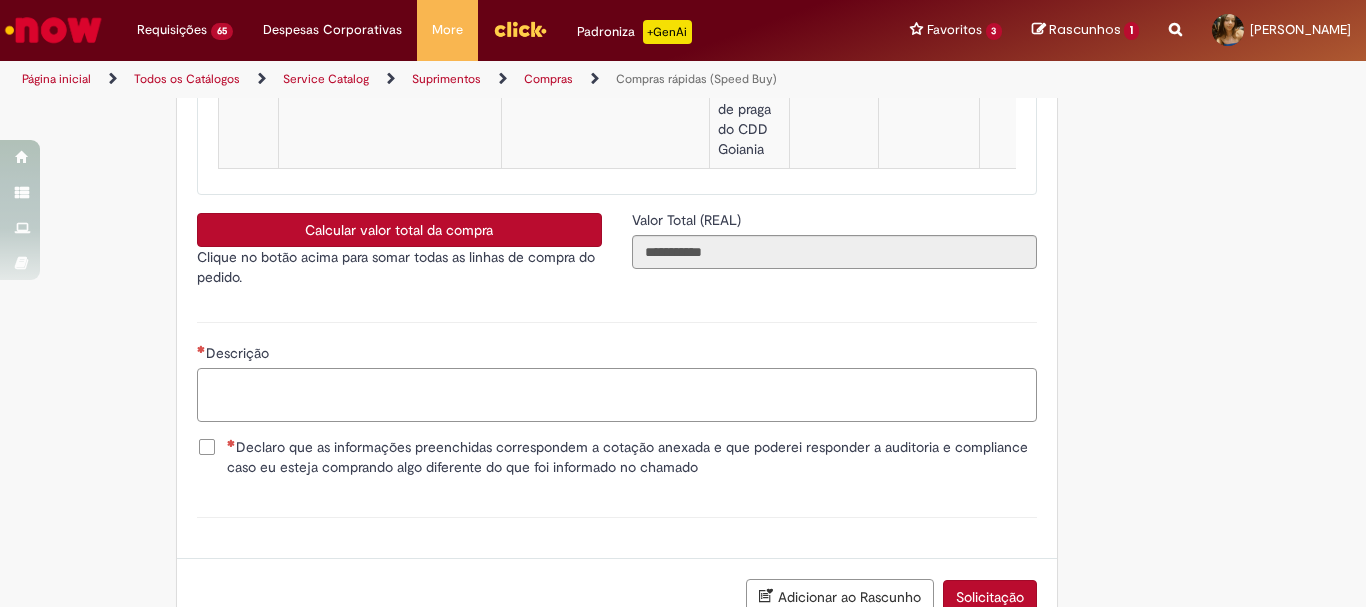 click on "Descrição" at bounding box center [617, 395] 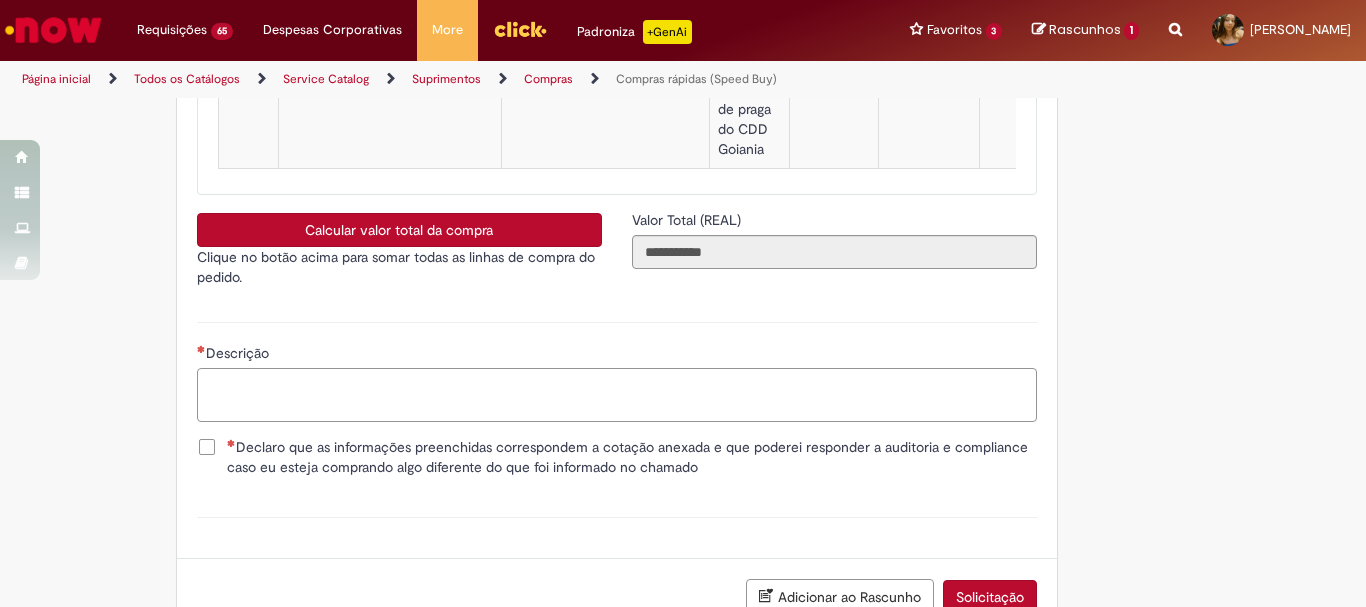 paste on "**********" 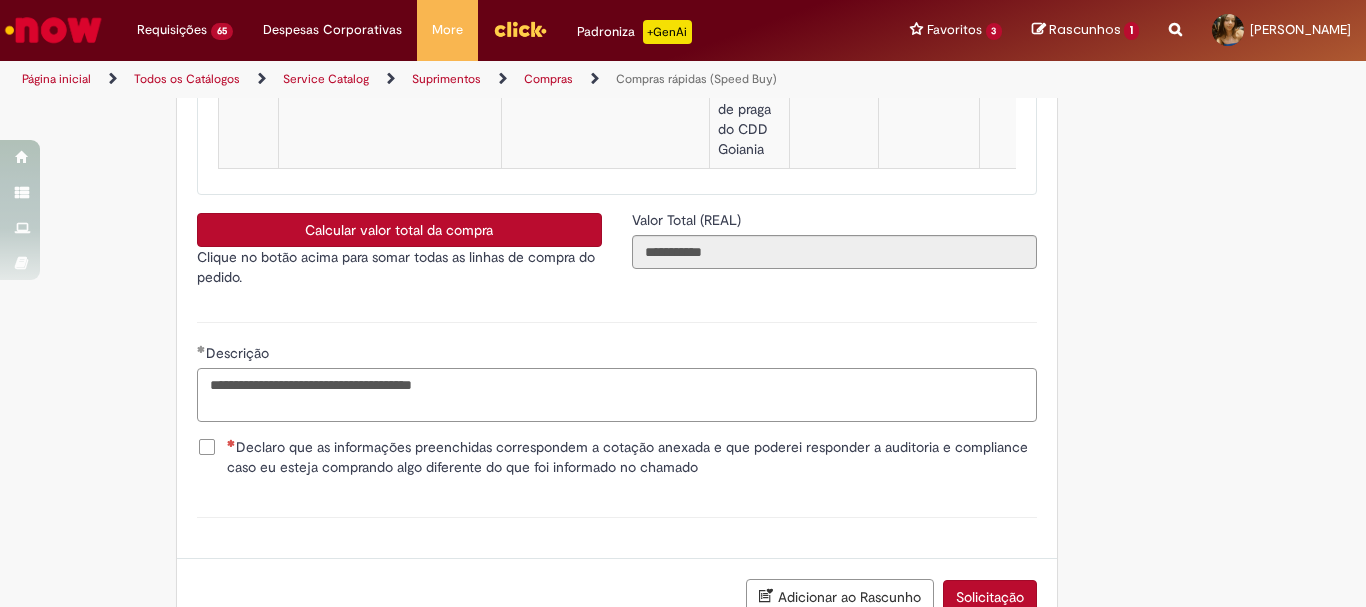 type on "**********" 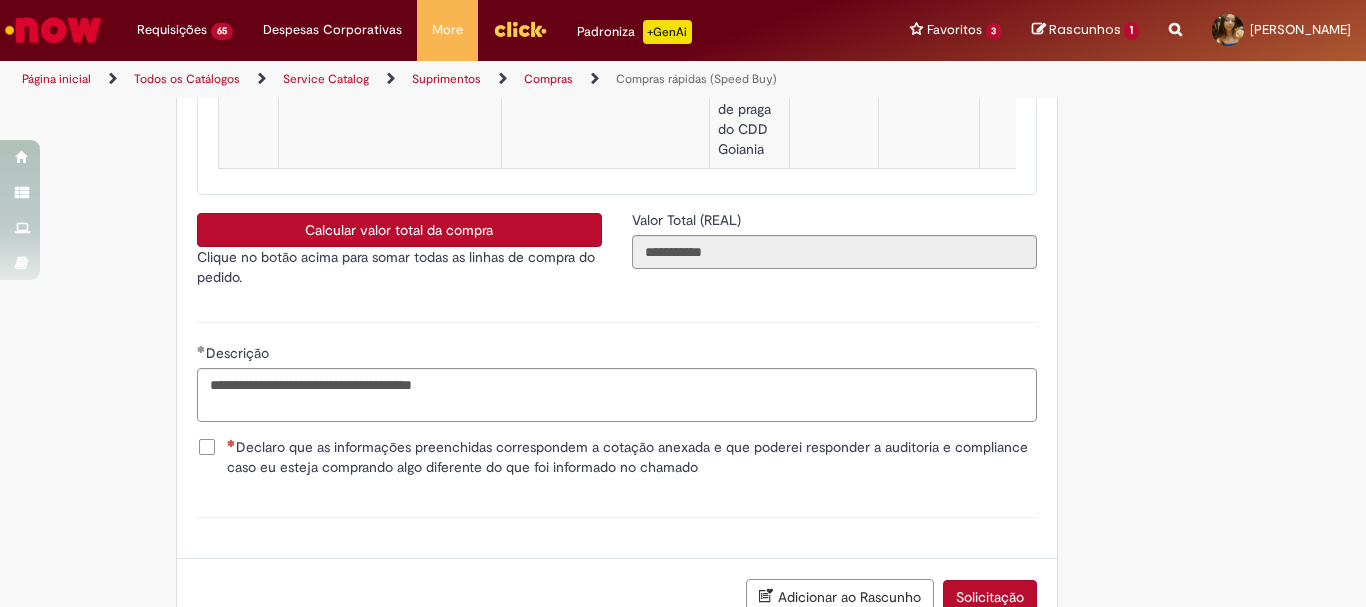 click on "Declaro que as informações preenchidas correspondem a cotação anexada e que poderei responder a auditoria e compliance caso eu esteja comprando algo diferente do que foi informado no chamado" at bounding box center (632, 457) 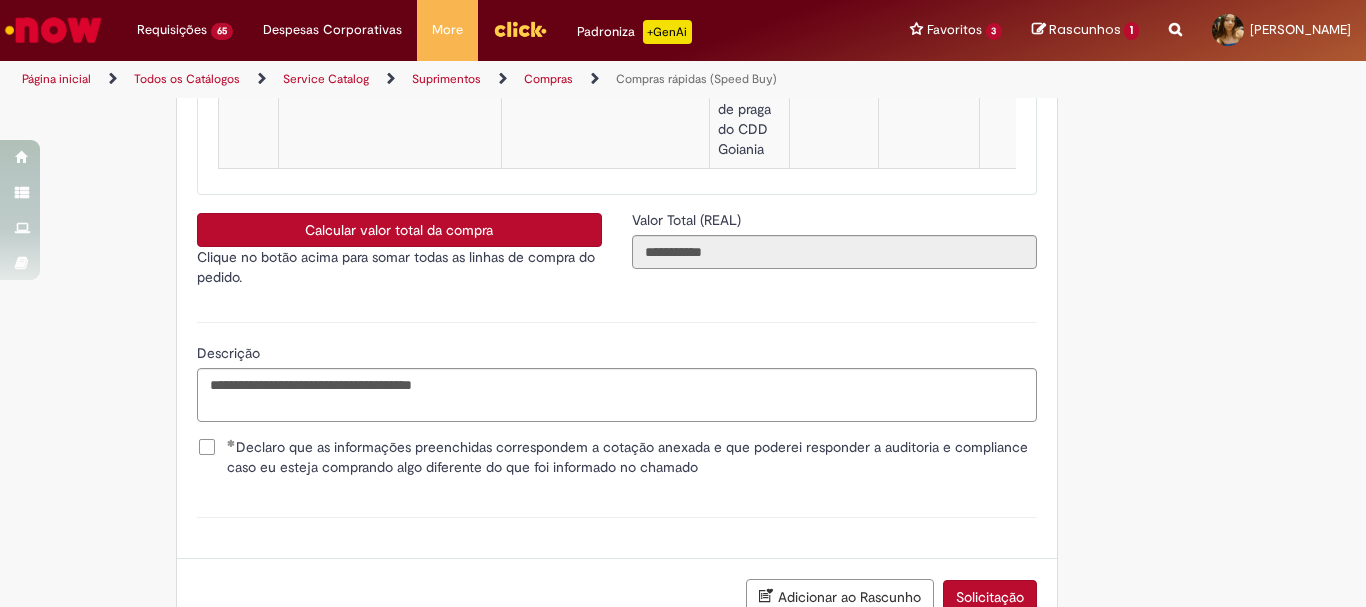 scroll, scrollTop: 3753, scrollLeft: 0, axis: vertical 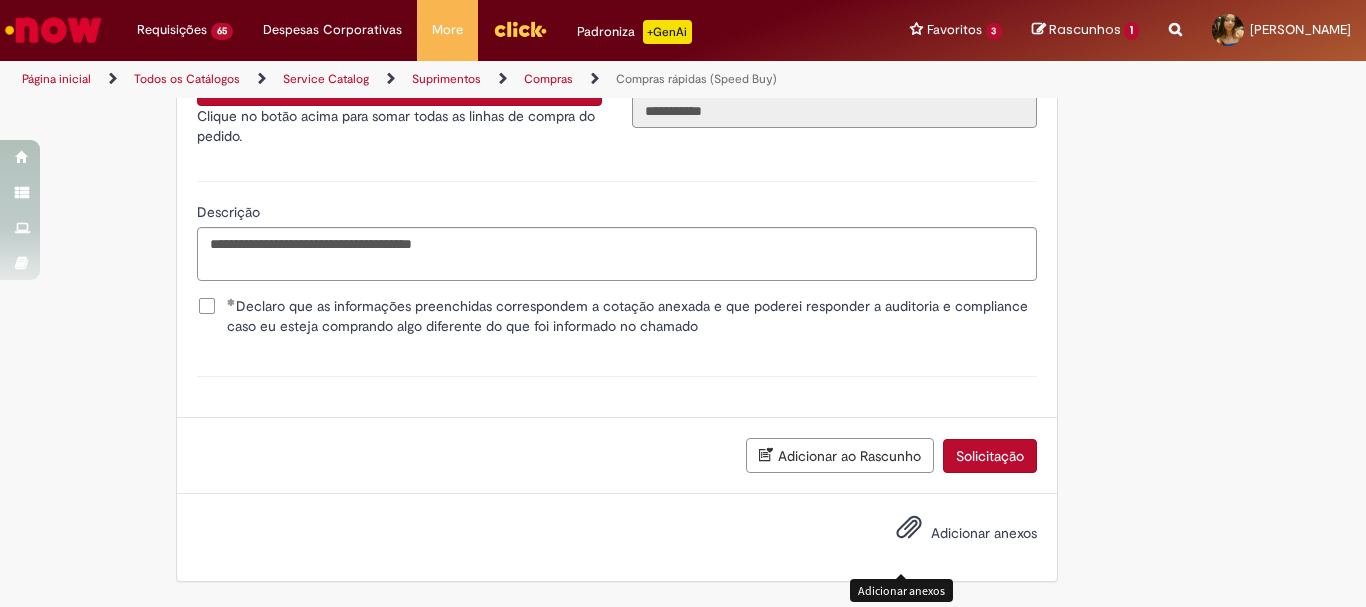 click at bounding box center [909, 528] 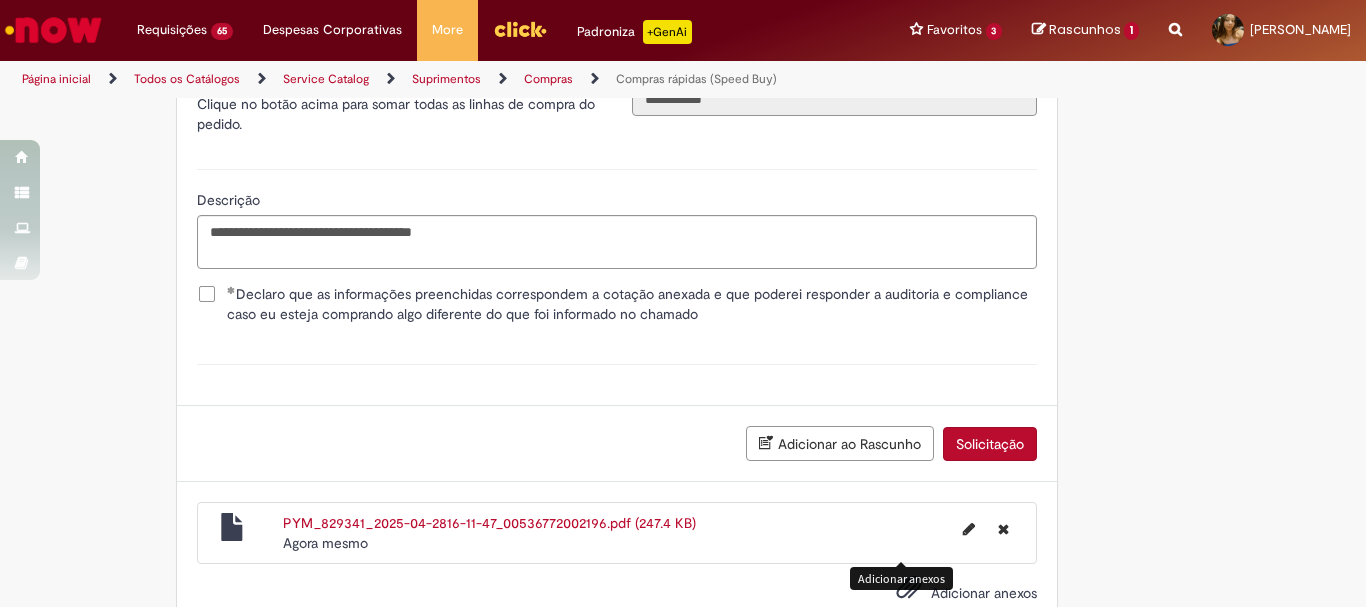 scroll, scrollTop: 3825, scrollLeft: 0, axis: vertical 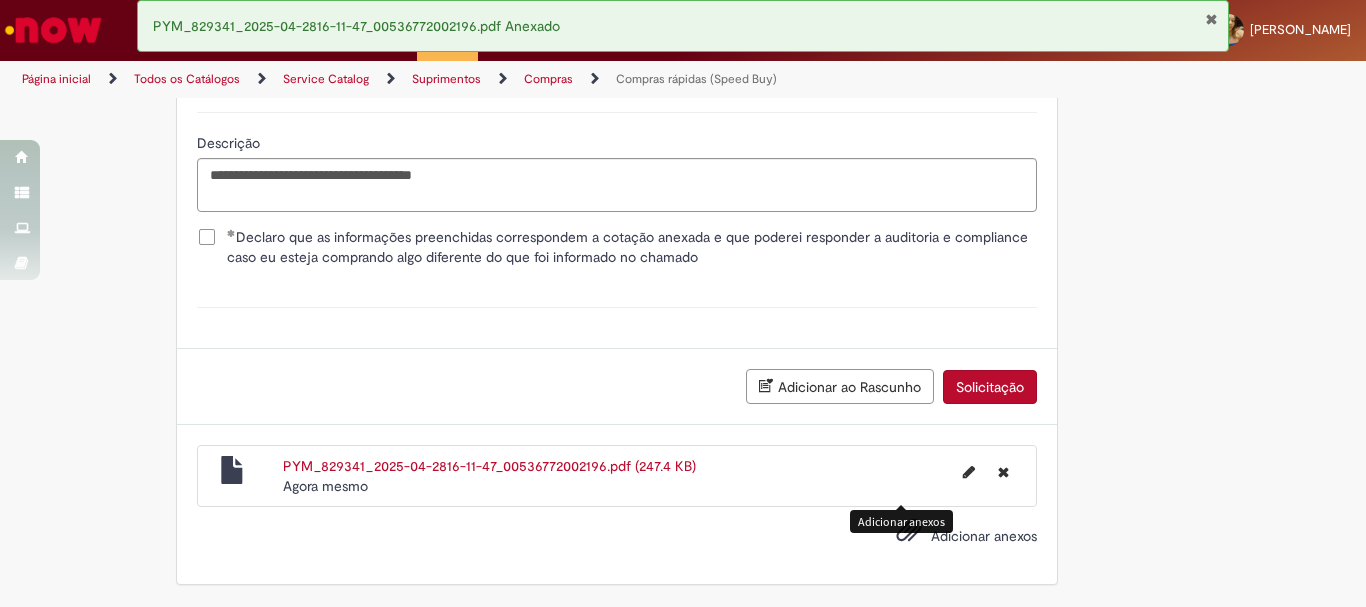 click on "Solicitação" at bounding box center (990, 387) 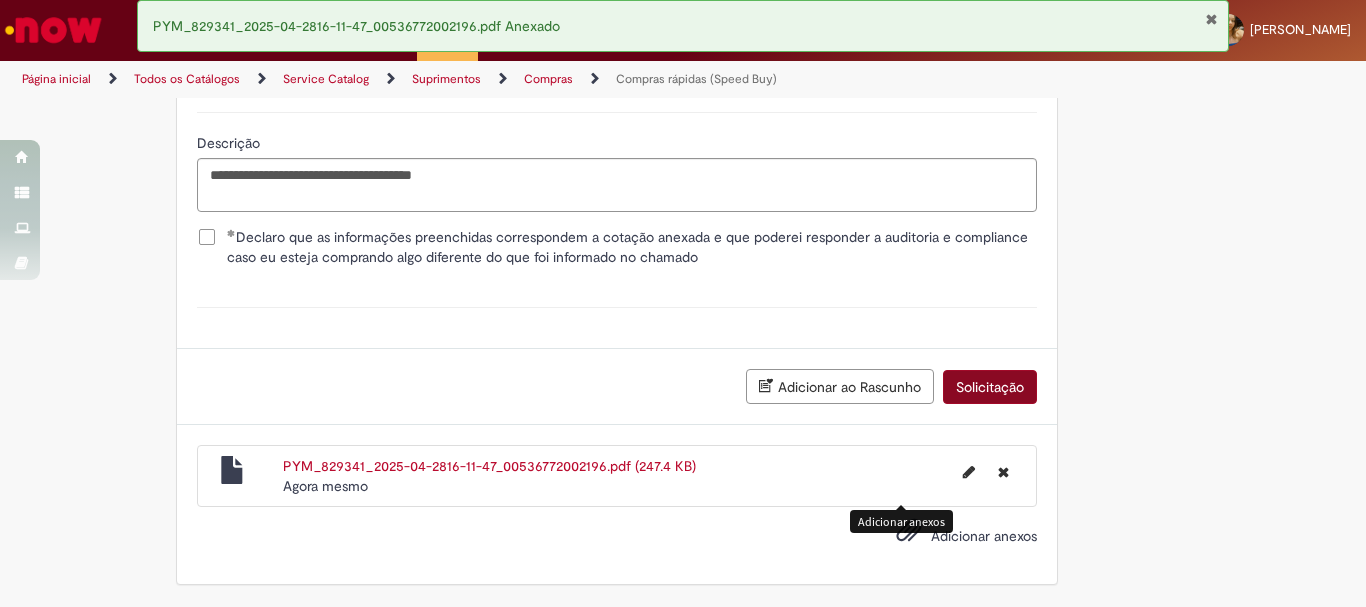 scroll, scrollTop: 3779, scrollLeft: 0, axis: vertical 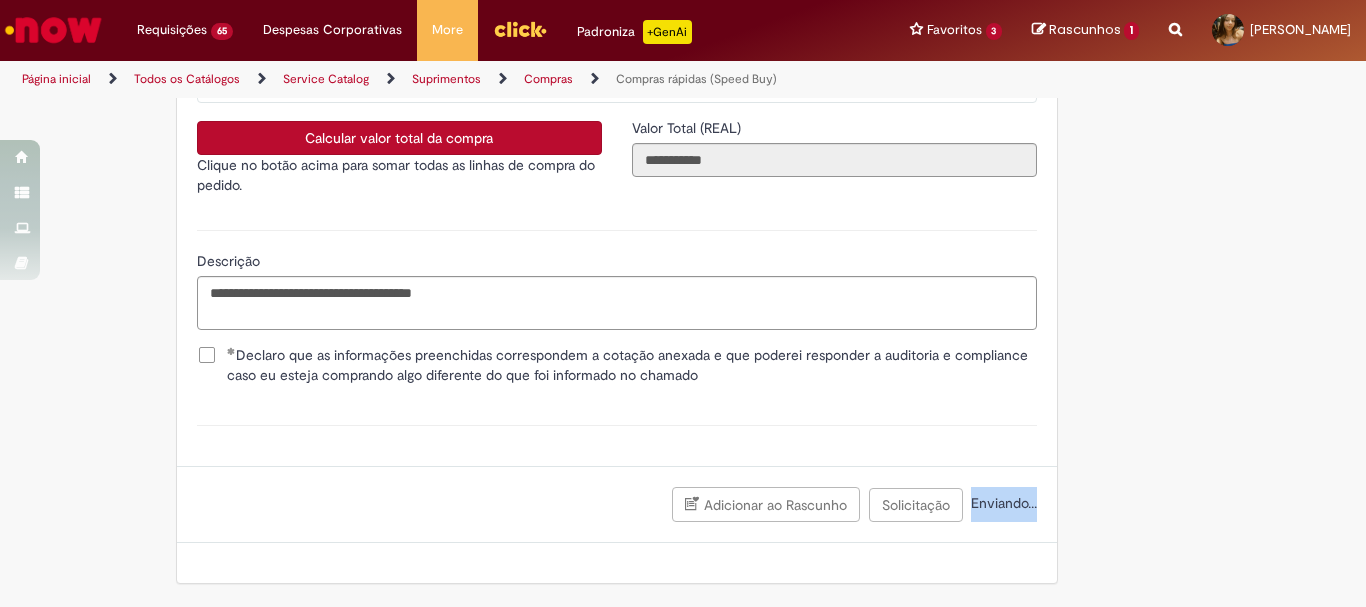 drag, startPoint x: 960, startPoint y: 504, endPoint x: 1033, endPoint y: 507, distance: 73.061615 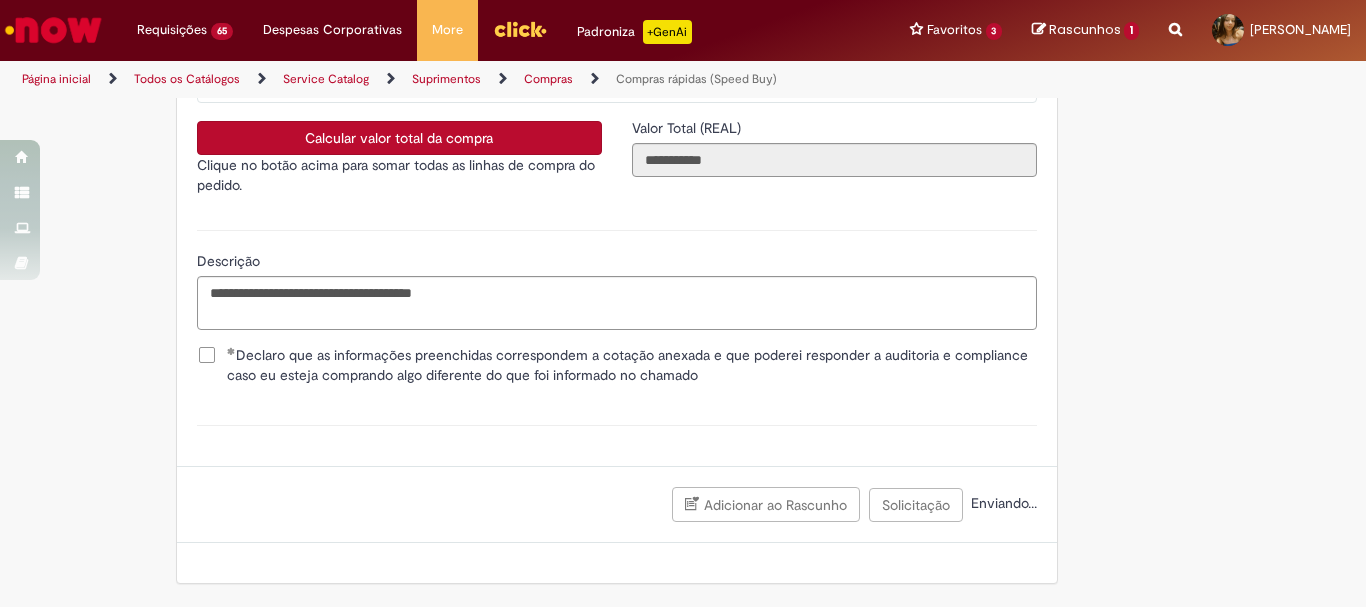 click on "Este item já está em sua lista atual. Se você tentar adicioná-lo novamente, o item atual será substituido  =)
Obrigatório um anexo.
Adicionar a Favoritos
Compras rápidas (Speed Buy)
Chamado destinado para a geração de pedido de compra de indiretos.
O Speed buy é a ferramenta oficial para a geração de pedidos de compra que atenda aos seguintes requisitos:
Compras de material e serviço indiretos
Compras inferiores a R$13.000 *
Compras com fornecedores nacionais
Compras de material sem contrato ativo no SAP para o centro solicitado
* Essa cota é referente ao tipo de solicitação padrão de Speed buy. Os chamados com cotas especiais podem possuir valores divergentes.
Regras de Utilização
No campo “Tipo de Solicitação” selecionar a opção correspondente a sua unidade de negócio.
Solicitação Padrão de Speed buy:" at bounding box center [683, -1493] 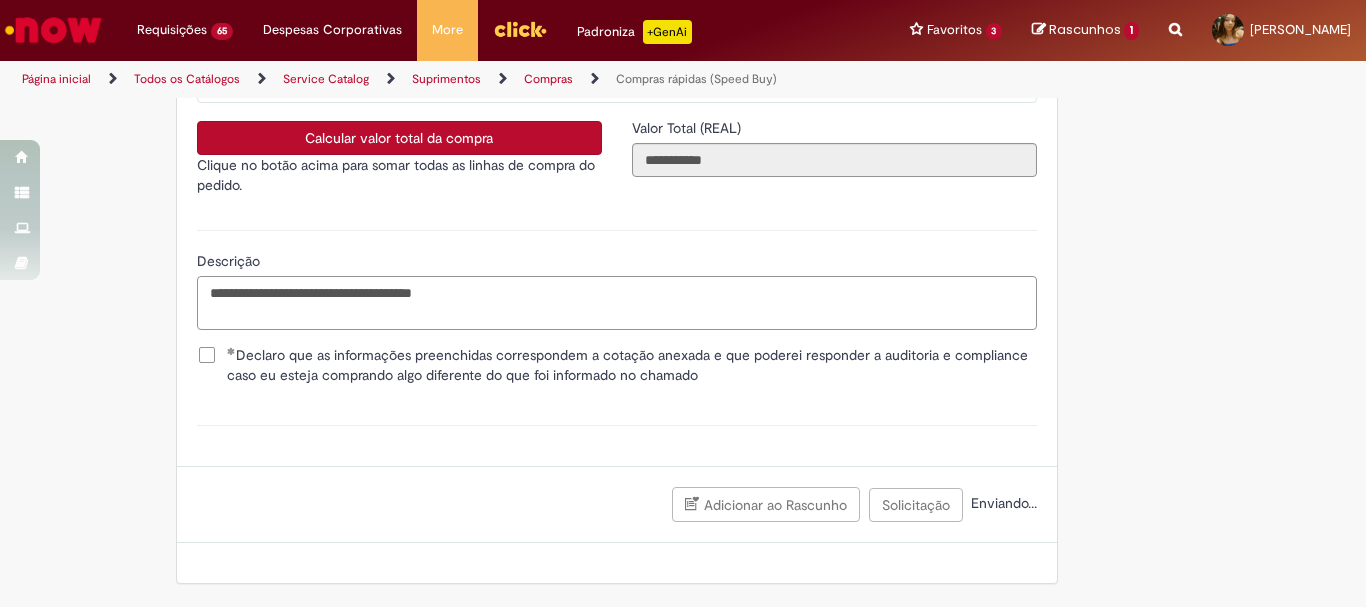 drag, startPoint x: 480, startPoint y: 295, endPoint x: 173, endPoint y: 285, distance: 307.1628 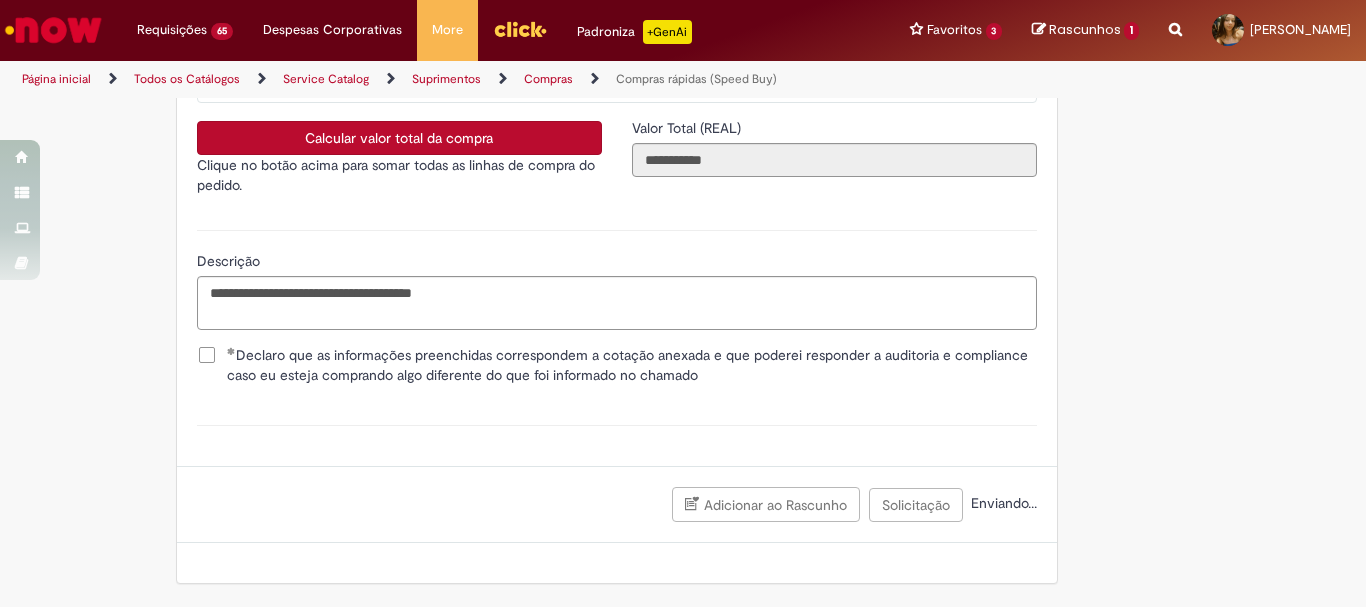 click on "**********" at bounding box center (617, 277) 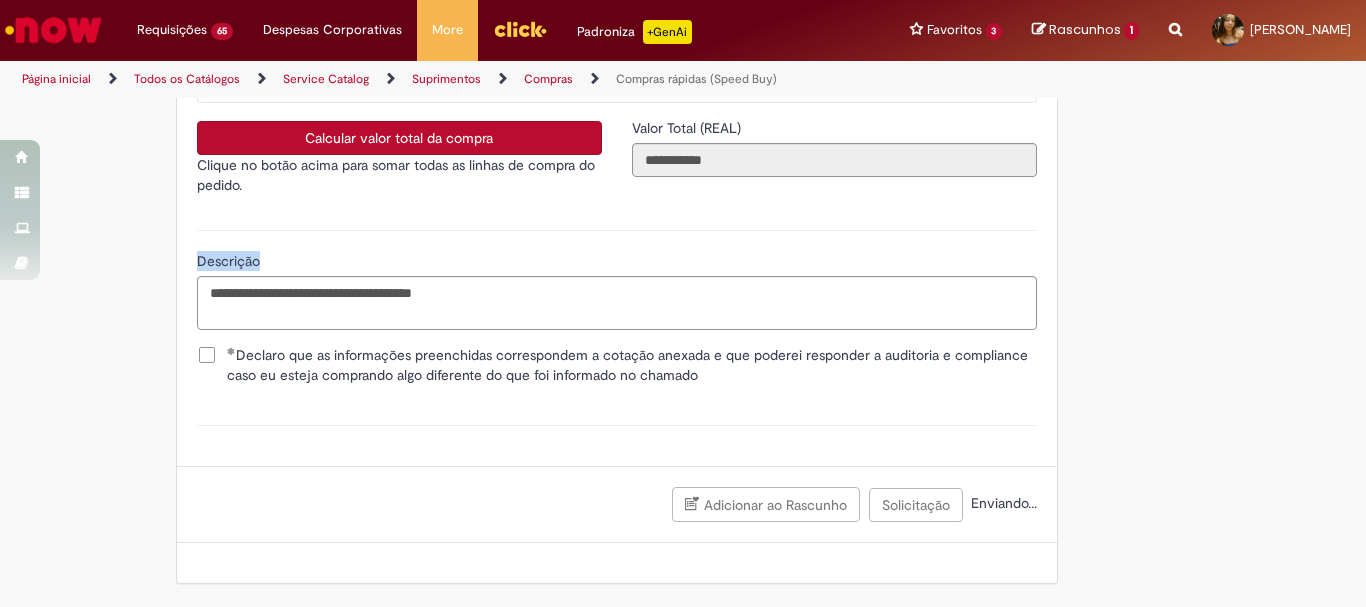 drag, startPoint x: 187, startPoint y: 256, endPoint x: 257, endPoint y: 265, distance: 70.5762 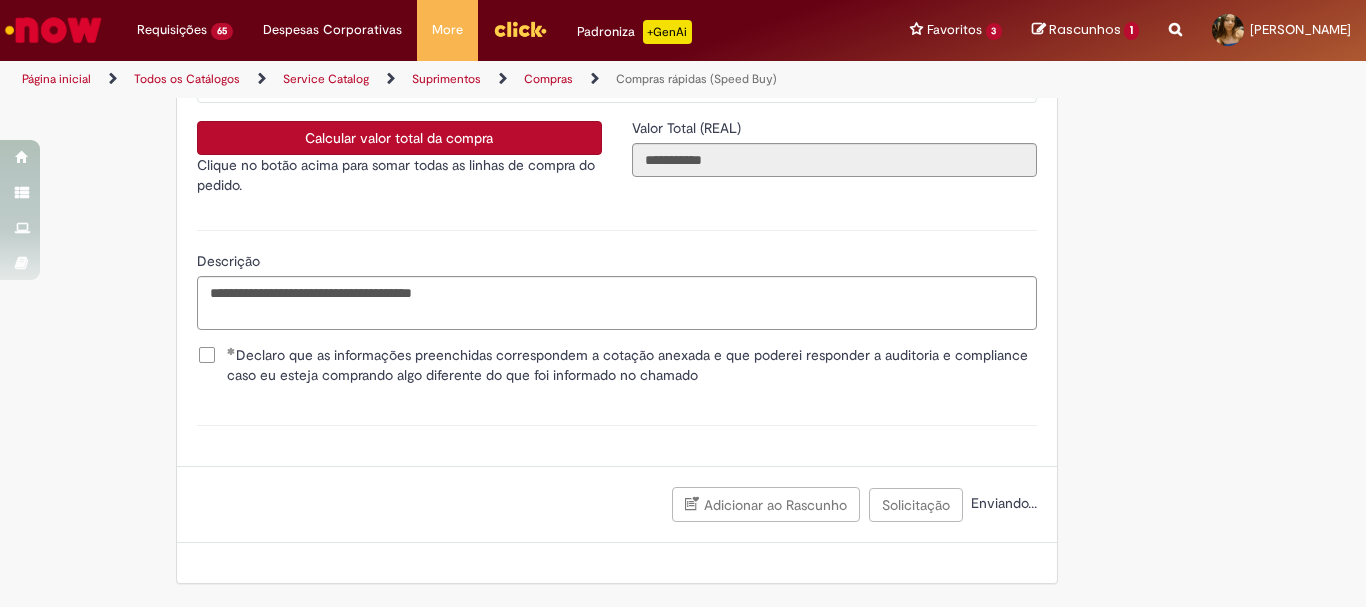 click on "Descrição" at bounding box center [617, 263] 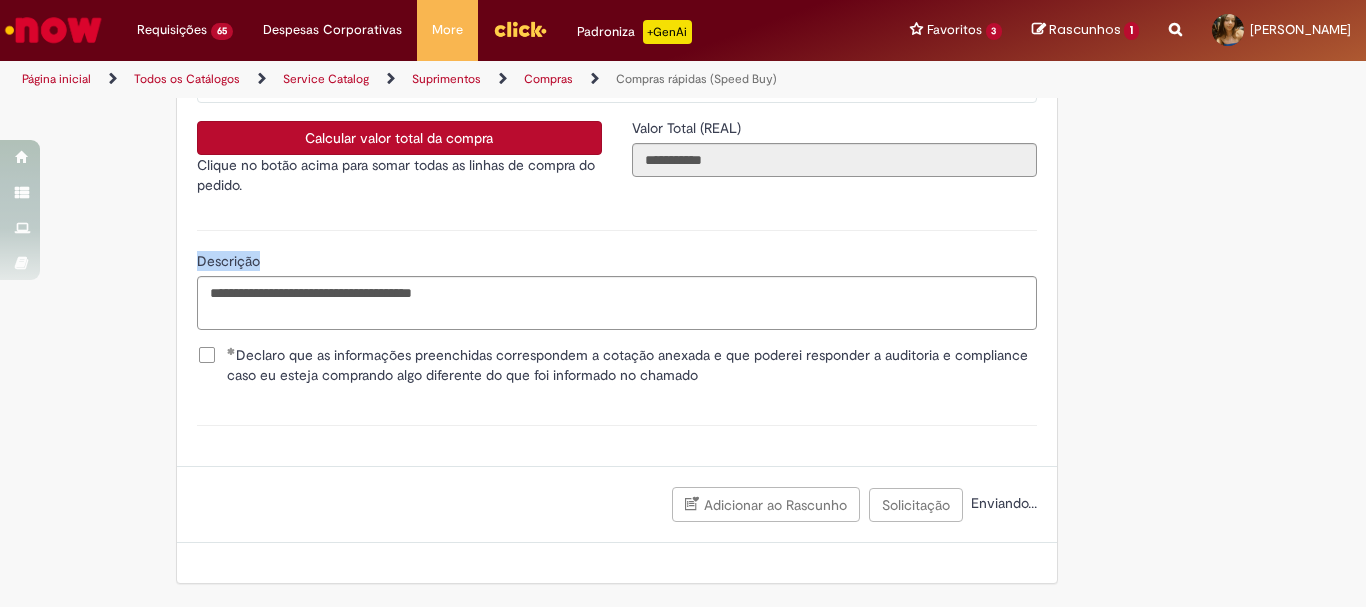 drag, startPoint x: 257, startPoint y: 265, endPoint x: 180, endPoint y: 261, distance: 77.10383 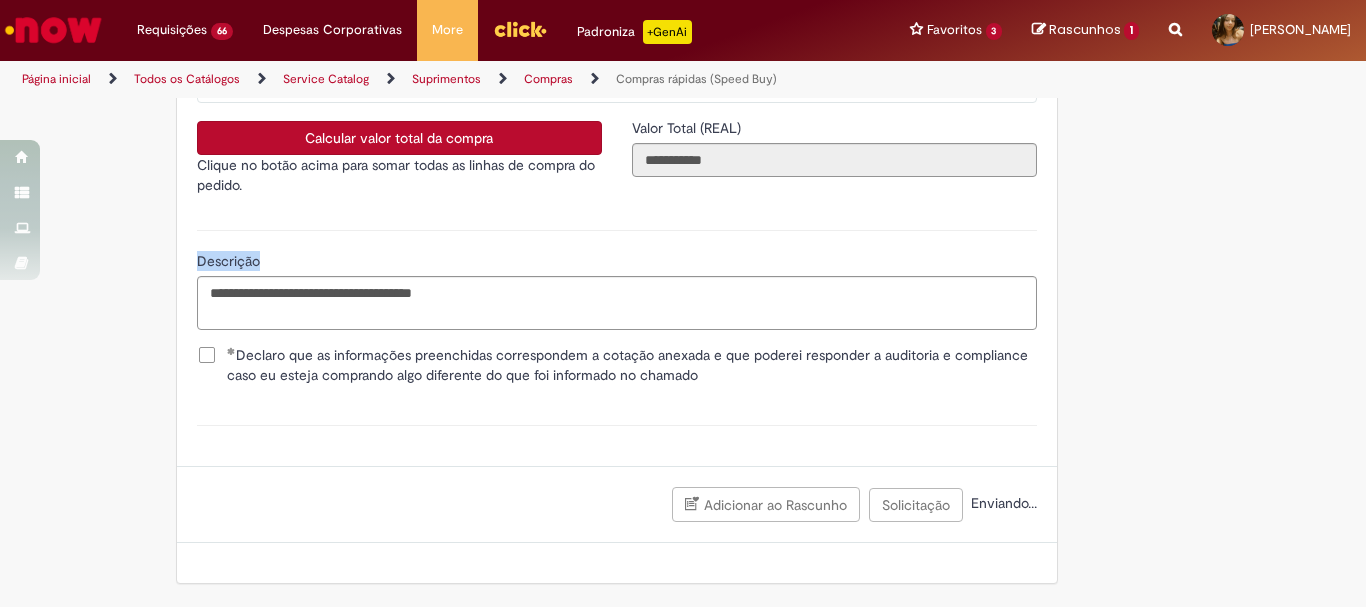 drag, startPoint x: 267, startPoint y: 260, endPoint x: 173, endPoint y: 261, distance: 94.00532 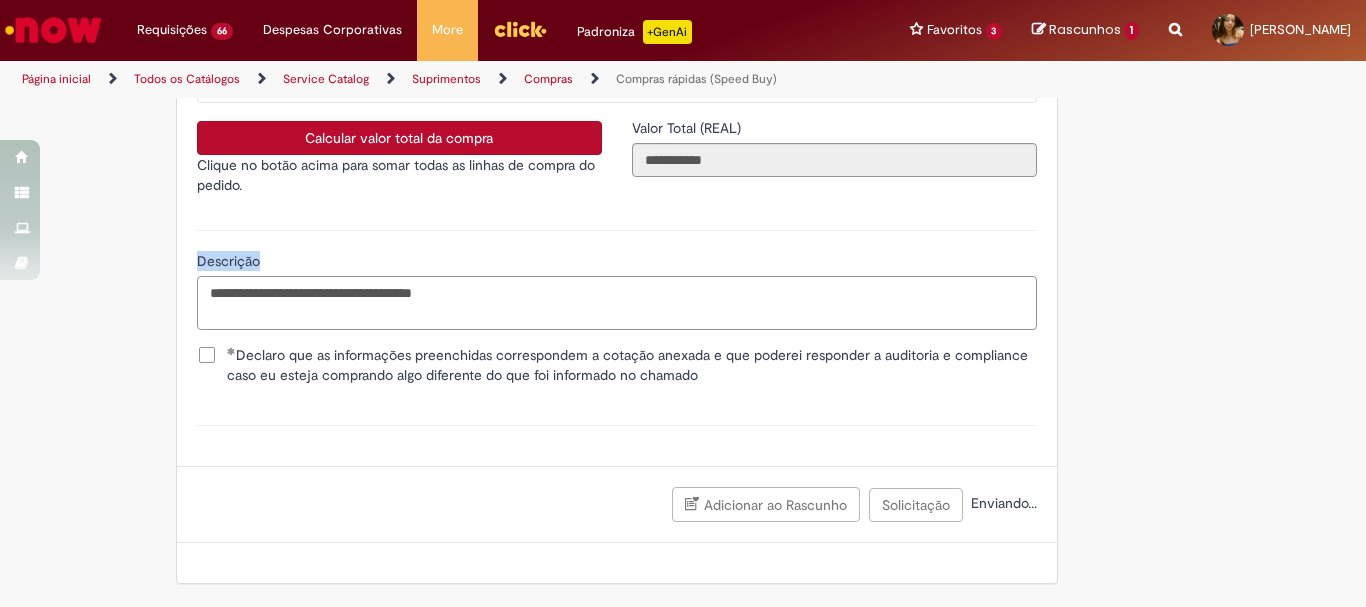 click on "**********" at bounding box center [617, 303] 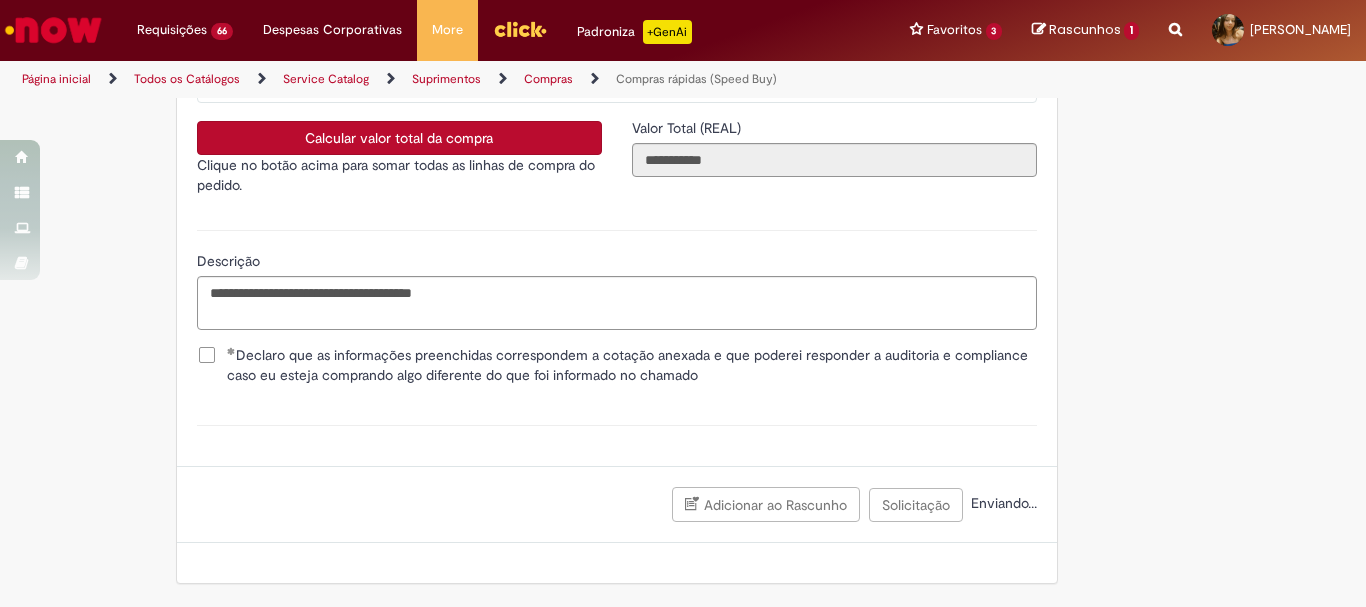 click on "**********" at bounding box center (617, 277) 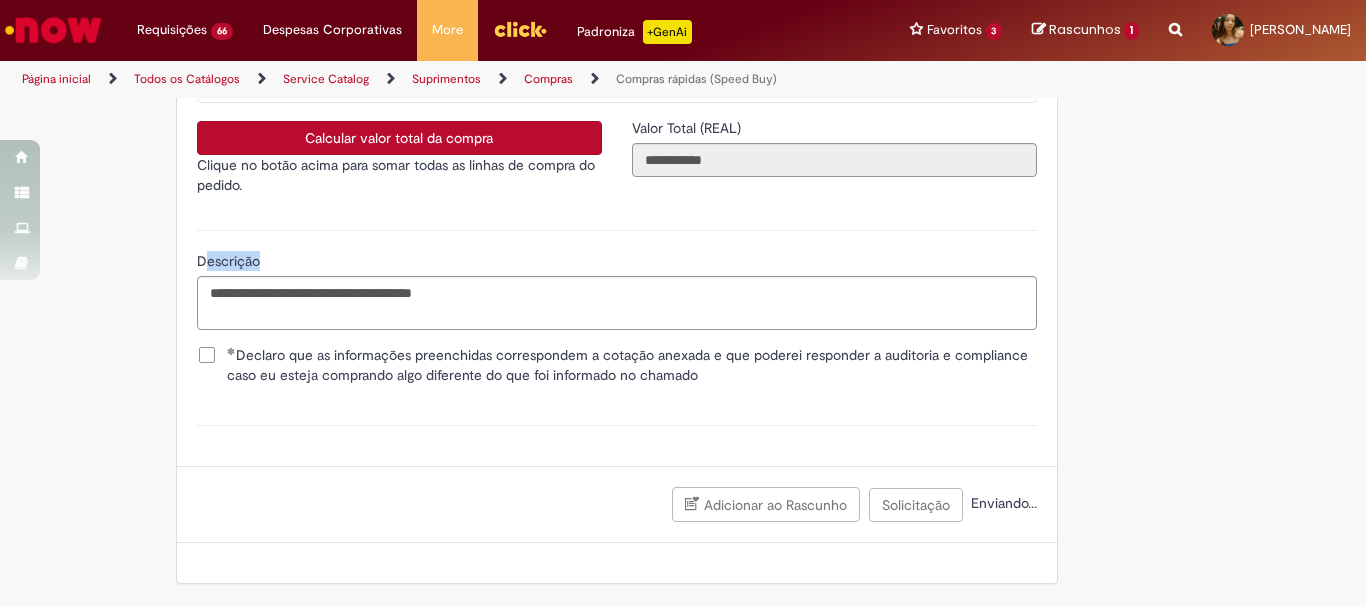 drag, startPoint x: 268, startPoint y: 264, endPoint x: 196, endPoint y: 270, distance: 72.249565 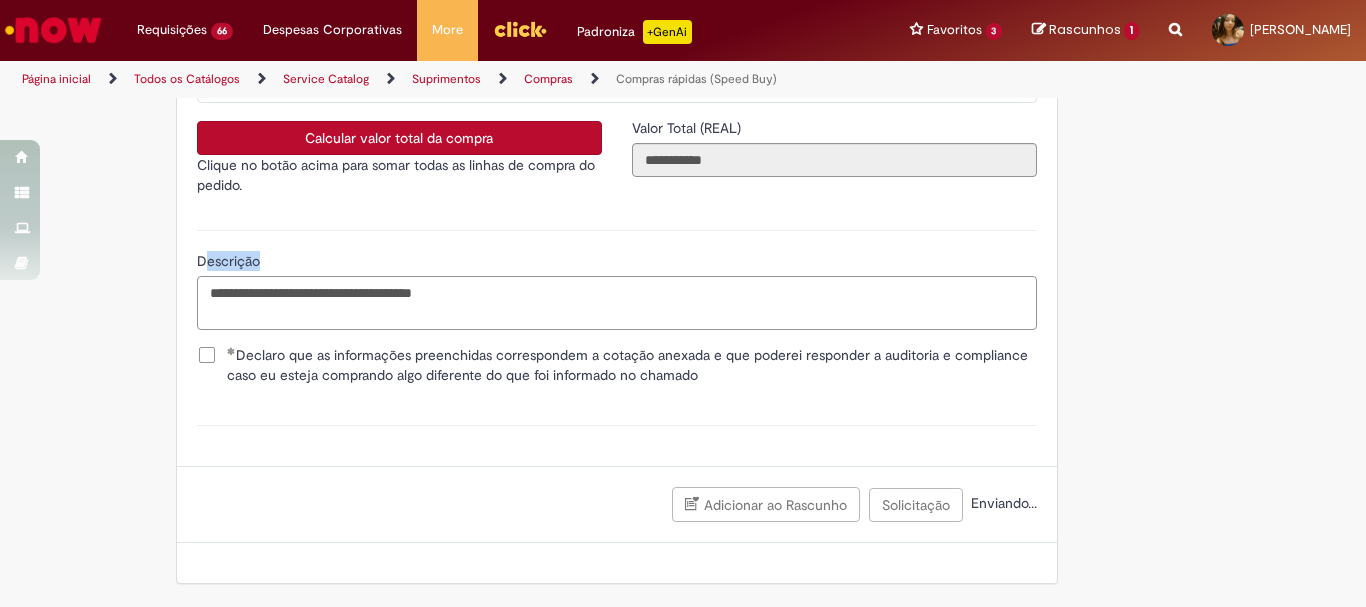 click on "**********" at bounding box center (617, 303) 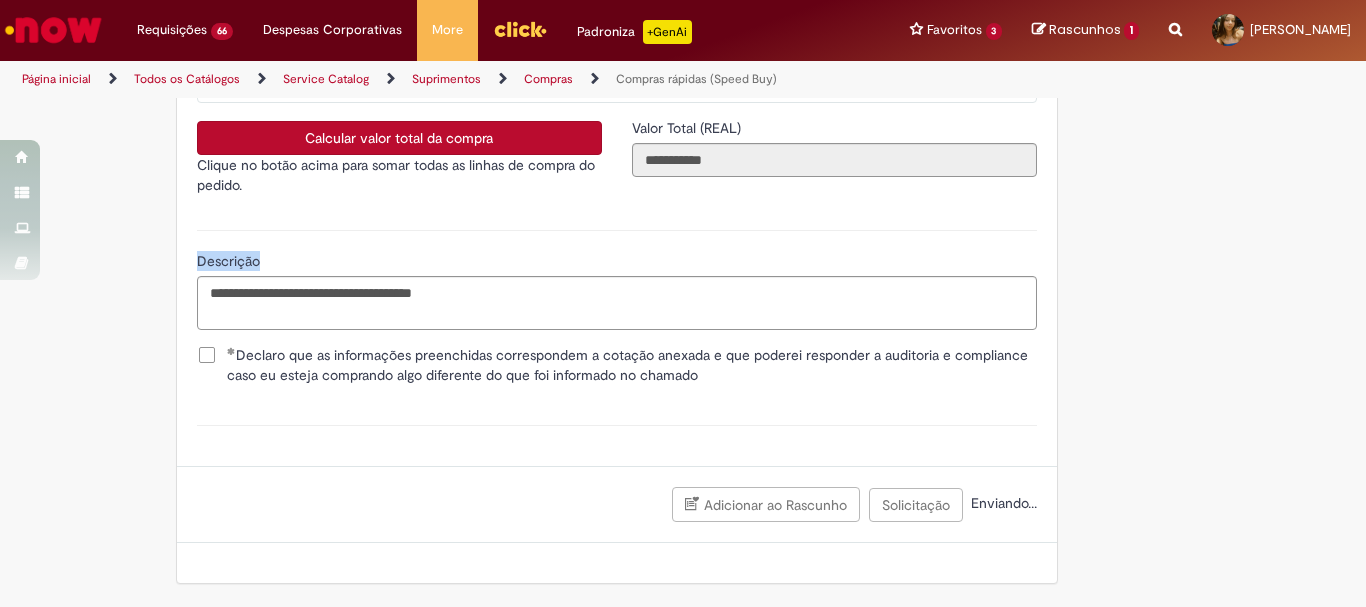 drag, startPoint x: 181, startPoint y: 268, endPoint x: 251, endPoint y: 259, distance: 70.5762 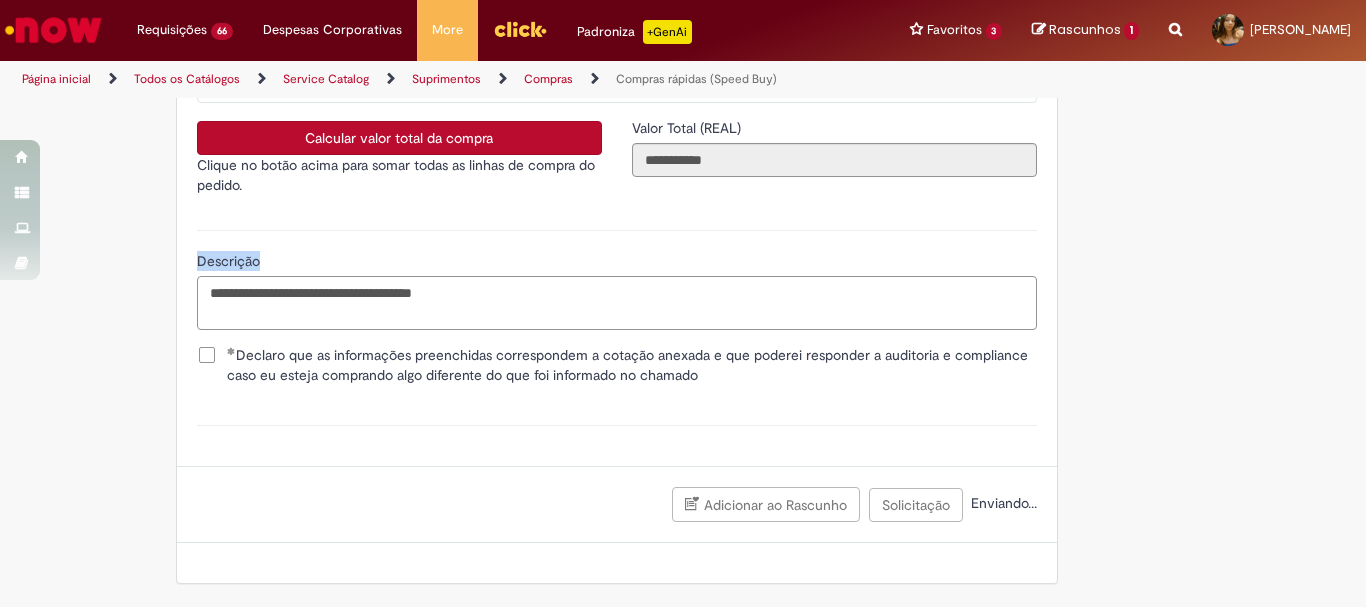 click on "**********" at bounding box center [617, 303] 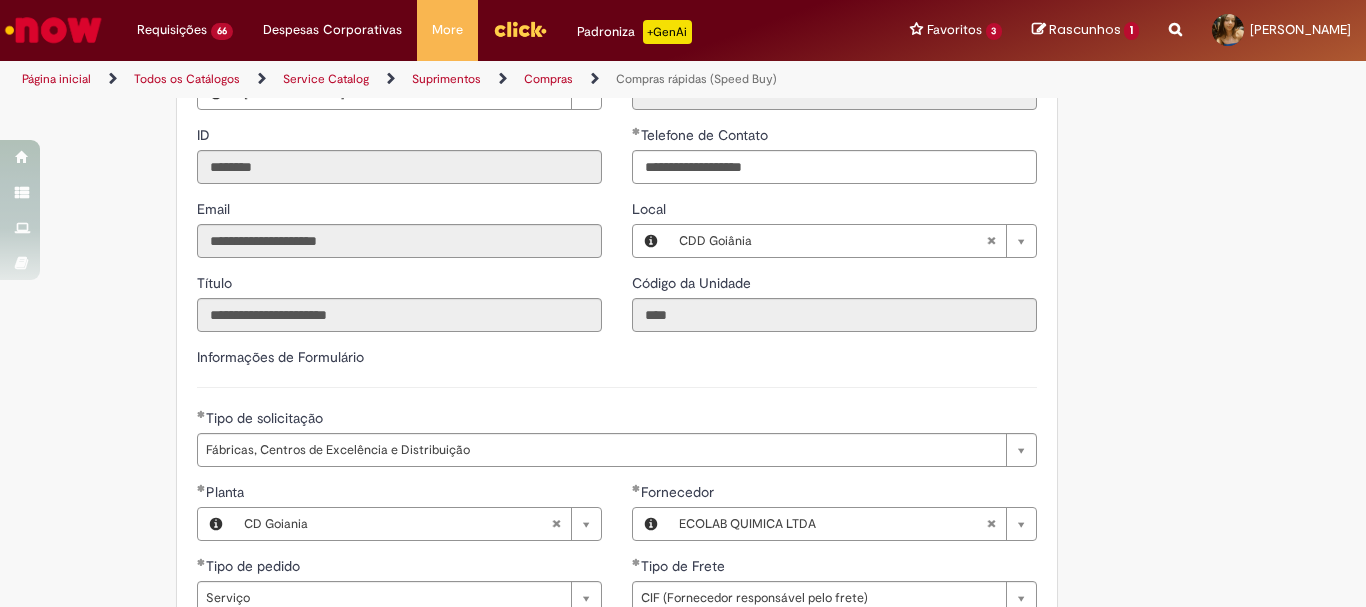 scroll, scrollTop: 2607, scrollLeft: 0, axis: vertical 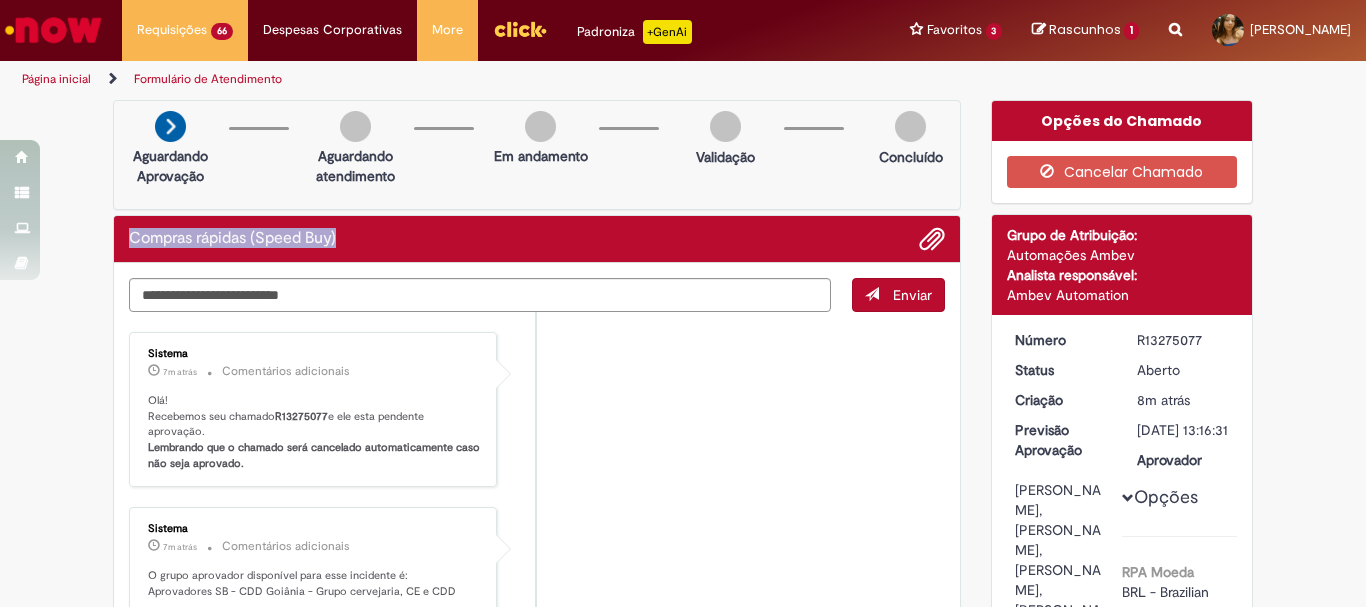 drag, startPoint x: 382, startPoint y: 252, endPoint x: 126, endPoint y: 246, distance: 256.0703 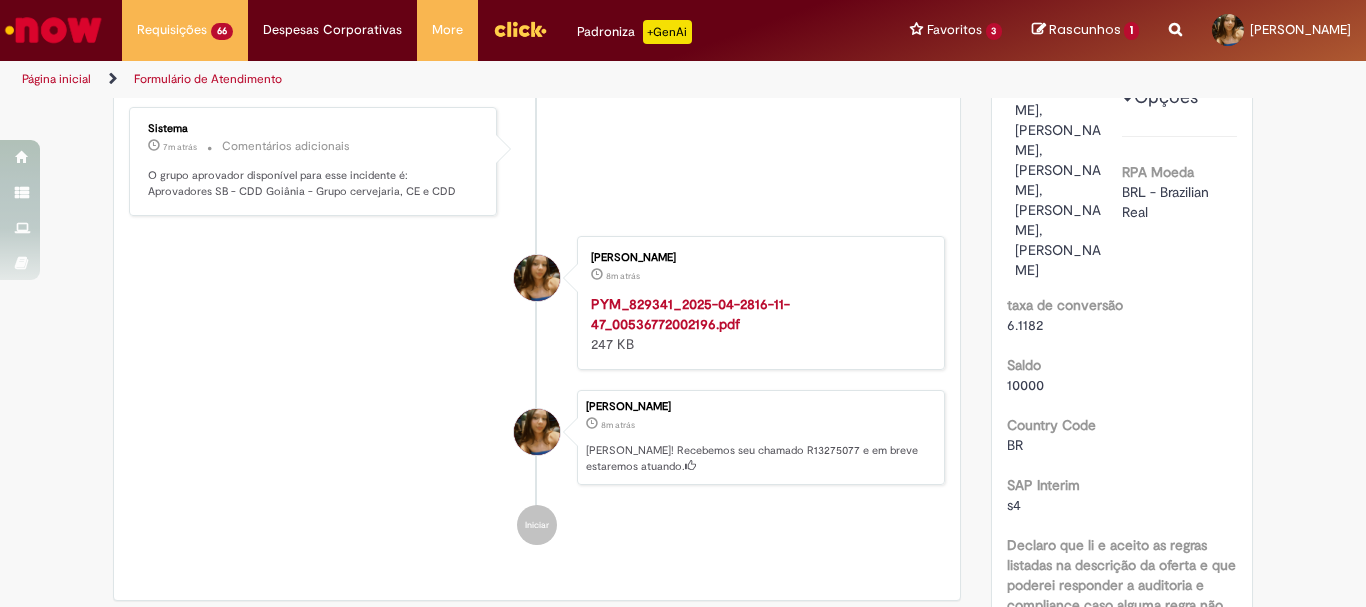 scroll, scrollTop: 200, scrollLeft: 0, axis: vertical 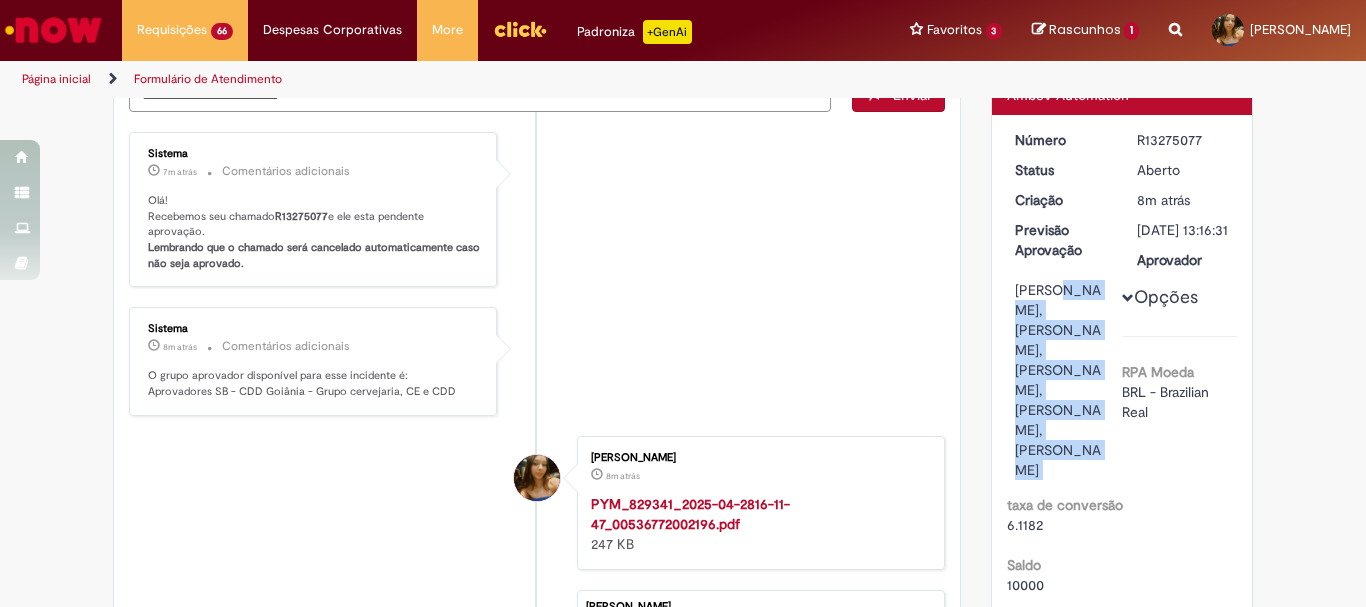 drag, startPoint x: 1130, startPoint y: 280, endPoint x: 1219, endPoint y: 533, distance: 268.1977 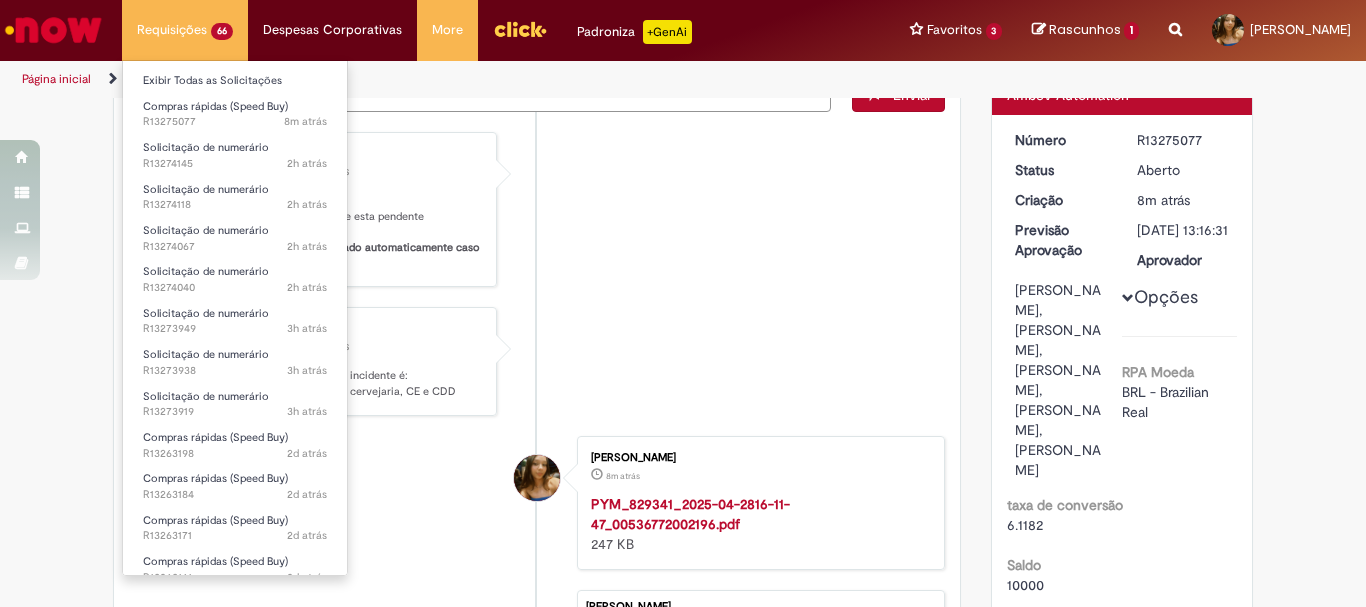 click on "Compras rápidas (Speed Buy)
8m atrás 8 minutos atrás  R13275077" at bounding box center (235, 112) 